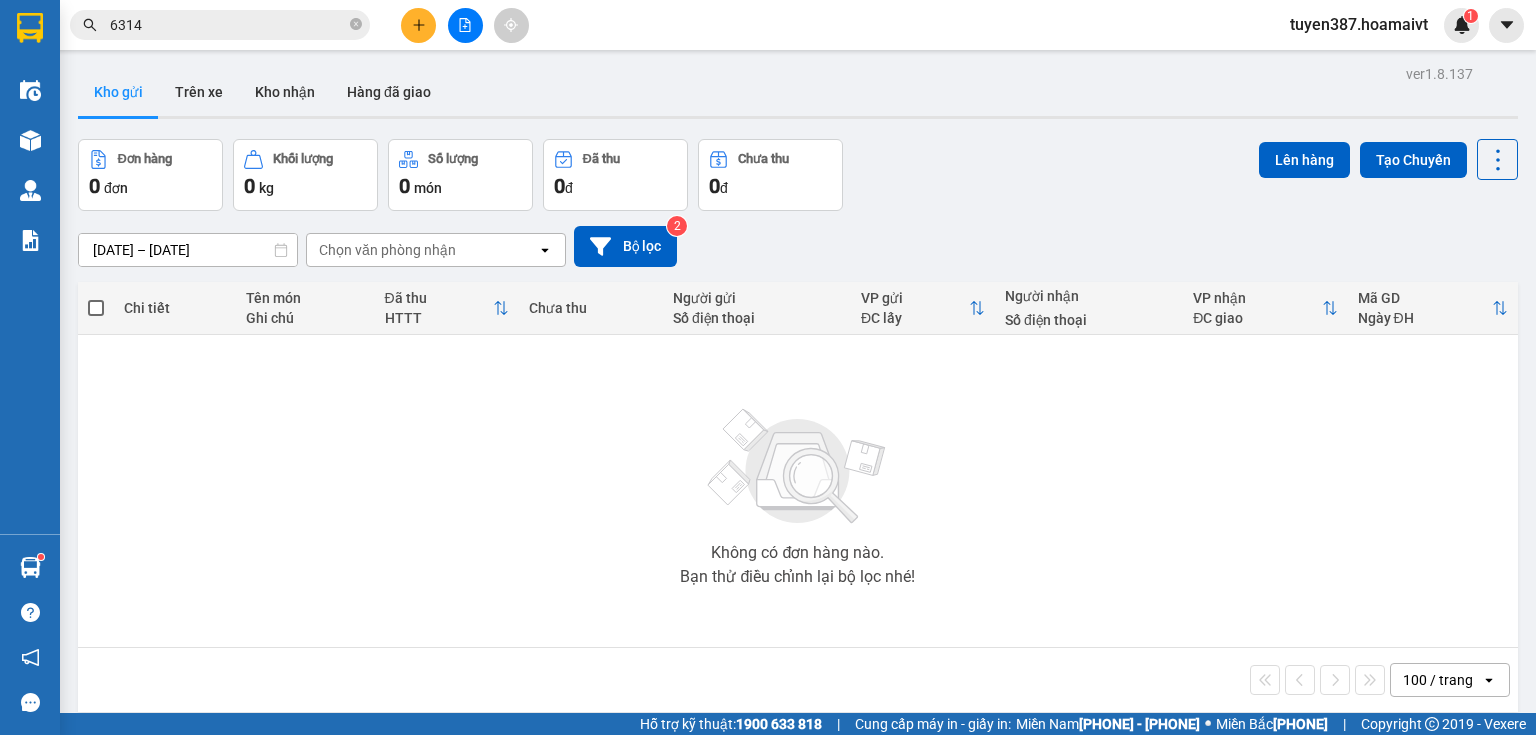 scroll, scrollTop: 0, scrollLeft: 0, axis: both 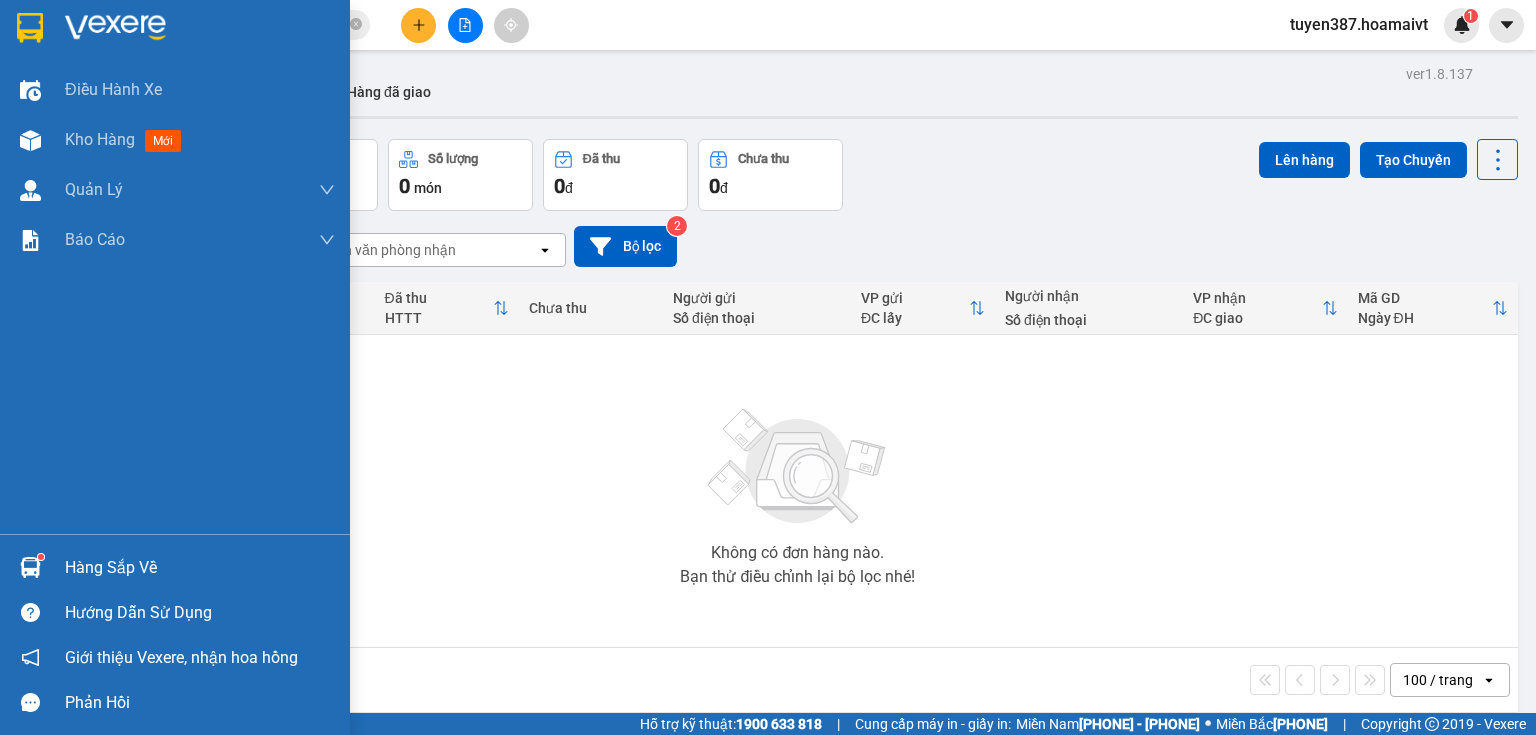 click at bounding box center (30, 567) 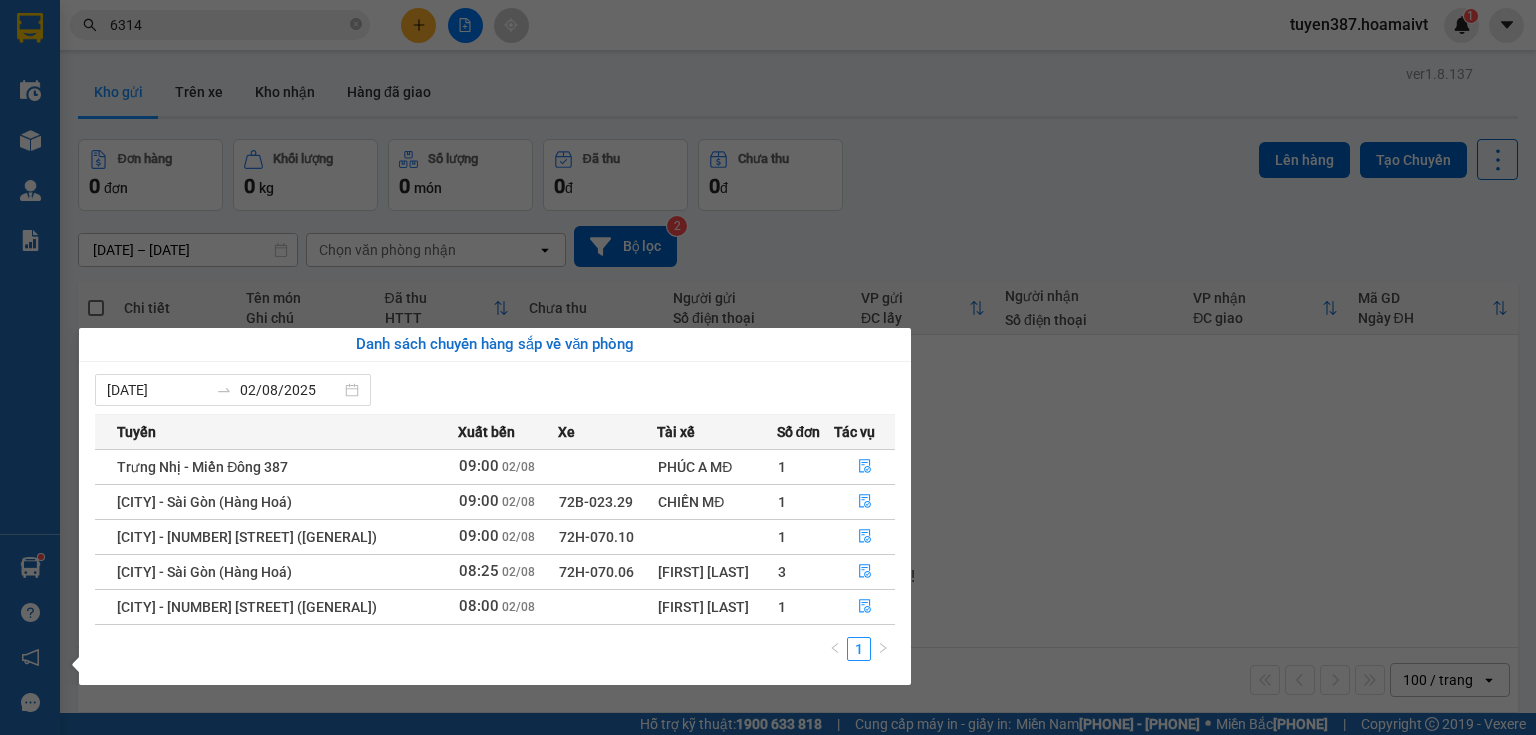 drag, startPoint x: 1108, startPoint y: 512, endPoint x: 1100, endPoint y: 493, distance: 20.615528 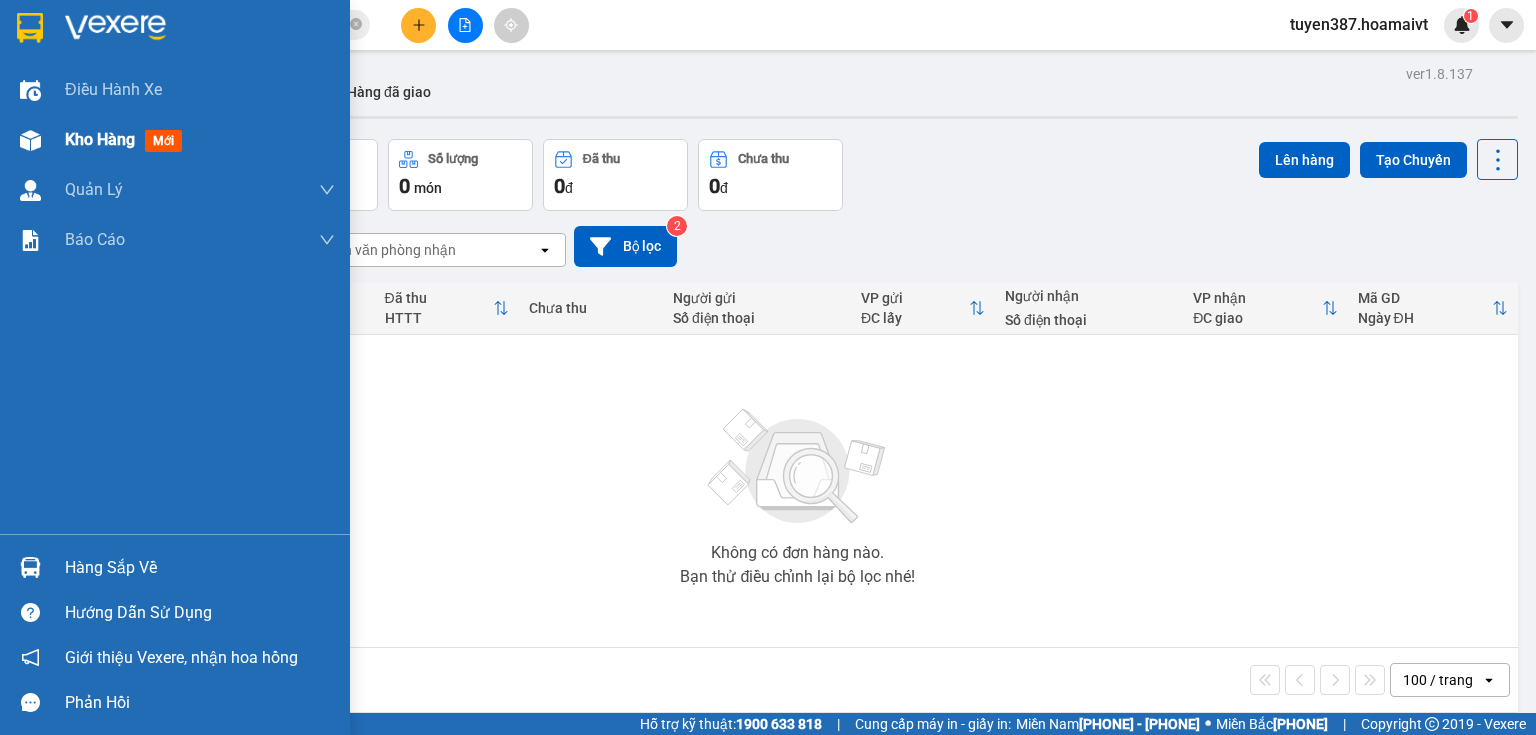 click at bounding box center [30, 140] 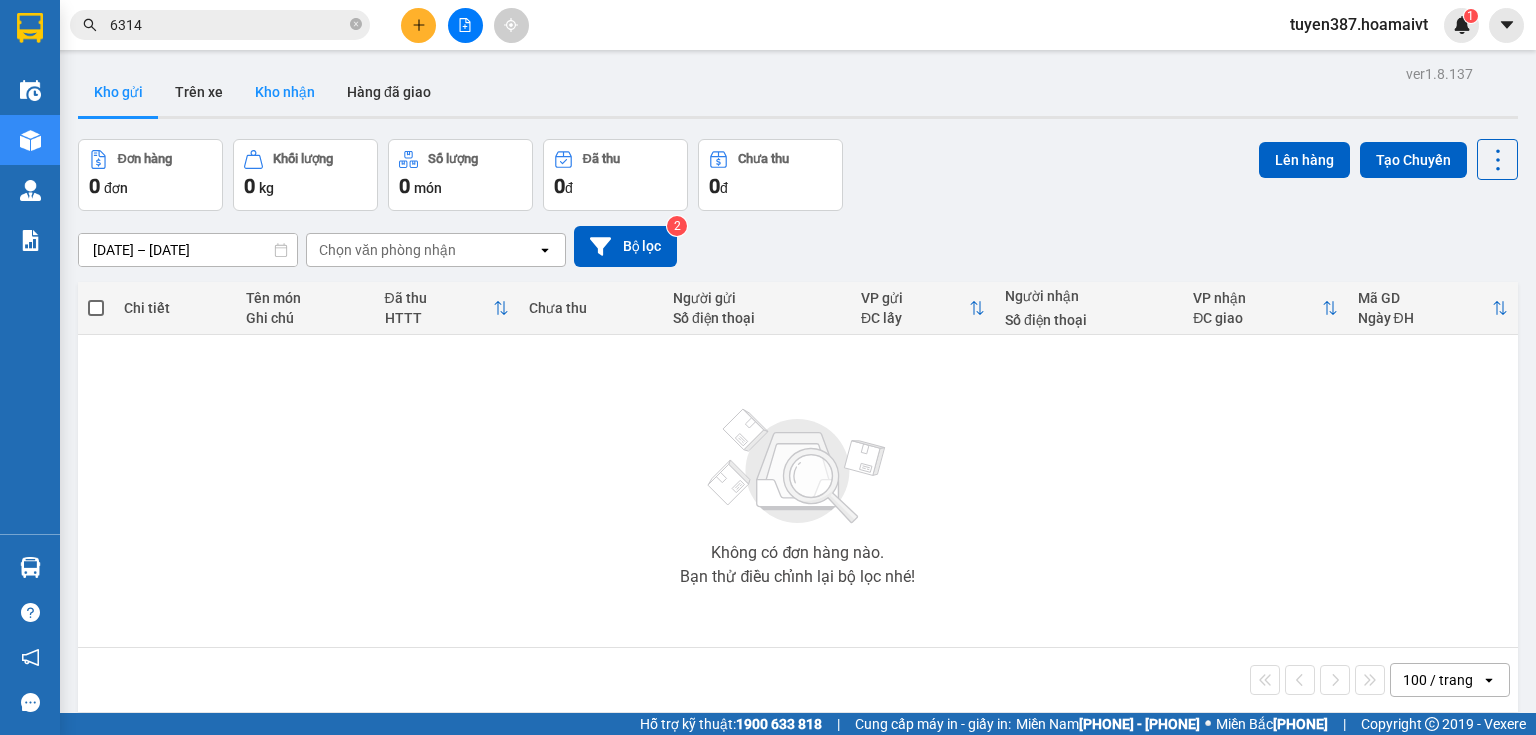 click on "Kho nhận" at bounding box center (285, 92) 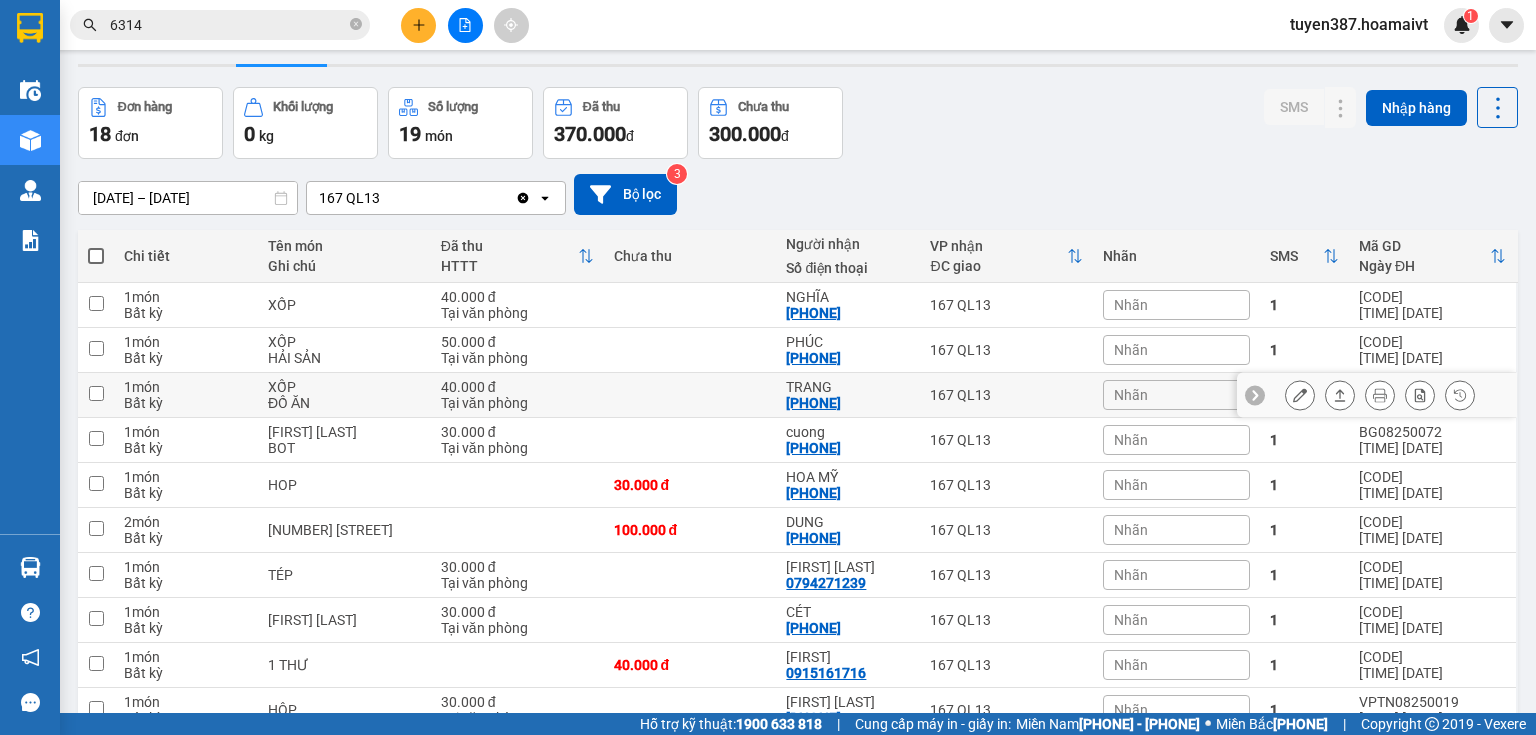 scroll, scrollTop: 160, scrollLeft: 0, axis: vertical 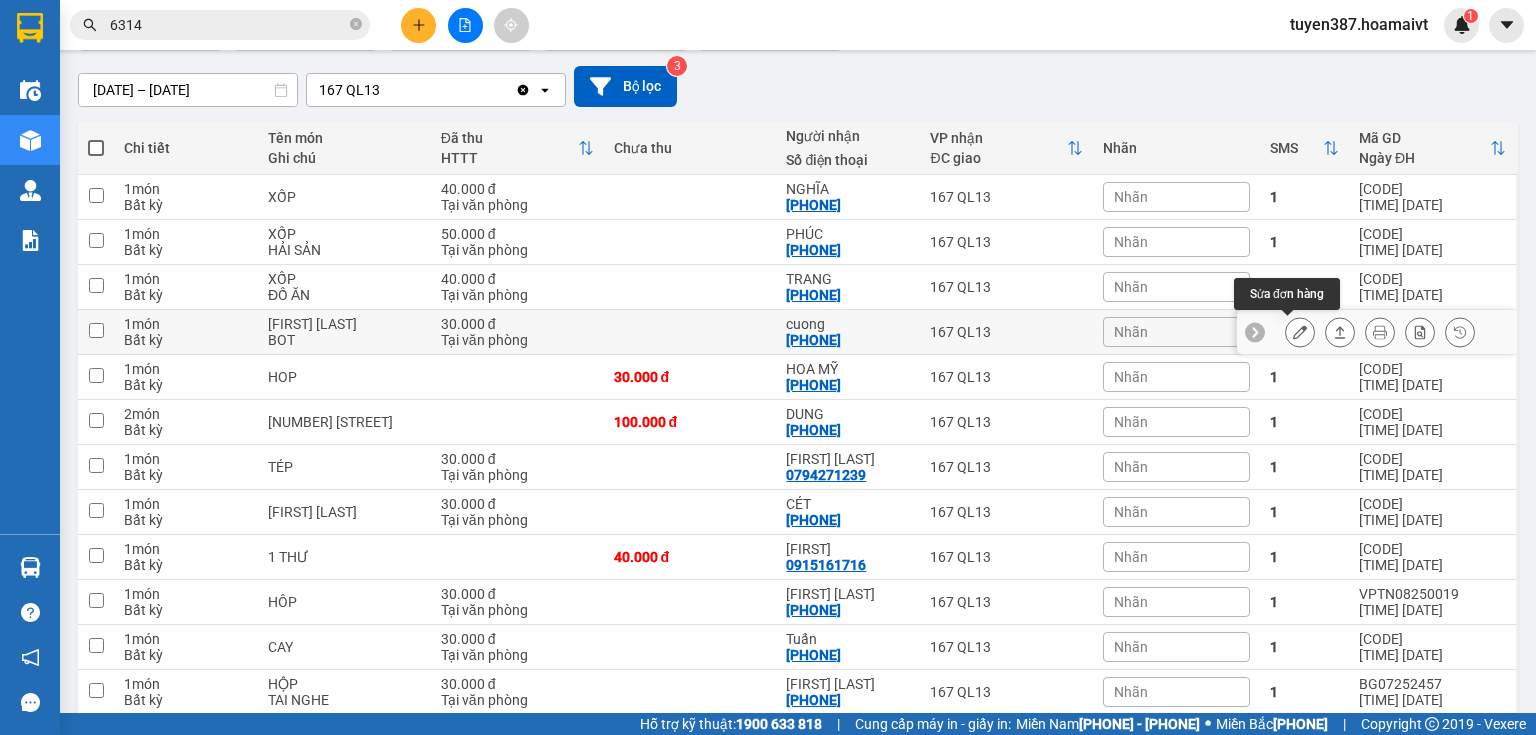 click 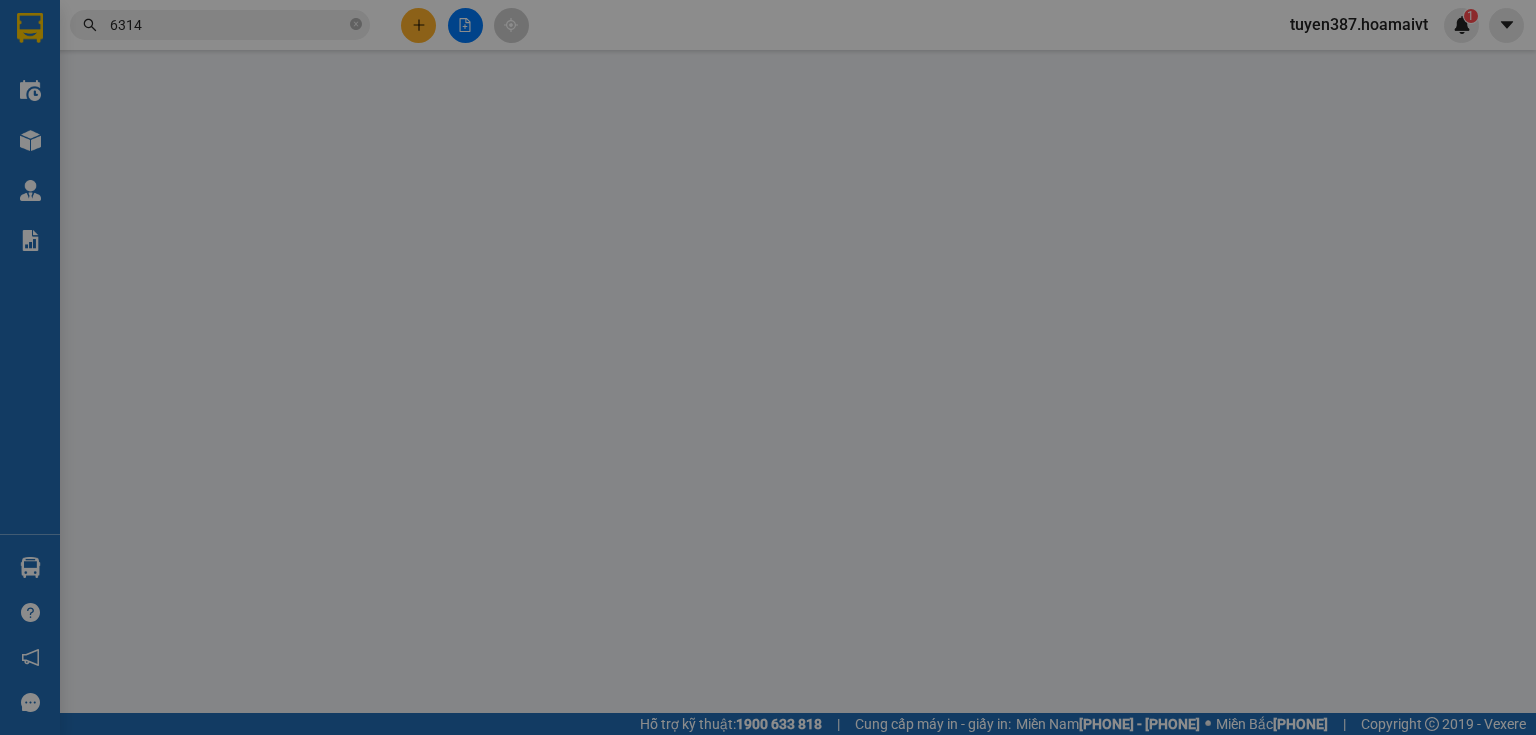 type on "0989217397" 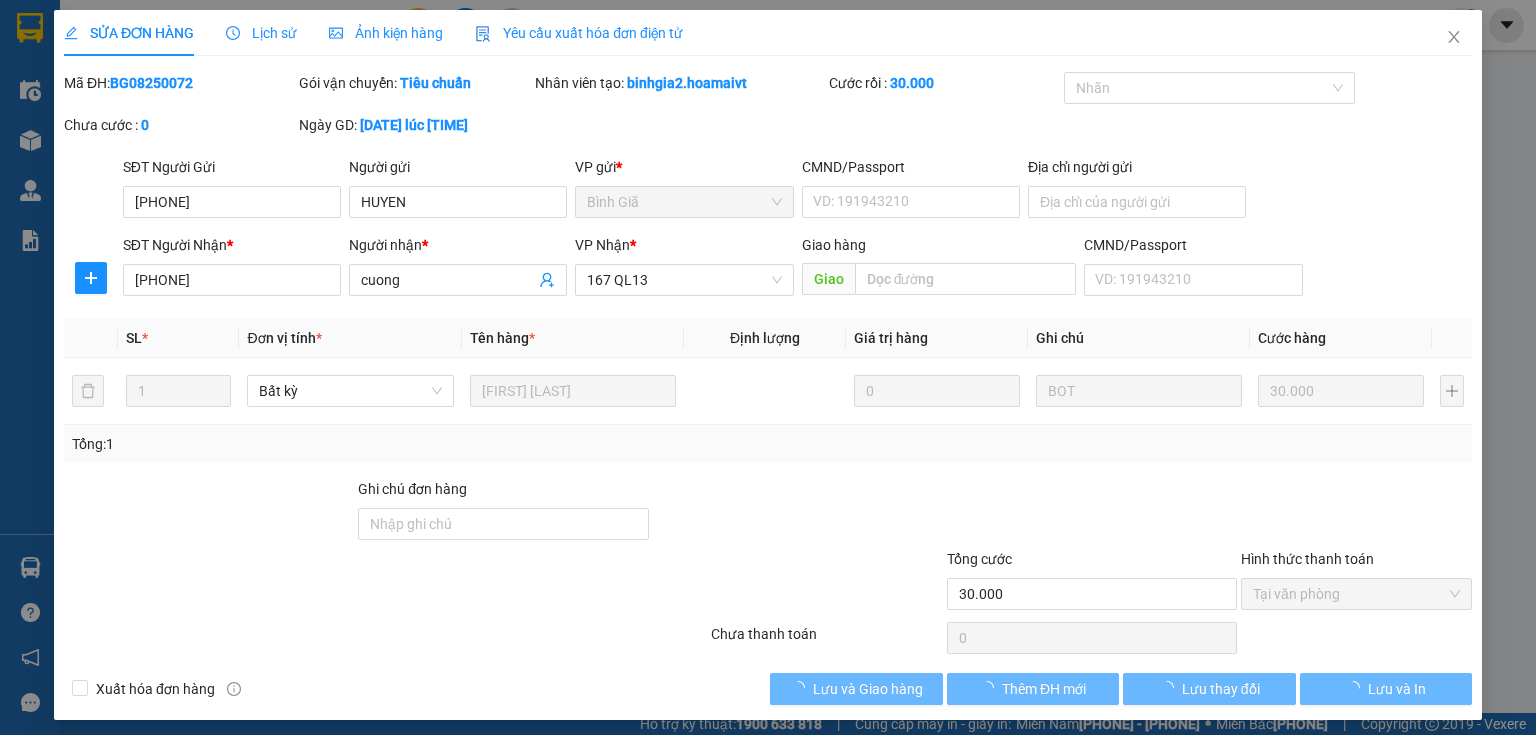 scroll, scrollTop: 0, scrollLeft: 0, axis: both 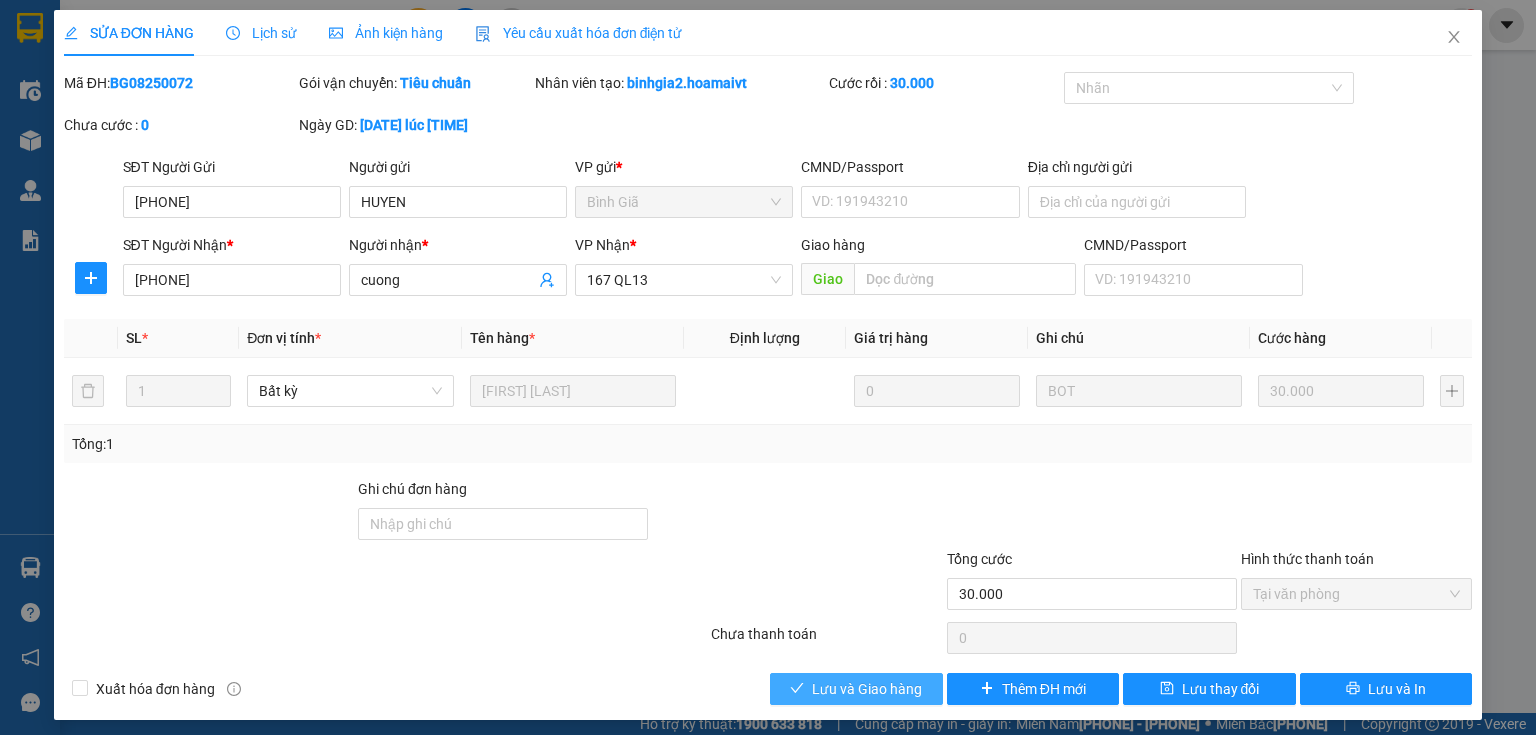 click on "Lưu và Giao hàng" at bounding box center [867, 689] 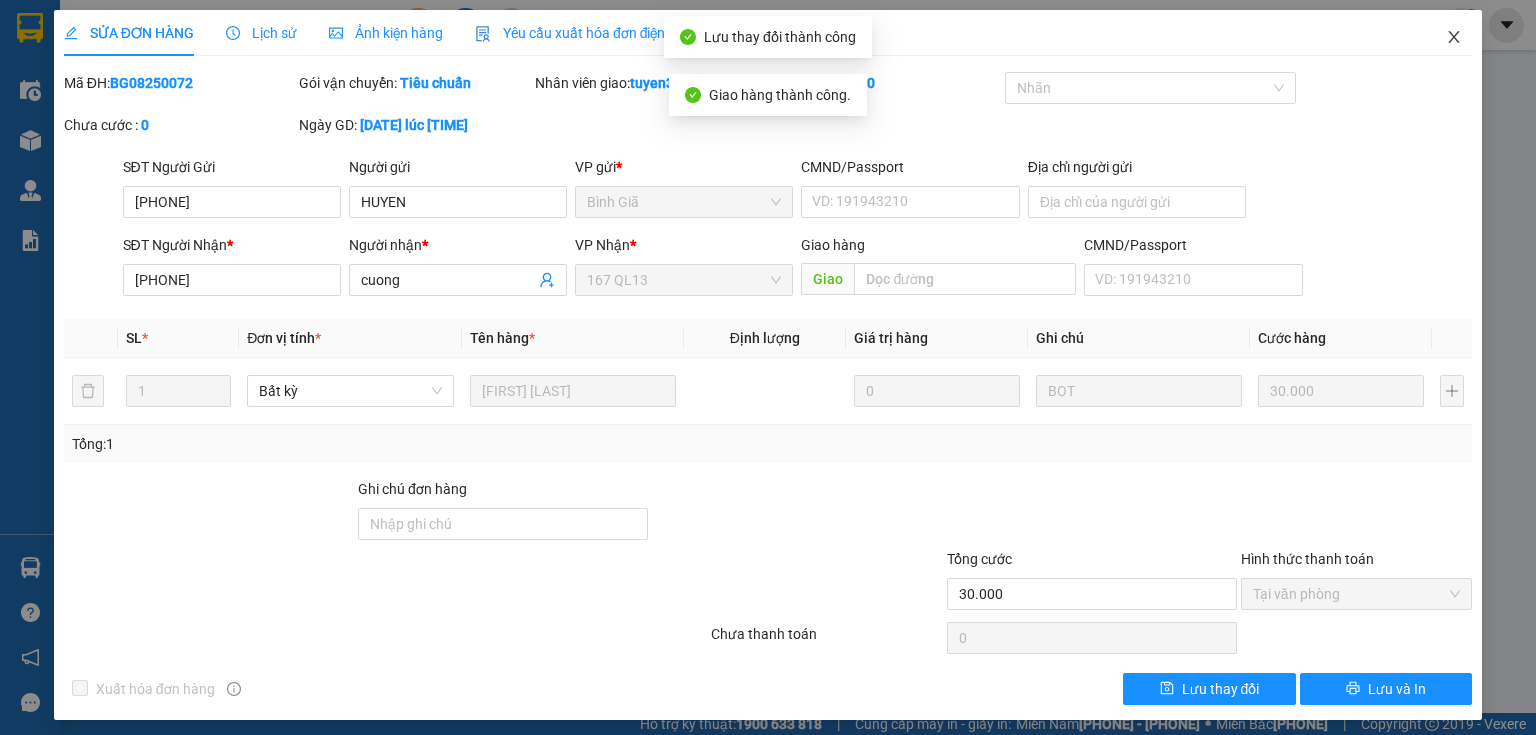 click 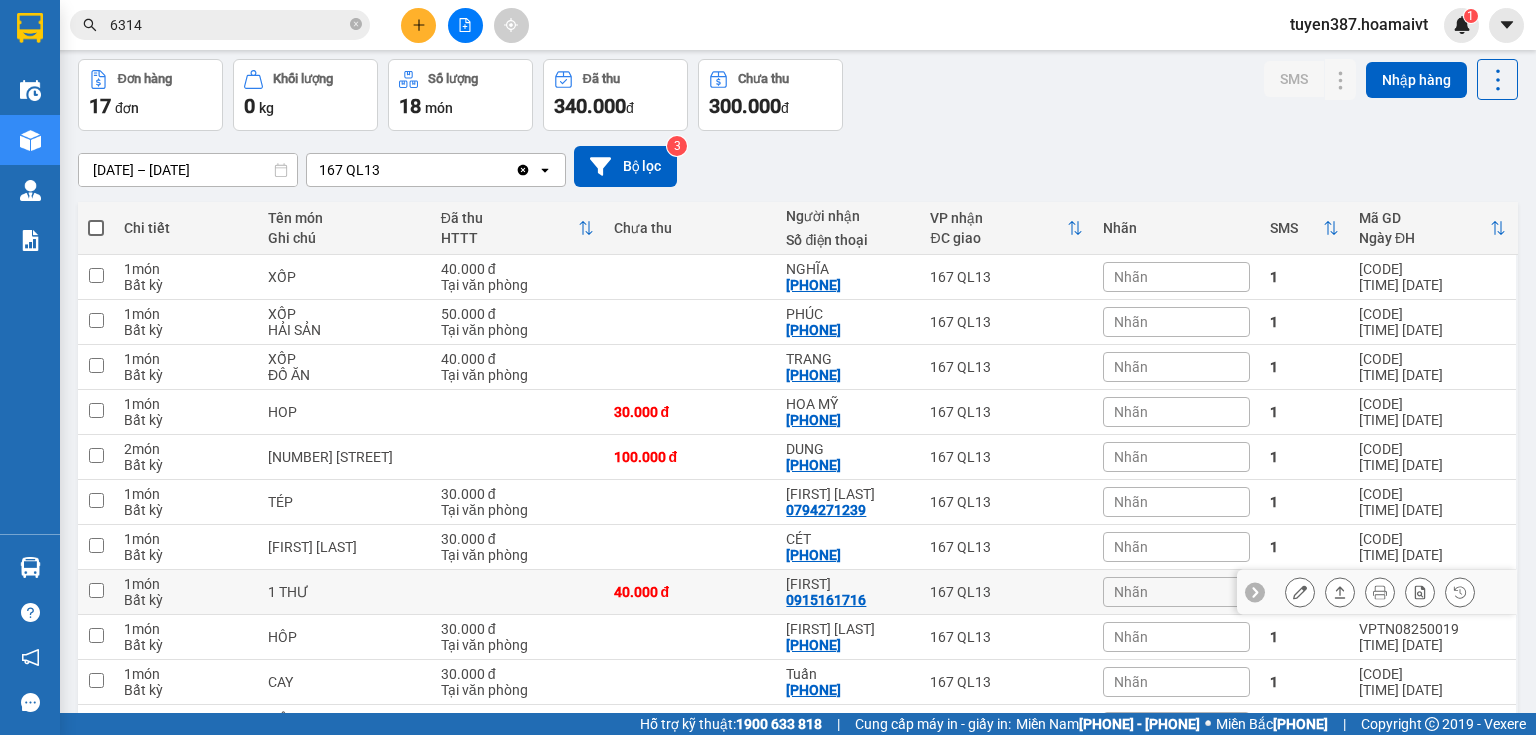 scroll, scrollTop: 160, scrollLeft: 0, axis: vertical 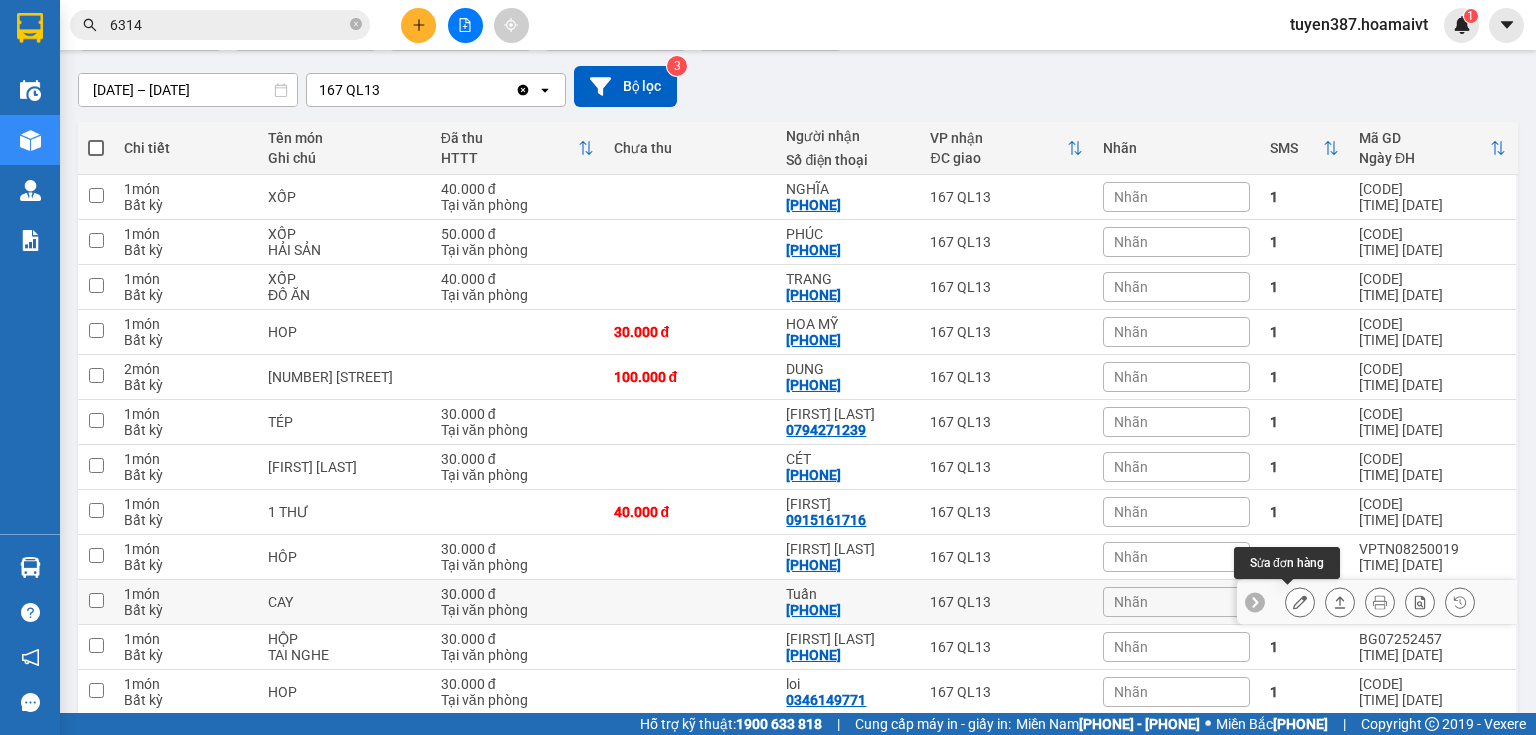 click 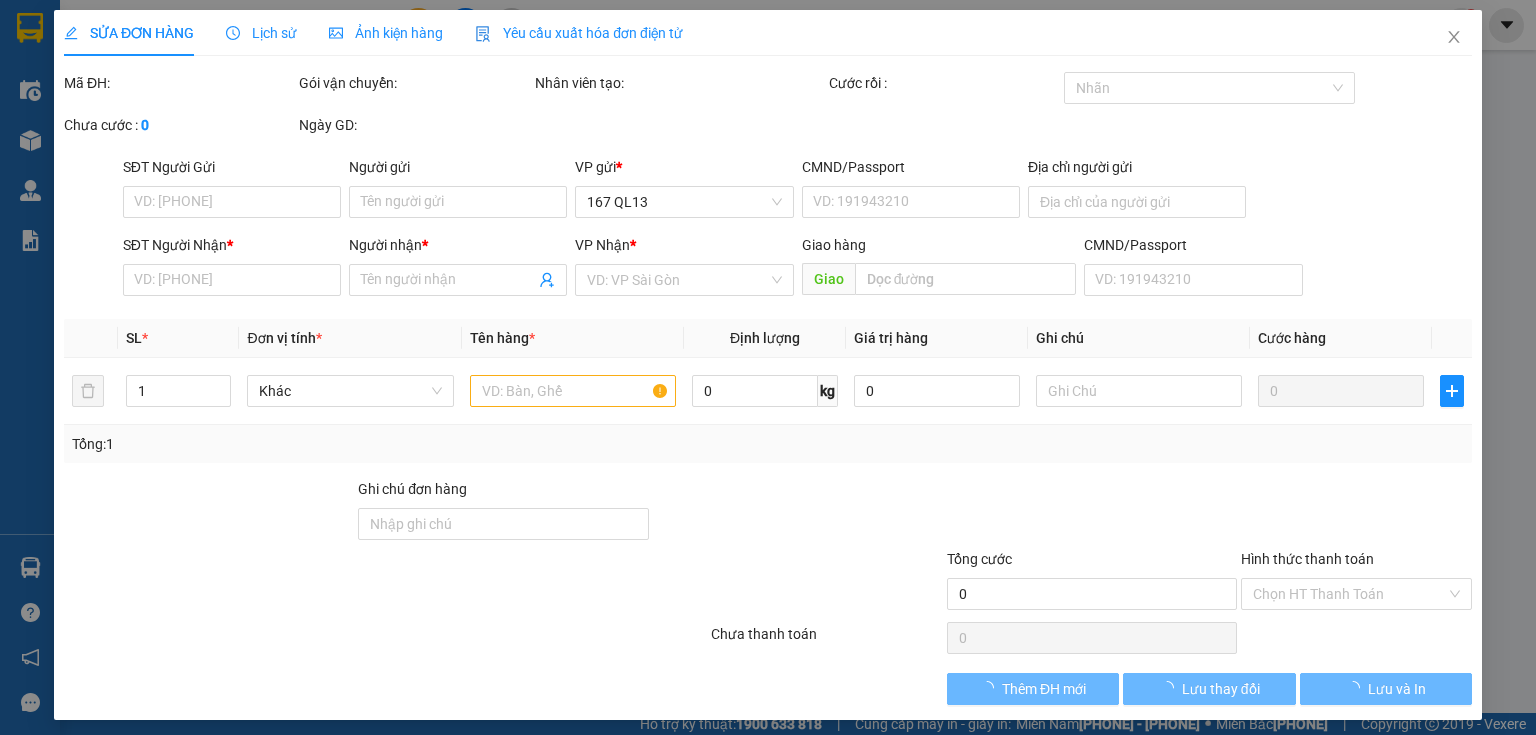 scroll, scrollTop: 0, scrollLeft: 0, axis: both 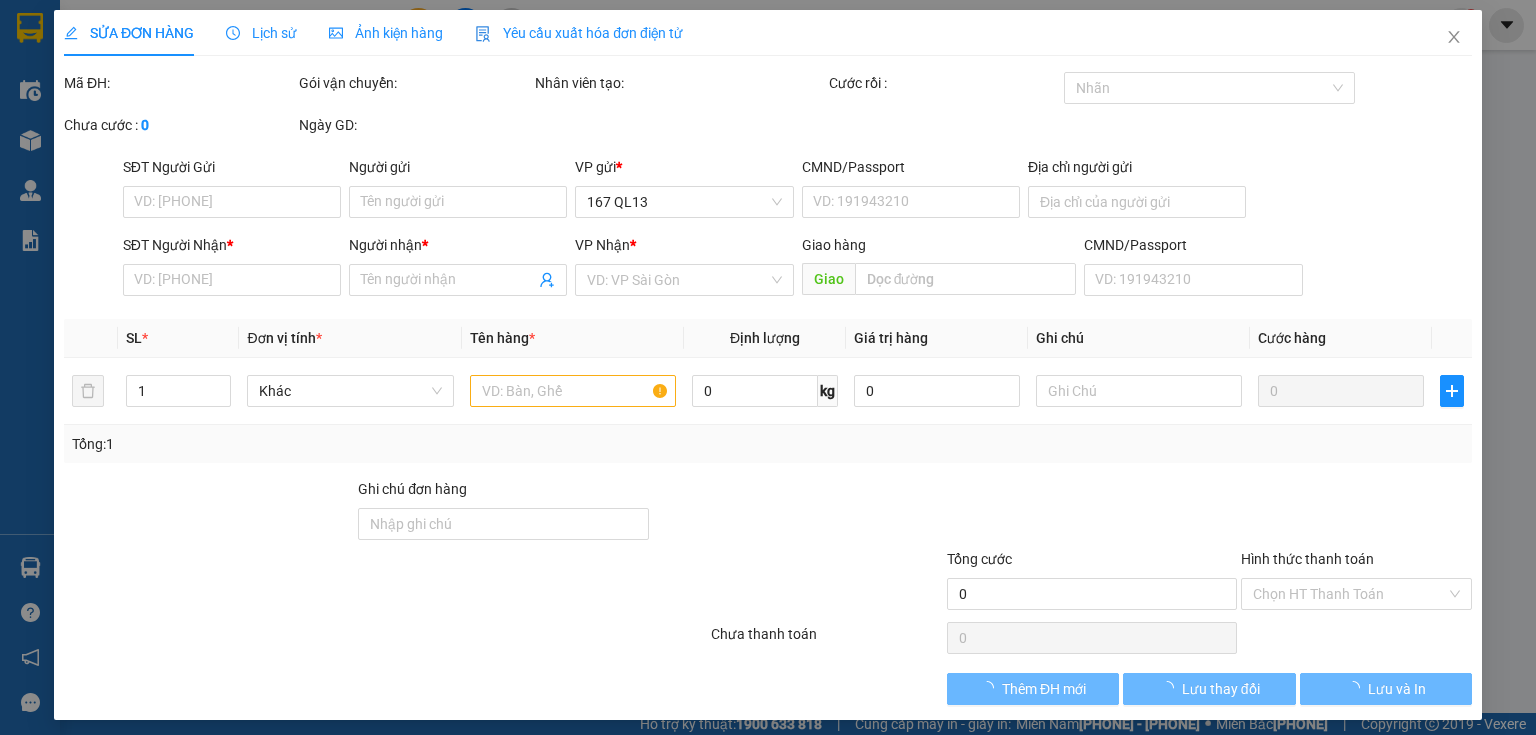 type on "0977593884" 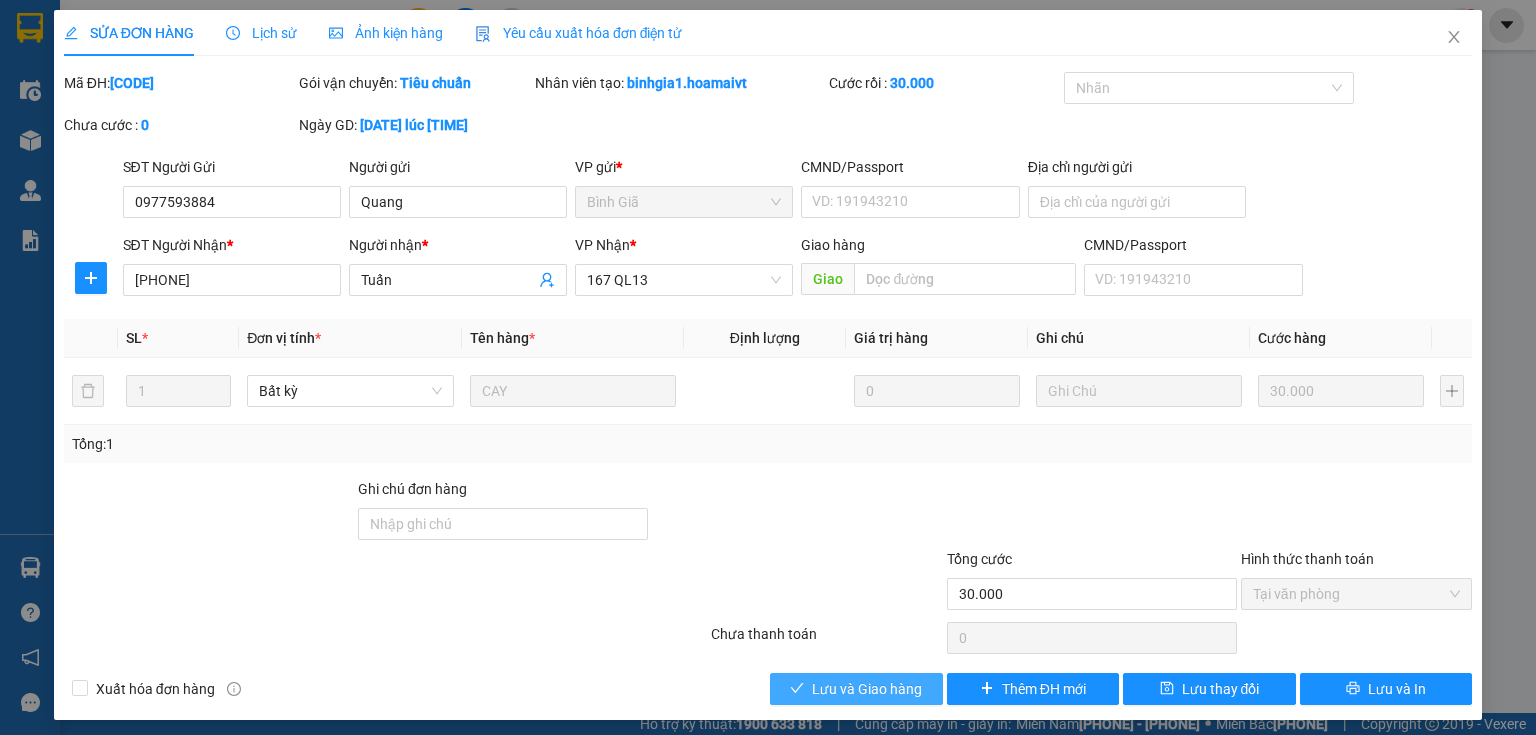 click on "Lưu và Giao hàng" at bounding box center (867, 689) 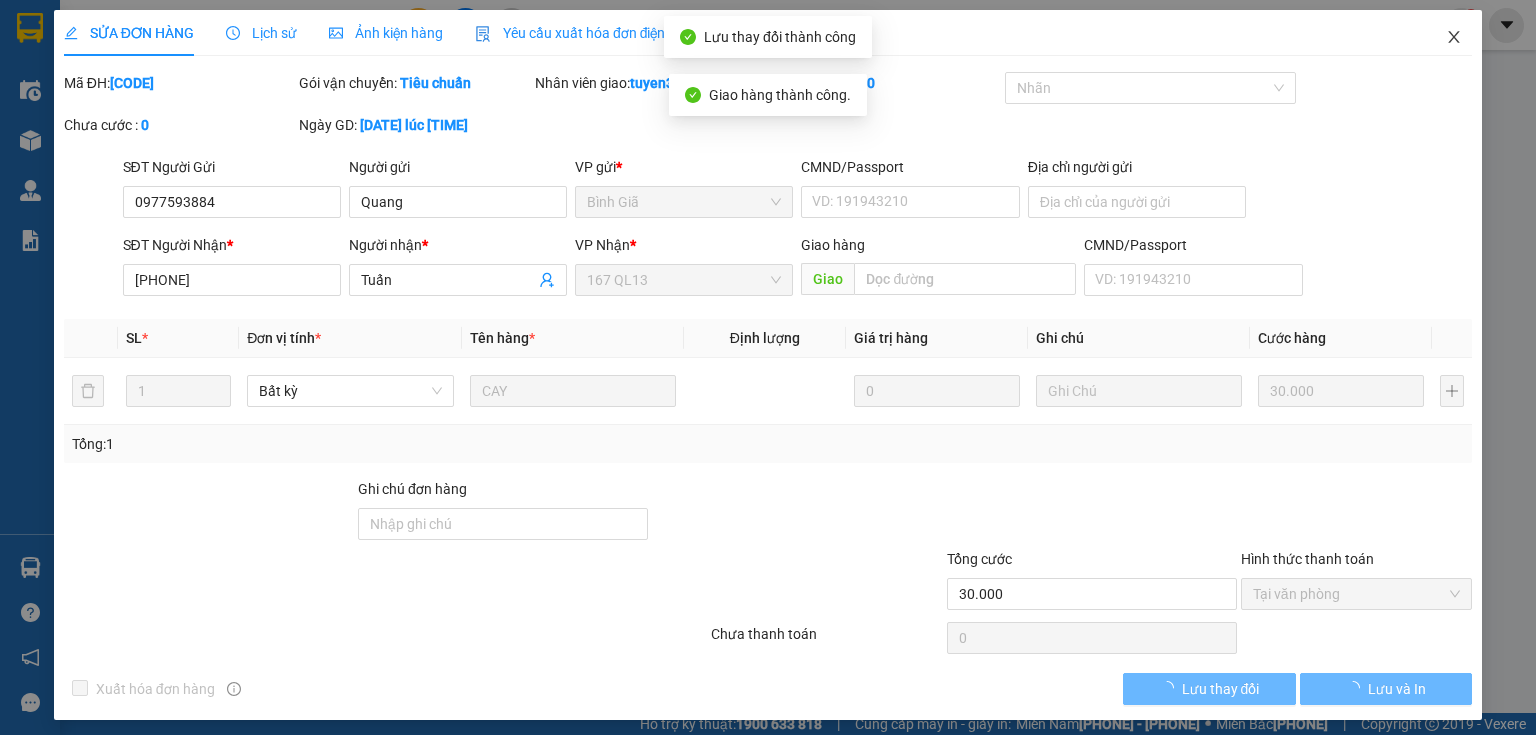 click 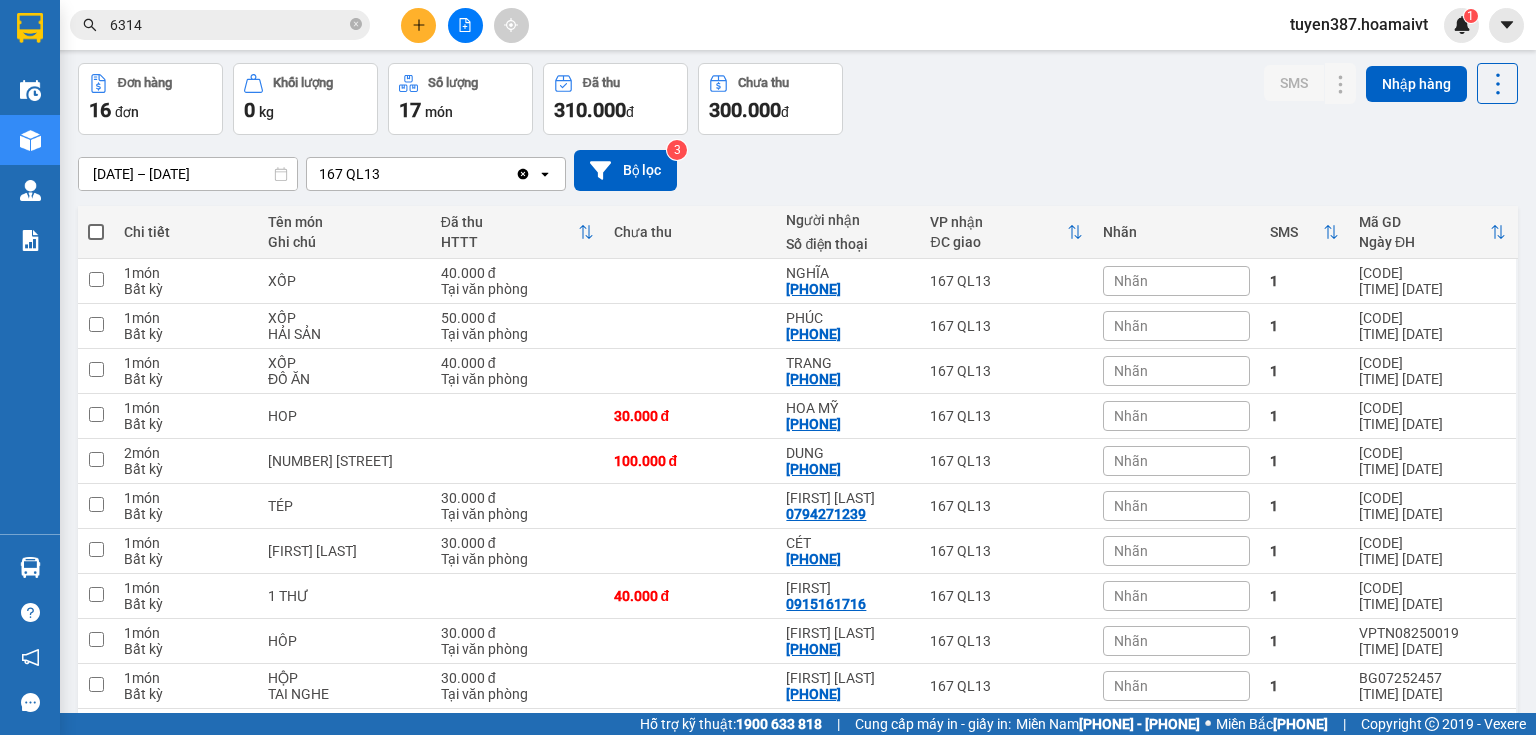 scroll, scrollTop: 0, scrollLeft: 0, axis: both 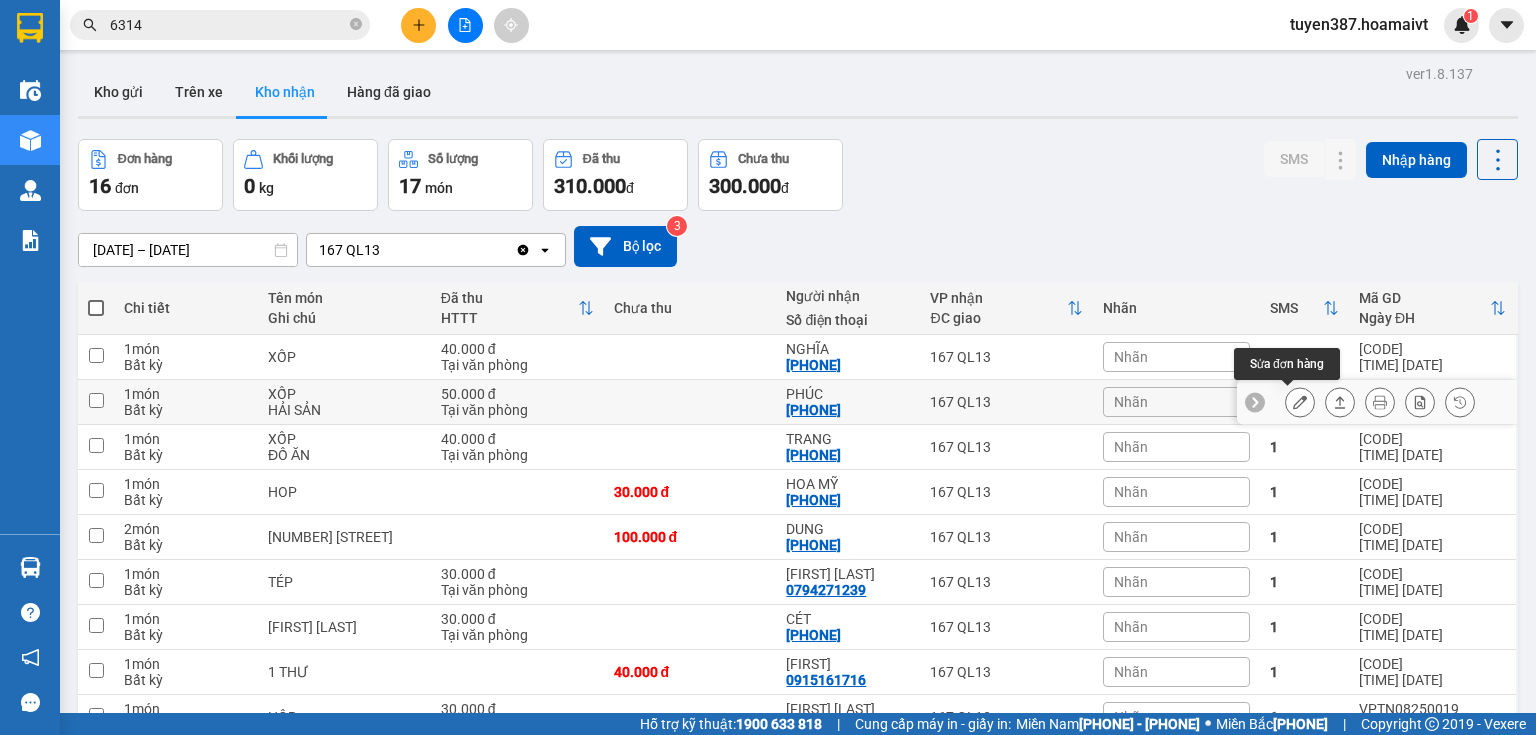 click 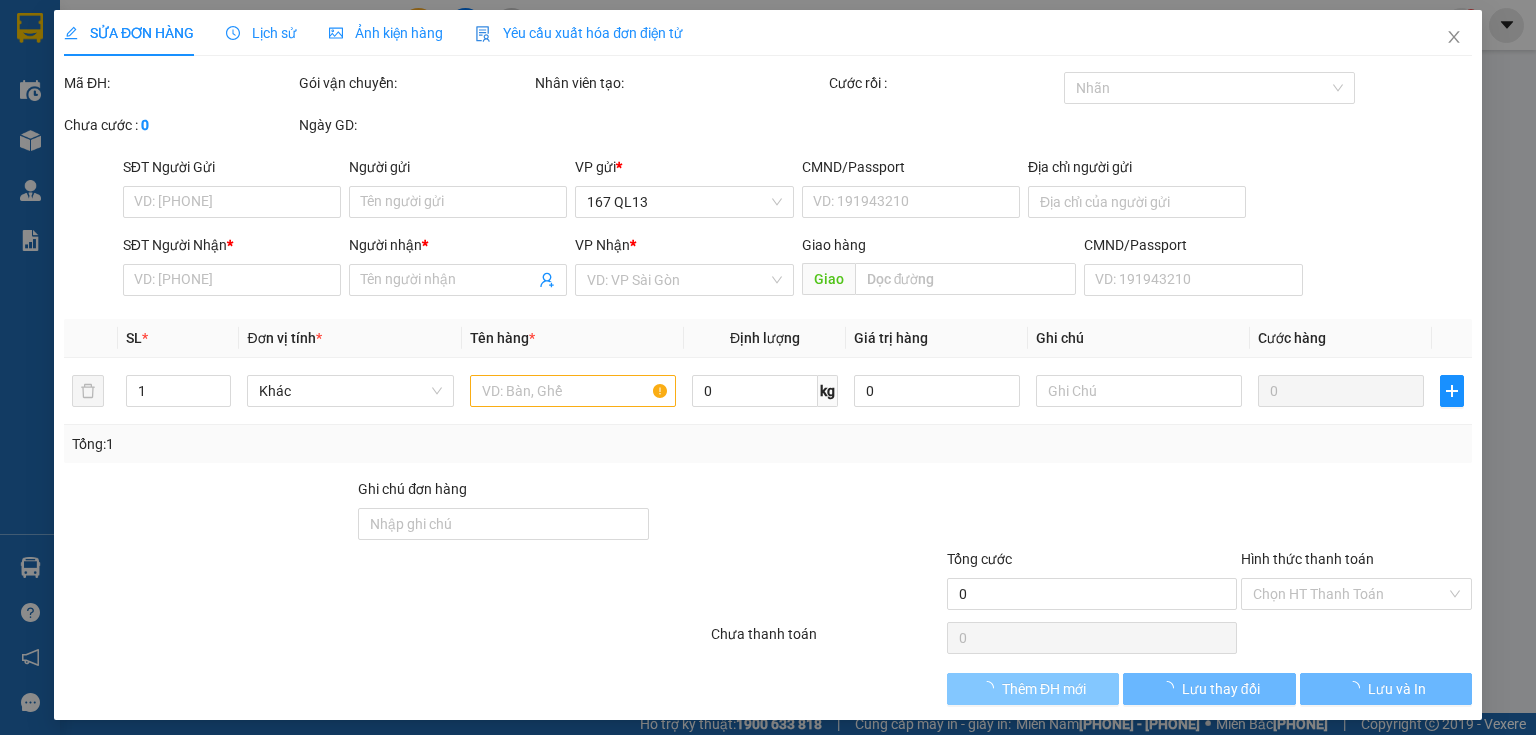type on "0908326059" 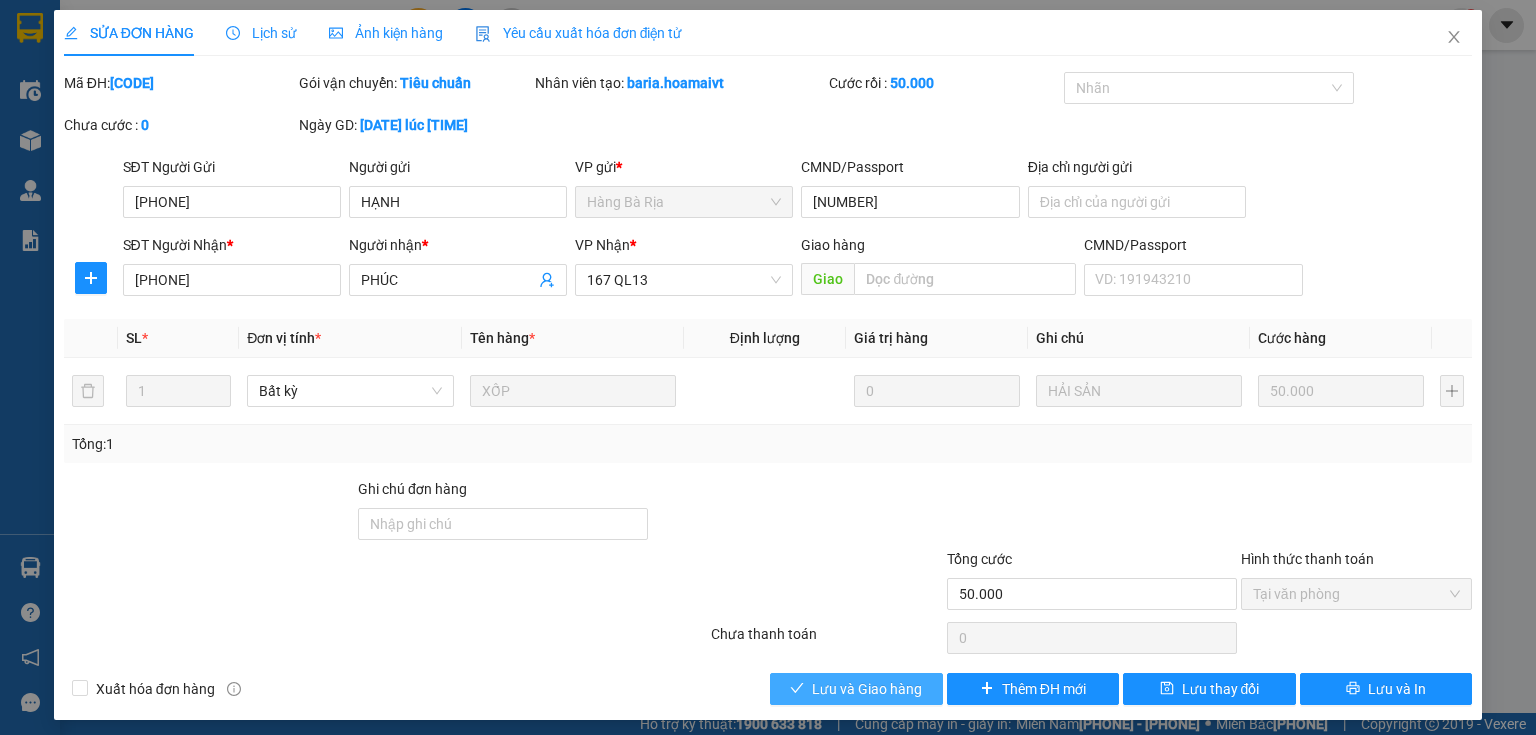 click on "Lưu và Giao hàng" at bounding box center (867, 689) 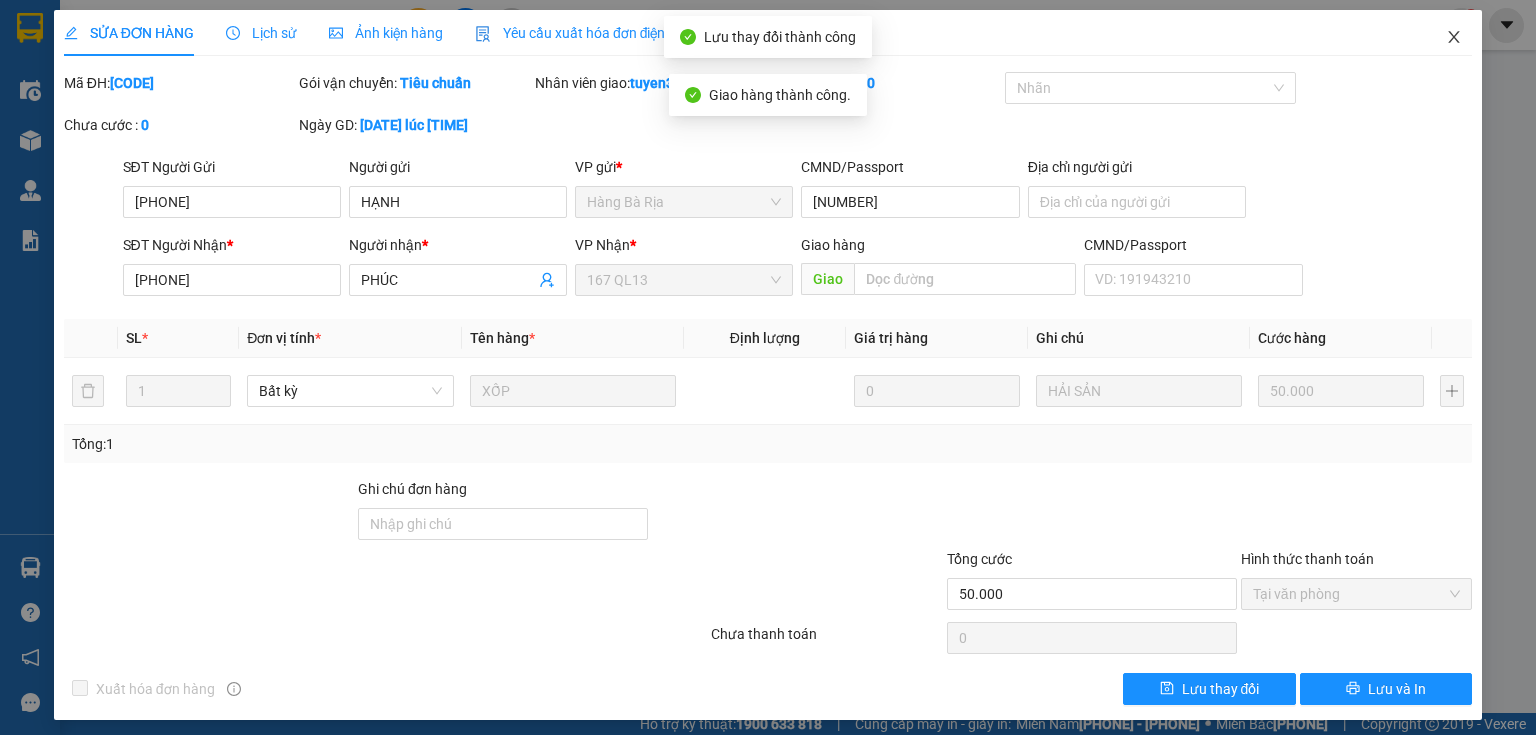 click 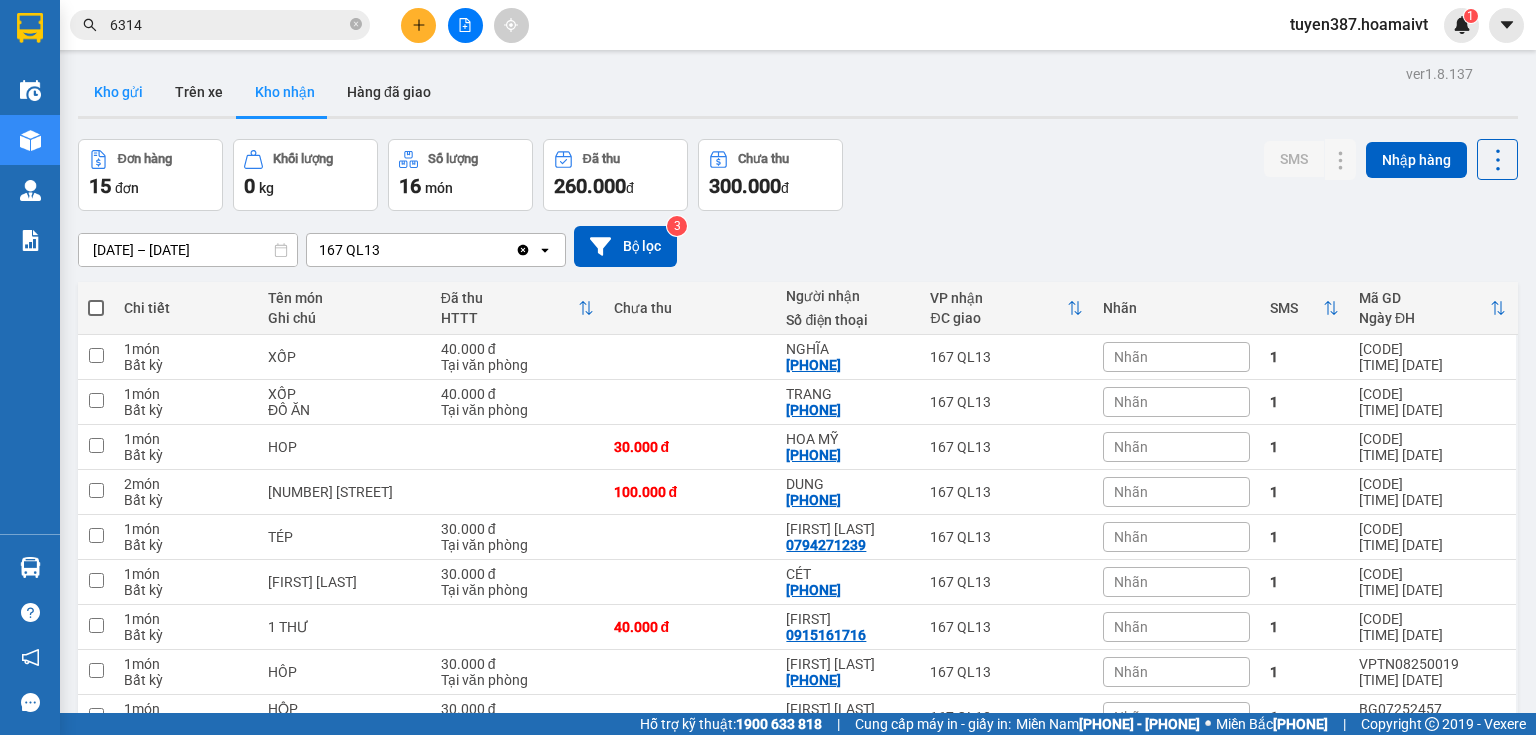 click on "Kho gửi" at bounding box center [118, 92] 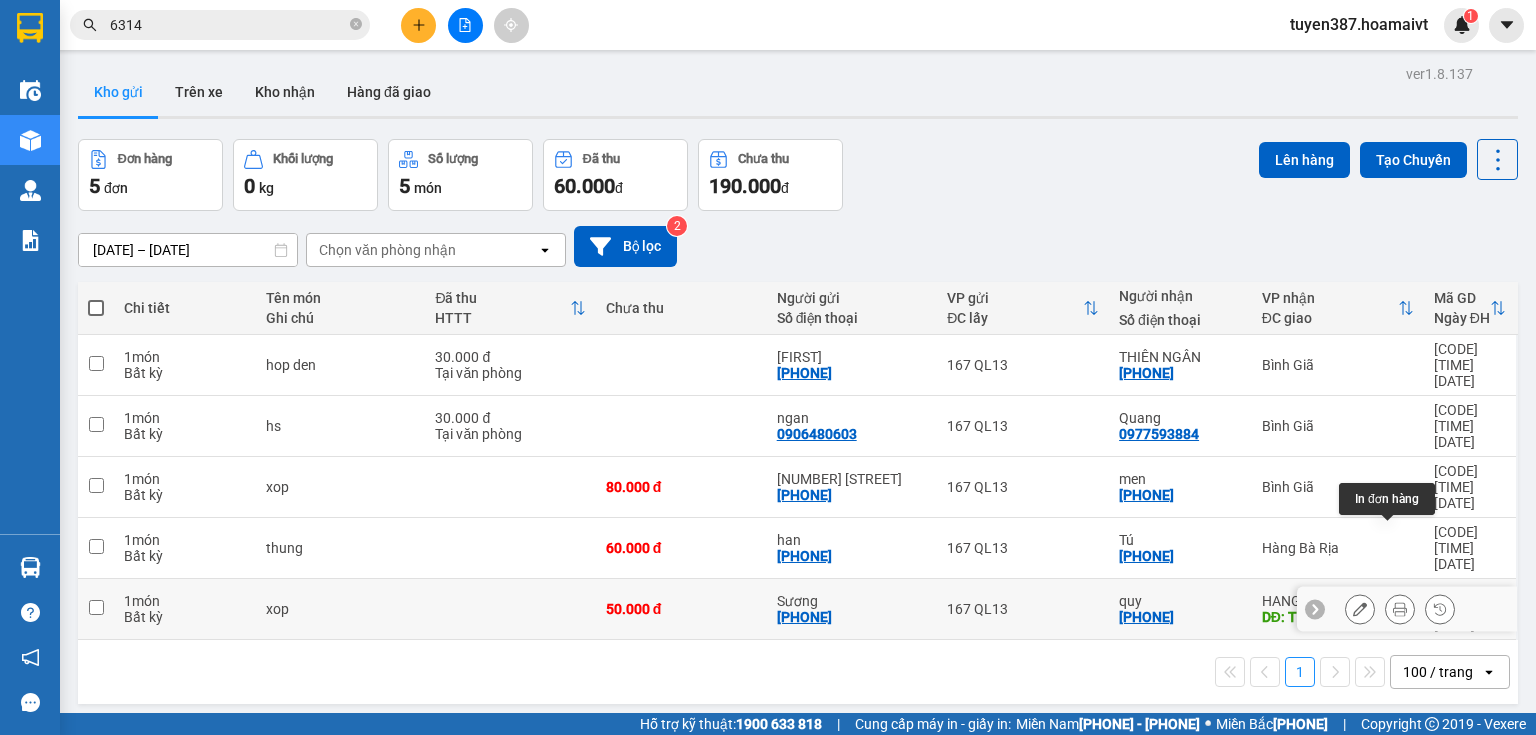 click 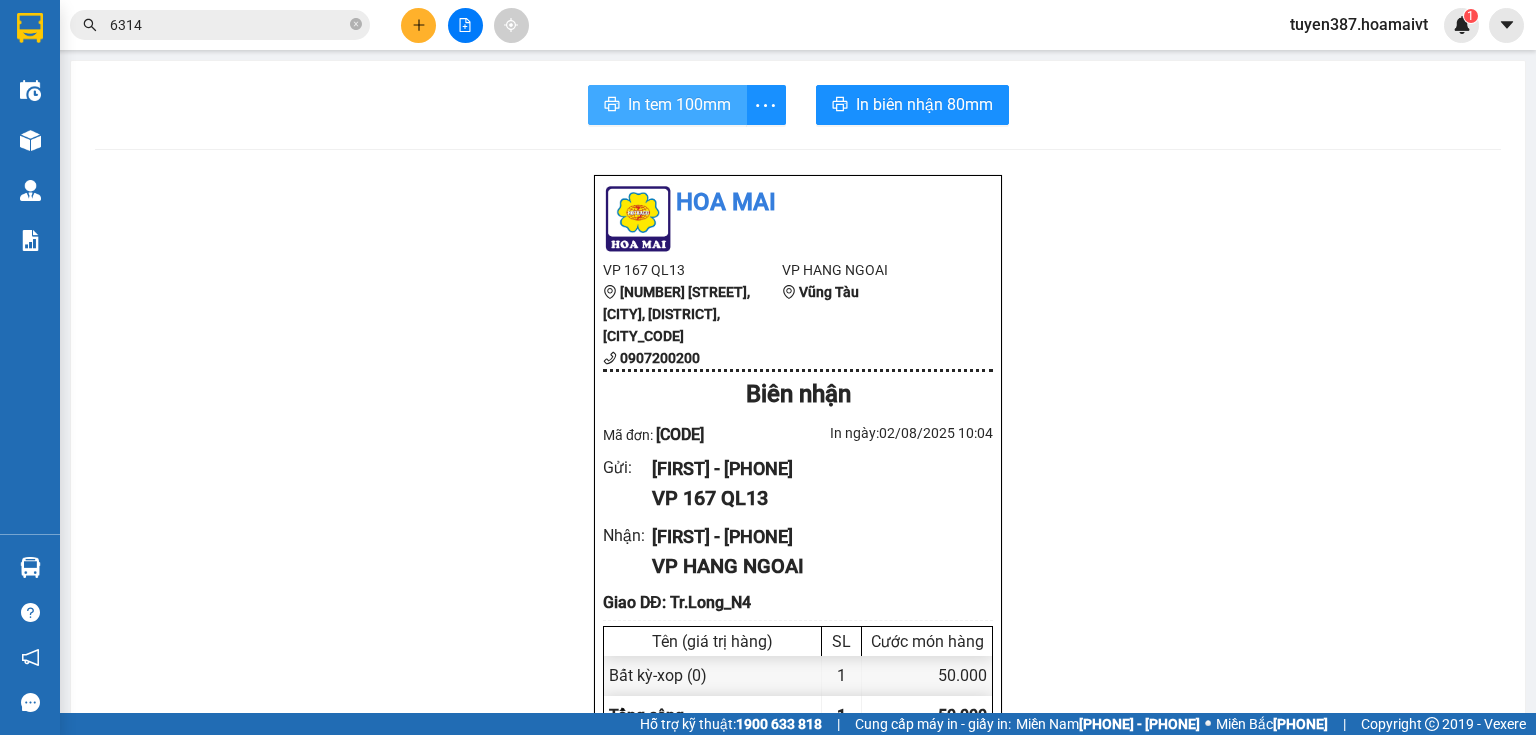 click on "In tem 100mm" at bounding box center [679, 104] 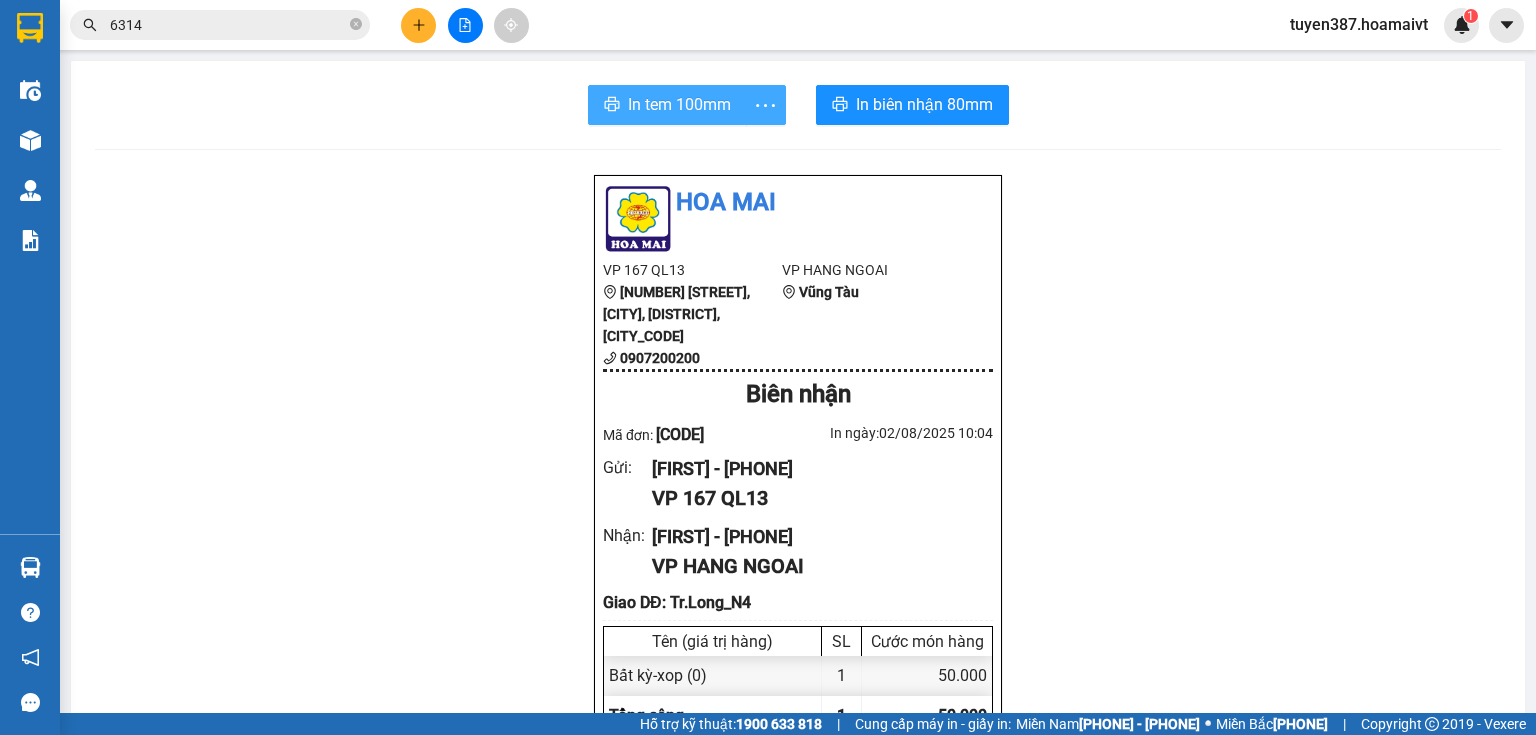 scroll, scrollTop: 0, scrollLeft: 0, axis: both 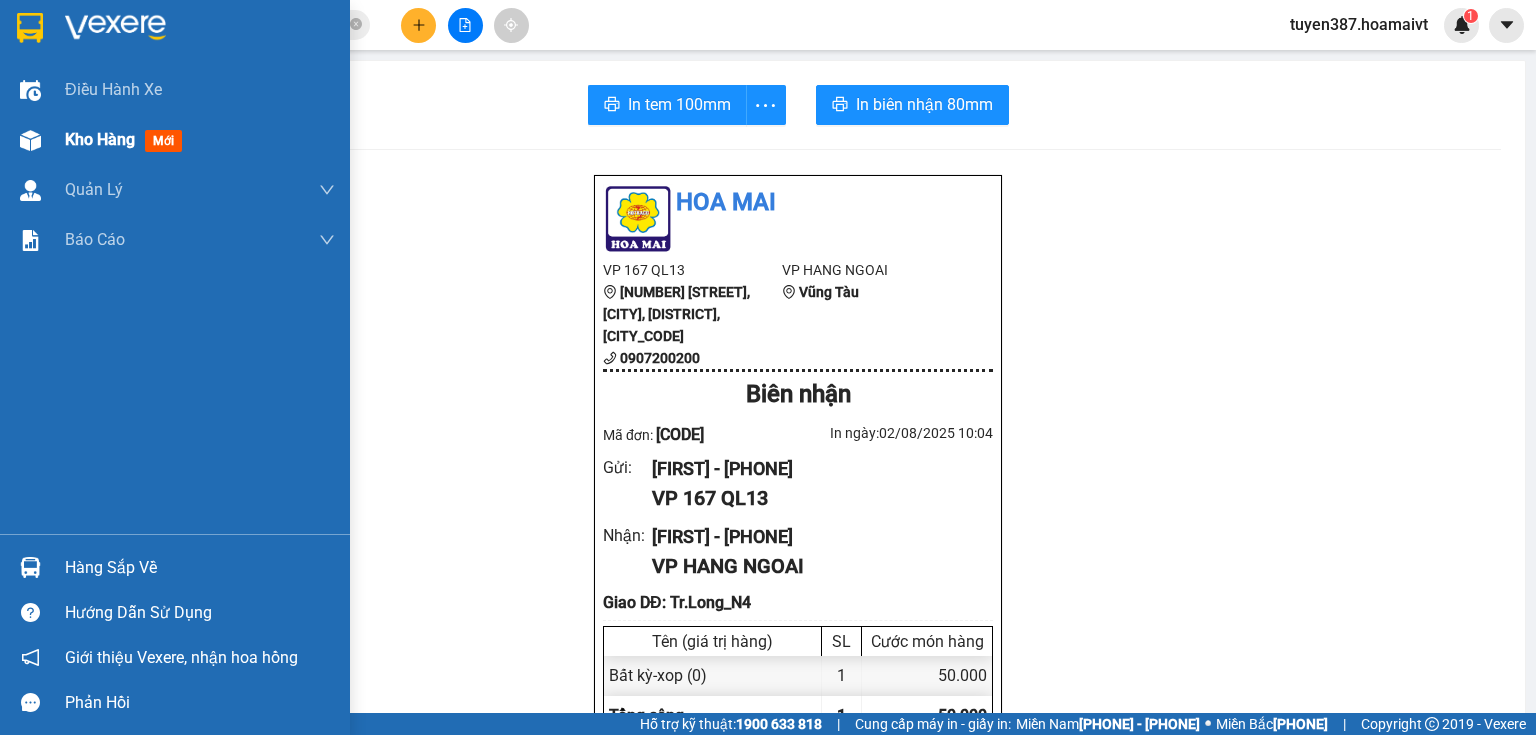 click at bounding box center (30, 140) 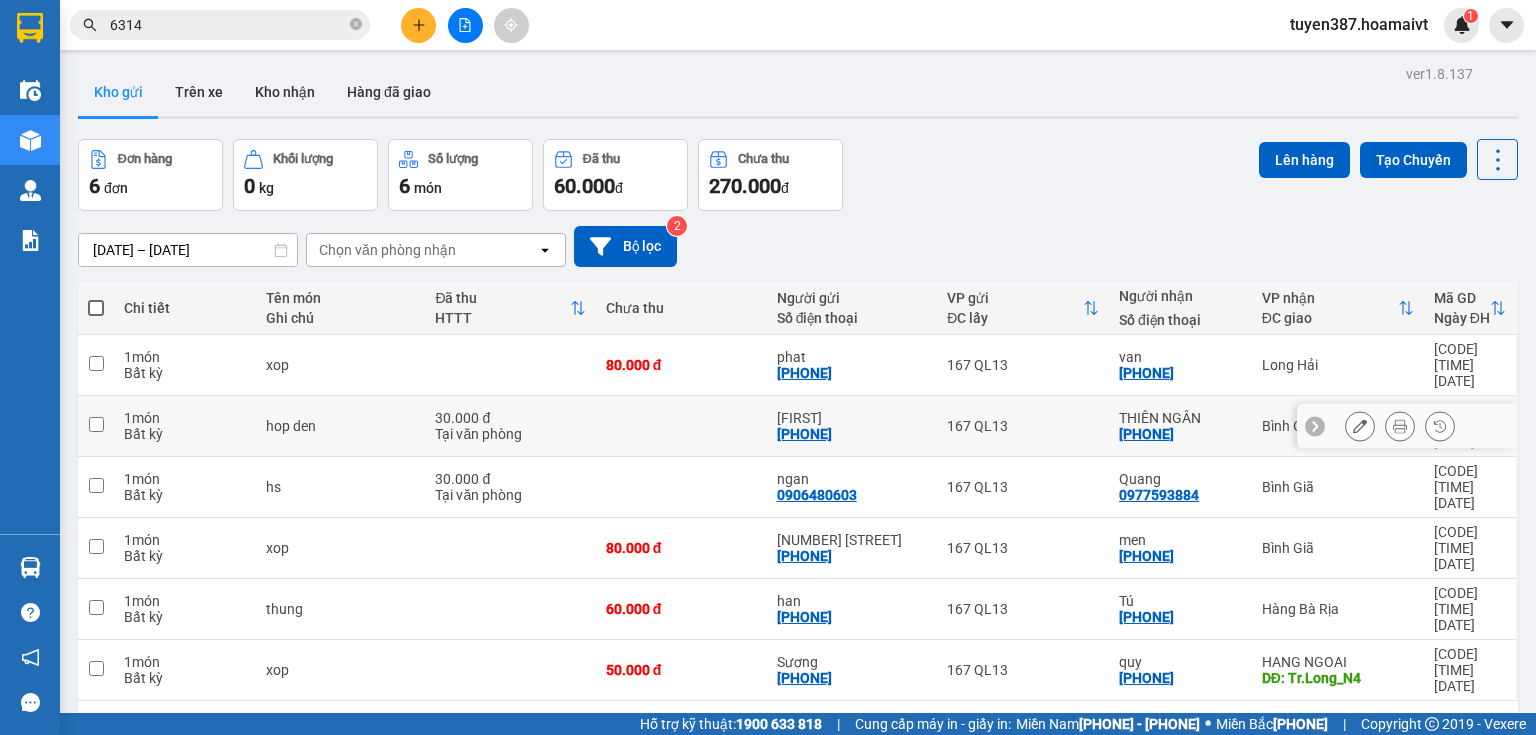 click on "THIÊN NGÂN 0947981212" at bounding box center [1180, 426] 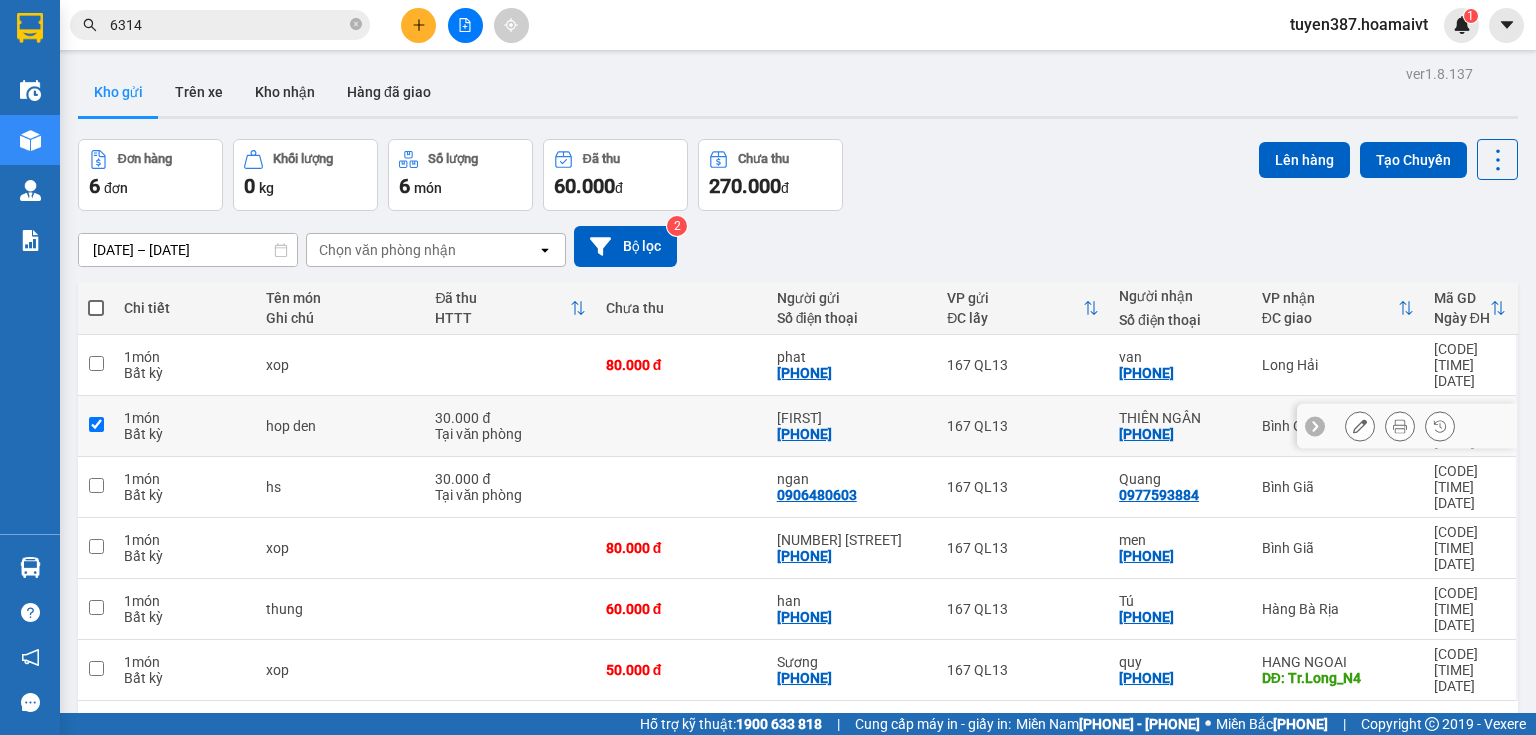 checkbox on "true" 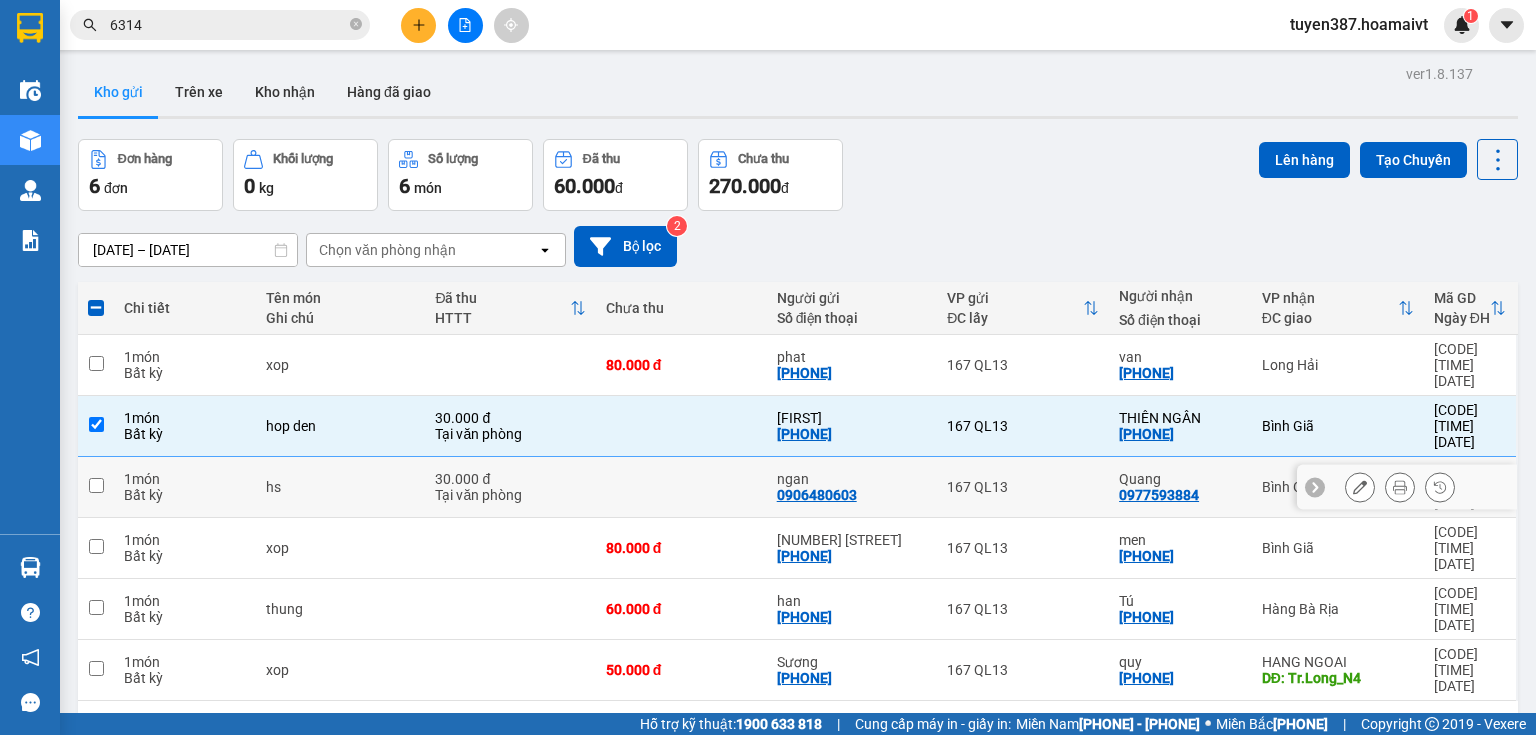 click on "Quang 0977593884" at bounding box center (1180, 487) 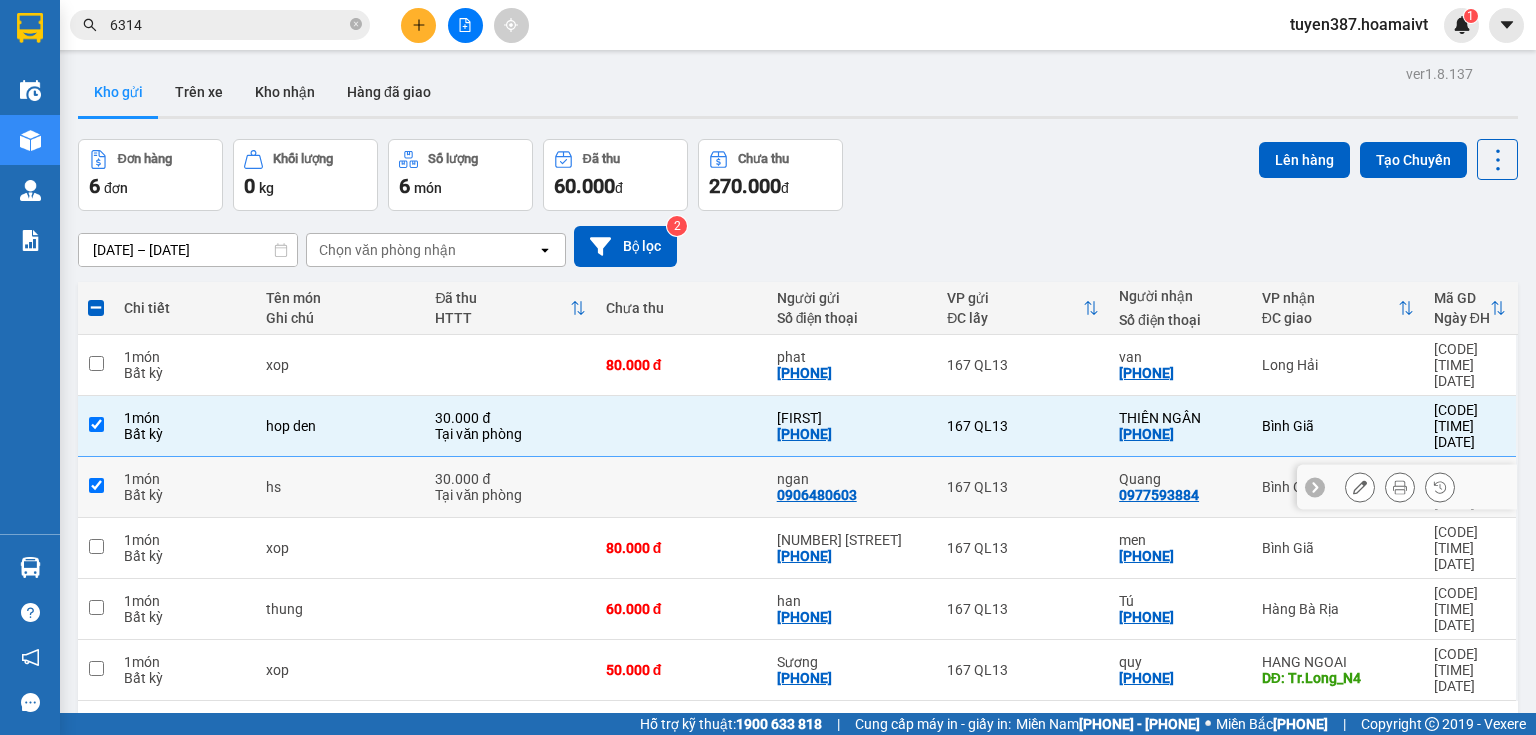 checkbox on "true" 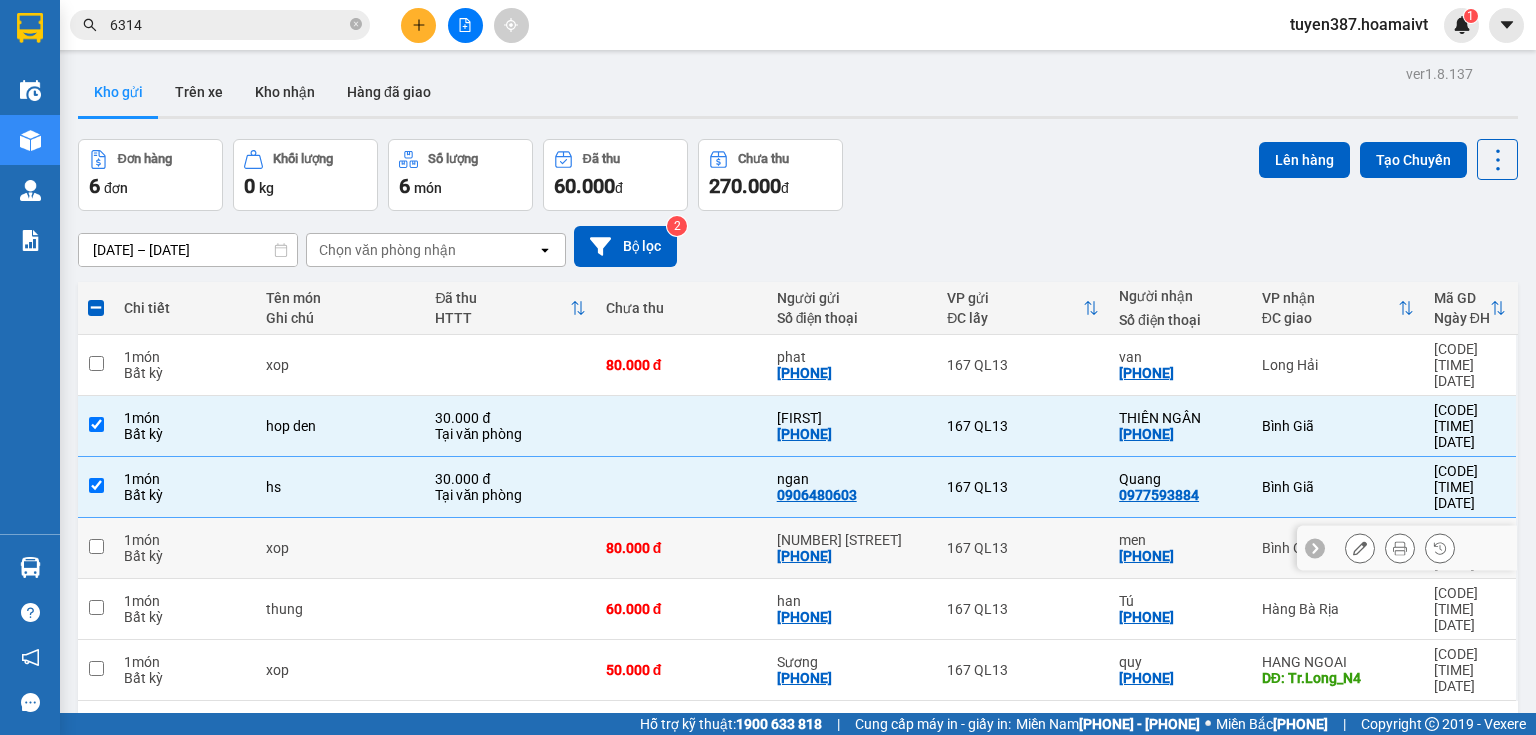 click on "men 0793885304" at bounding box center (1180, 548) 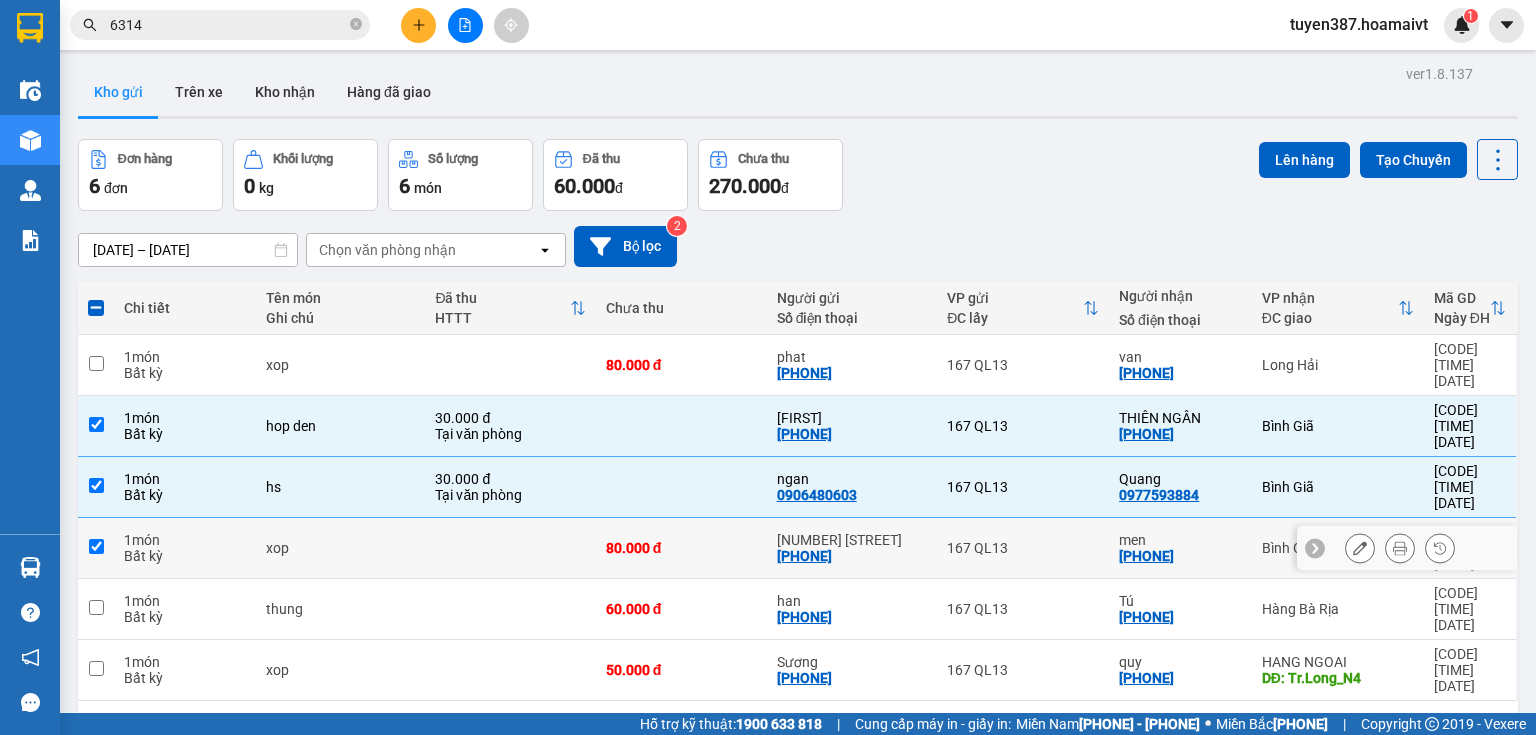 checkbox on "true" 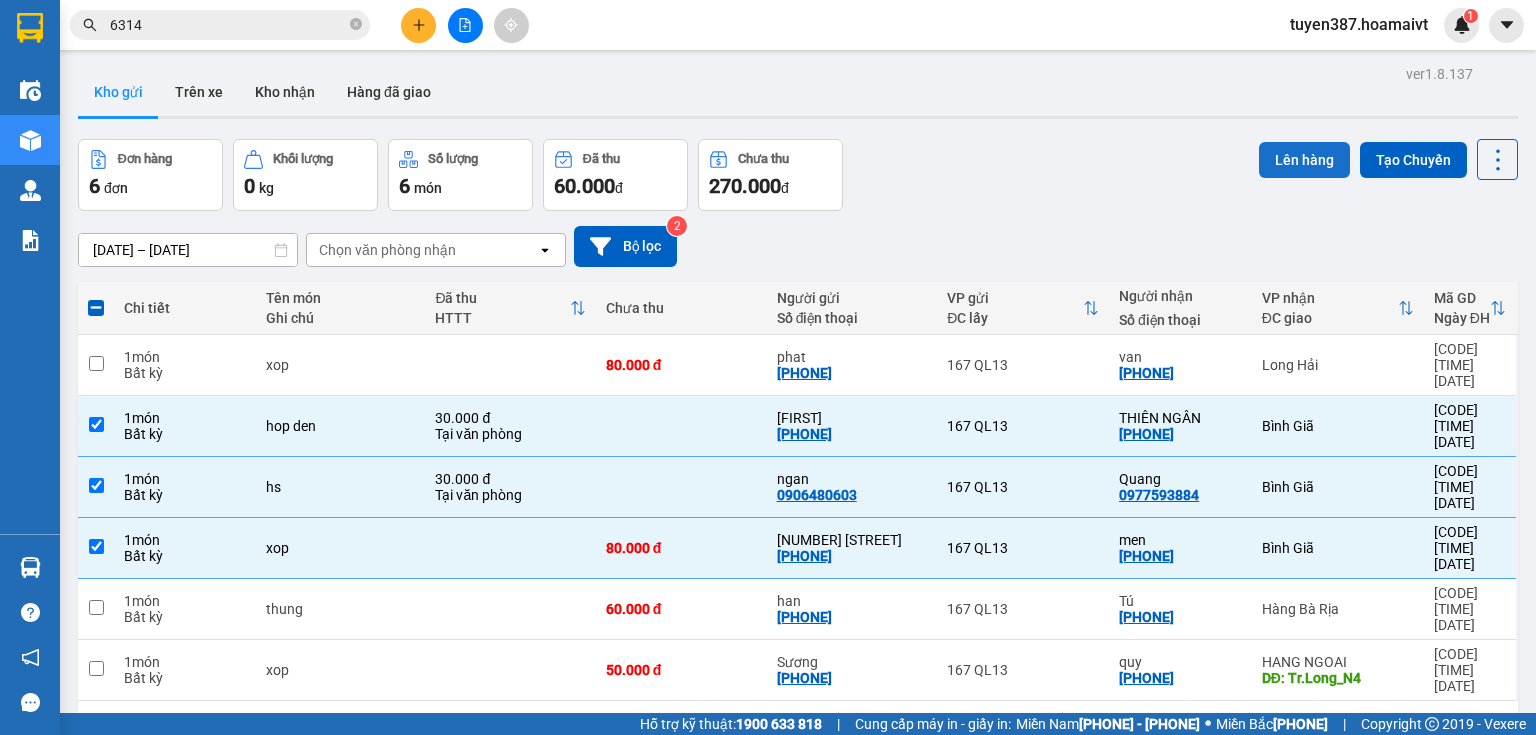 click on "Lên hàng" at bounding box center [1304, 160] 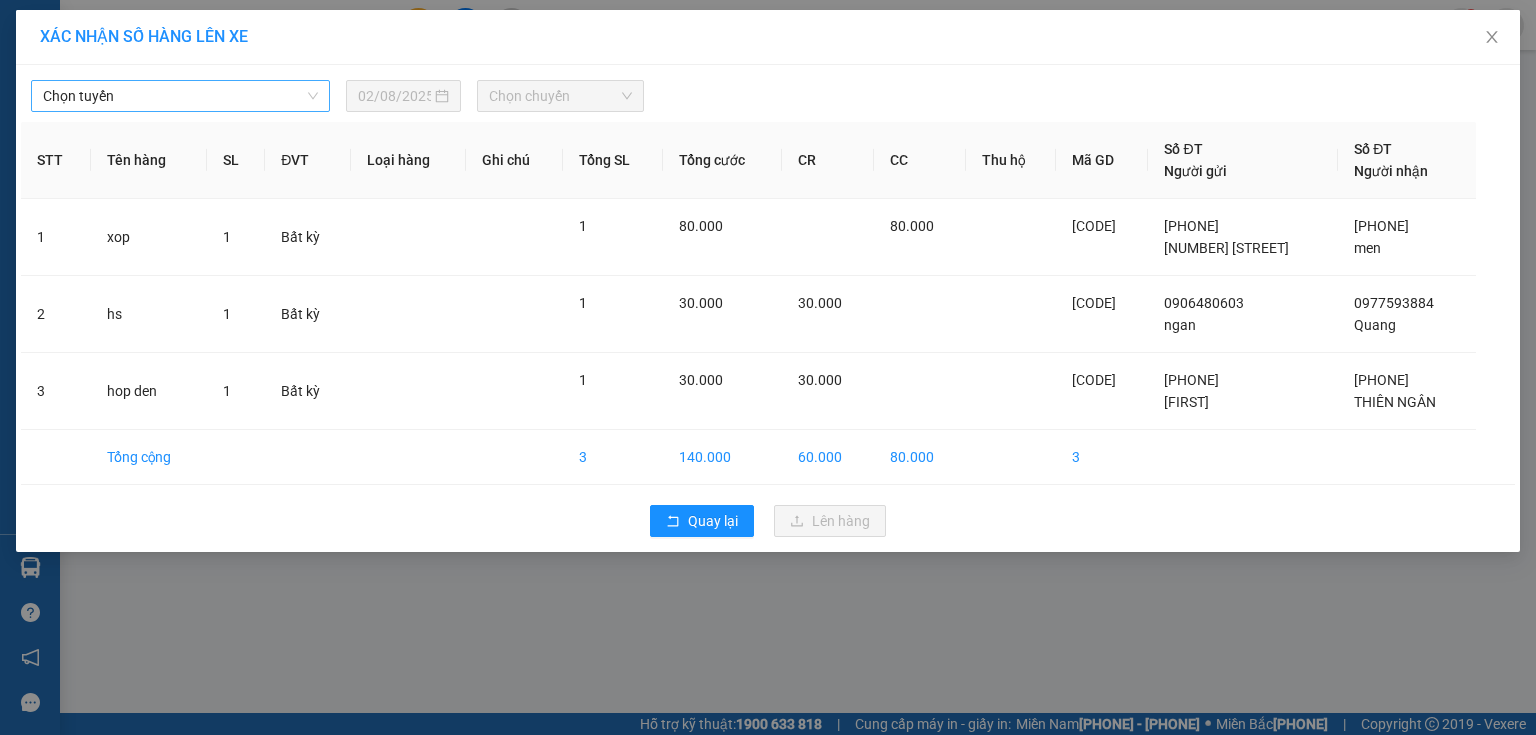 click on "Chọn tuyến" at bounding box center [180, 96] 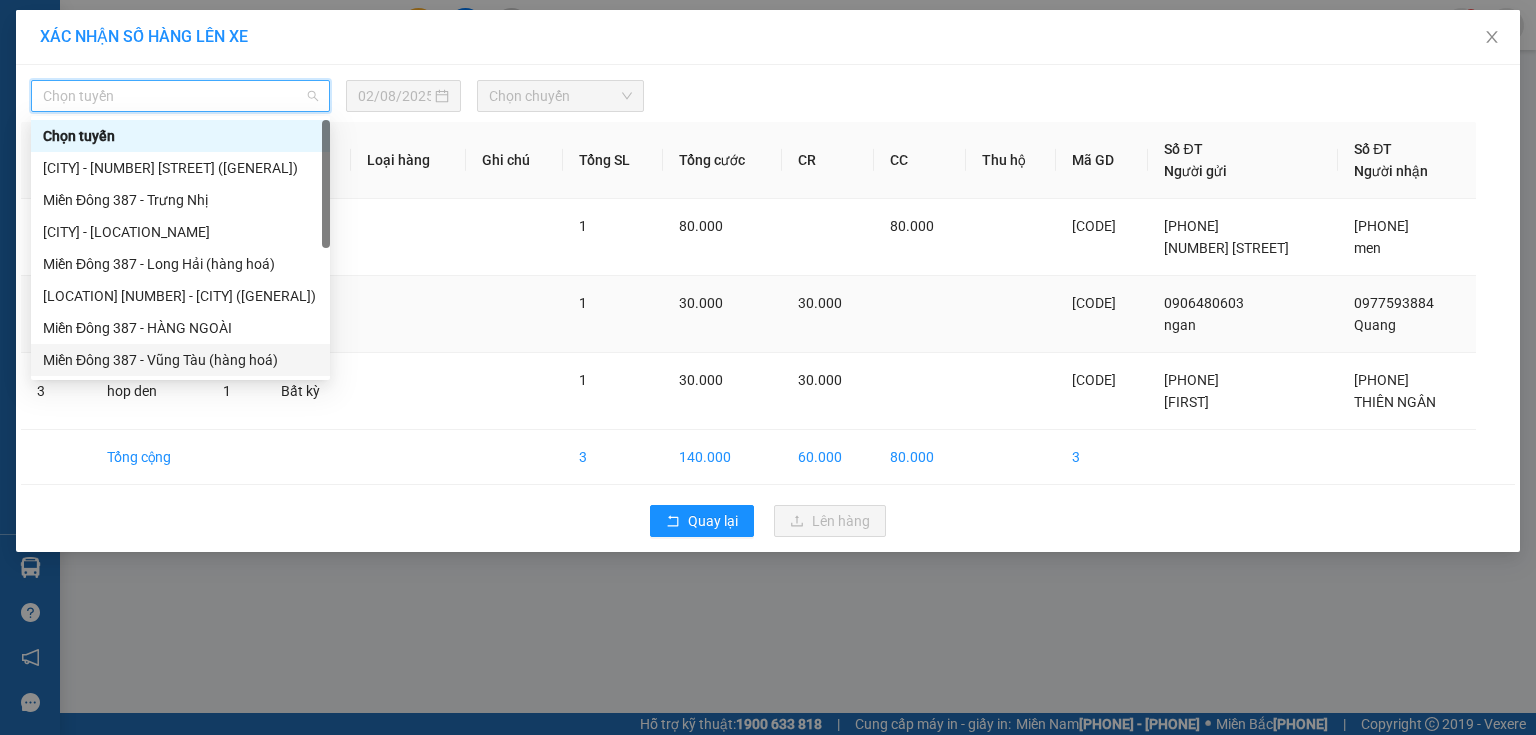 drag, startPoint x: 209, startPoint y: 365, endPoint x: 272, endPoint y: 324, distance: 75.16648 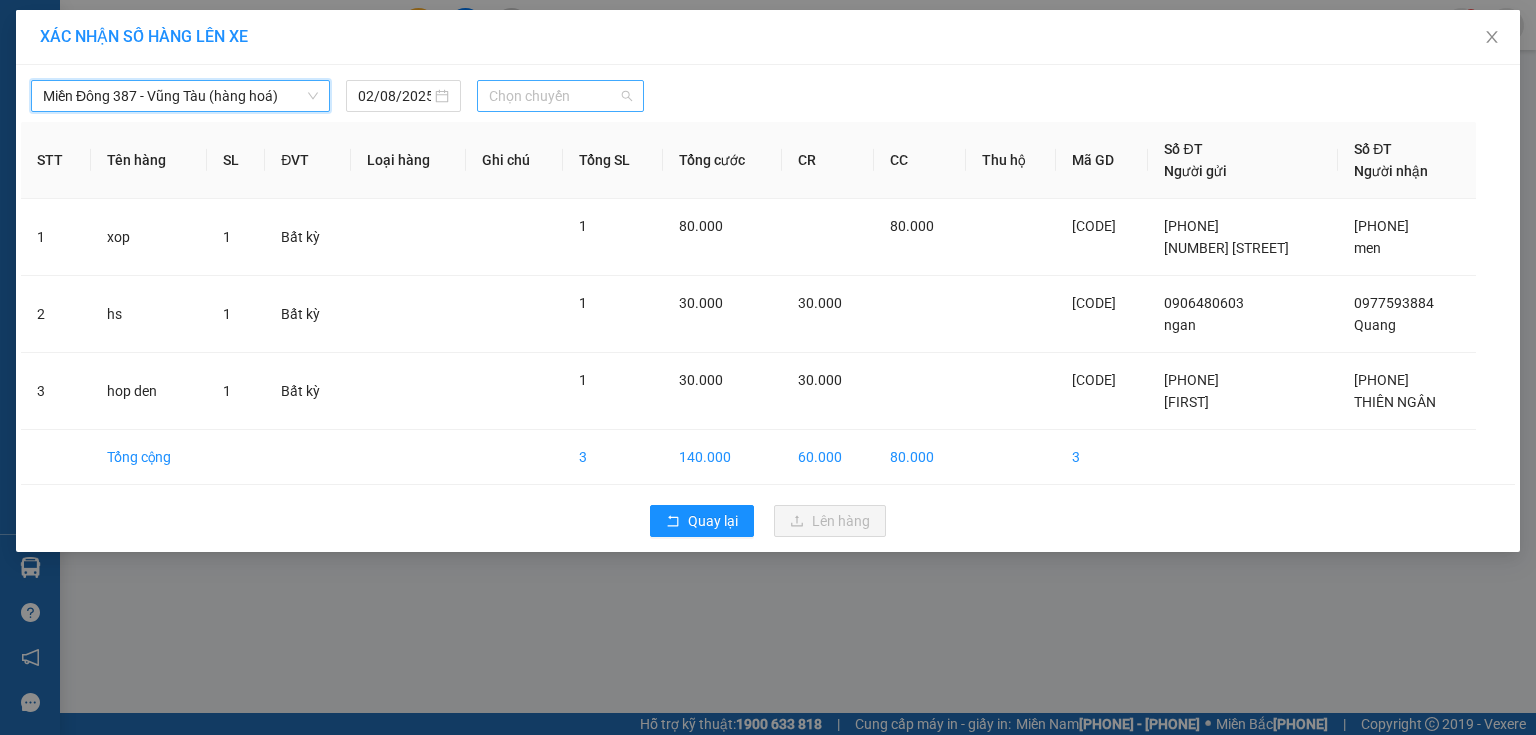 click on "Chọn chuyến" at bounding box center [561, 96] 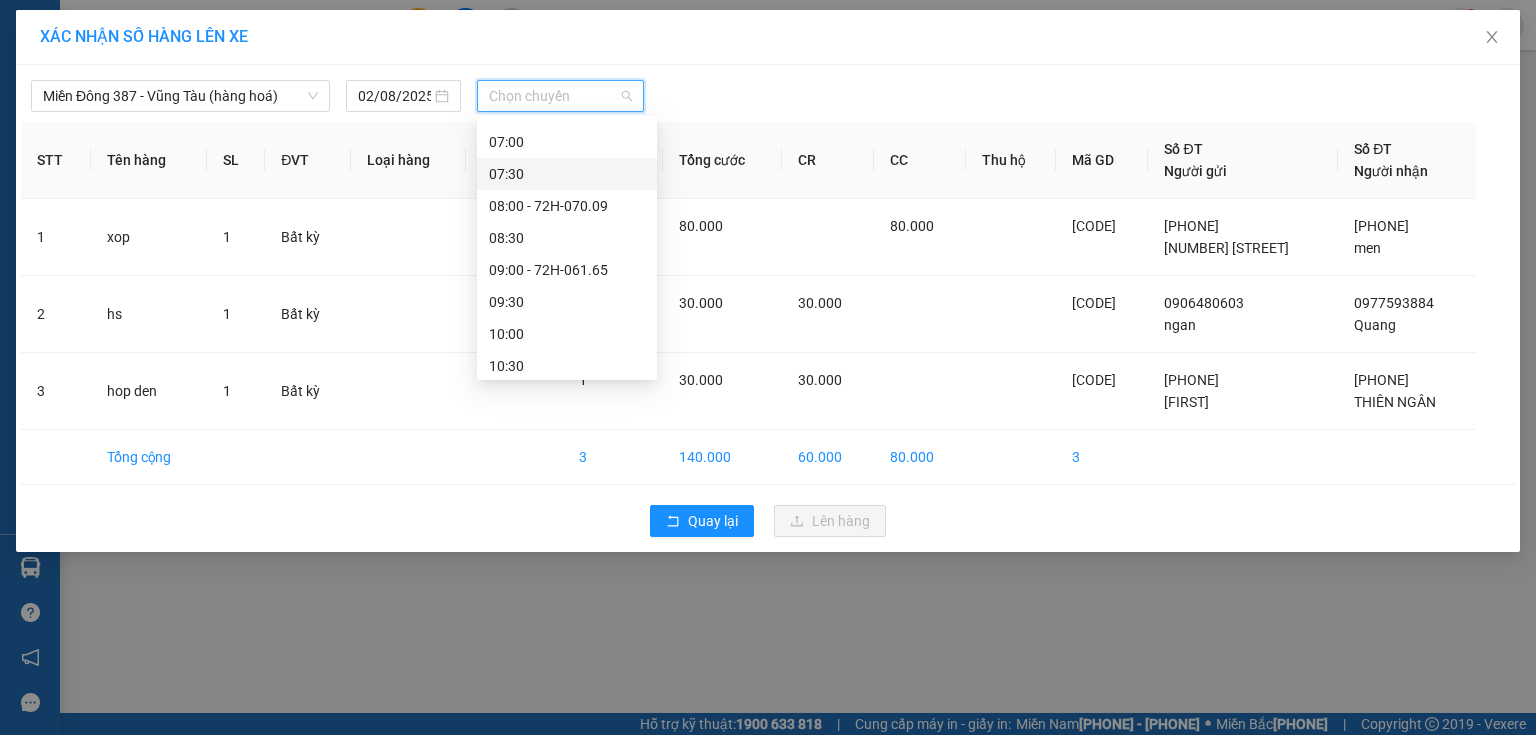 scroll, scrollTop: 160, scrollLeft: 0, axis: vertical 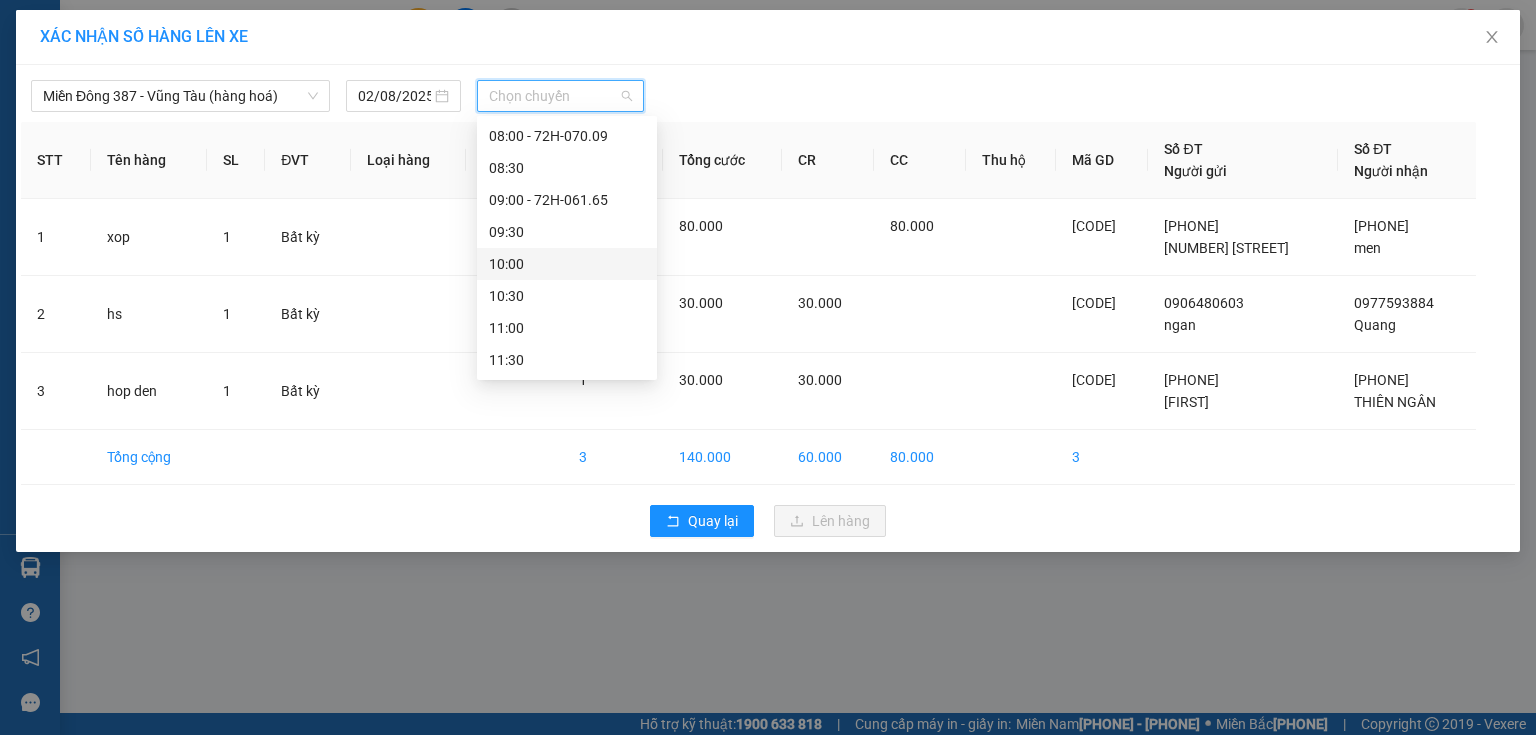 drag, startPoint x: 535, startPoint y: 268, endPoint x: 628, endPoint y: 163, distance: 140.26404 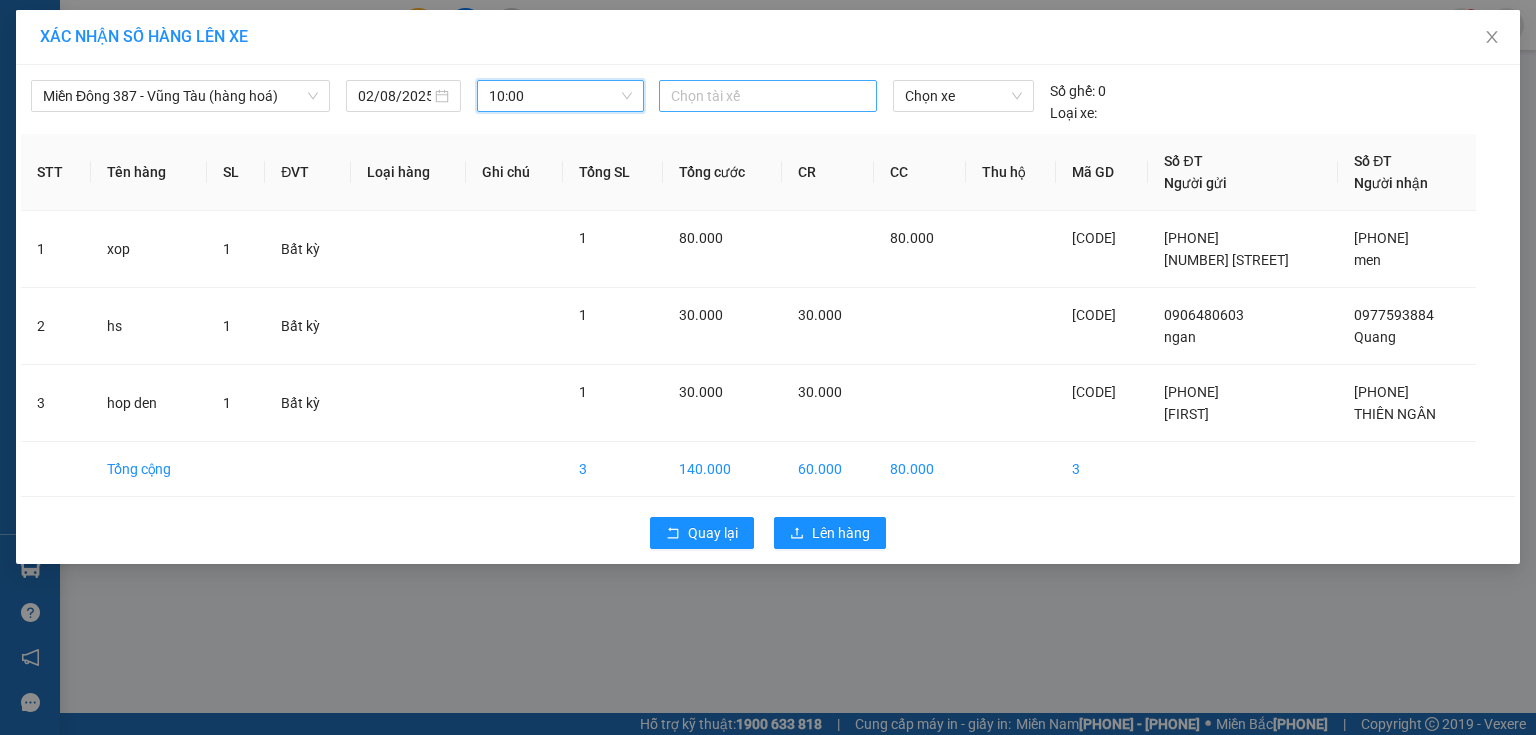 click at bounding box center (768, 96) 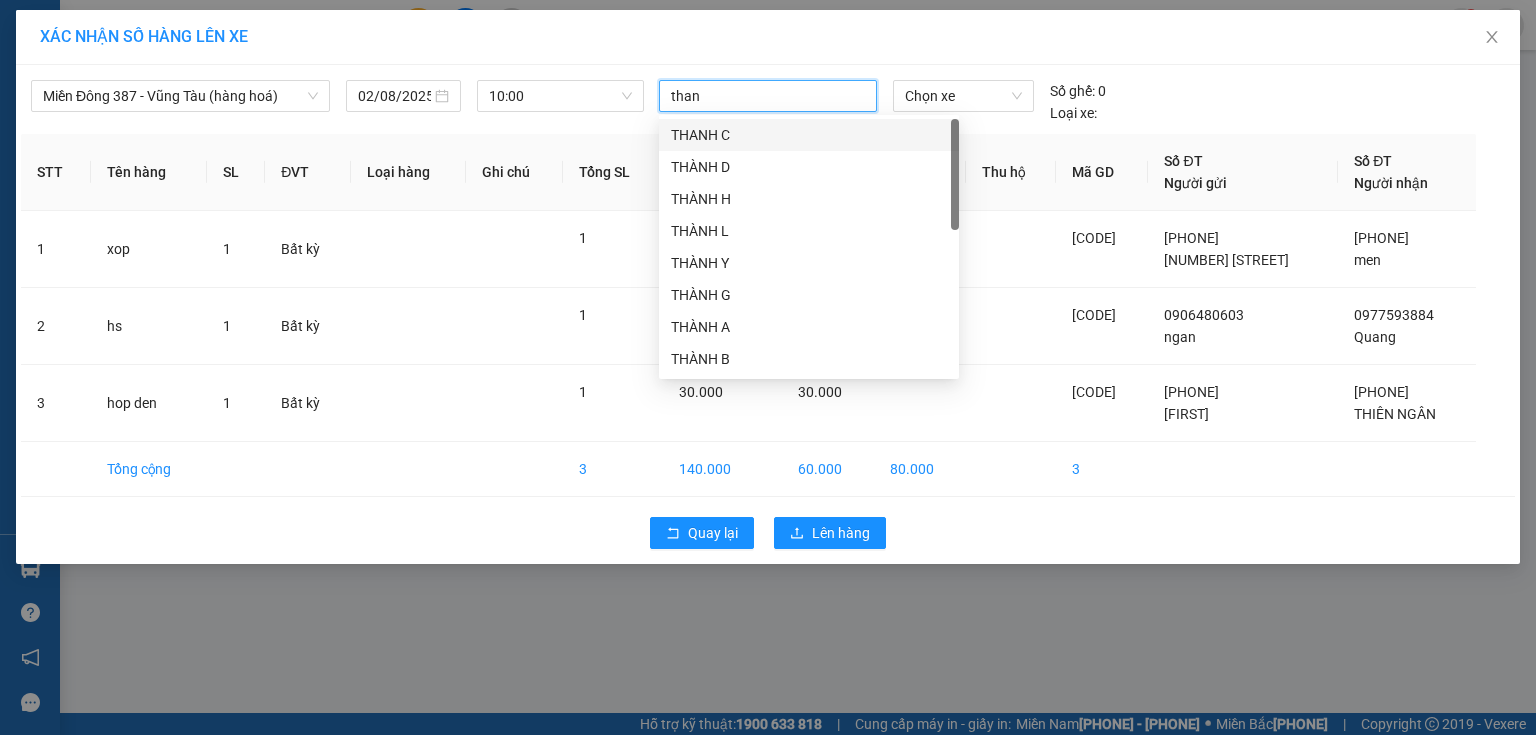 type on "thanh" 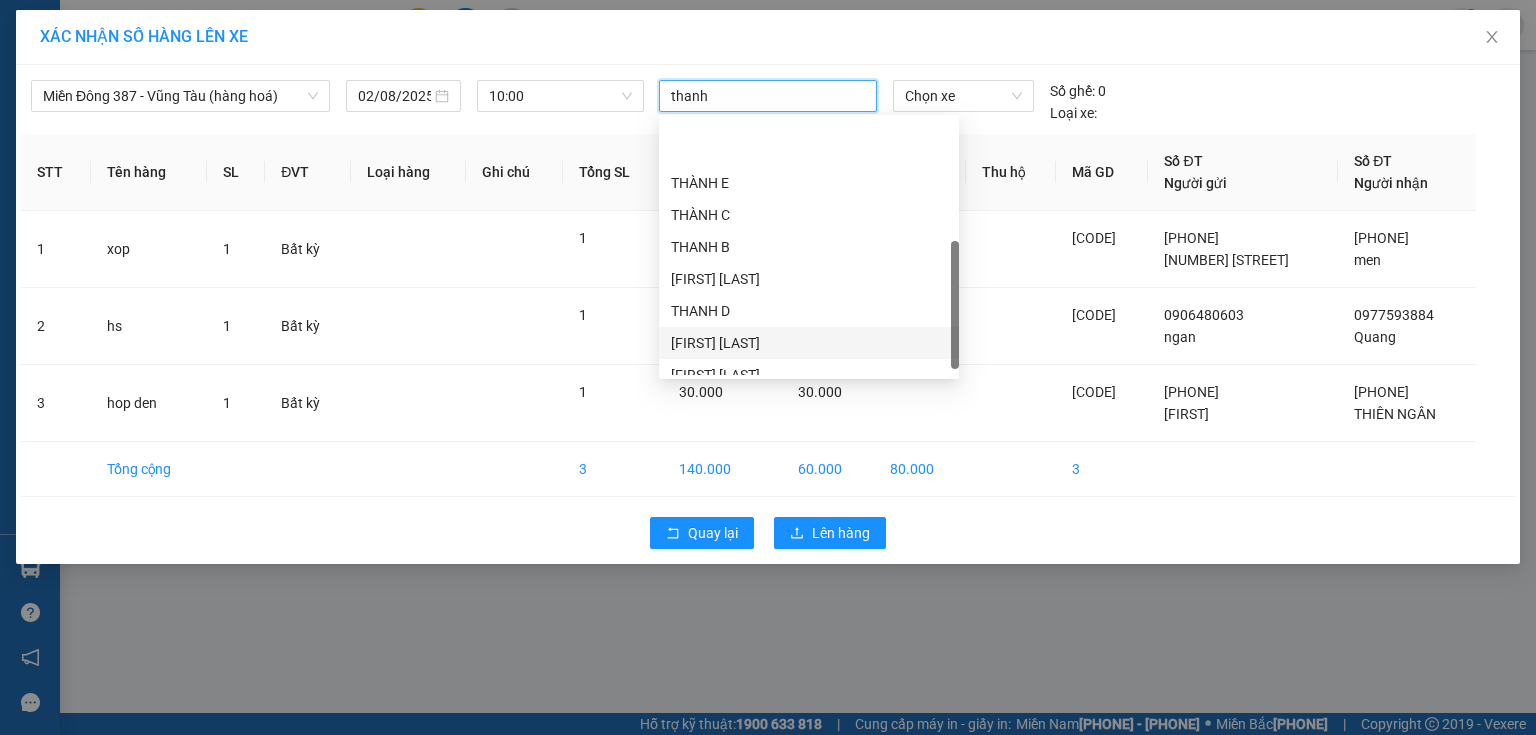 scroll, scrollTop: 352, scrollLeft: 0, axis: vertical 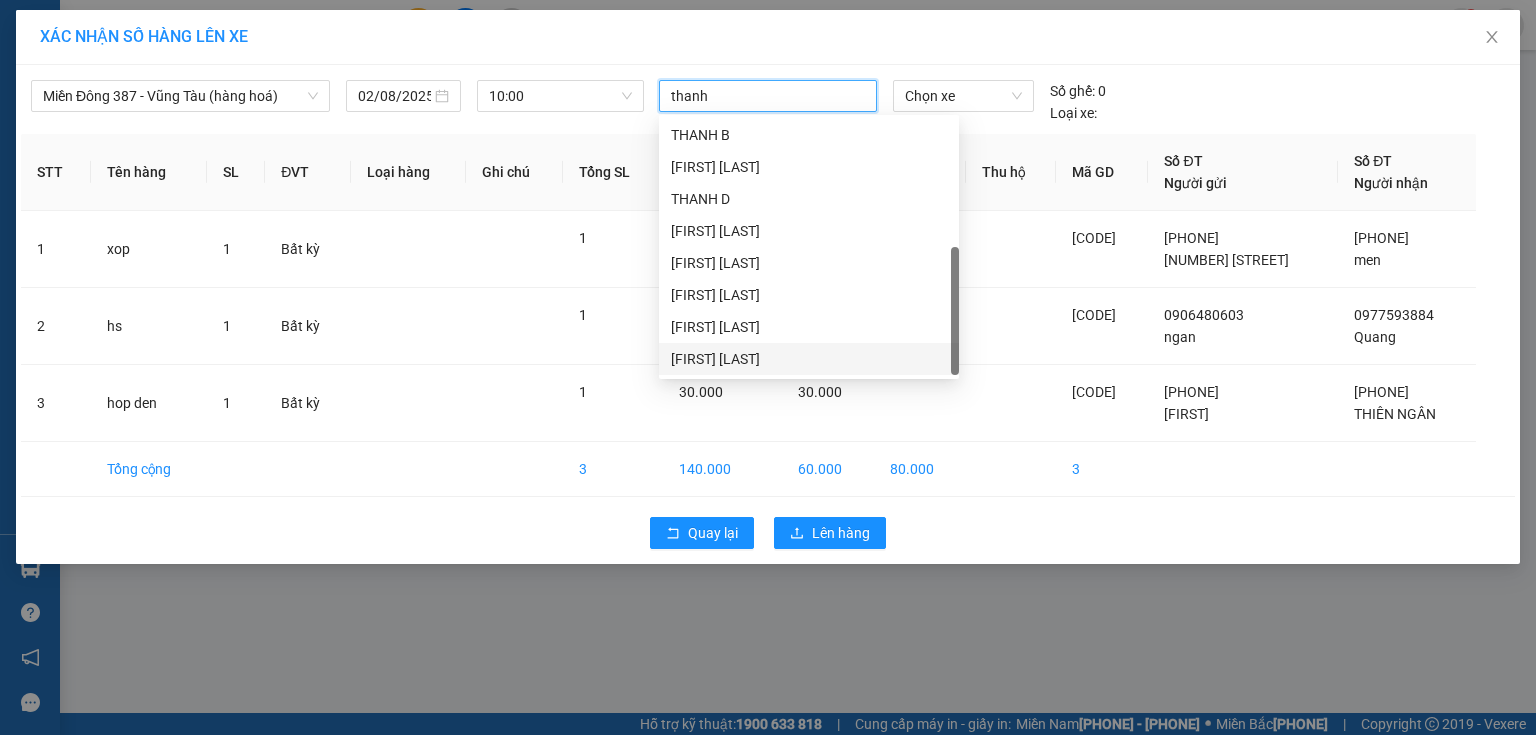 click on "THANH MĐ" at bounding box center (809, 359) 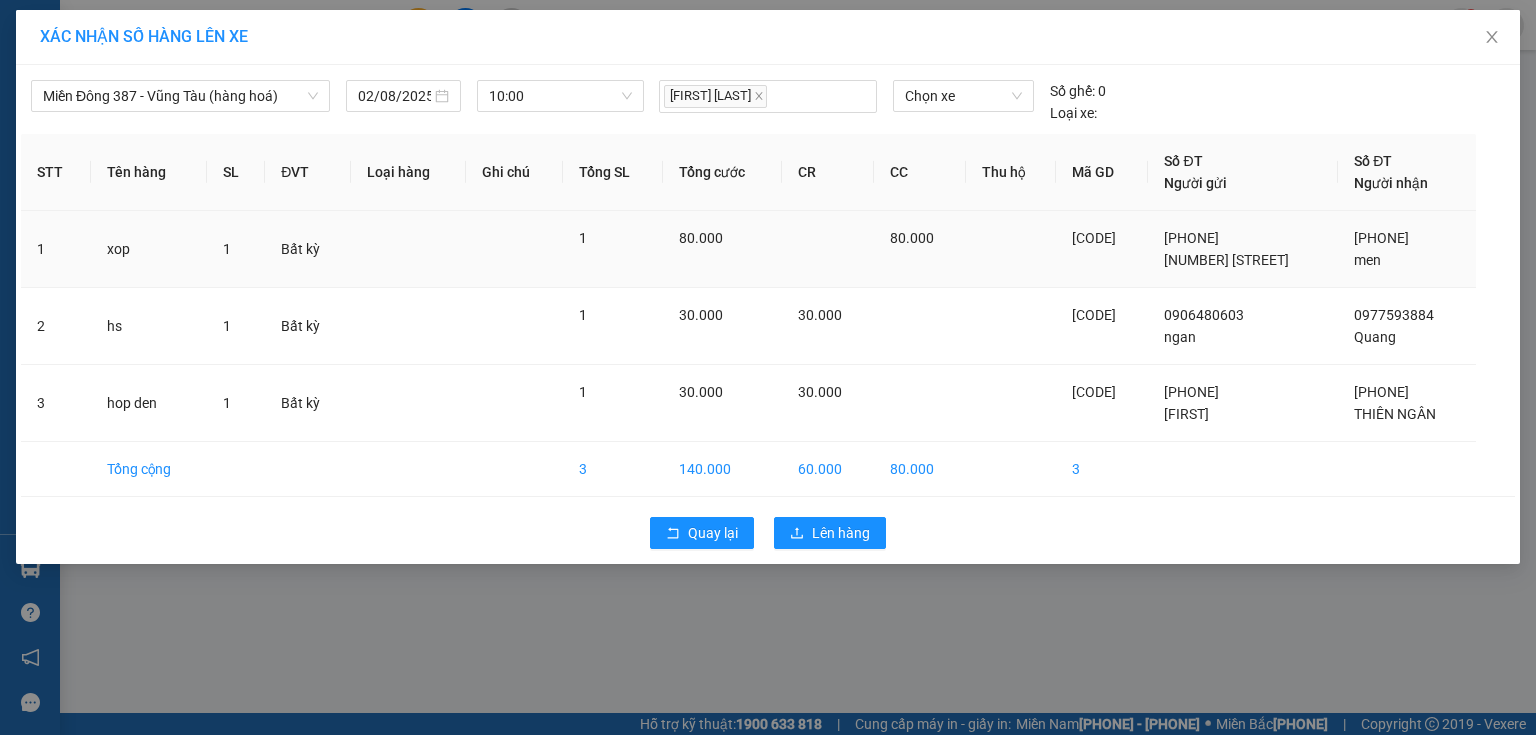 click at bounding box center [1011, 249] 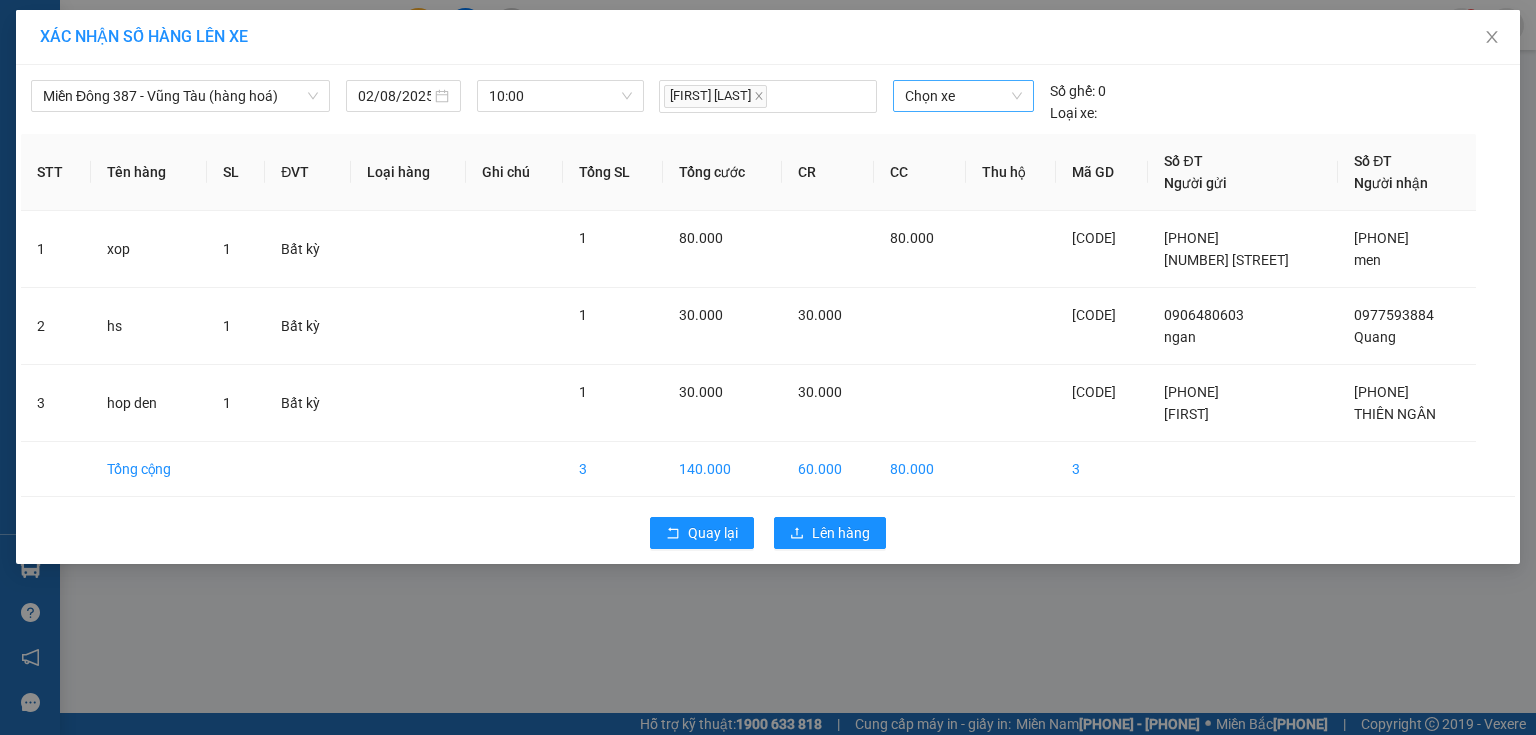 click on "Chọn xe" at bounding box center [963, 96] 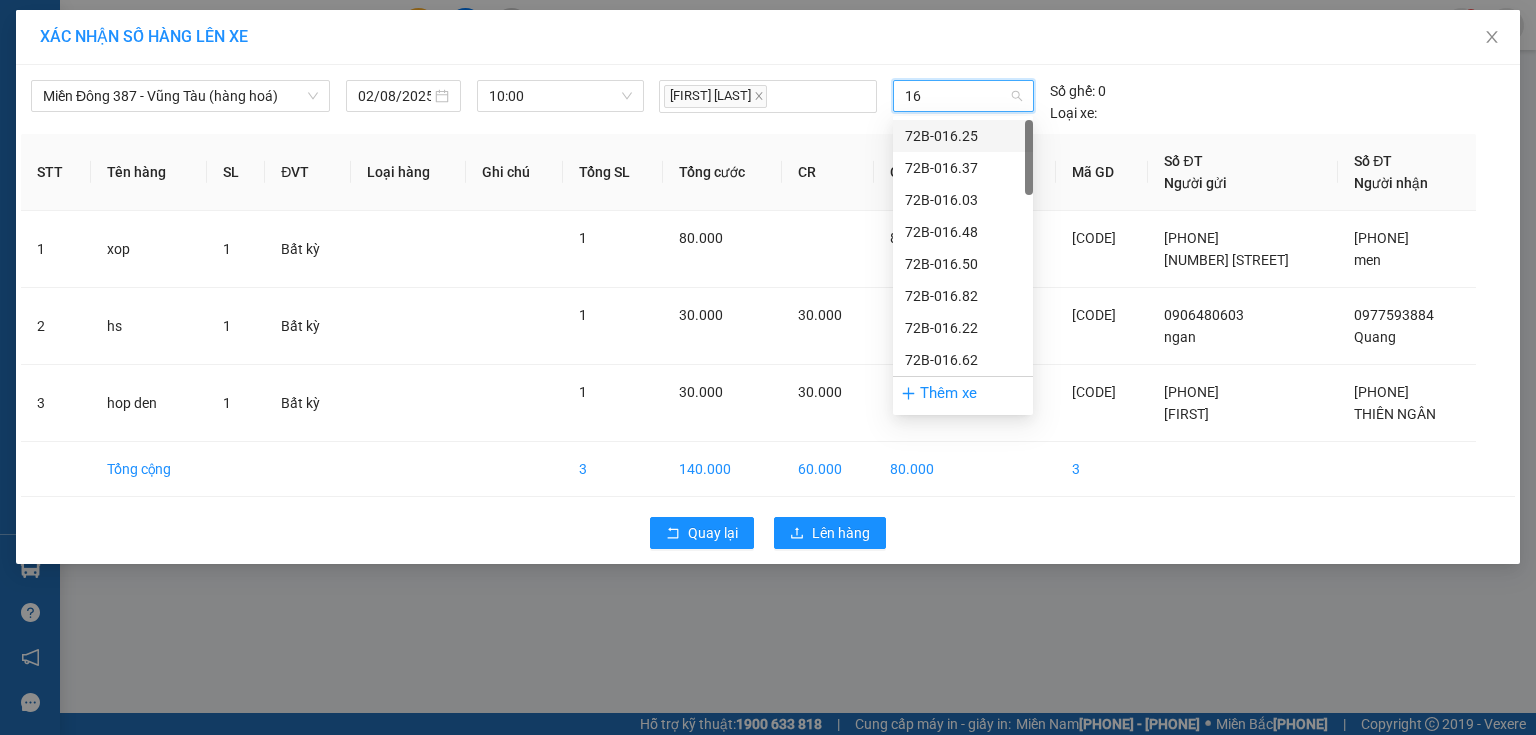 type on "167" 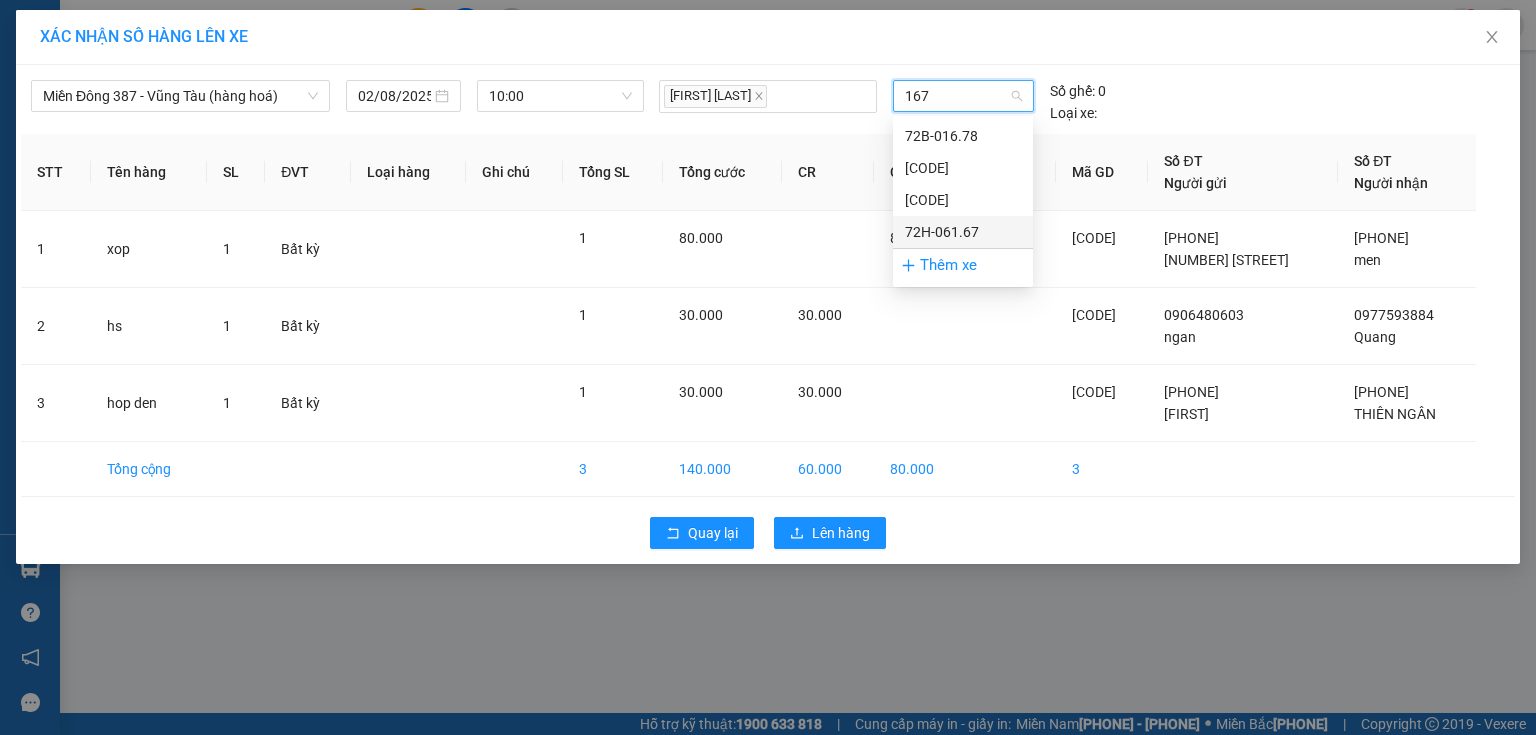 click on "72H-061.67" at bounding box center (963, 232) 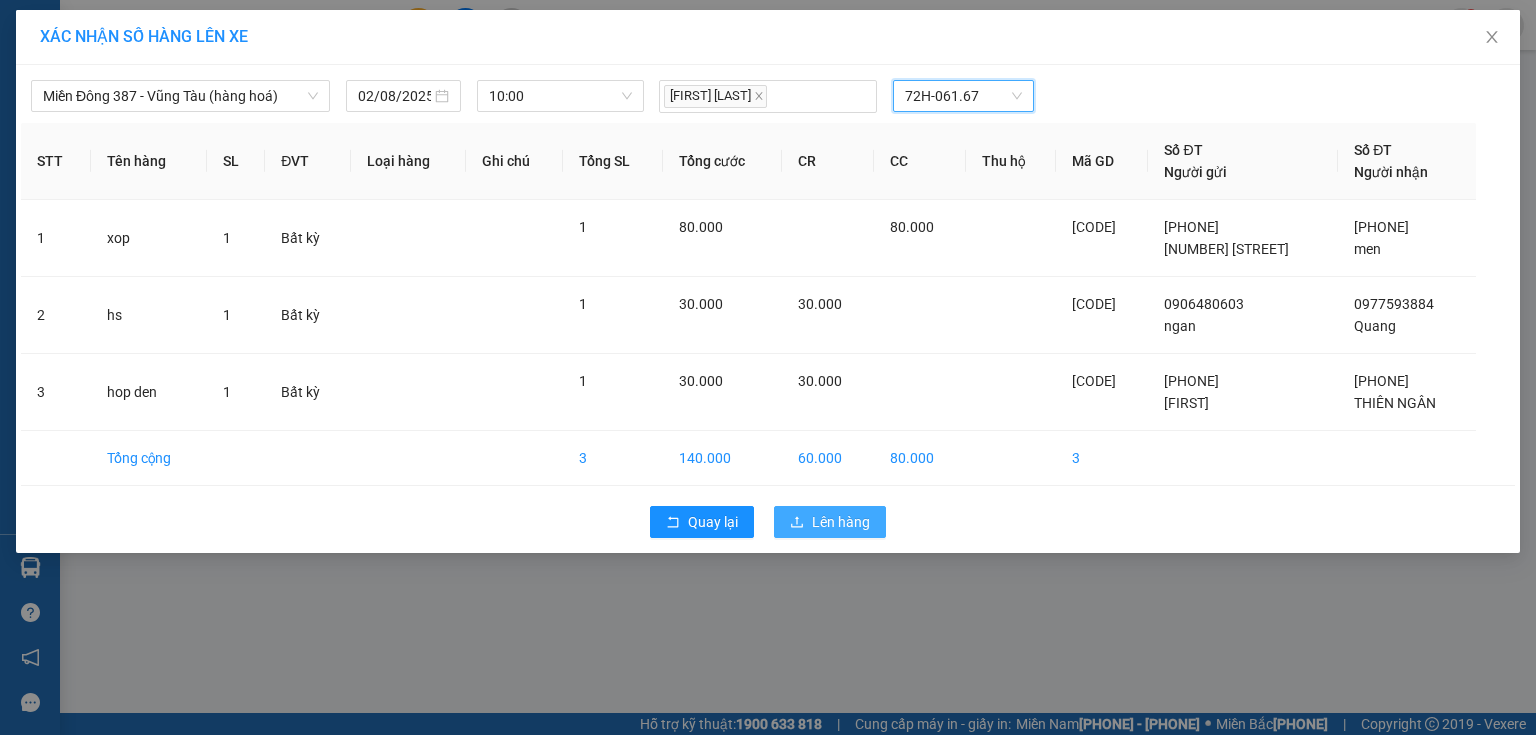 click on "Lên hàng" at bounding box center [841, 522] 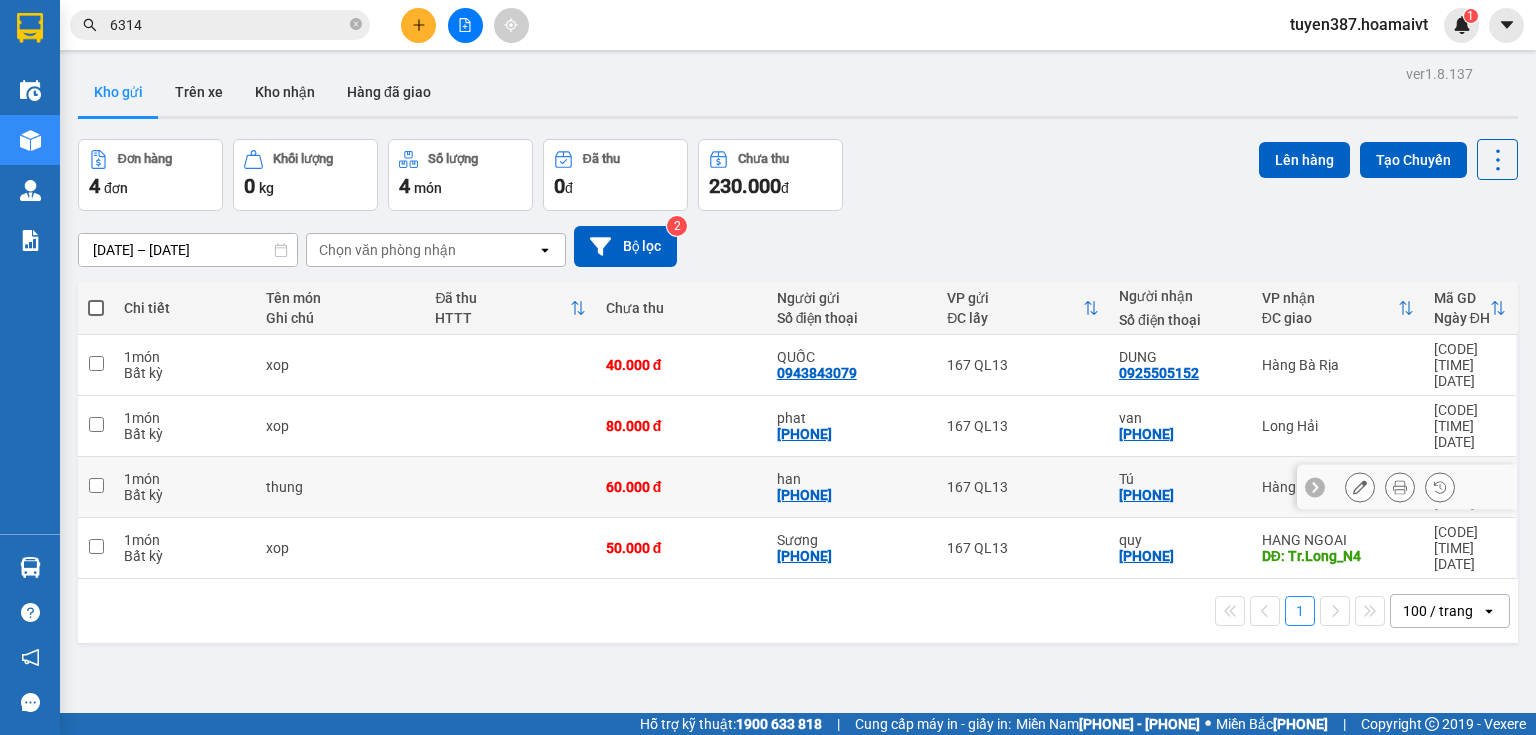 click on "Tú 0786515253" at bounding box center (1180, 487) 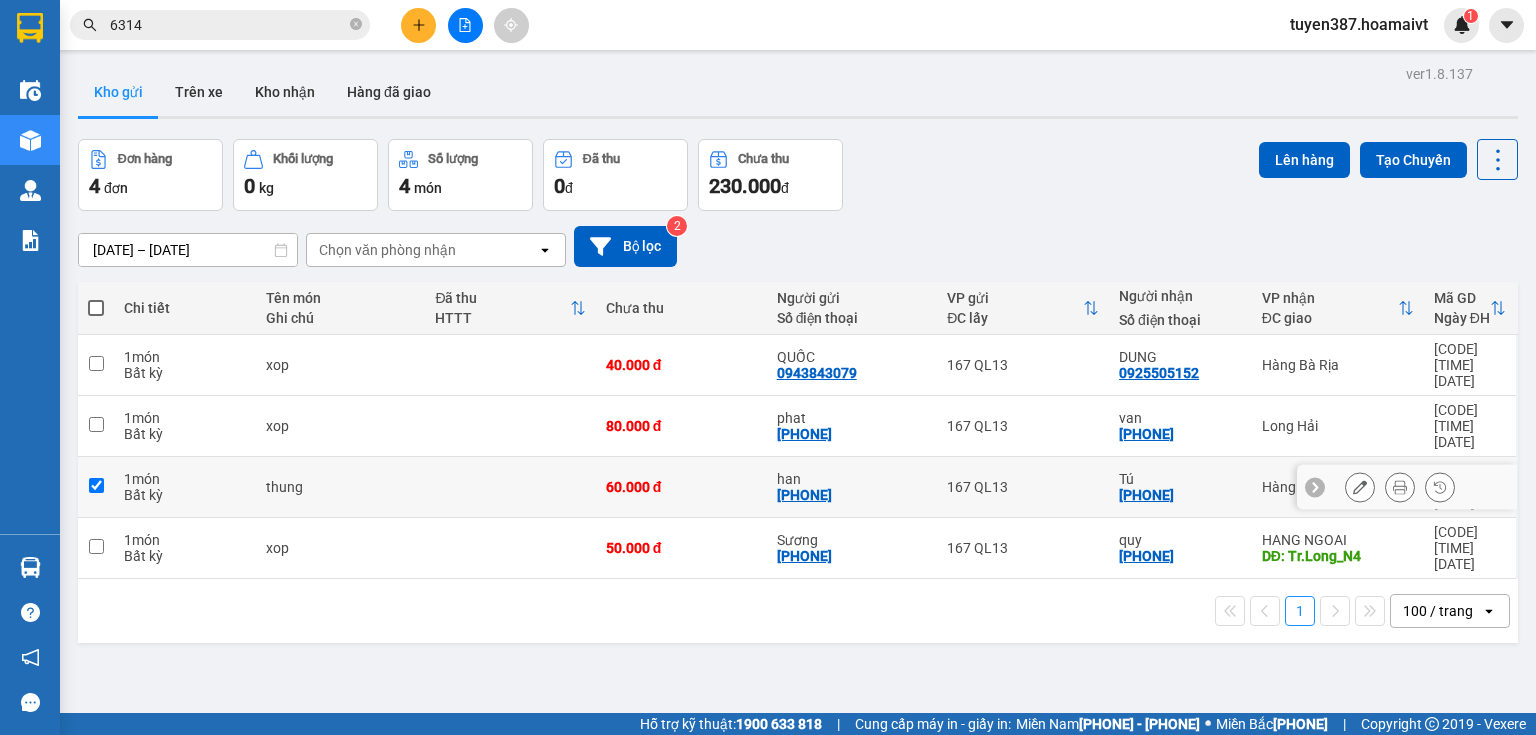 checkbox on "true" 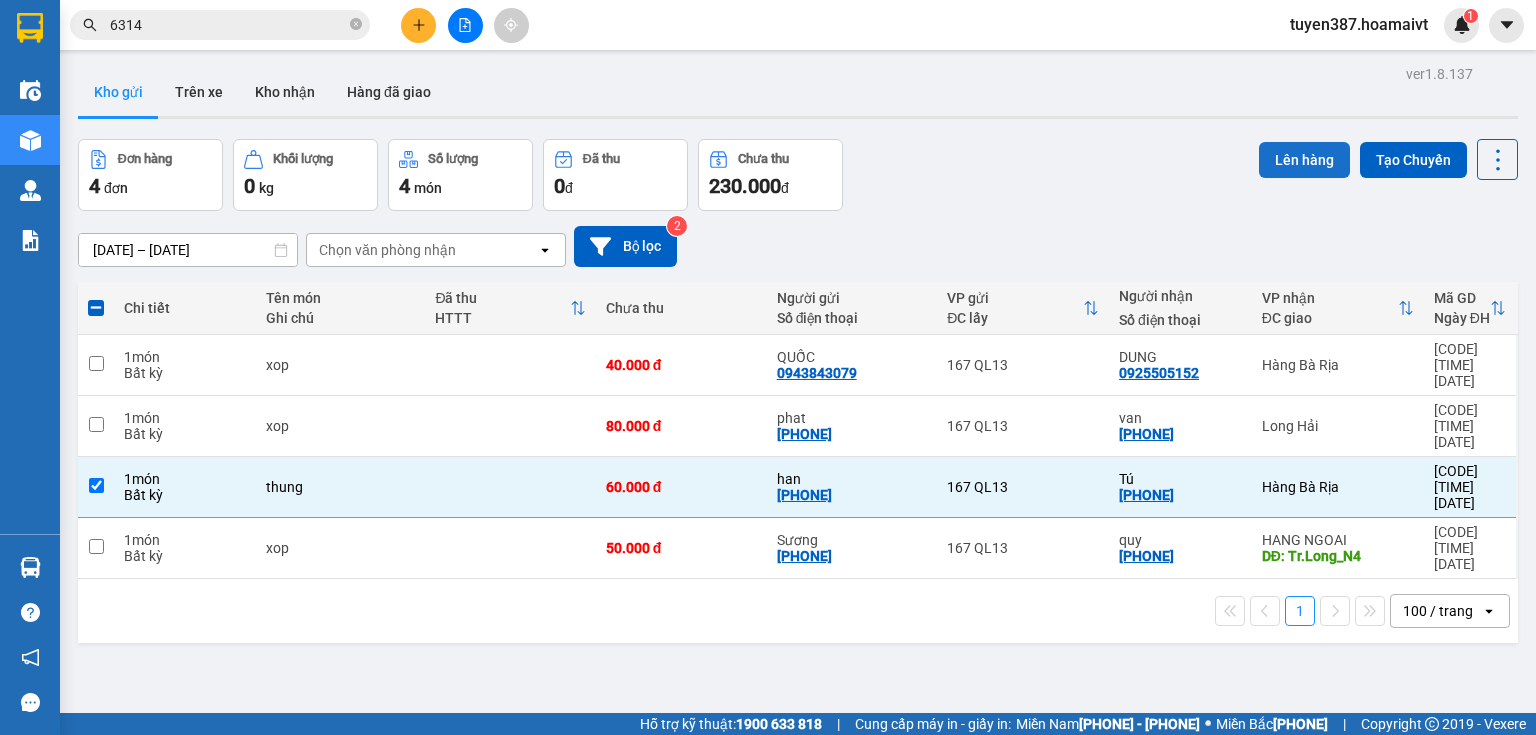 click on "Lên hàng" at bounding box center [1304, 160] 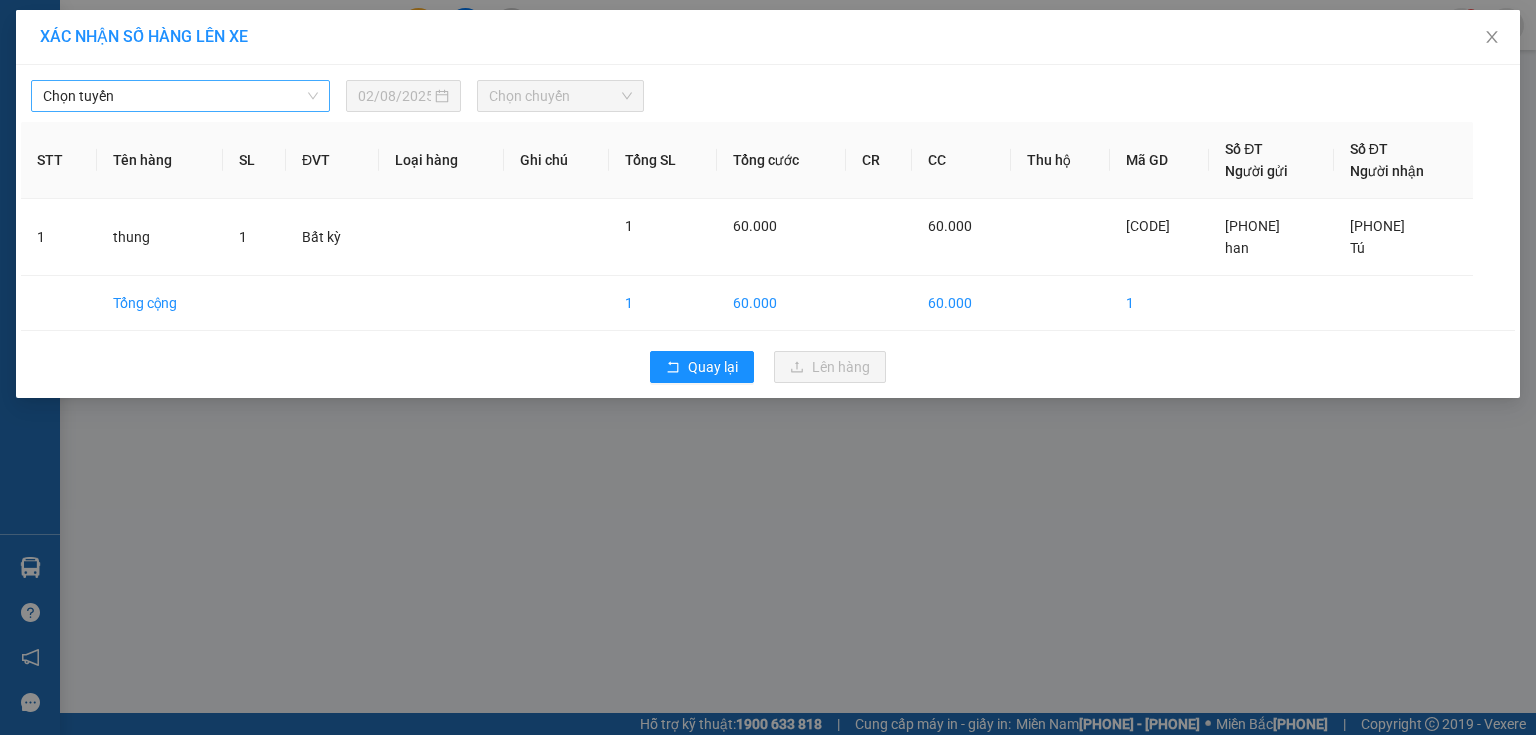 click on "Chọn tuyến" at bounding box center (180, 96) 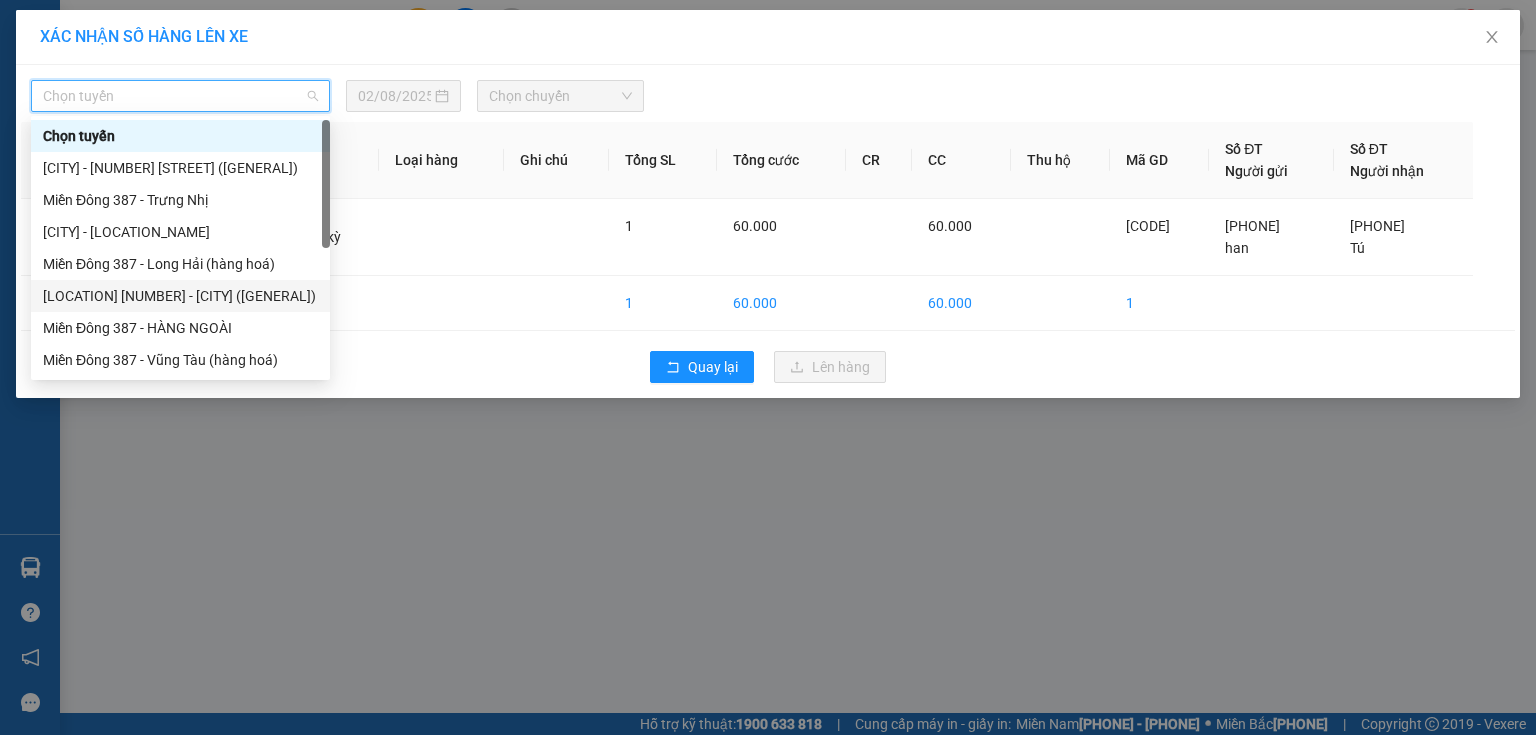 click on "Miền Đông 387 - Bà Rịa (hàng hoá)" at bounding box center [180, 296] 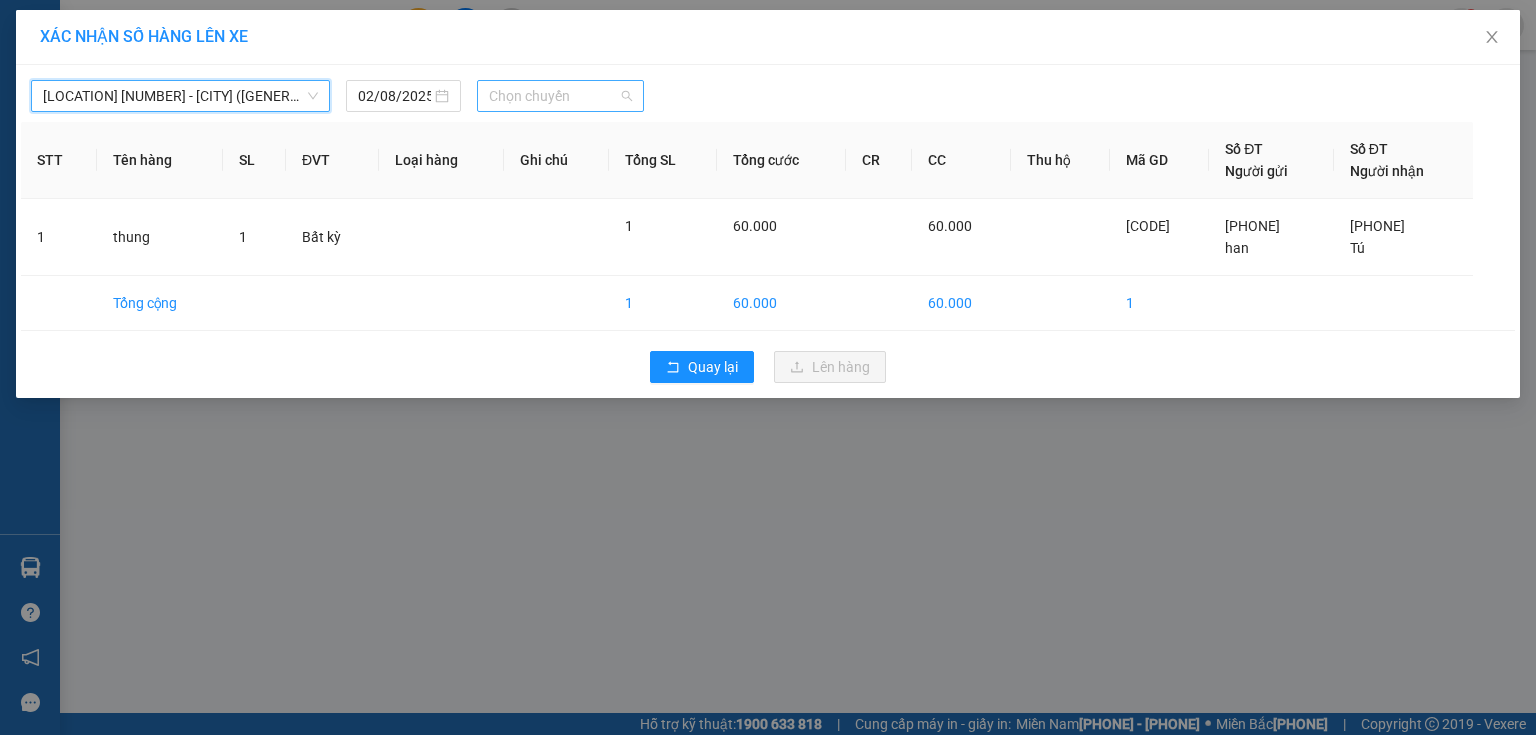 click on "Chọn chuyến" at bounding box center [561, 96] 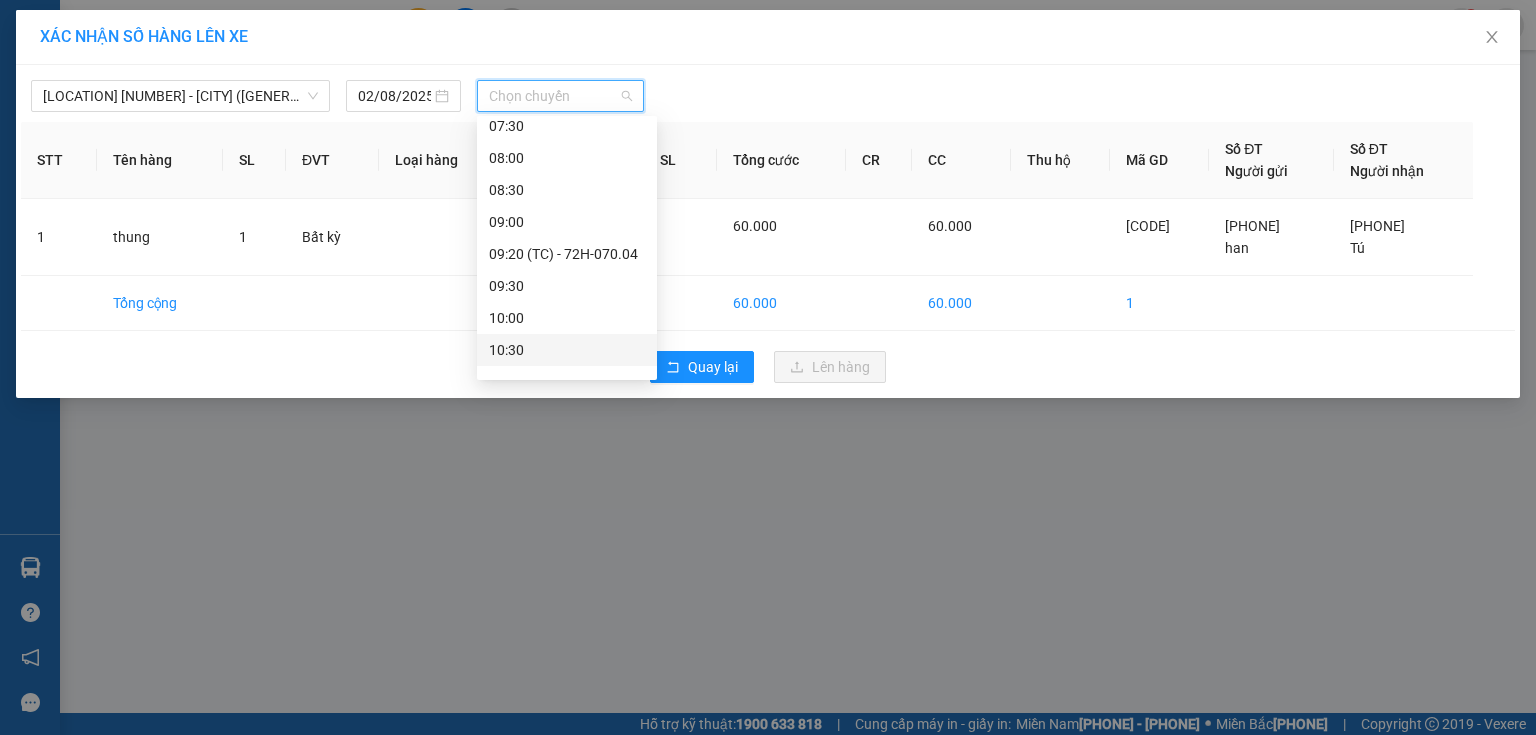 scroll, scrollTop: 240, scrollLeft: 0, axis: vertical 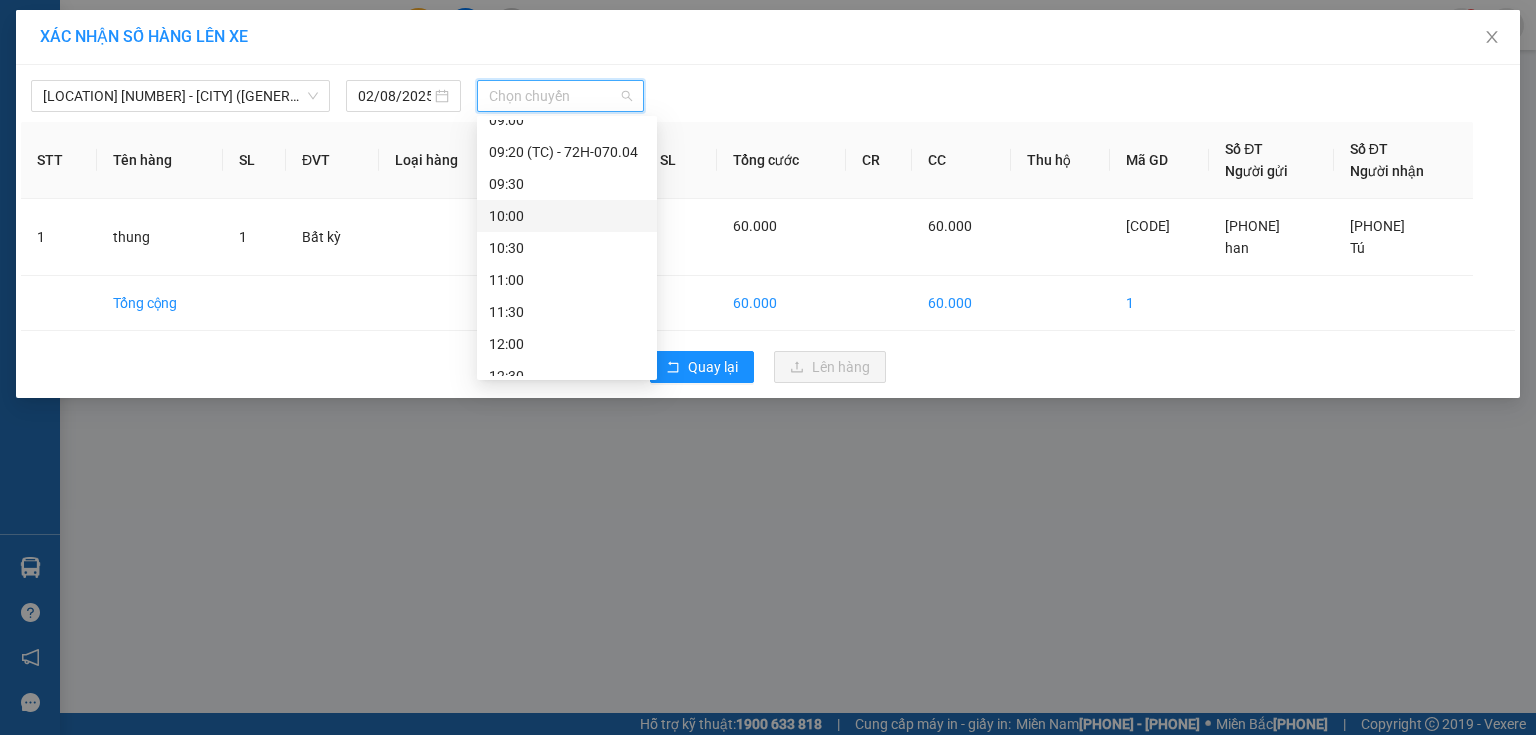 drag, startPoint x: 528, startPoint y: 210, endPoint x: 546, endPoint y: 192, distance: 25.455845 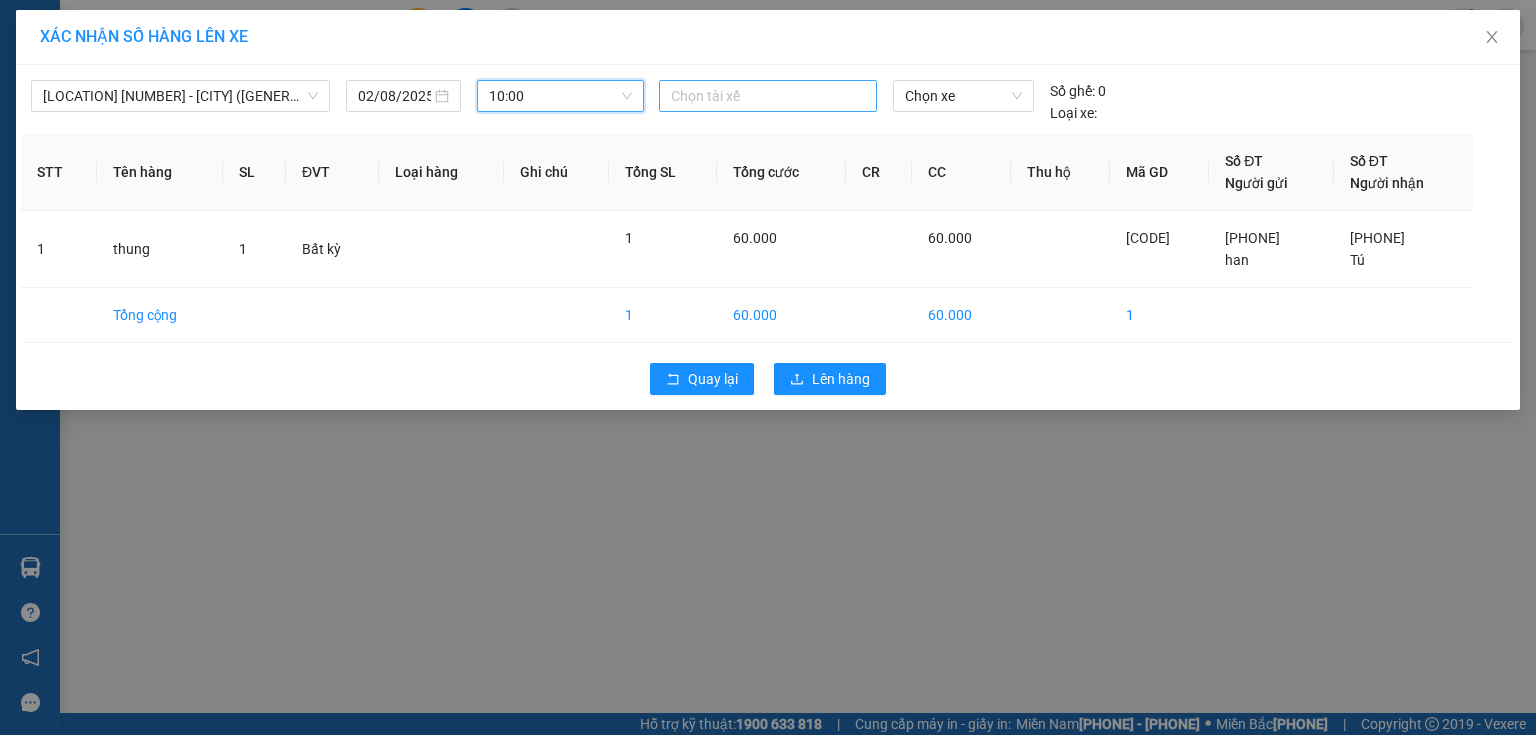 click at bounding box center [768, 96] 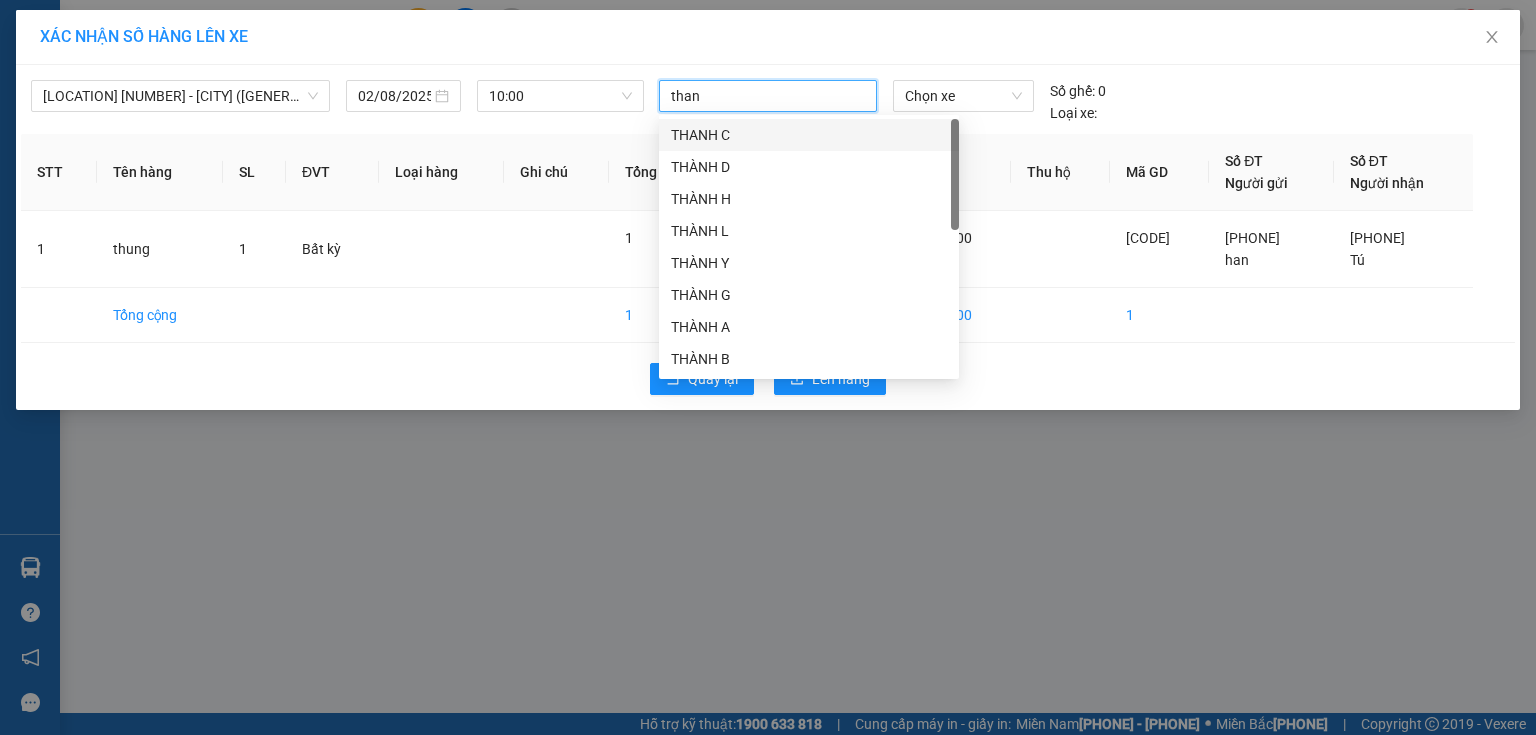 type on "thanh" 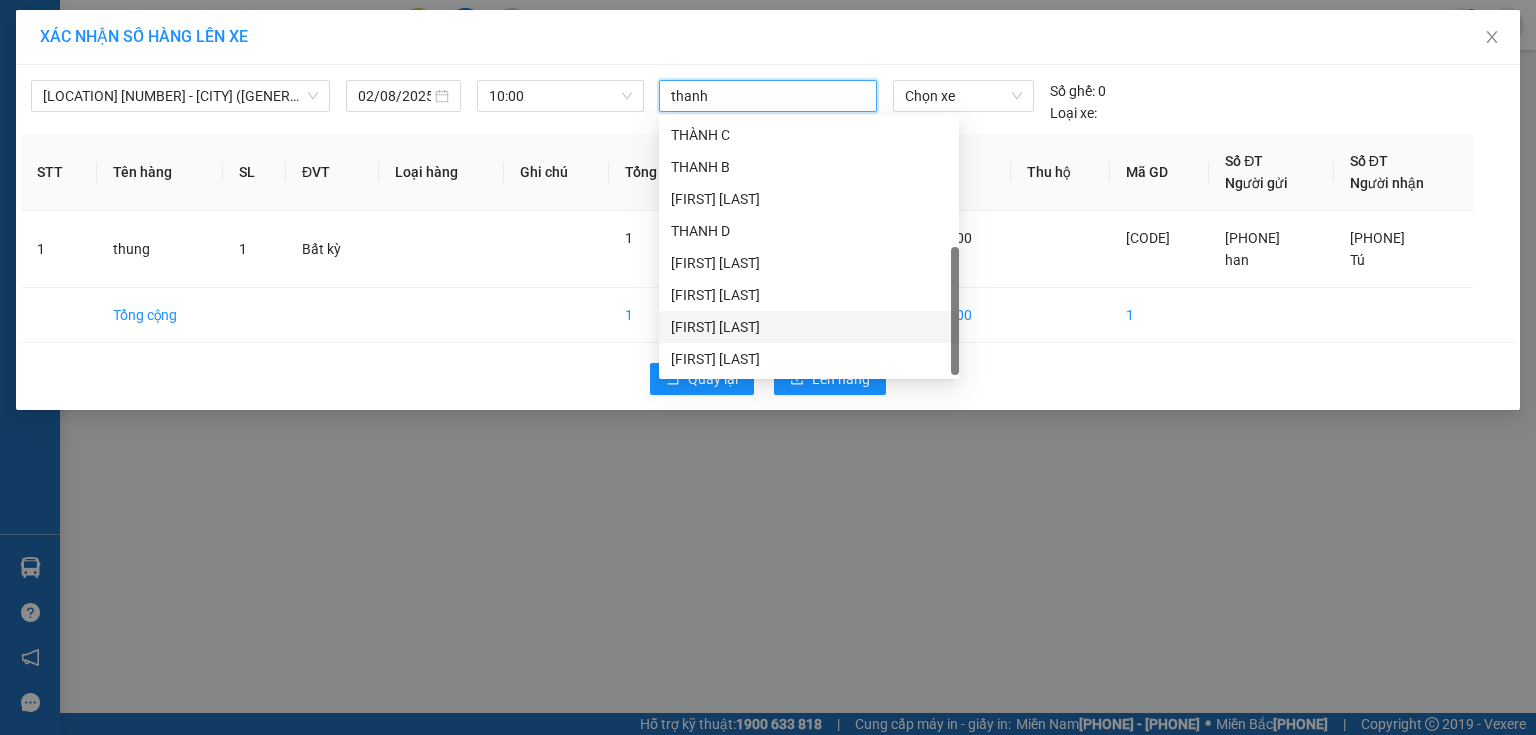 scroll, scrollTop: 352, scrollLeft: 0, axis: vertical 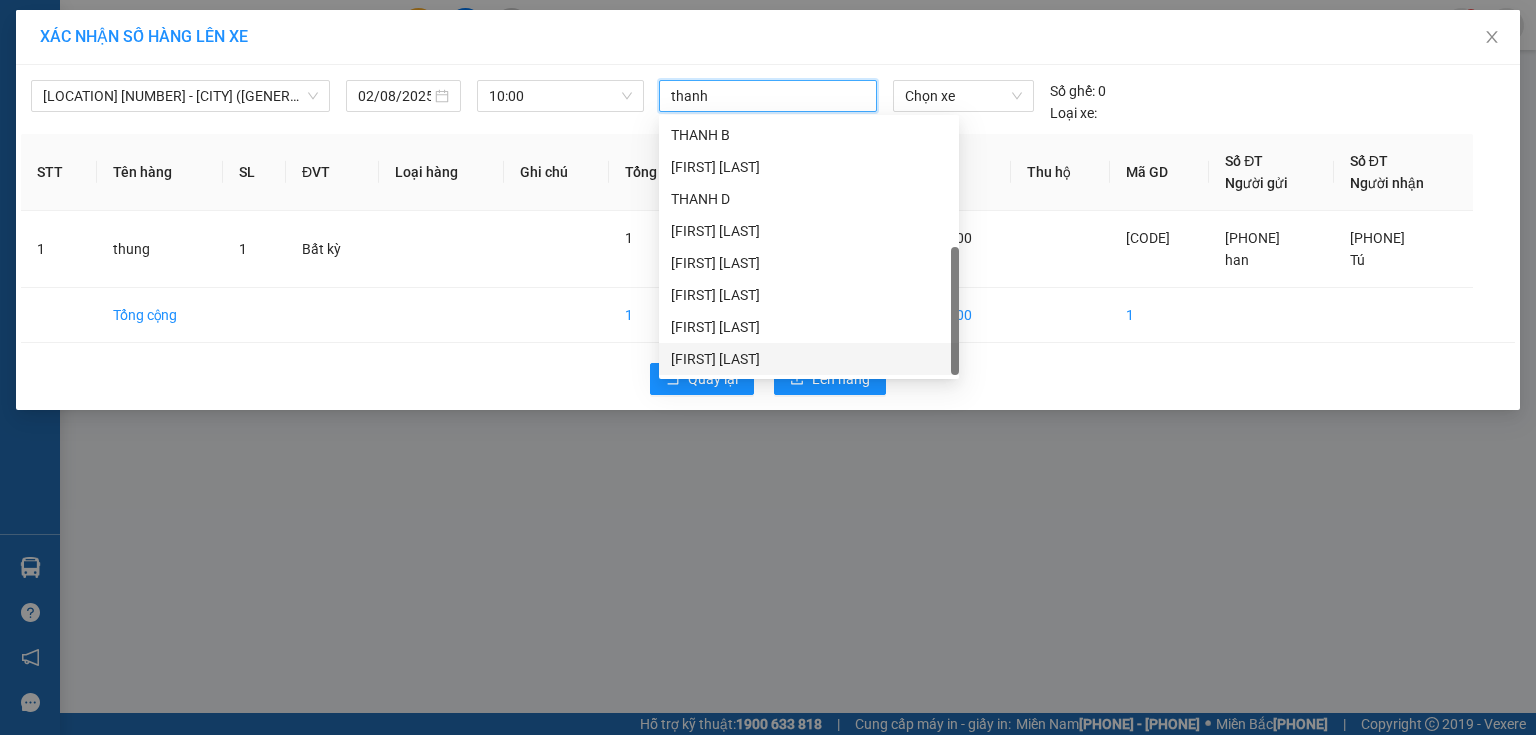 click on "THANH MĐ" at bounding box center (809, 359) 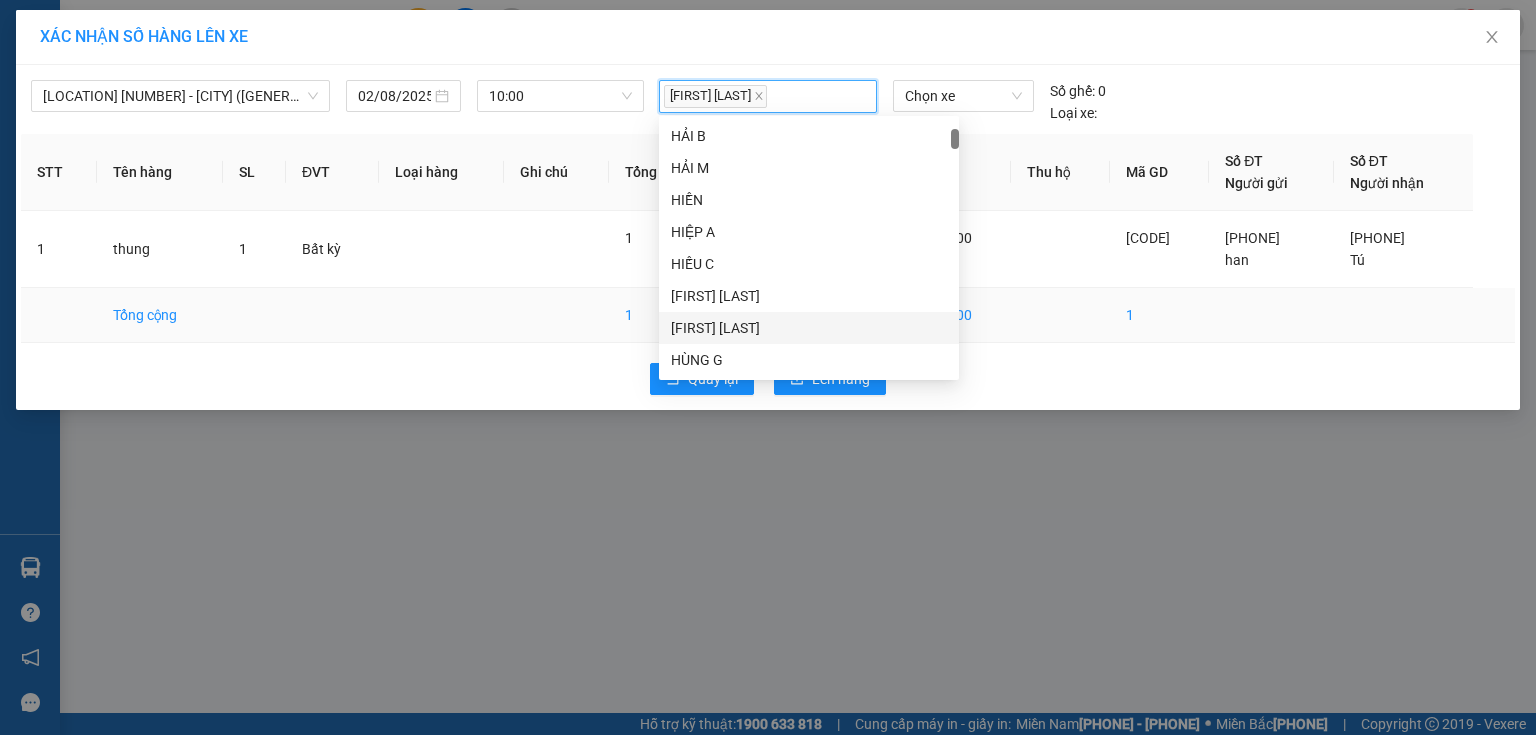 drag, startPoint x: 997, startPoint y: 296, endPoint x: 992, endPoint y: 168, distance: 128.09763 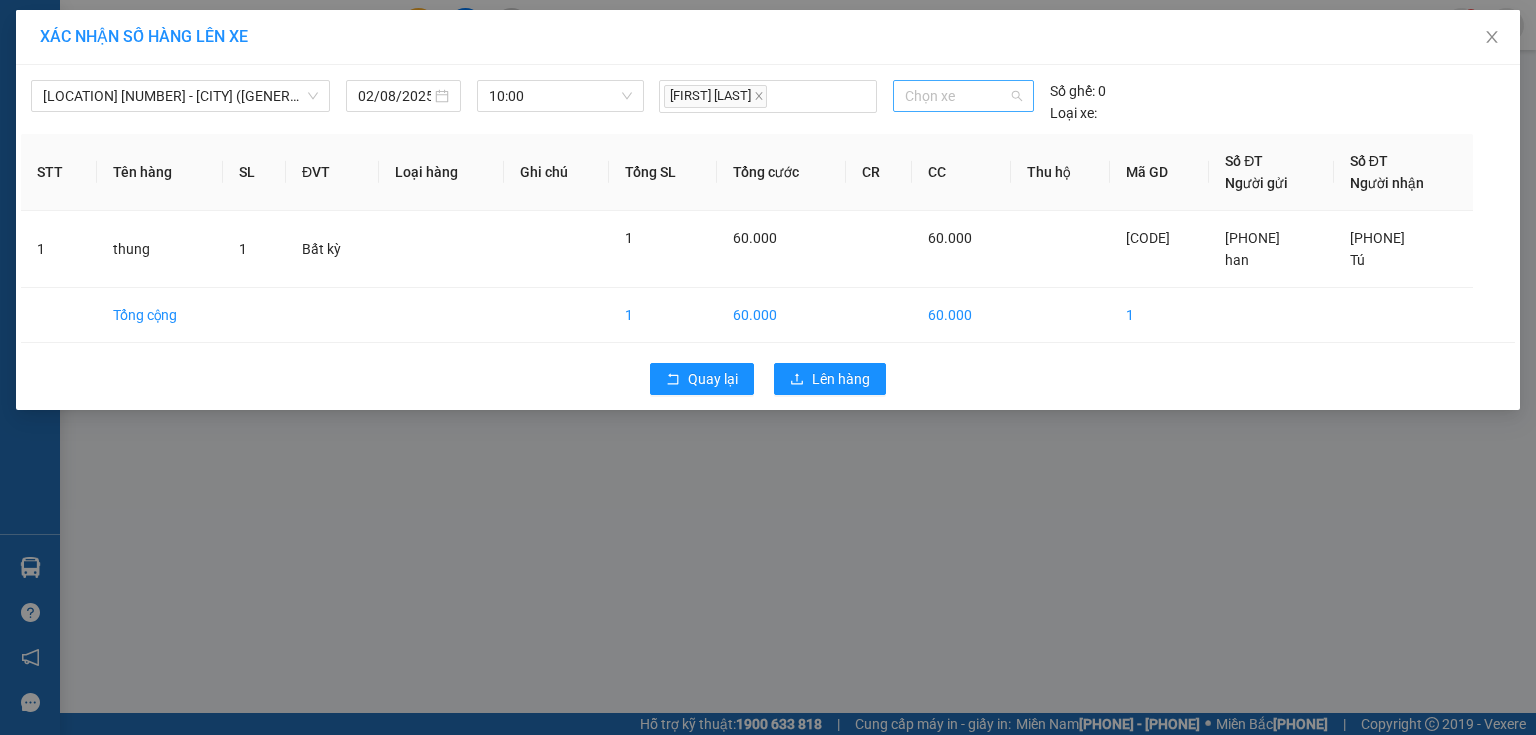 click on "Chọn xe" at bounding box center (963, 96) 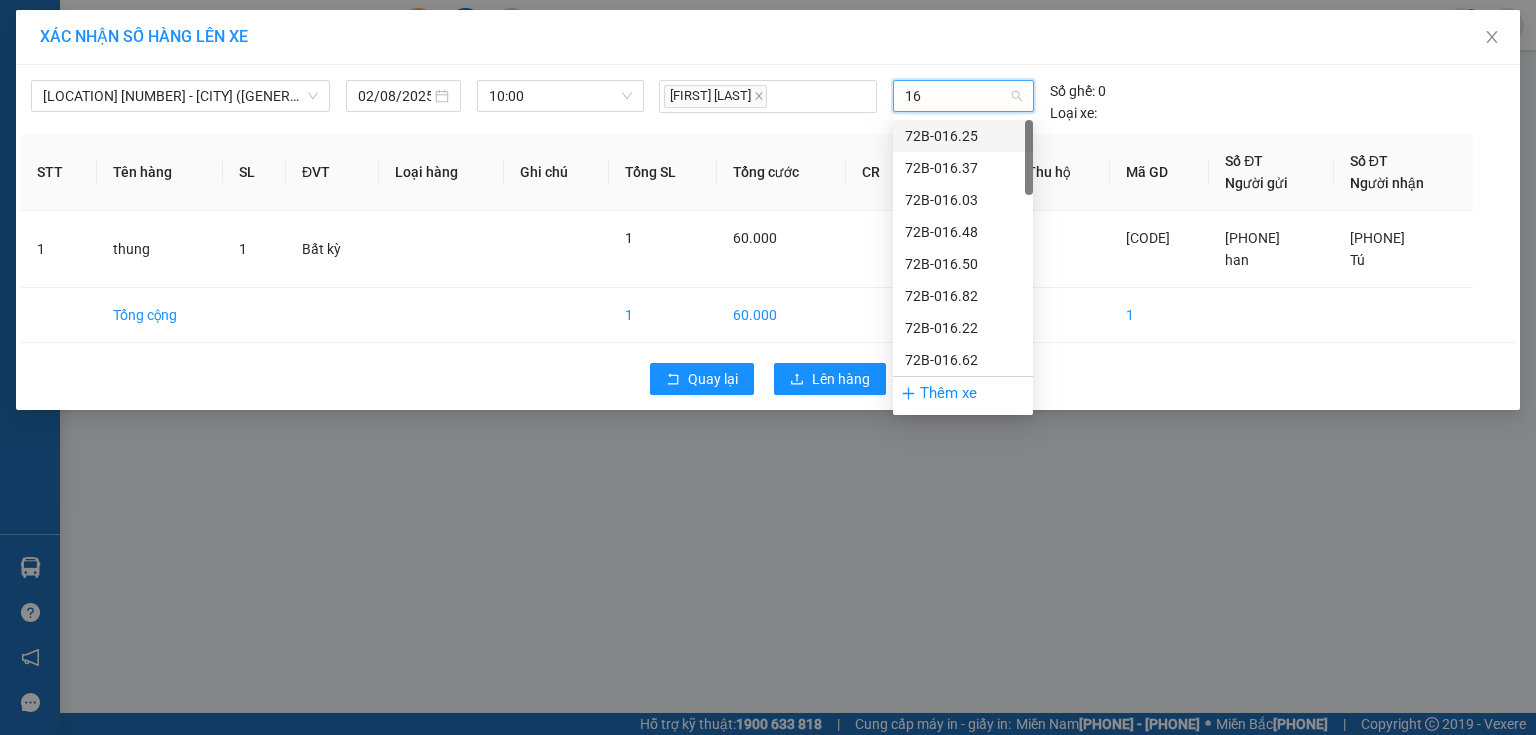 type on "167" 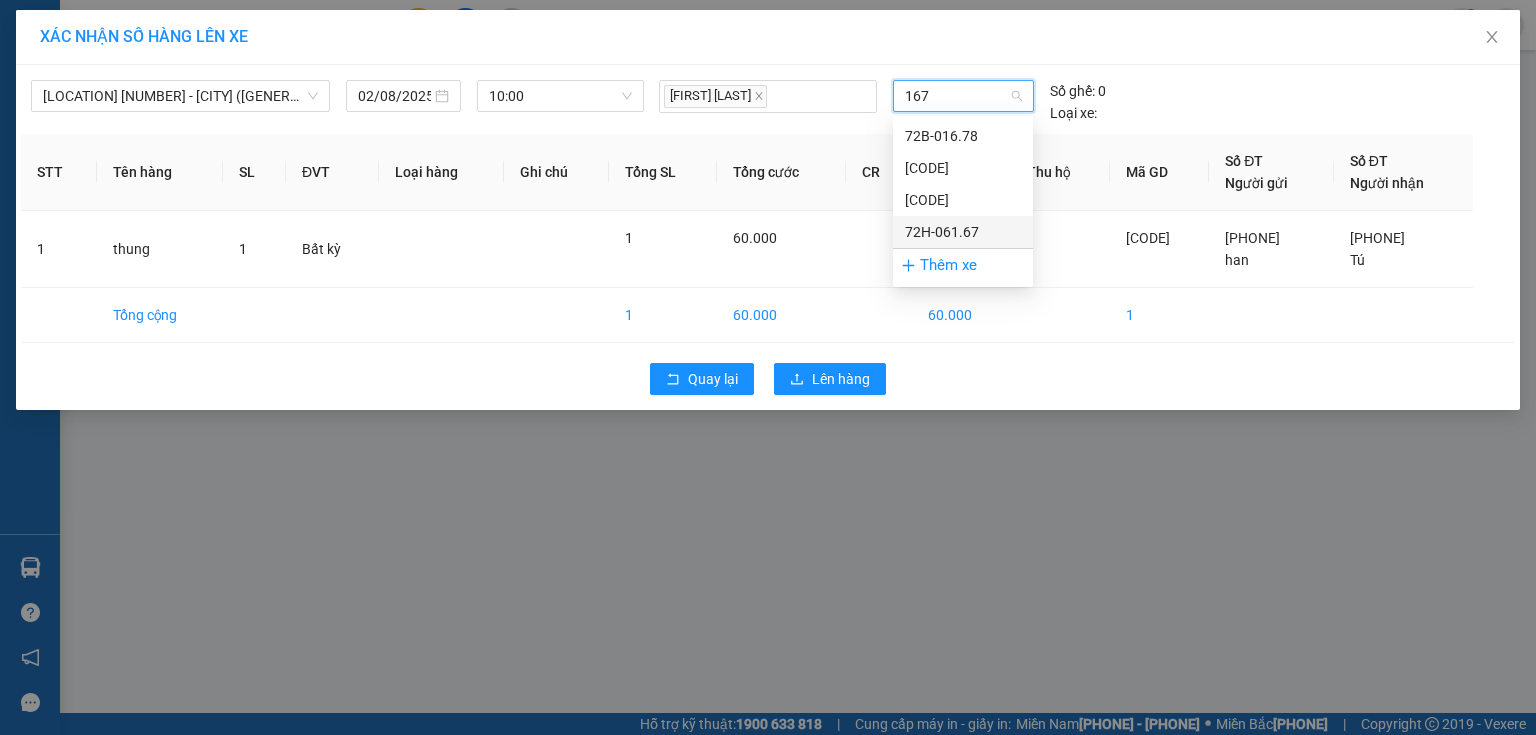 click on "72H-061.67" at bounding box center (963, 232) 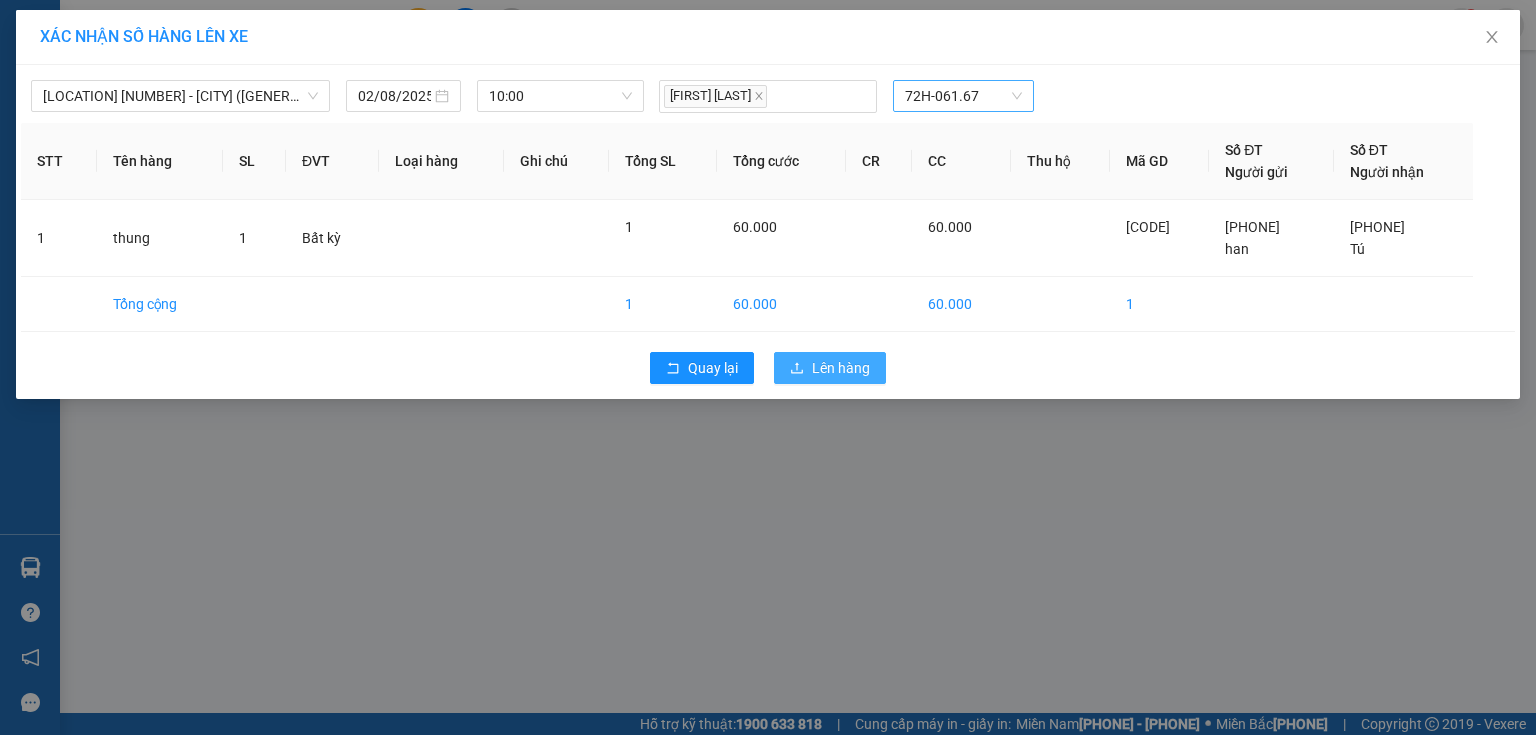 click on "Lên hàng" at bounding box center [841, 368] 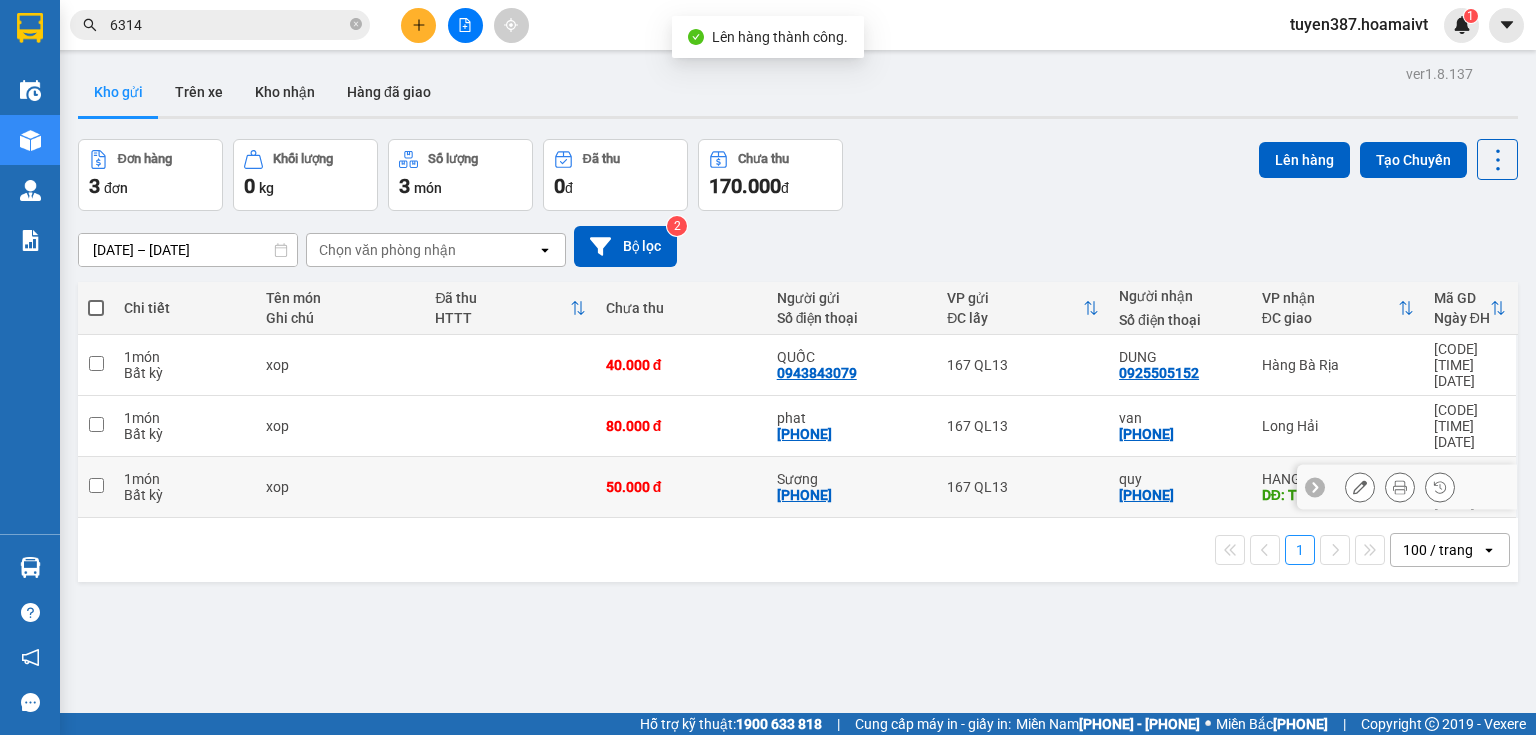 click on "quy 0908878938" at bounding box center [1180, 487] 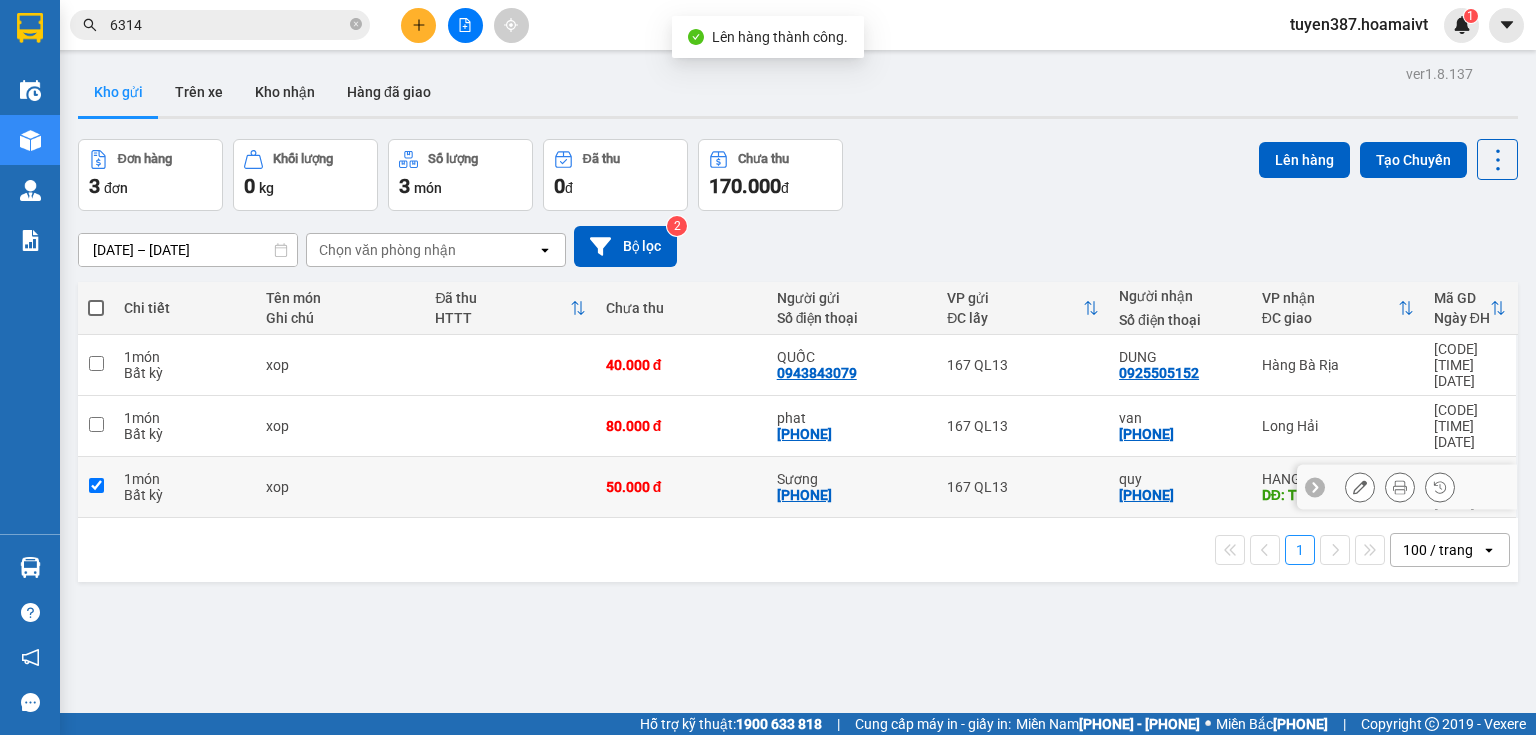 checkbox on "true" 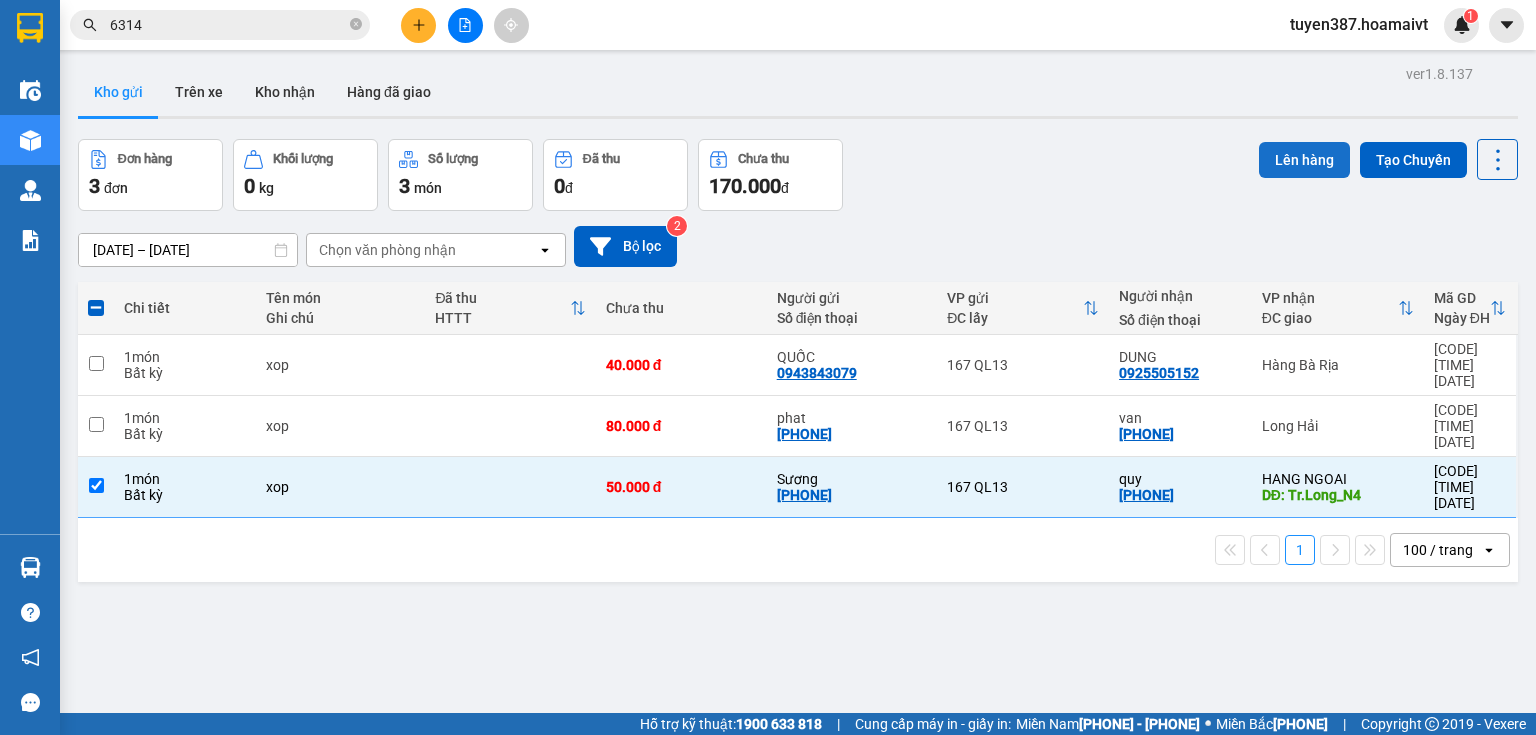 click on "Lên hàng" at bounding box center (1304, 160) 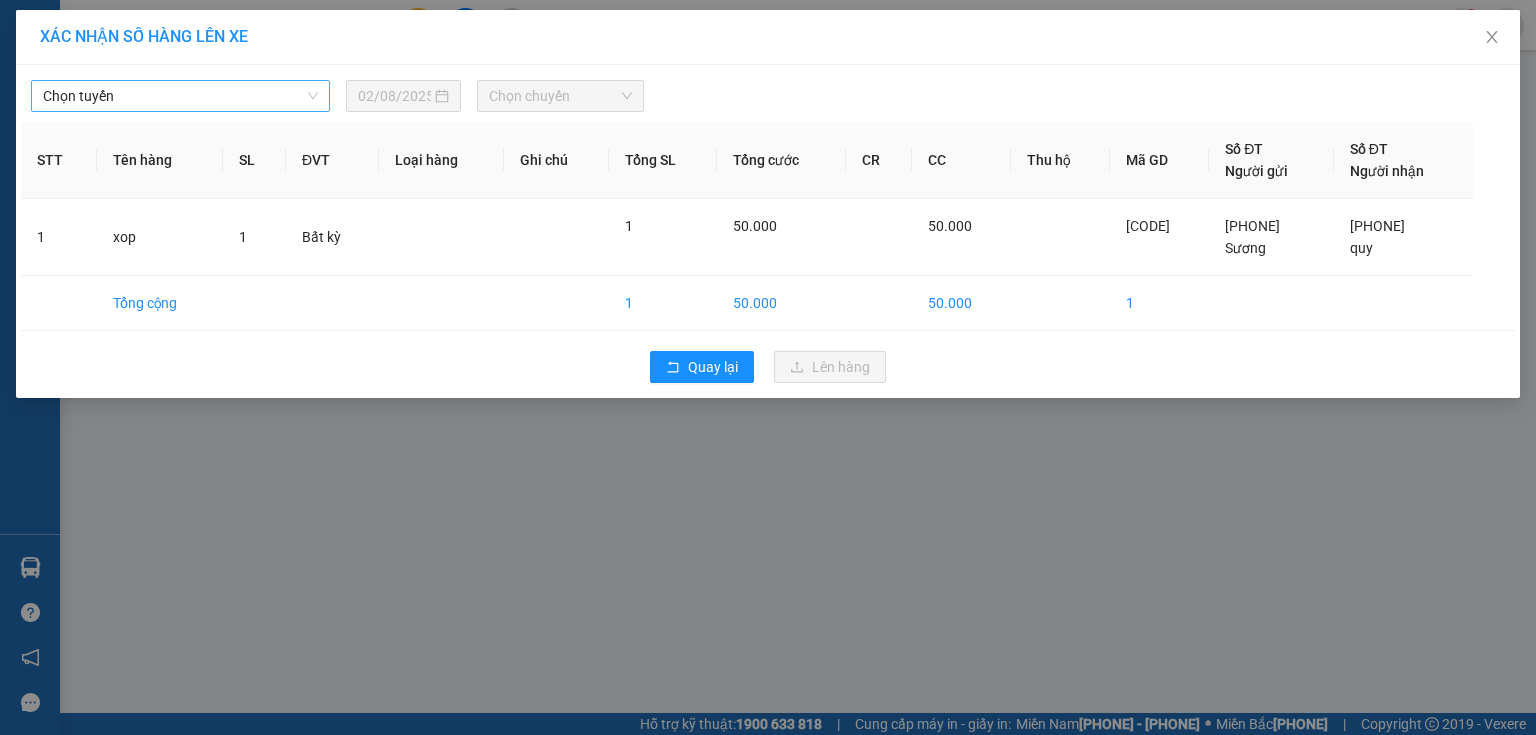 click on "Chọn tuyến" at bounding box center (180, 96) 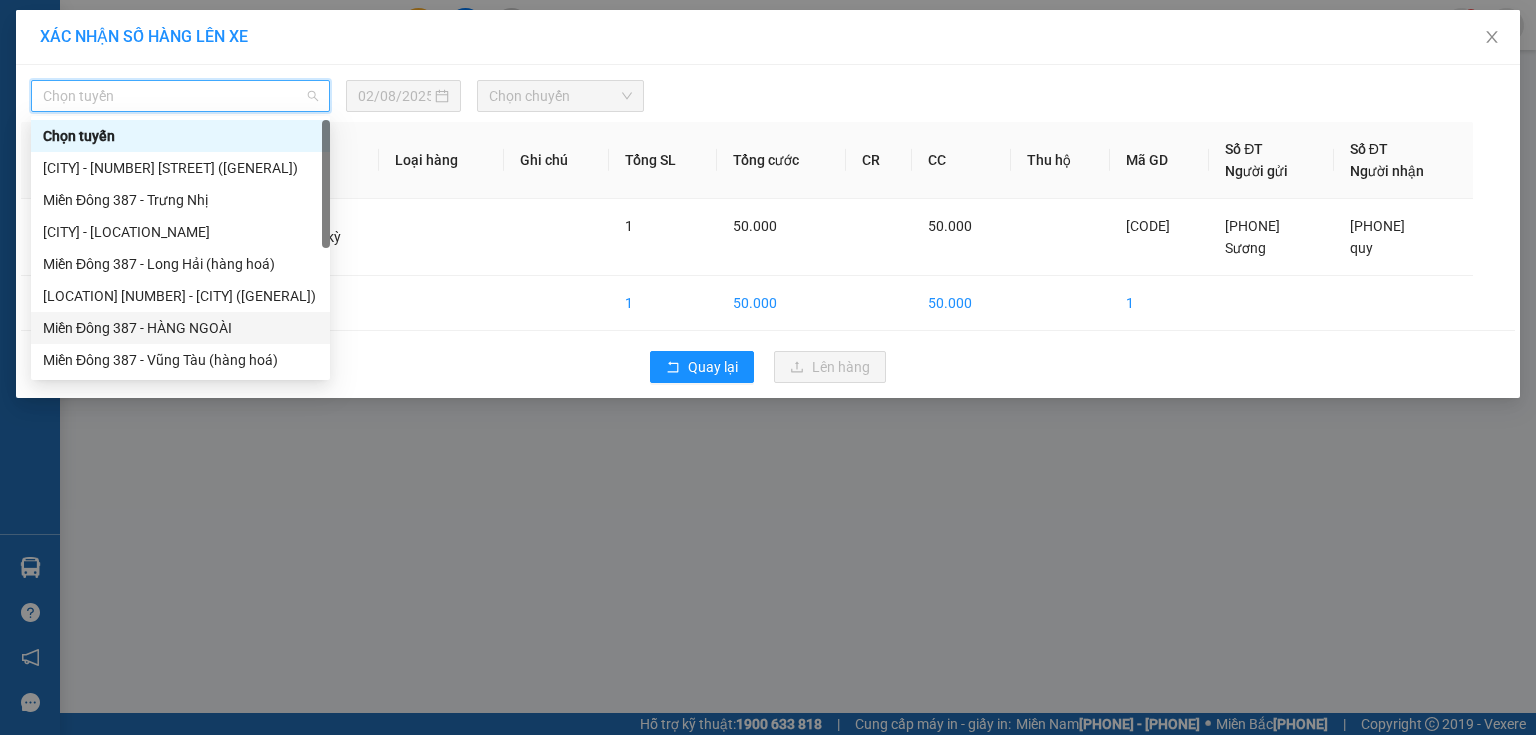 drag, startPoint x: 198, startPoint y: 332, endPoint x: 210, endPoint y: 314, distance: 21.633308 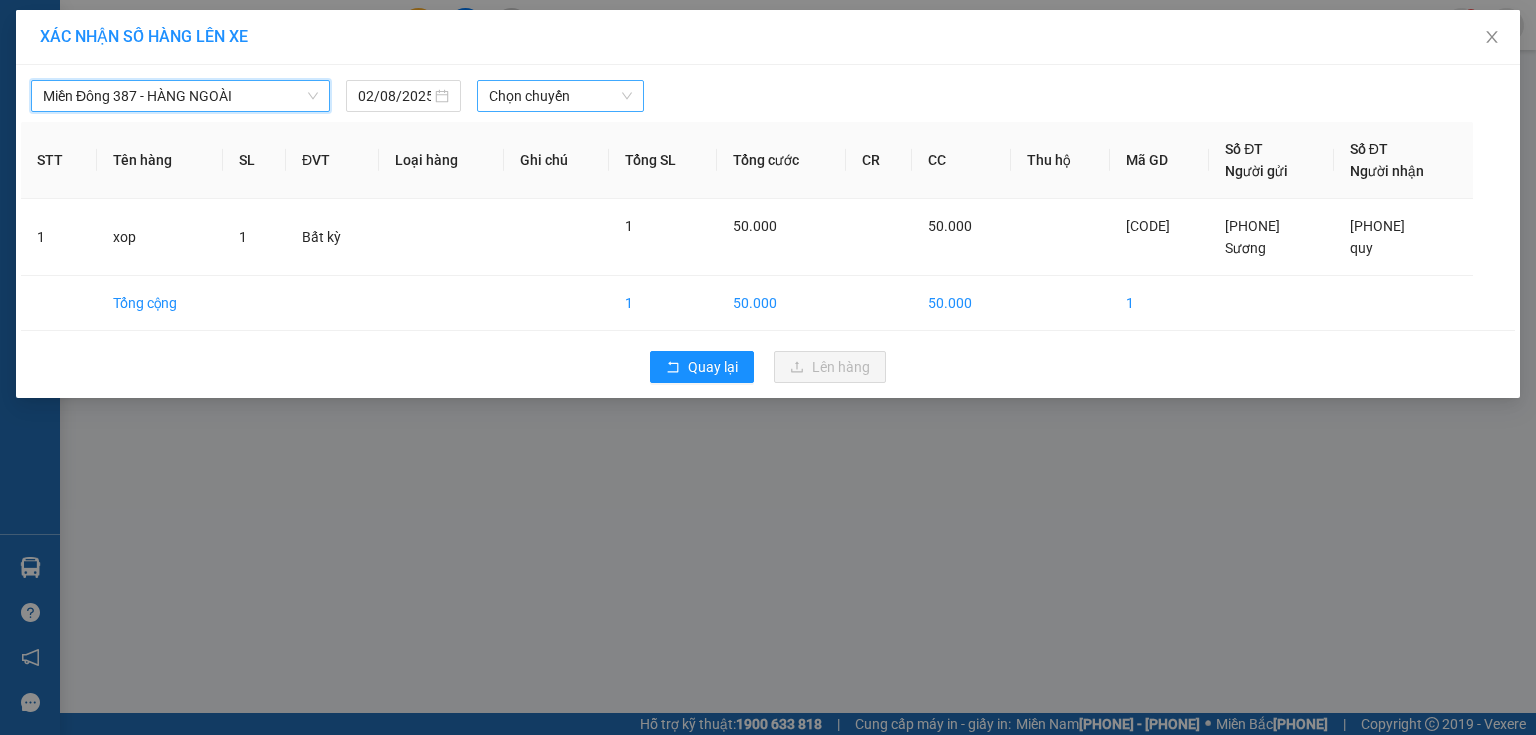 click on "Chọn chuyến" at bounding box center (561, 96) 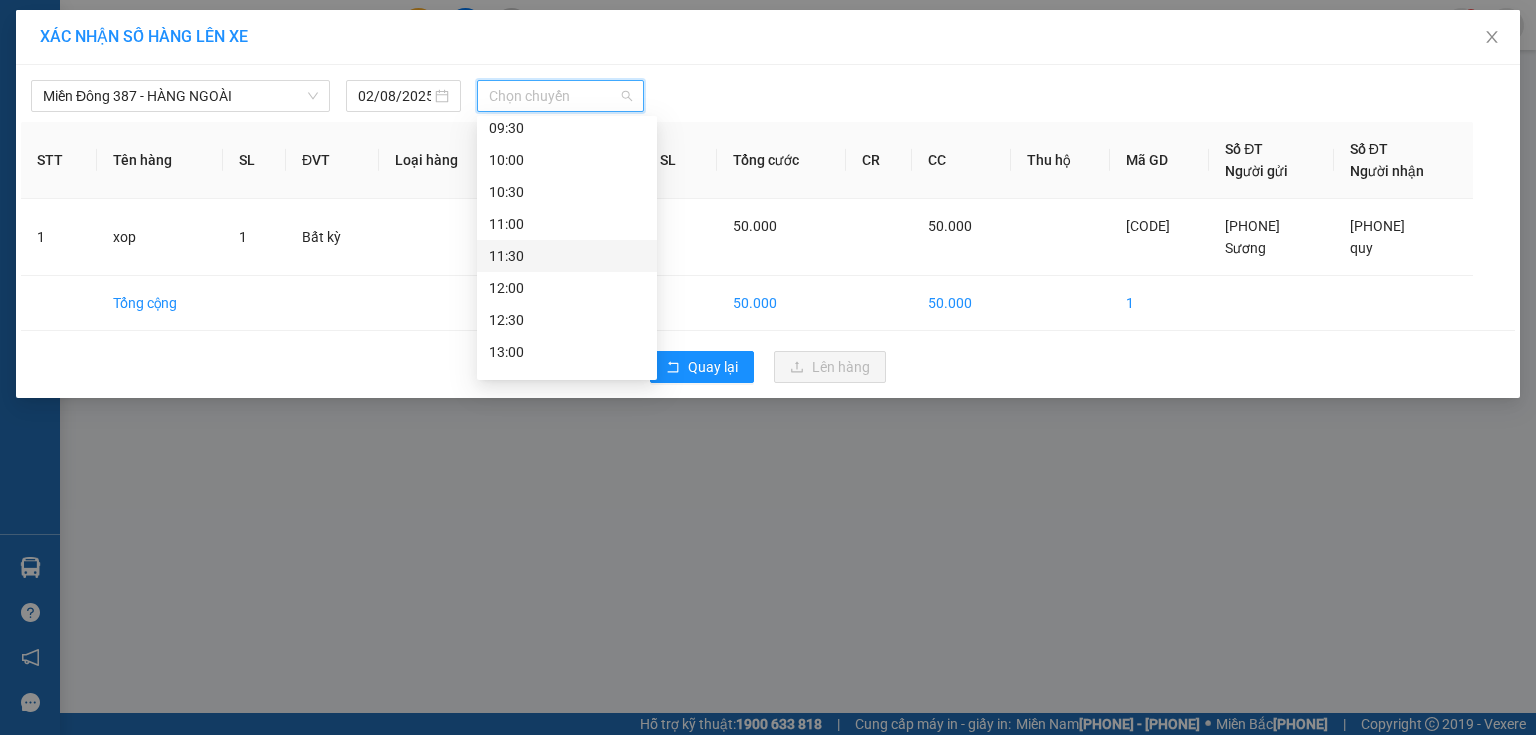 scroll, scrollTop: 240, scrollLeft: 0, axis: vertical 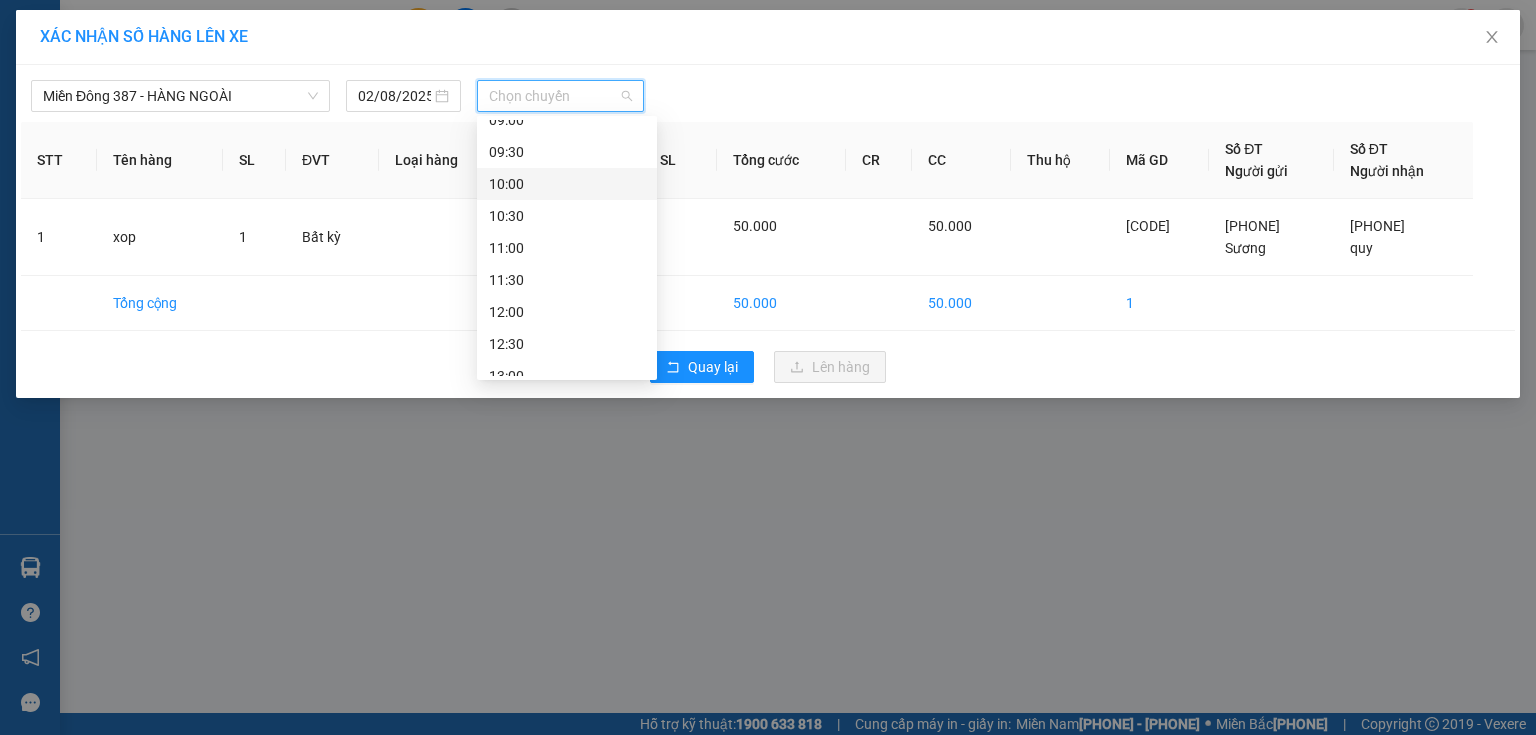click on "10:00" at bounding box center (567, 184) 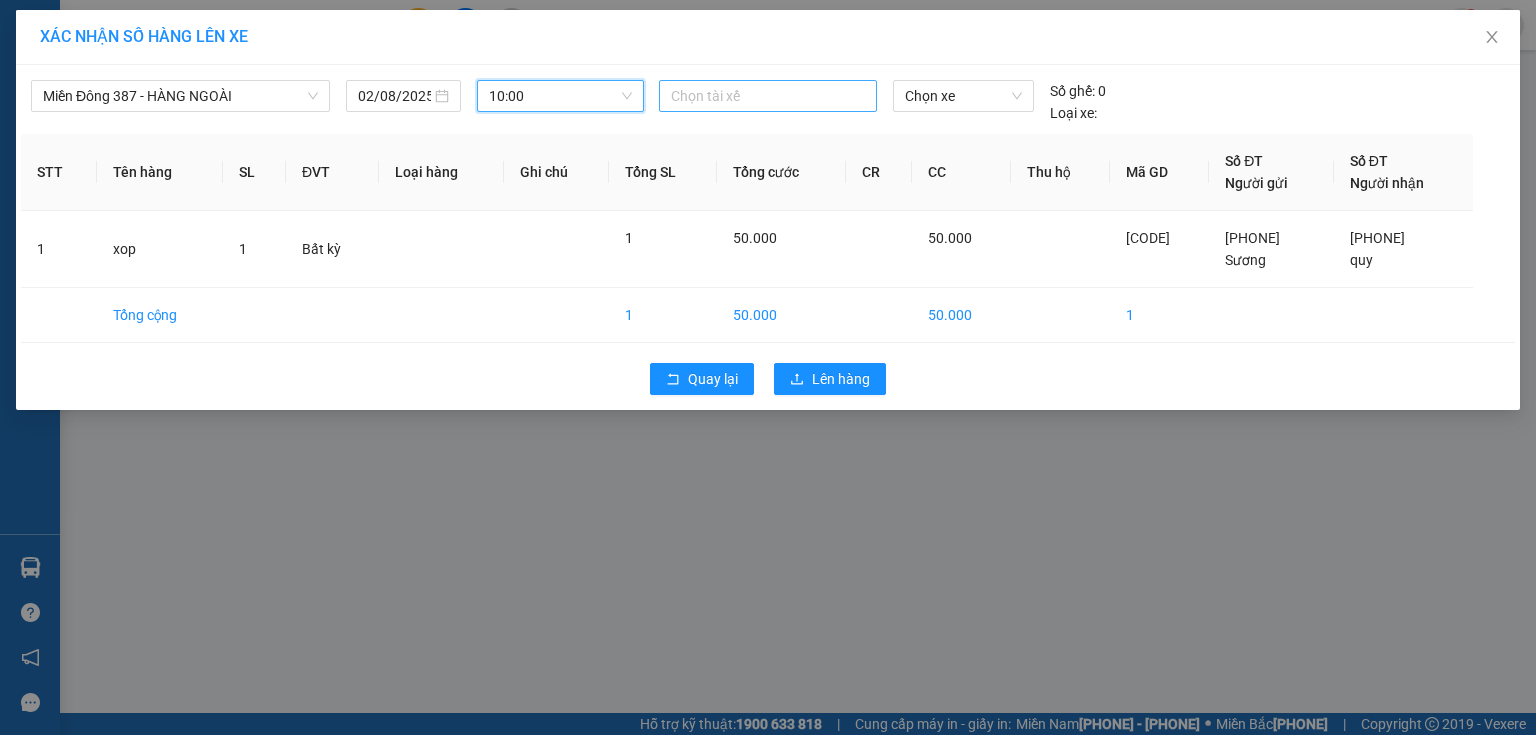 click at bounding box center (768, 96) 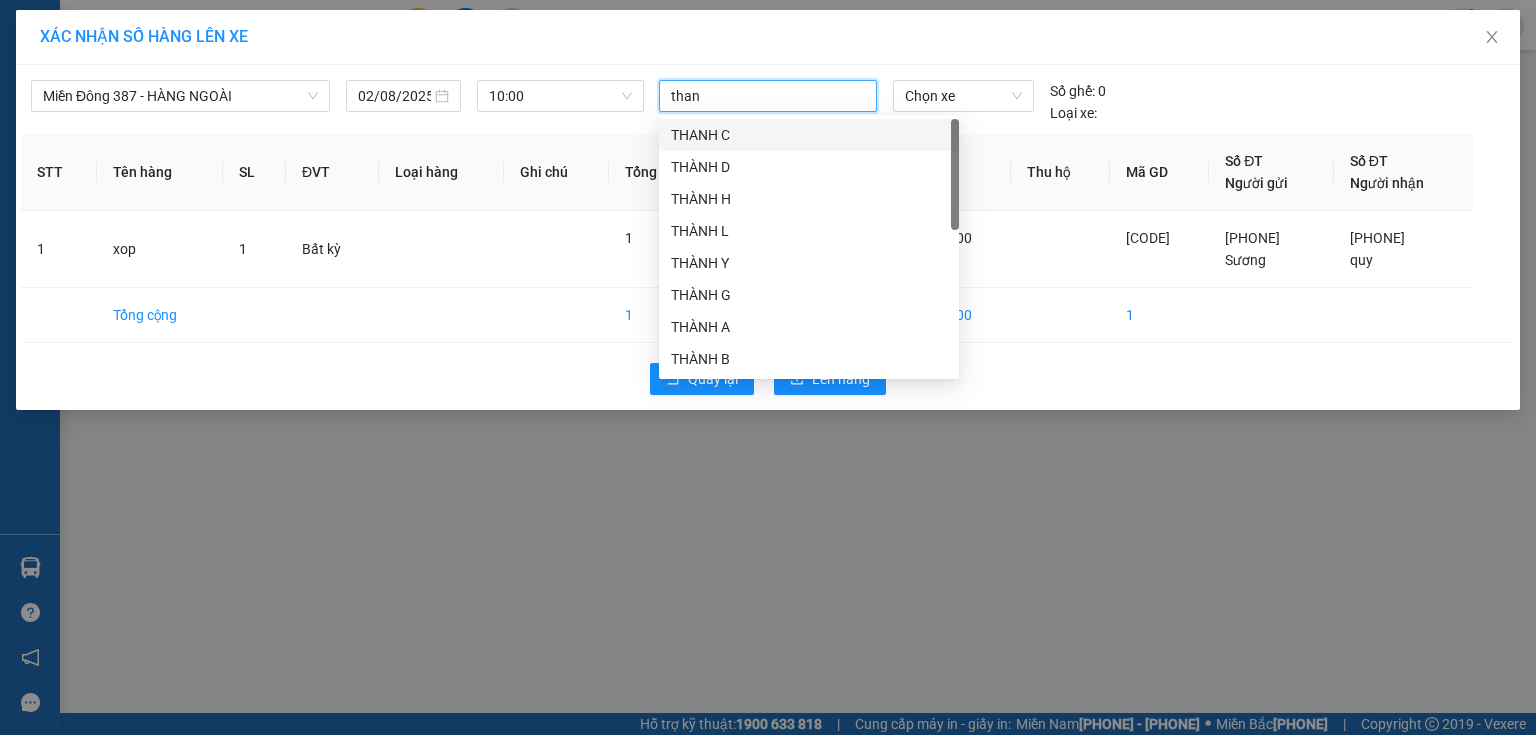 type on "thanh" 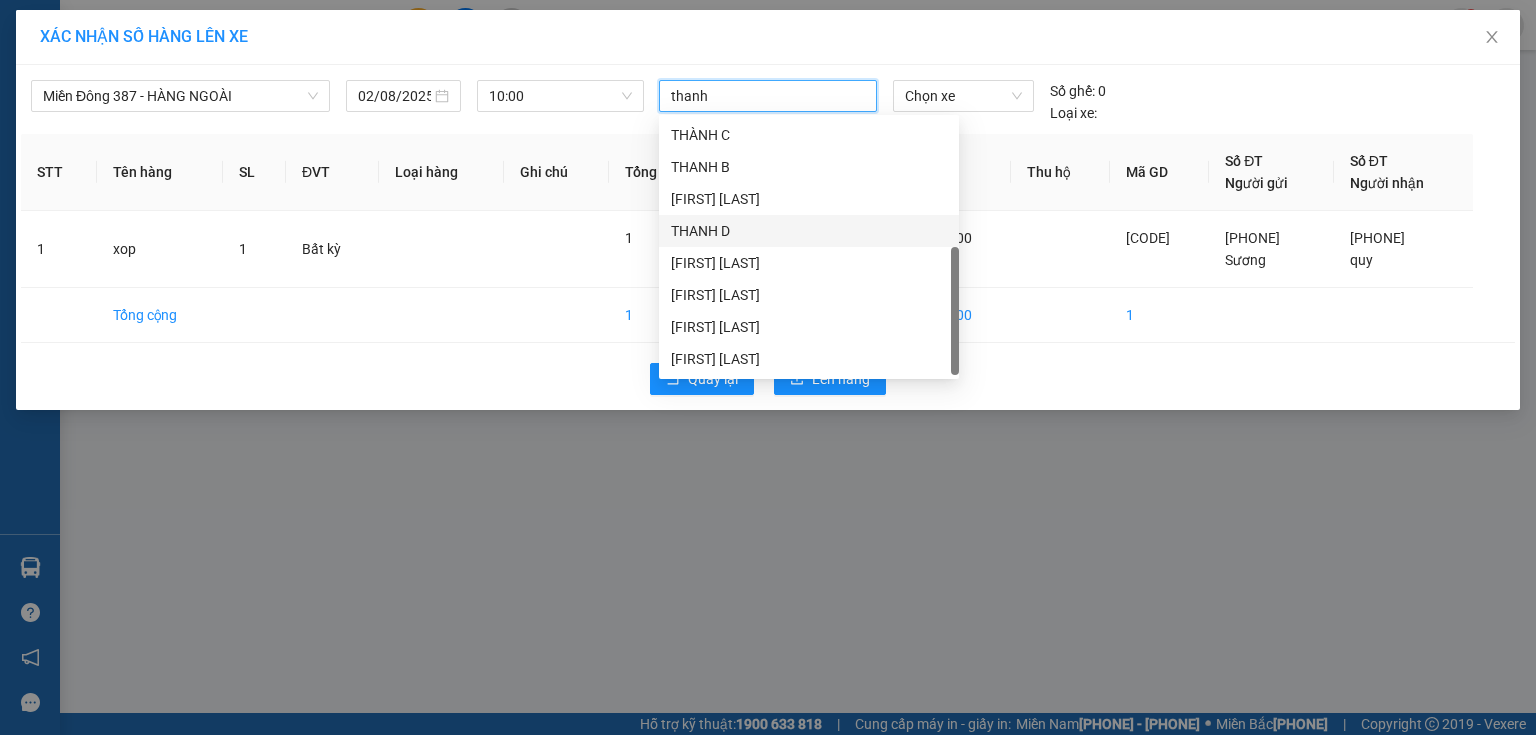 scroll, scrollTop: 352, scrollLeft: 0, axis: vertical 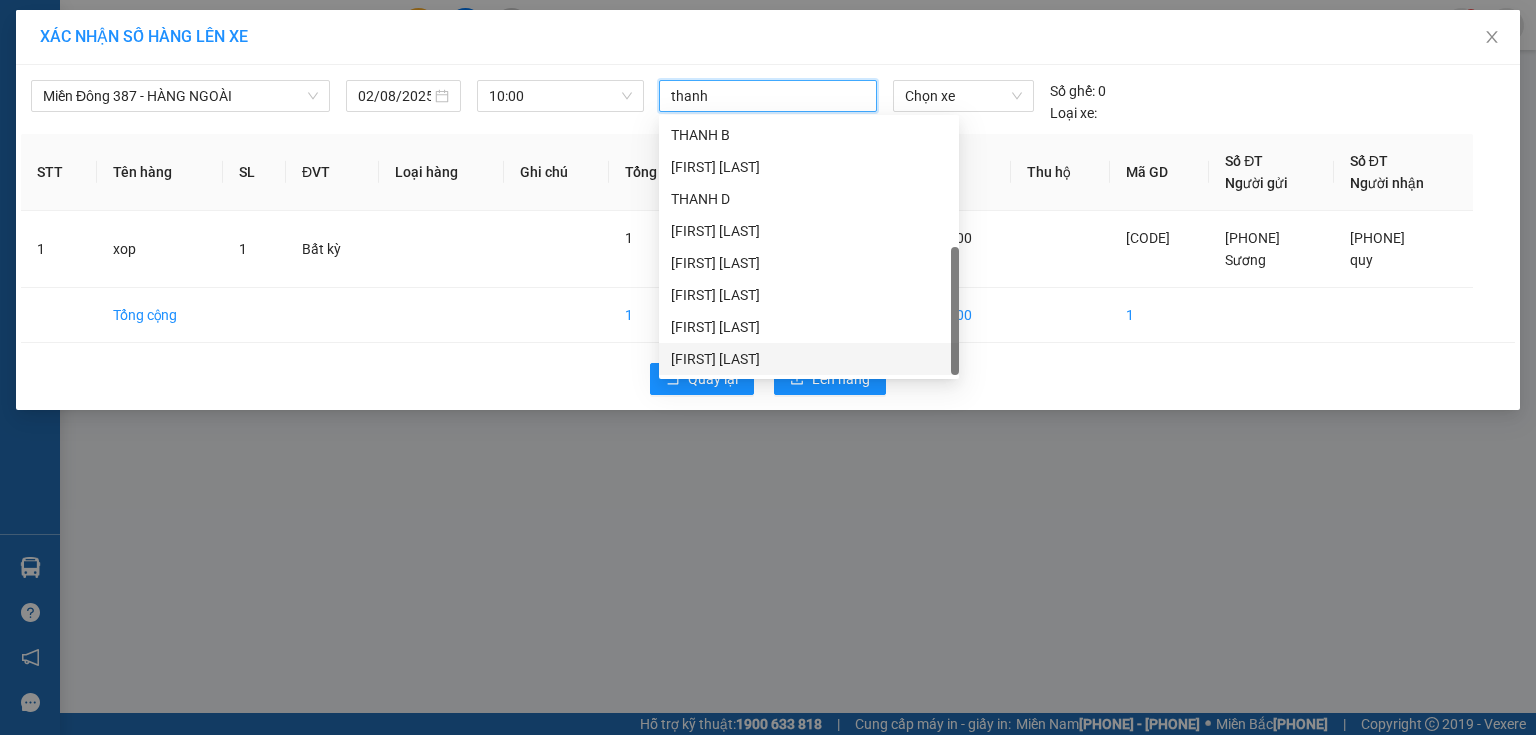 click on "THANH MĐ" at bounding box center (809, 359) 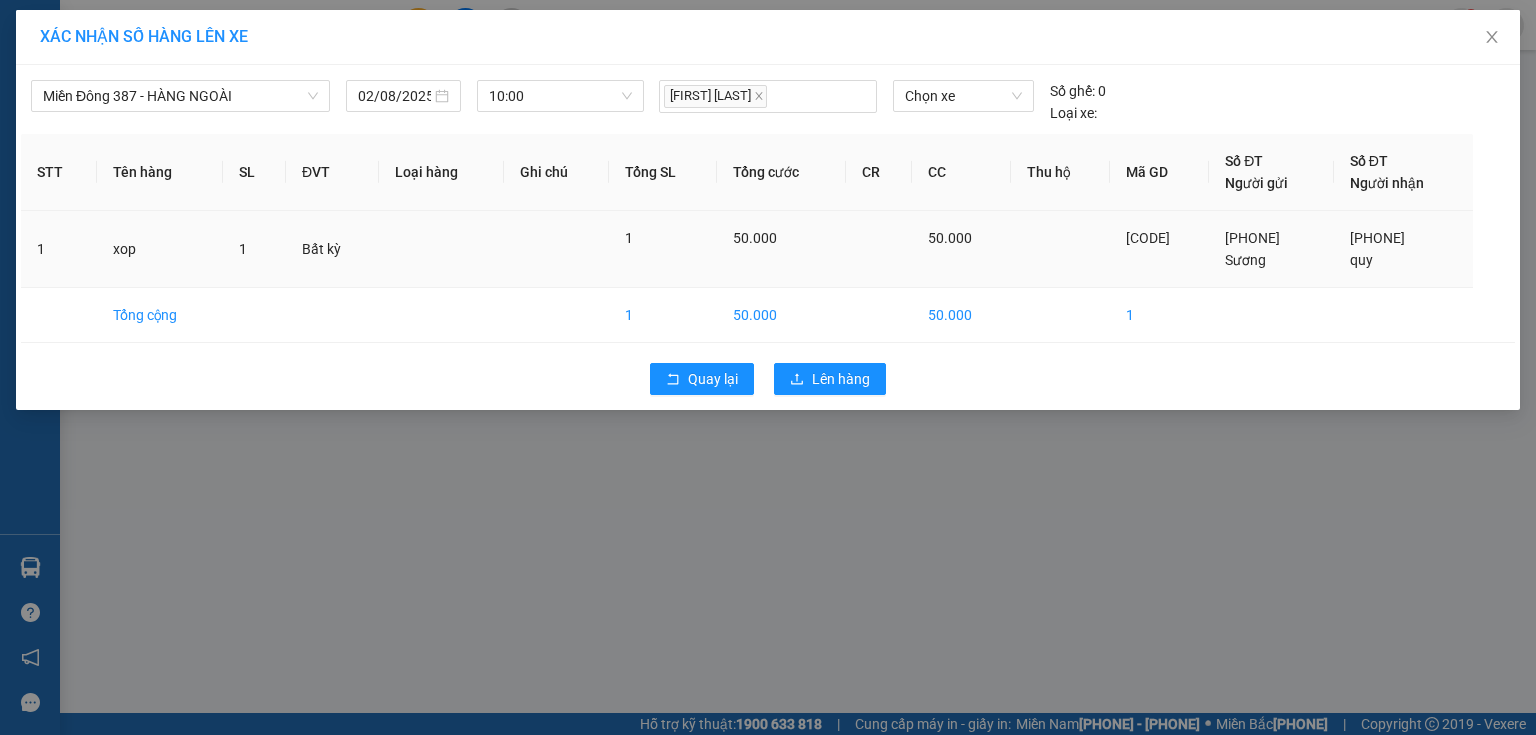drag, startPoint x: 1060, startPoint y: 272, endPoint x: 937, endPoint y: 92, distance: 218.01147 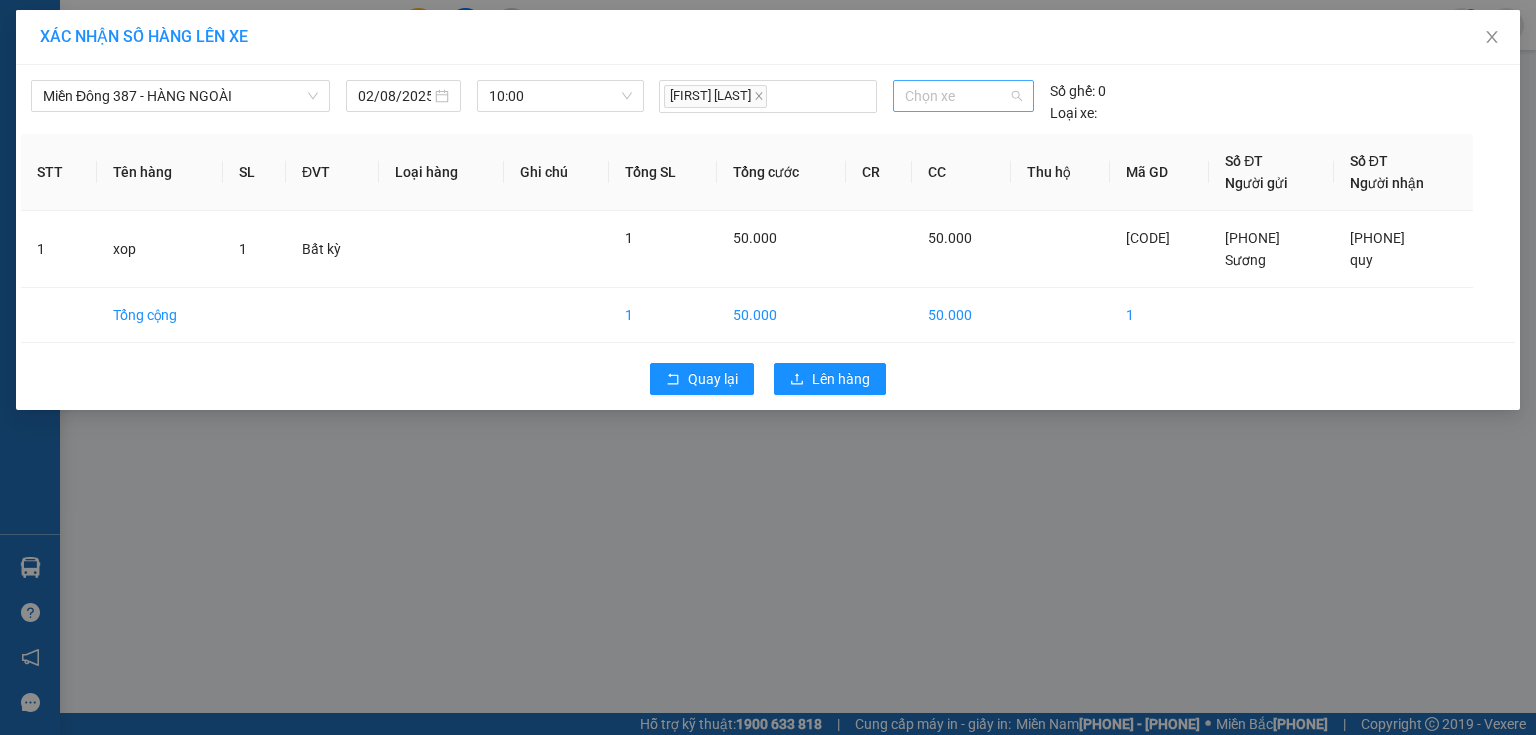 click on "Chọn xe" at bounding box center (963, 96) 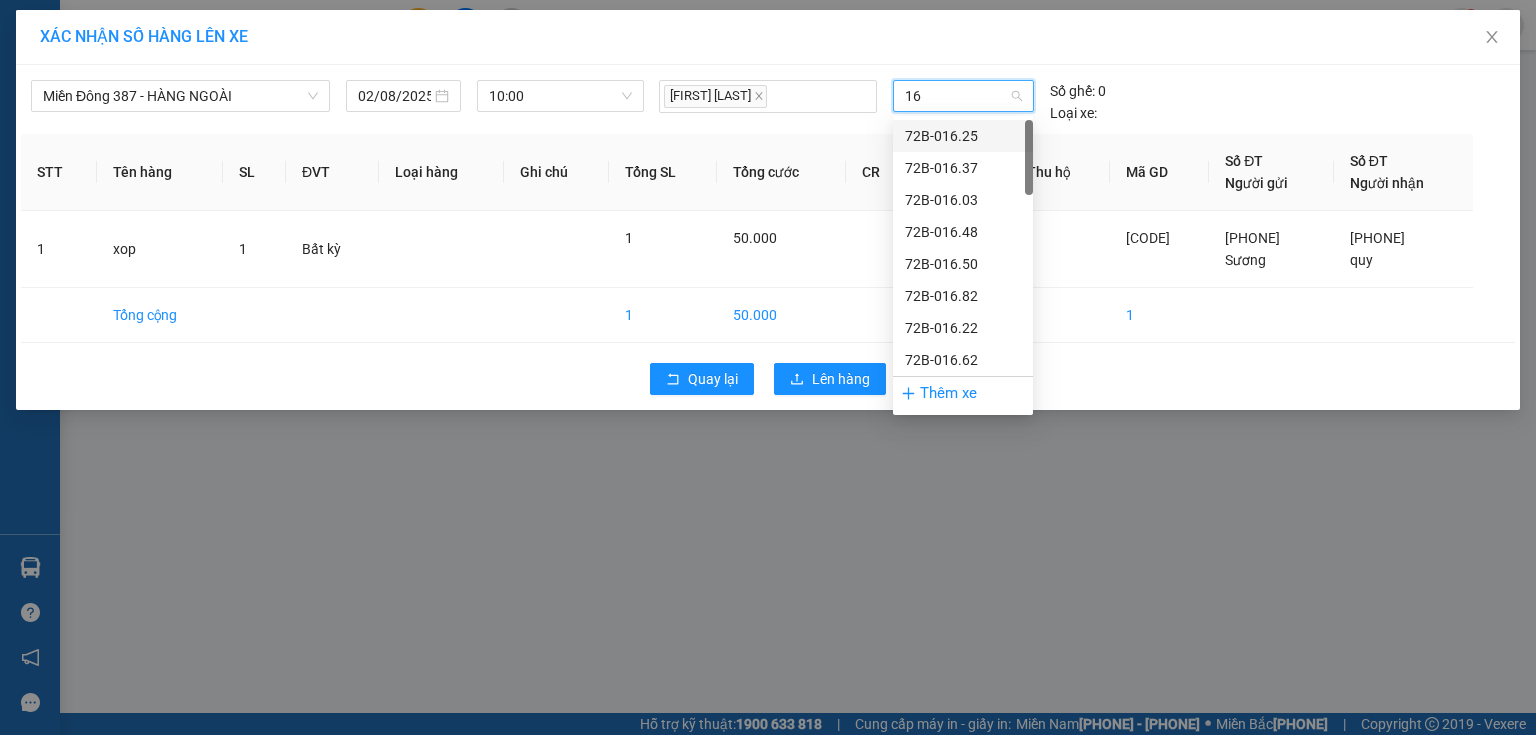 type on "167" 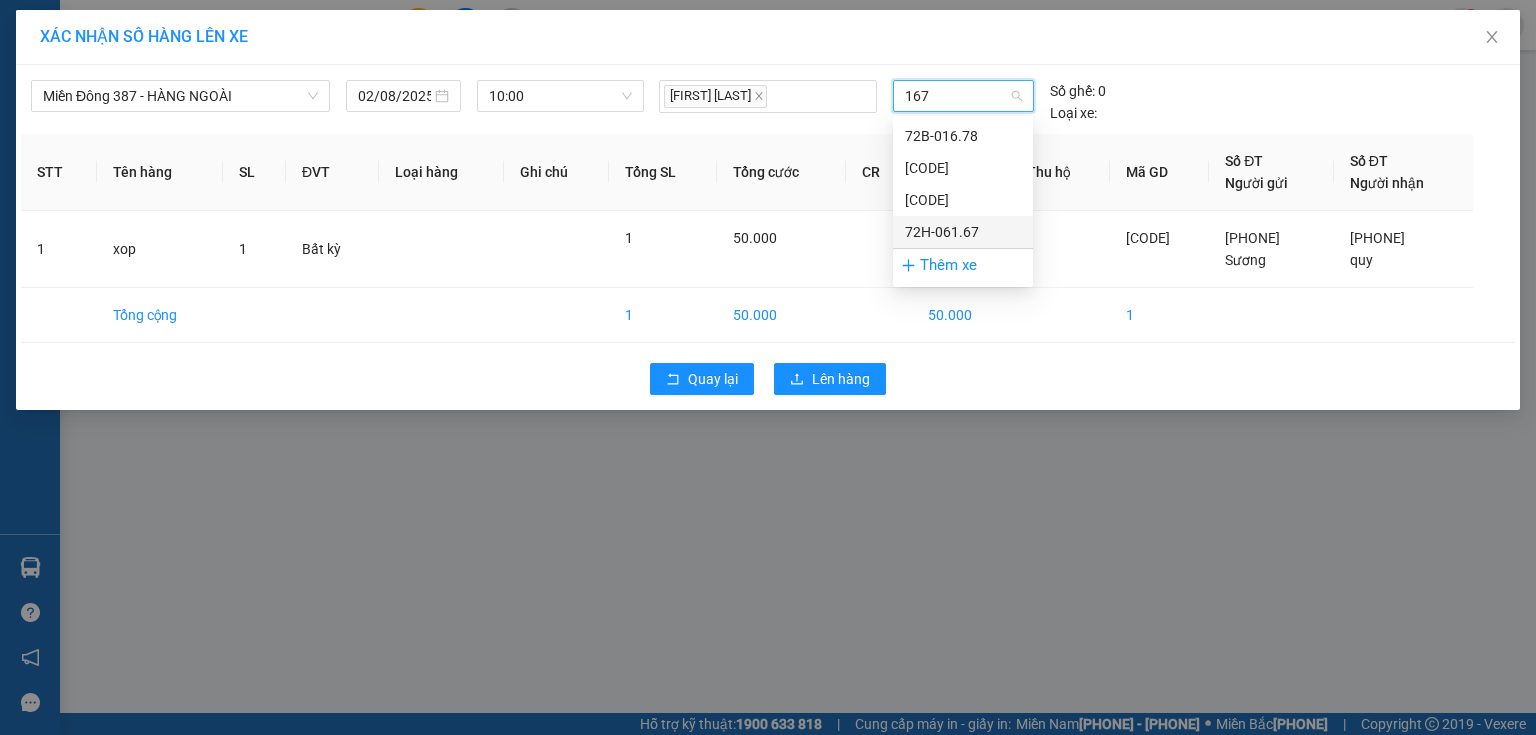 click on "72H-061.67" at bounding box center (963, 232) 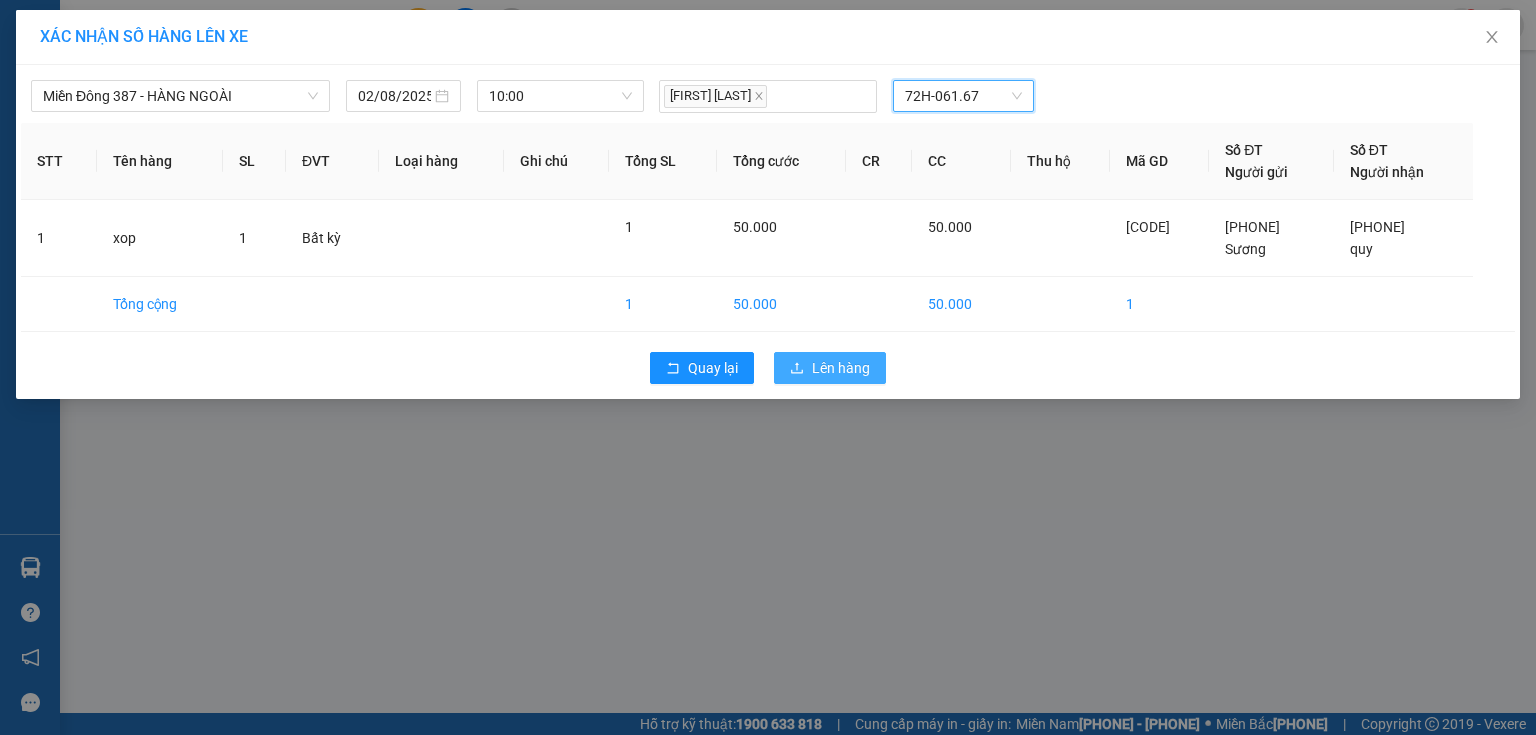 click on "Lên hàng" at bounding box center (841, 368) 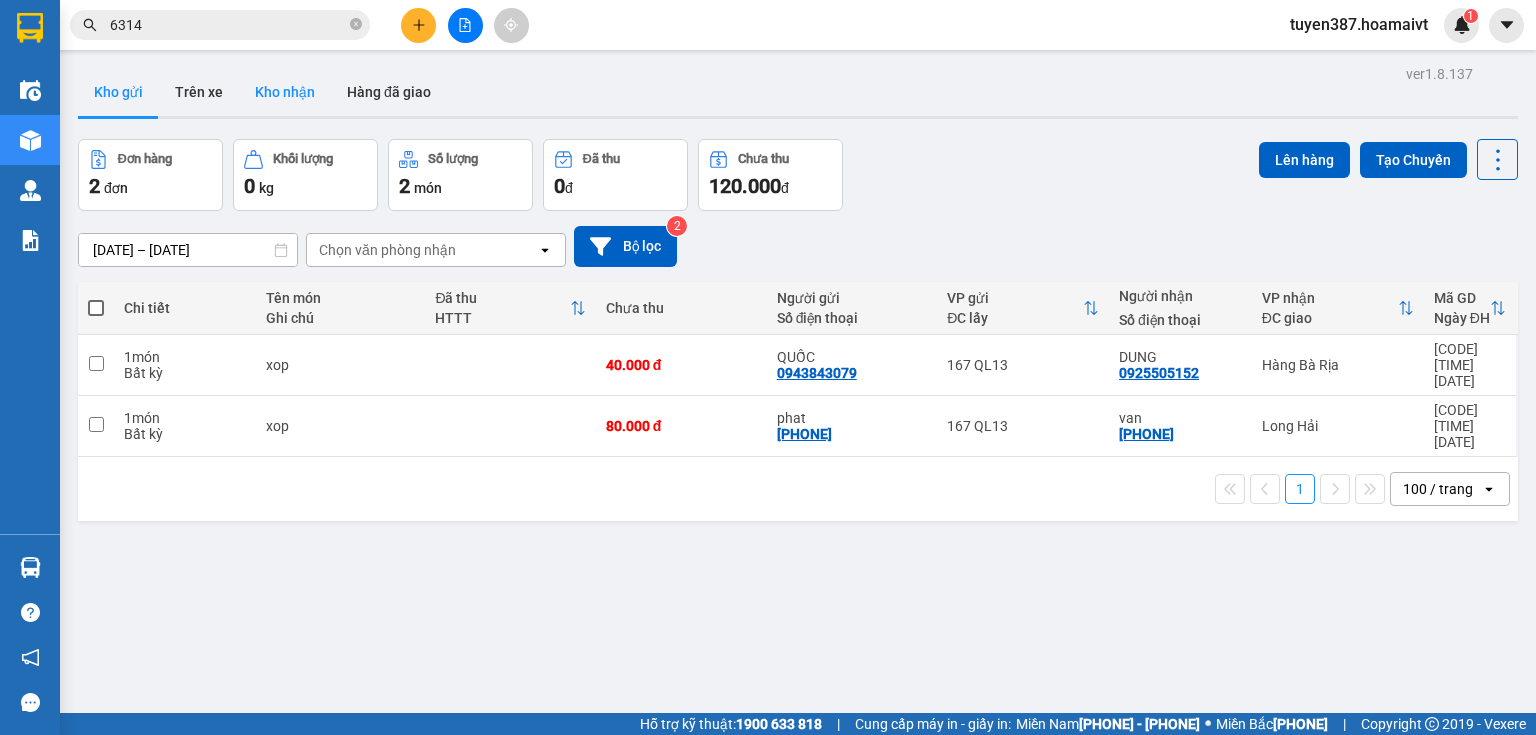 click on "Kho nhận" at bounding box center [285, 92] 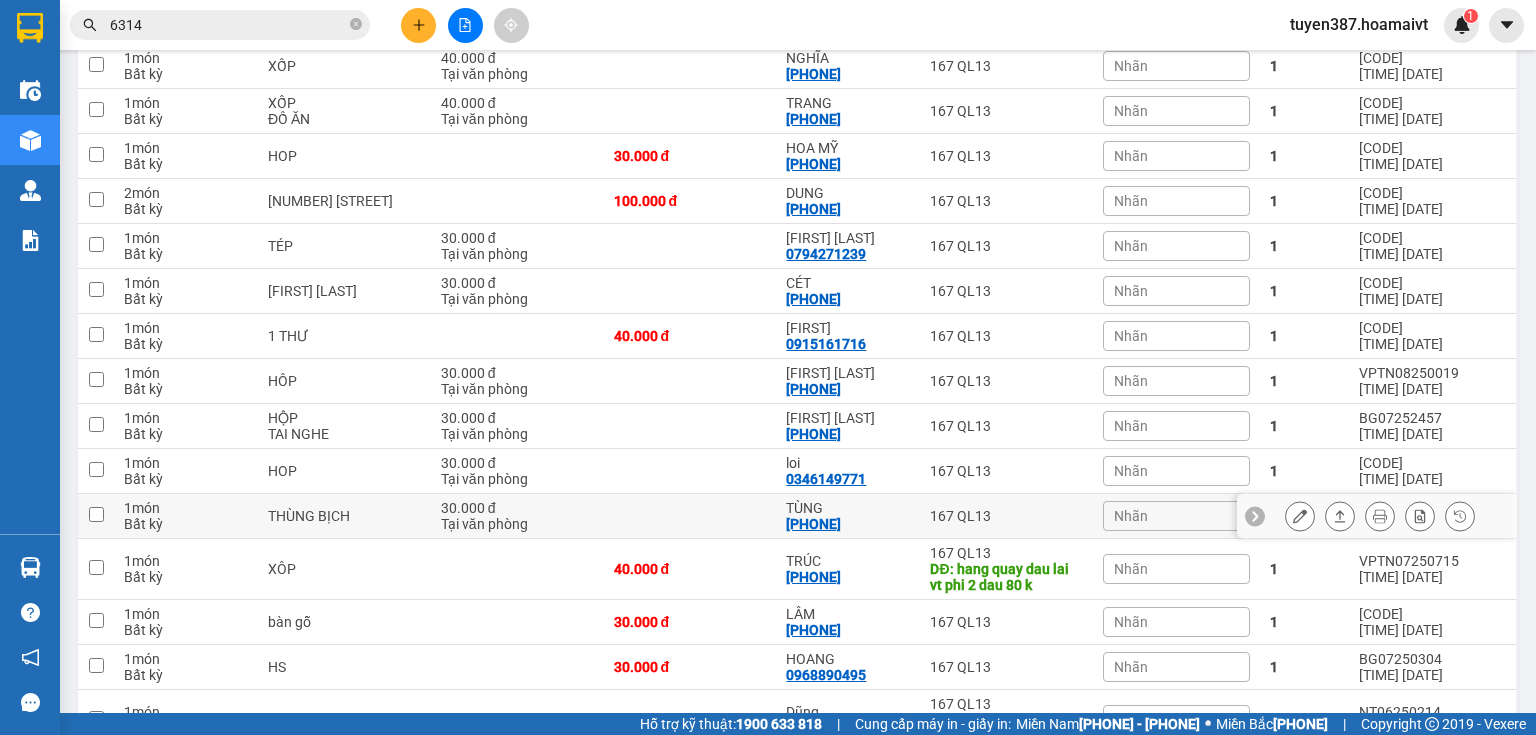 scroll, scrollTop: 320, scrollLeft: 0, axis: vertical 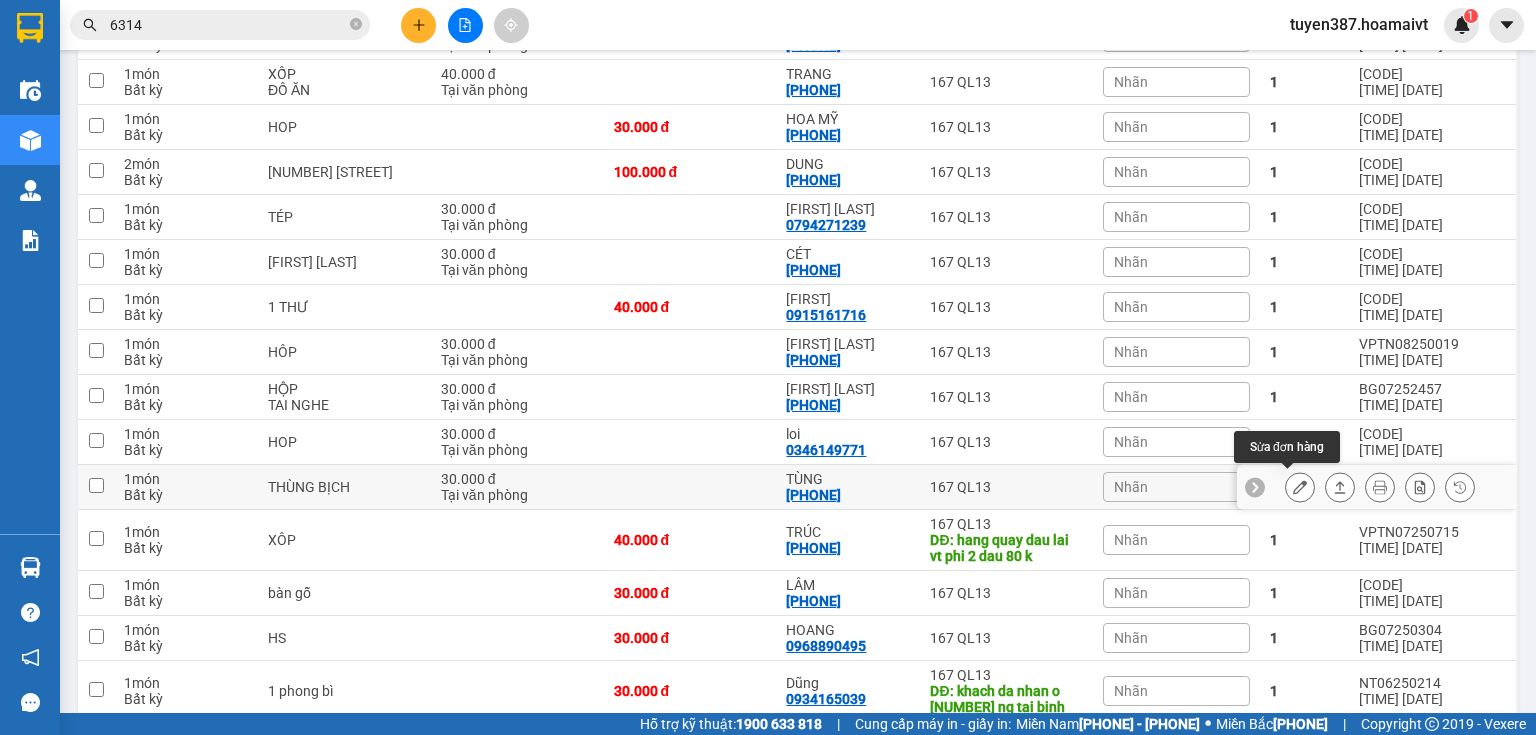 click 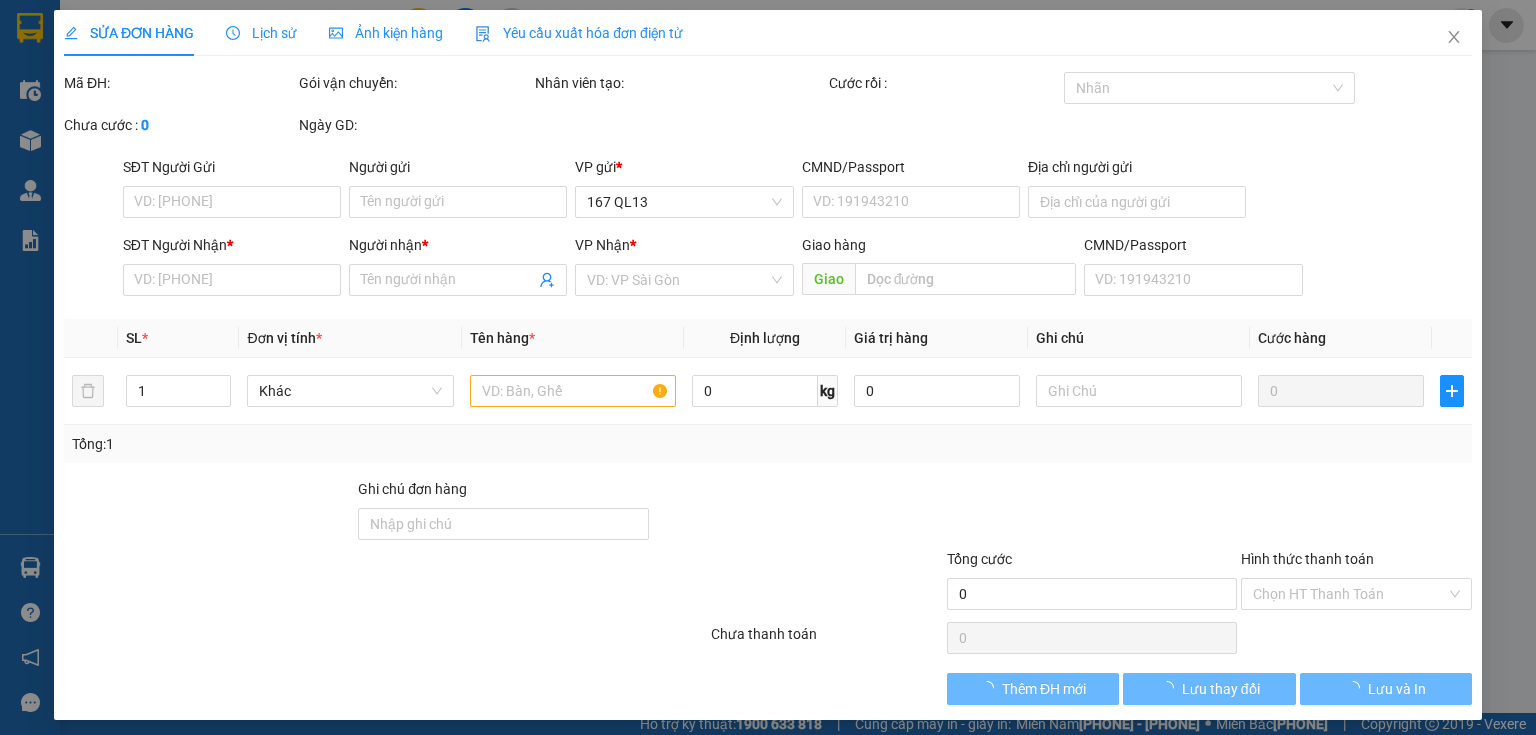 scroll, scrollTop: 0, scrollLeft: 0, axis: both 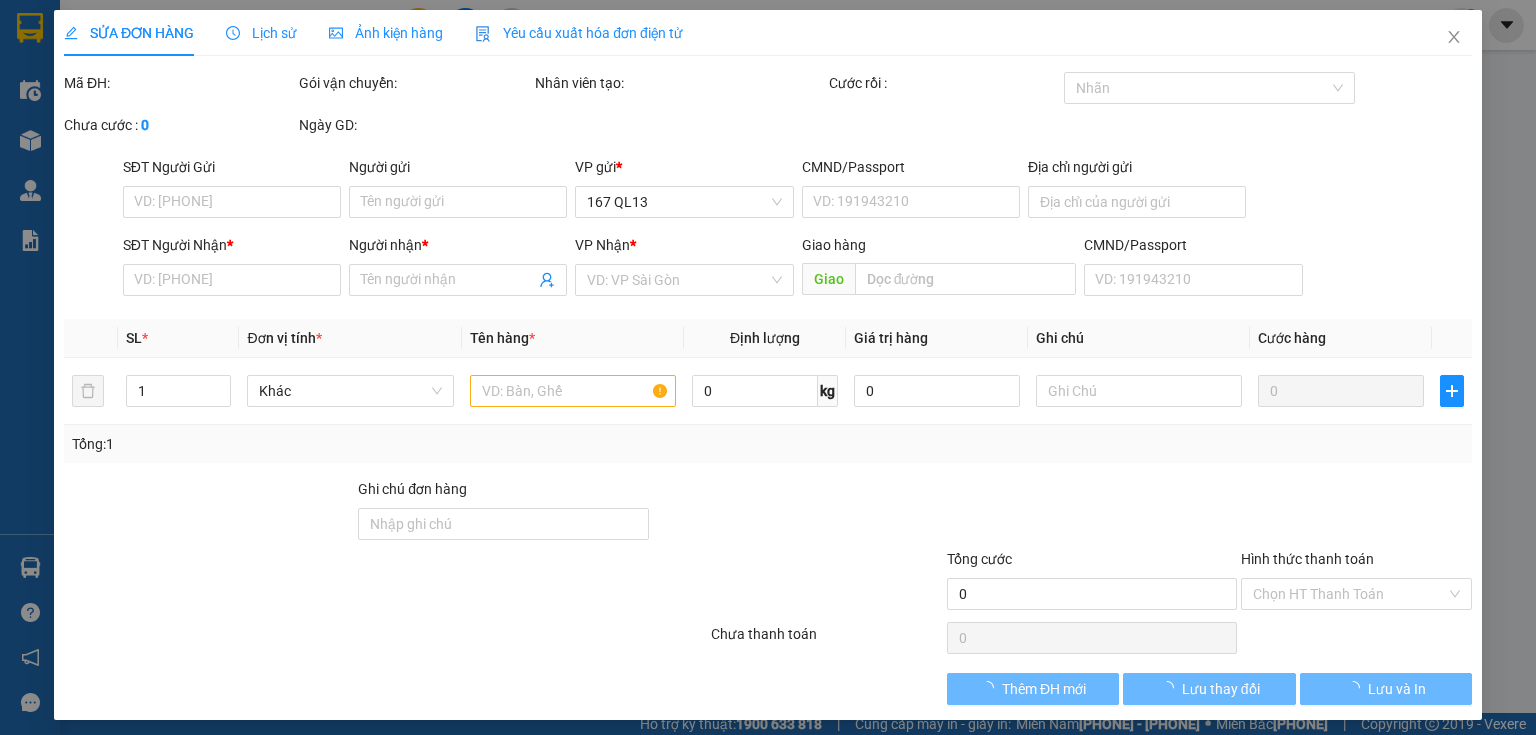 type on "0908767939" 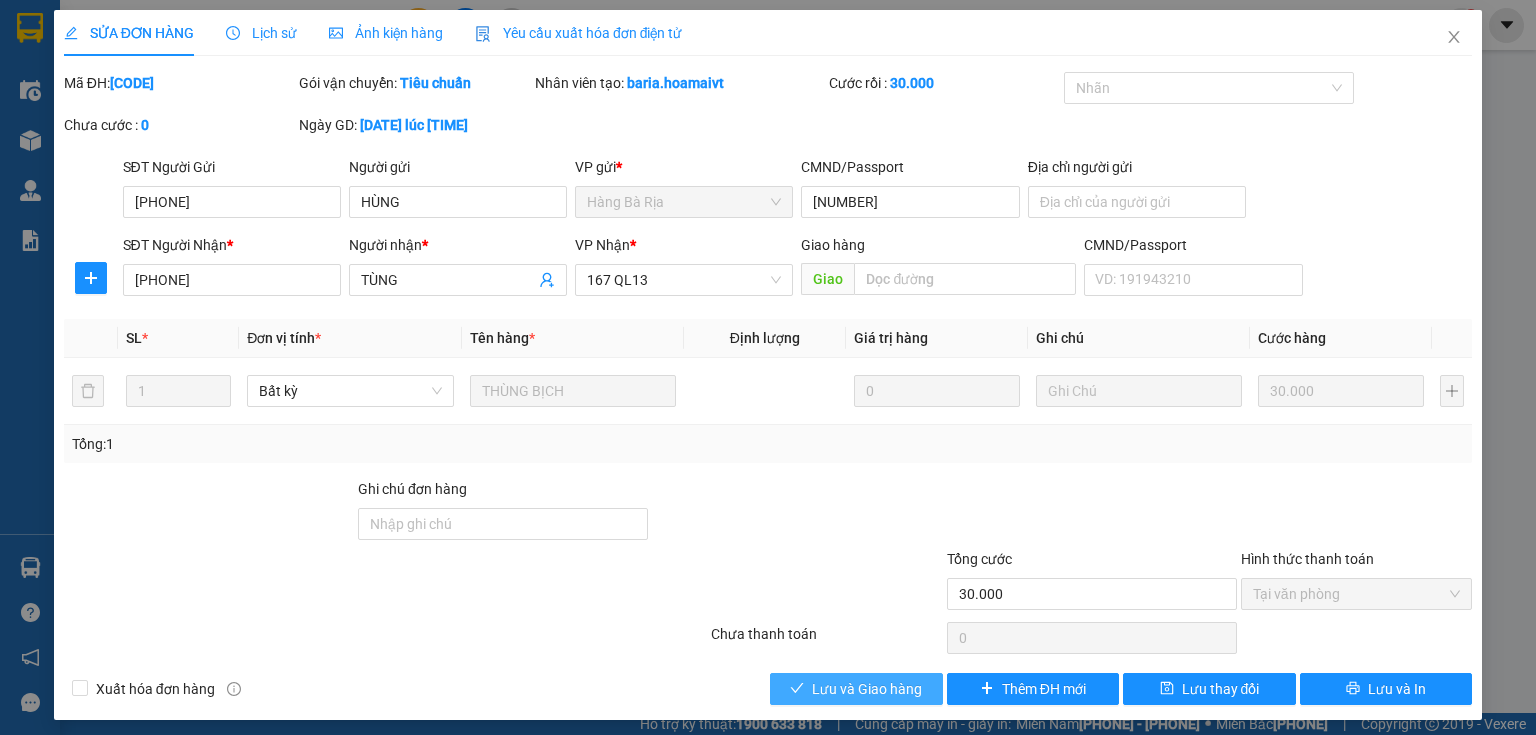 click on "Lưu và Giao hàng" at bounding box center [867, 689] 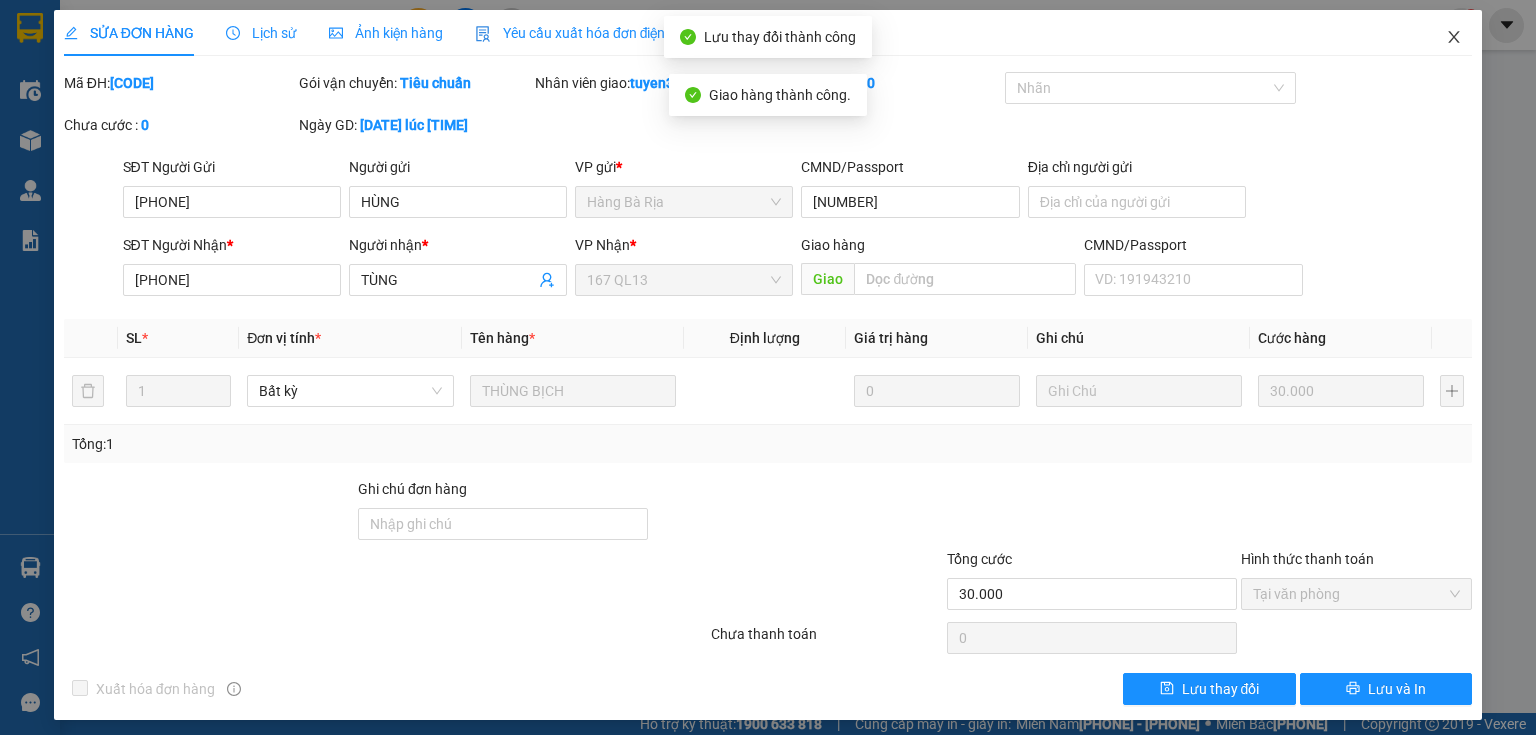 click at bounding box center [1454, 38] 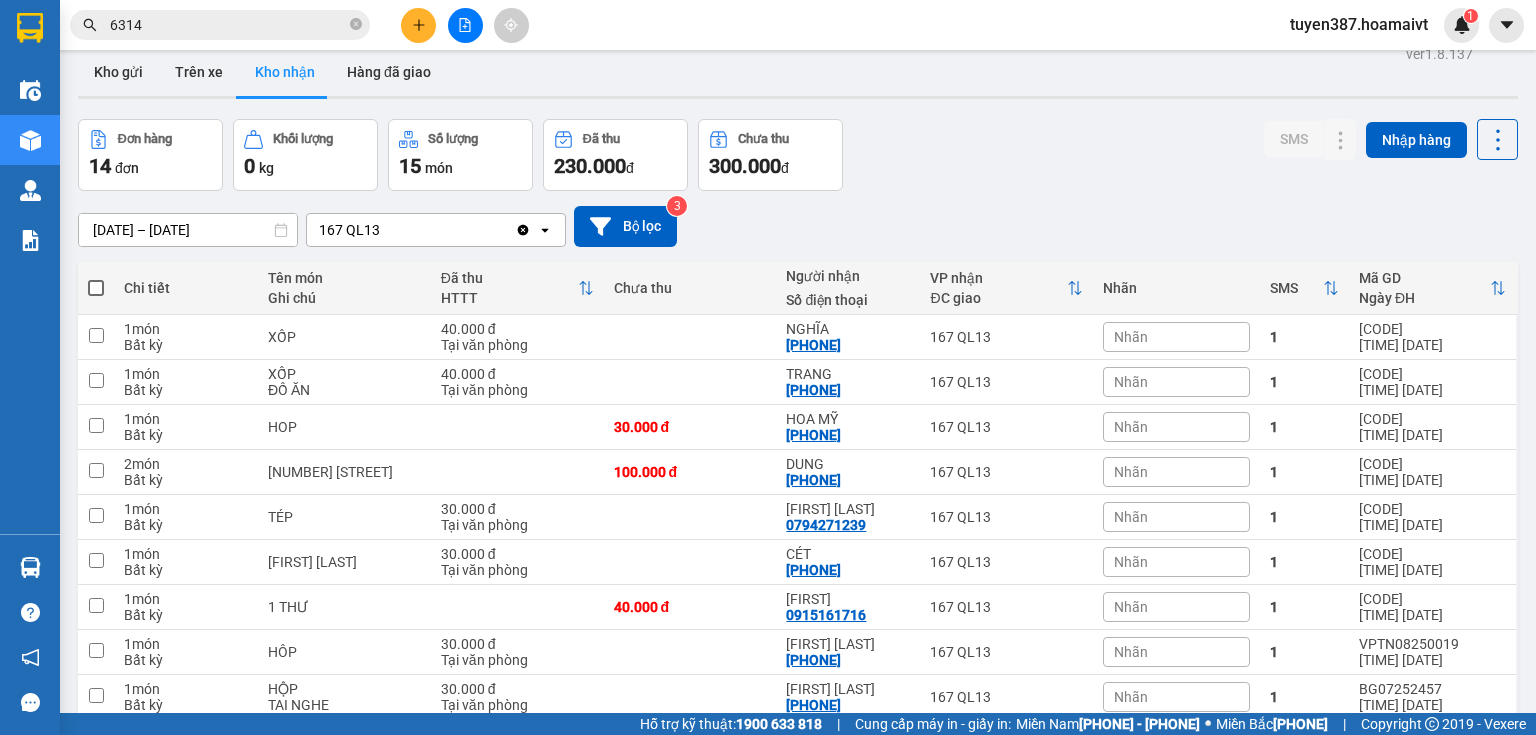 scroll, scrollTop: 0, scrollLeft: 0, axis: both 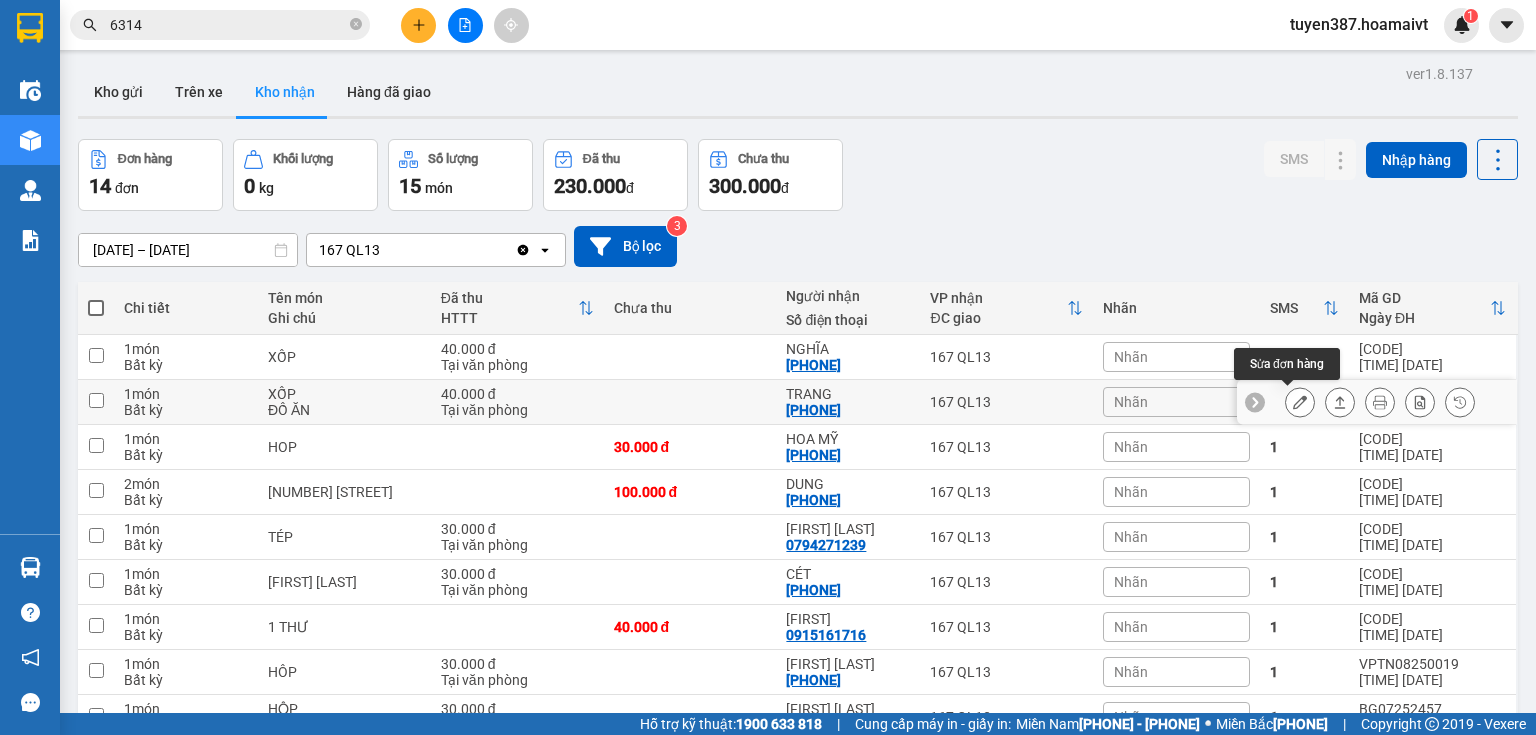 click 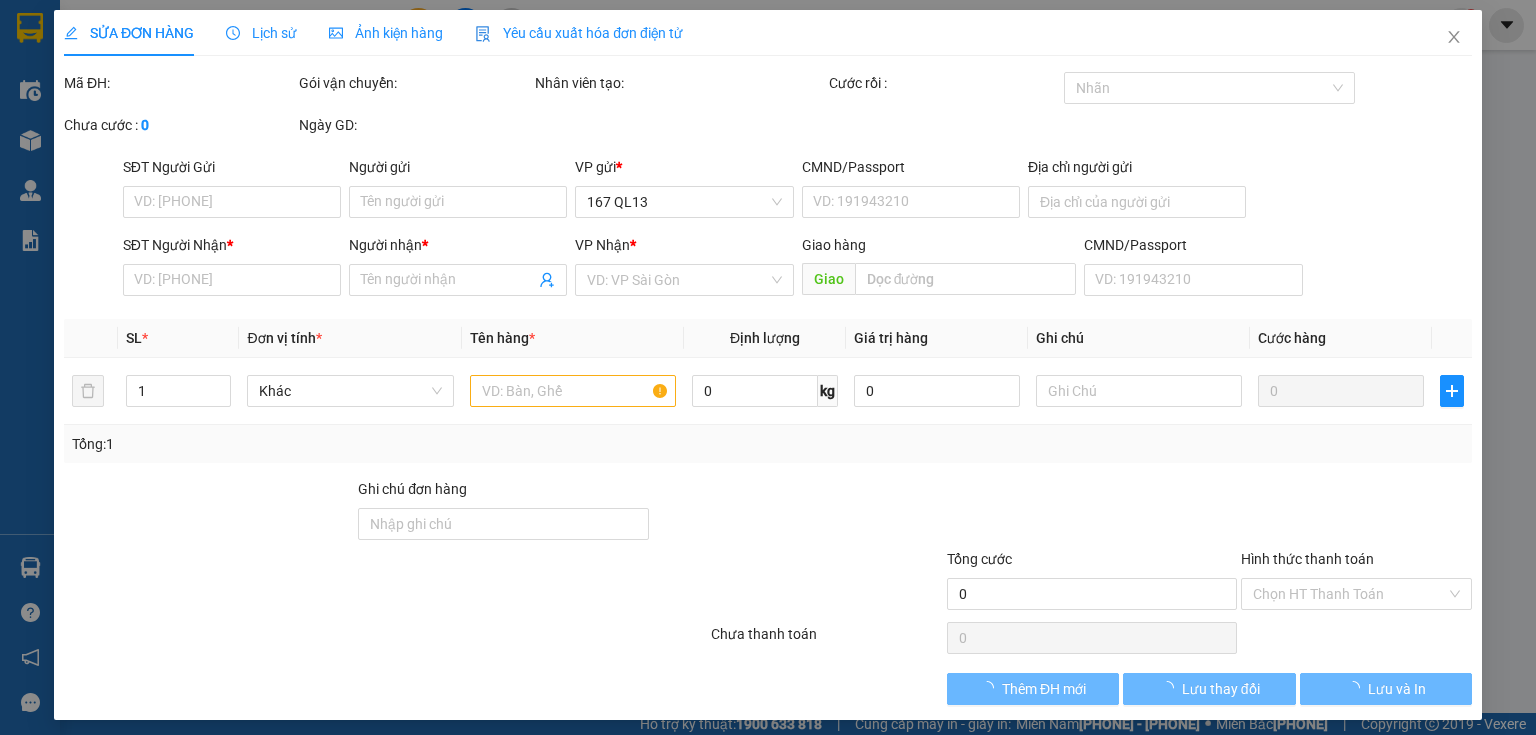 type on "0933126712" 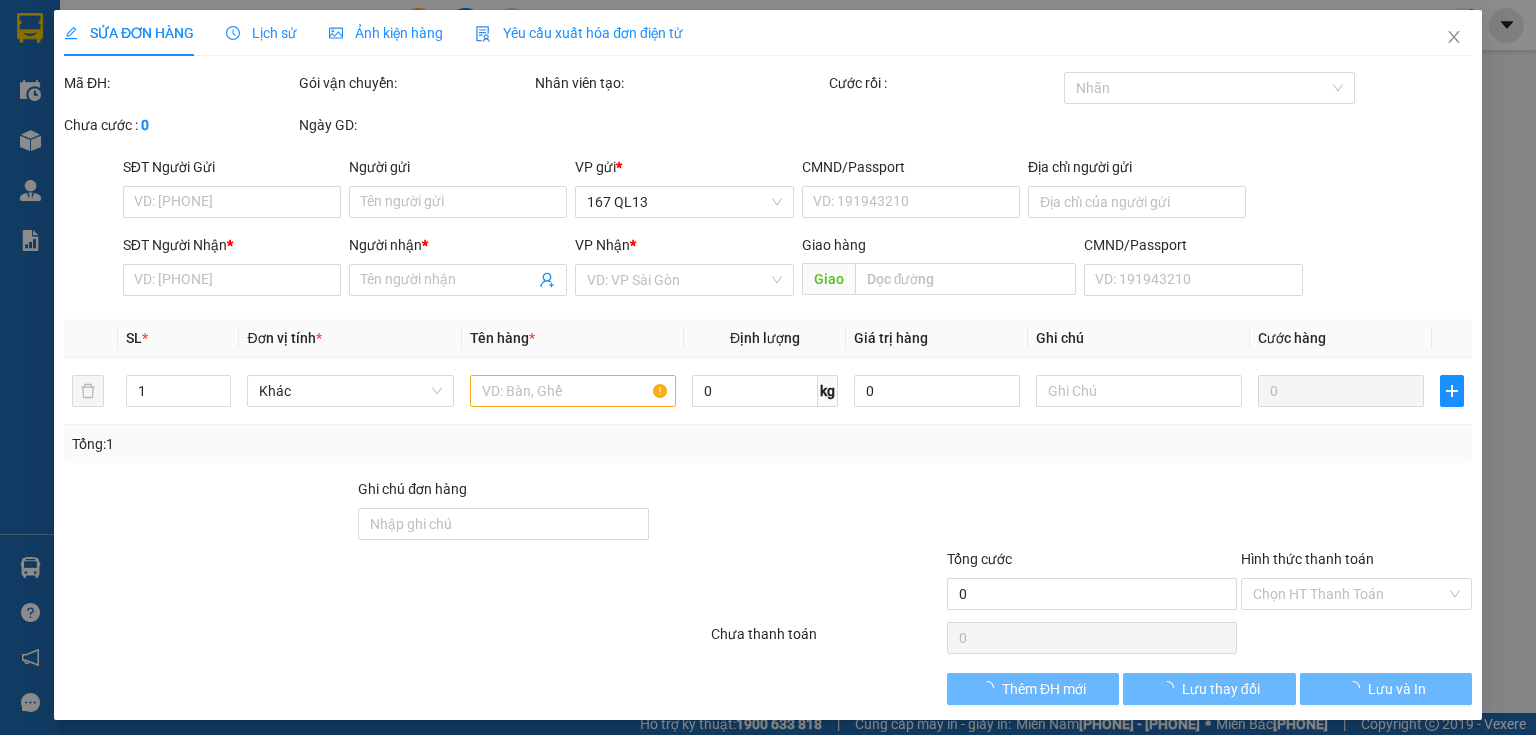 type on "A LAI" 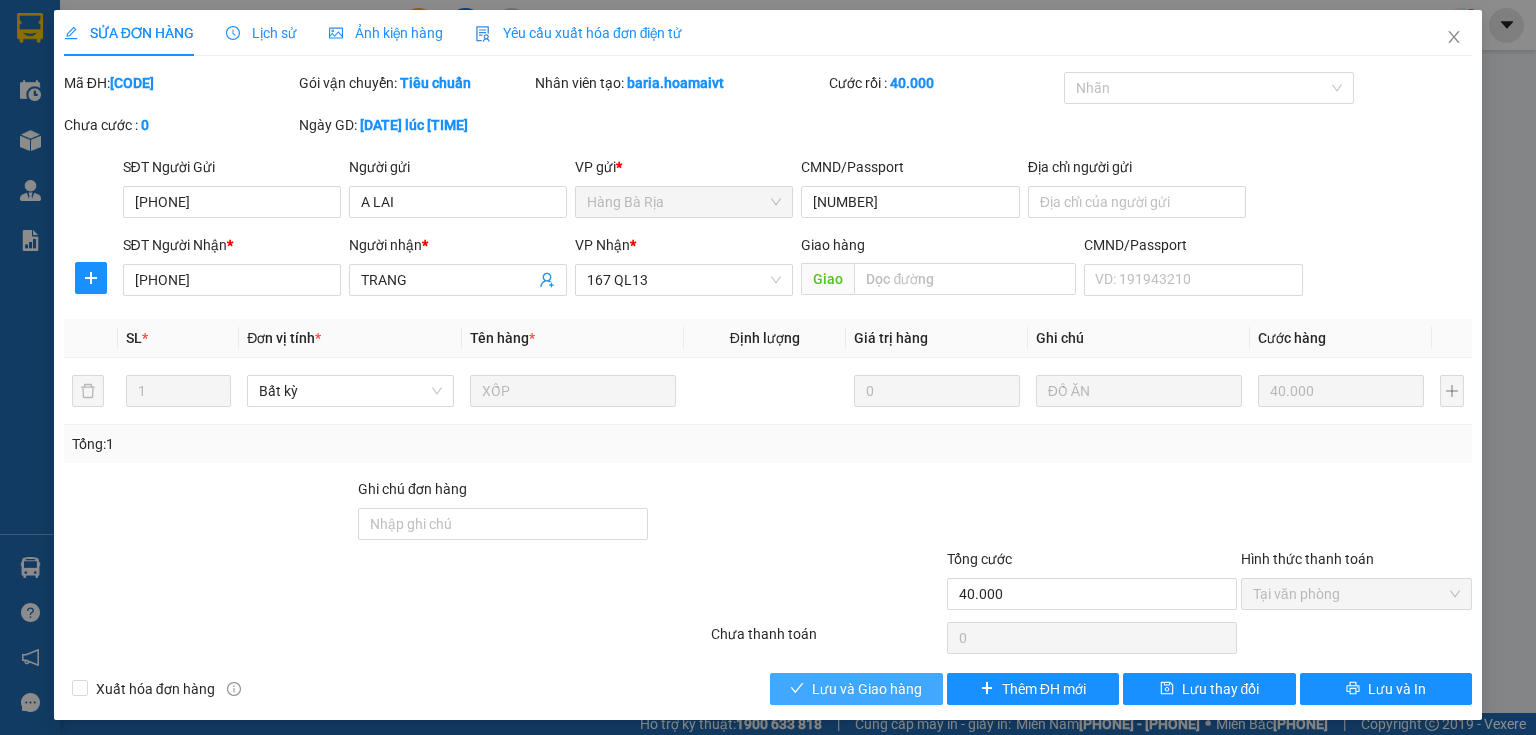 click on "Lưu và Giao hàng" at bounding box center [867, 689] 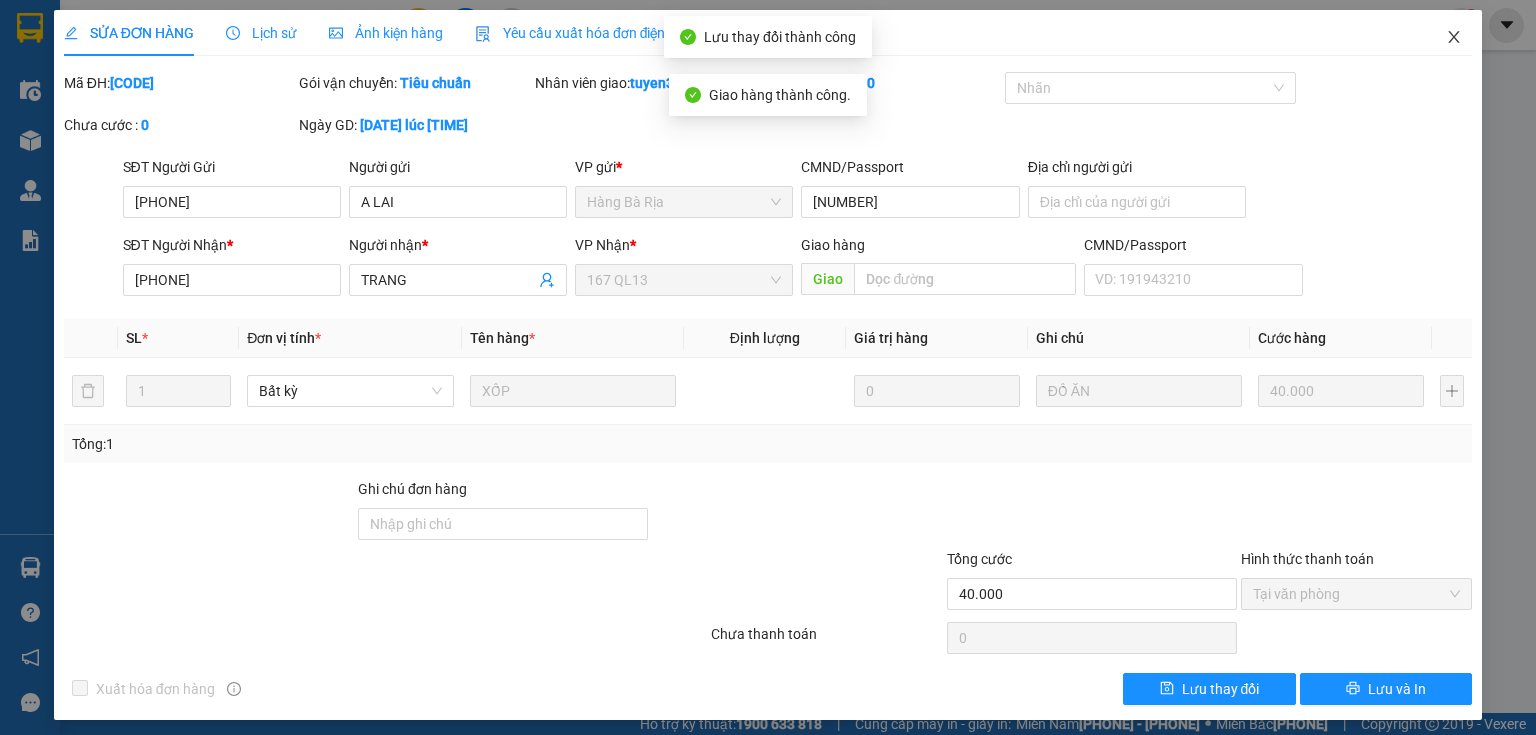 click 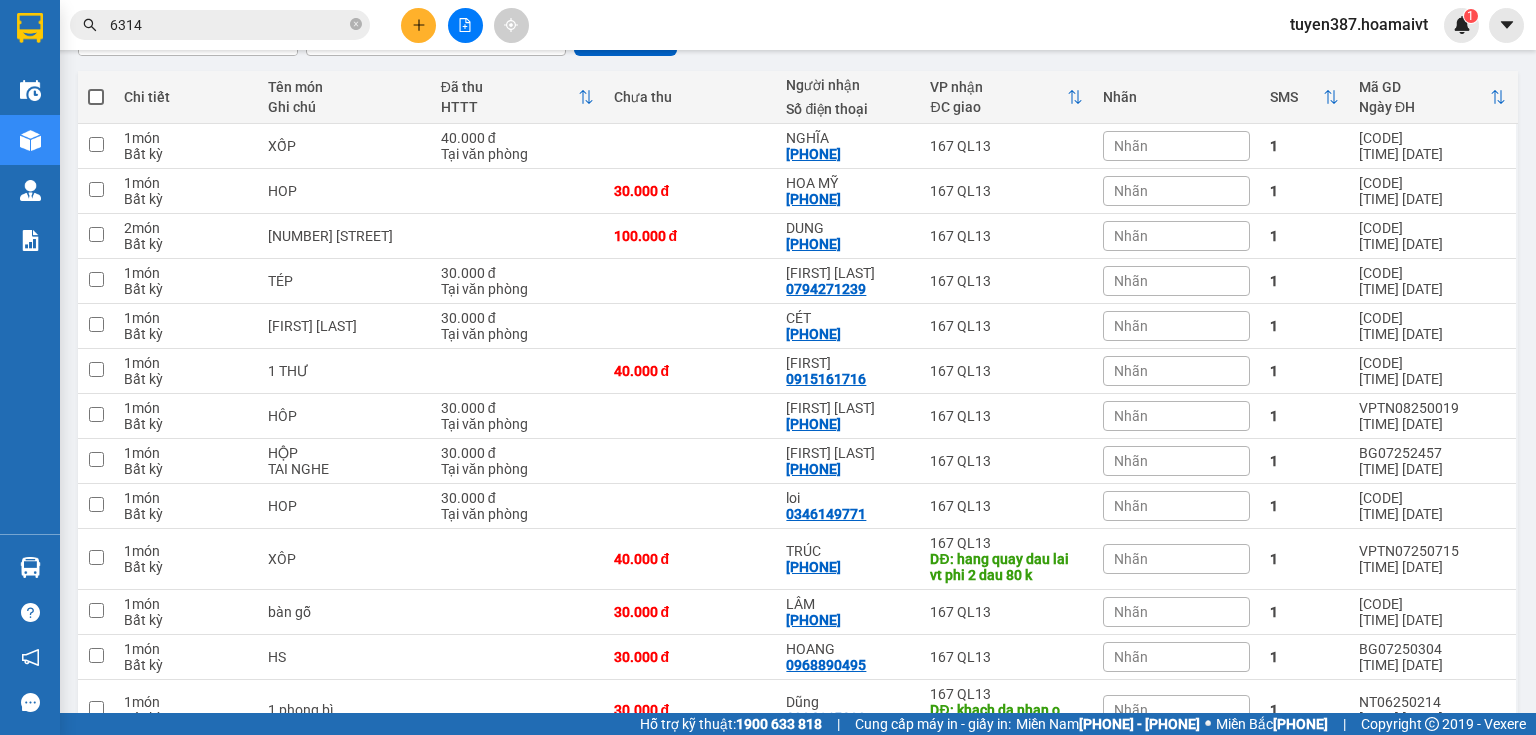 scroll, scrollTop: 156, scrollLeft: 0, axis: vertical 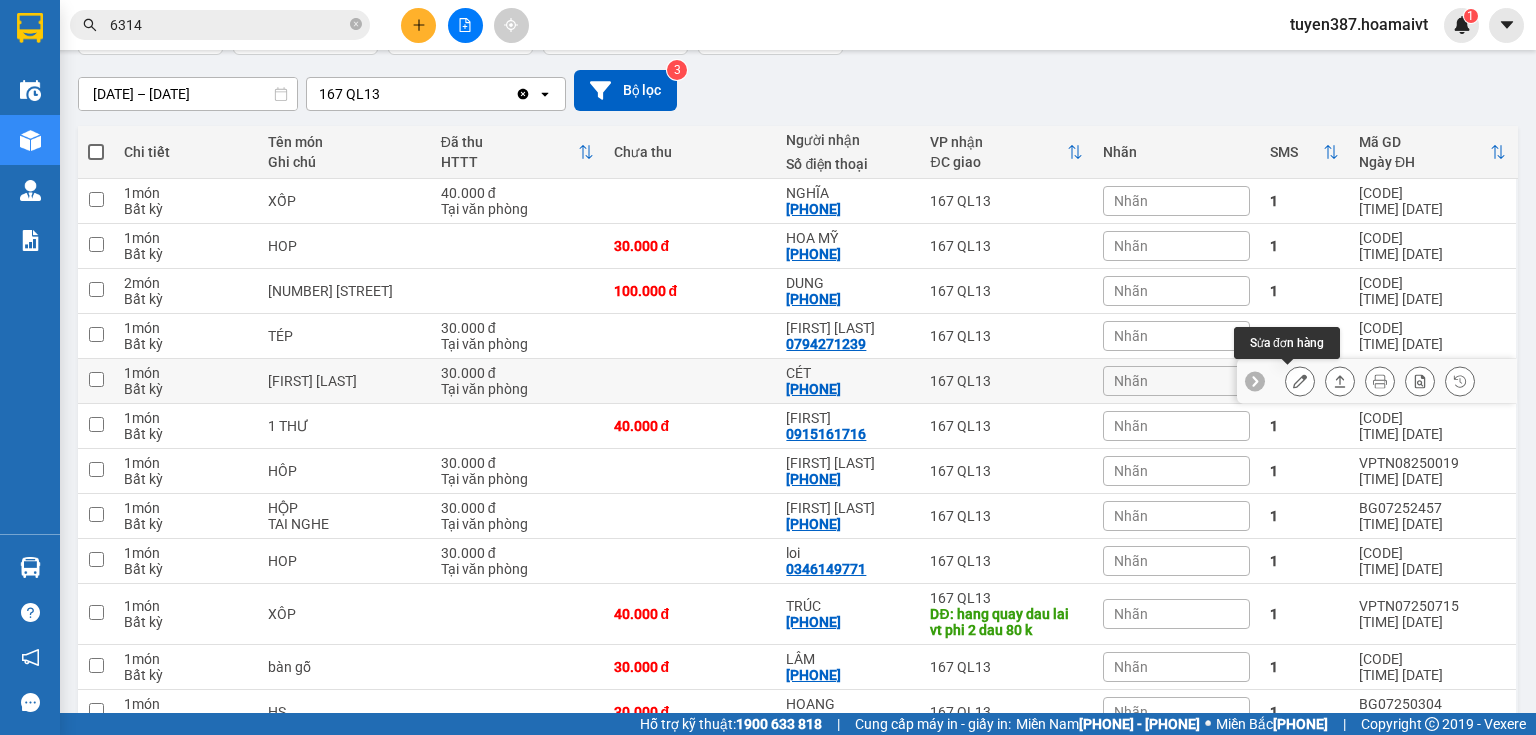 click 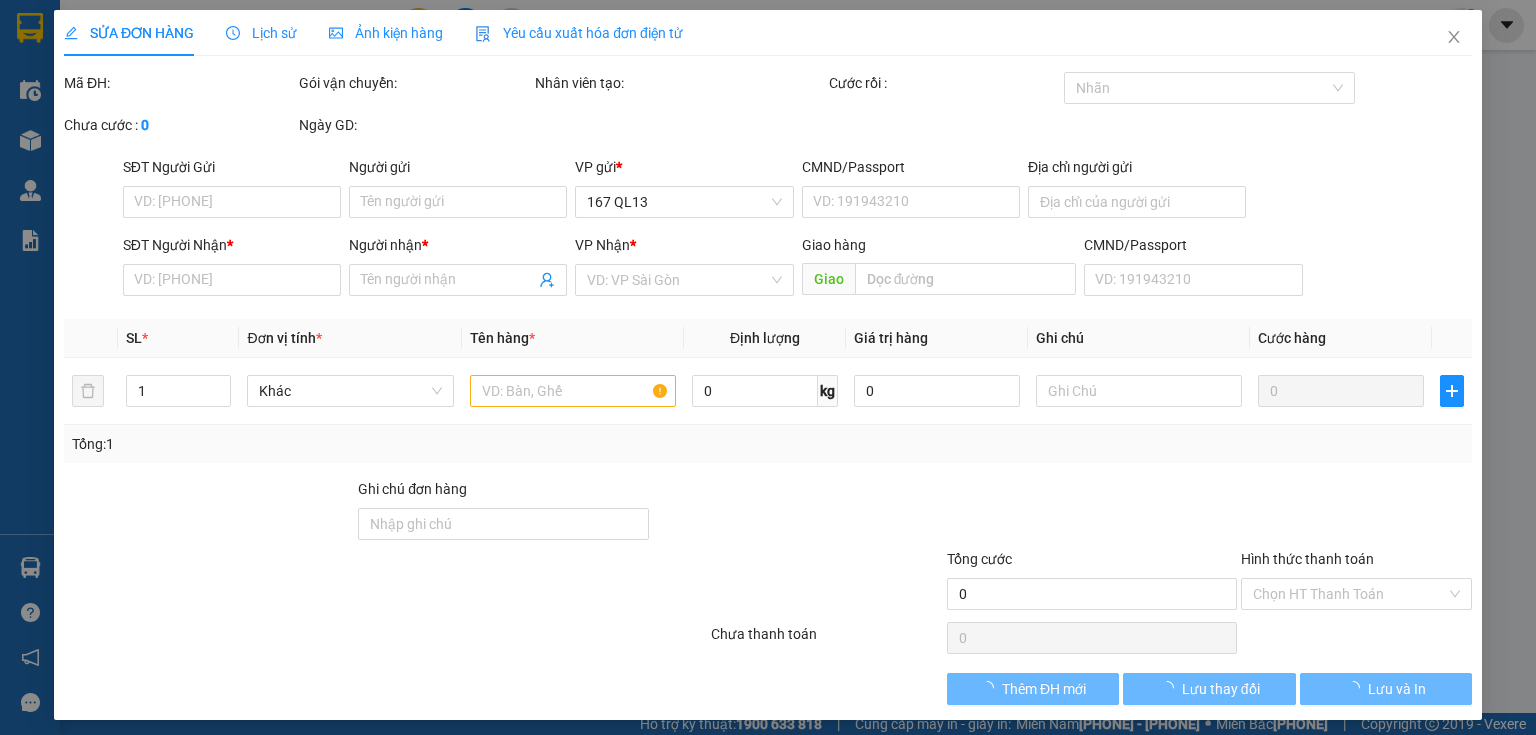 scroll, scrollTop: 0, scrollLeft: 0, axis: both 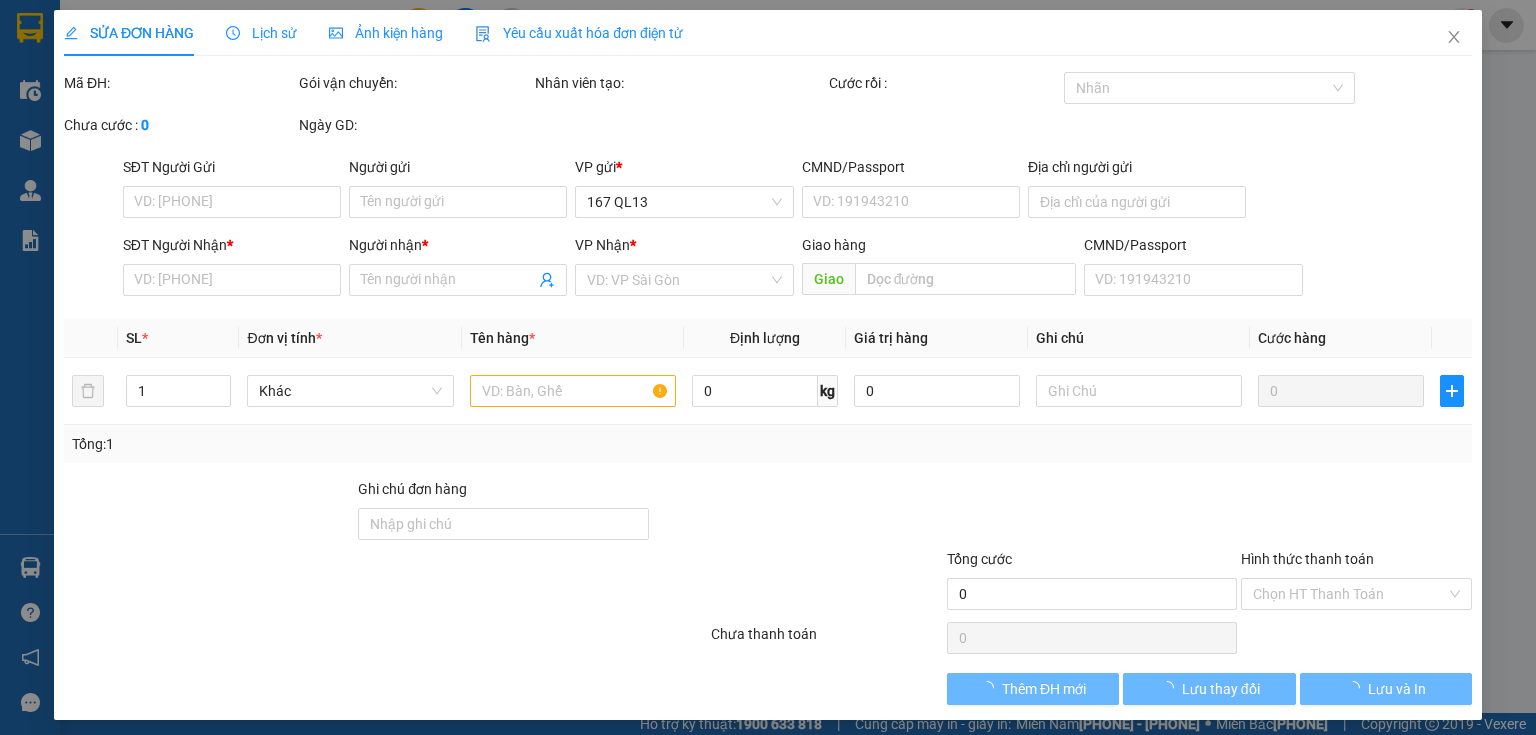 type on "0938804222" 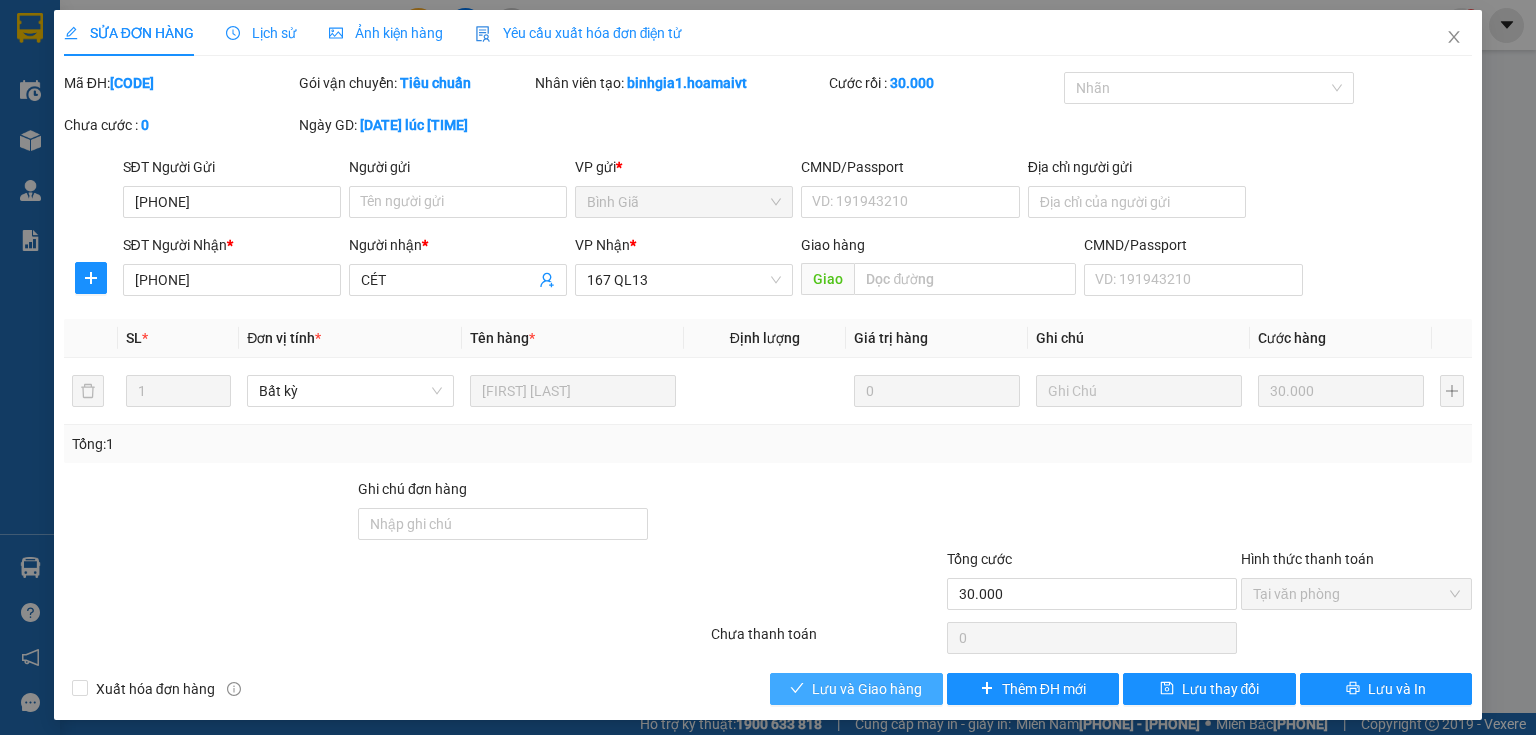 click on "Lưu và Giao hàng" at bounding box center [867, 689] 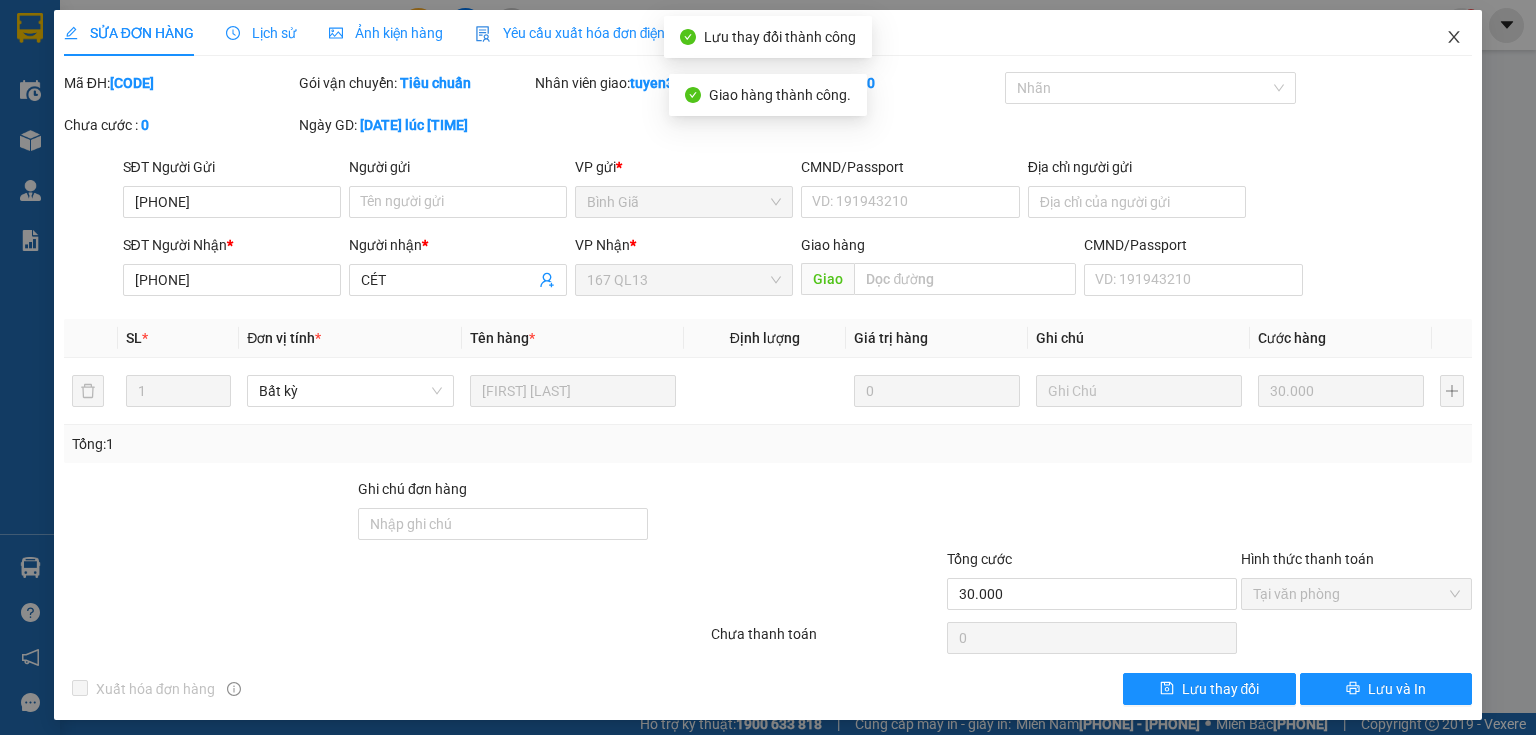 click at bounding box center [1454, 38] 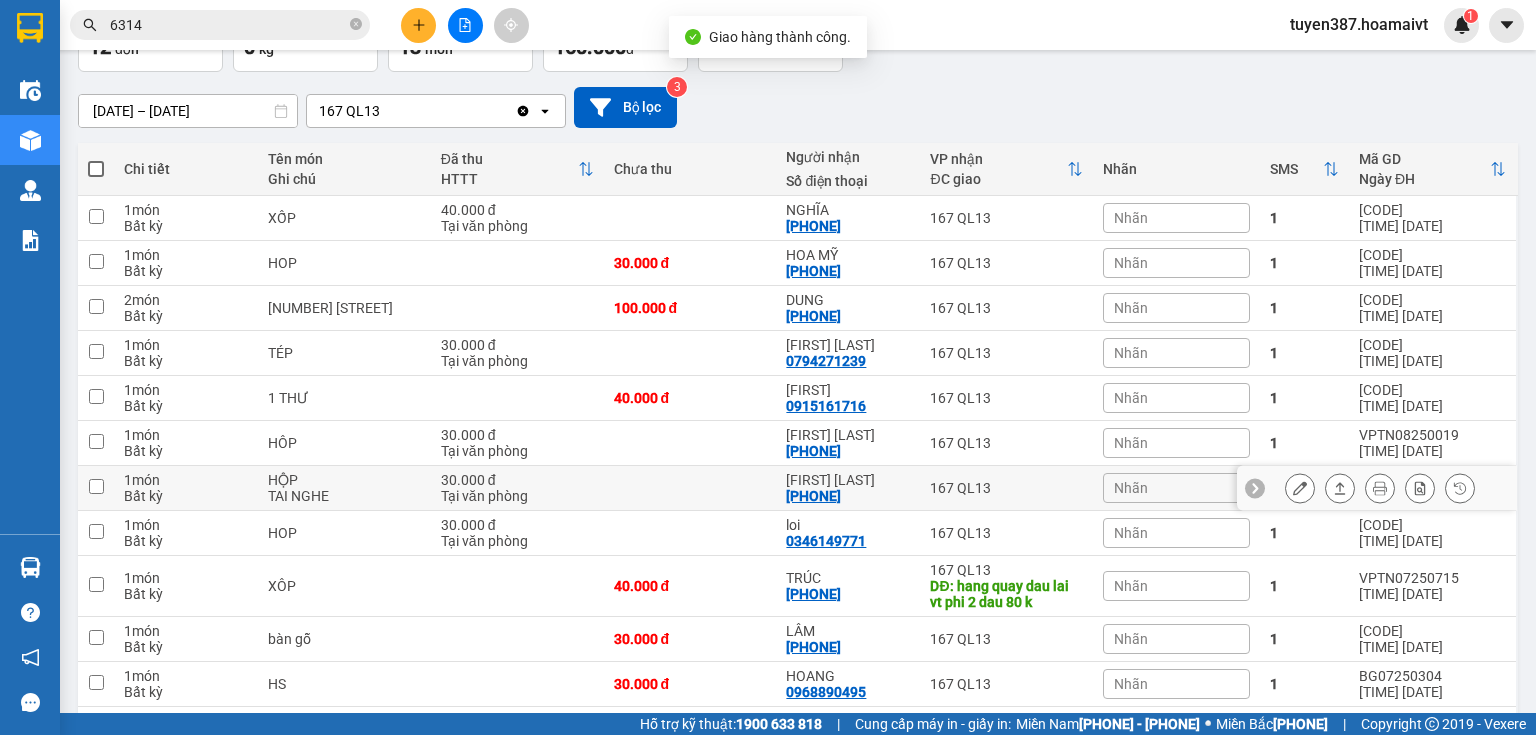 scroll, scrollTop: 160, scrollLeft: 0, axis: vertical 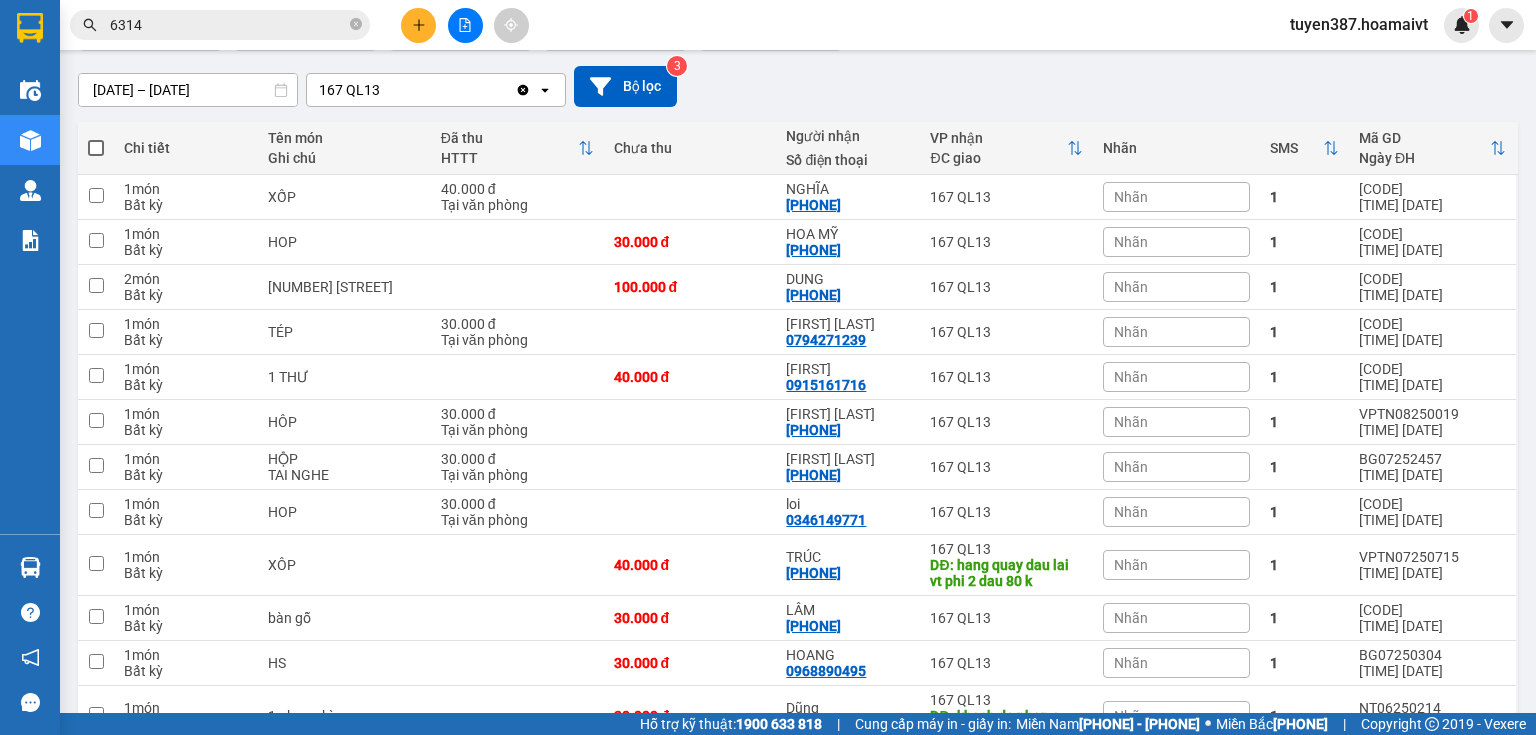 click at bounding box center (418, 25) 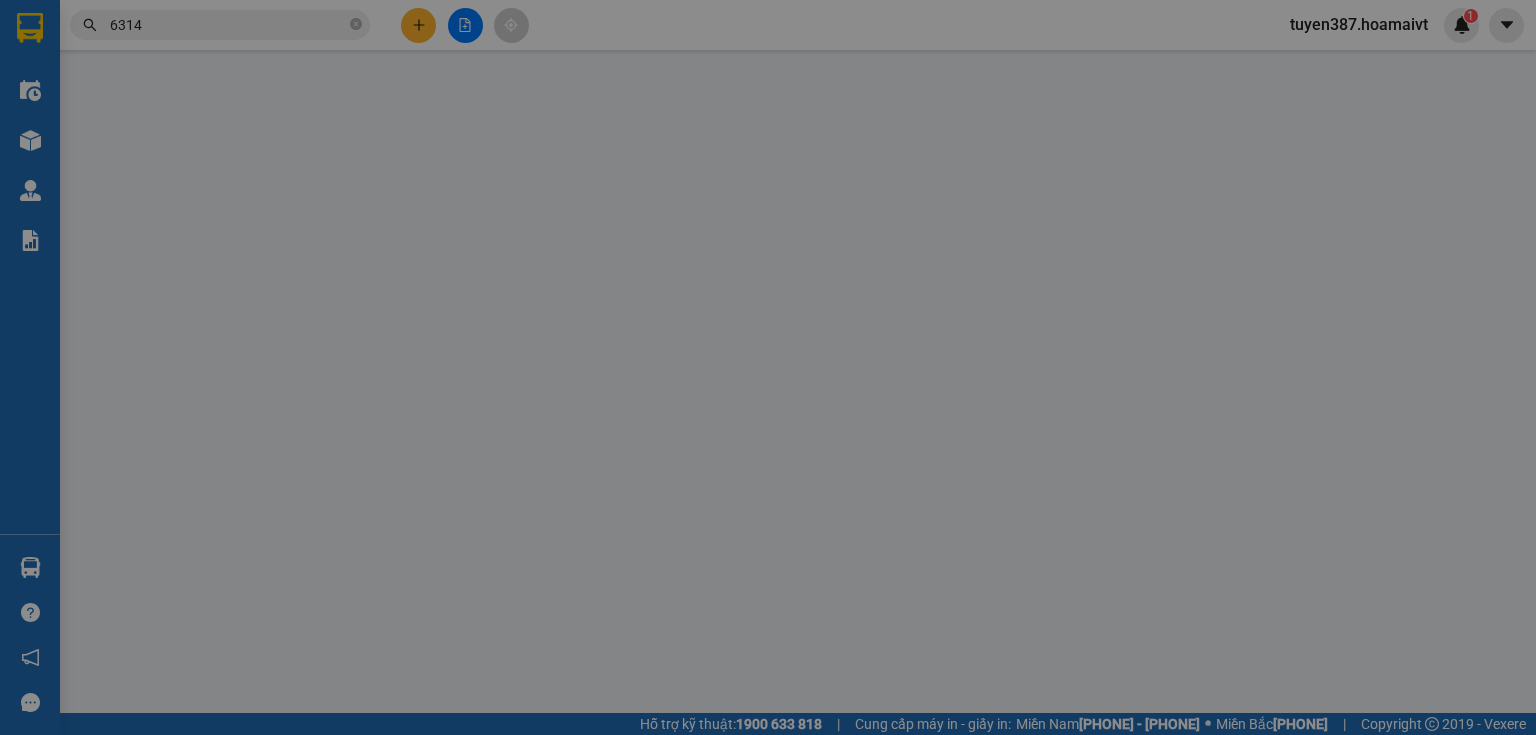scroll, scrollTop: 0, scrollLeft: 0, axis: both 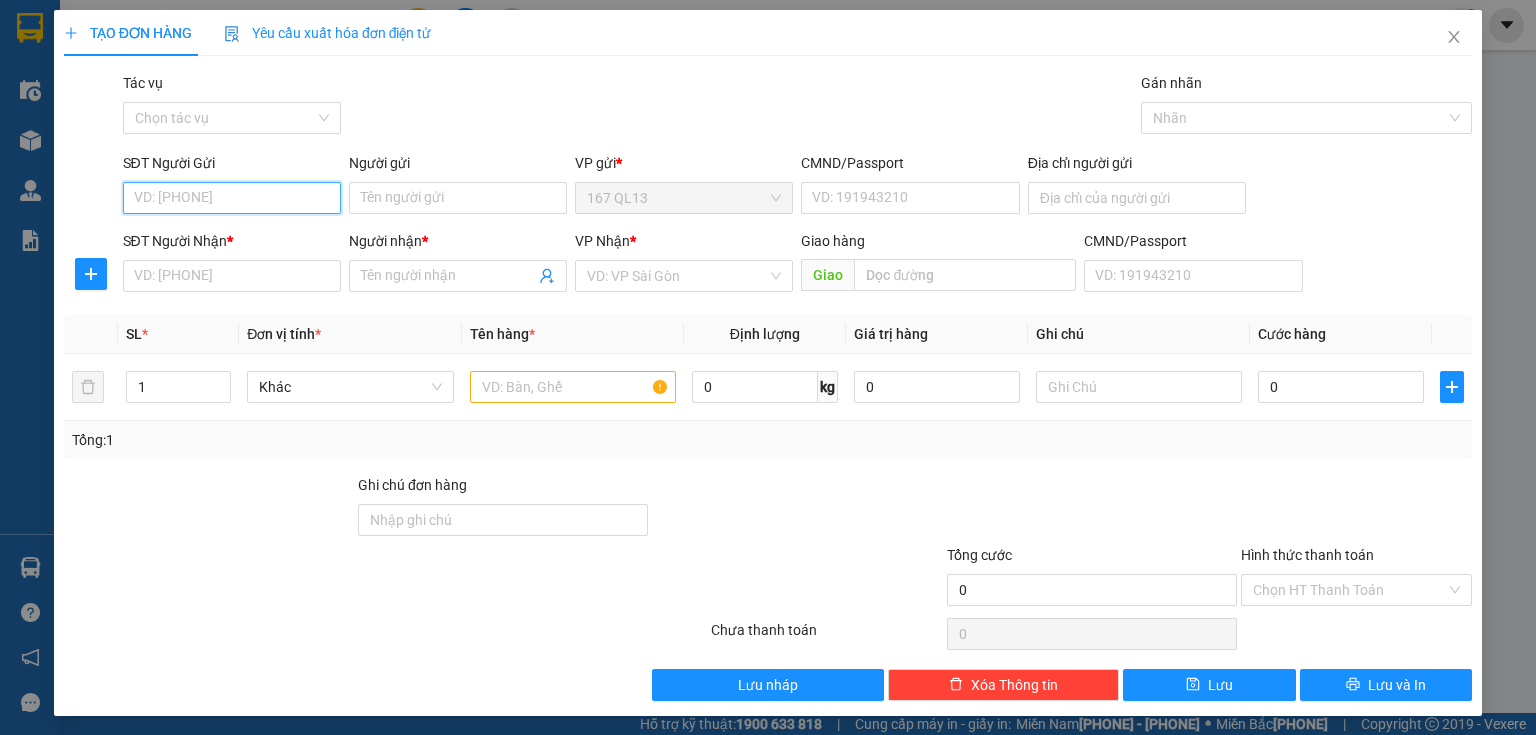 click on "SĐT Người Gửi" at bounding box center [232, 198] 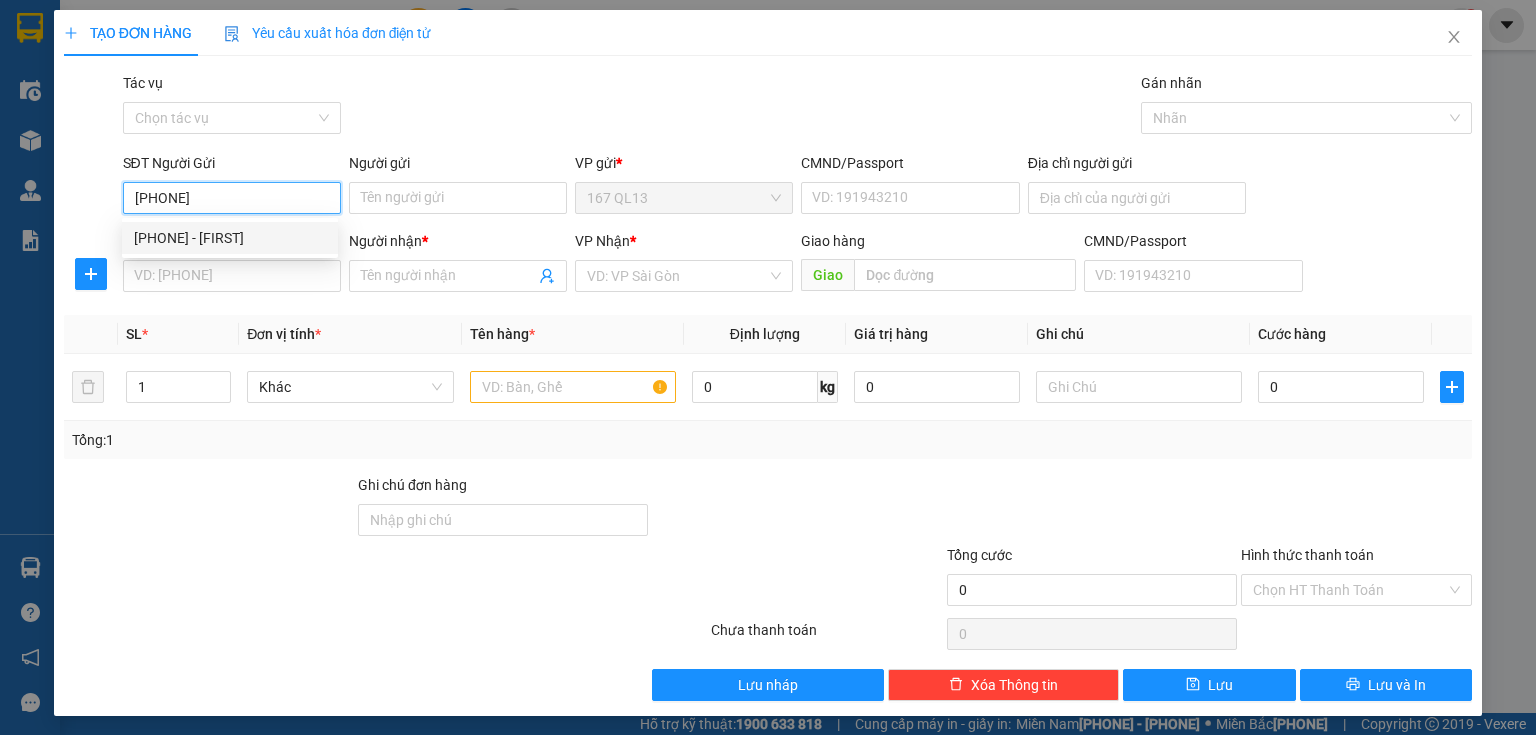 click on "0903924156 - TUAN" at bounding box center (230, 238) 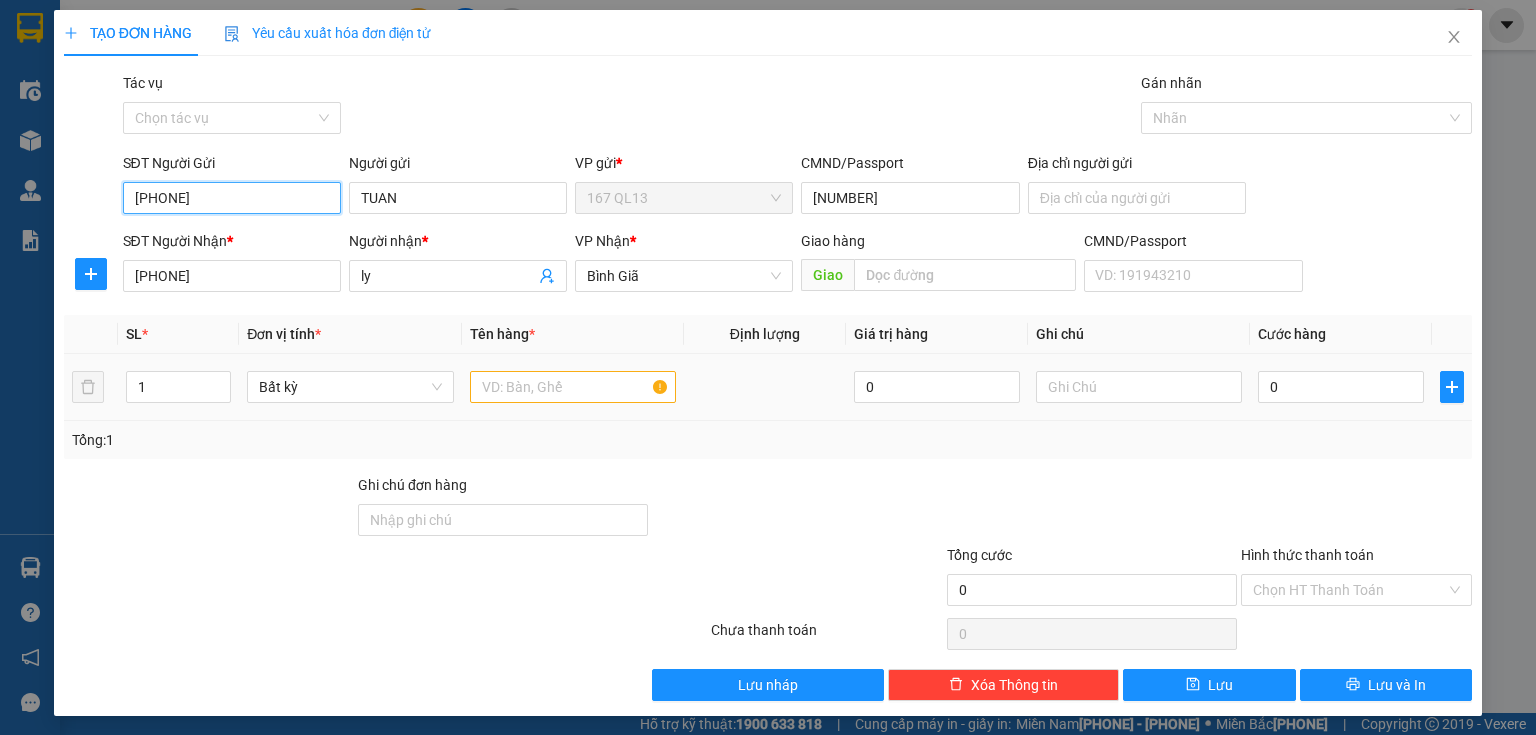 type on "0903924156" 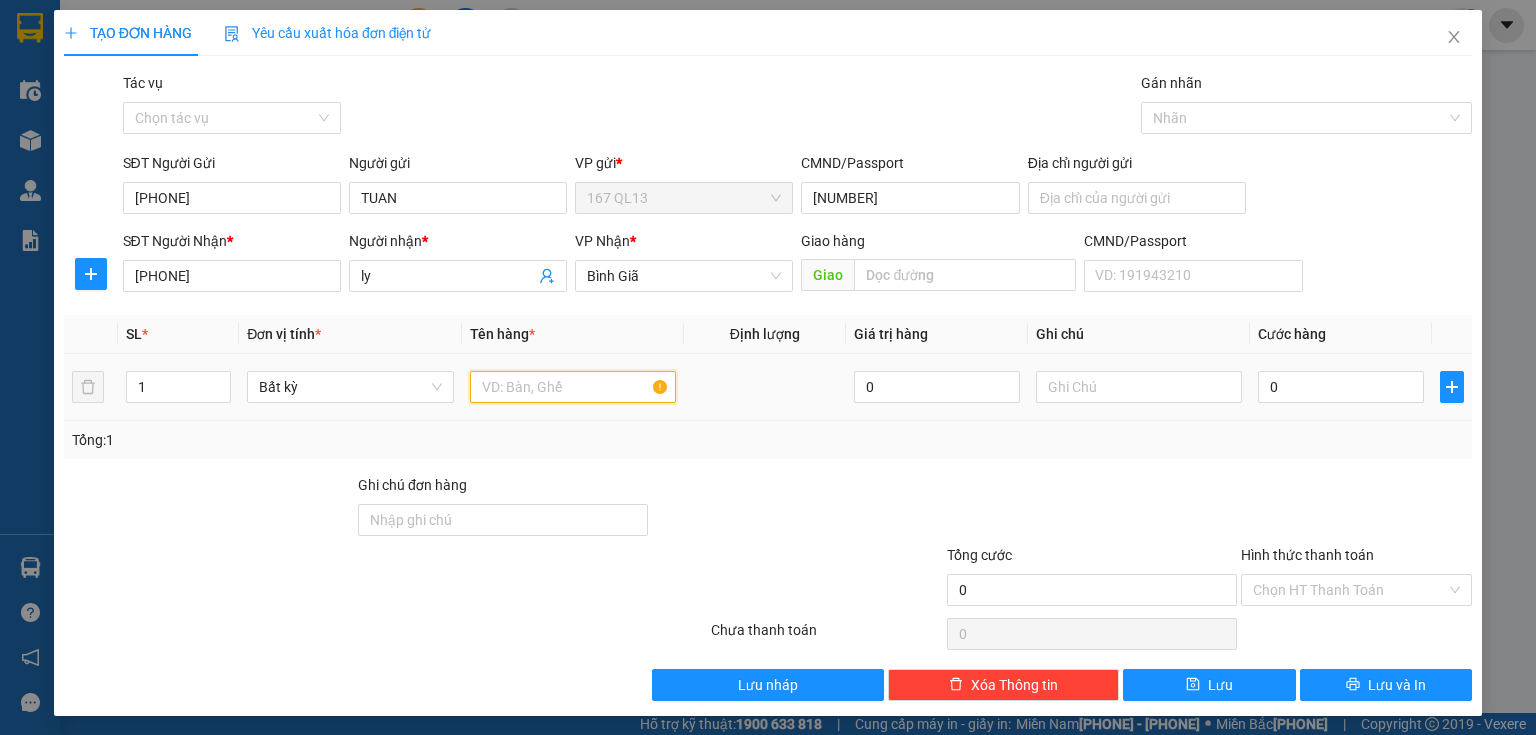 click at bounding box center [573, 387] 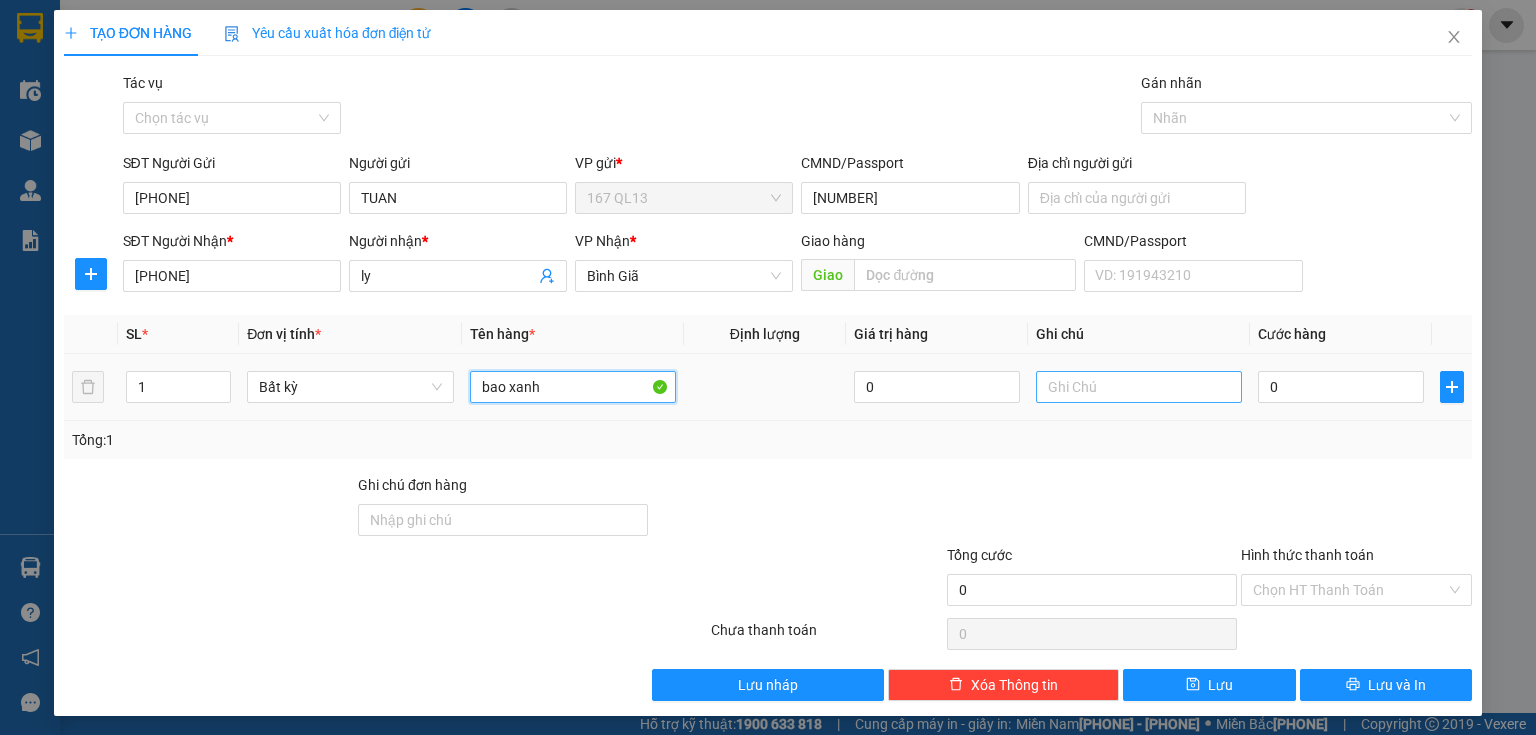 type on "bao xanh" 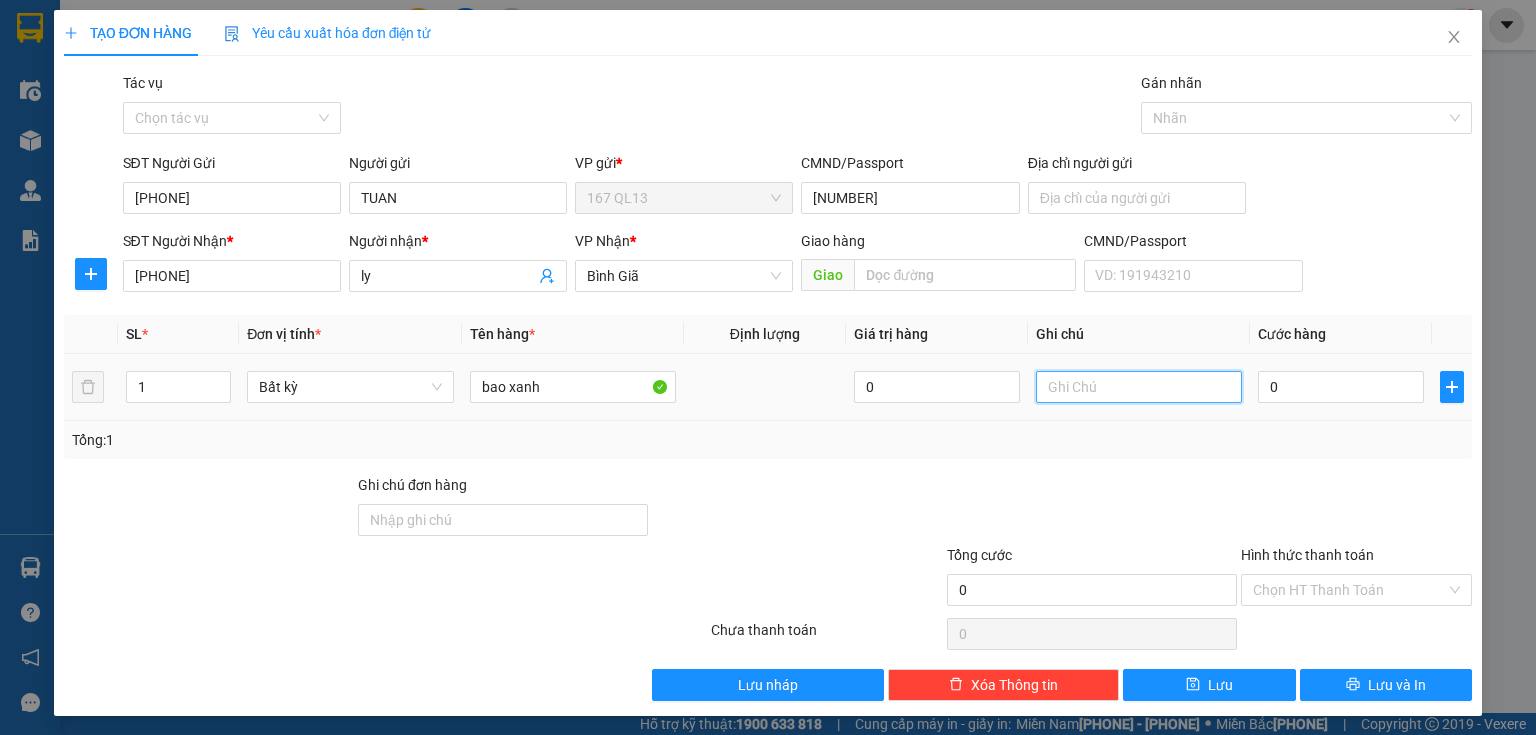 click at bounding box center (1139, 387) 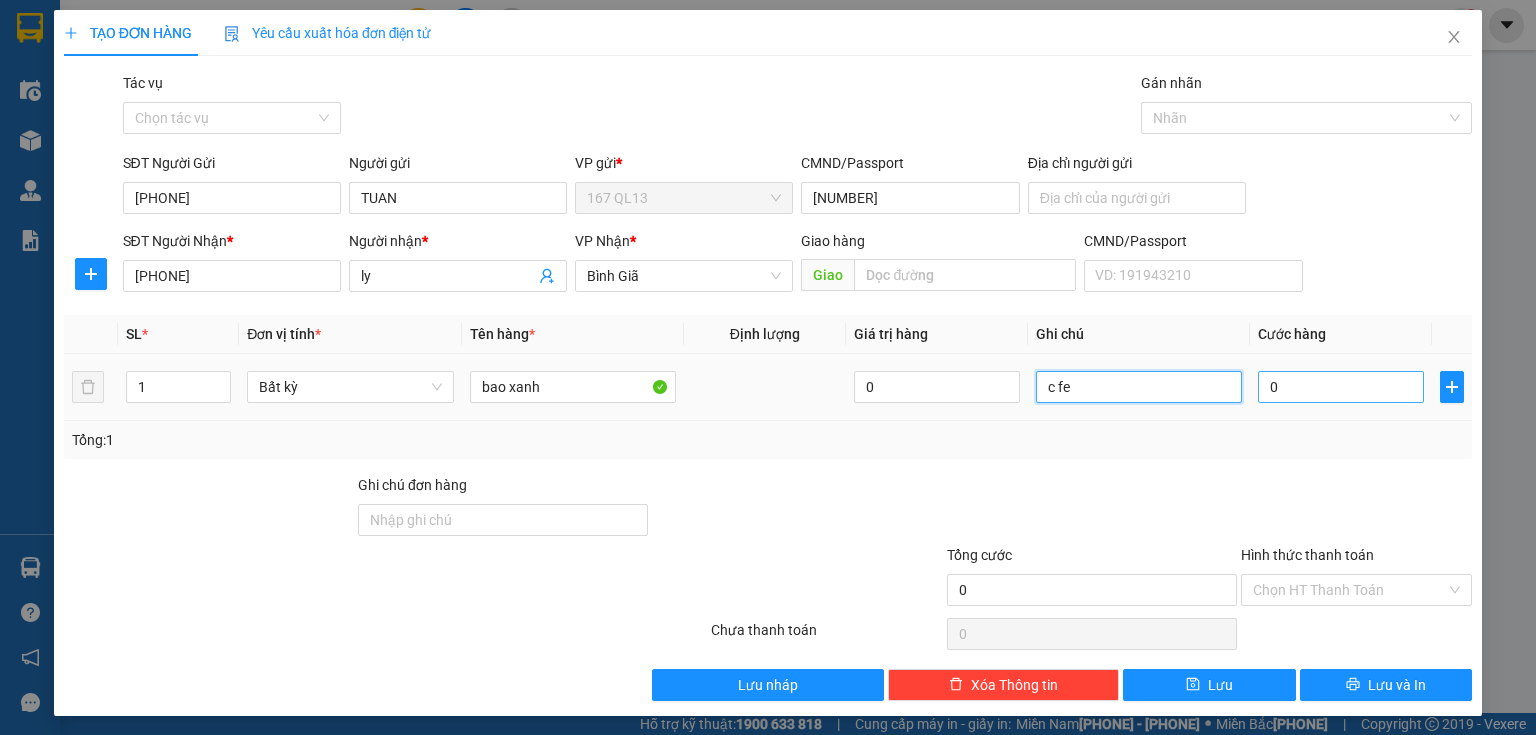 type on "c fe" 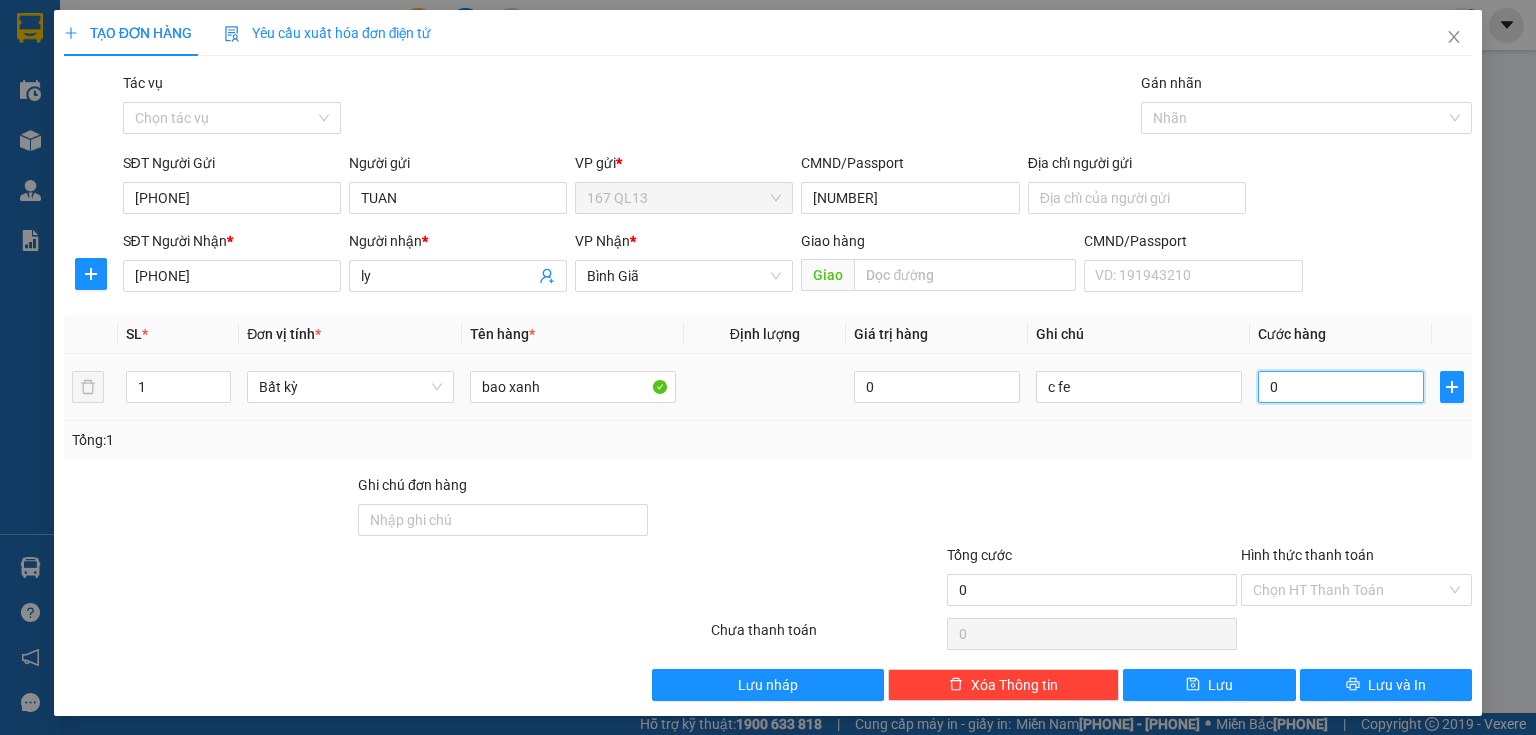 click on "0" at bounding box center (1341, 387) 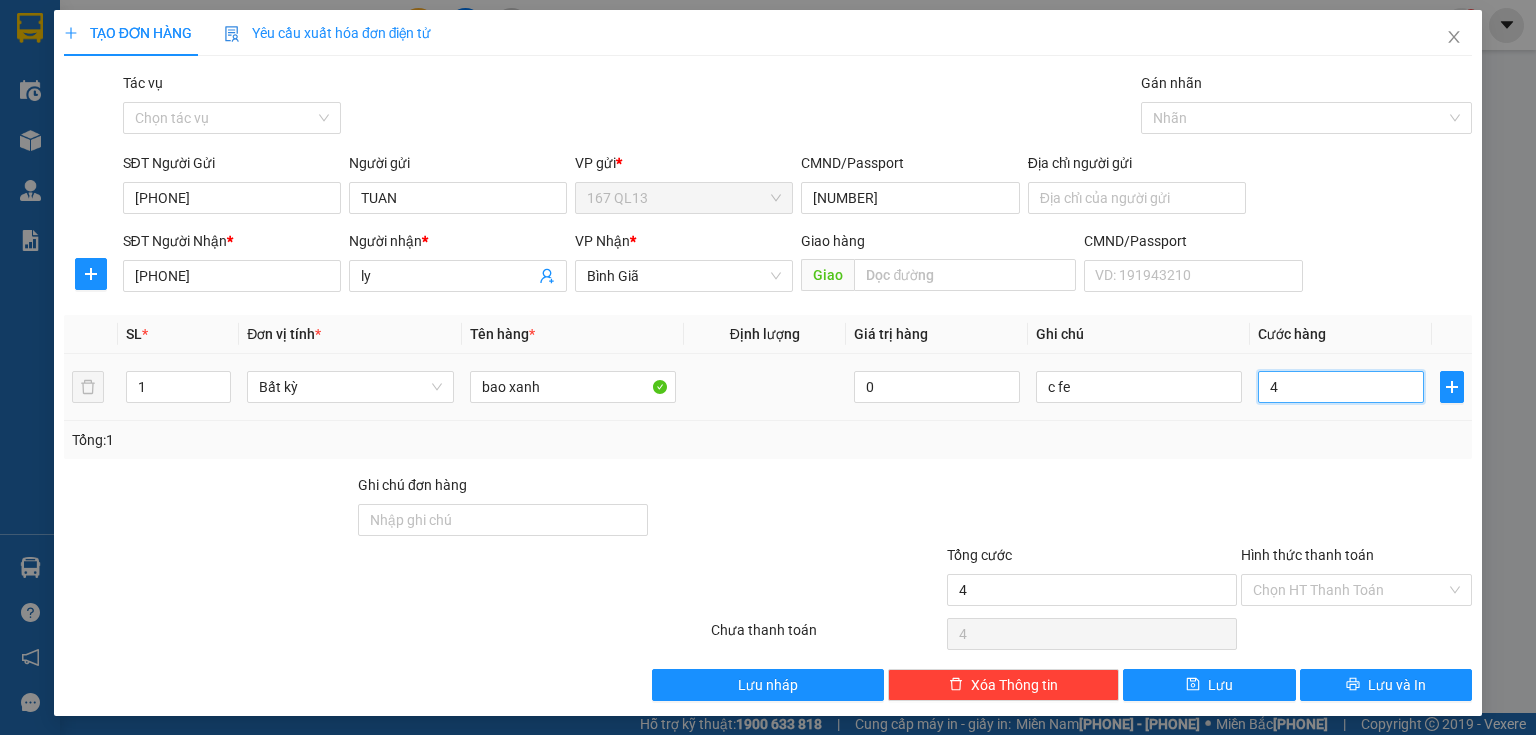 type on "40" 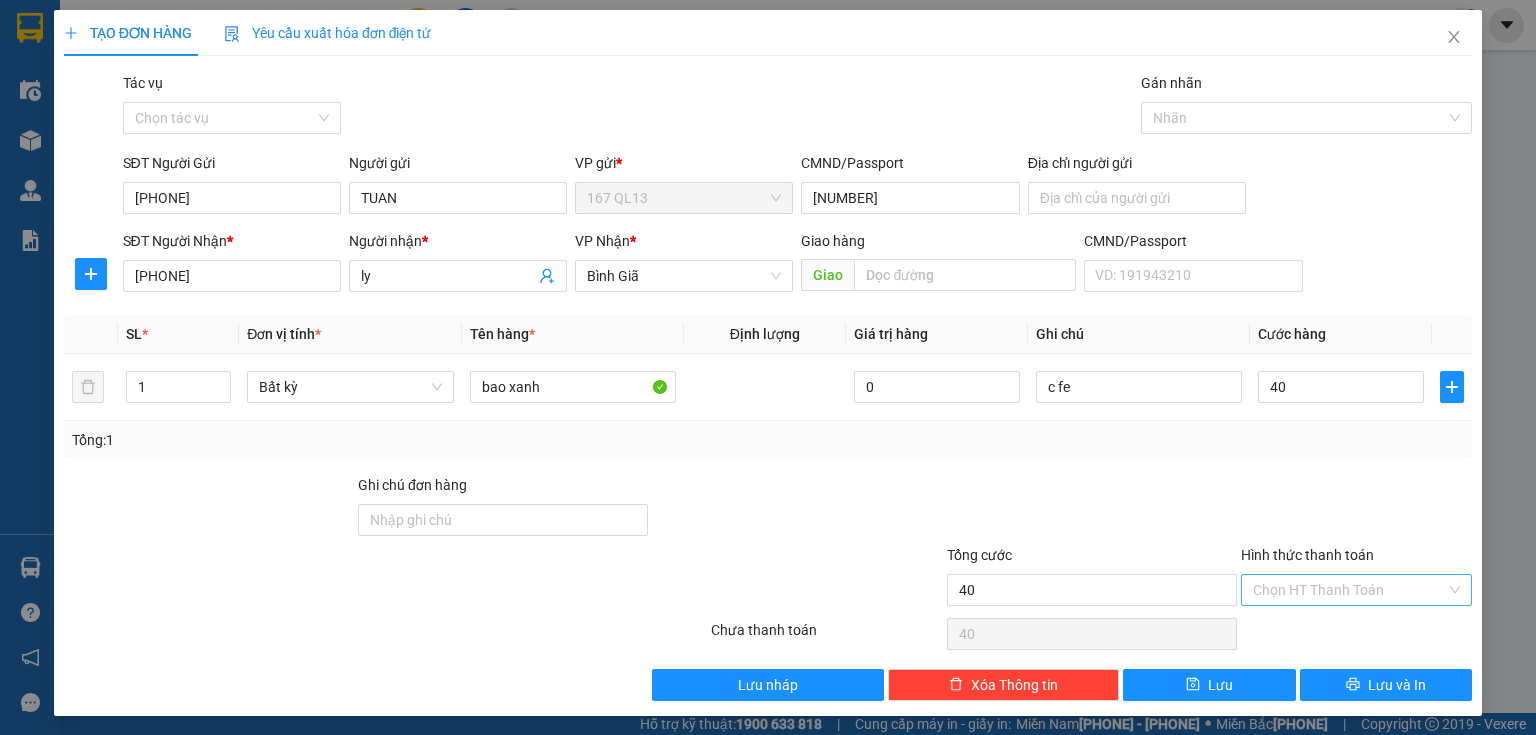 type on "40.000" 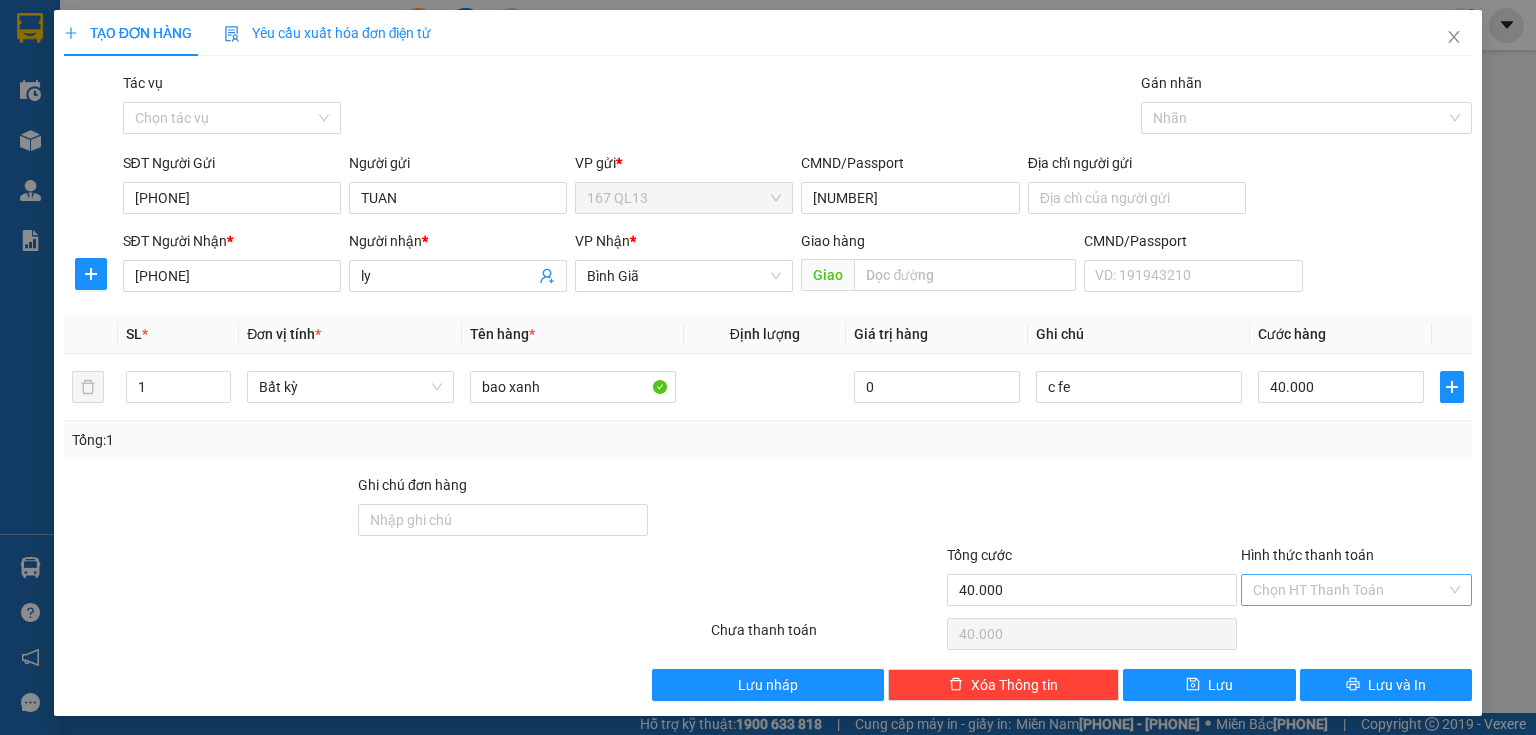 click on "Hình thức thanh toán" at bounding box center [1349, 590] 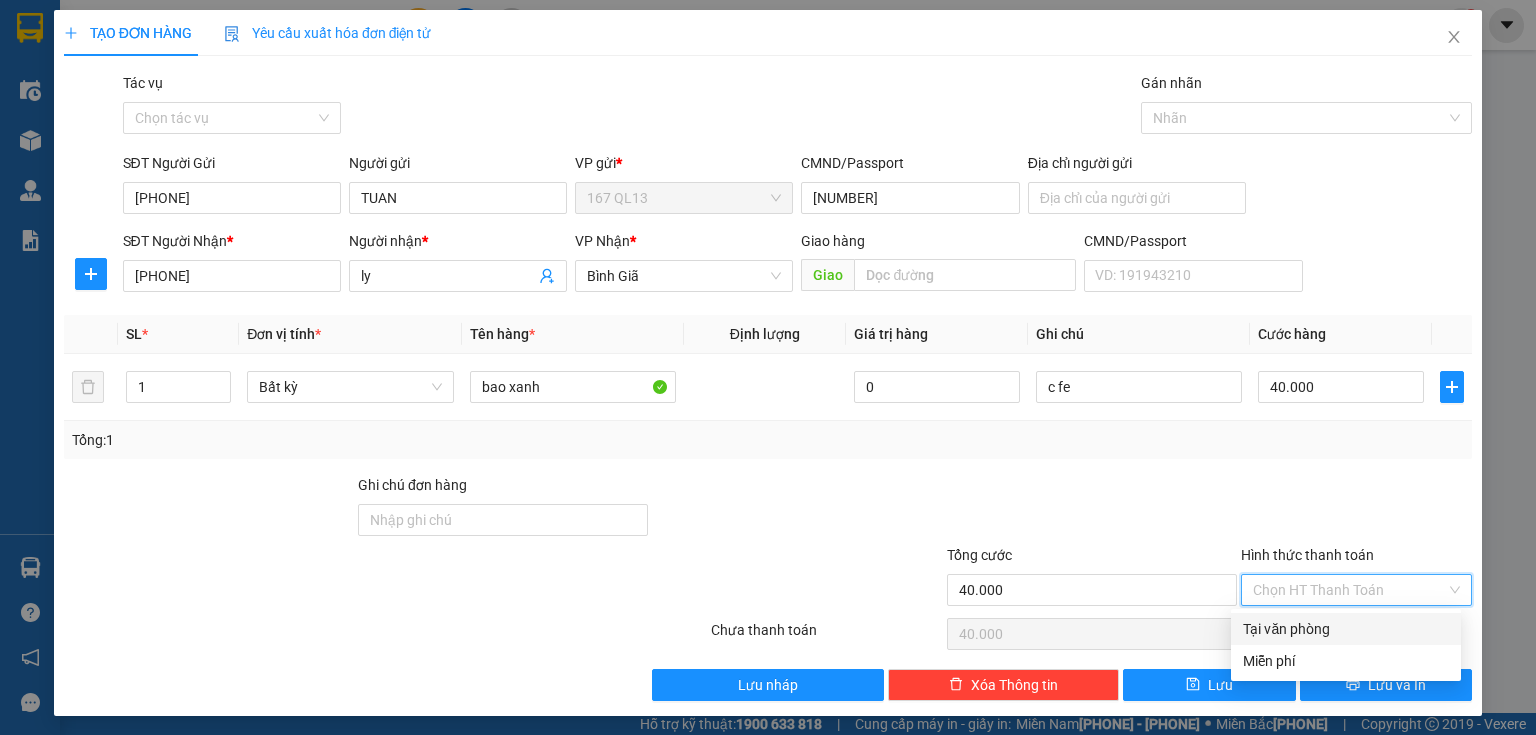 click on "Tại văn phòng" at bounding box center (1346, 629) 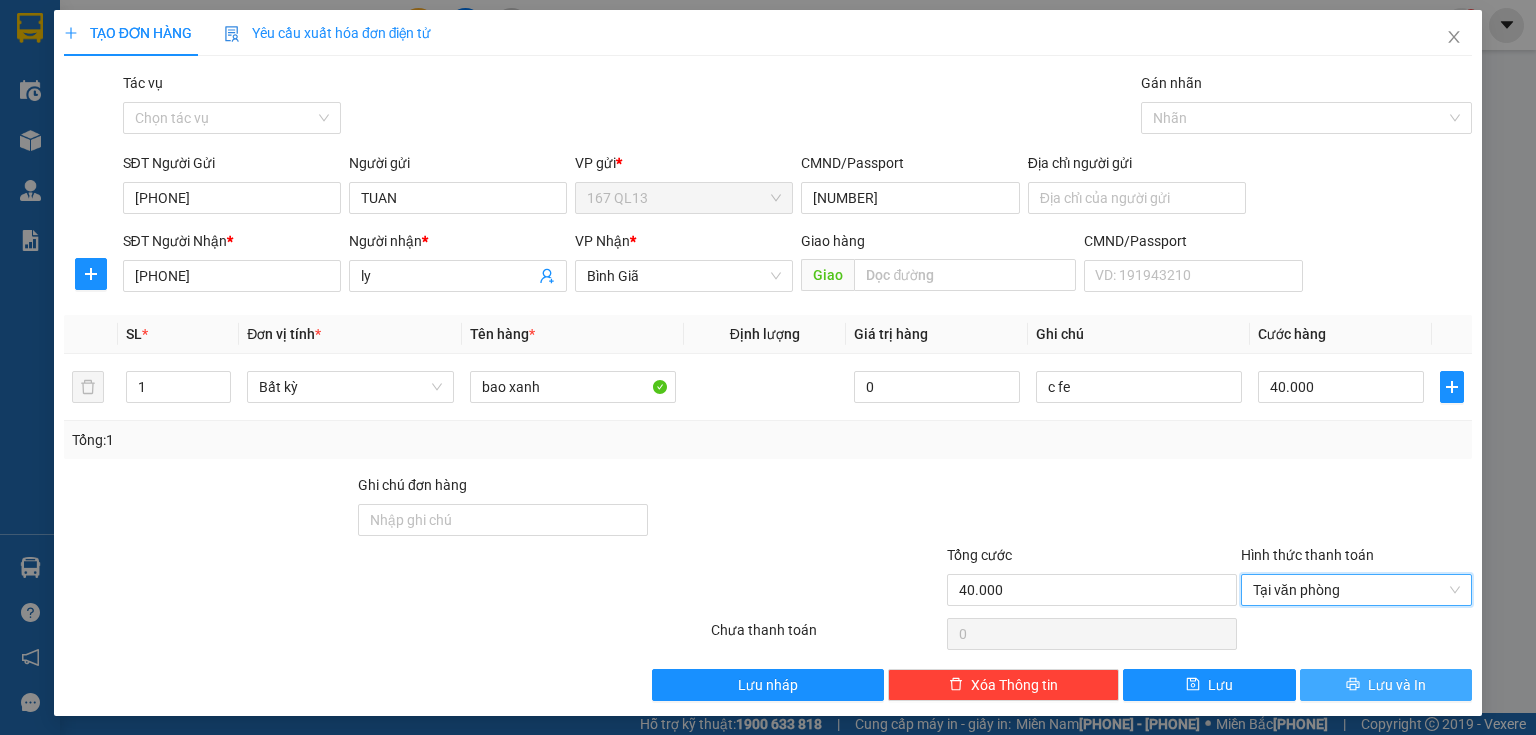 click 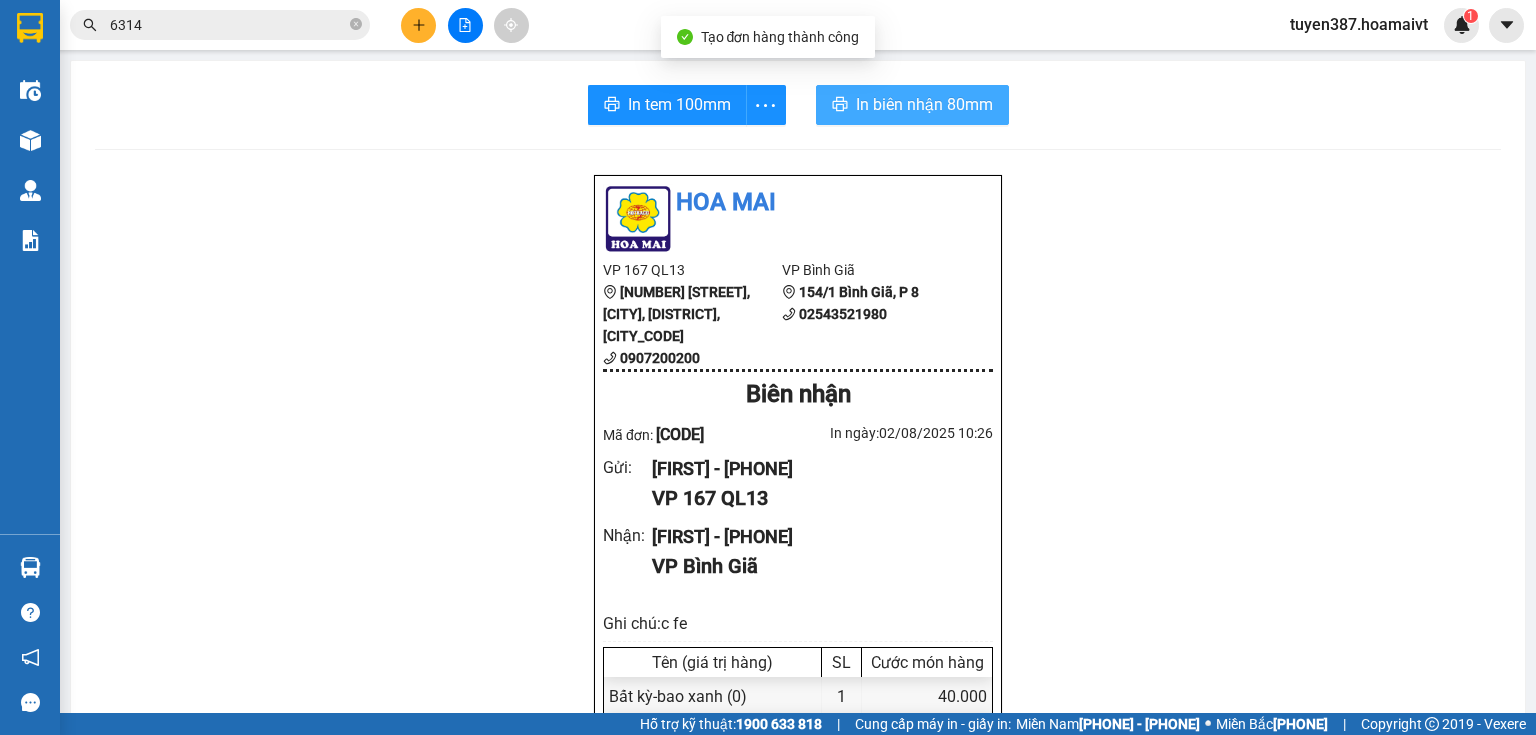 click on "In biên nhận 80mm" at bounding box center (924, 104) 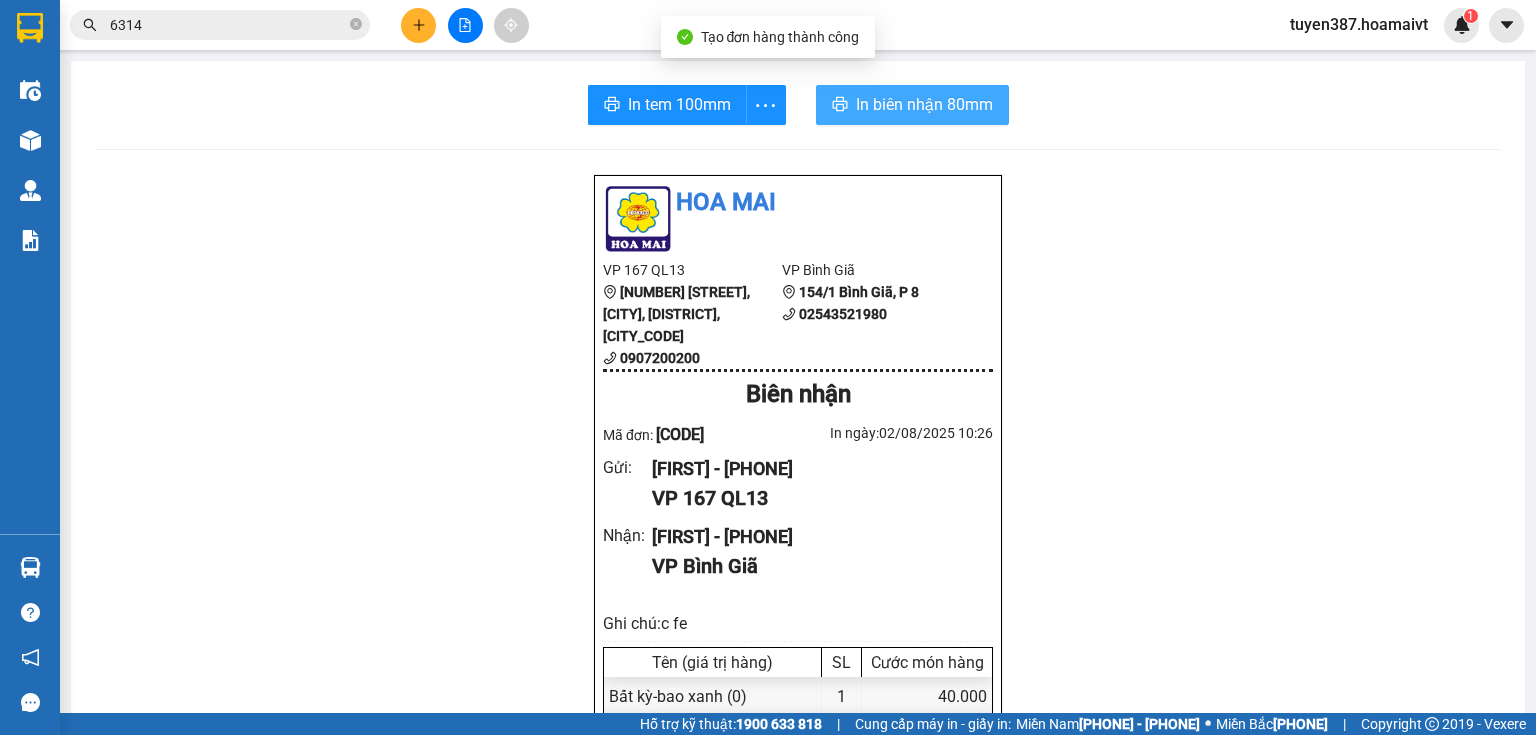 scroll, scrollTop: 0, scrollLeft: 0, axis: both 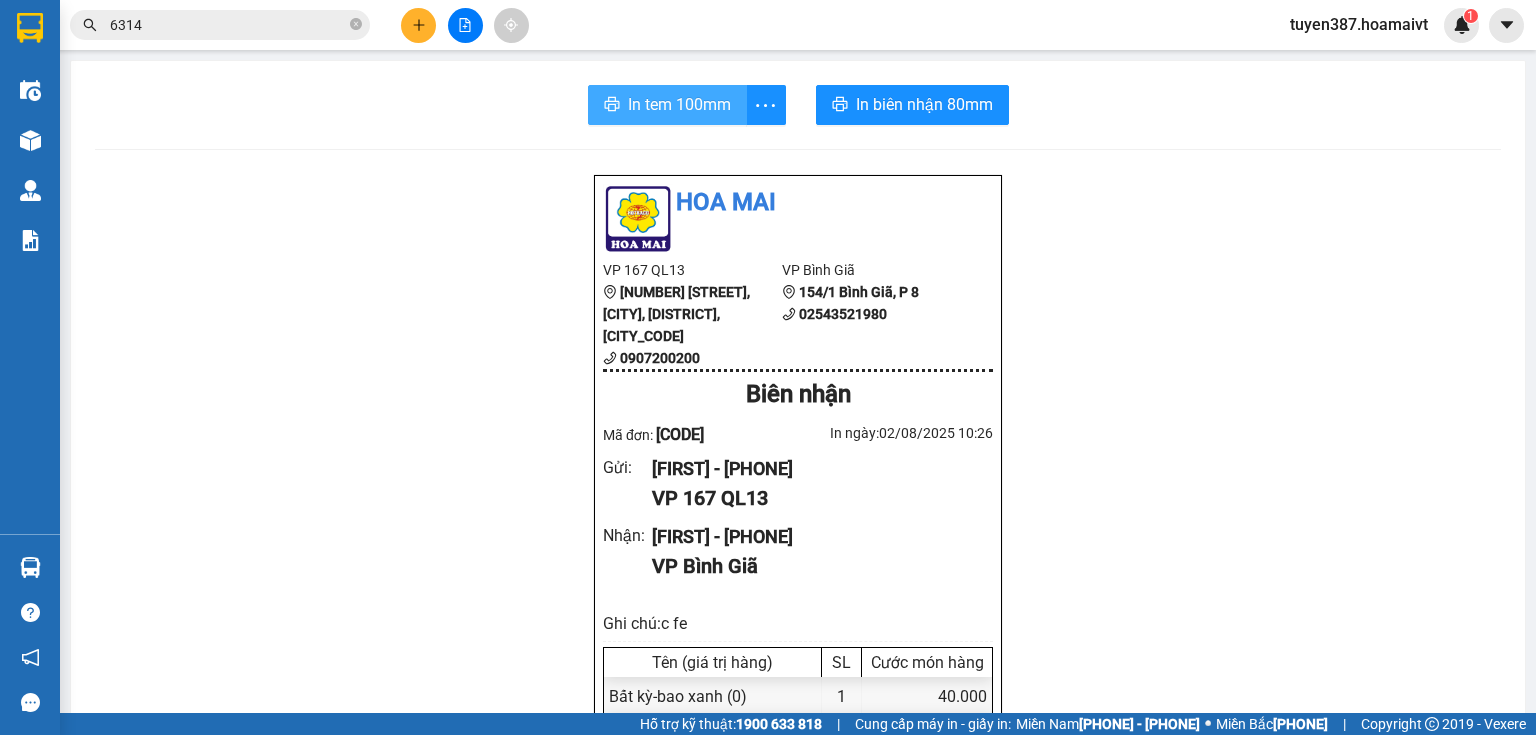click on "In tem 100mm" at bounding box center [679, 104] 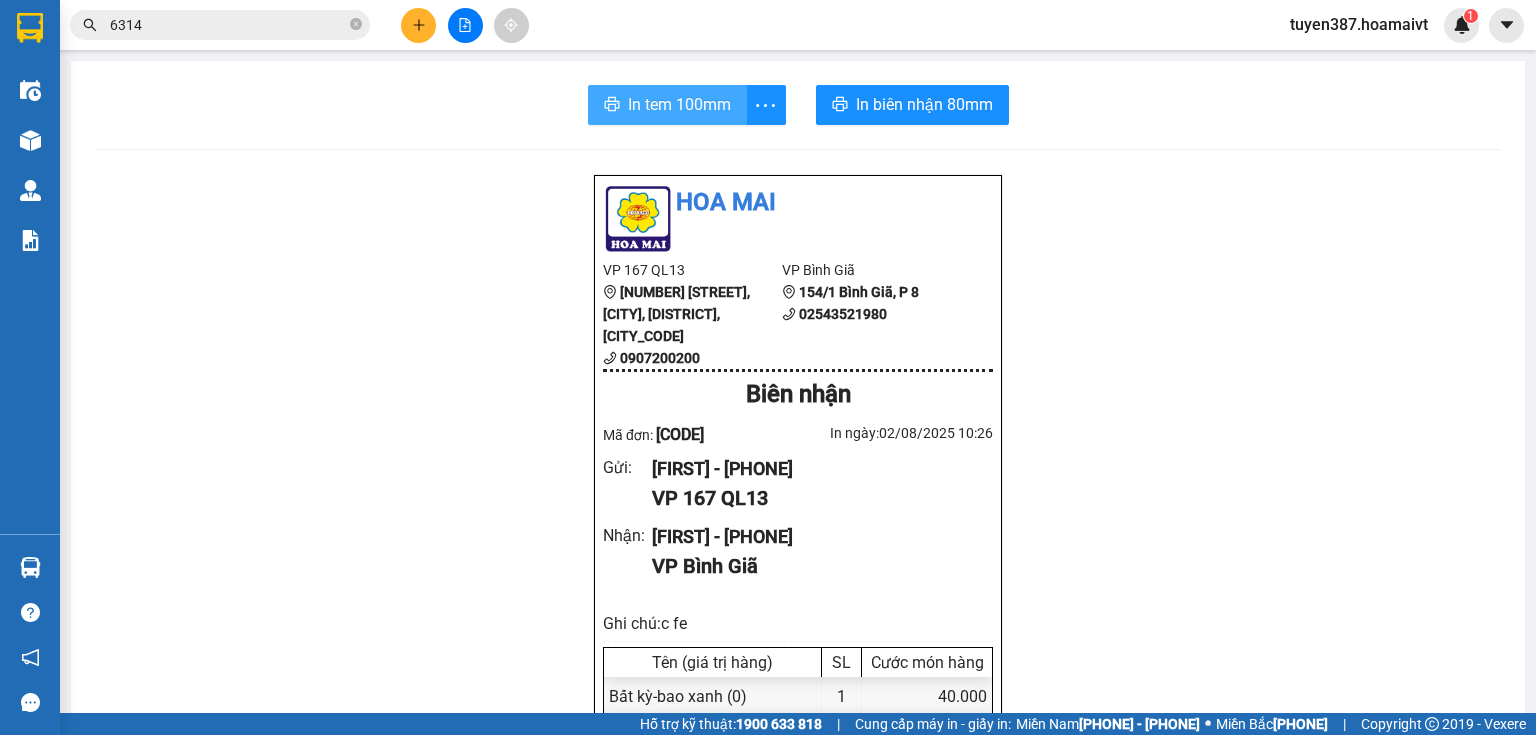 scroll, scrollTop: 0, scrollLeft: 0, axis: both 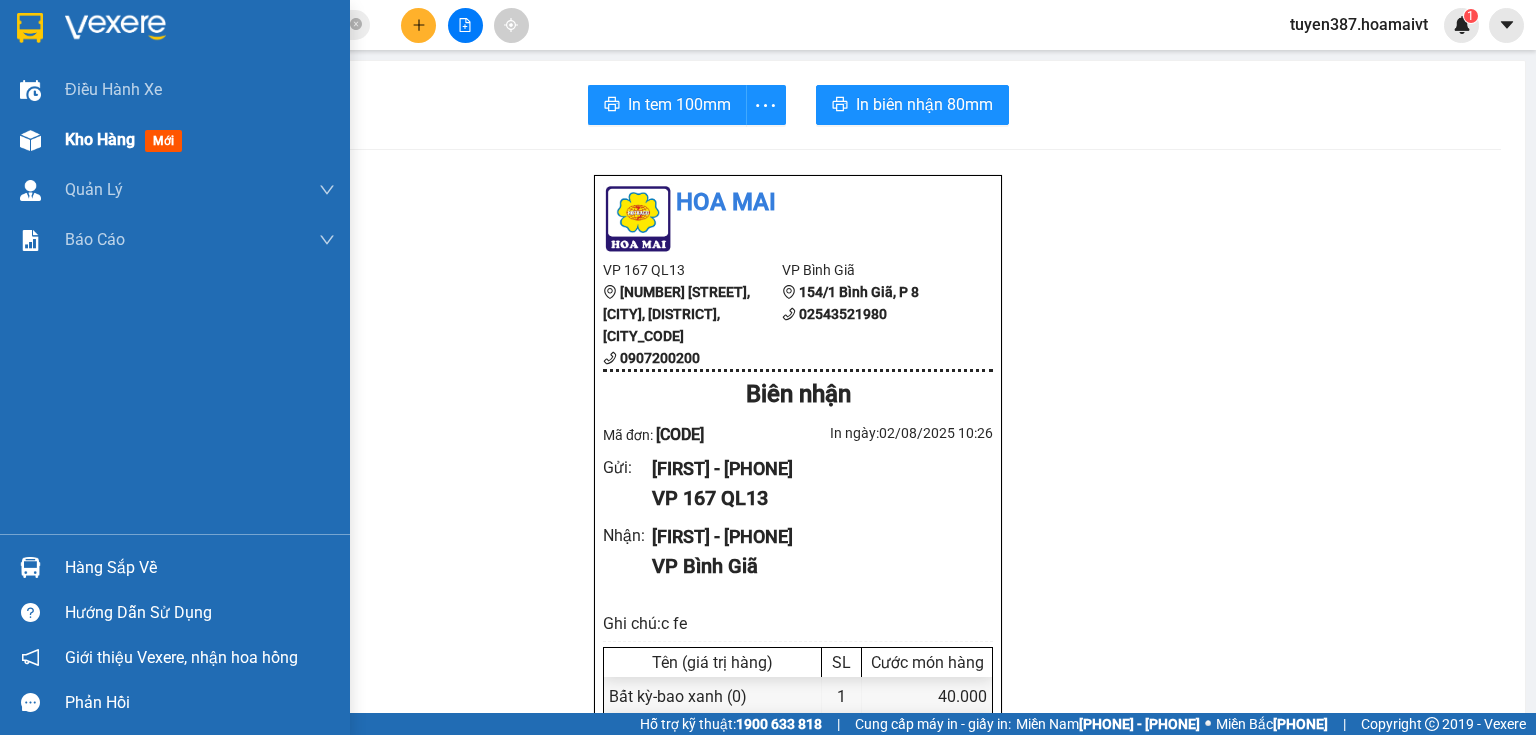 click at bounding box center (30, 140) 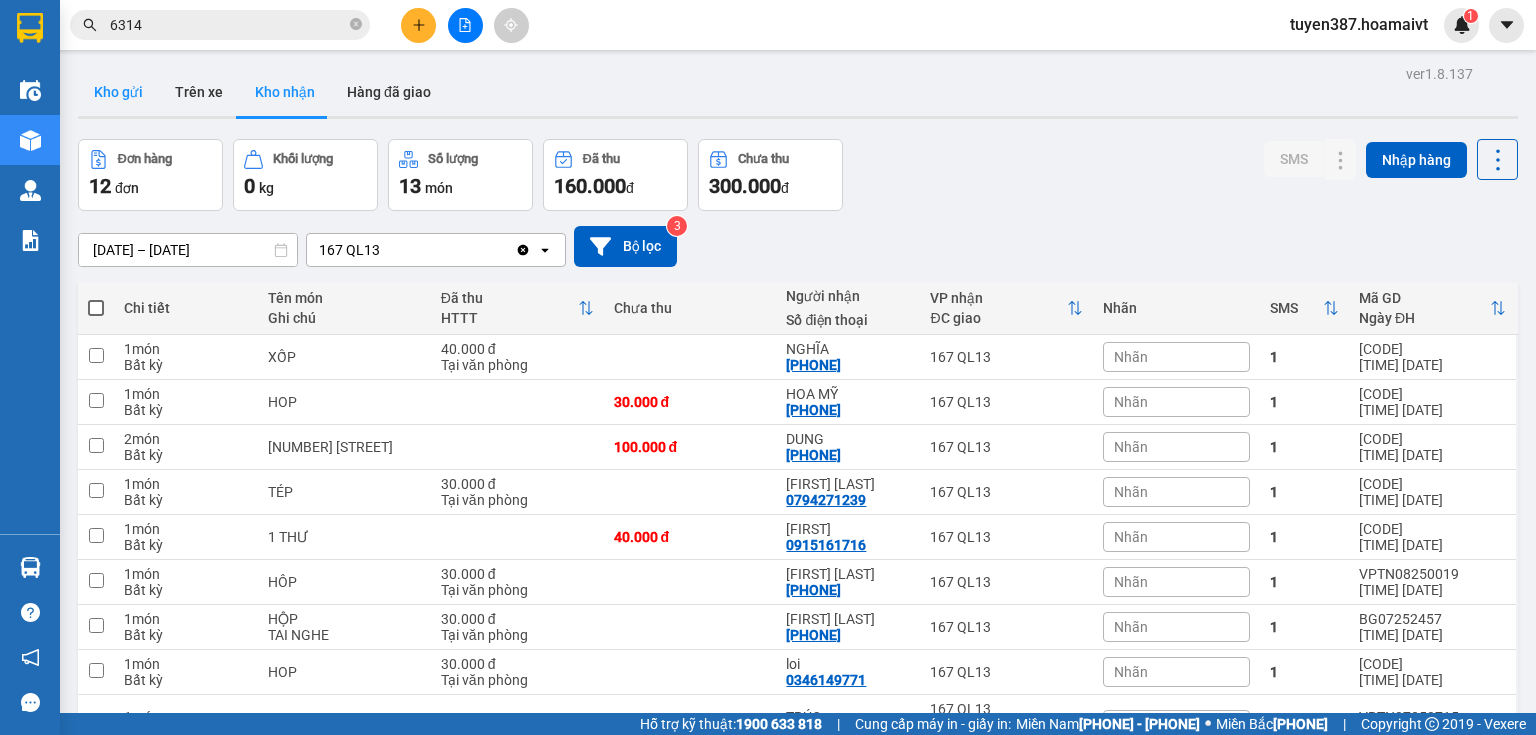 click on "Kho gửi" at bounding box center [118, 92] 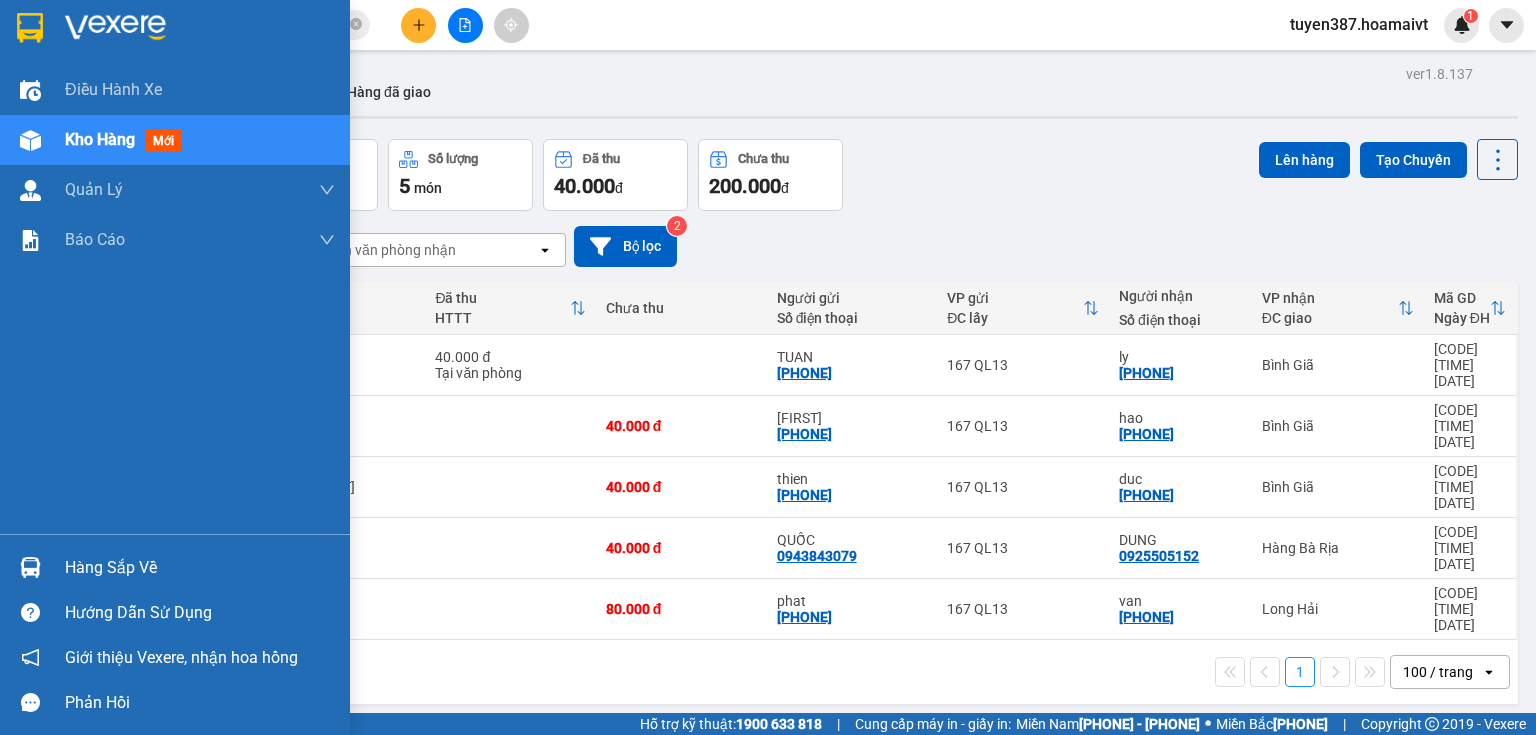 click at bounding box center [30, 567] 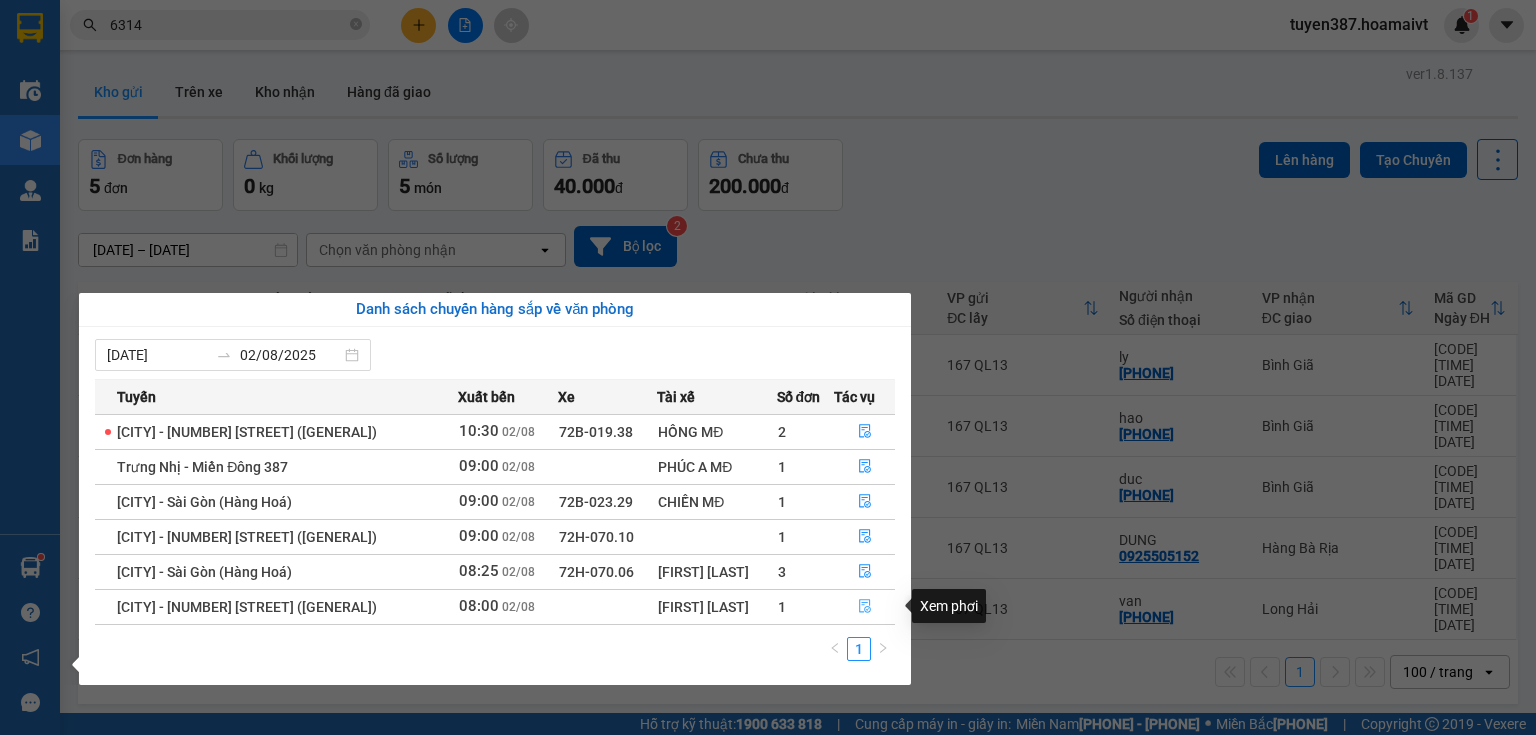 click 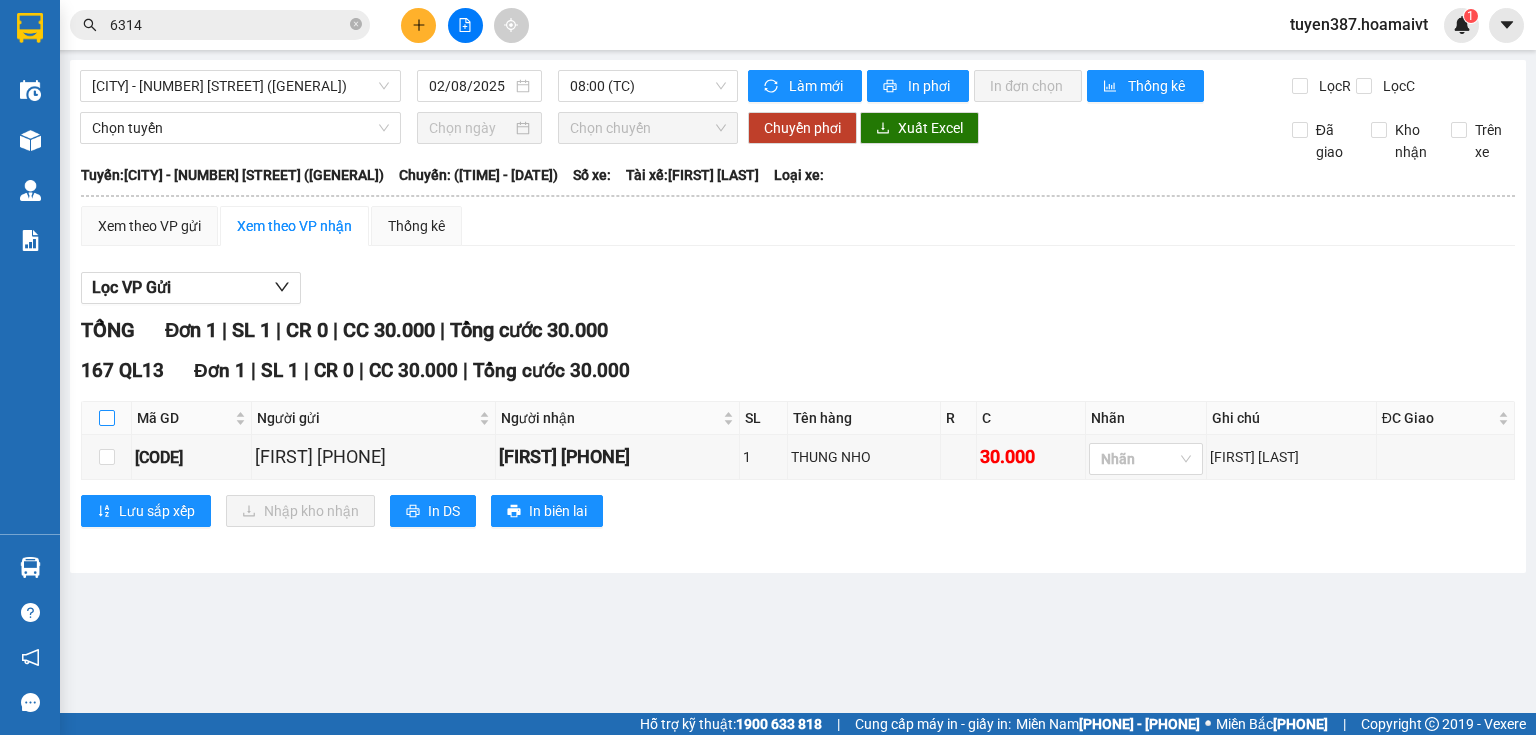 click at bounding box center [107, 418] 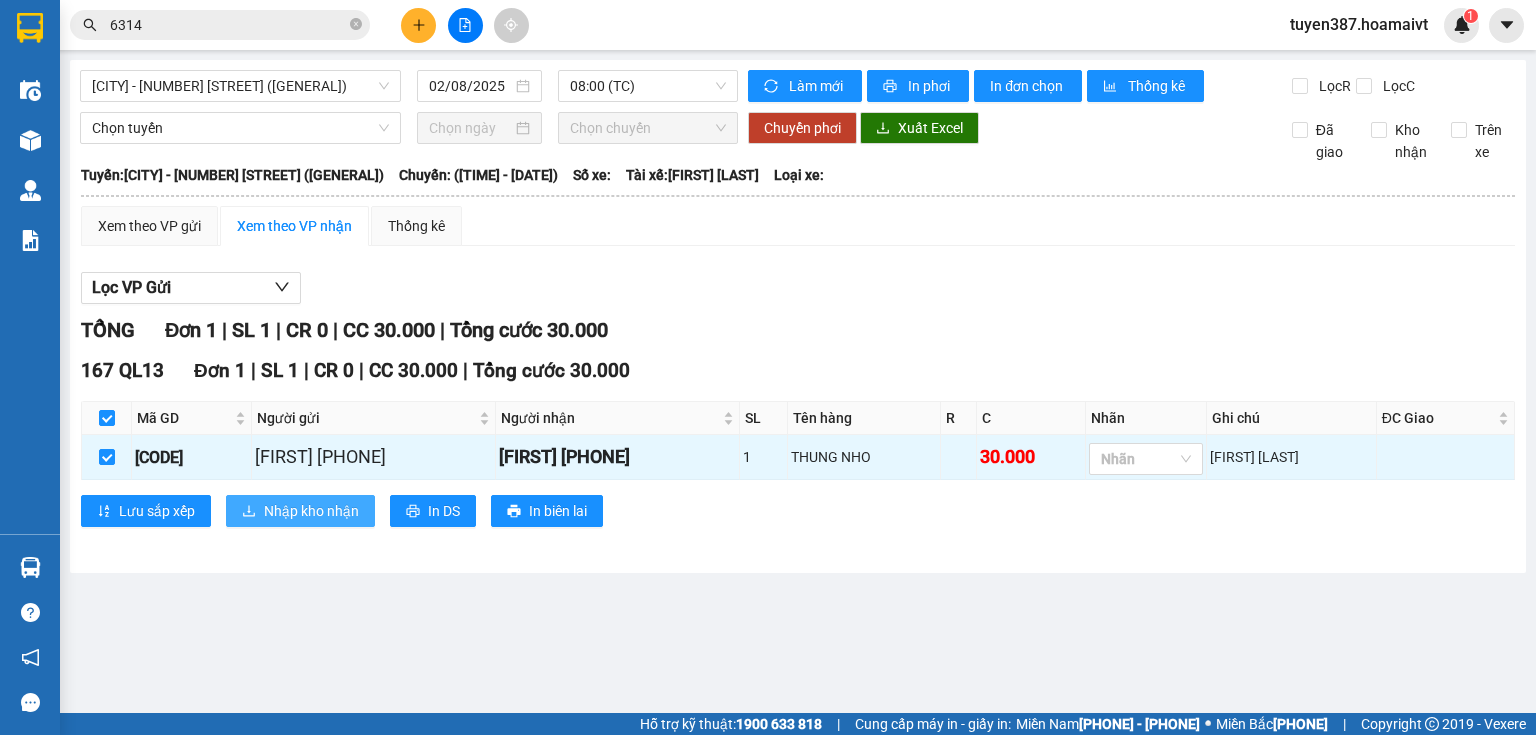click on "Nhập kho nhận" at bounding box center [311, 511] 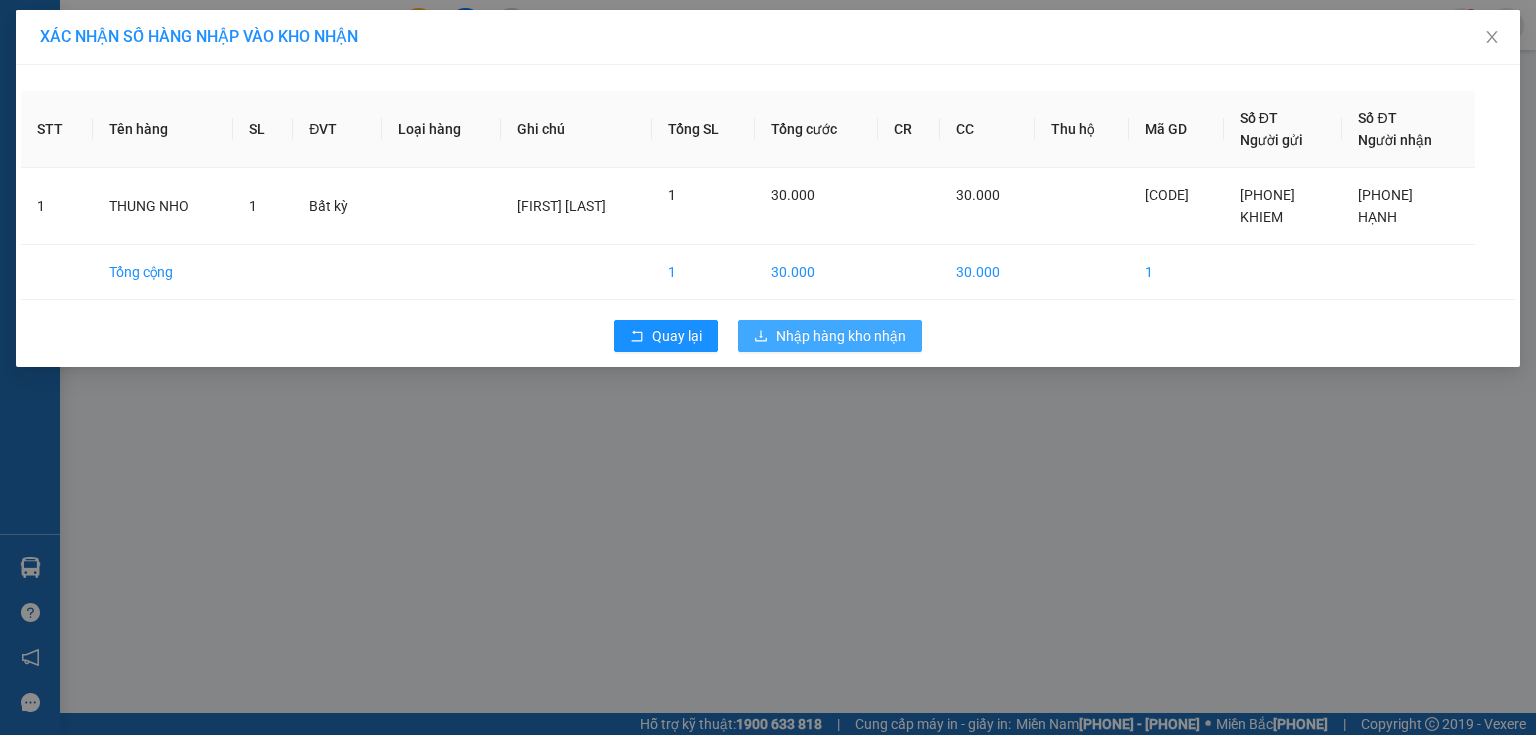 click on "Nhập hàng kho nhận" at bounding box center [841, 336] 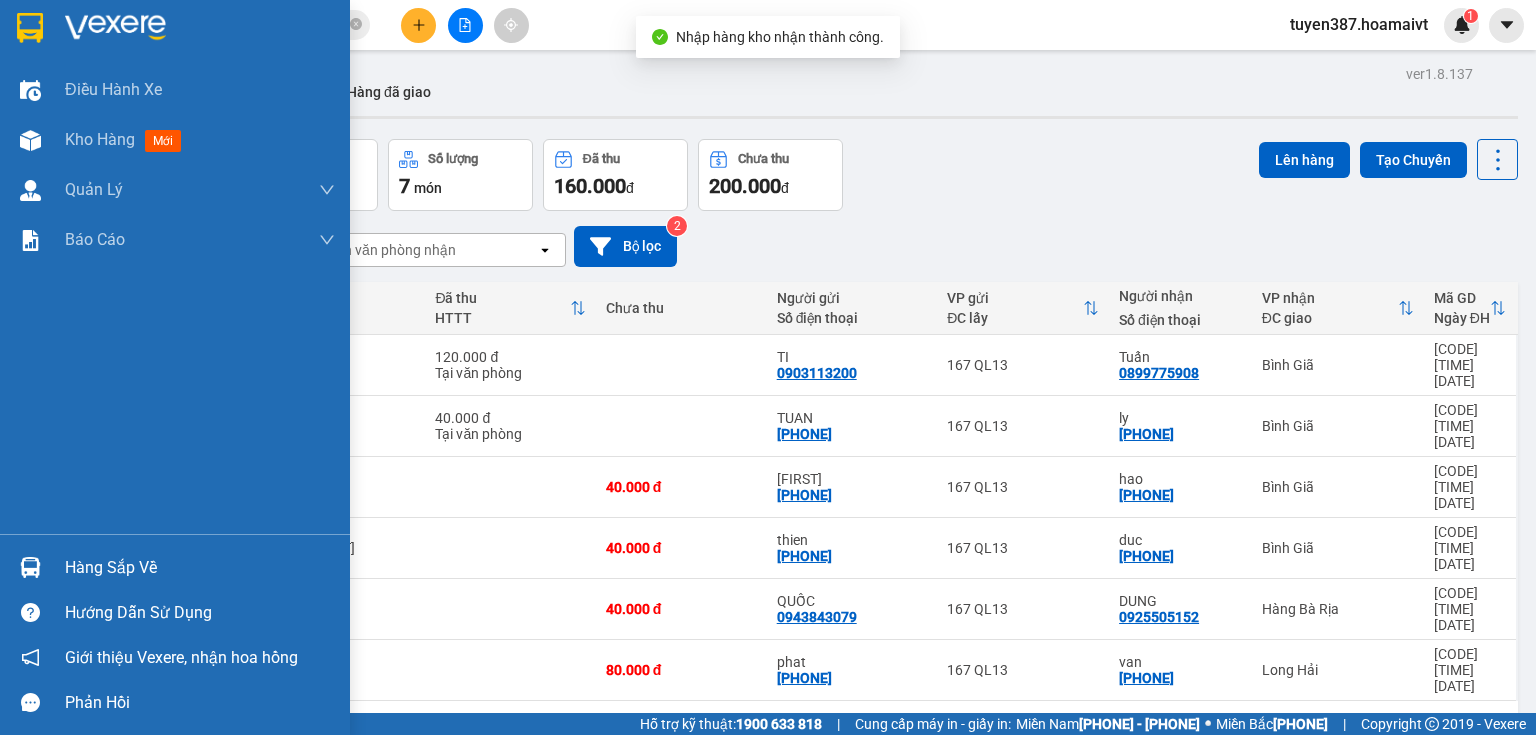 click at bounding box center (30, 567) 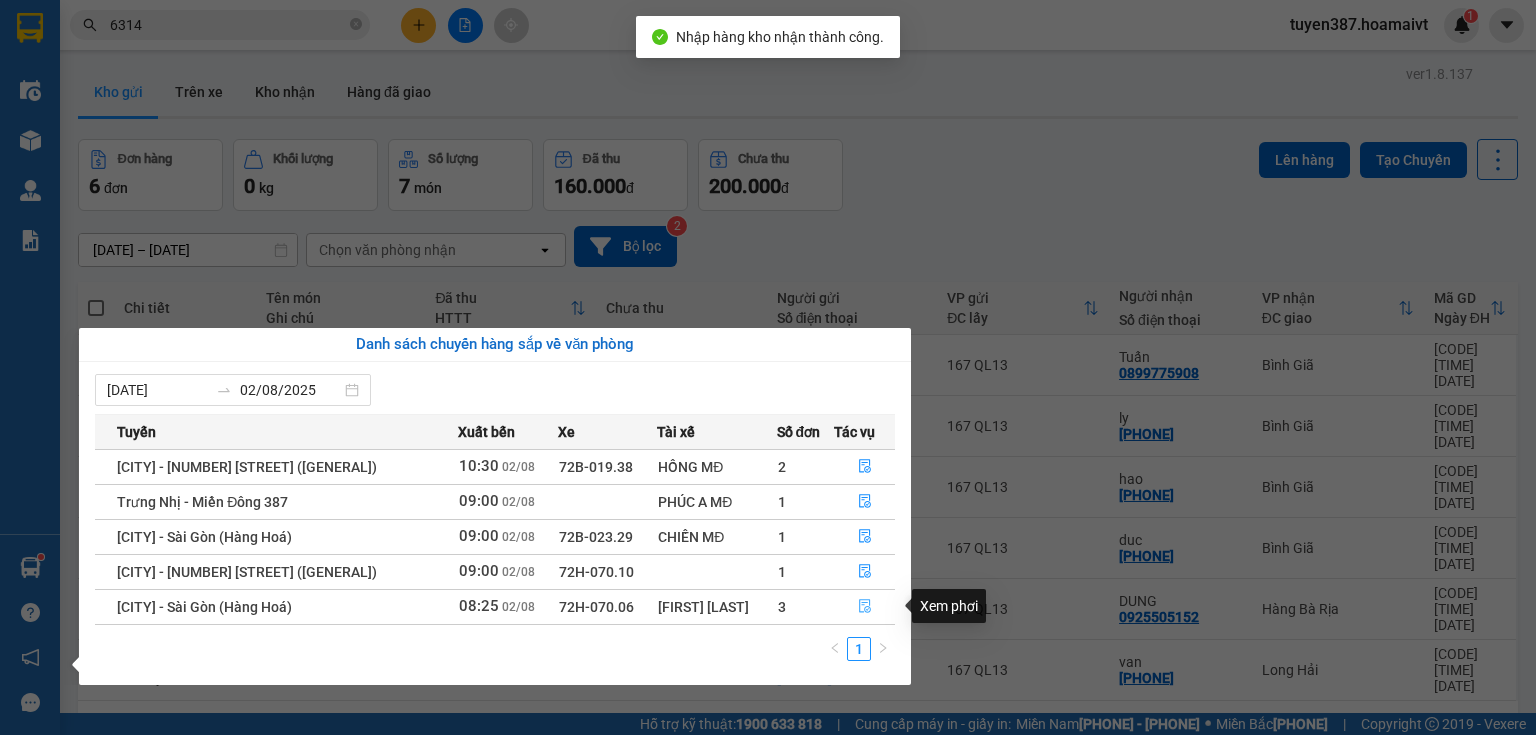 click at bounding box center [865, 607] 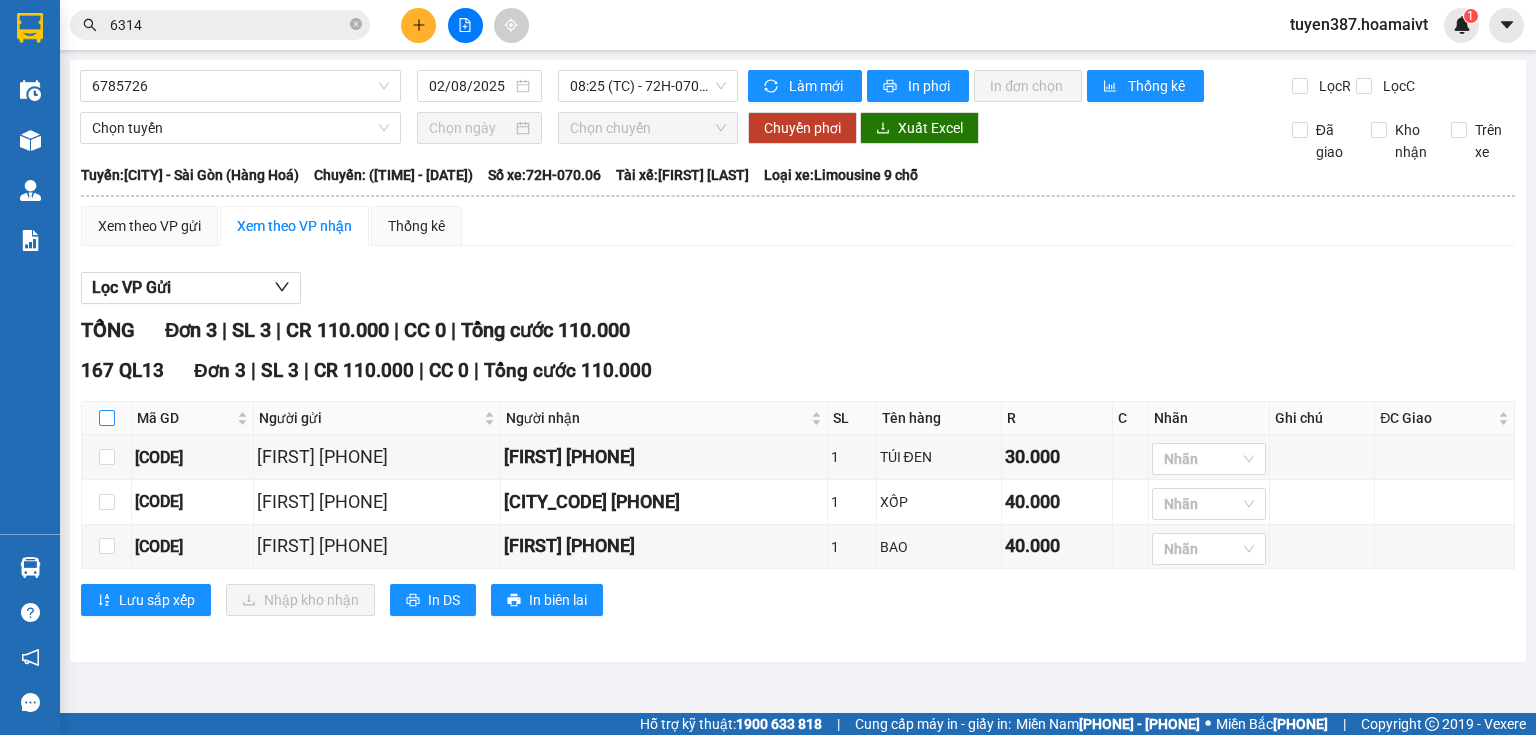 click at bounding box center [107, 418] 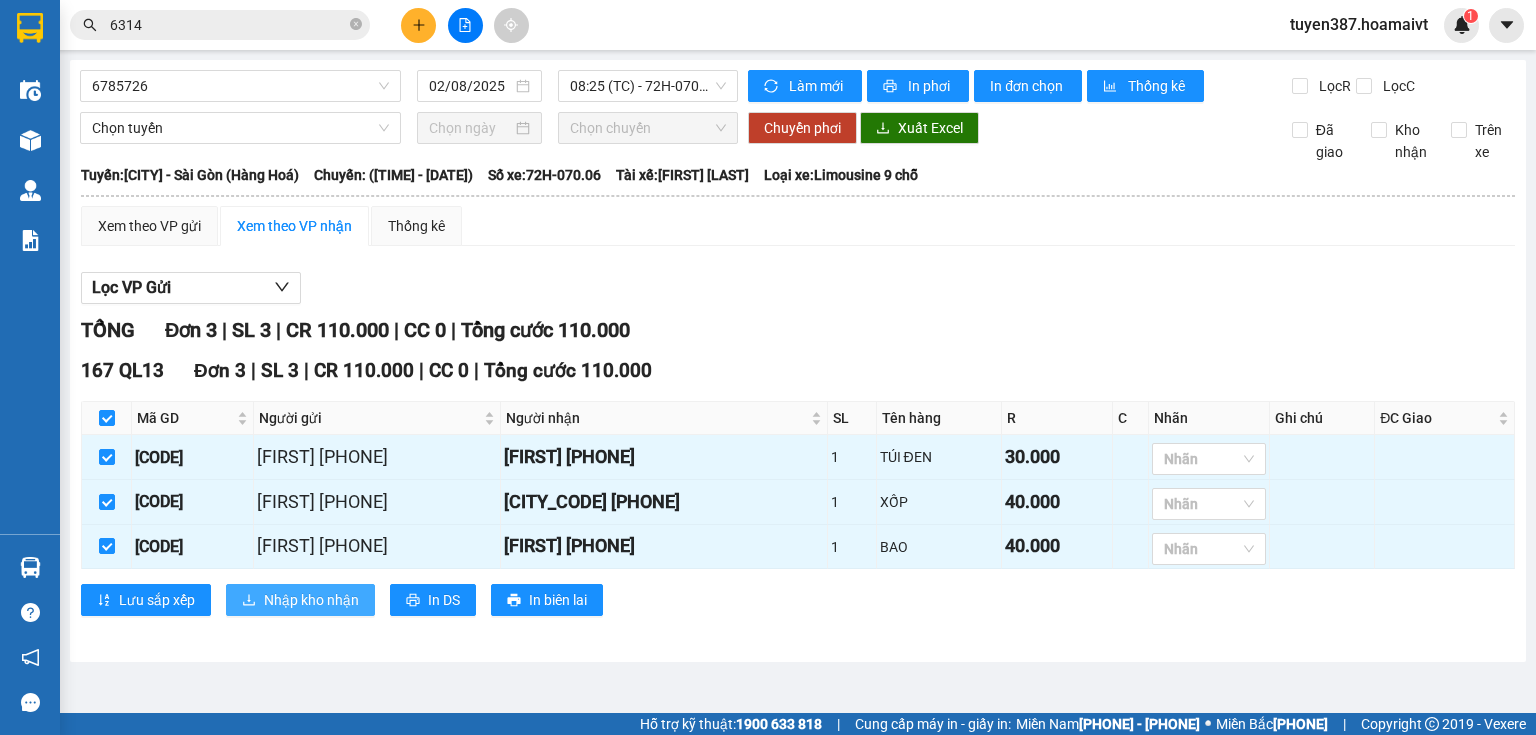 drag, startPoint x: 278, startPoint y: 596, endPoint x: 292, endPoint y: 592, distance: 14.56022 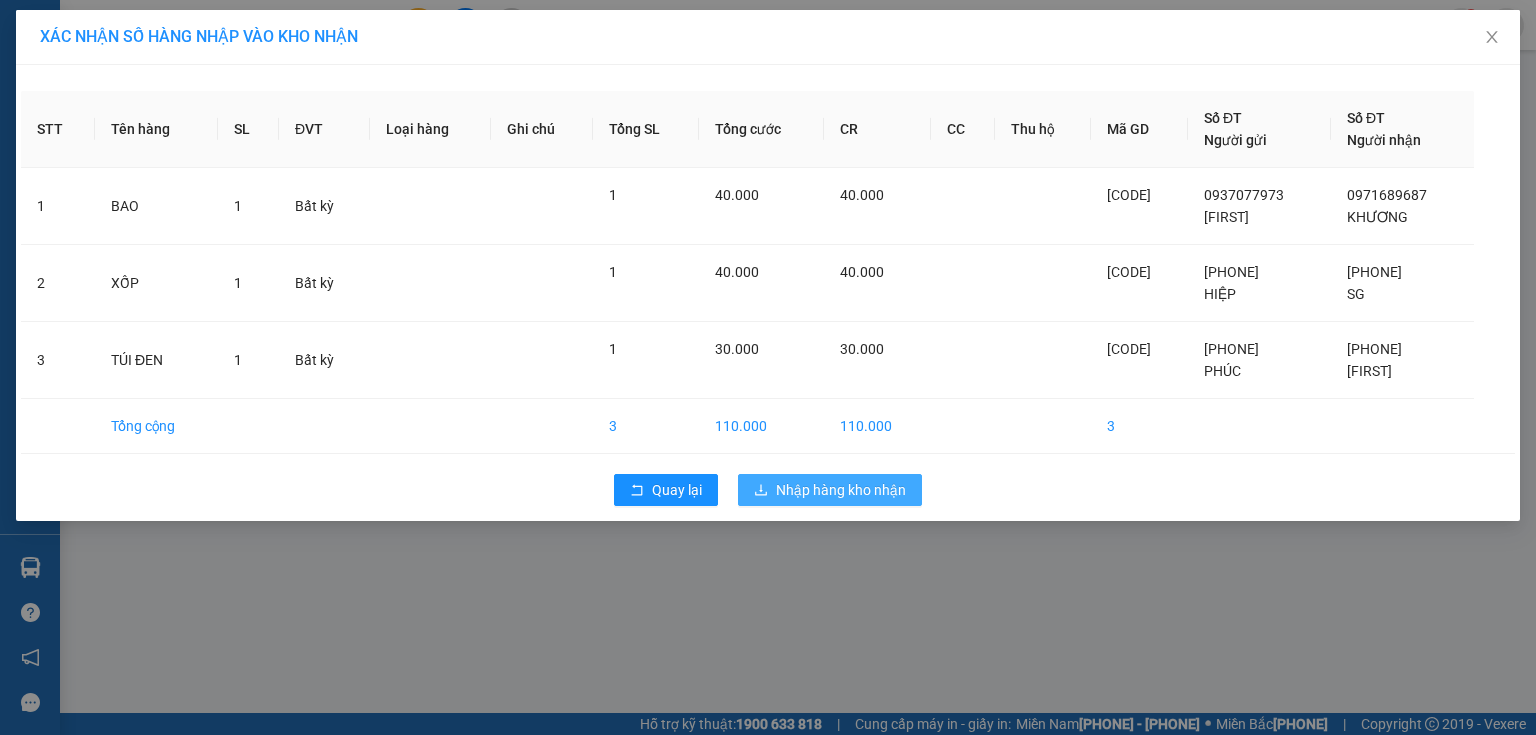 drag, startPoint x: 808, startPoint y: 489, endPoint x: 812, endPoint y: 471, distance: 18.439089 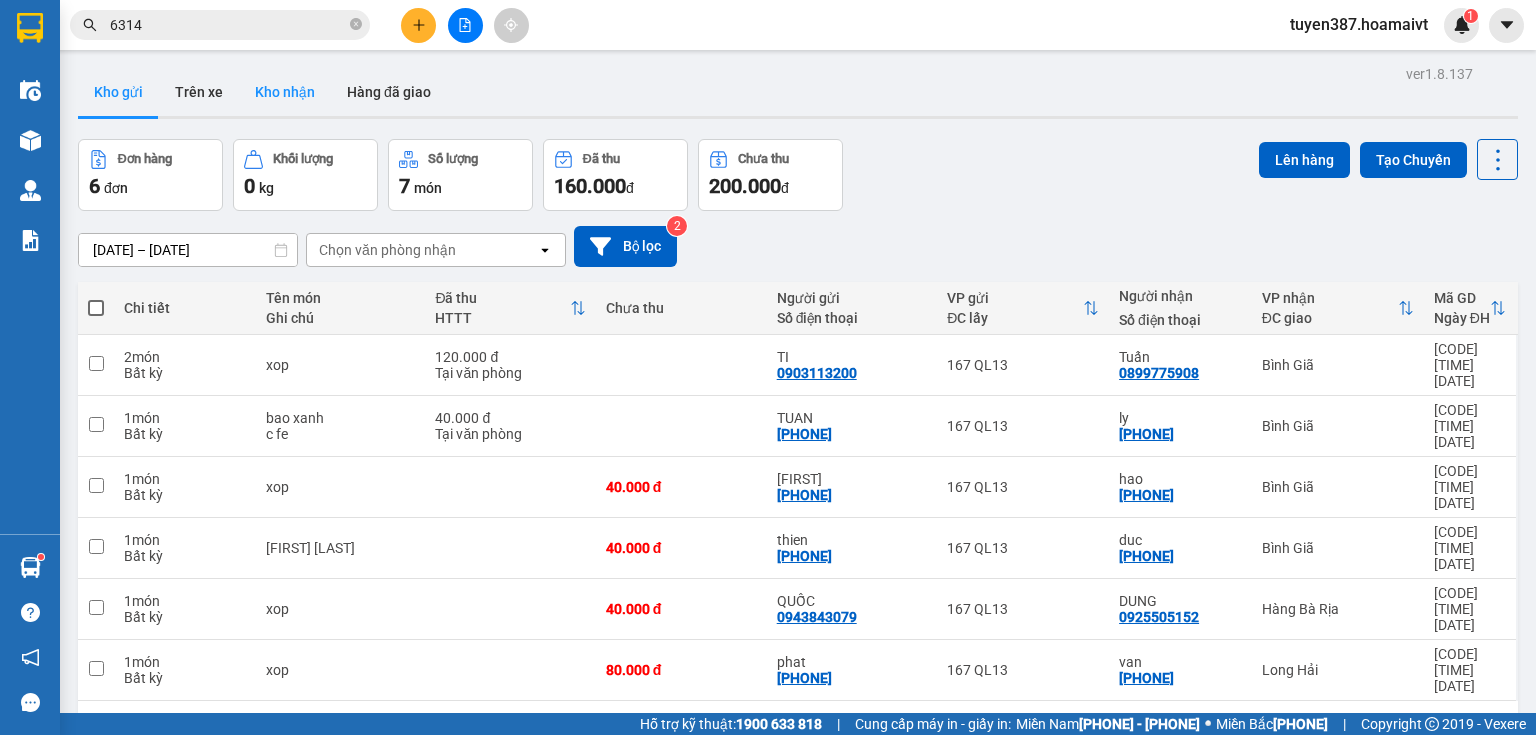 click on "Kho nhận" at bounding box center [285, 92] 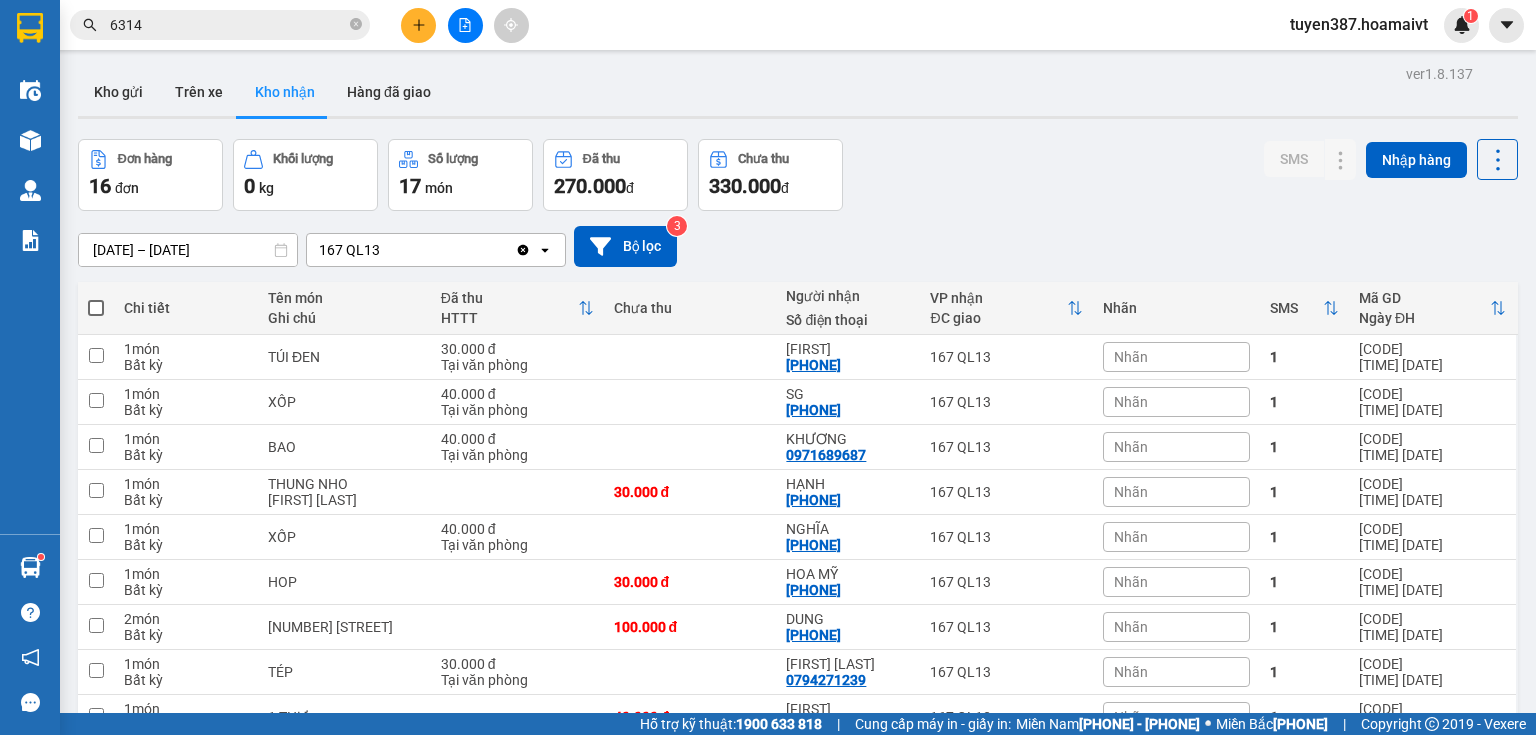 type 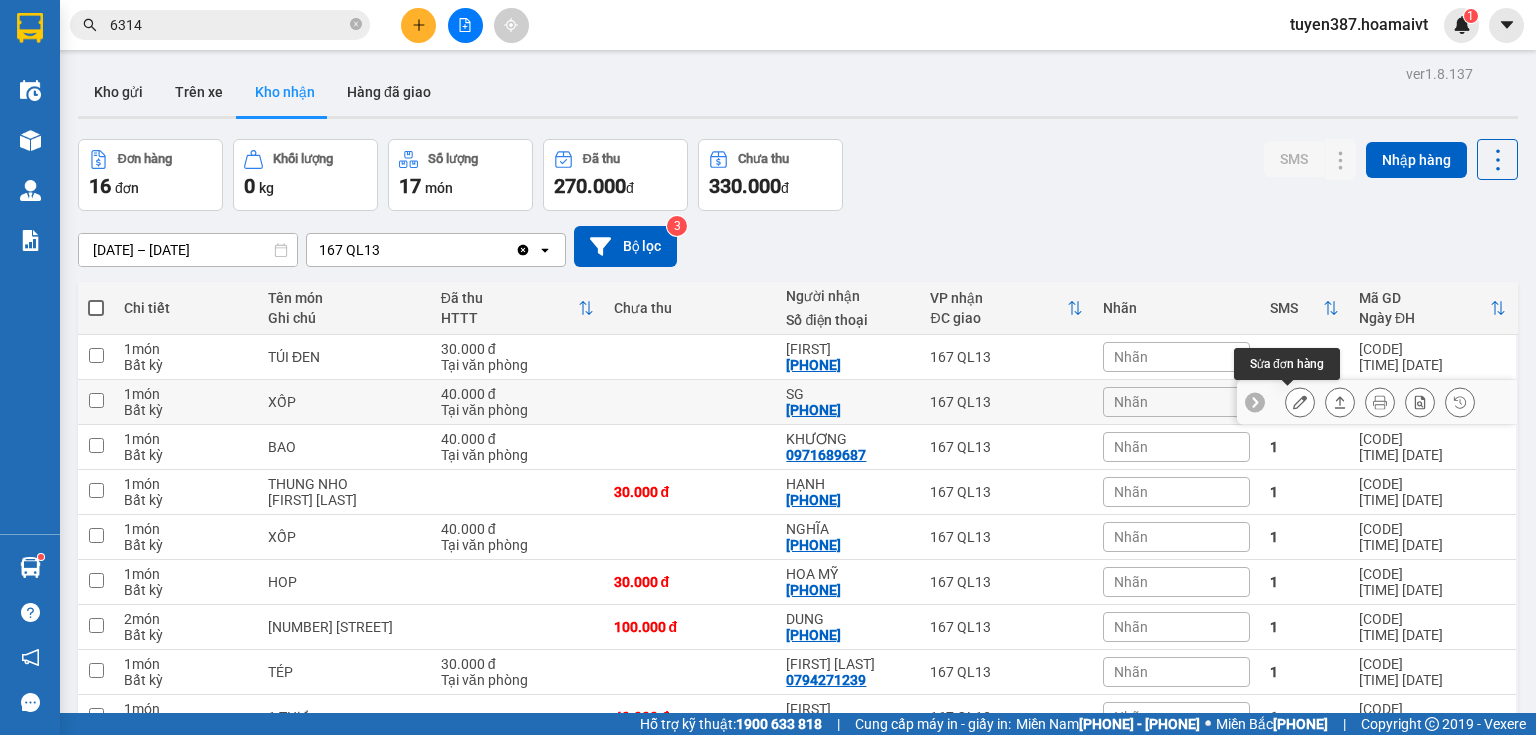click 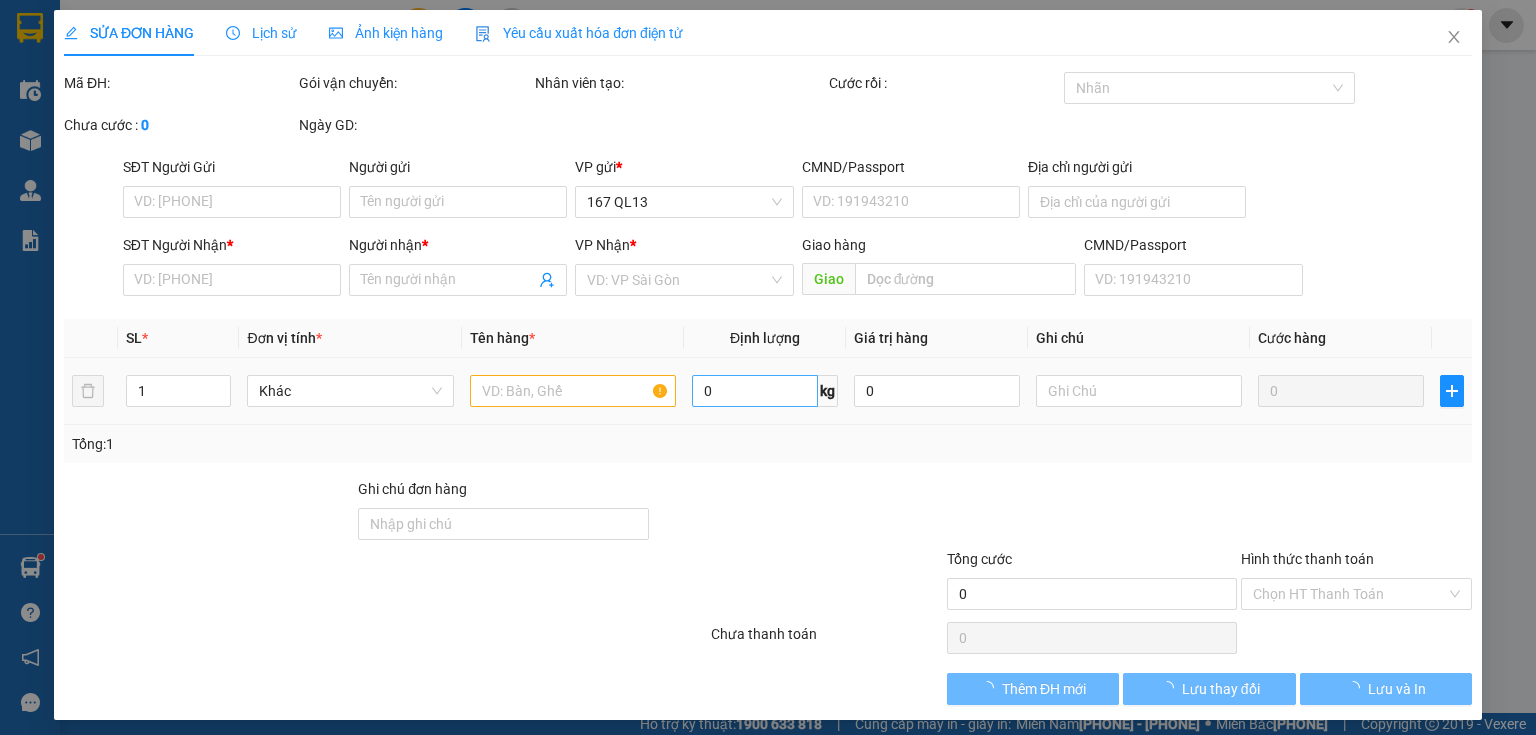 type on "[PHONE]" 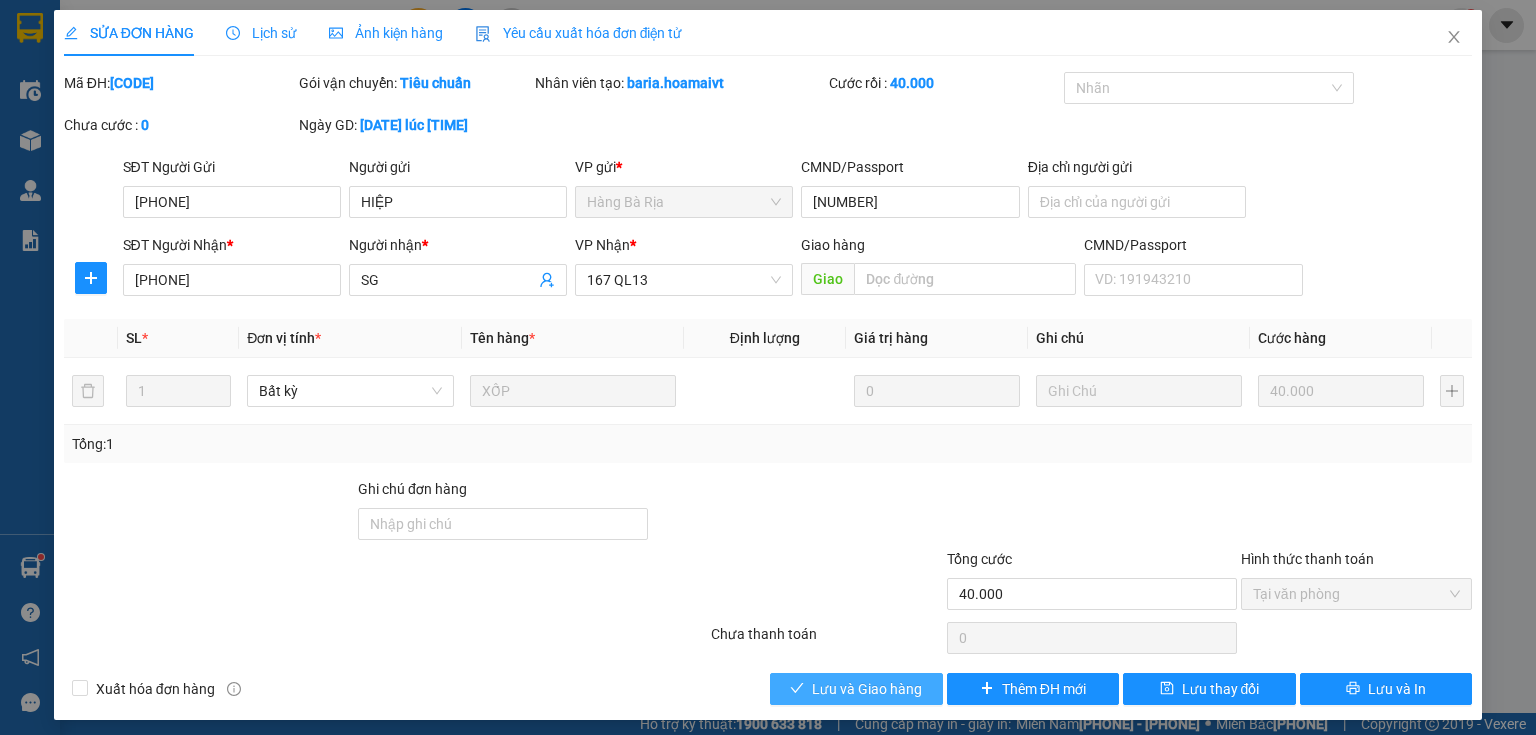 drag, startPoint x: 835, startPoint y: 686, endPoint x: 1032, endPoint y: 443, distance: 312.82263 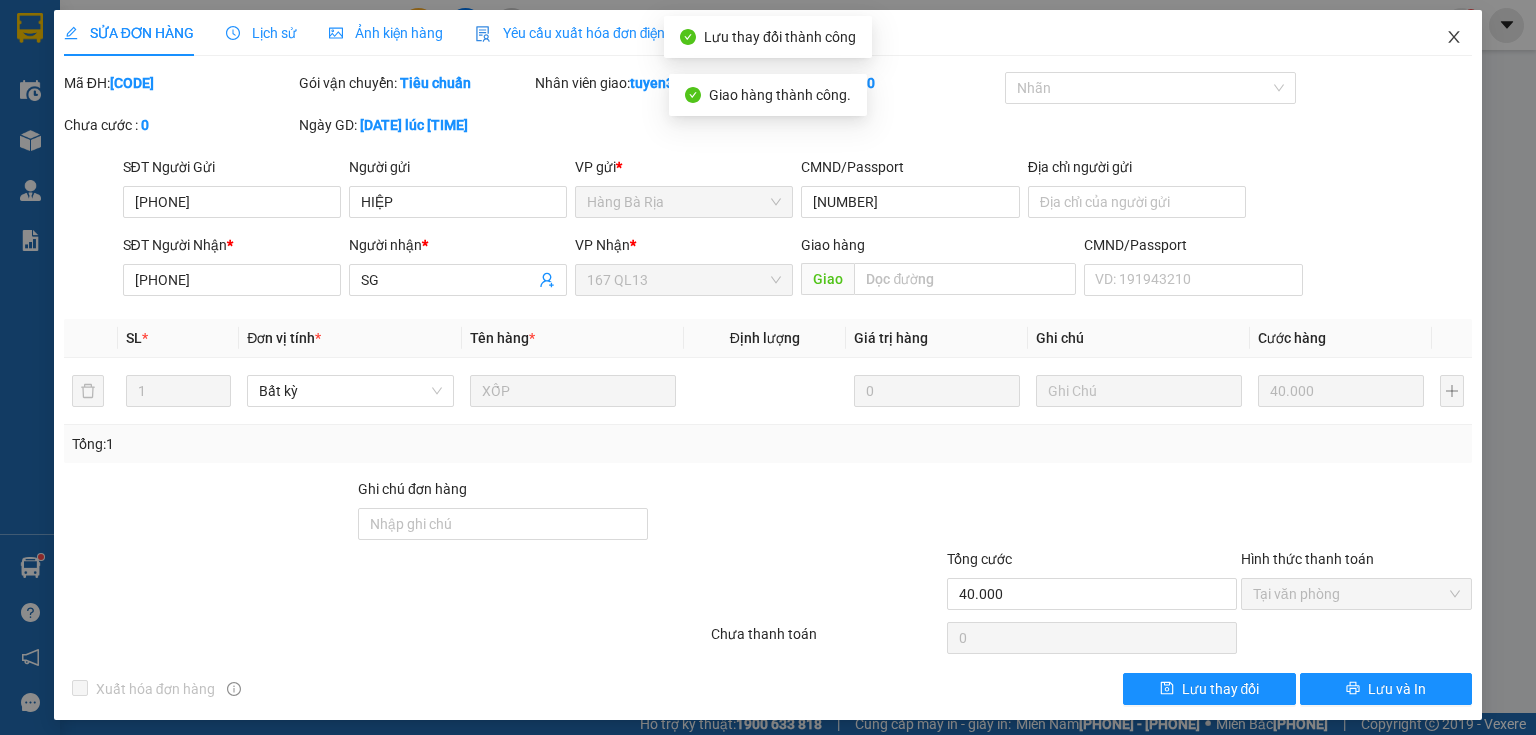 click 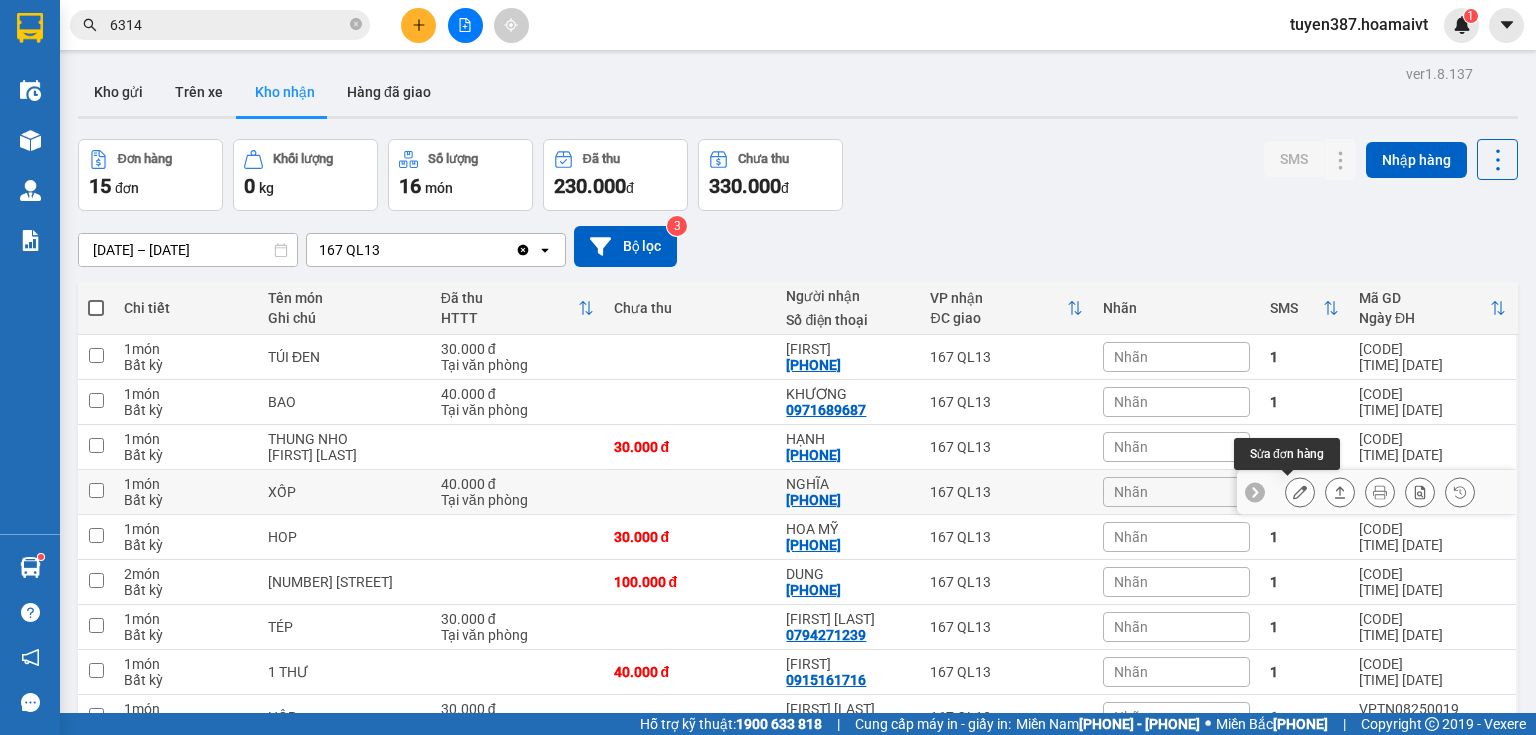 click 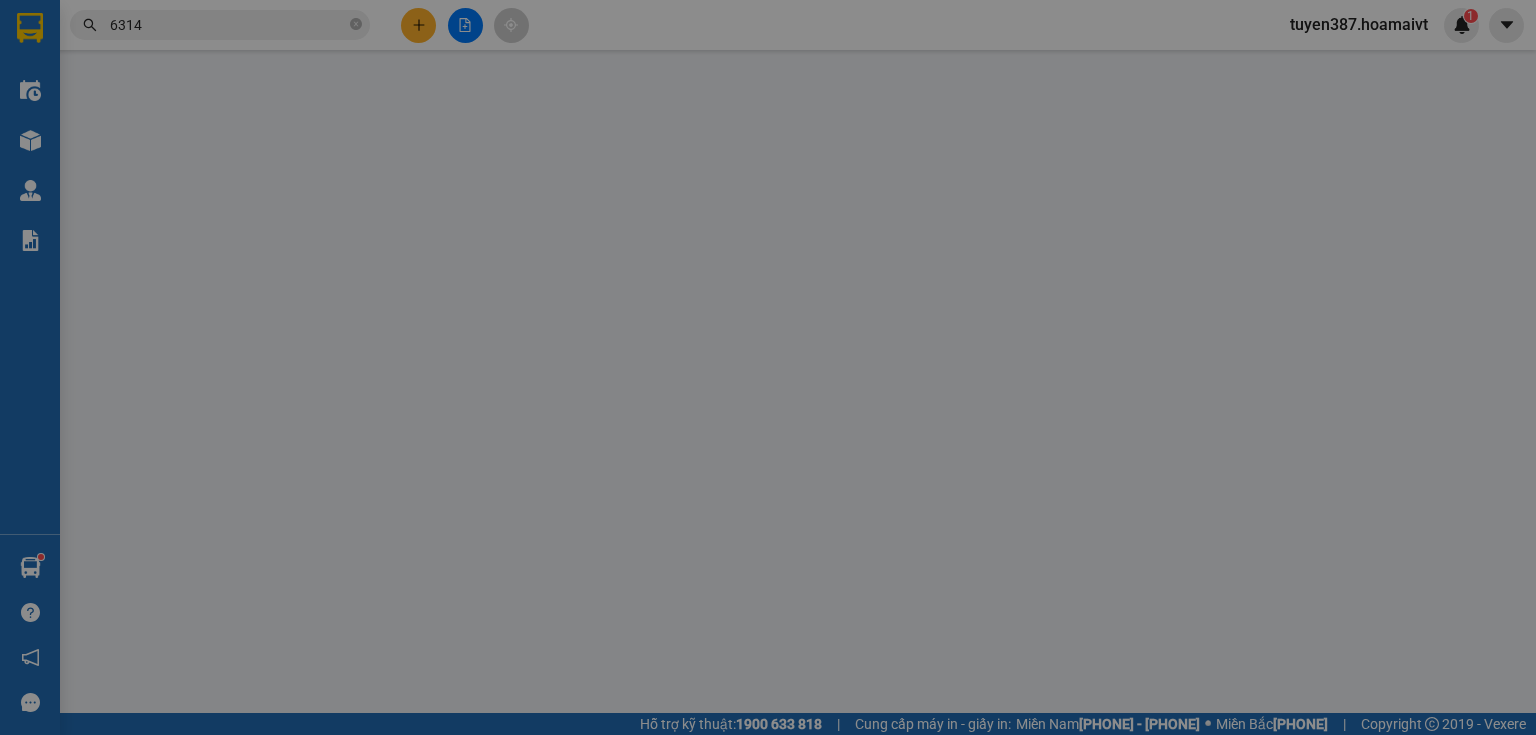 type on "[PHONE]" 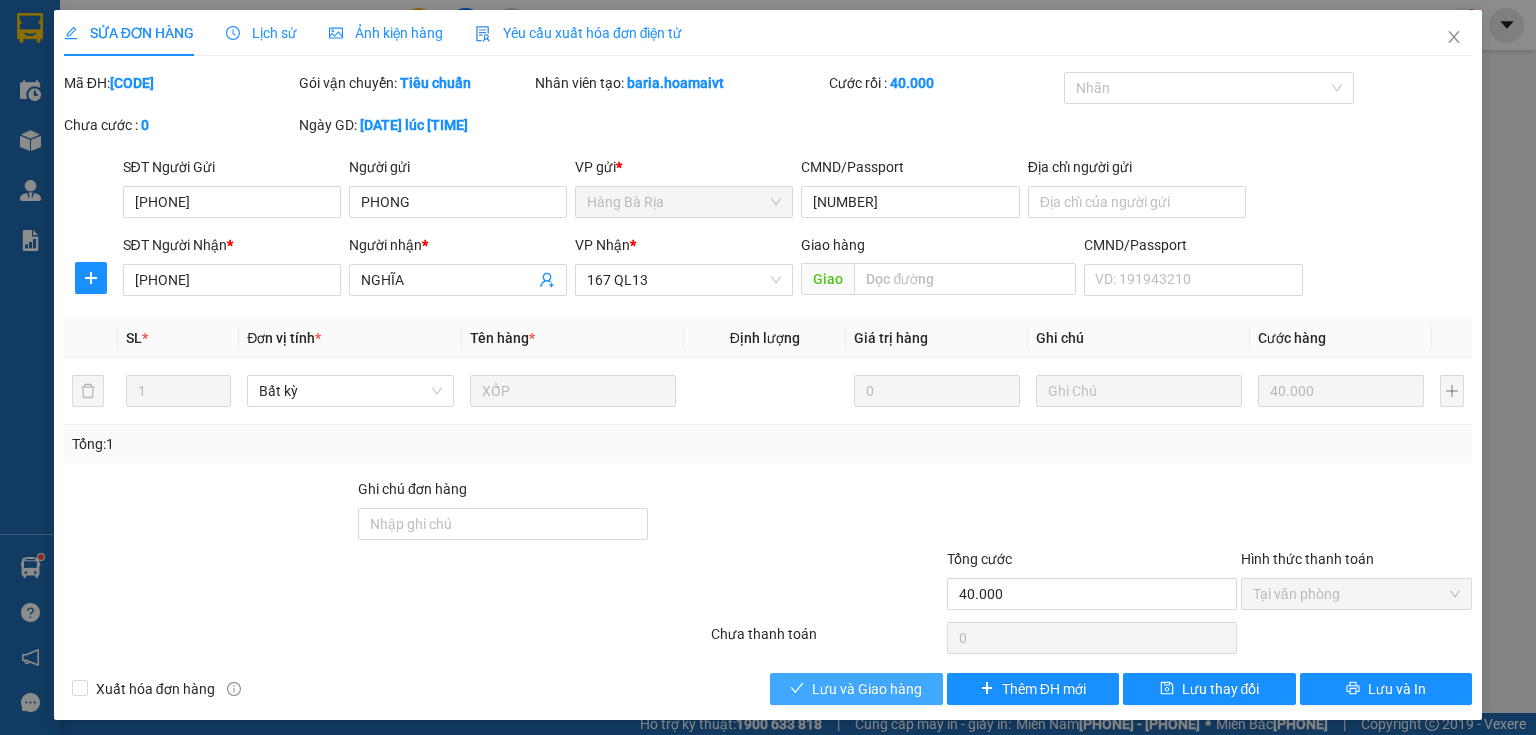 click on "Lưu và Giao hàng" at bounding box center [867, 689] 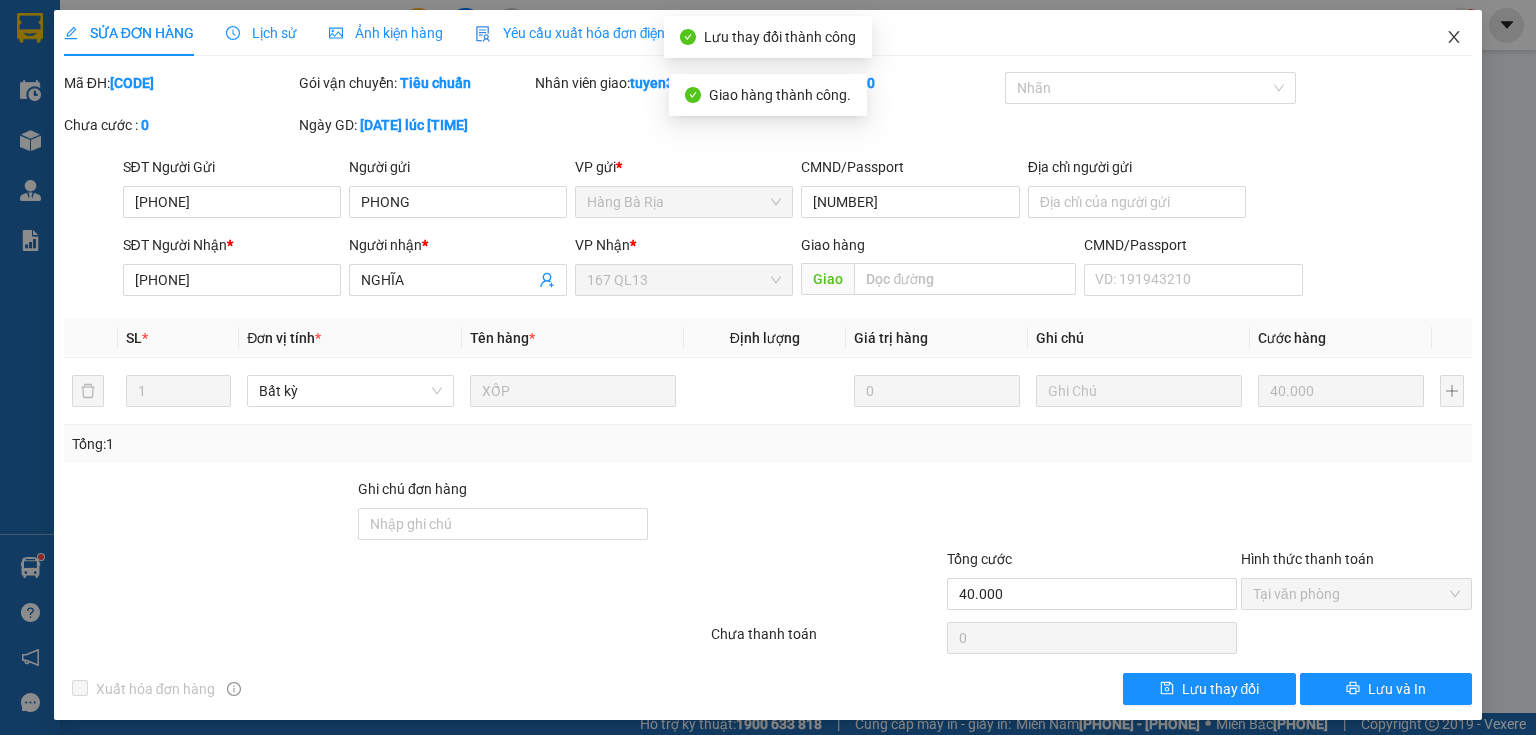 click 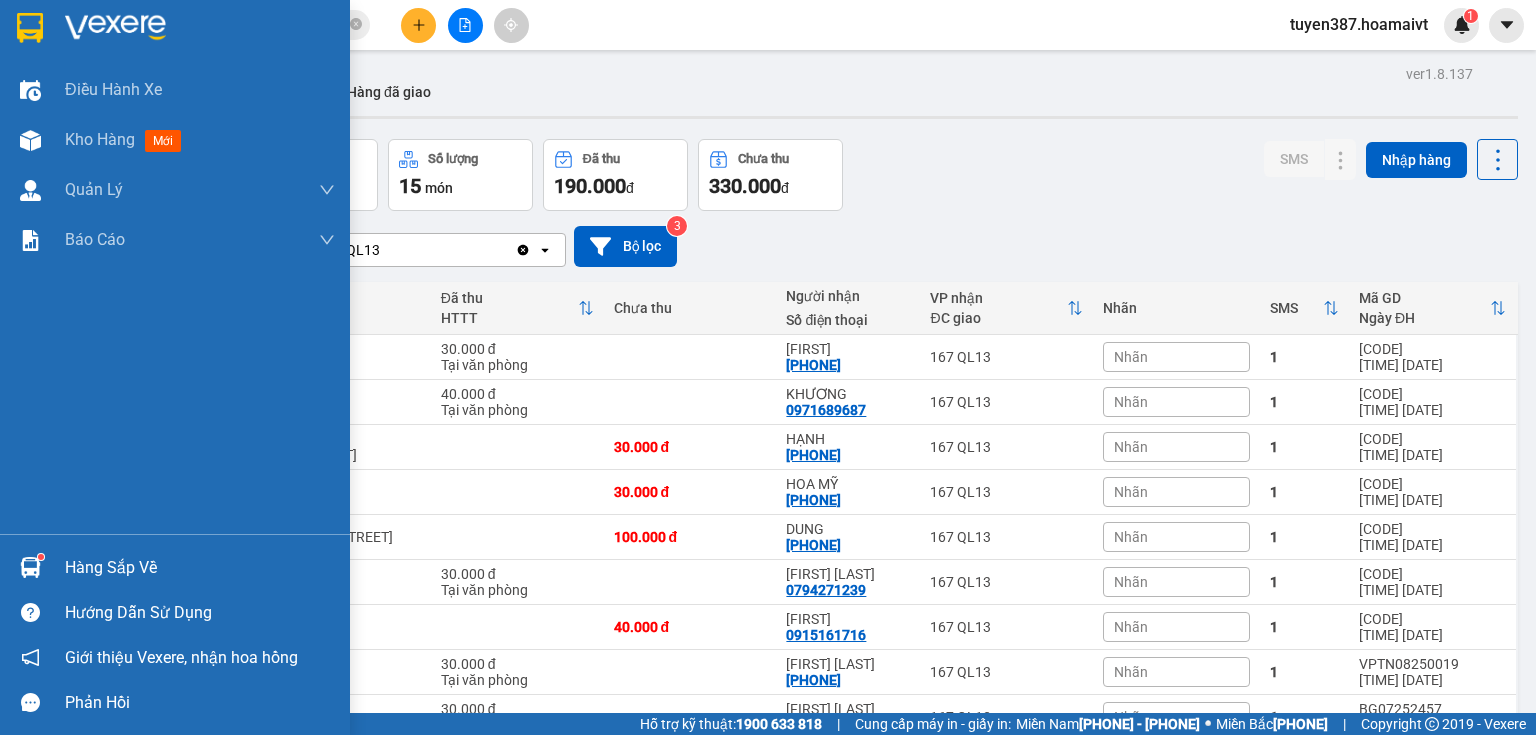 click at bounding box center (30, 567) 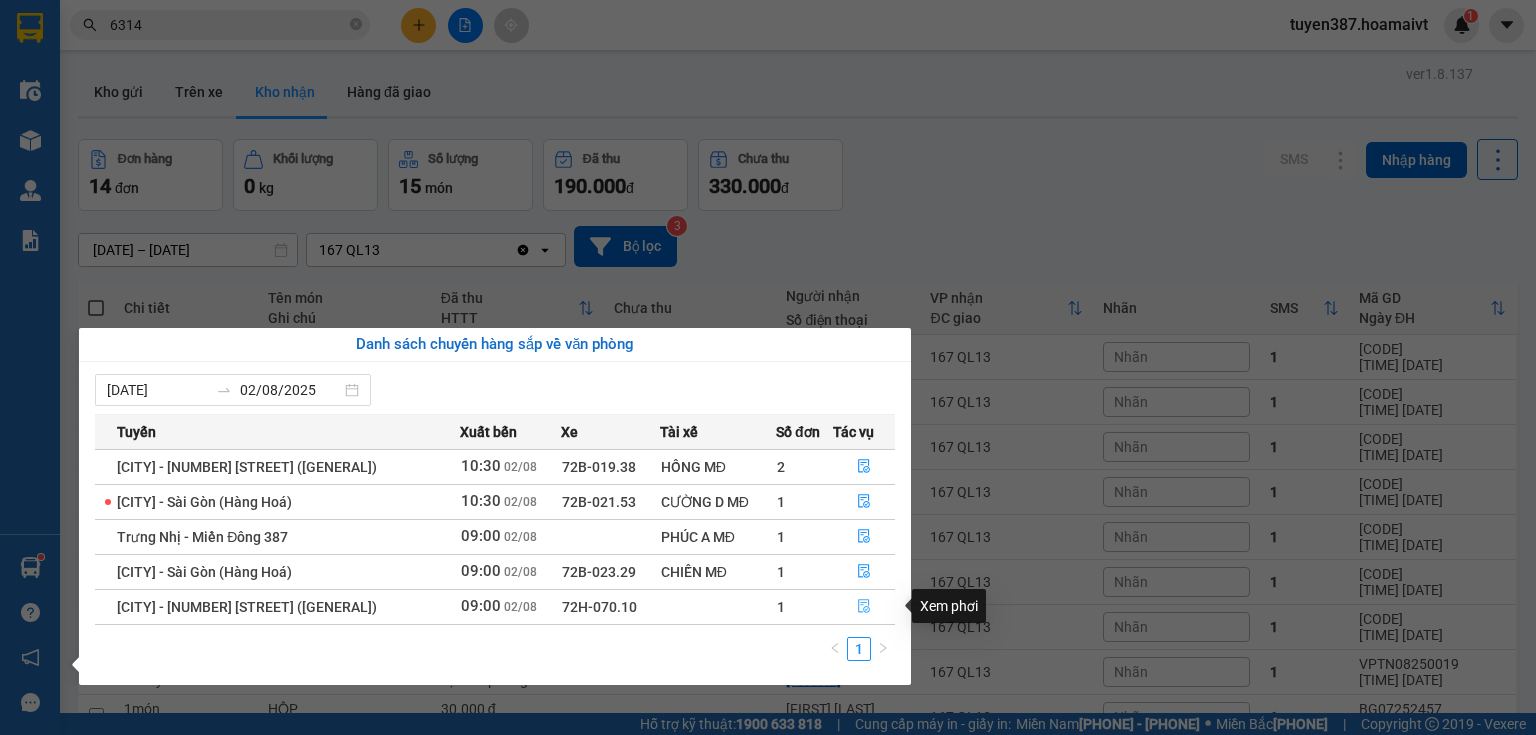 click at bounding box center (864, 607) 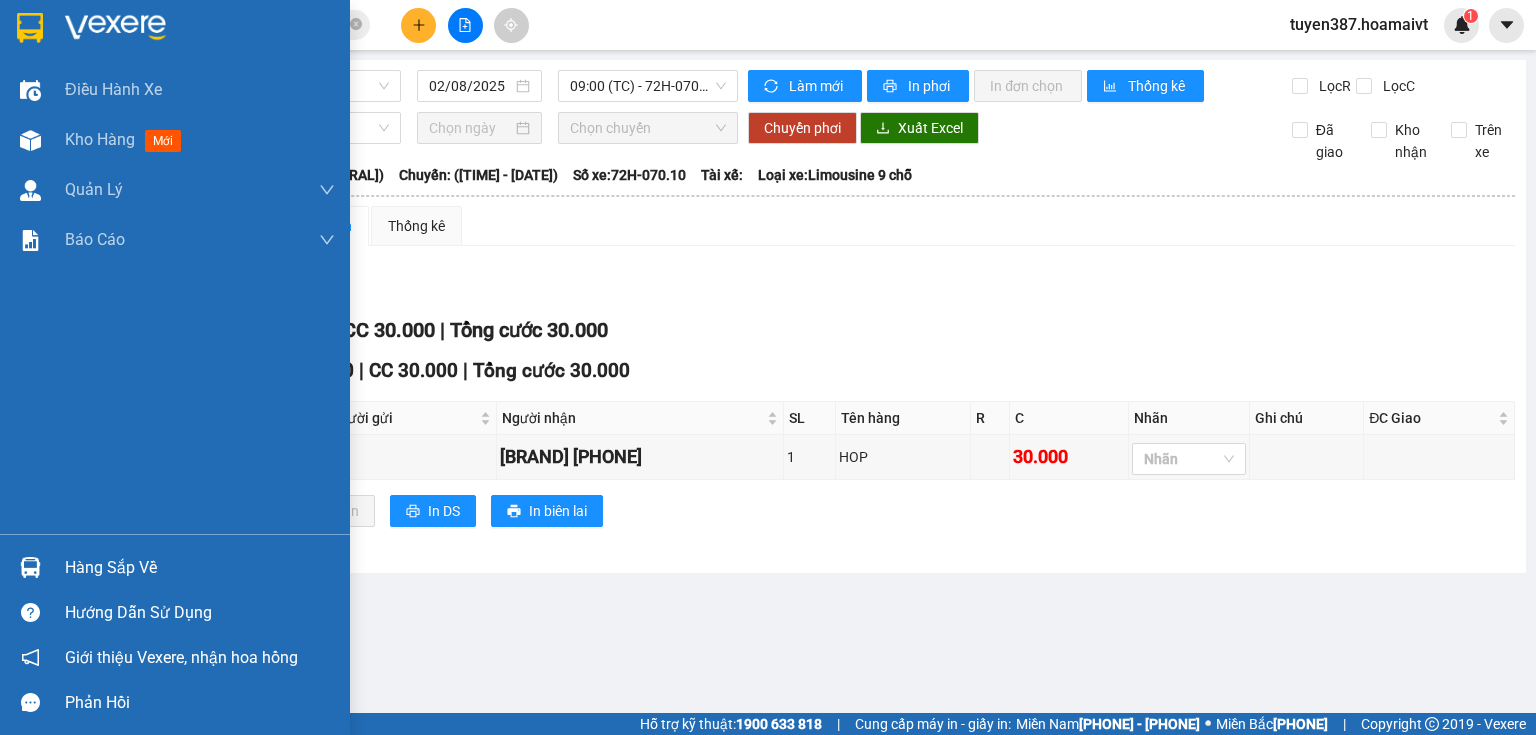 click at bounding box center (30, 567) 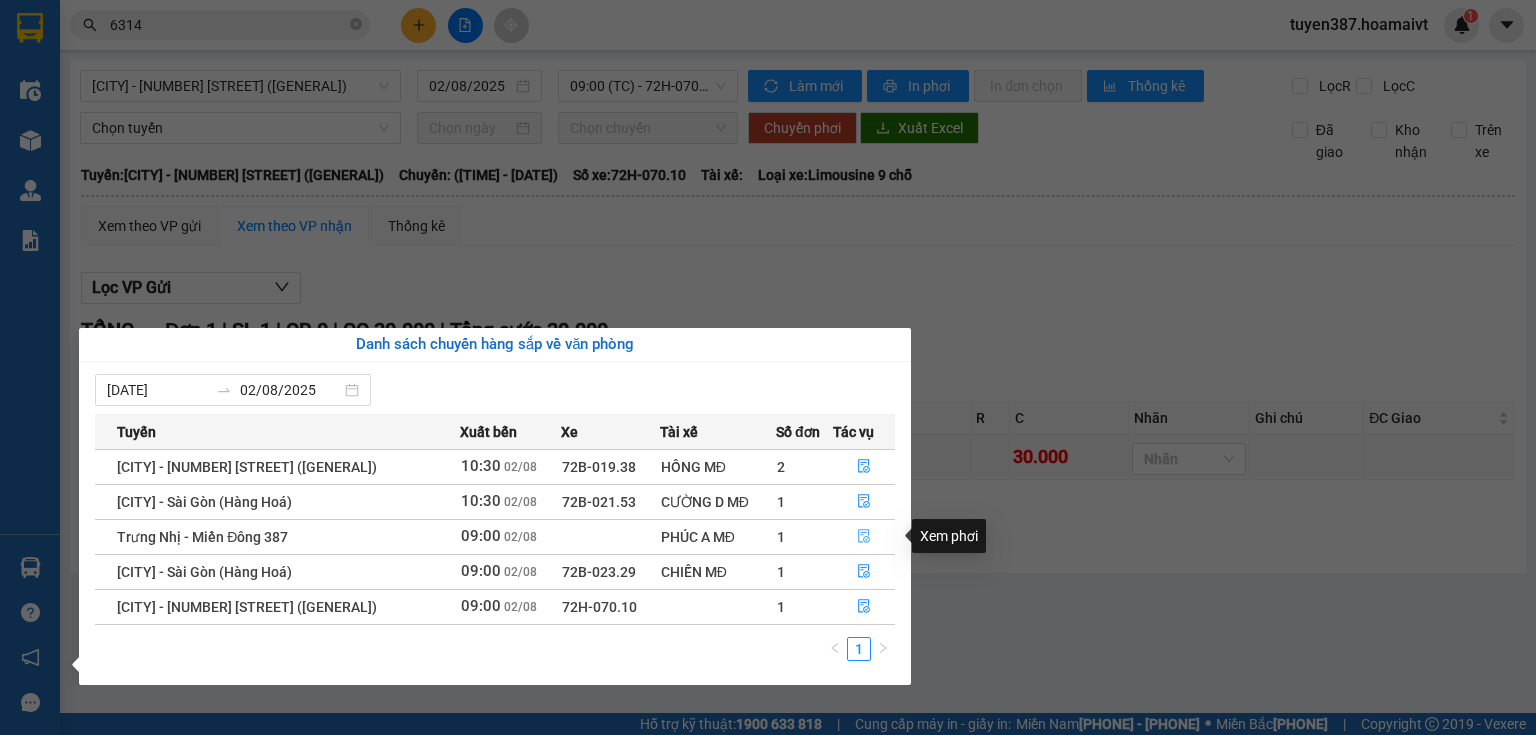click 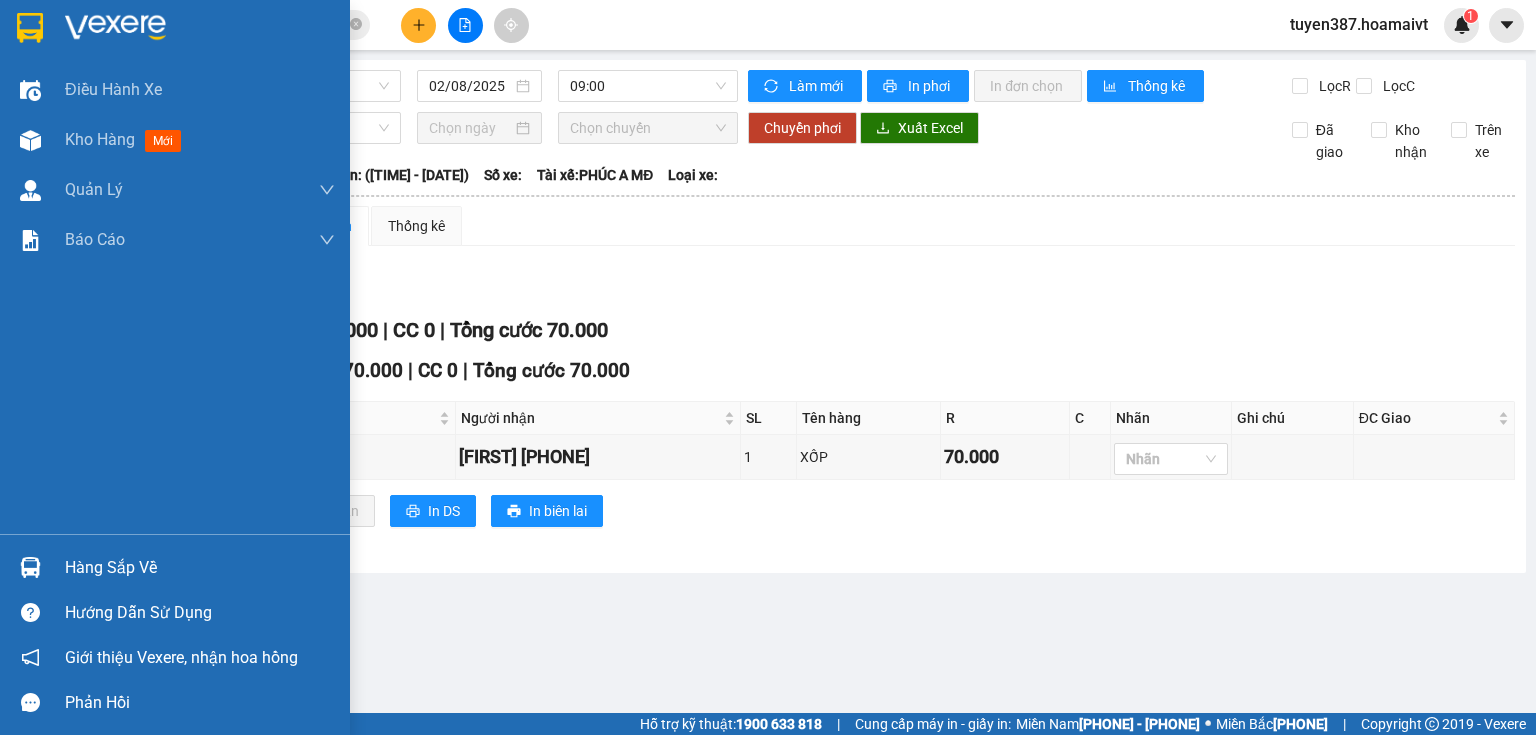 click at bounding box center [30, 567] 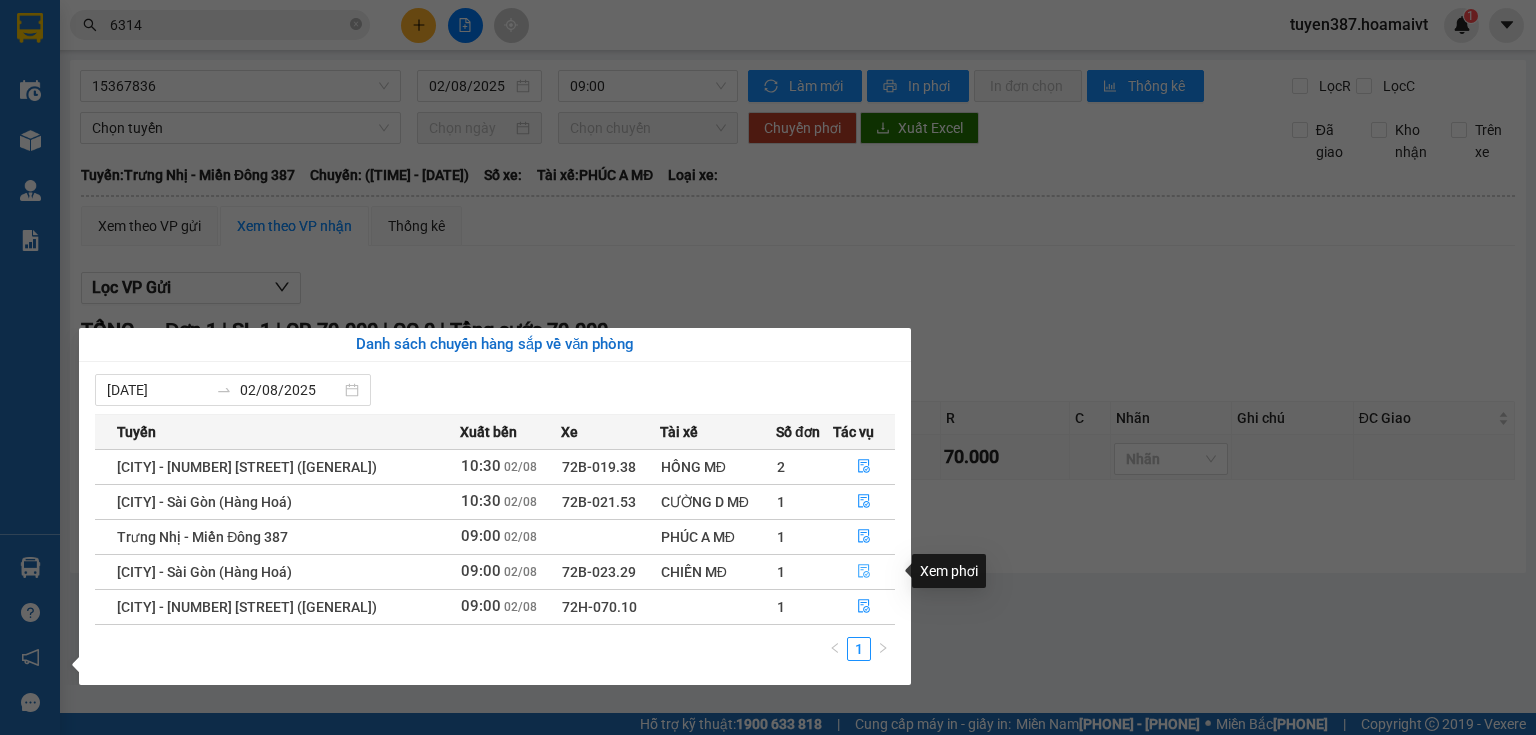 click at bounding box center [864, 572] 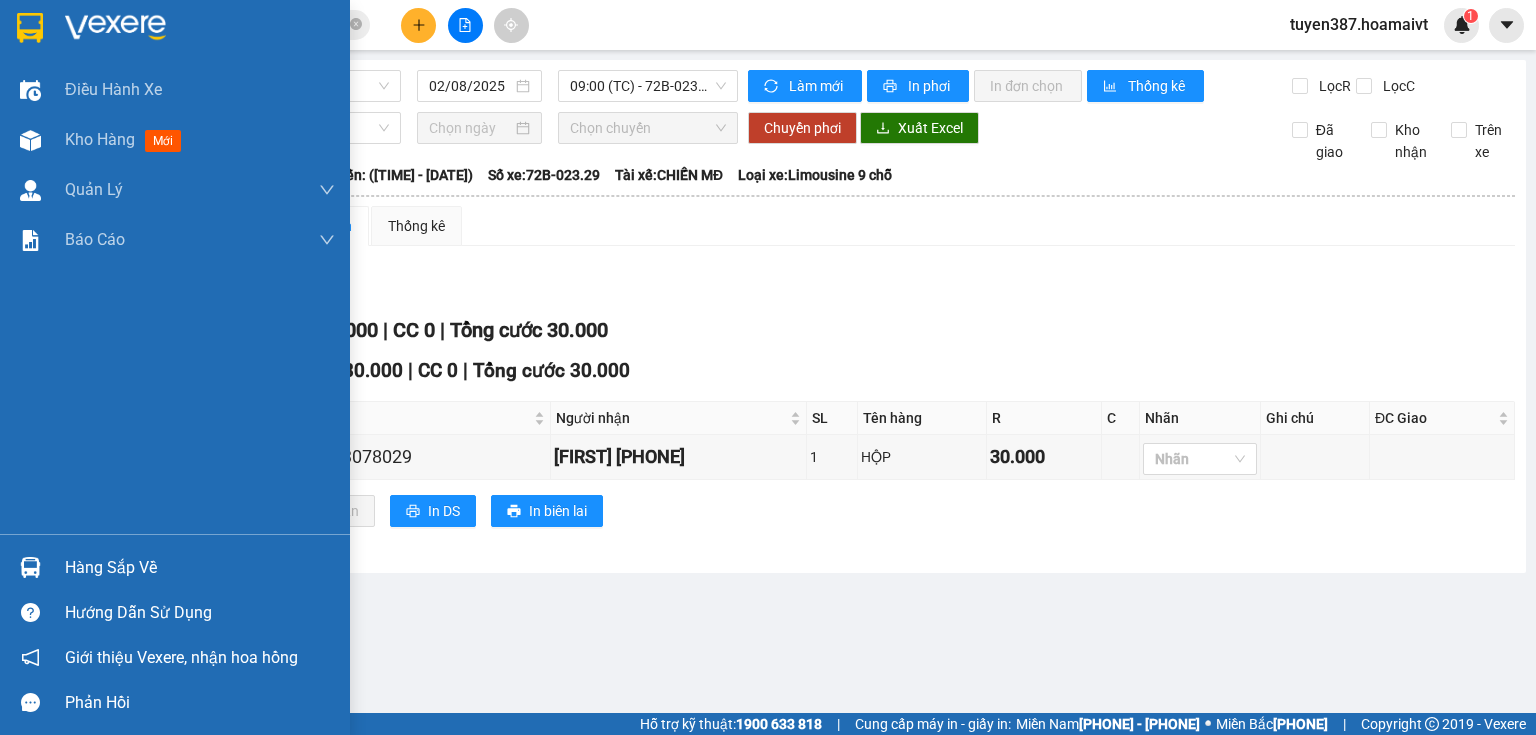 click at bounding box center [30, 567] 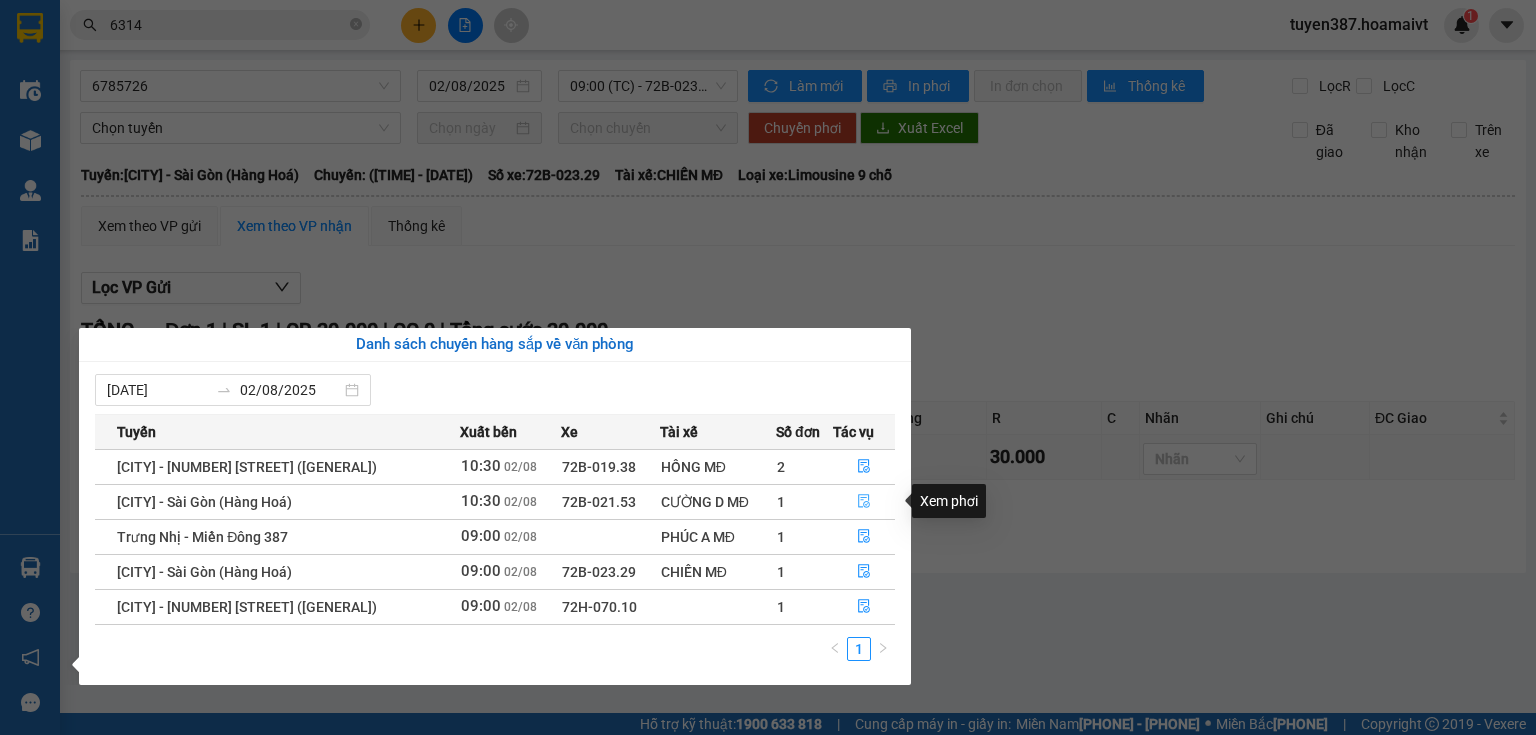 click 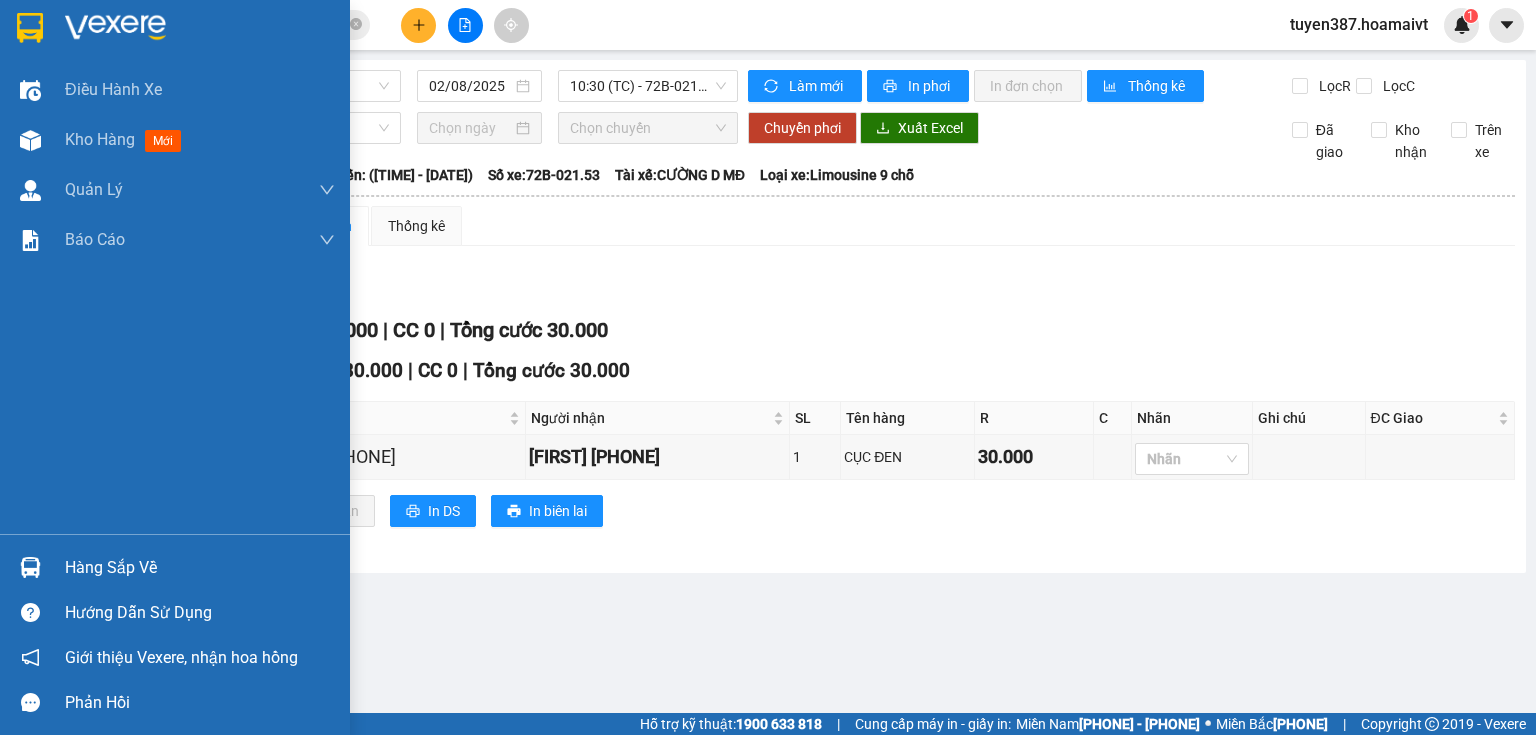 click at bounding box center (30, 567) 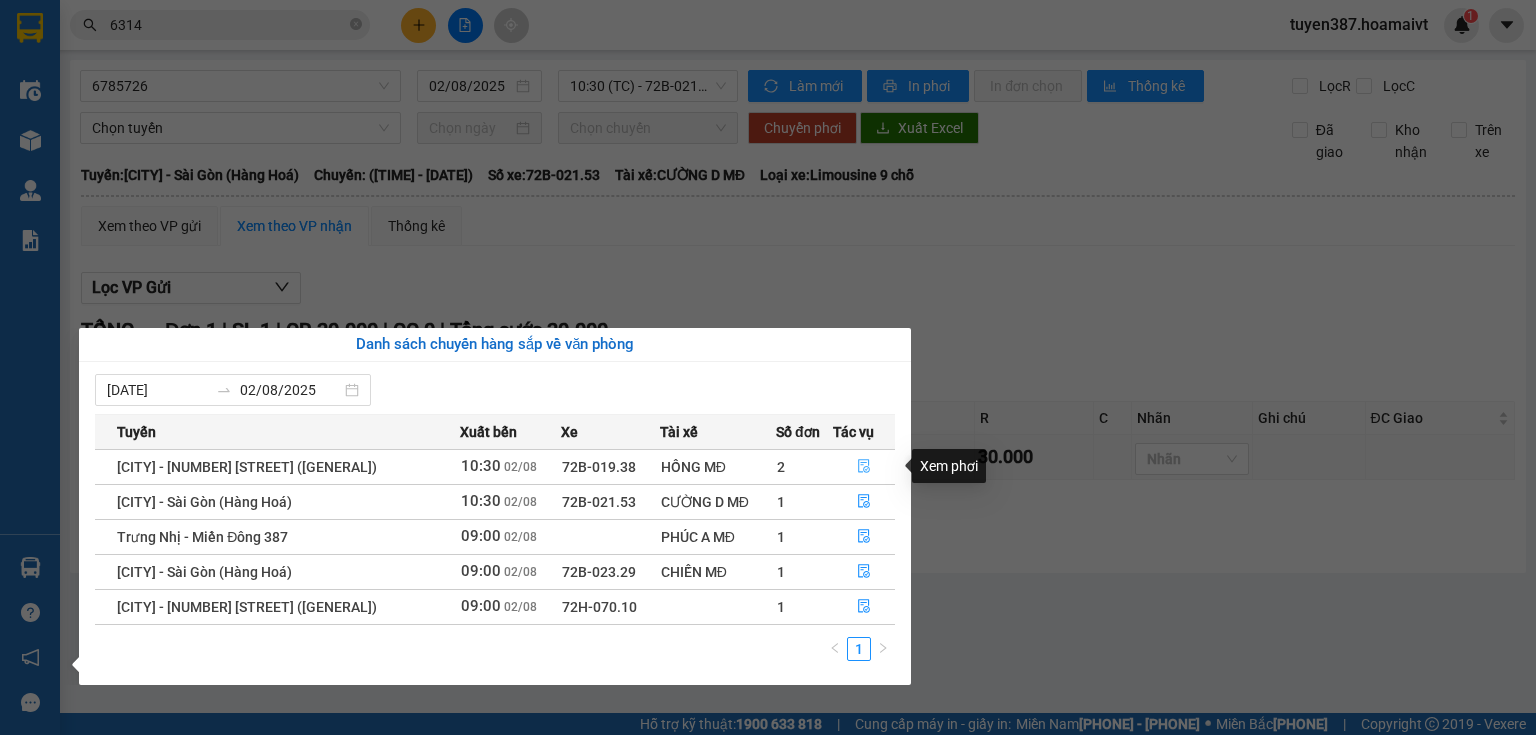 click at bounding box center [864, 467] 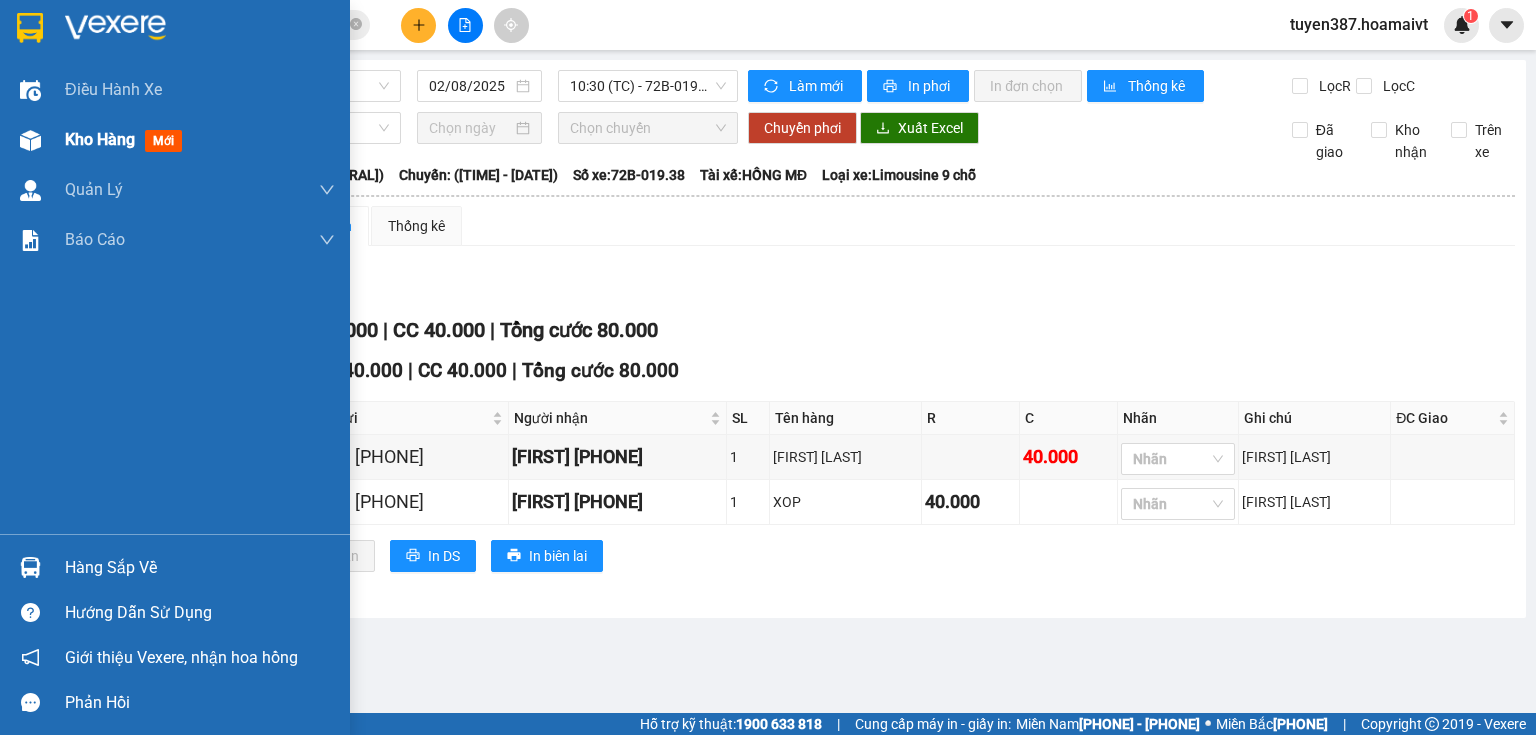 click at bounding box center [30, 140] 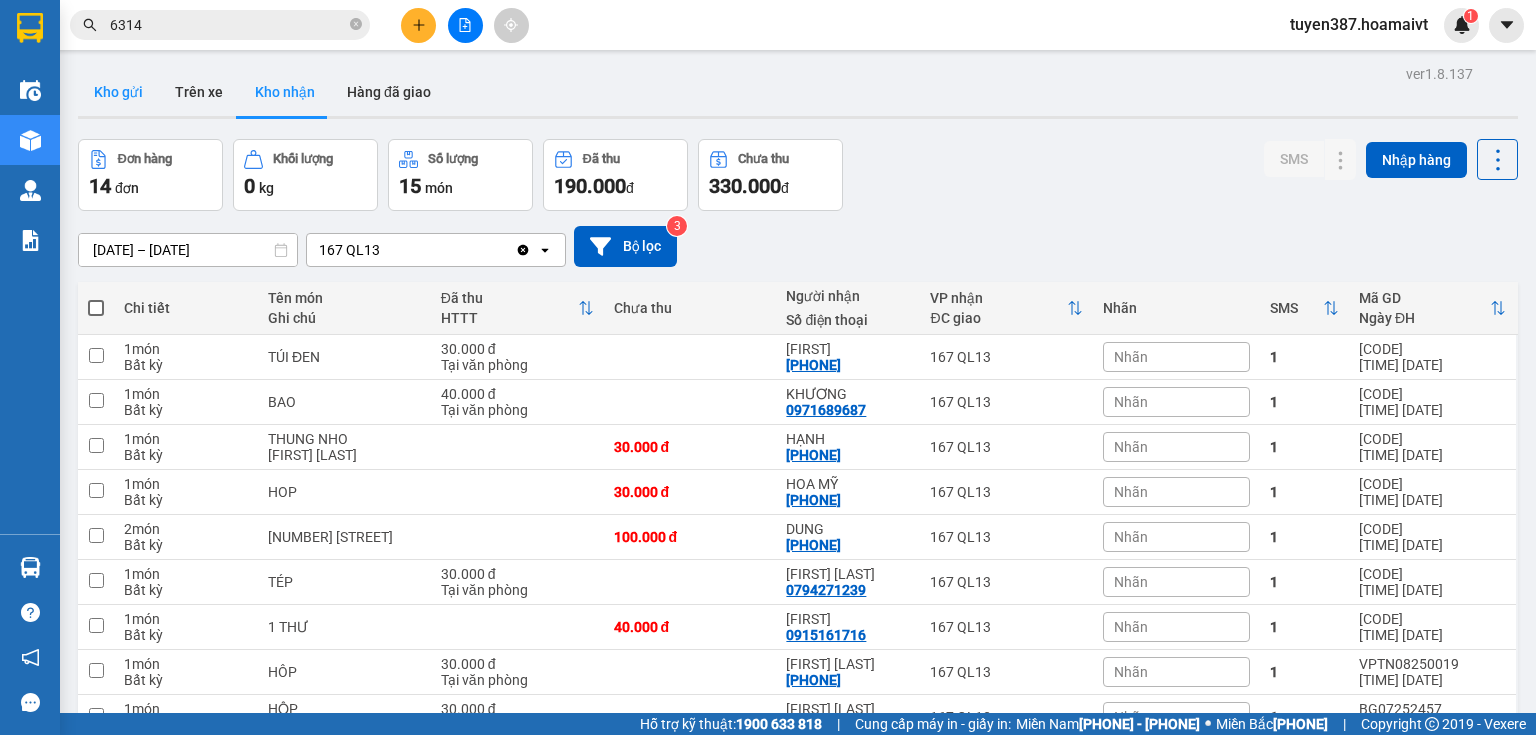 click on "Kho gửi" at bounding box center (118, 92) 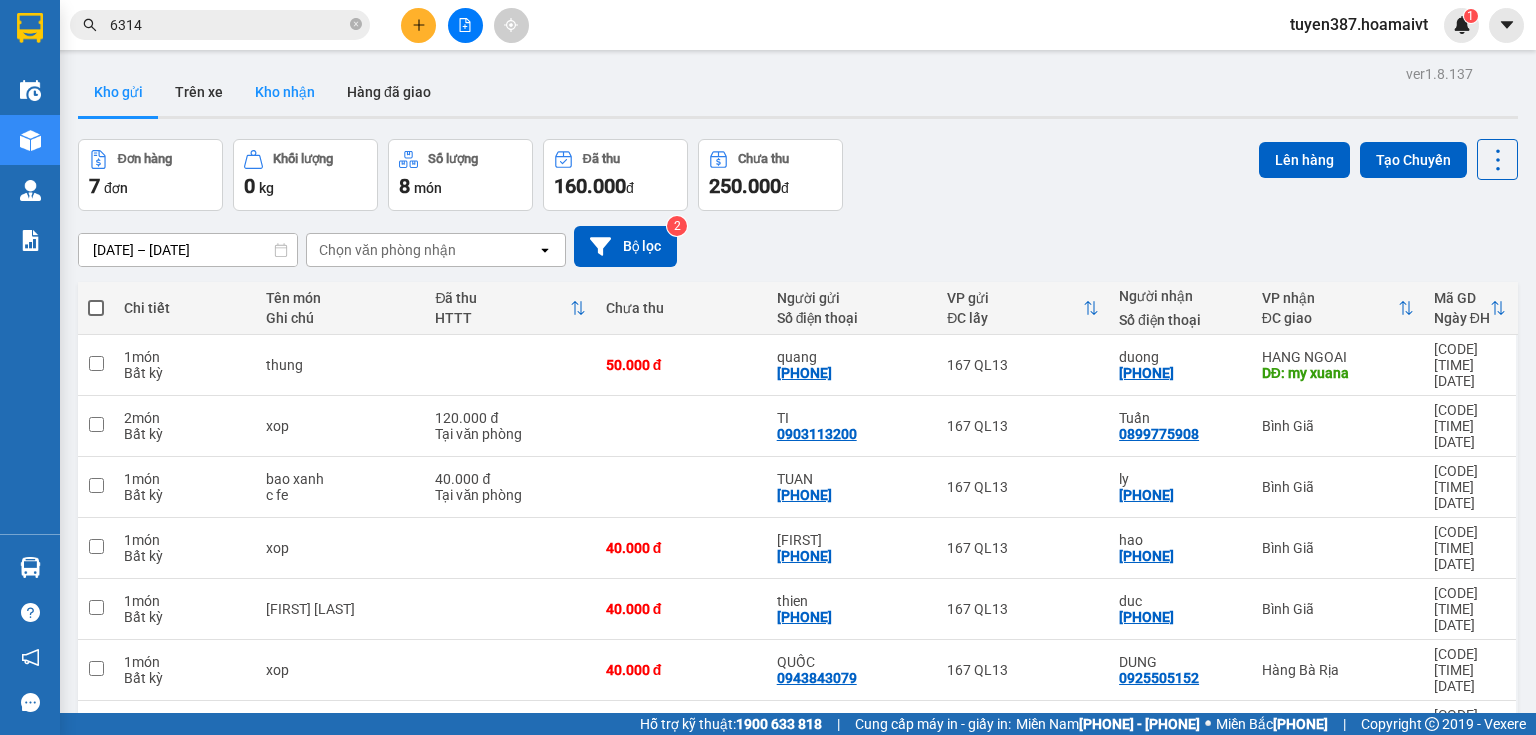 click on "Kho nhận" at bounding box center (285, 92) 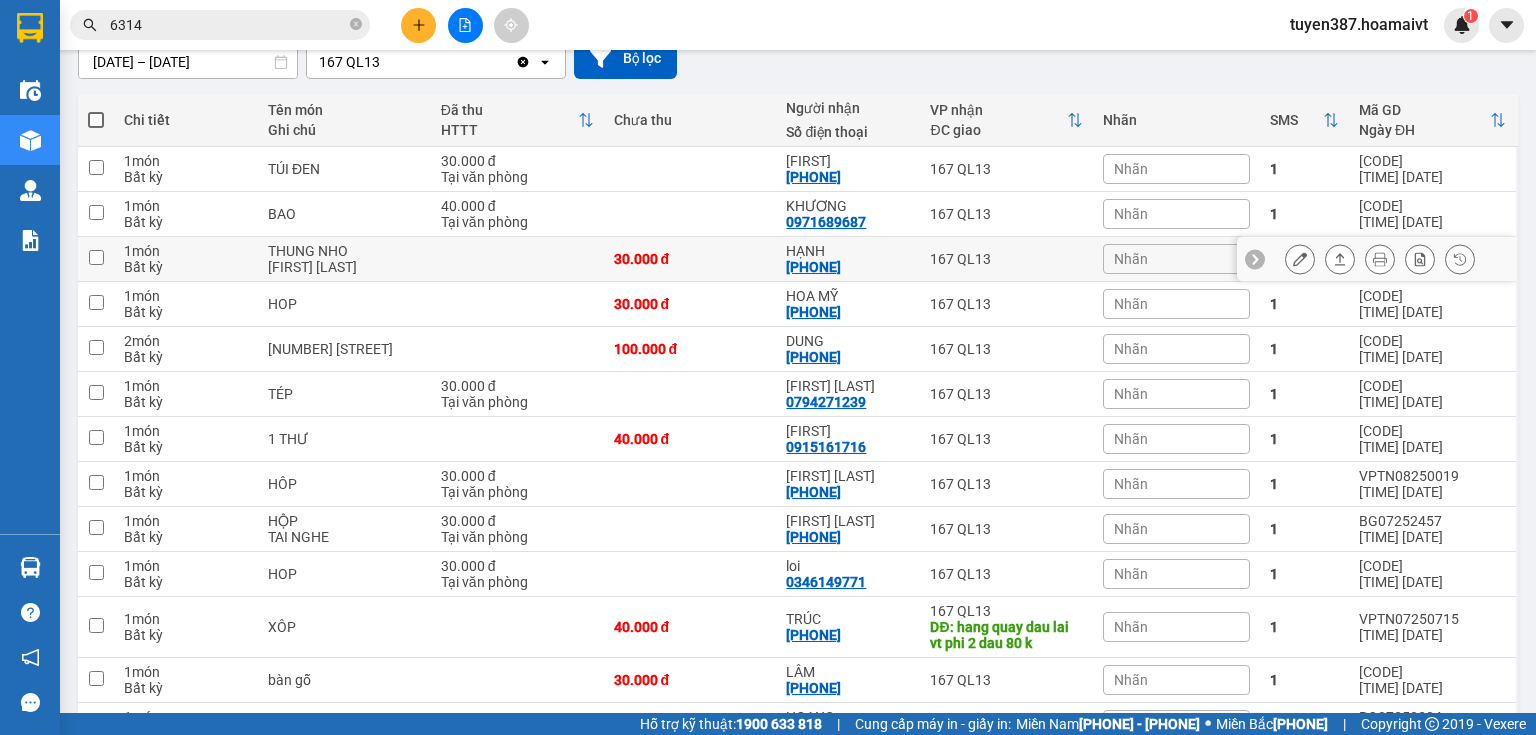 scroll, scrollTop: 160, scrollLeft: 0, axis: vertical 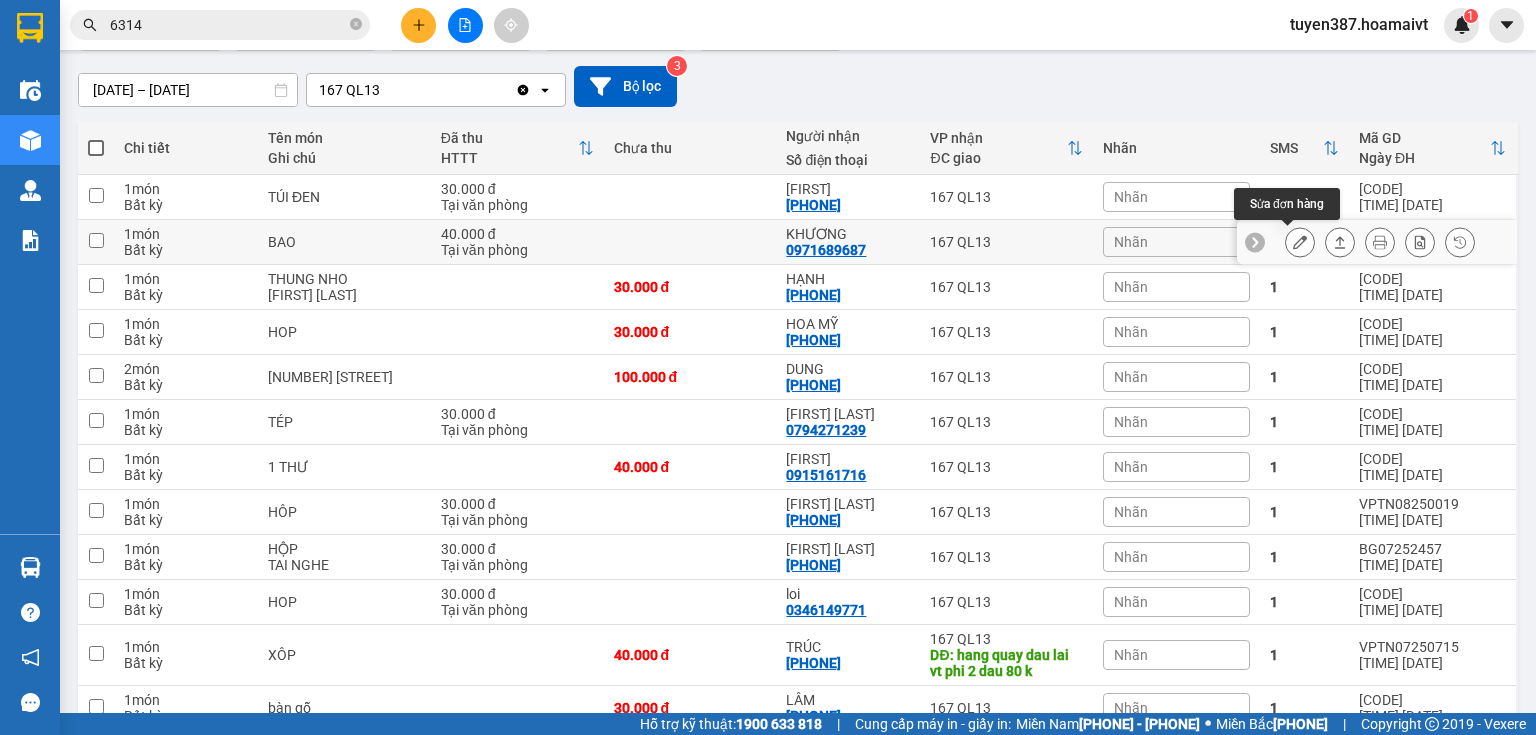 click 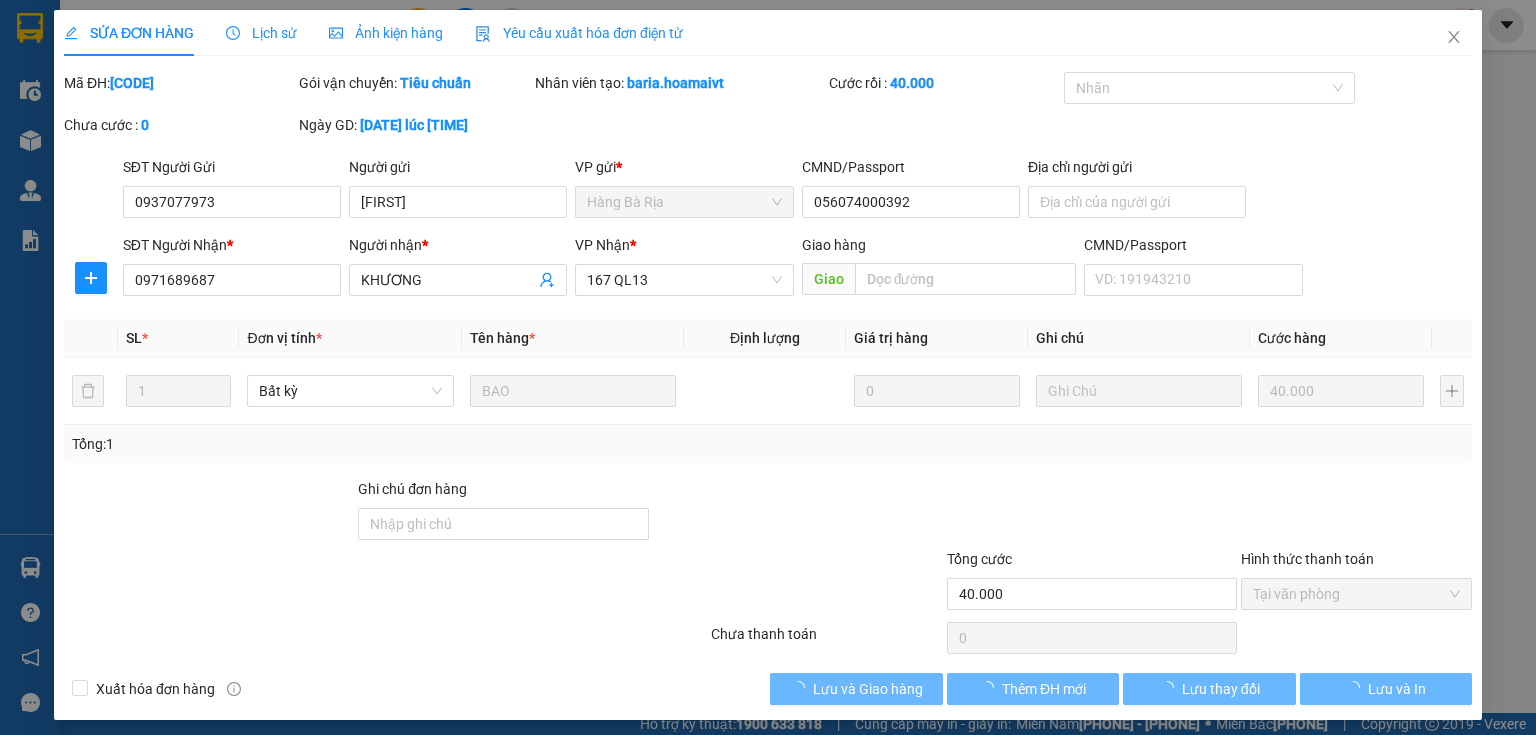 scroll, scrollTop: 0, scrollLeft: 0, axis: both 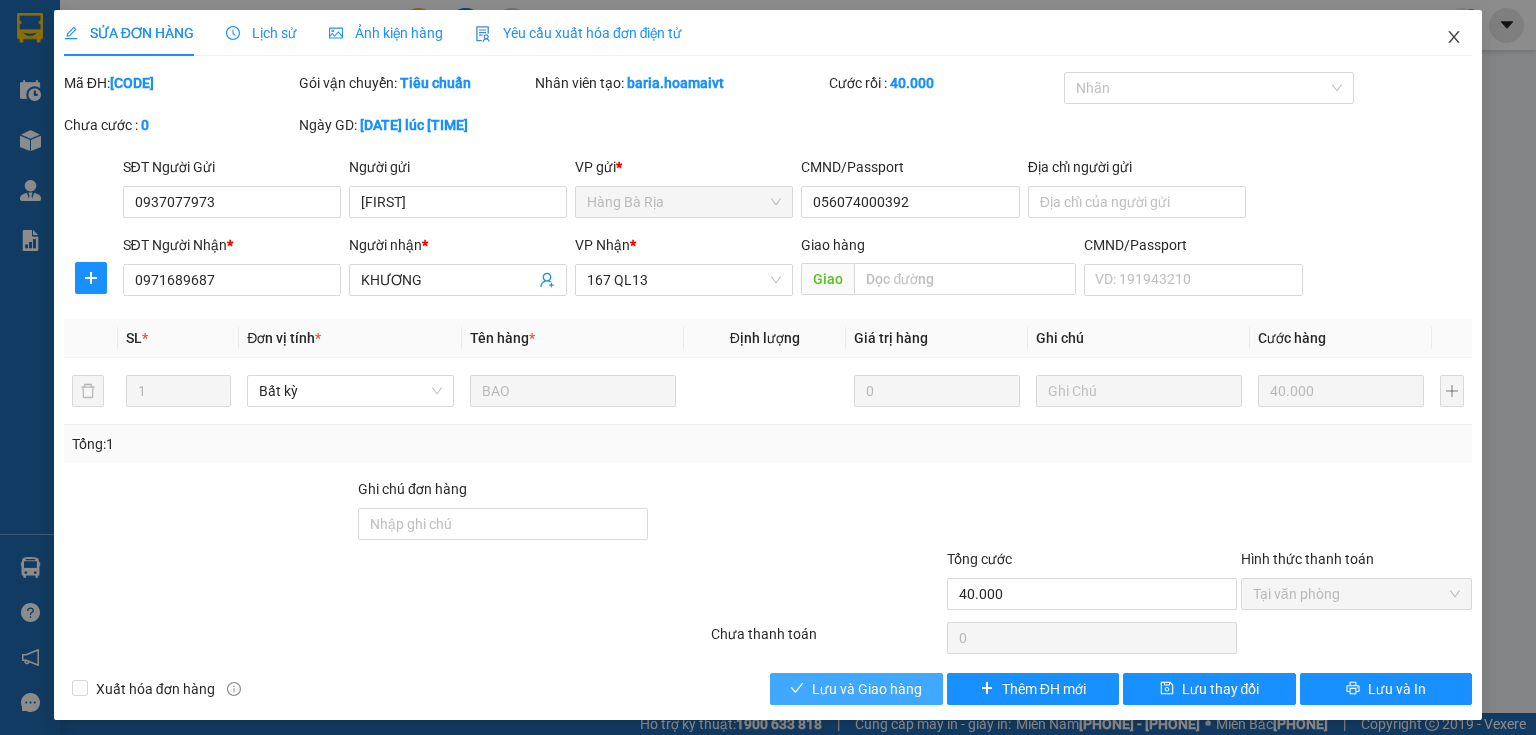drag, startPoint x: 882, startPoint y: 689, endPoint x: 1432, endPoint y: 53, distance: 840.83057 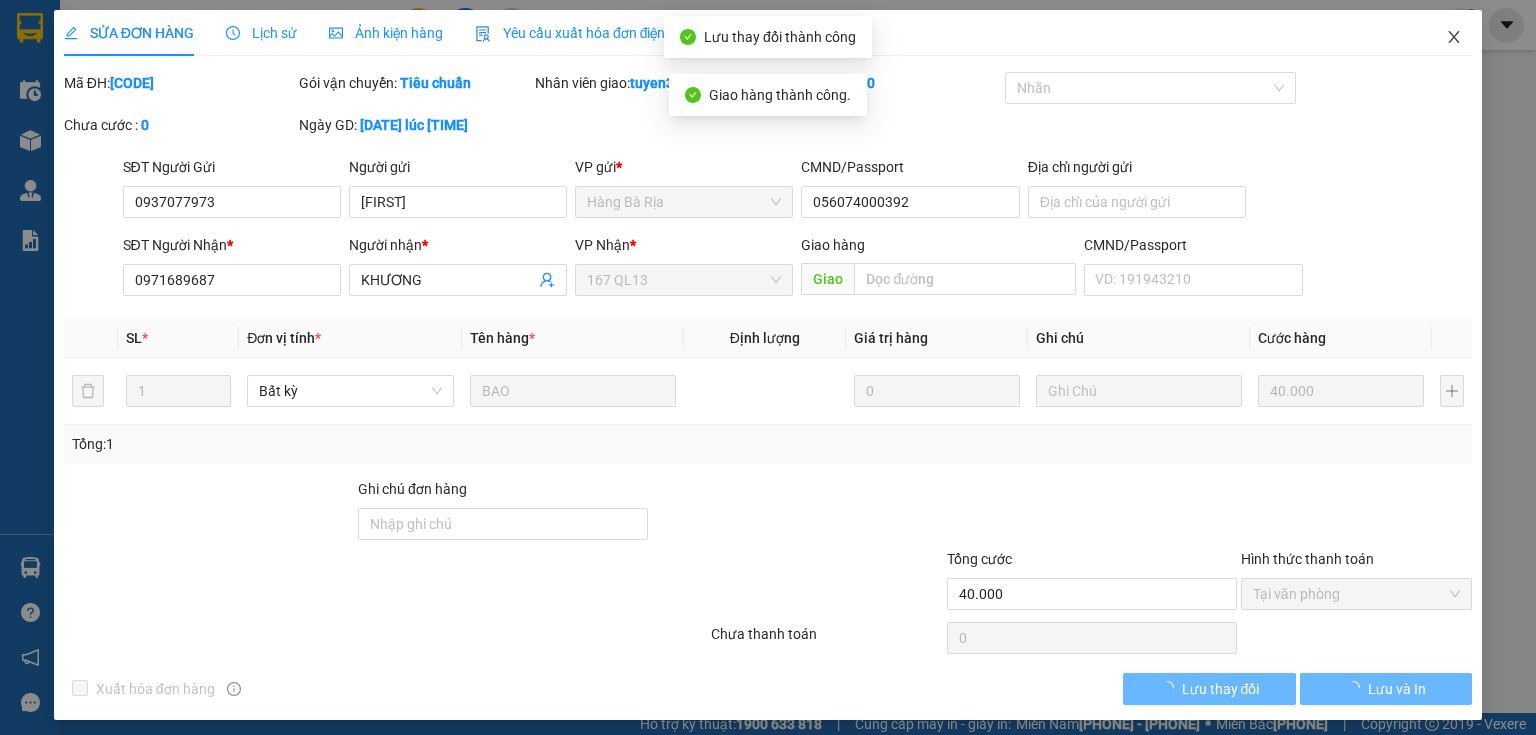 click at bounding box center [1454, 38] 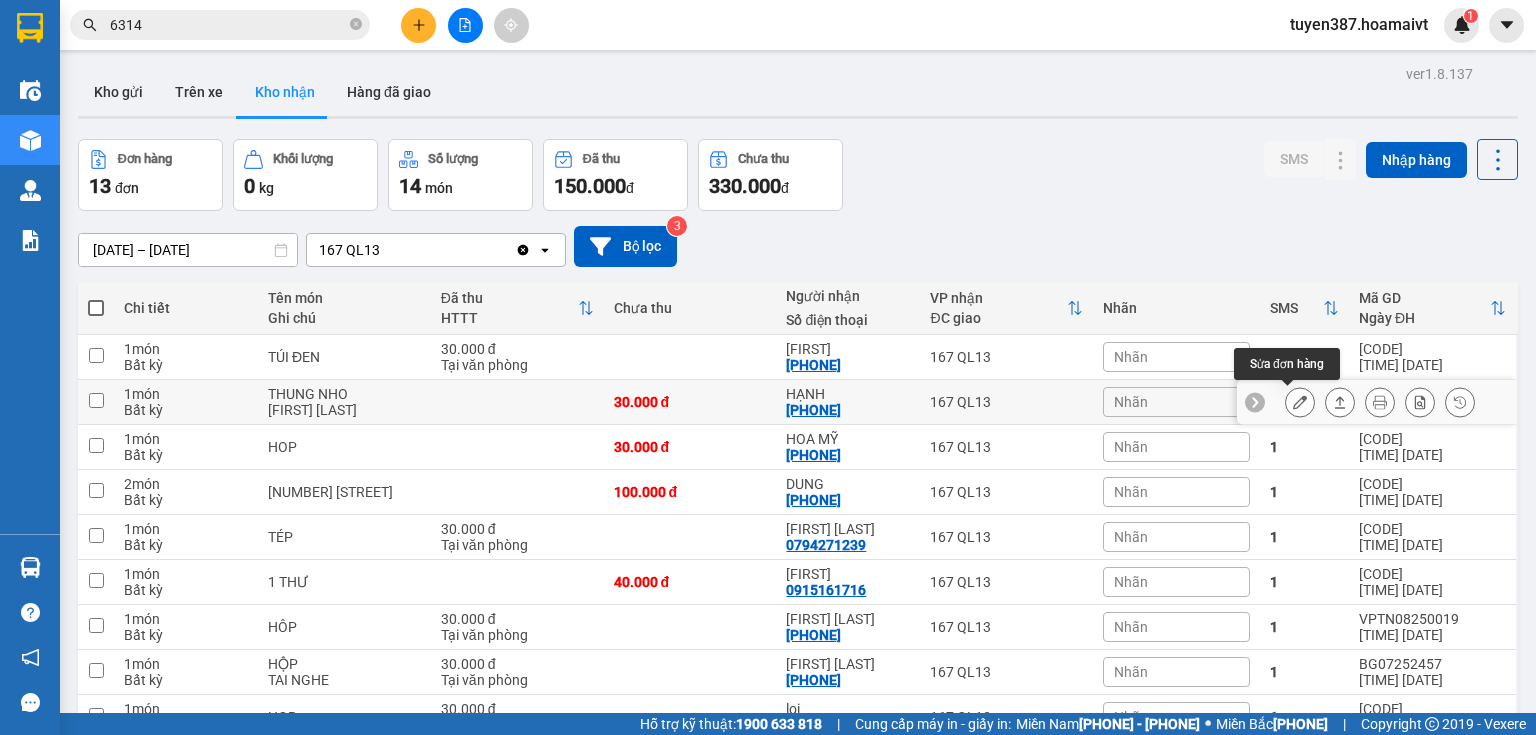 click 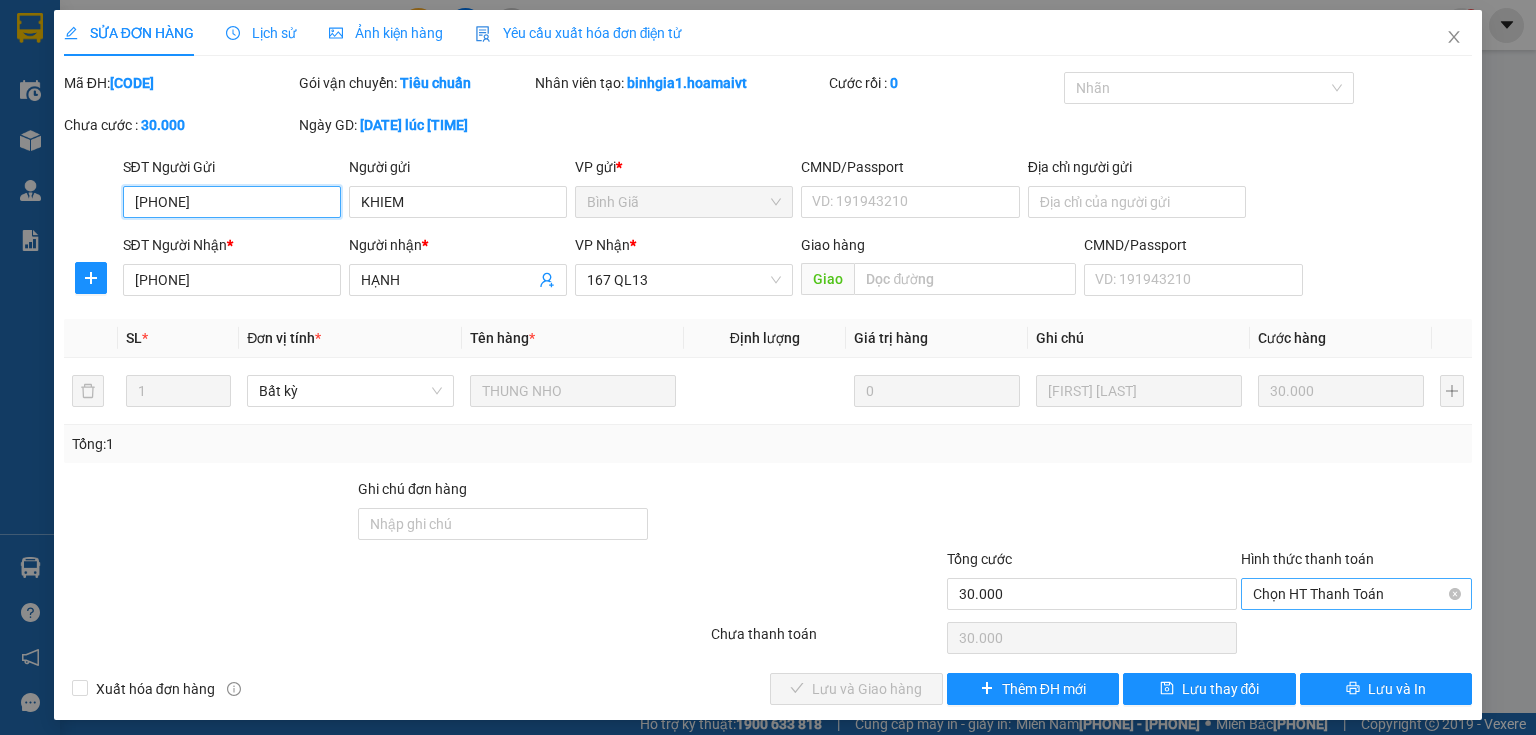 click on "Chọn HT Thanh Toán" at bounding box center [1356, 594] 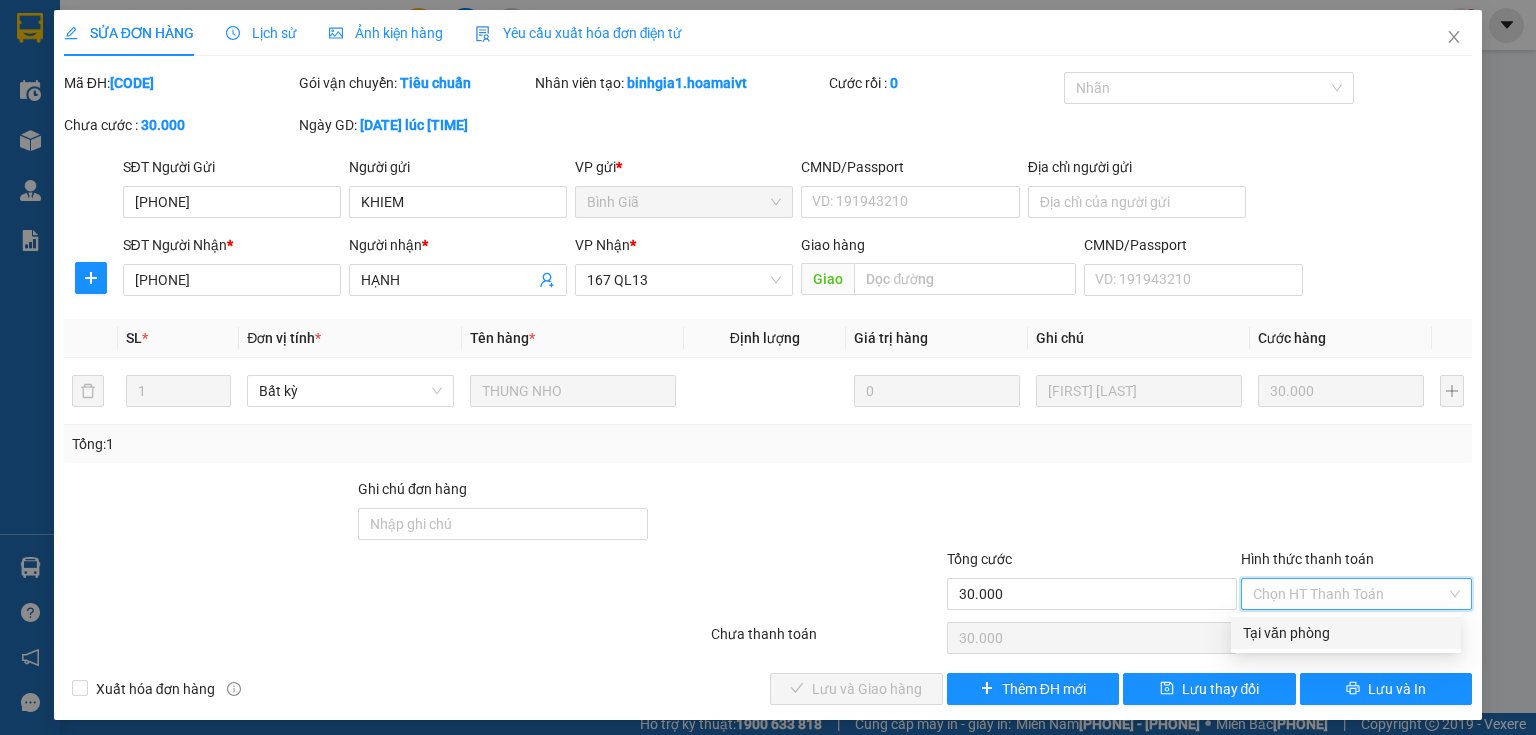 click on "Tại văn phòng" at bounding box center (1346, 633) 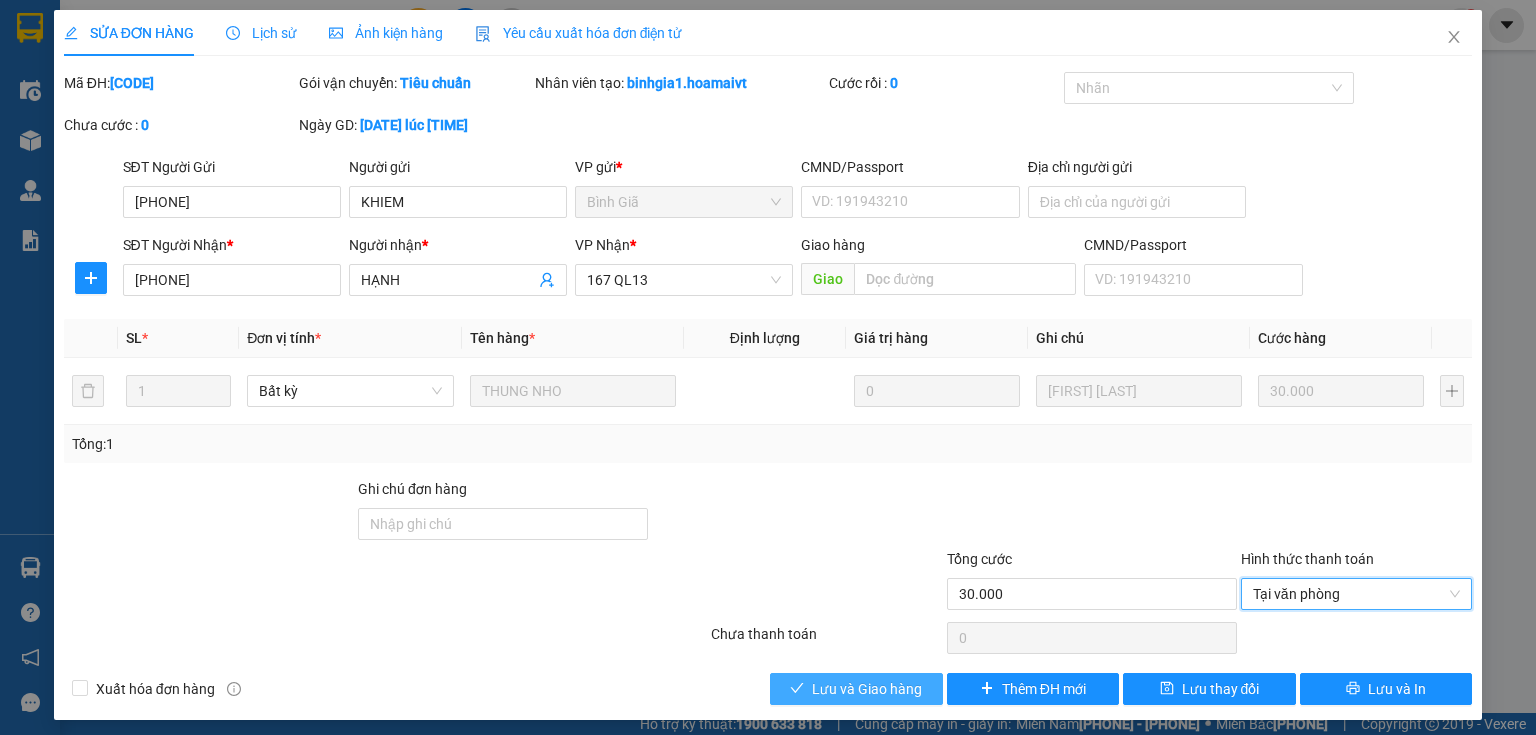 drag, startPoint x: 876, startPoint y: 690, endPoint x: 892, endPoint y: 668, distance: 27.202942 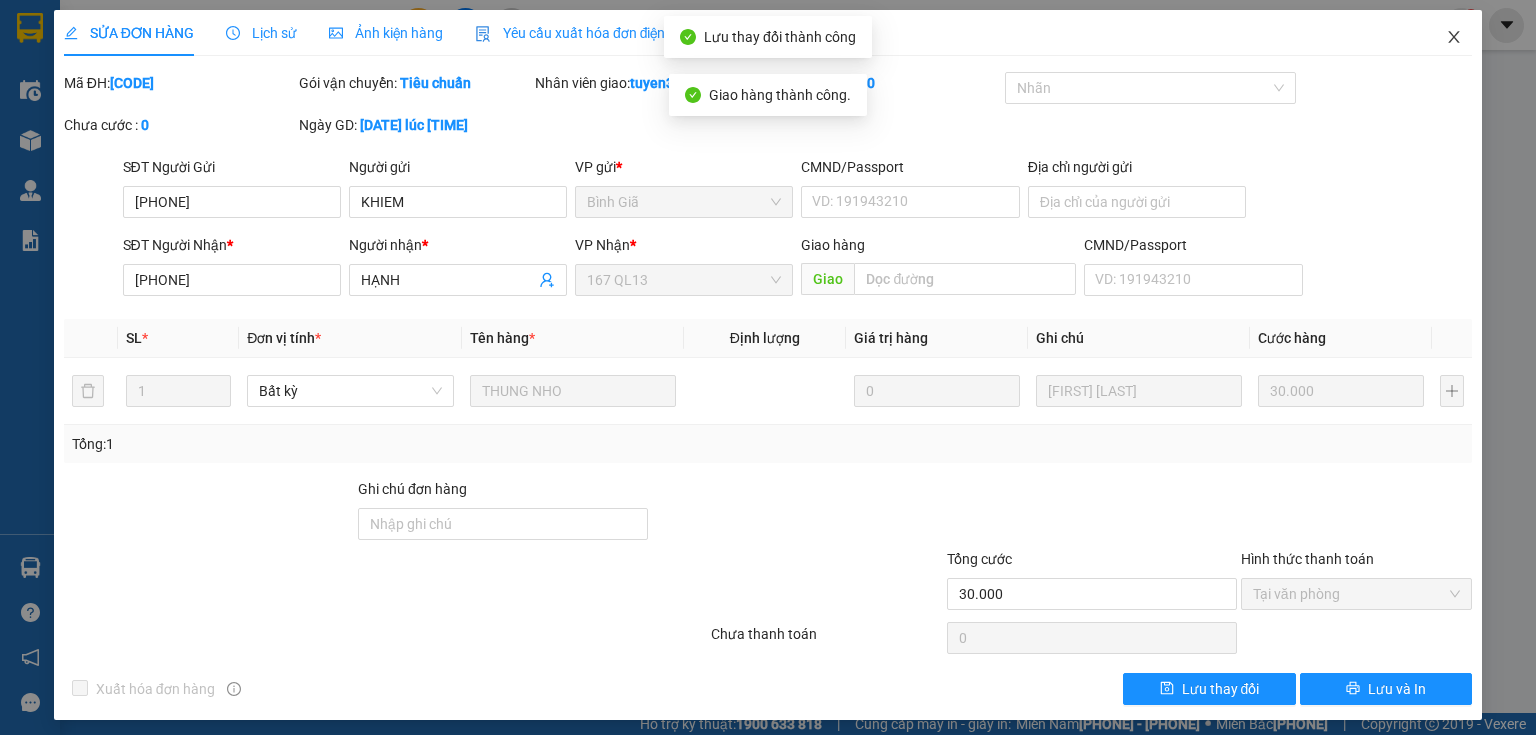 click 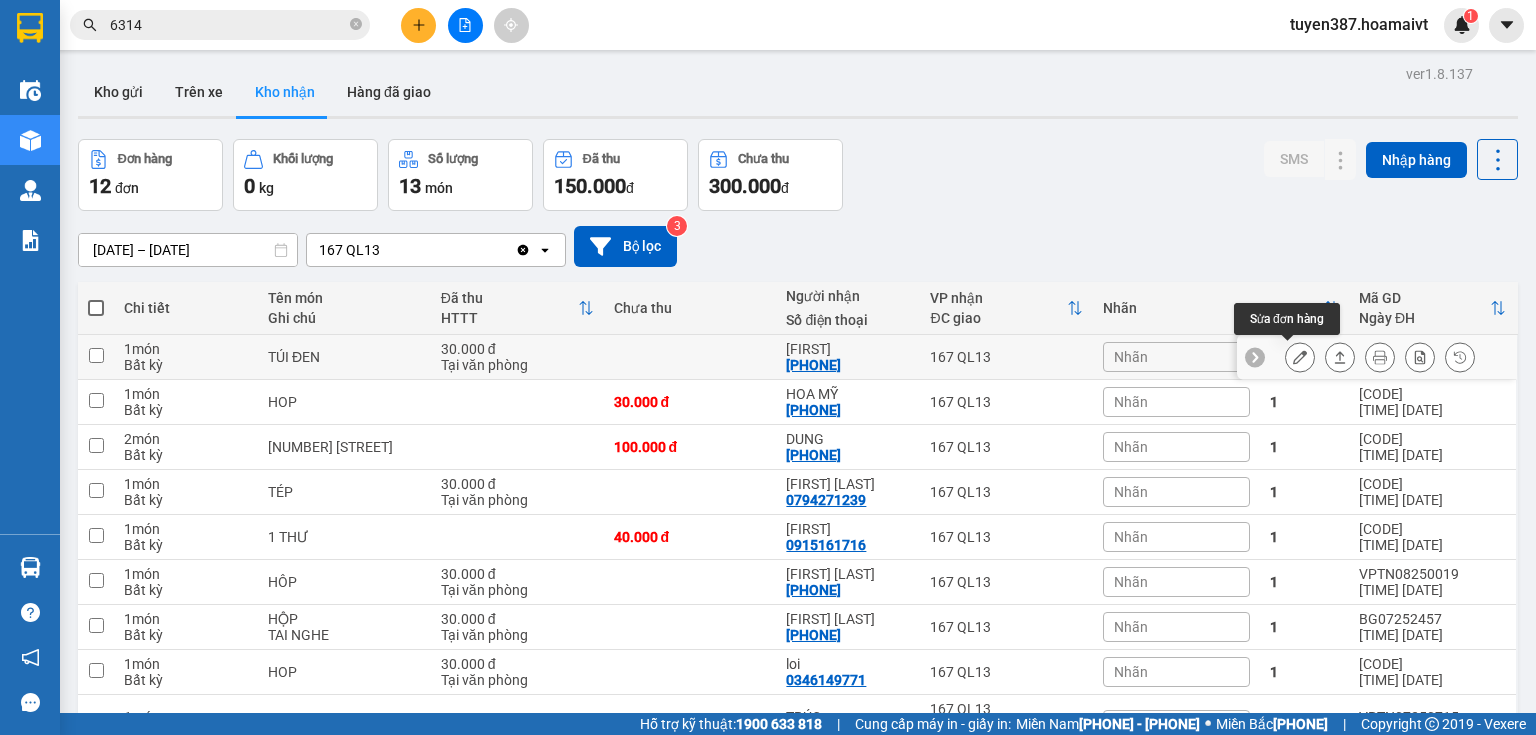 click 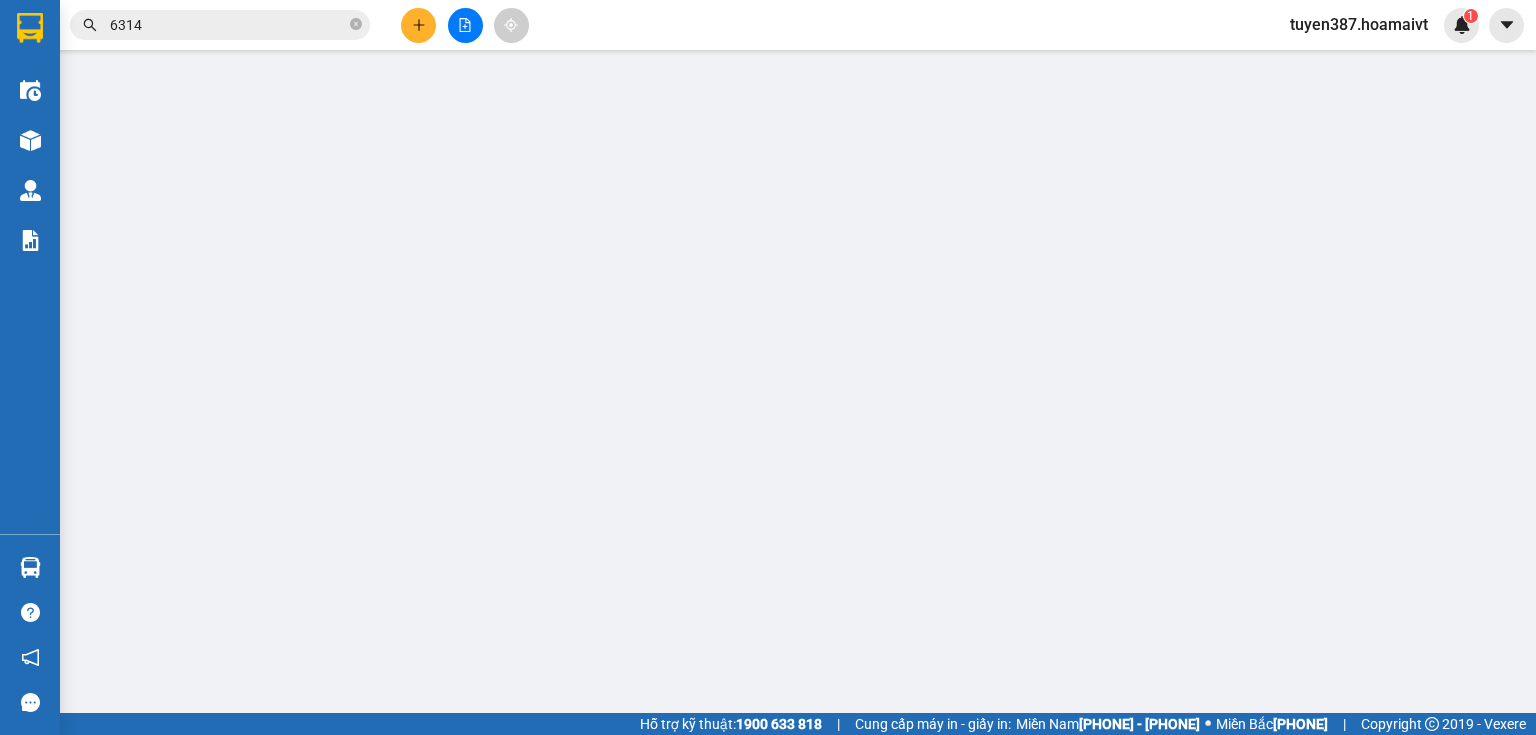 type on "[PHONE]" 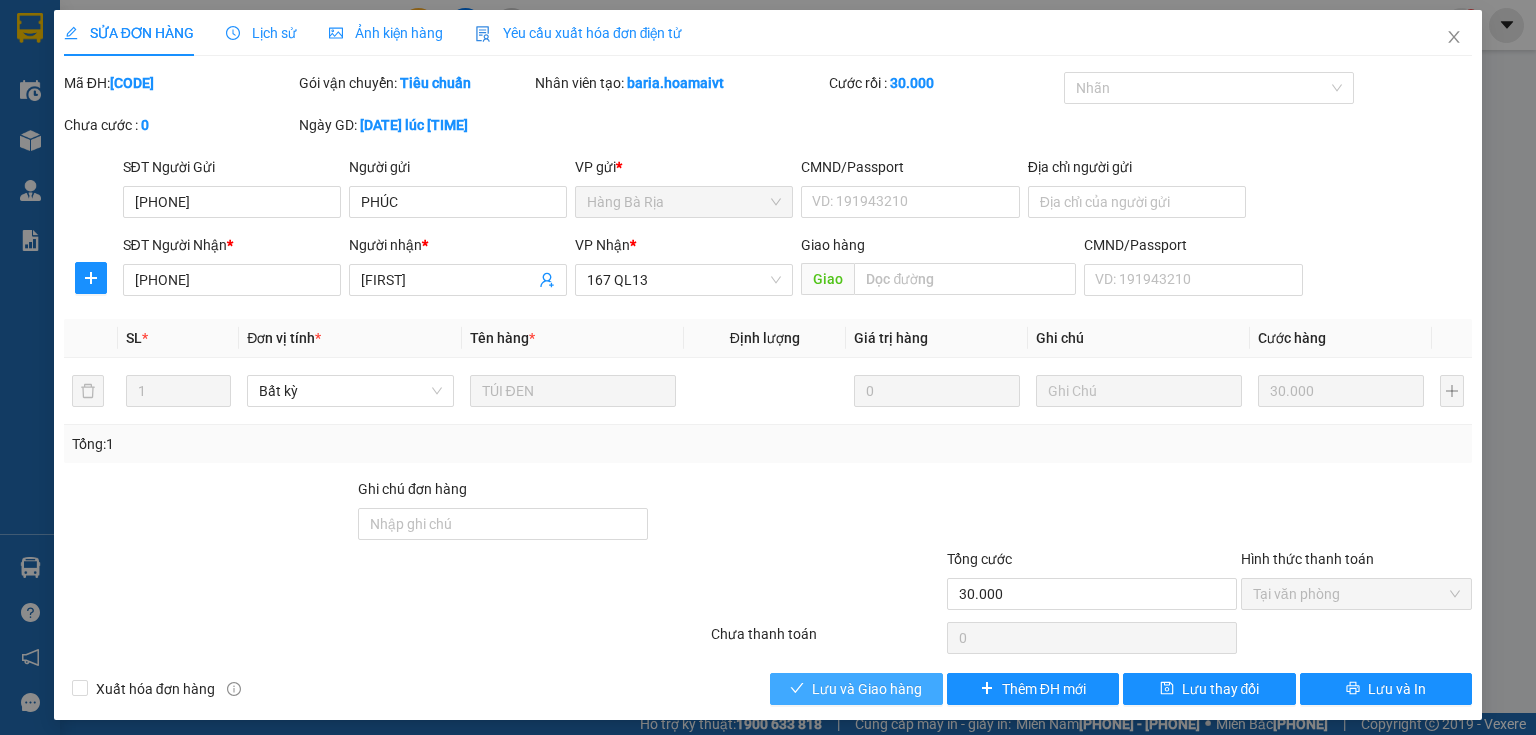 click on "Lưu và Giao hàng" at bounding box center [867, 689] 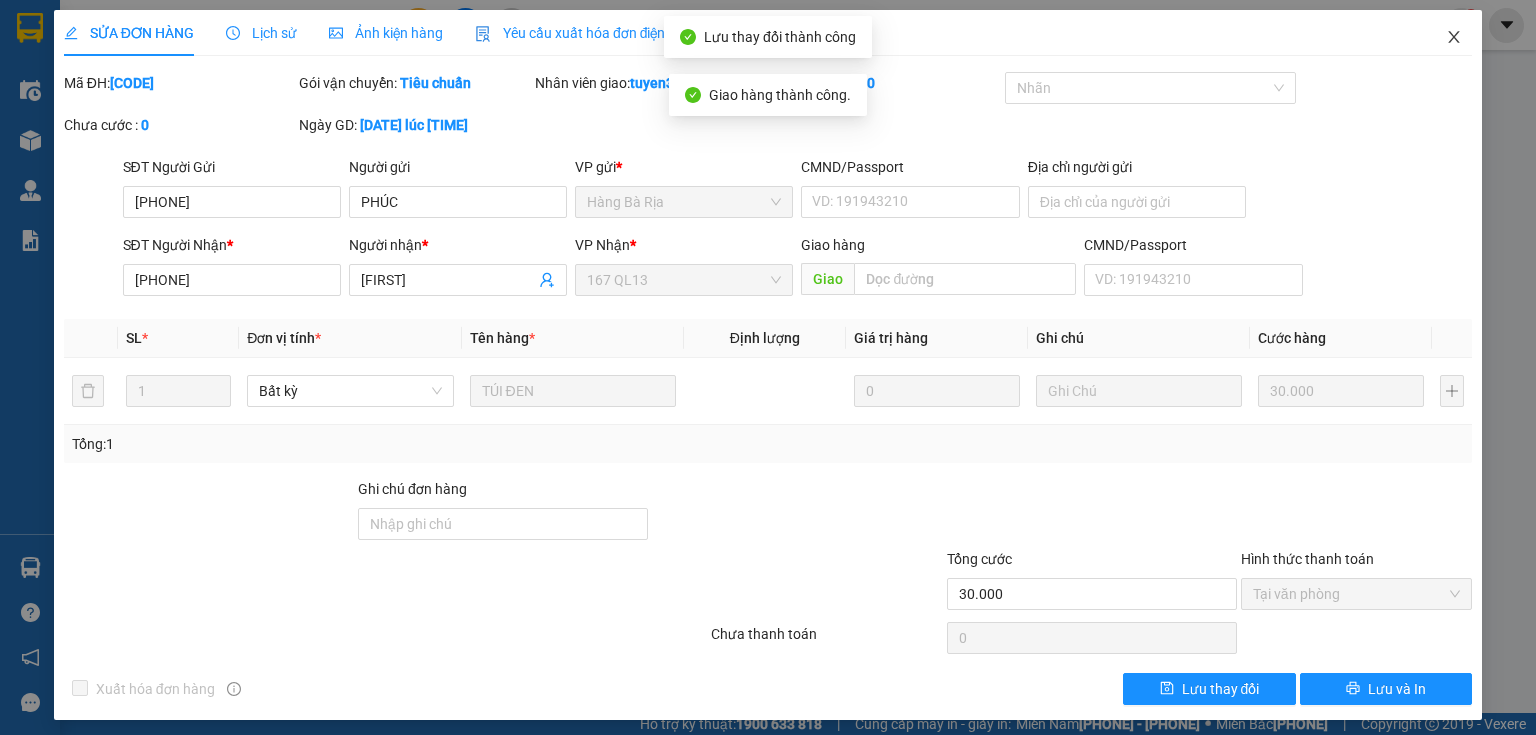click 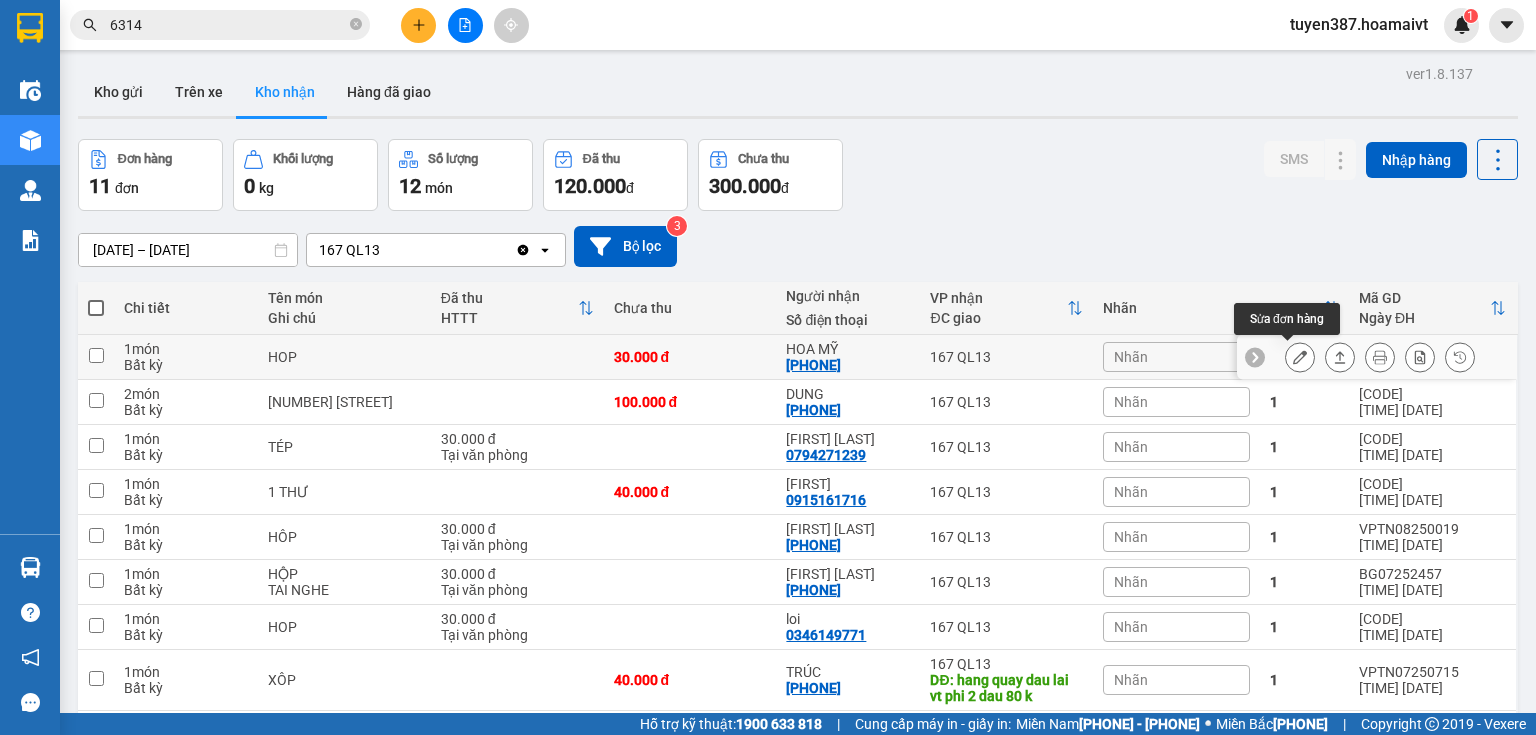 click 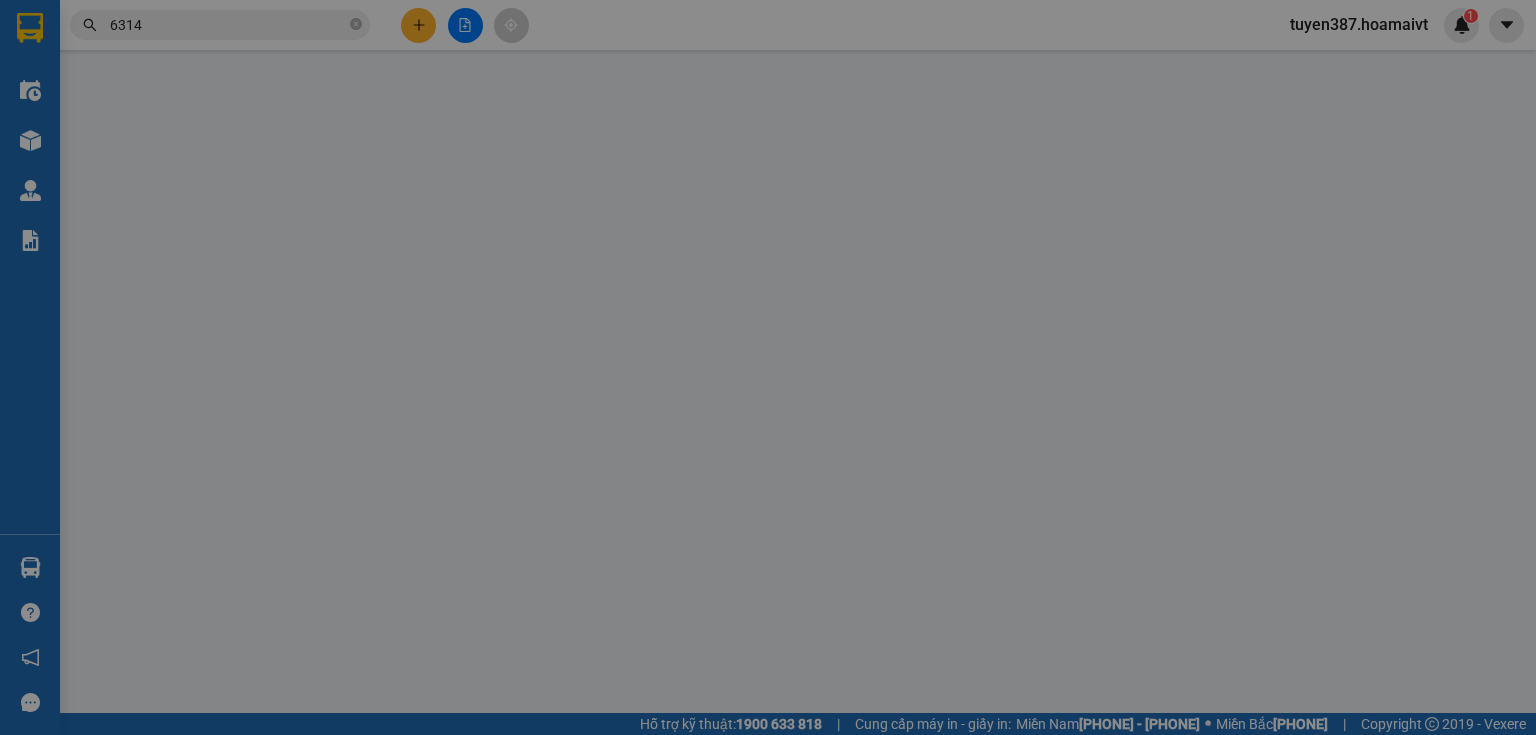 type on "[PHONE]" 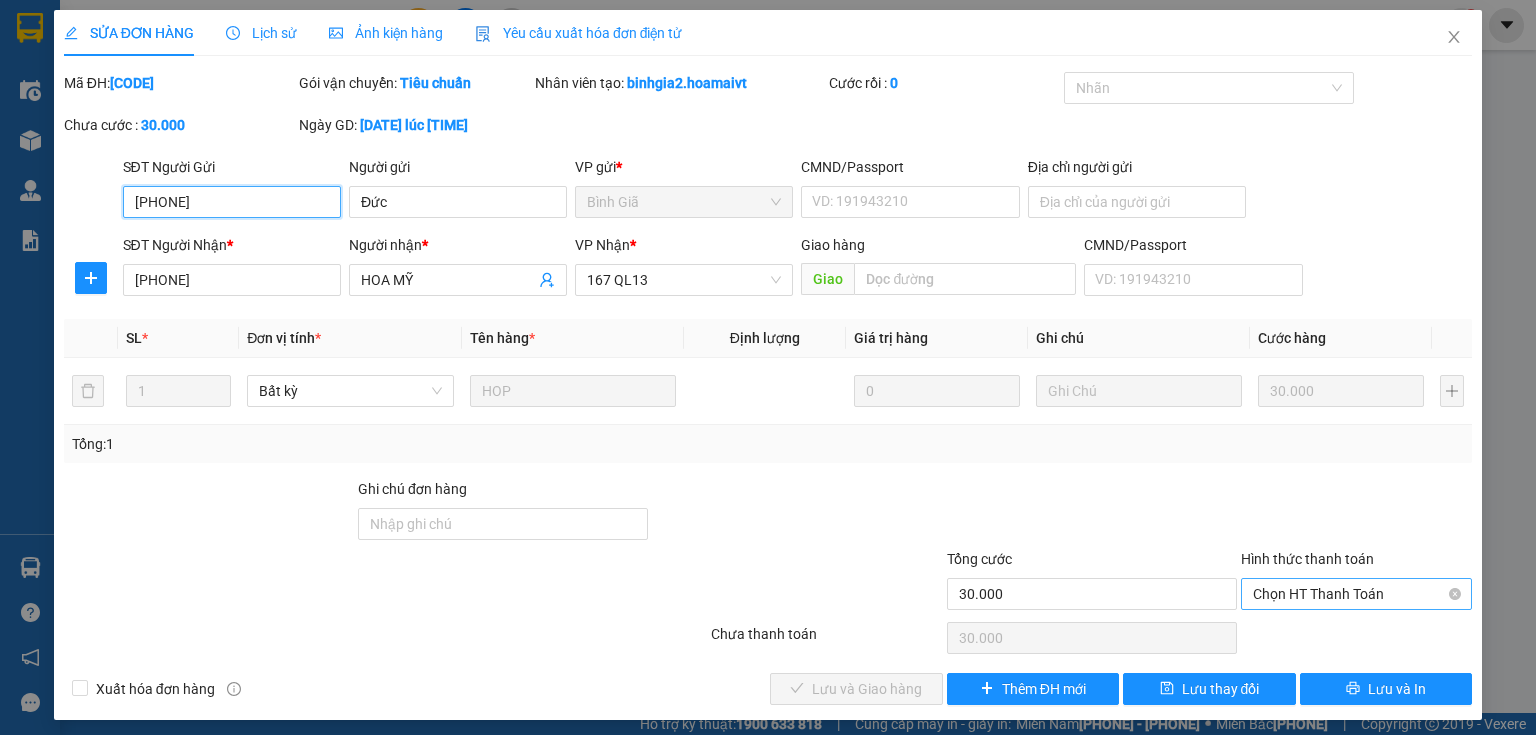 click on "Chọn HT Thanh Toán" at bounding box center [1356, 594] 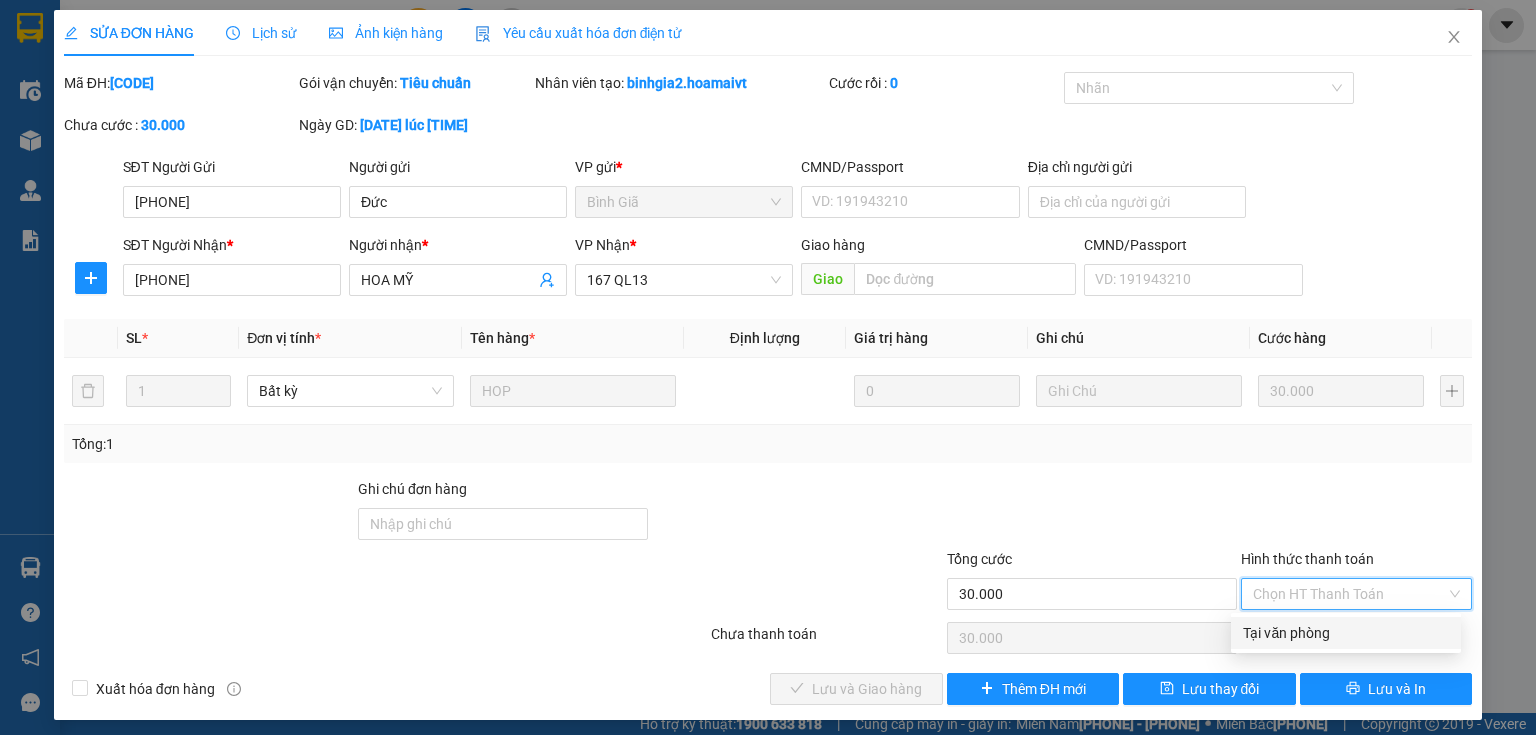 drag, startPoint x: 1280, startPoint y: 628, endPoint x: 1240, endPoint y: 629, distance: 40.012497 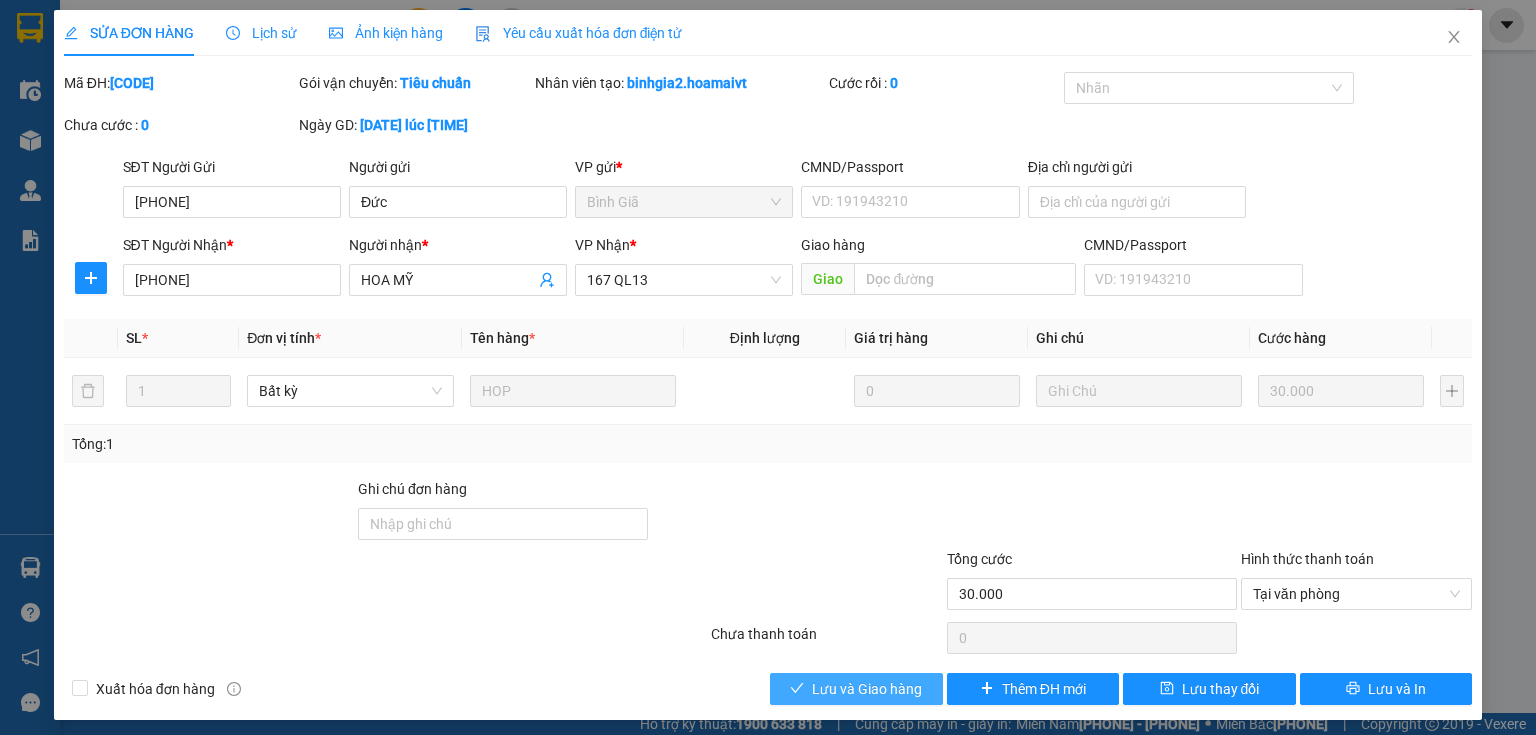 click on "Lưu và Giao hàng" at bounding box center [867, 689] 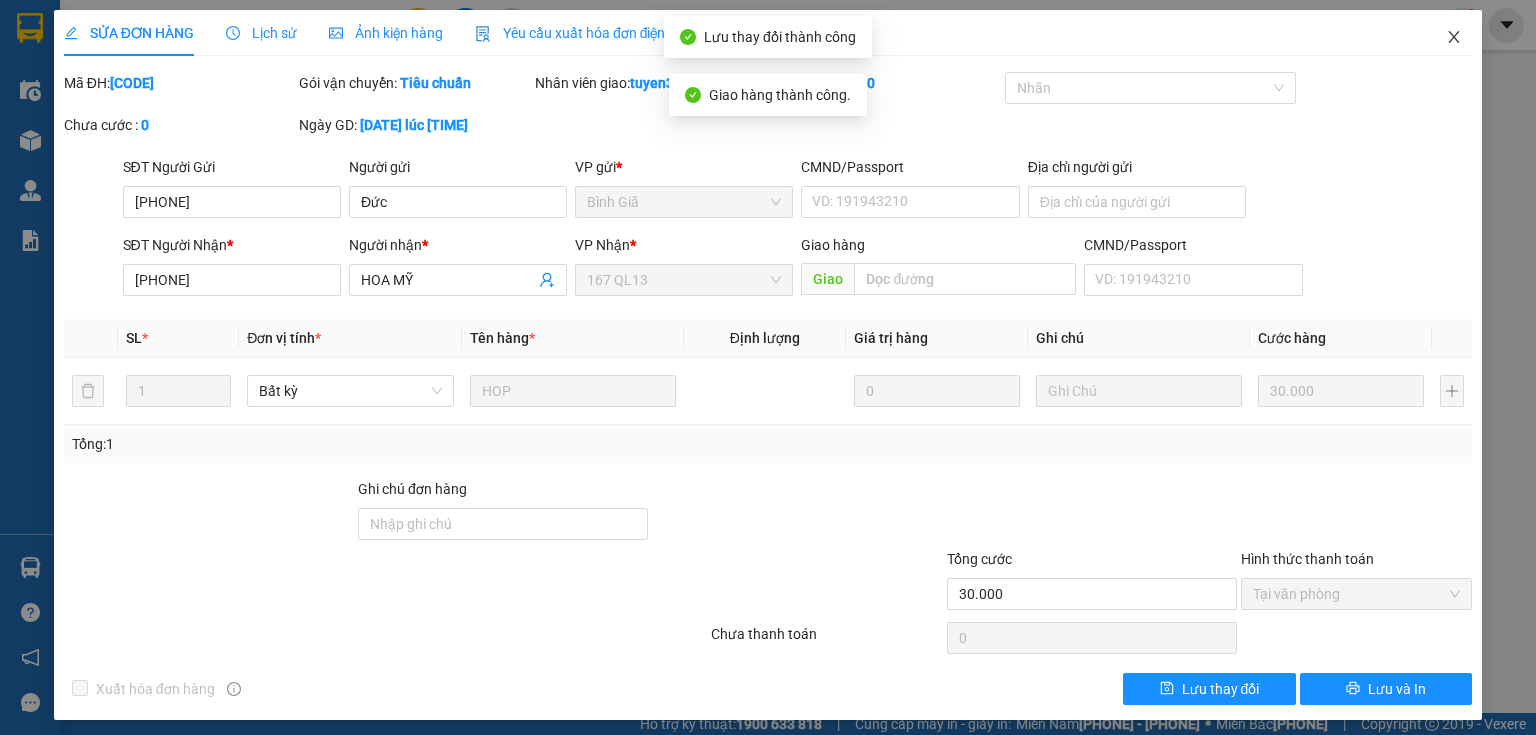 click 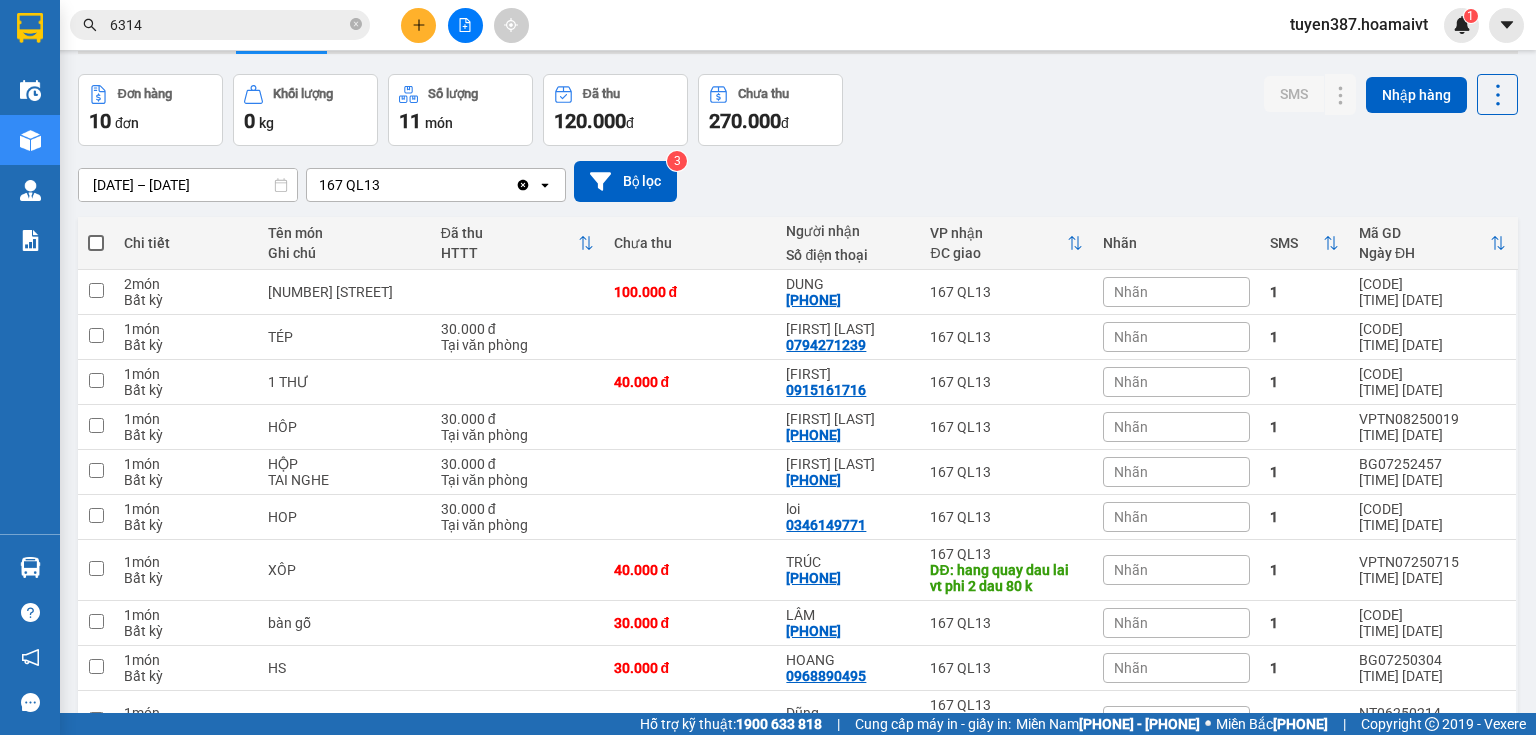 scroll, scrollTop: 160, scrollLeft: 0, axis: vertical 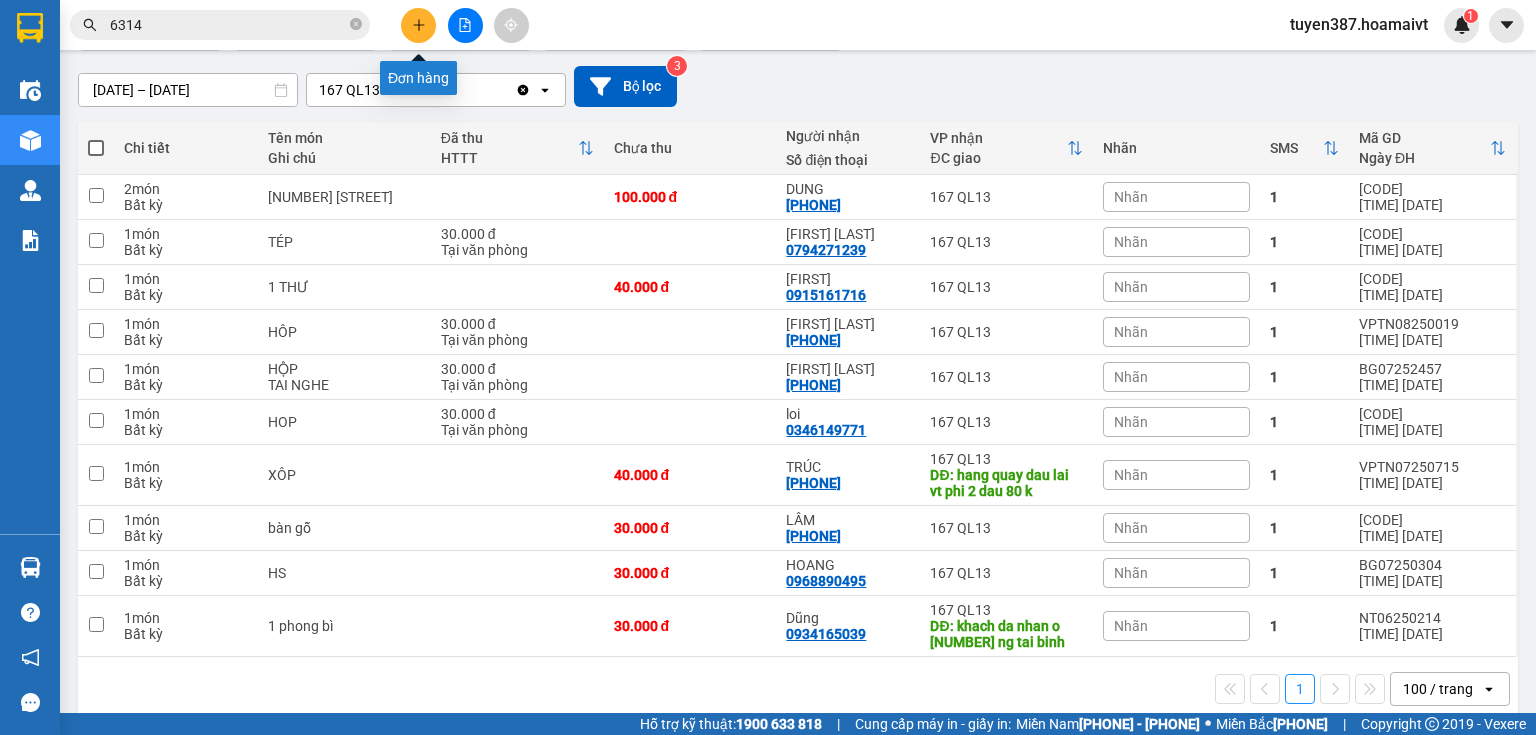 click 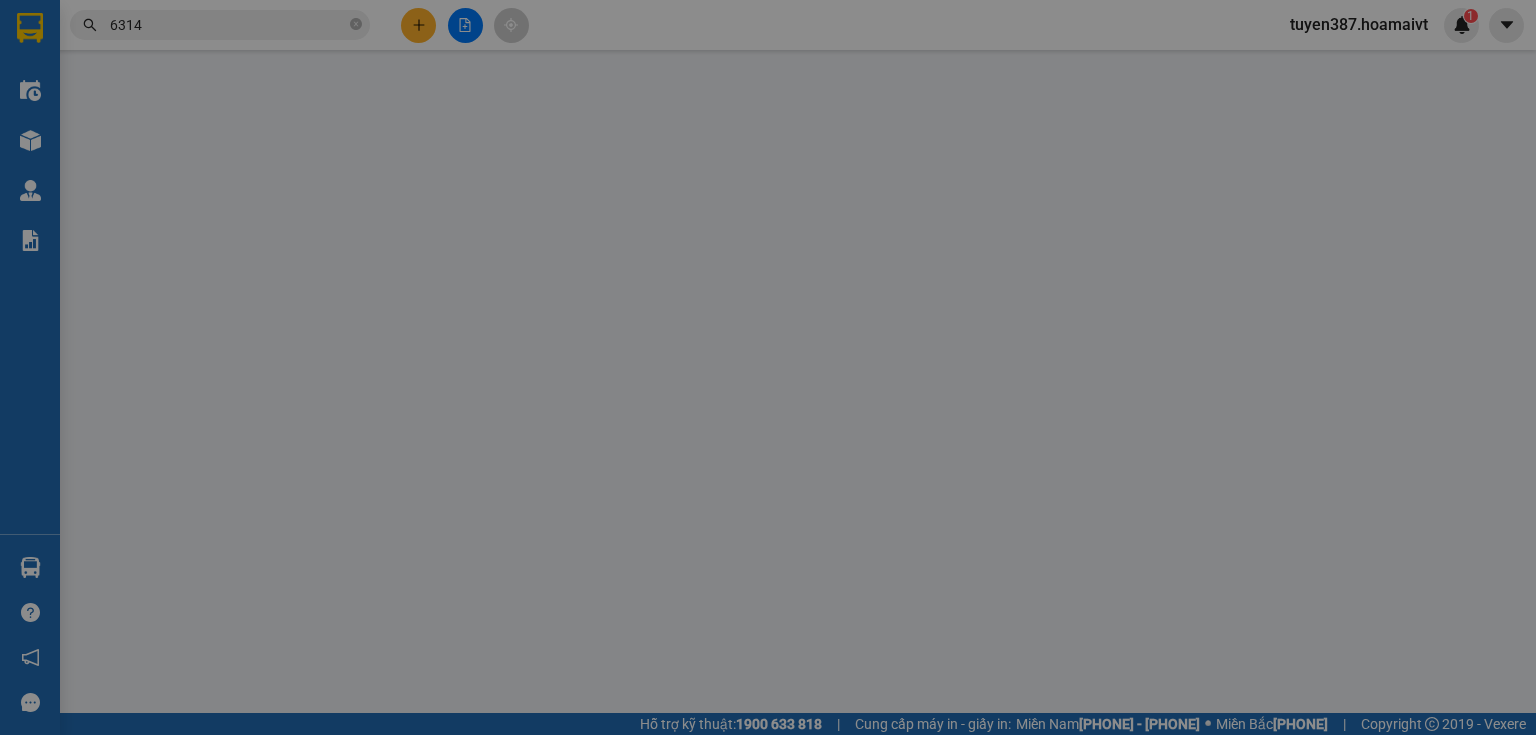 scroll, scrollTop: 0, scrollLeft: 0, axis: both 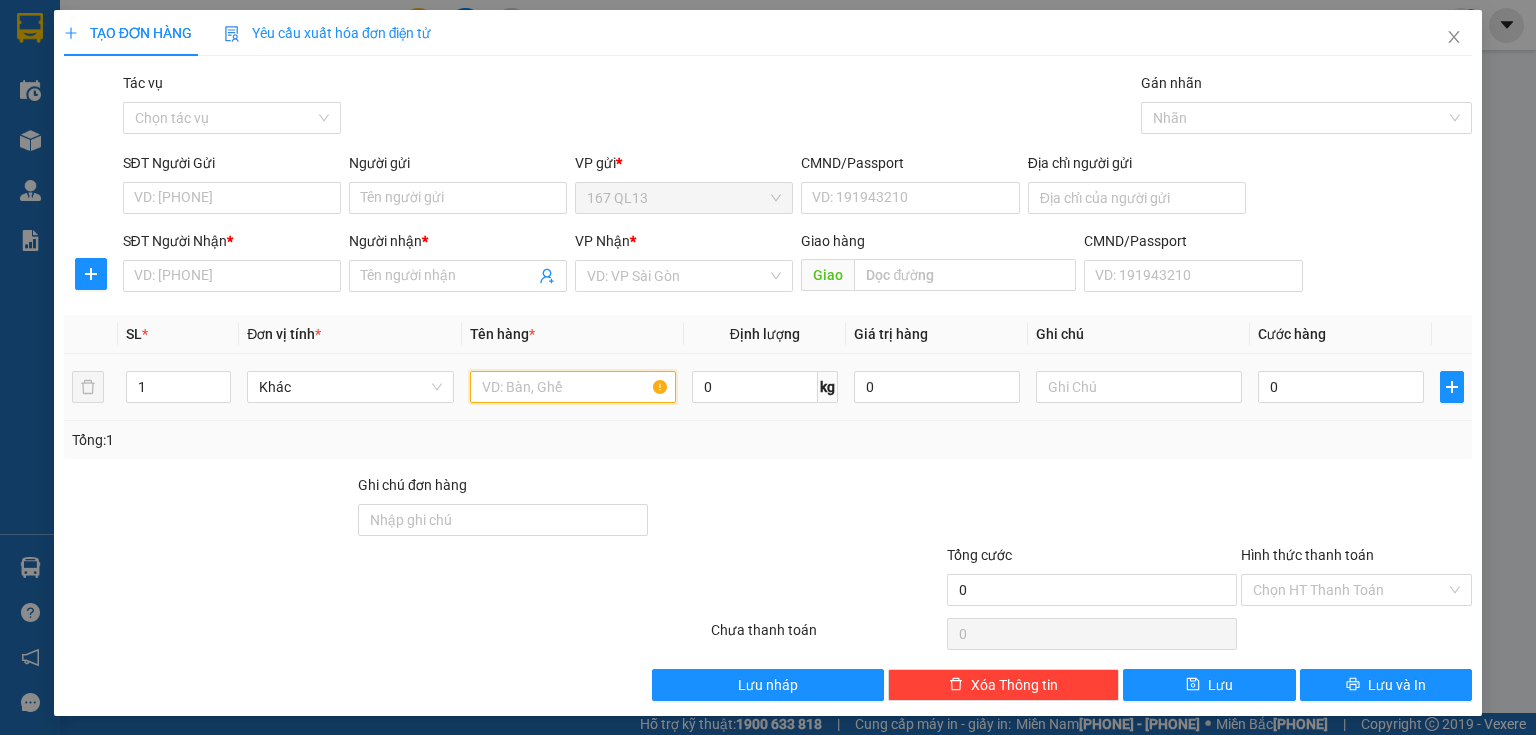 click at bounding box center [573, 387] 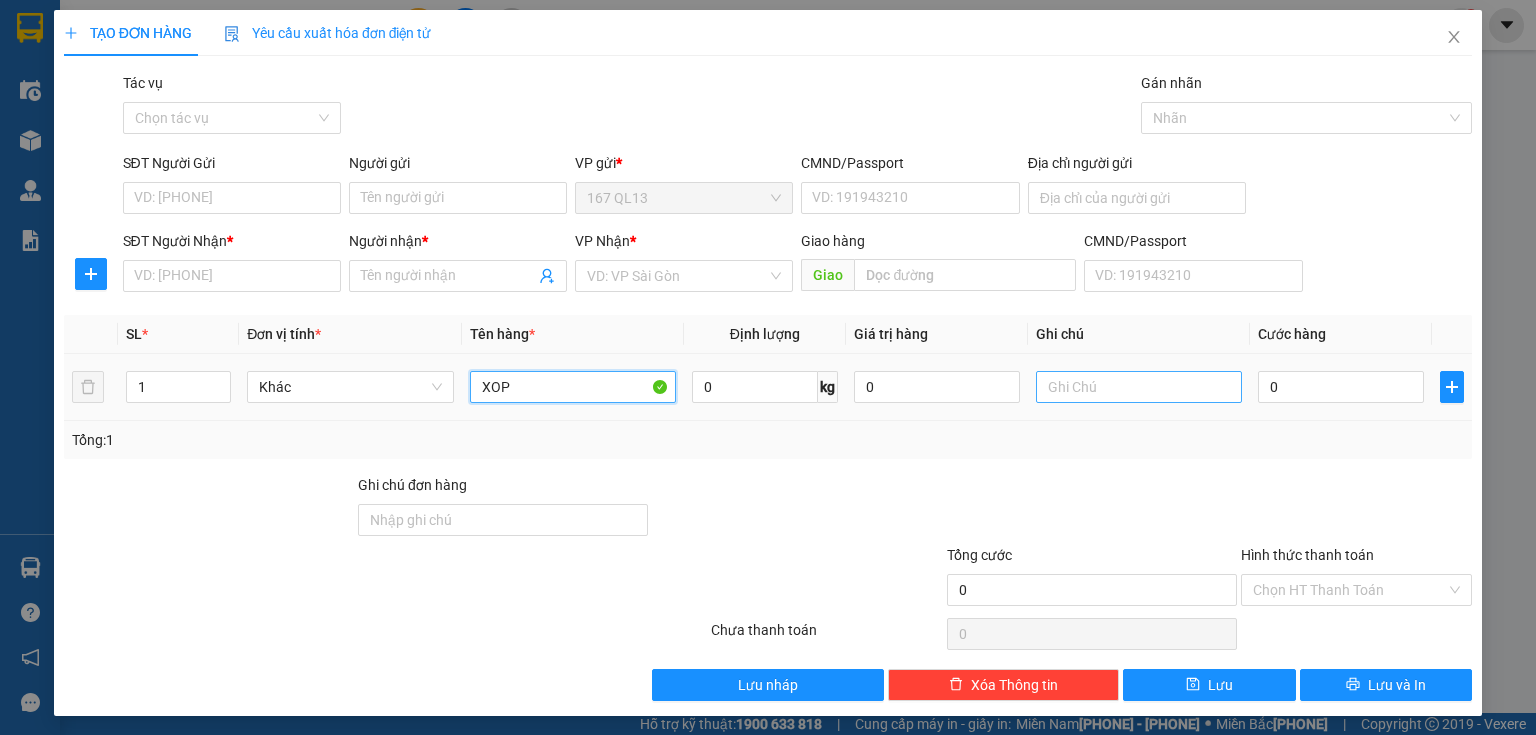 type on "XOP" 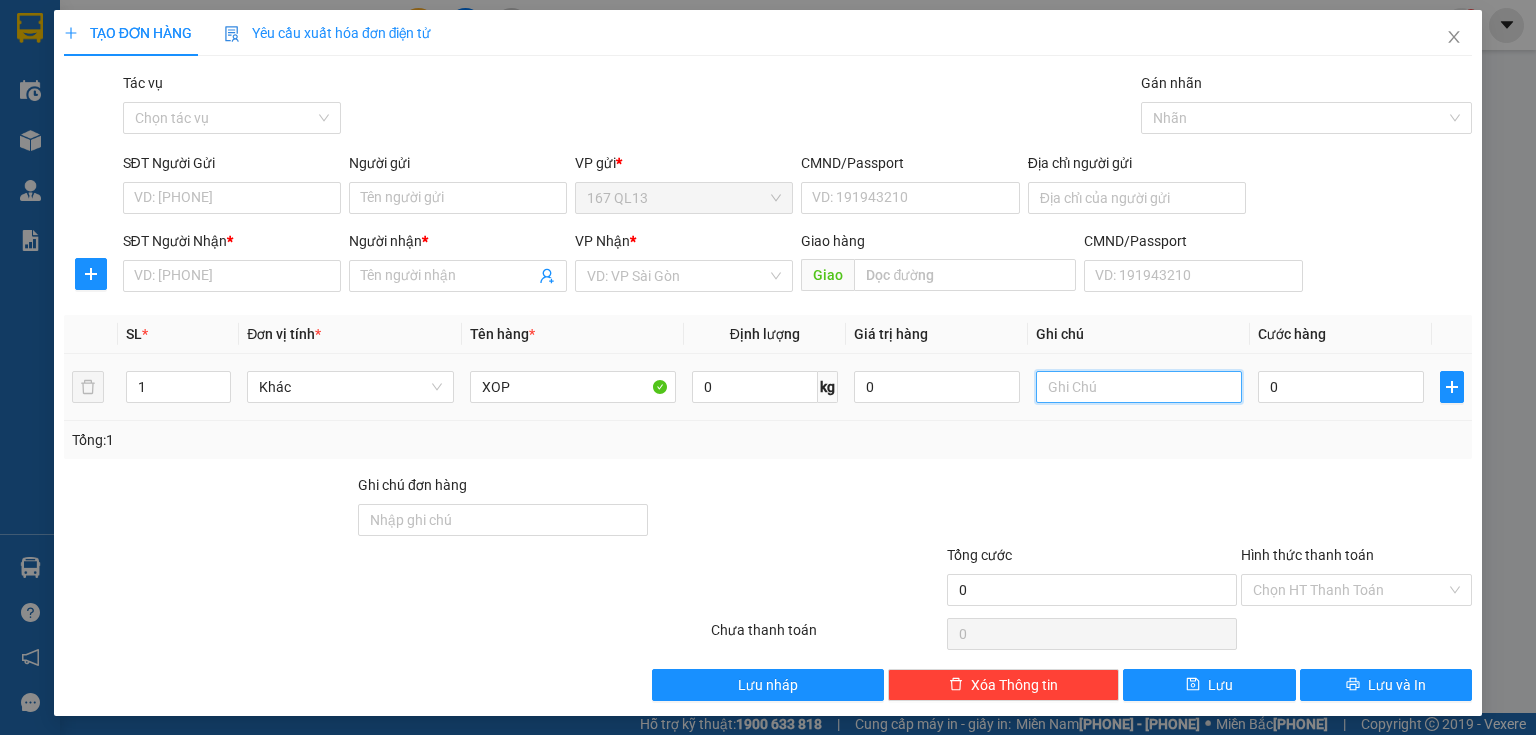 click at bounding box center [1139, 387] 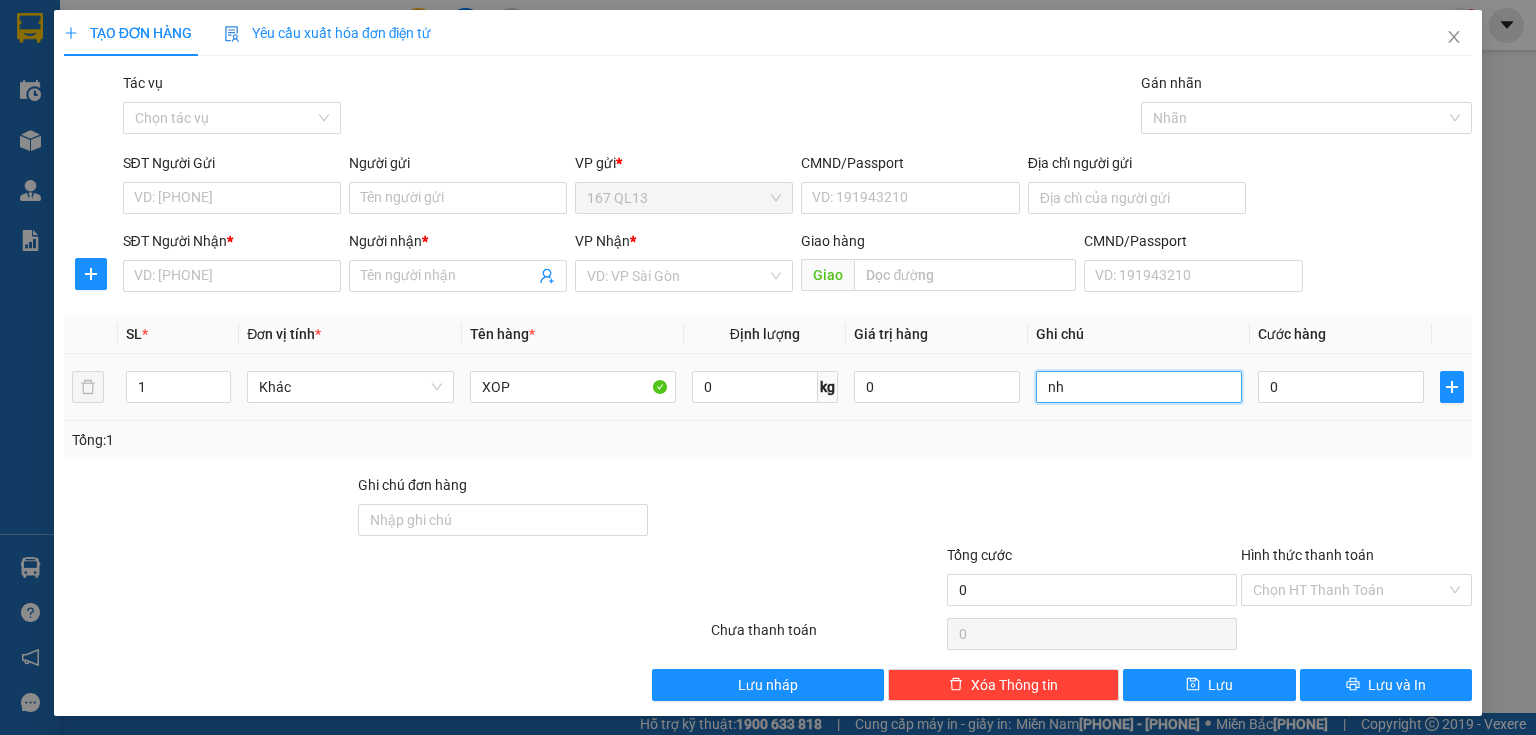 type on "n" 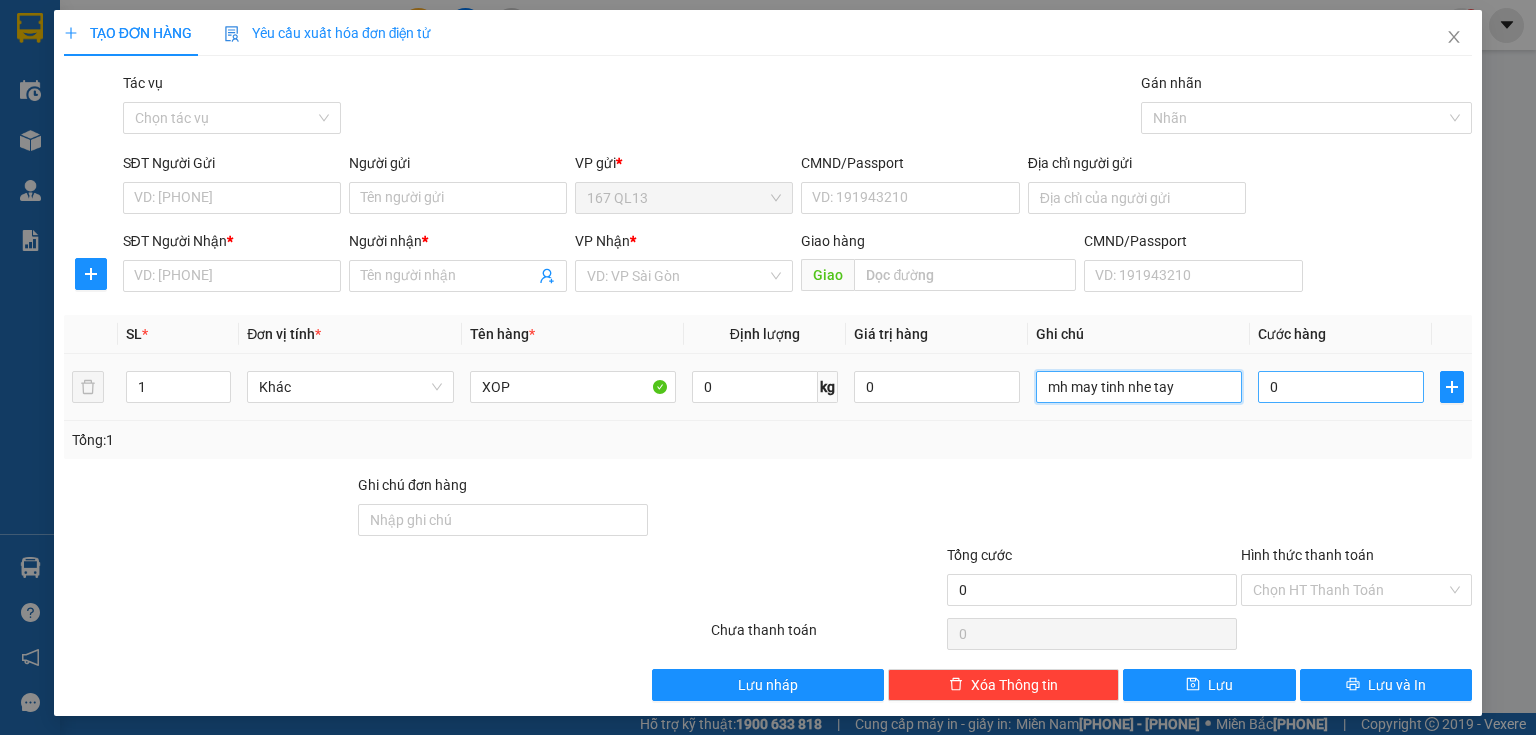 type on "mh may tinh nhe tay" 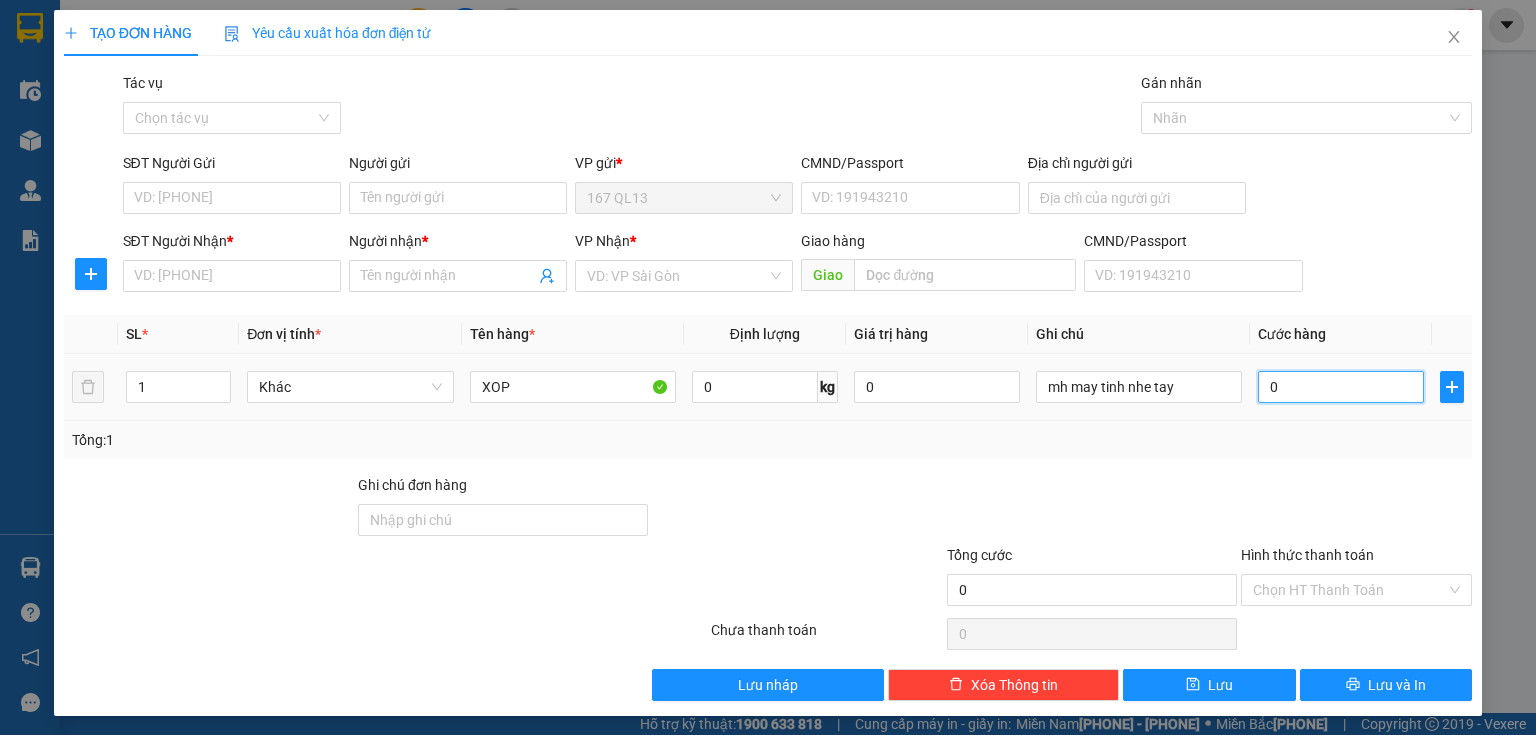 click on "0" at bounding box center (1341, 387) 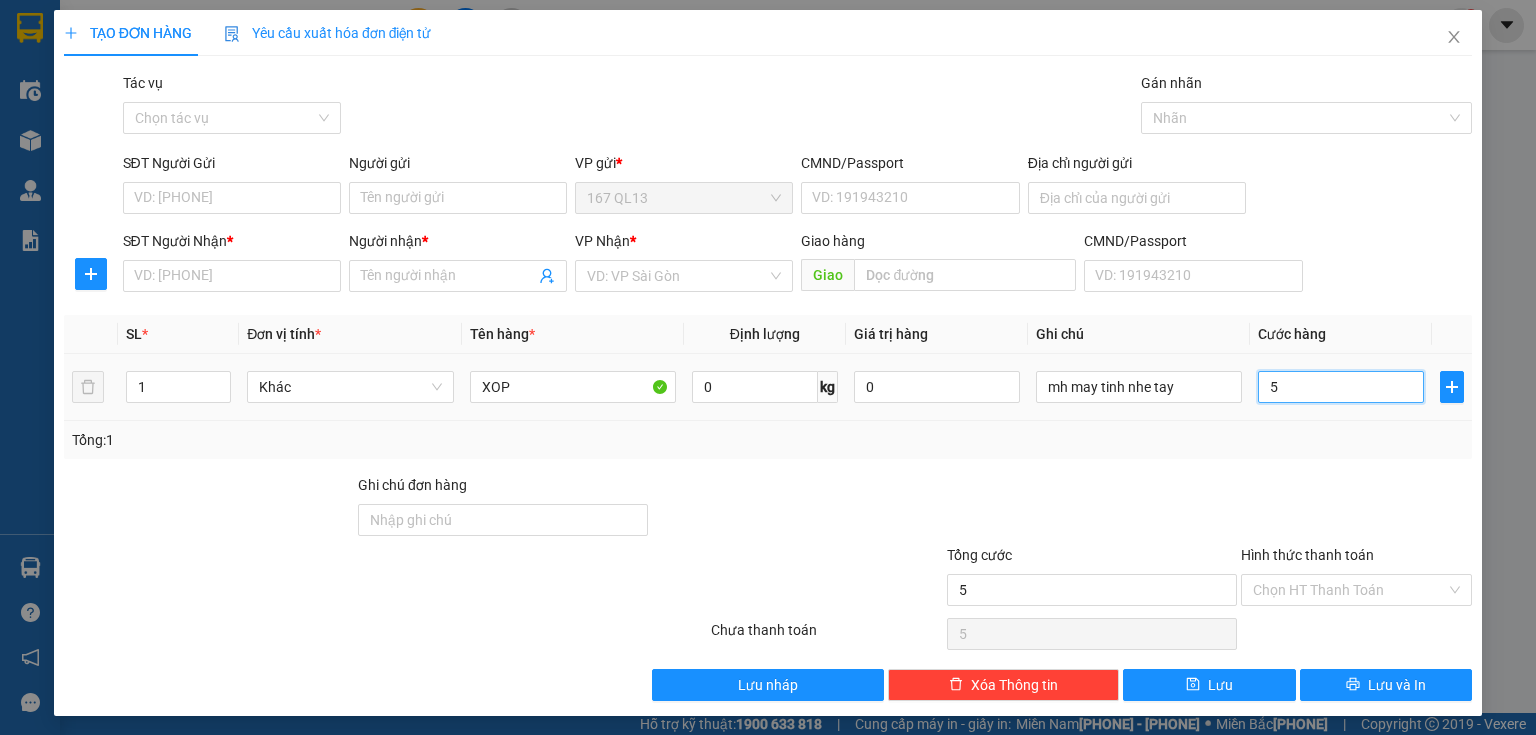 type on "50" 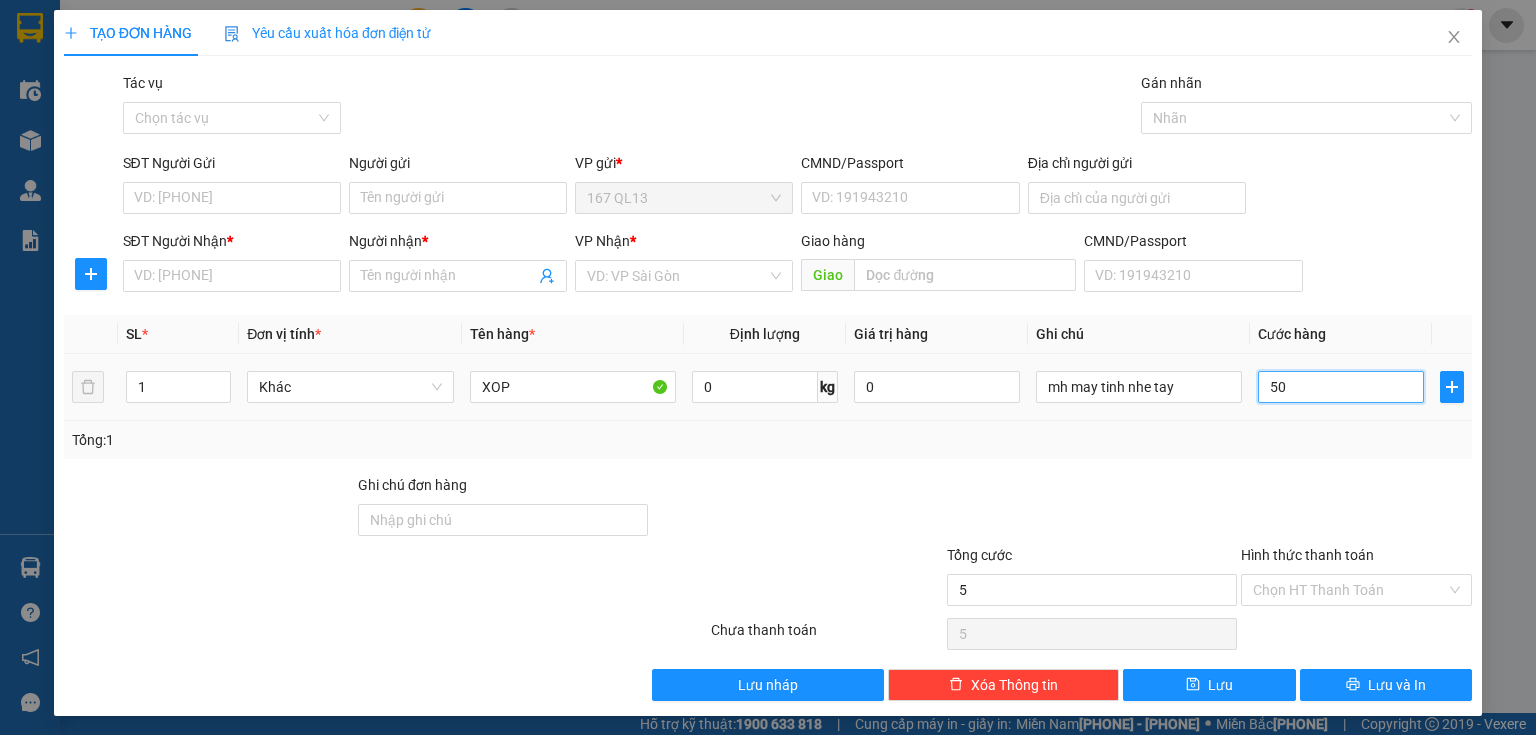 type on "50" 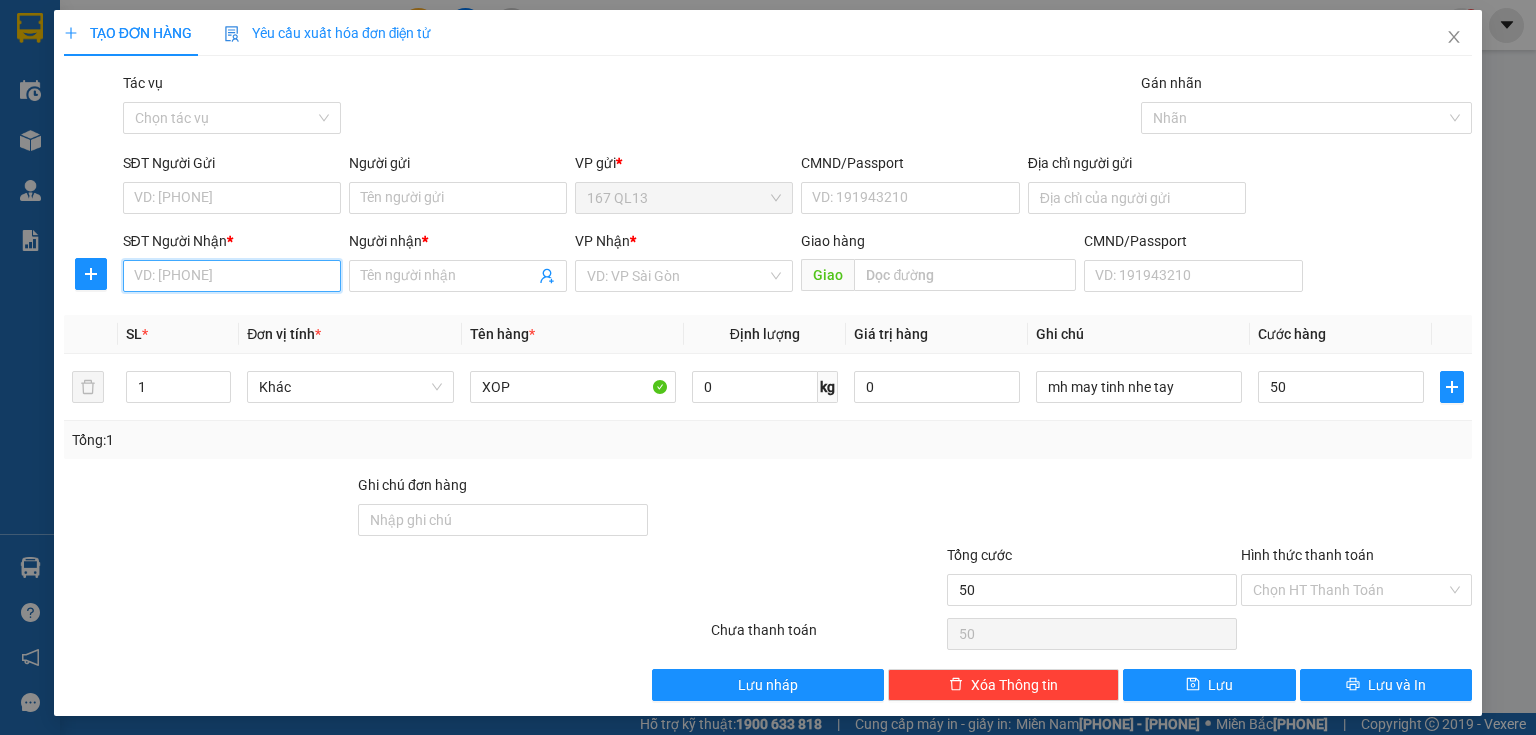 type on "50.000" 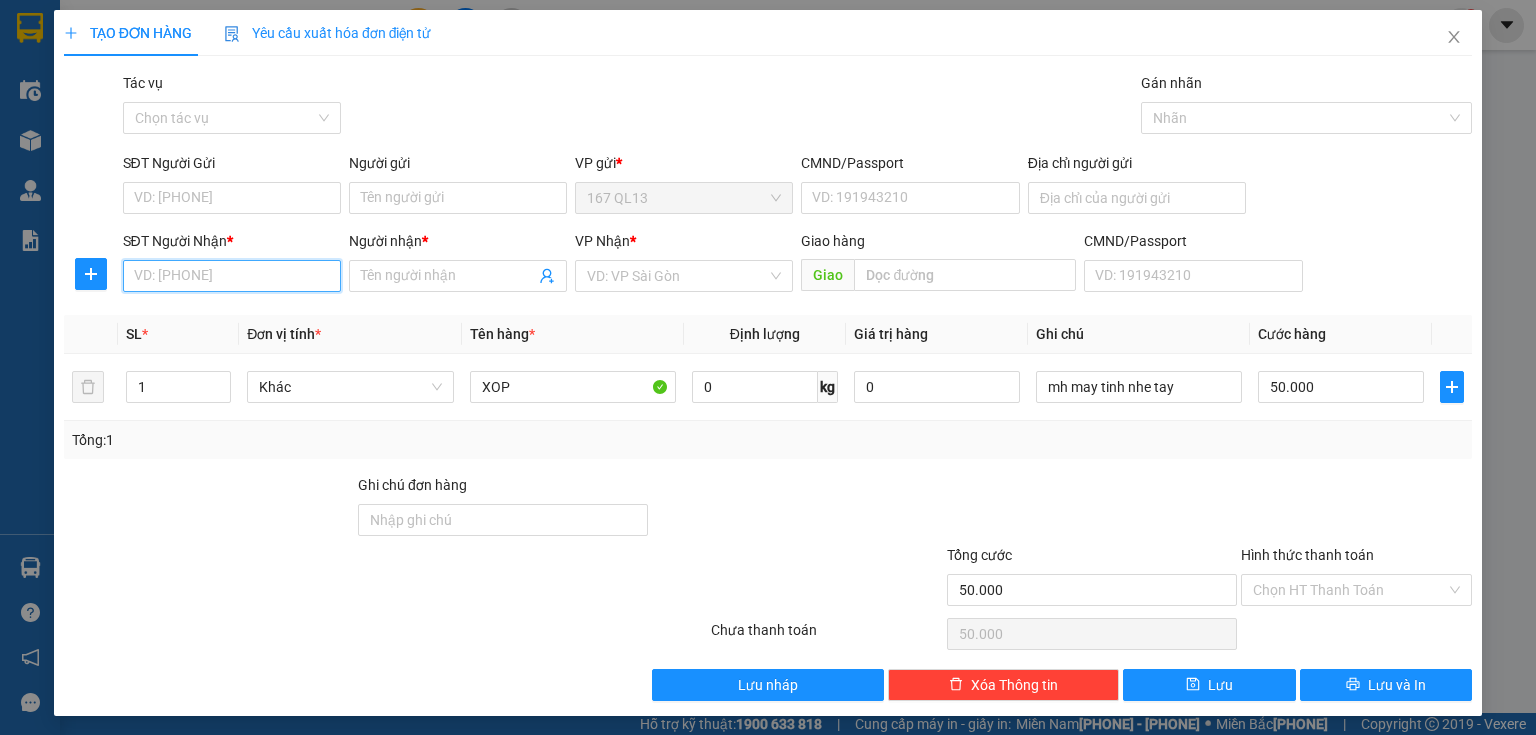 click on "SĐT Người Nhận  *" at bounding box center [232, 276] 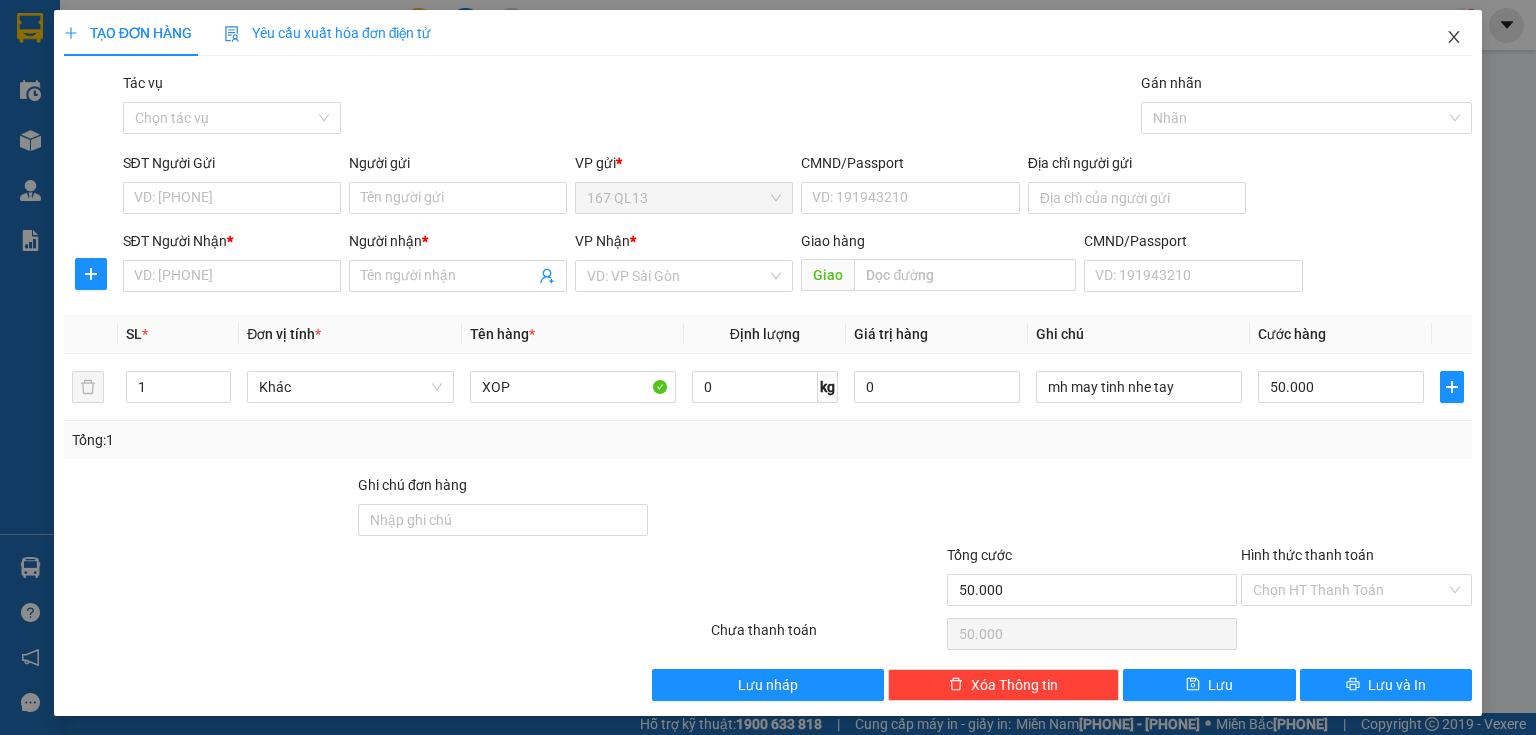 click 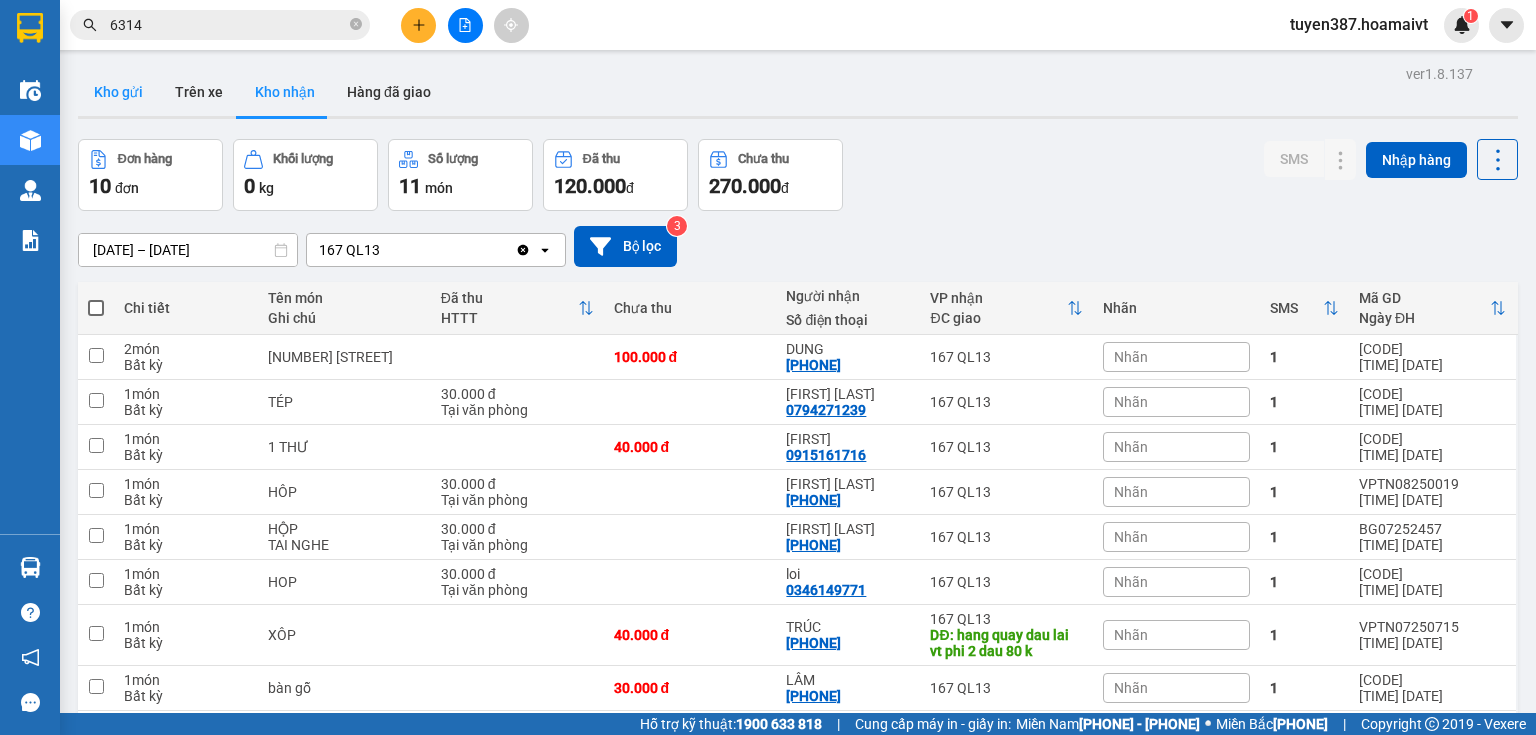 click on "Kho gửi" at bounding box center (118, 92) 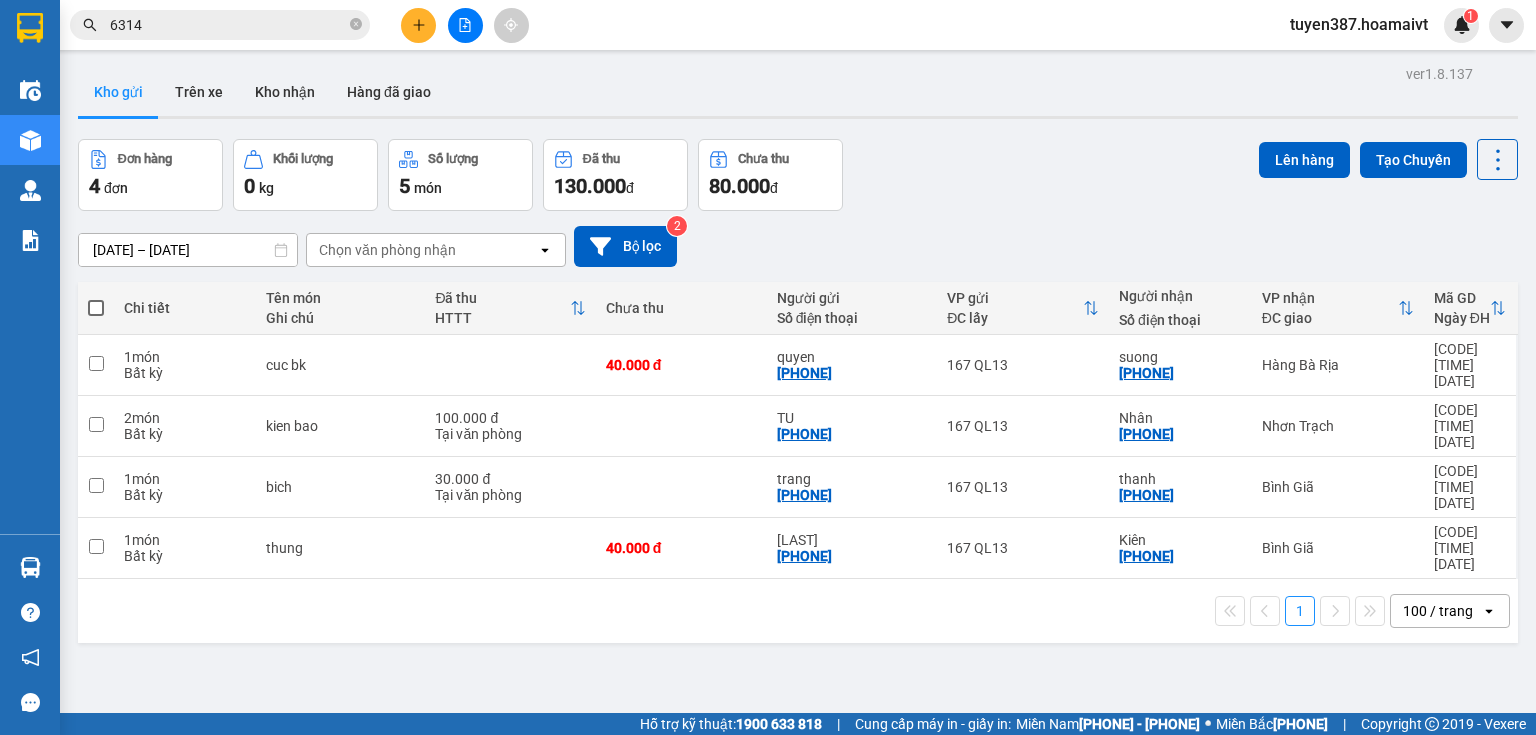 type 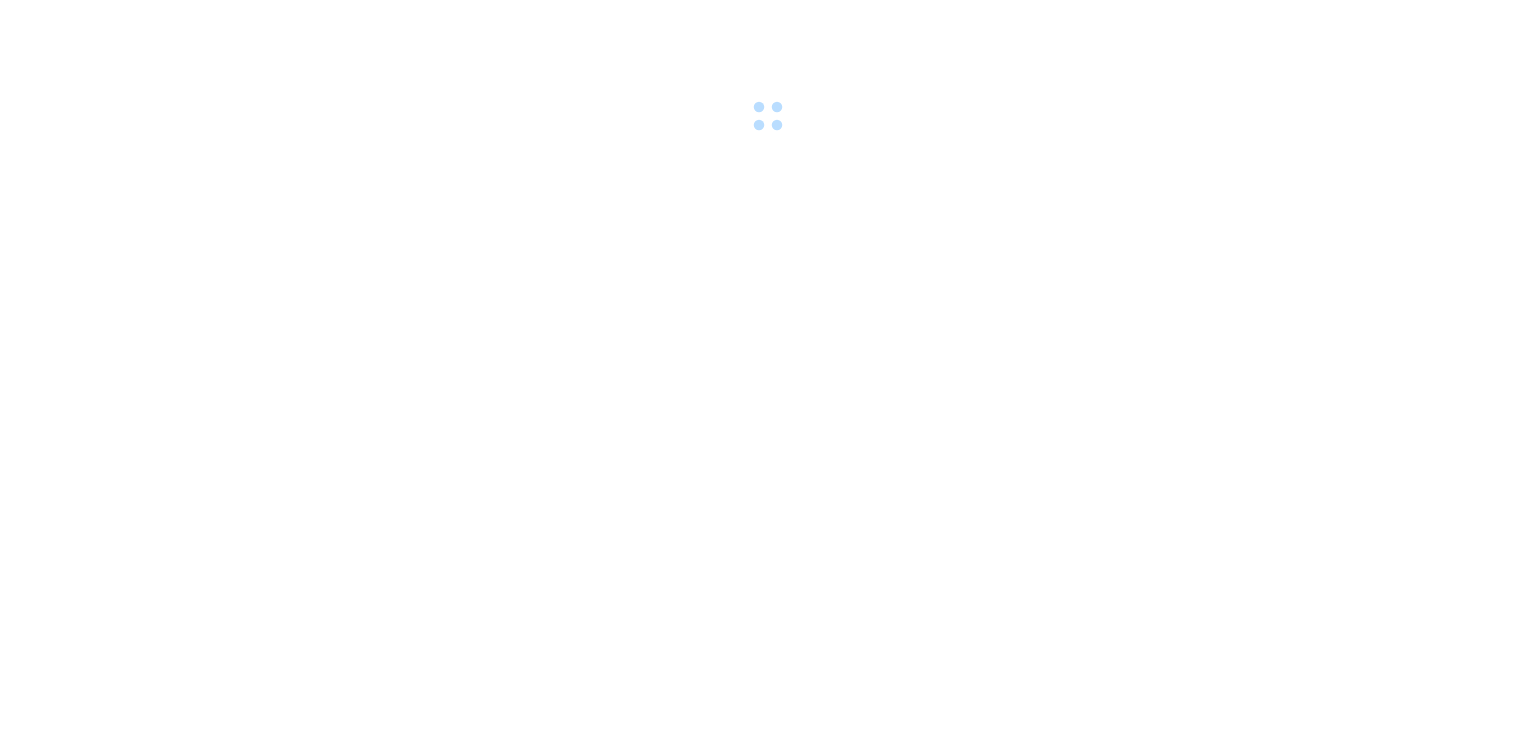 scroll, scrollTop: 0, scrollLeft: 0, axis: both 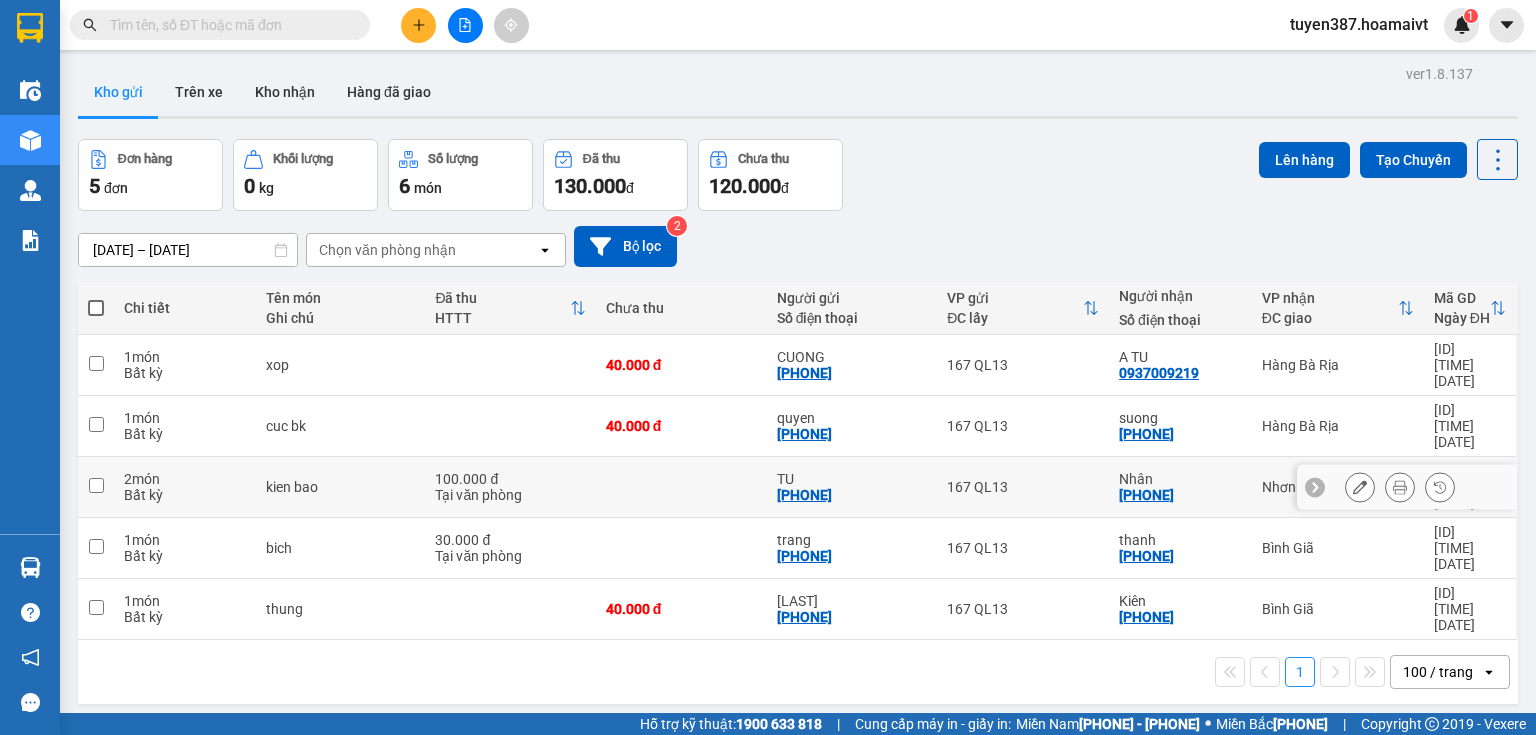 click on "[LAST] [PHONE]" at bounding box center [1180, 487] 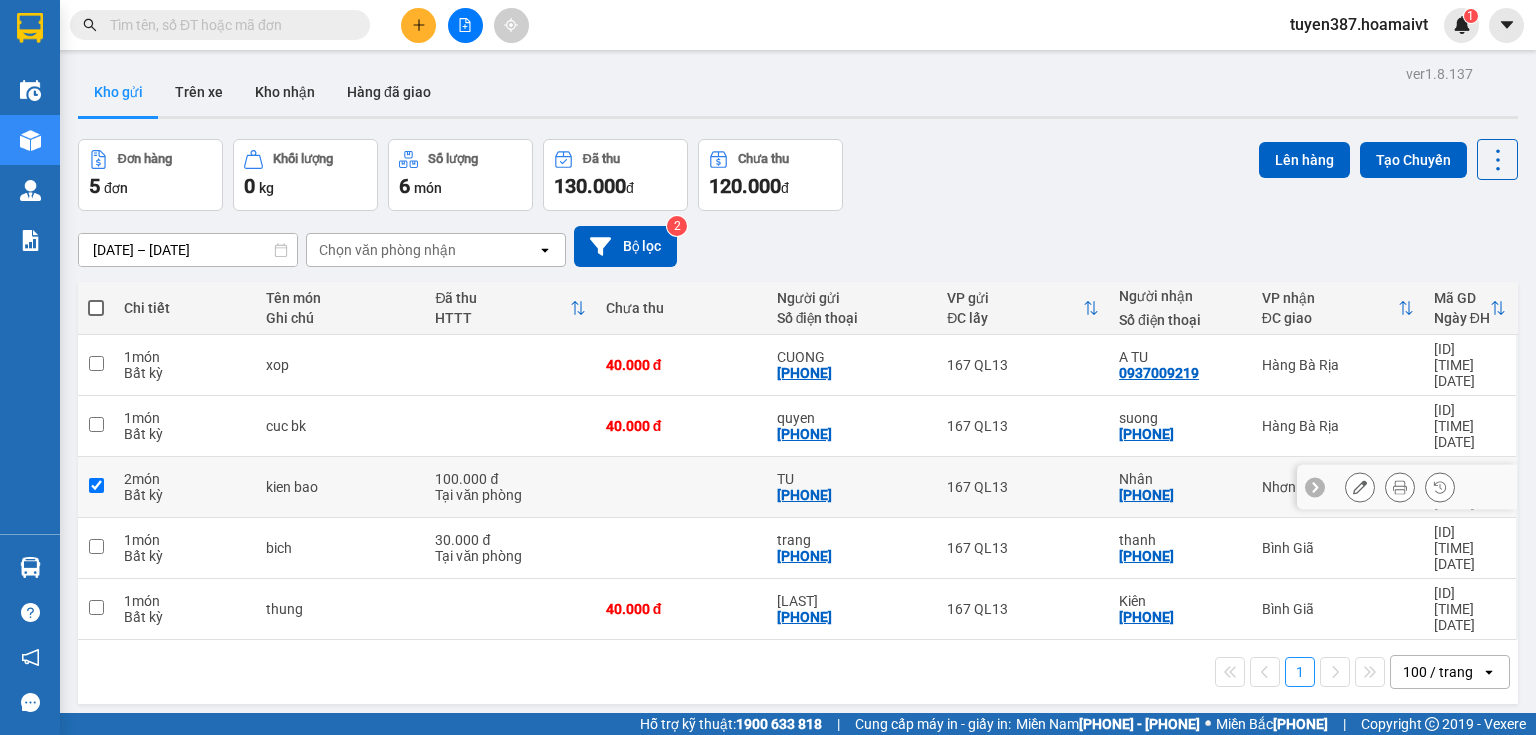 checkbox on "true" 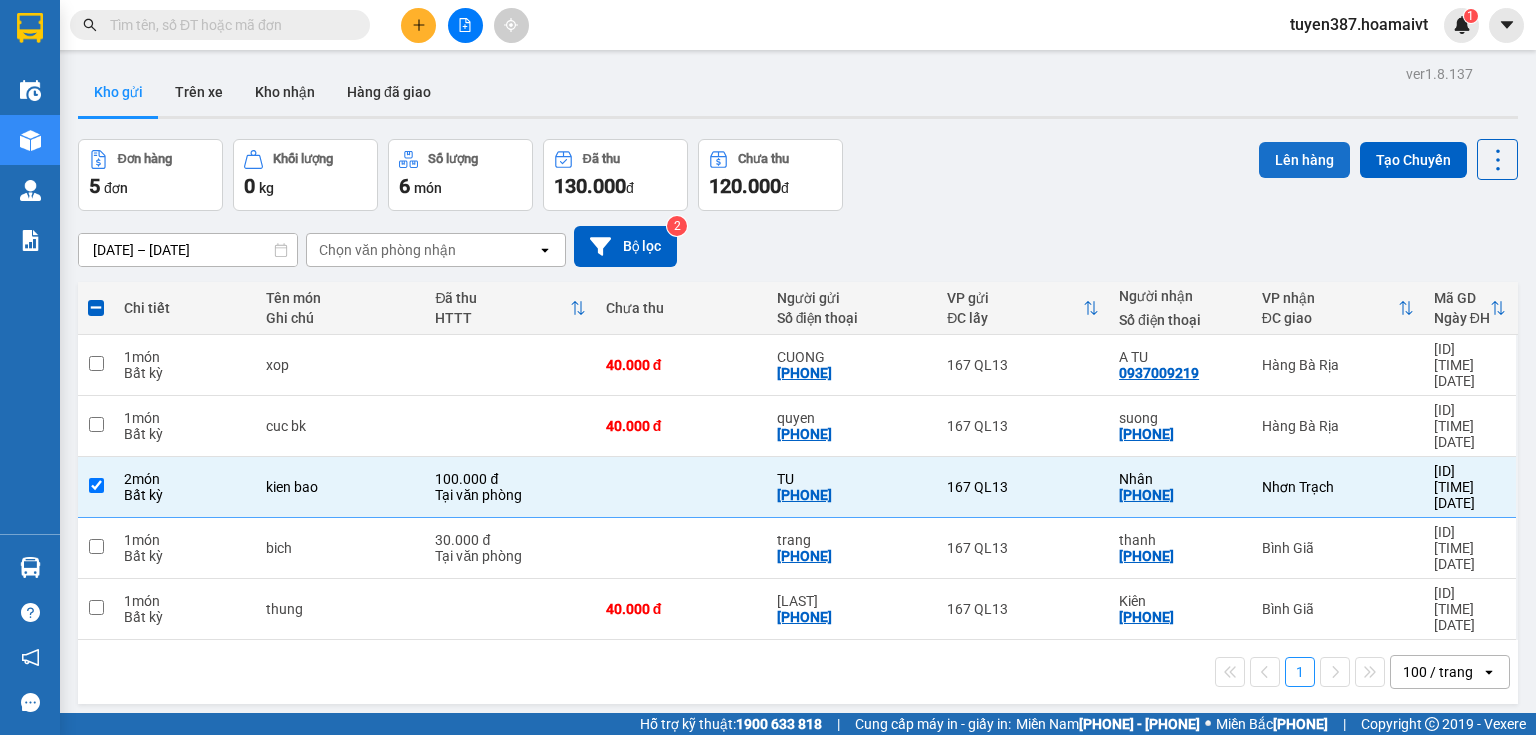 click on "Lên hàng" at bounding box center (1304, 160) 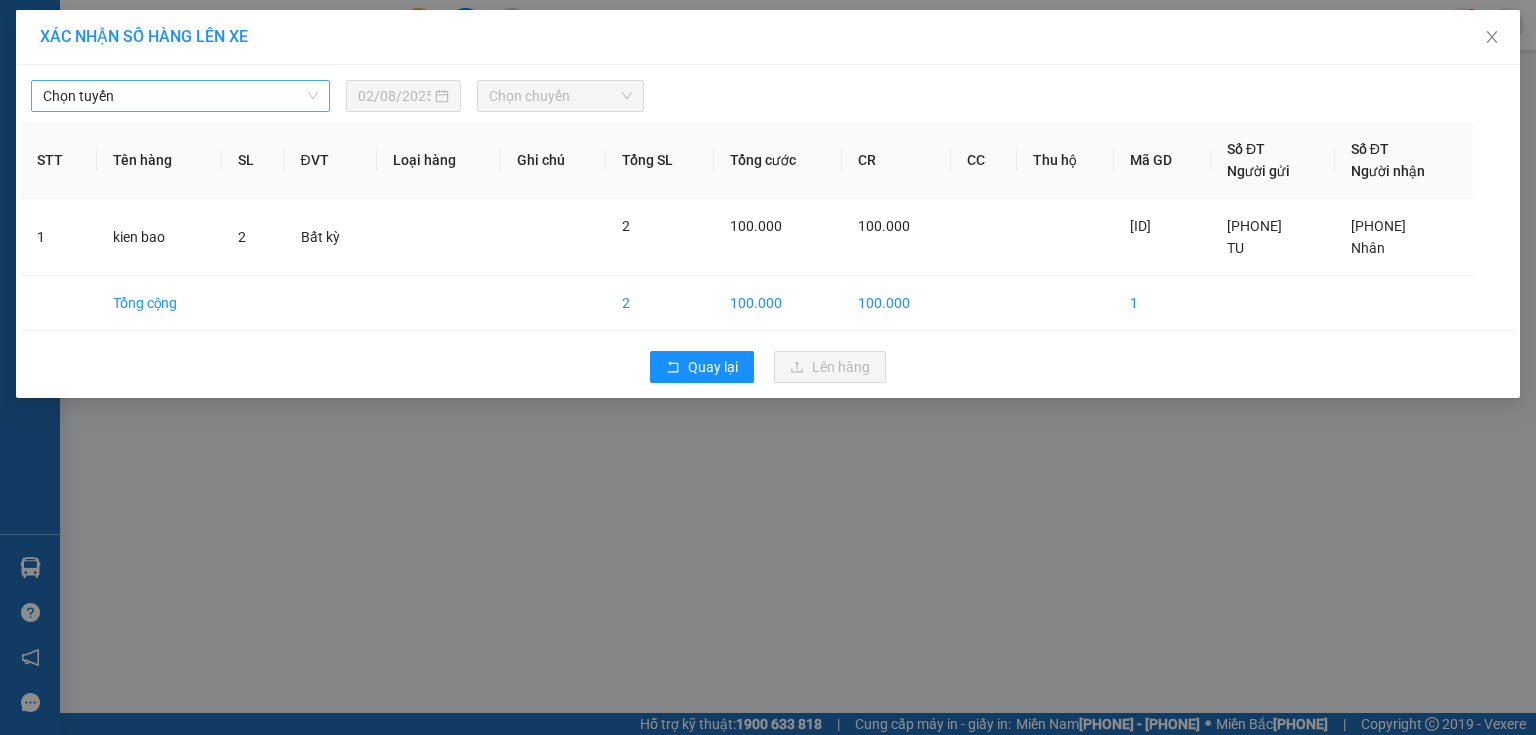 click on "Chọn tuyến" at bounding box center [180, 96] 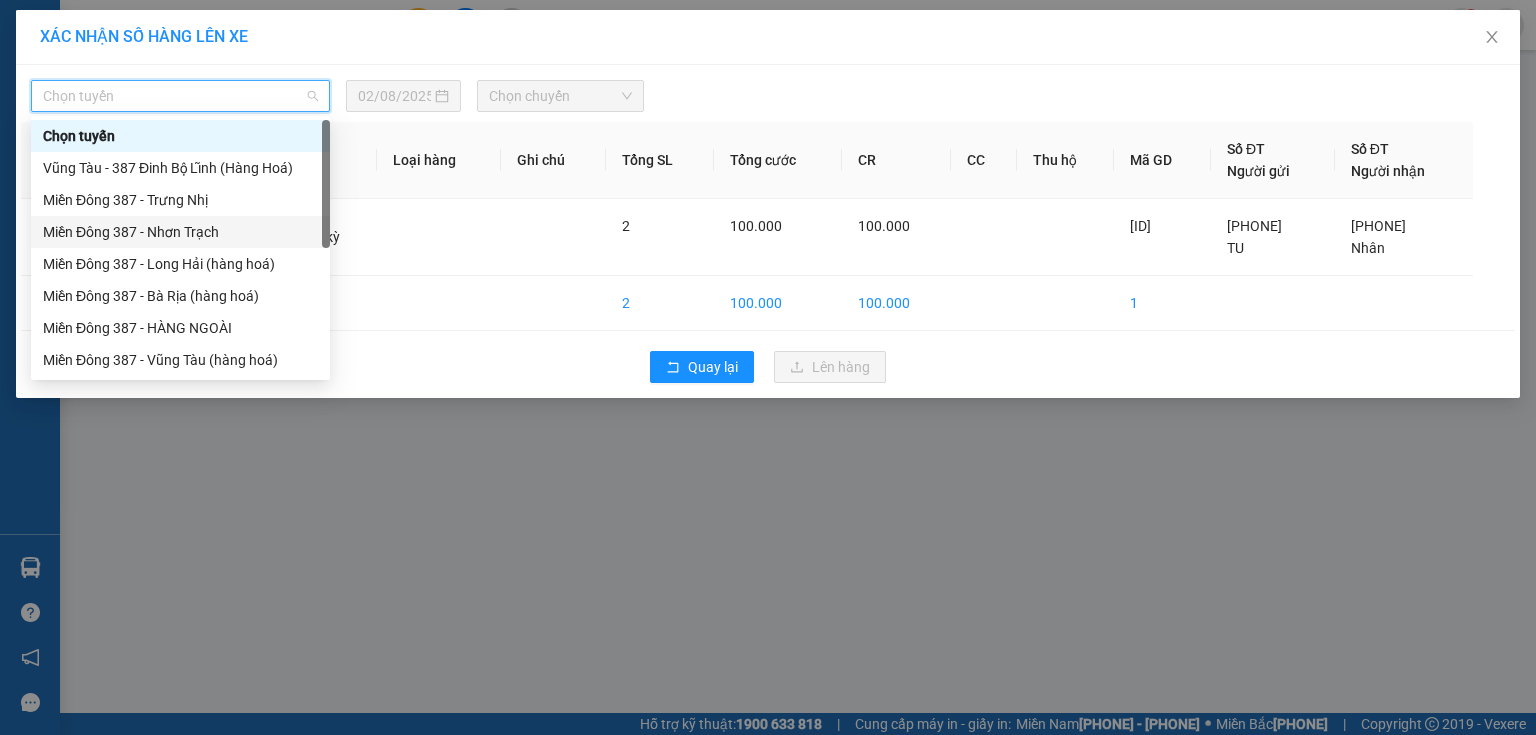 click on "Miền Đông 387 - Nhơn Trạch" at bounding box center (180, 232) 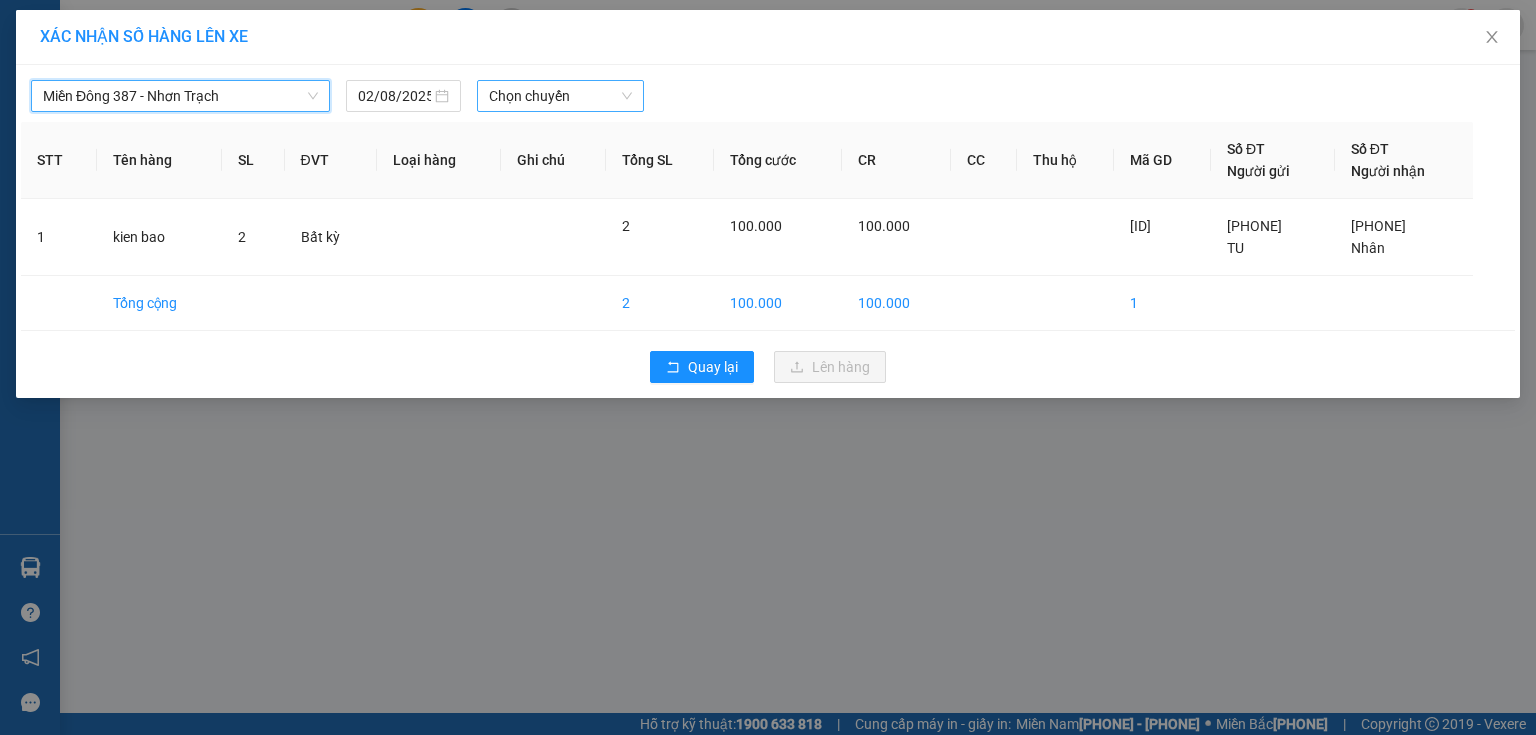 click on "Chọn chuyến" at bounding box center (561, 96) 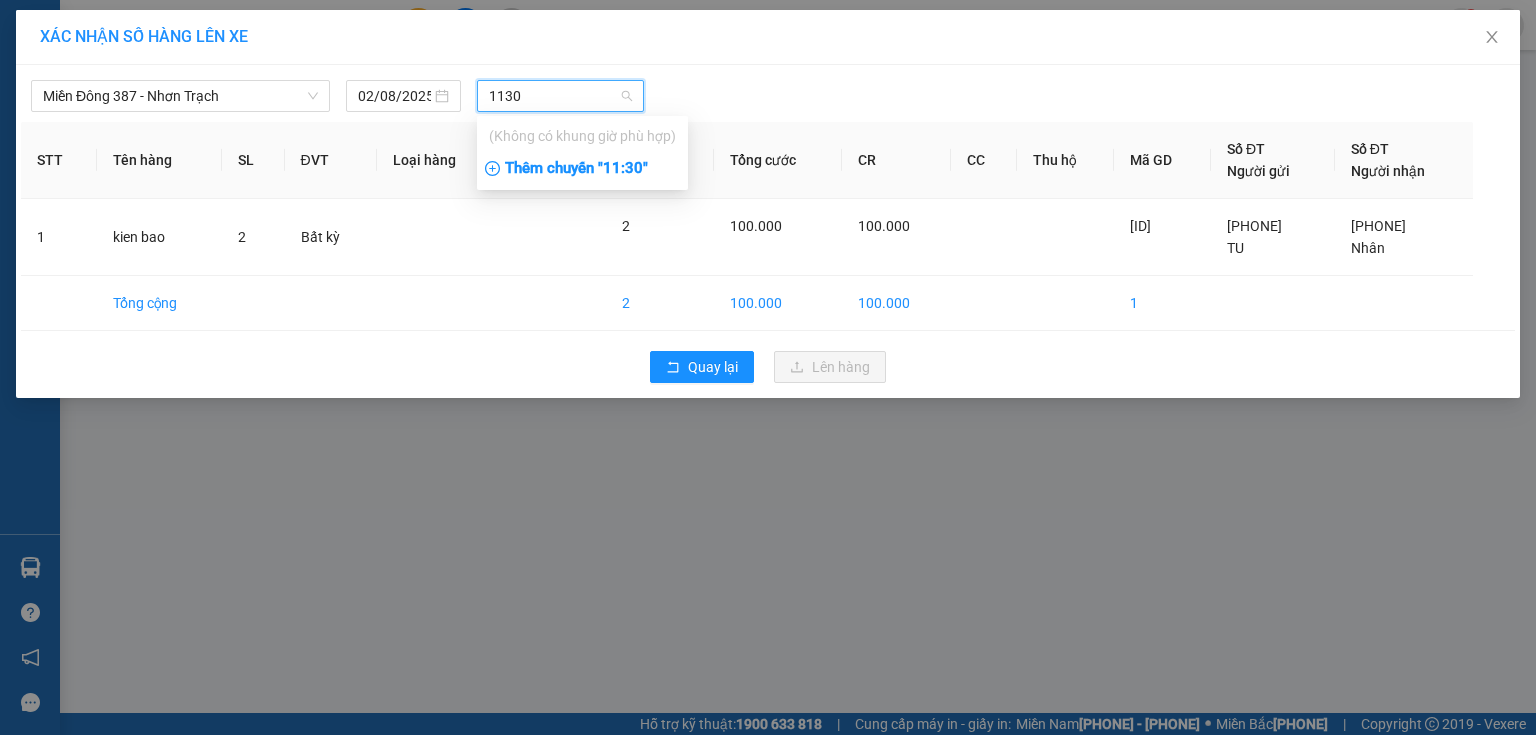 type on "1130" 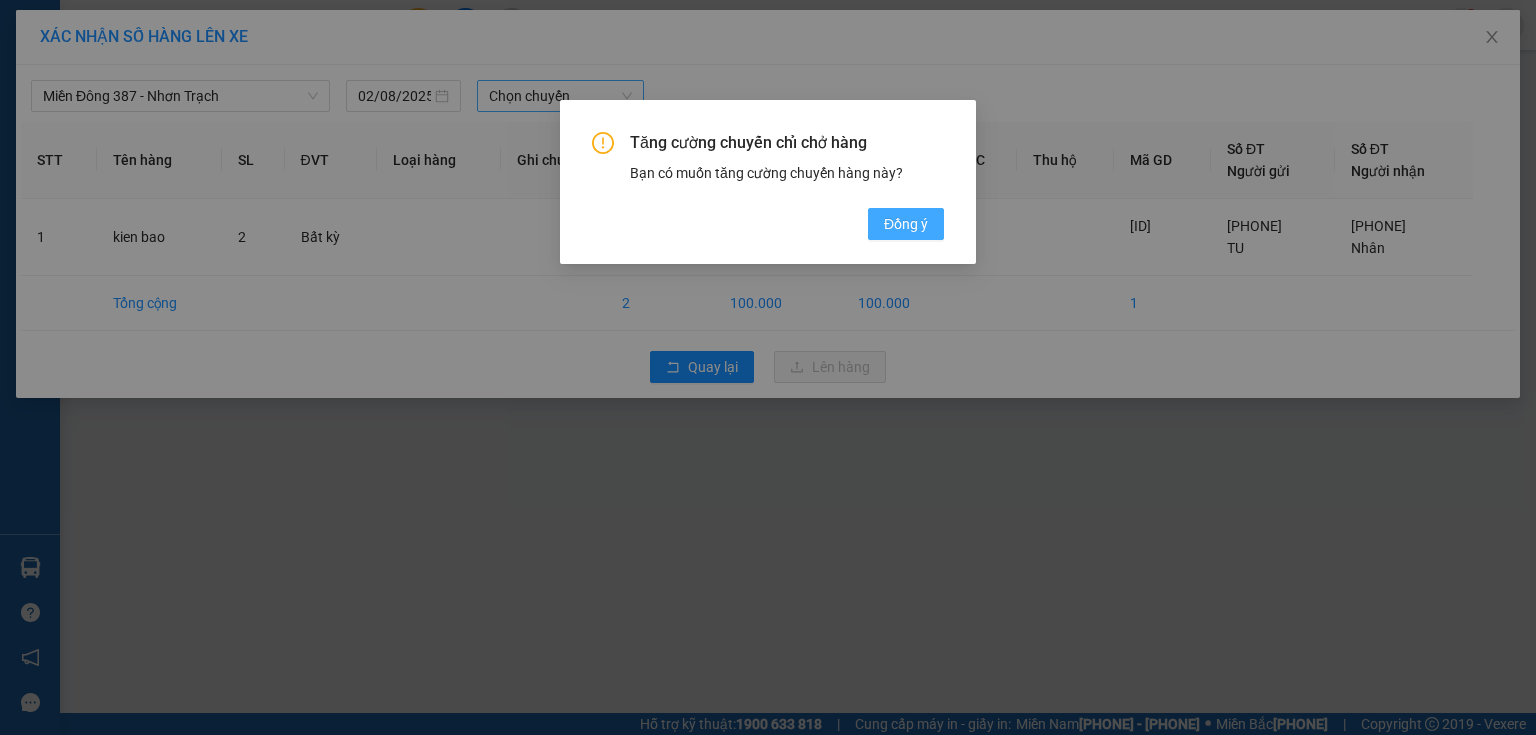 click on "Đồng ý" at bounding box center [906, 224] 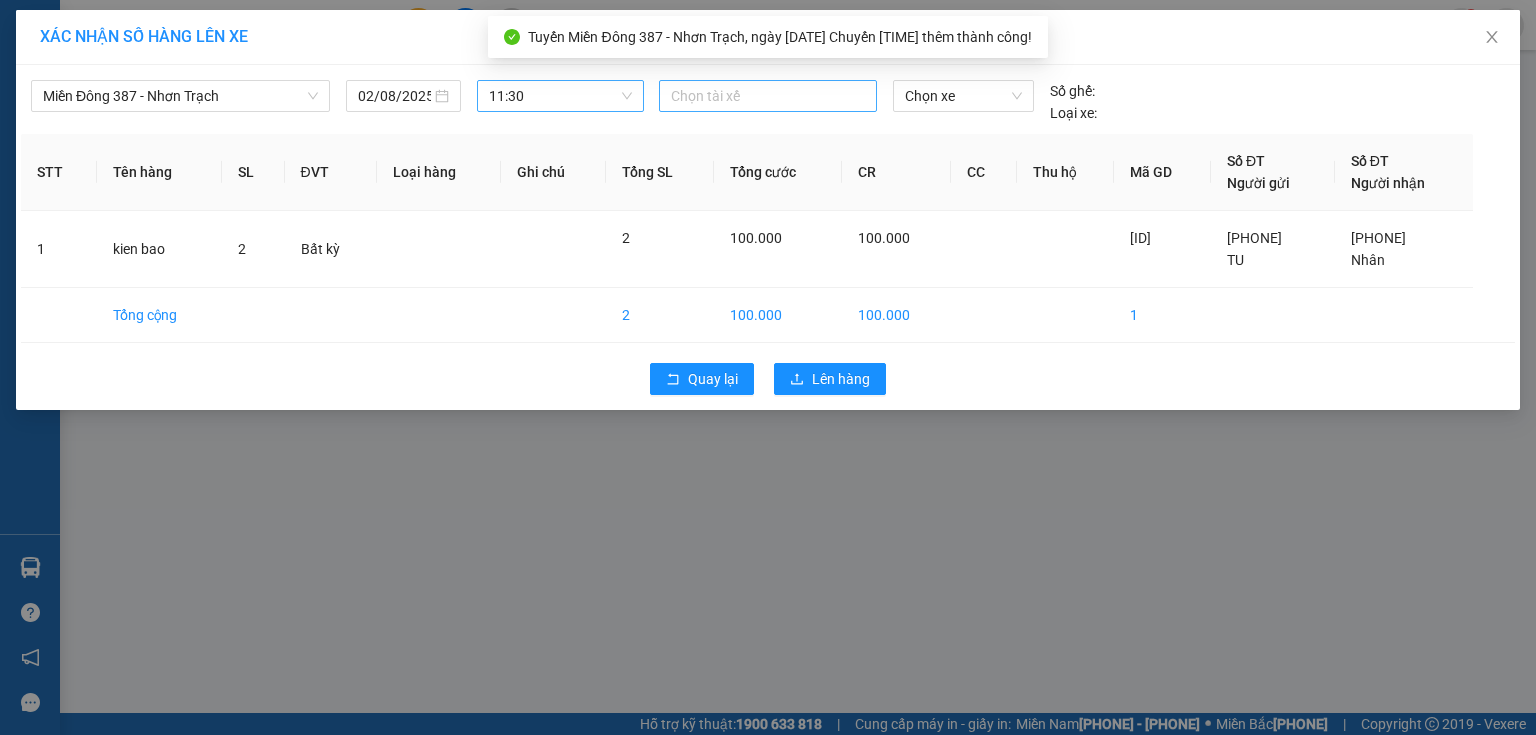 click at bounding box center [768, 96] 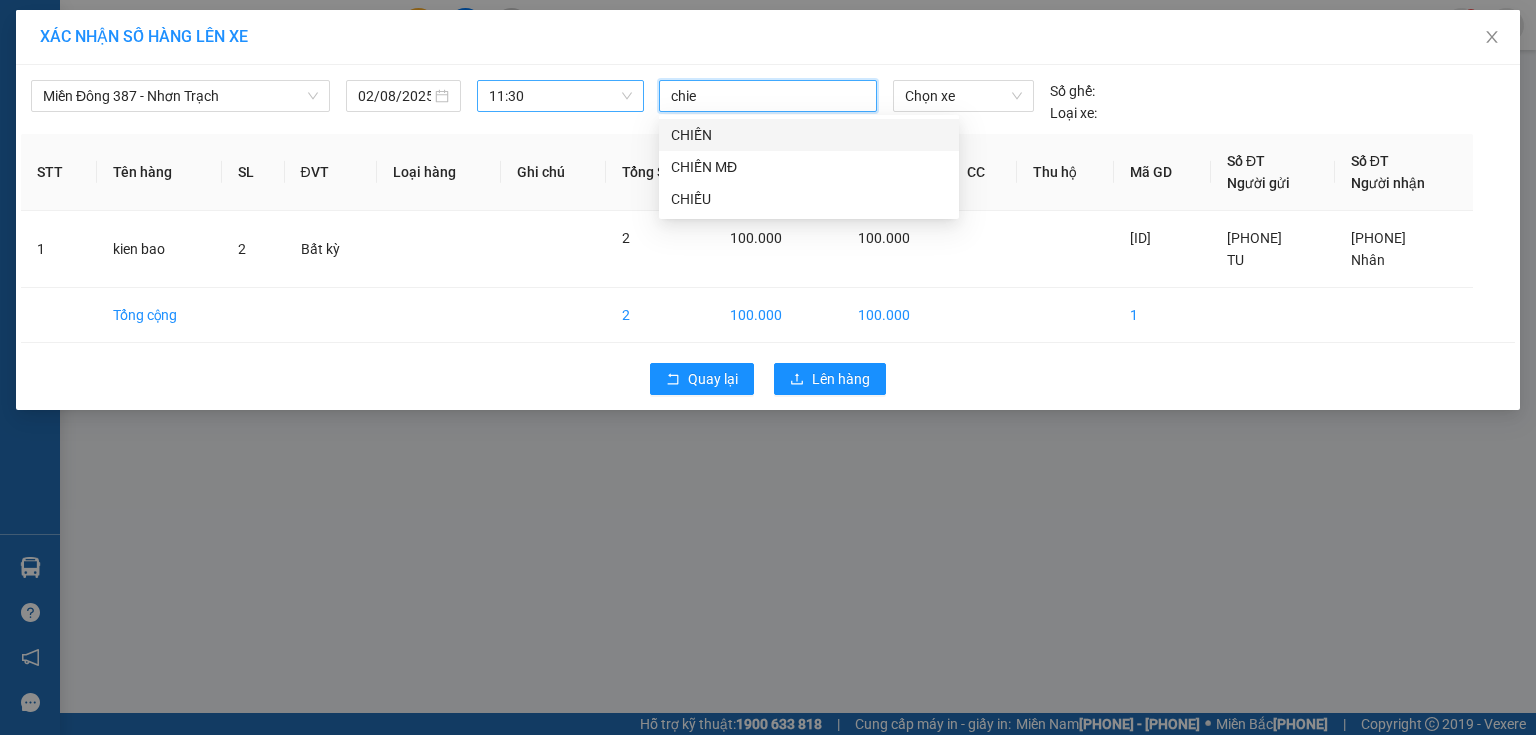 type on "chien" 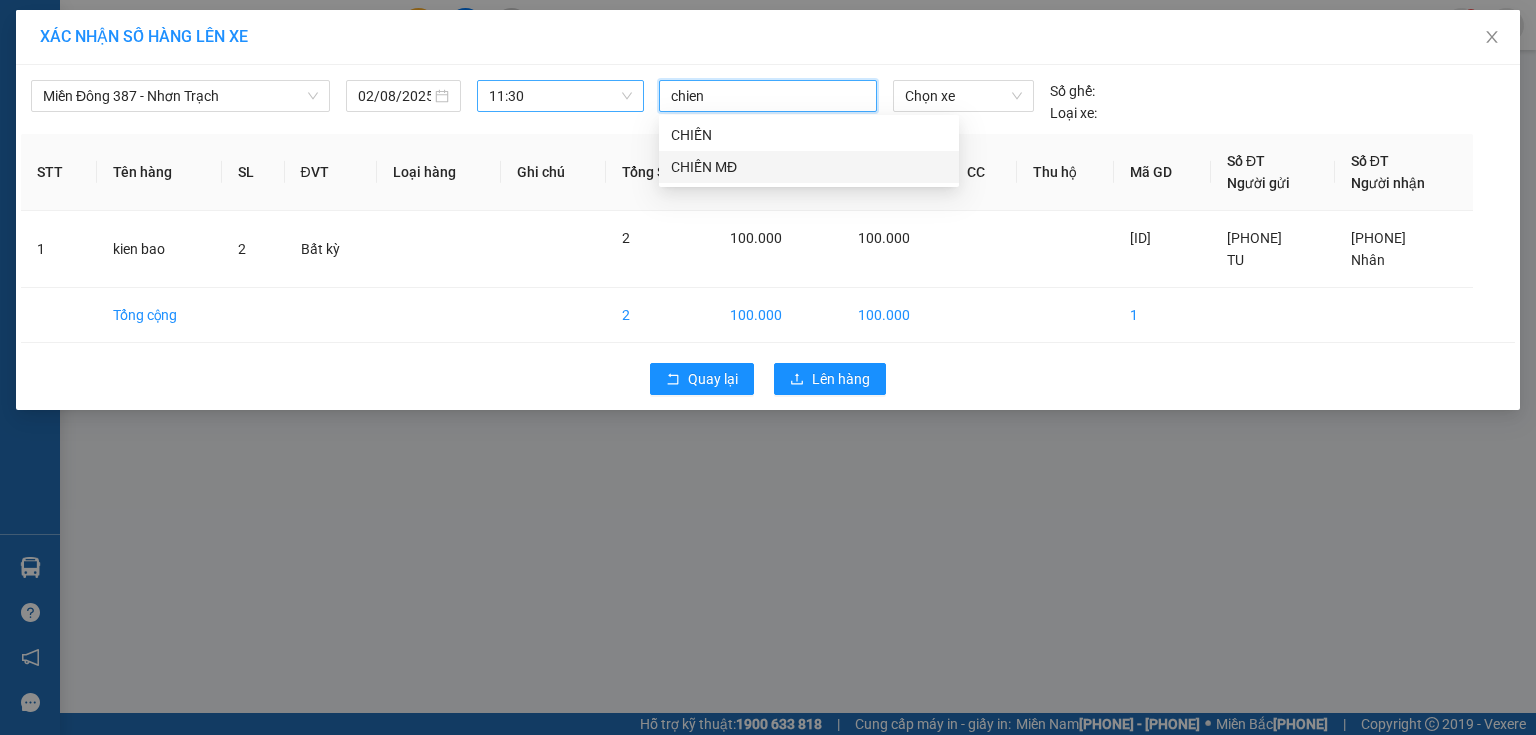 click on "CHIẾN MĐ" at bounding box center [809, 167] 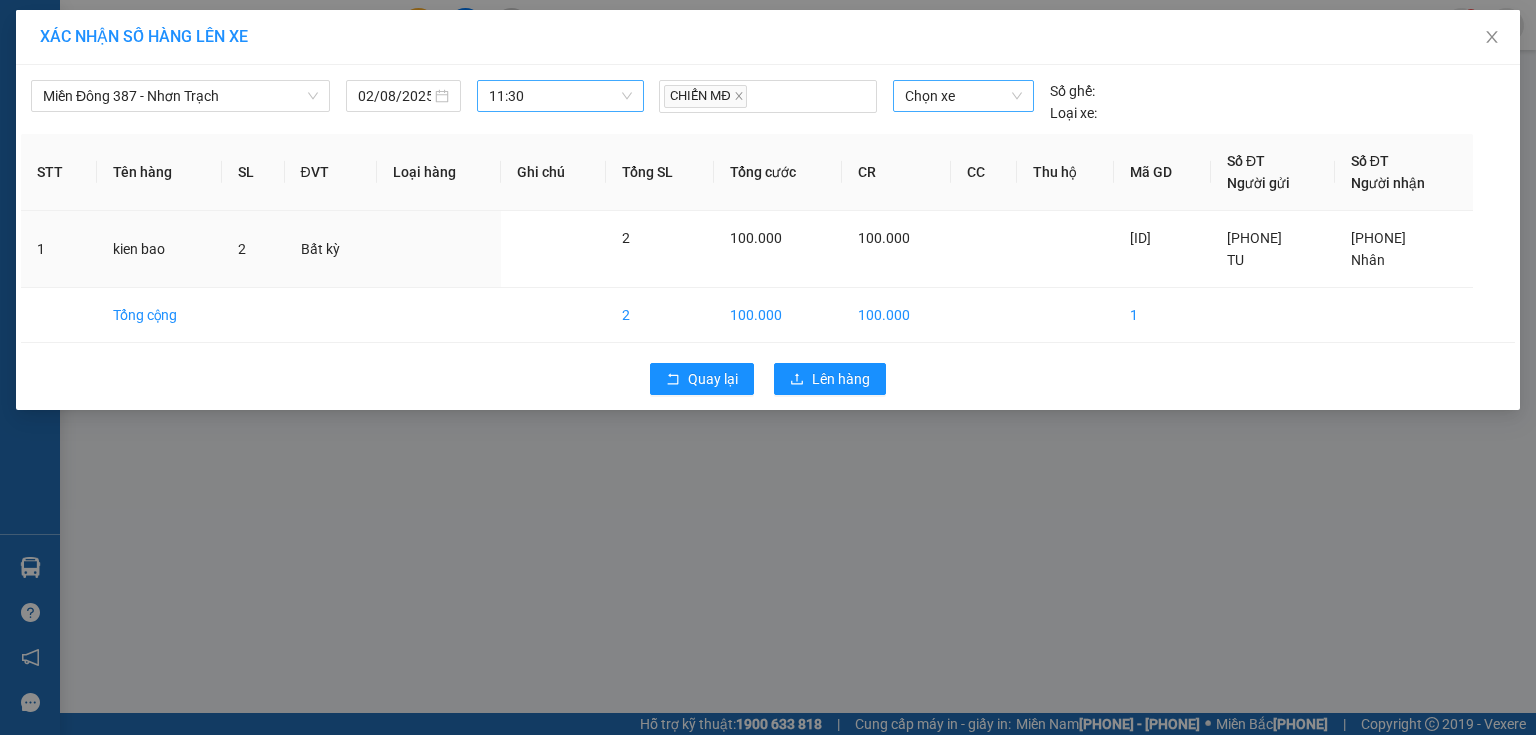 drag, startPoint x: 1018, startPoint y: 237, endPoint x: 968, endPoint y: 104, distance: 142.088 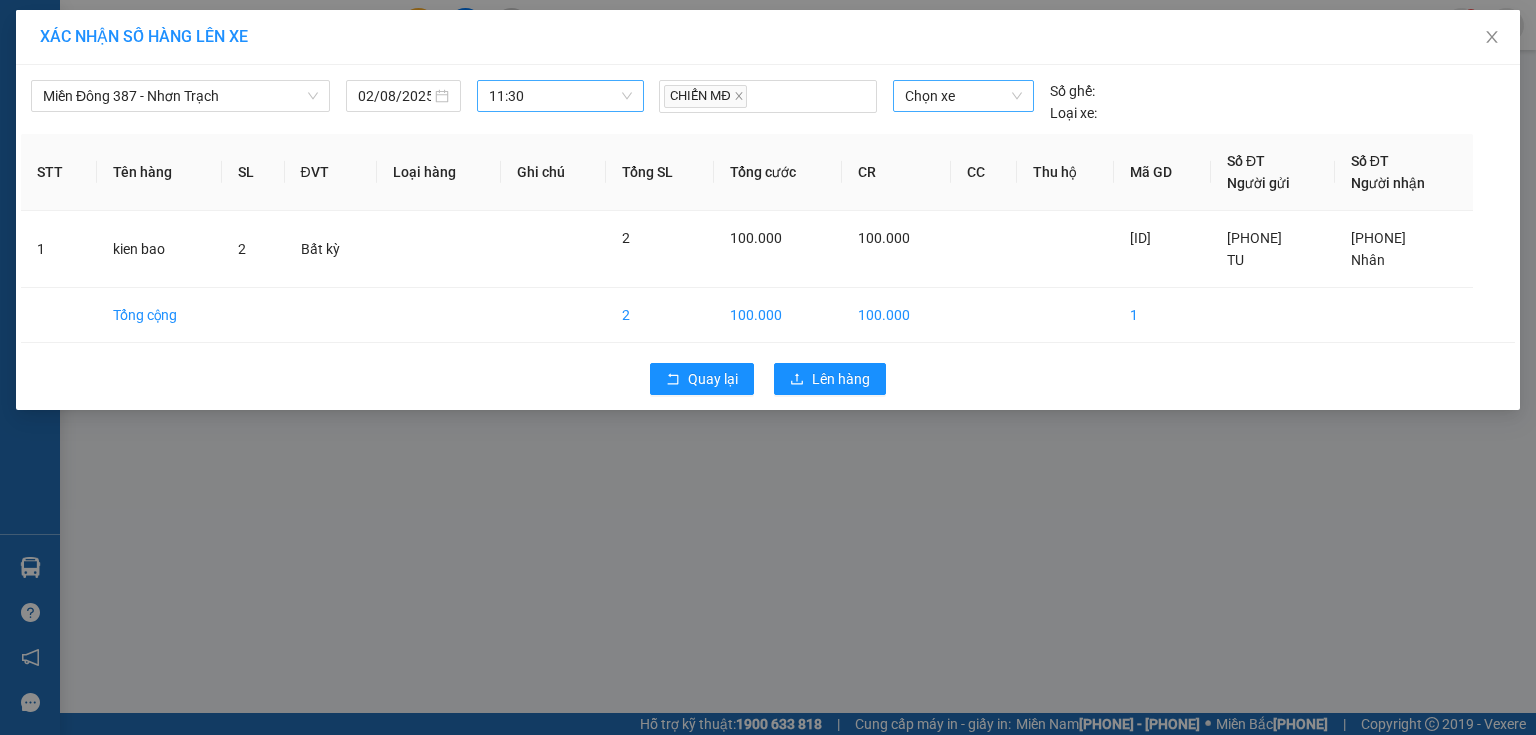 click on "Chọn xe" at bounding box center (963, 96) 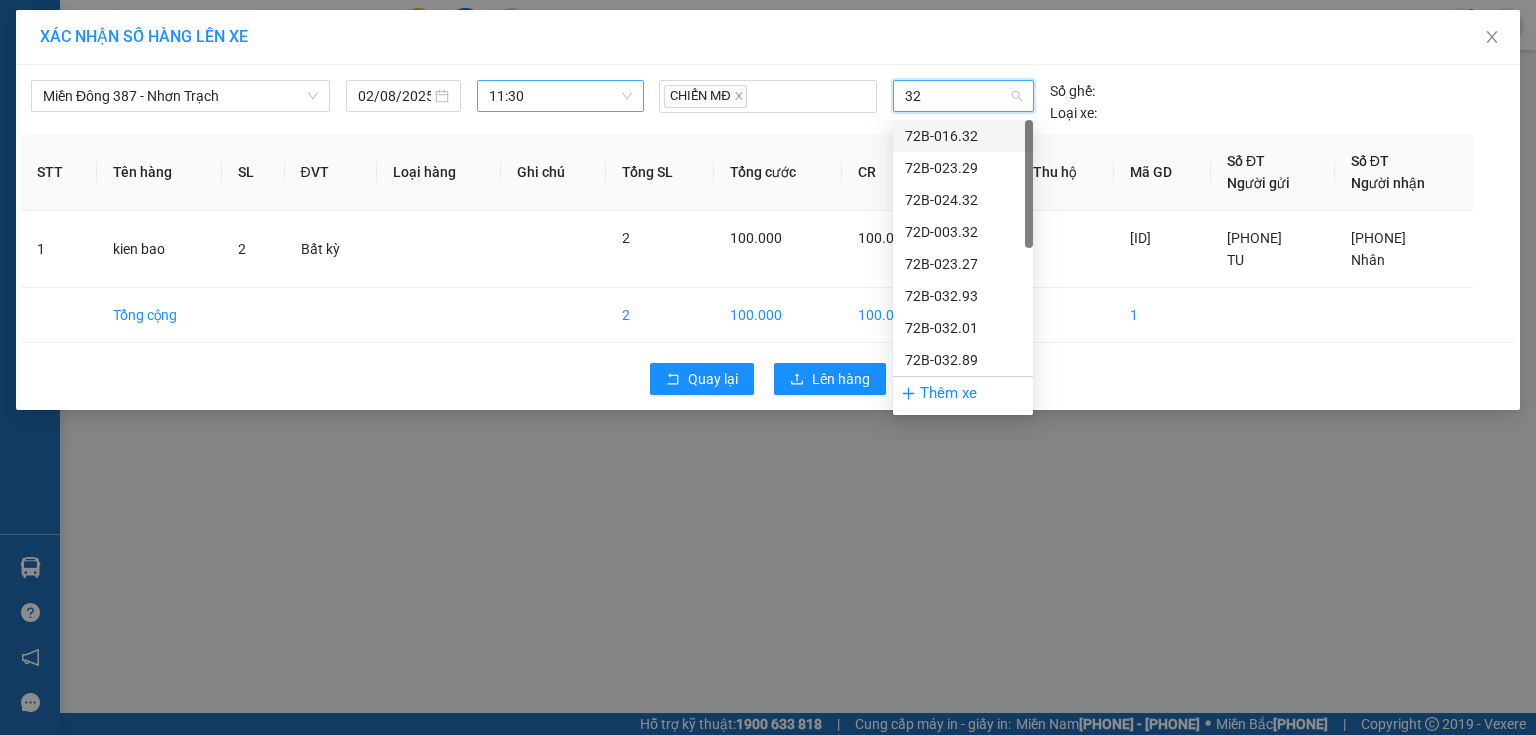 type on "329" 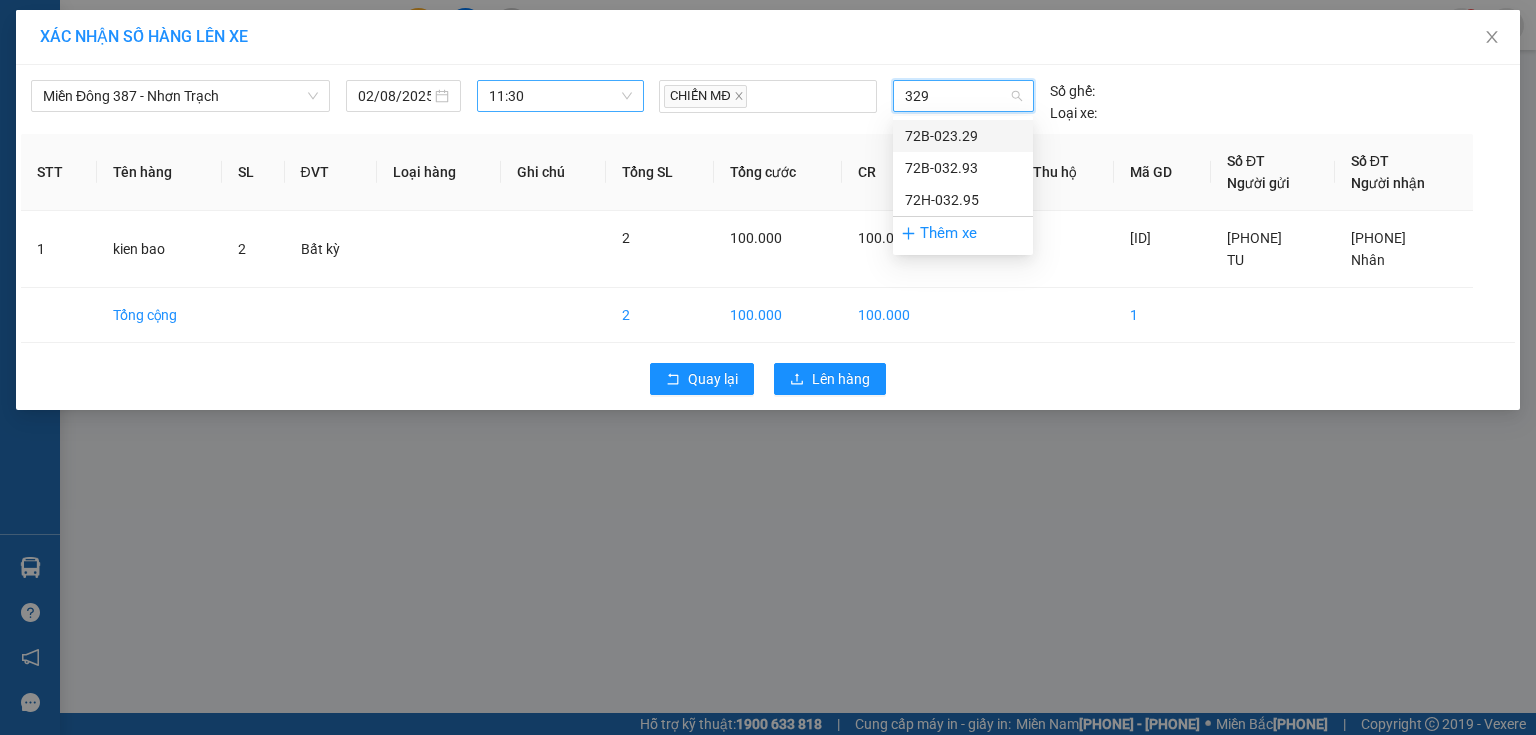 click on "72B-023.29" at bounding box center (963, 136) 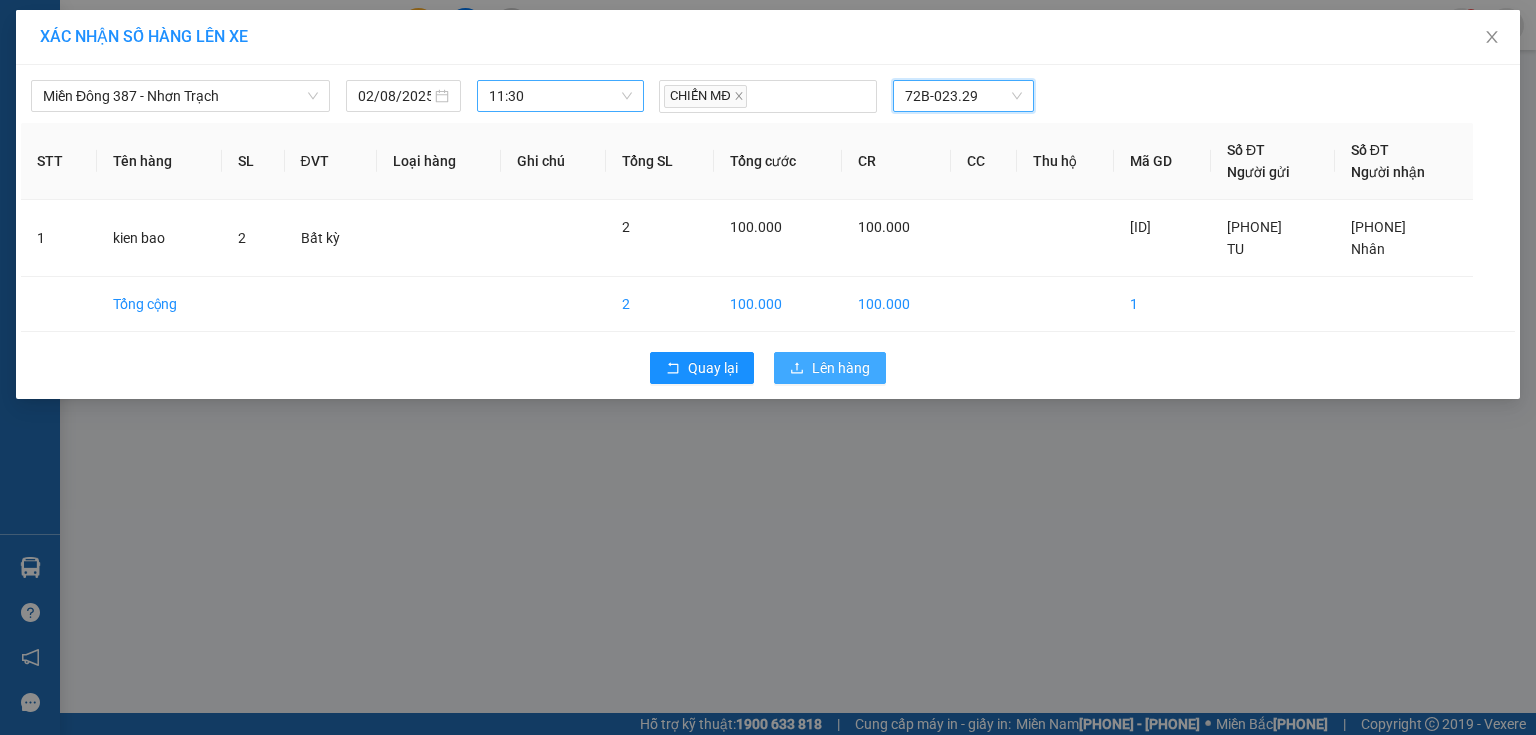 click on "Lên hàng" at bounding box center [841, 368] 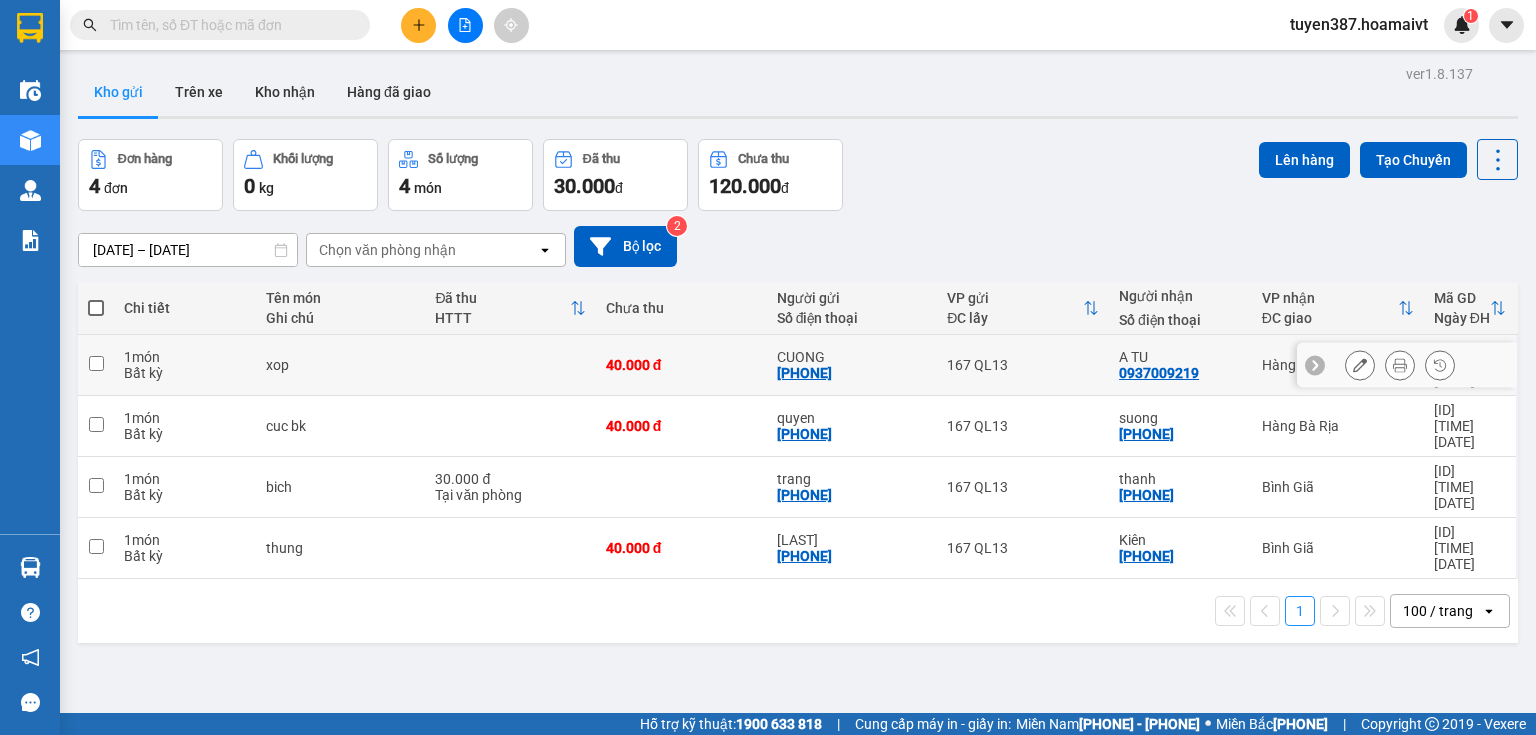 click on "A TU" at bounding box center [1180, 357] 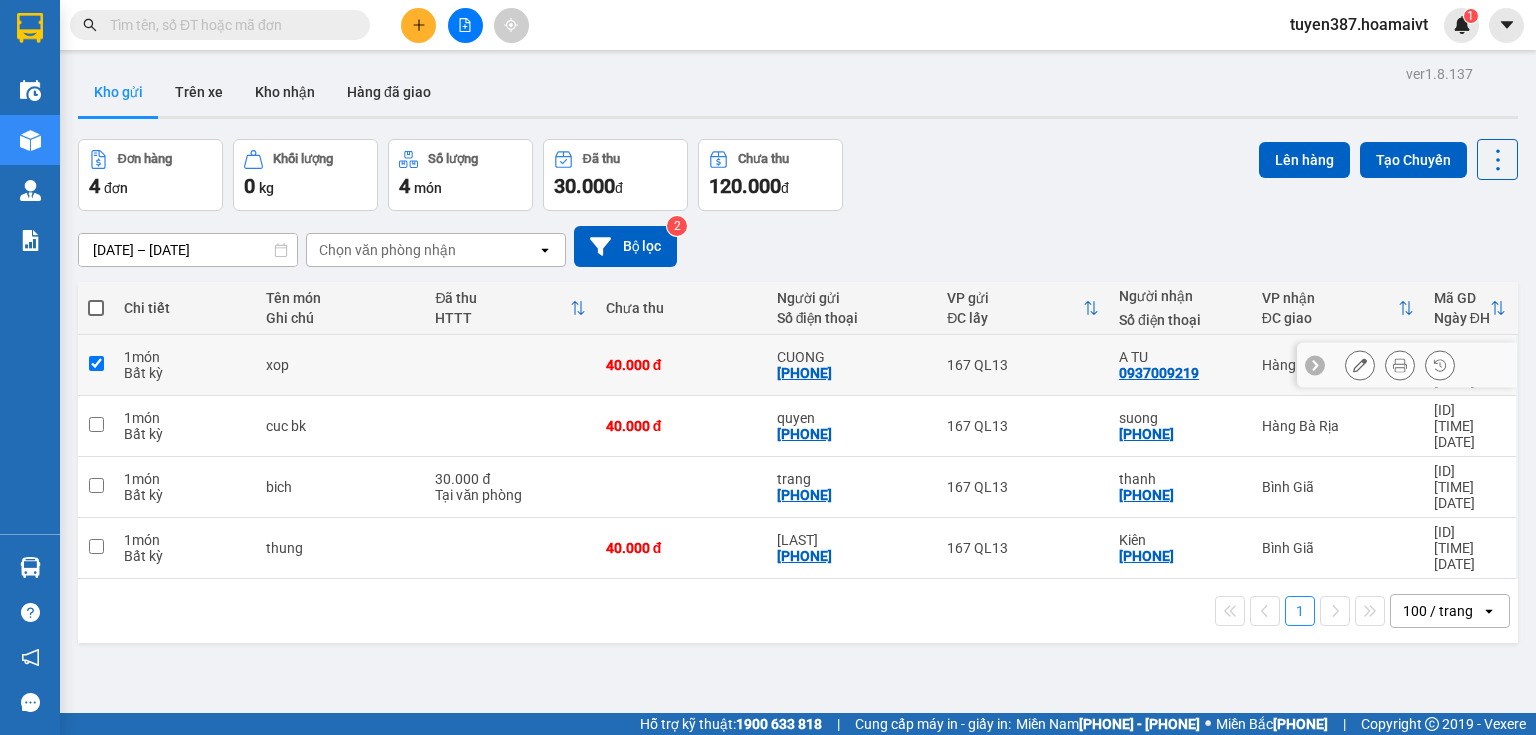 checkbox on "true" 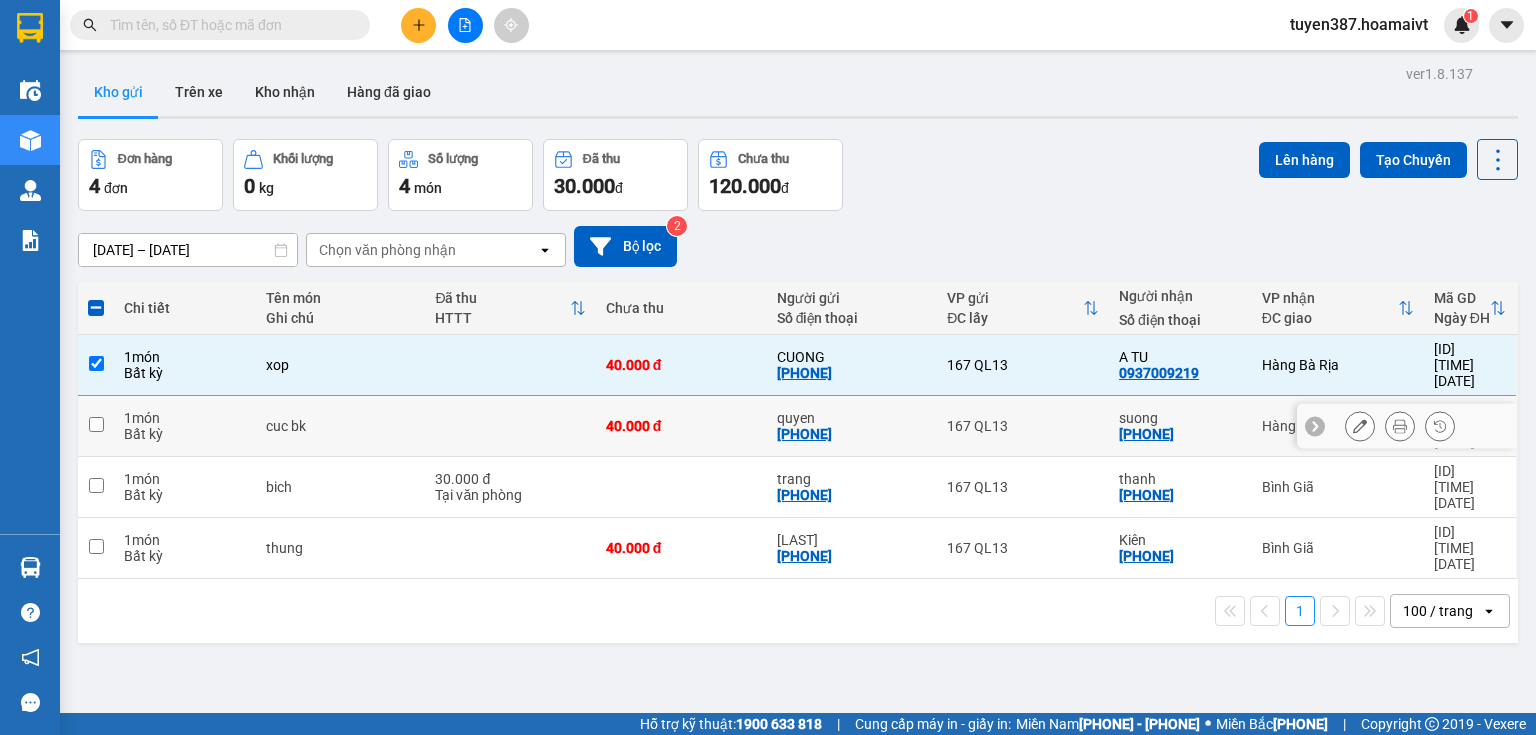click on "suong 0792978363" at bounding box center (1180, 426) 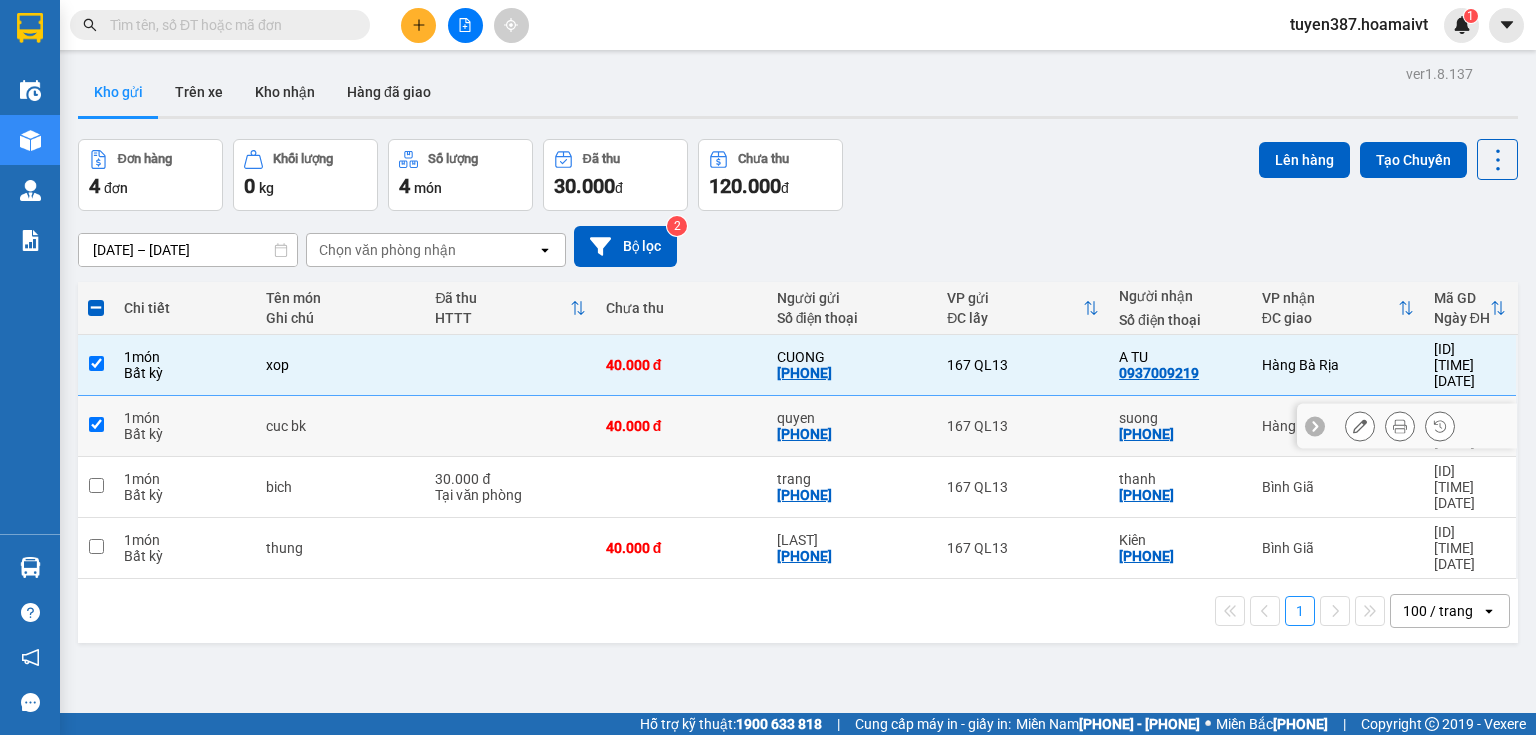 checkbox on "true" 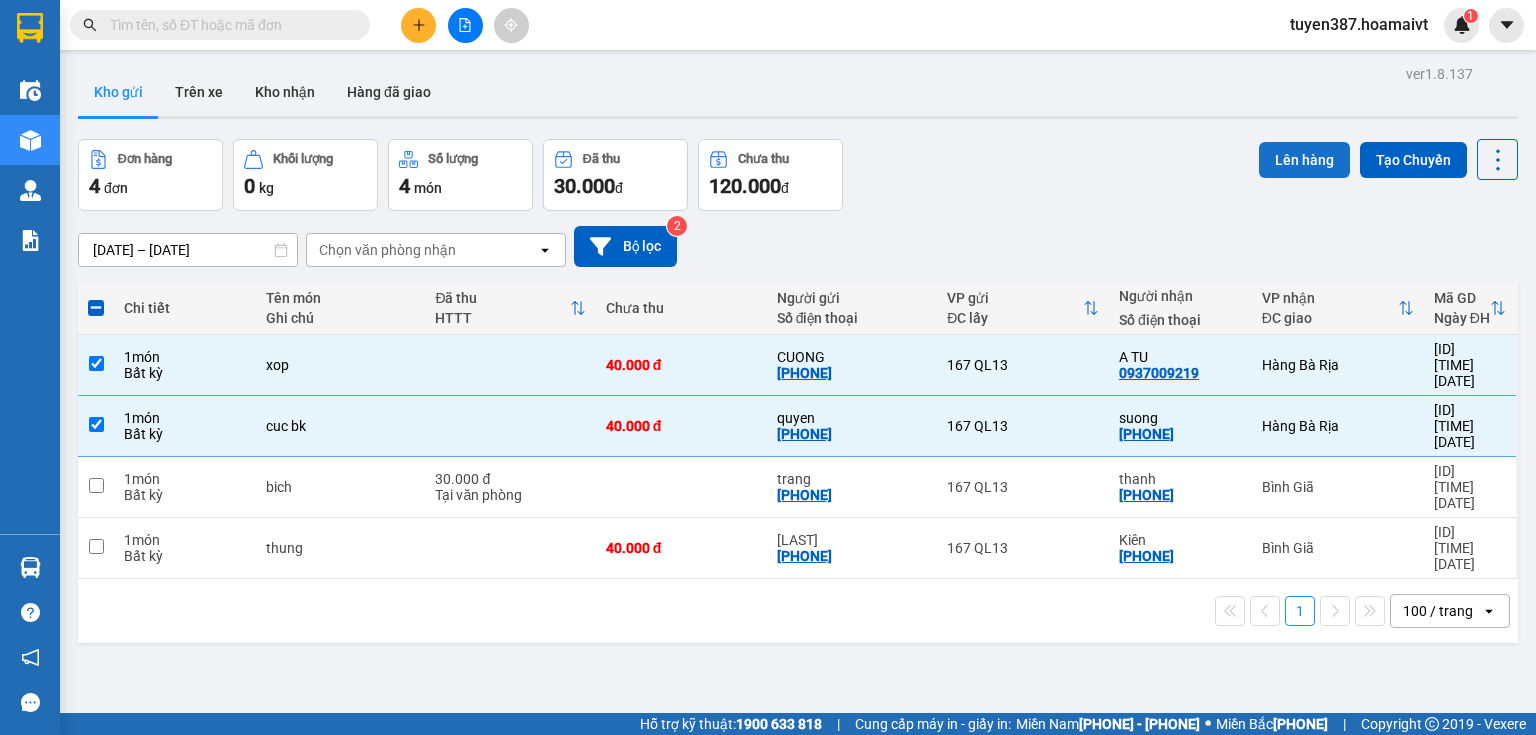 click on "Lên hàng" at bounding box center (1304, 160) 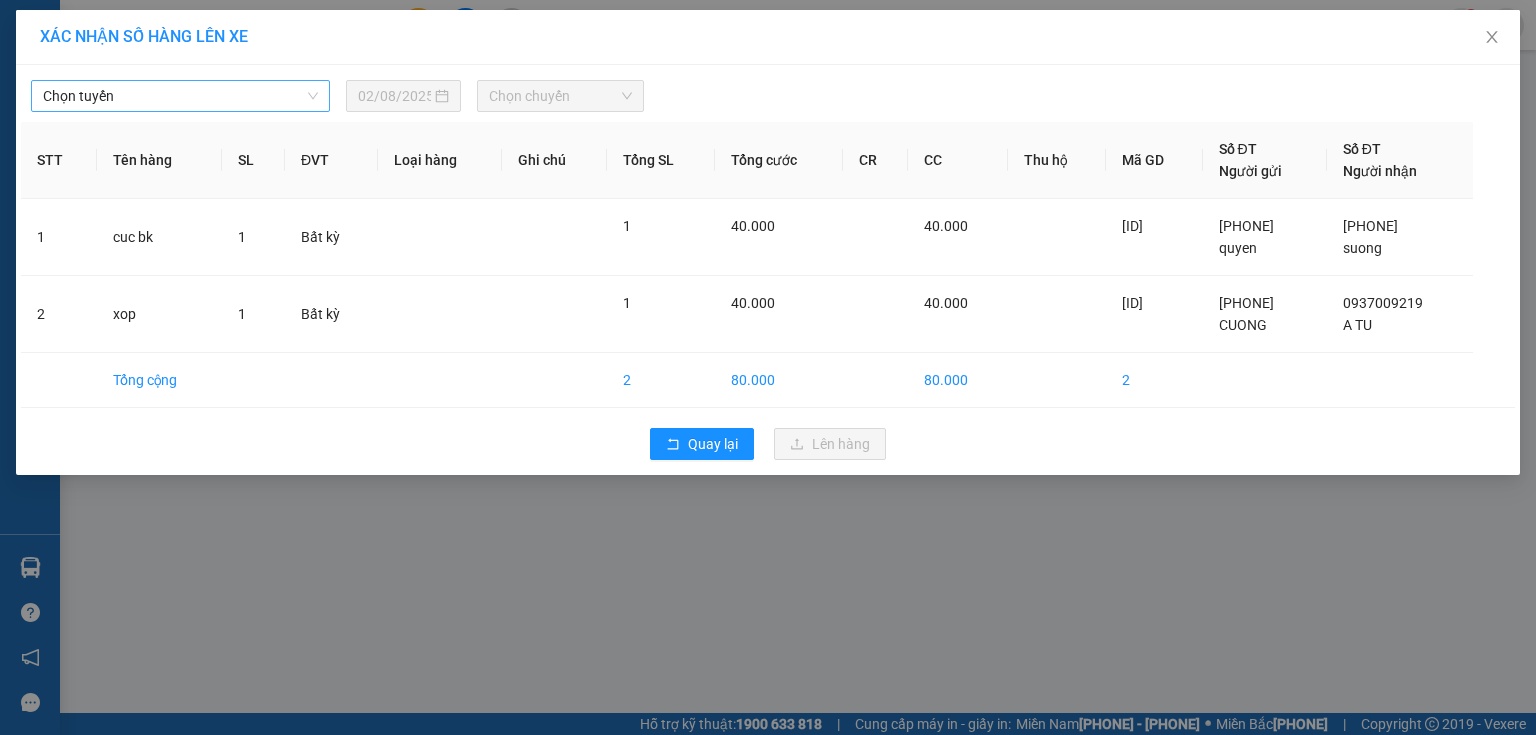 click on "Chọn tuyến" at bounding box center [180, 96] 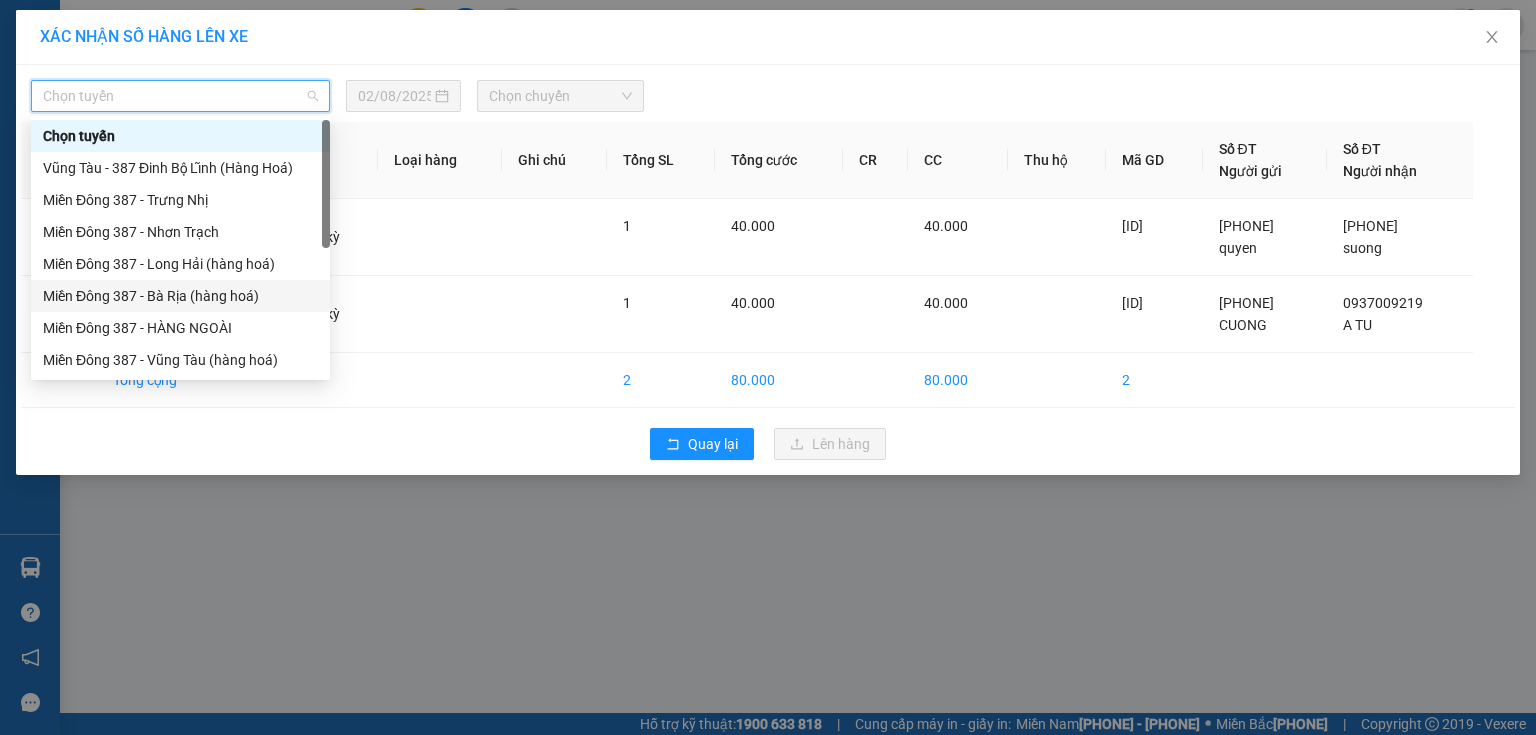 drag, startPoint x: 189, startPoint y: 288, endPoint x: 428, endPoint y: 186, distance: 259.85574 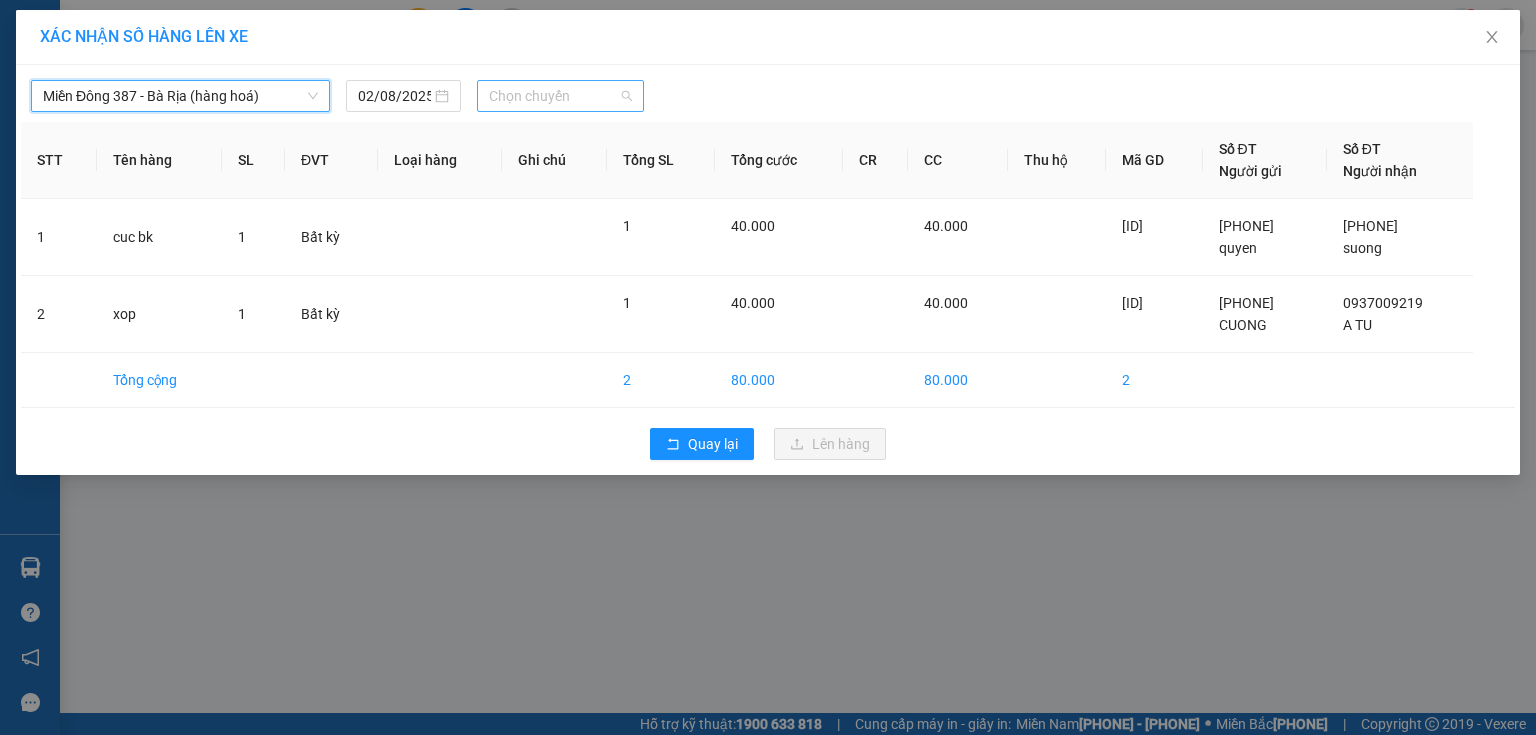 click on "Chọn chuyến" at bounding box center (561, 96) 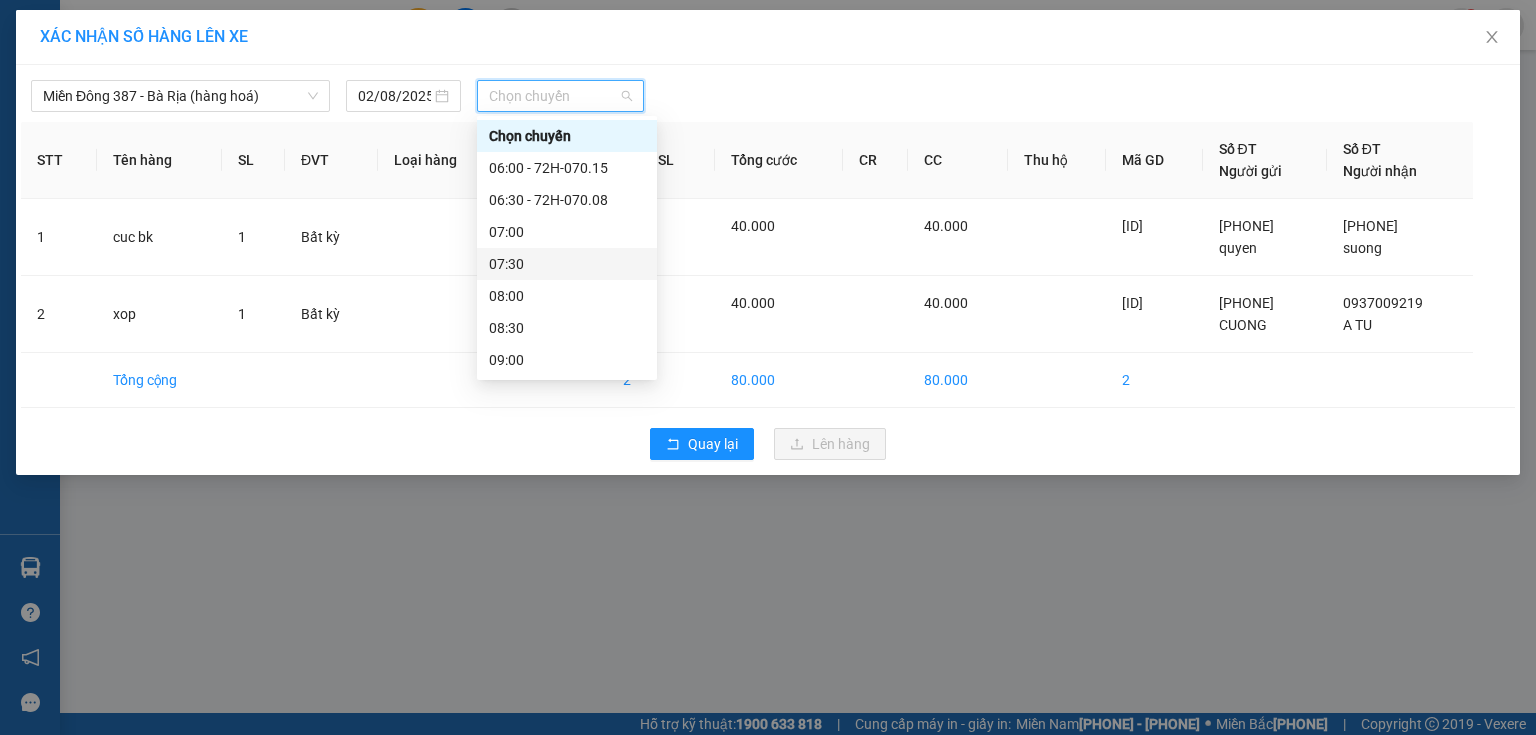 scroll, scrollTop: 240, scrollLeft: 0, axis: vertical 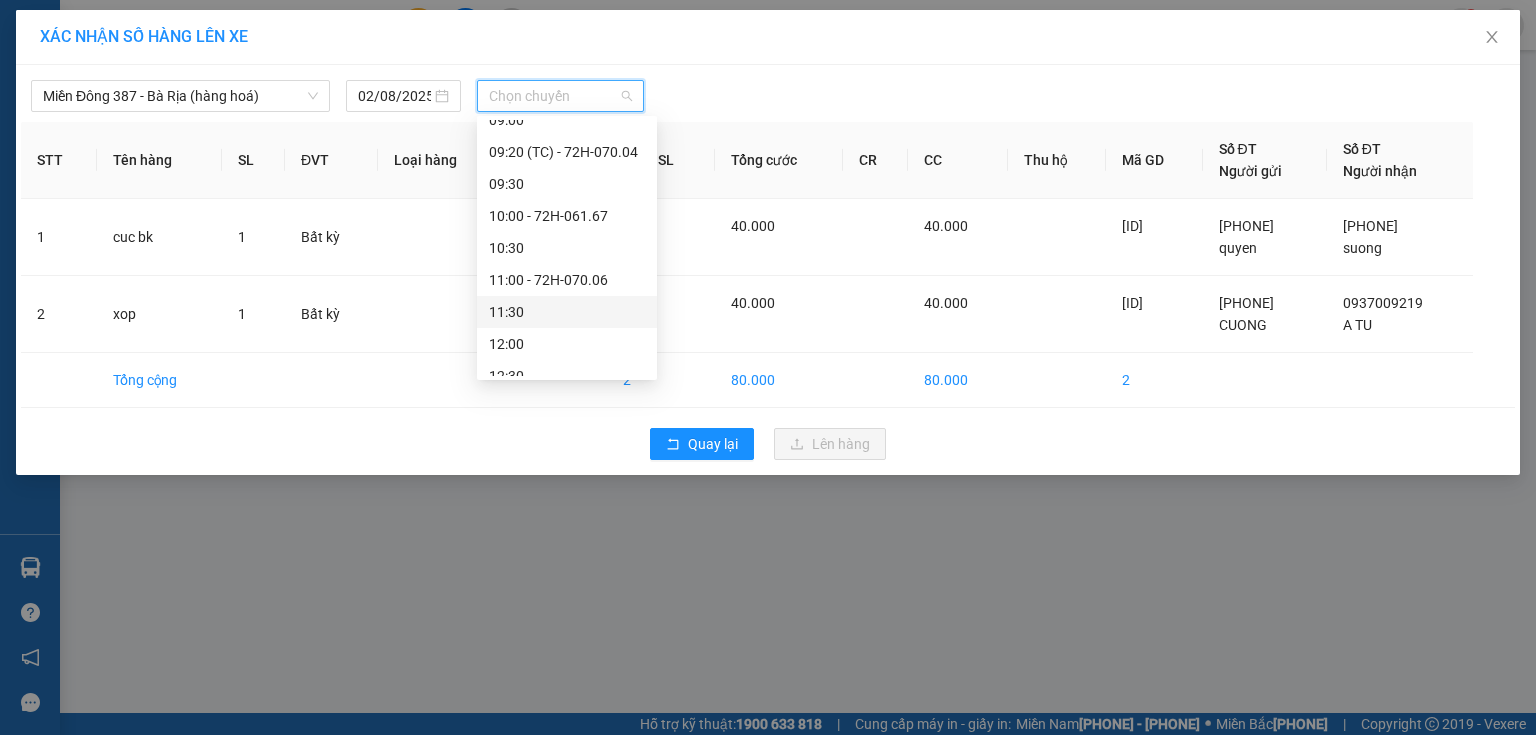 click on "11:30" at bounding box center [567, 312] 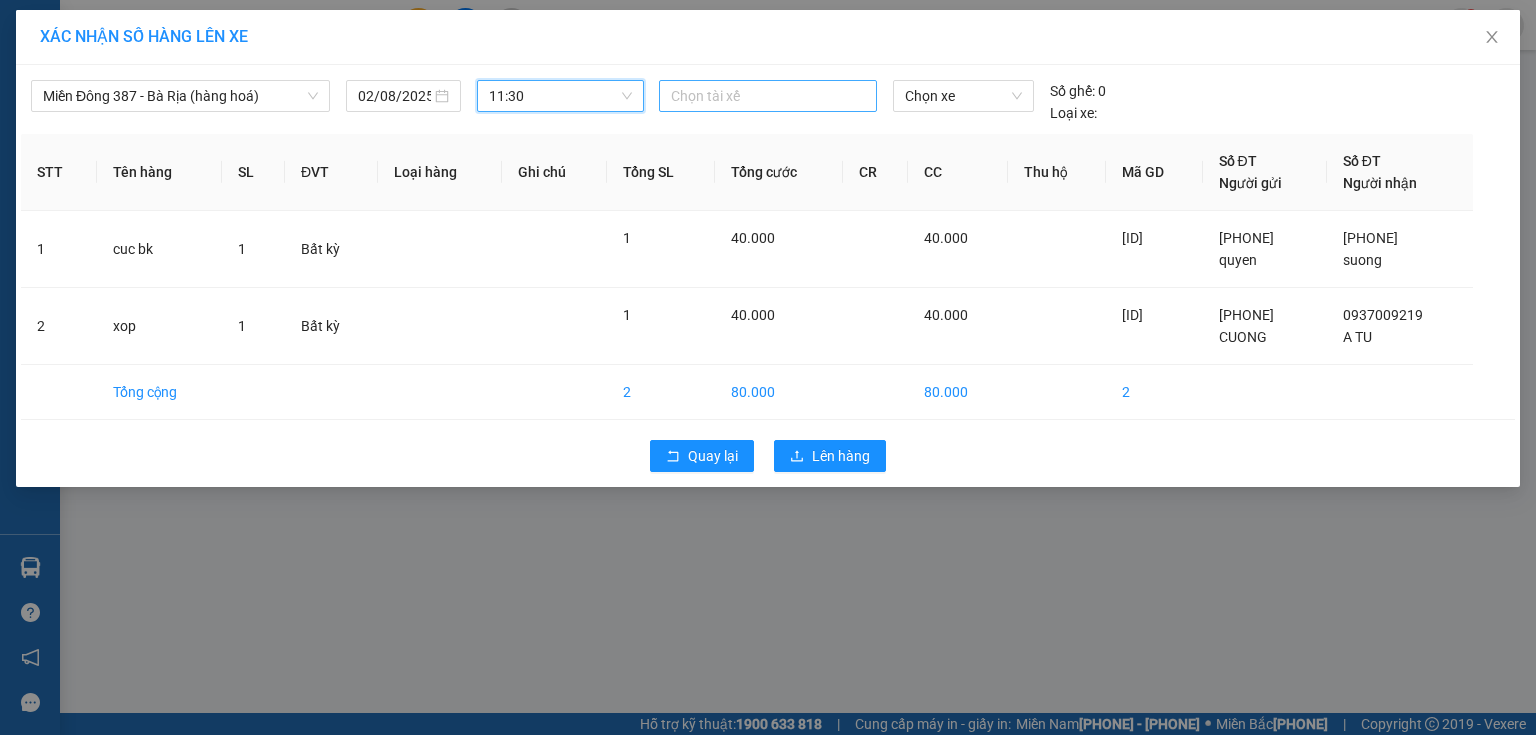click at bounding box center [768, 96] 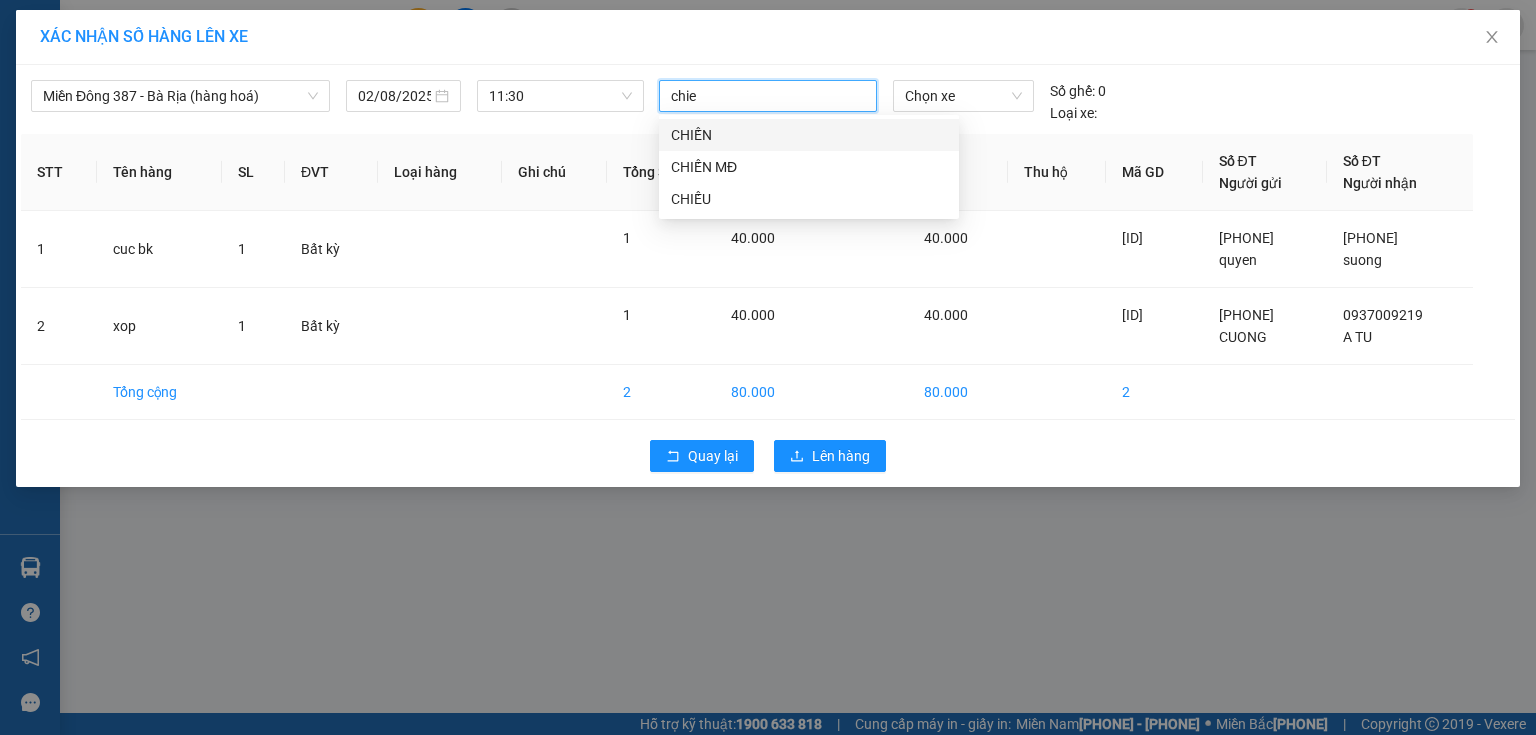 type on "chien" 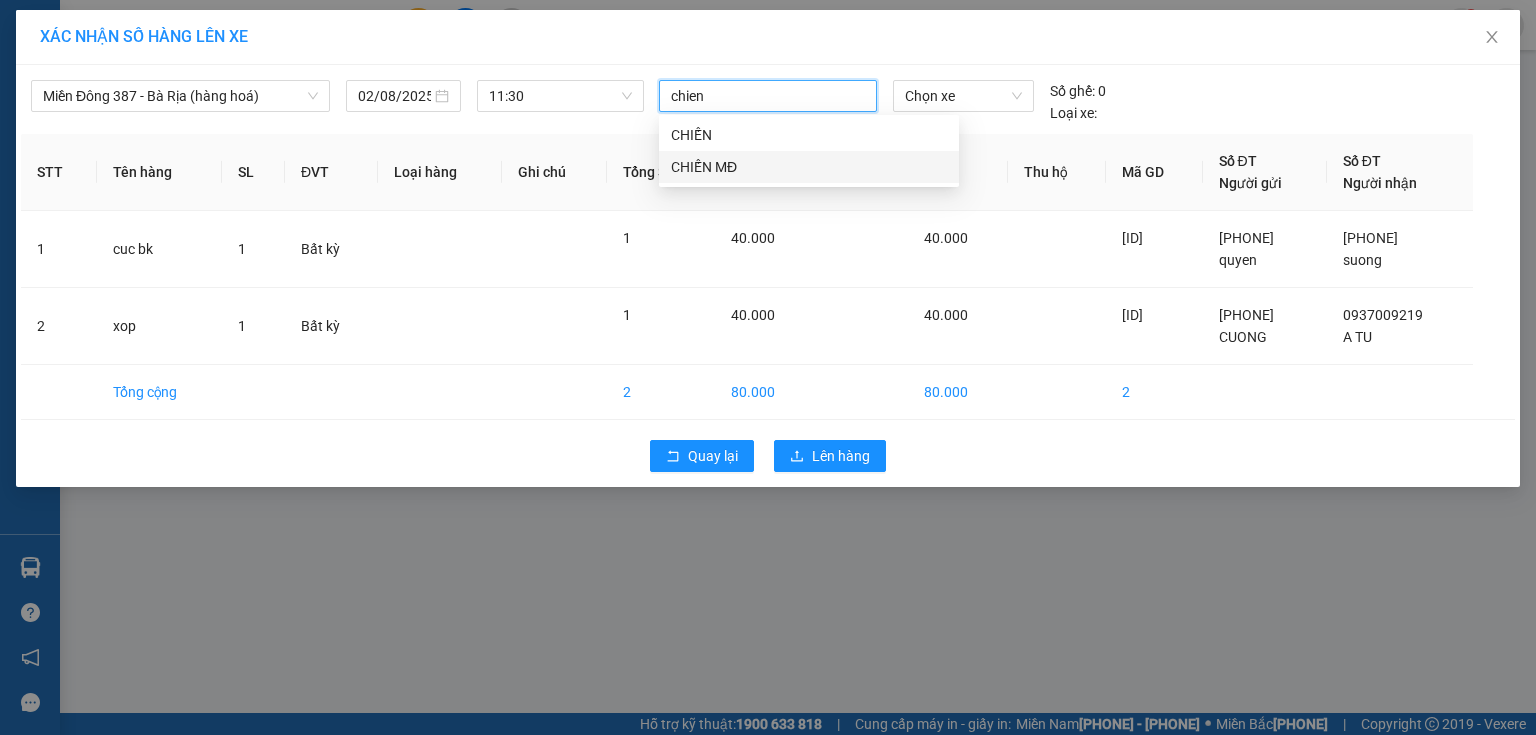 click on "CHIẾN MĐ" at bounding box center [809, 167] 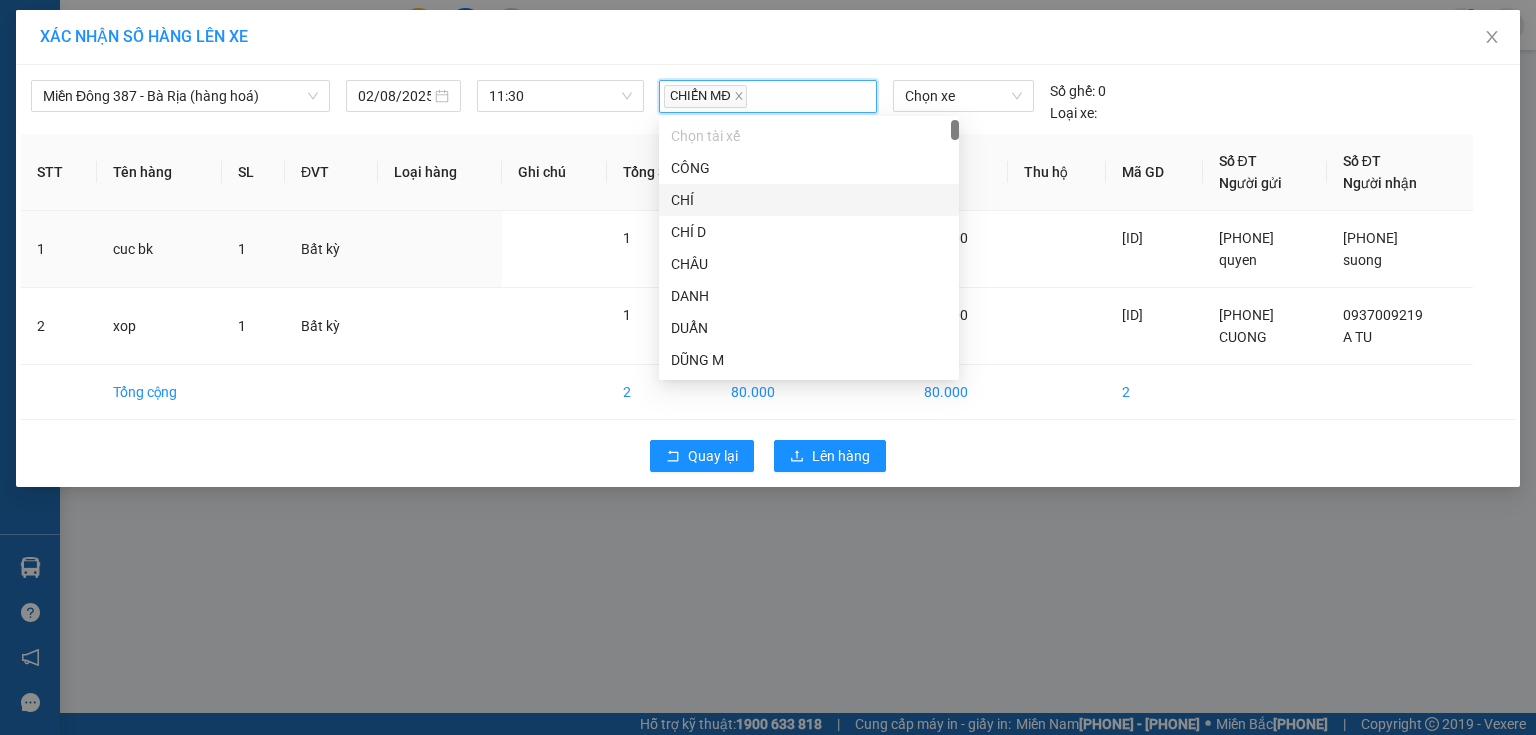 drag, startPoint x: 988, startPoint y: 232, endPoint x: 993, endPoint y: 207, distance: 25.495098 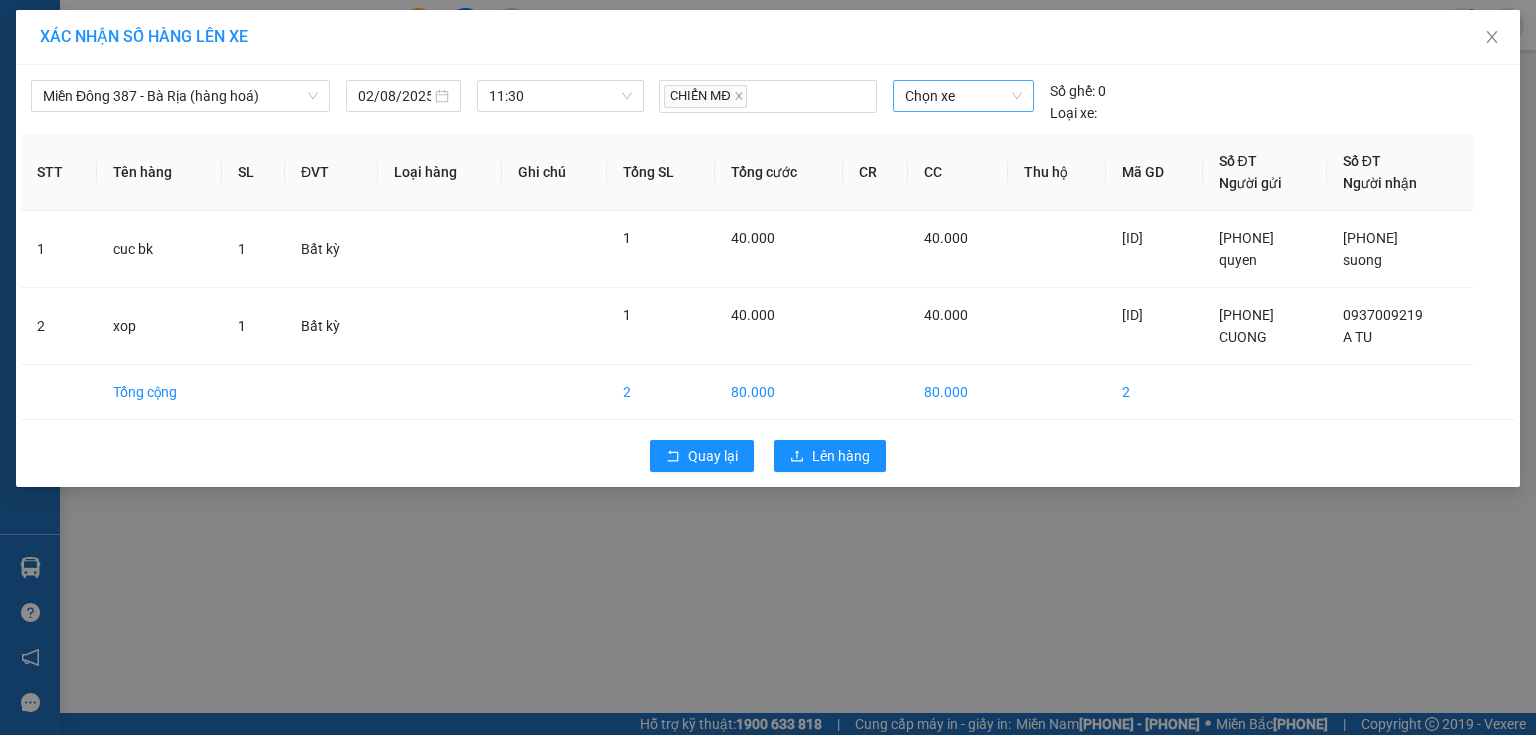 click on "Chọn xe" at bounding box center (963, 96) 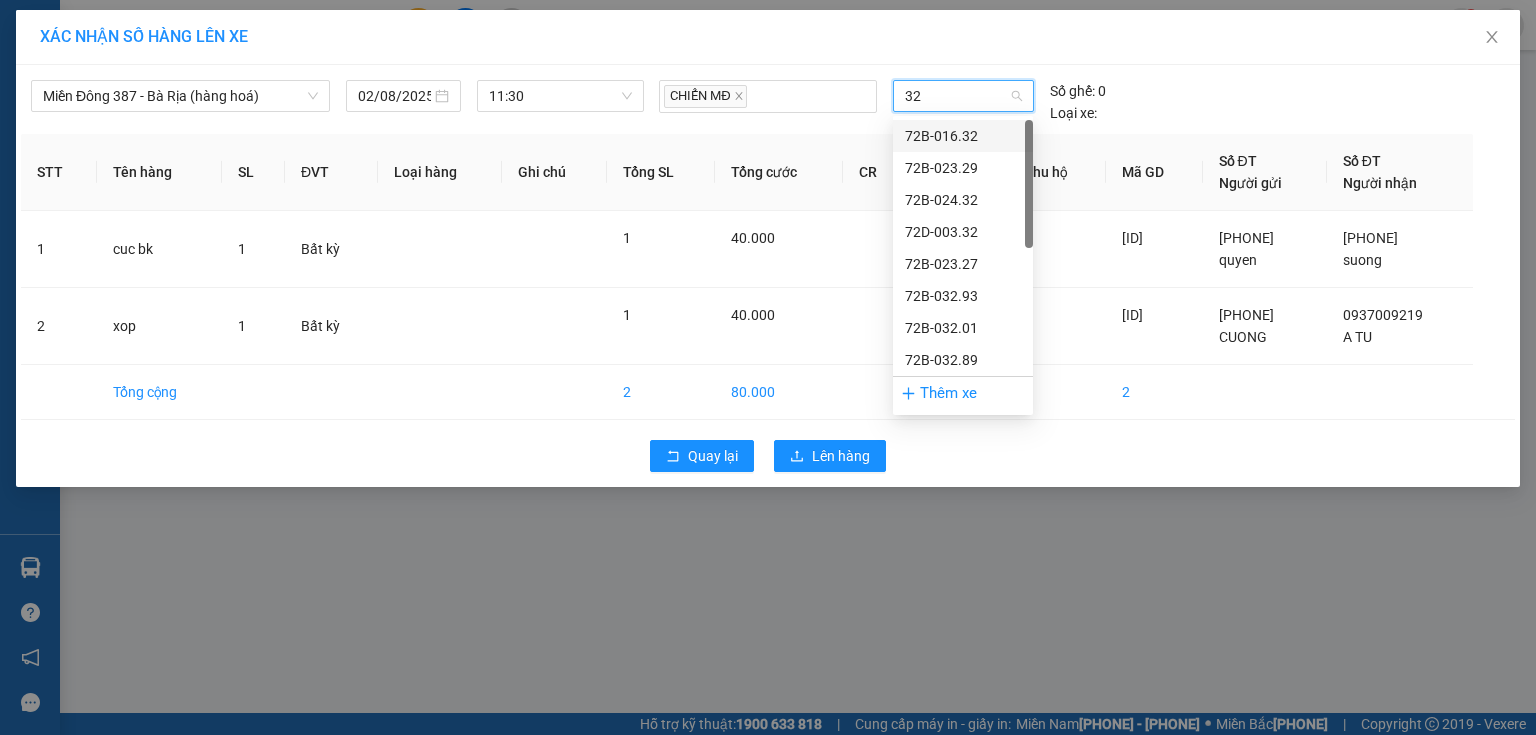 type on "329" 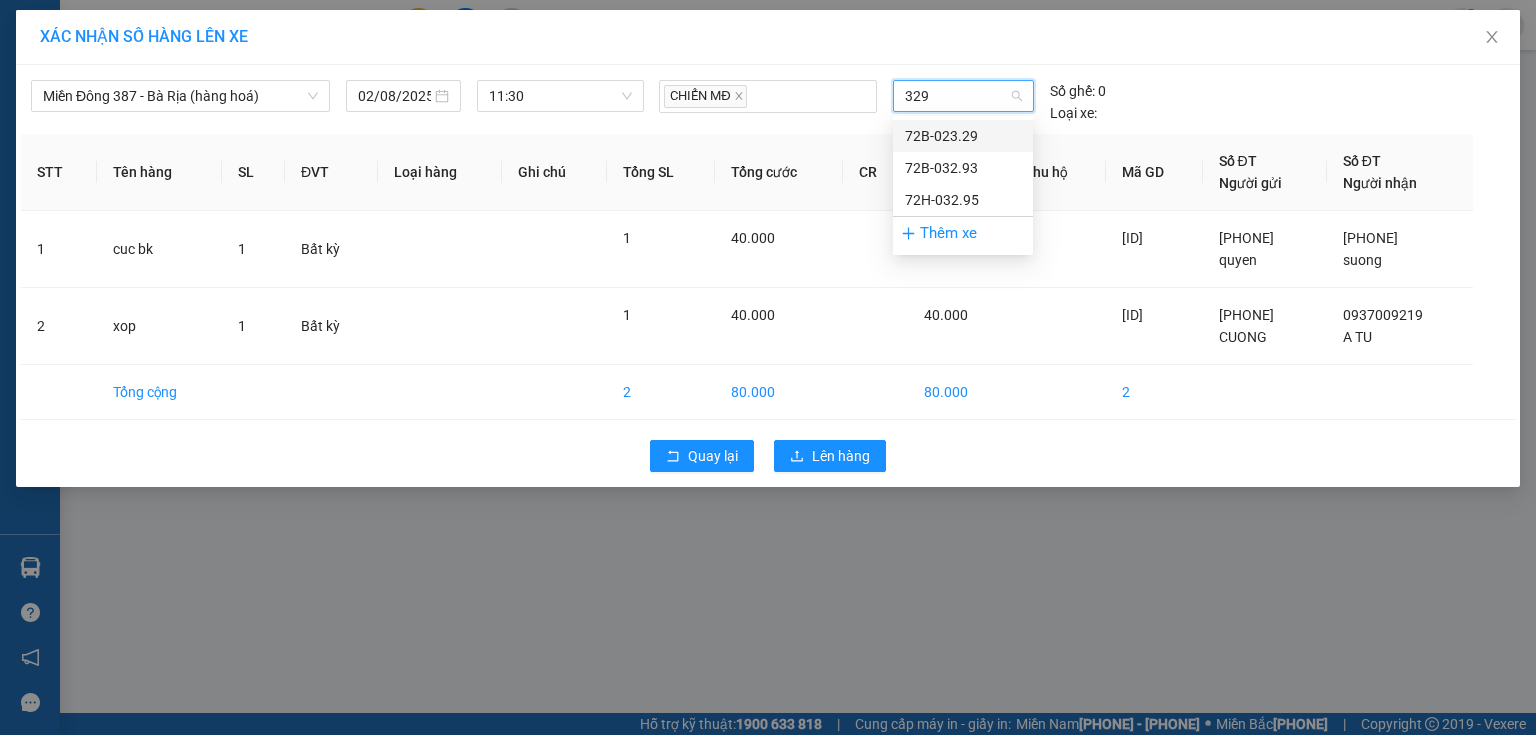 click on "72B-023.29" at bounding box center [963, 136] 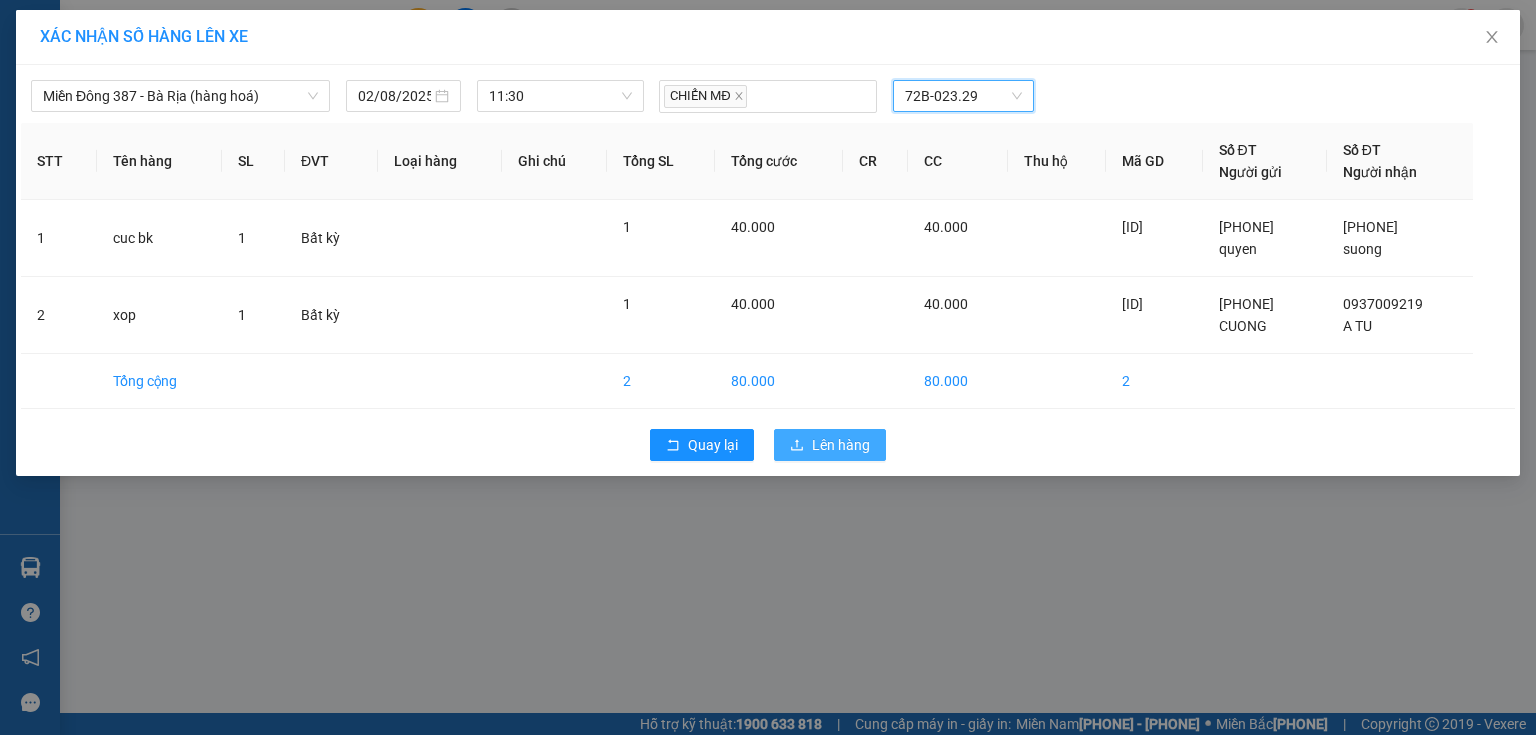 click on "Lên hàng" at bounding box center (841, 445) 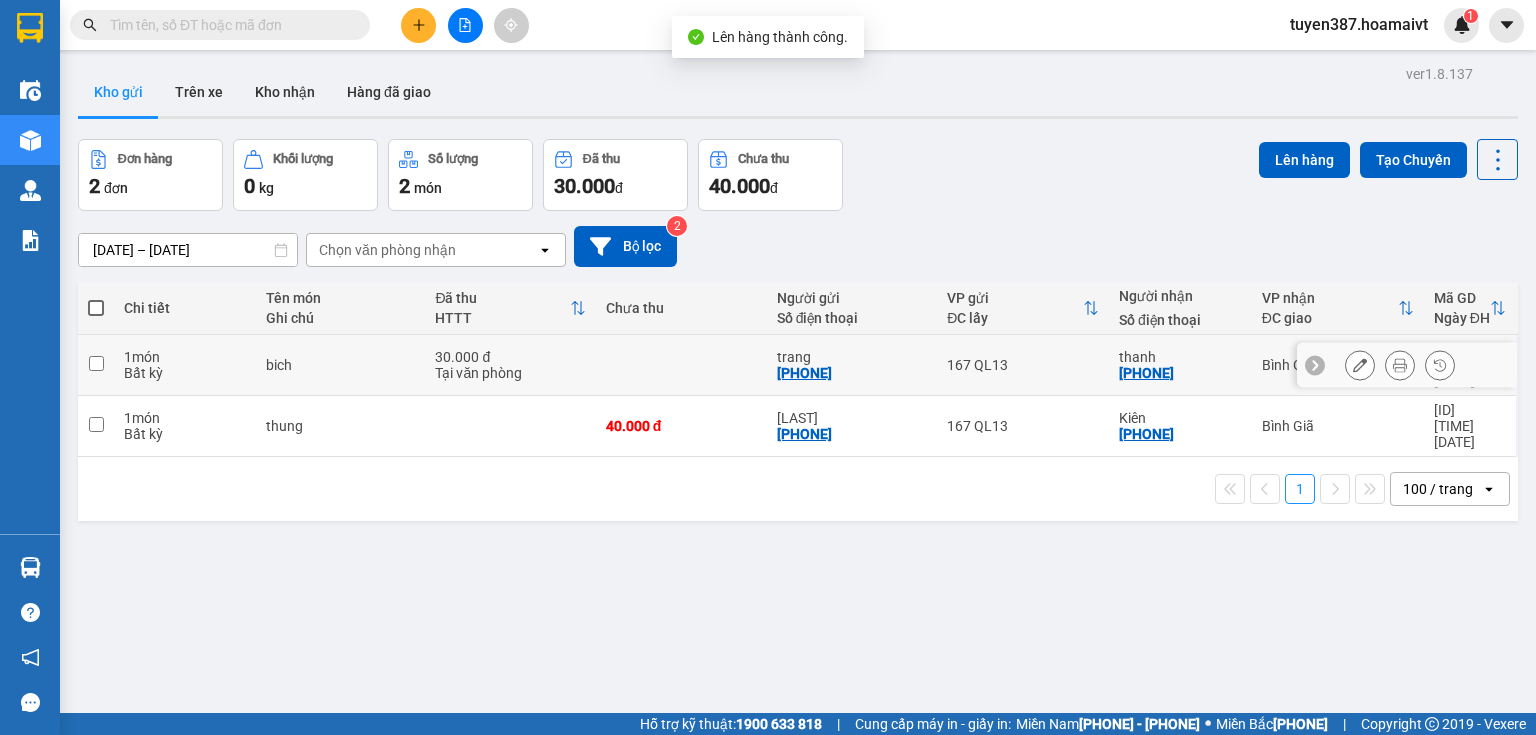 click on "167 QL13" at bounding box center (1023, 365) 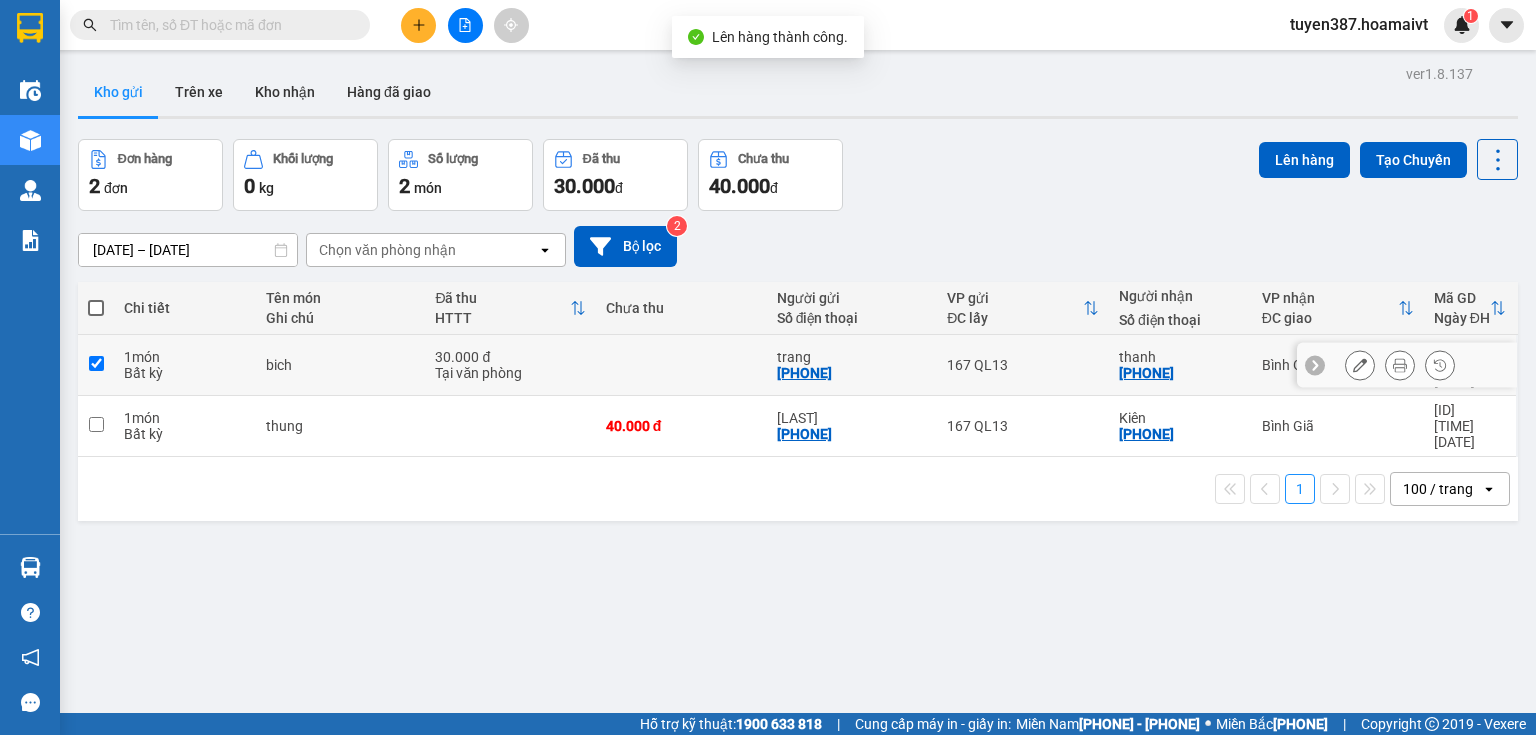 checkbox on "true" 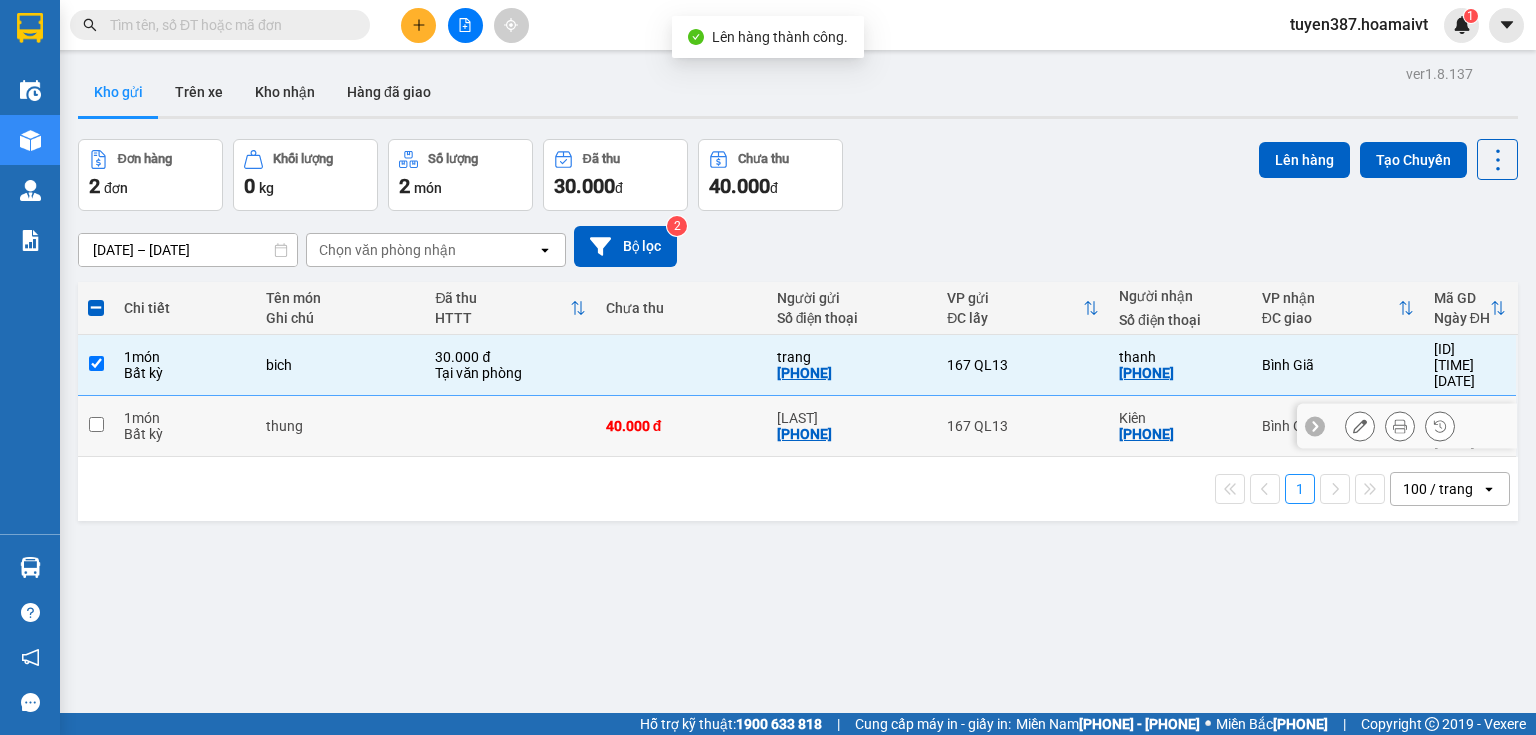 click on "167 QL13" at bounding box center (1023, 426) 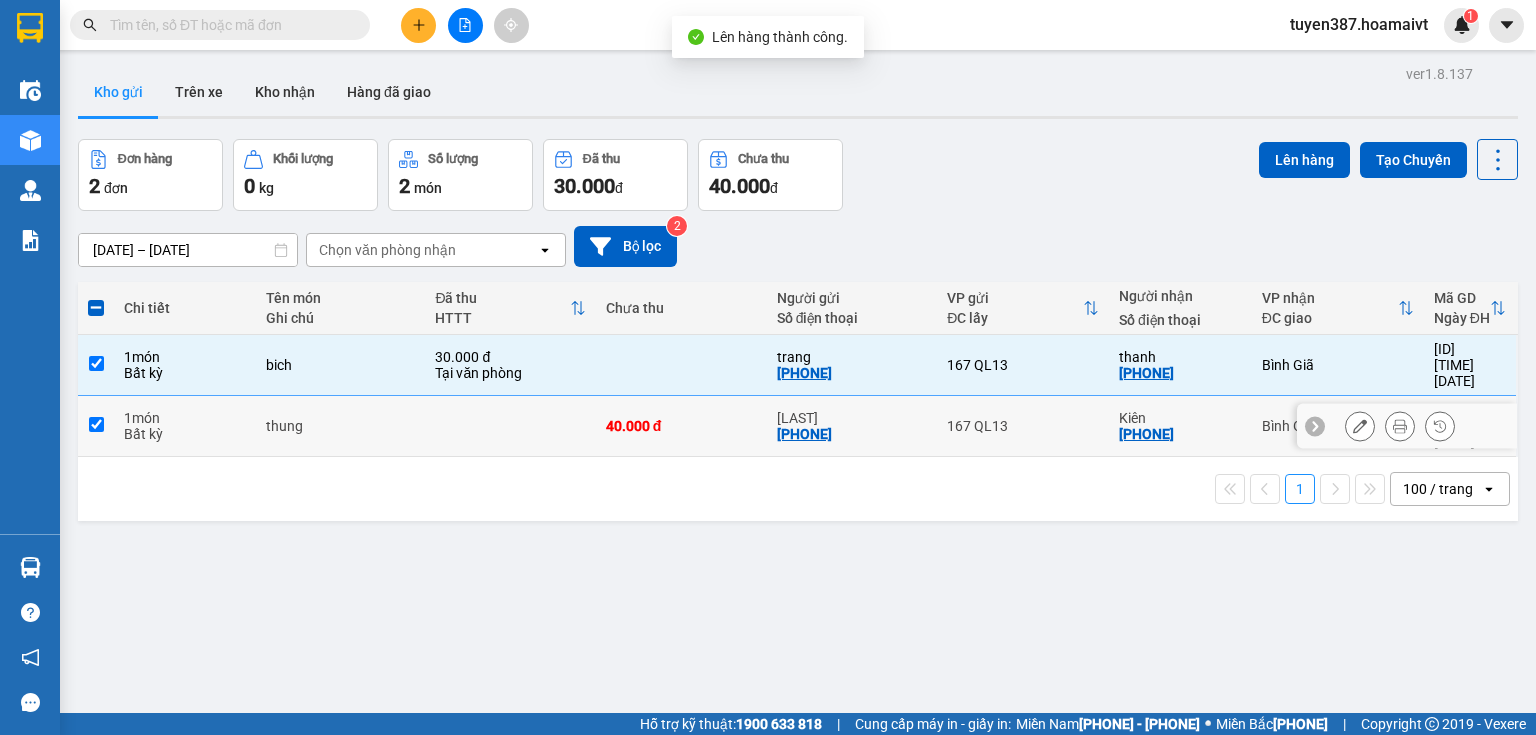 checkbox on "true" 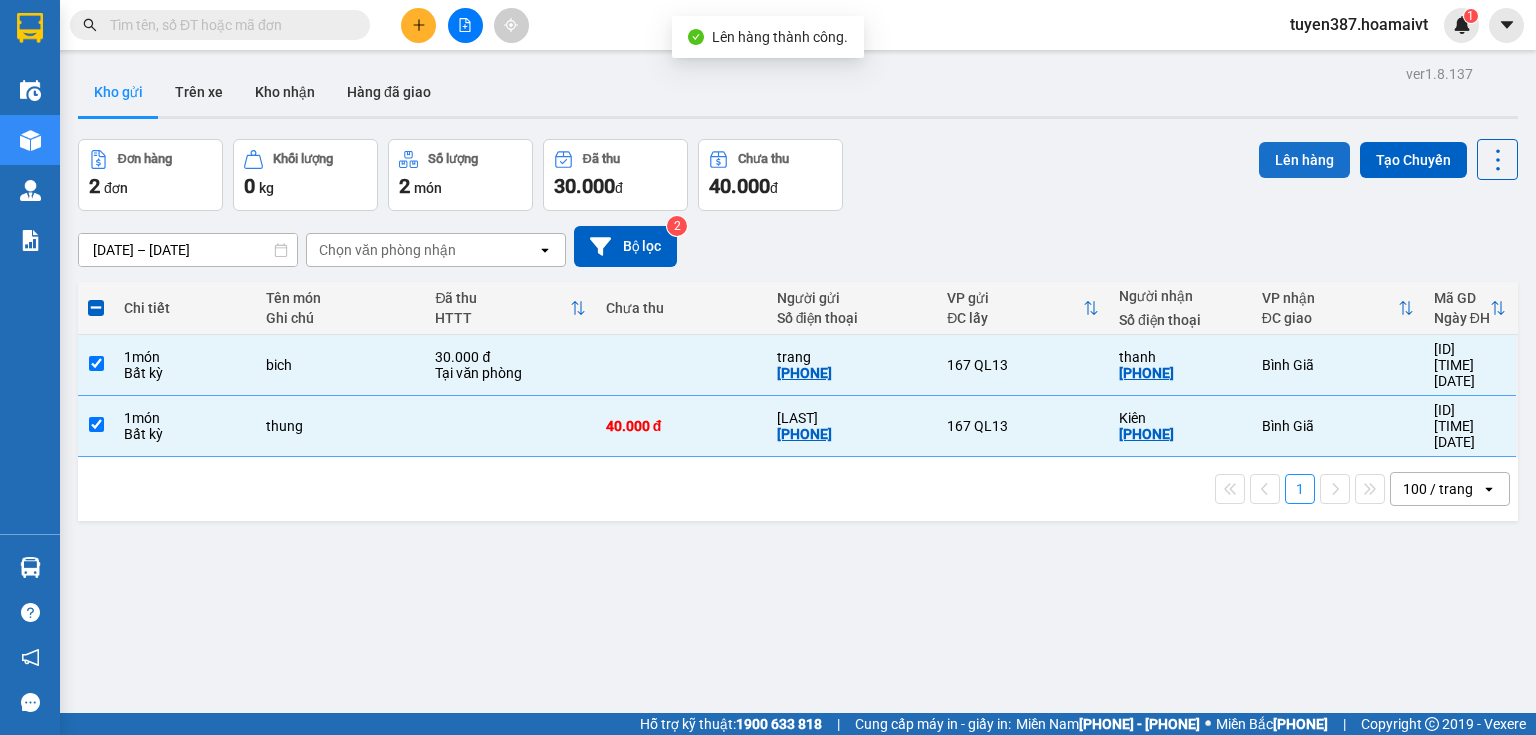 click on "Lên hàng" at bounding box center (1304, 160) 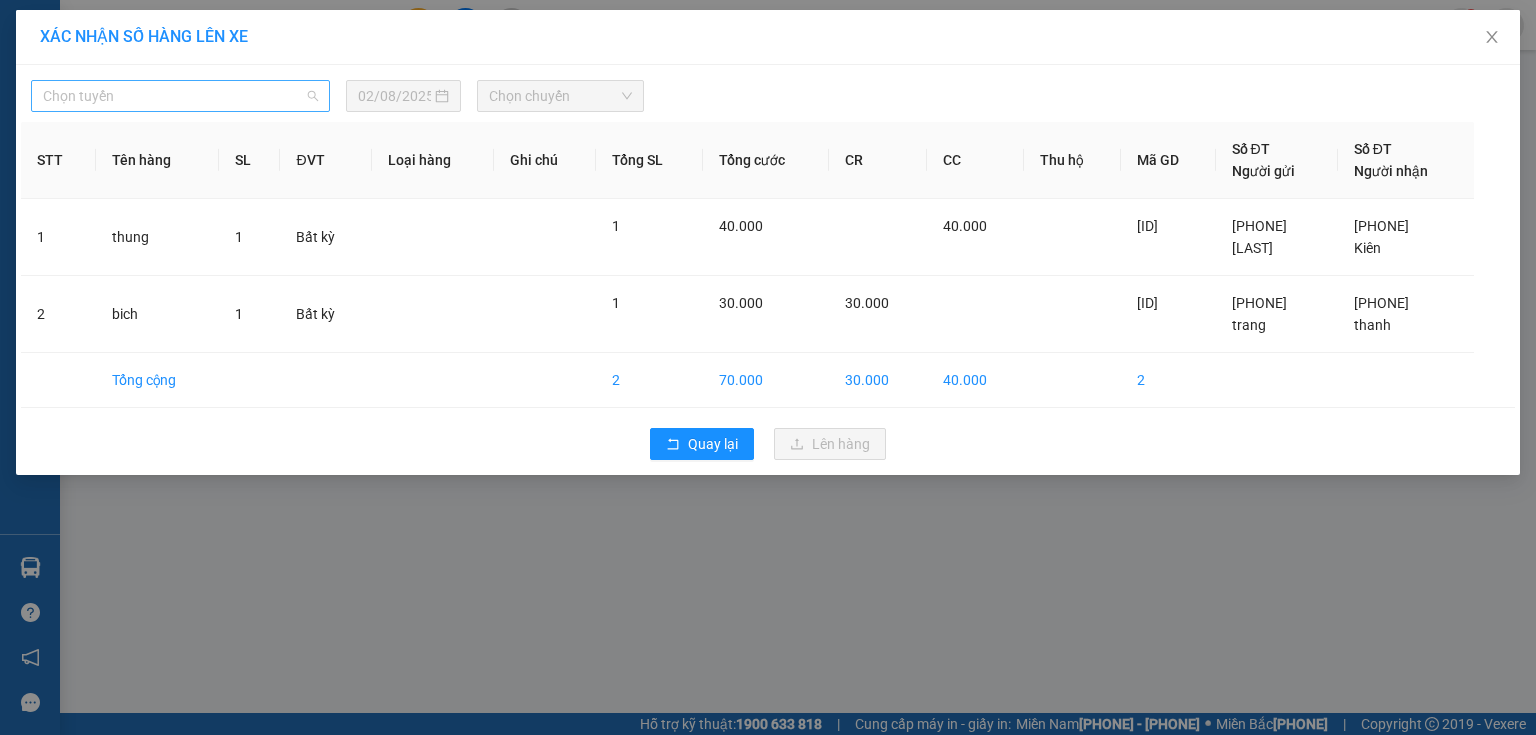 click on "Chọn tuyến" at bounding box center [180, 96] 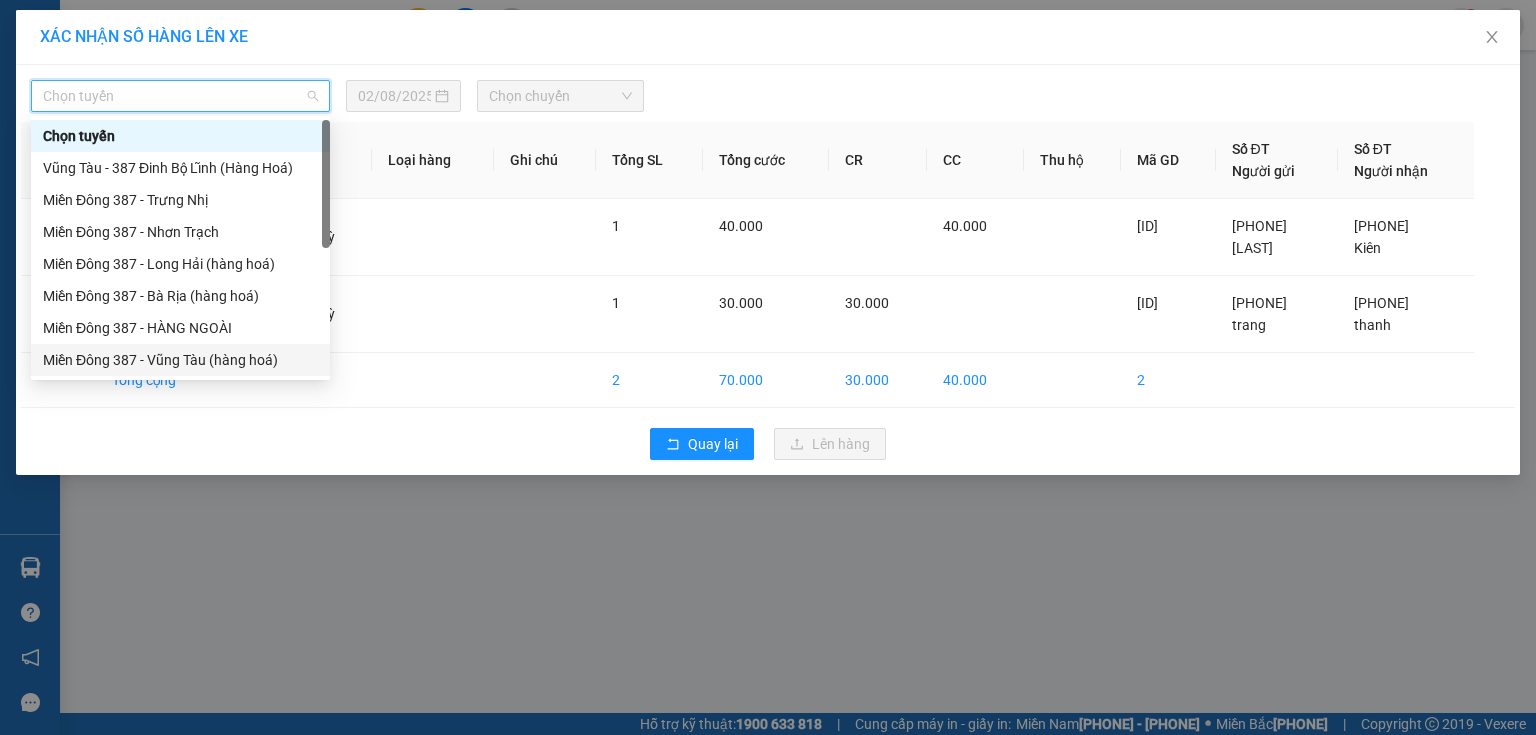 drag, startPoint x: 139, startPoint y: 353, endPoint x: 157, endPoint y: 348, distance: 18.681541 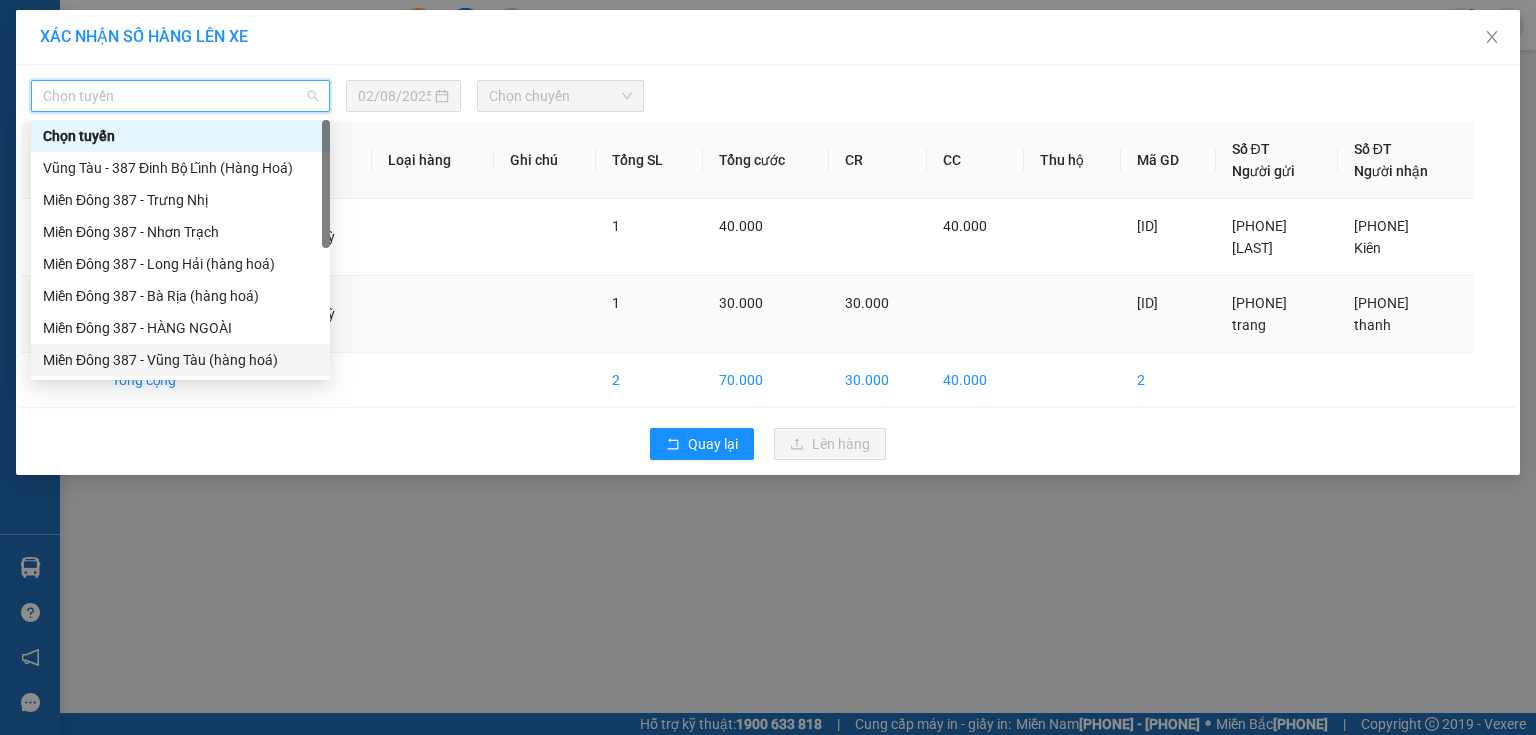 click on "Miền Đông 387 - Vũng Tàu (hàng hoá)" at bounding box center (180, 360) 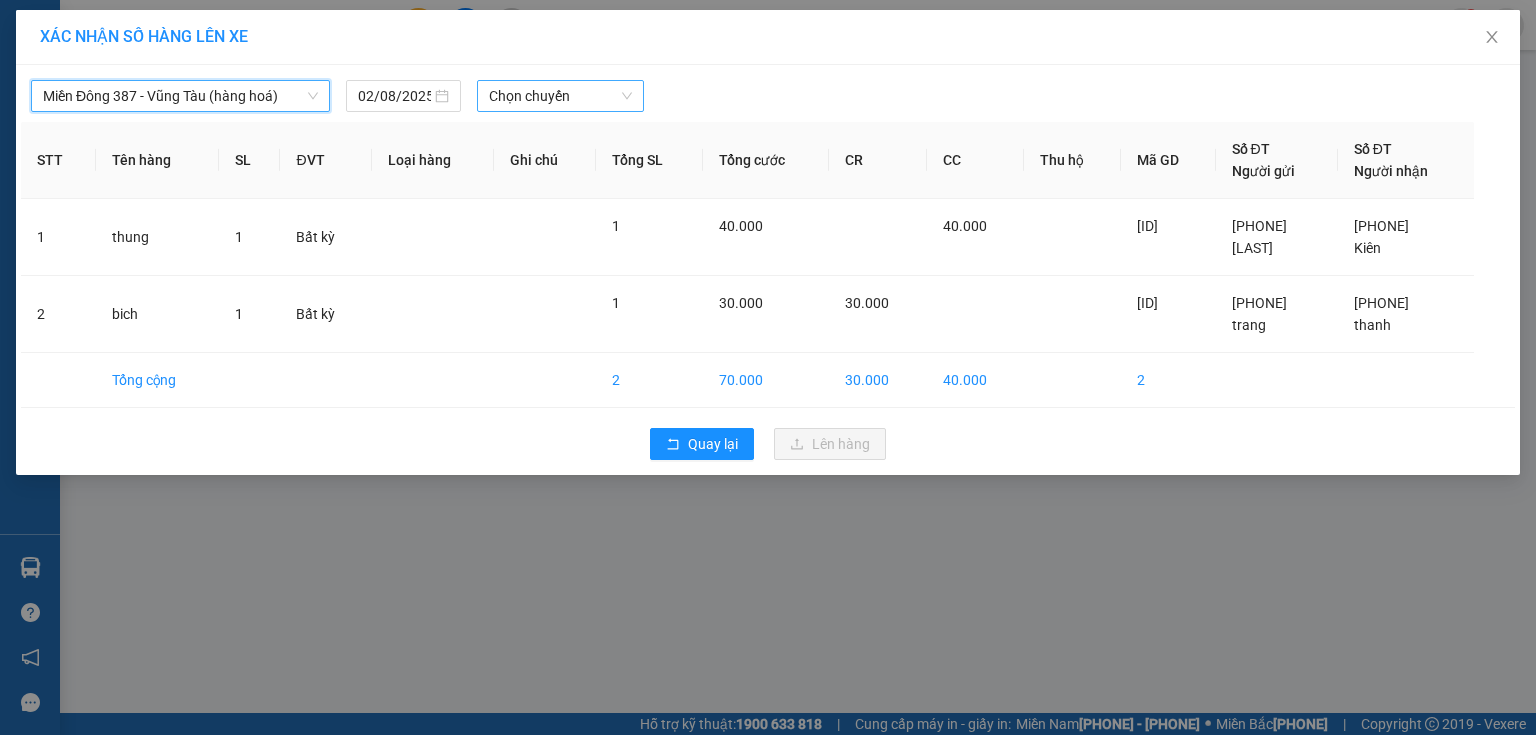 click on "Chọn chuyến" at bounding box center [561, 96] 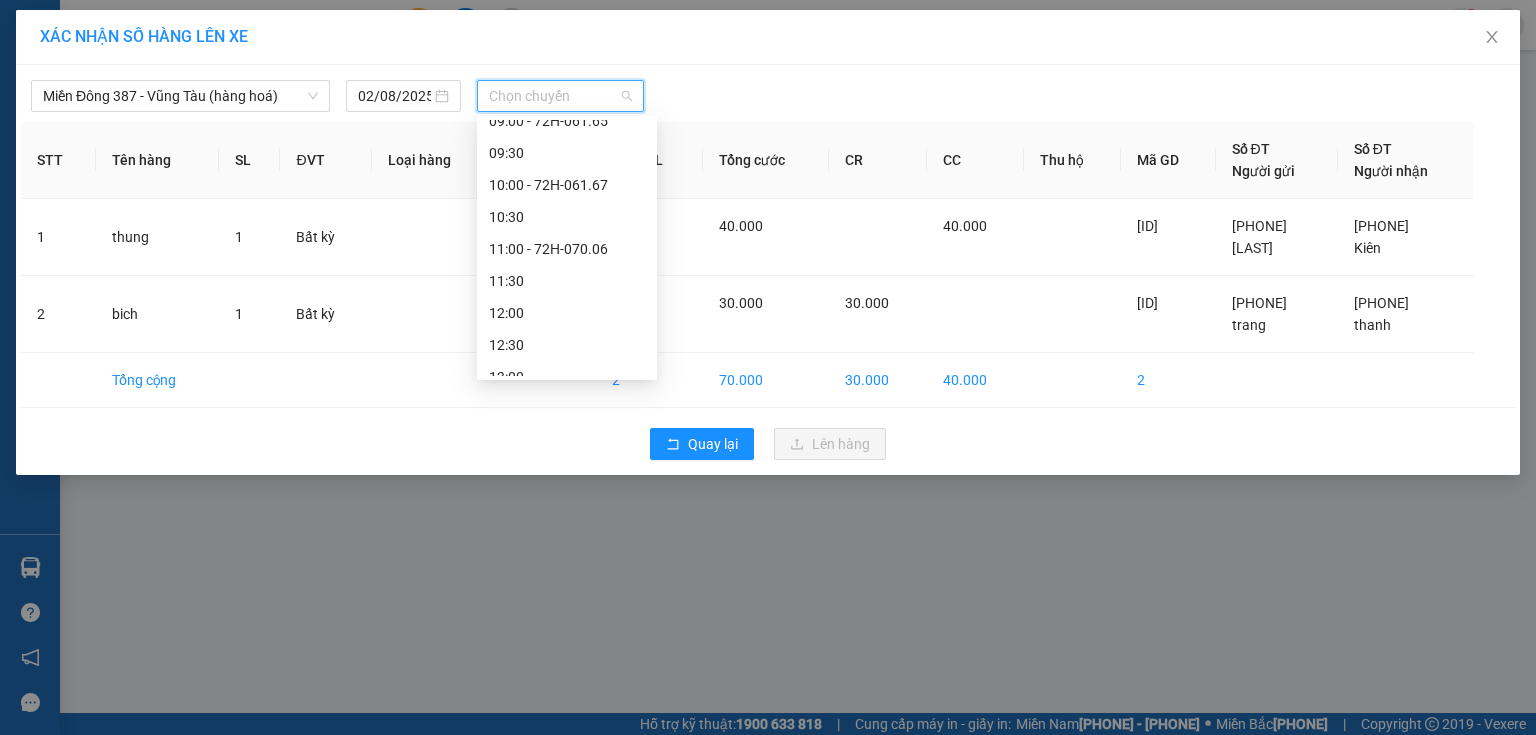 scroll, scrollTop: 240, scrollLeft: 0, axis: vertical 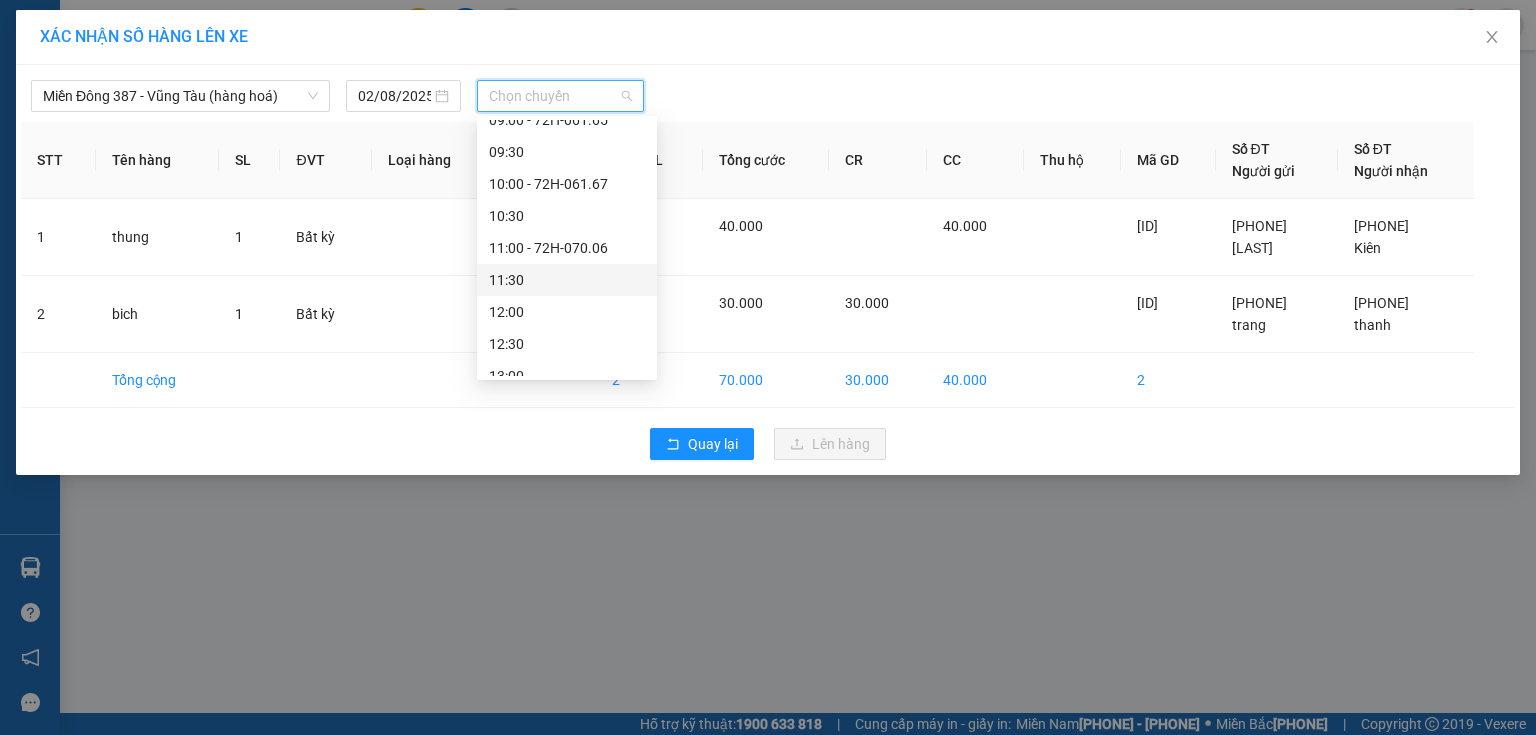 click on "11:30" at bounding box center [567, 280] 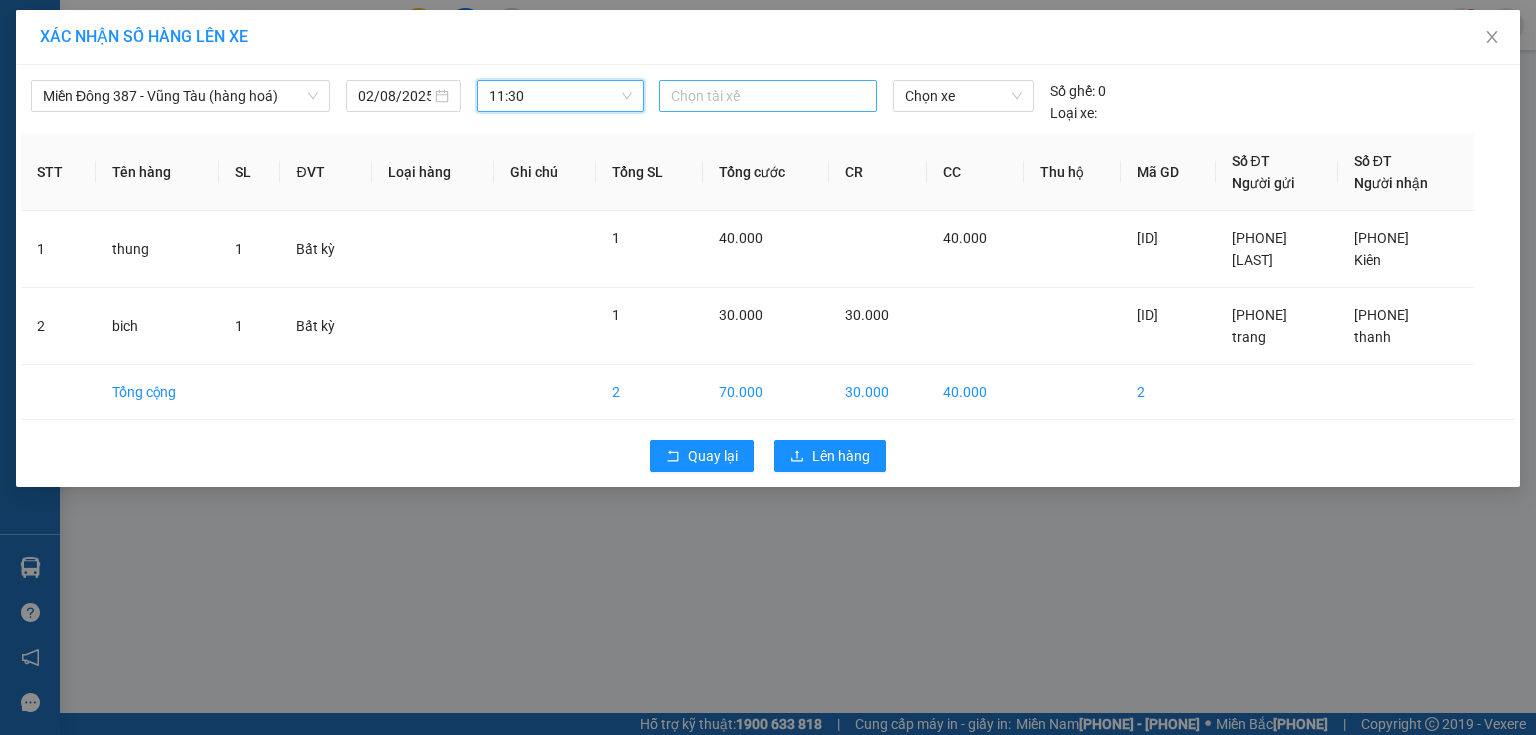 click at bounding box center (768, 96) 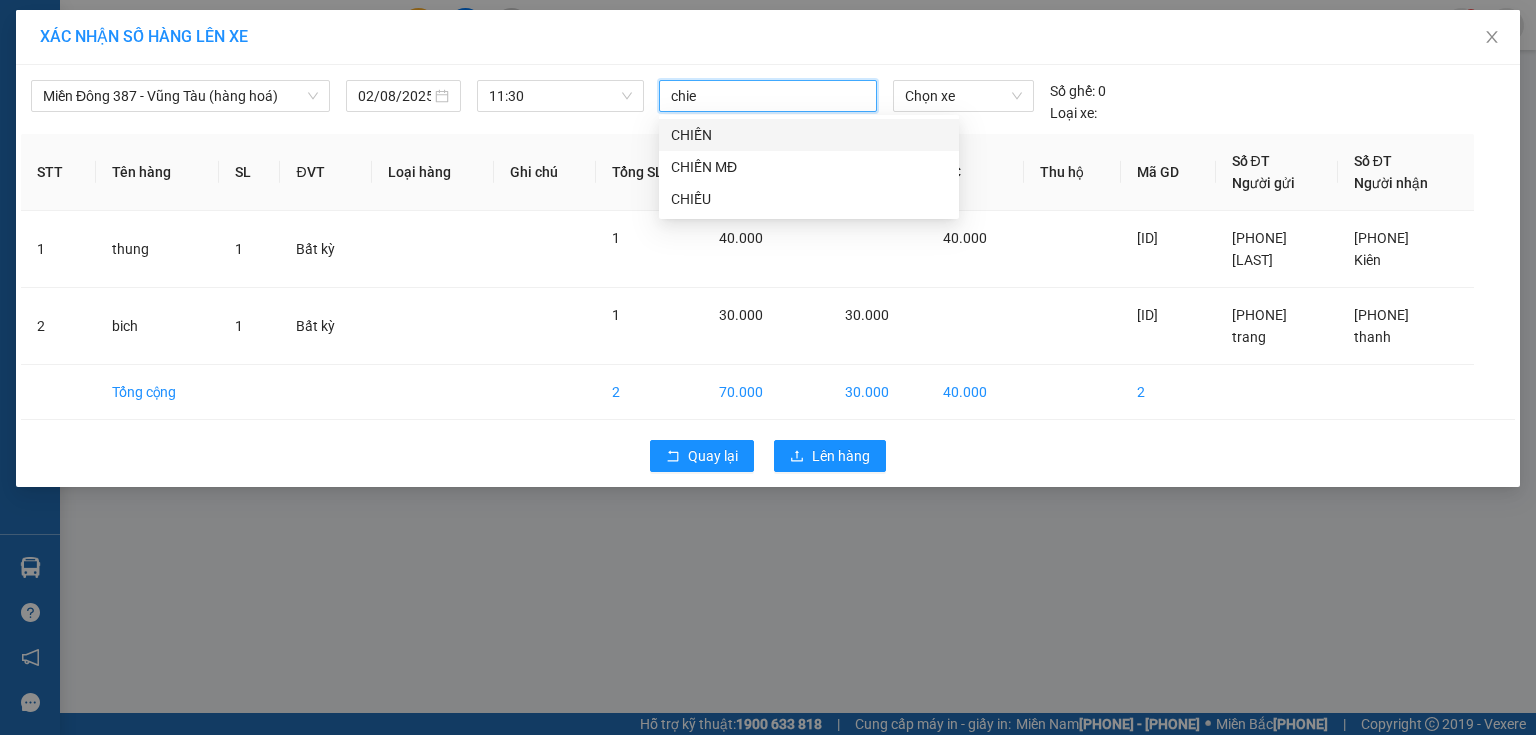type on "chien" 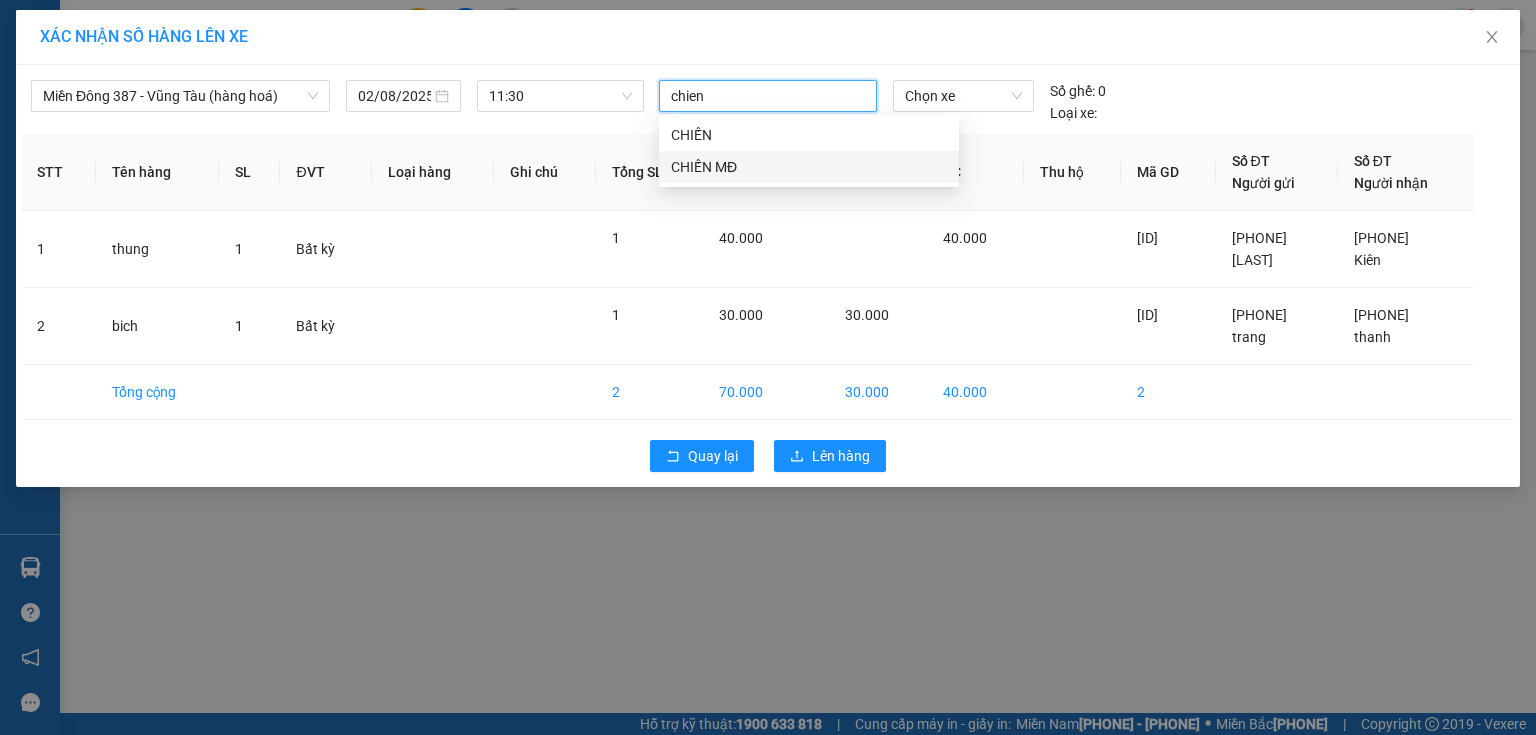 click on "CHIẾN MĐ" at bounding box center [809, 167] 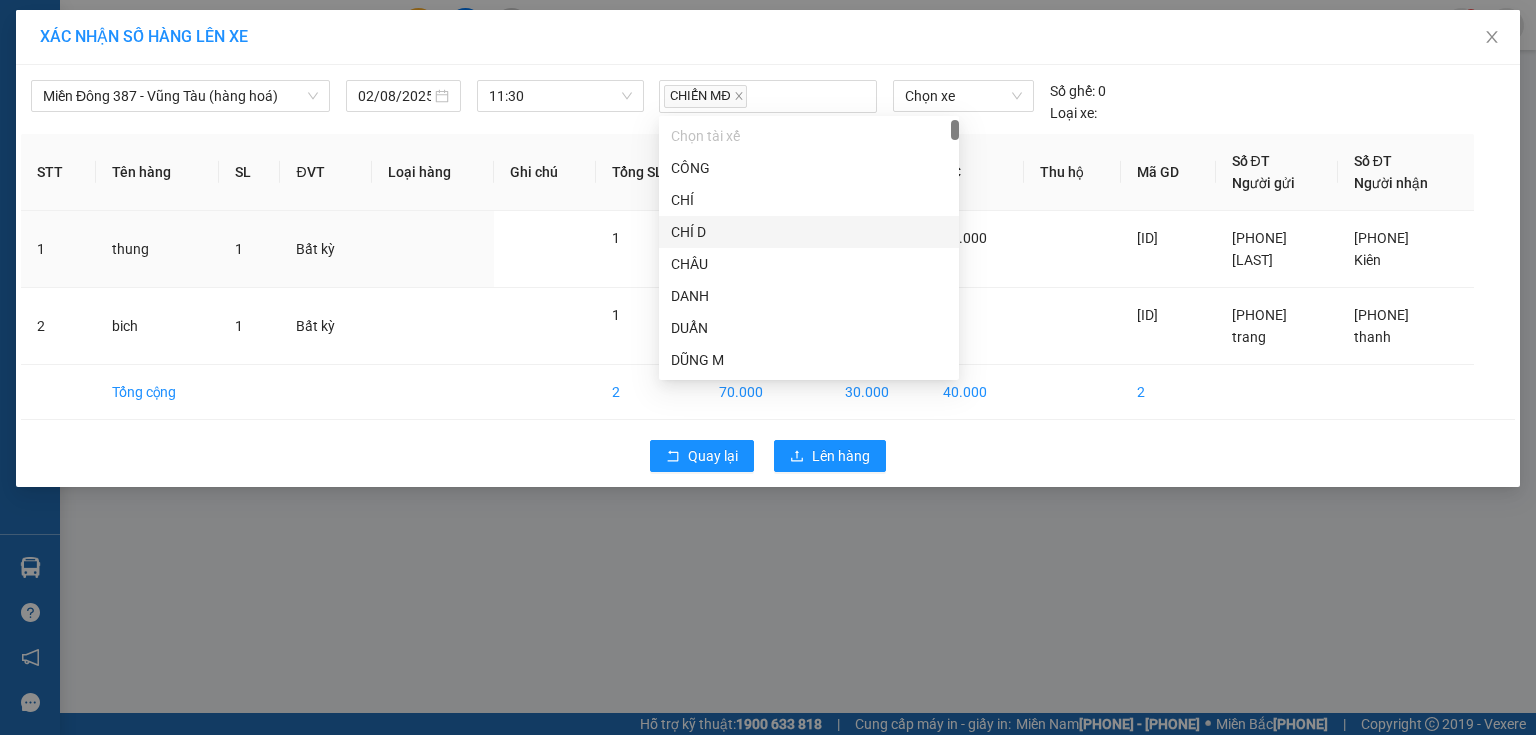 drag, startPoint x: 984, startPoint y: 233, endPoint x: 997, endPoint y: 140, distance: 93.904205 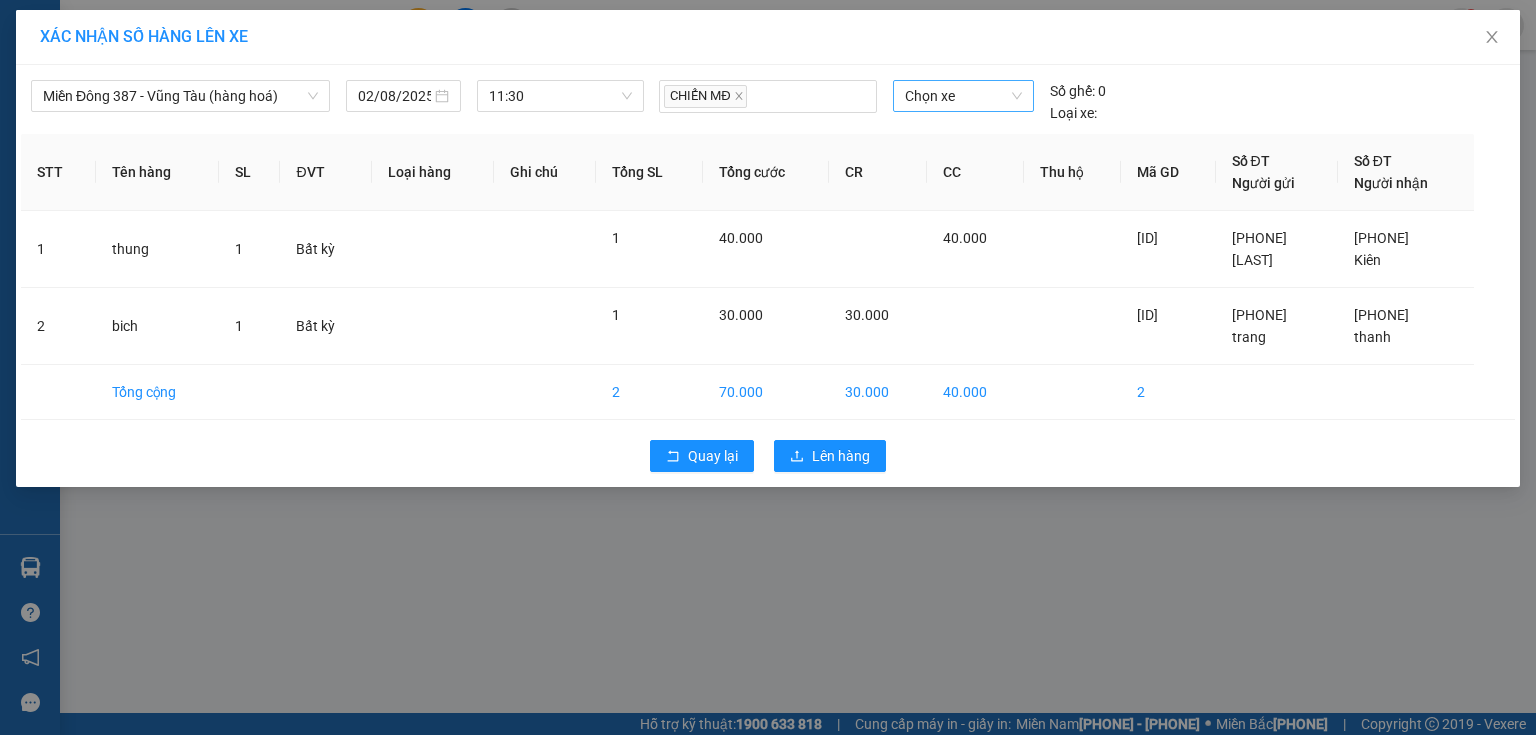 click on "Chọn xe" at bounding box center (963, 96) 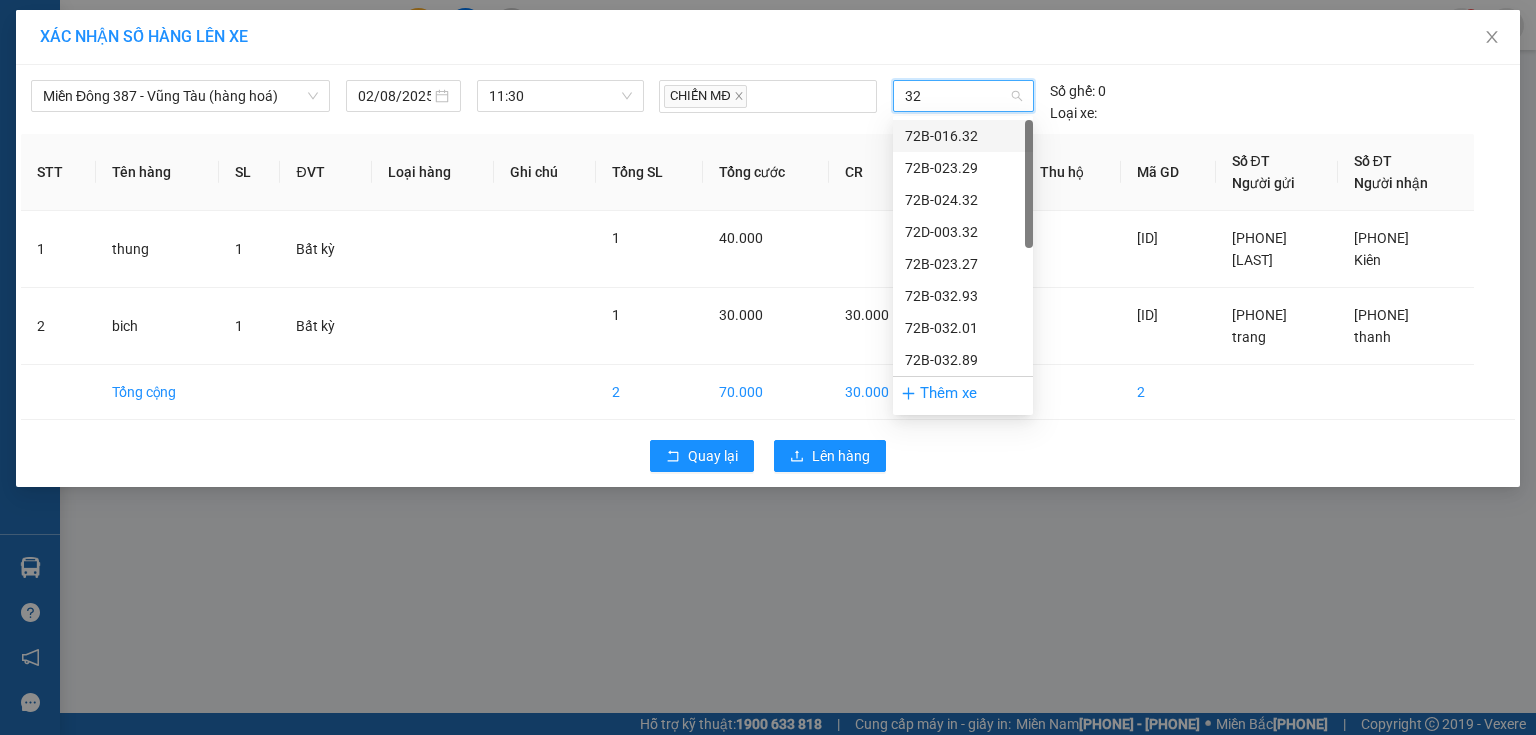 type on "329" 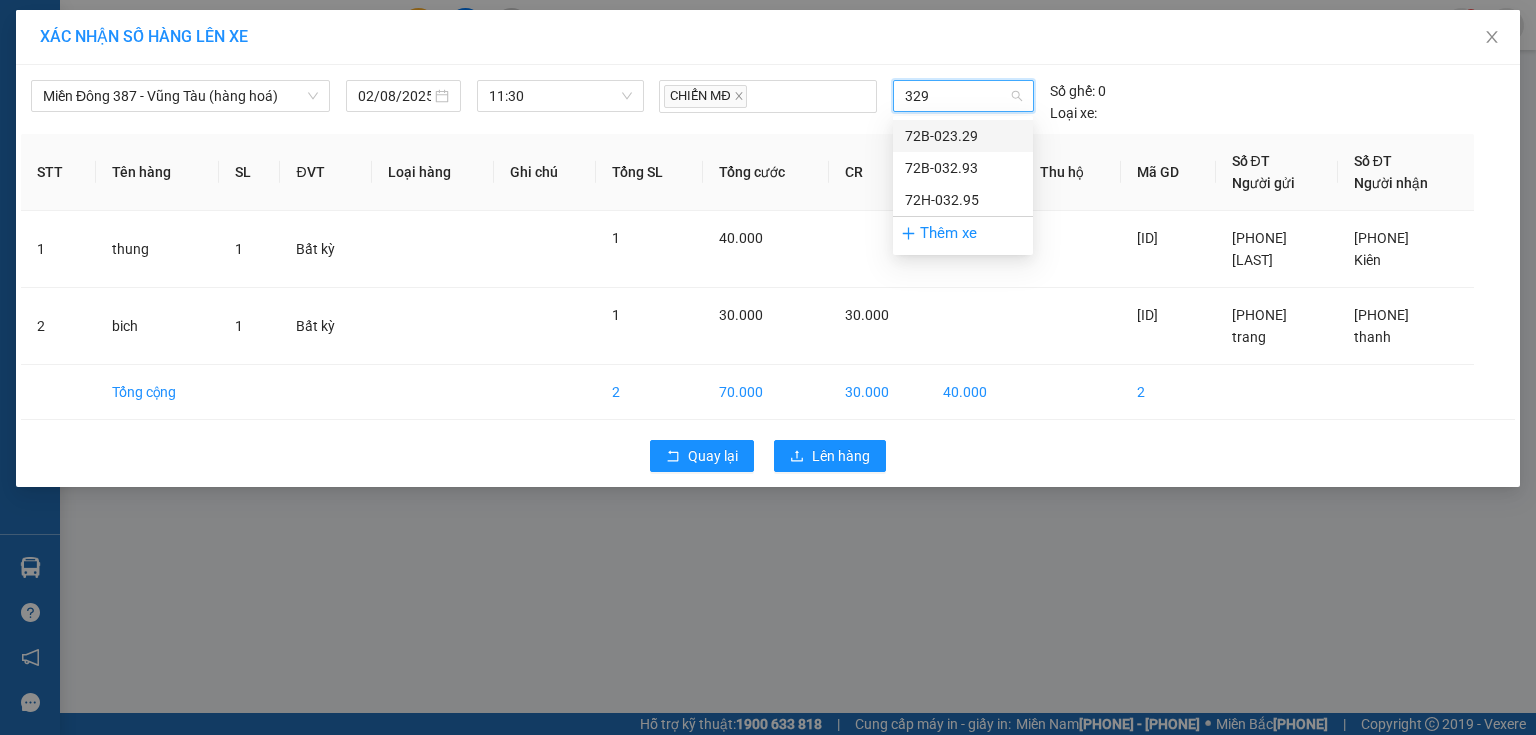 click on "72B-023.29" at bounding box center [963, 136] 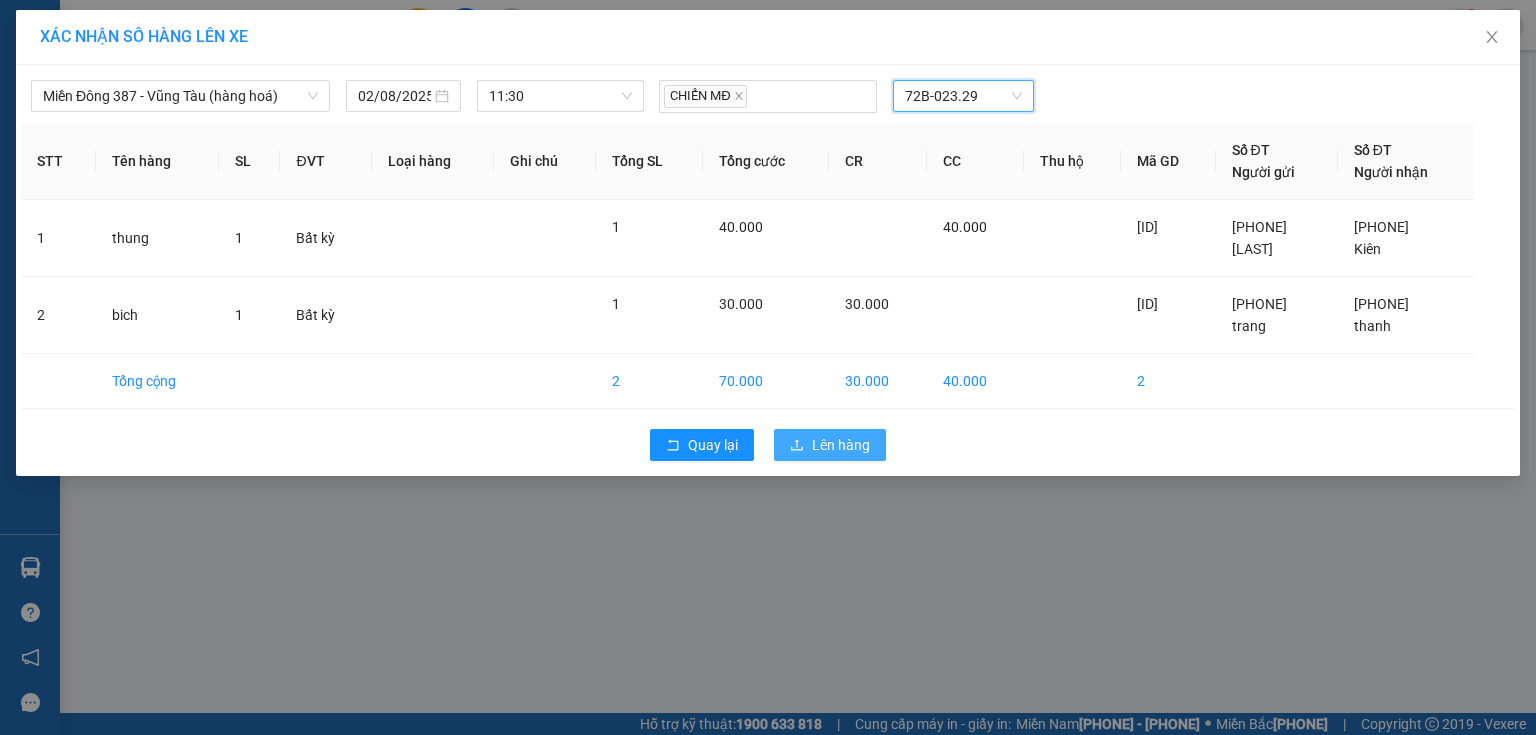 click on "Lên hàng" at bounding box center [841, 445] 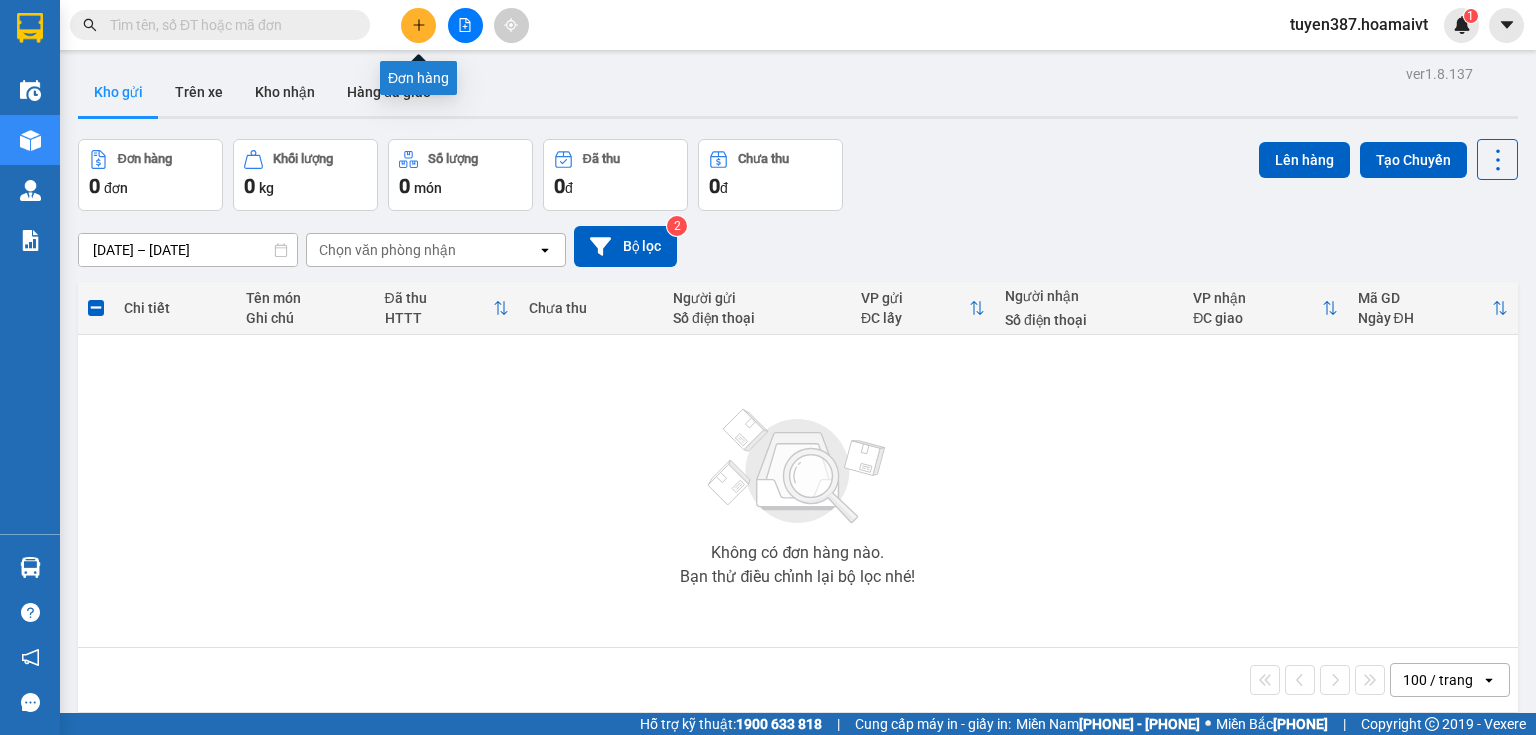 click at bounding box center [418, 25] 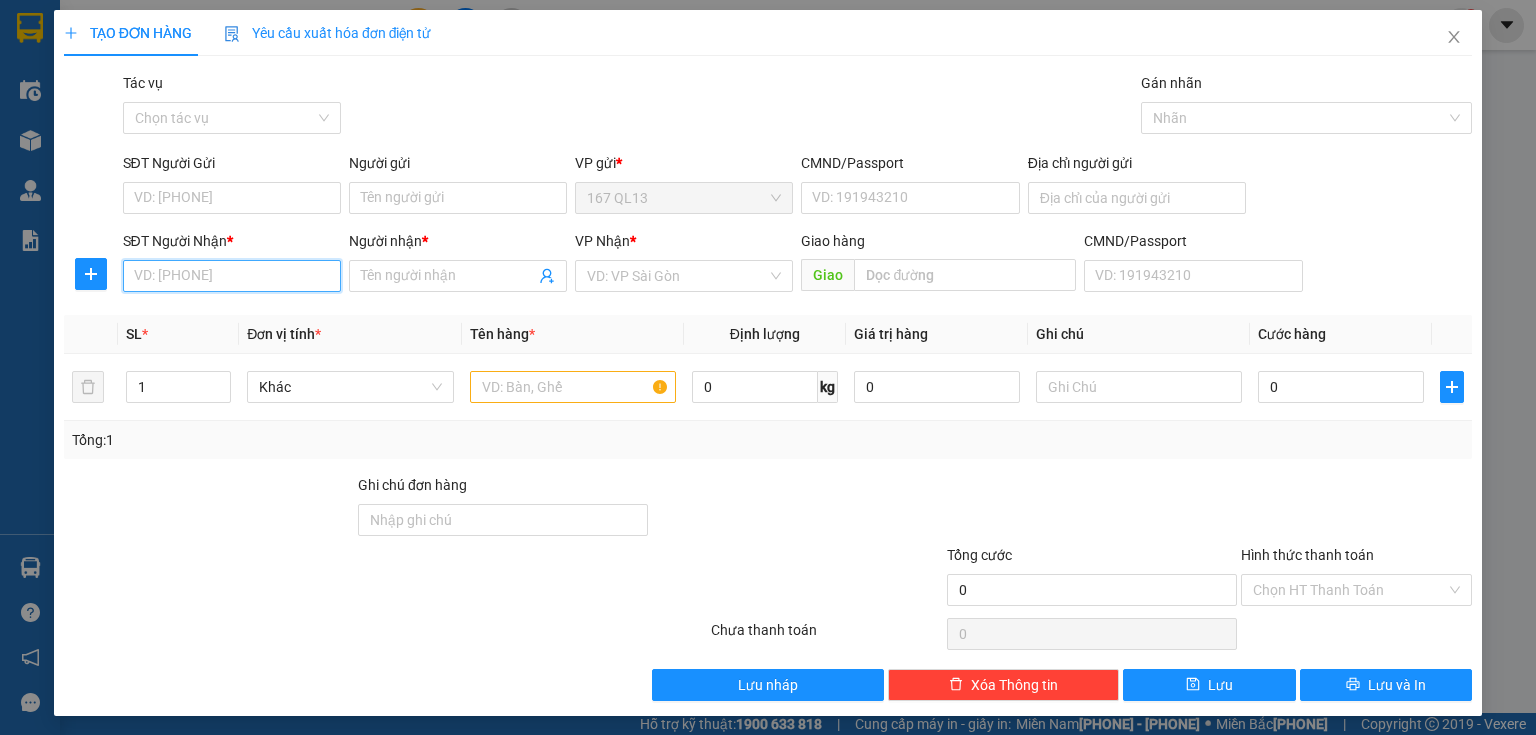 click on "SĐT Người Nhận  *" at bounding box center (232, 276) 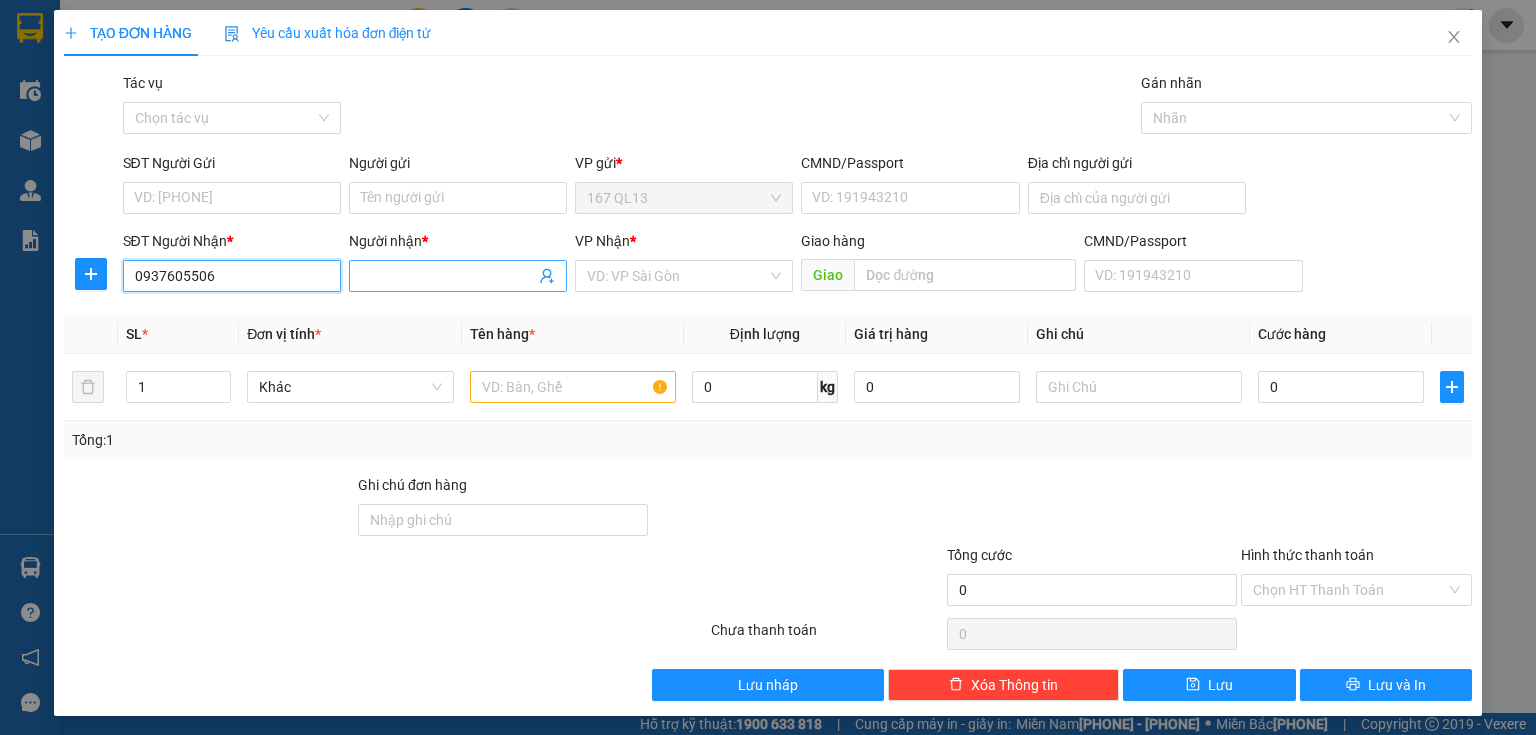 type on "0937605506" 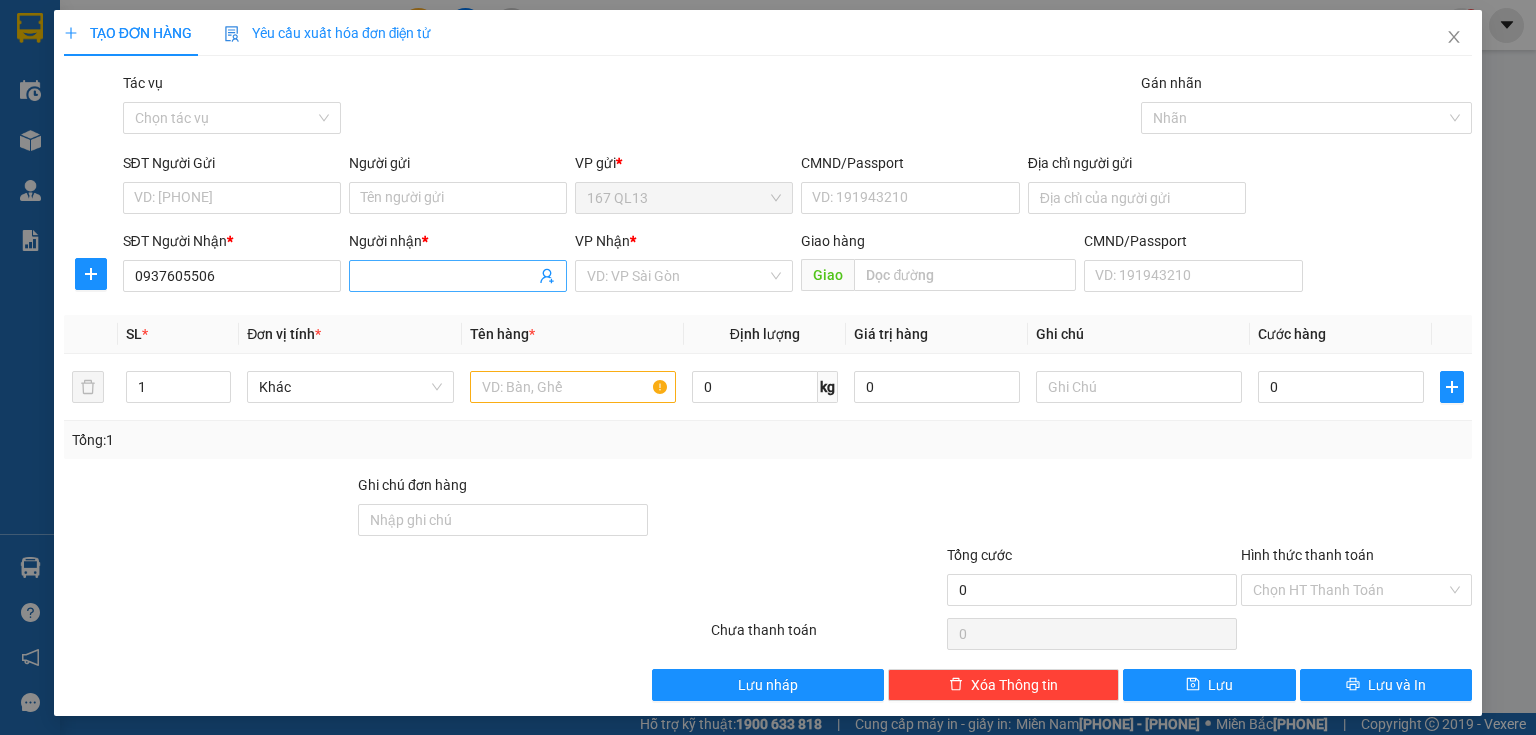 click on "Người nhận  *" at bounding box center (448, 276) 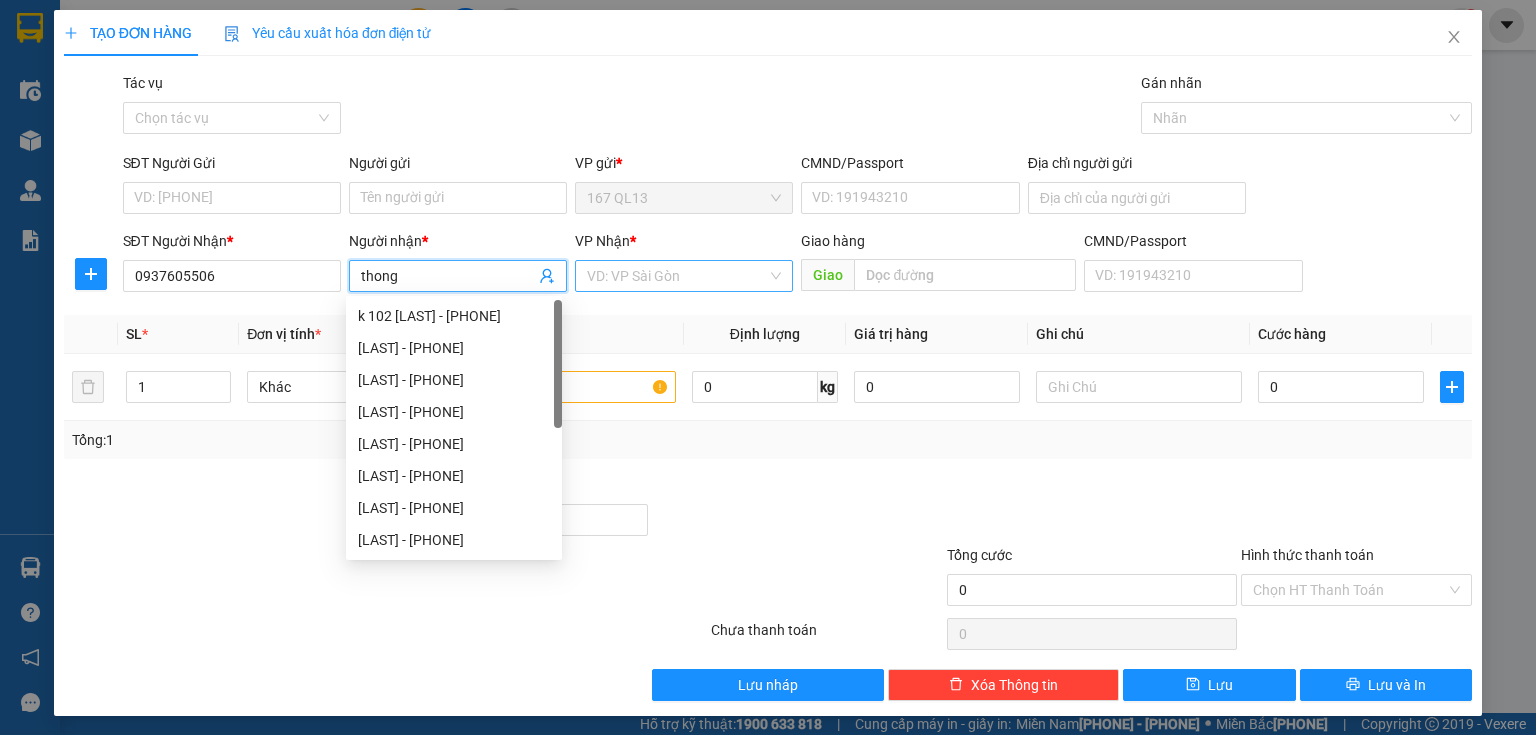 type on "thong" 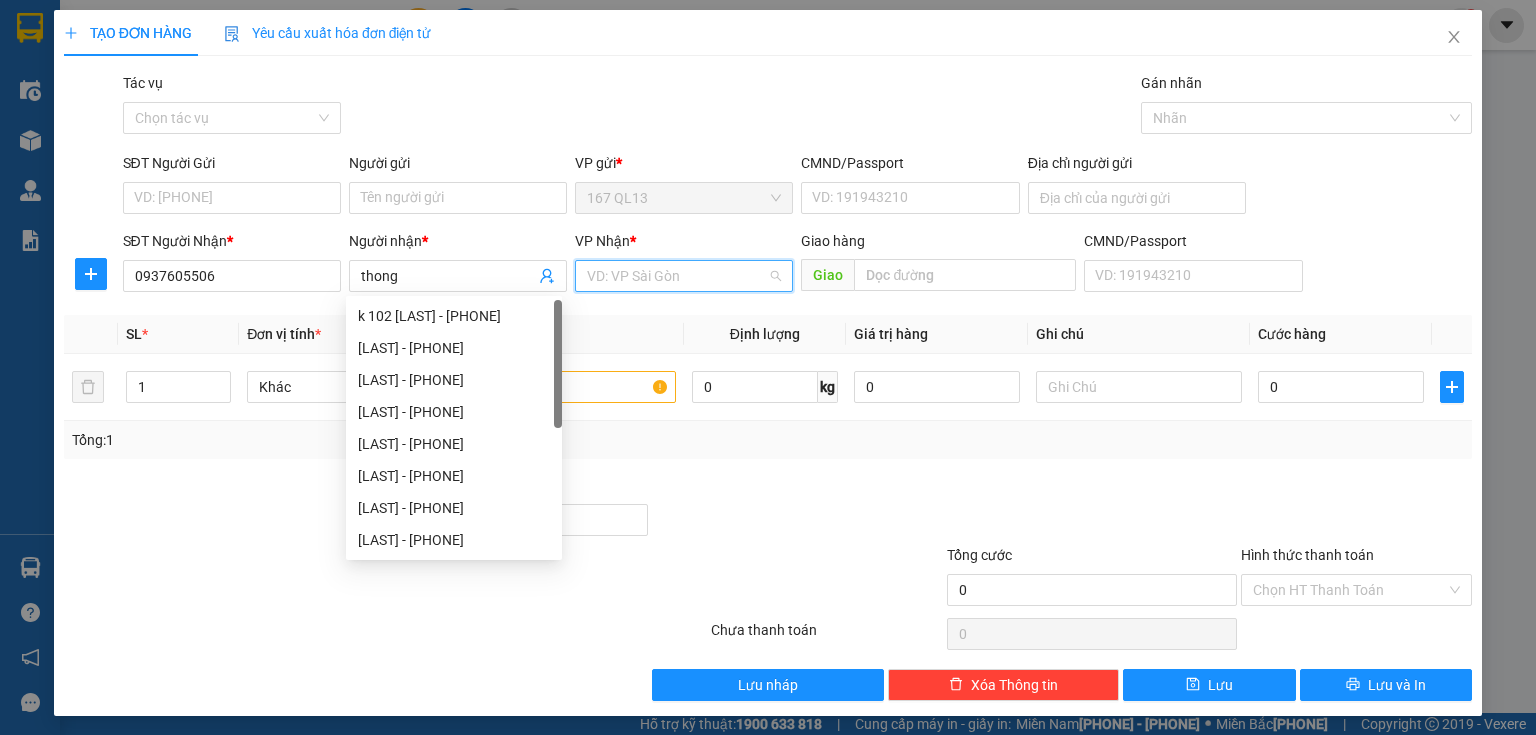 click at bounding box center [677, 276] 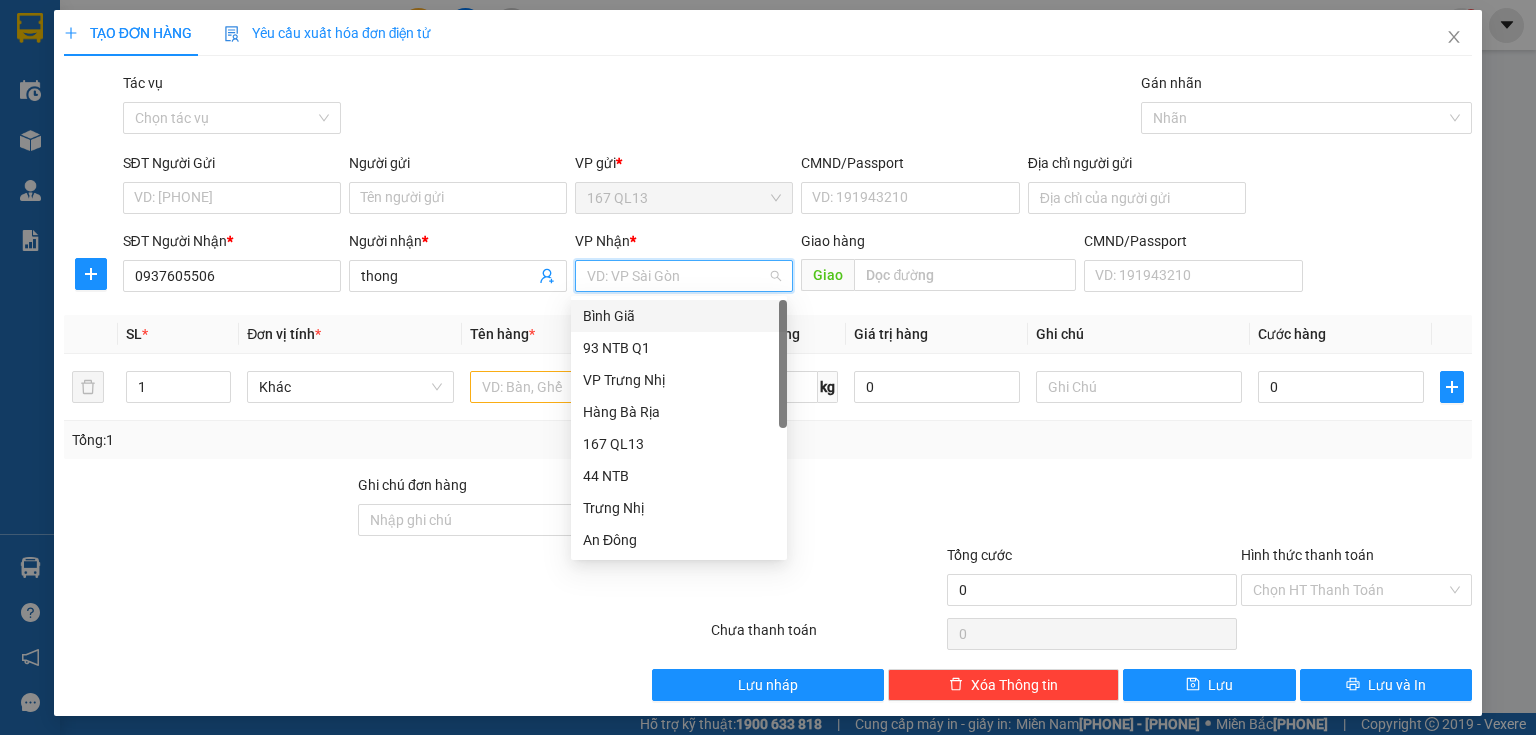 click on "Bình Giã" at bounding box center [679, 316] 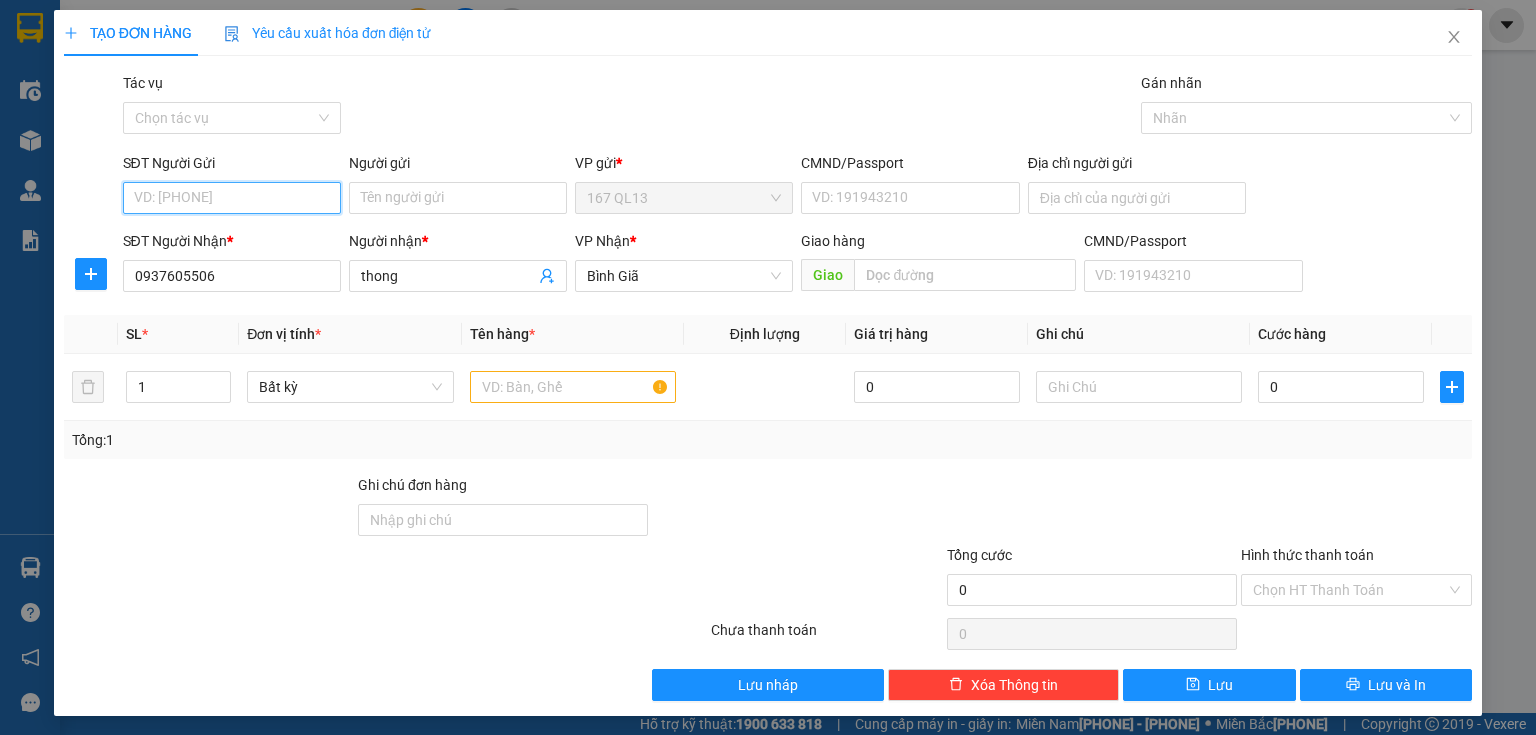 click on "SĐT Người Gửi" at bounding box center (232, 198) 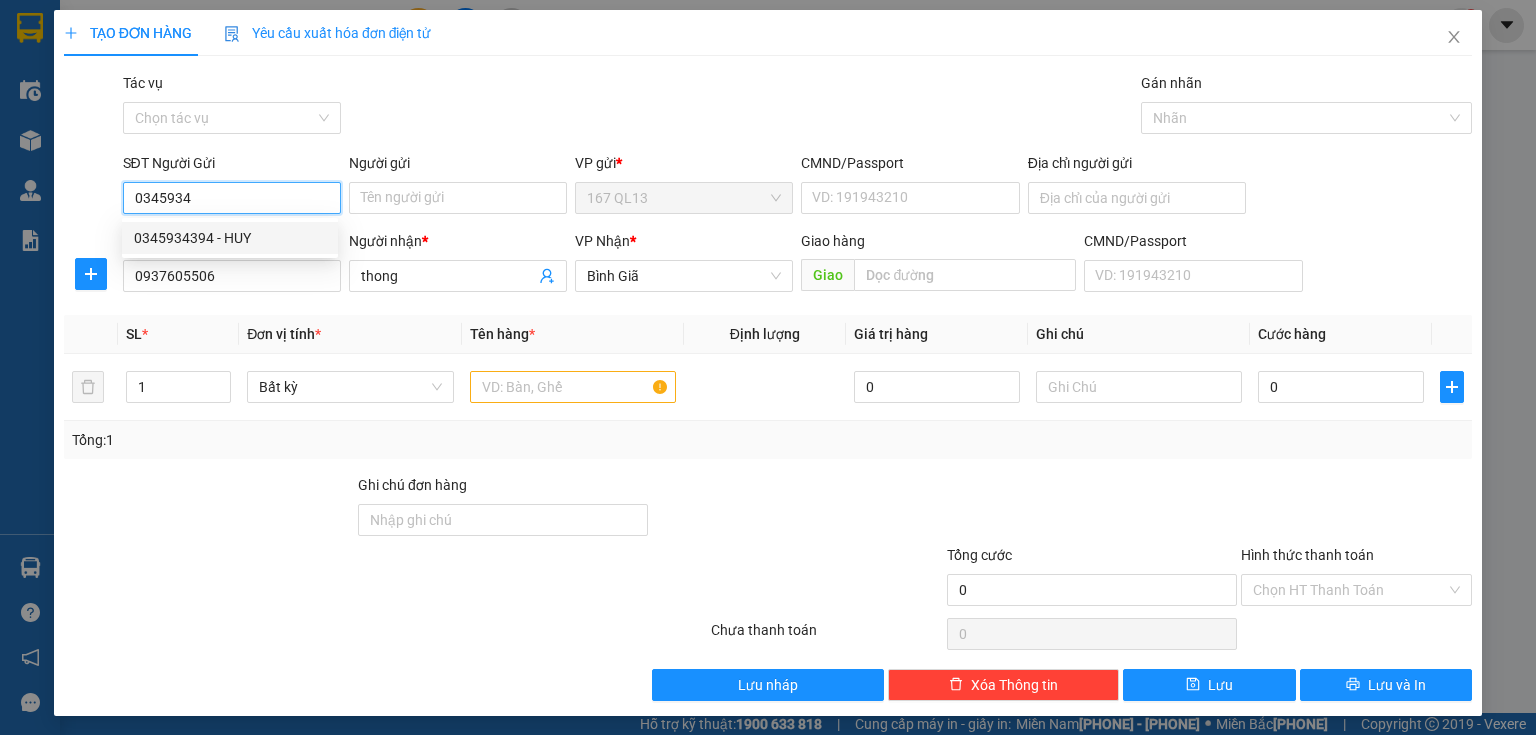 click on "0345934394 - HUY" at bounding box center (230, 238) 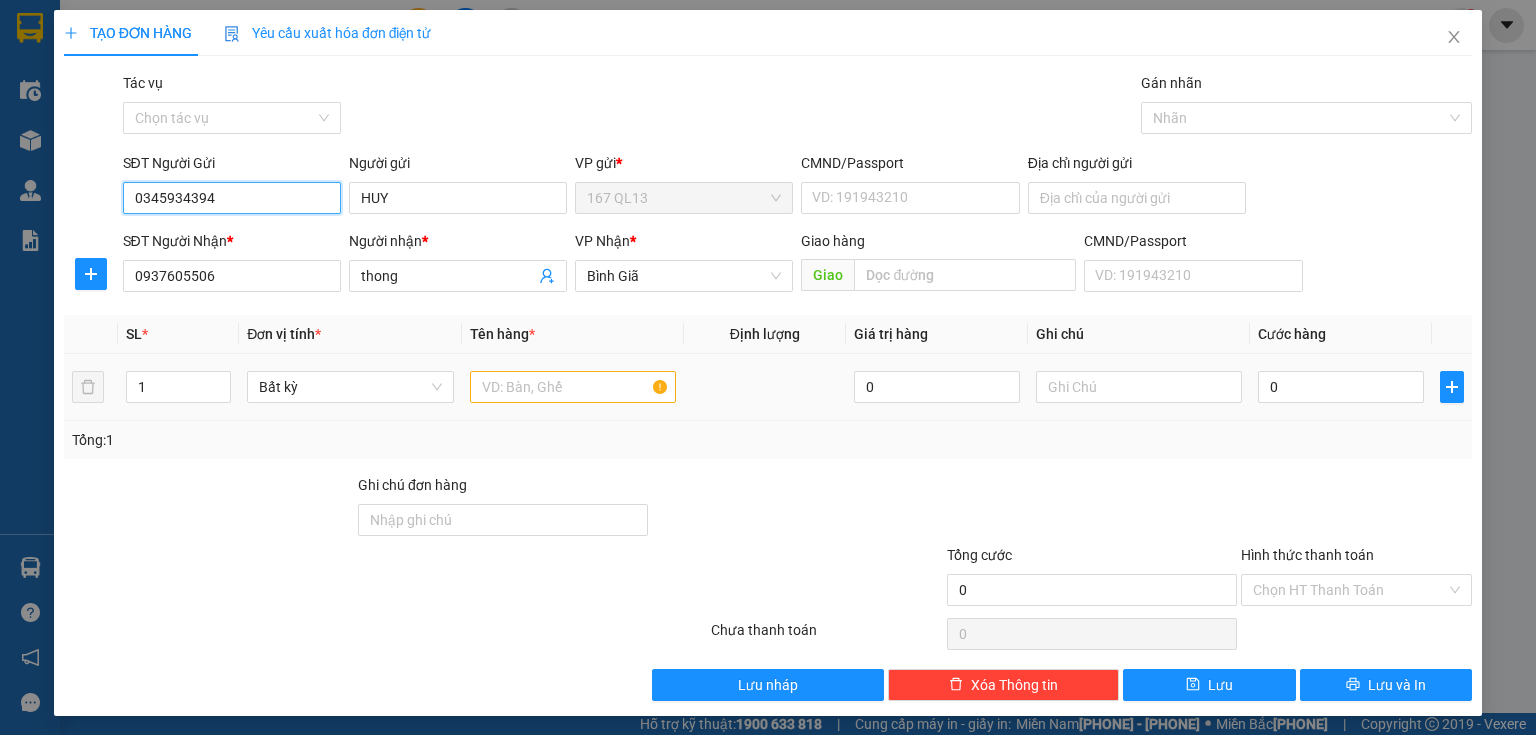 type on "0345934394" 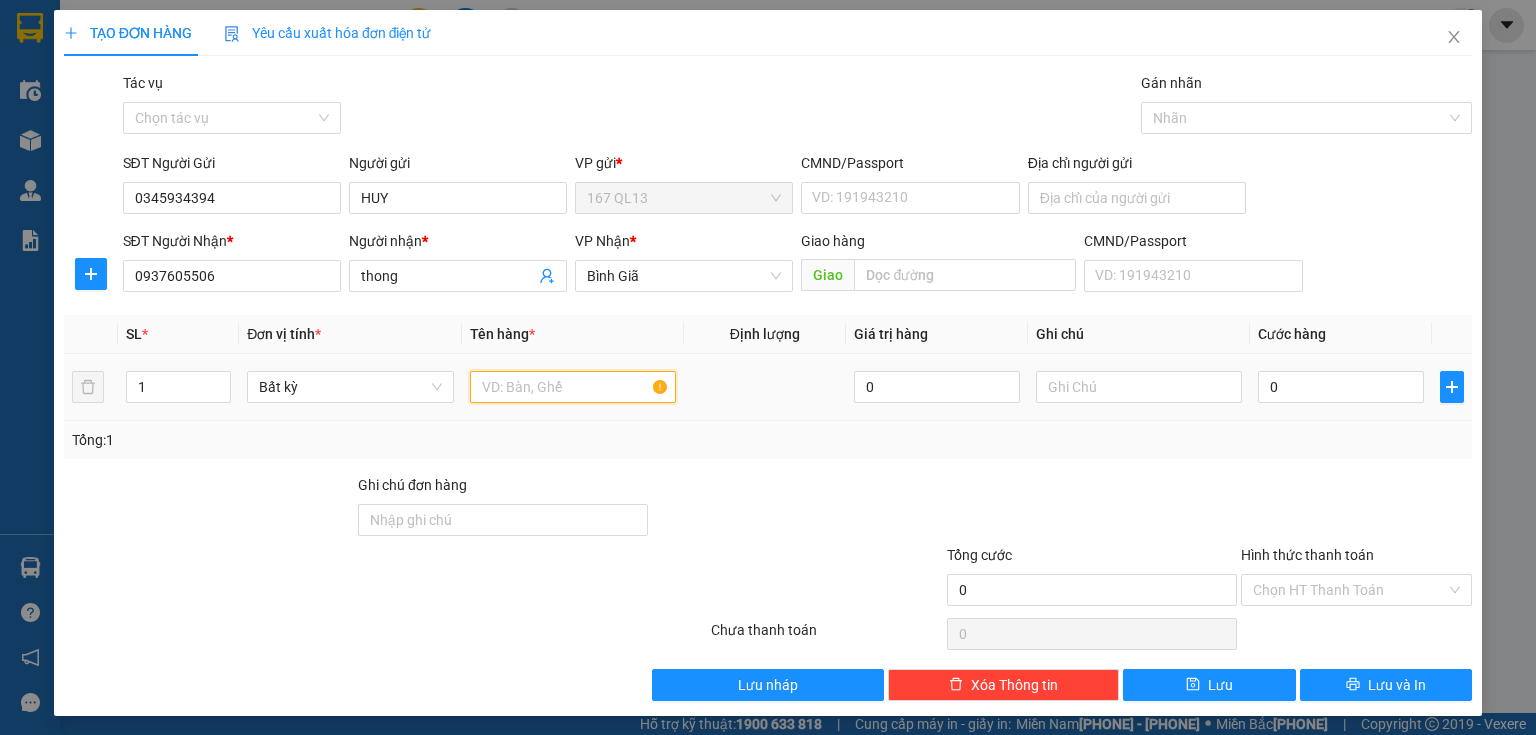 click at bounding box center (573, 387) 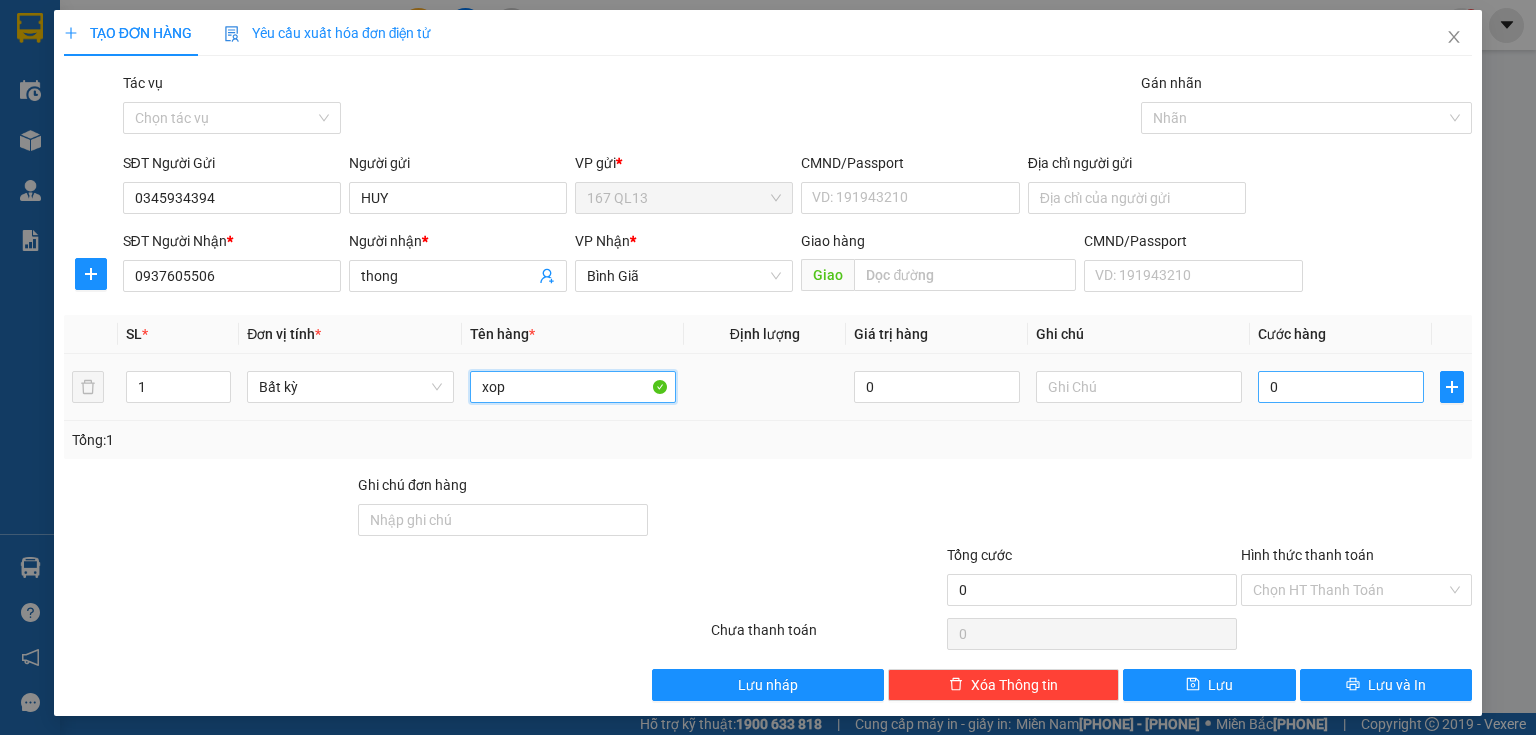 type on "xop" 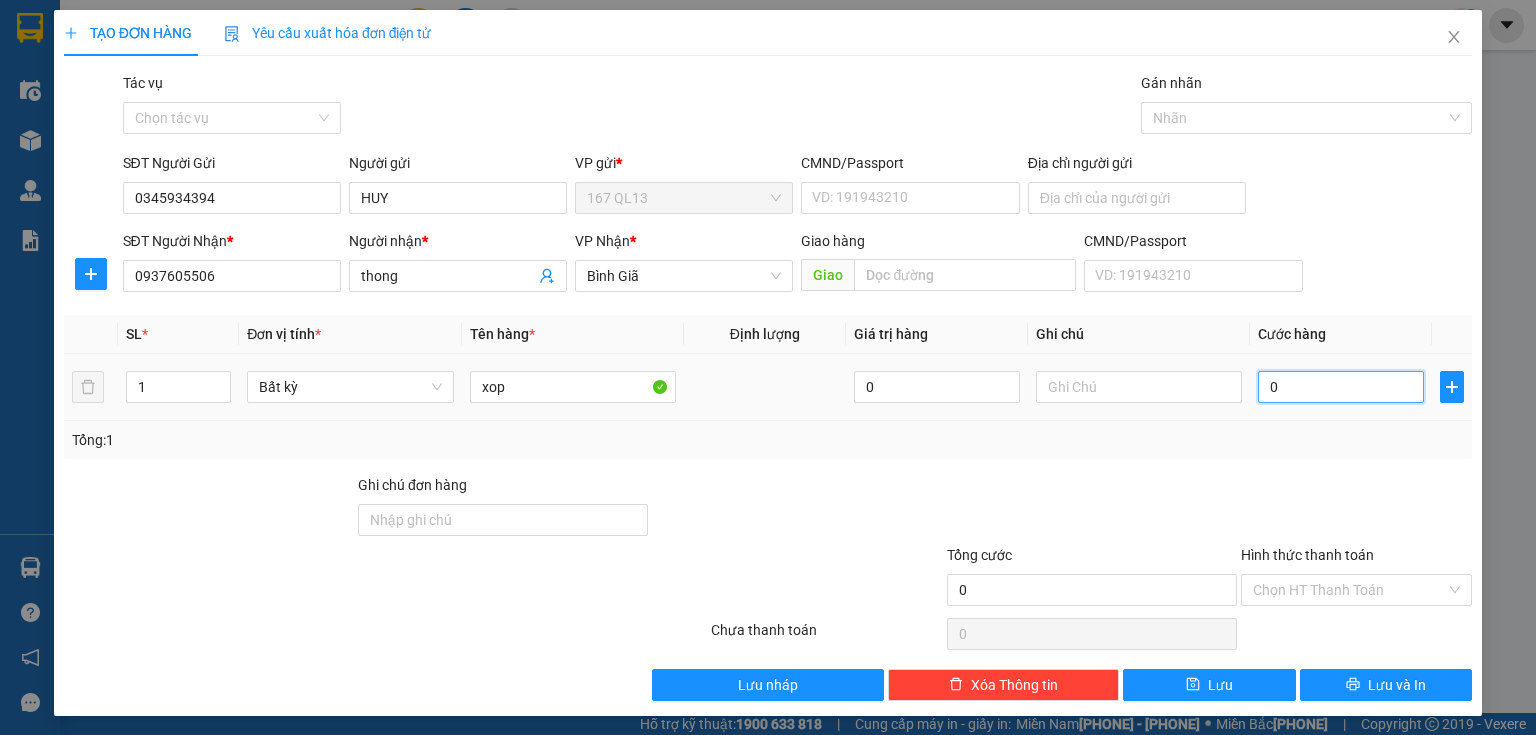 click on "0" at bounding box center (1341, 387) 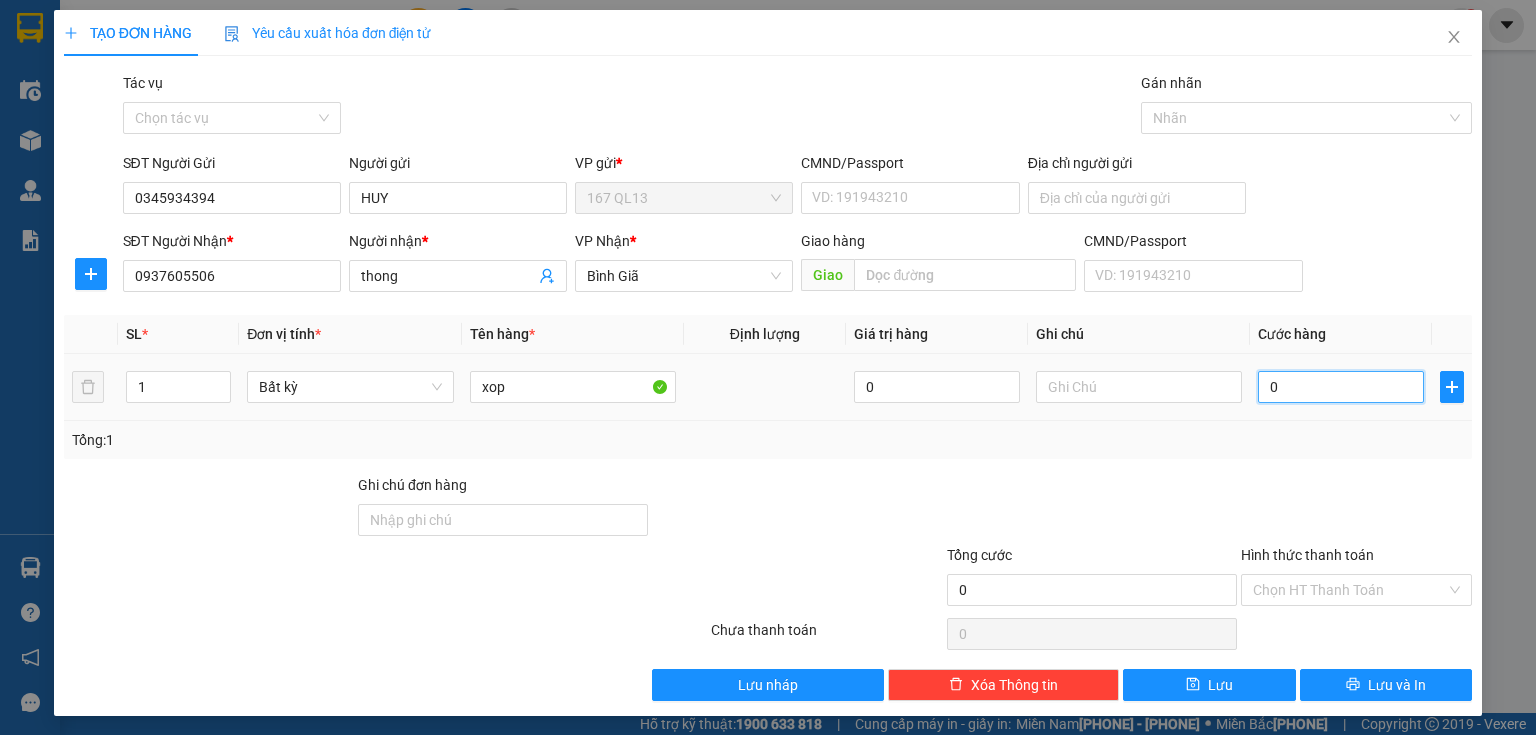 type on "7" 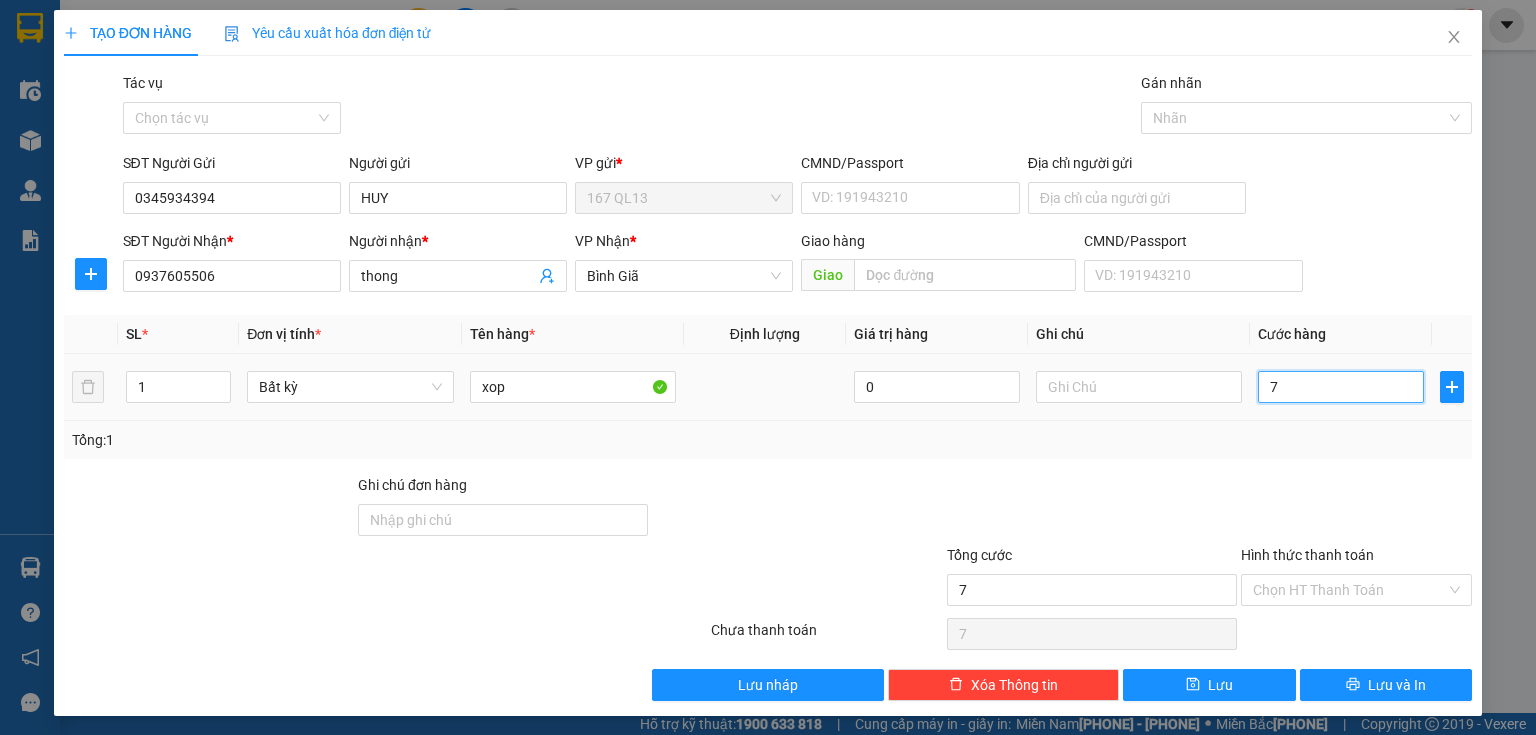 type on "70" 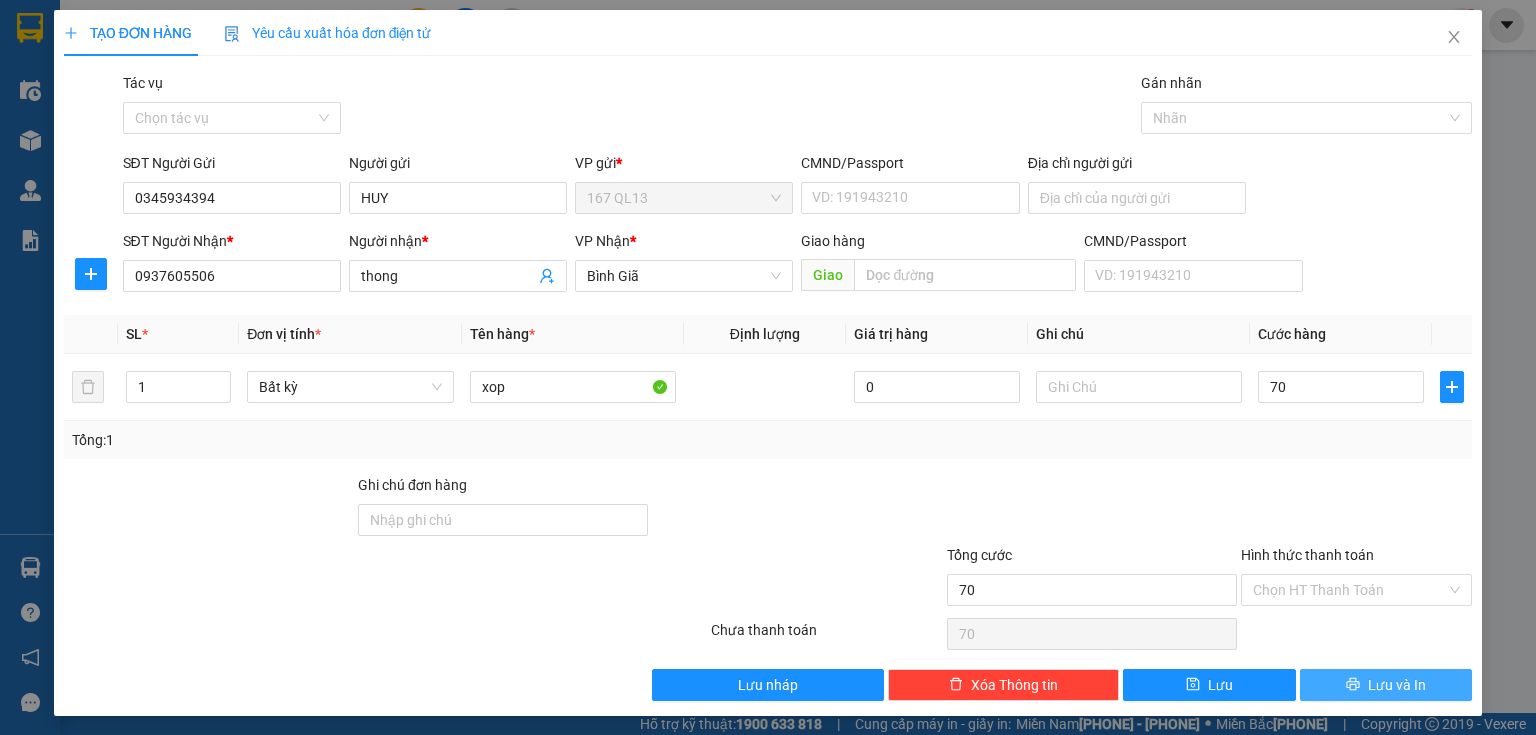 type on "70.000" 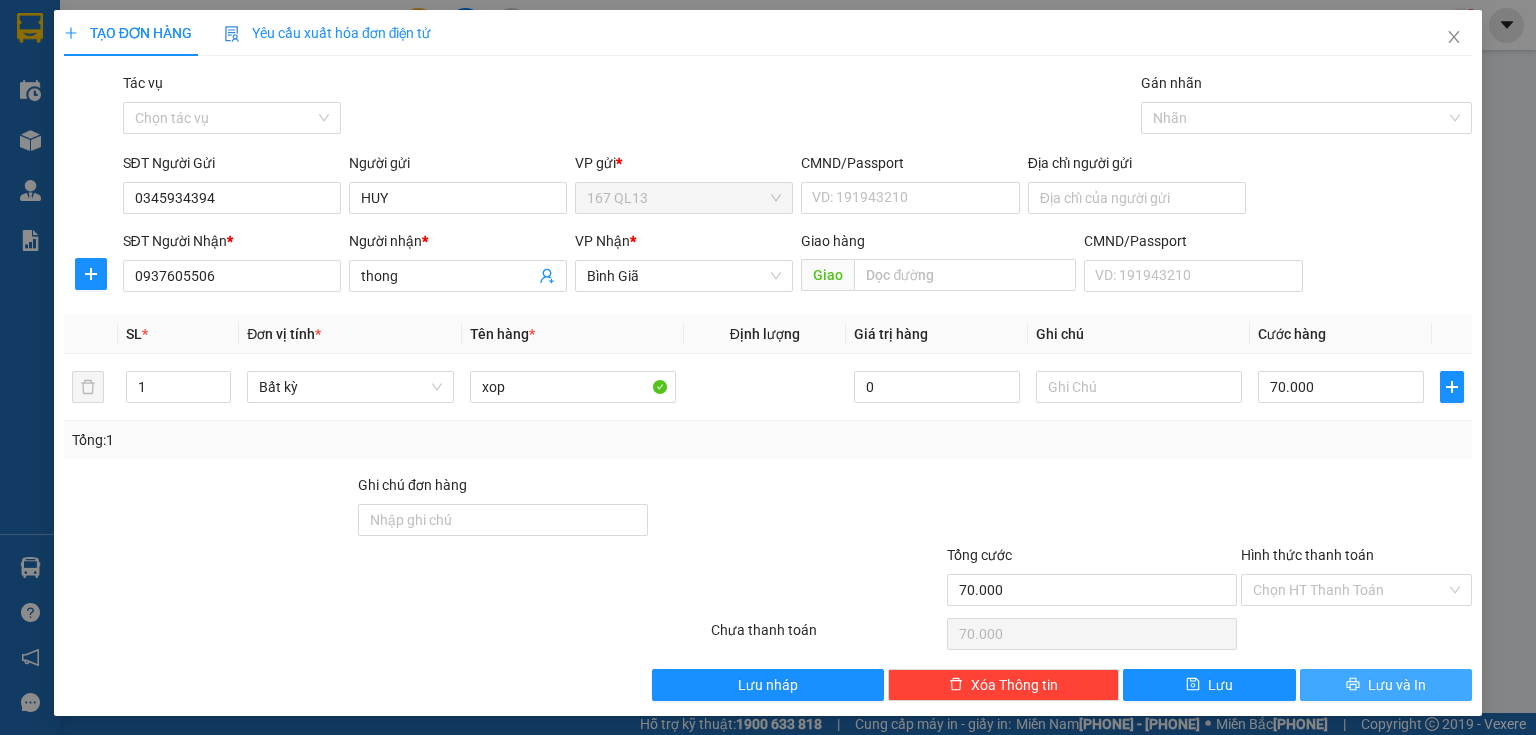 click on "Lưu và In" at bounding box center (1386, 685) 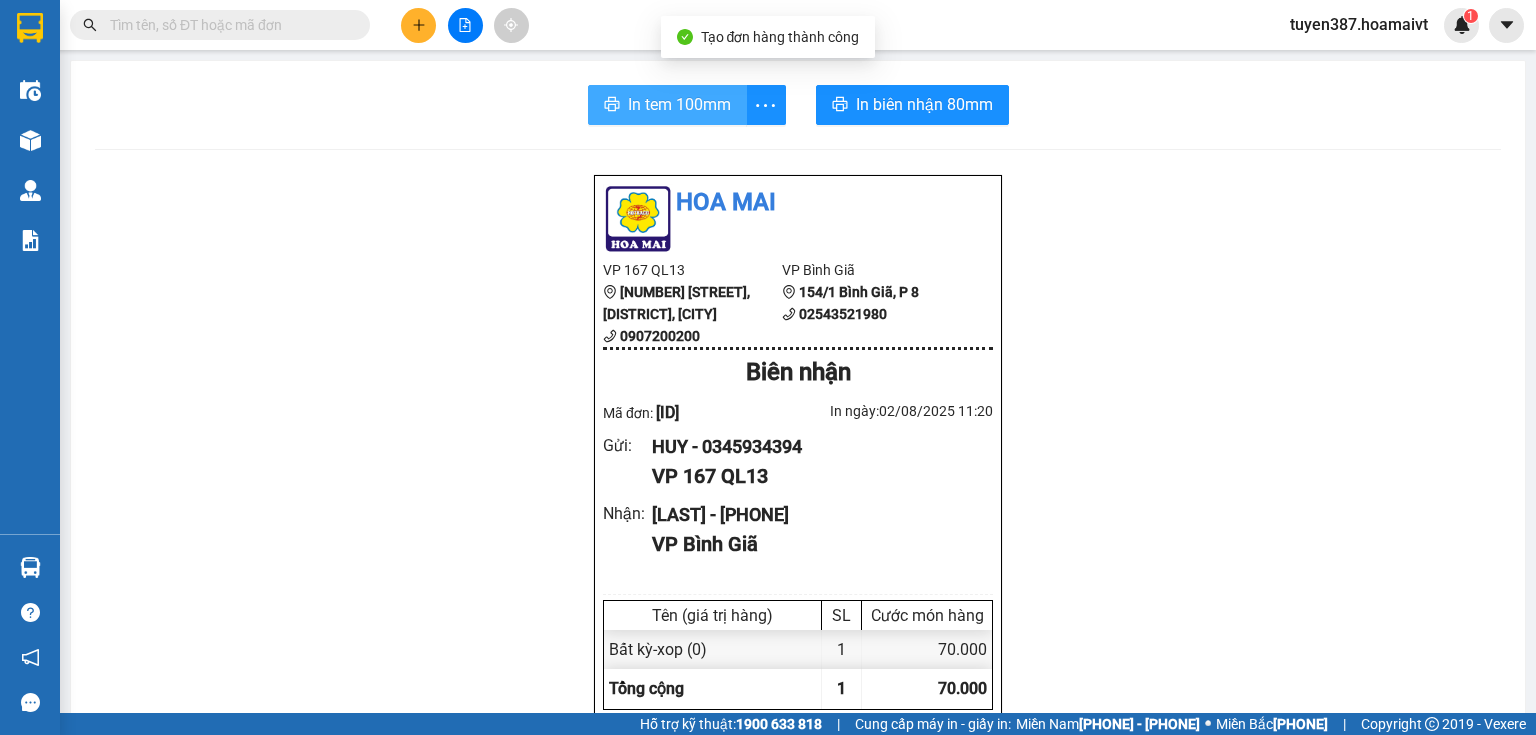 click on "In tem 100mm" at bounding box center [679, 104] 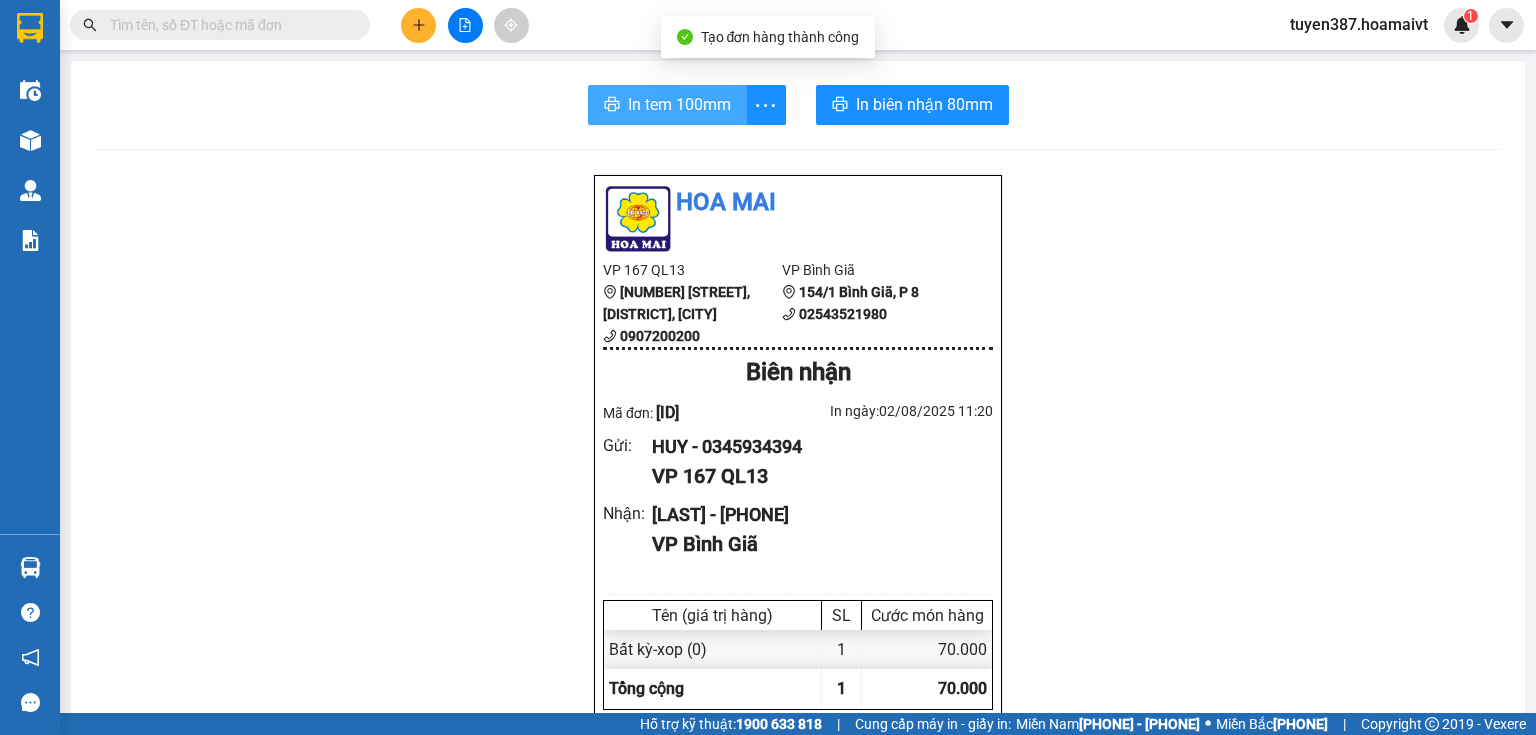 scroll, scrollTop: 0, scrollLeft: 0, axis: both 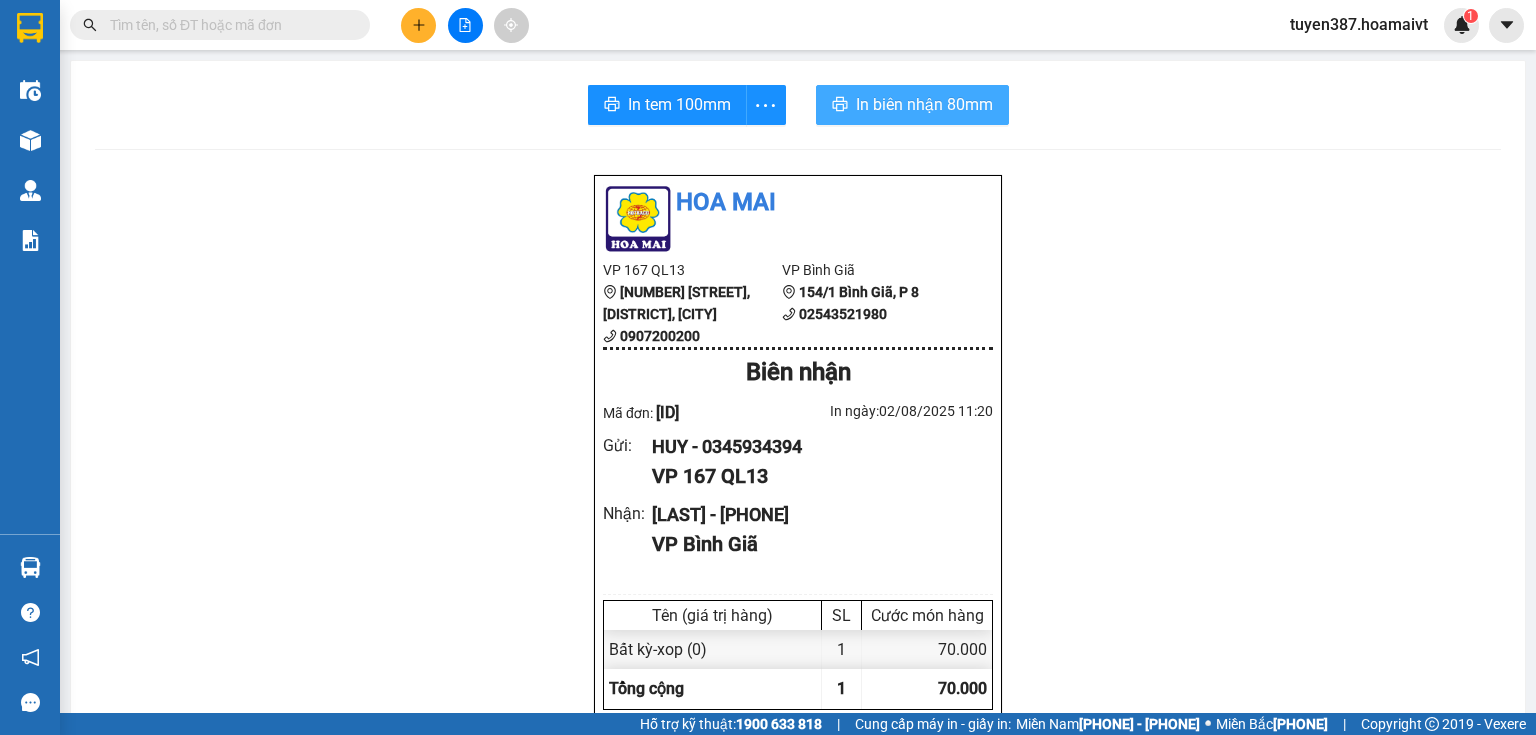 click on "In biên nhận 80mm" at bounding box center [924, 104] 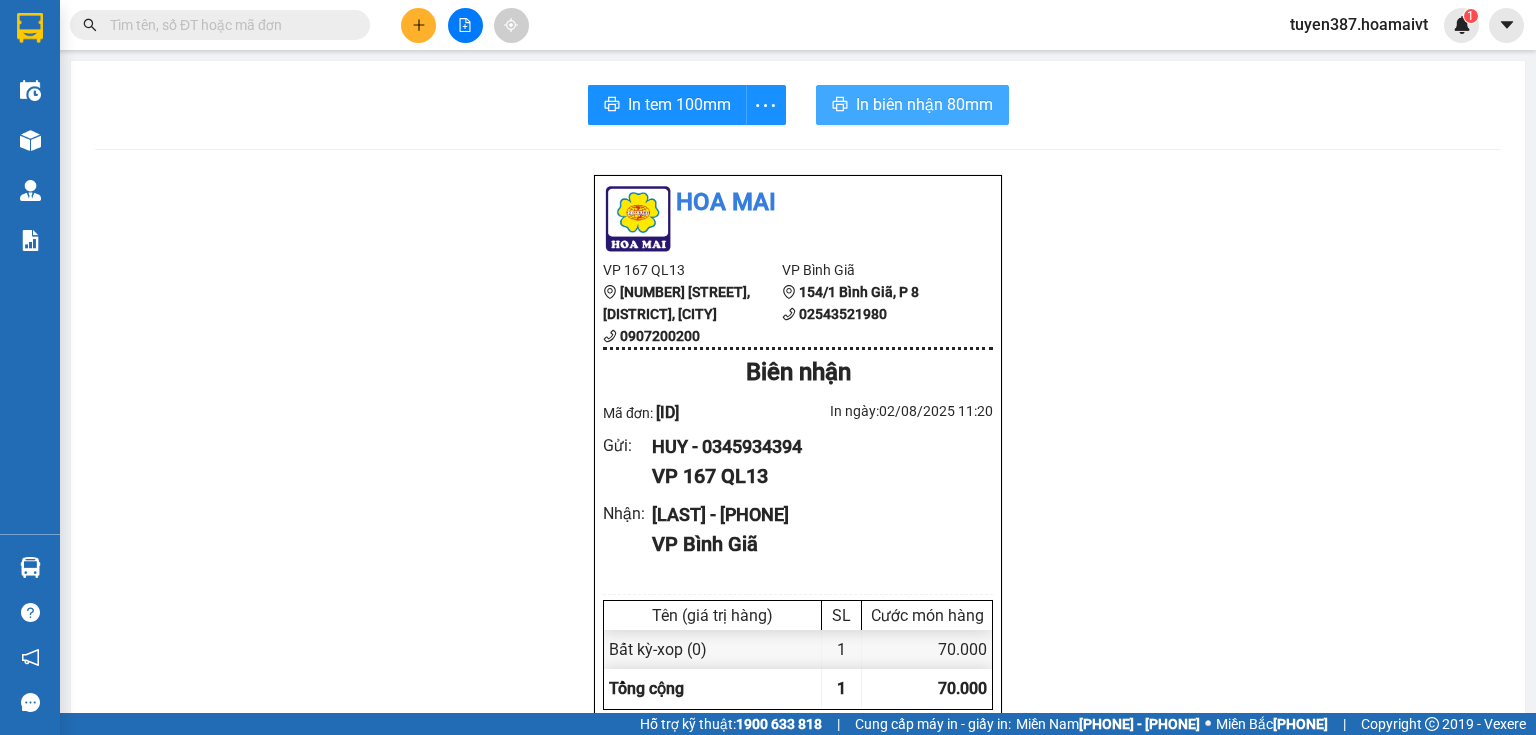 scroll, scrollTop: 0, scrollLeft: 0, axis: both 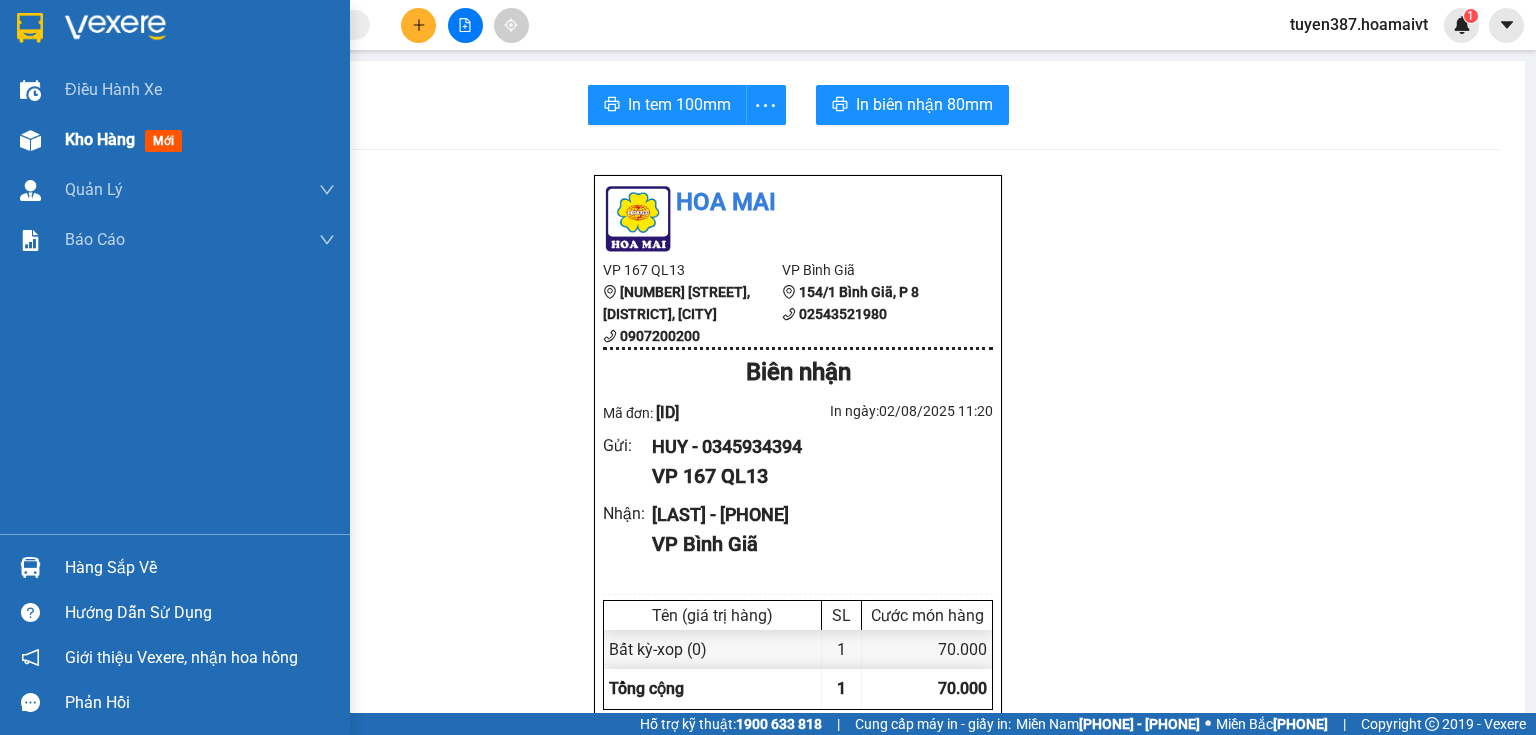 click at bounding box center (30, 140) 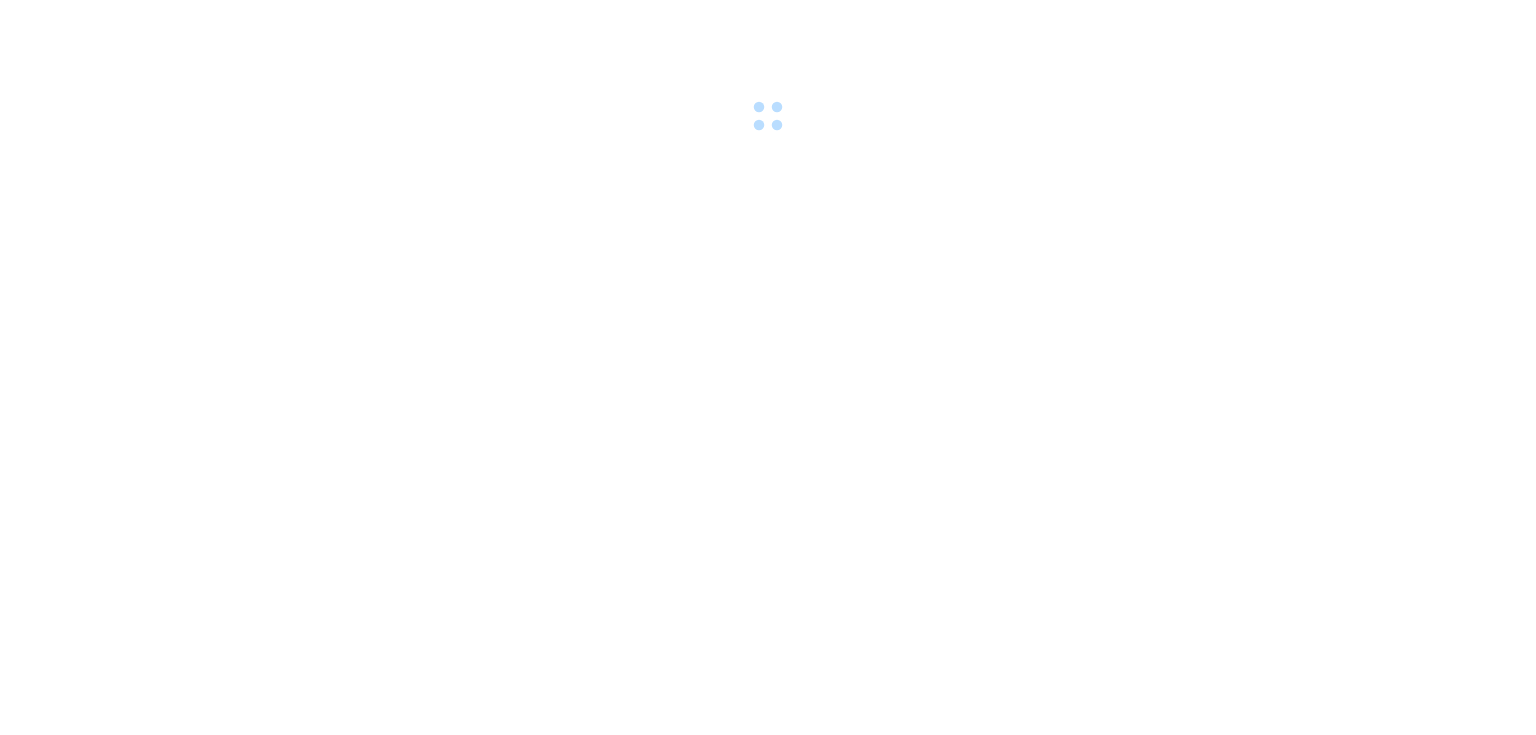 scroll, scrollTop: 0, scrollLeft: 0, axis: both 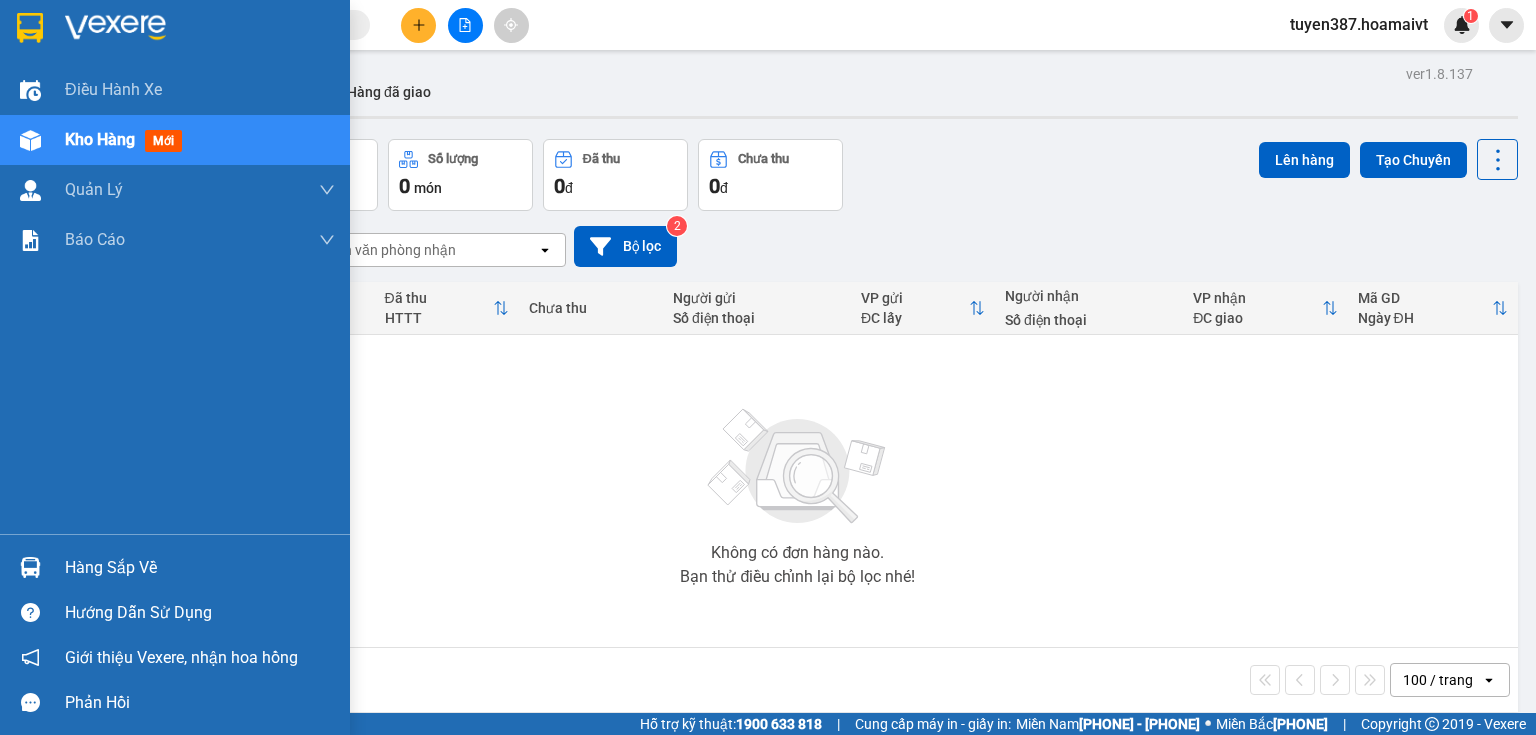 click at bounding box center [30, 567] 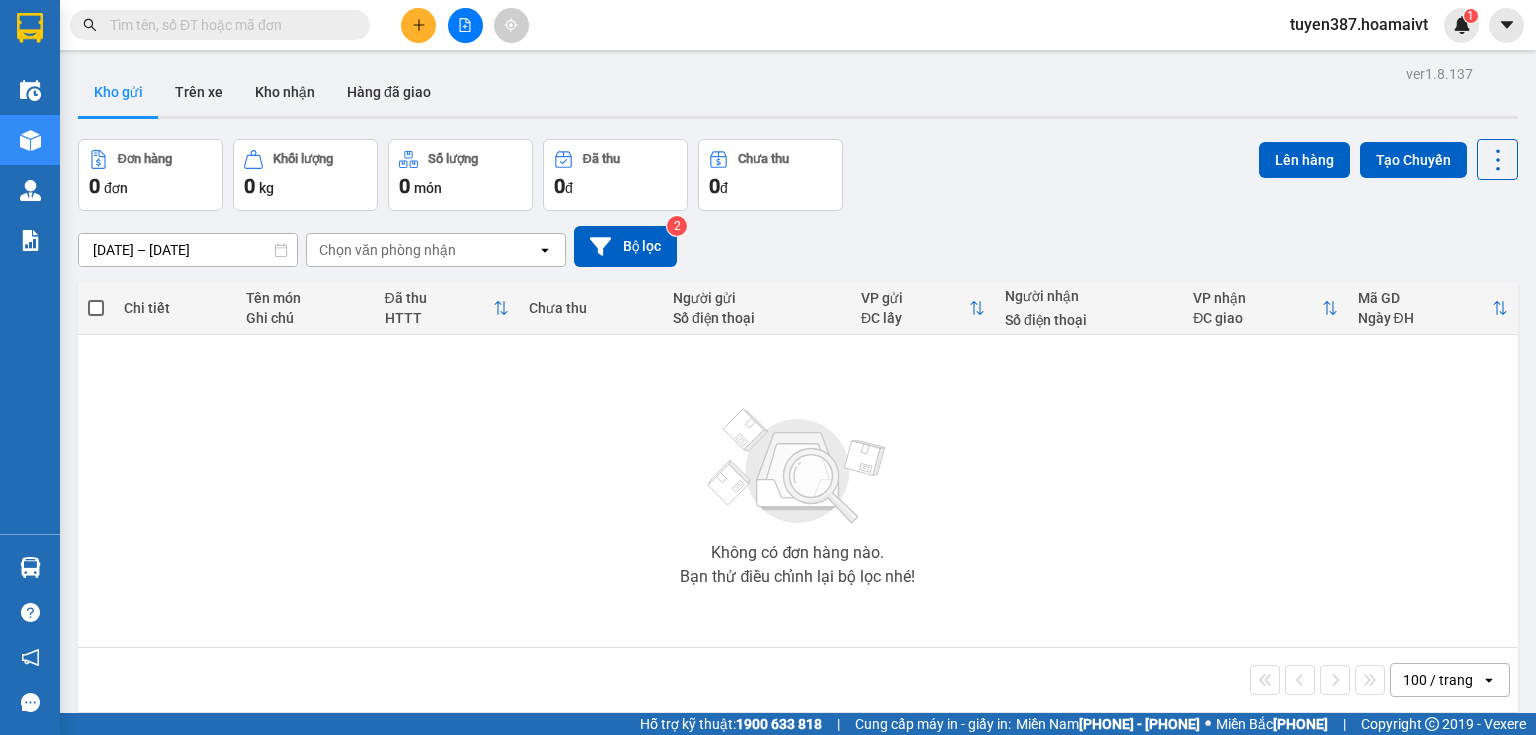 click on "Kết quả tìm kiếm ( 0 )  Bộ lọc  No Data tuyen387.hoamaivt 1     Điều hành xe     Kho hàng mới     Quản Lý Quản lý chuyến Quản lý khách hàng mới     Báo cáo Báo cáo dòng tiền (nhân viên) Doanh số tạo đơn theo VP gửi (nhân viên) Hàng sắp về Hướng dẫn sử dụng Giới thiệu Vexere, nhận hoa hồng Phản hồi Phần mềm hỗ trợ bạn tốt chứ? ver  1.8.137 Kho gửi Trên xe Kho nhận Hàng đã giao Đơn hàng 0 đơn Khối lượng 0 kg Số lượng 0 món Đã thu 0  đ Chưa thu 0  đ Lên hàng Tạo Chuyến [DATE] – [DATE] Press the down arrow key to interact with the calendar and select a date. Press the escape button to close the calendar. Selected date range is from [DATE] to [DATE]. Chọn văn phòng nhận open Bộ lọc 2 Chi tiết Tên món Ghi chú Đã thu HTTT Chưa thu Người gửi Số điện thoại VP gửi ĐC lấy Người nhận Số điện thoại VP nhận ĐC giao Mã GD Ngày ĐH" at bounding box center [768, 367] 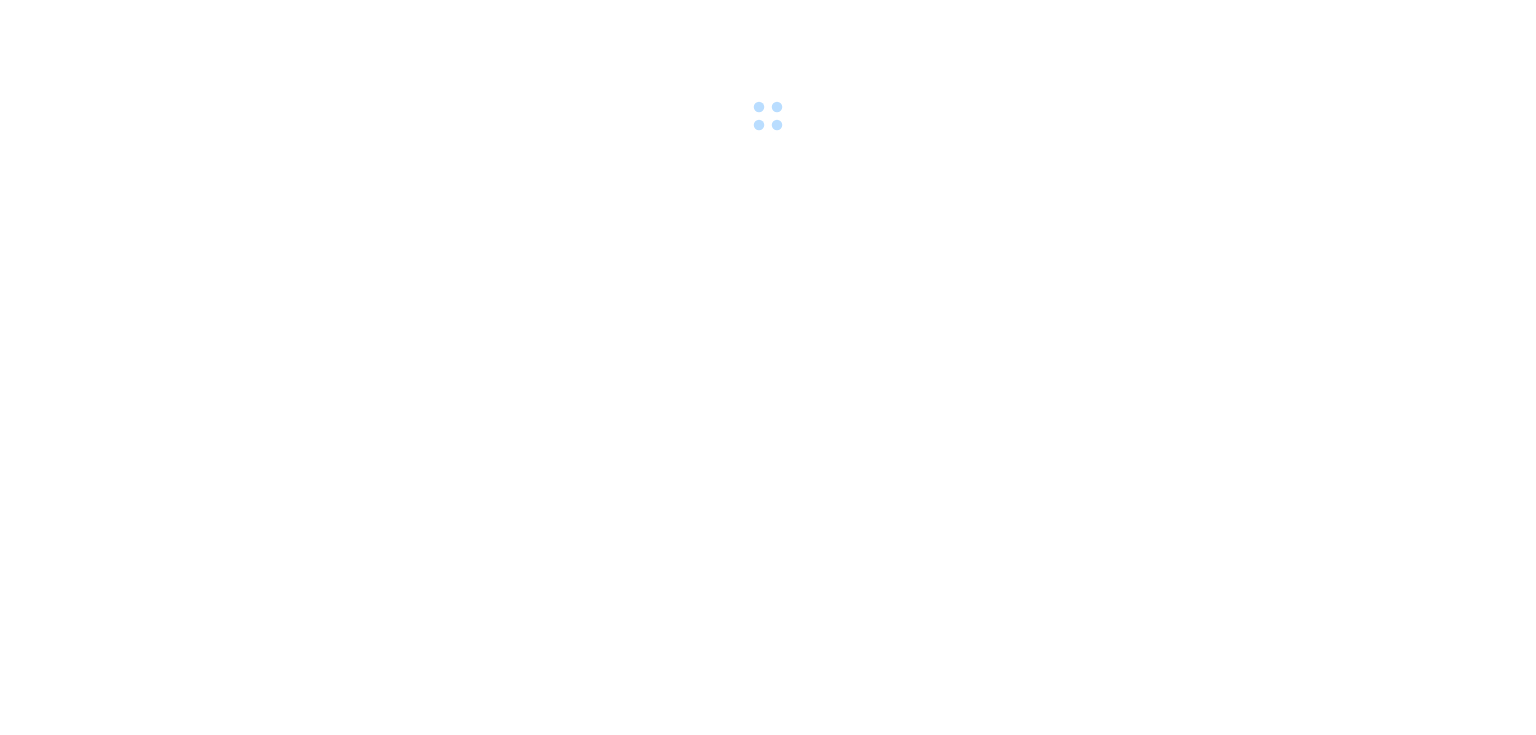 scroll, scrollTop: 0, scrollLeft: 0, axis: both 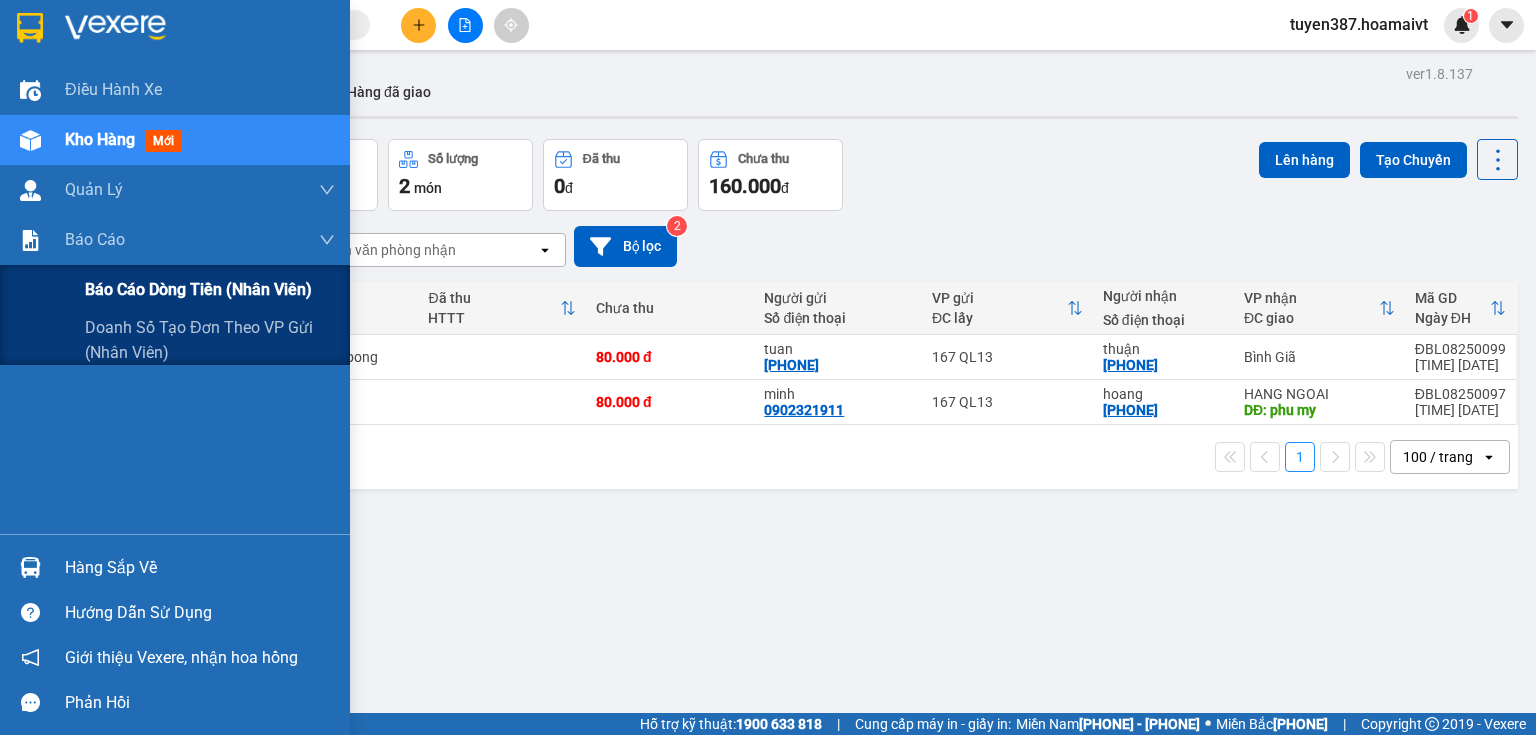 drag, startPoint x: 107, startPoint y: 291, endPoint x: 262, endPoint y: 256, distance: 158.90248 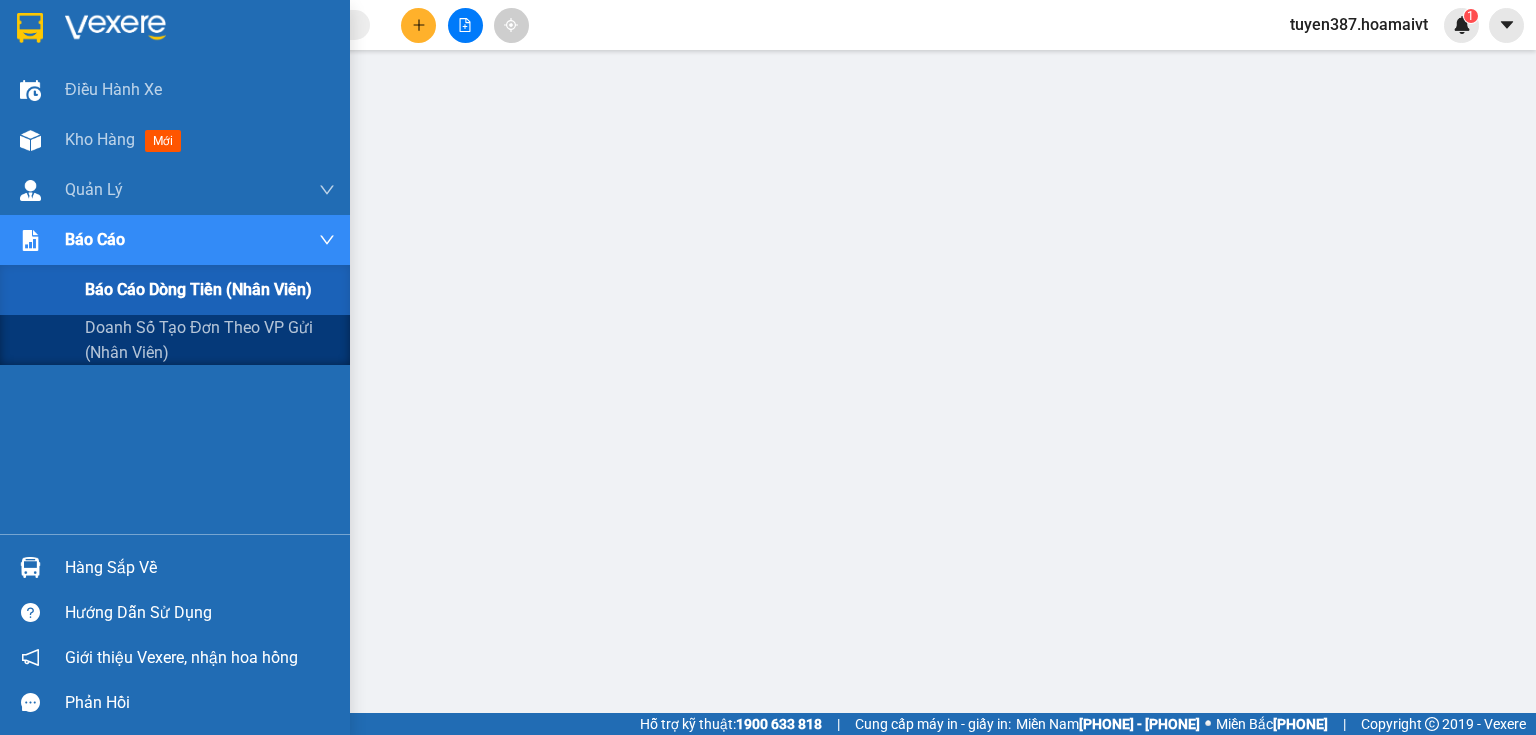 drag, startPoint x: 140, startPoint y: 328, endPoint x: 333, endPoint y: 252, distance: 207.42468 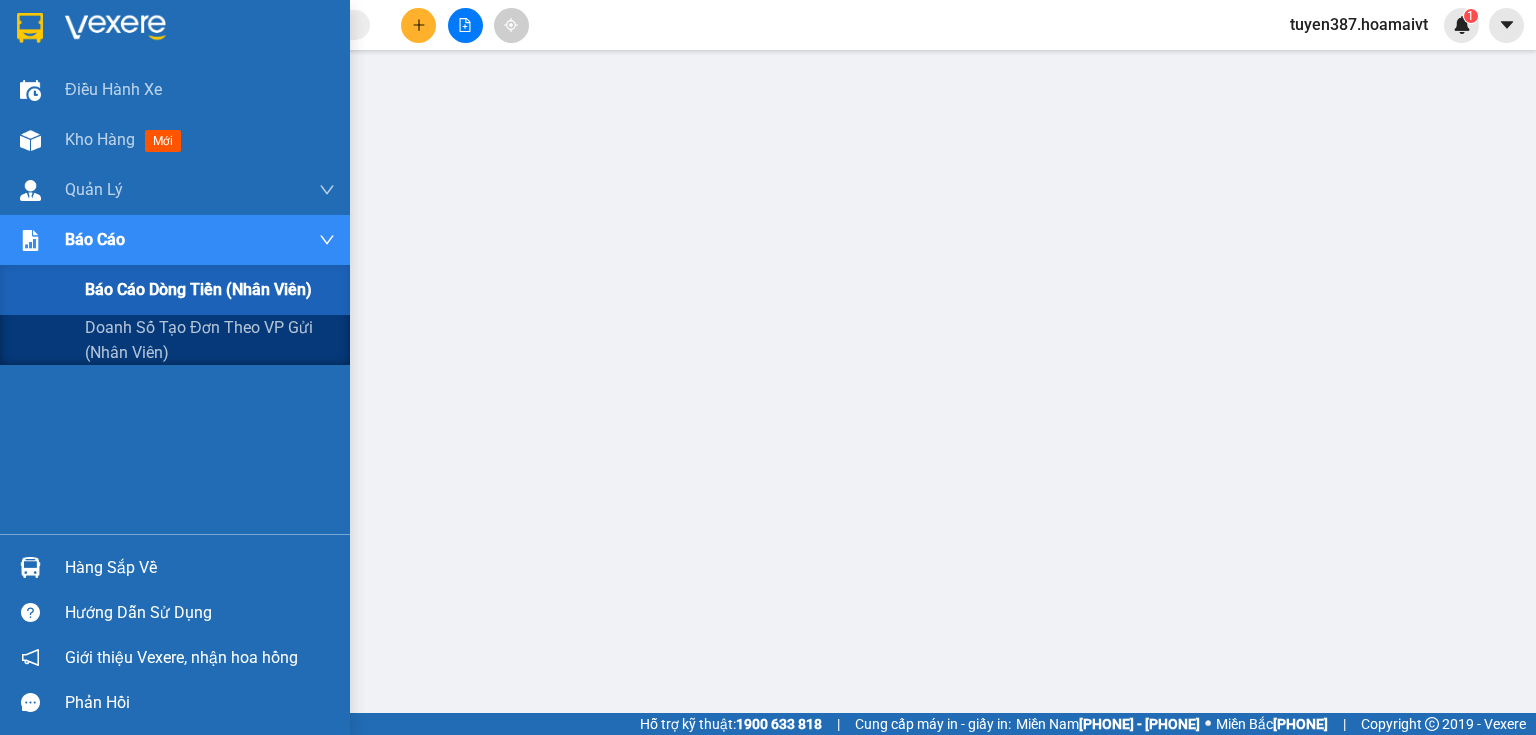 click on "Doanh số tạo đơn theo VP gửi (nhân viên)" at bounding box center (210, 340) 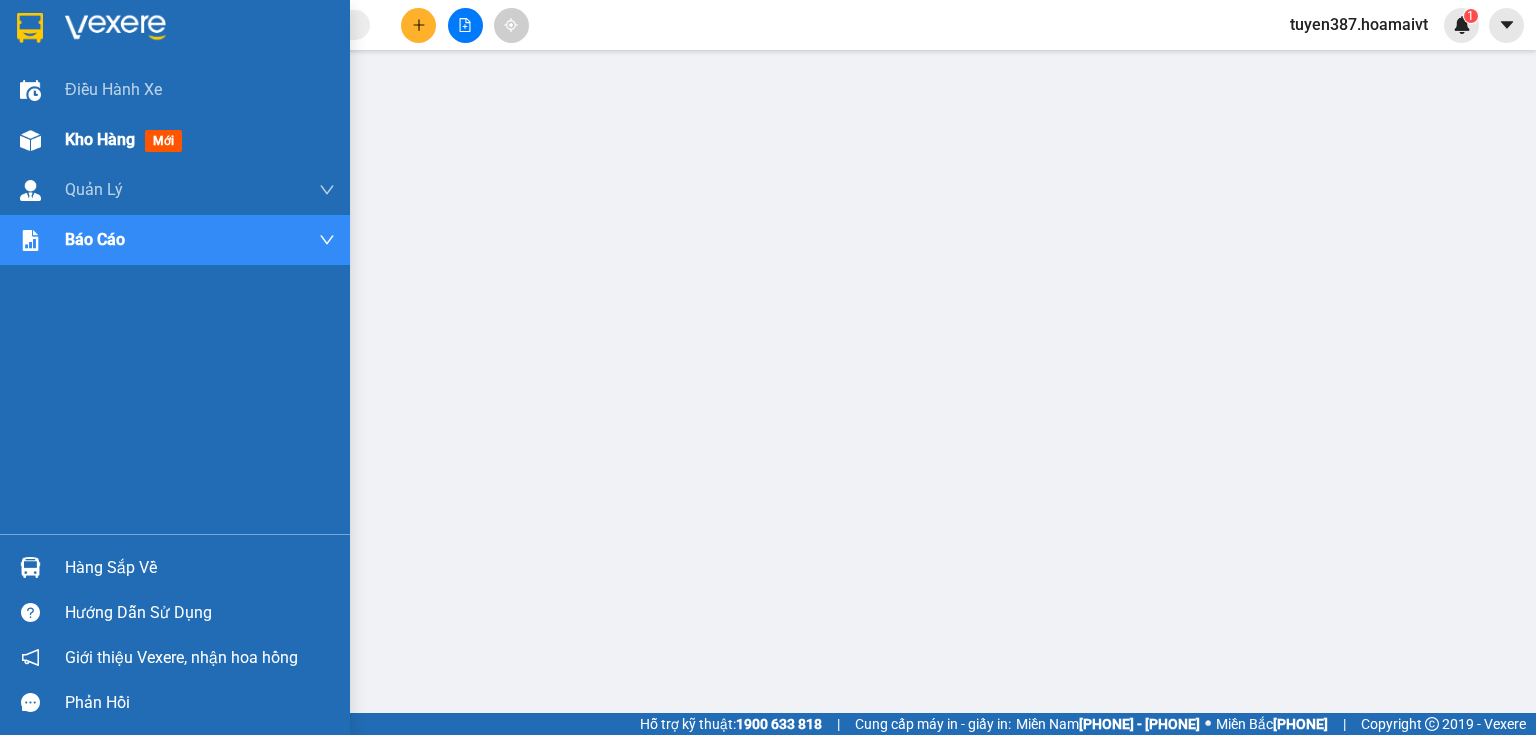 click at bounding box center (30, 140) 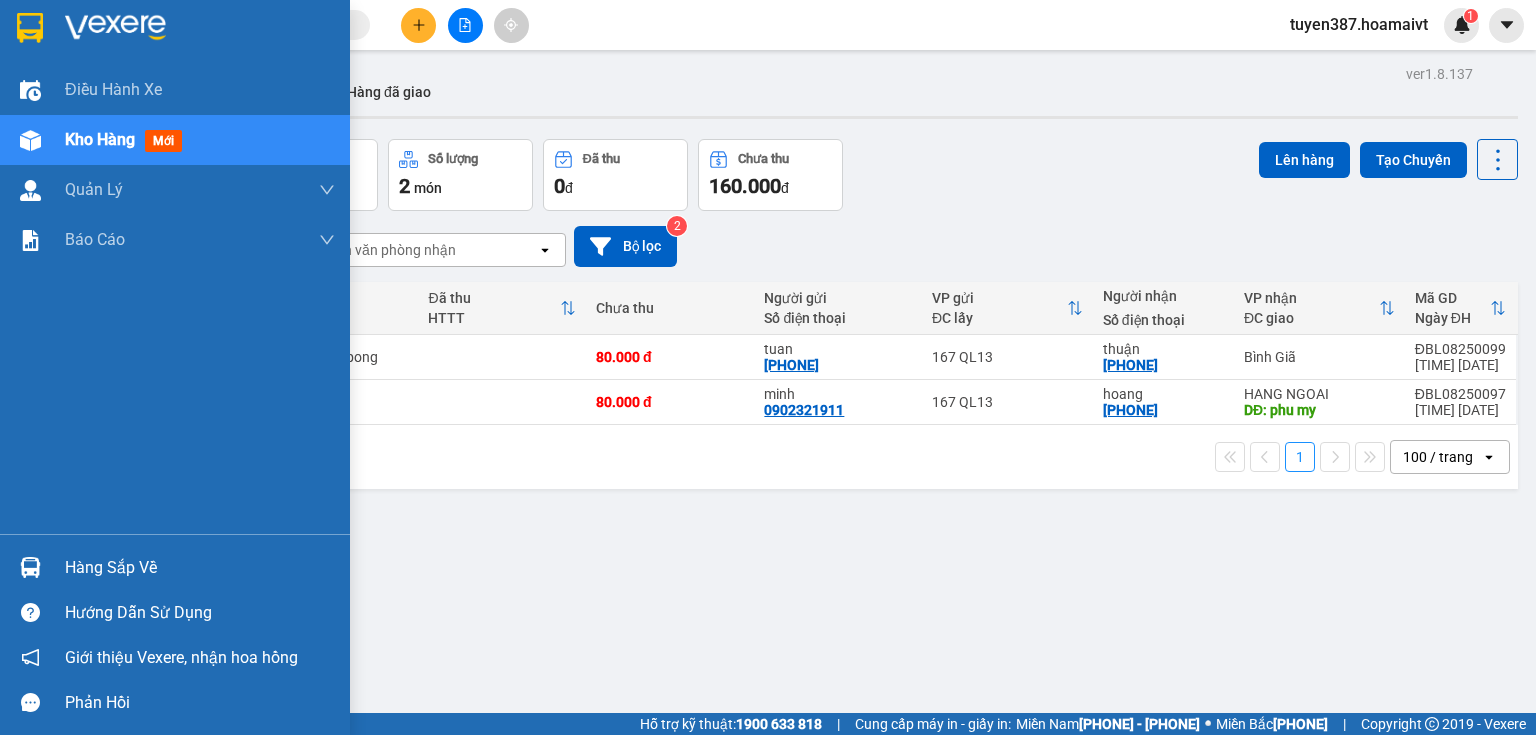 click at bounding box center (30, 567) 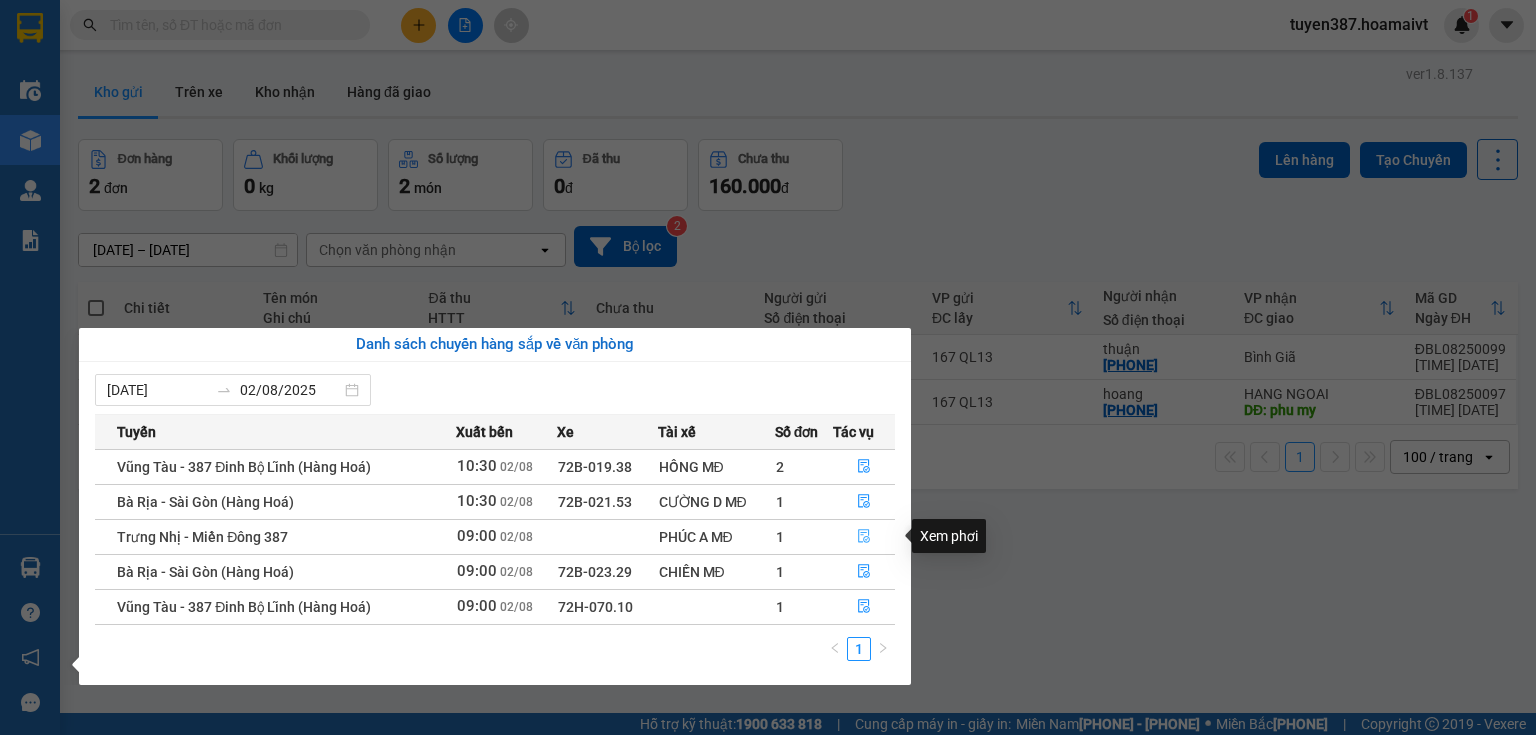 click 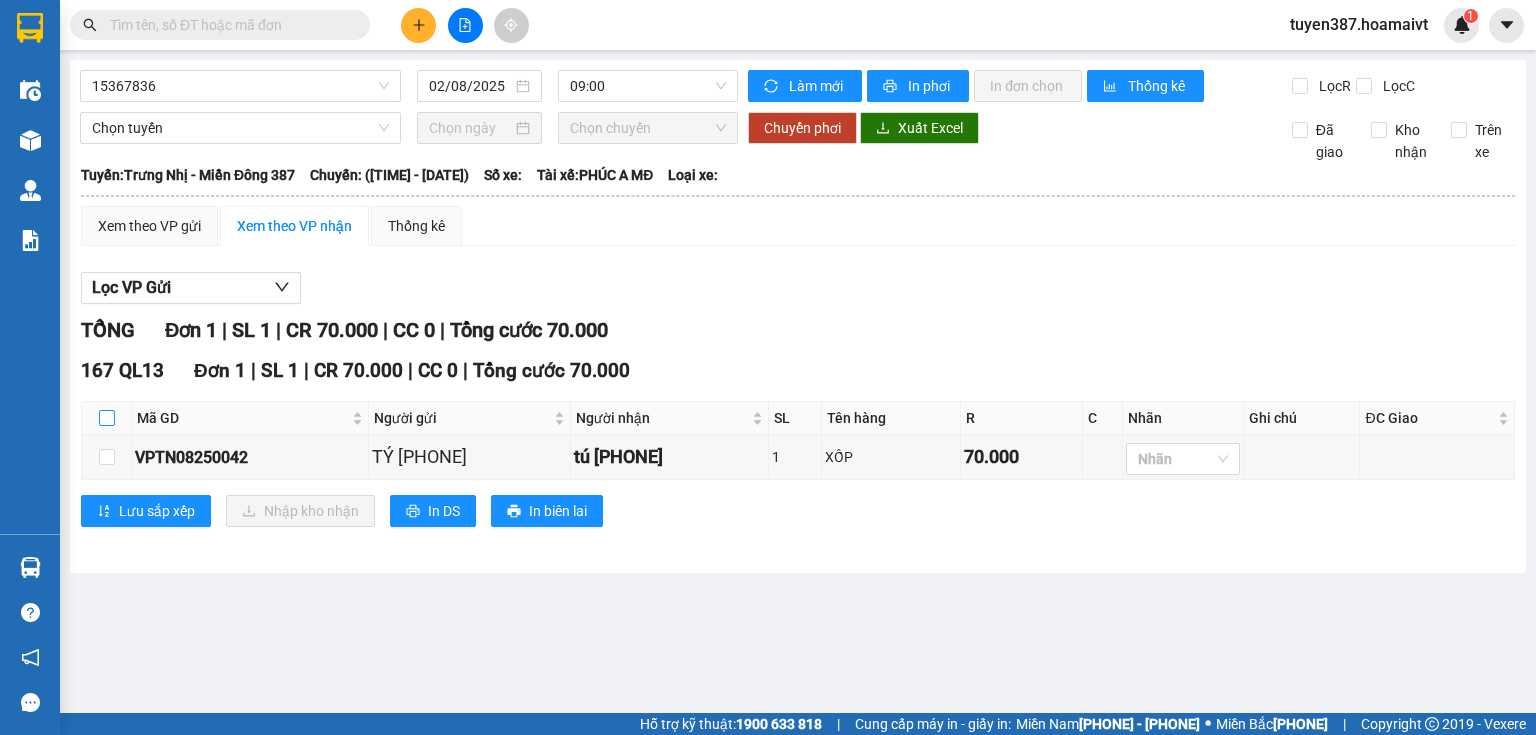 click at bounding box center (107, 418) 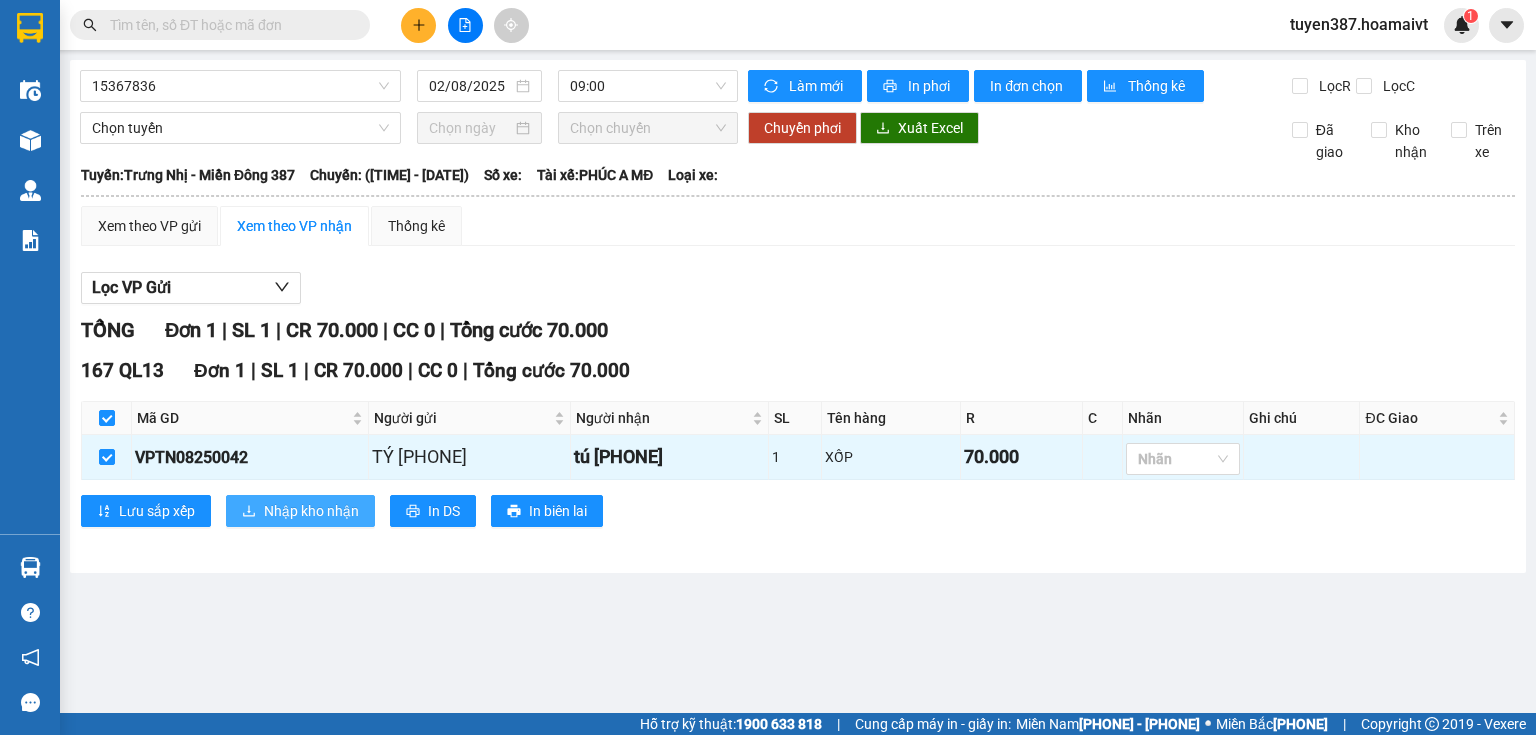click on "Nhập kho nhận" at bounding box center [311, 511] 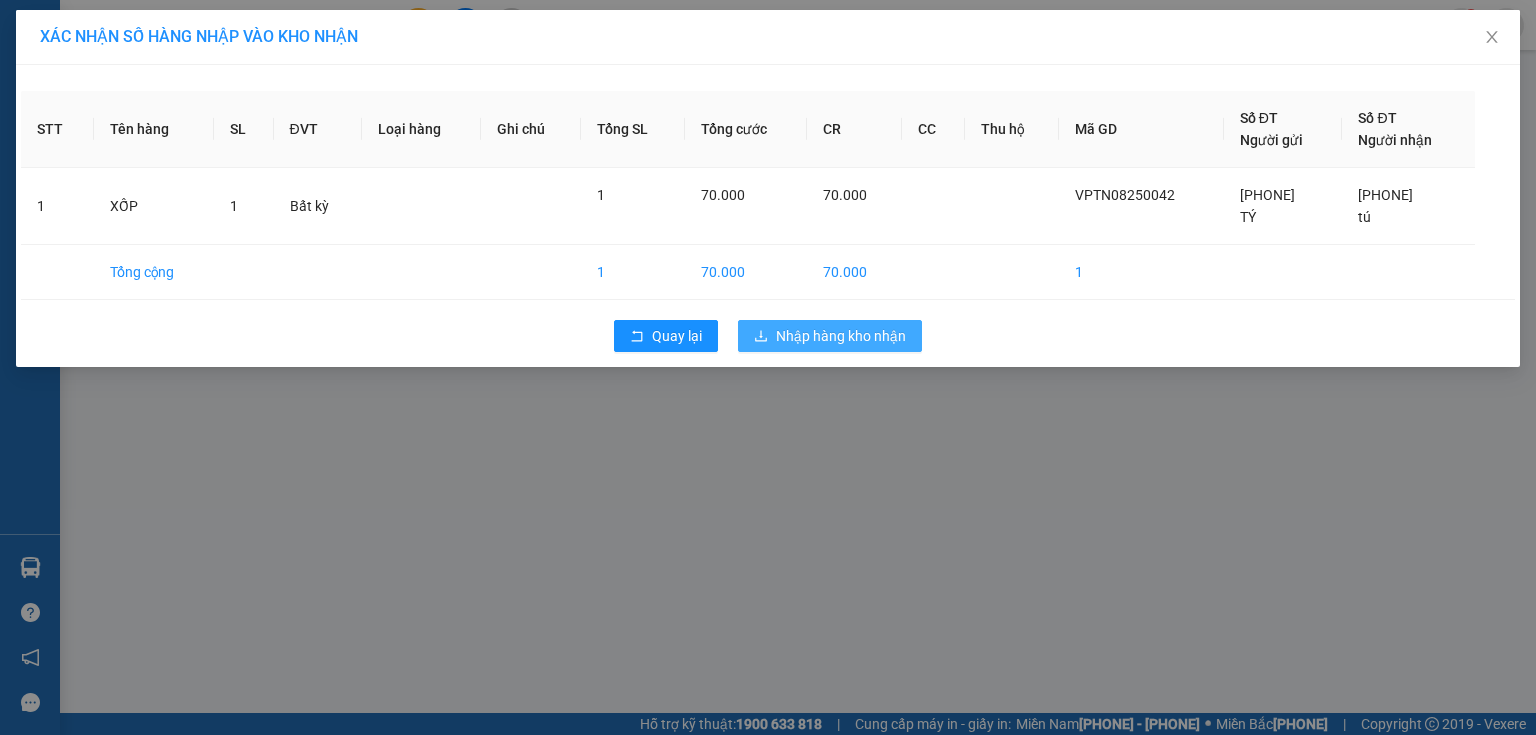 click on "Nhập hàng kho nhận" at bounding box center [841, 336] 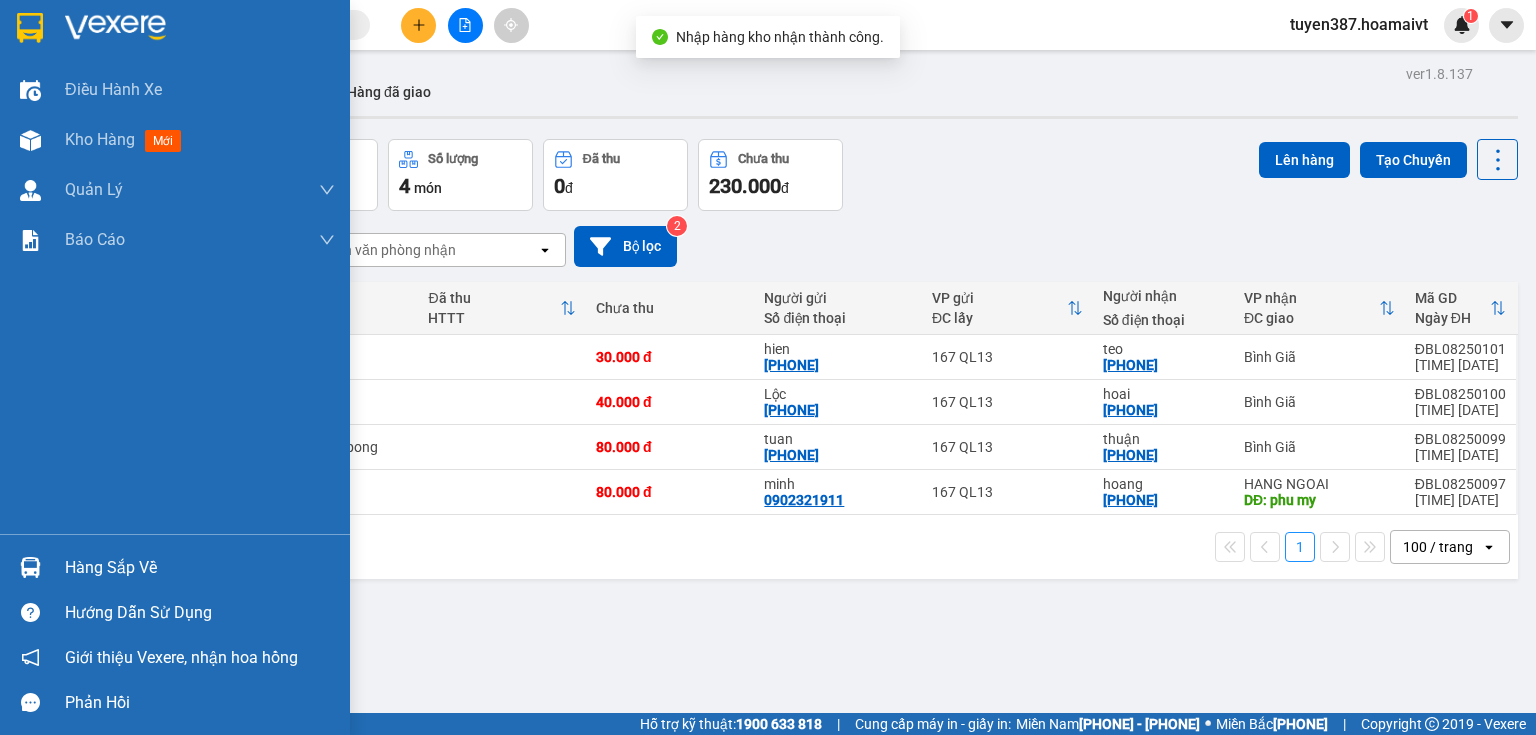 click at bounding box center [30, 567] 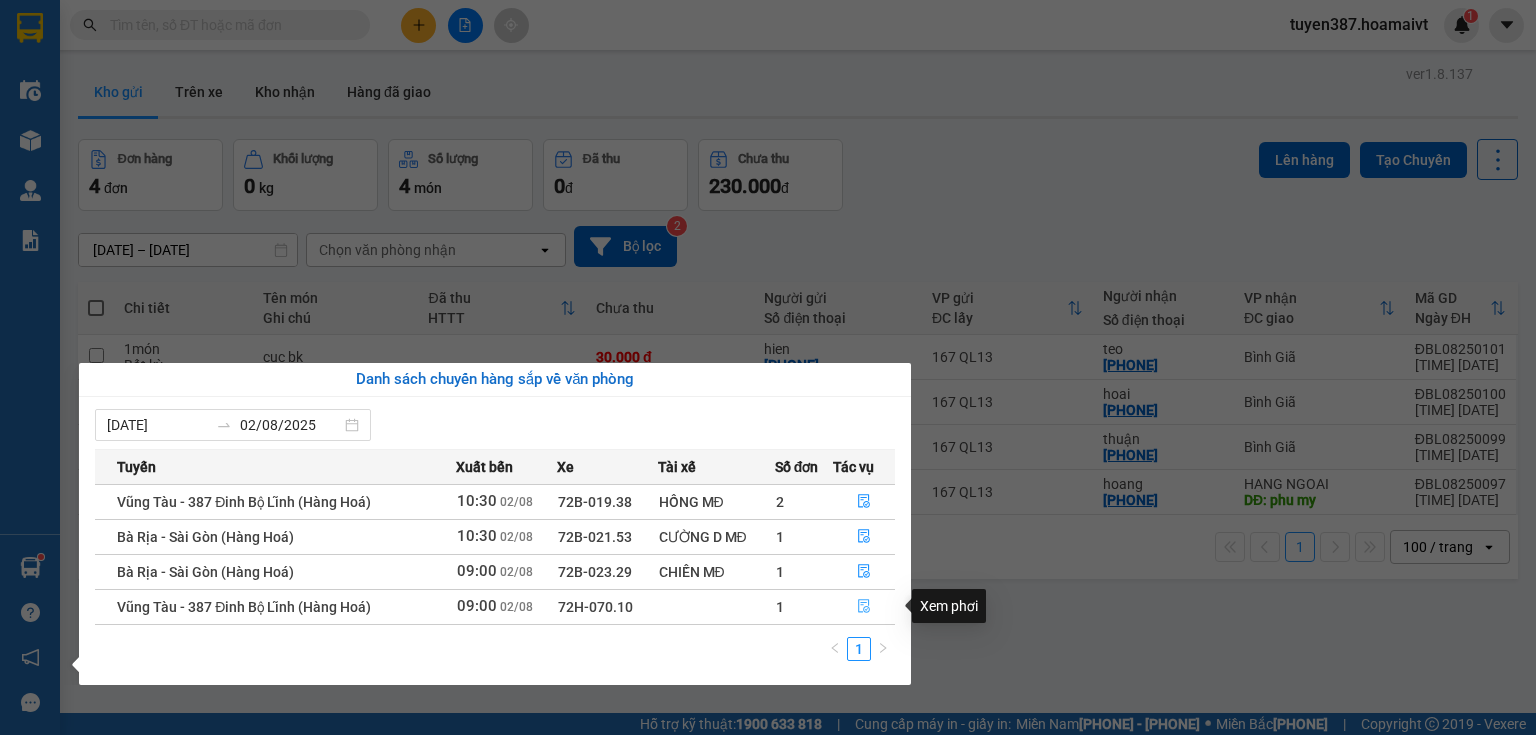 click at bounding box center [864, 607] 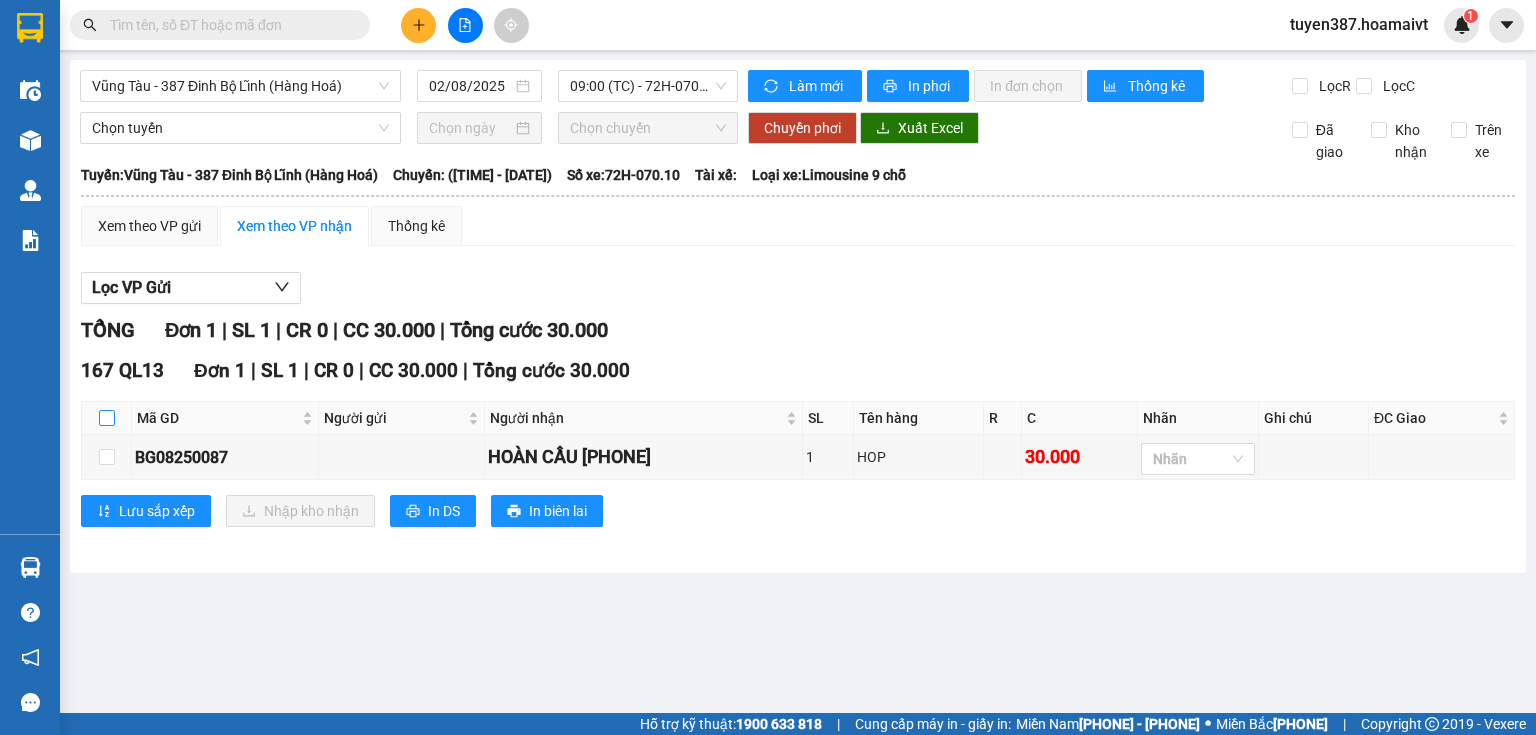 click at bounding box center (107, 418) 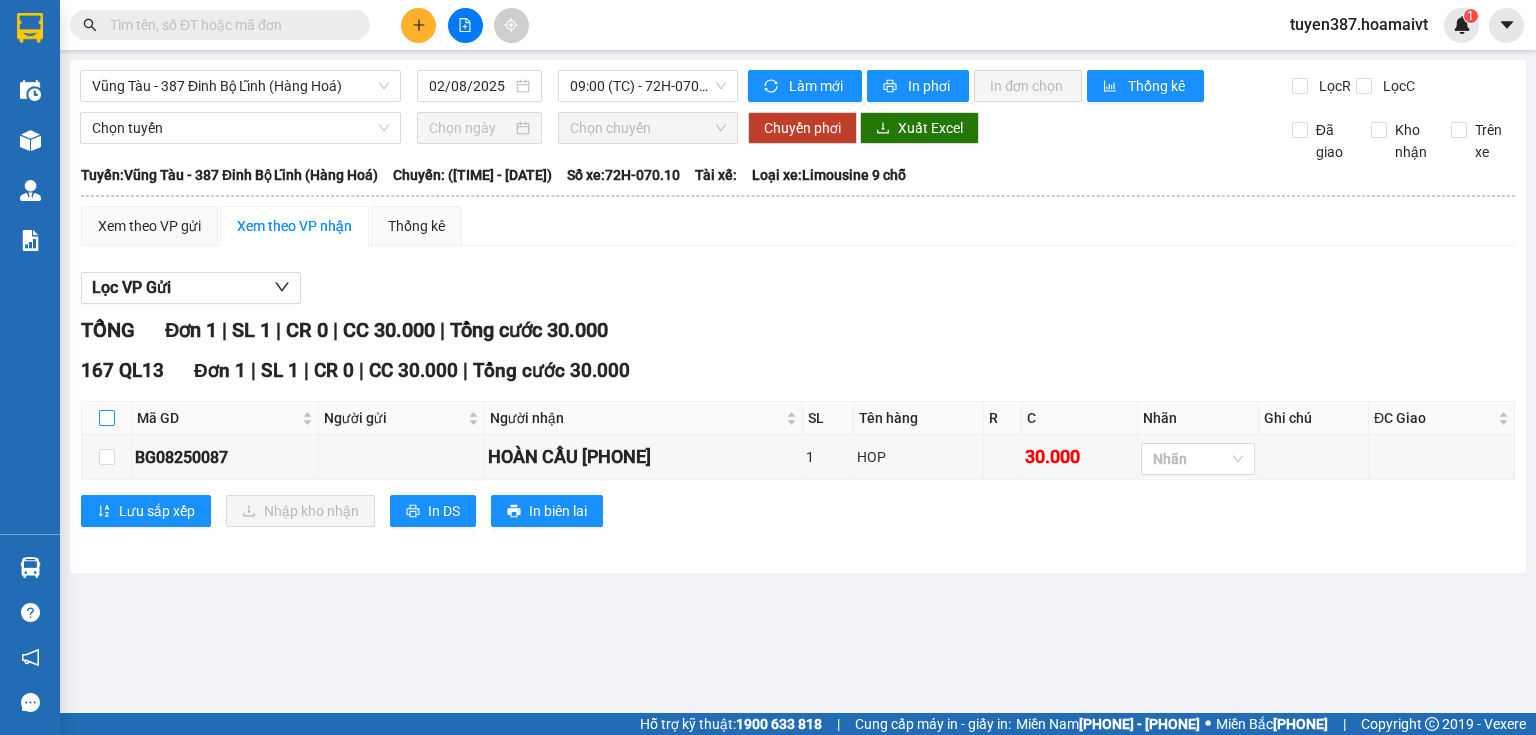 checkbox on "true" 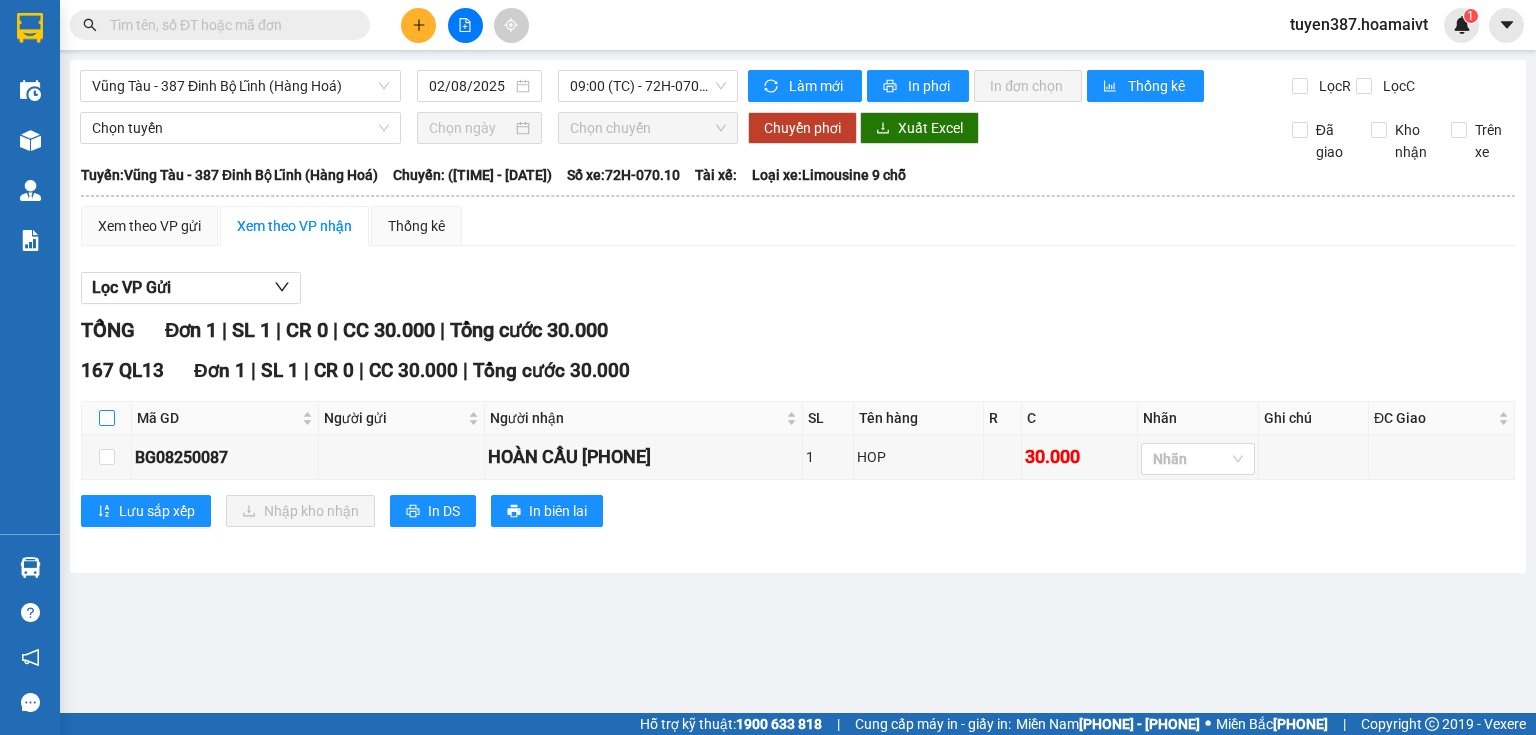 checkbox on "true" 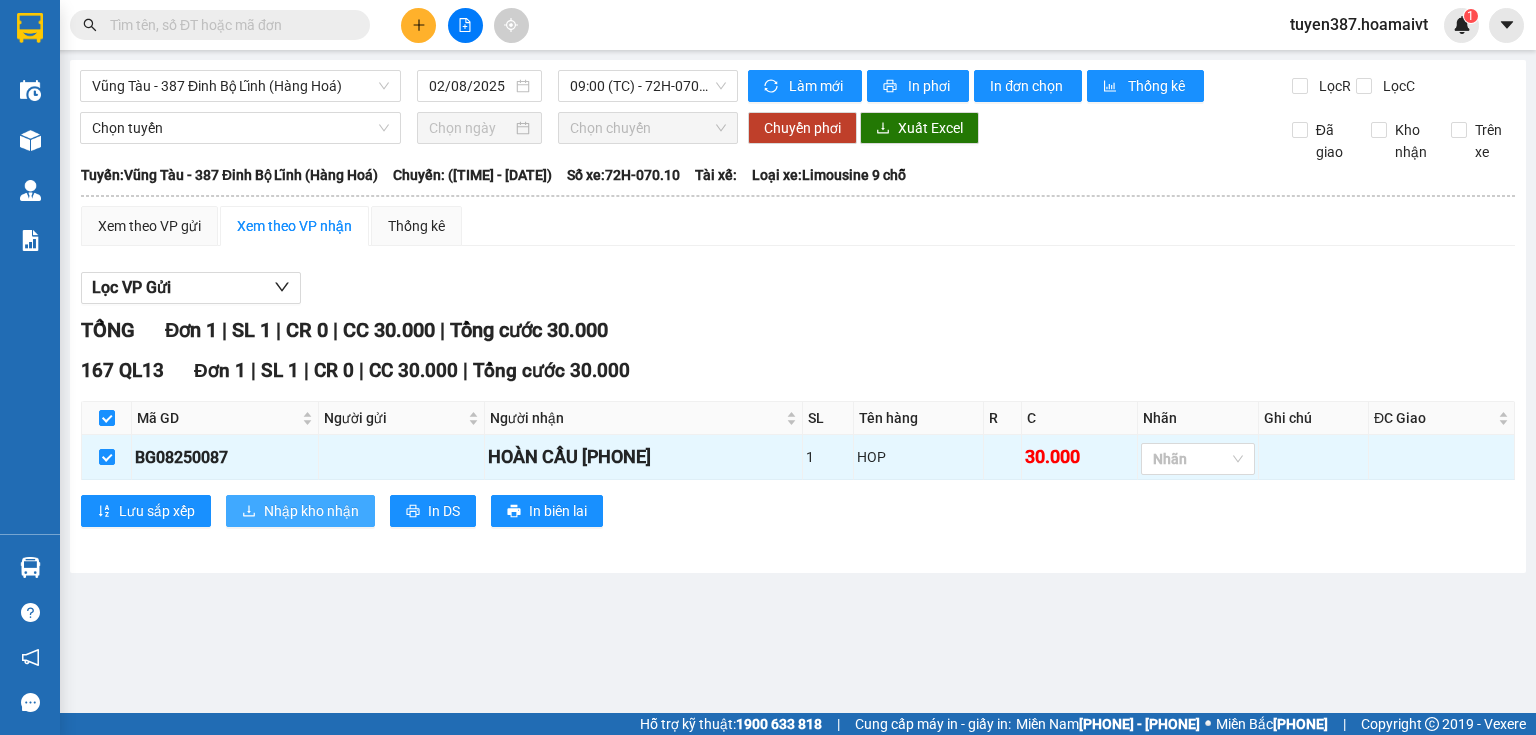 click on "Nhập kho nhận" at bounding box center (311, 511) 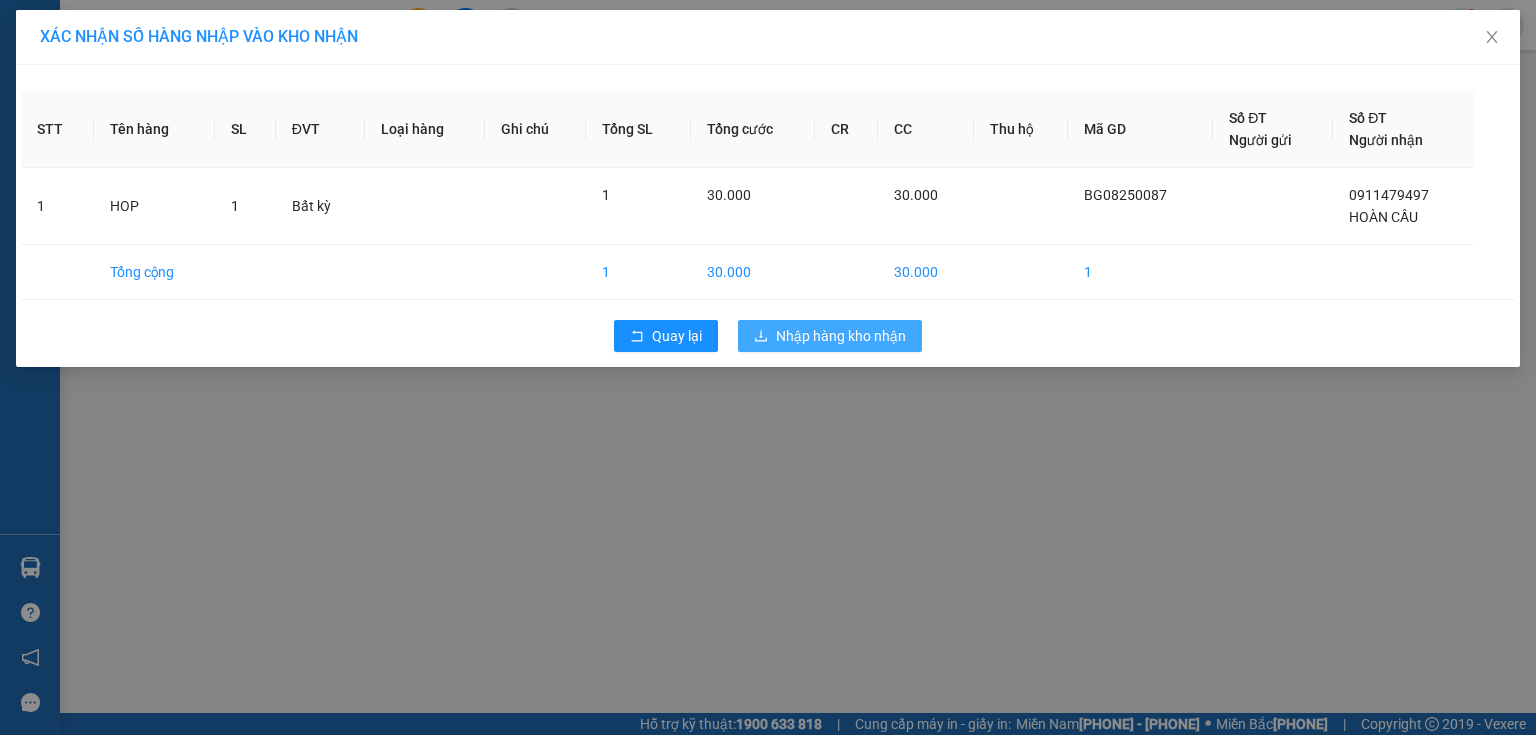 click on "Nhập hàng kho nhận" at bounding box center [841, 336] 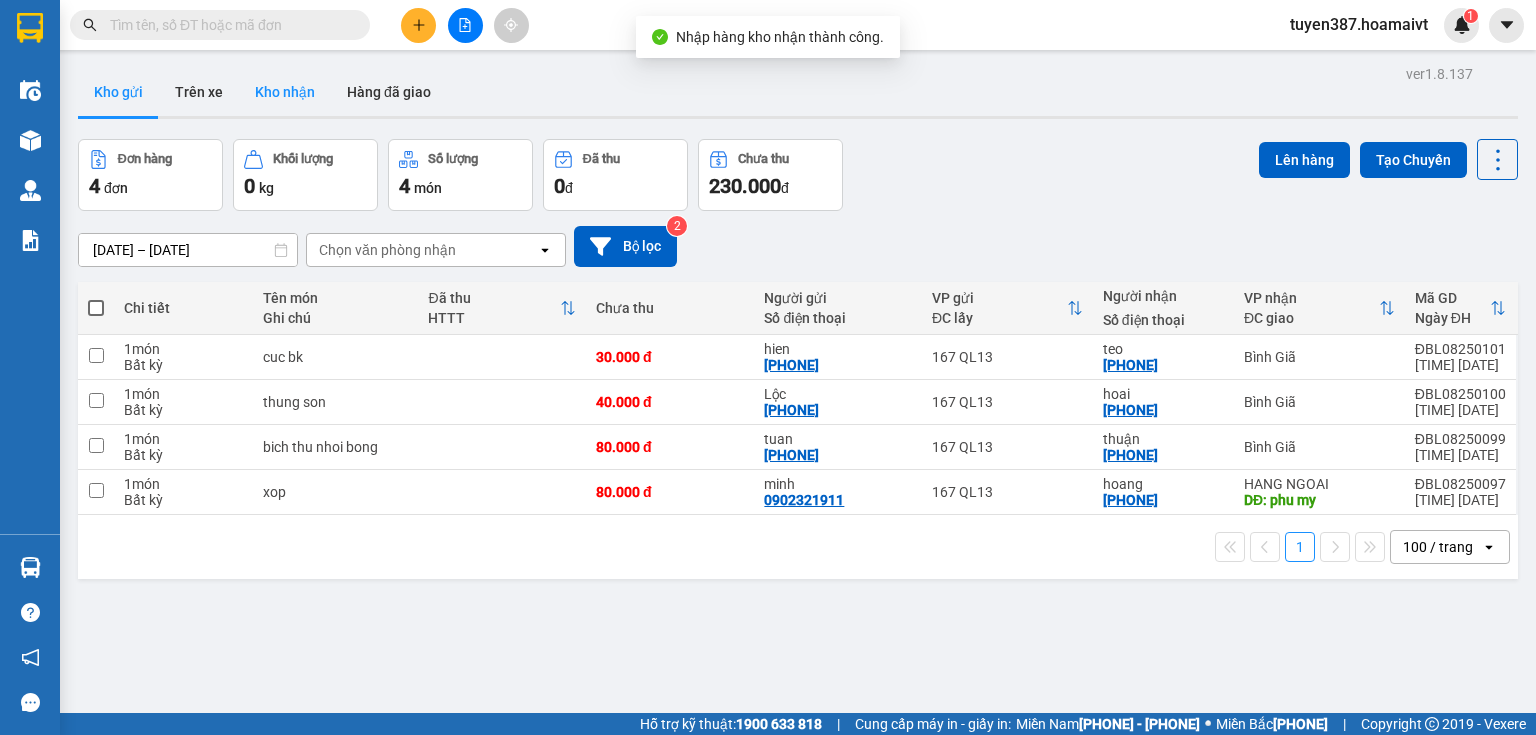 click on "Kho nhận" at bounding box center (285, 92) 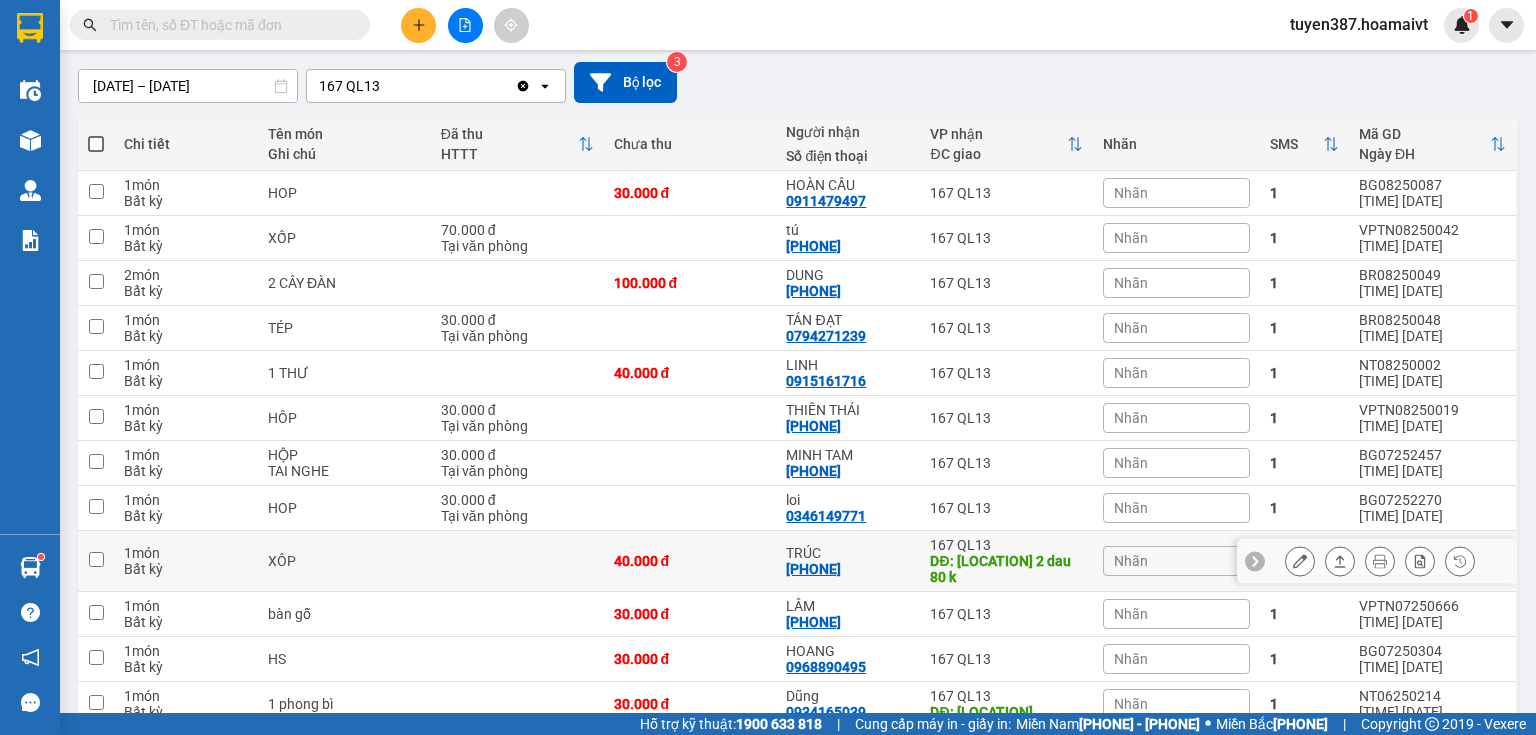 scroll, scrollTop: 0, scrollLeft: 0, axis: both 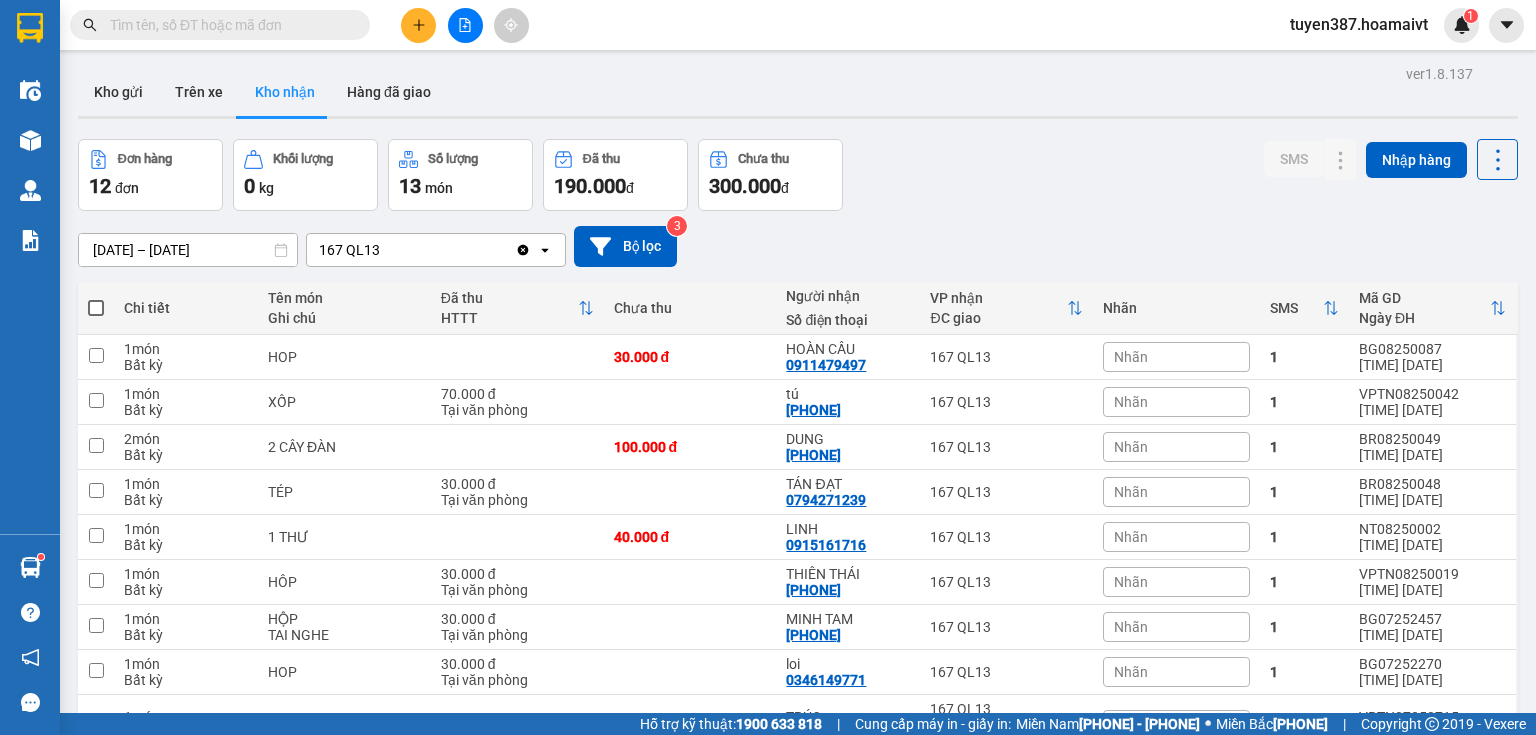 click at bounding box center [220, 25] 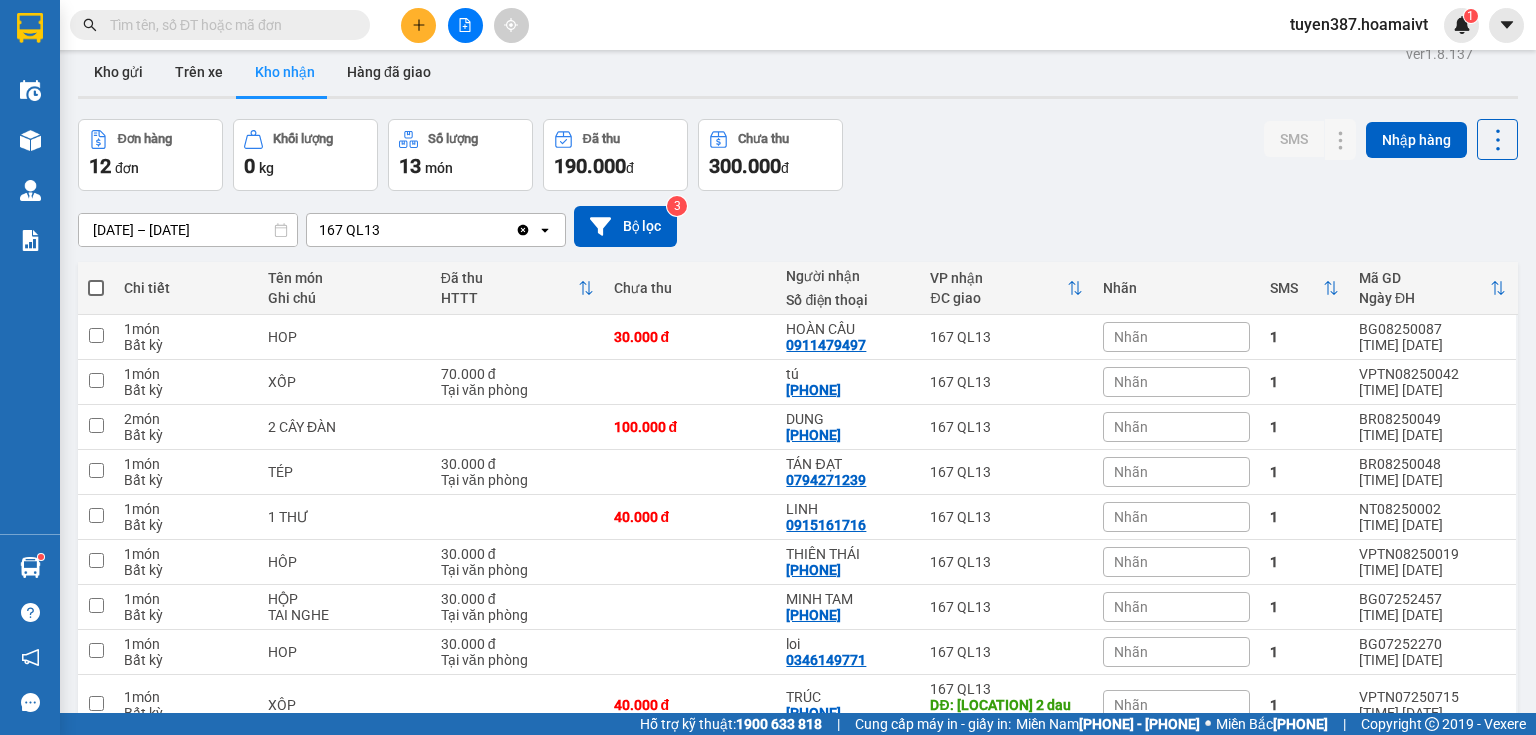 scroll, scrollTop: 0, scrollLeft: 0, axis: both 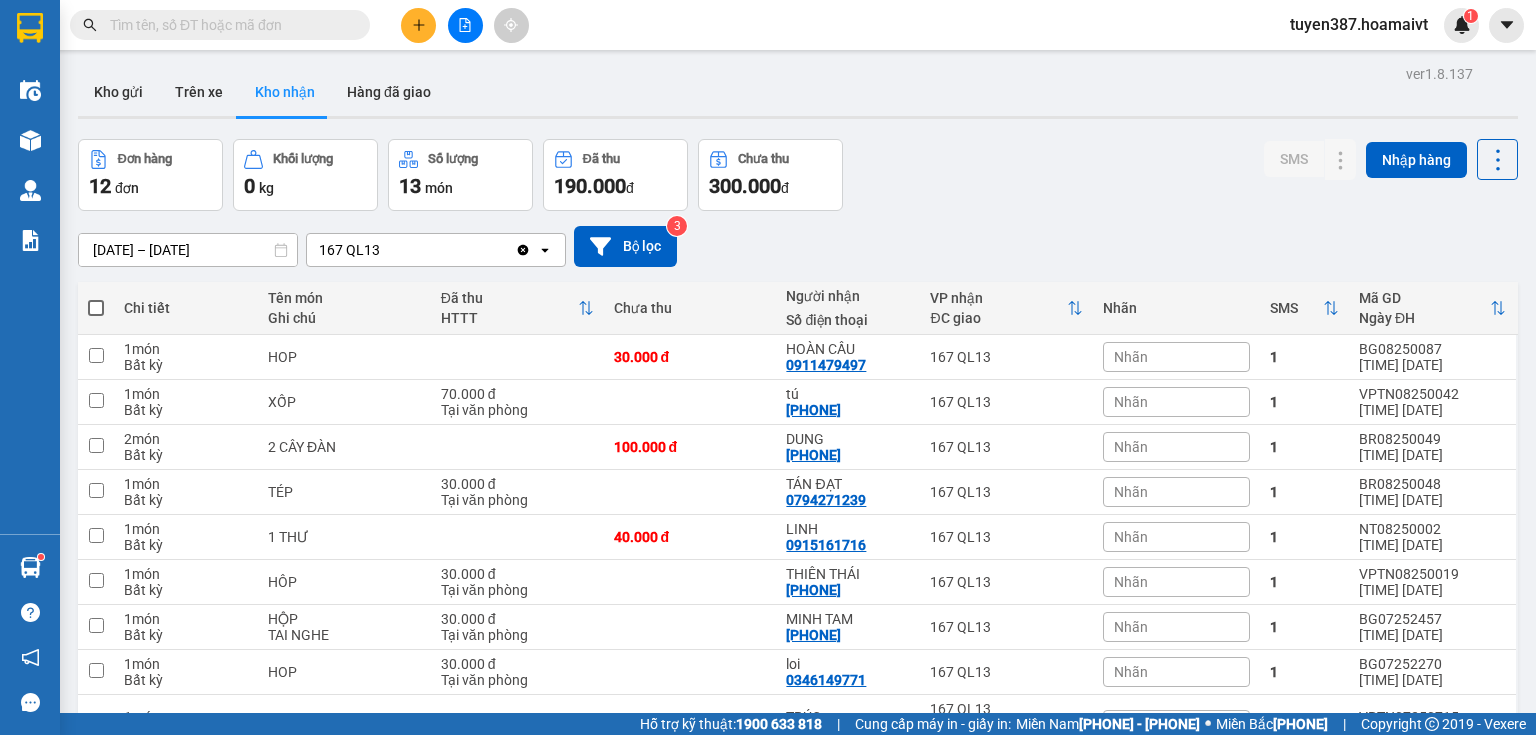 click at bounding box center [228, 25] 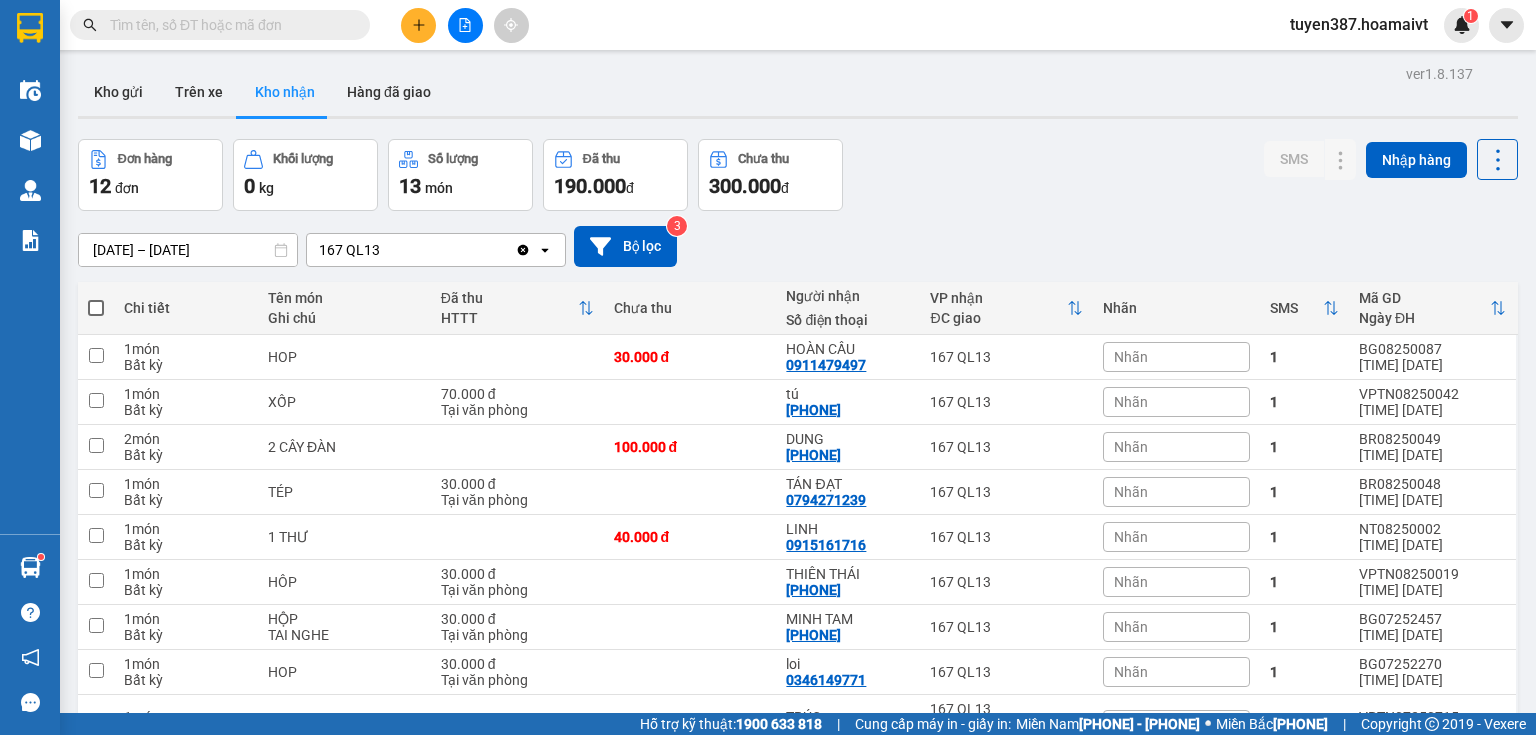 type on "0" 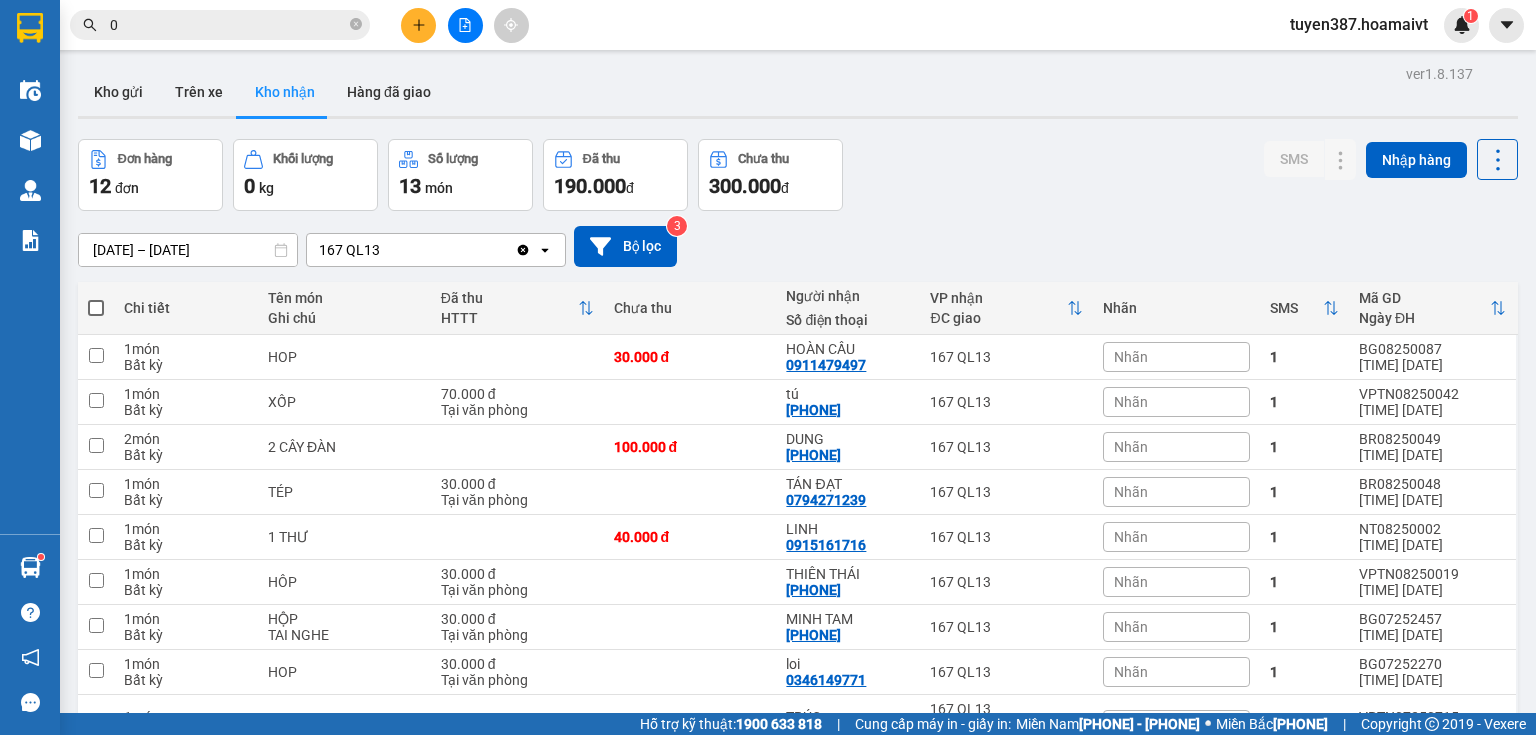click on "0" at bounding box center [228, 25] 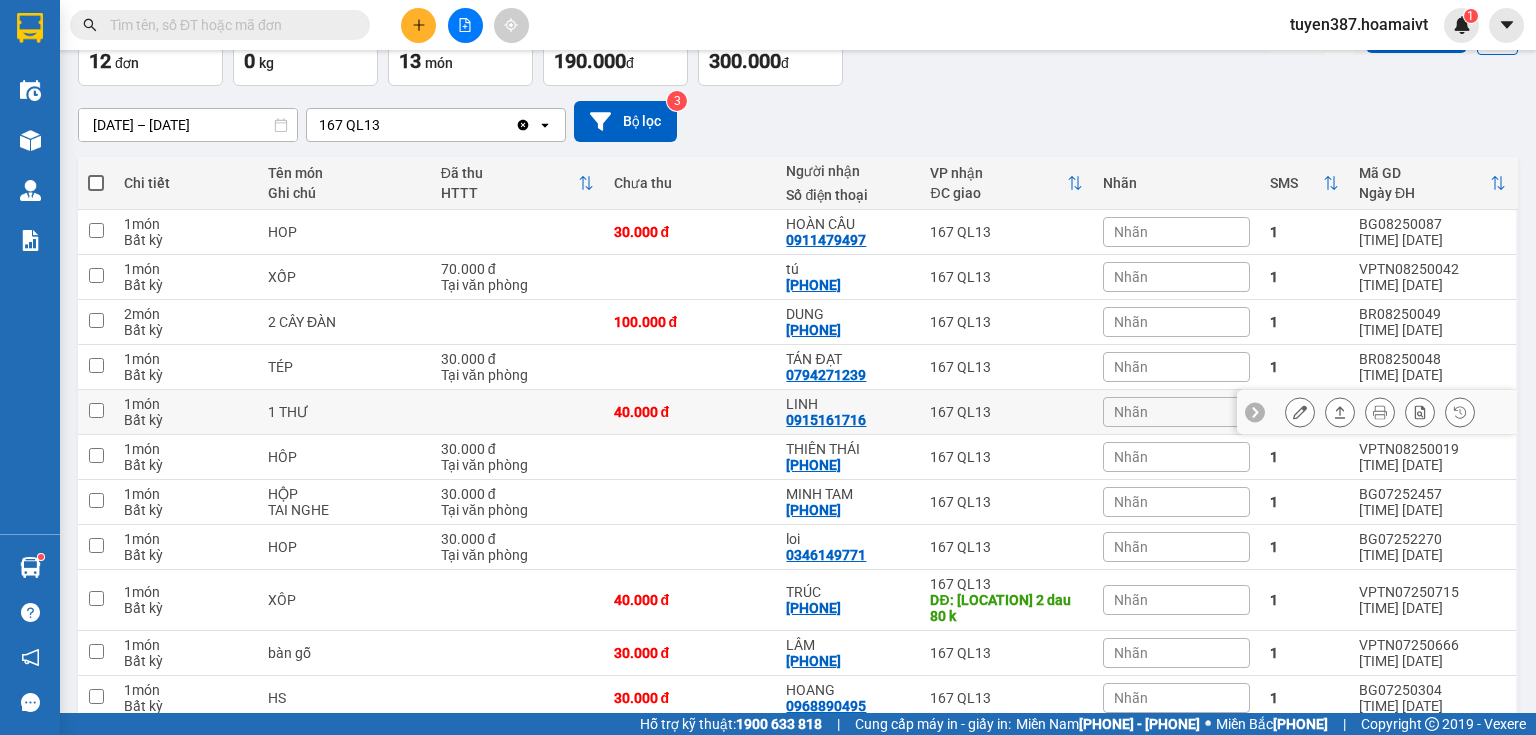 scroll, scrollTop: 112, scrollLeft: 0, axis: vertical 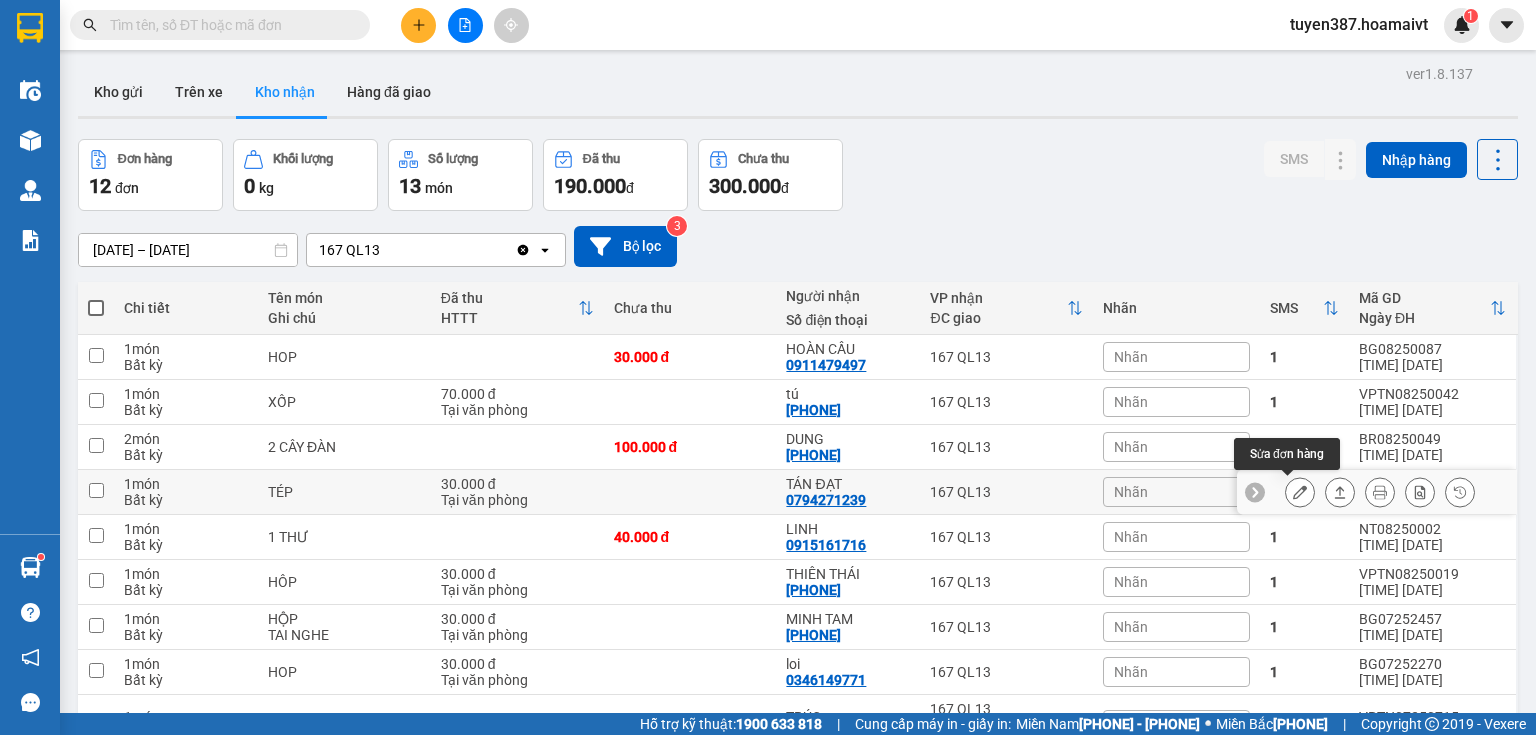 click 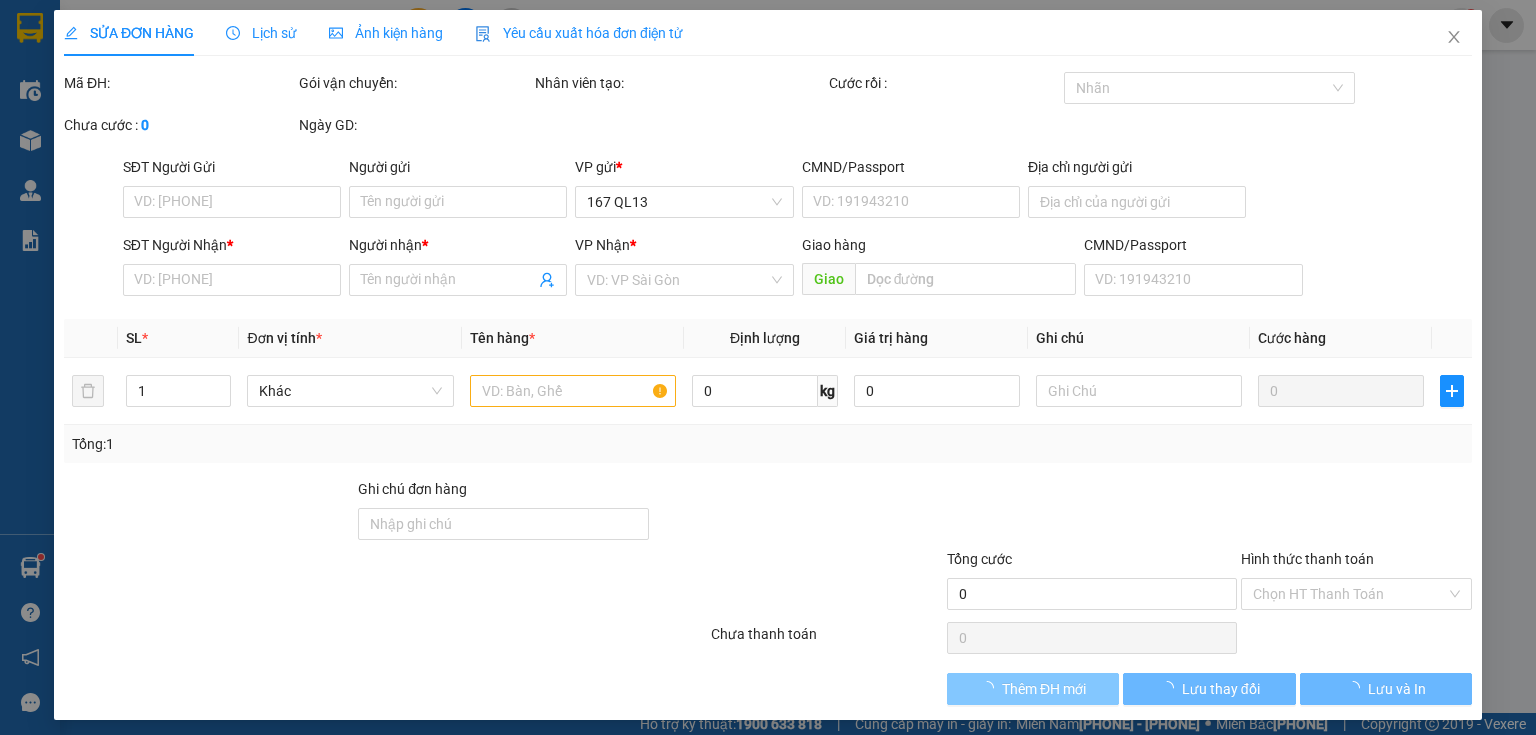 type on "0904367272" 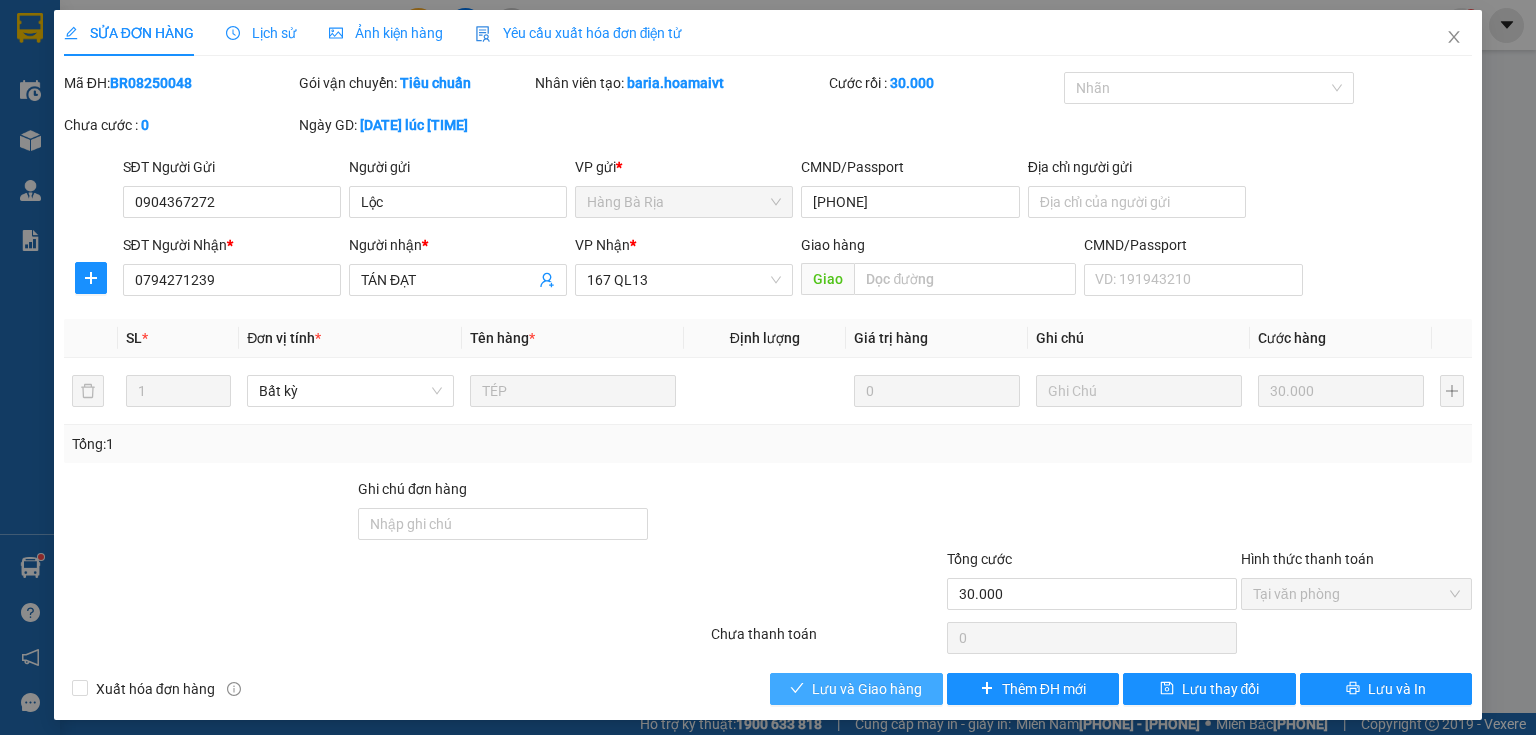 drag, startPoint x: 861, startPoint y: 684, endPoint x: 902, endPoint y: 663, distance: 46.06517 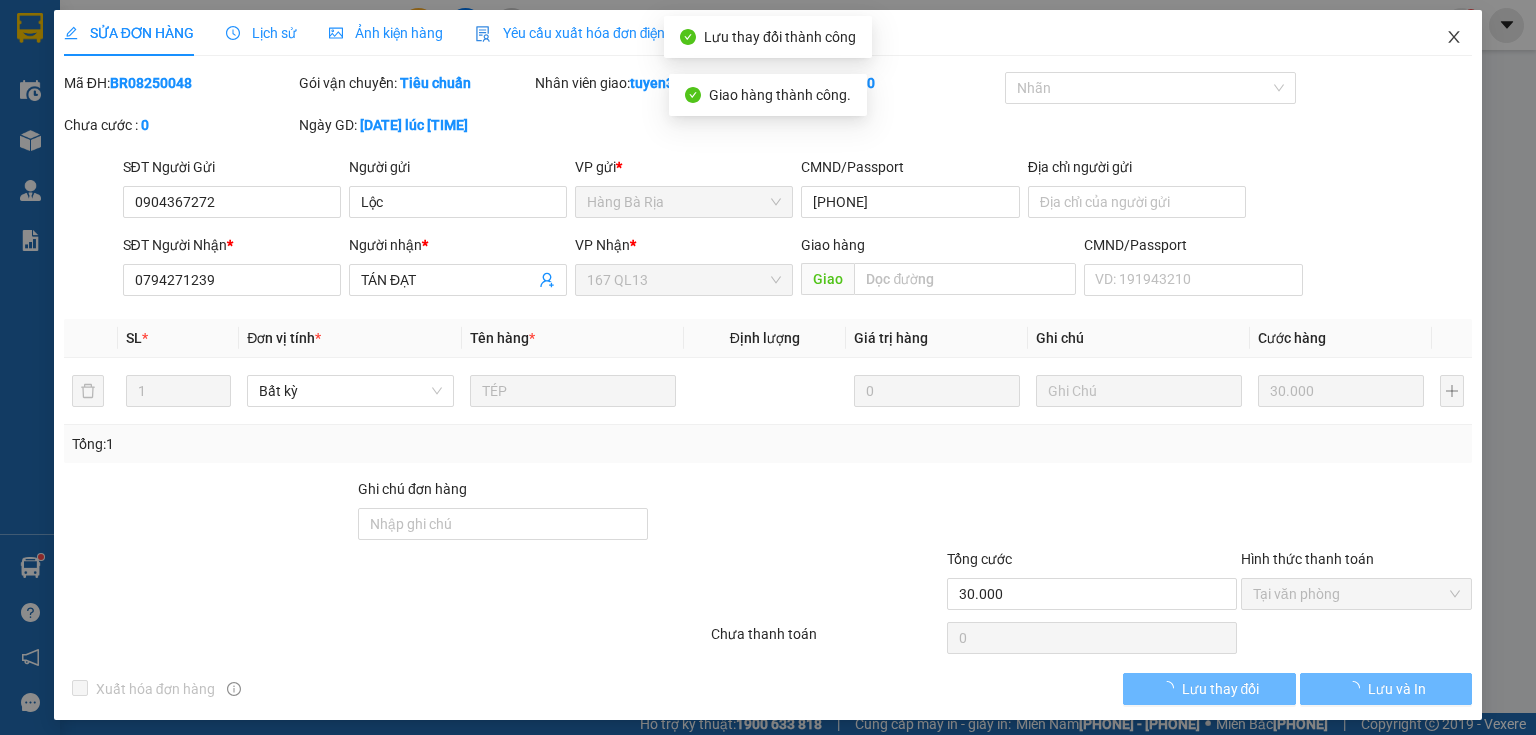click 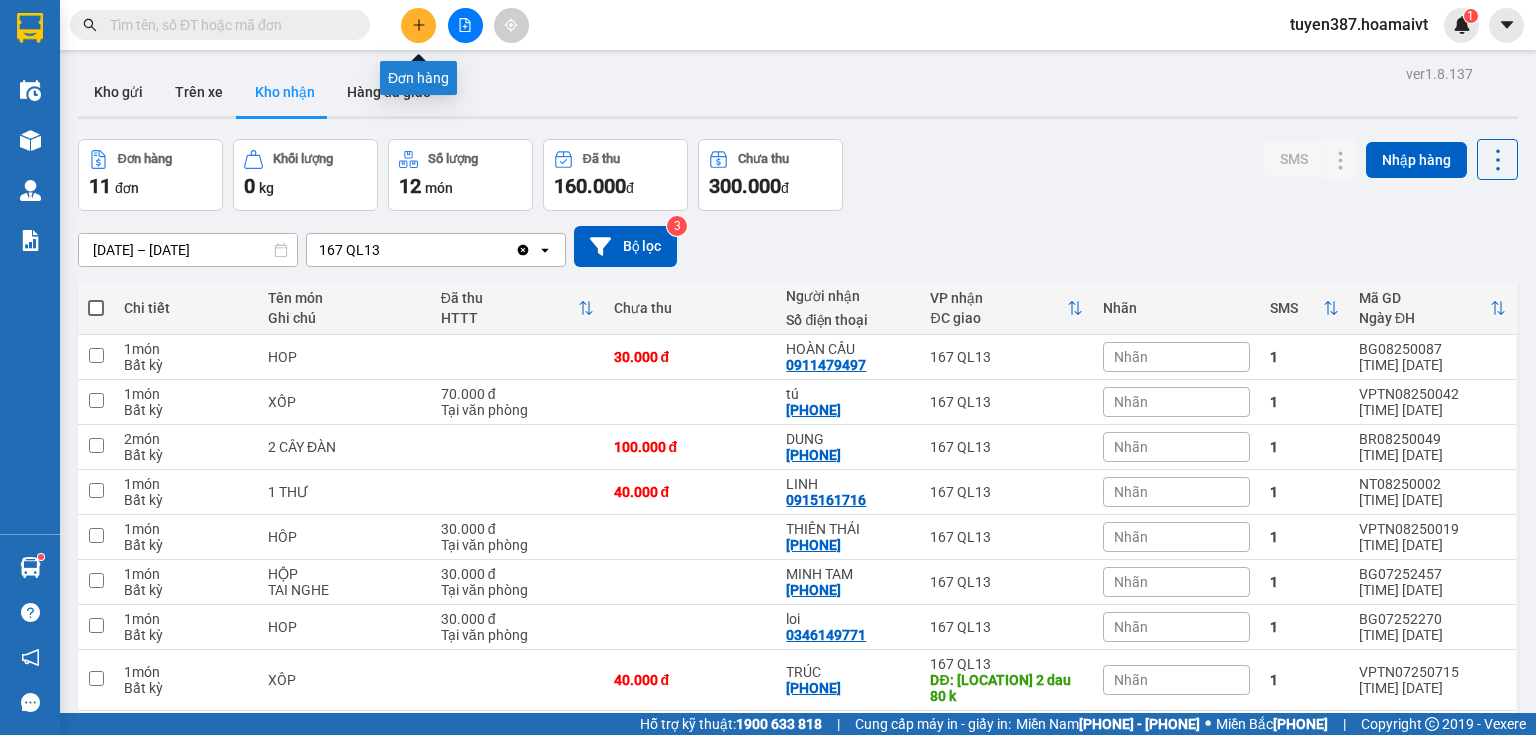 click at bounding box center (418, 25) 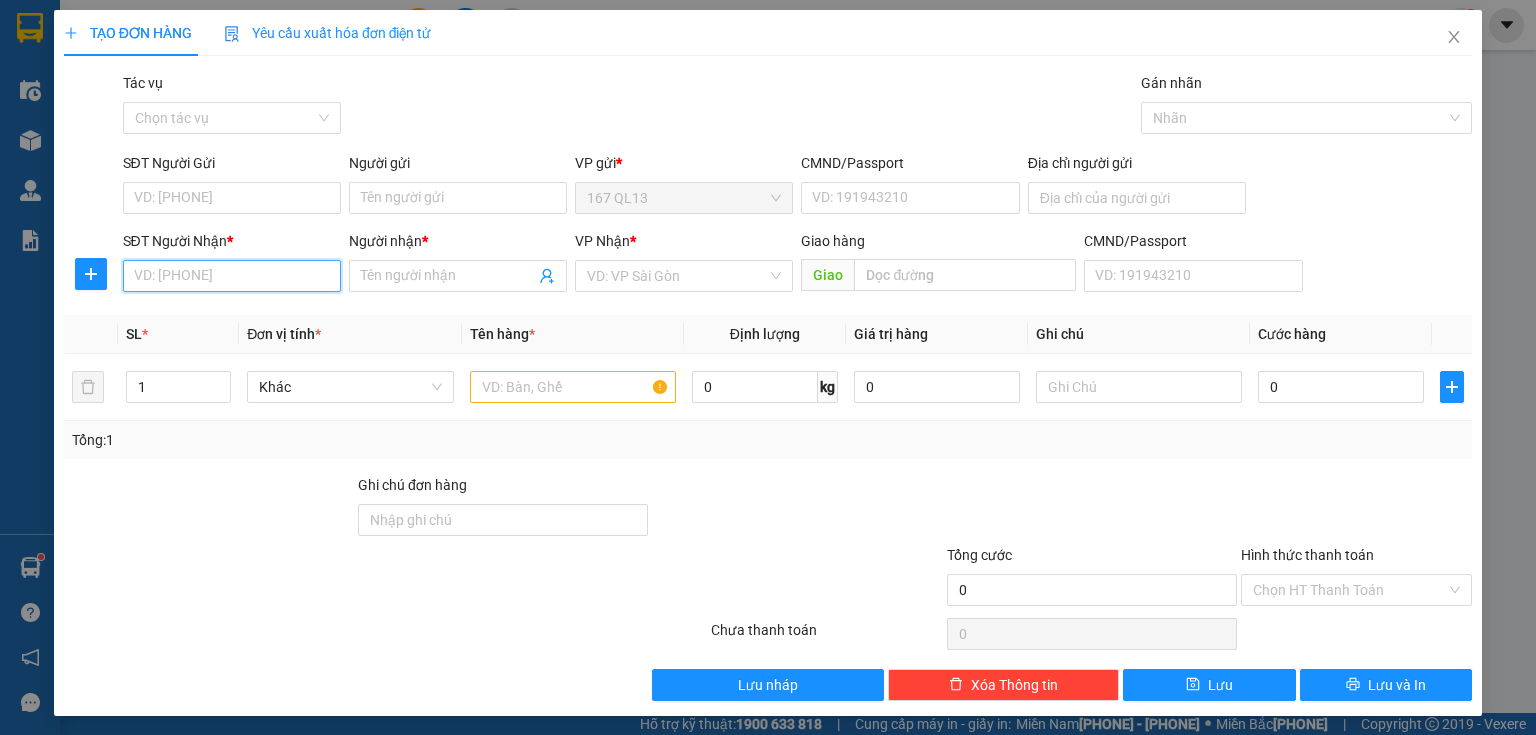 click on "SĐT Người Nhận  *" at bounding box center (232, 276) 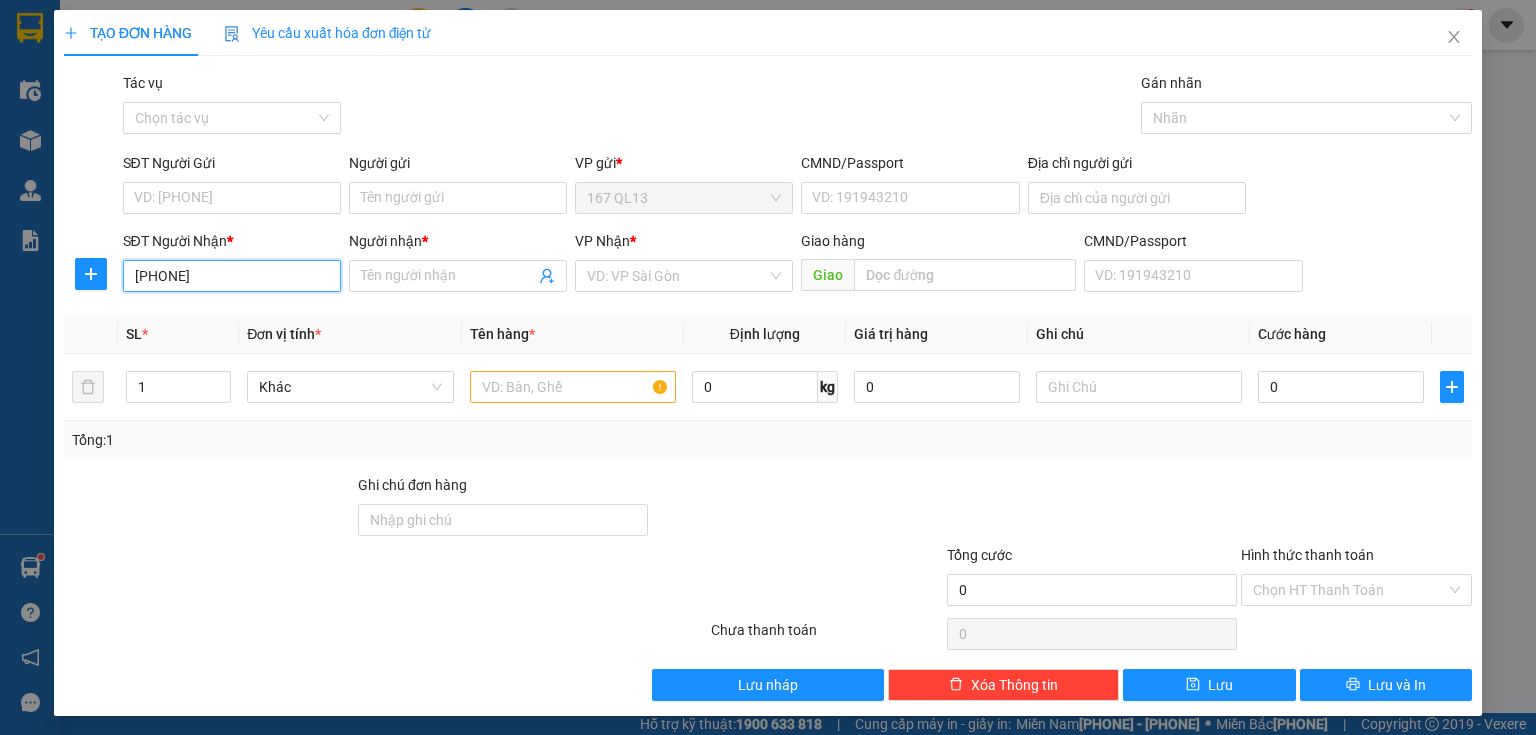 type on "0903676752" 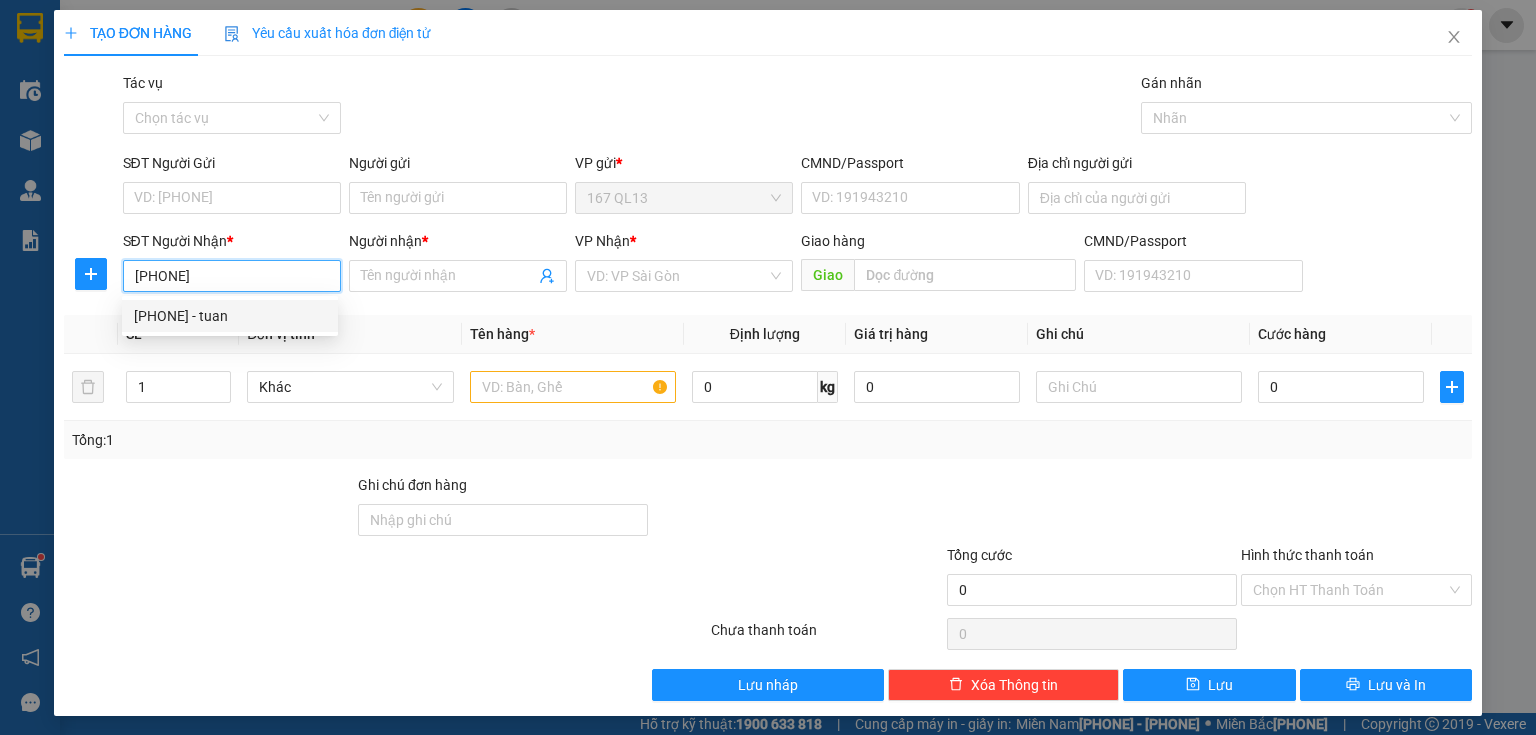 click on "0903676752 - tuan" at bounding box center [230, 316] 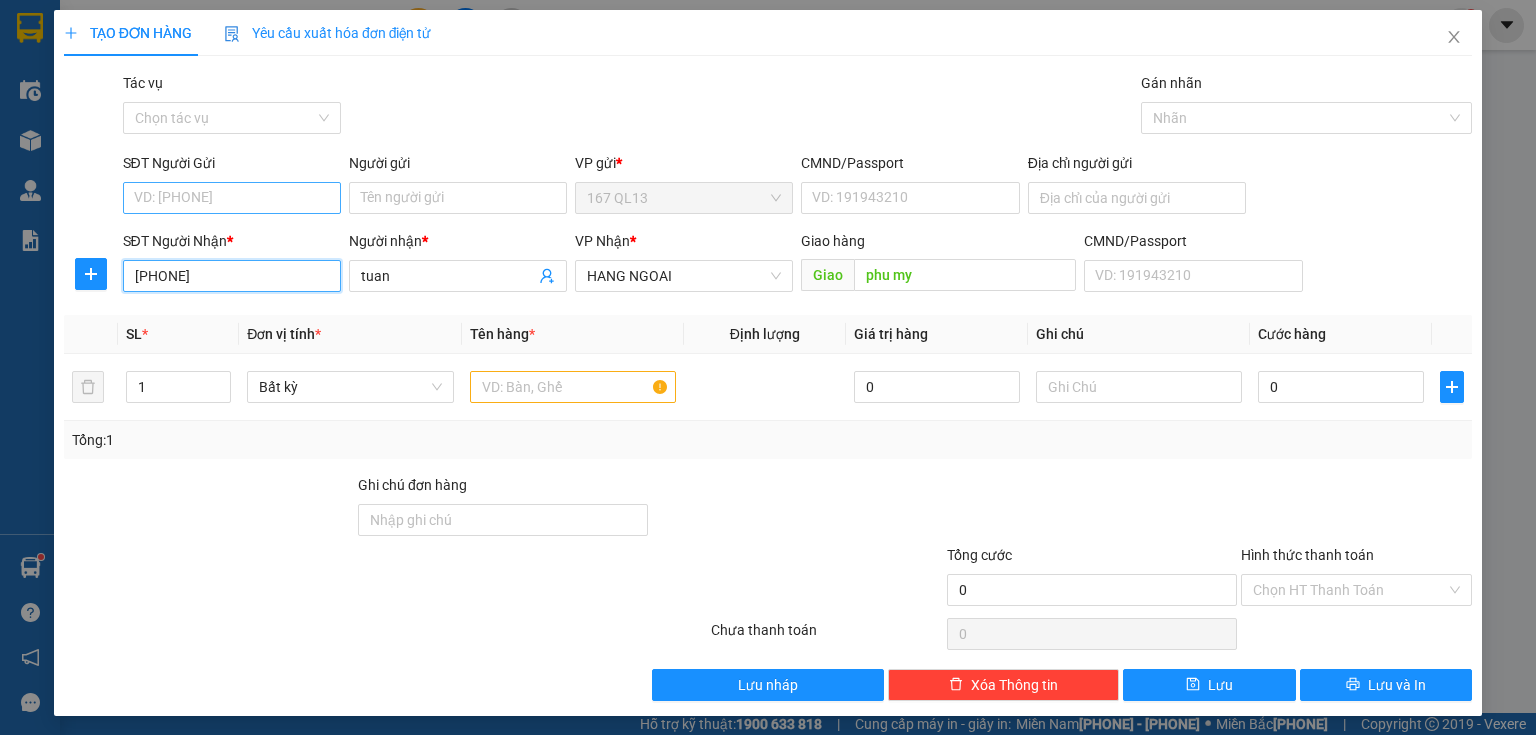 type on "0903676752" 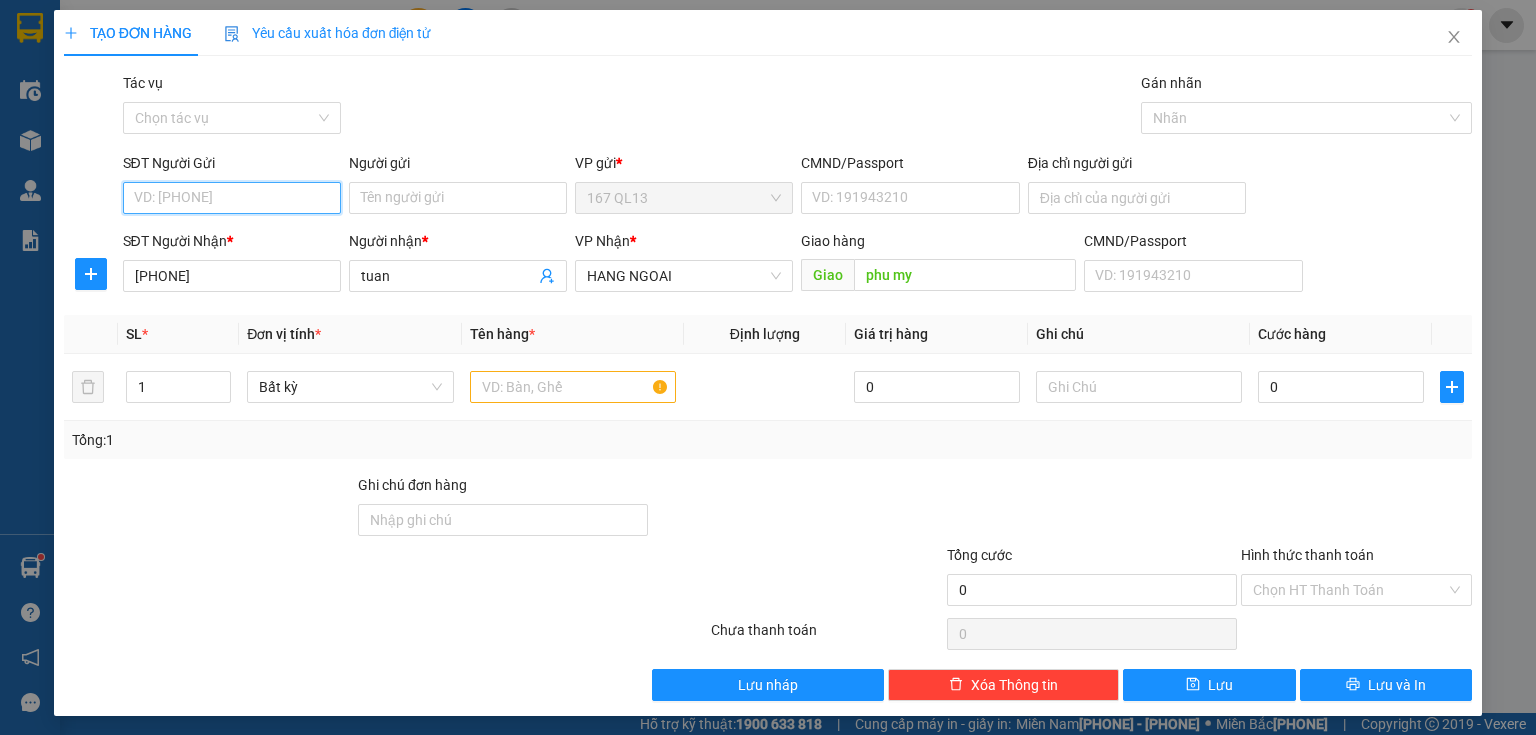click on "SĐT Người Gửi" at bounding box center (232, 198) 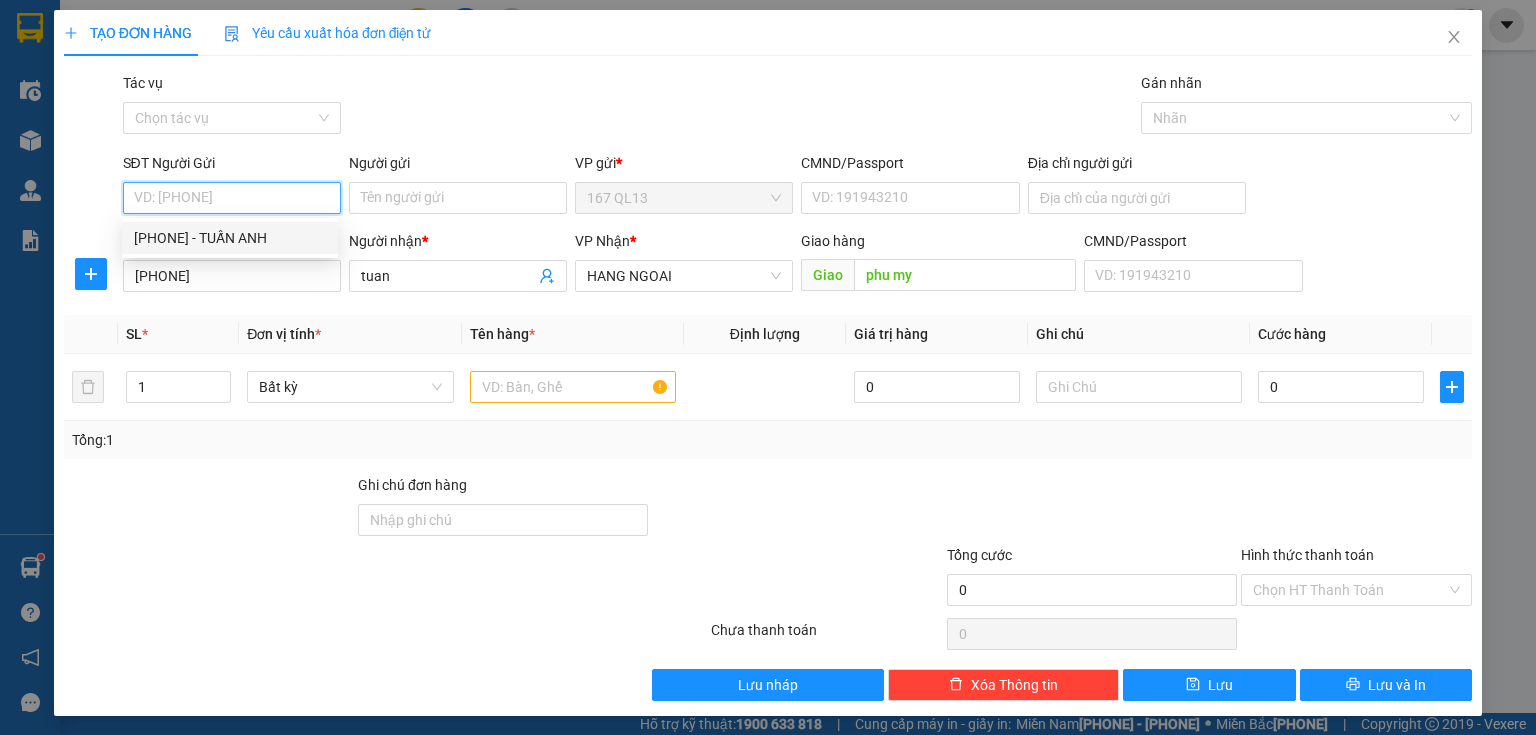 click on "0918602717 - TUẤN ANH" at bounding box center (230, 238) 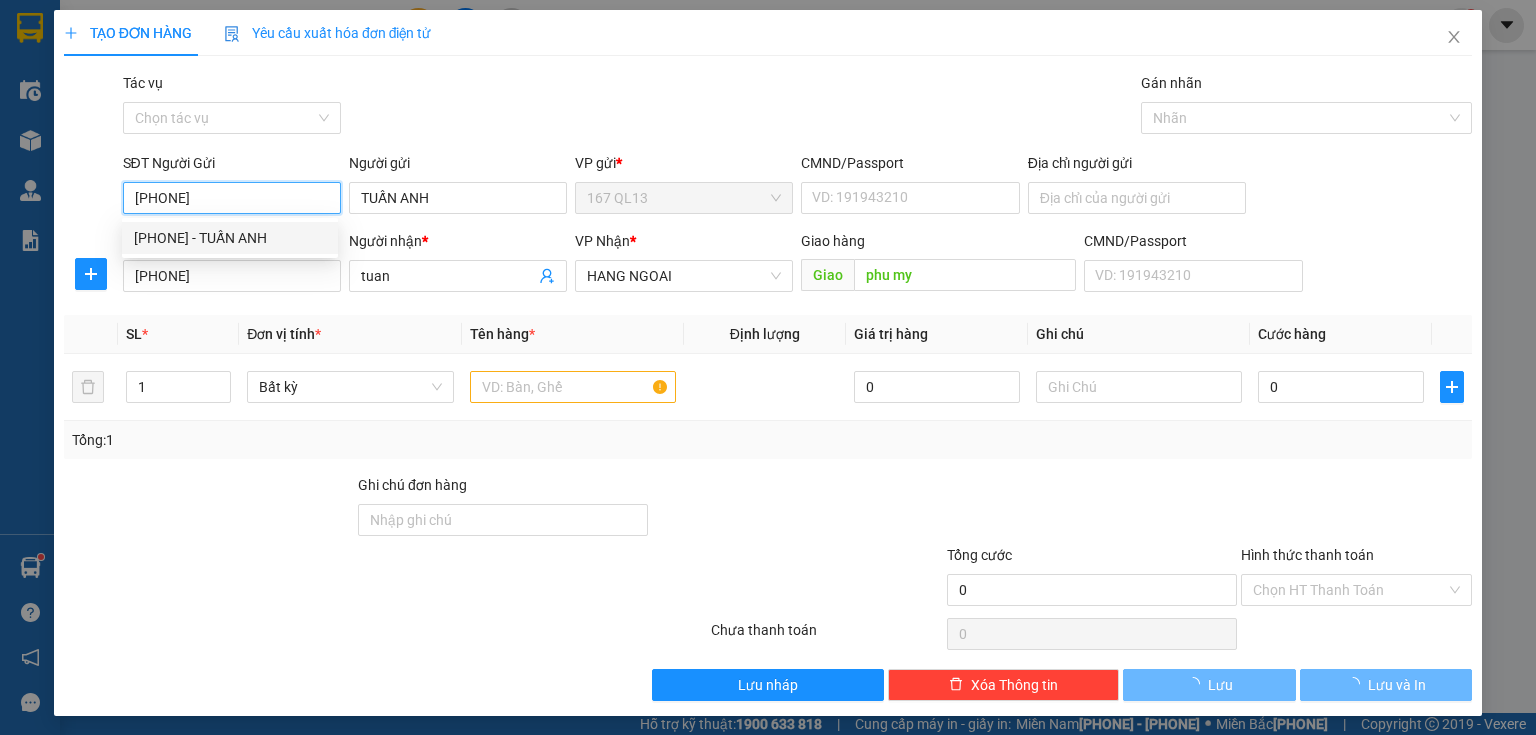 type on "0918602717" 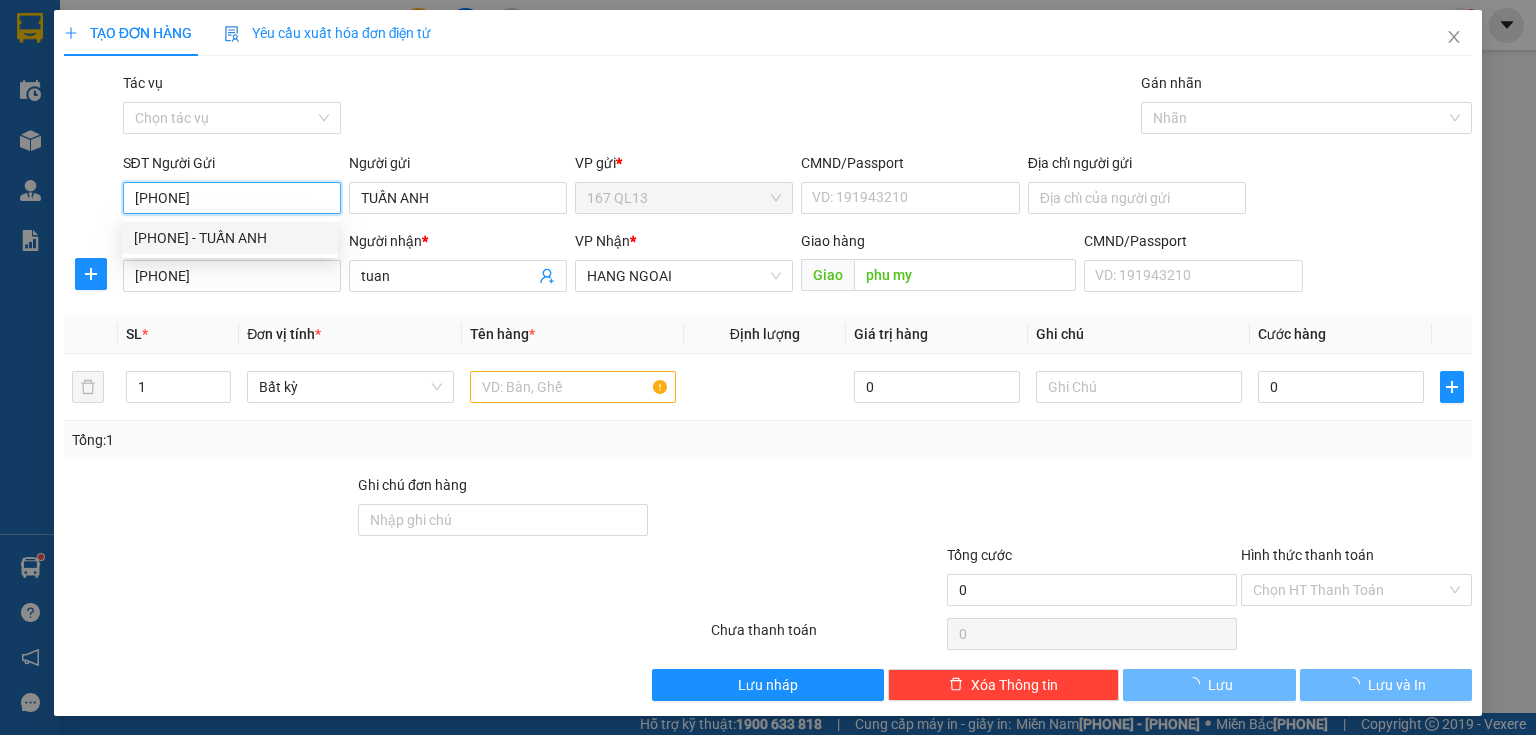 type on "TUẤN ANH" 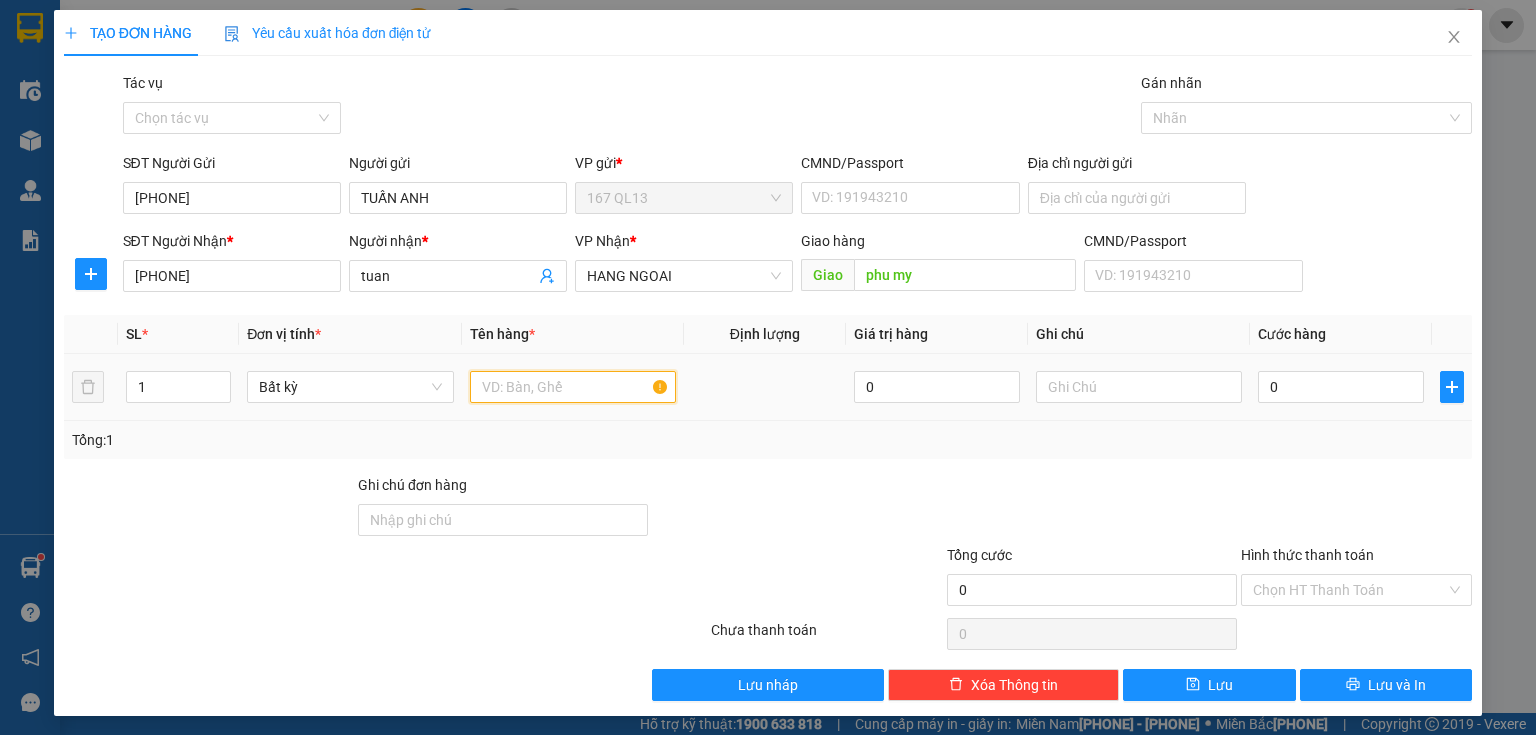 click at bounding box center (573, 387) 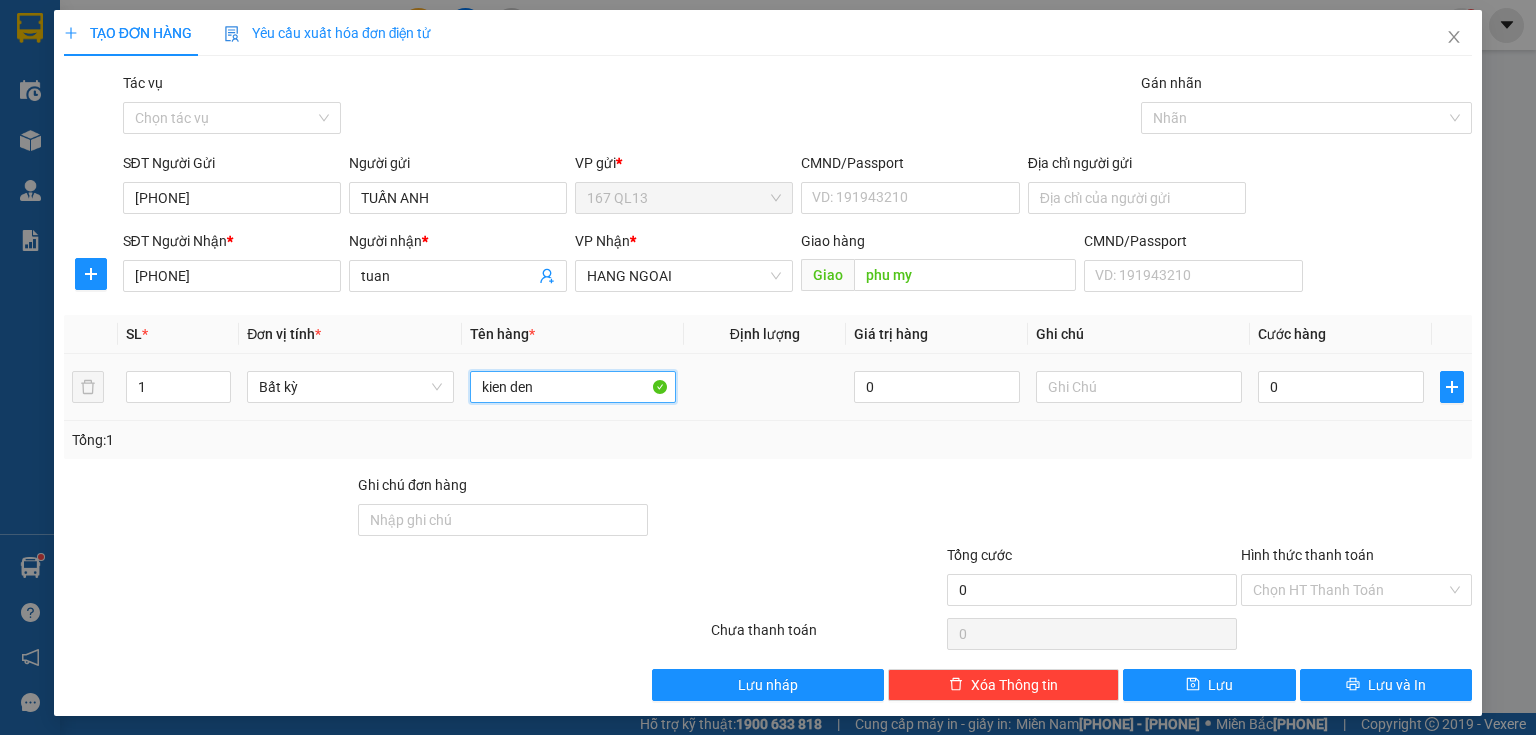 type on "kien den" 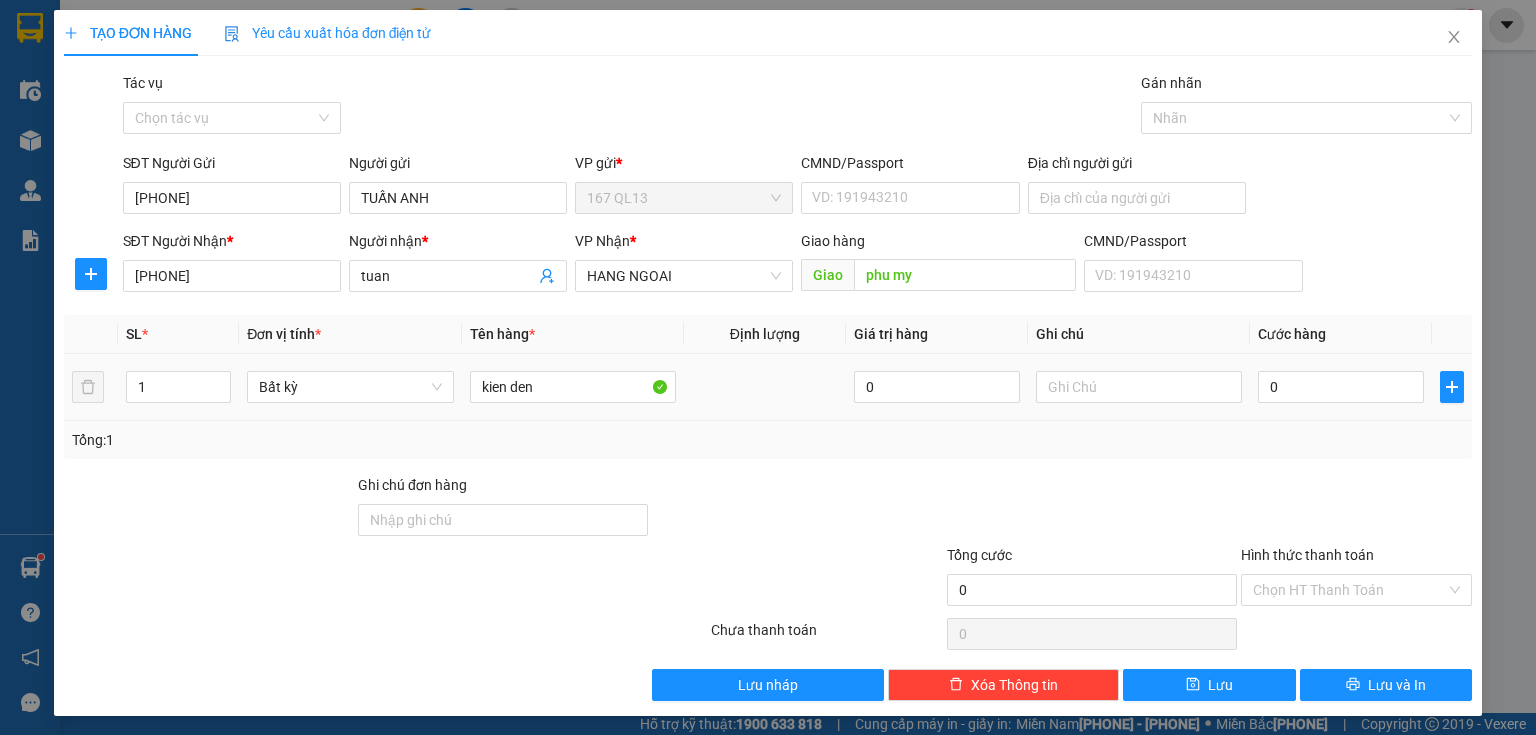 click at bounding box center [1139, 387] 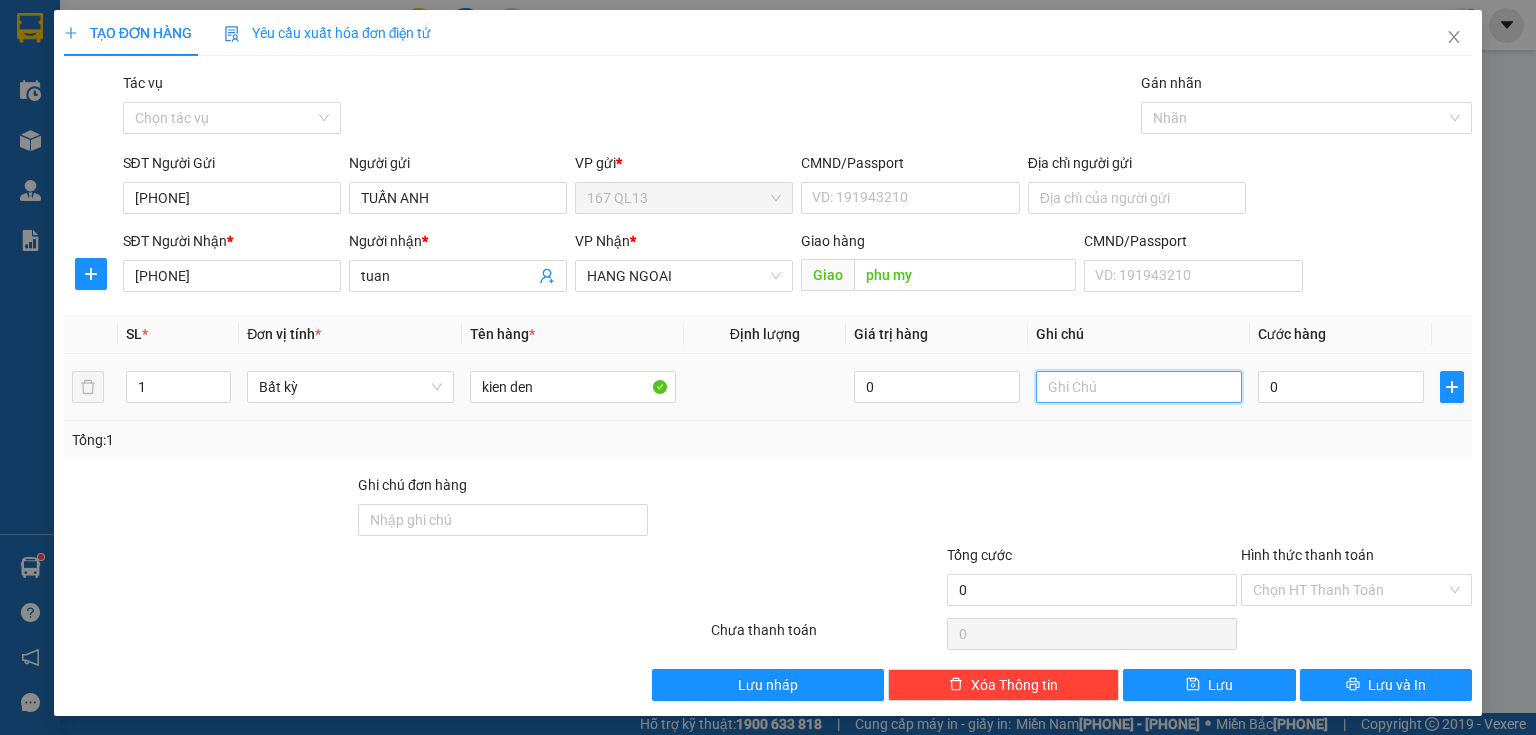 click at bounding box center (1139, 387) 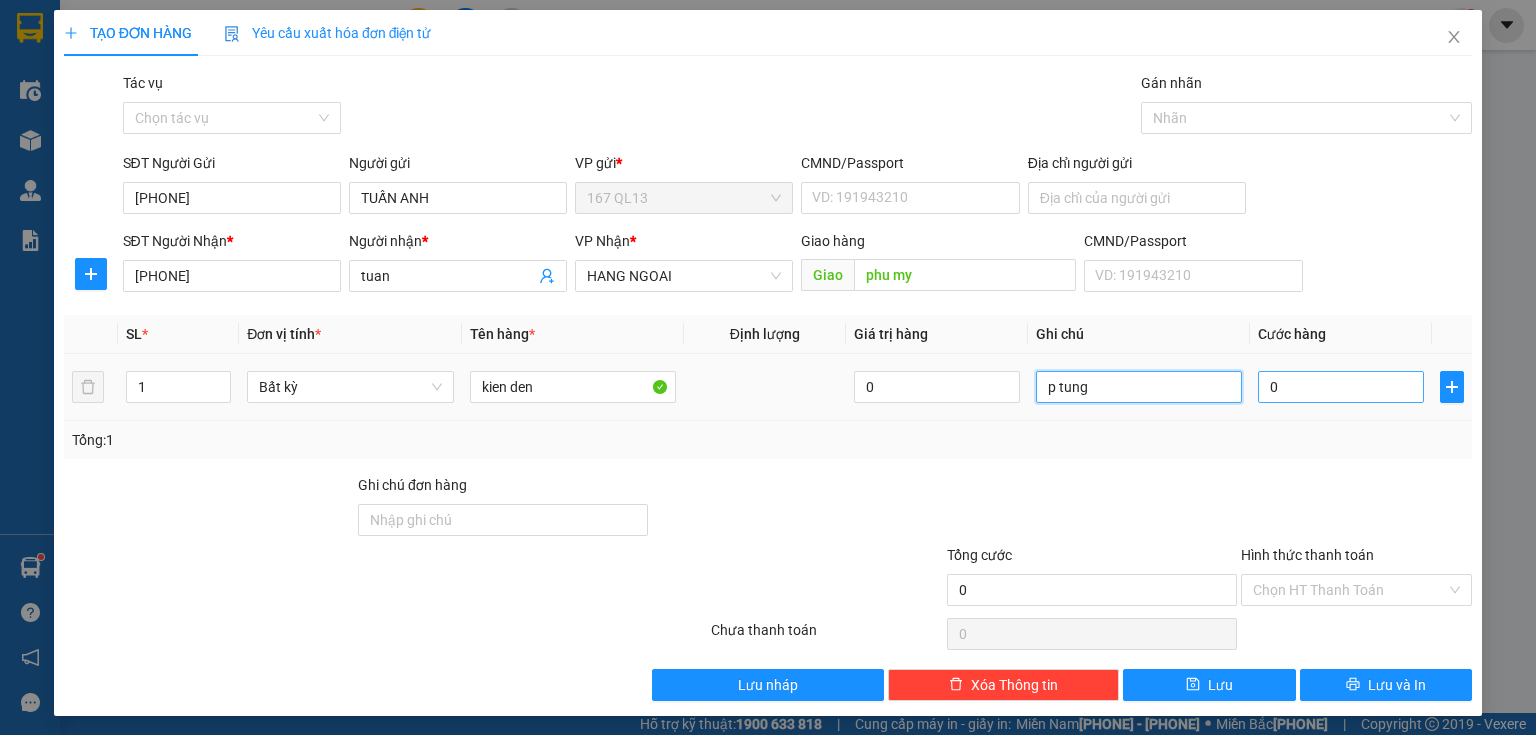 type on "p tung" 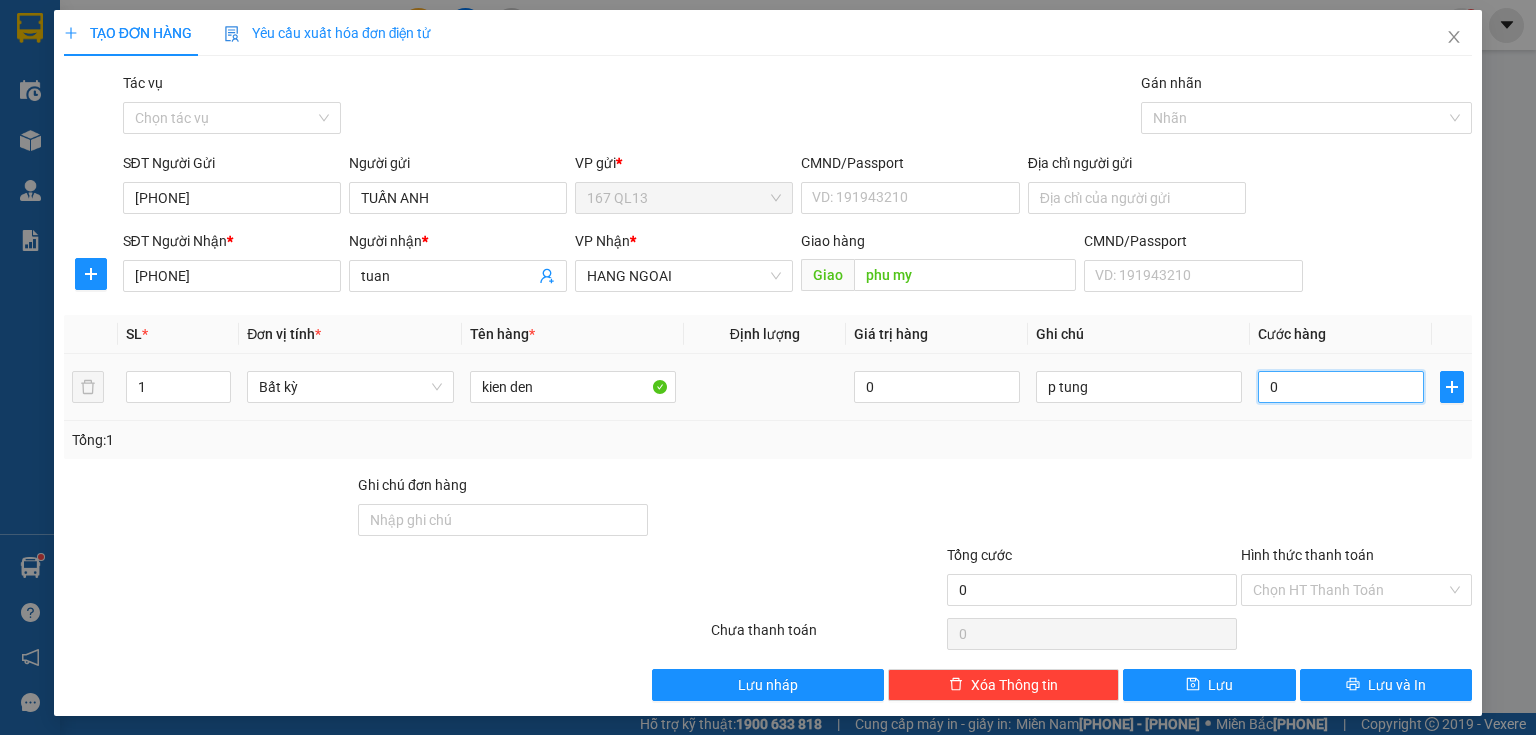 click on "0" at bounding box center [1341, 387] 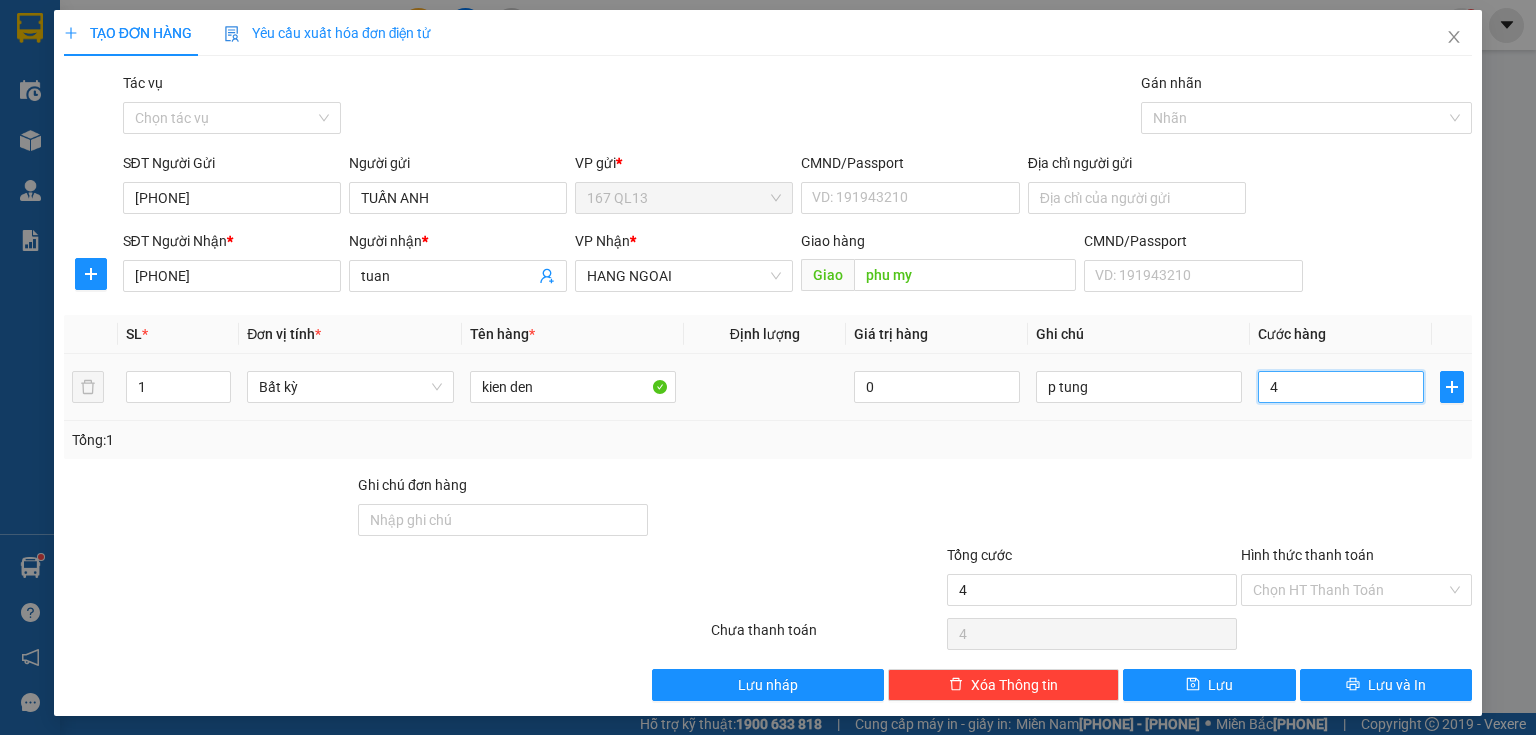 type on "40" 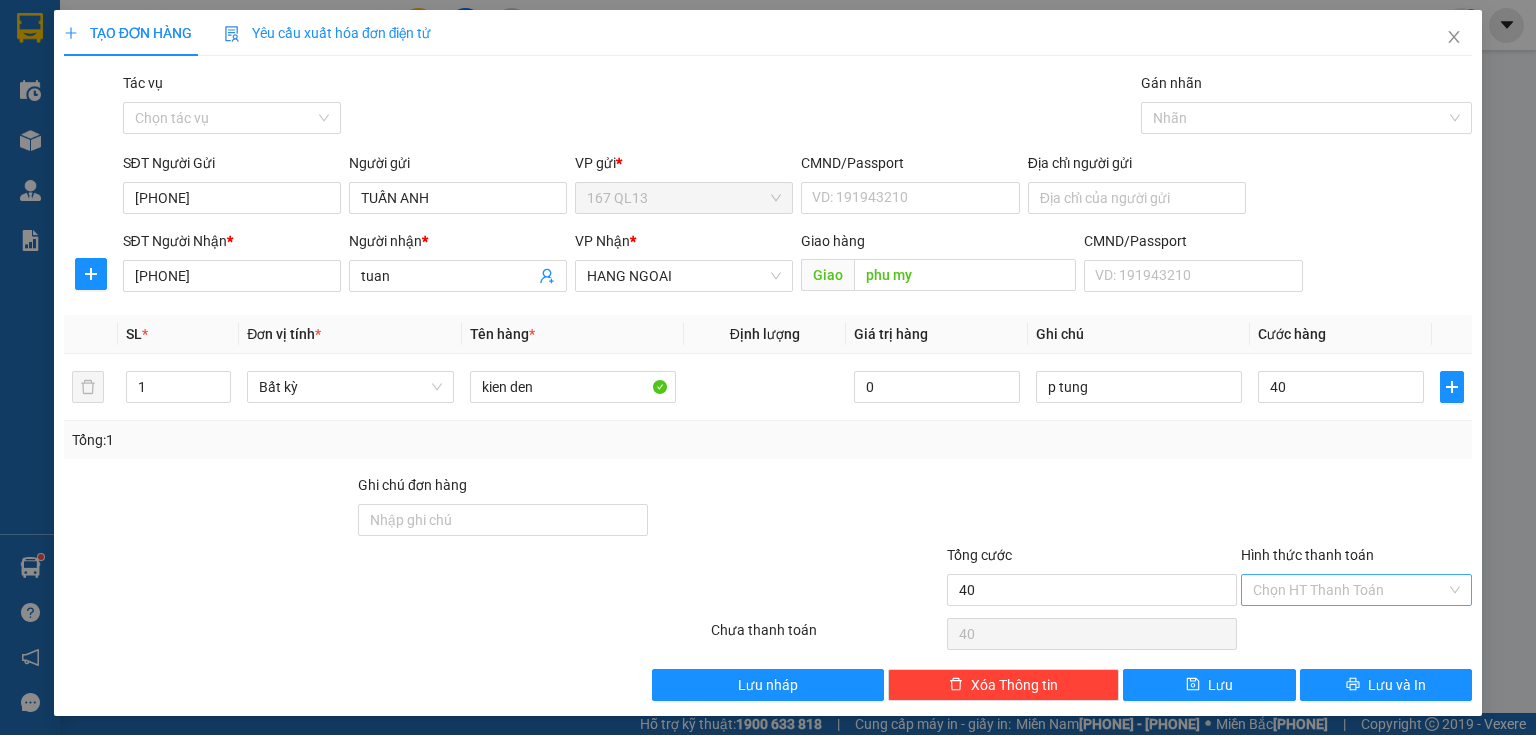 type on "40.000" 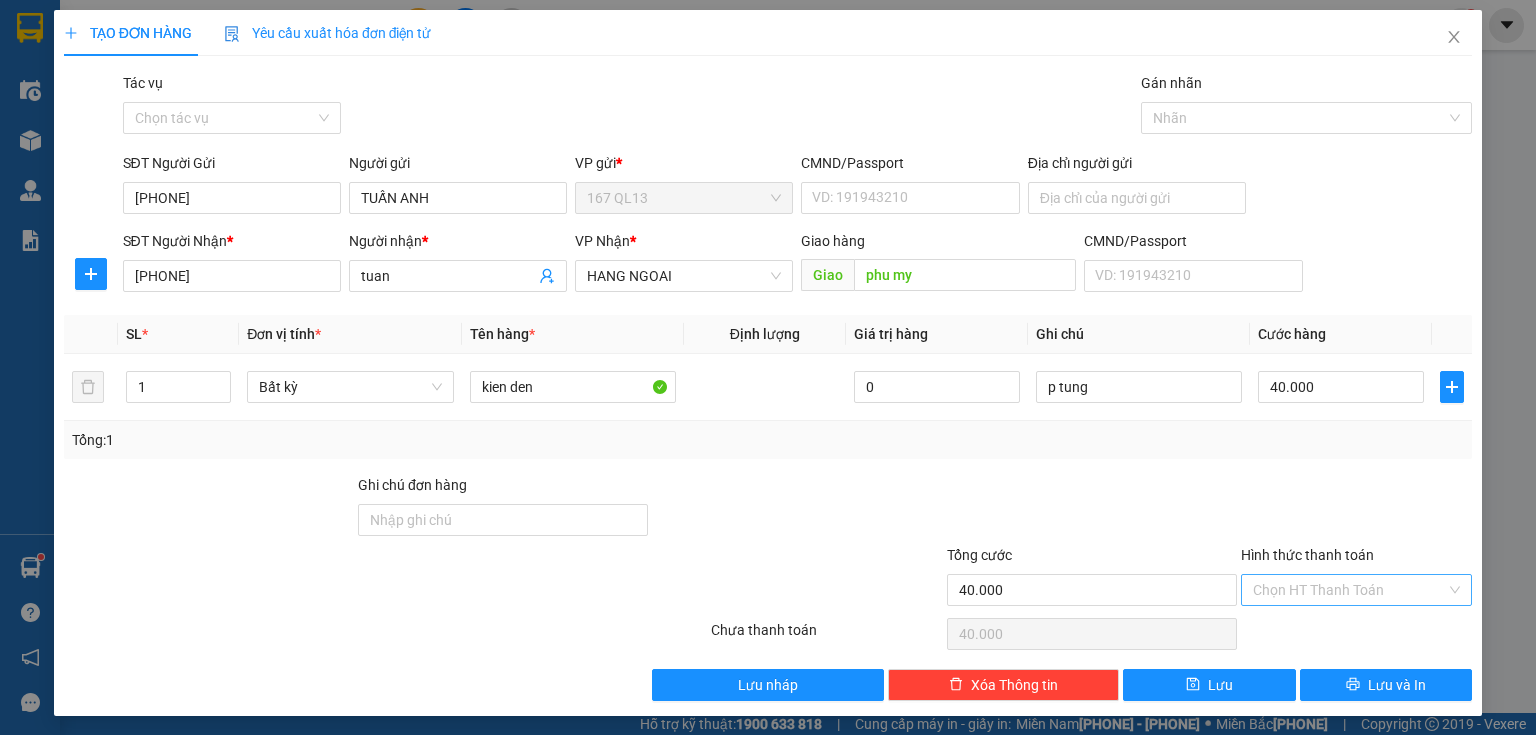 click on "Hình thức thanh toán" at bounding box center [1349, 590] 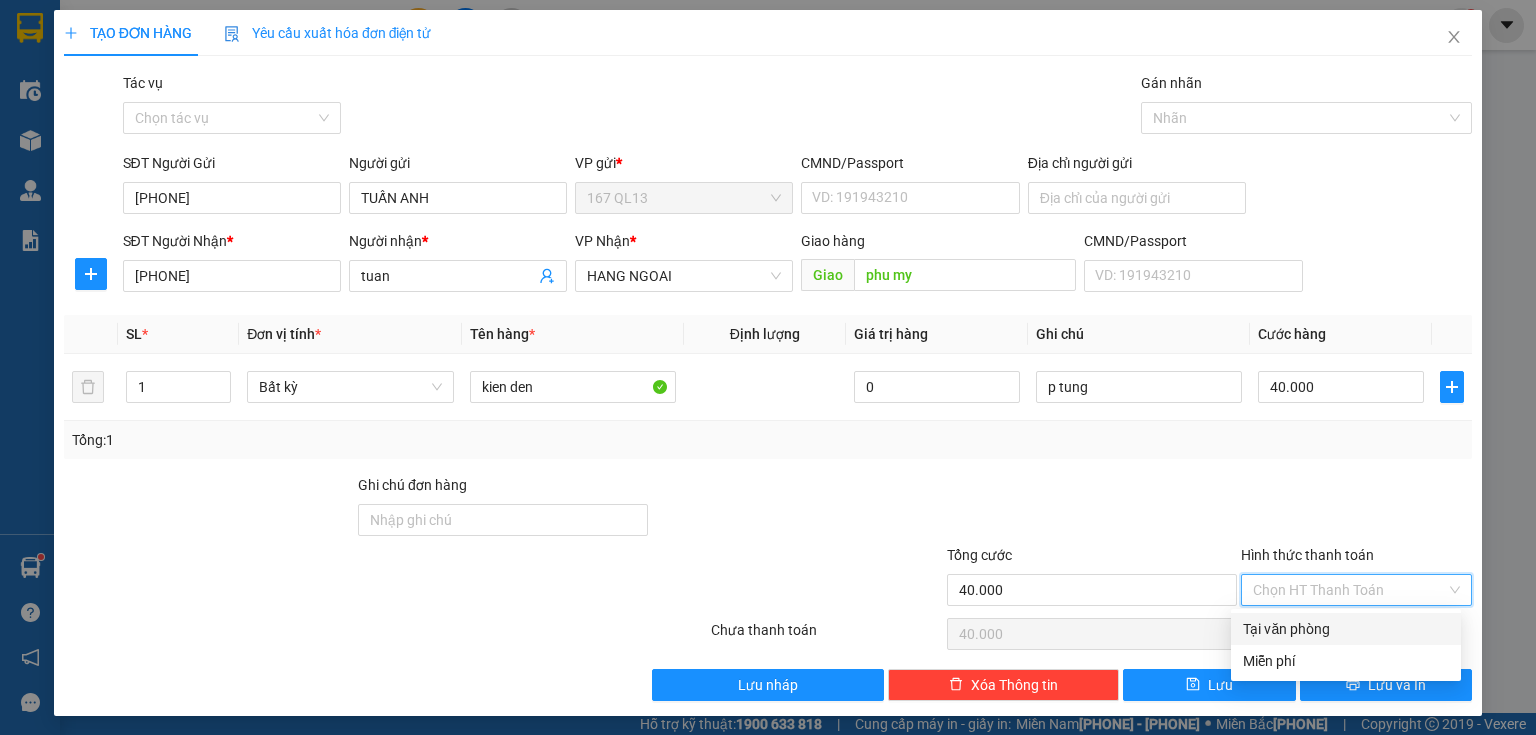 click on "Tại văn phòng" at bounding box center (1346, 629) 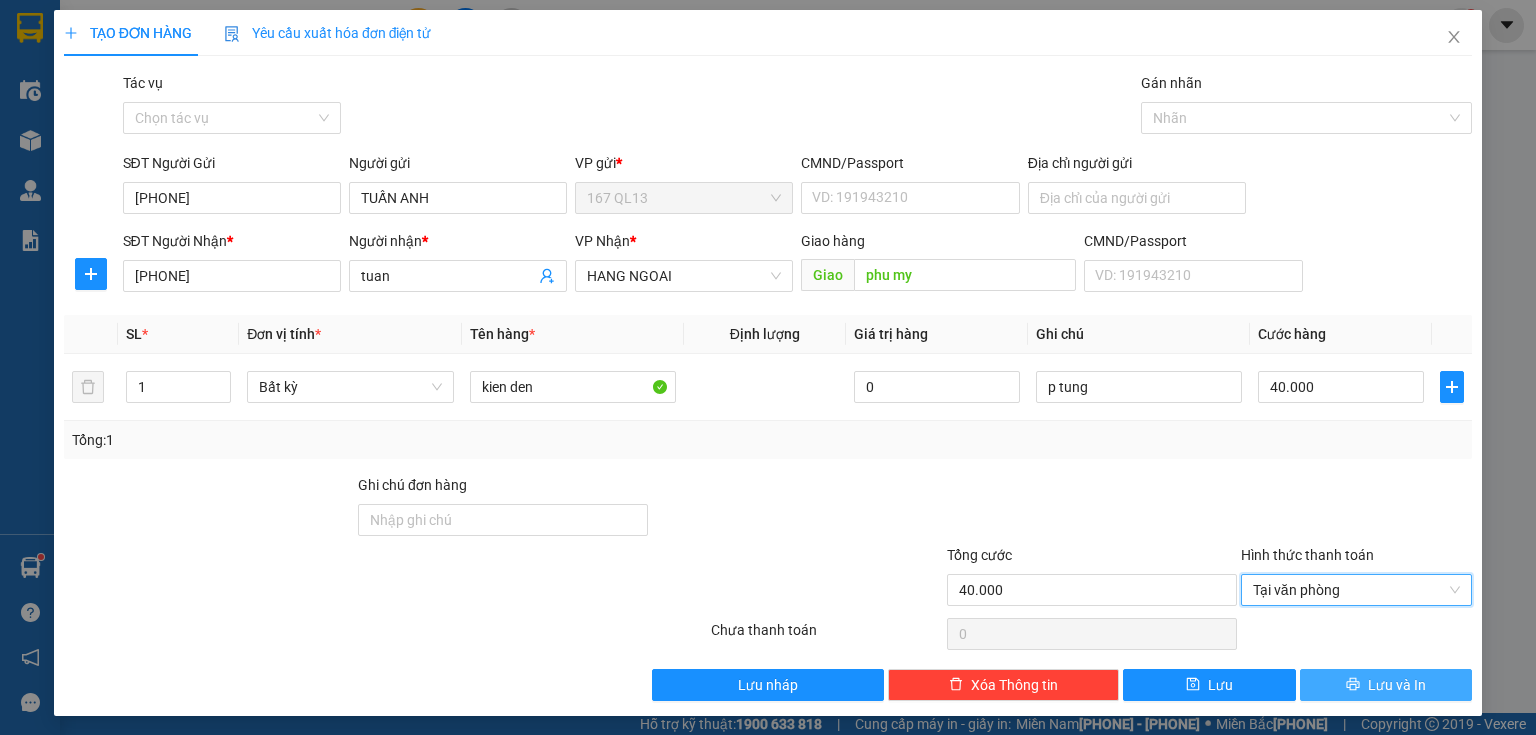 click on "Lưu và In" at bounding box center (1386, 685) 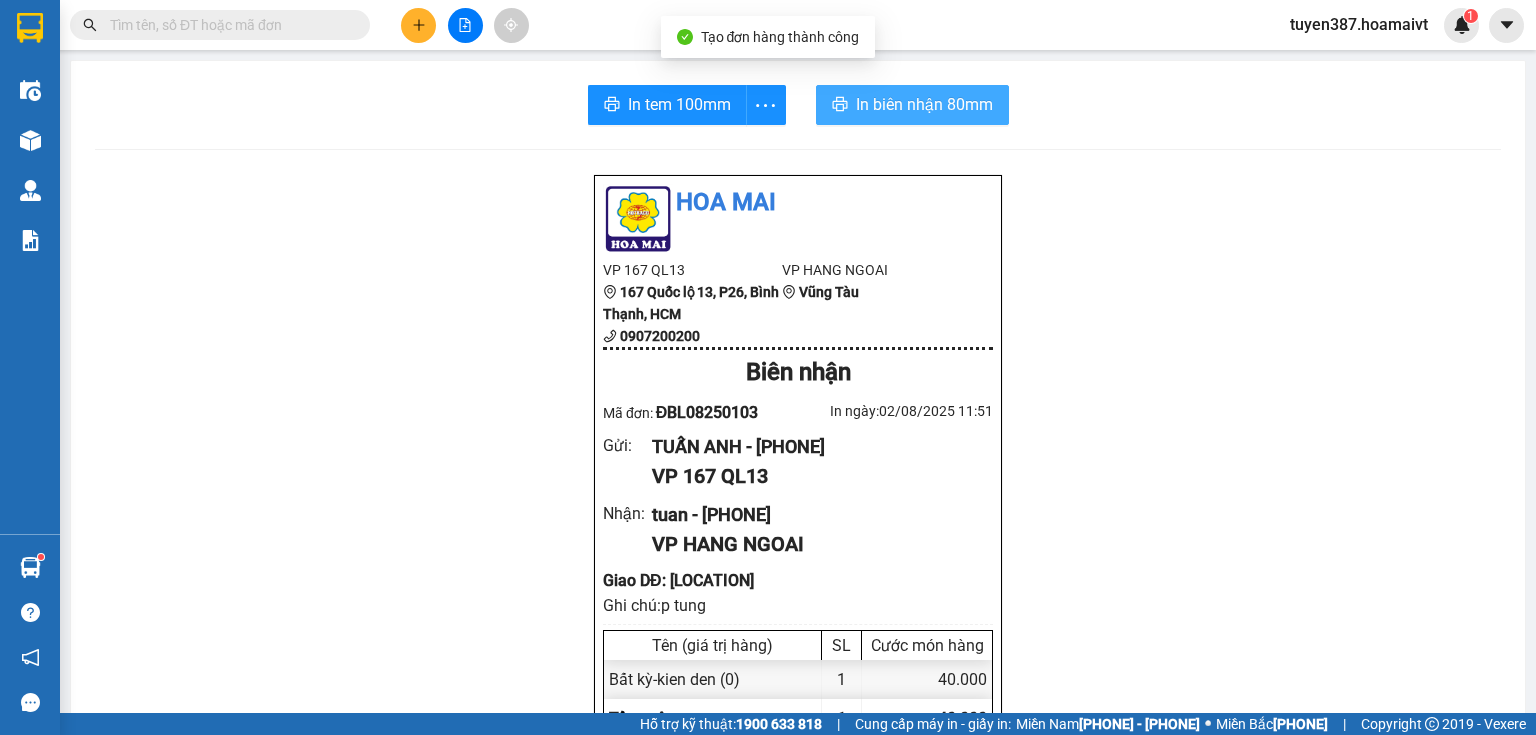 click on "In biên nhận 80mm" at bounding box center (924, 104) 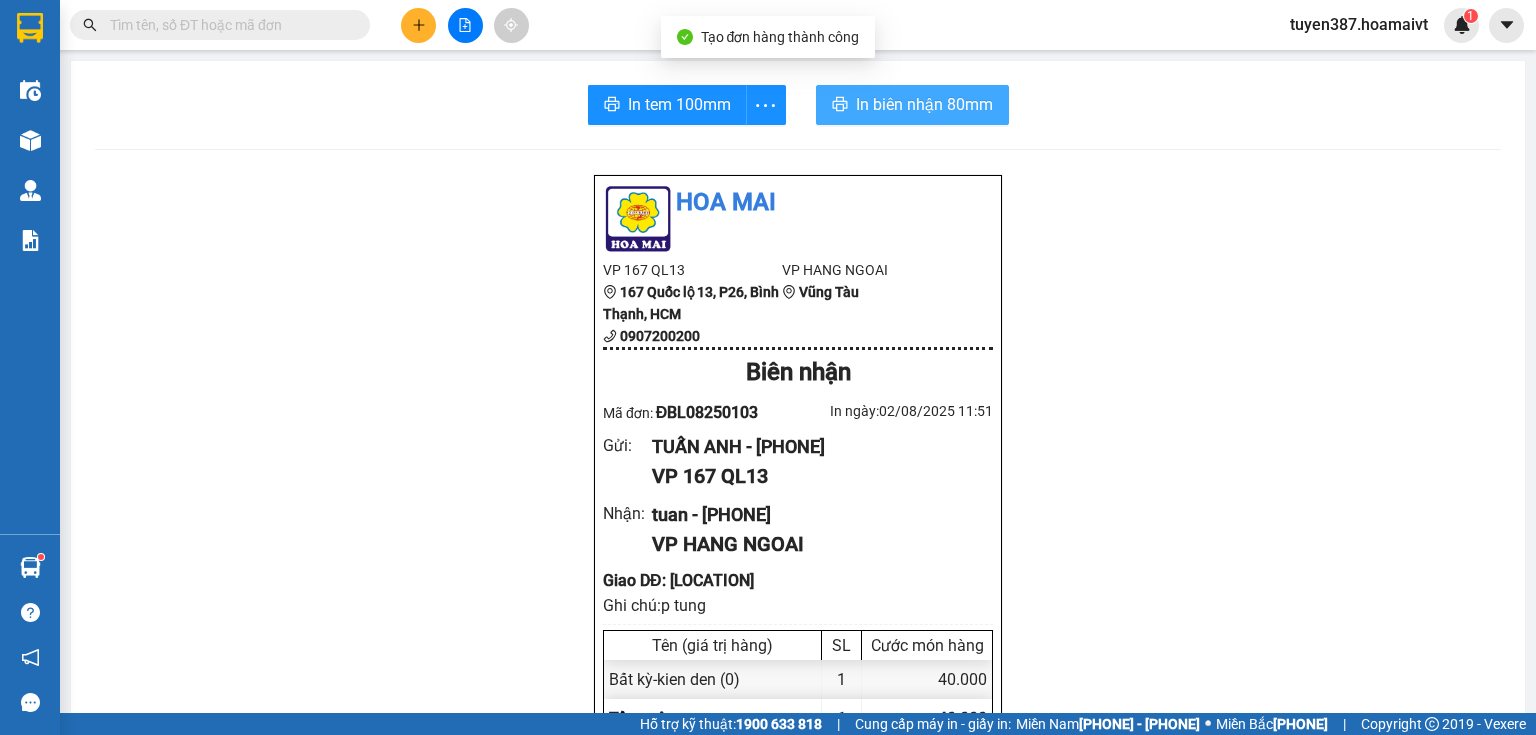 scroll, scrollTop: 0, scrollLeft: 0, axis: both 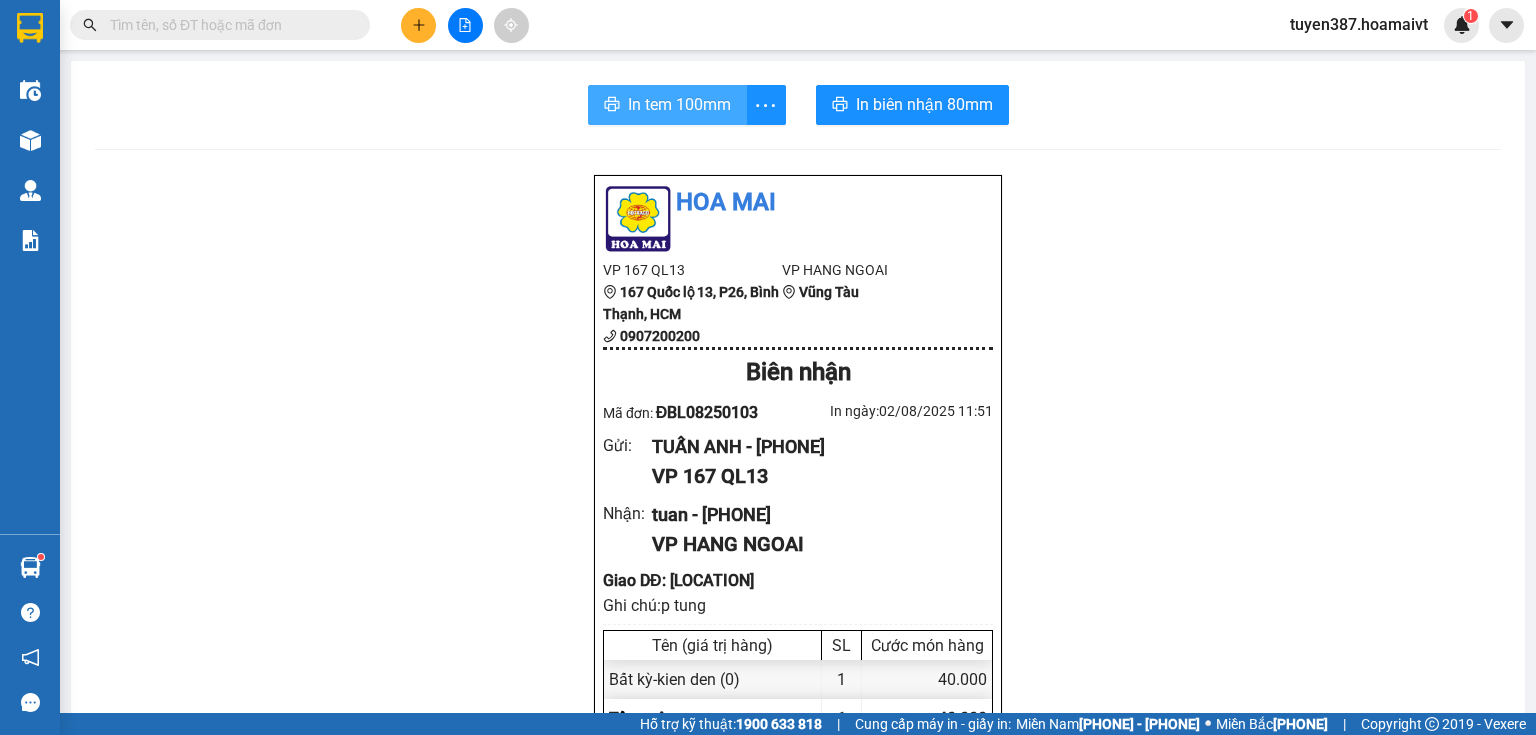click on "In tem 100mm" at bounding box center [679, 104] 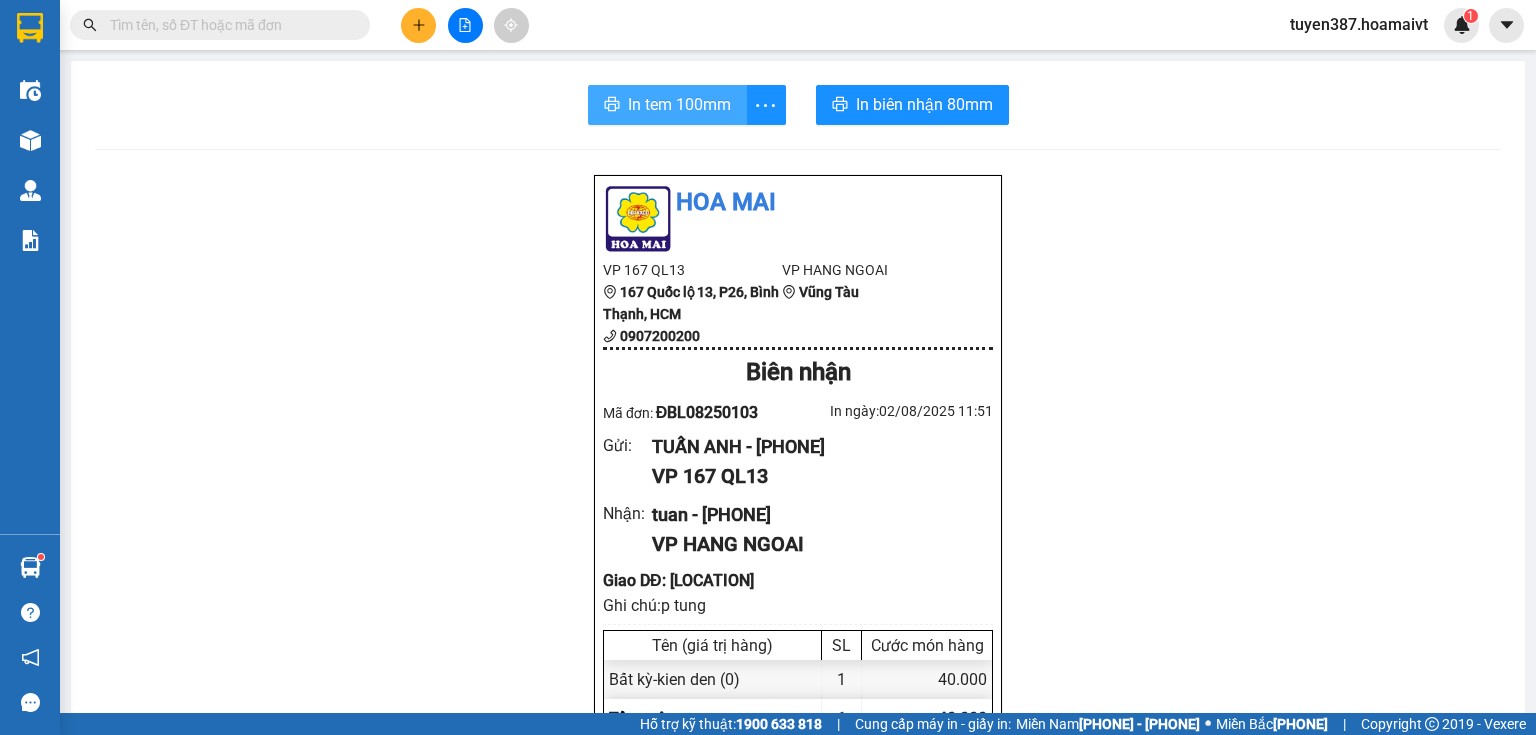 scroll, scrollTop: 0, scrollLeft: 0, axis: both 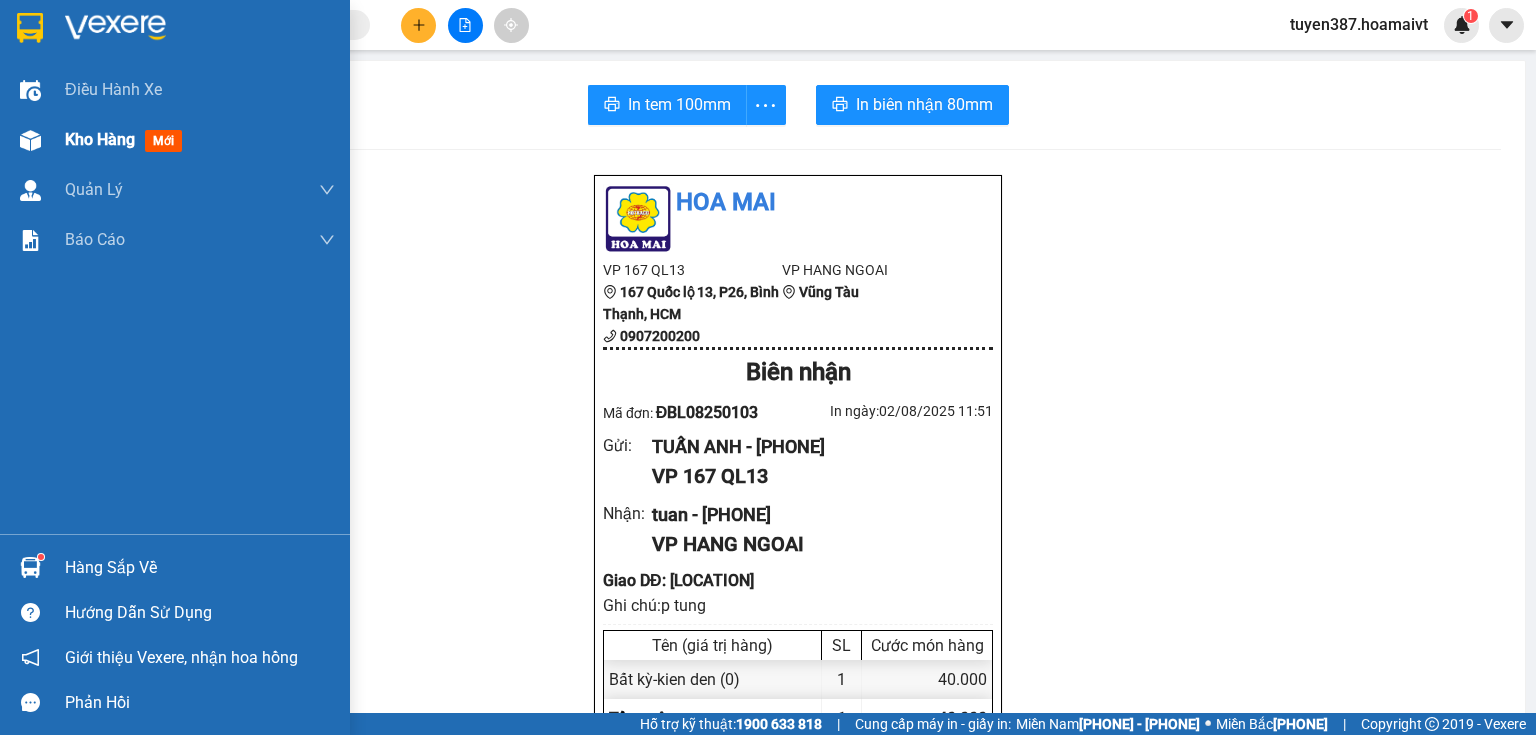 click at bounding box center [30, 140] 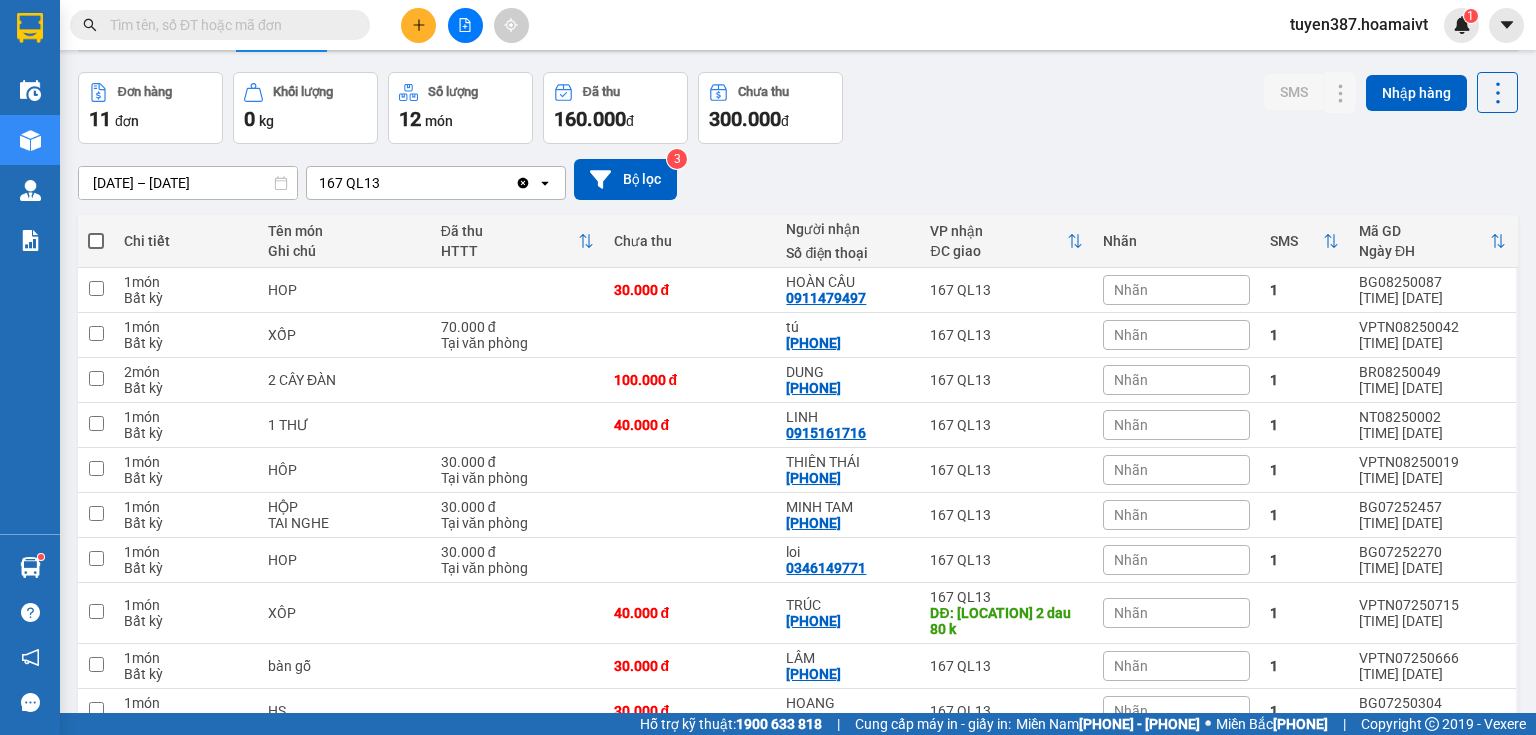 scroll, scrollTop: 0, scrollLeft: 0, axis: both 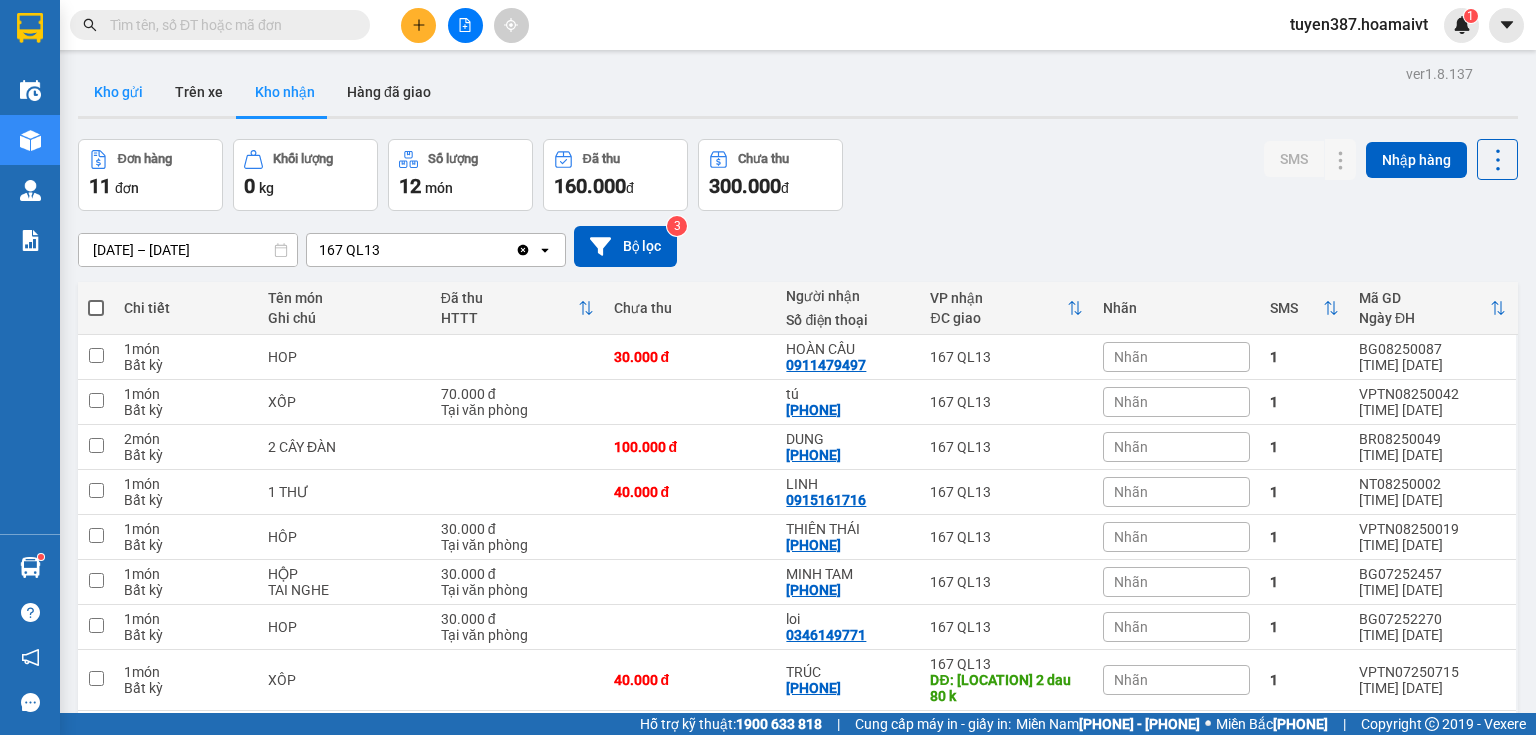 click on "Kho gửi" at bounding box center (118, 92) 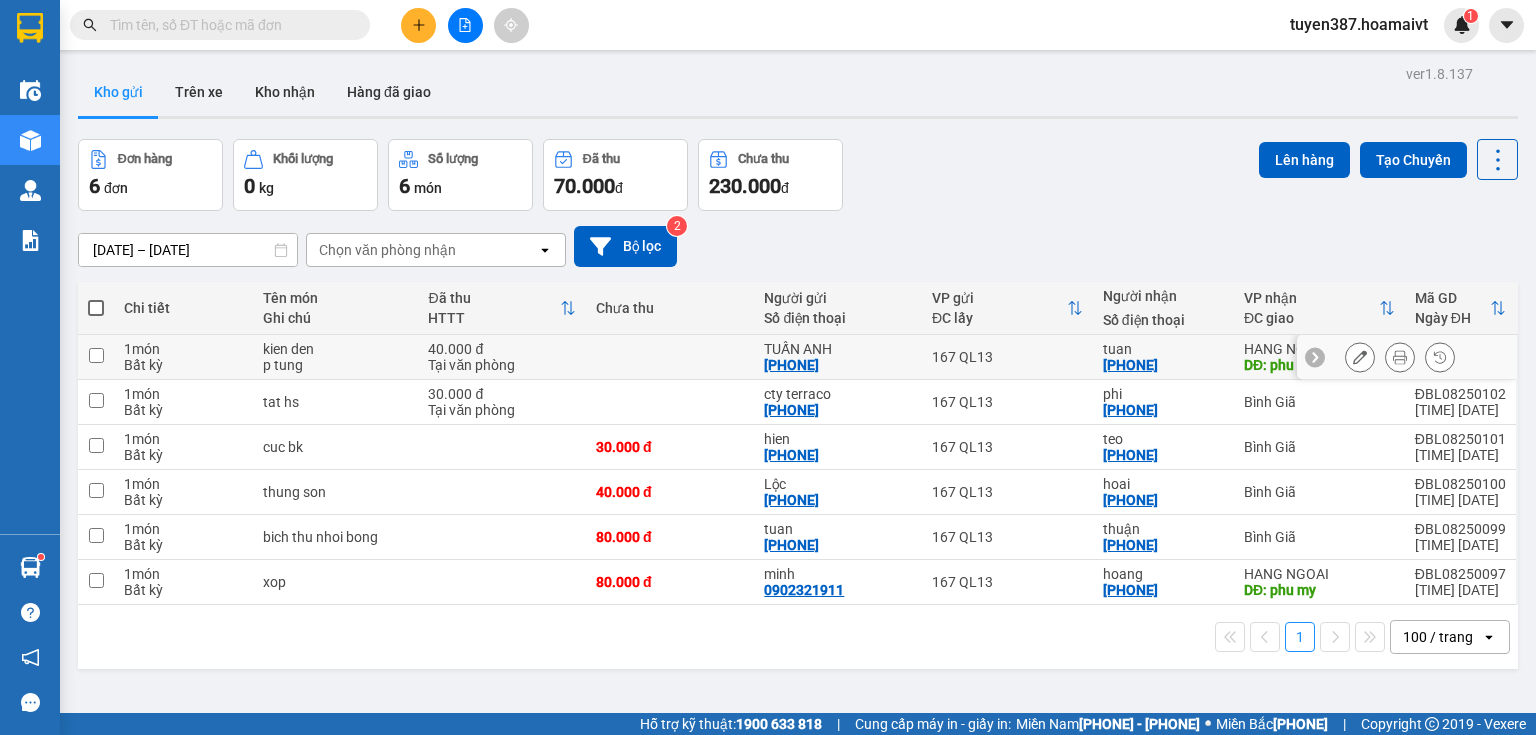 click on "HANG NGOAI DĐ: phu my" at bounding box center (1319, 357) 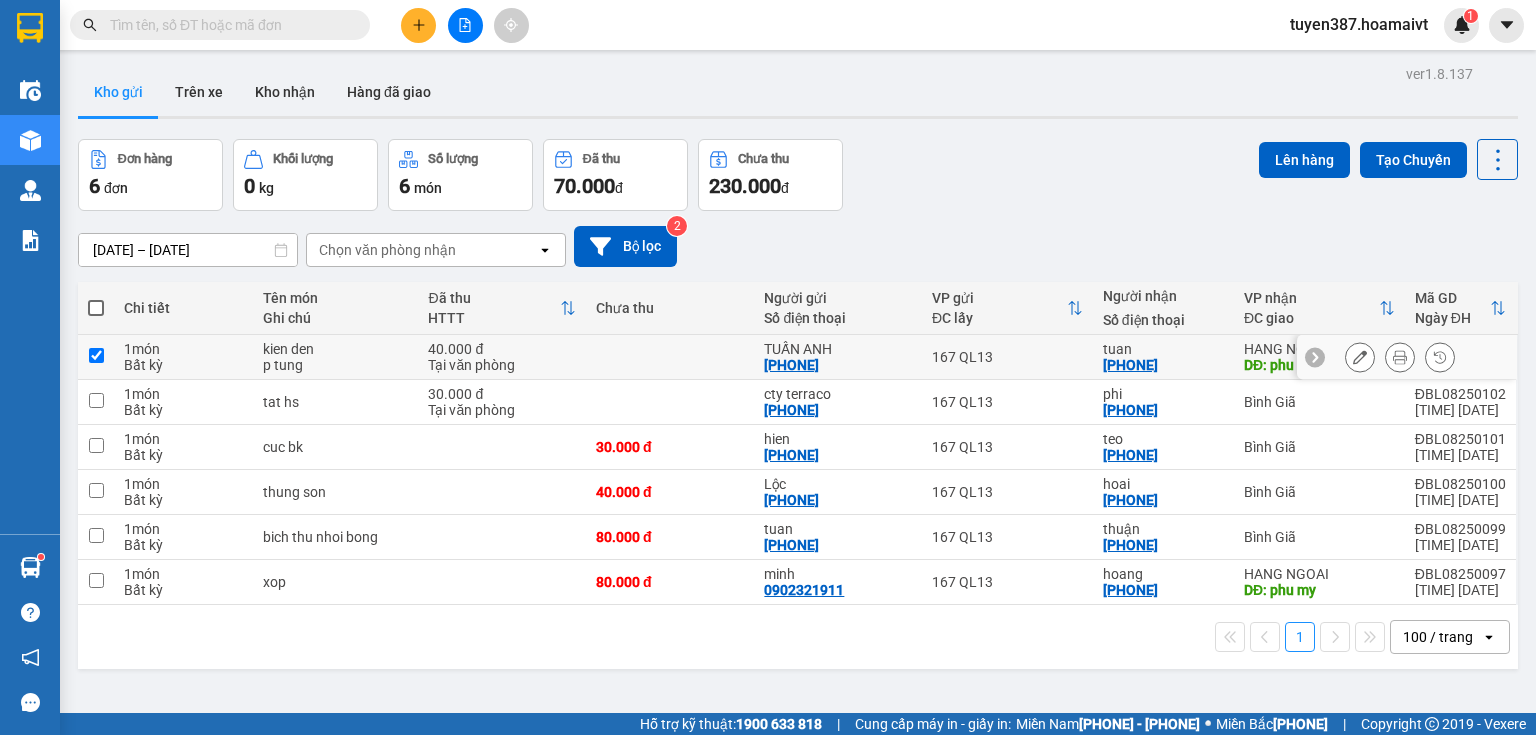 checkbox on "true" 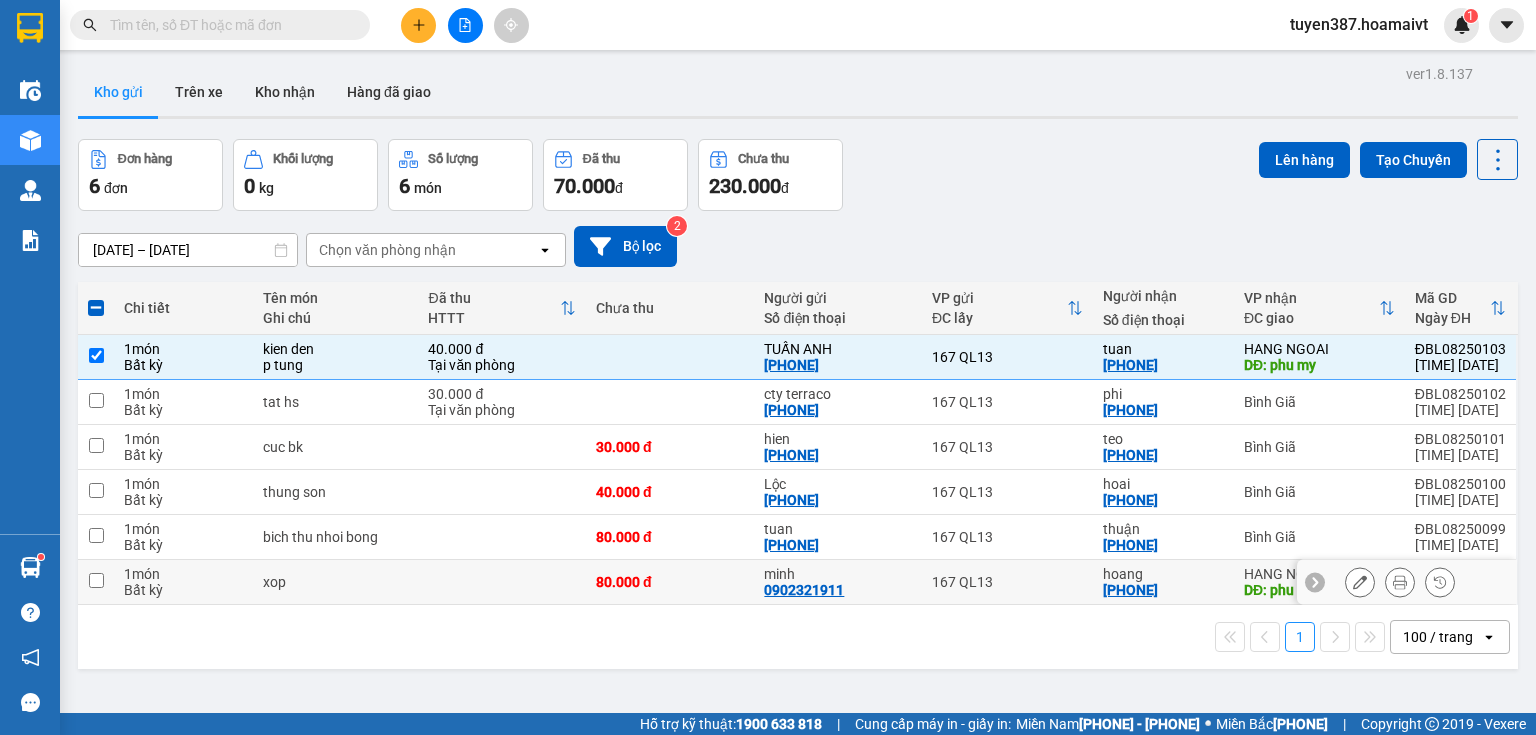 click on "hoang" at bounding box center [1163, 574] 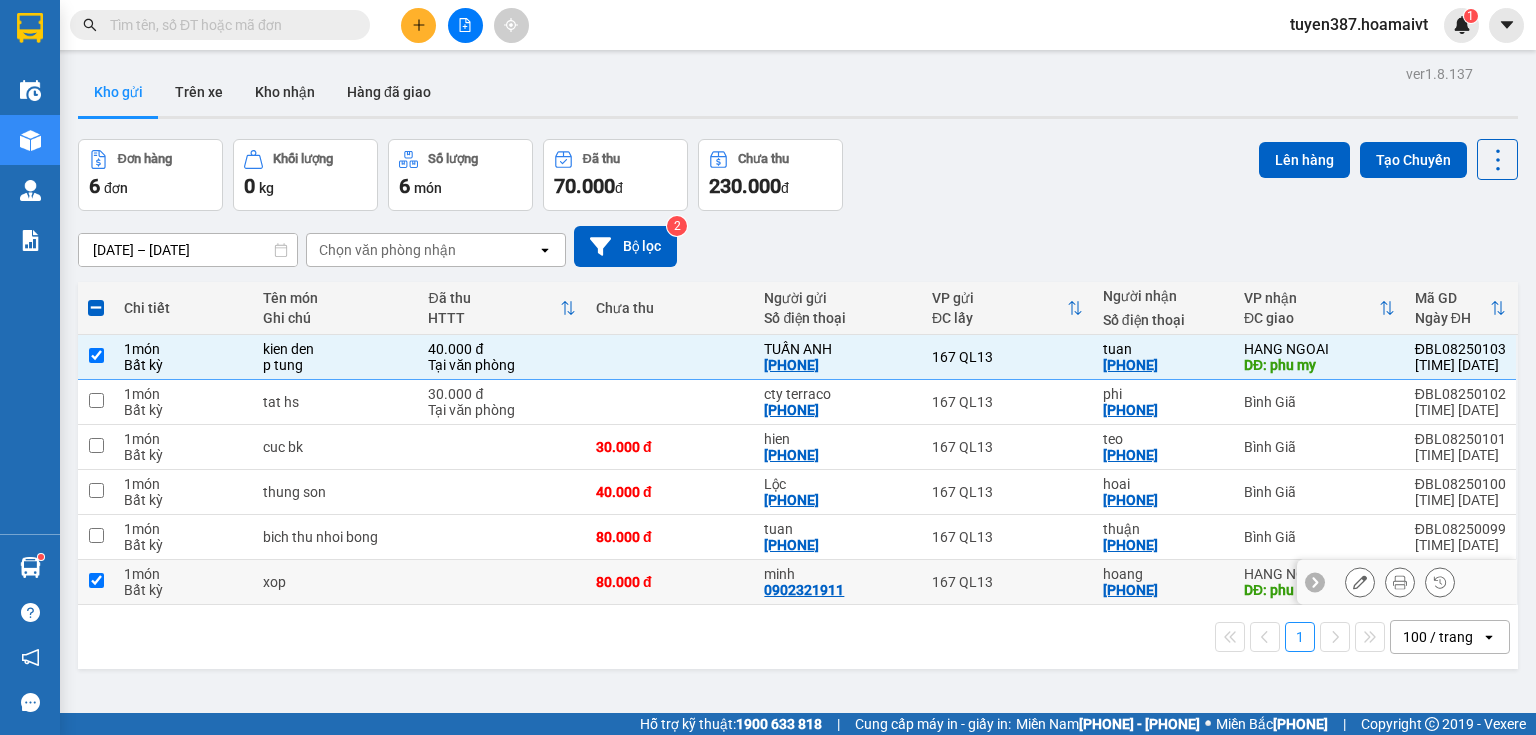 checkbox on "true" 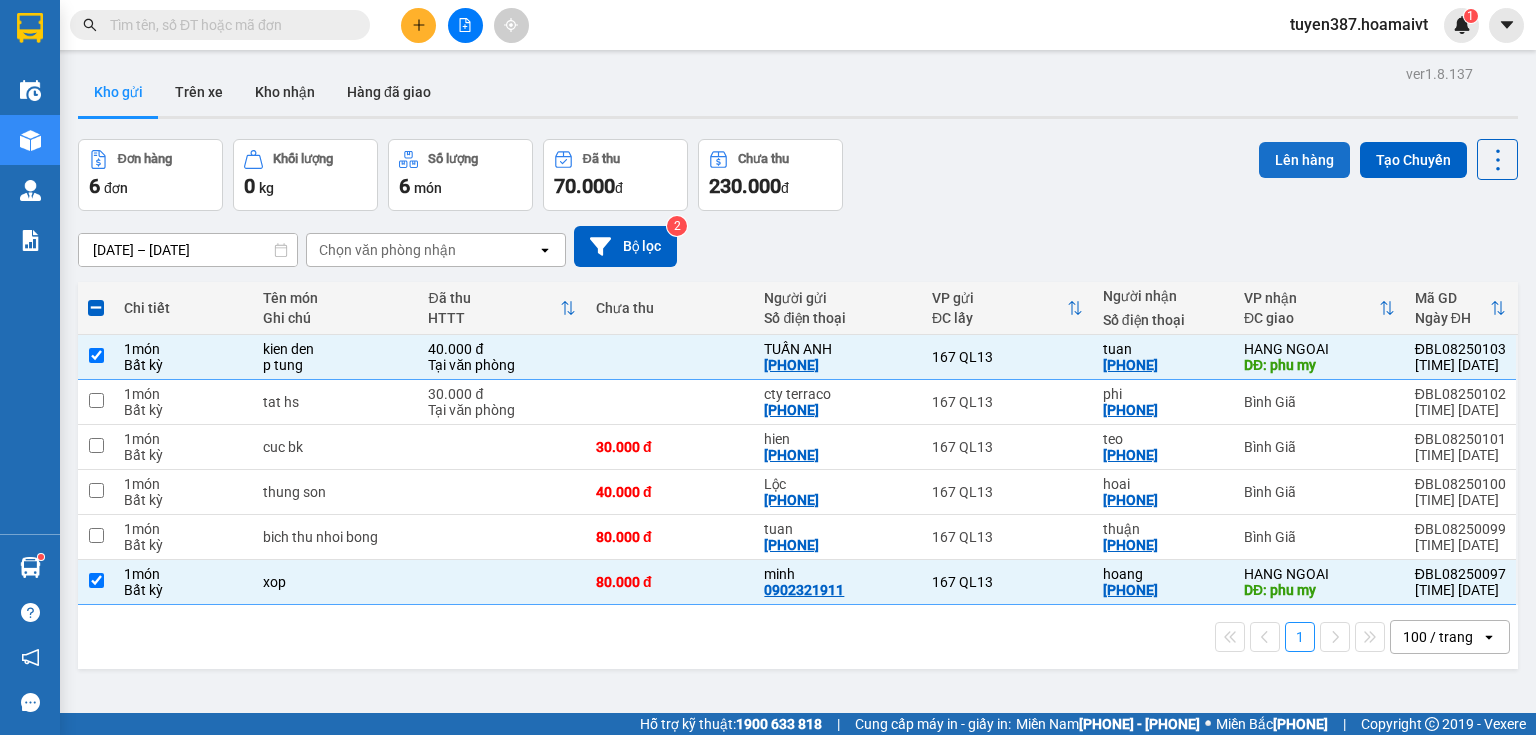 click on "Lên hàng" at bounding box center [1304, 160] 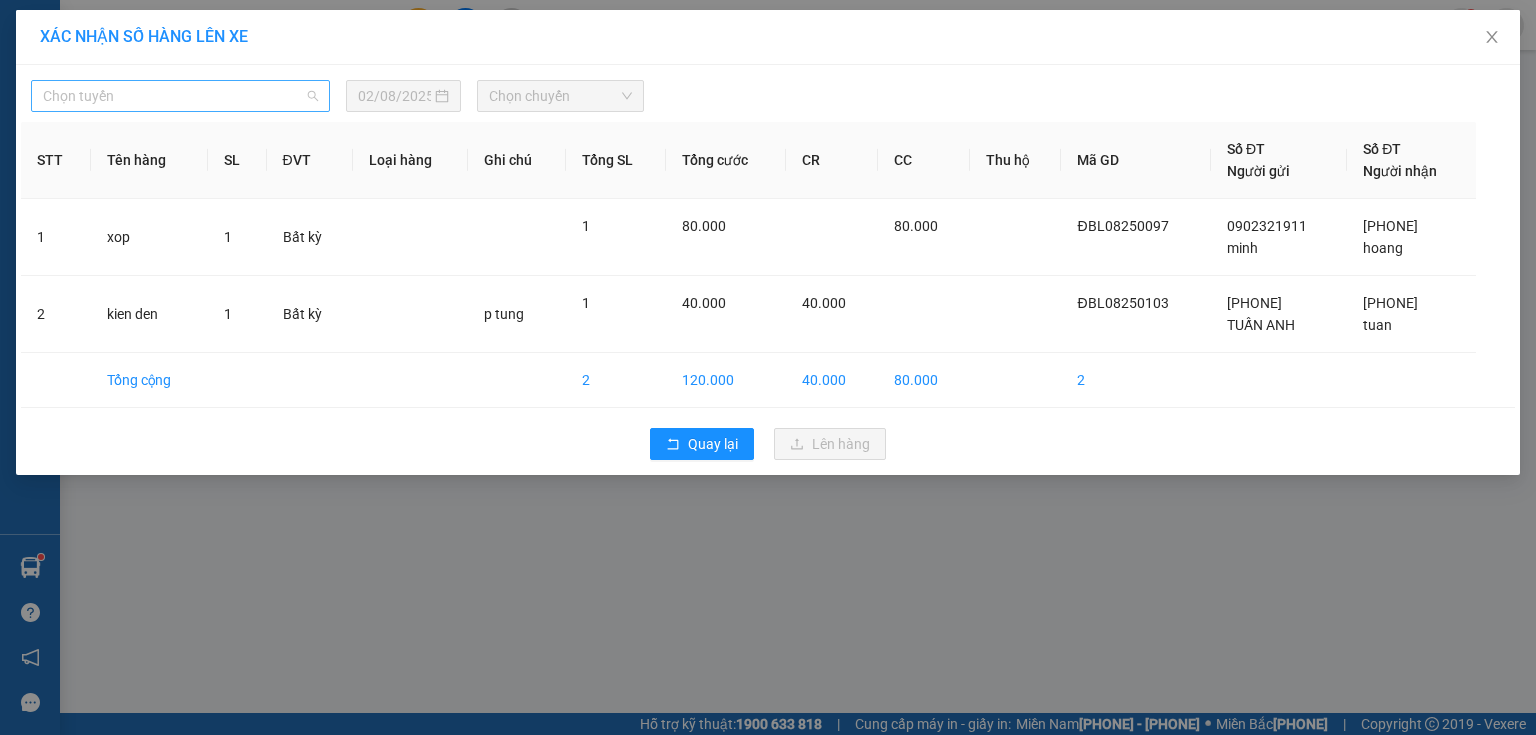 click on "Chọn tuyến" at bounding box center [180, 96] 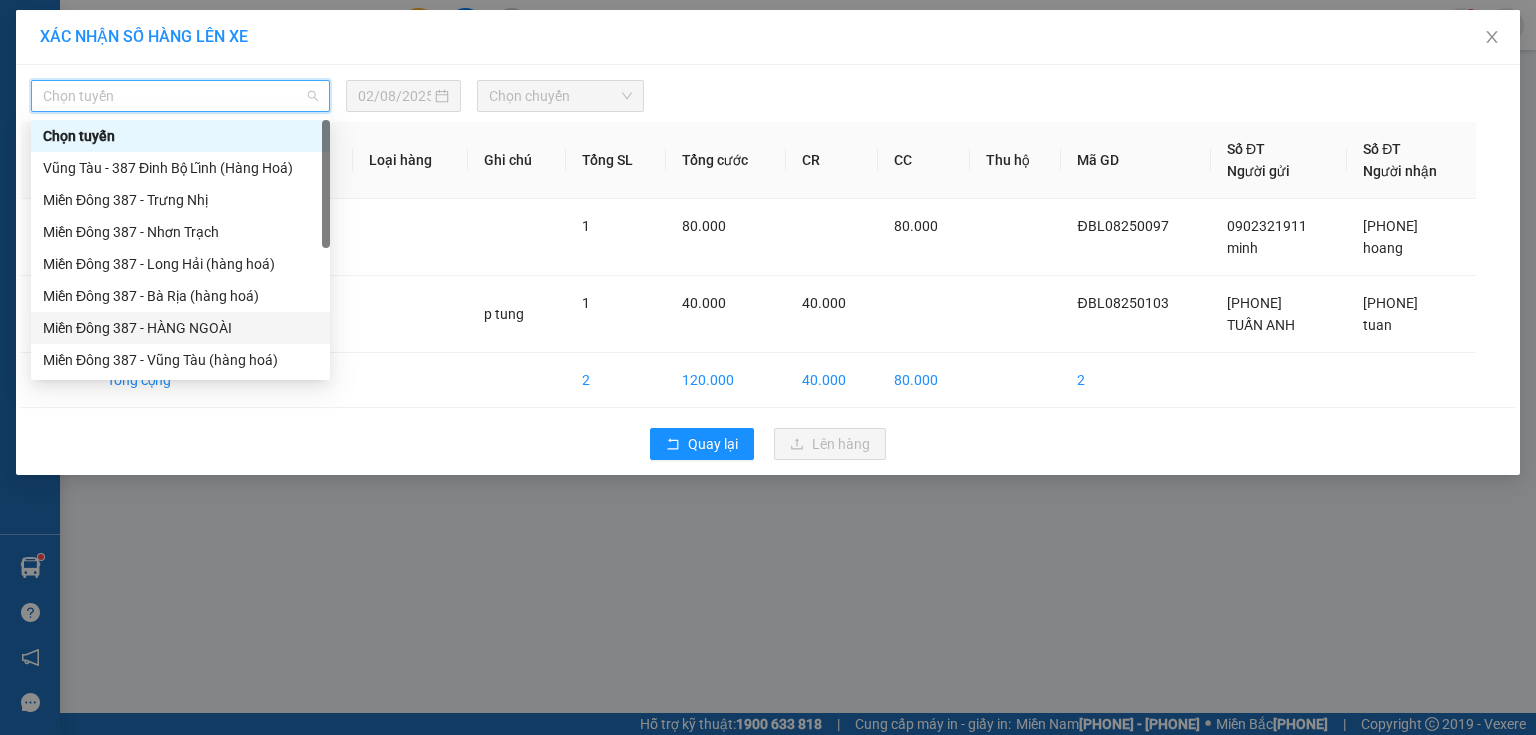 drag, startPoint x: 213, startPoint y: 328, endPoint x: 558, endPoint y: 171, distance: 379.04352 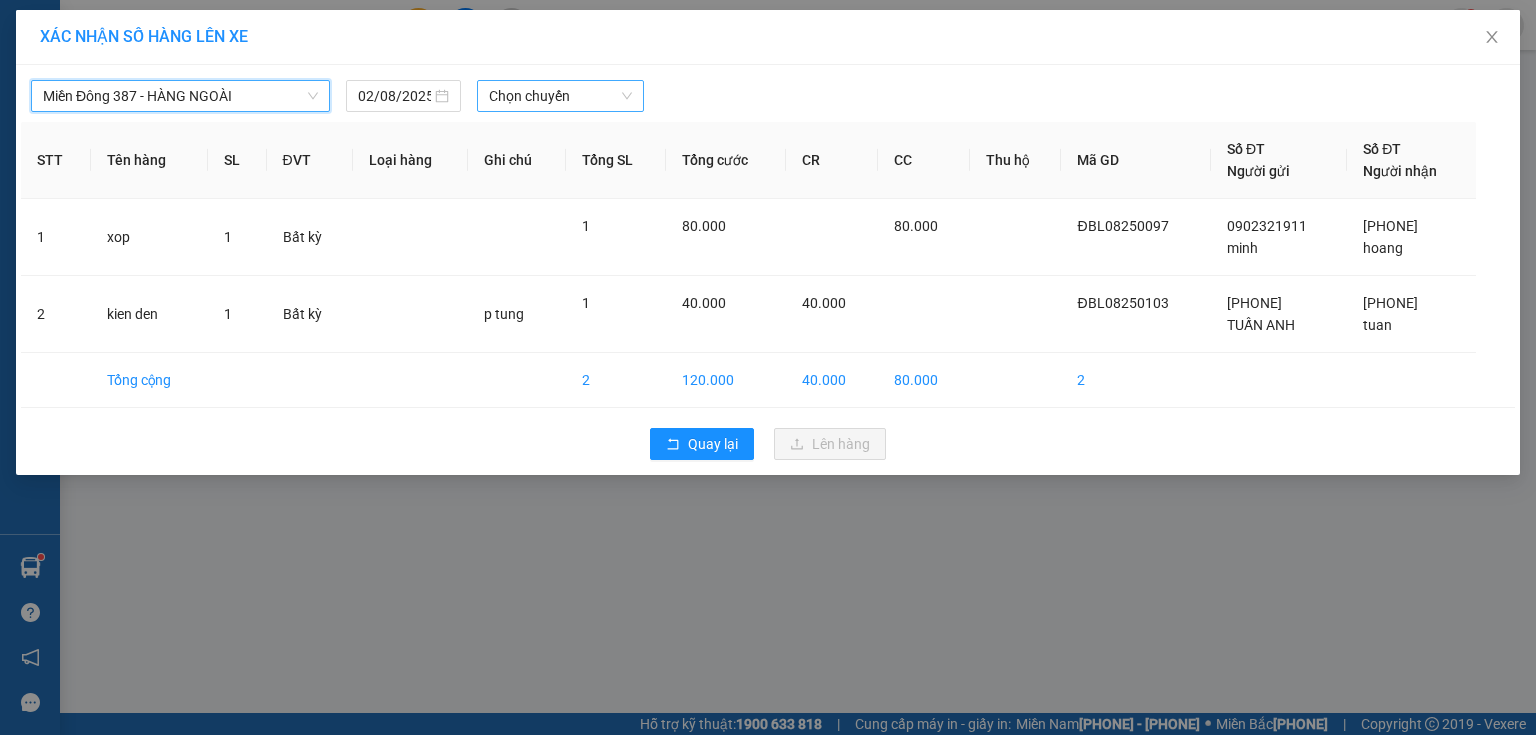 click on "Chọn chuyến" at bounding box center (561, 96) 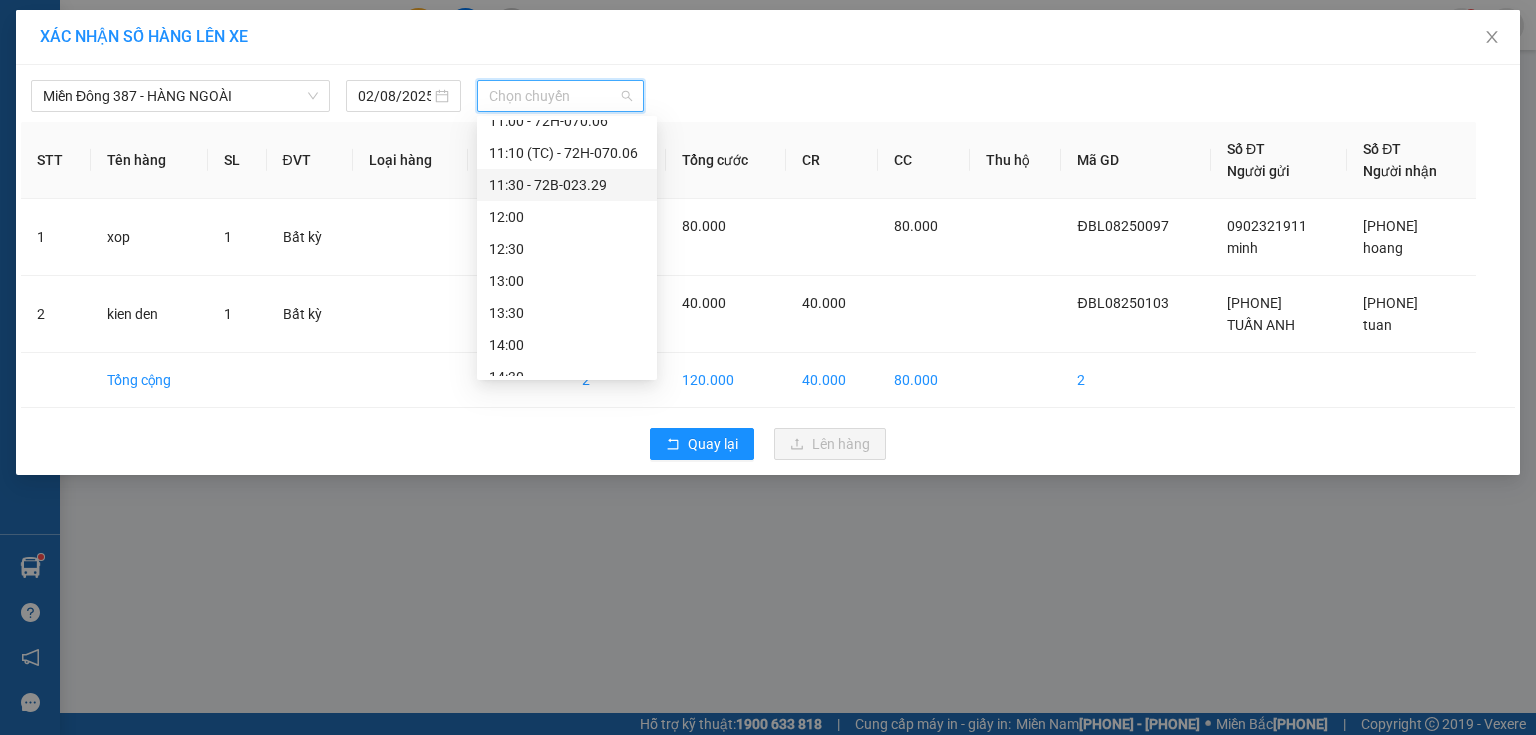 scroll, scrollTop: 400, scrollLeft: 0, axis: vertical 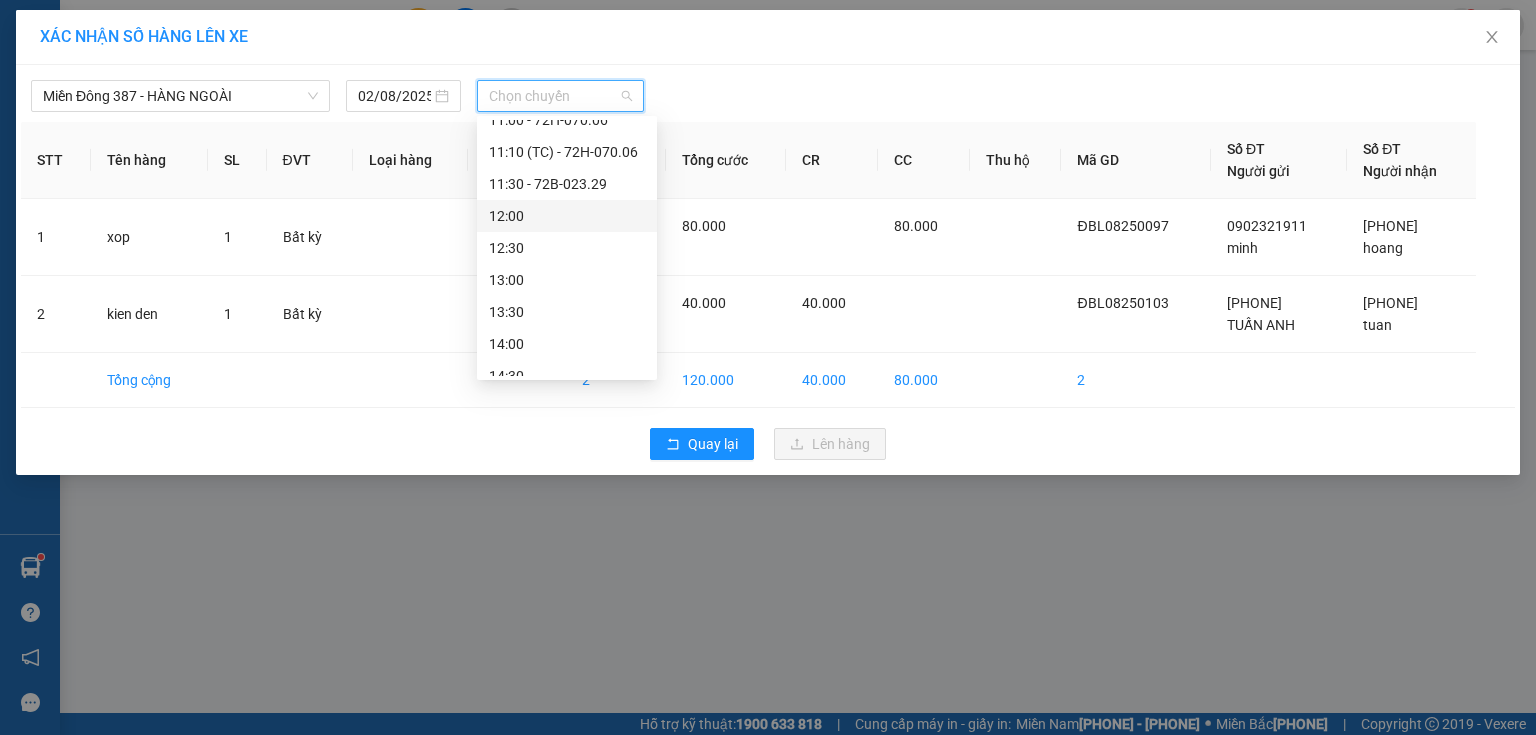 click on "12:00" at bounding box center (567, 216) 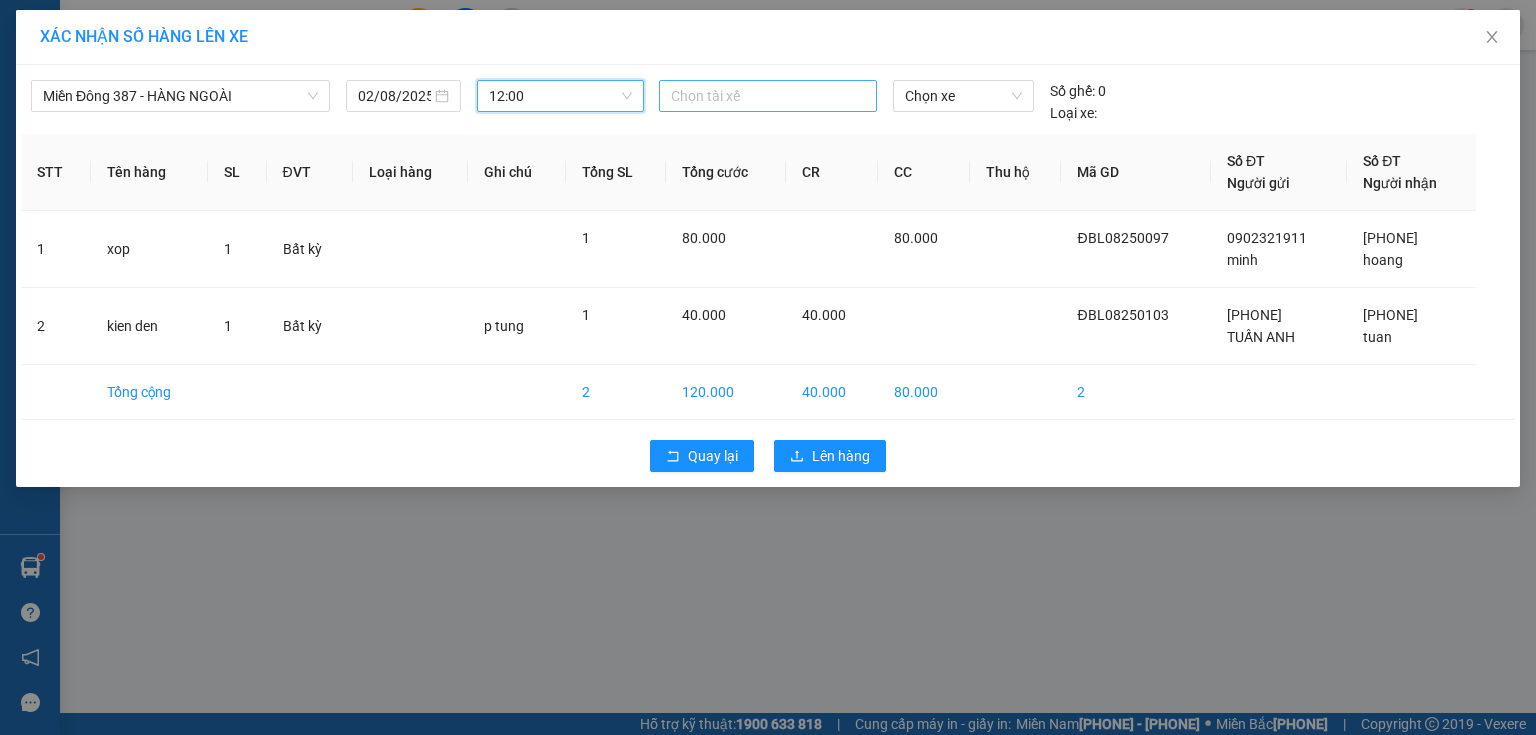 click at bounding box center (768, 96) 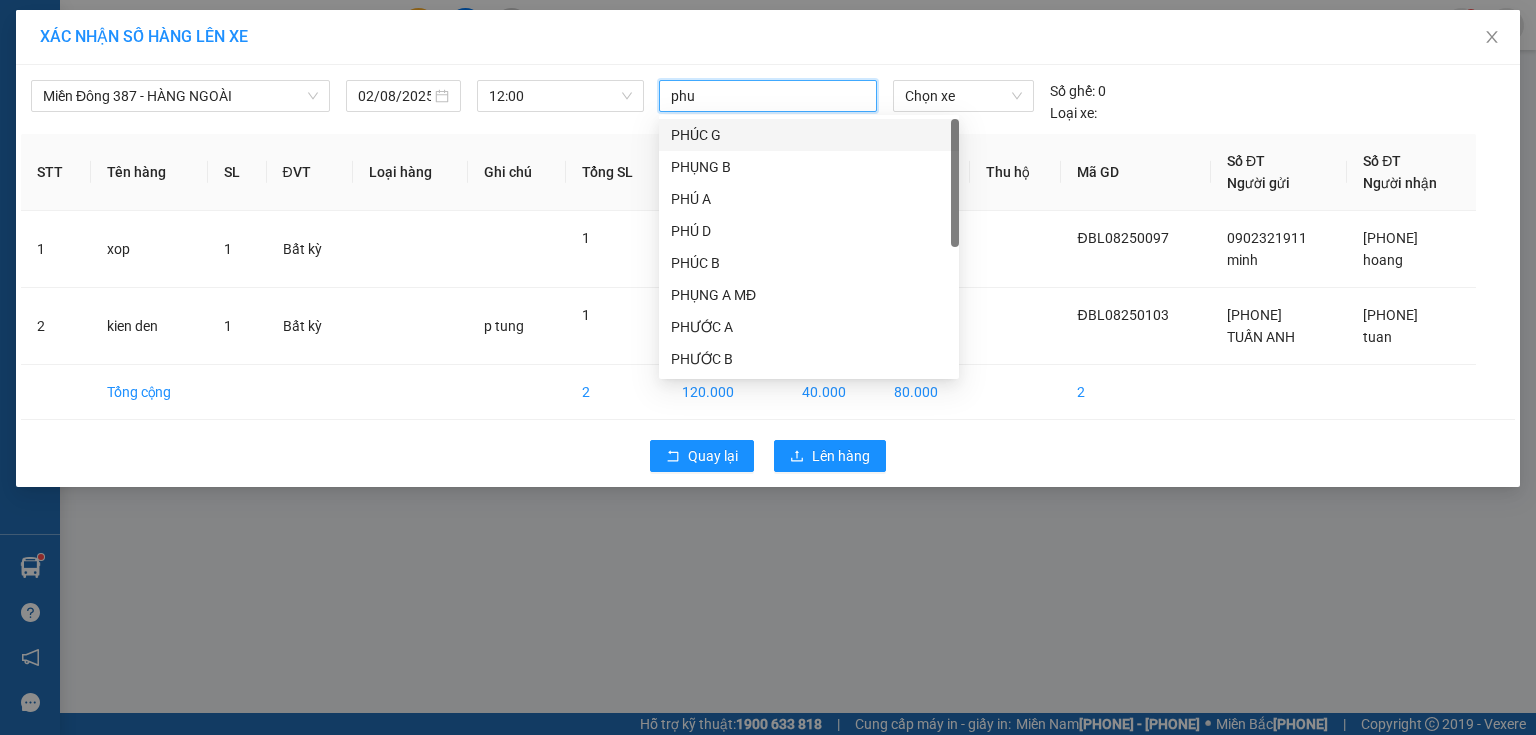 type on "phuc" 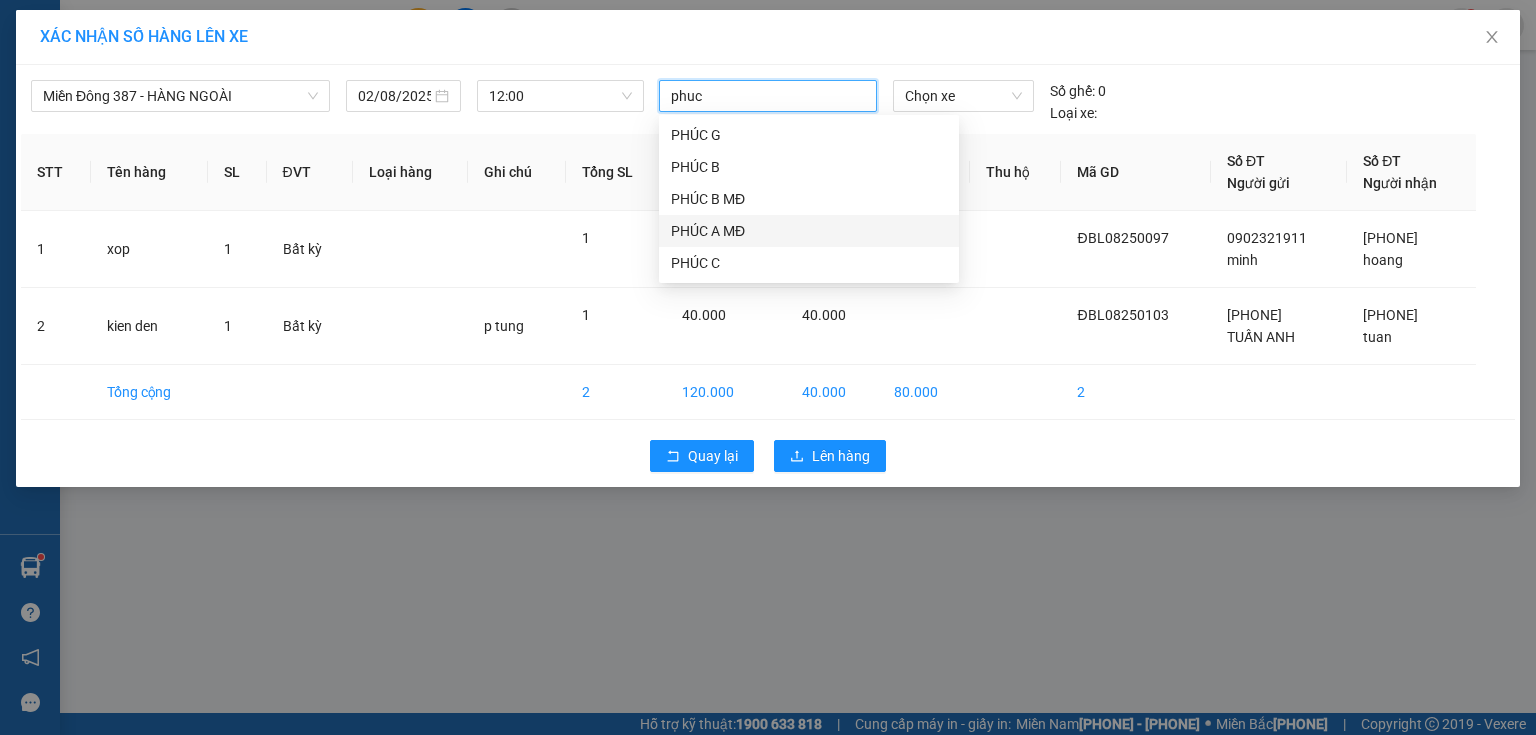 click on "PHÚC A MĐ" at bounding box center [809, 231] 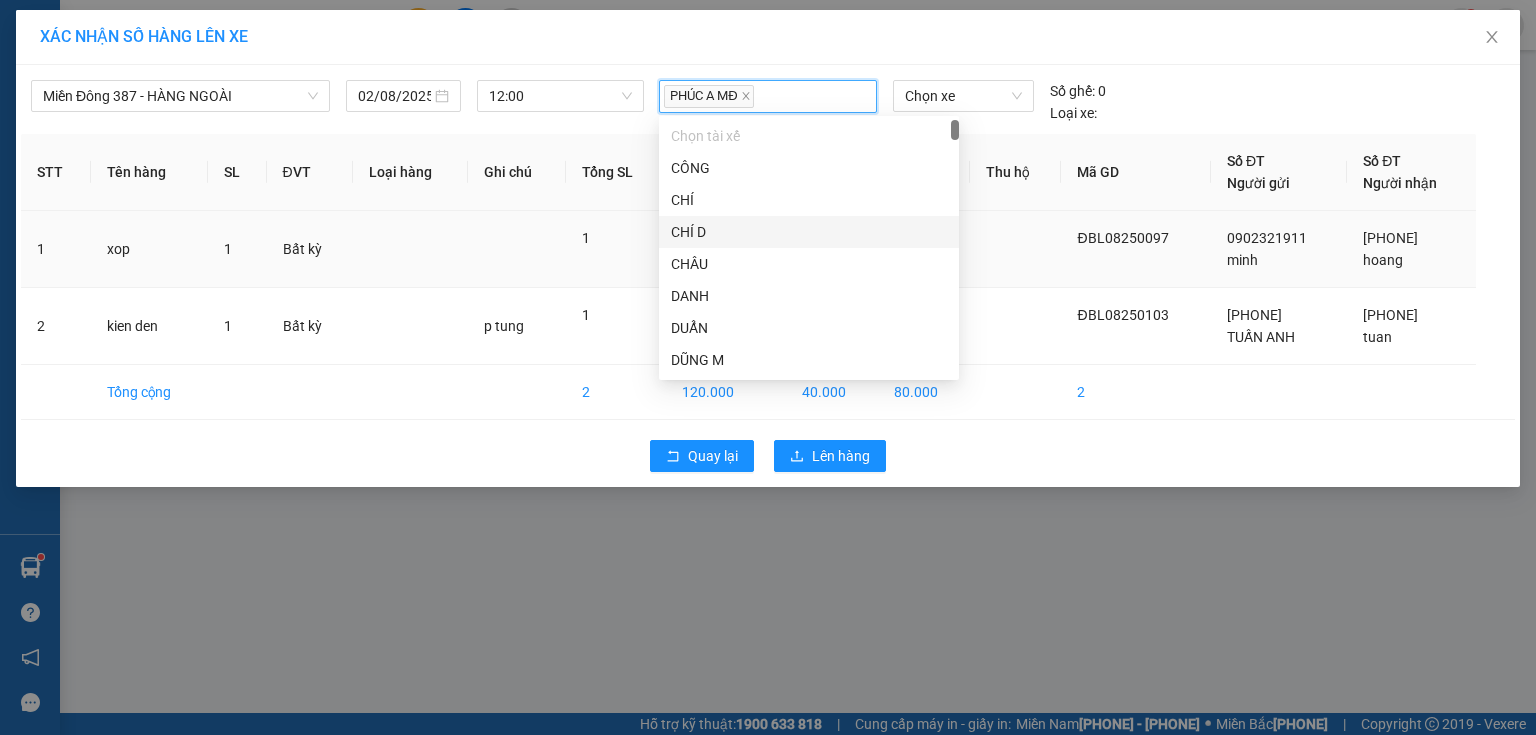 drag, startPoint x: 1031, startPoint y: 263, endPoint x: 1023, endPoint y: 232, distance: 32.01562 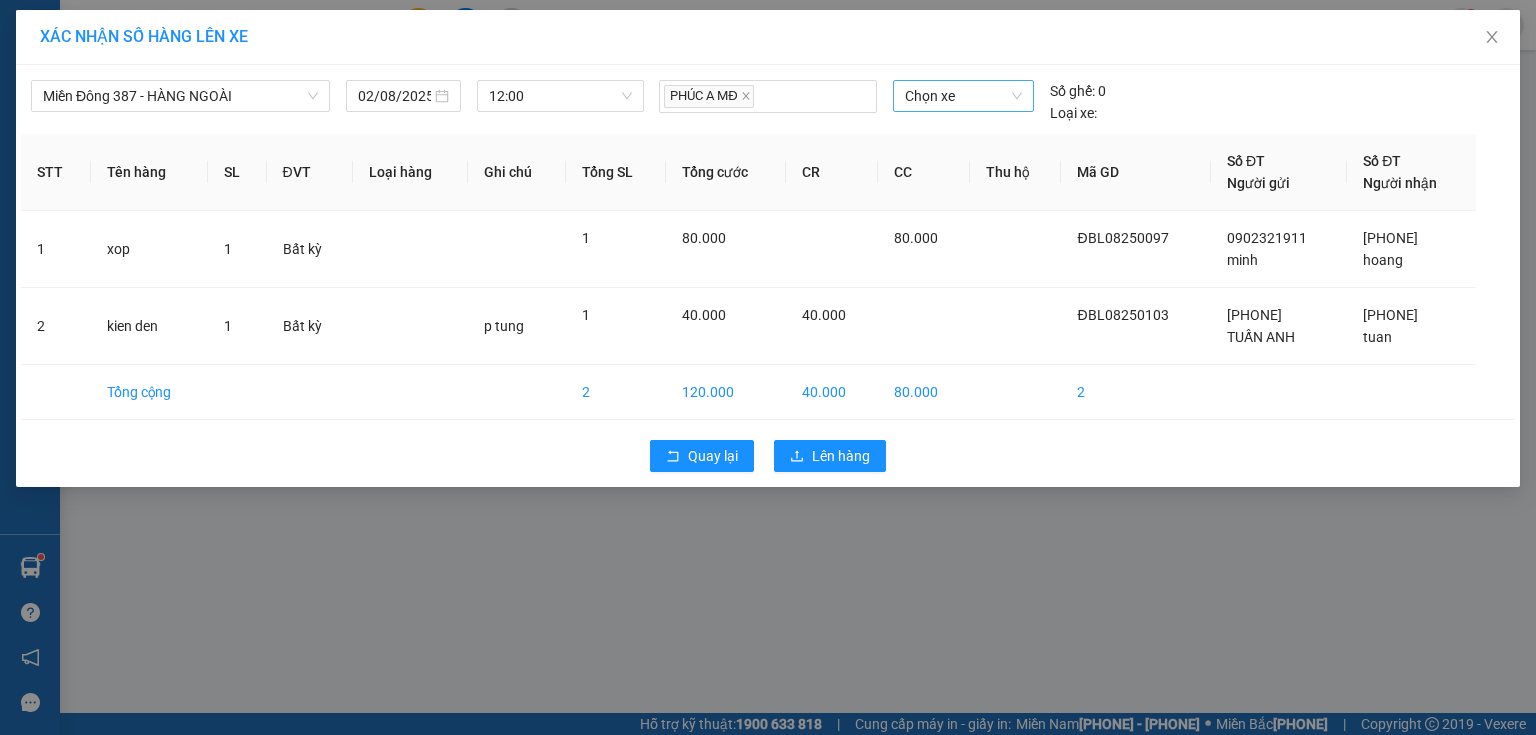 click on "Chọn xe" at bounding box center (963, 96) 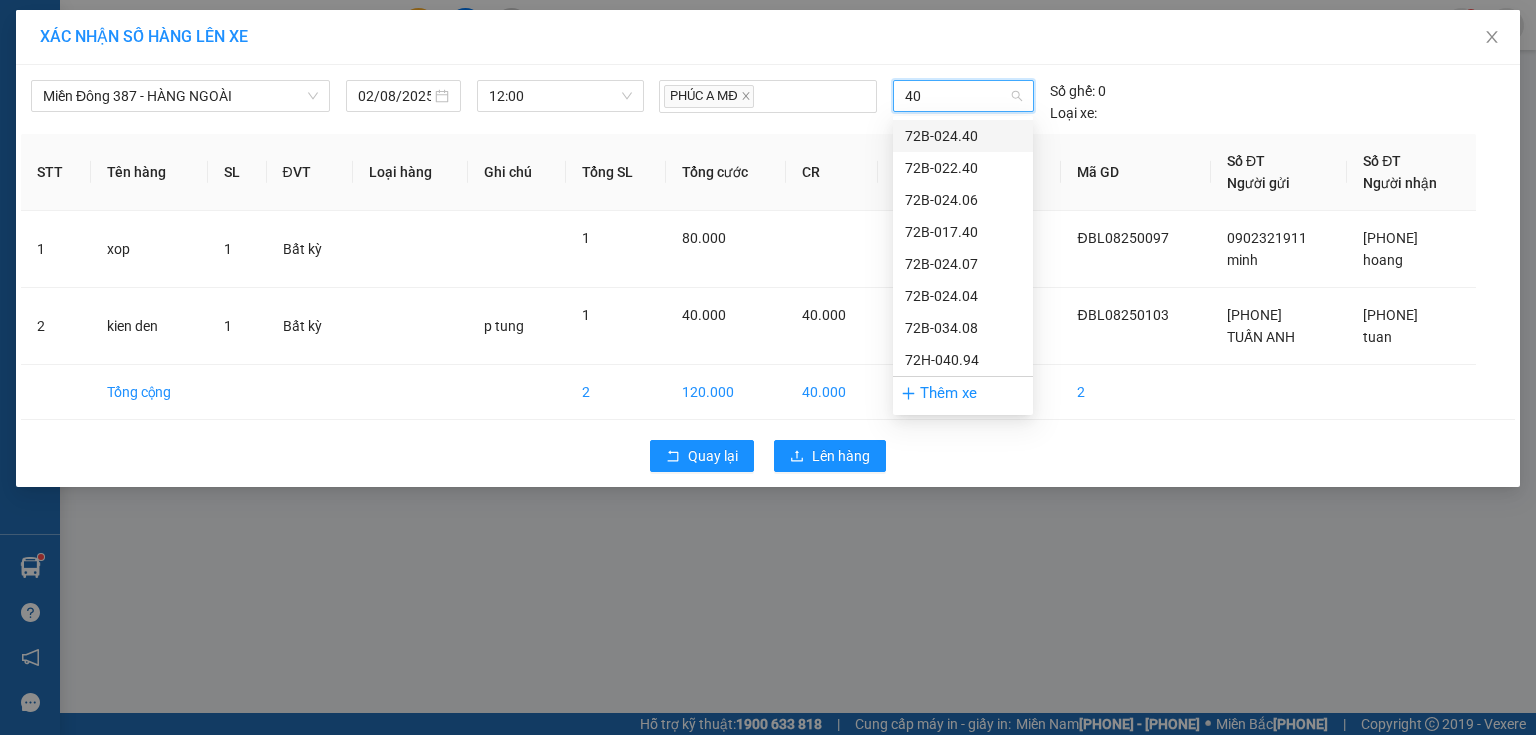 type on "4" 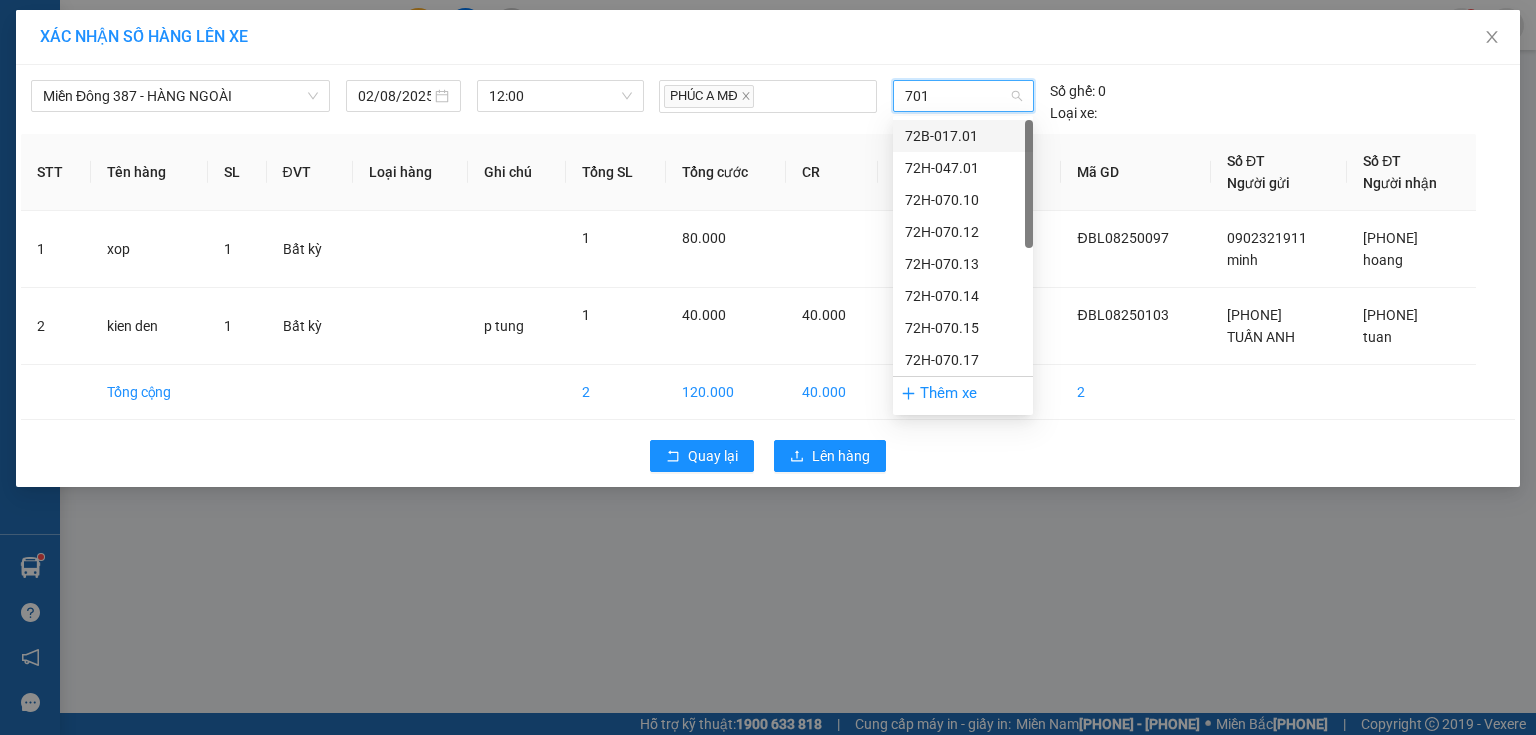 type on "7010" 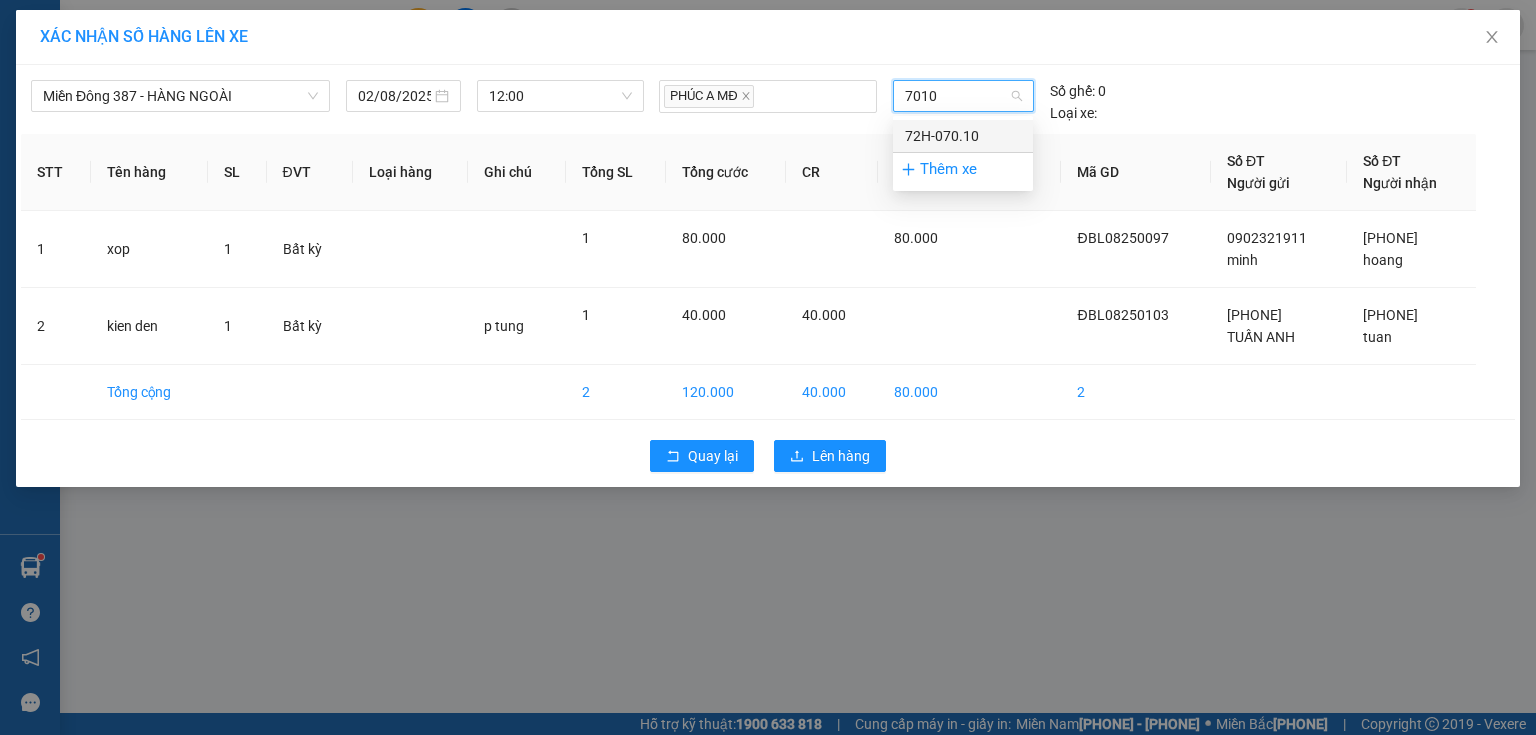click on "72H-070.10" at bounding box center [963, 136] 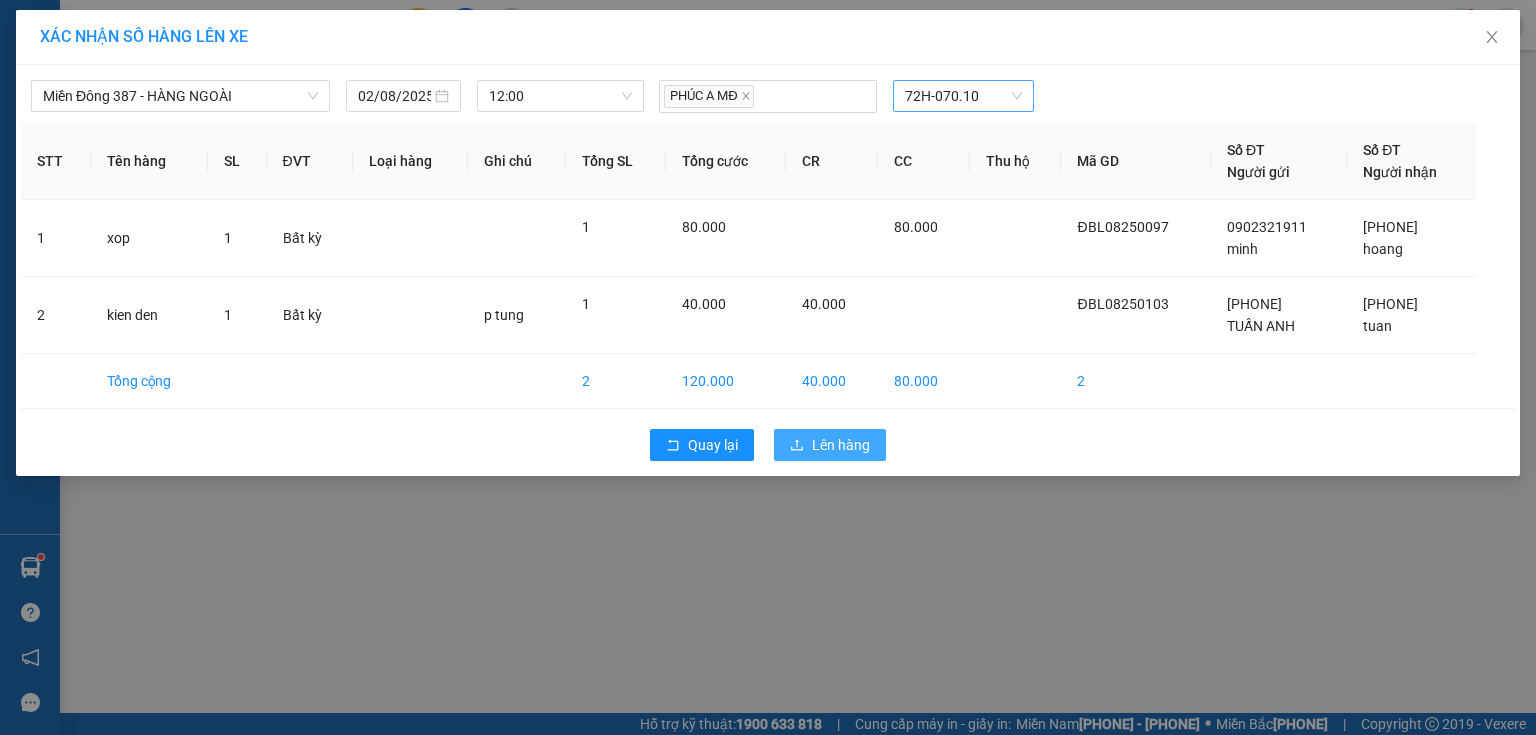 click on "Lên hàng" at bounding box center [841, 445] 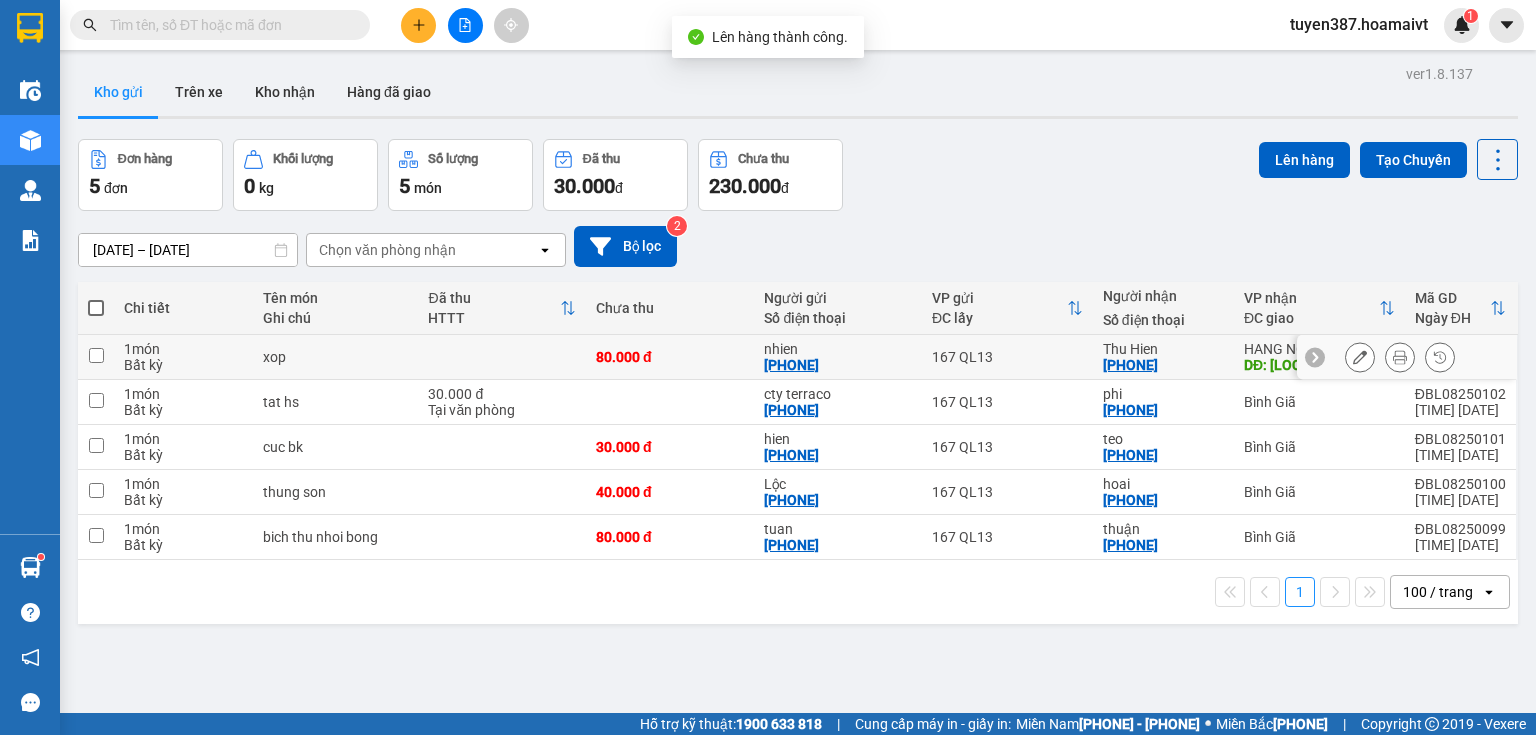 click on "nhien" at bounding box center (838, 349) 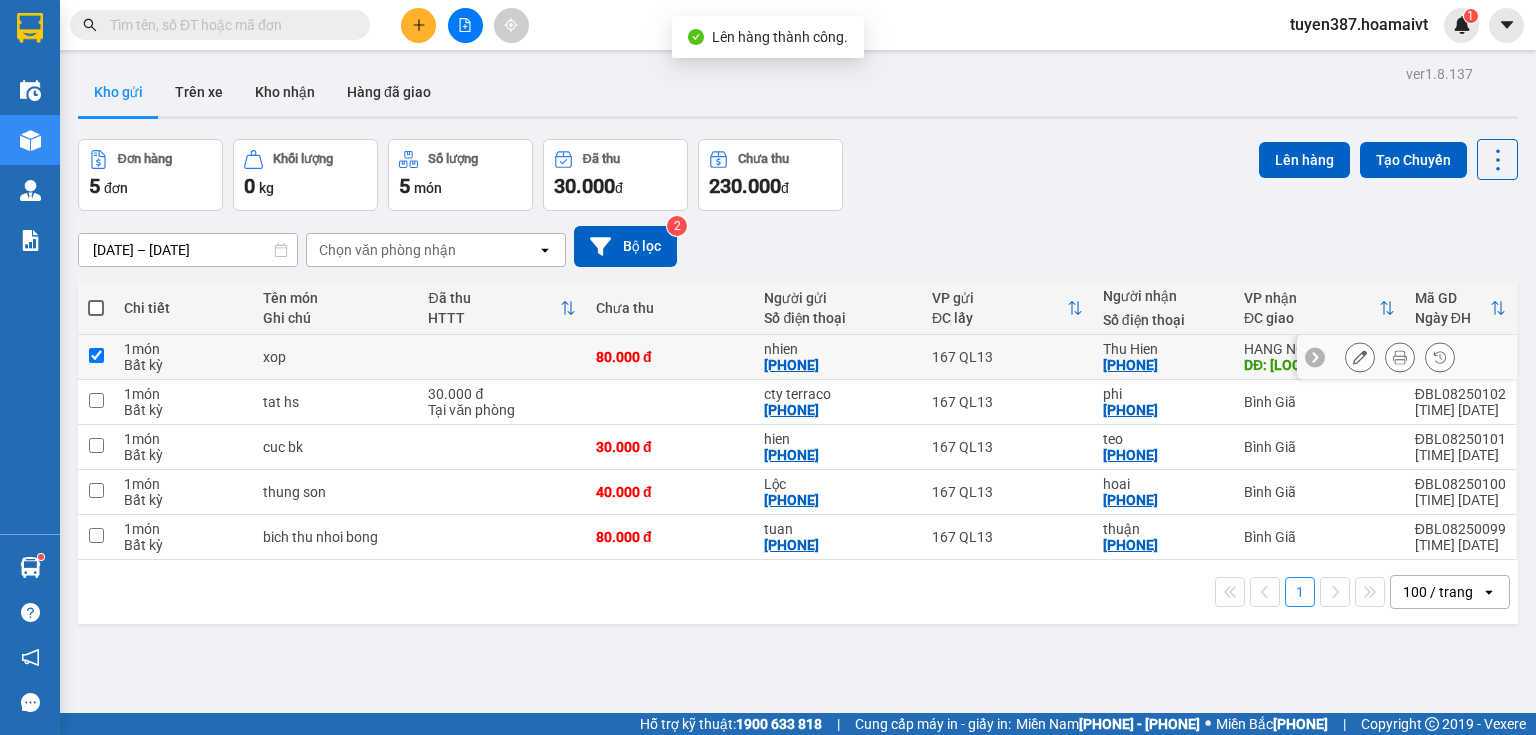checkbox on "true" 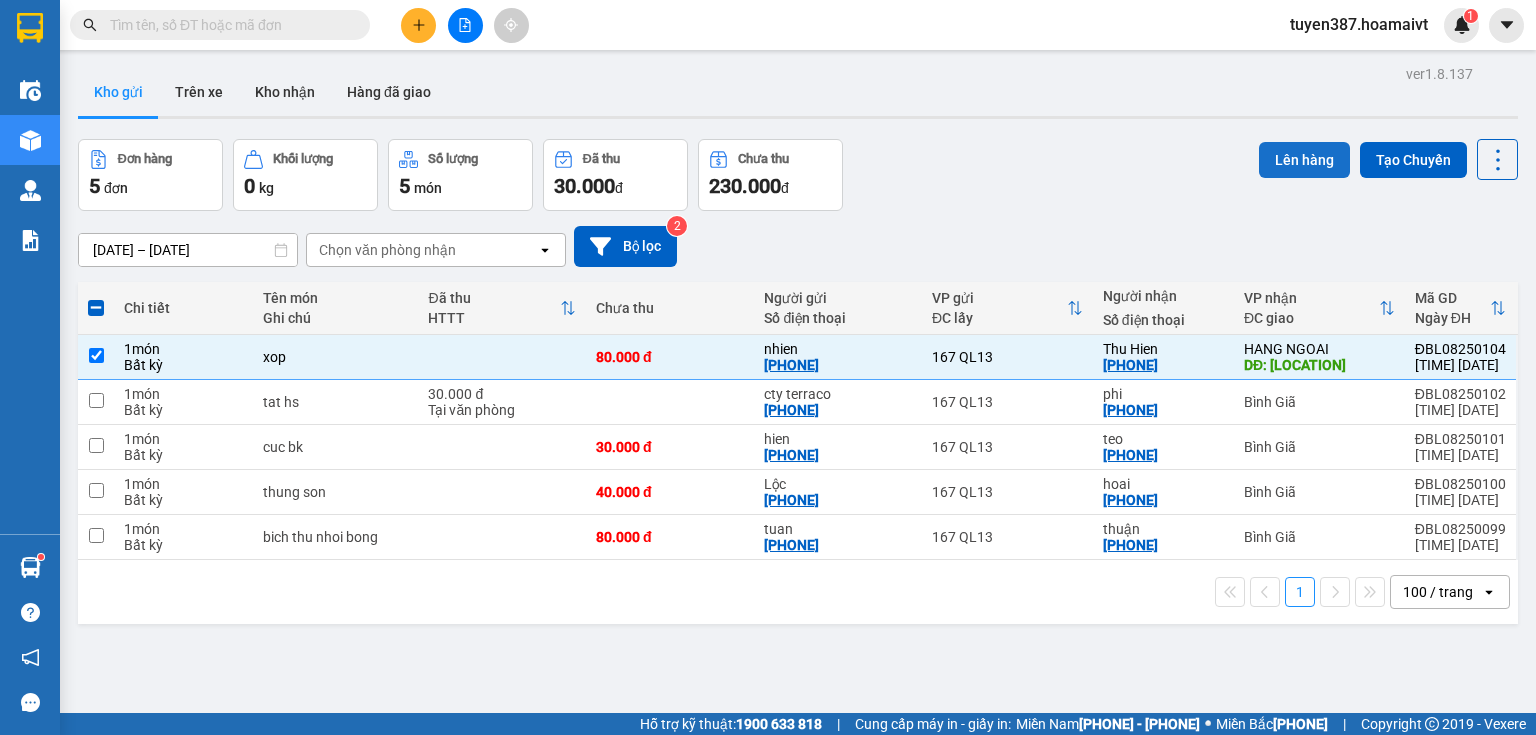 click on "Lên hàng" at bounding box center [1304, 160] 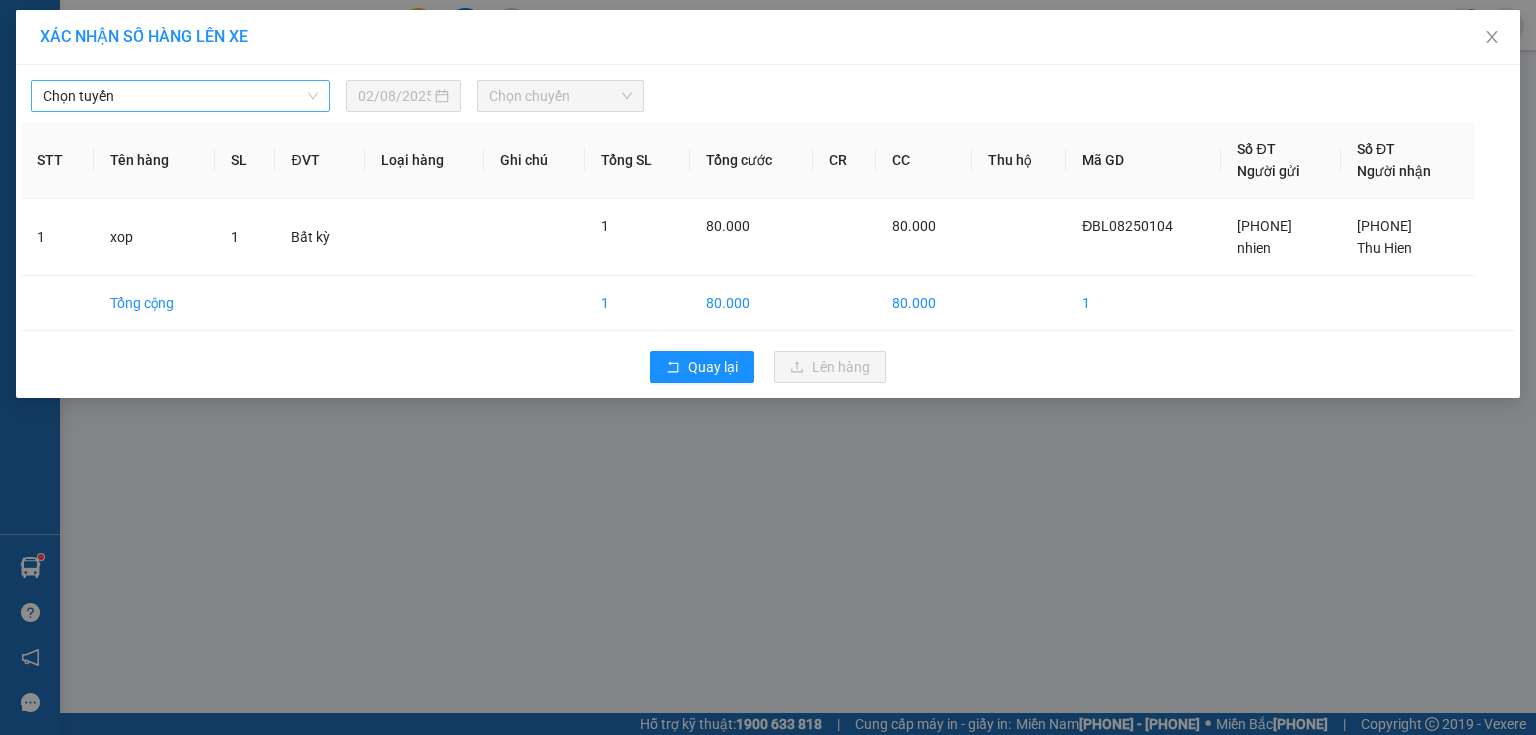 click on "Chọn tuyến" at bounding box center [180, 96] 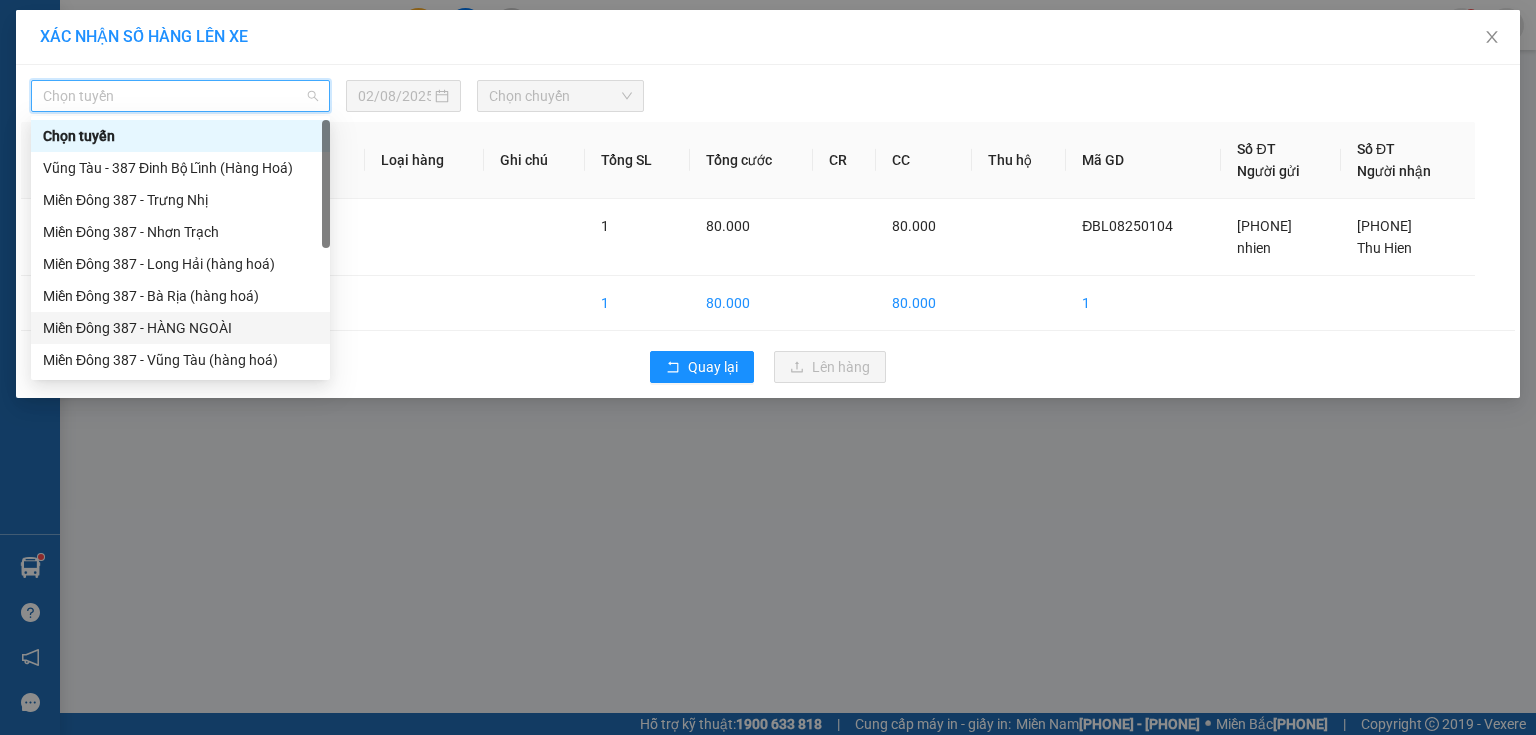 drag, startPoint x: 234, startPoint y: 321, endPoint x: 500, endPoint y: 158, distance: 311.96954 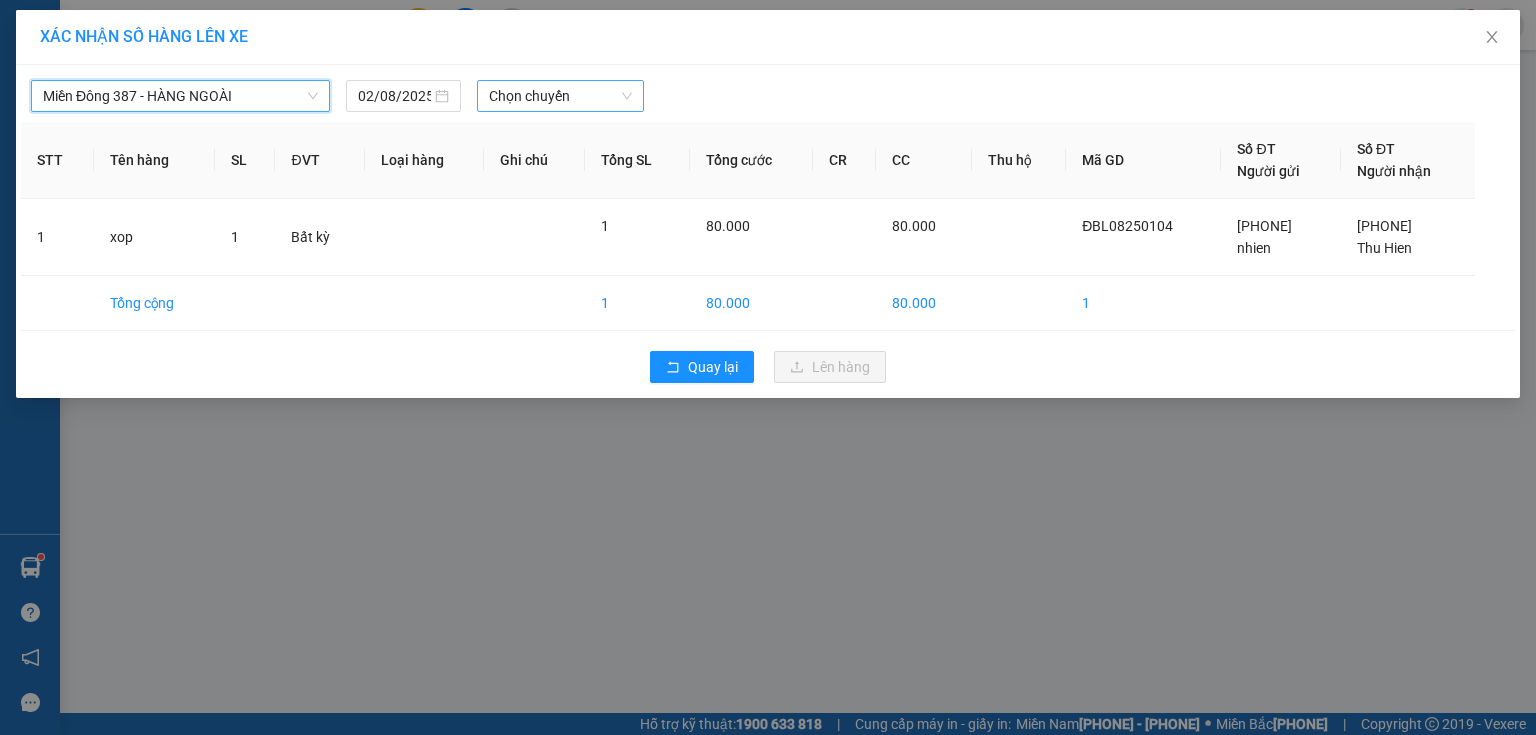 click on "Chọn chuyến" at bounding box center [561, 96] 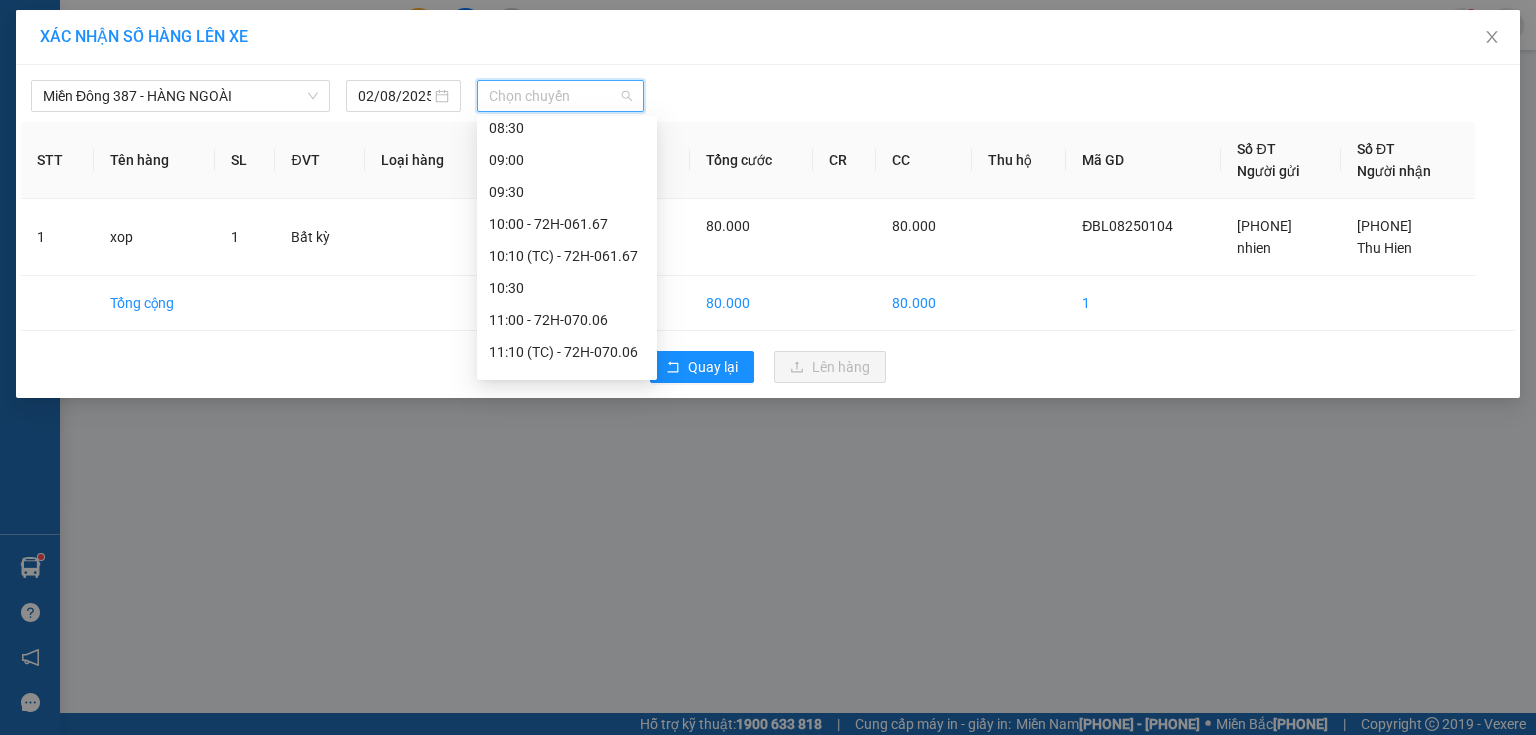 scroll, scrollTop: 320, scrollLeft: 0, axis: vertical 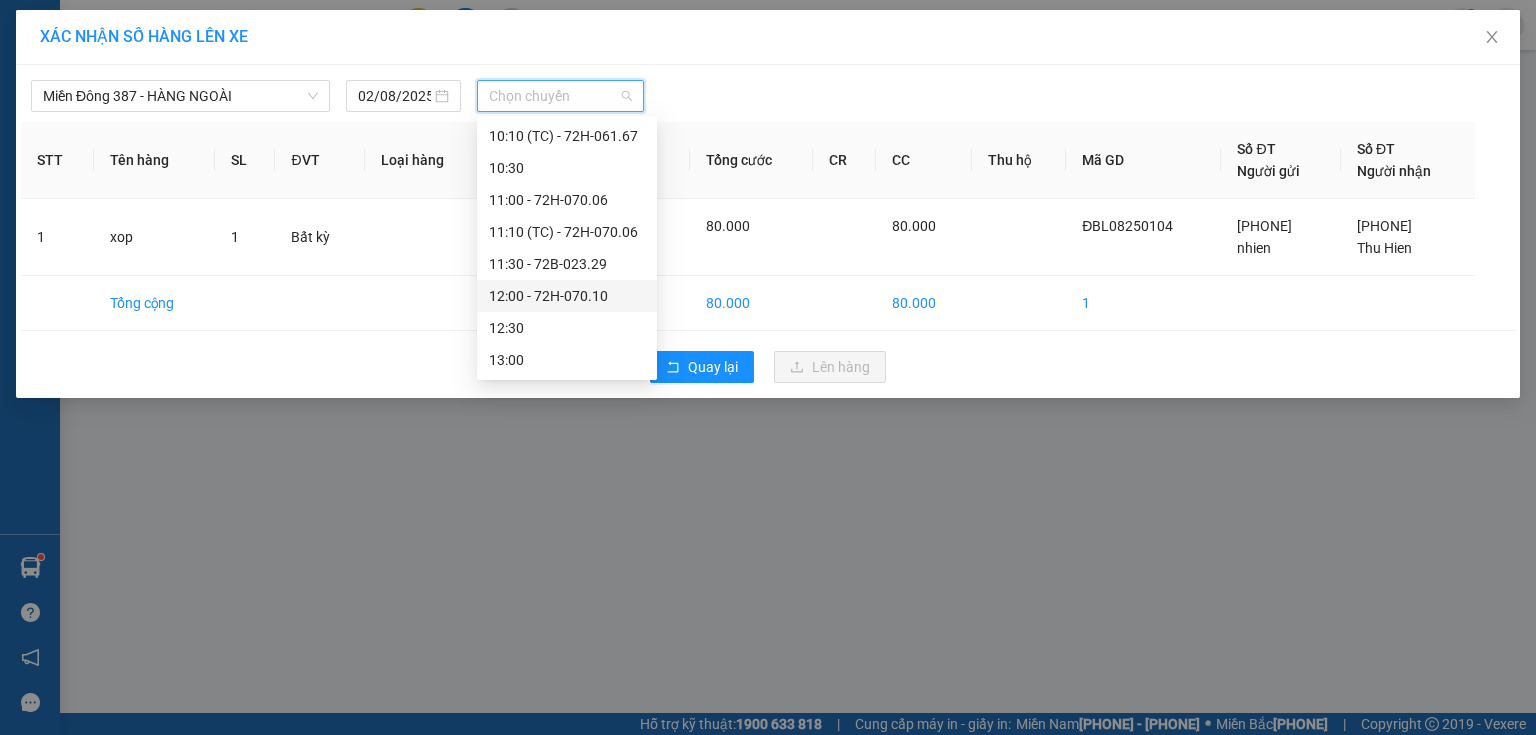 click on "12:00     - 72H-070.10" at bounding box center (567, 296) 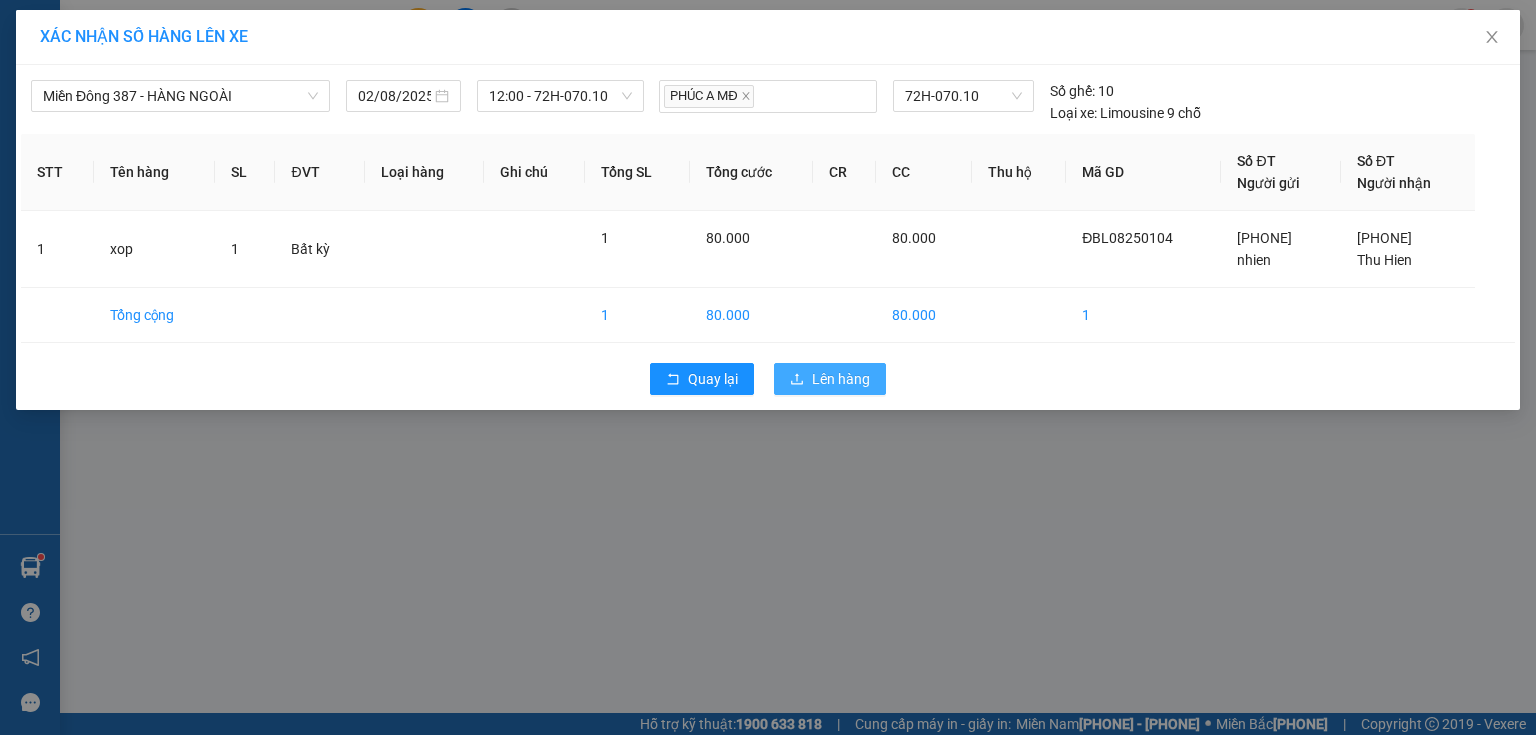 click on "Lên hàng" at bounding box center [841, 379] 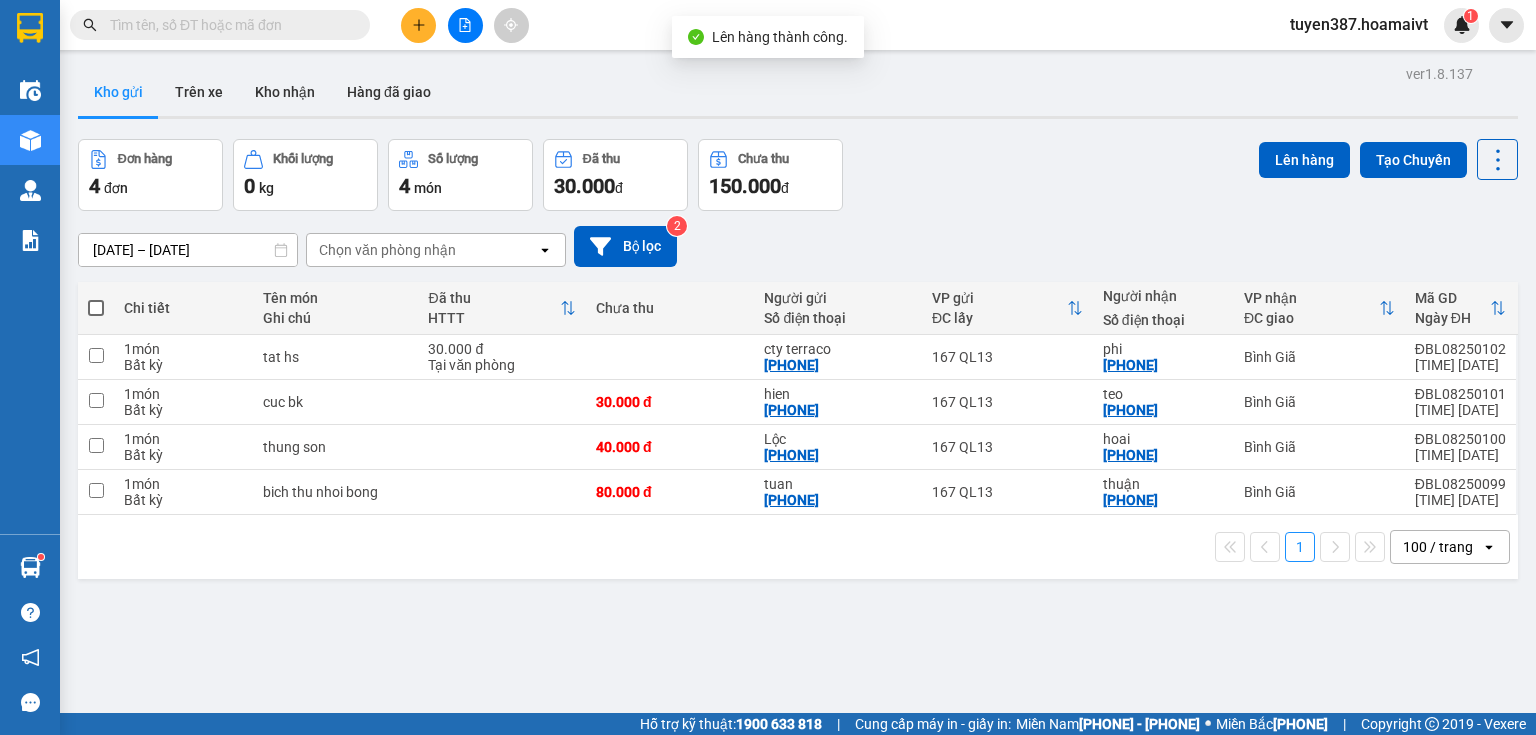 click at bounding box center (96, 308) 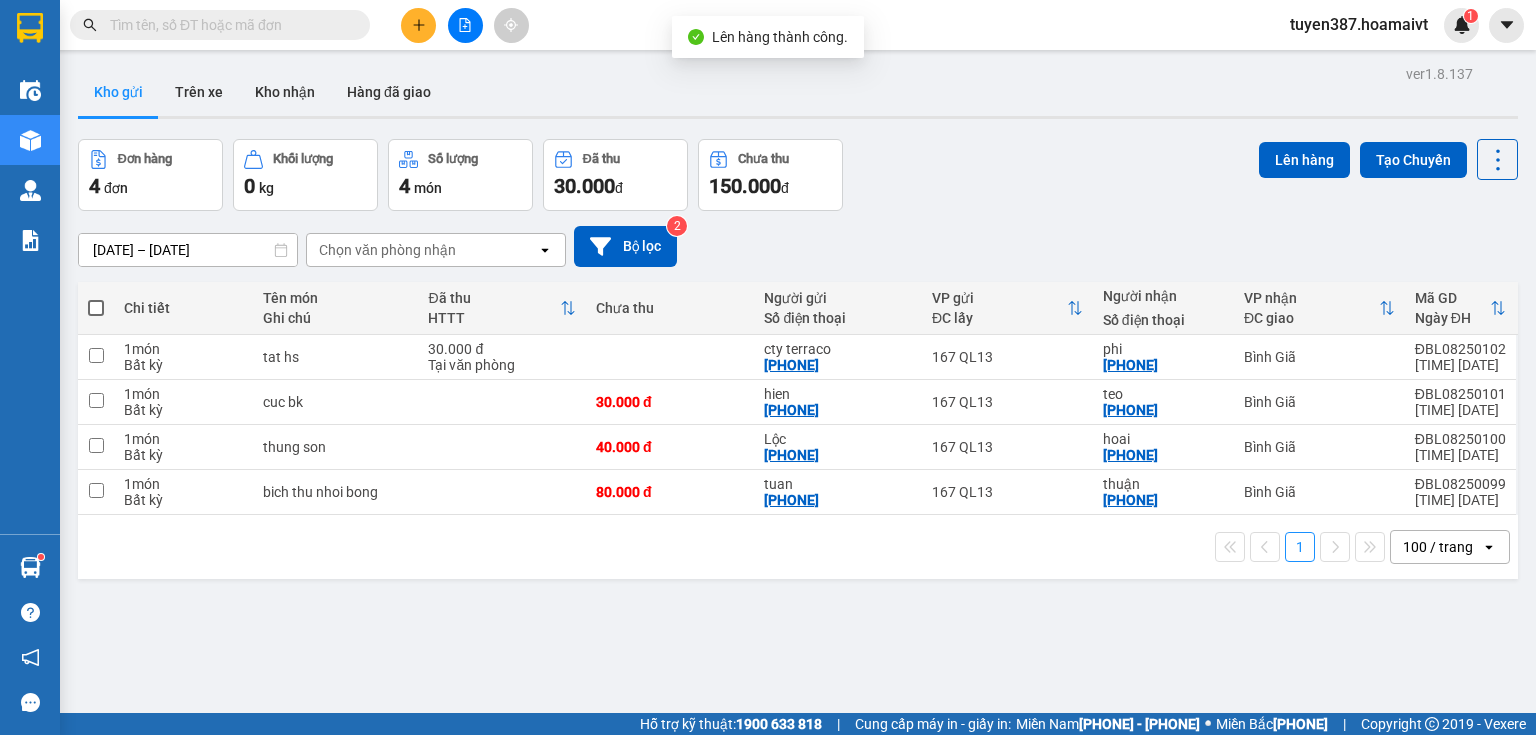 click at bounding box center (96, 298) 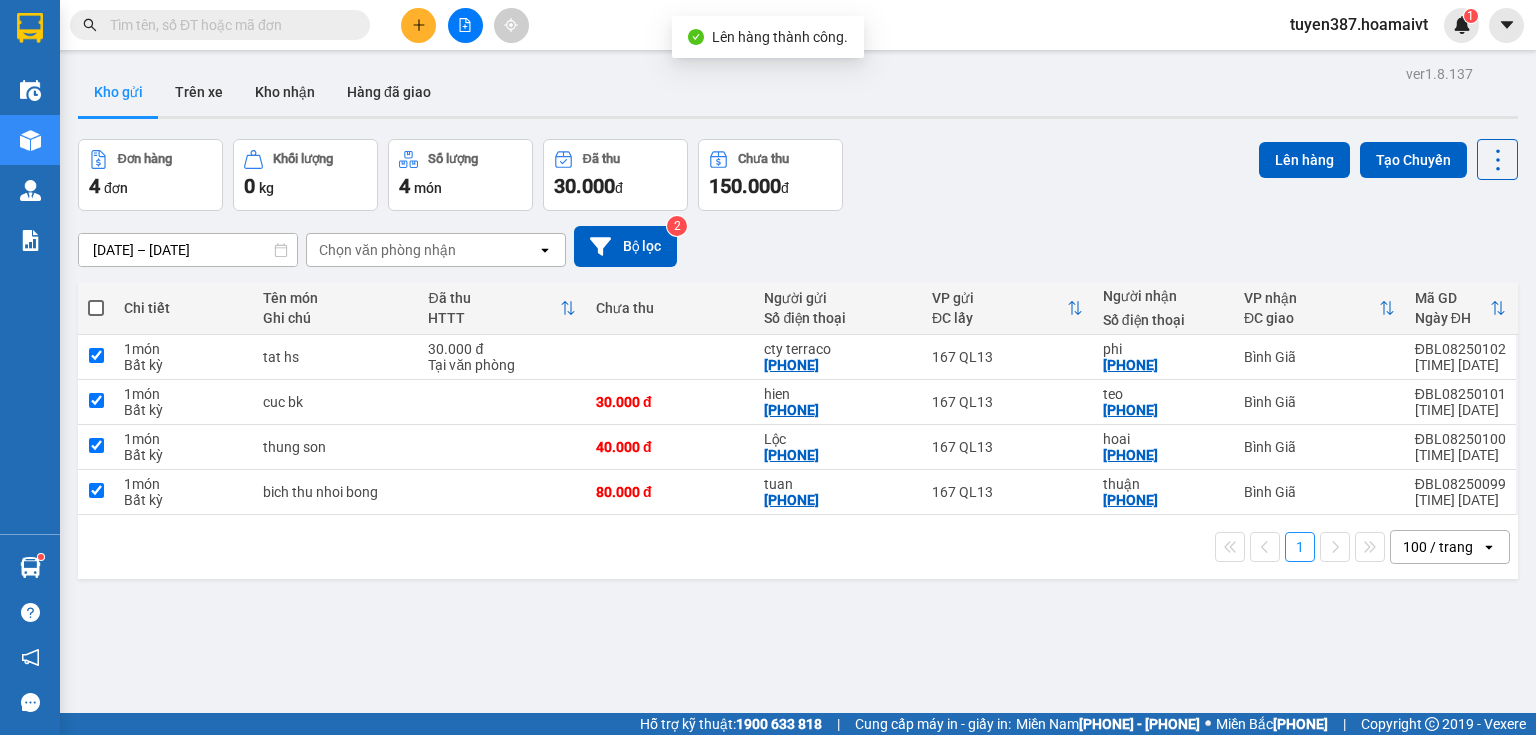 checkbox on "true" 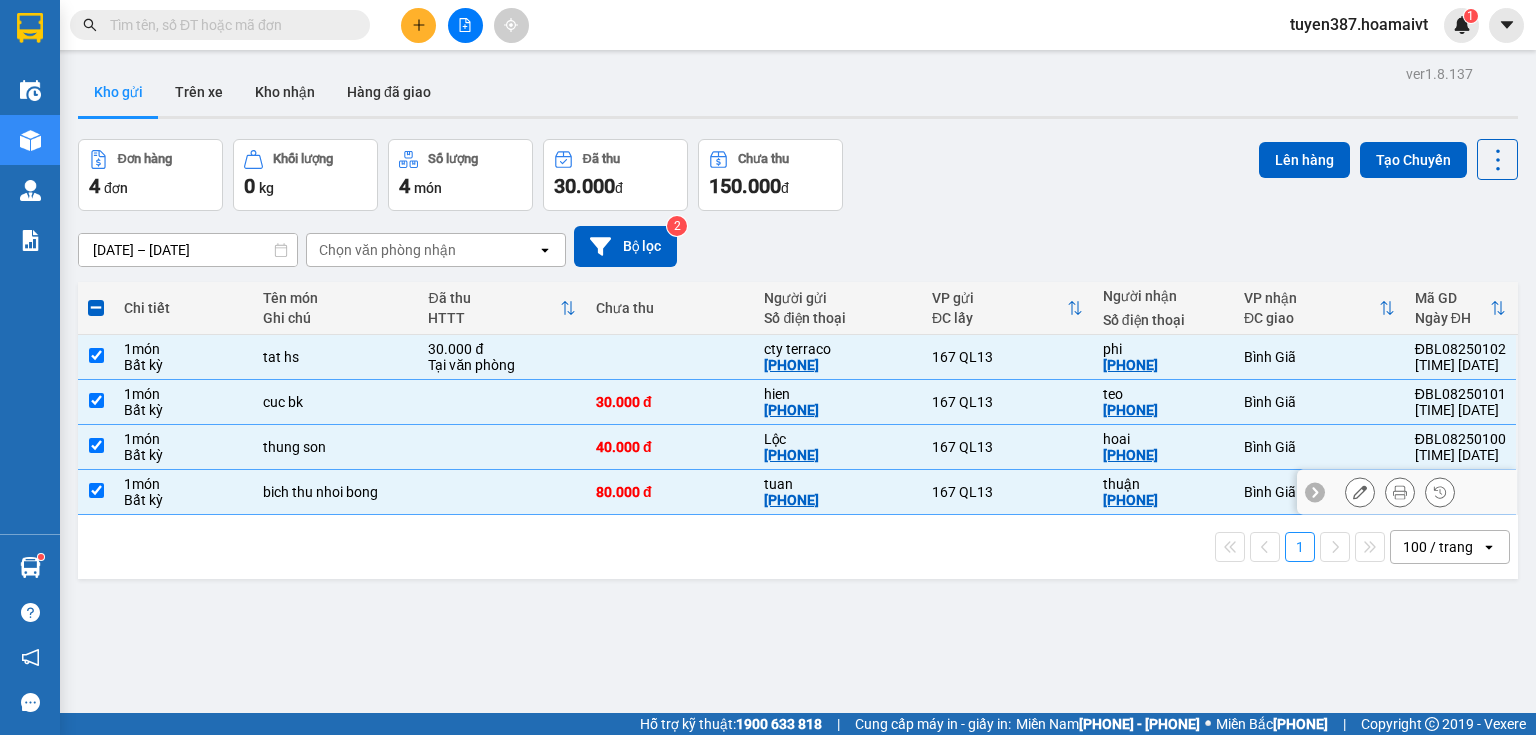 click at bounding box center (96, 490) 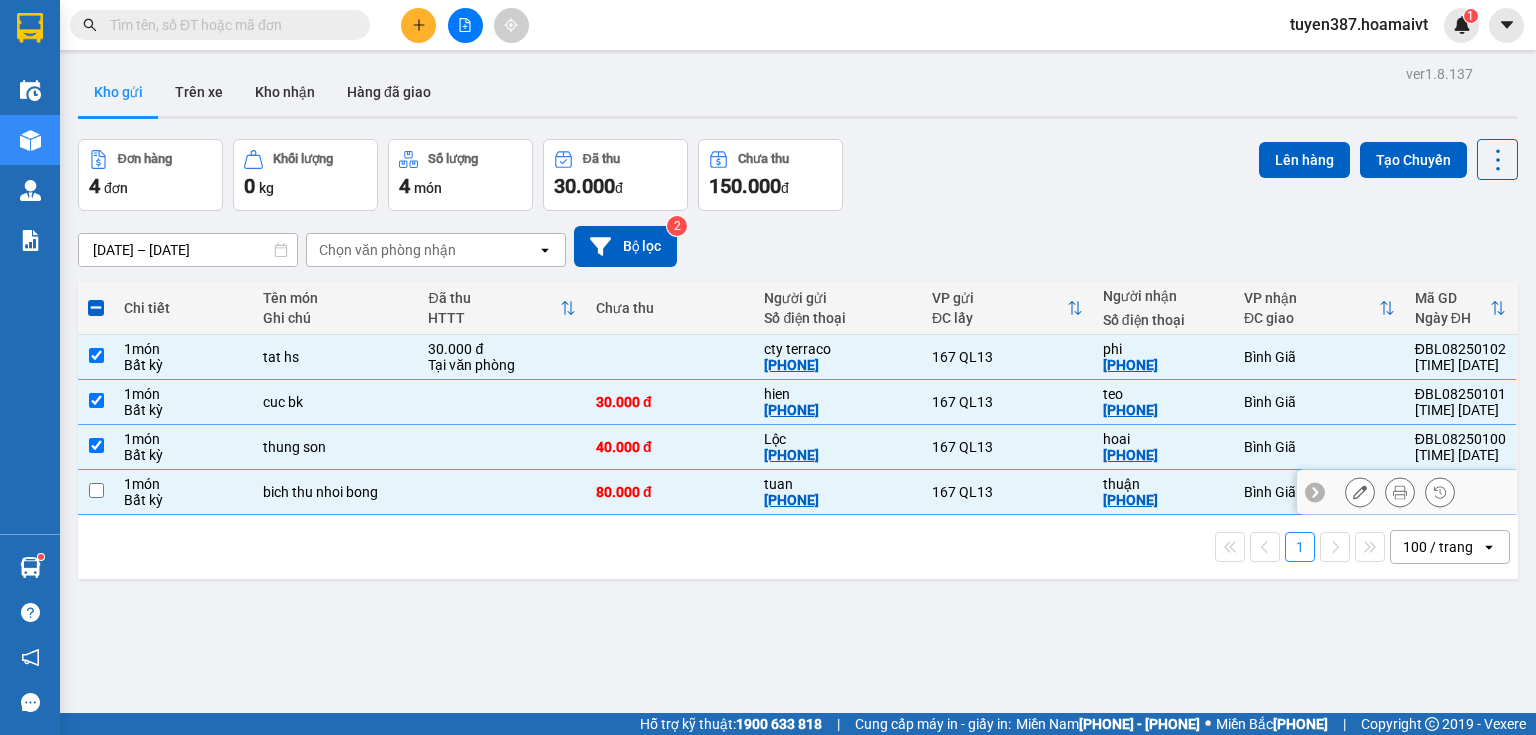 checkbox on "false" 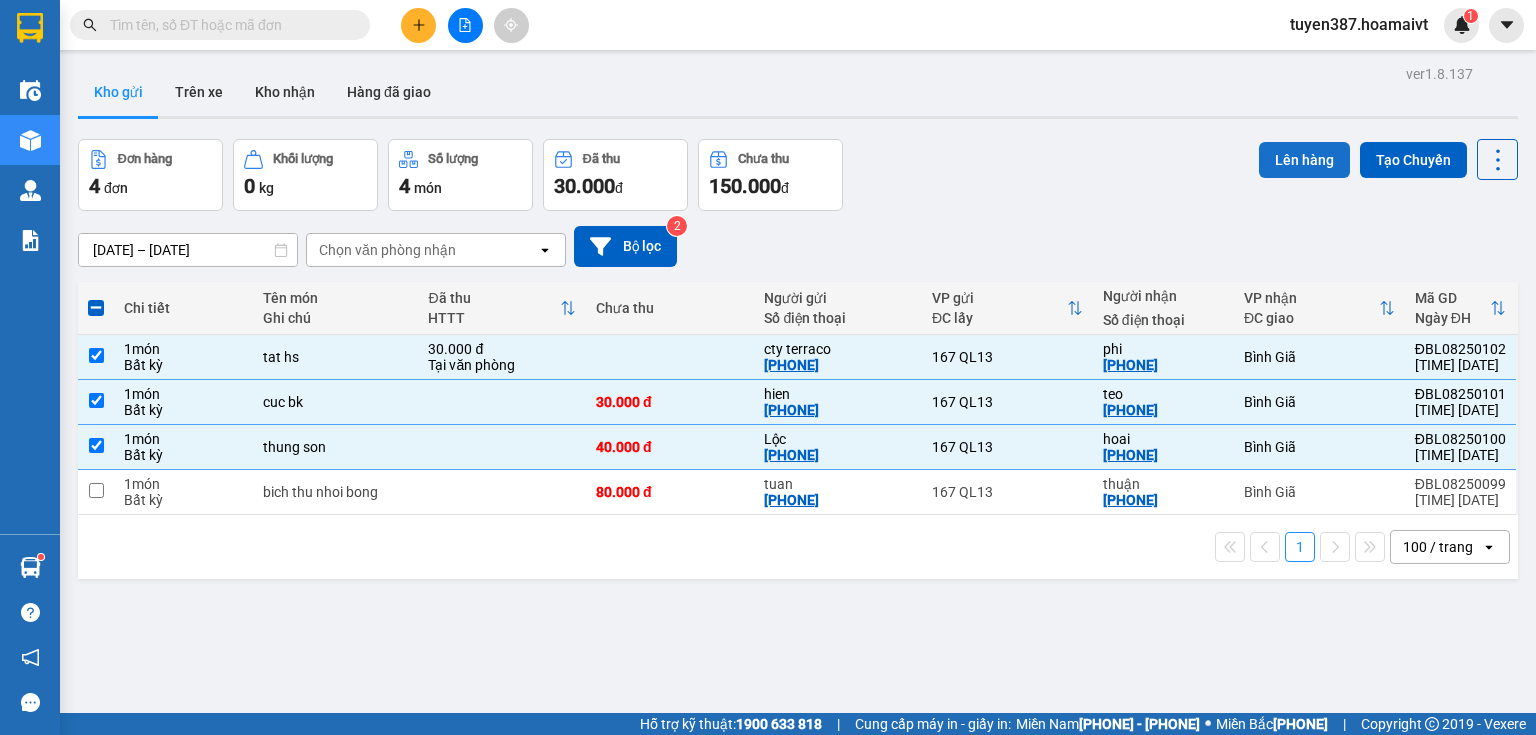 click on "Lên hàng" at bounding box center [1304, 160] 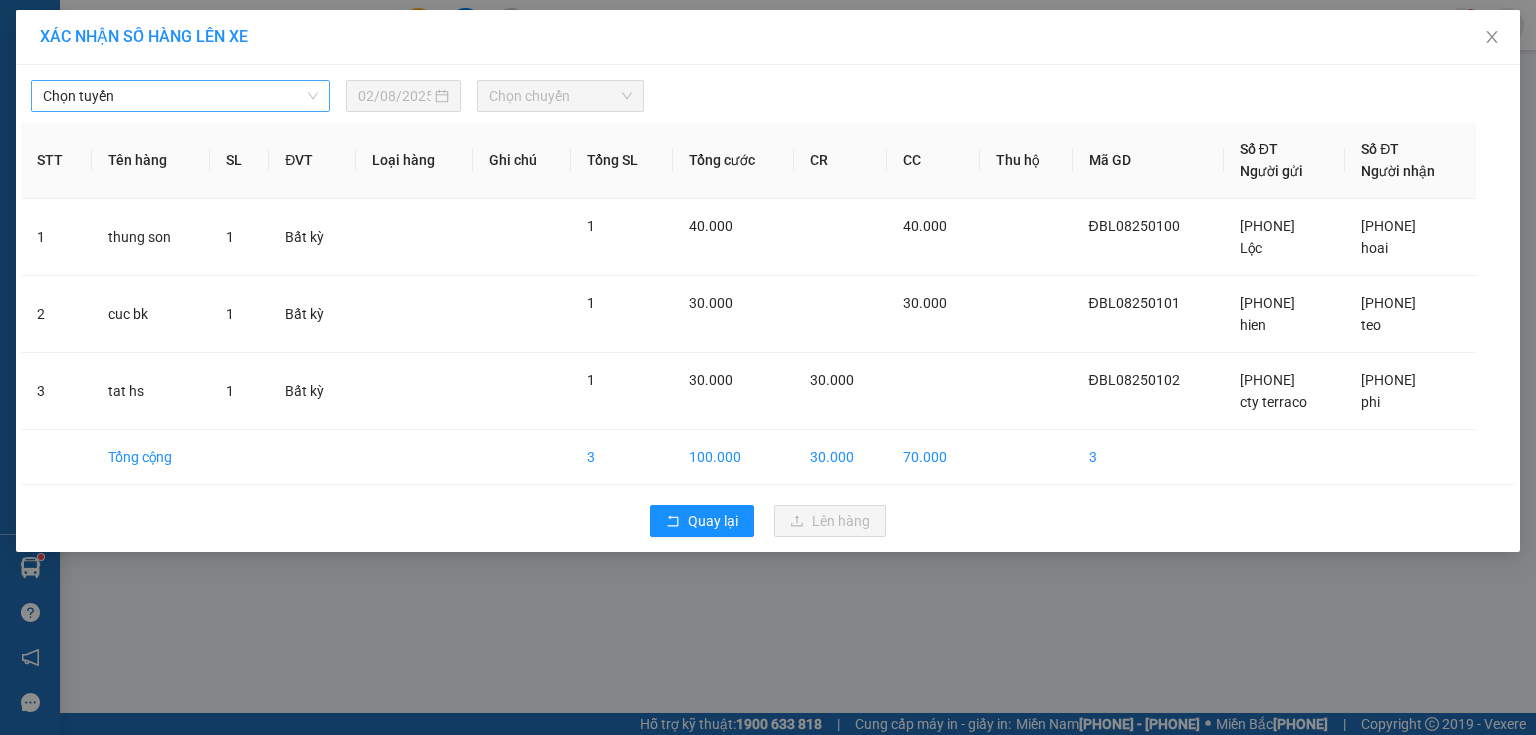 click on "Chọn tuyến" at bounding box center (180, 96) 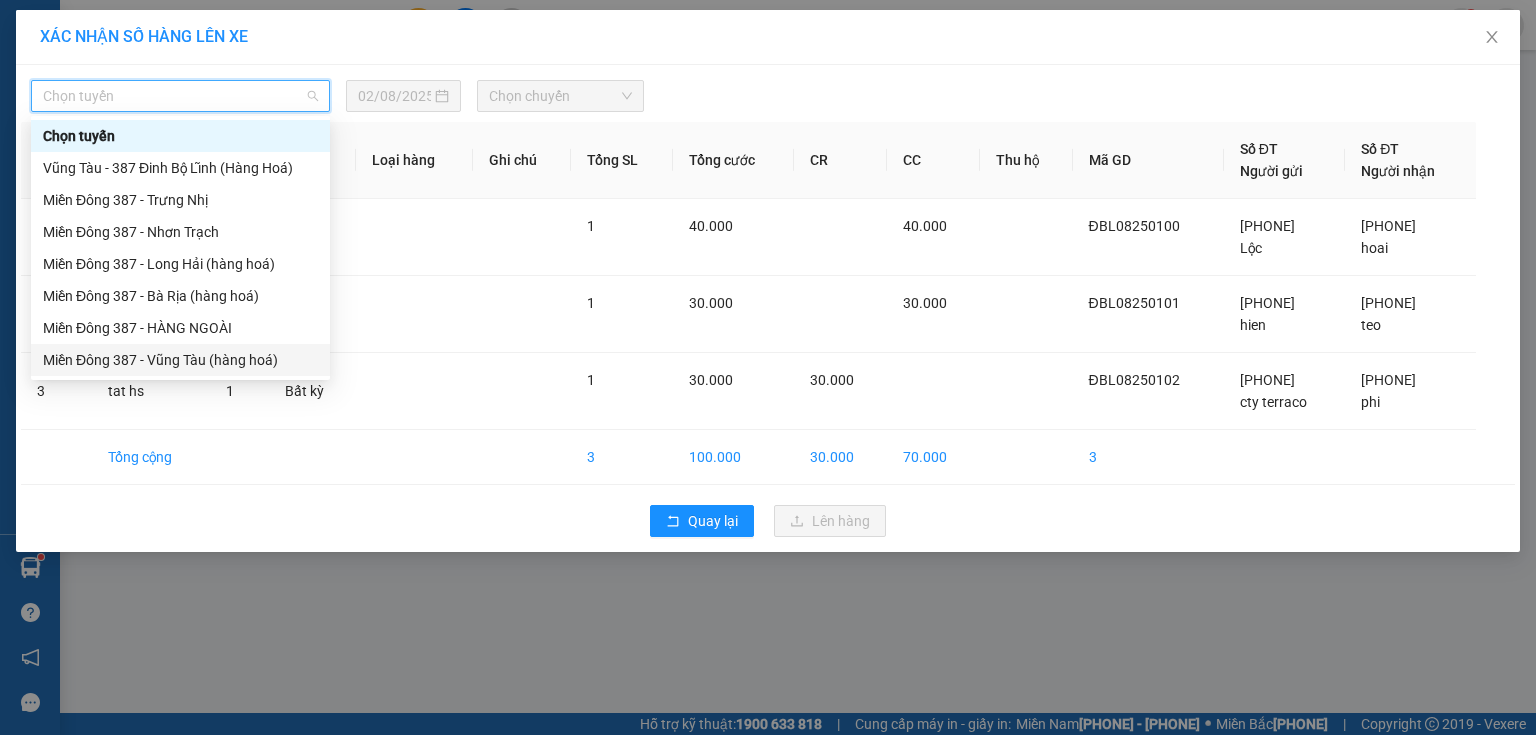 drag, startPoint x: 175, startPoint y: 362, endPoint x: 191, endPoint y: 348, distance: 21.260292 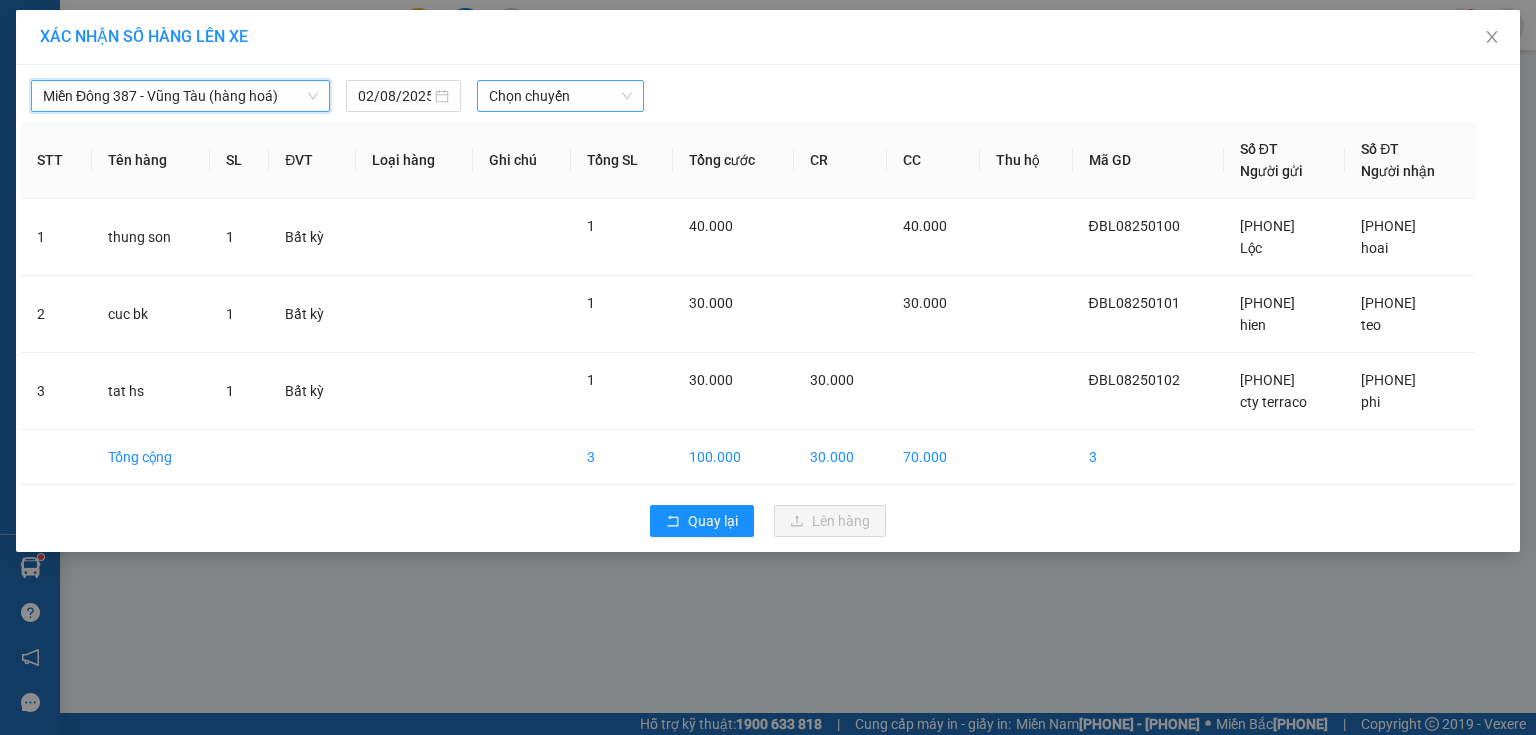 click on "Chọn chuyến" at bounding box center [561, 96] 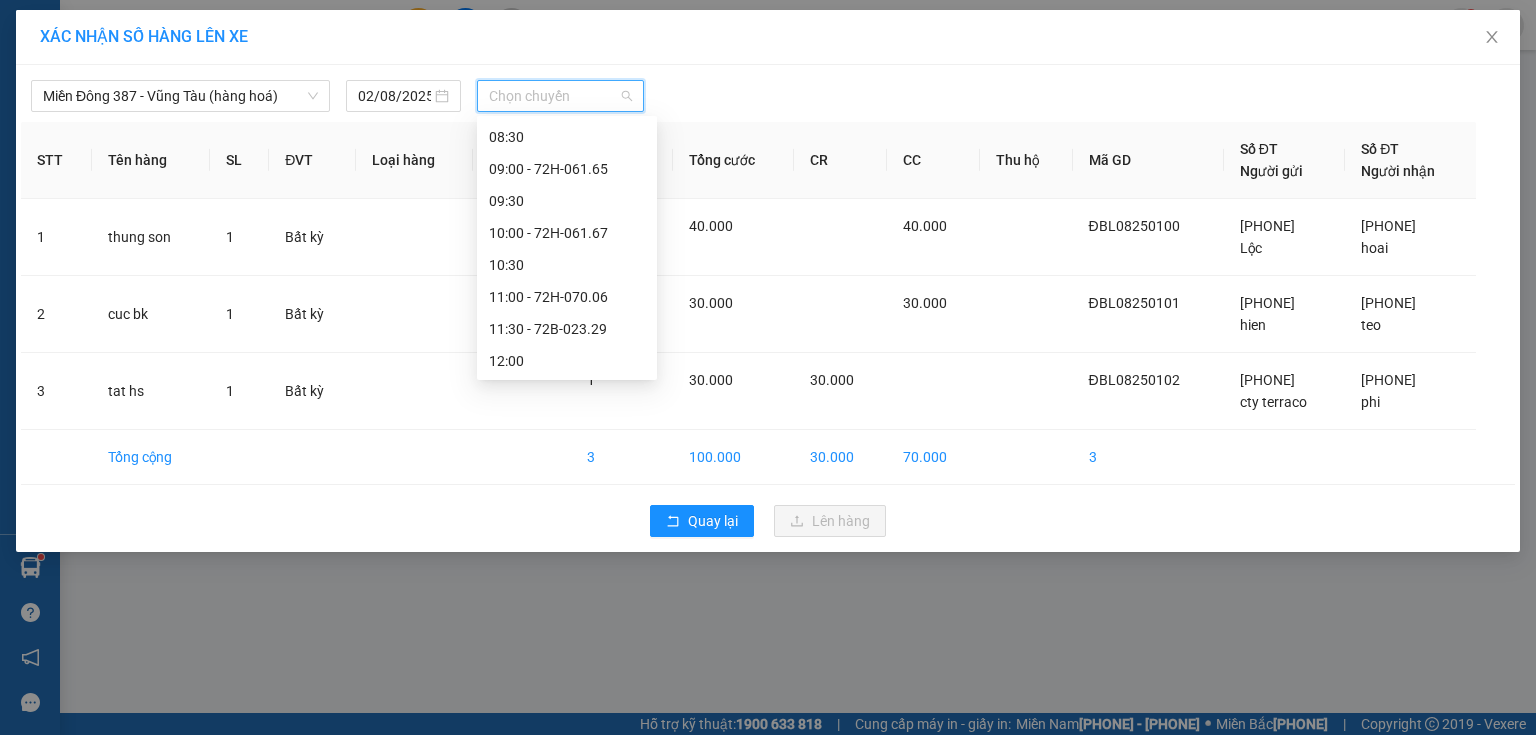 scroll, scrollTop: 320, scrollLeft: 0, axis: vertical 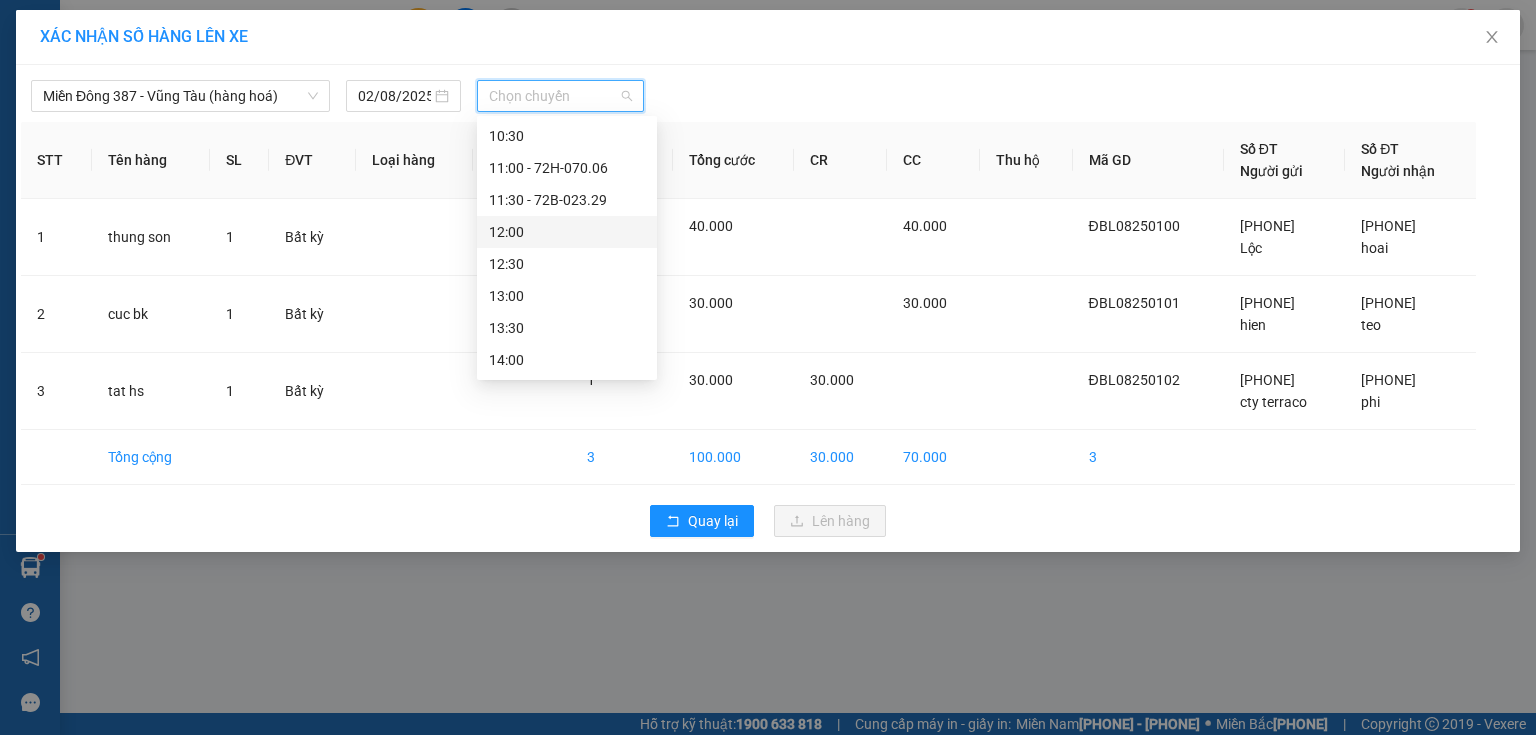 click on "12:00" at bounding box center (567, 232) 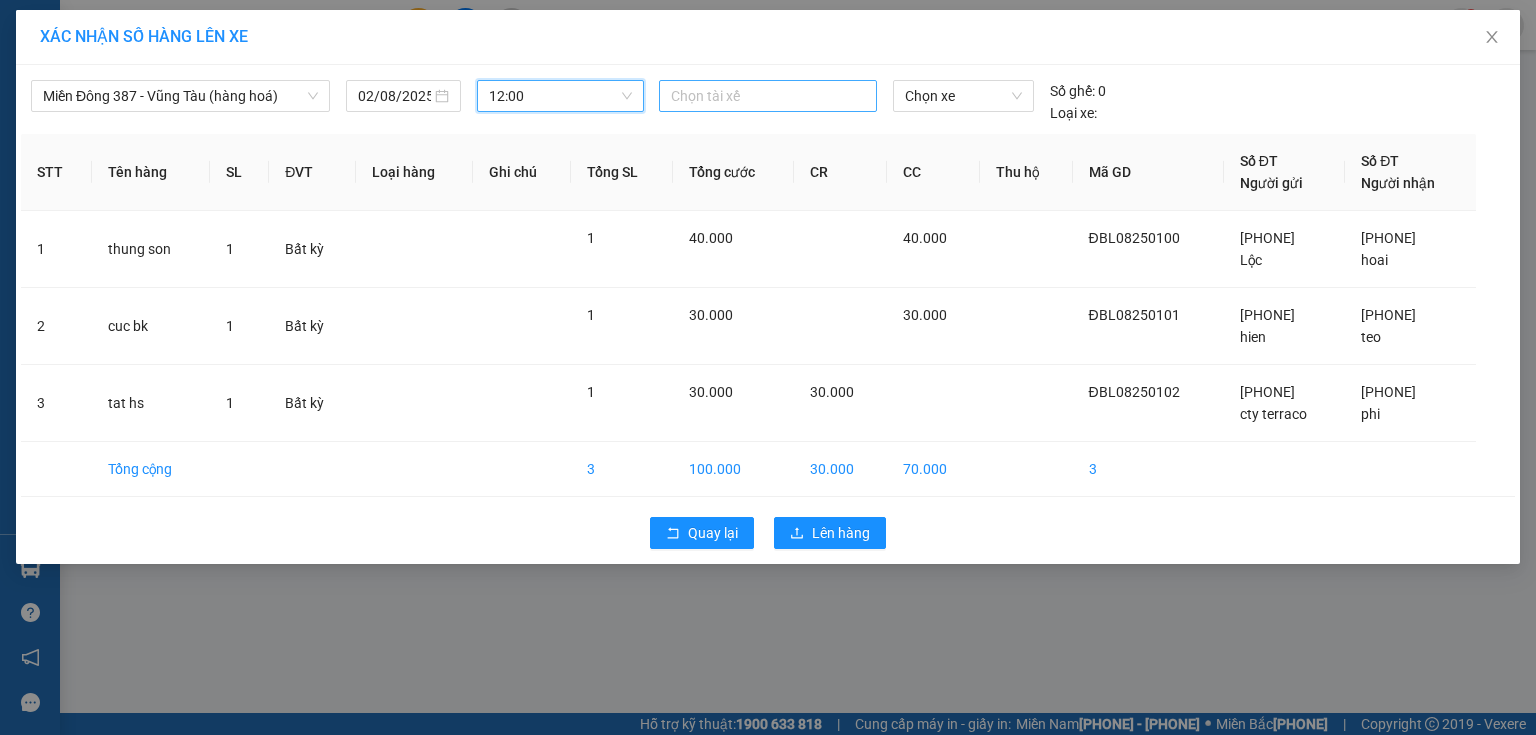 click at bounding box center [768, 96] 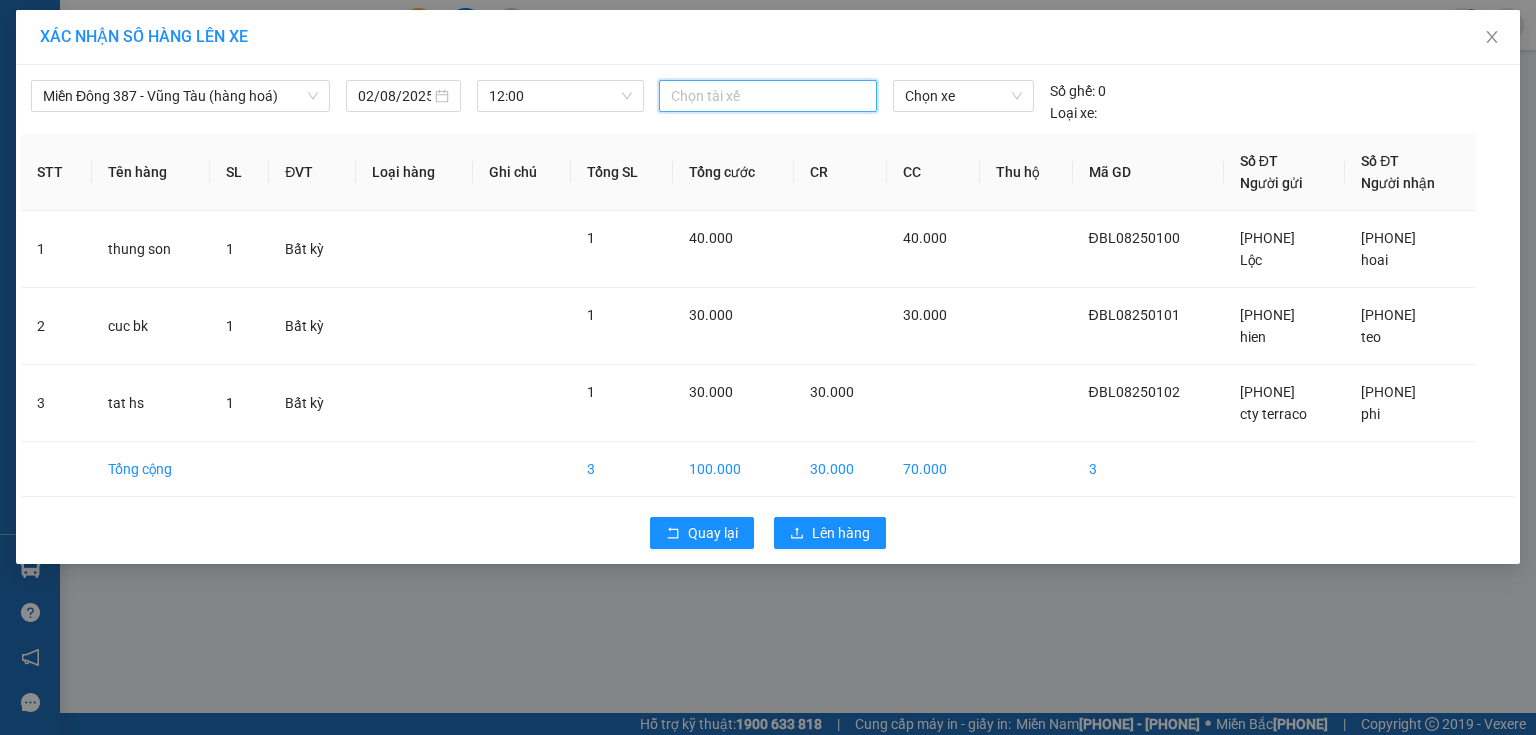 click at bounding box center [768, 96] 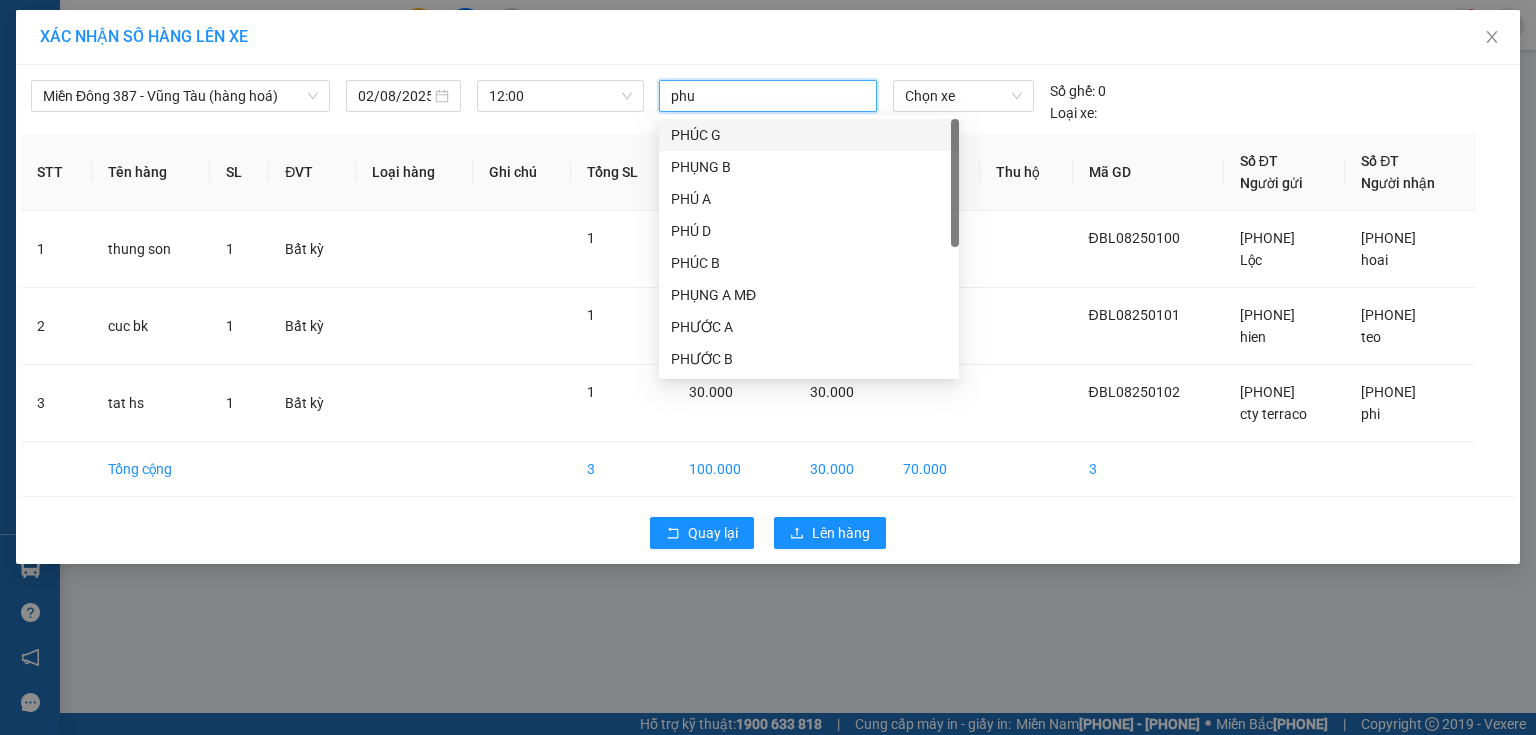 type on "phuc" 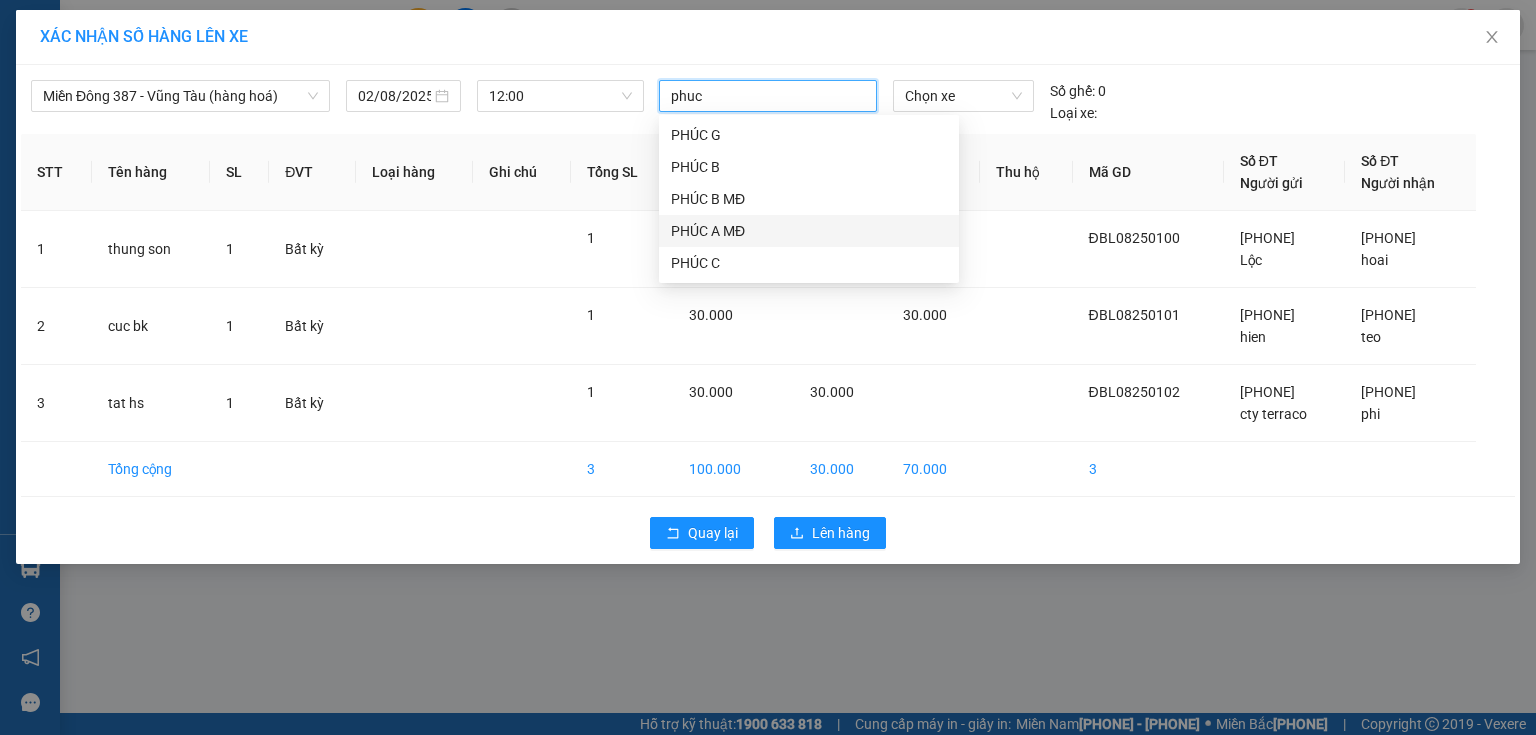 click on "PHÚC A MĐ" at bounding box center [809, 231] 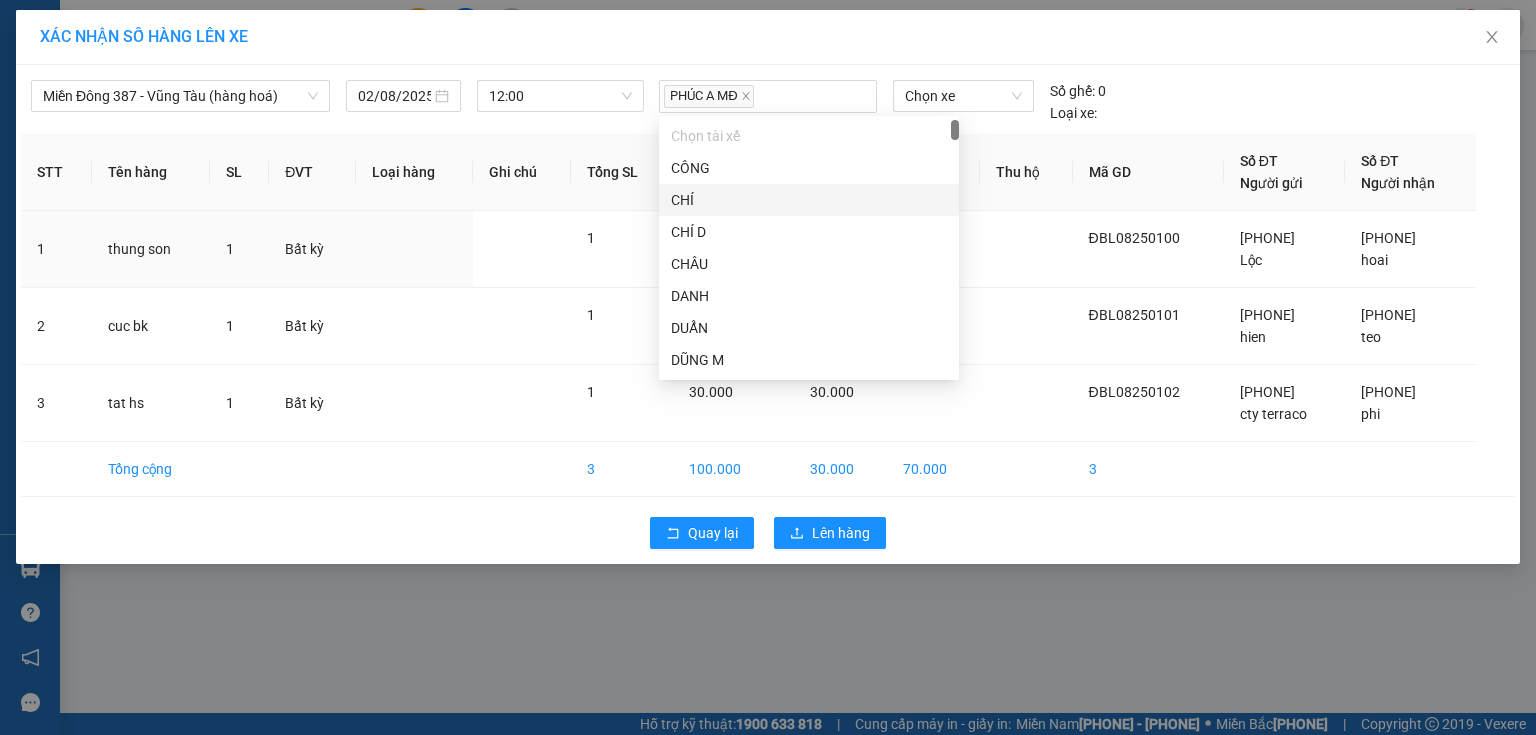 drag, startPoint x: 1023, startPoint y: 212, endPoint x: 982, endPoint y: 112, distance: 108.078674 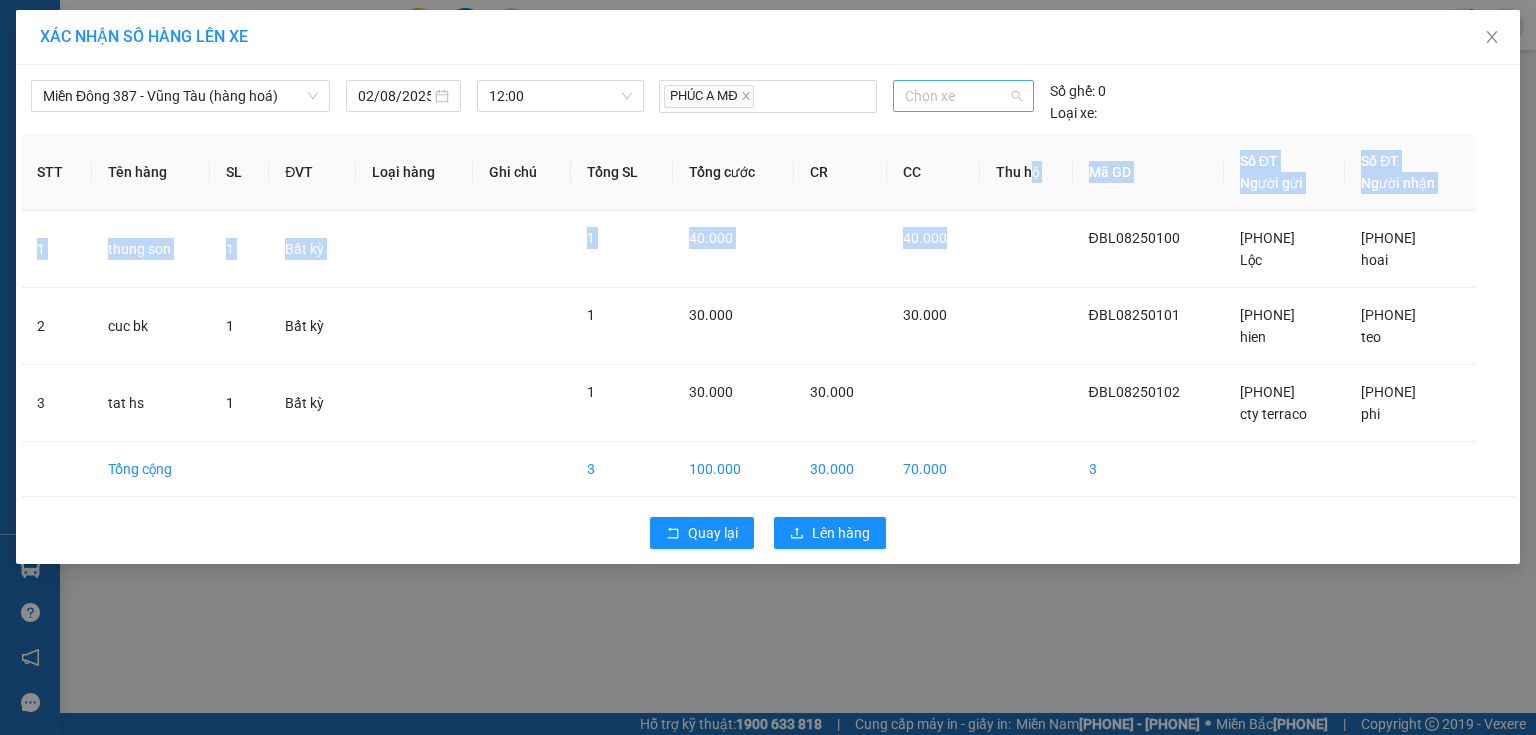 click on "Chọn xe" at bounding box center (963, 96) 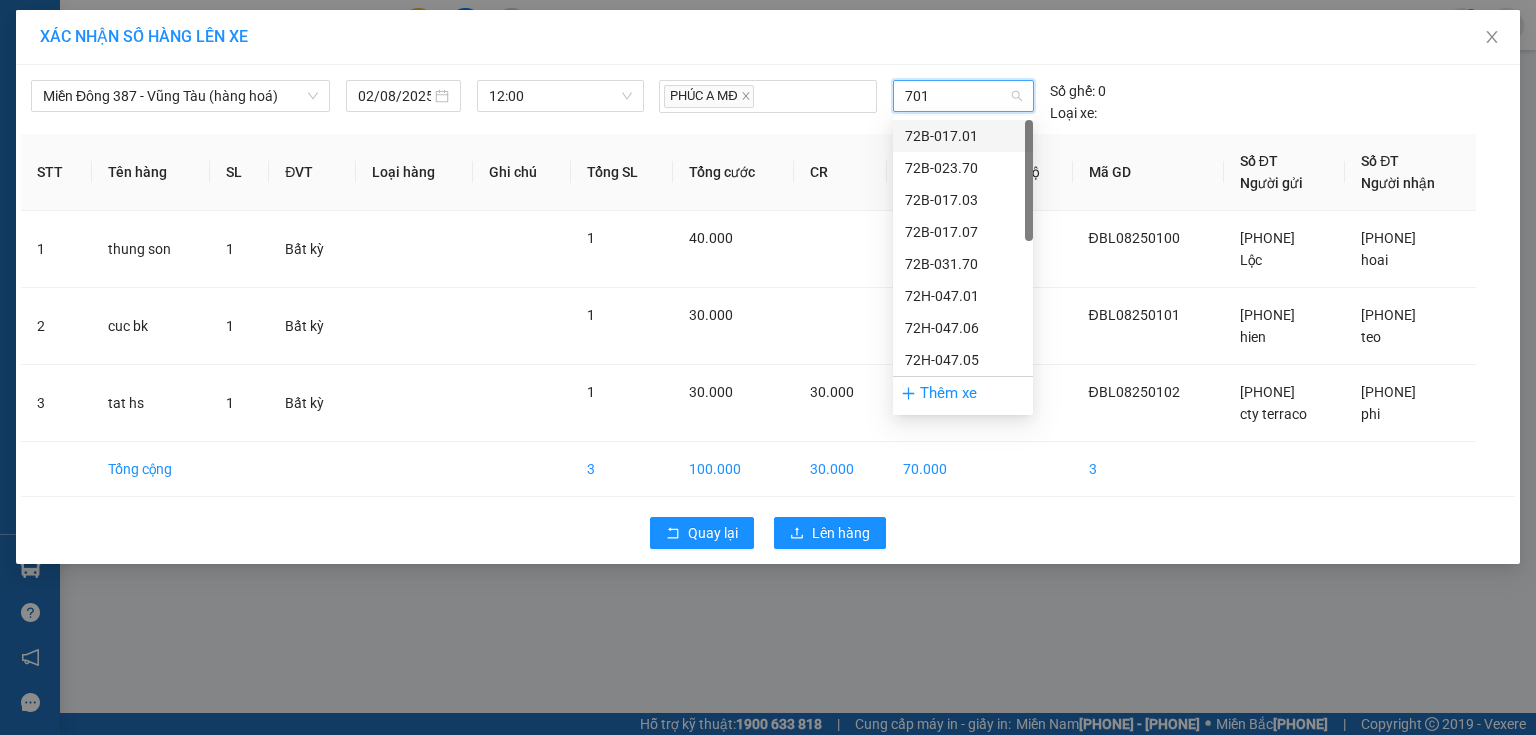 type on "7010" 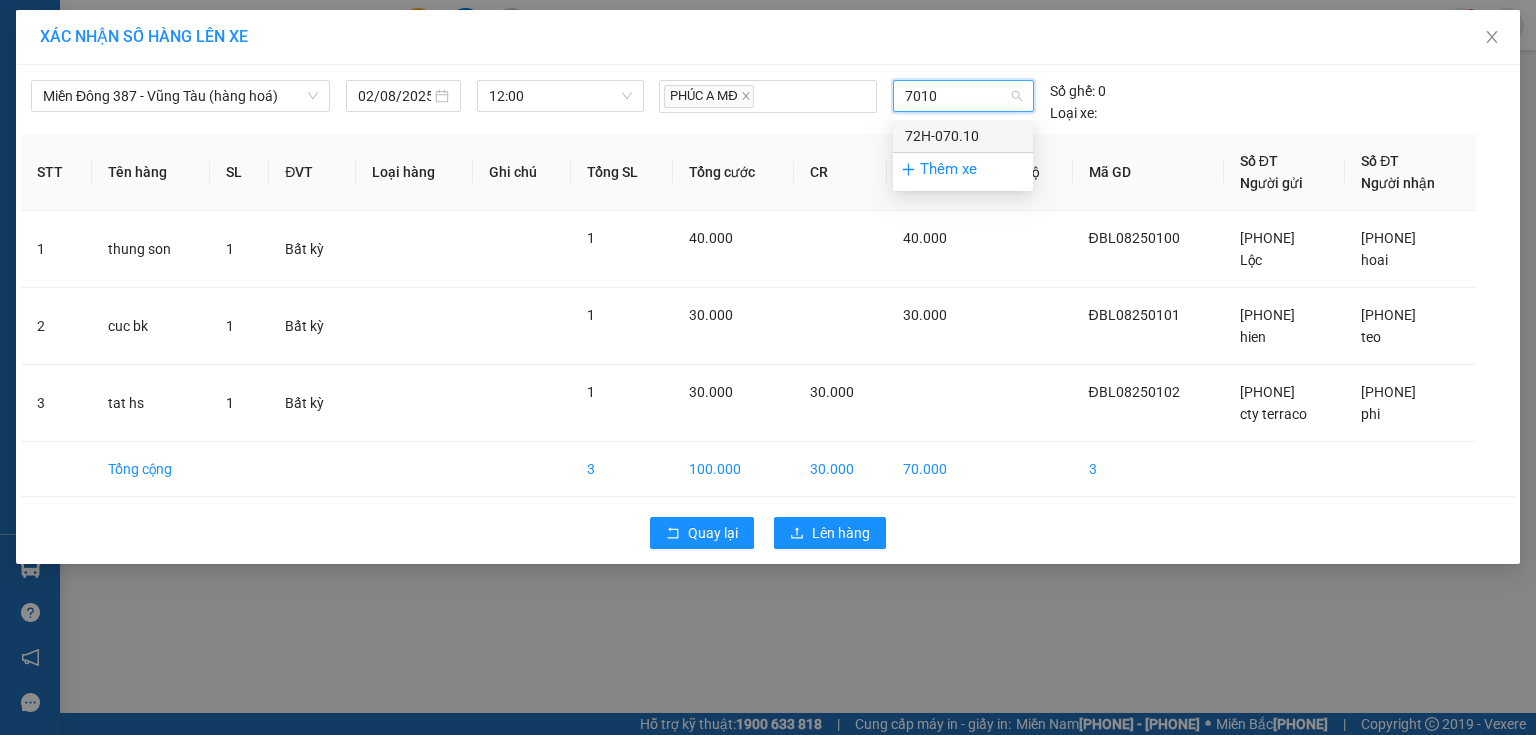 click on "72H-070.10" at bounding box center (963, 136) 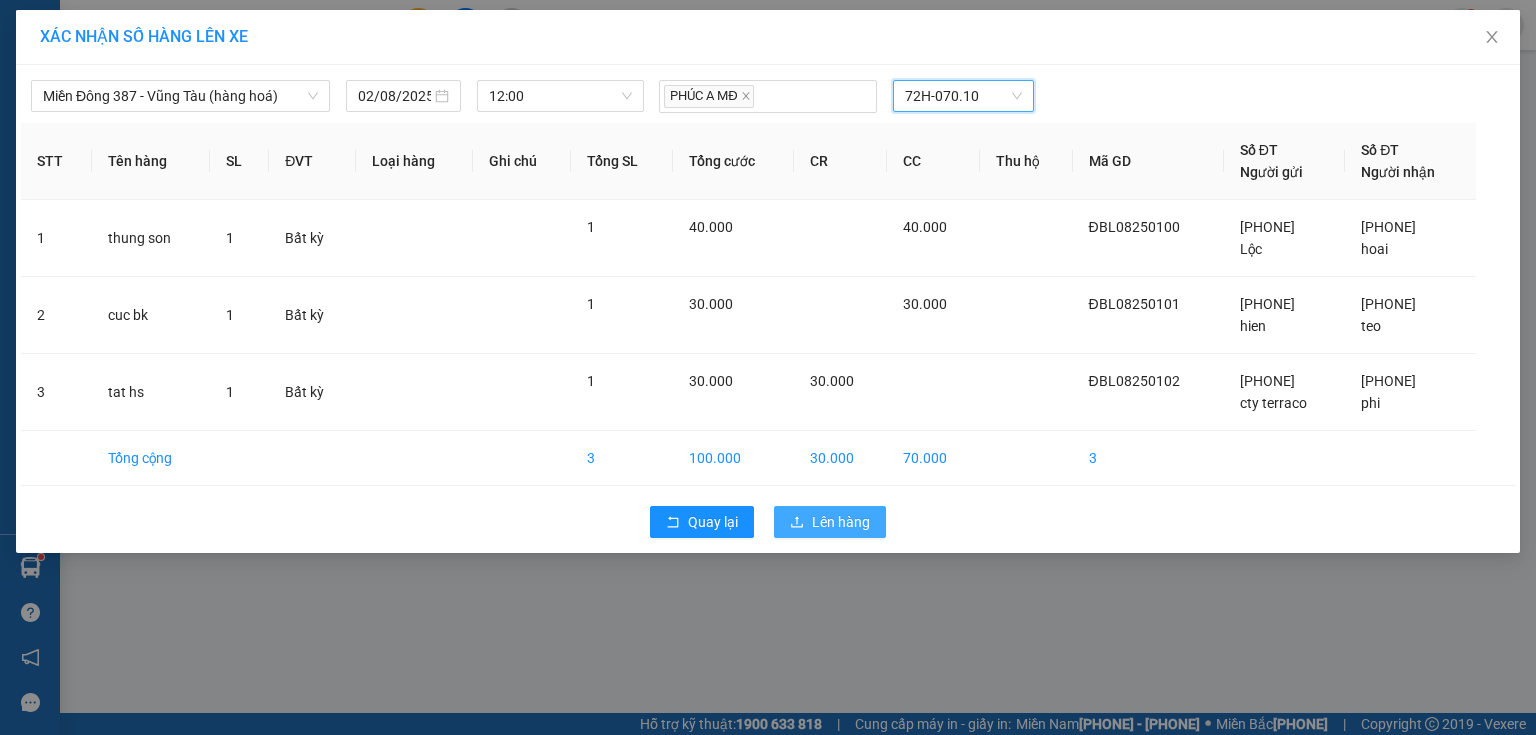 click on "Lên hàng" at bounding box center (841, 522) 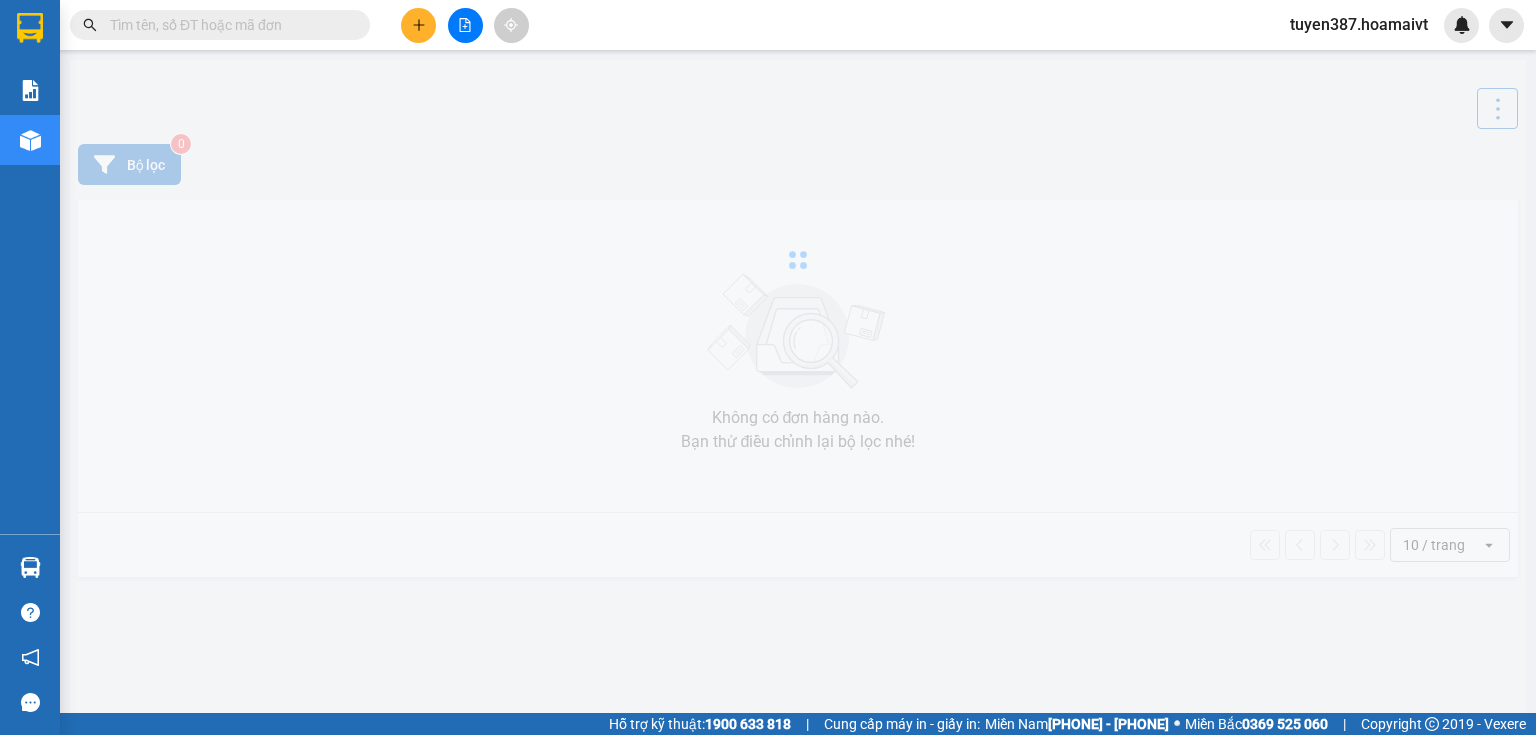 scroll, scrollTop: 0, scrollLeft: 0, axis: both 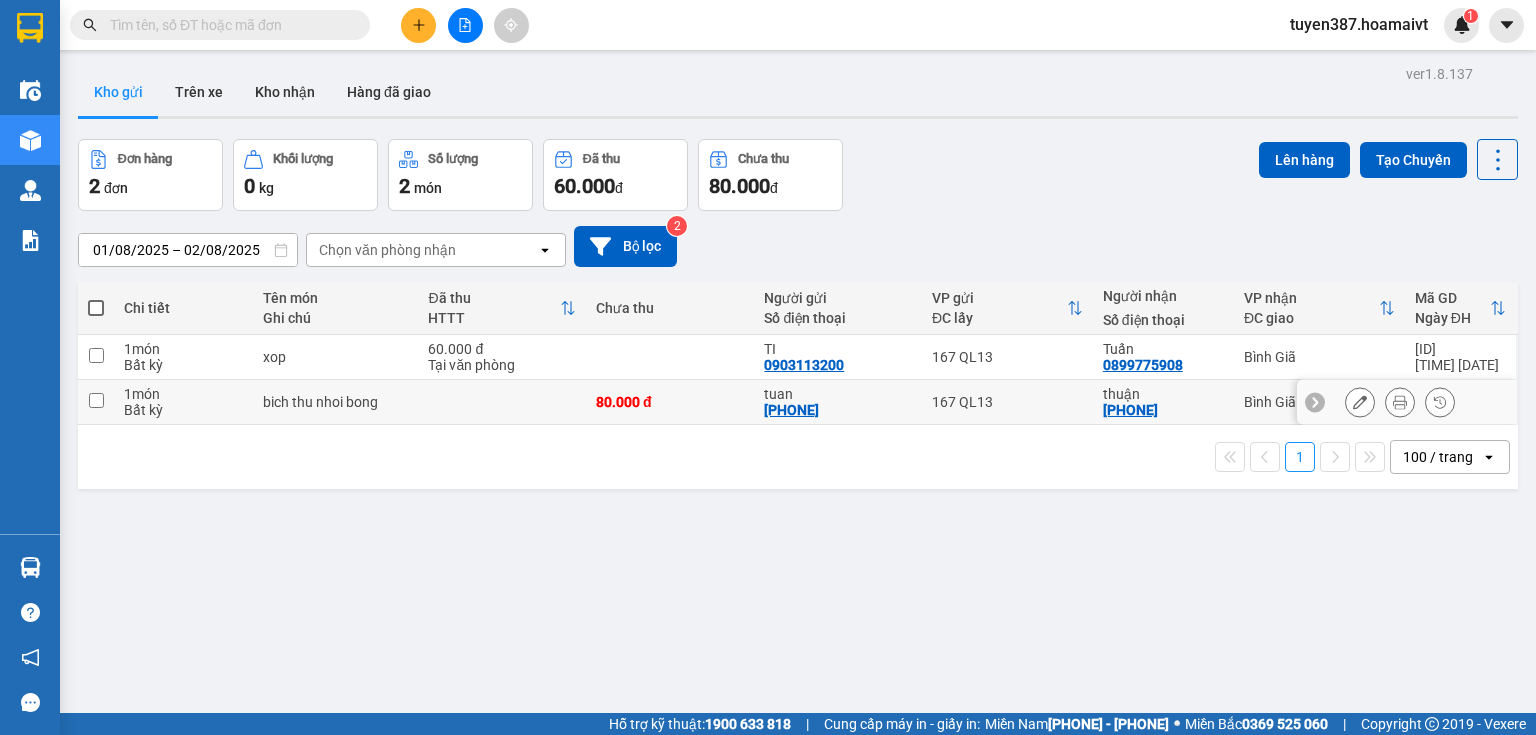 click on "167 QL13" at bounding box center (1007, 402) 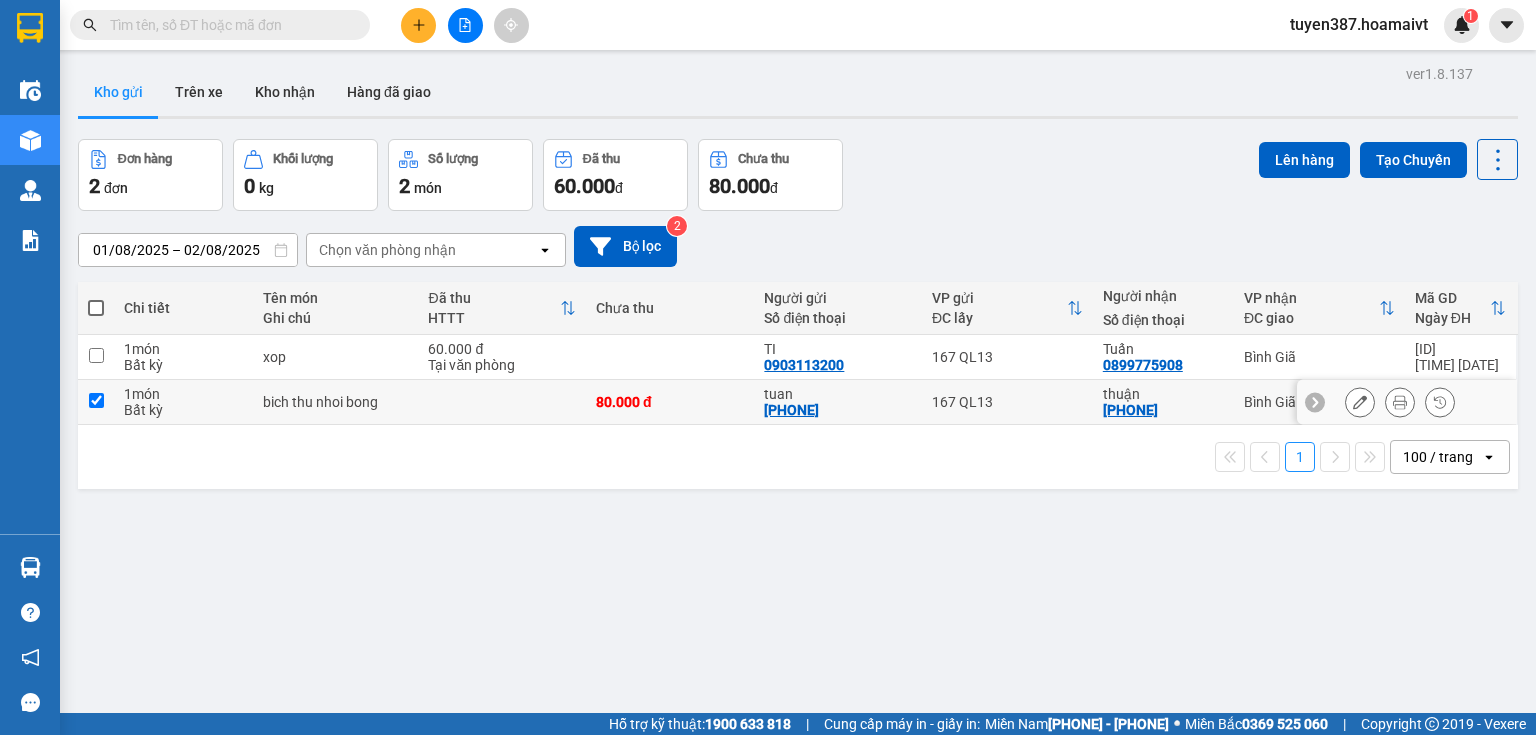 checkbox on "true" 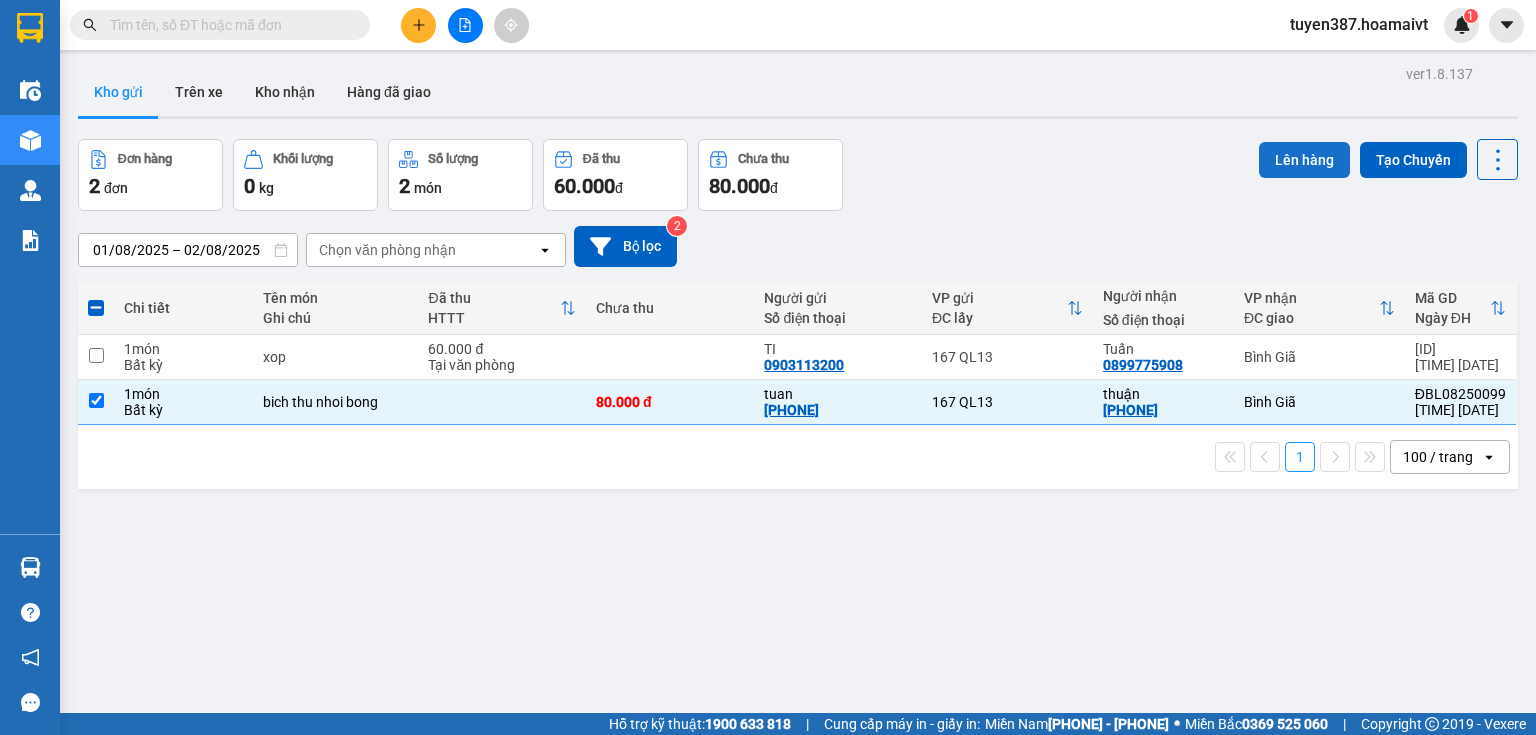 click on "Lên hàng" at bounding box center (1304, 160) 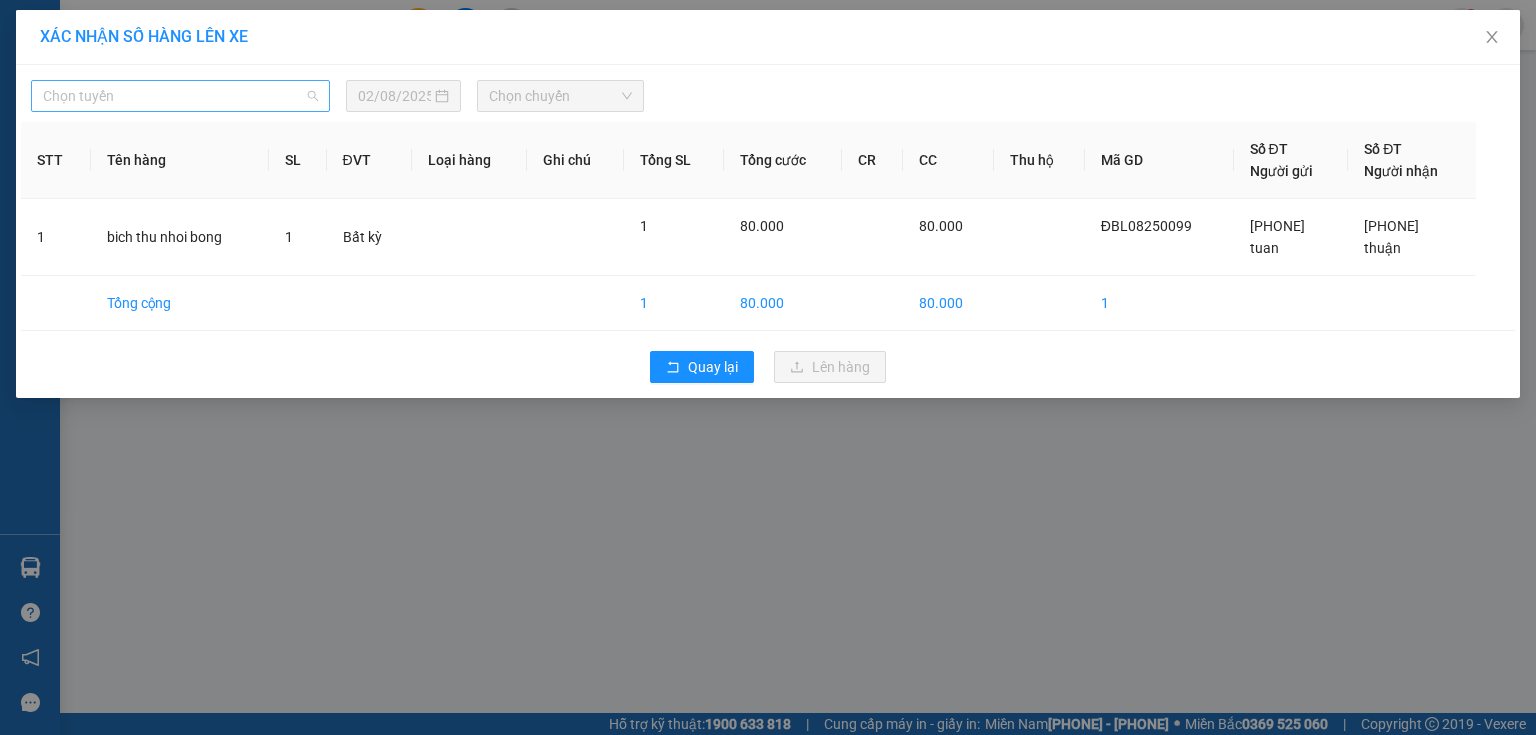 click on "Chọn tuyến" at bounding box center [180, 96] 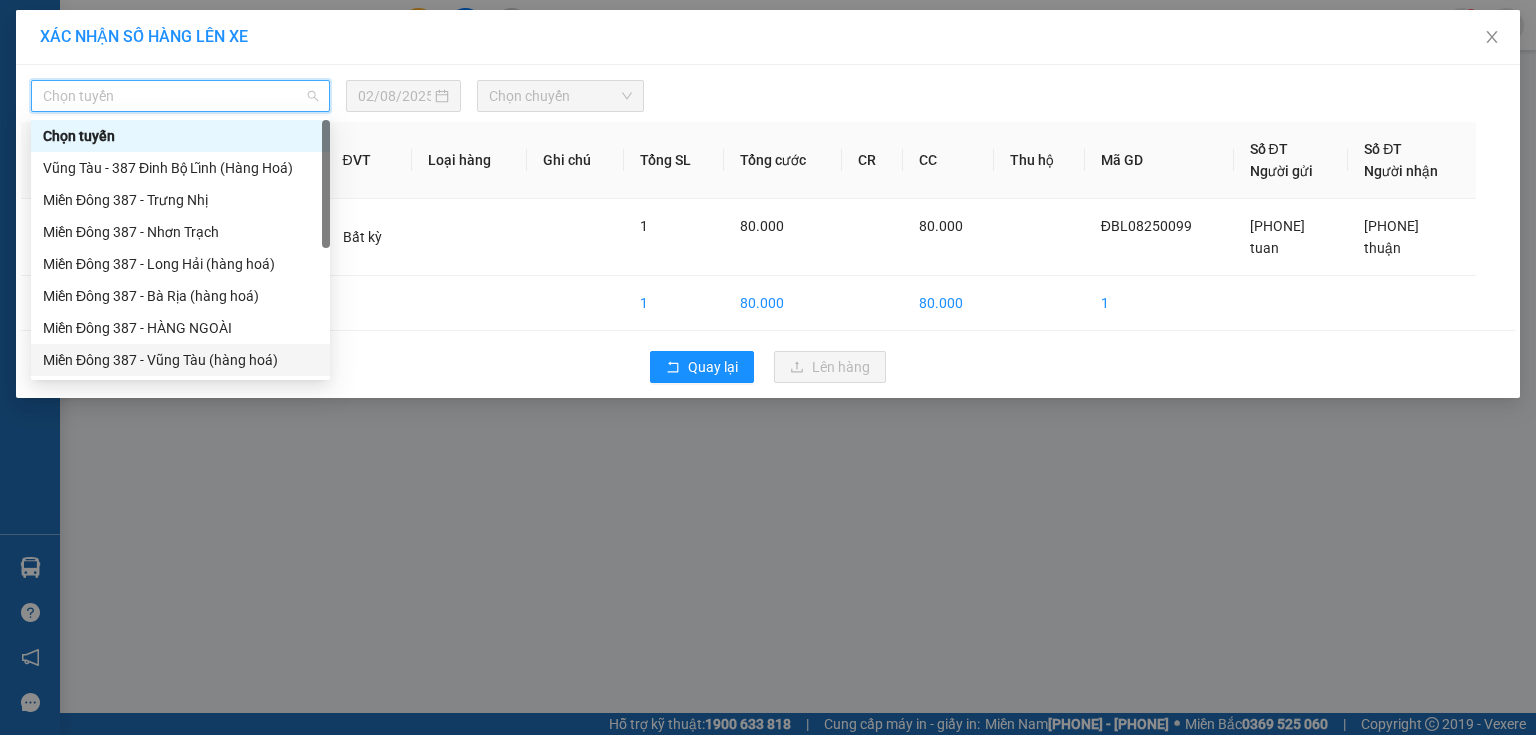 click on "Miền Đông 387 - Vũng Tàu (hàng hoá)" at bounding box center (180, 360) 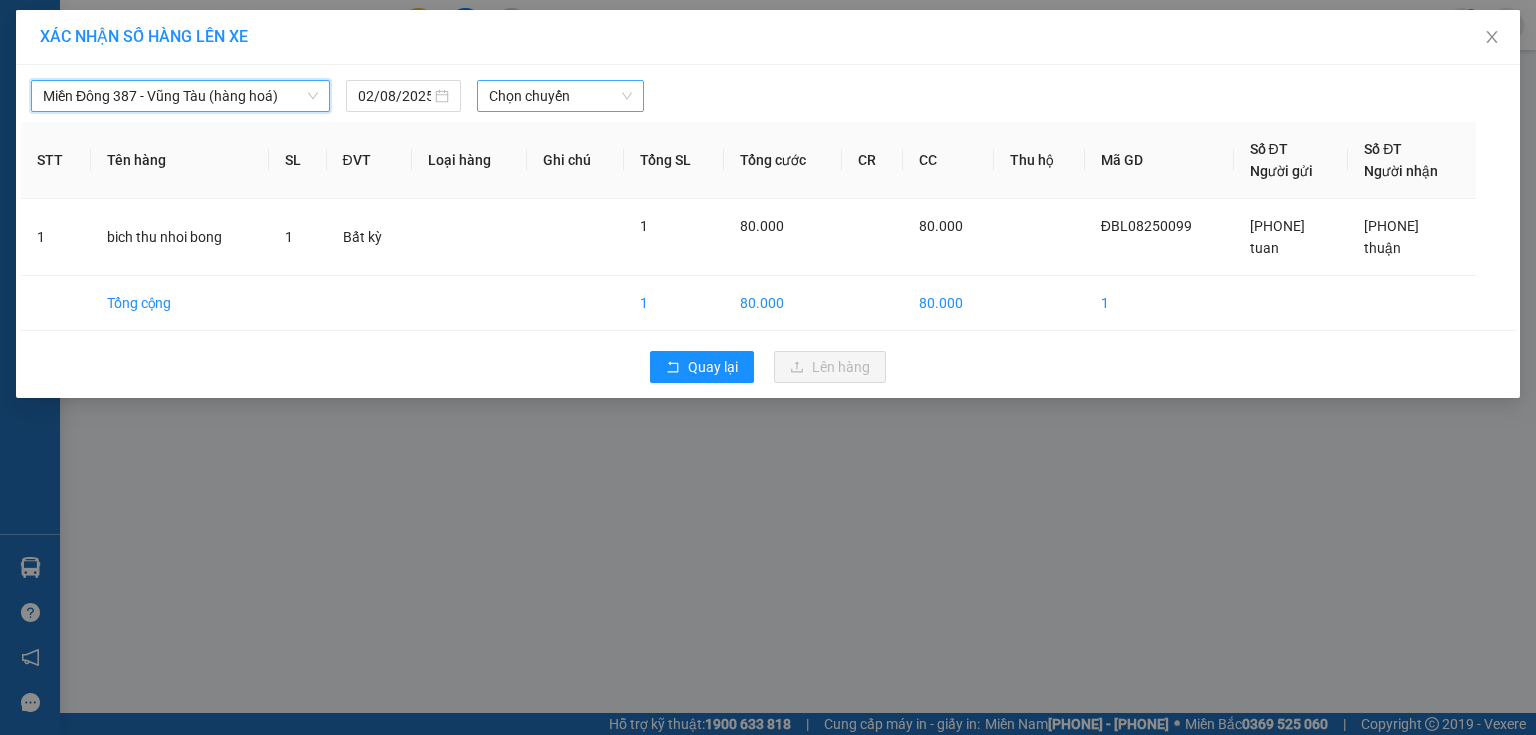click on "Chọn chuyến" at bounding box center [561, 96] 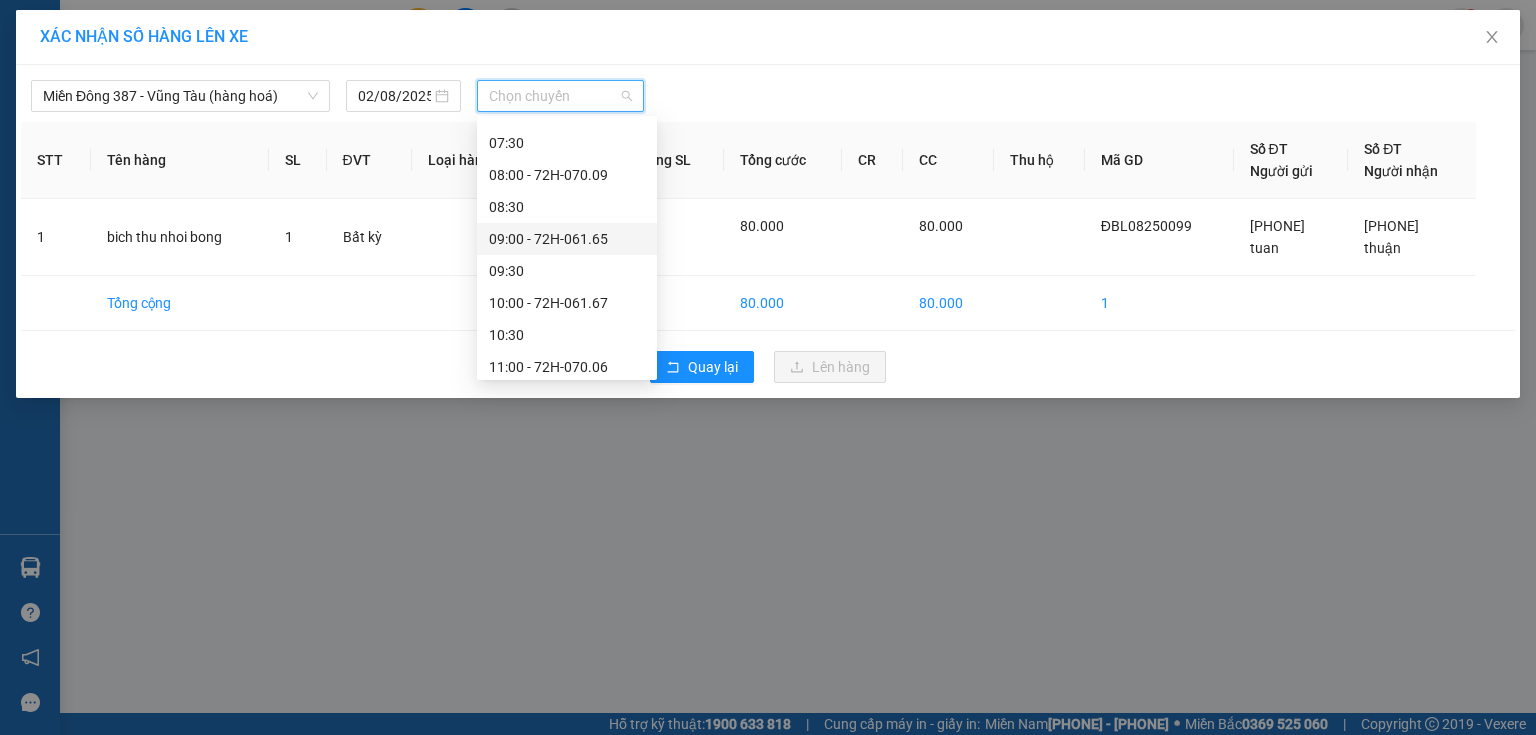 scroll, scrollTop: 240, scrollLeft: 0, axis: vertical 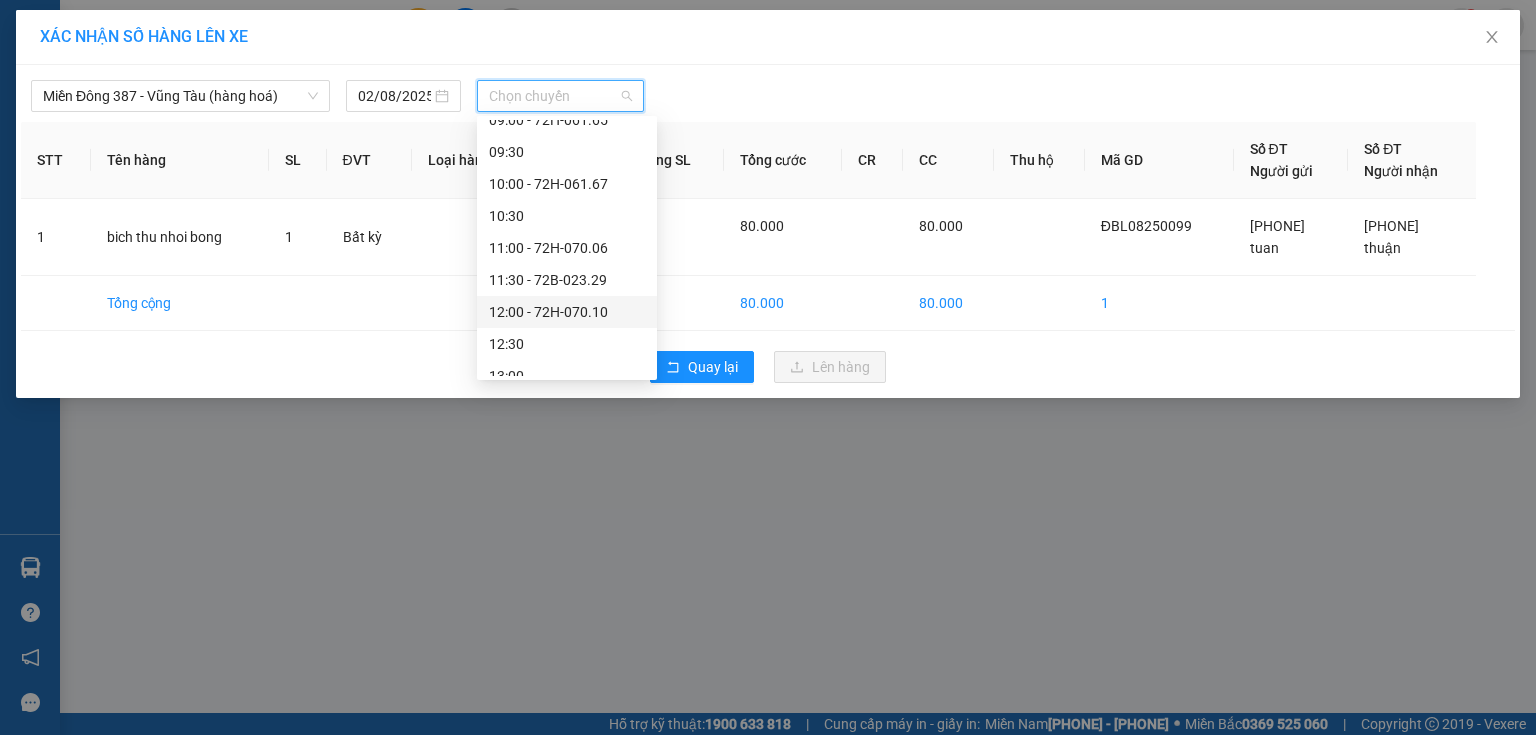 click on "[TIME] - [CODE]" at bounding box center (567, 312) 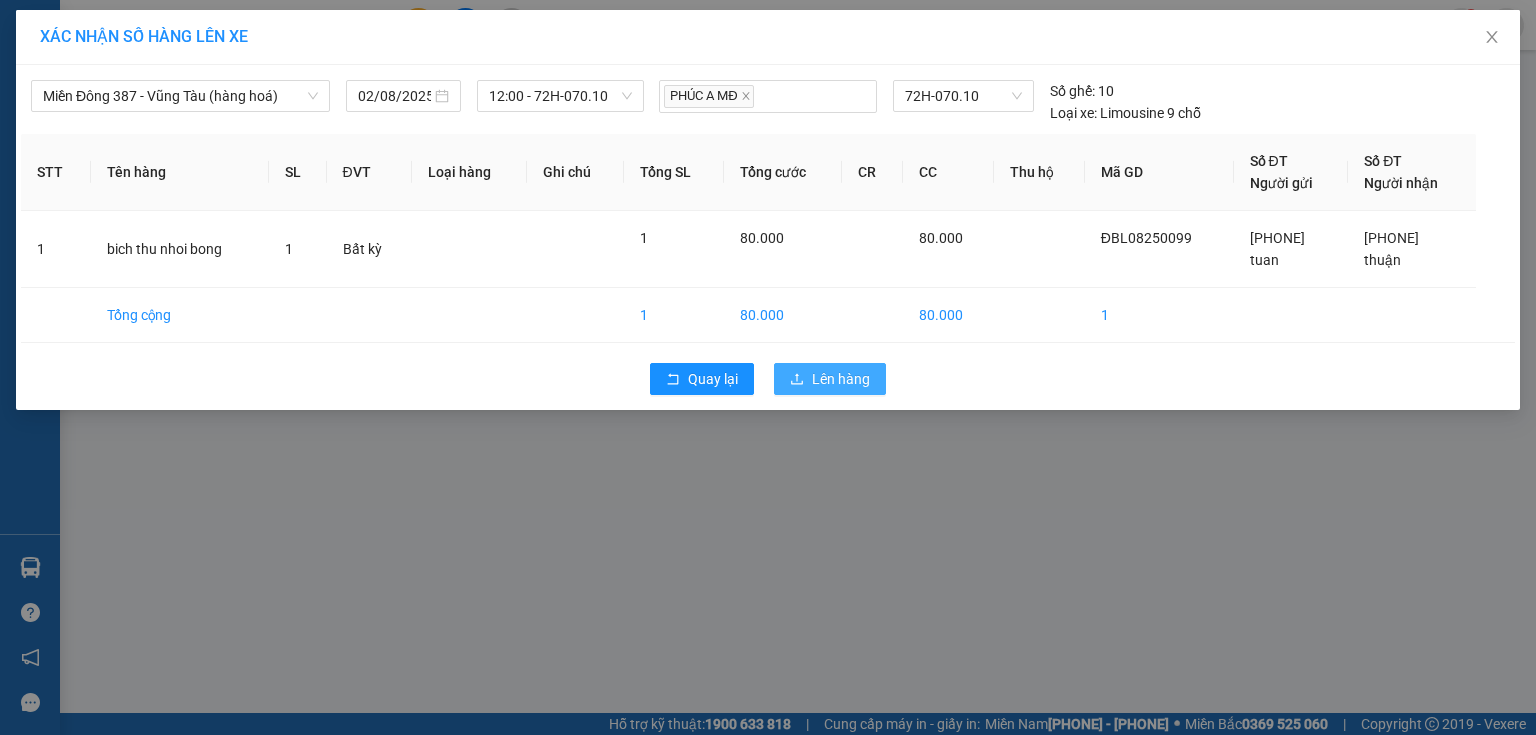 click on "Lên hàng" at bounding box center (841, 379) 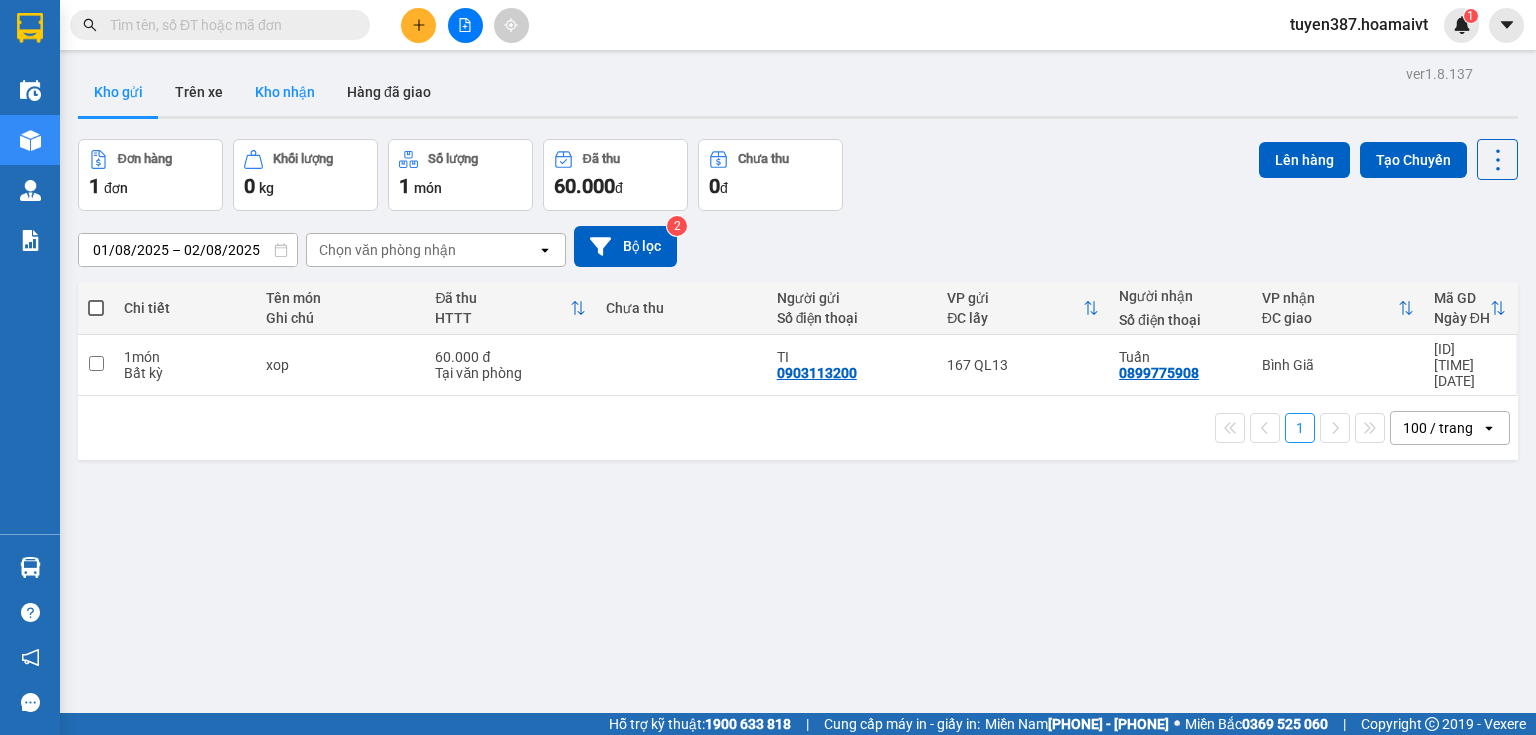 click on "Kho nhận" at bounding box center [285, 92] 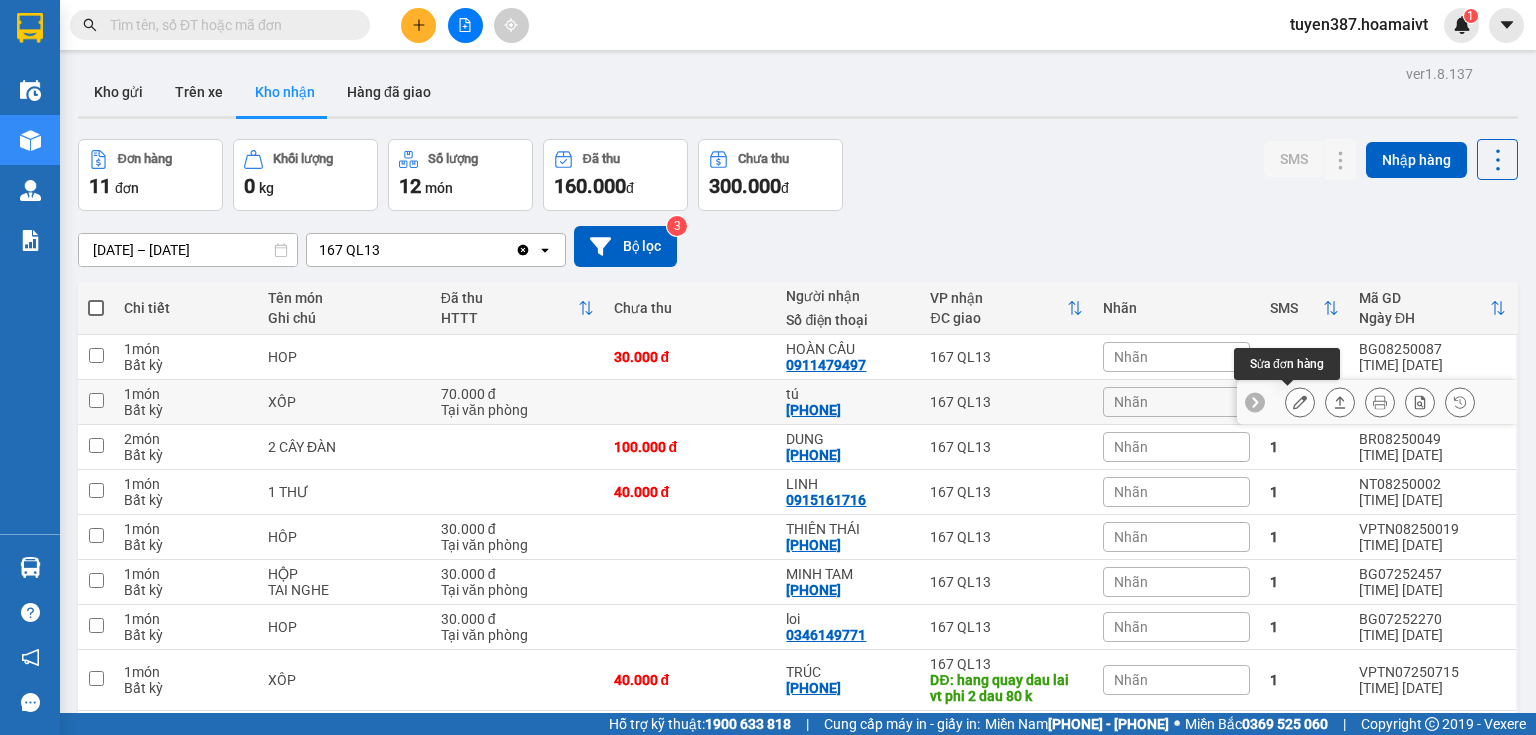 click at bounding box center [1300, 402] 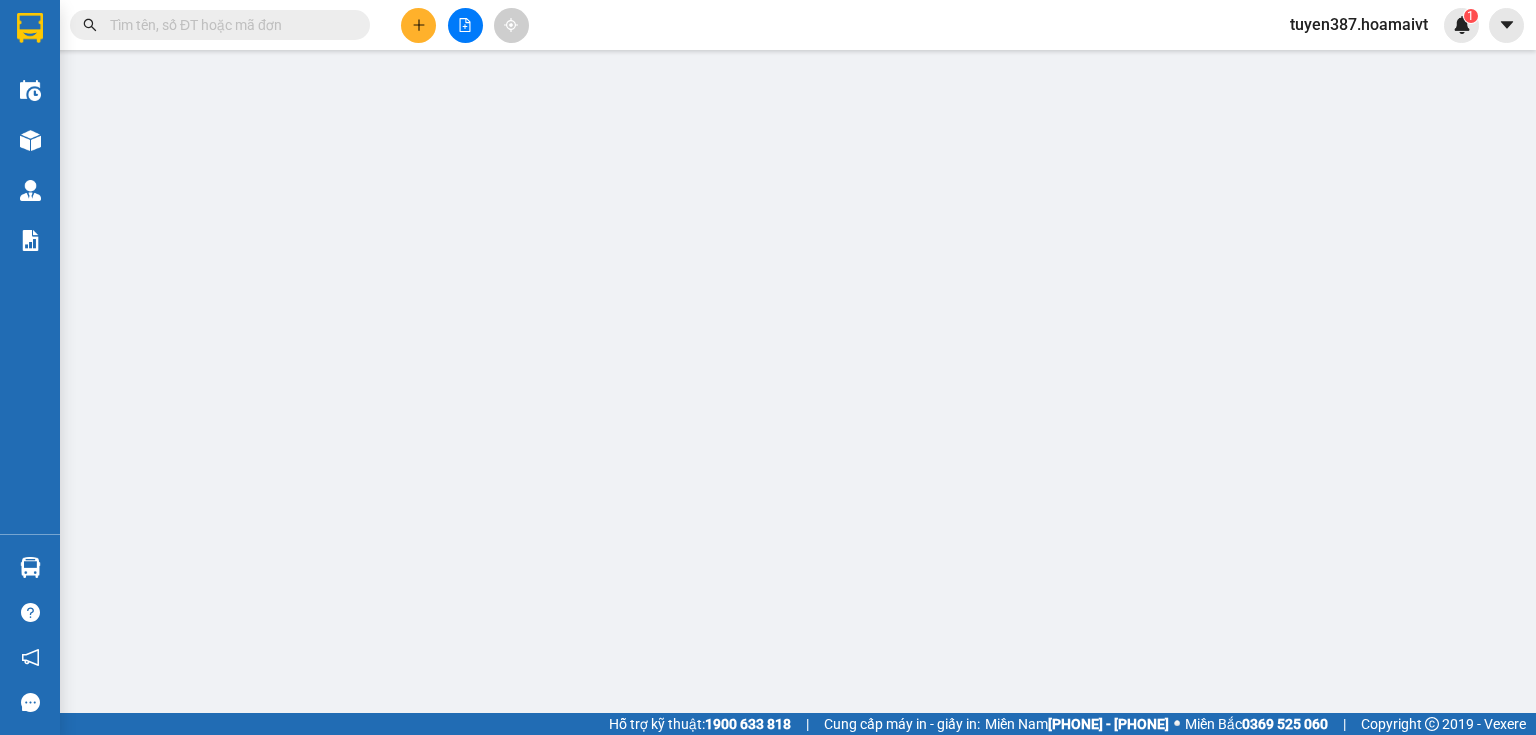 type on "[PHONE]" 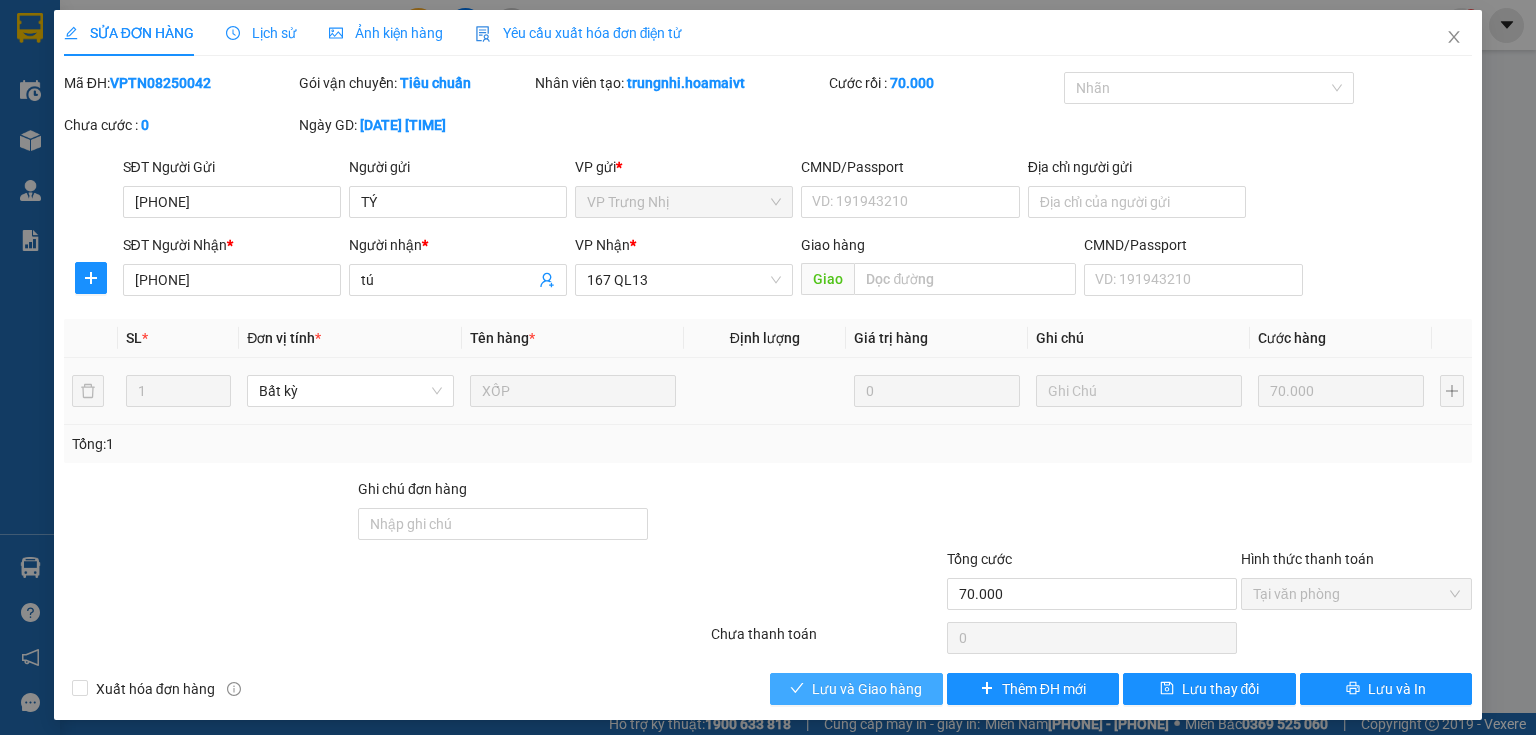 click on "Lưu và Giao hàng" at bounding box center [867, 689] 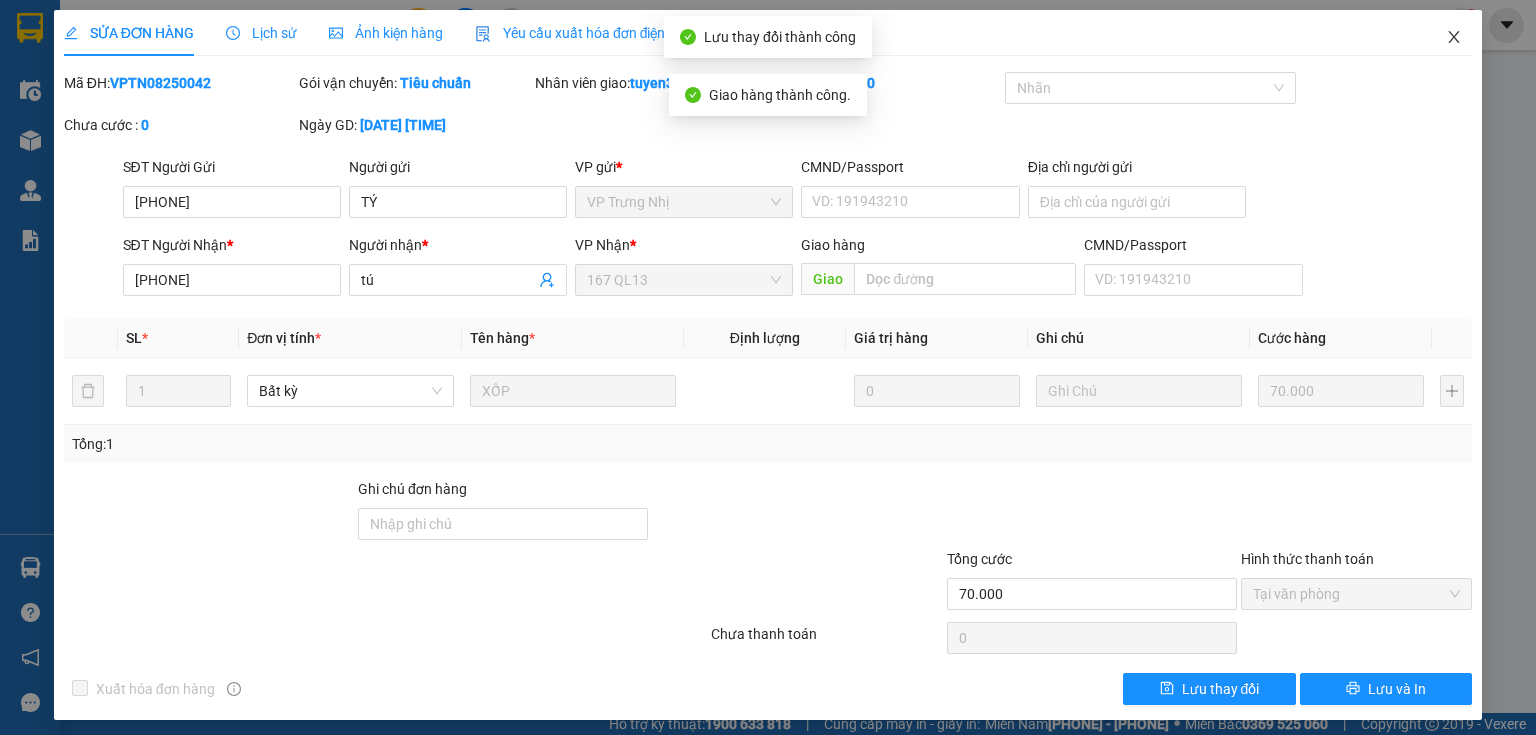 click 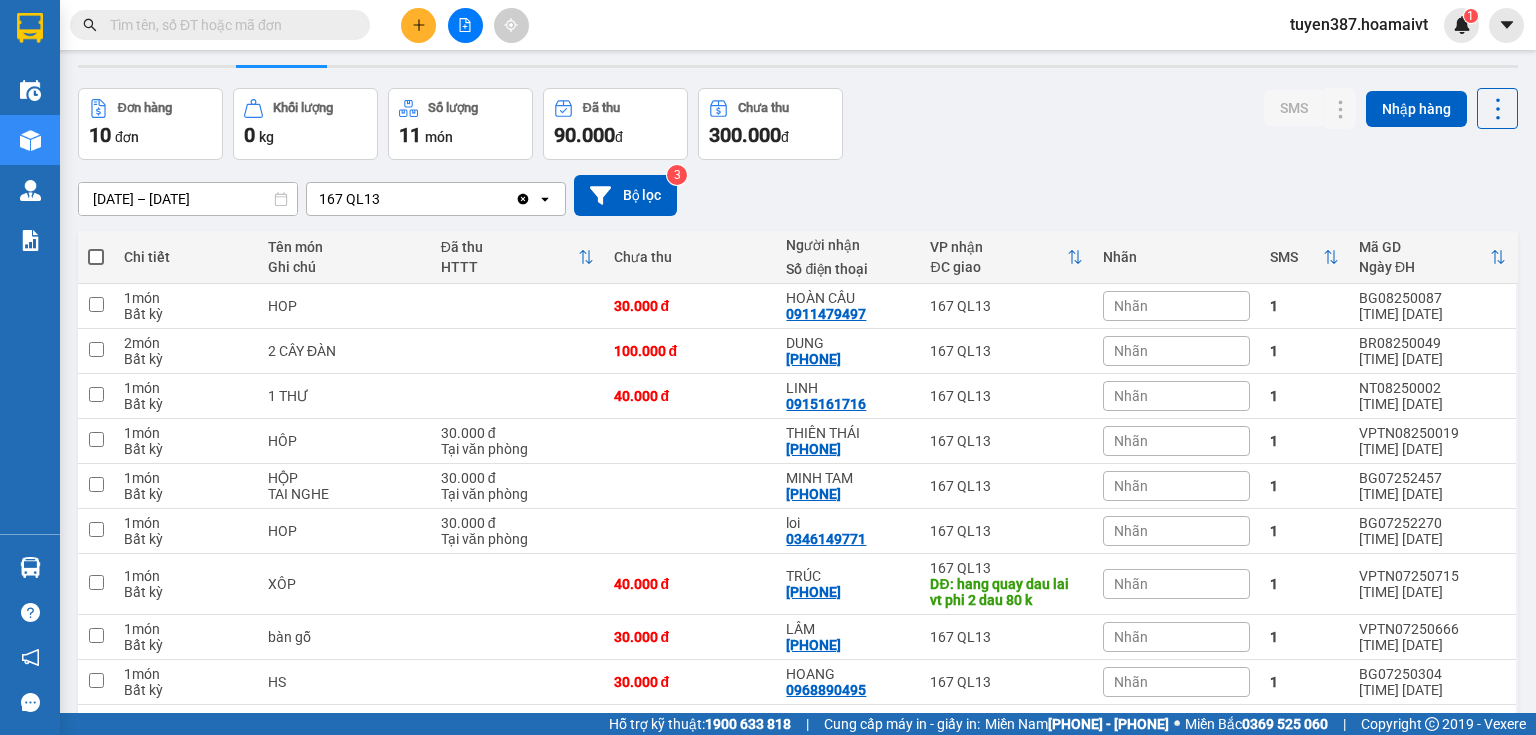 scroll, scrollTop: 80, scrollLeft: 0, axis: vertical 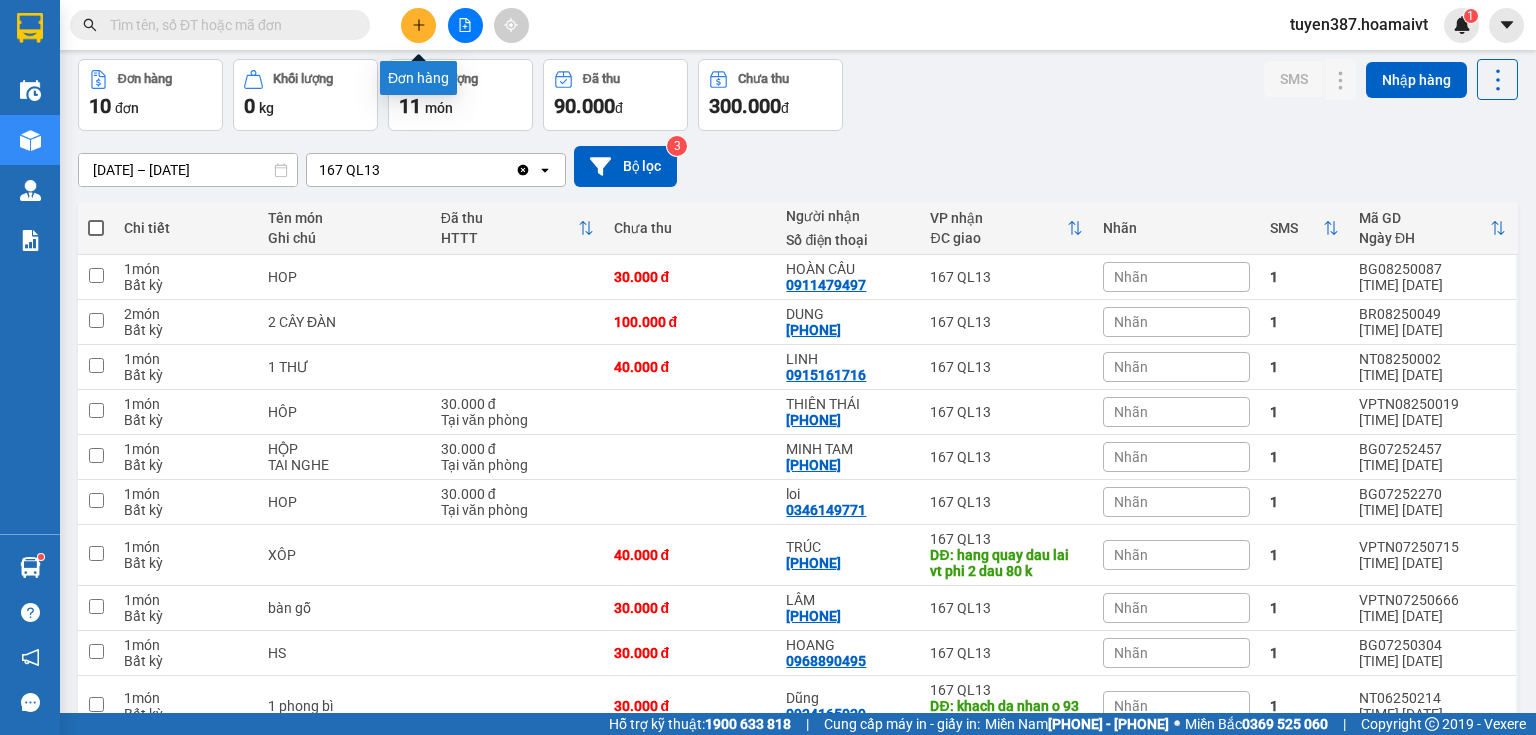 click 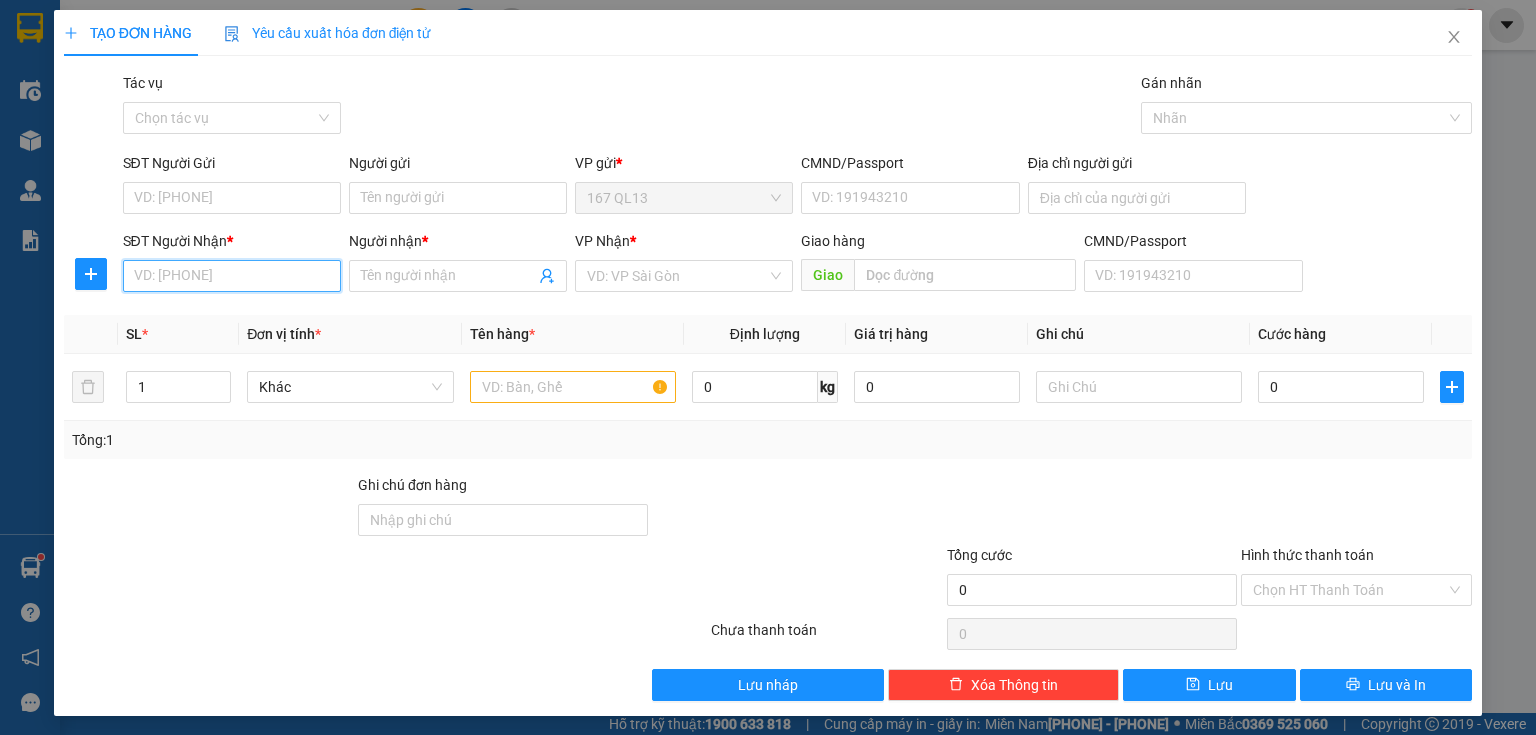 click on "SĐT Người Nhận  *" at bounding box center [232, 276] 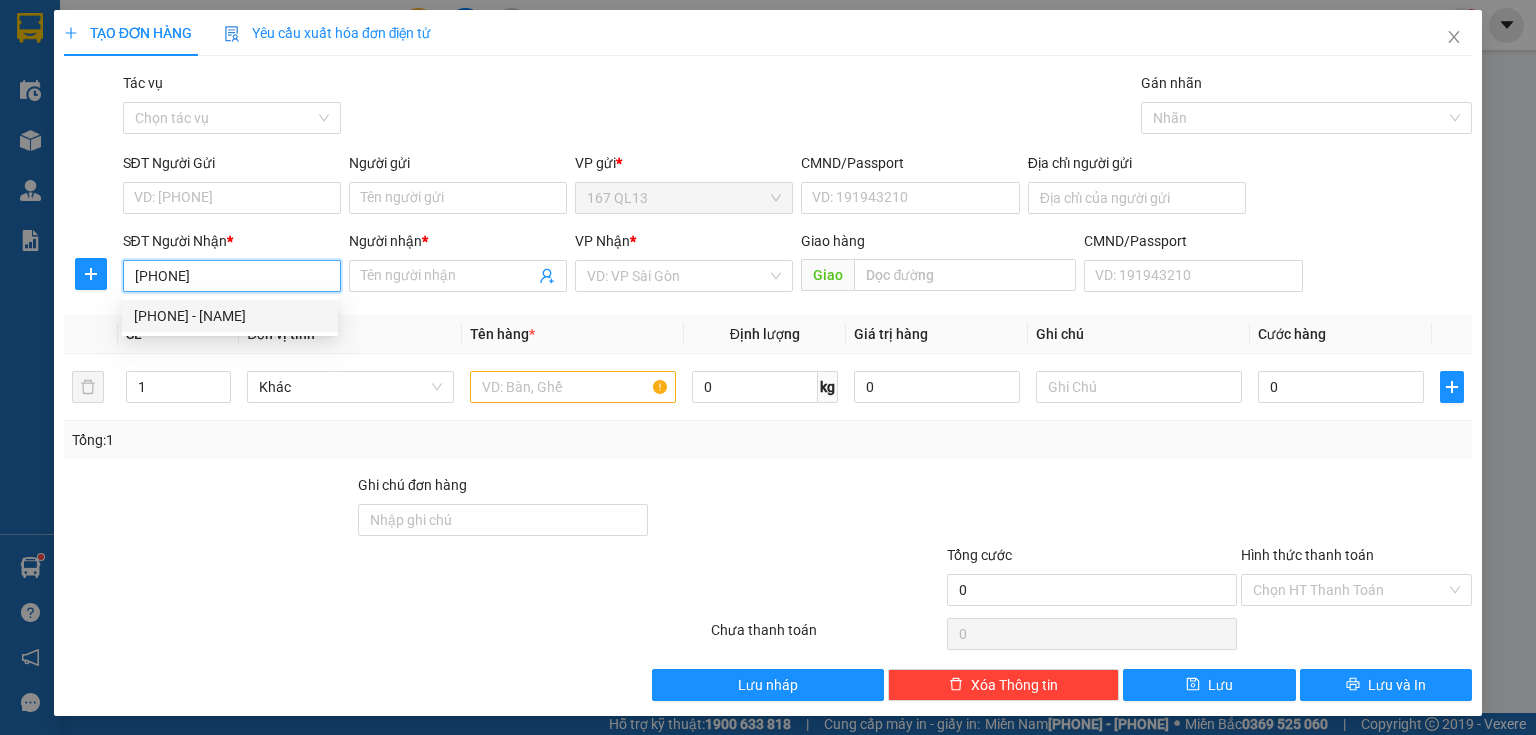 click on "0909740373 - THẢO" at bounding box center [230, 316] 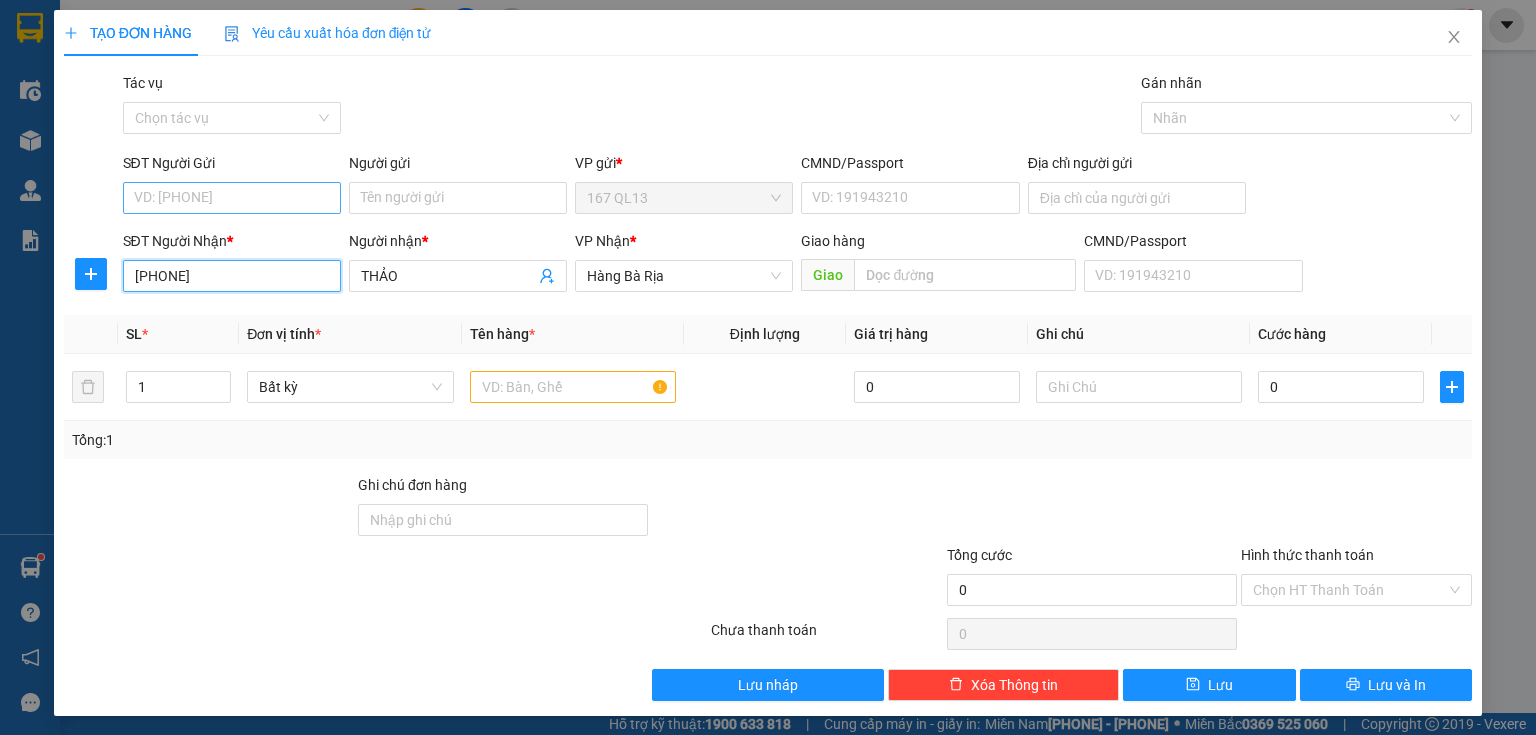 type on "0909740373" 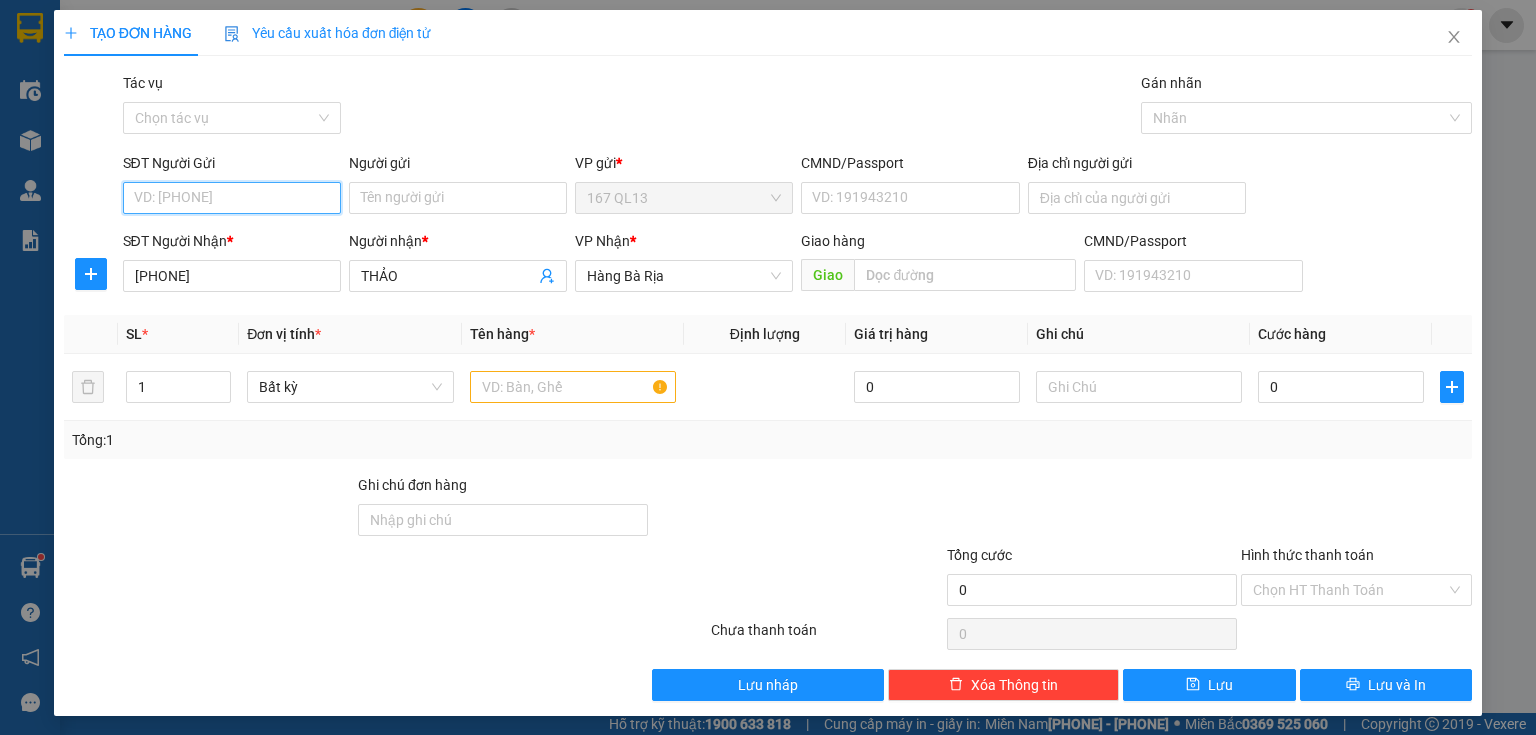 click on "SĐT Người Gửi" at bounding box center [232, 198] 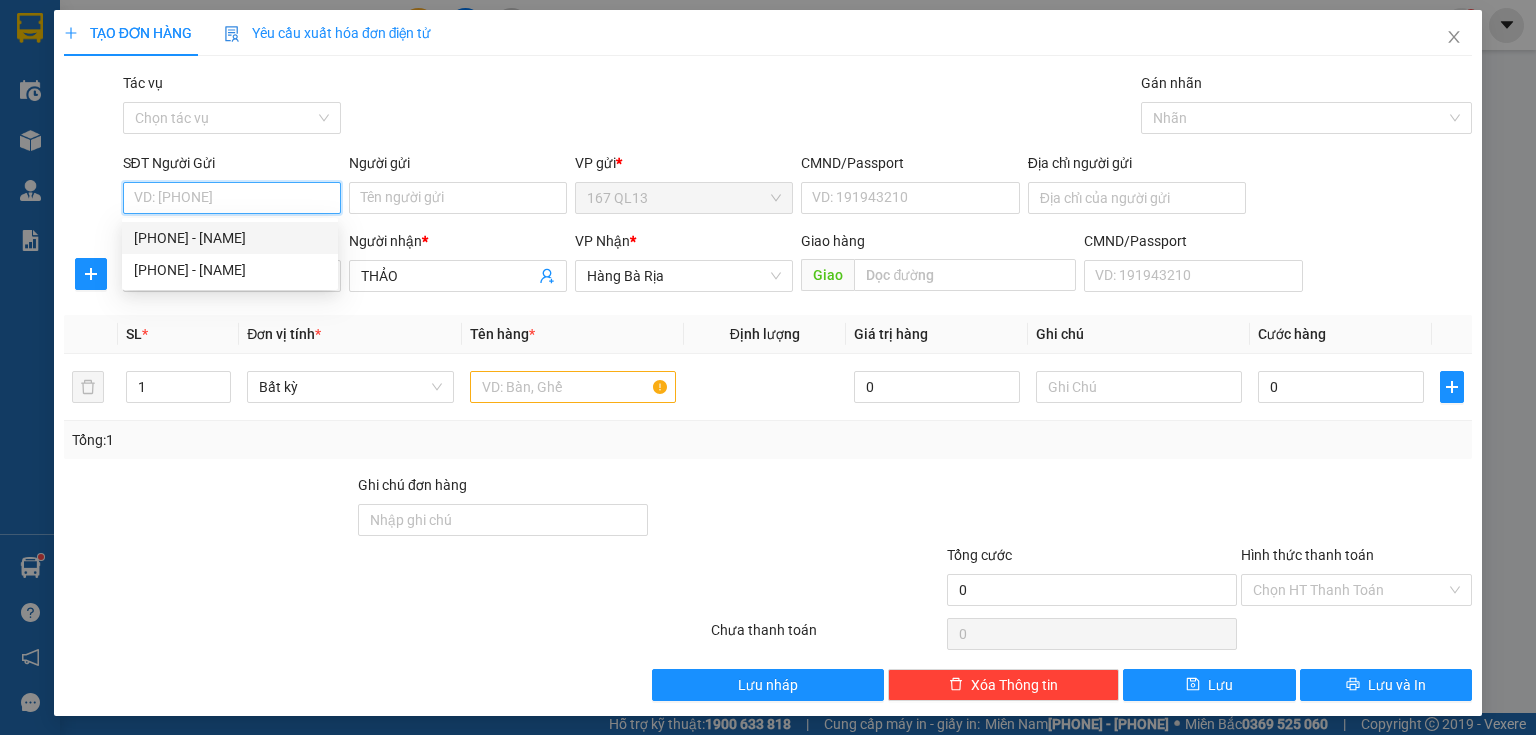 click on "SĐT Người Gửi" at bounding box center [232, 198] 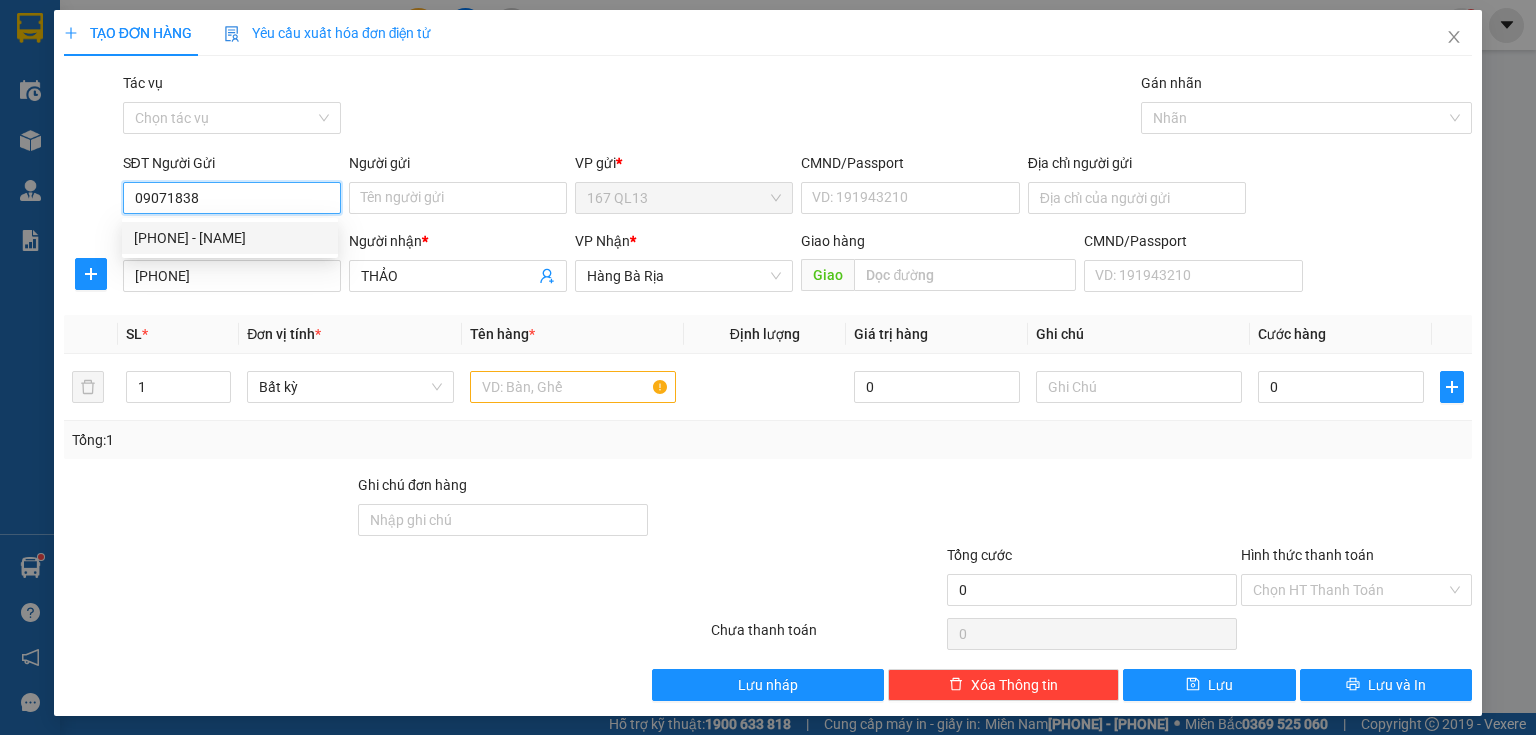 click on "0907183828 - LONG" at bounding box center (230, 238) 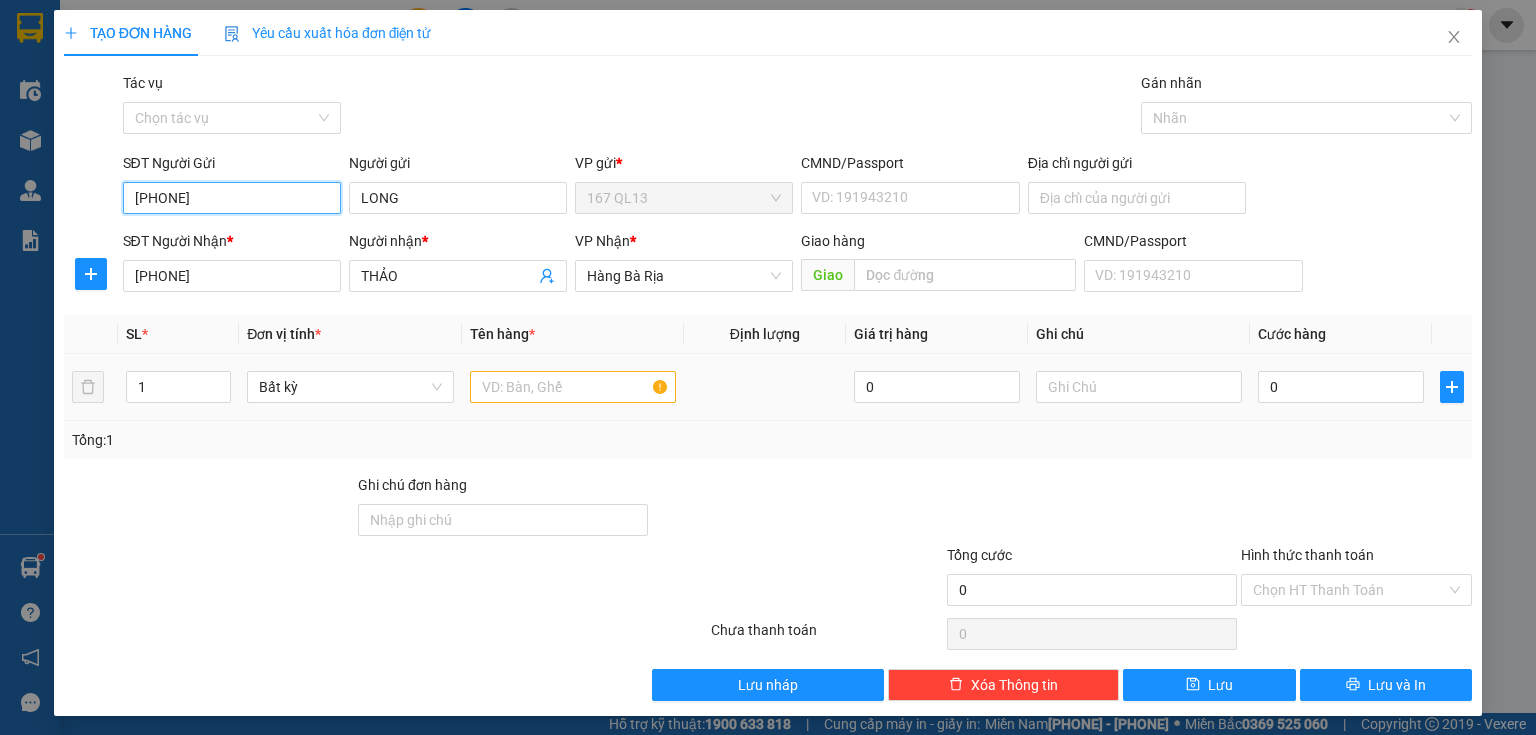 type on "0907183828" 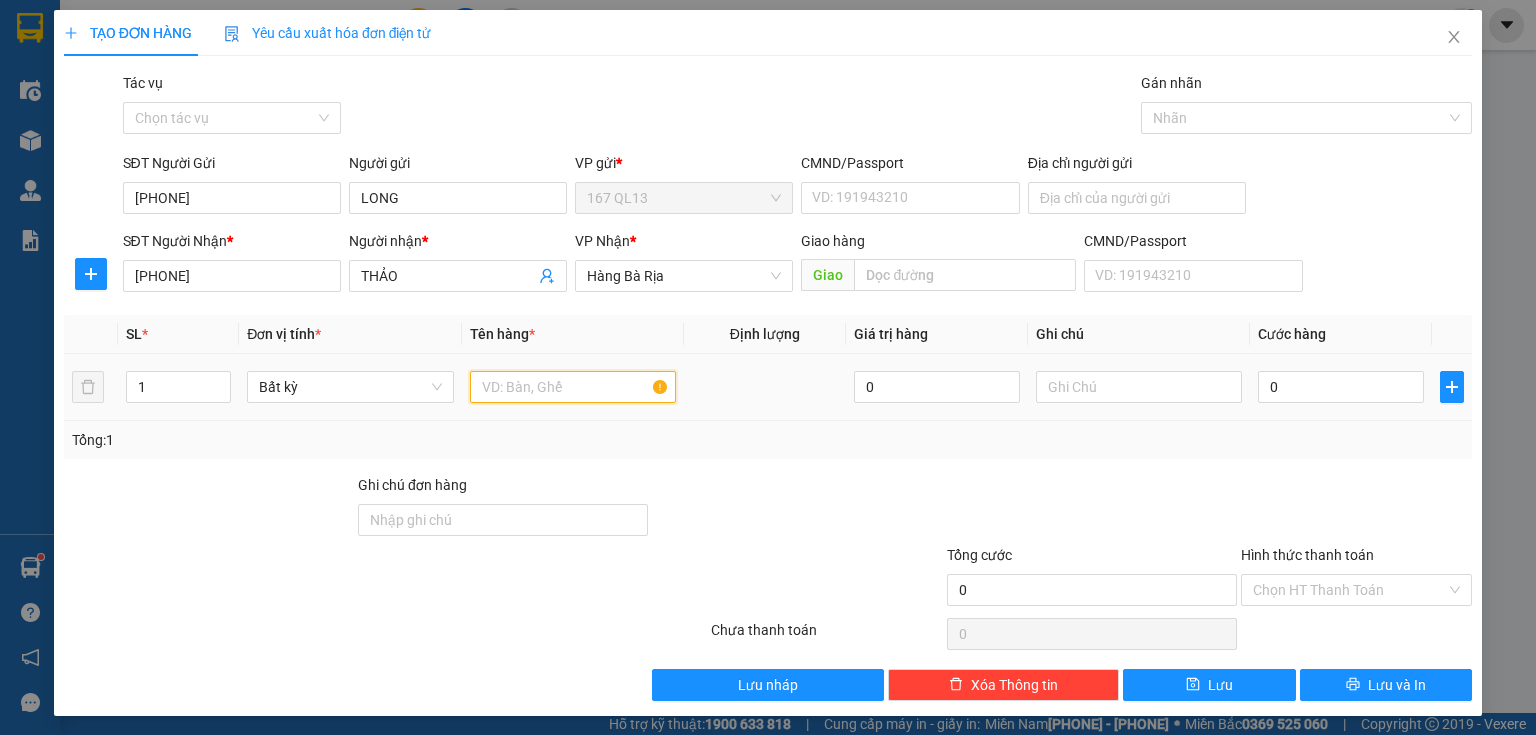 click at bounding box center [573, 387] 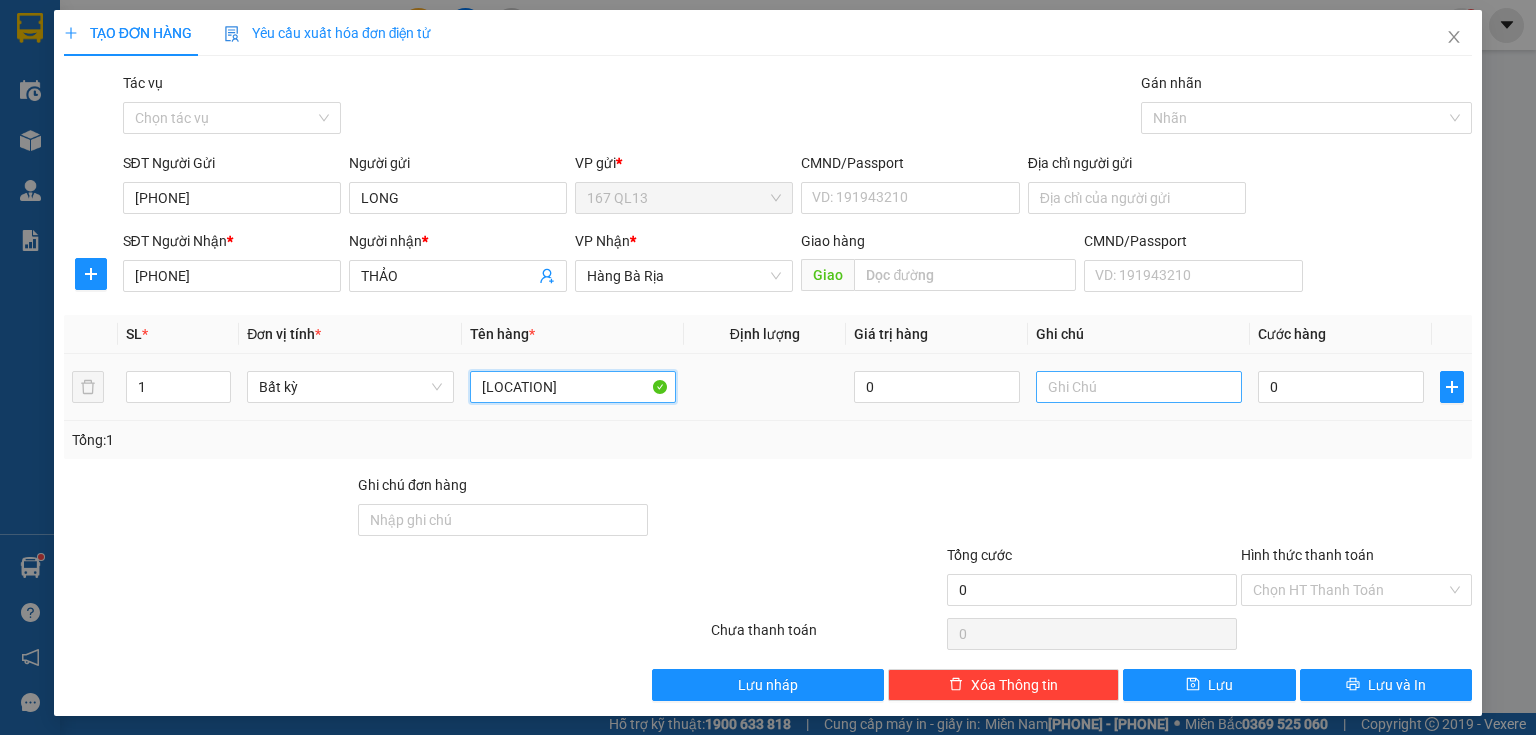 type on "goui" 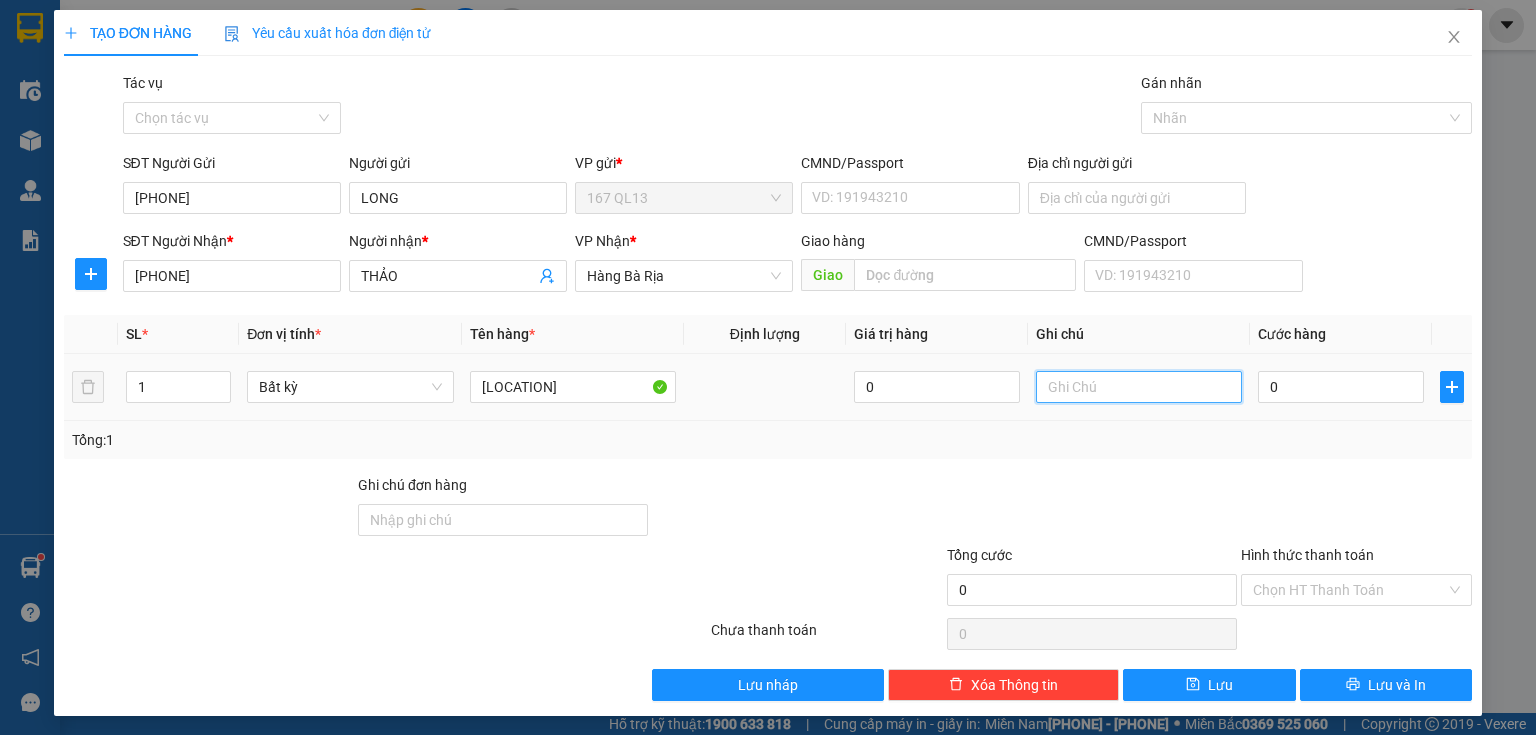 click at bounding box center [1139, 387] 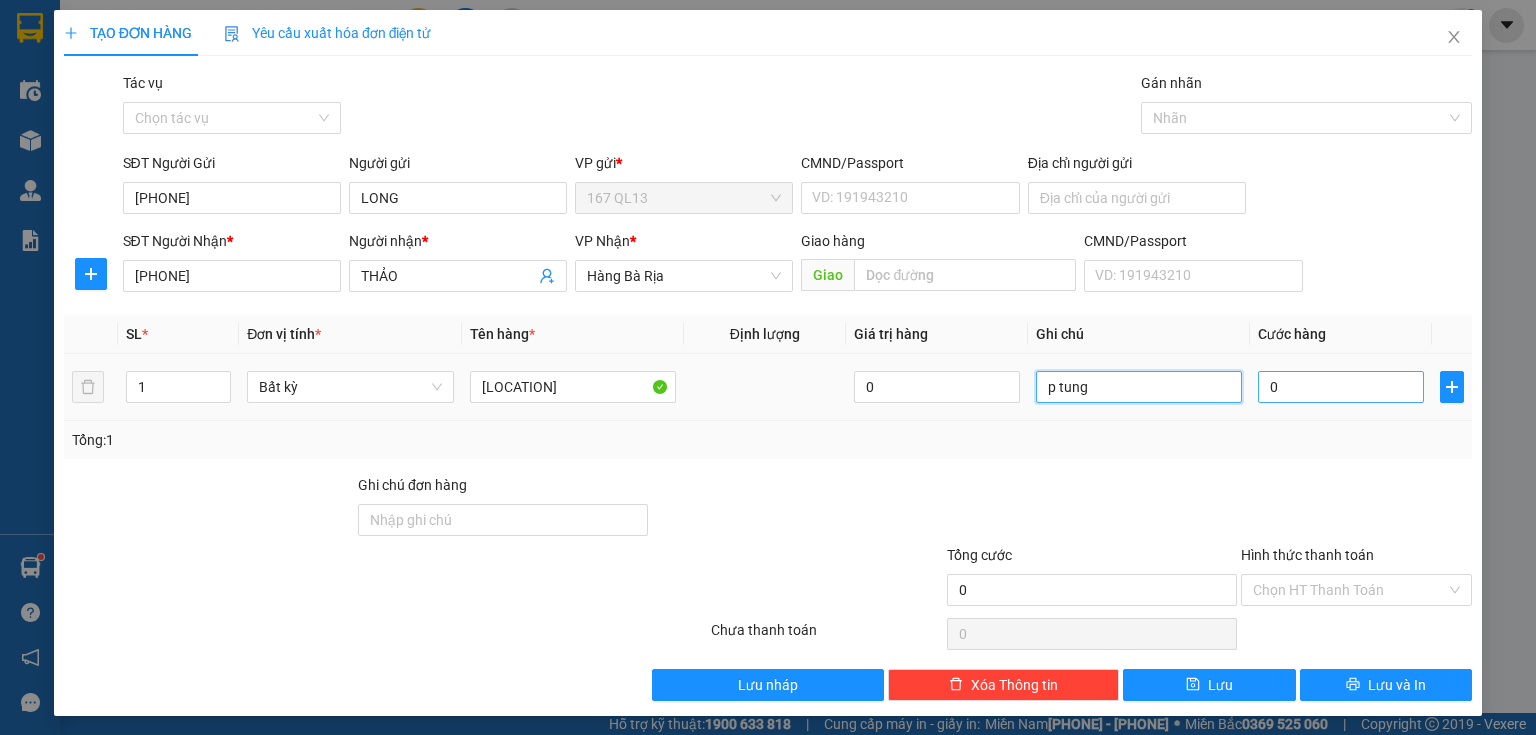 type on "p tung" 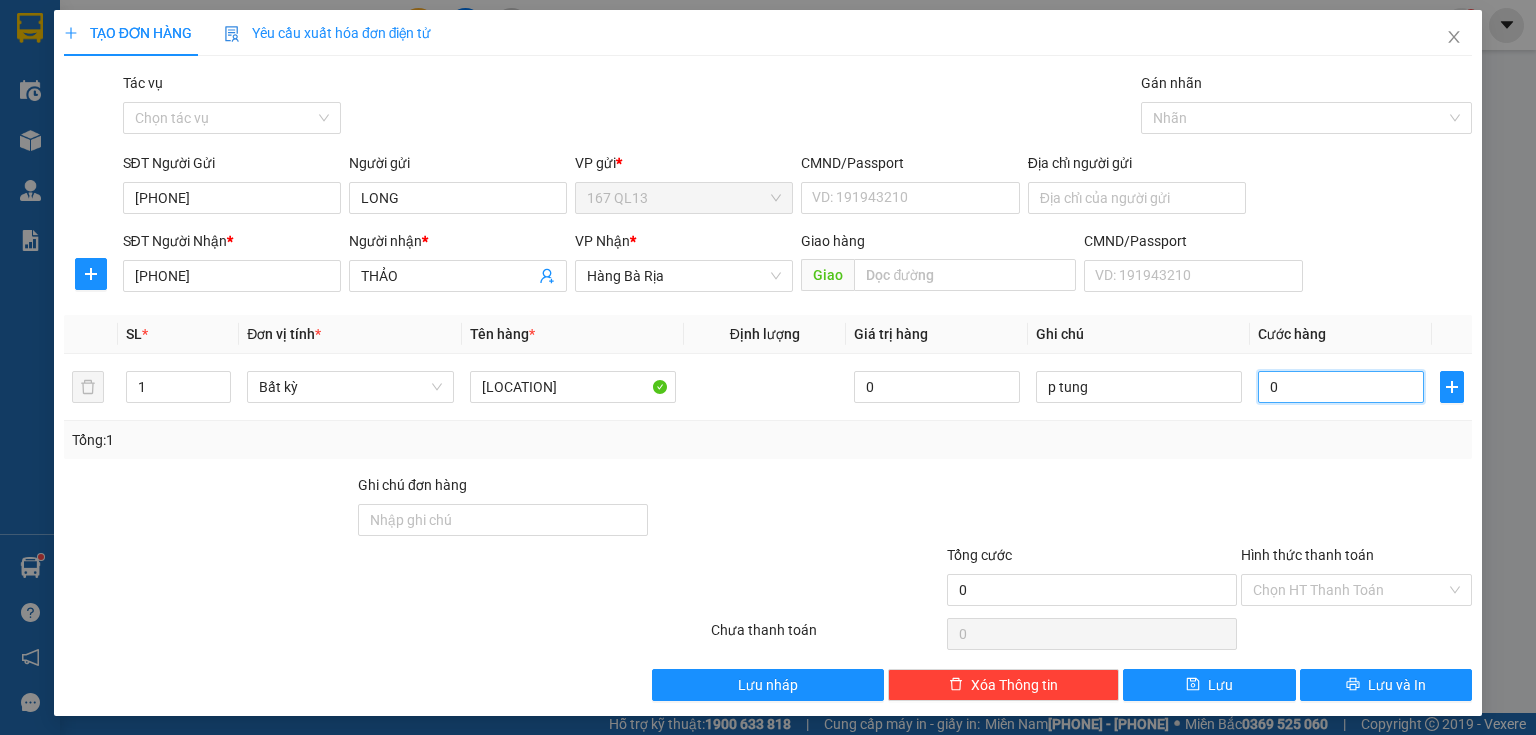type on "3" 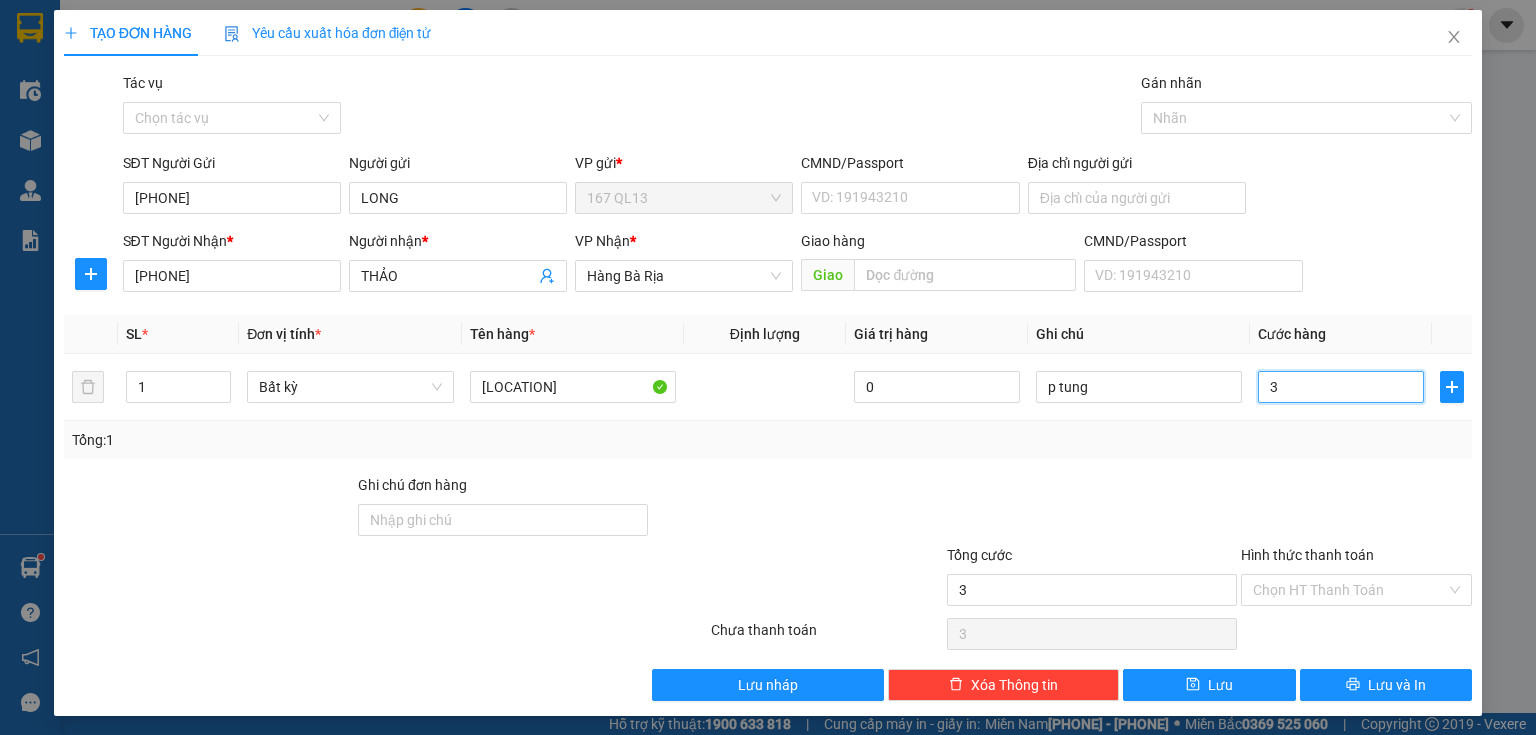 type on "30" 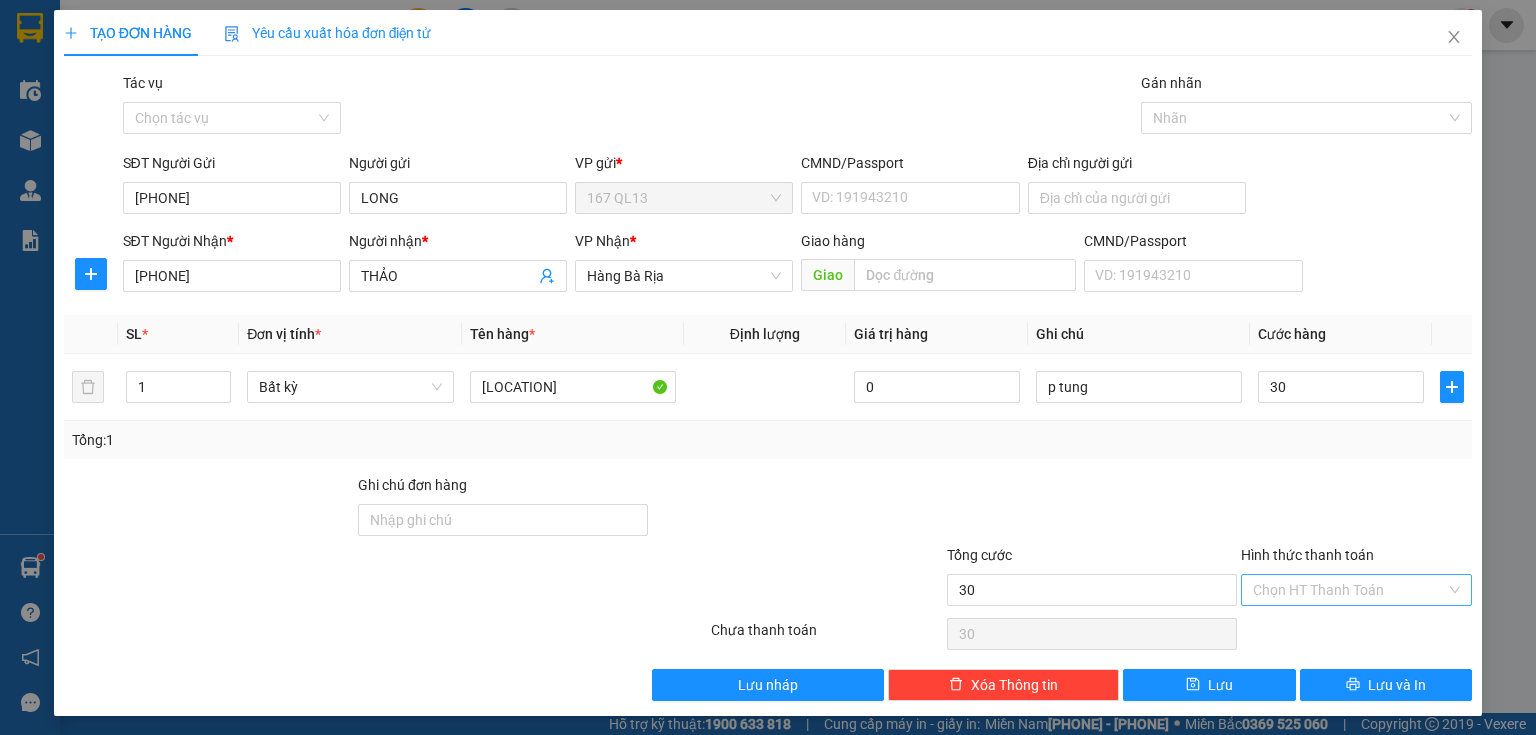 type on "30.000" 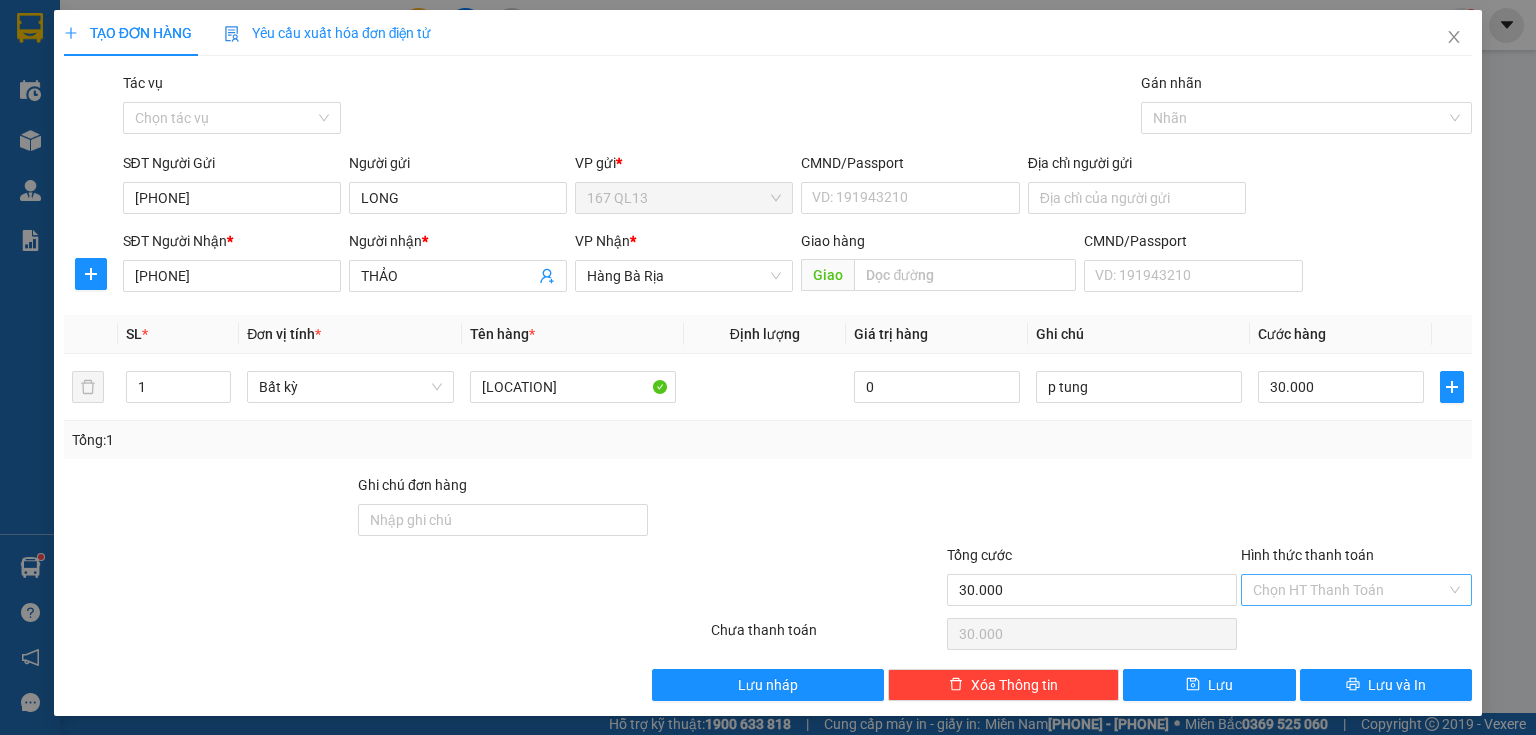 click on "Hình thức thanh toán" at bounding box center (1349, 590) 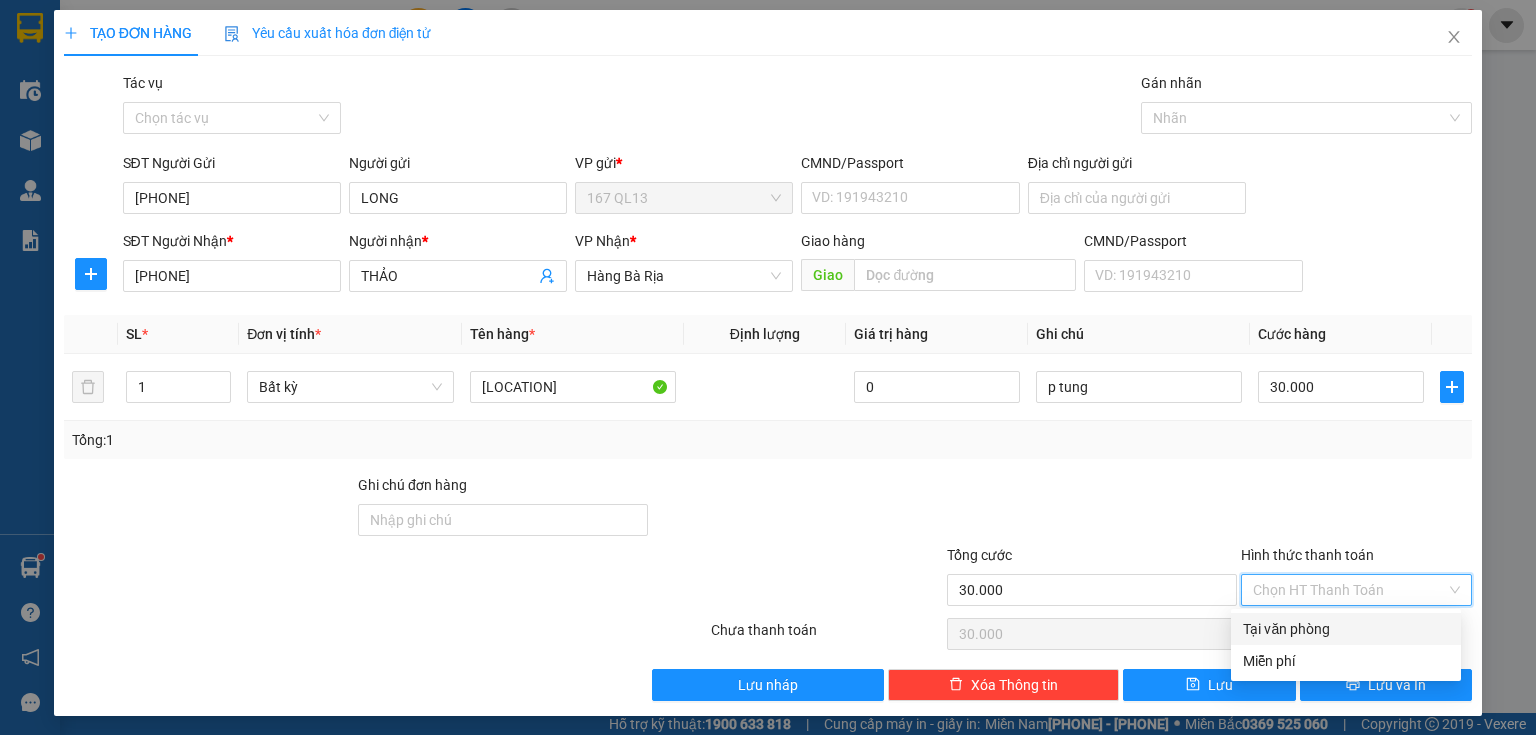 click on "Tại văn phòng" at bounding box center [1346, 629] 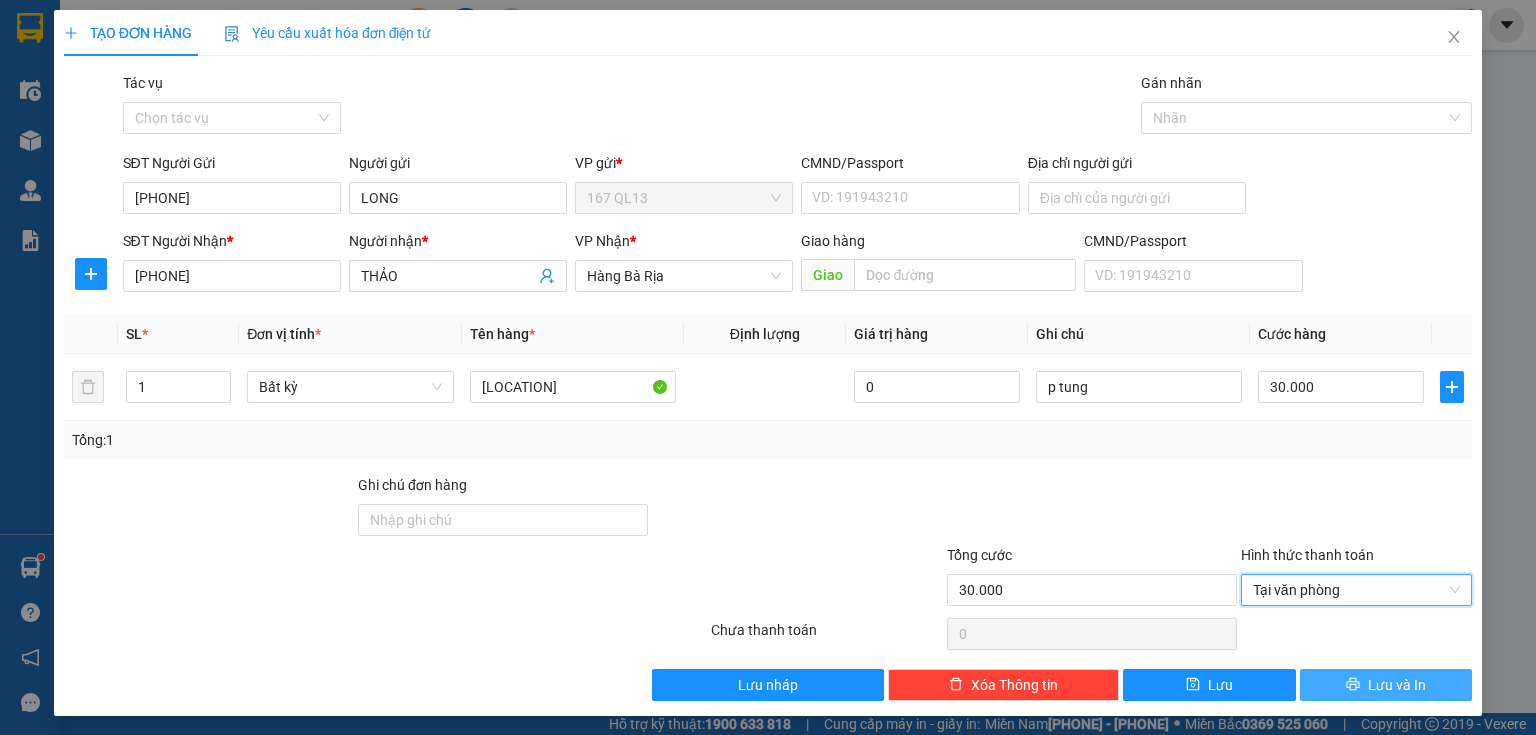 drag, startPoint x: 1315, startPoint y: 675, endPoint x: 1232, endPoint y: 629, distance: 94.89468 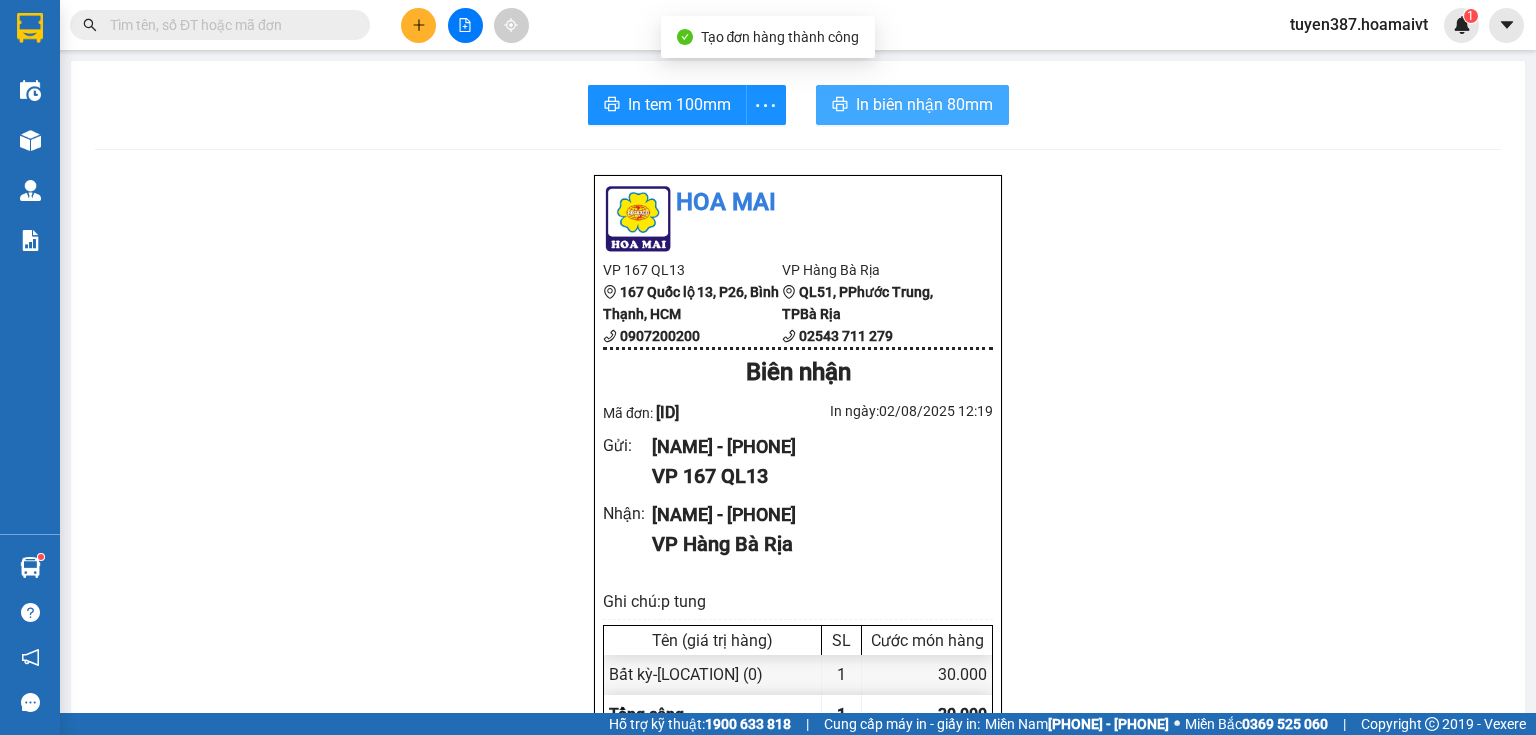 click on "In biên nhận 80mm" at bounding box center [924, 104] 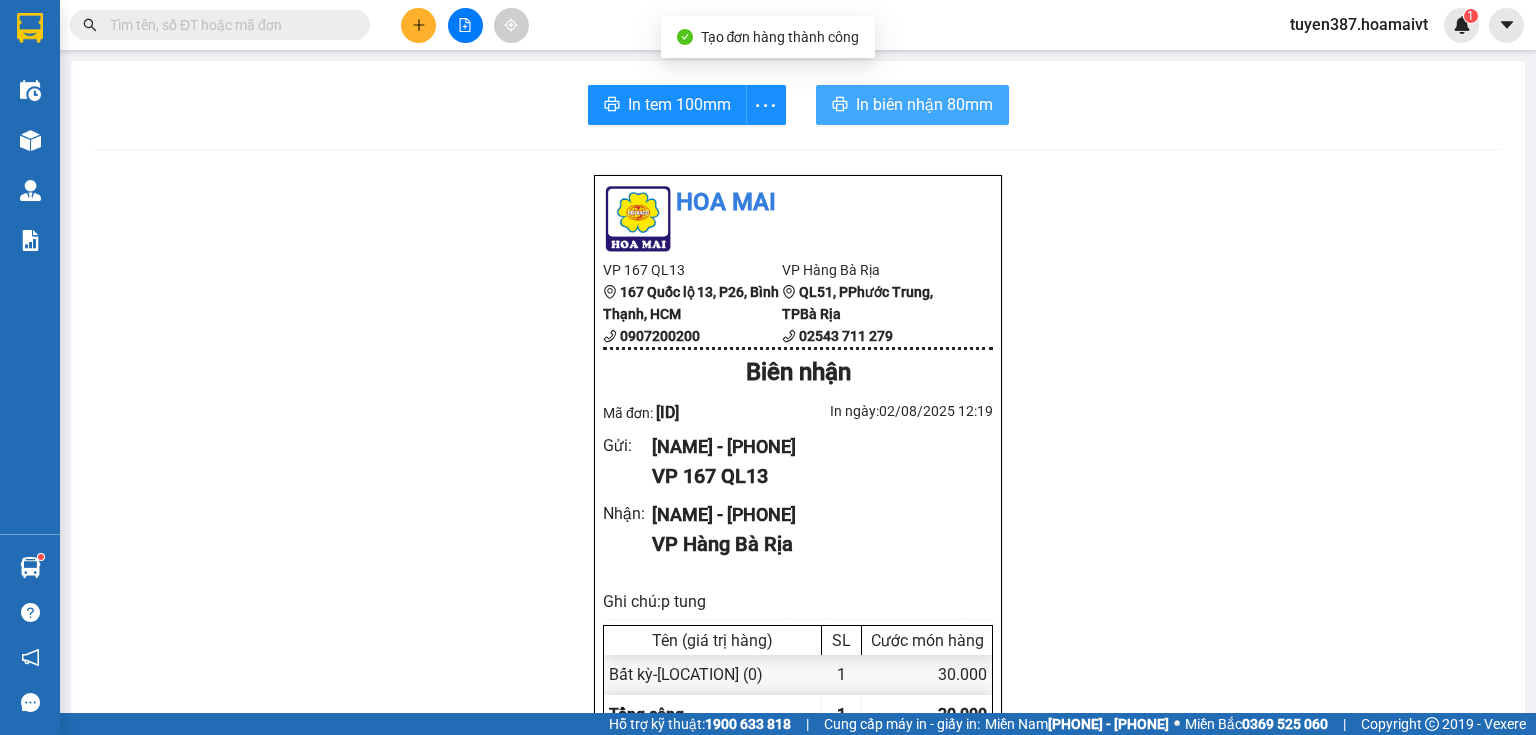 scroll, scrollTop: 0, scrollLeft: 0, axis: both 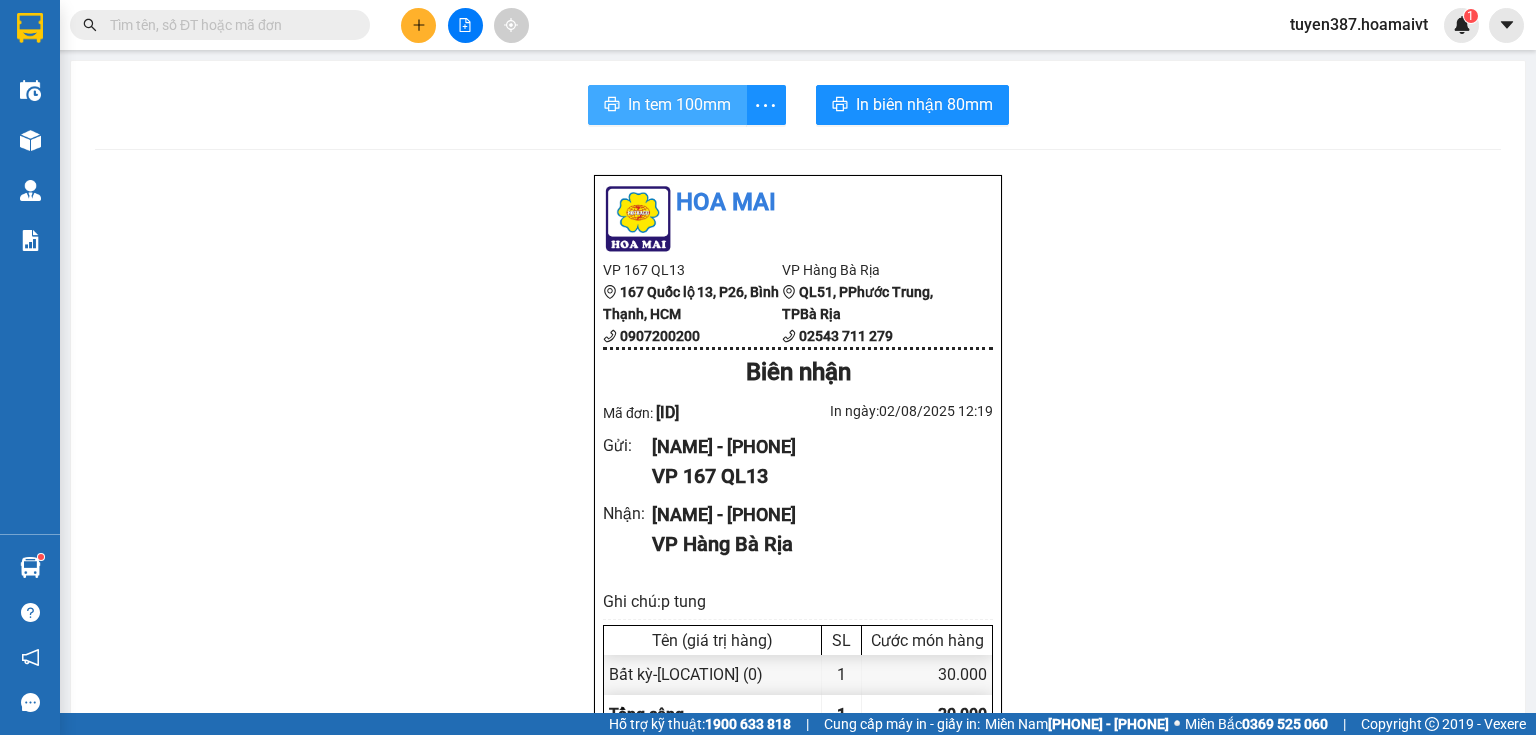 click on "In tem 100mm" at bounding box center [679, 104] 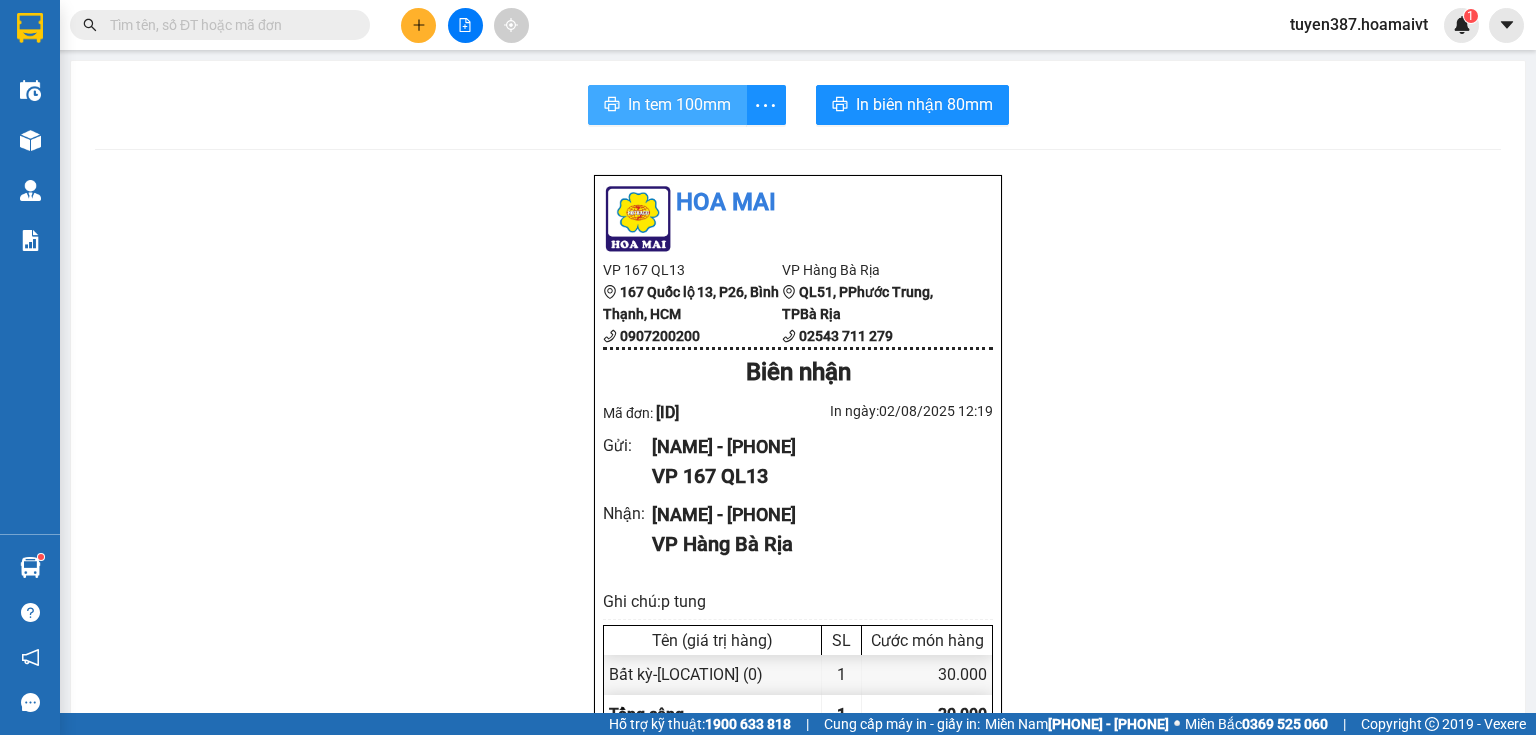 scroll, scrollTop: 0, scrollLeft: 0, axis: both 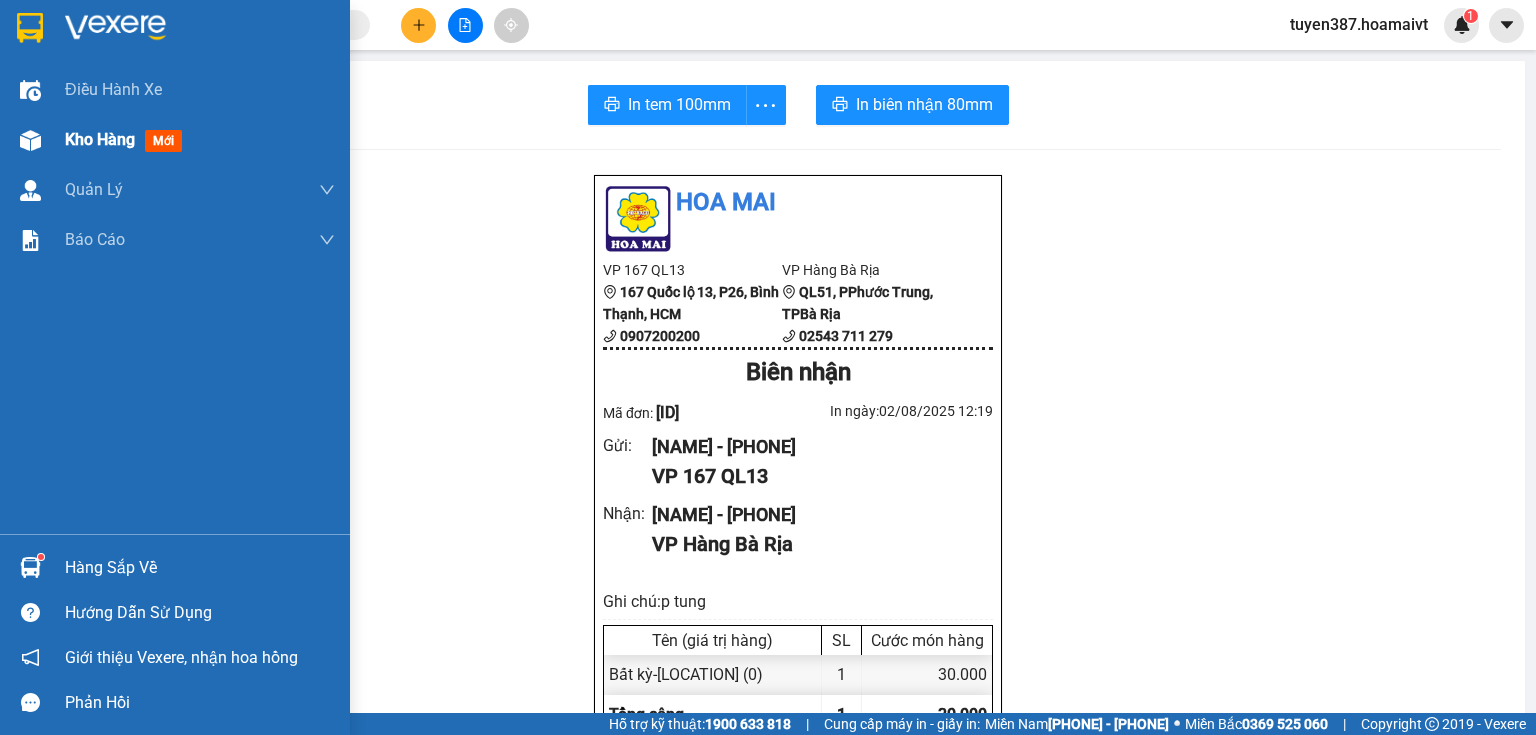 click at bounding box center (30, 140) 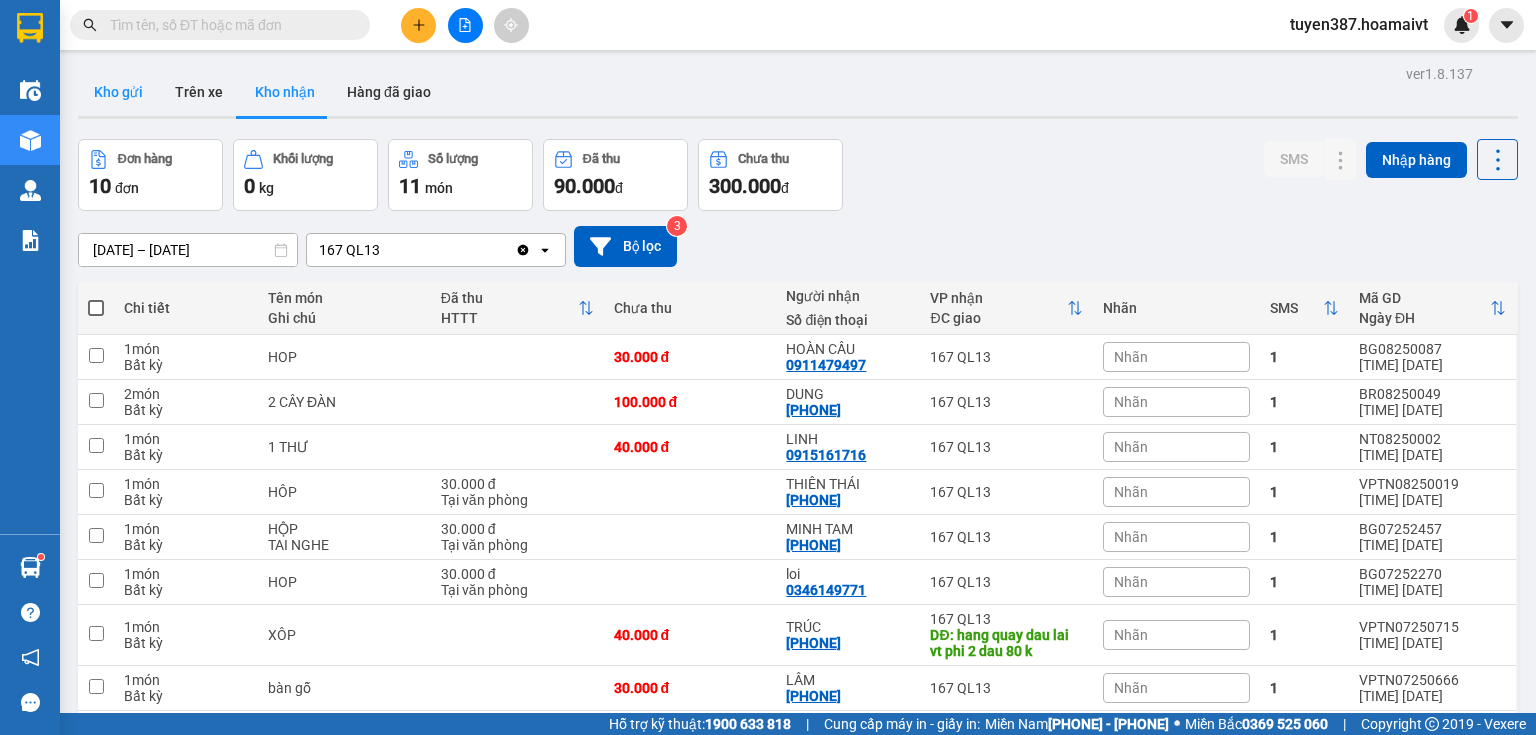 click on "Kho gửi" at bounding box center (118, 92) 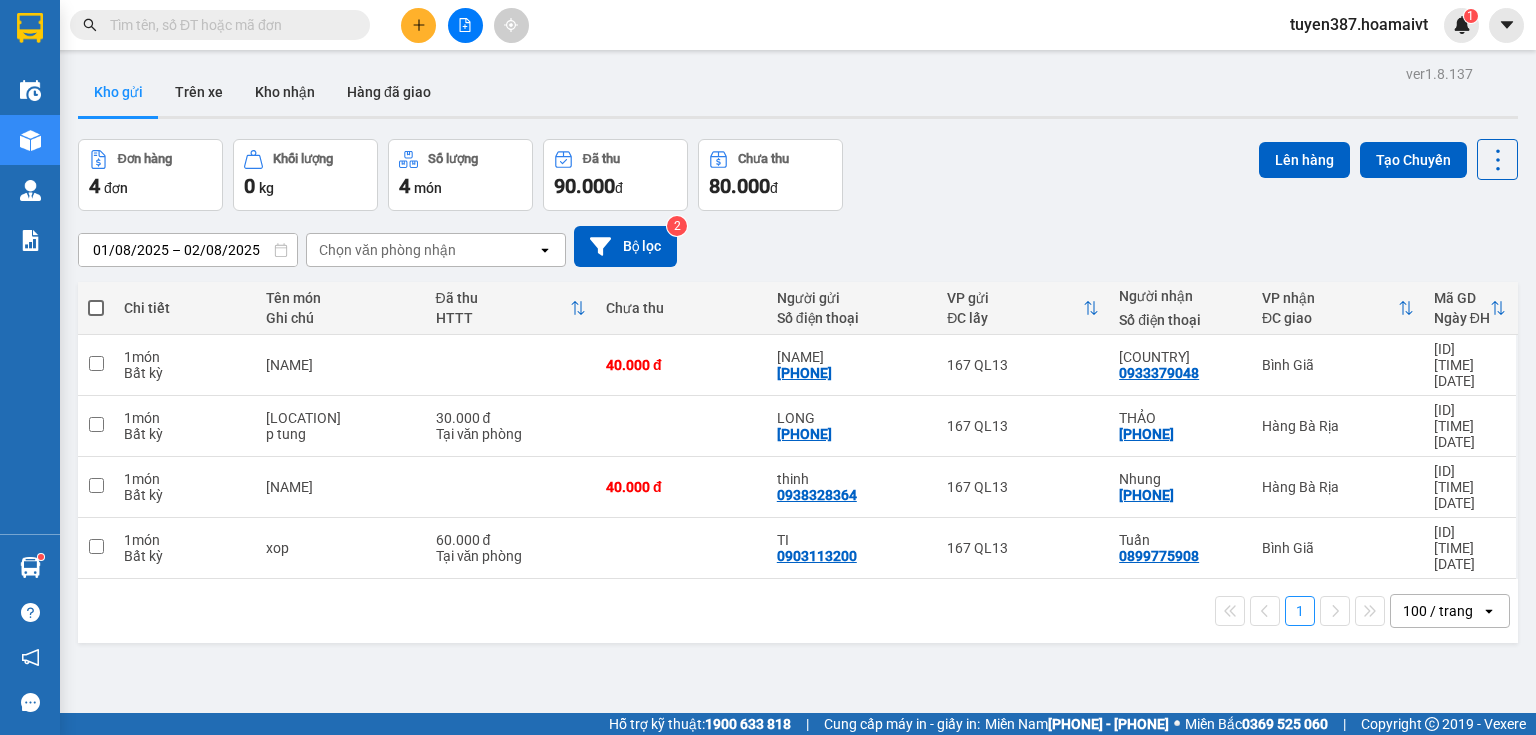 type 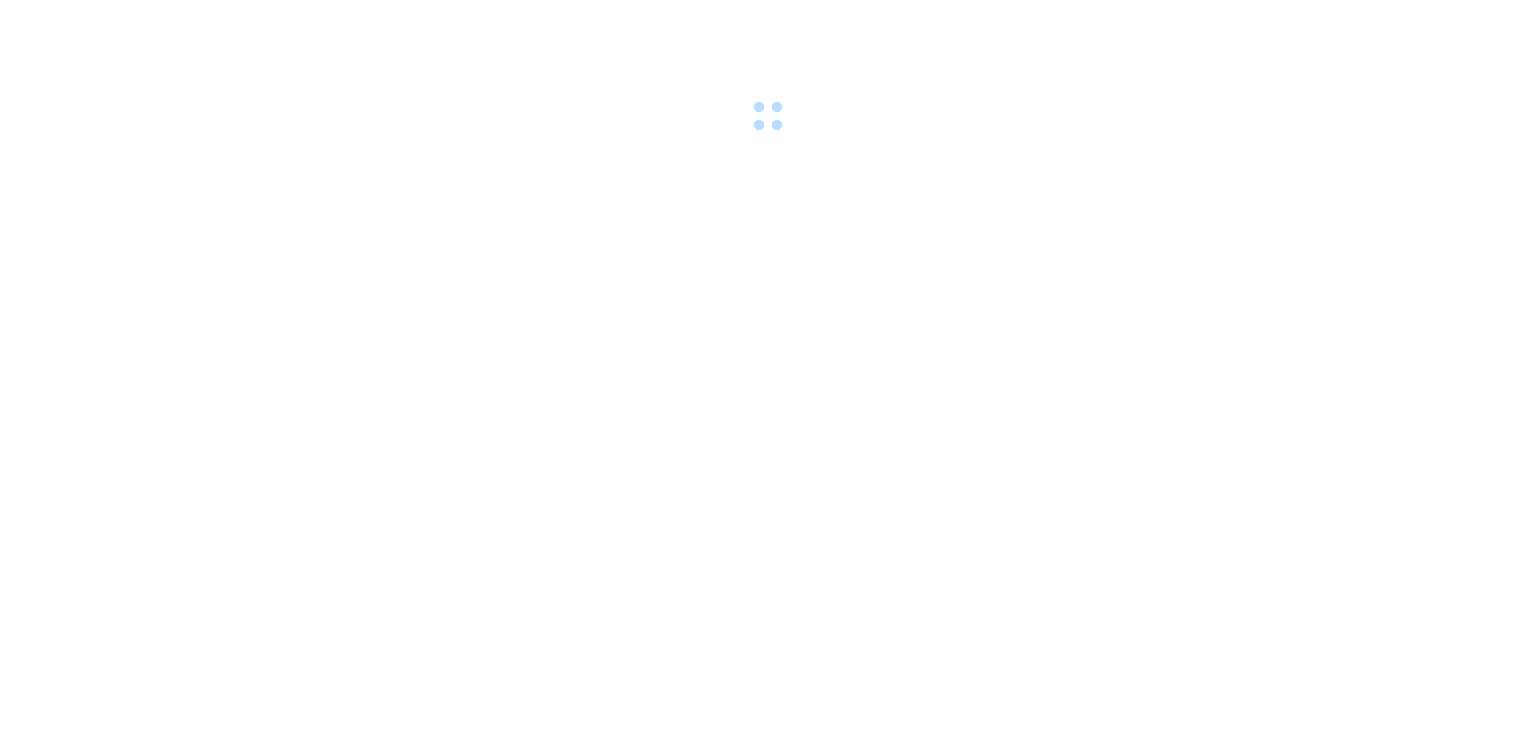 scroll, scrollTop: 0, scrollLeft: 0, axis: both 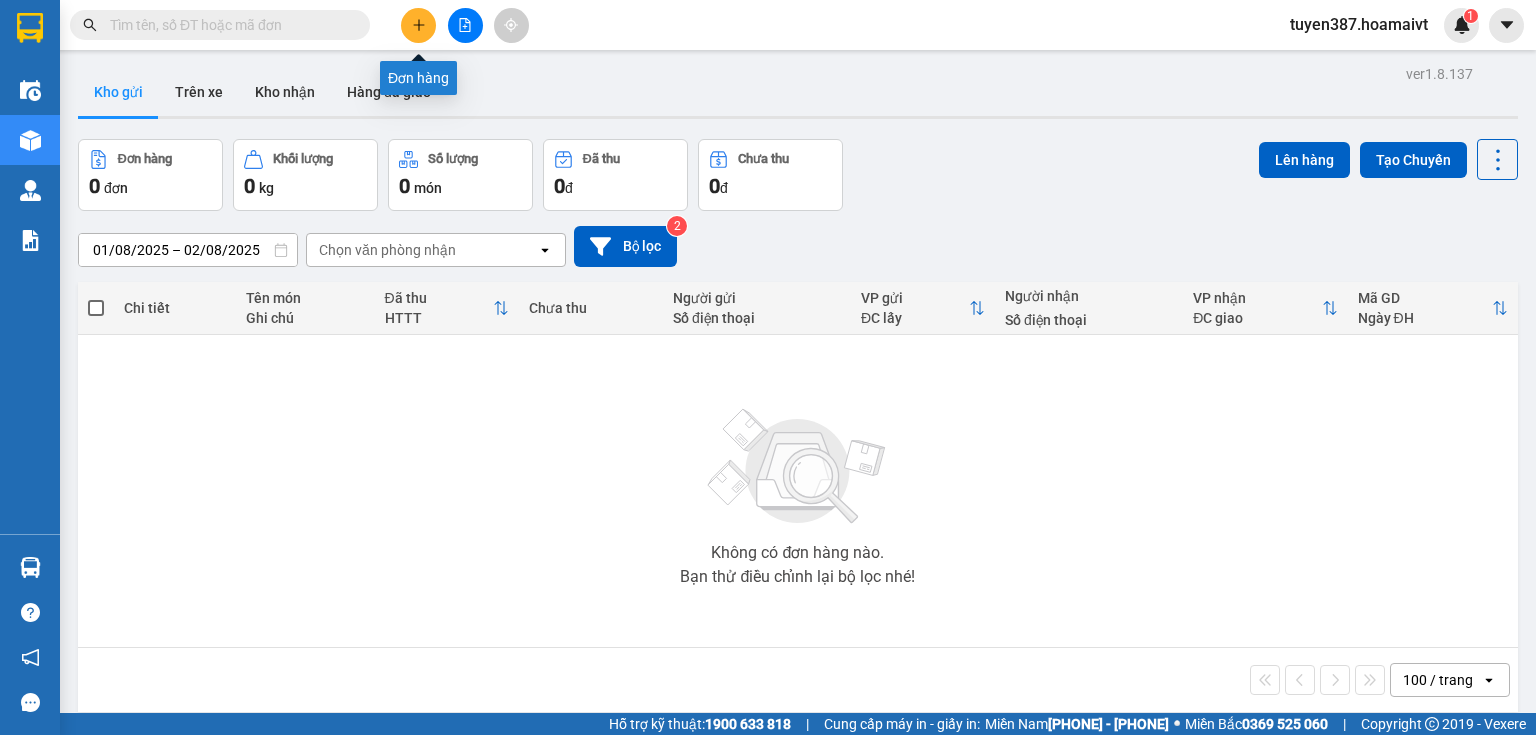 click at bounding box center (418, 25) 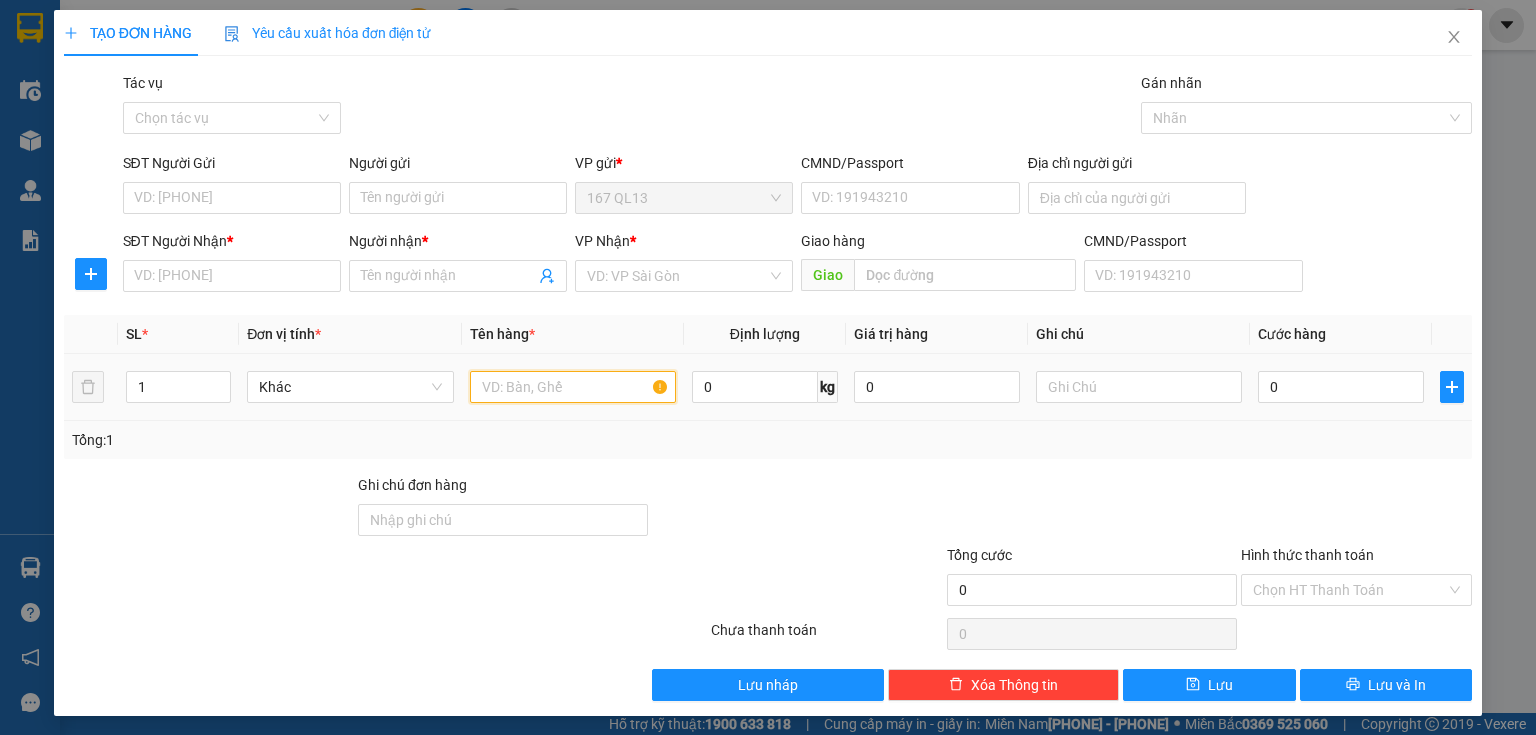 click at bounding box center [573, 387] 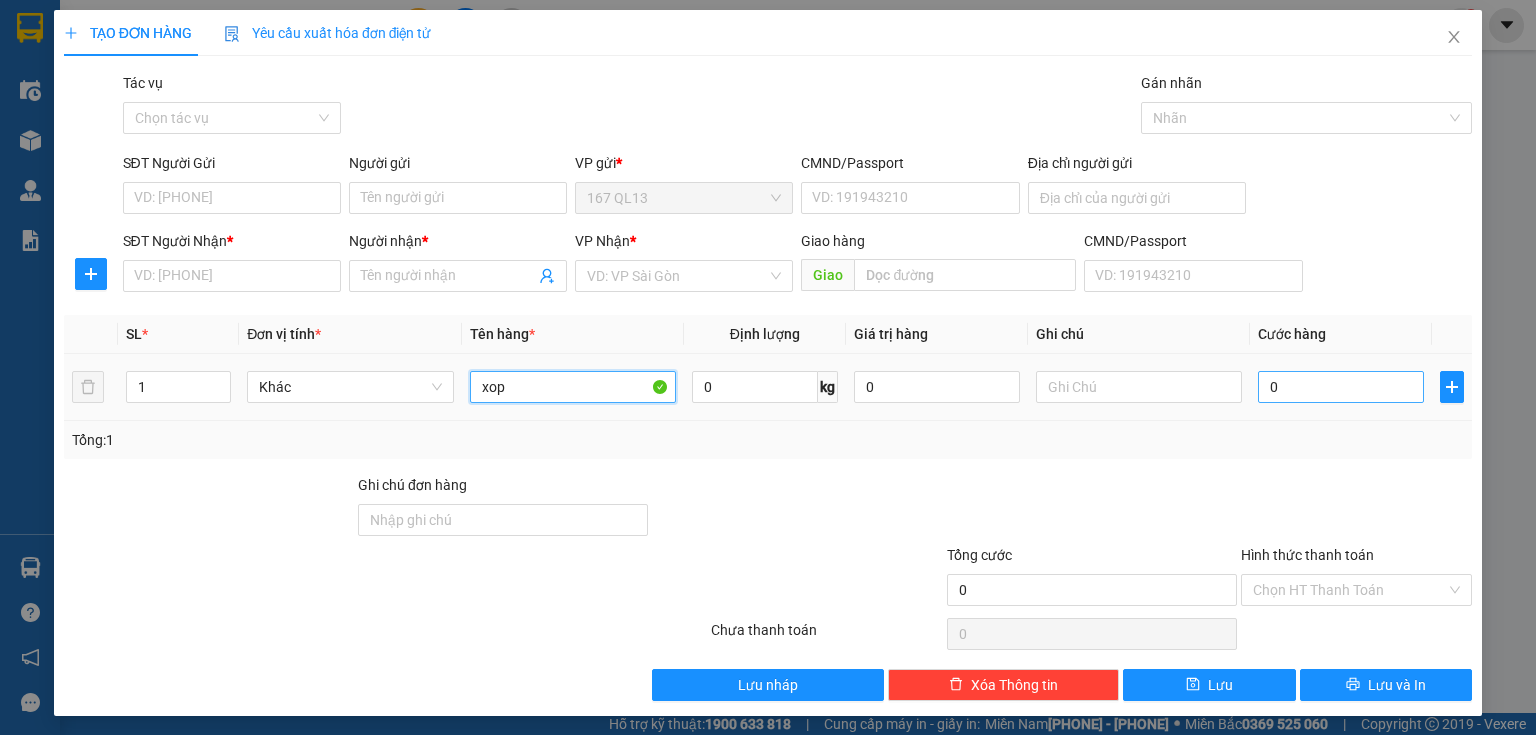 type on "xop" 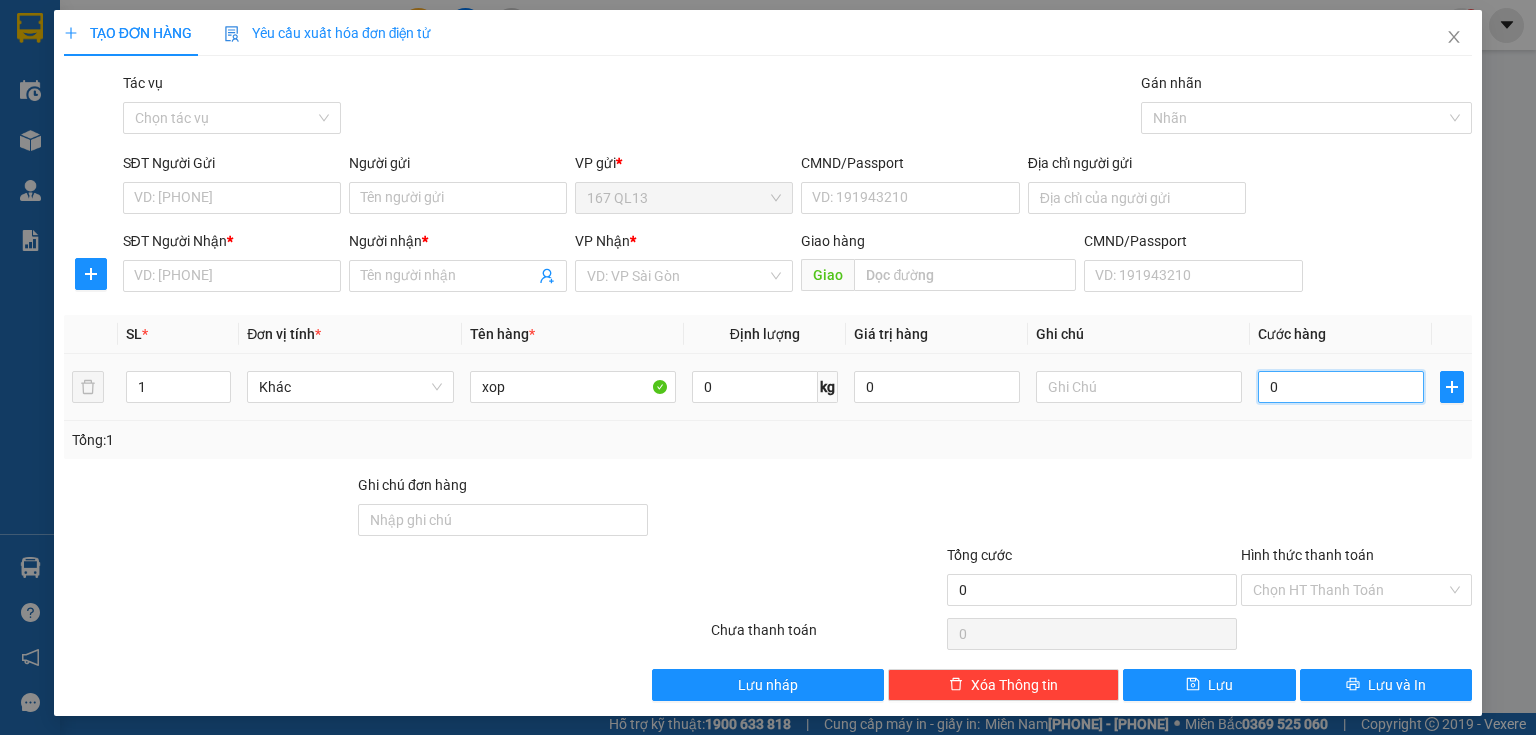 click on "0" at bounding box center (1341, 387) 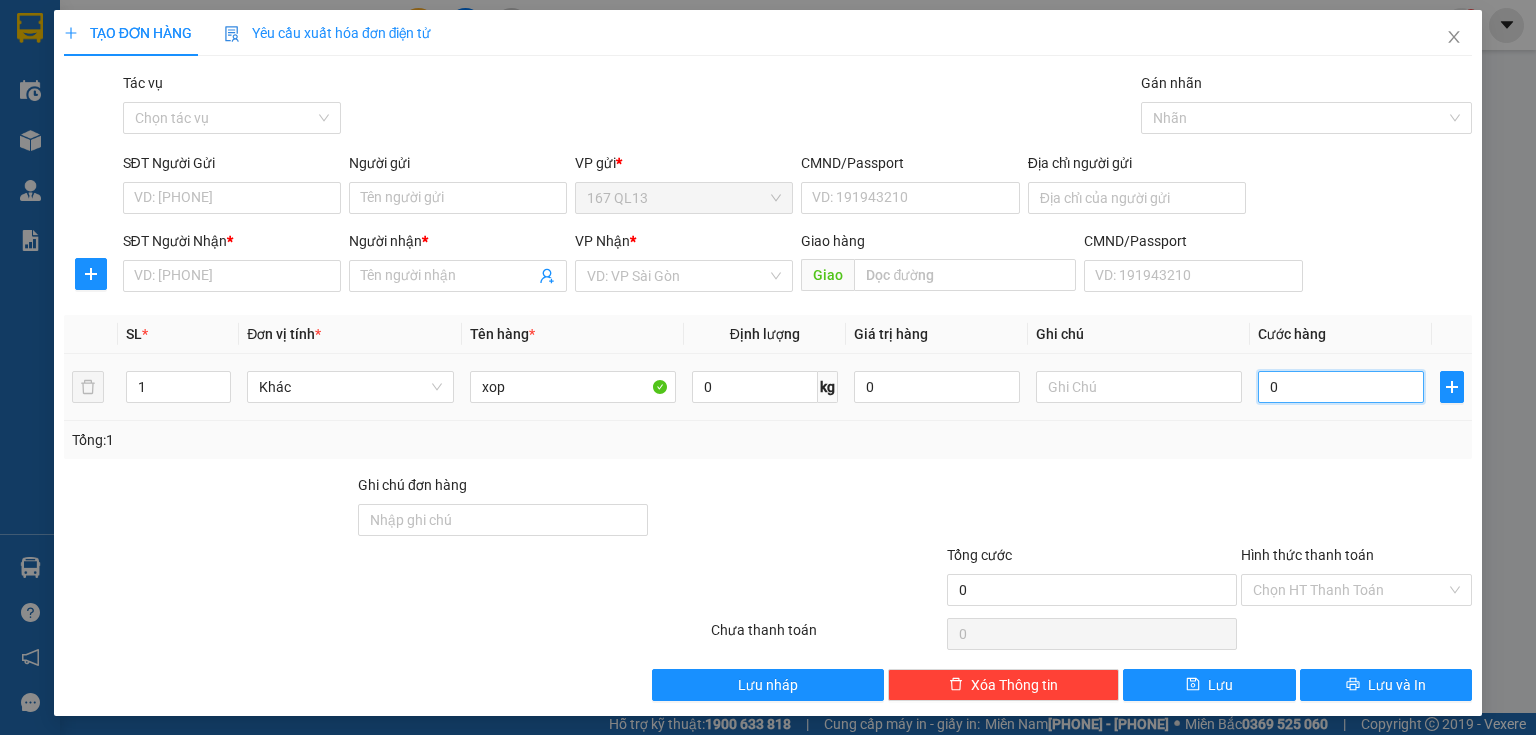 click on "0" at bounding box center [1341, 387] 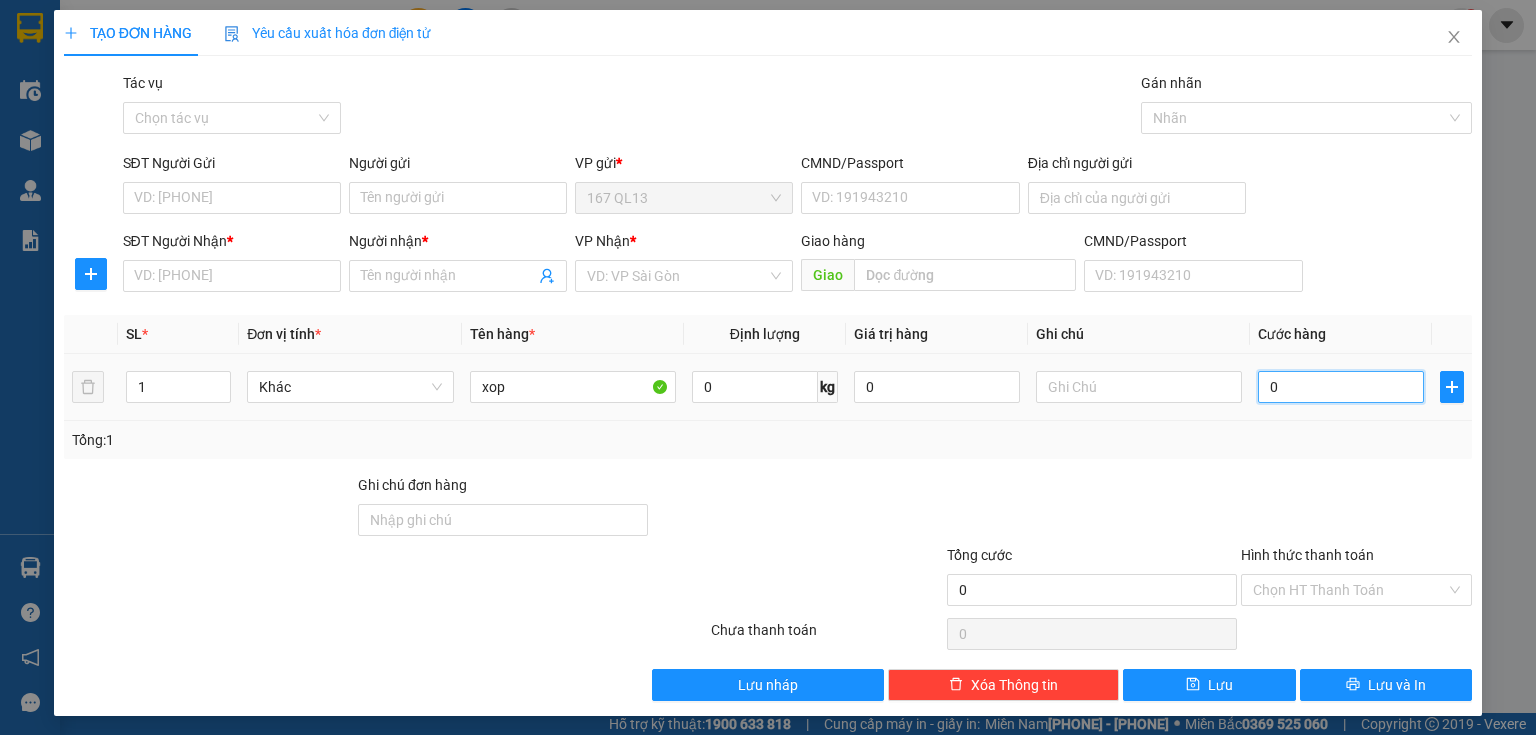 type on "5" 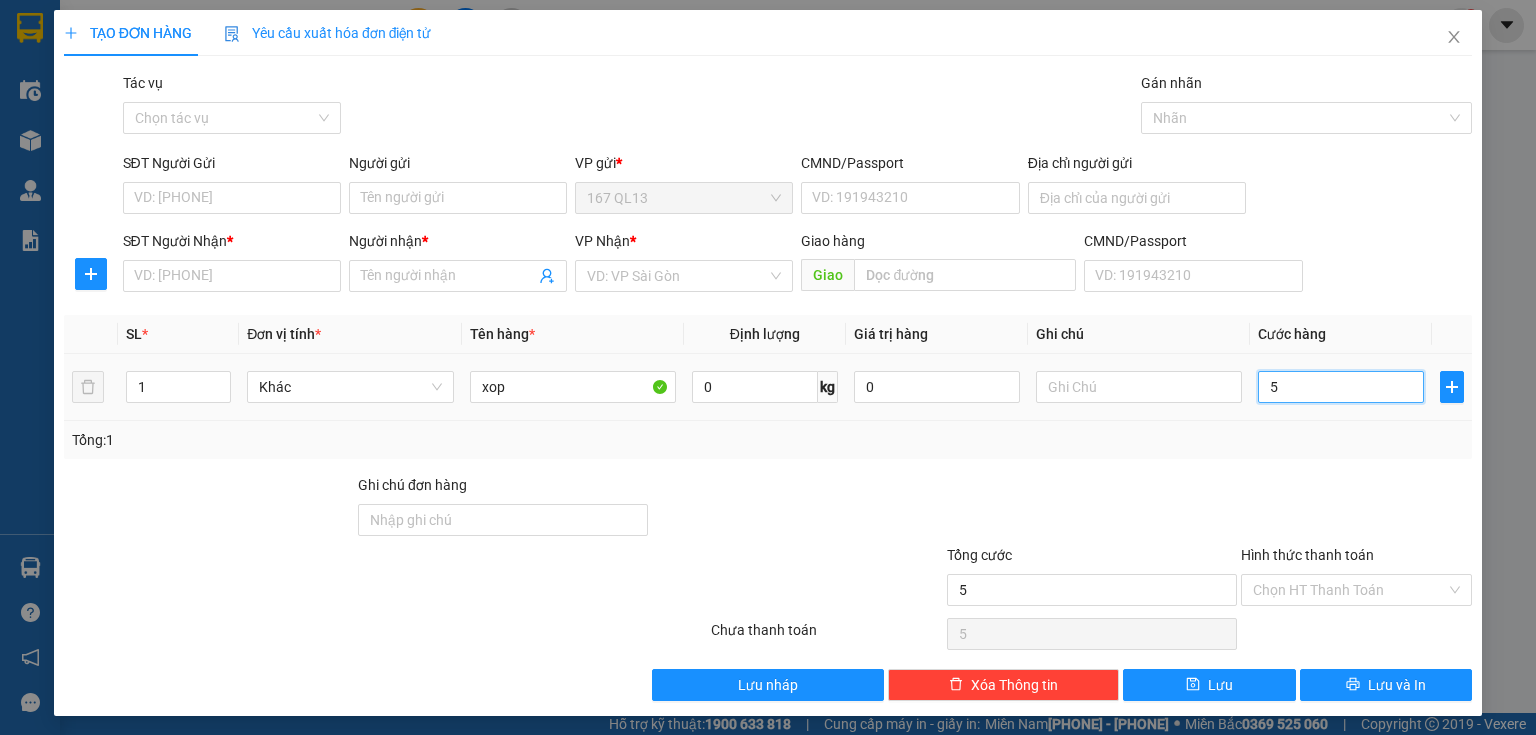 type on "50" 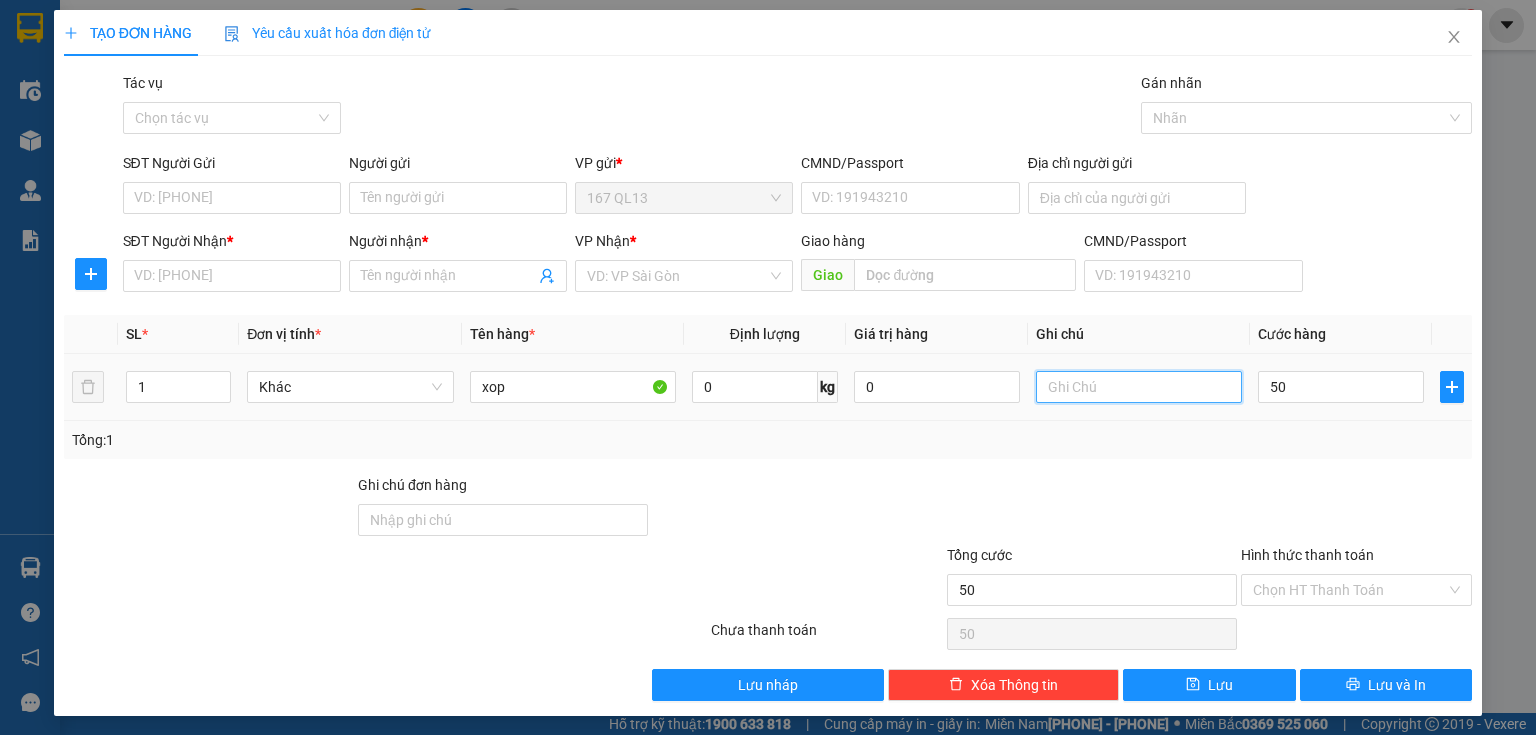 type on "50.000" 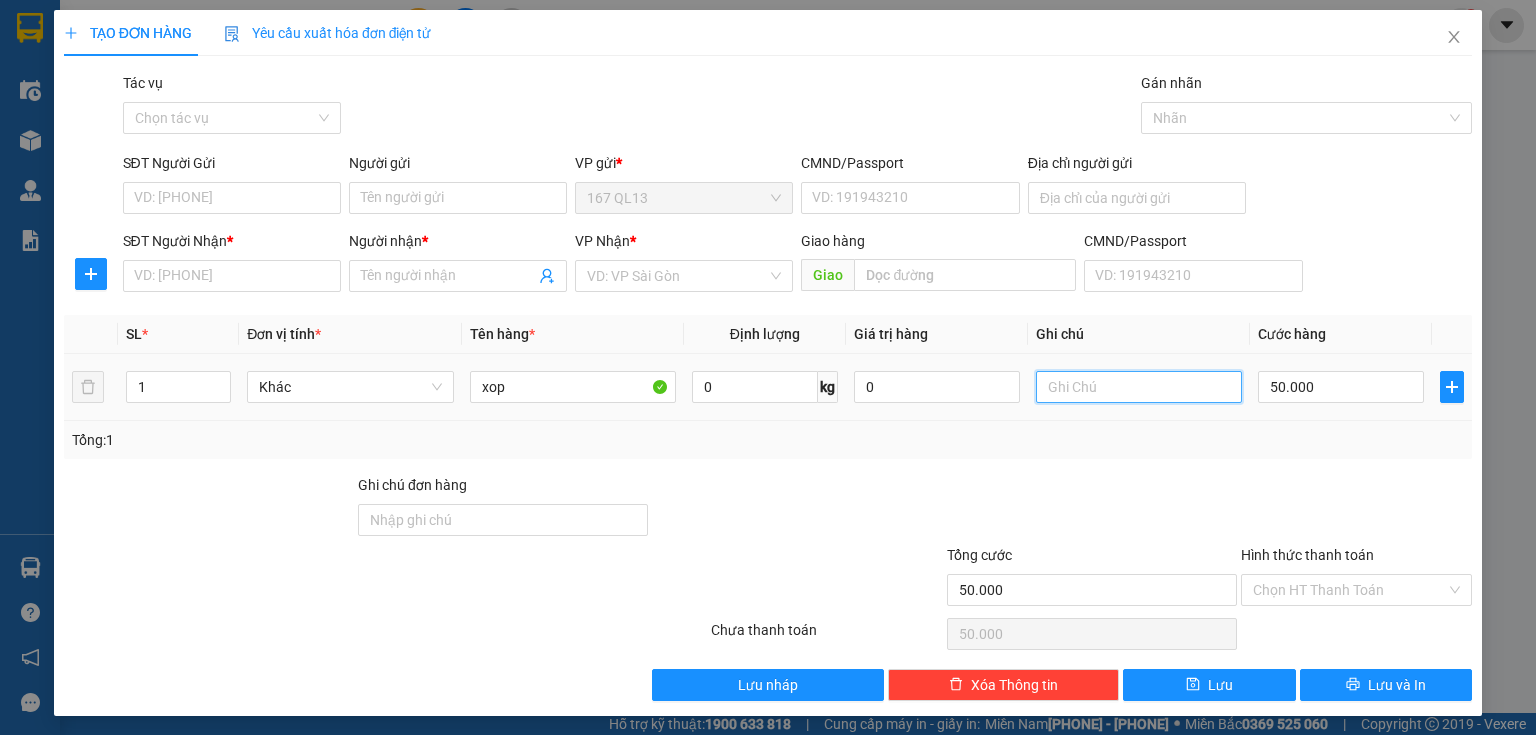 click at bounding box center (1139, 387) 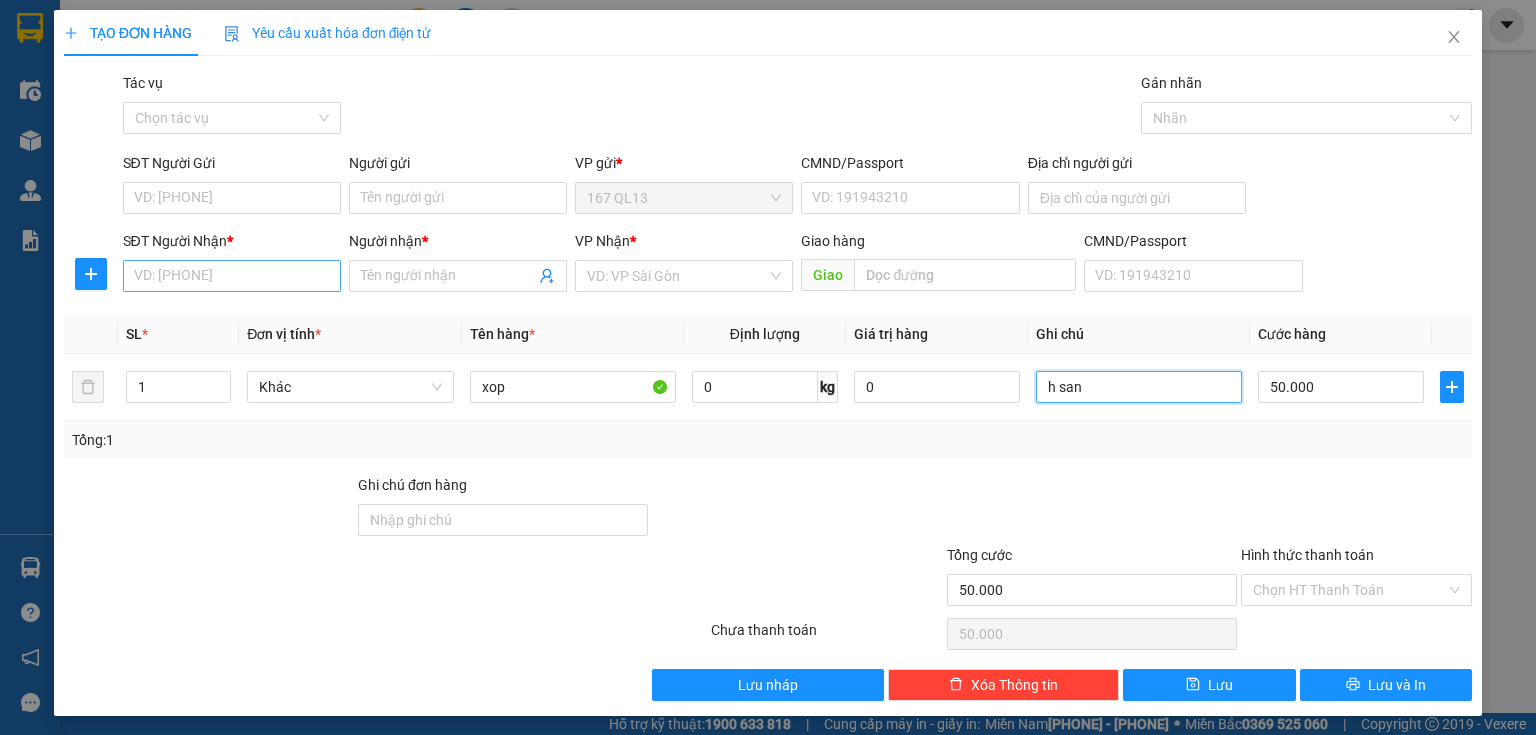 type on "h san" 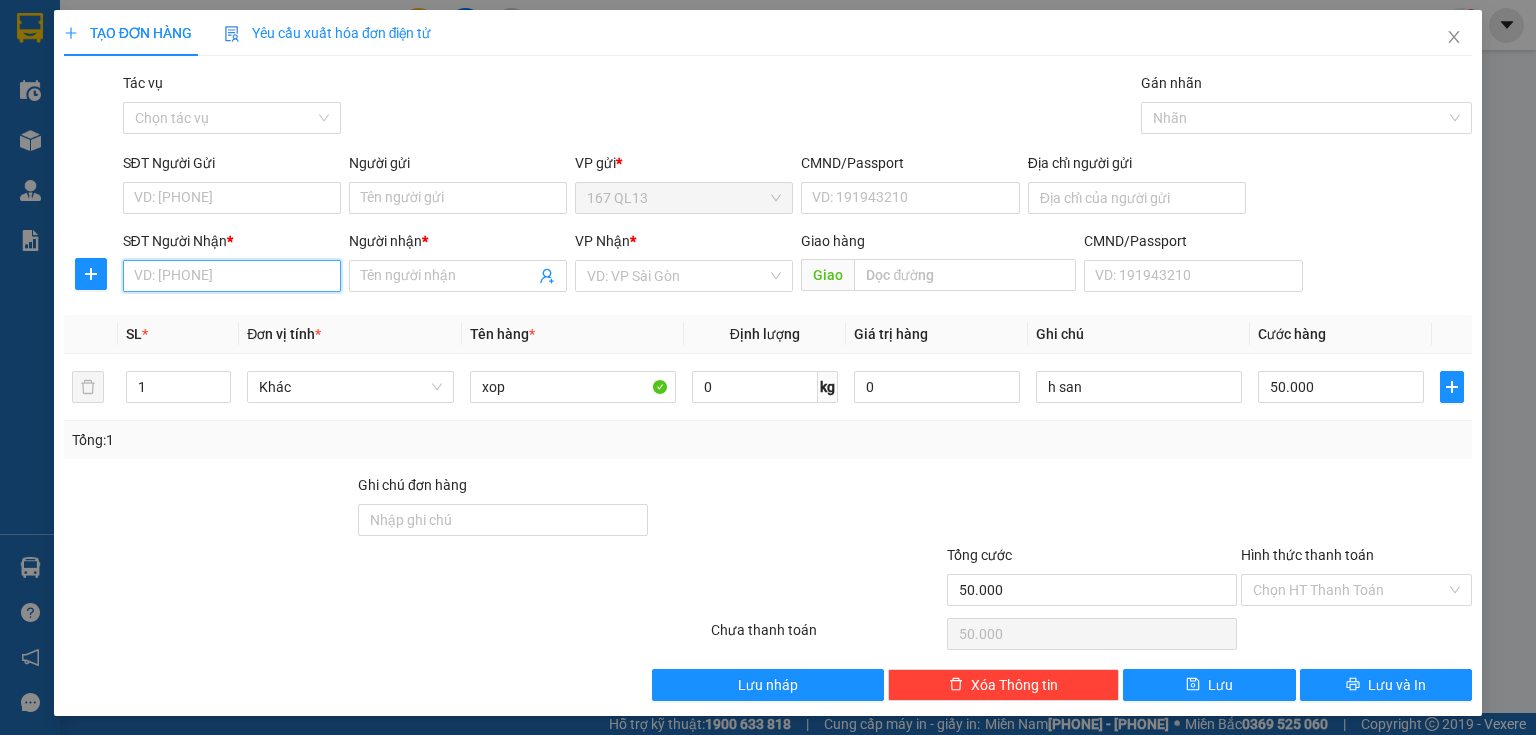 click on "SĐT Người Nhận  *" at bounding box center [232, 276] 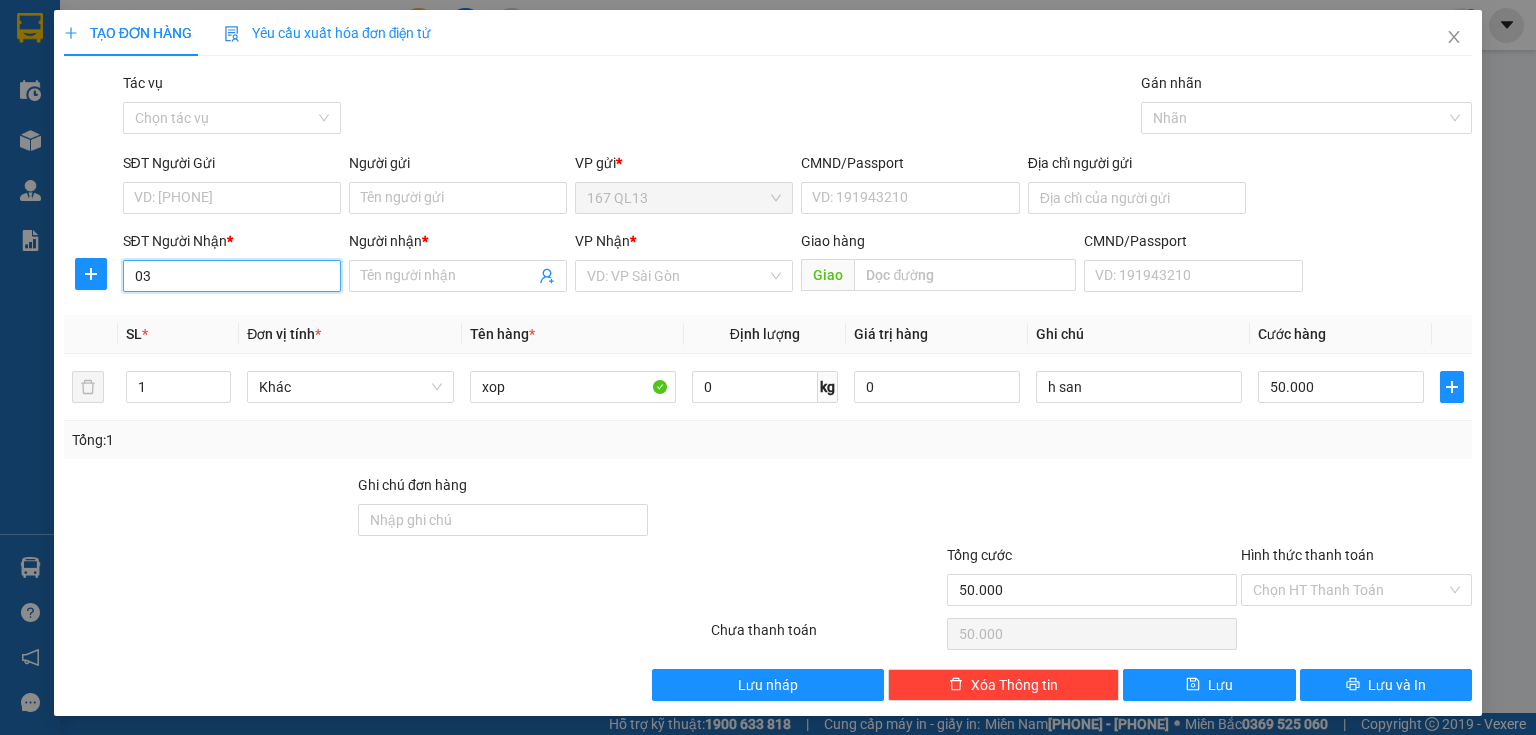 type on "0" 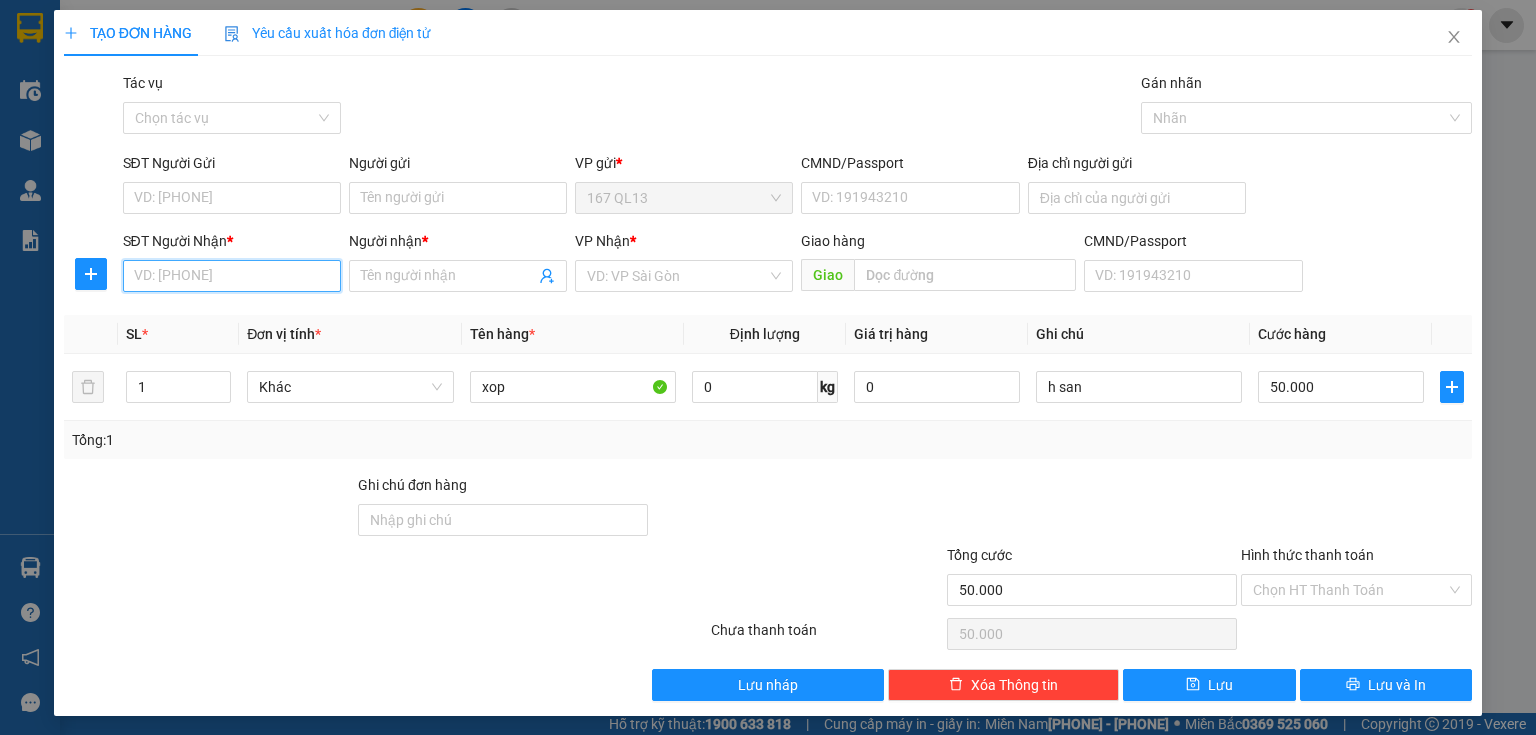 click on "SĐT Người Nhận  *" at bounding box center (232, 276) 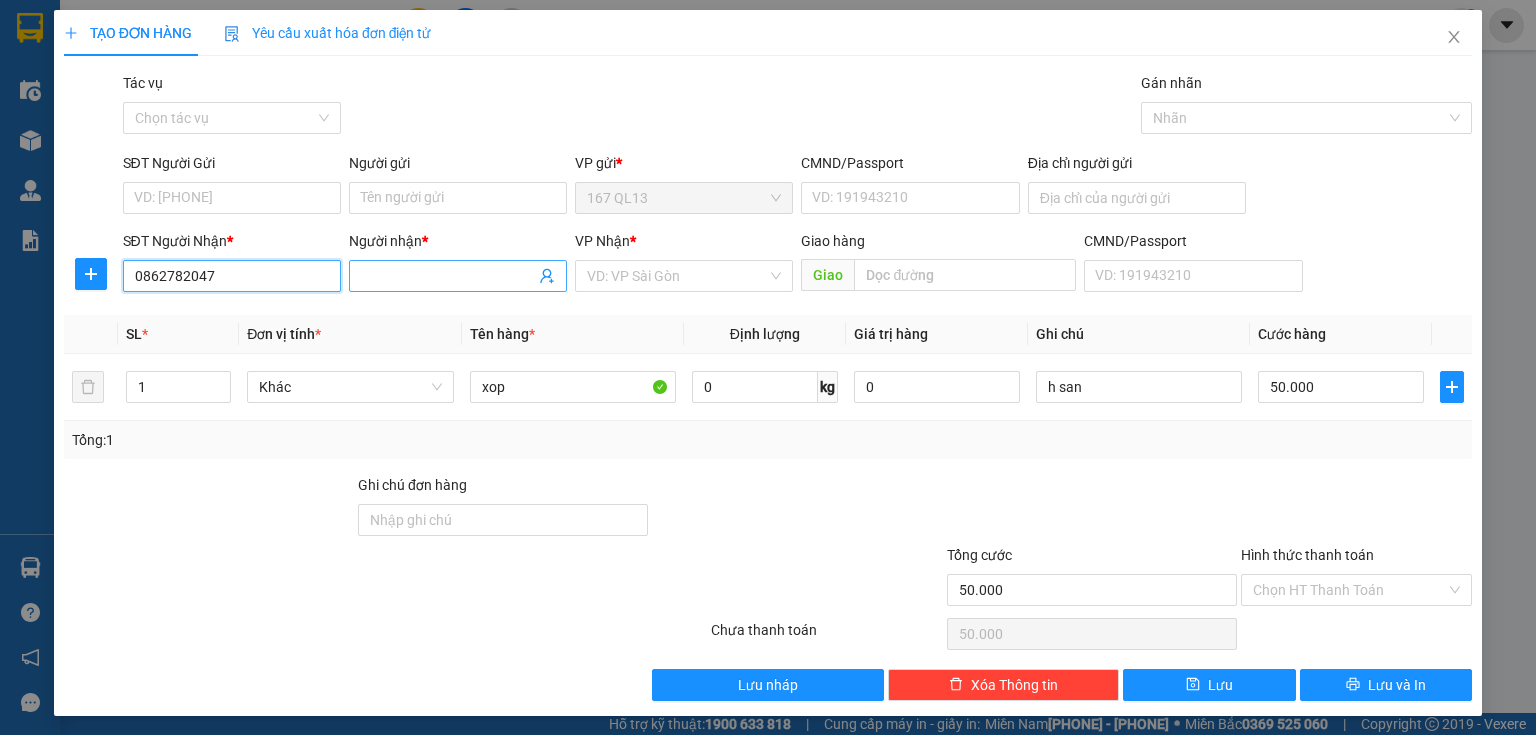type on "0862782047" 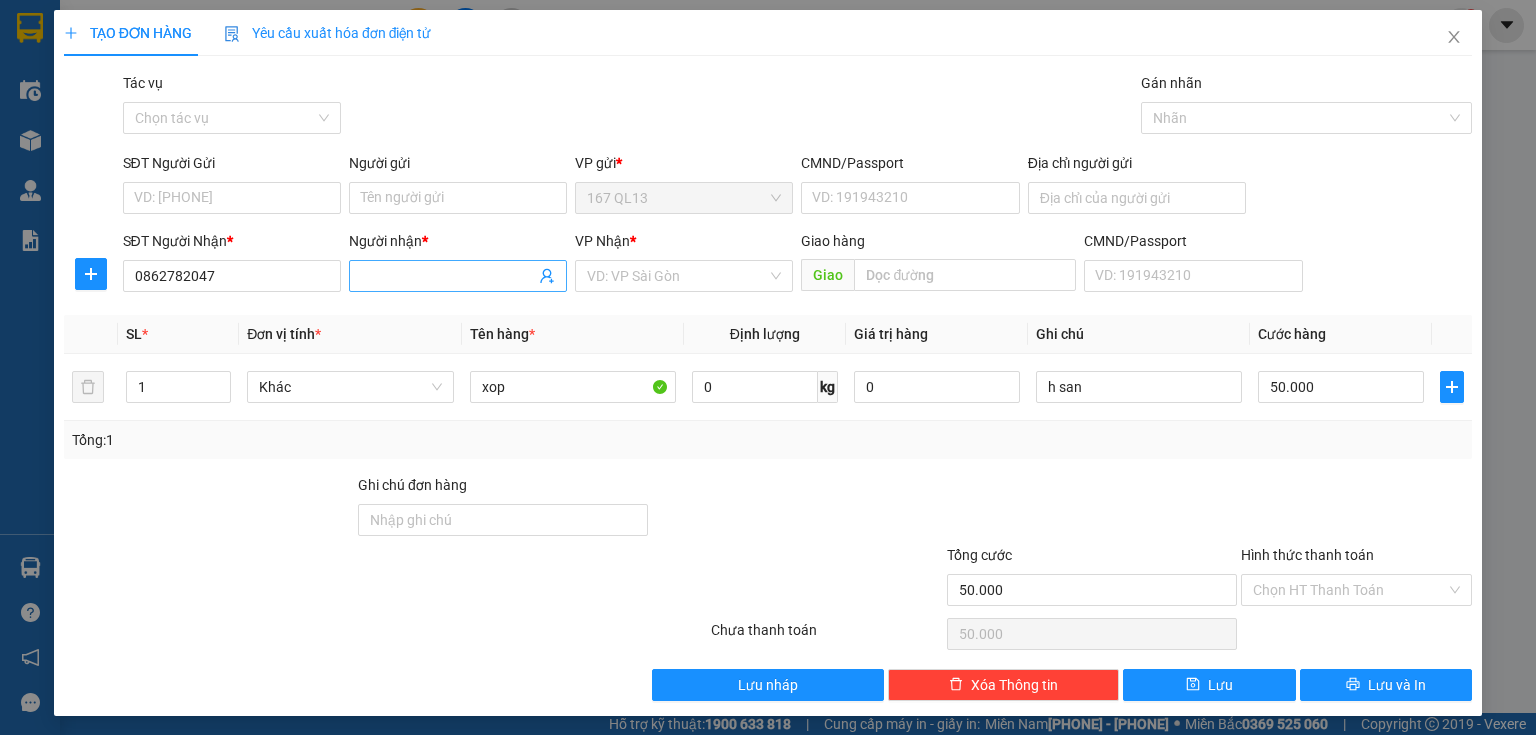click at bounding box center [458, 276] 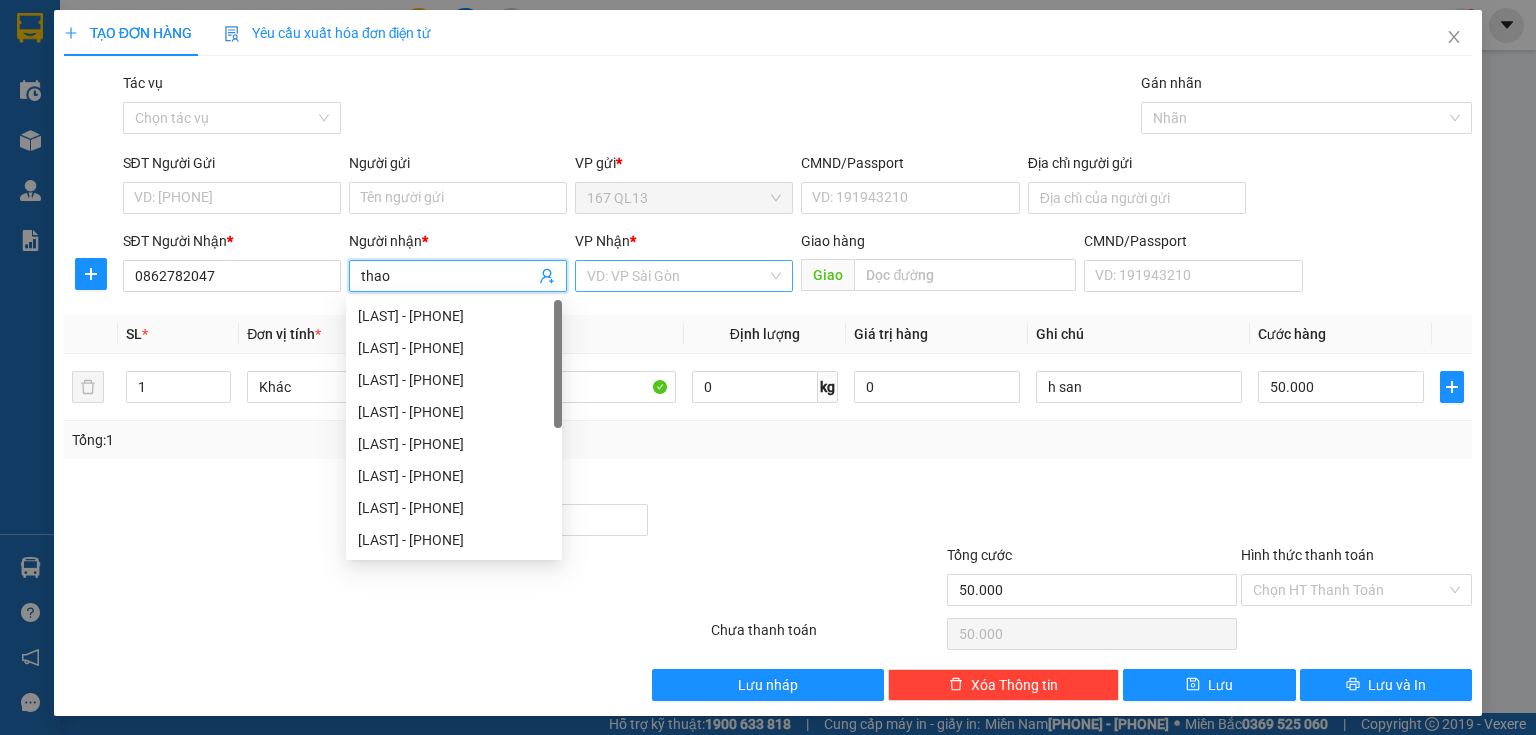 type on "thao" 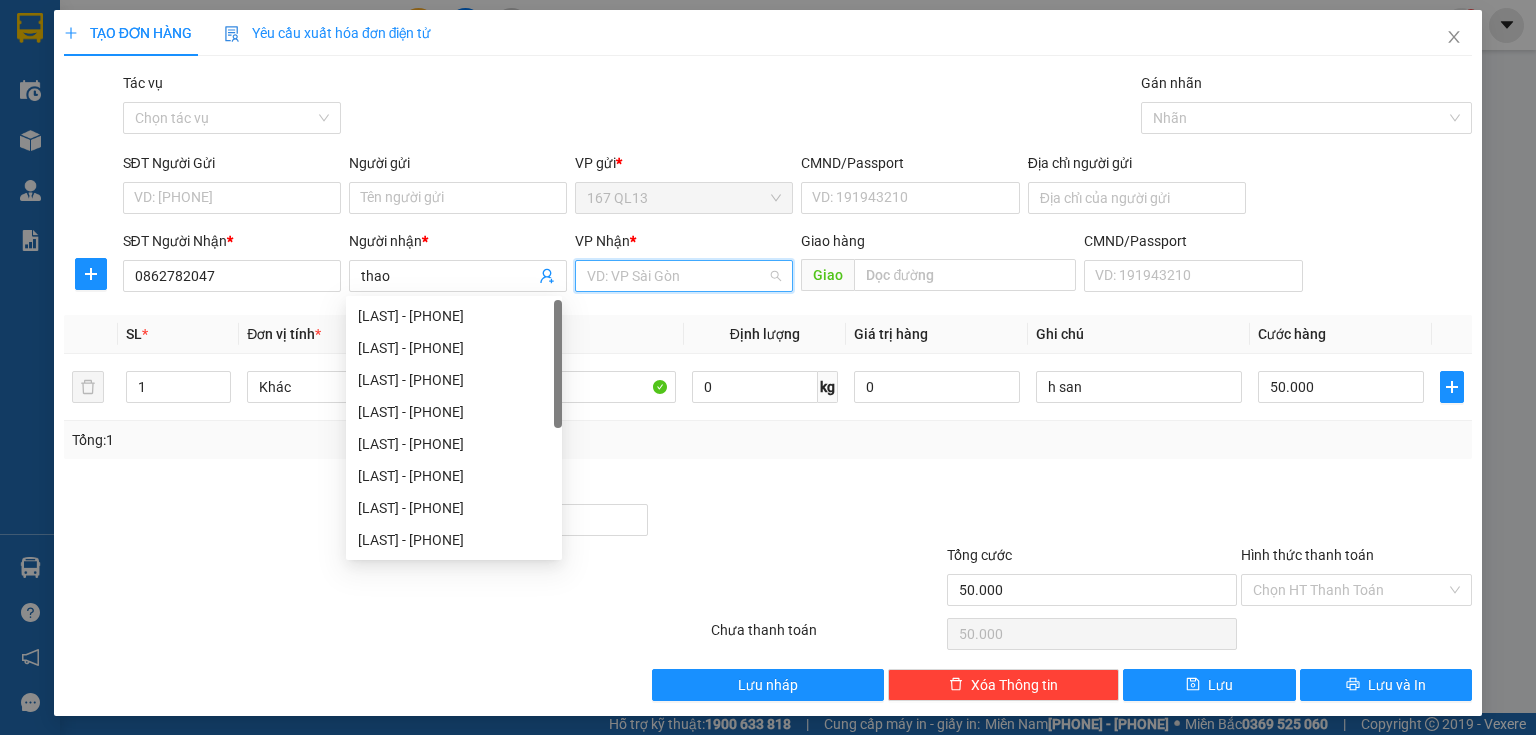 click at bounding box center (677, 276) 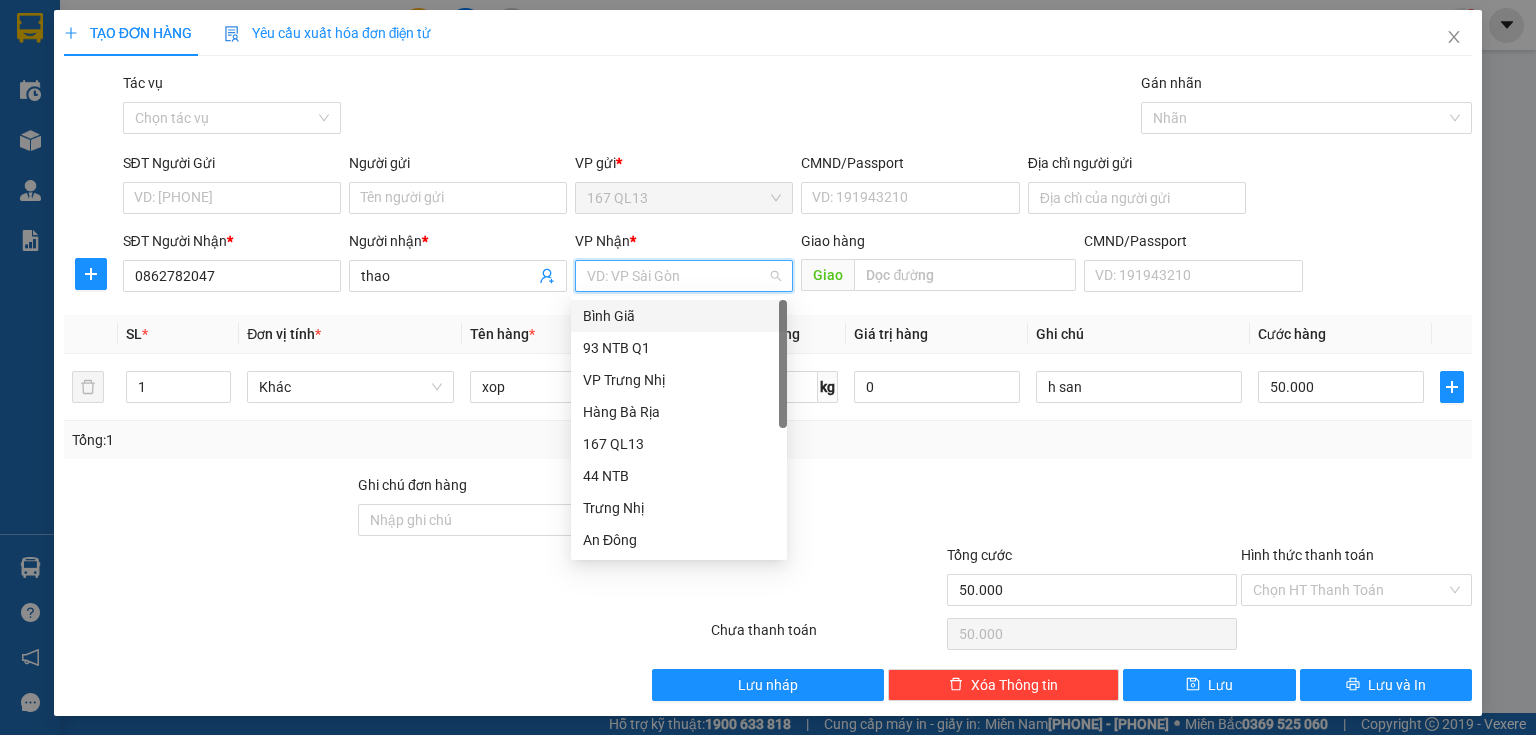 click on "Bình Giã" at bounding box center (679, 316) 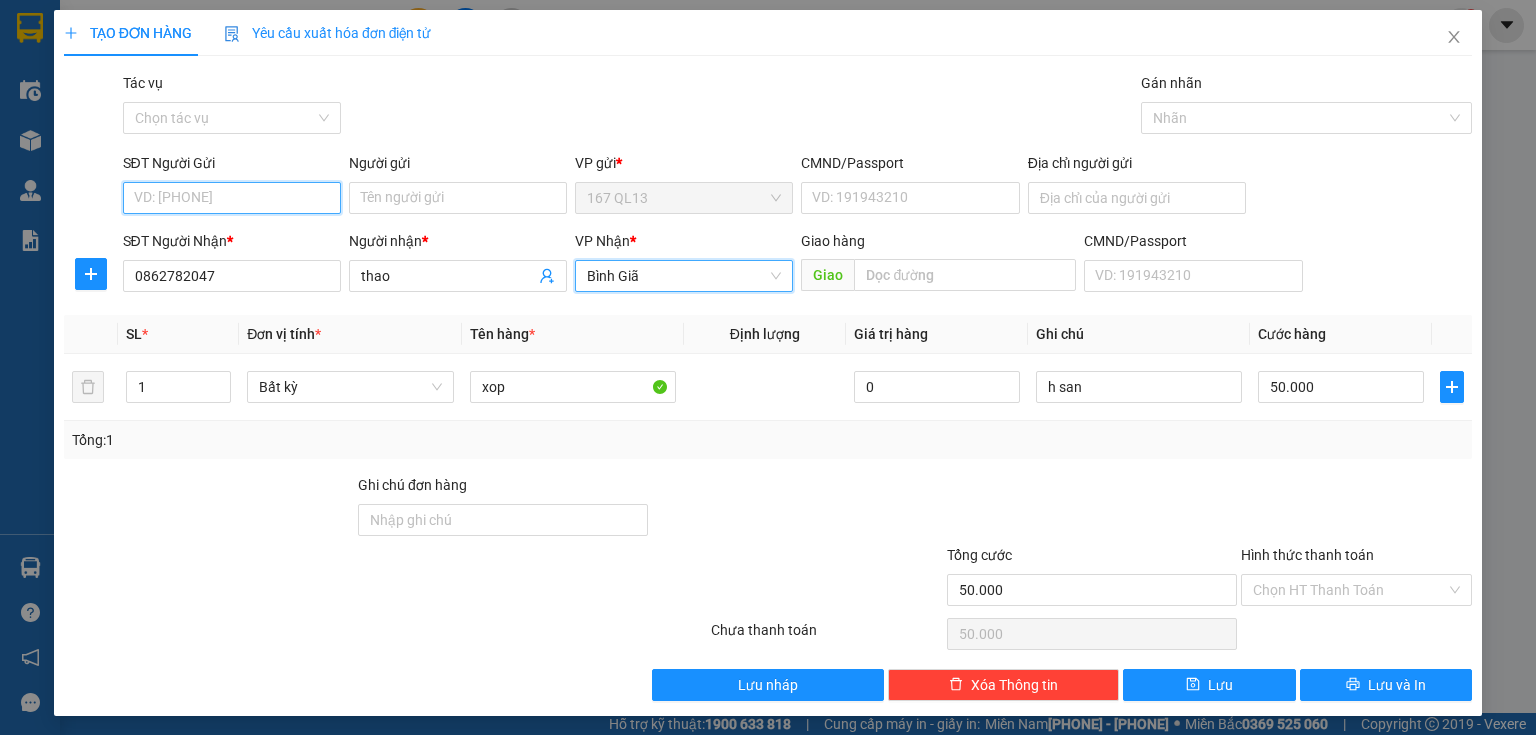 click on "SĐT Người Gửi" at bounding box center [232, 198] 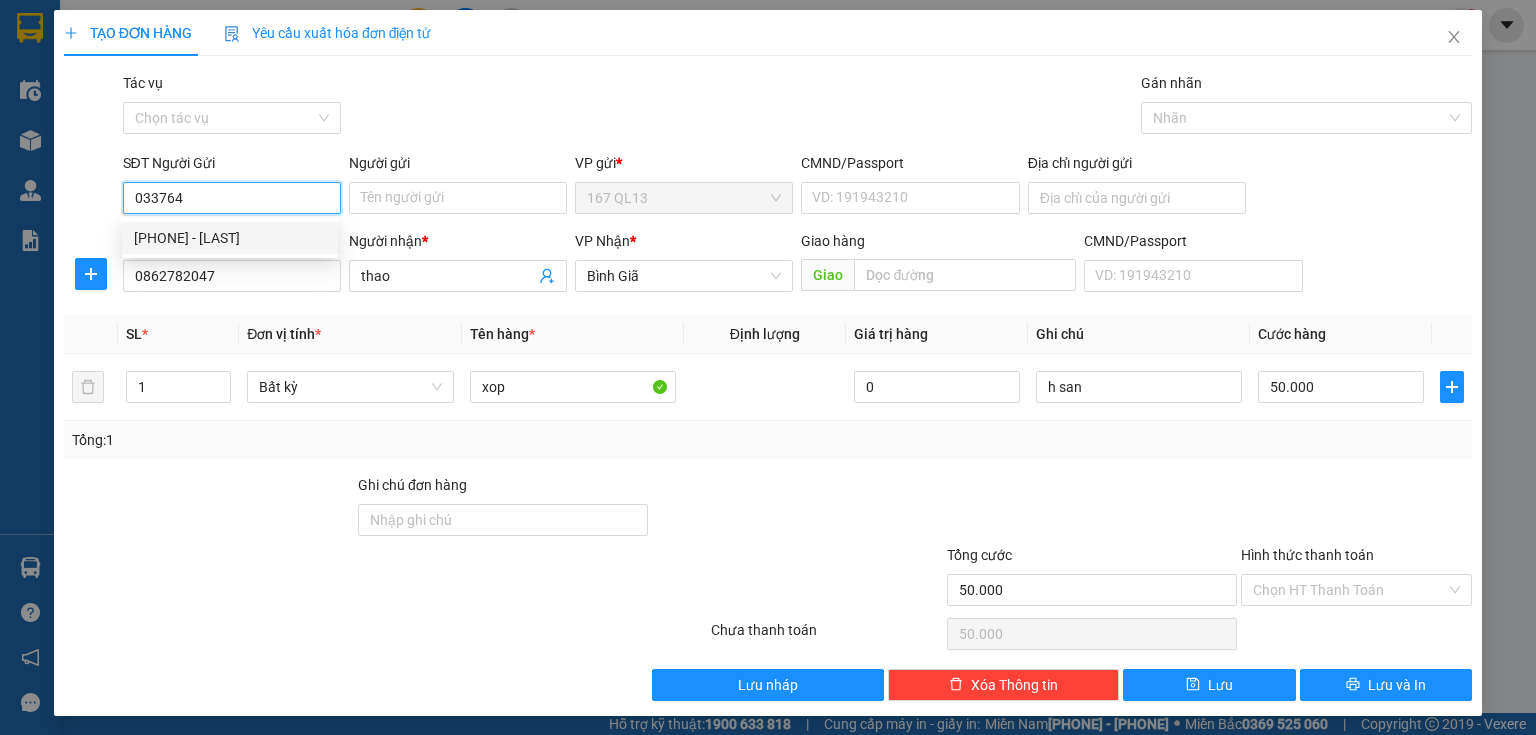 click on "[PHONE] - [LAST]" at bounding box center [230, 238] 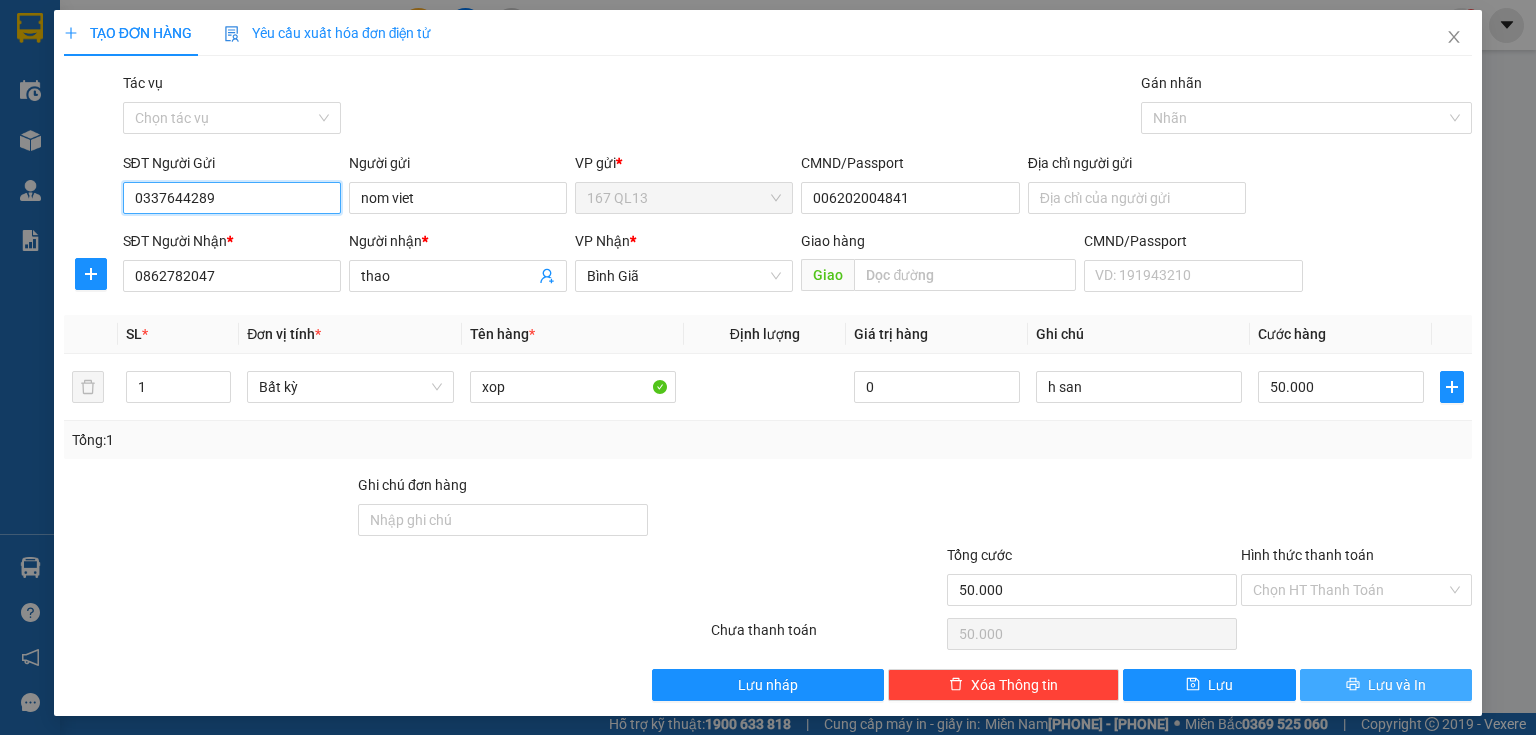 type on "0337644289" 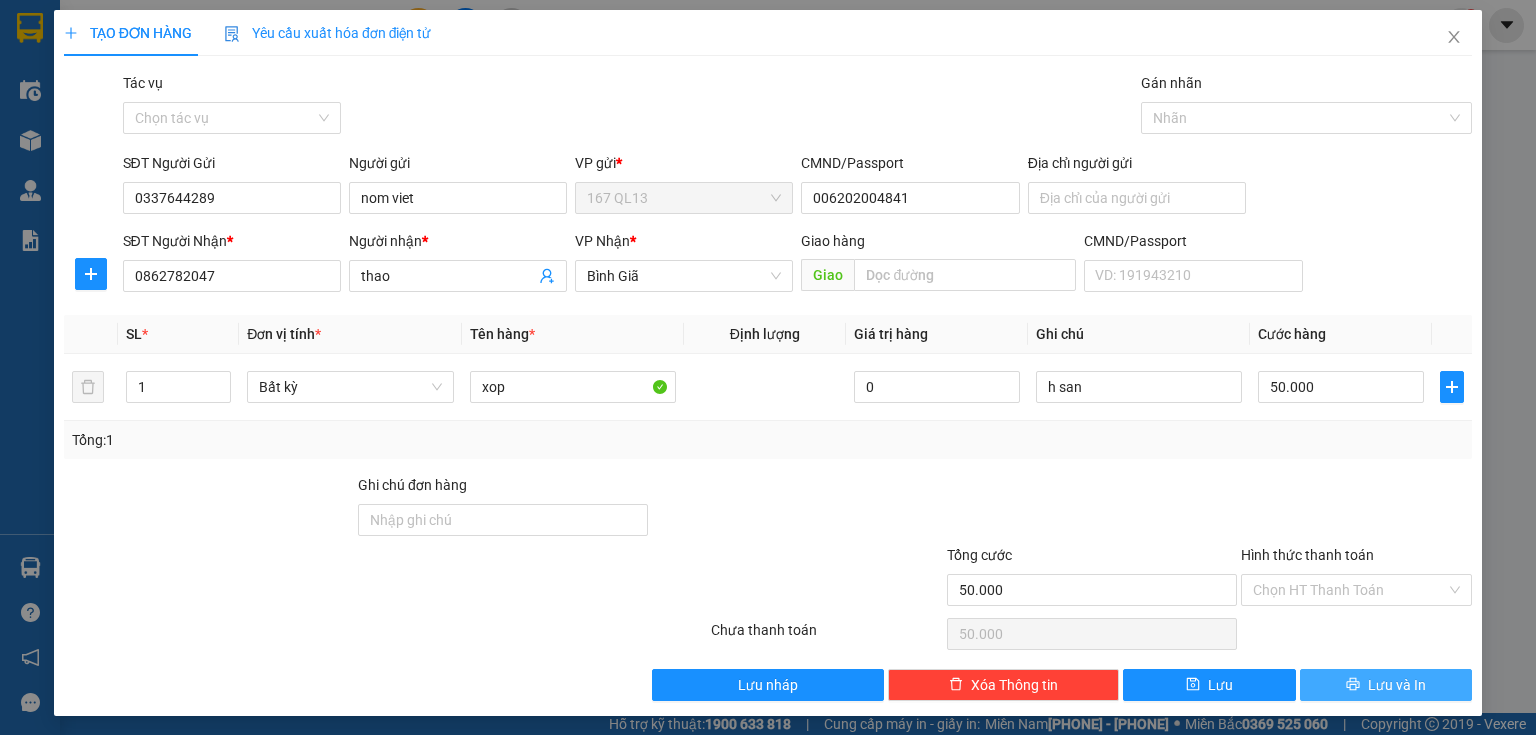 click on "Lưu và In" at bounding box center (1386, 685) 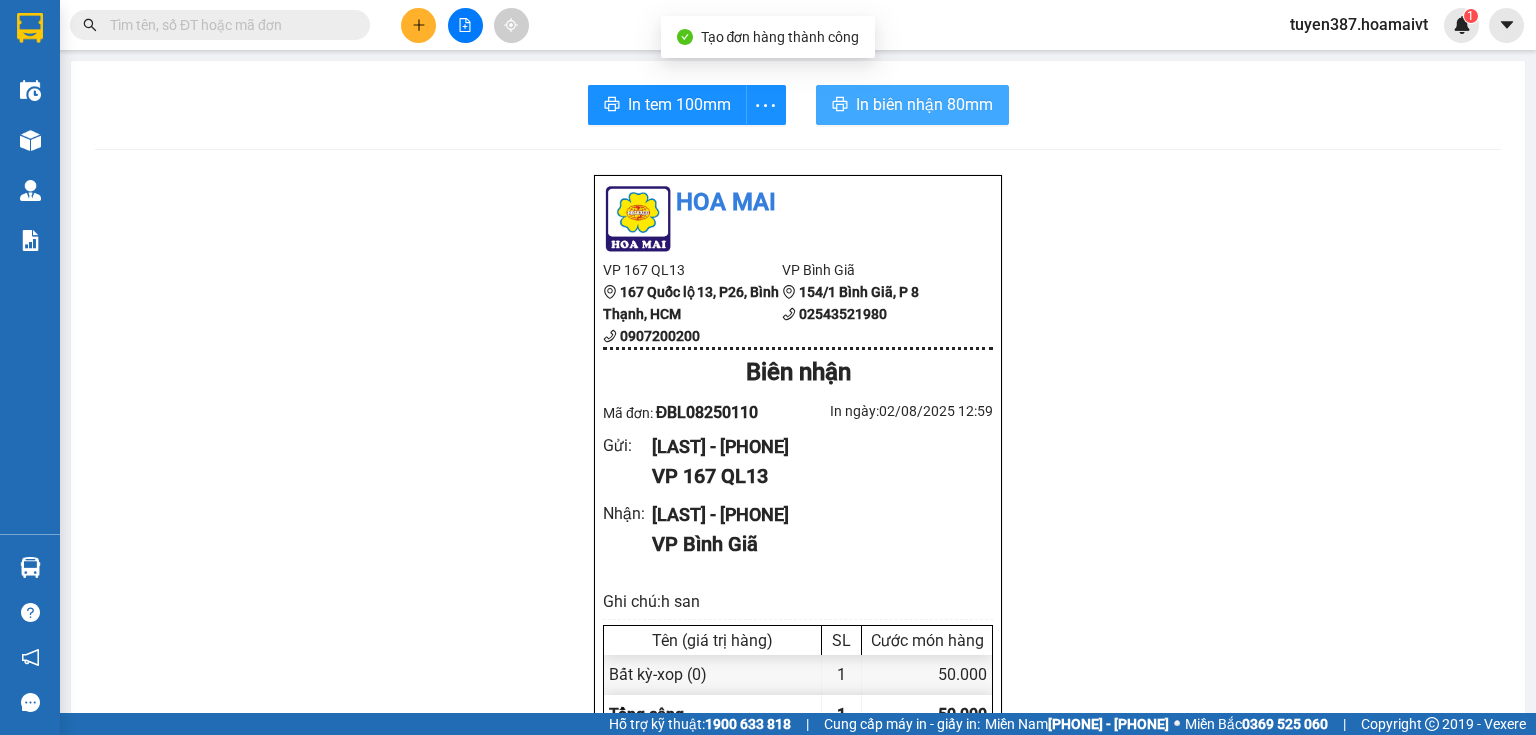 click on "In biên nhận 80mm" at bounding box center (924, 104) 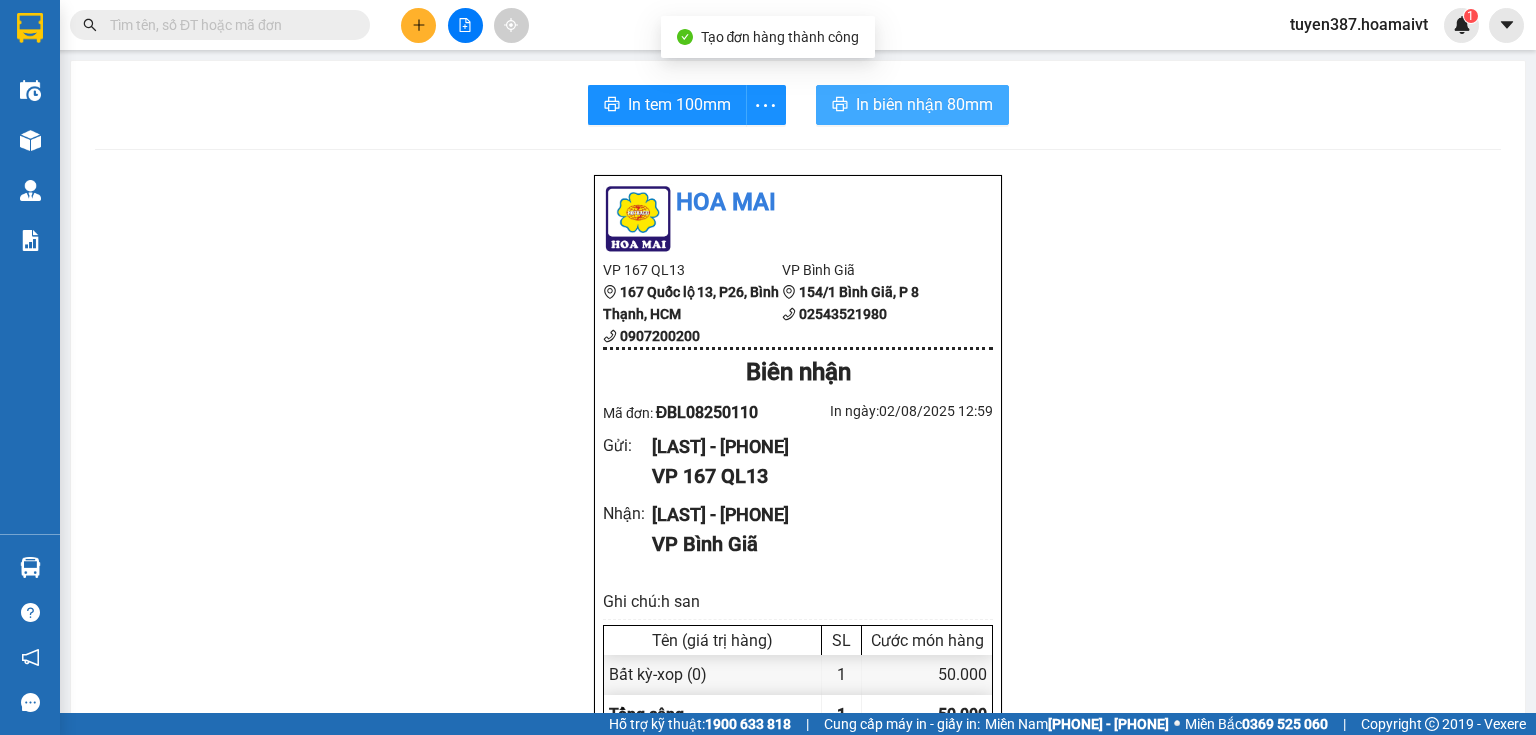 scroll, scrollTop: 0, scrollLeft: 0, axis: both 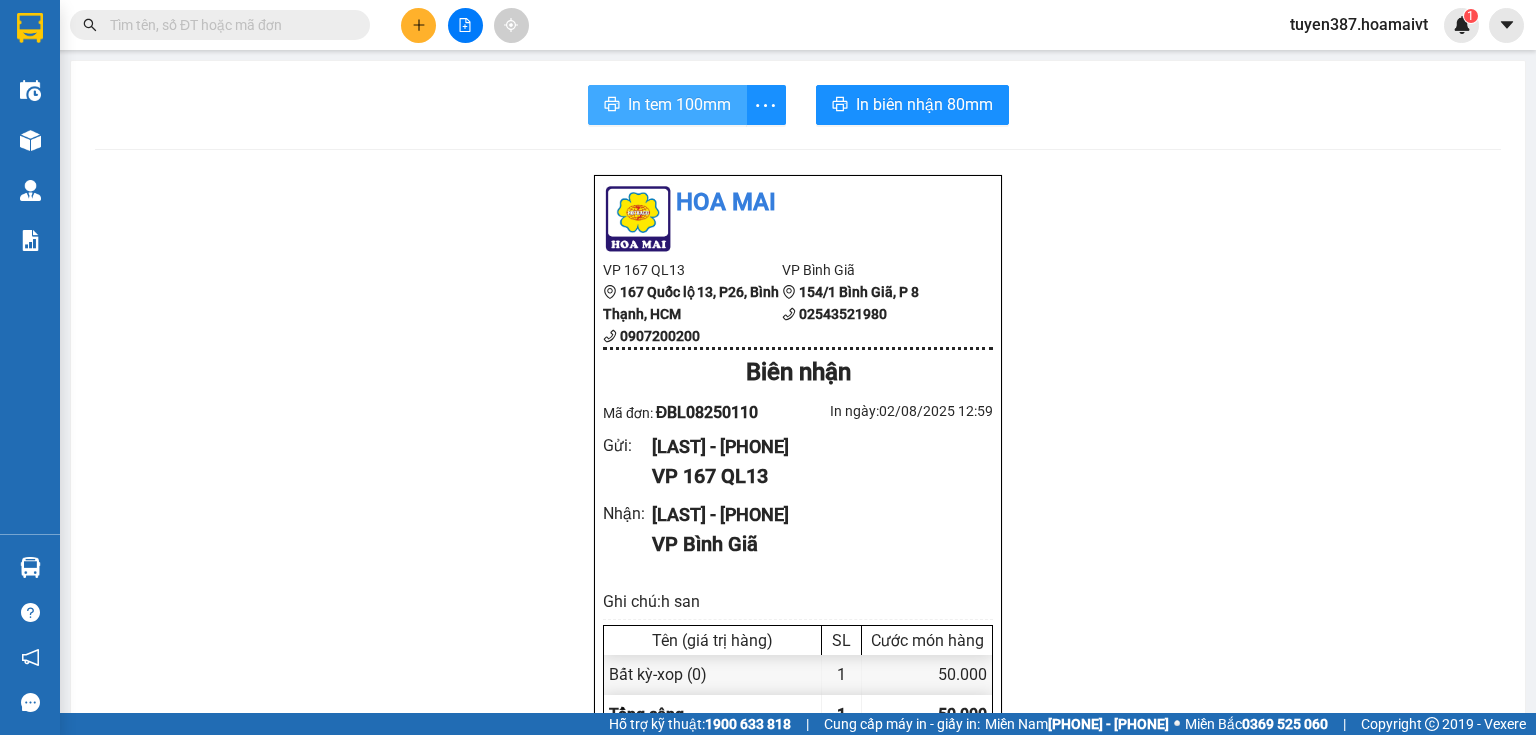 click on "In tem 100mm" at bounding box center (679, 104) 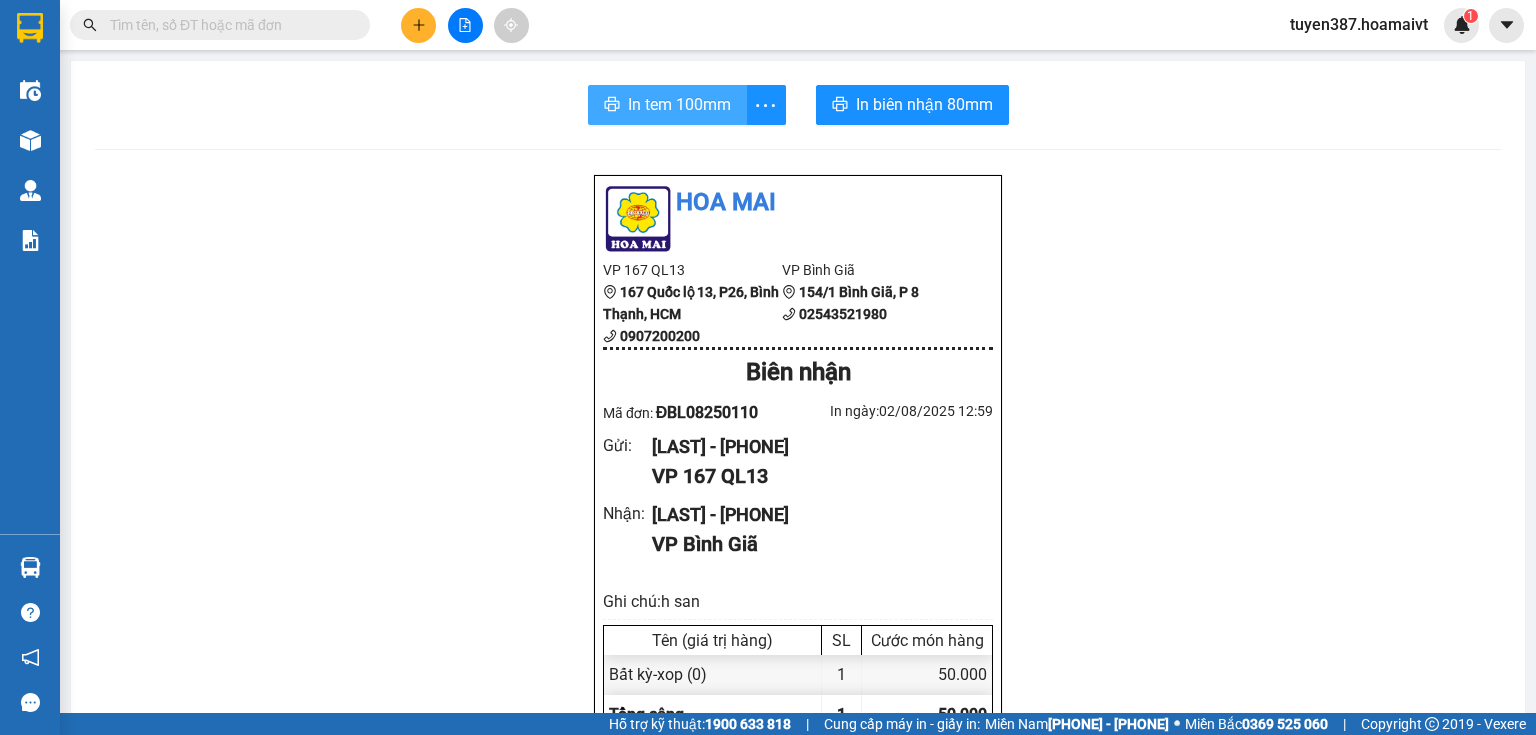 scroll, scrollTop: 0, scrollLeft: 0, axis: both 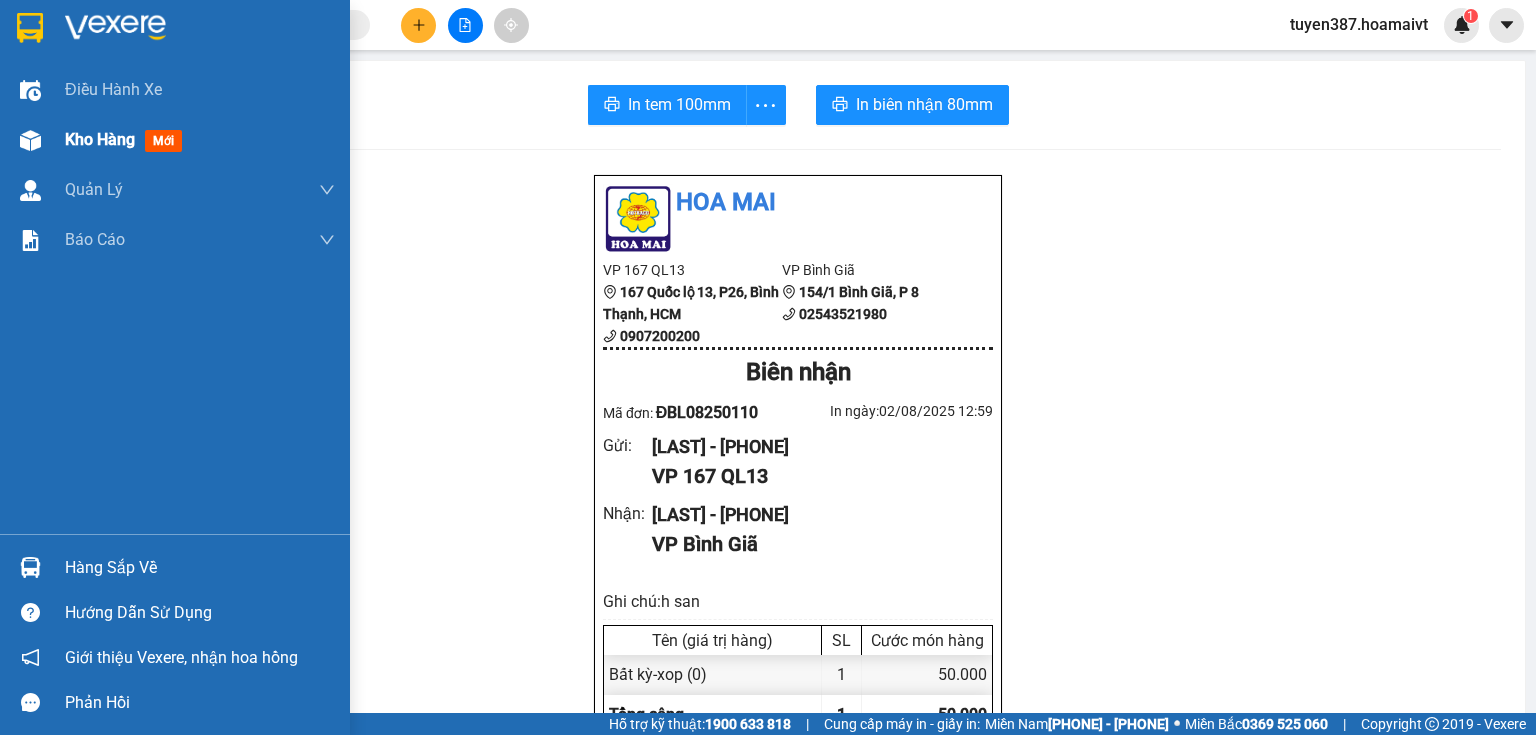 click at bounding box center (30, 140) 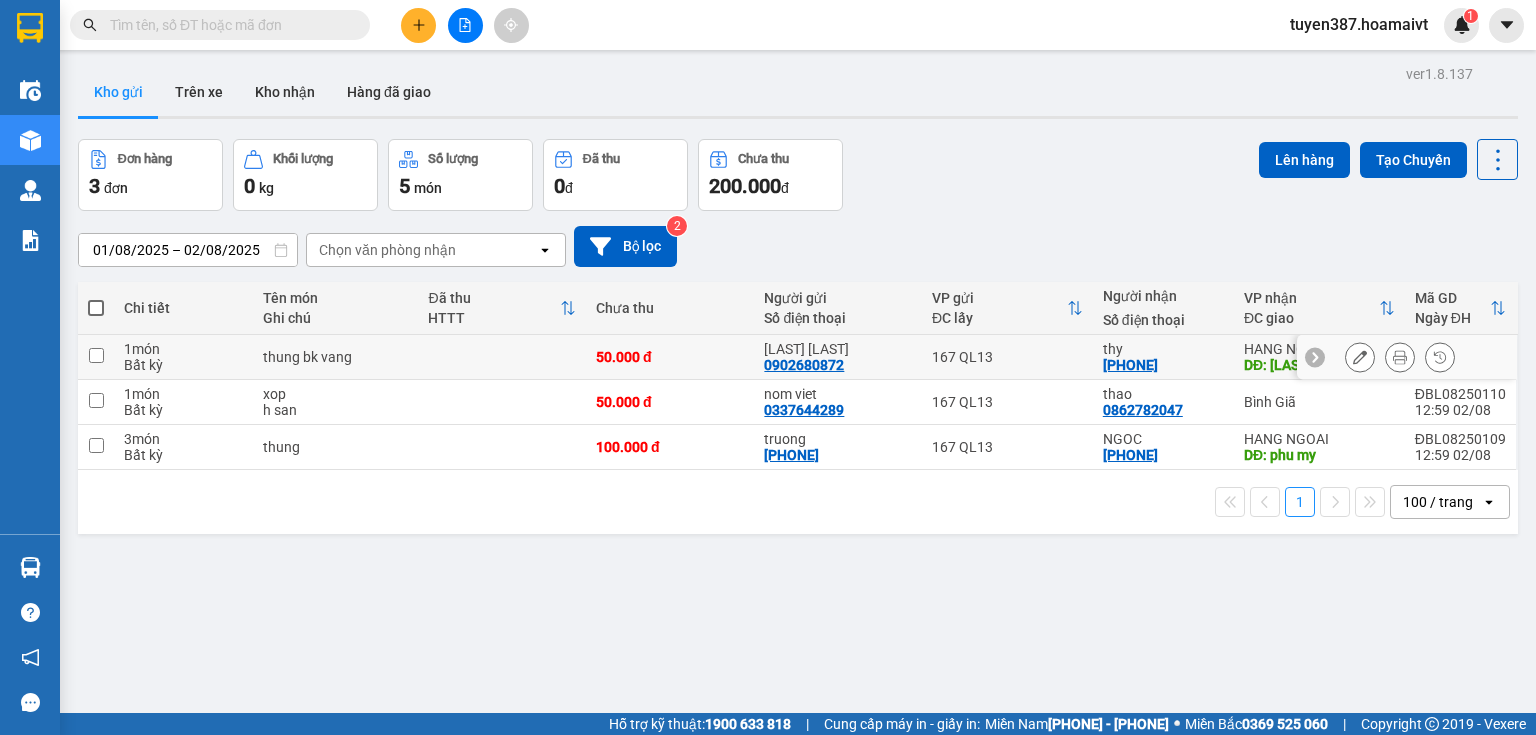 click on "thy" at bounding box center [1163, 349] 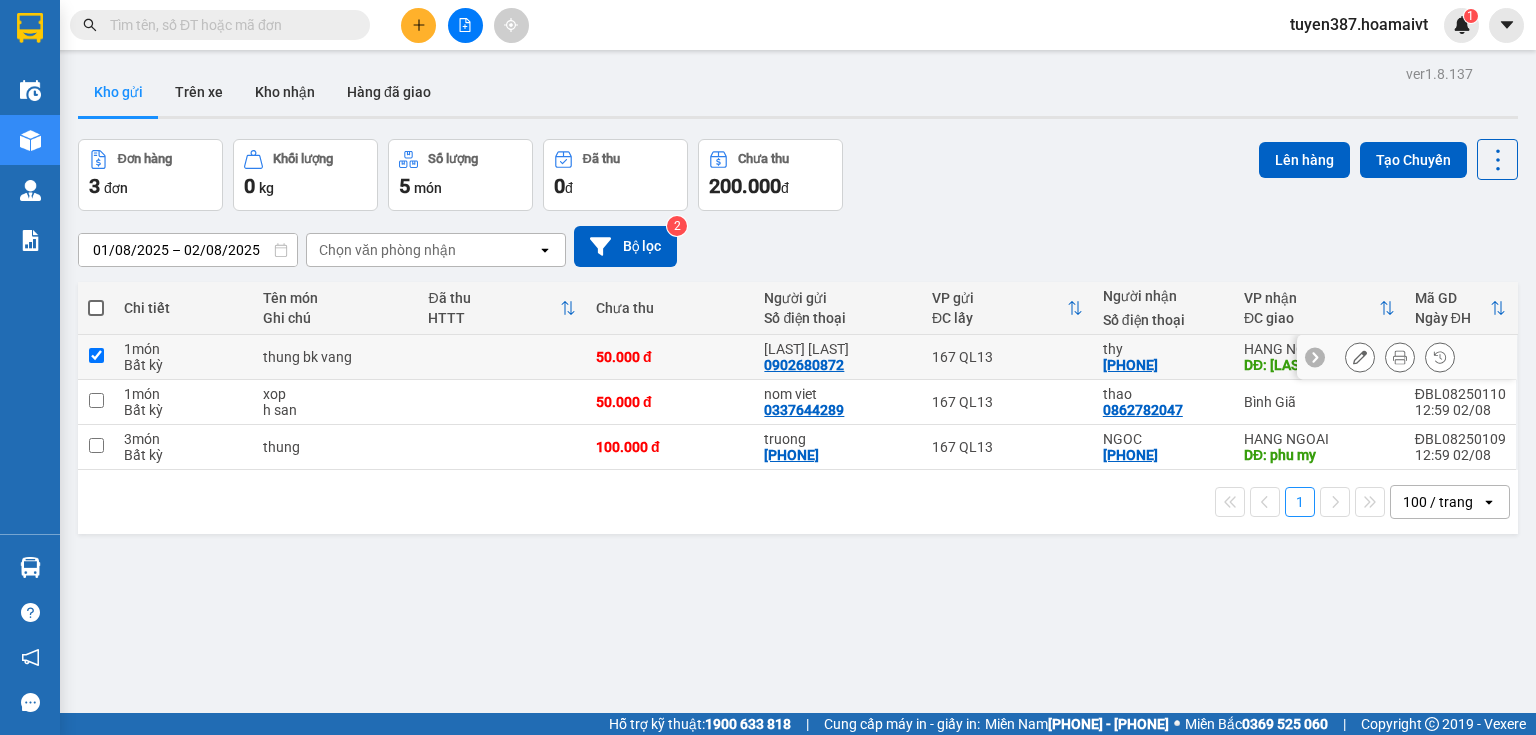 checkbox on "true" 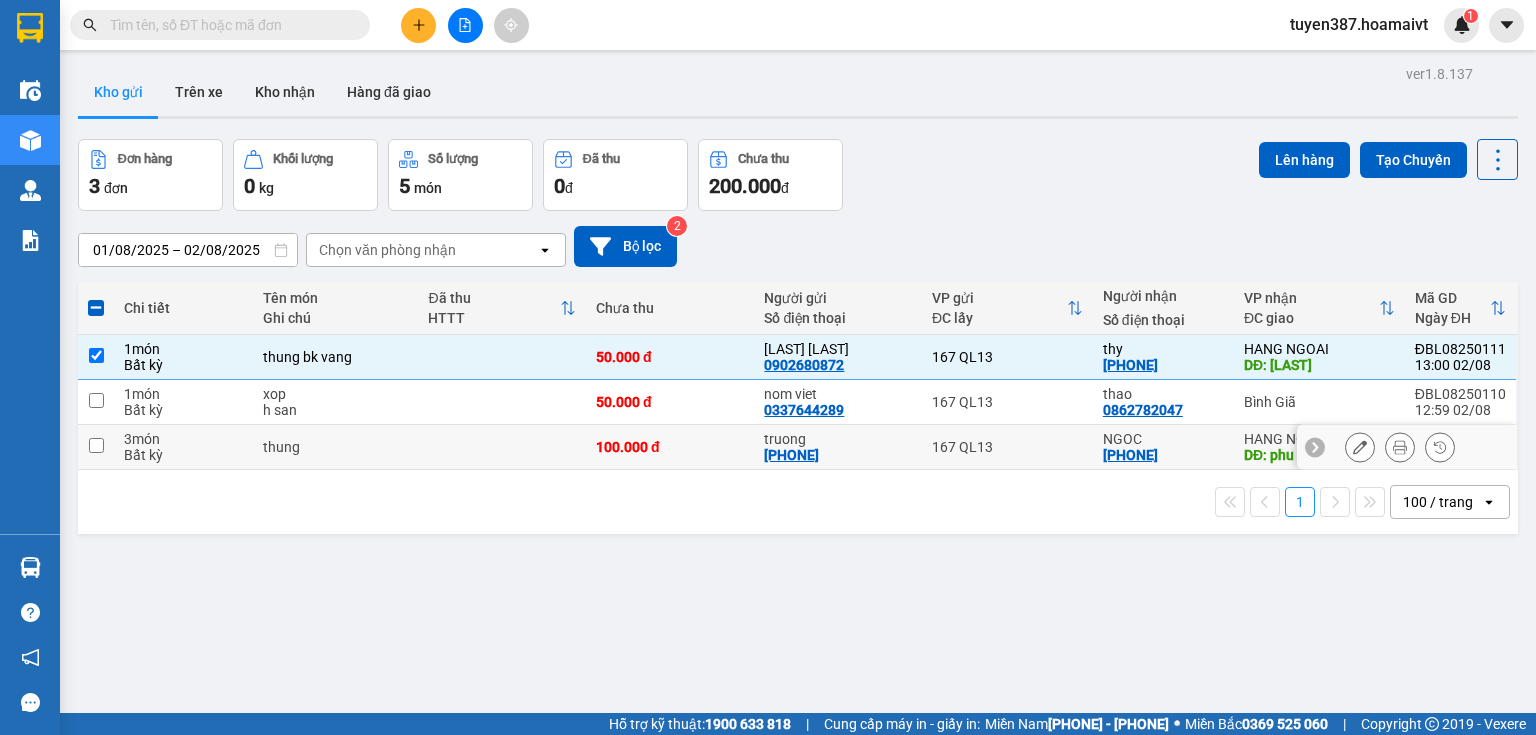 click on "NGOC" at bounding box center [1163, 439] 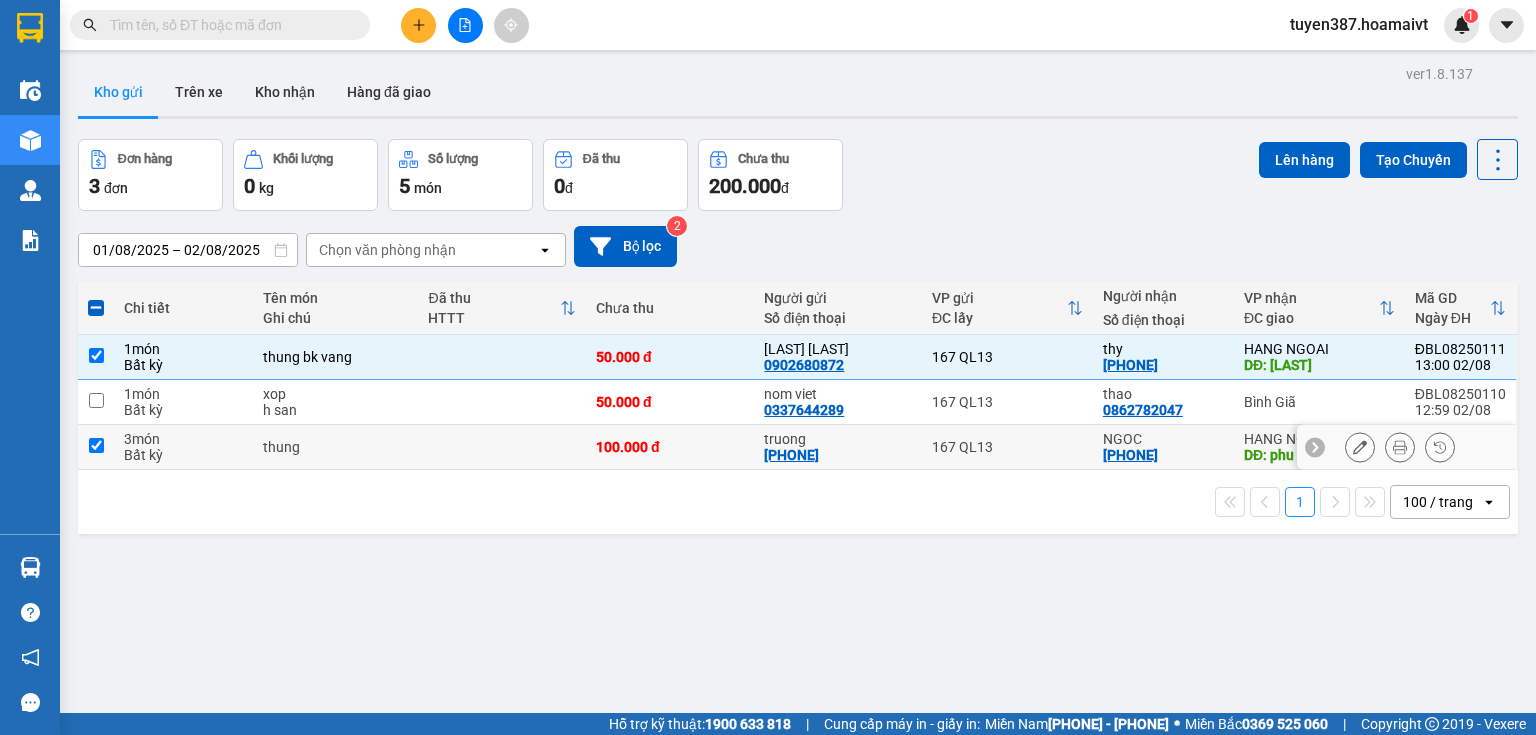 checkbox on "true" 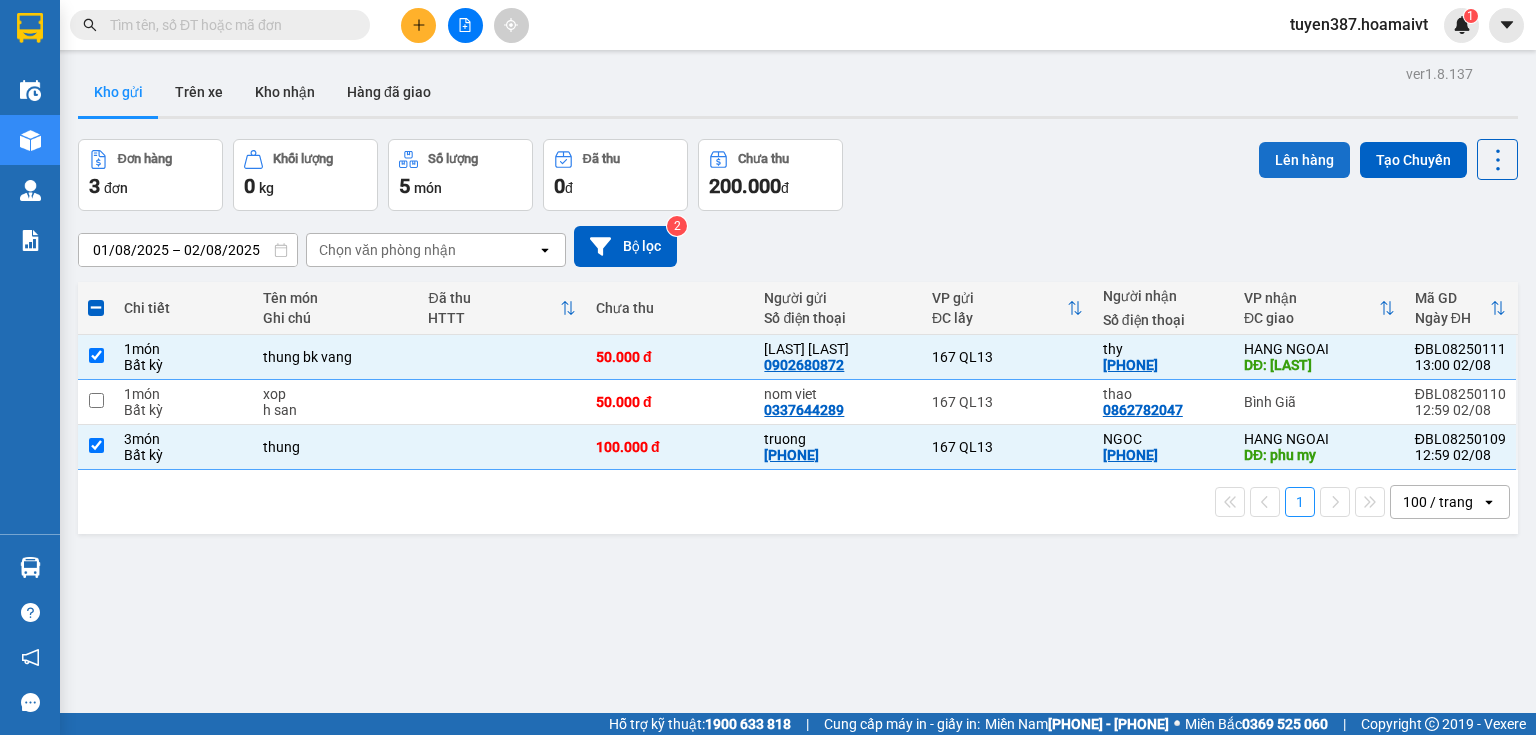 click on "Lên hàng" at bounding box center [1304, 160] 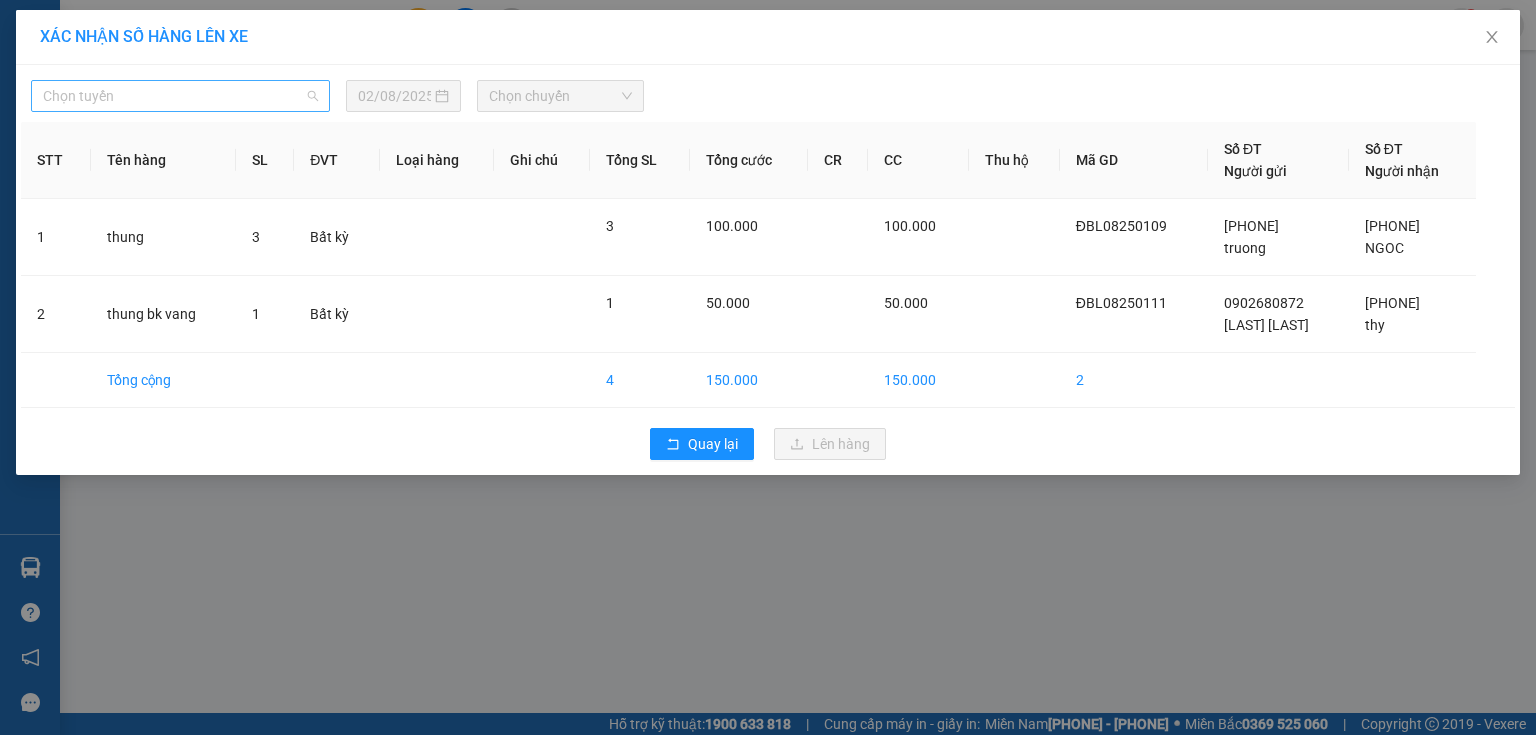 click on "Chọn tuyến" at bounding box center [180, 96] 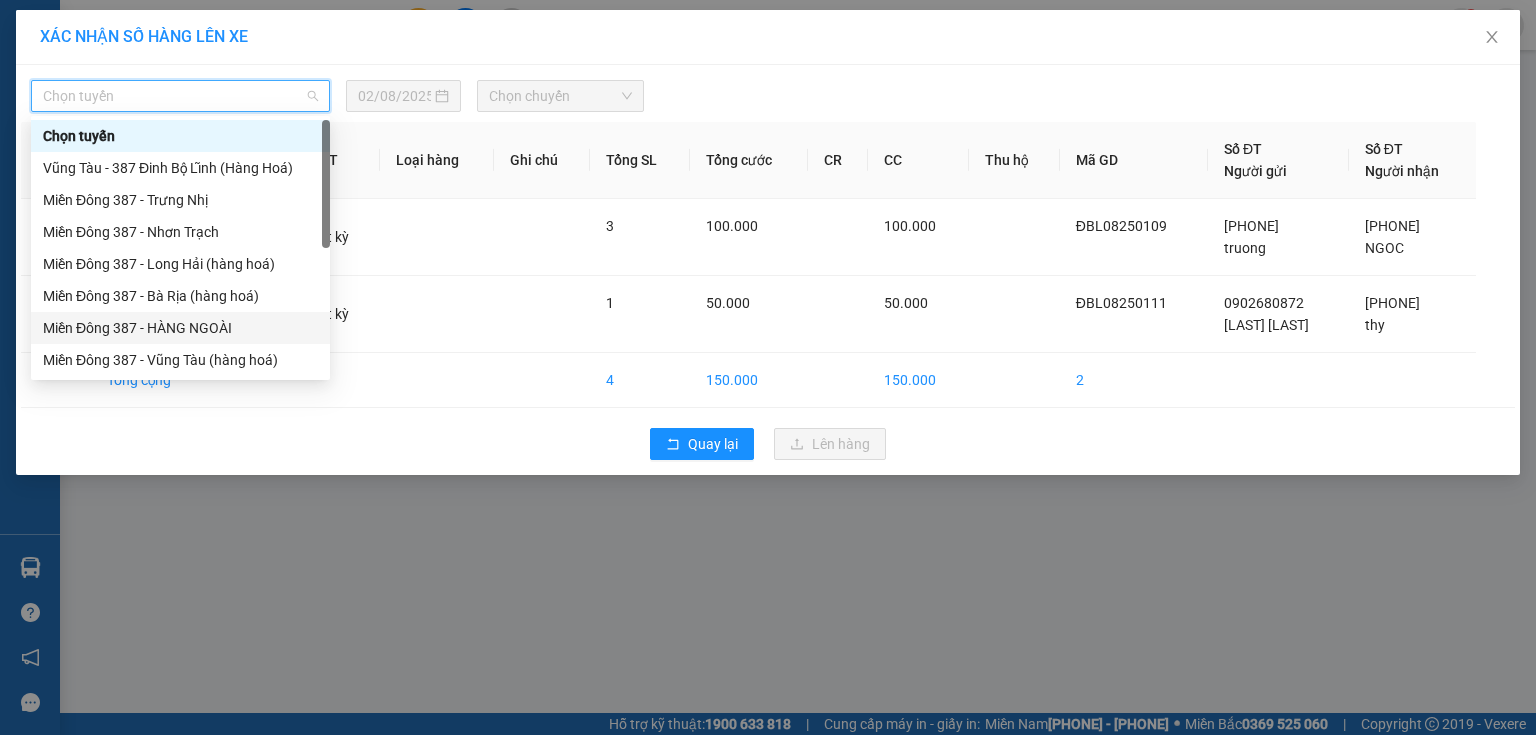 click on "Miền Đông 387 - HÀNG NGOÀI" at bounding box center (180, 328) 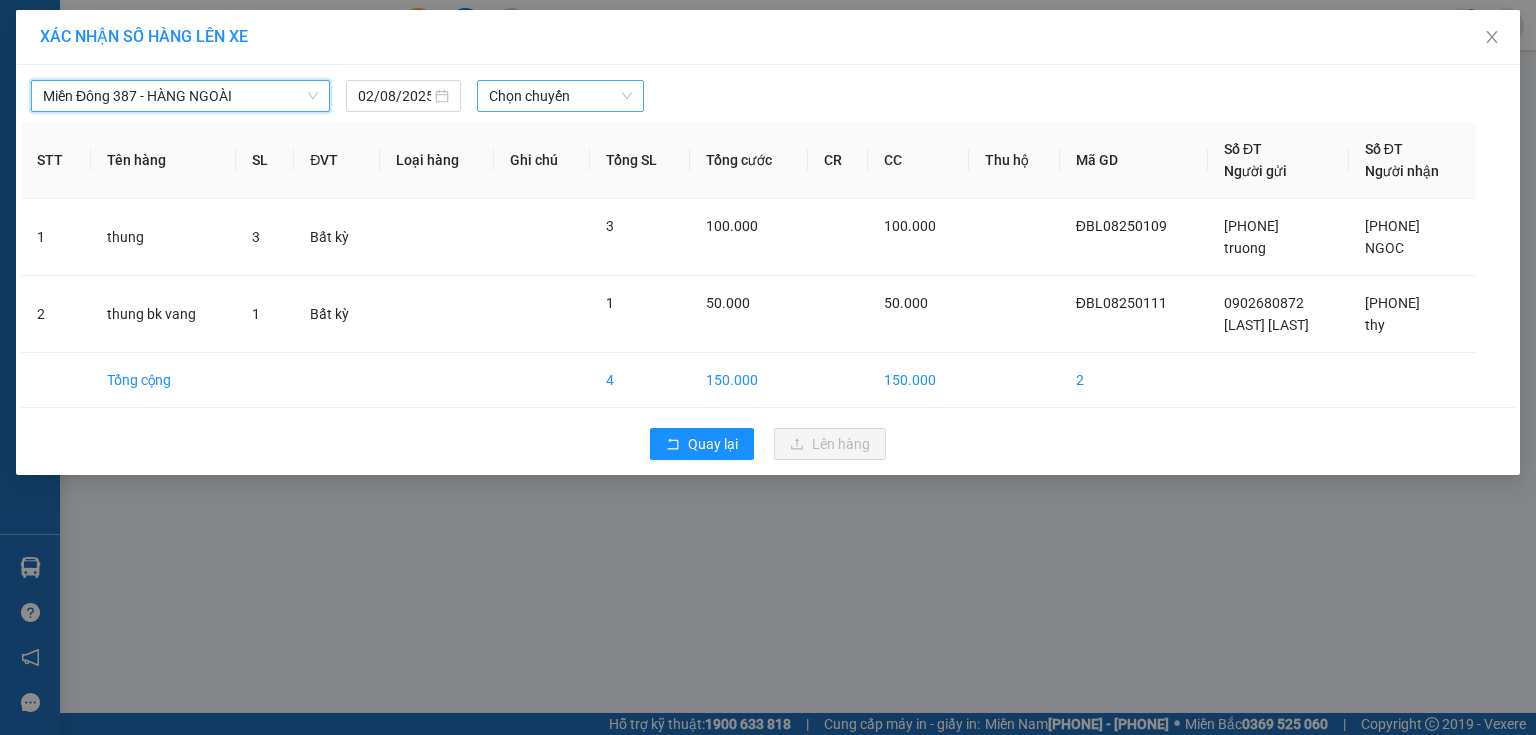 click on "Chọn chuyến" at bounding box center [561, 96] 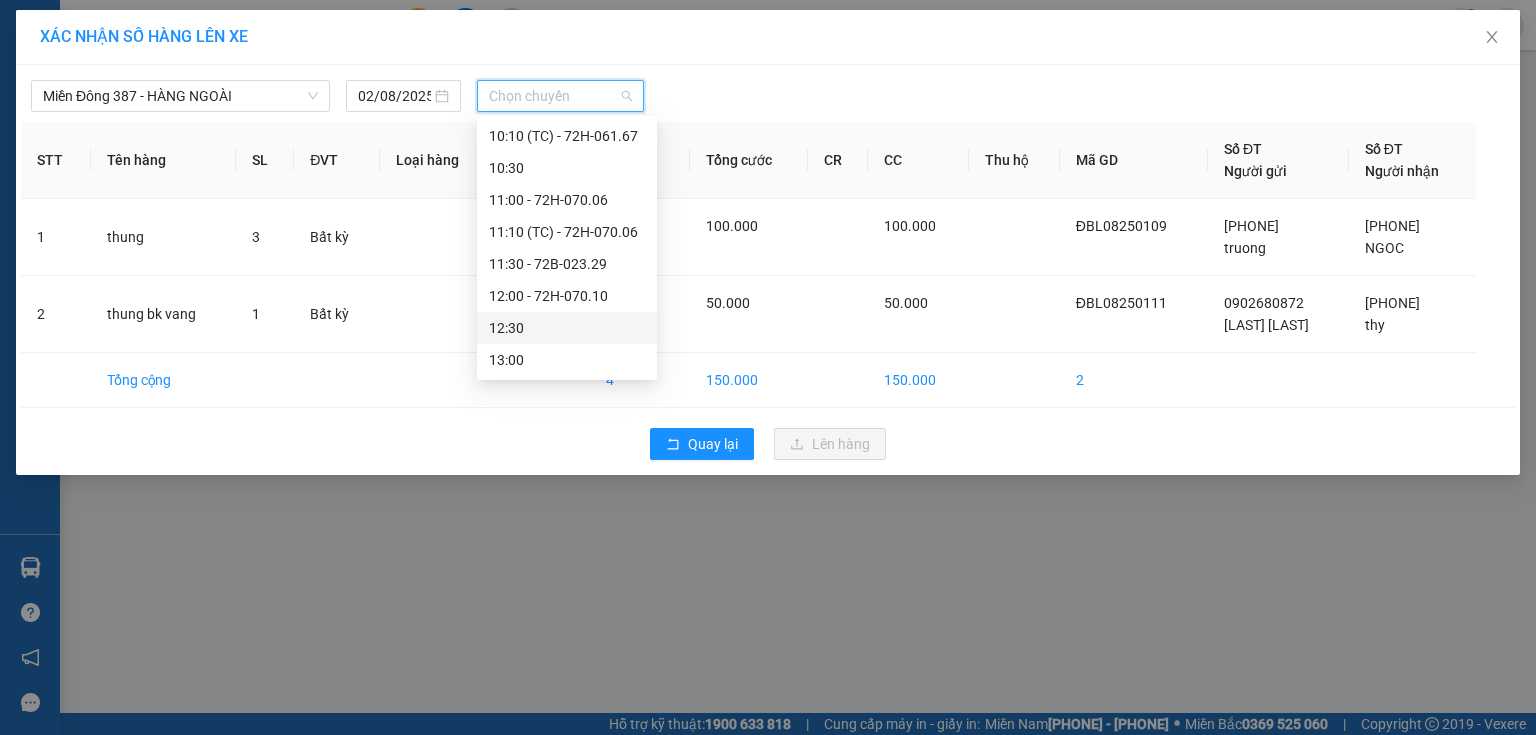 scroll, scrollTop: 400, scrollLeft: 0, axis: vertical 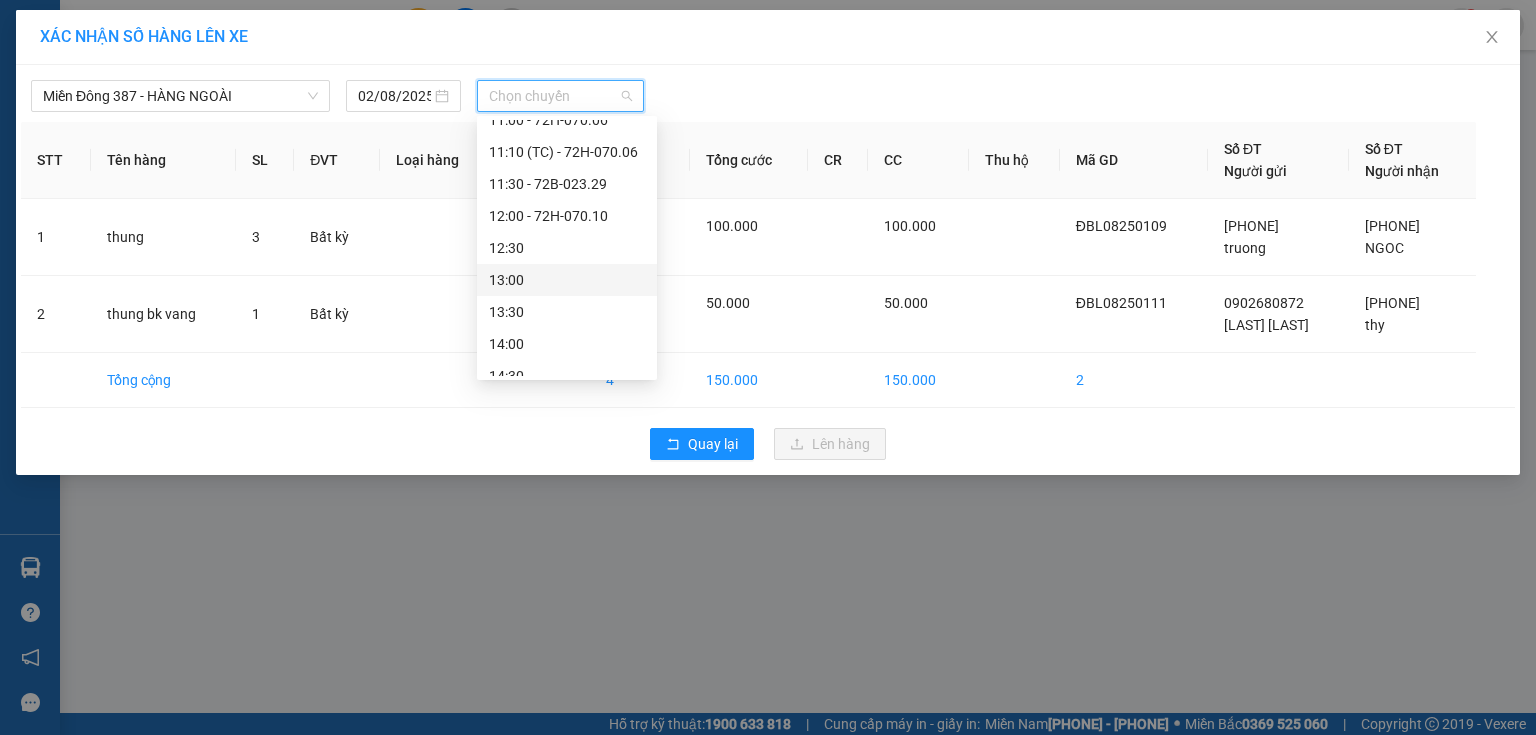 click on "13:00" at bounding box center [567, 280] 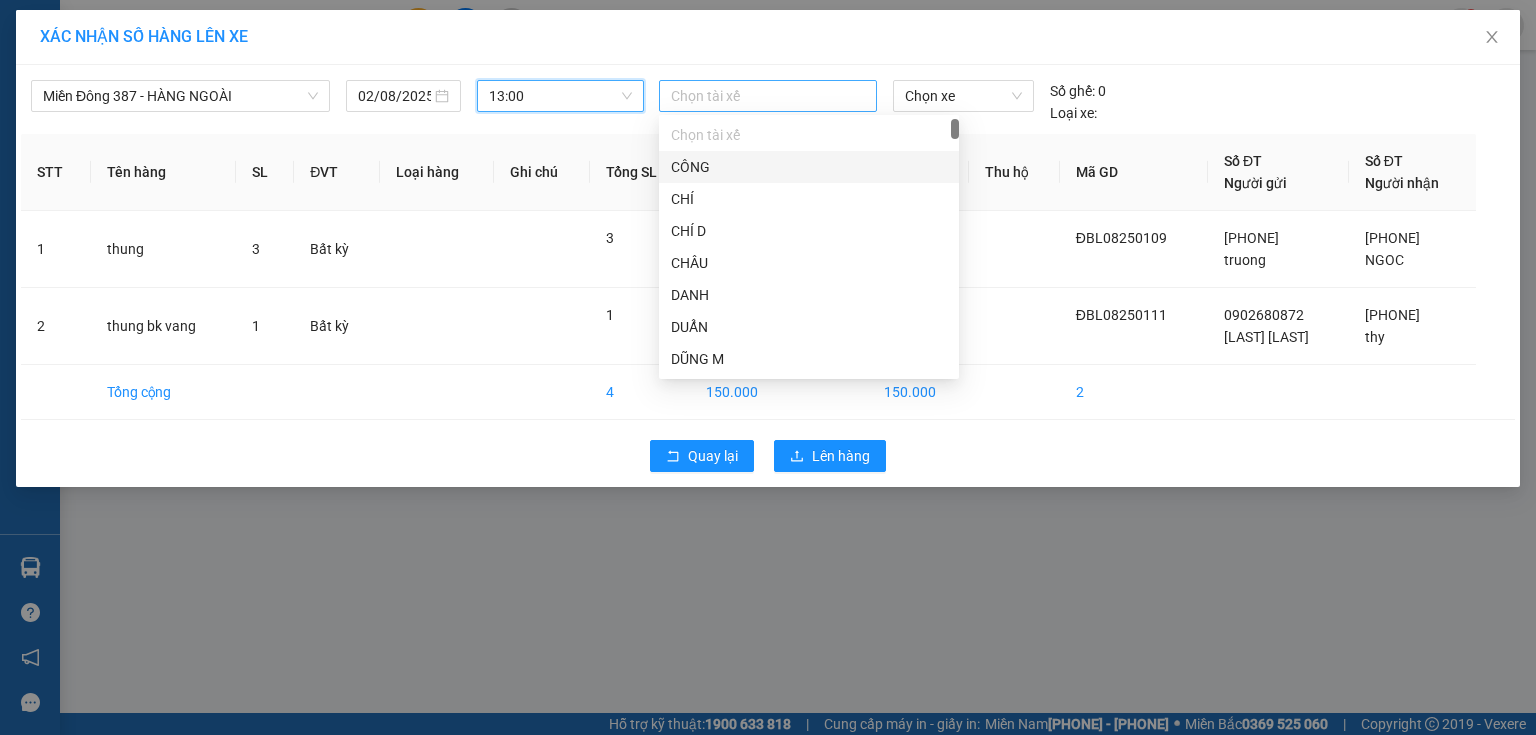 click at bounding box center (768, 96) 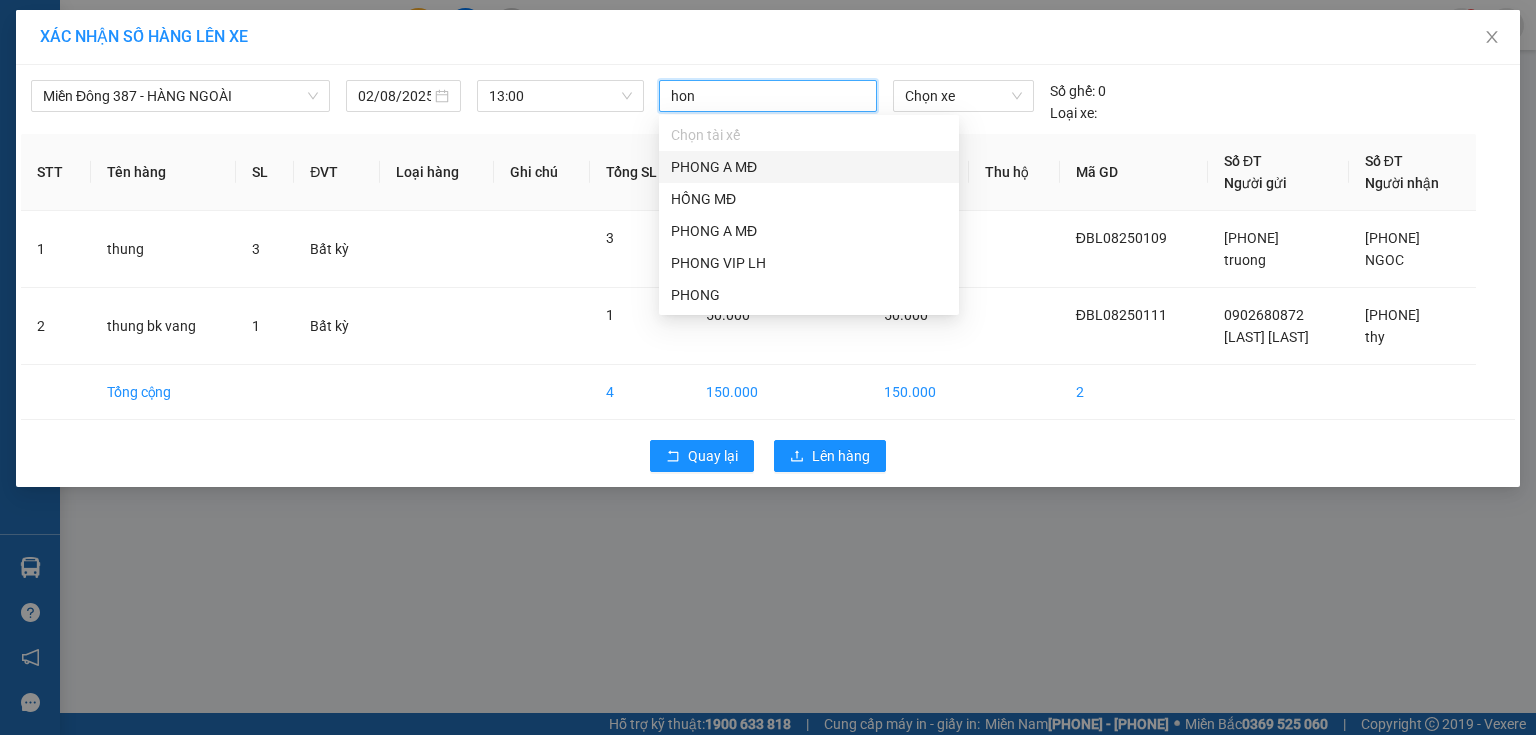 type on "hong" 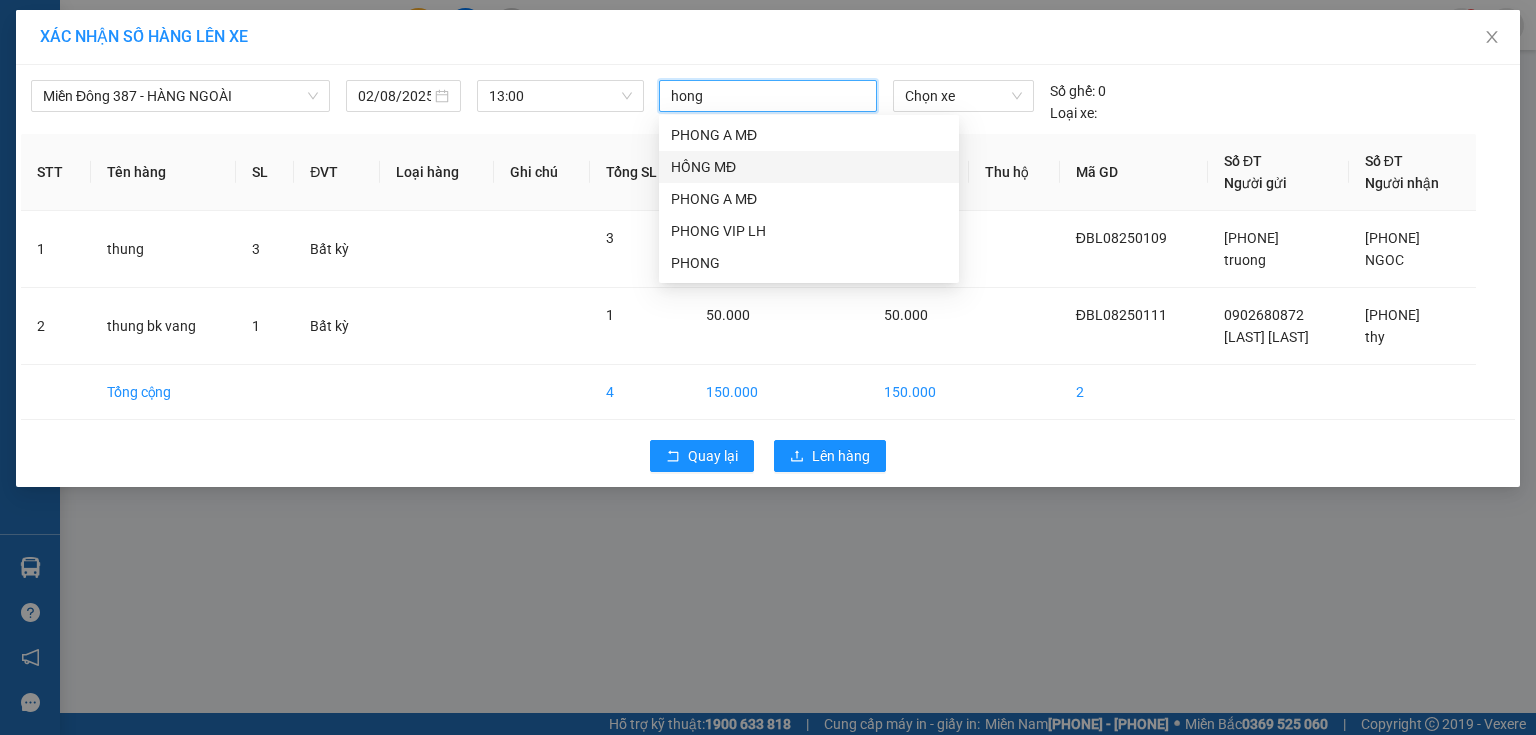 click on "HỒNG MĐ" at bounding box center [809, 167] 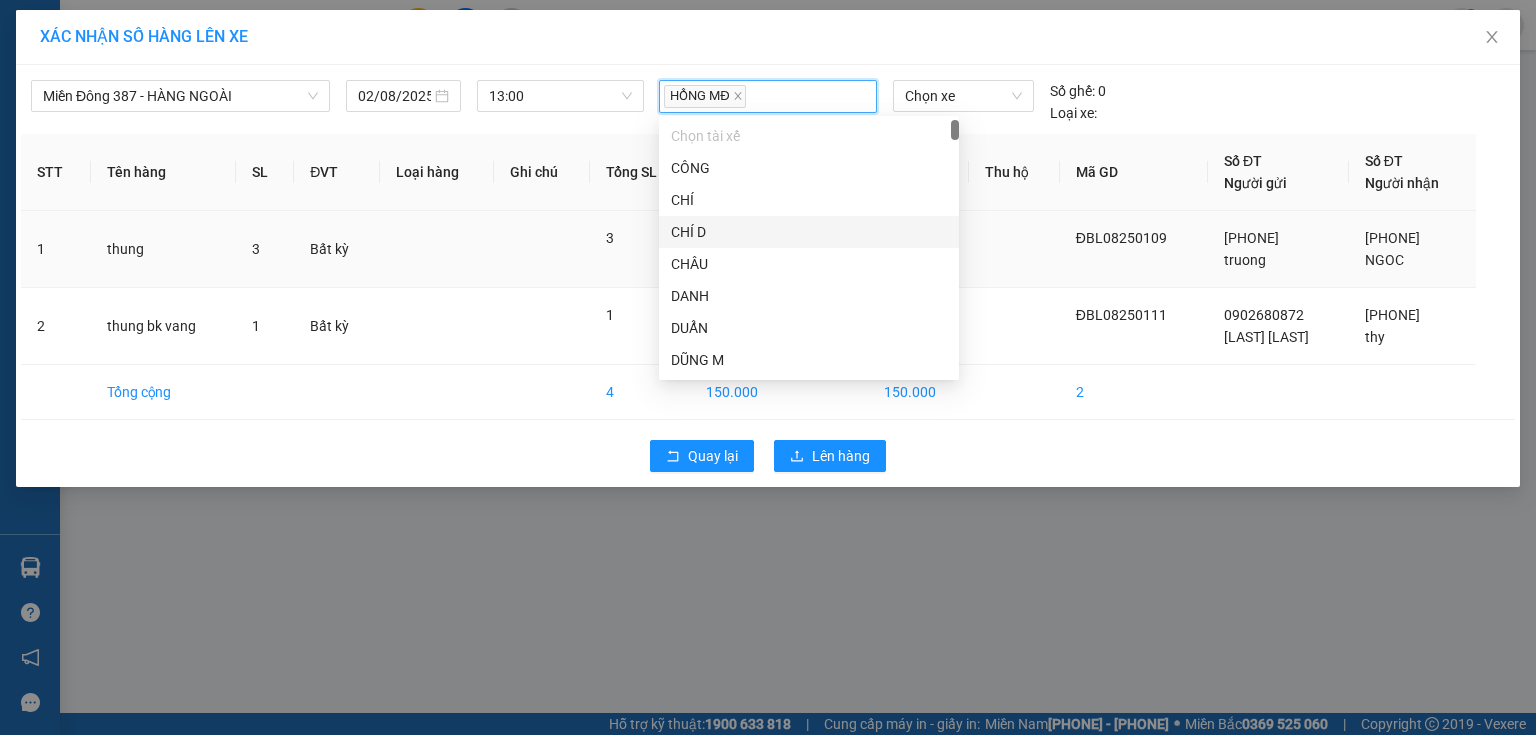 drag, startPoint x: 988, startPoint y: 226, endPoint x: 988, endPoint y: 215, distance: 11 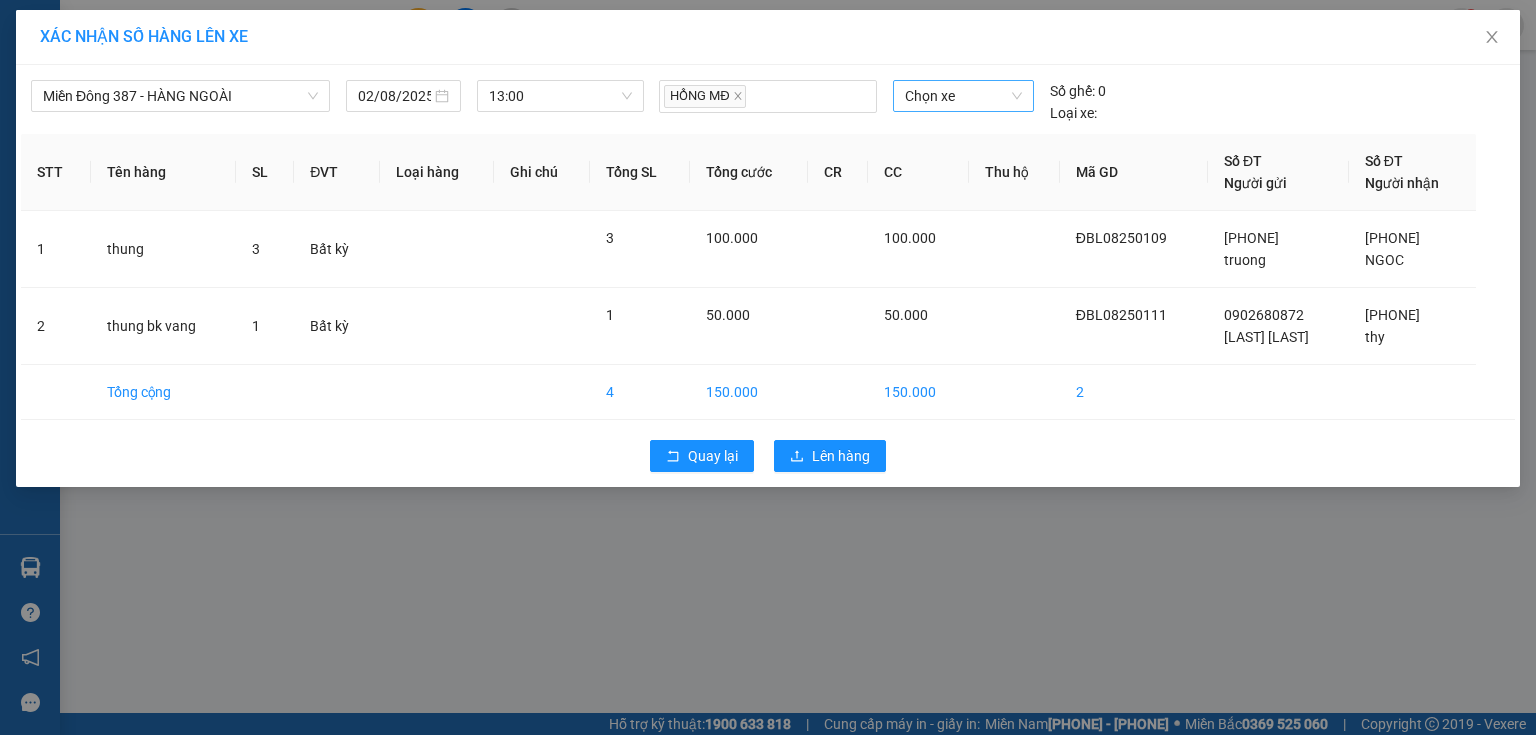 click on "Chọn xe" at bounding box center [963, 96] 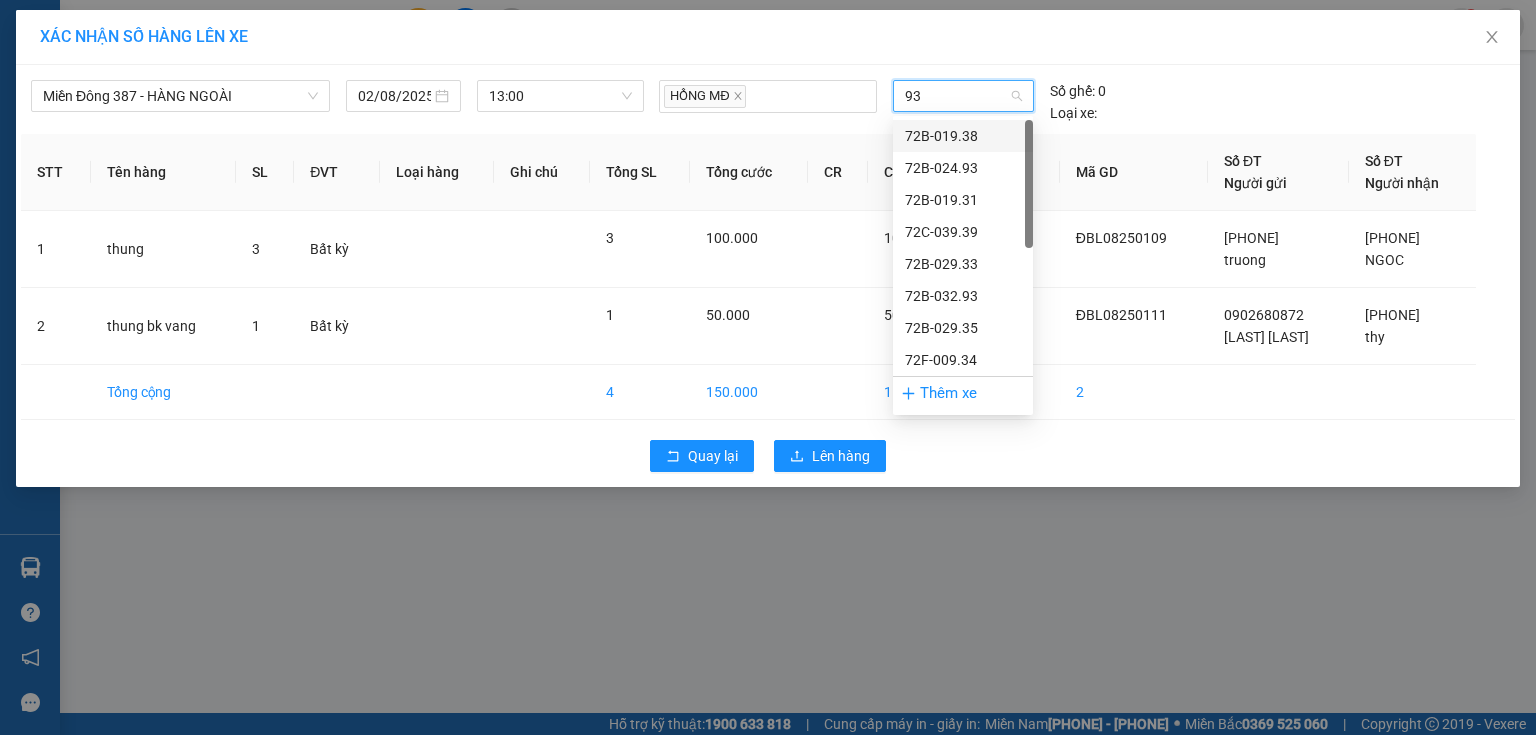 type on "938" 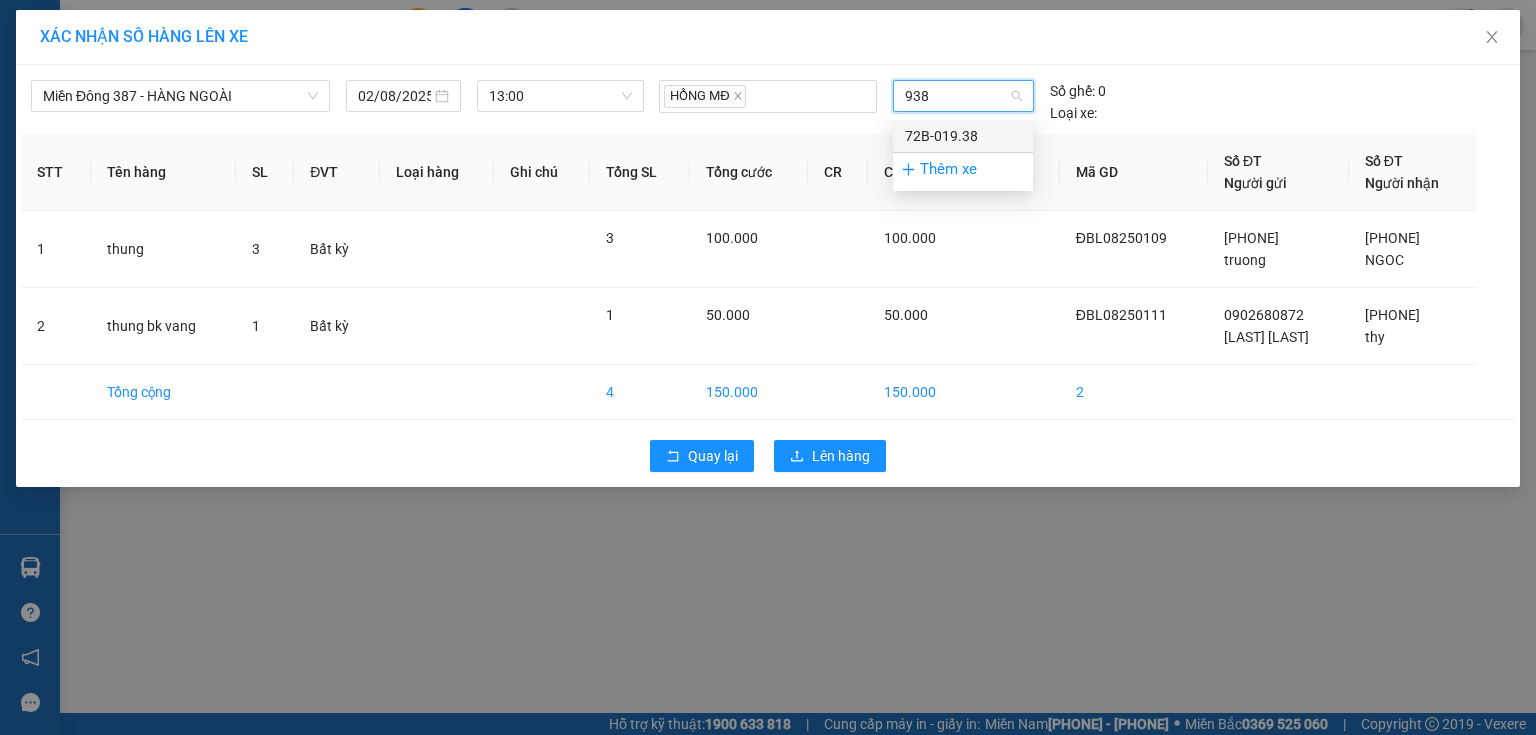 click on "72B-019.38" at bounding box center [963, 136] 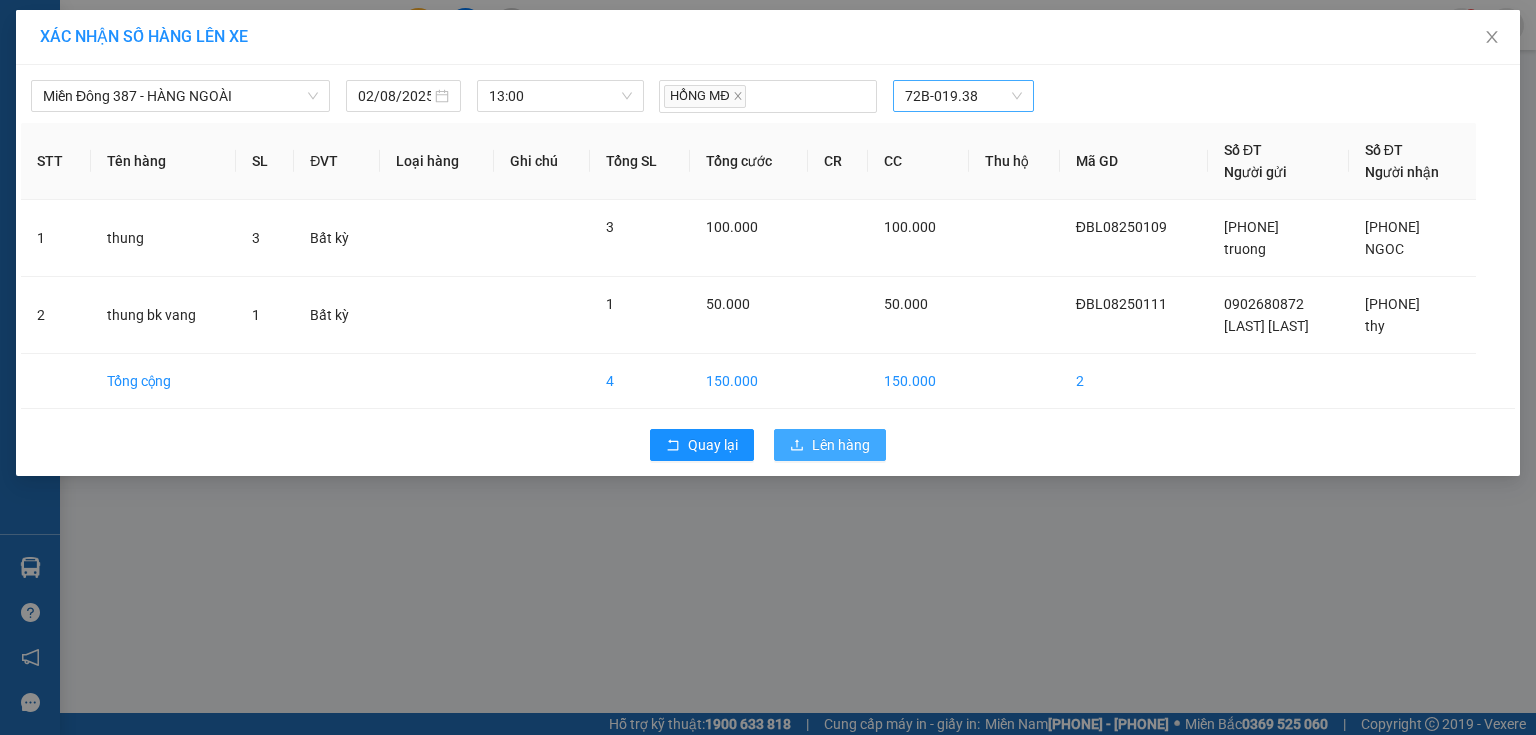 click on "Lên hàng" at bounding box center (841, 445) 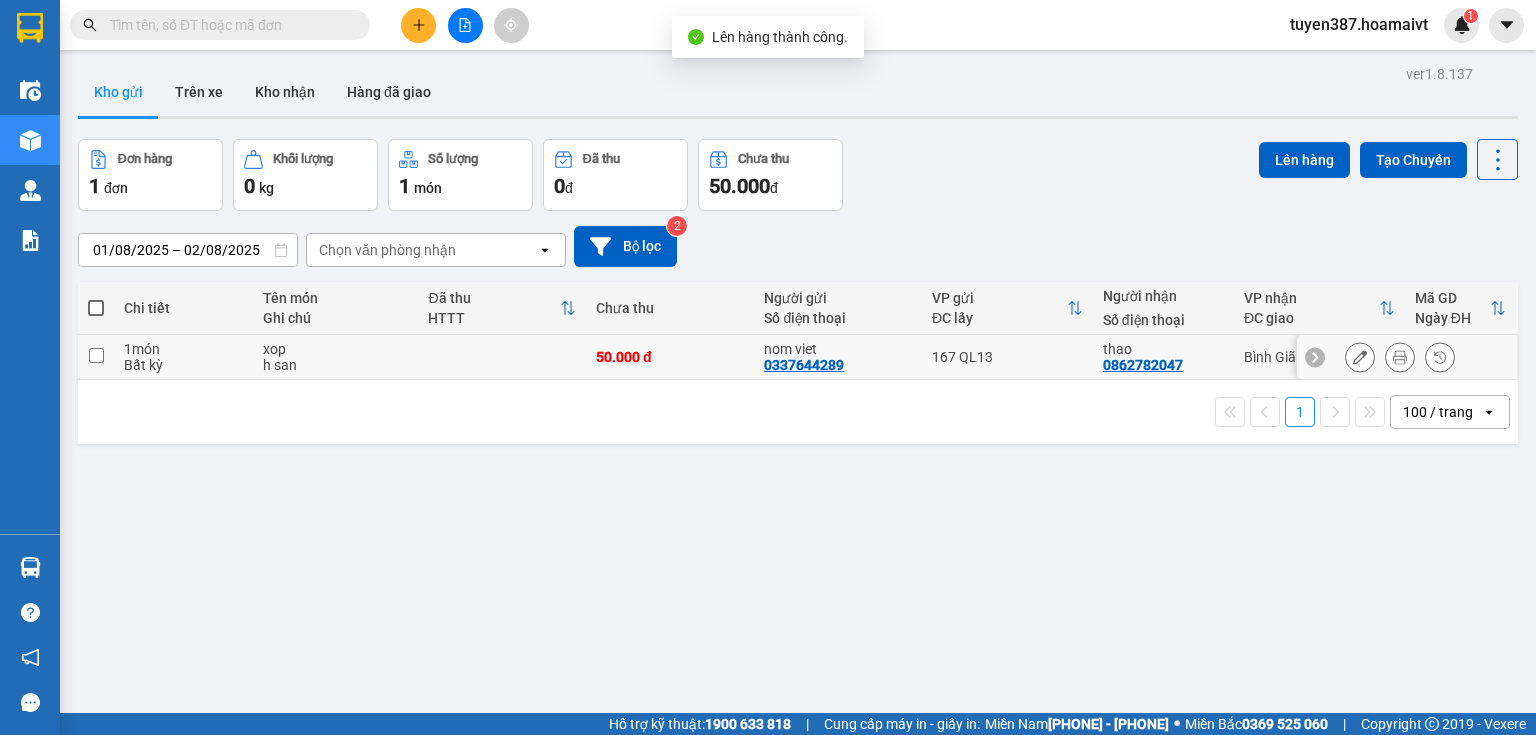 click on "167 QL13" at bounding box center [1007, 357] 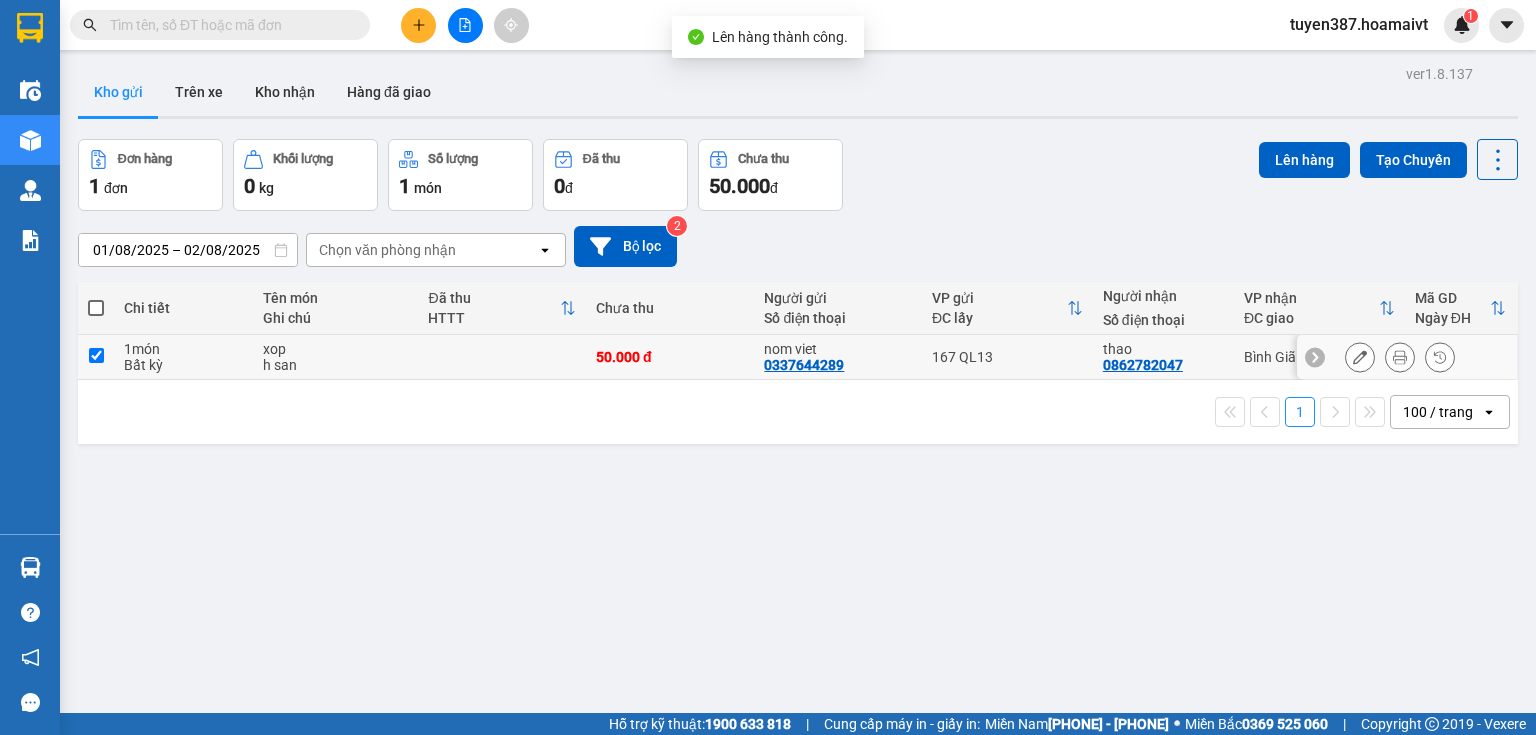 checkbox on "true" 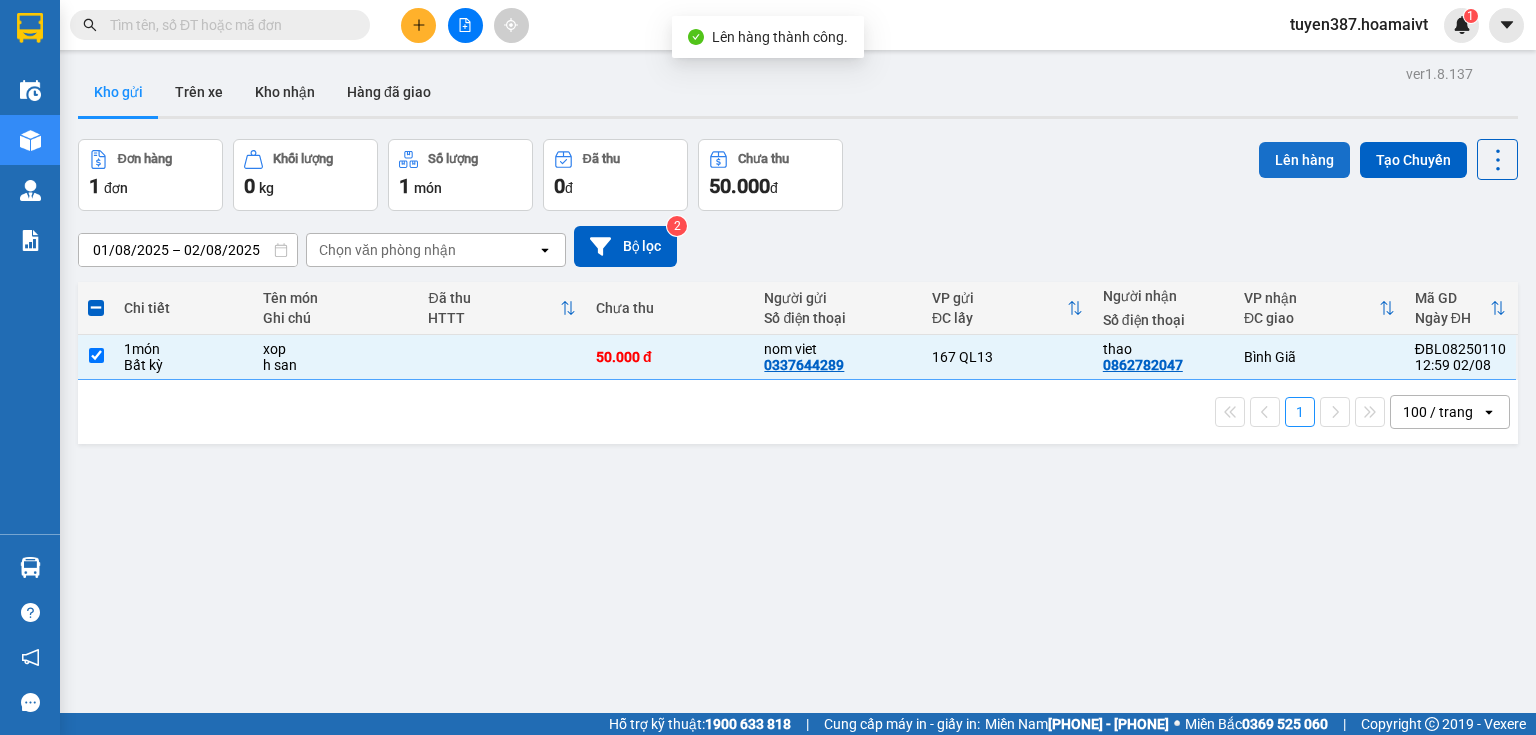 click on "Lên hàng" at bounding box center [1304, 160] 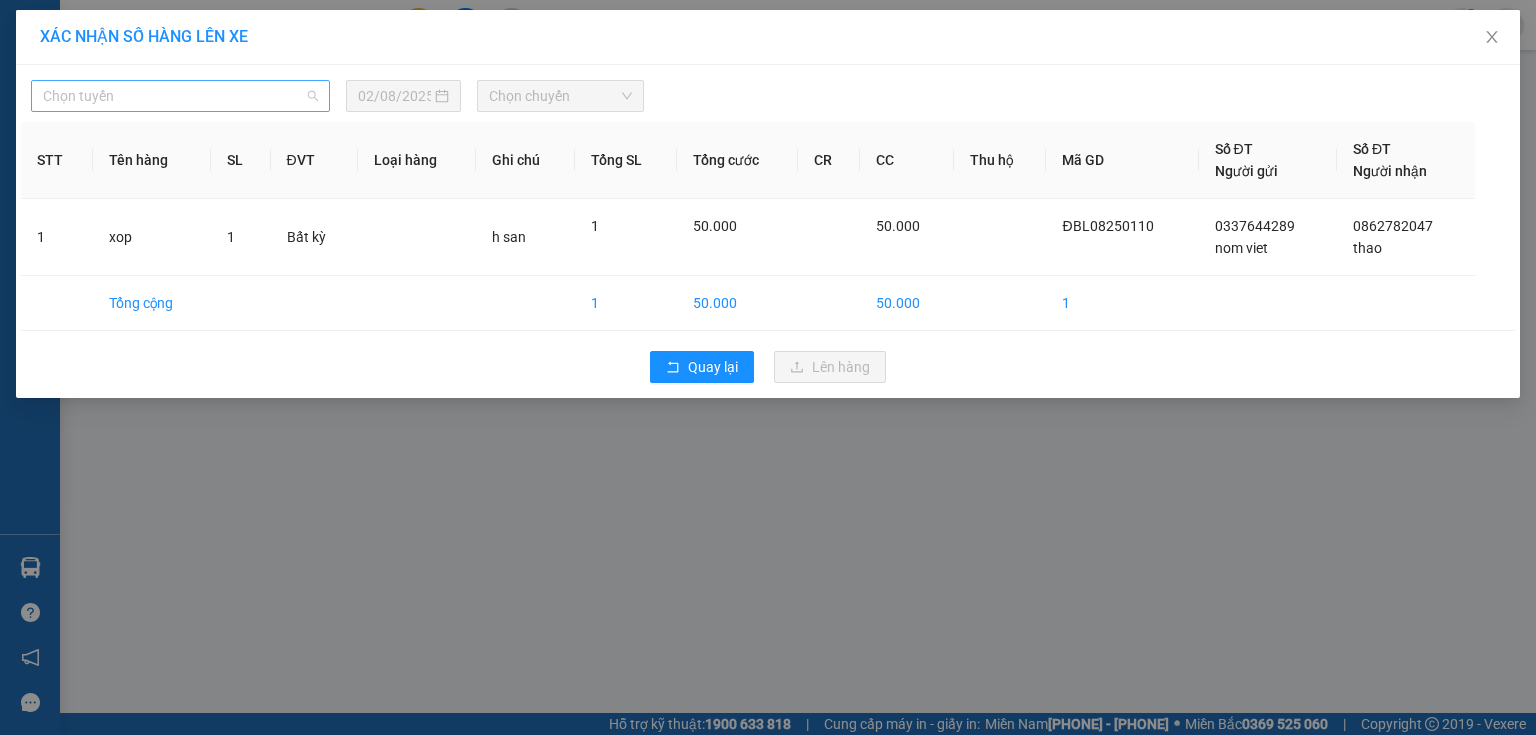 click on "Chọn tuyến" at bounding box center (180, 96) 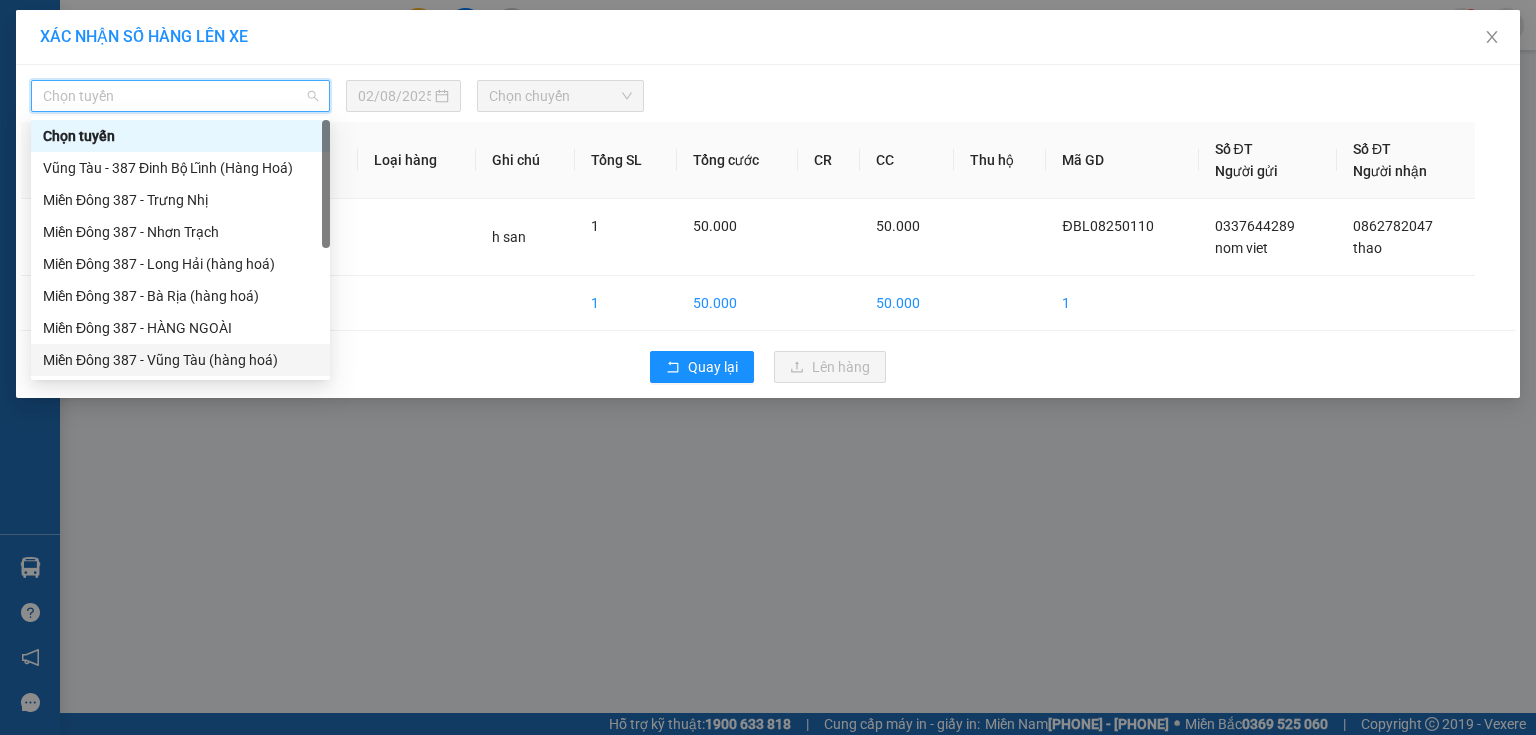 click on "Miền Đông 387 - Vũng Tàu (hàng hoá)" at bounding box center (180, 360) 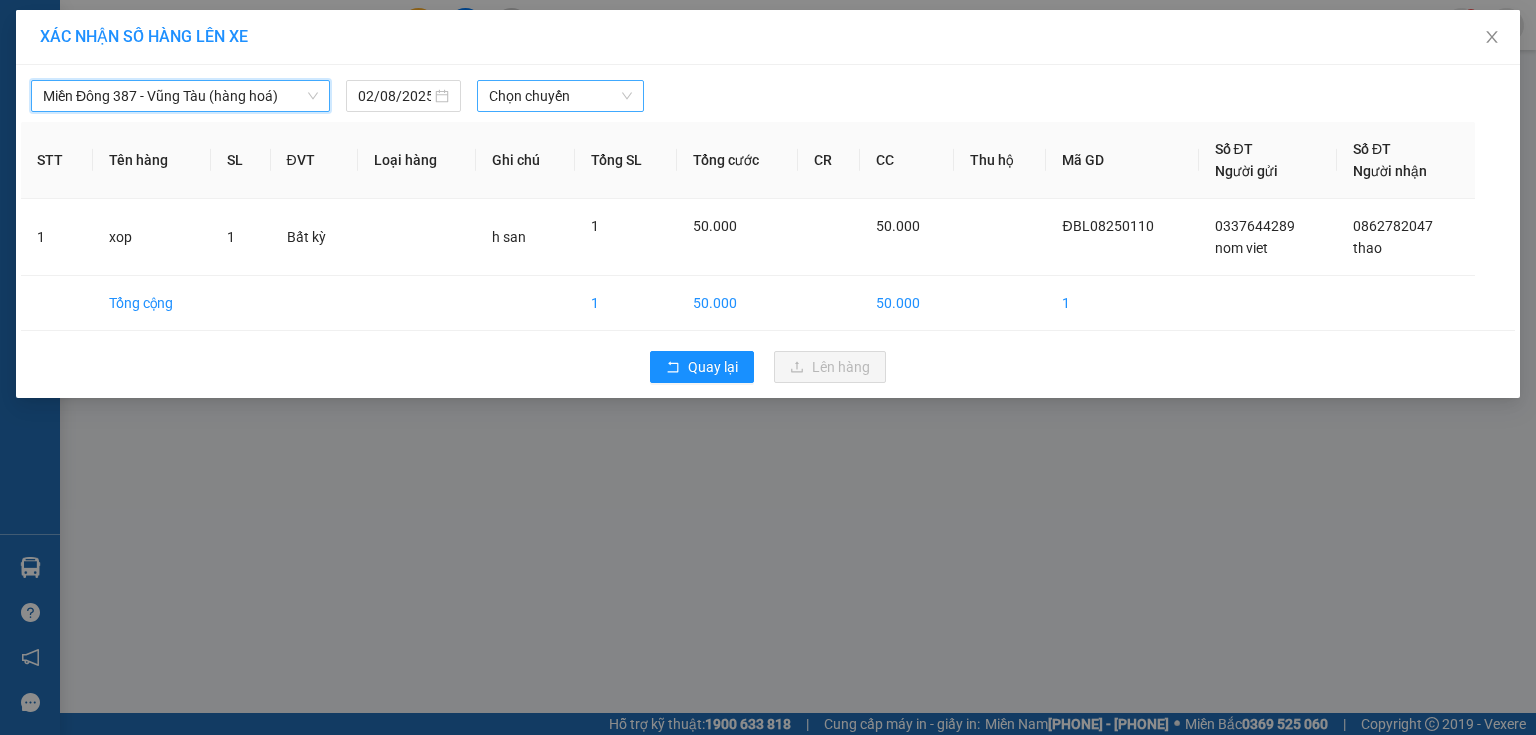 click on "Chọn chuyến" at bounding box center (561, 96) 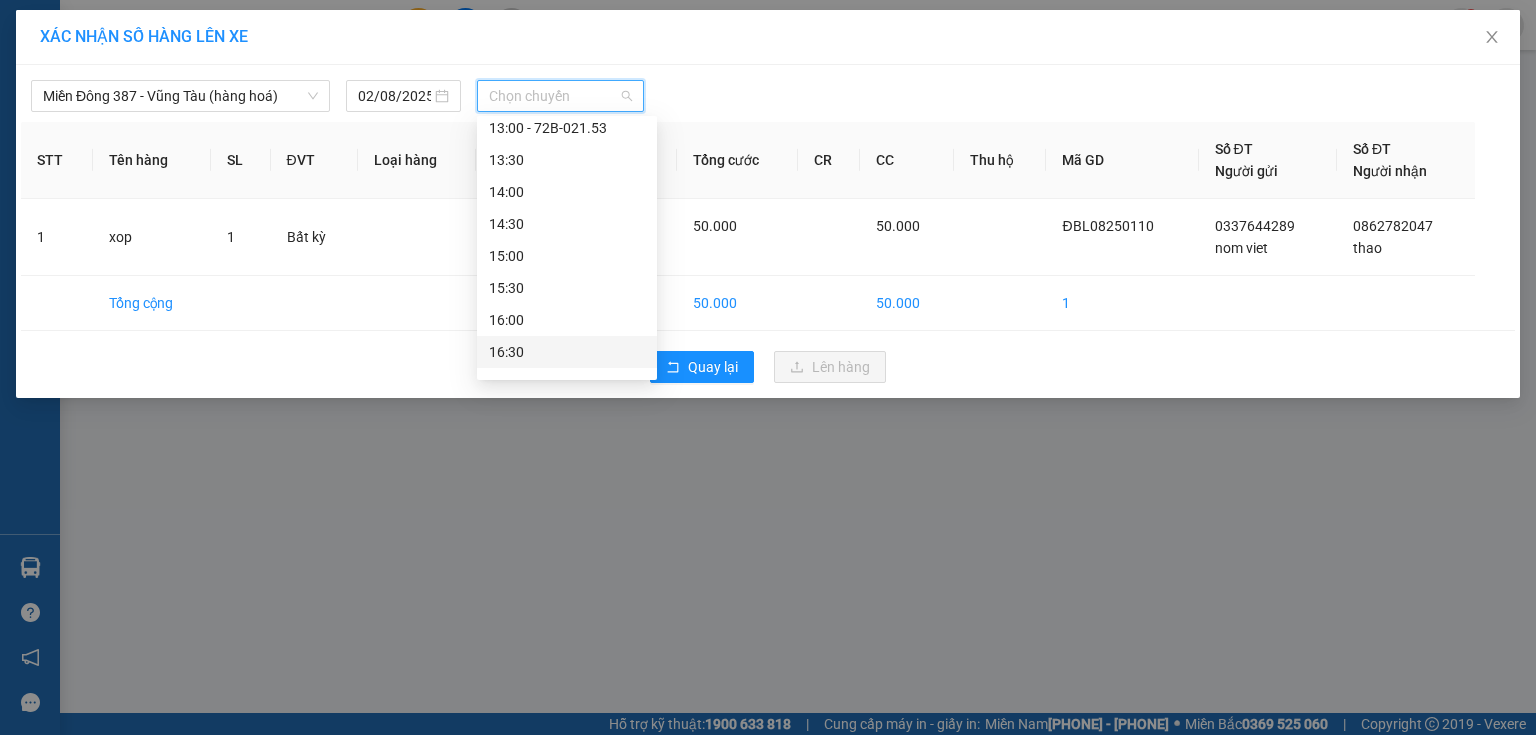 scroll, scrollTop: 416, scrollLeft: 0, axis: vertical 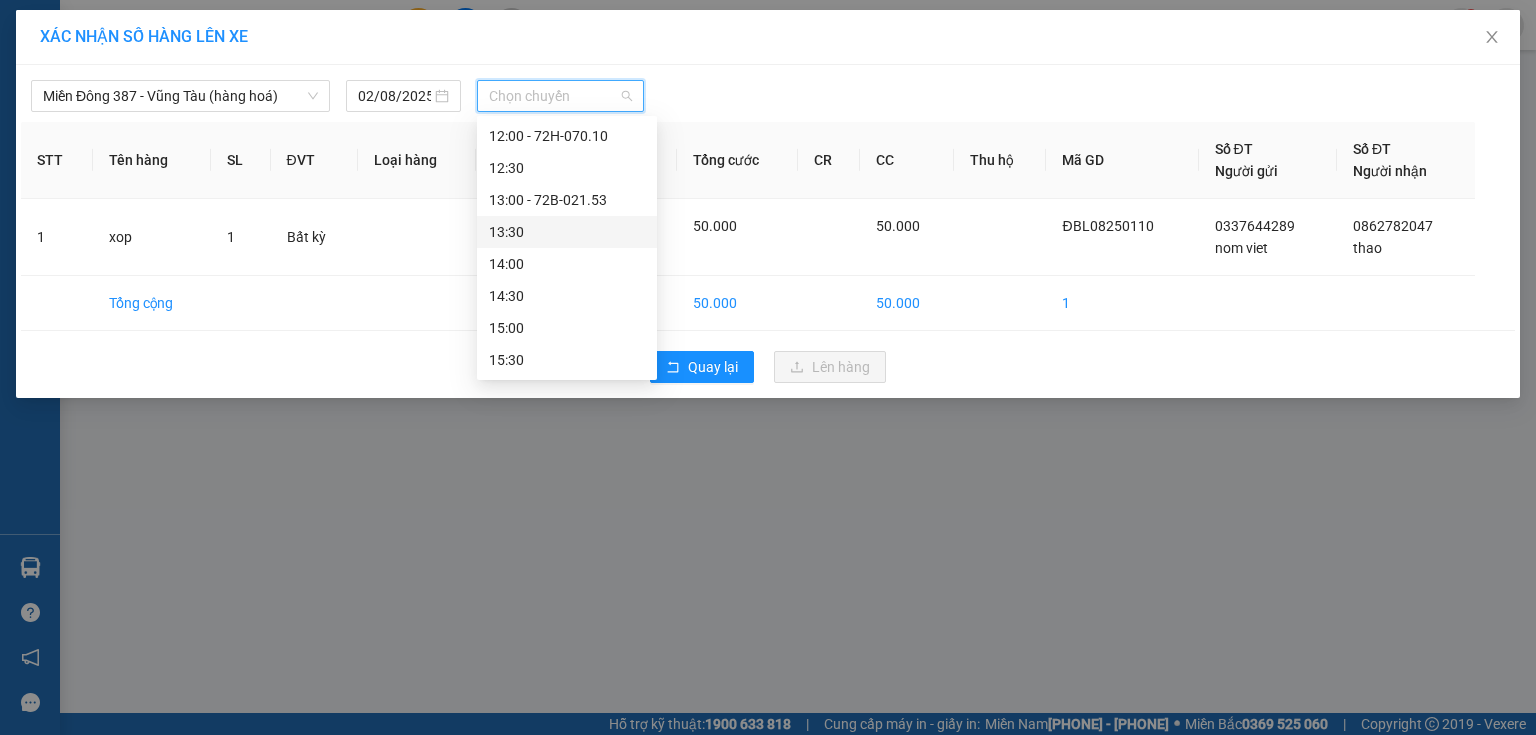 click on "13:30" at bounding box center [567, 232] 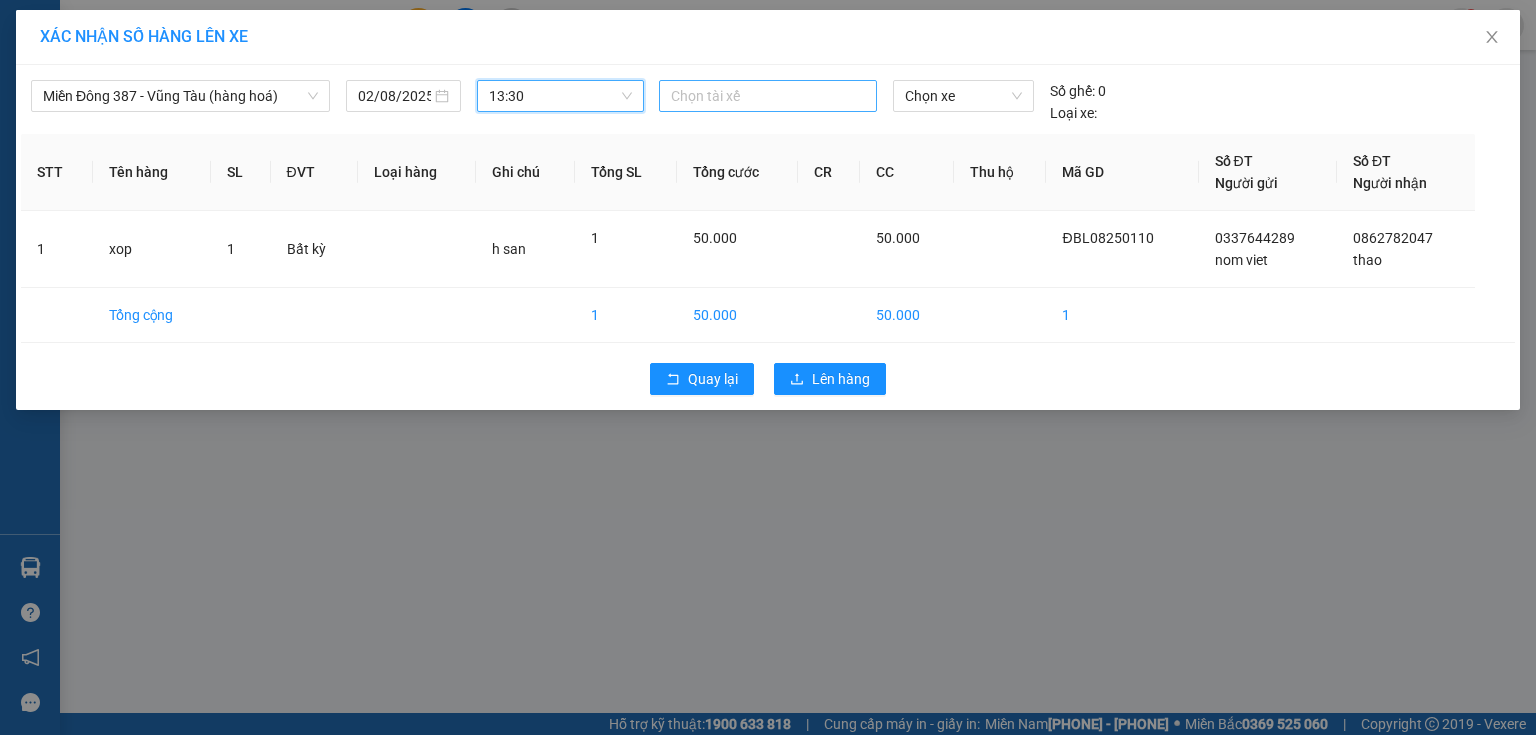 click at bounding box center (768, 96) 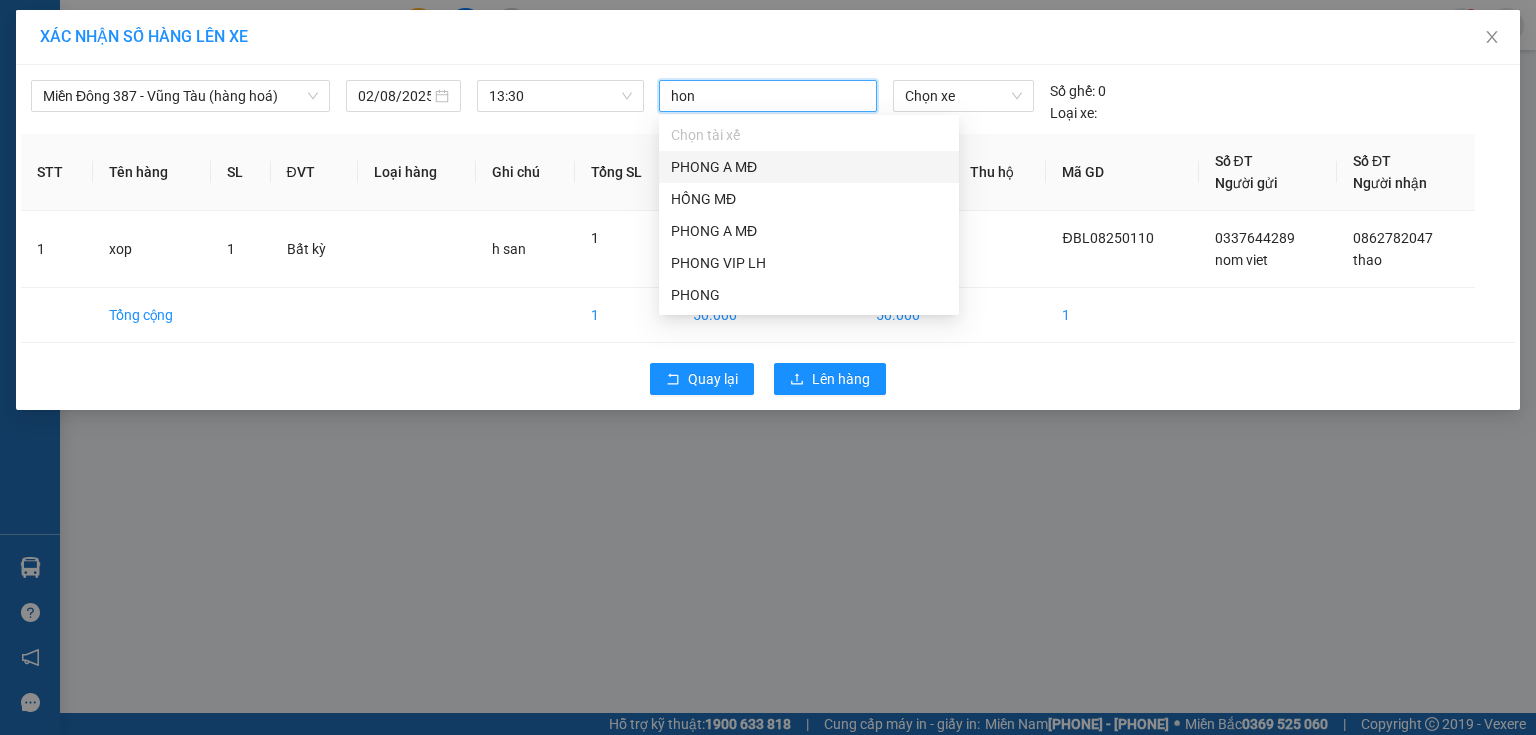 type on "hong" 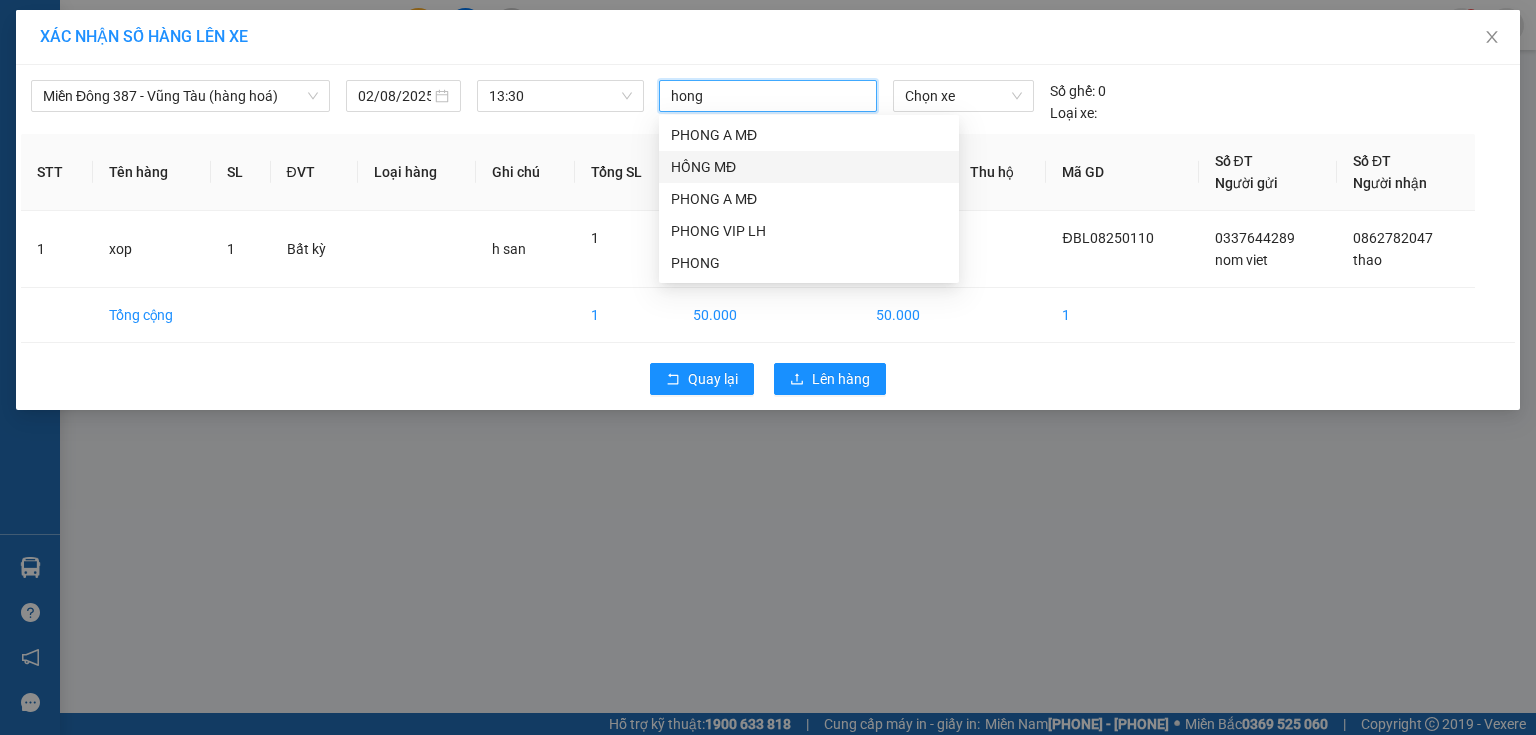 click on "HỒNG MĐ" at bounding box center [809, 167] 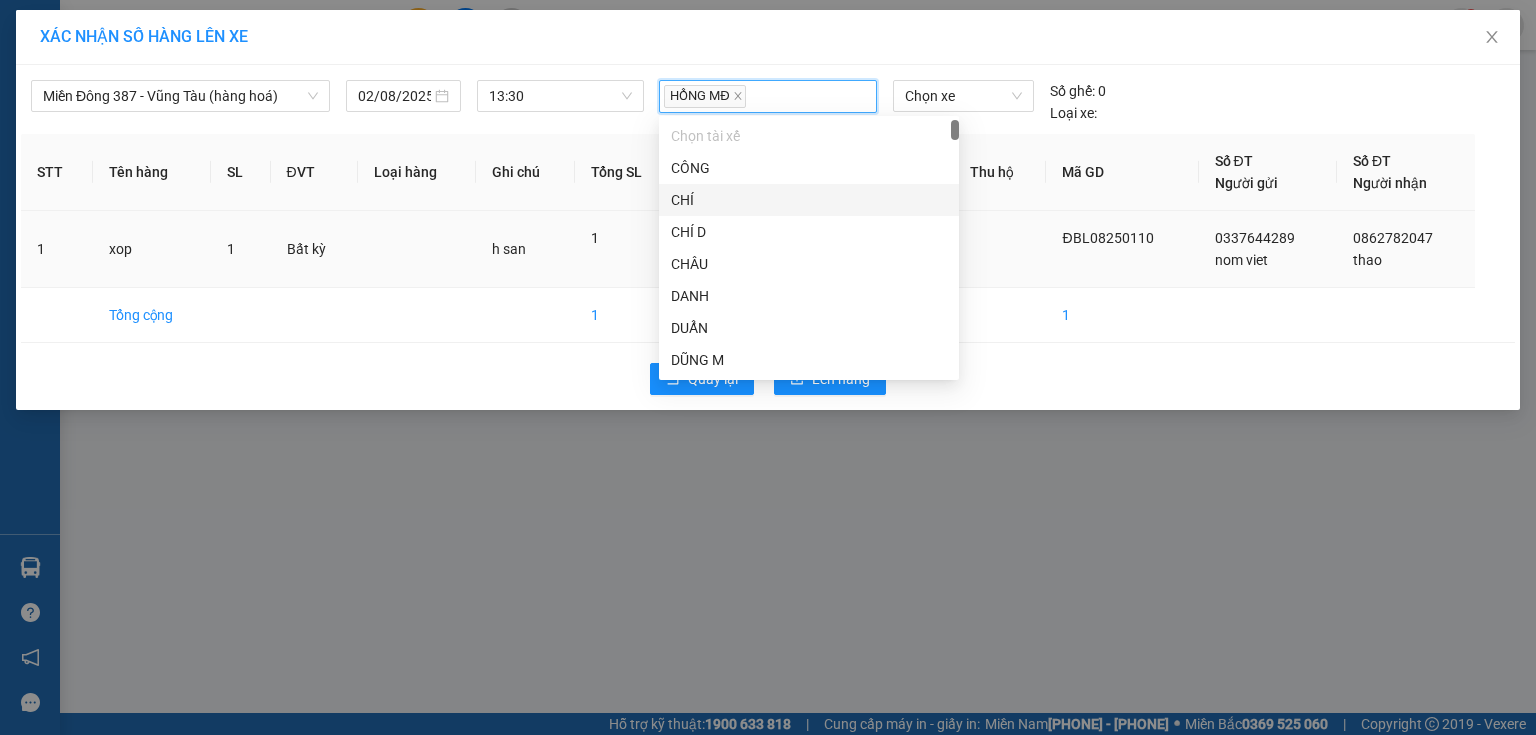 click at bounding box center [1000, 249] 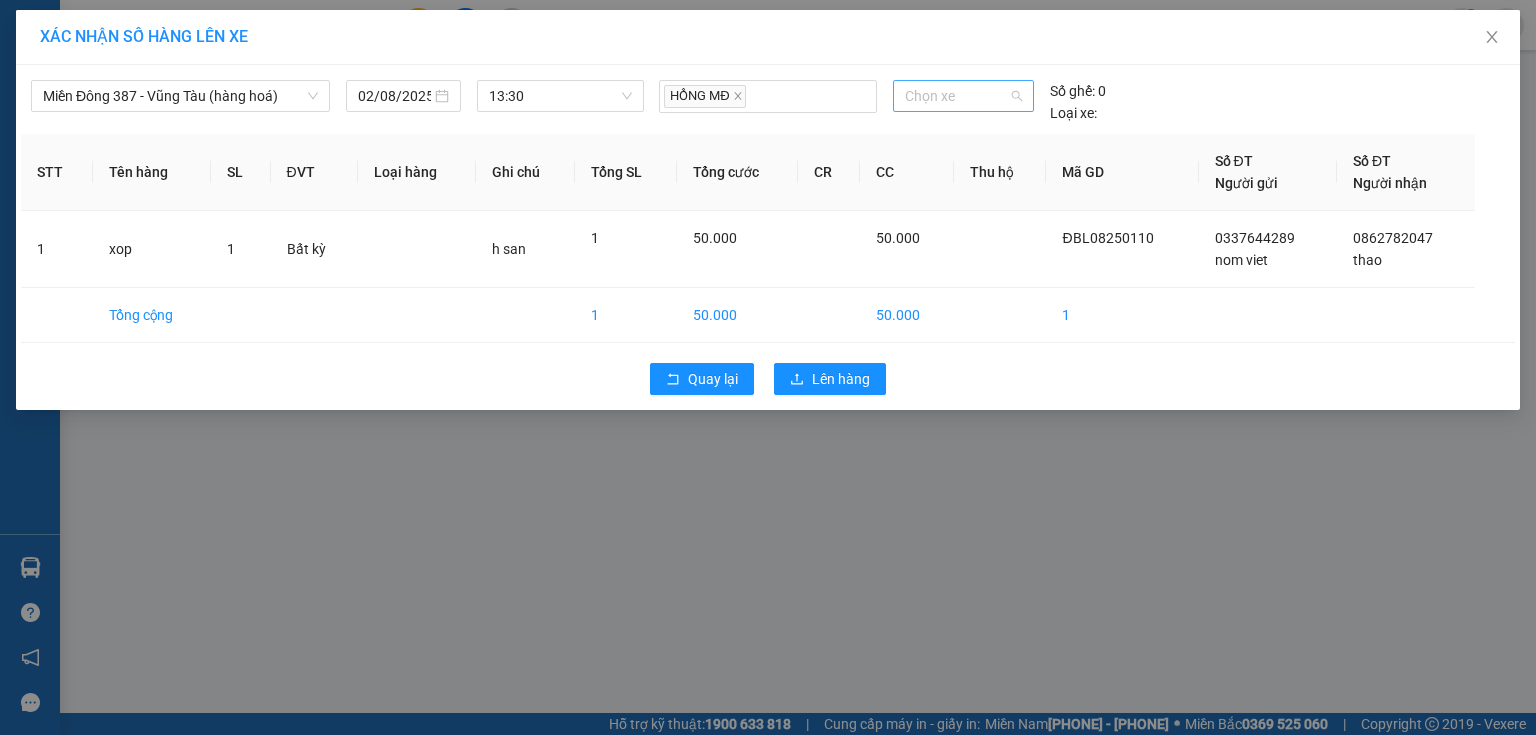 click on "Chọn xe" at bounding box center (963, 96) 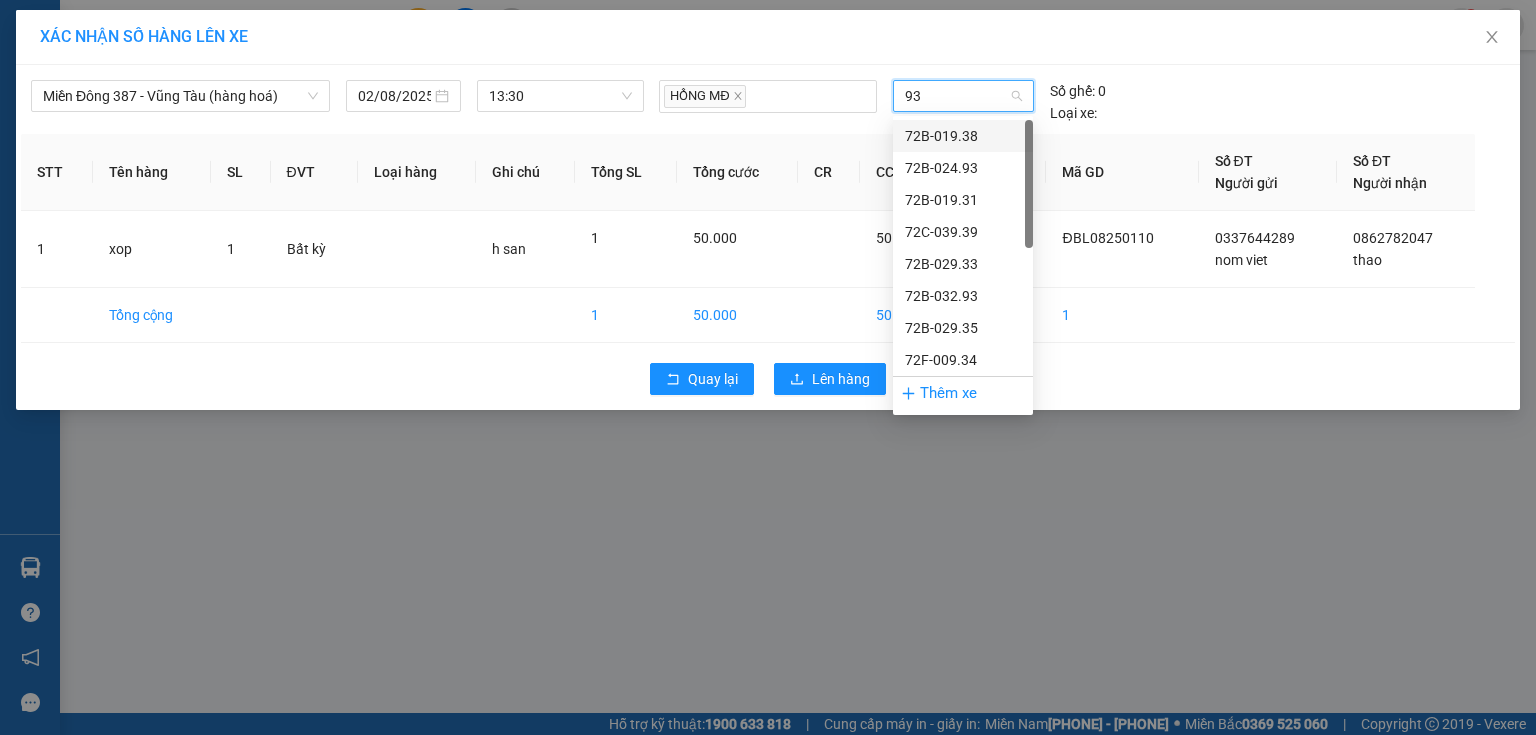 type on "938" 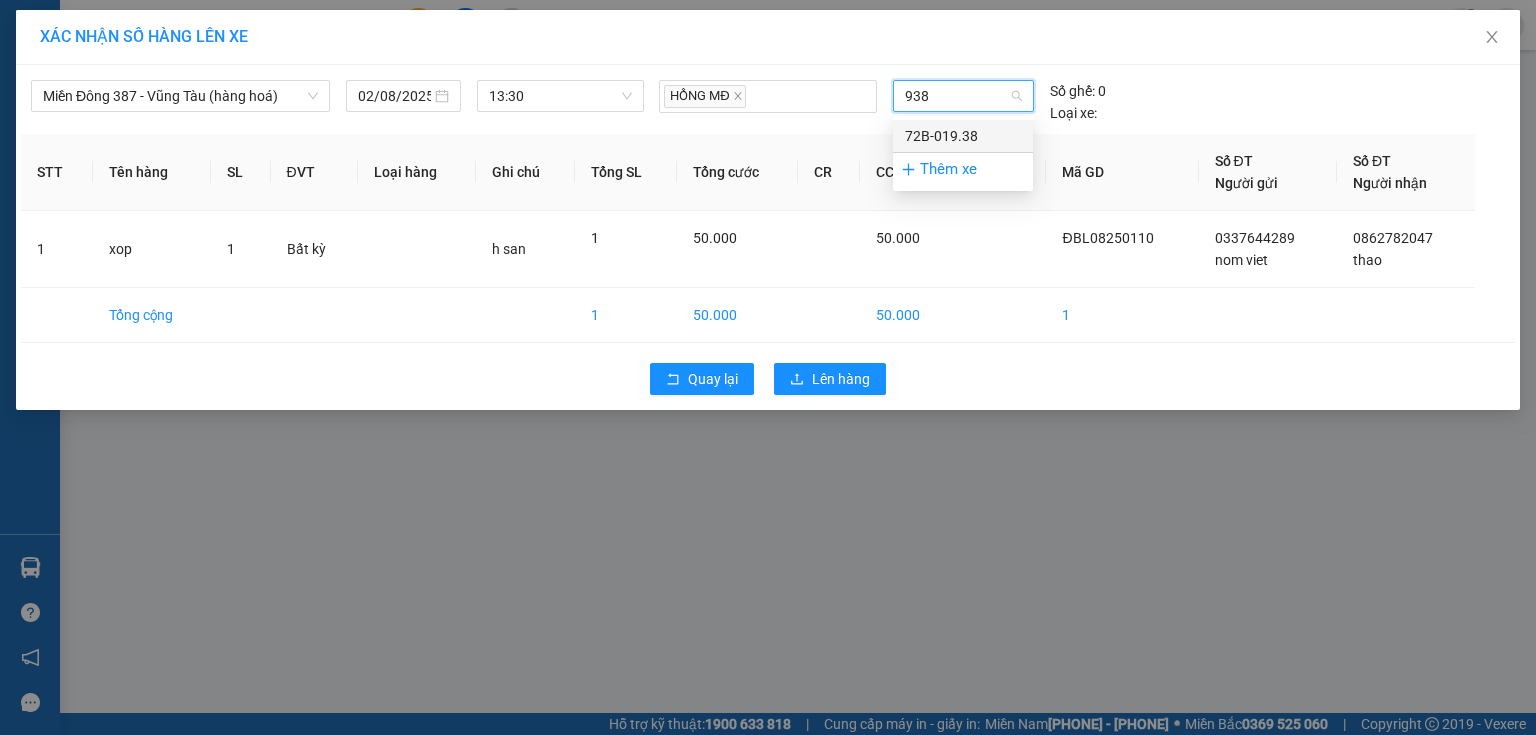 click on "72B-019.38" at bounding box center [963, 136] 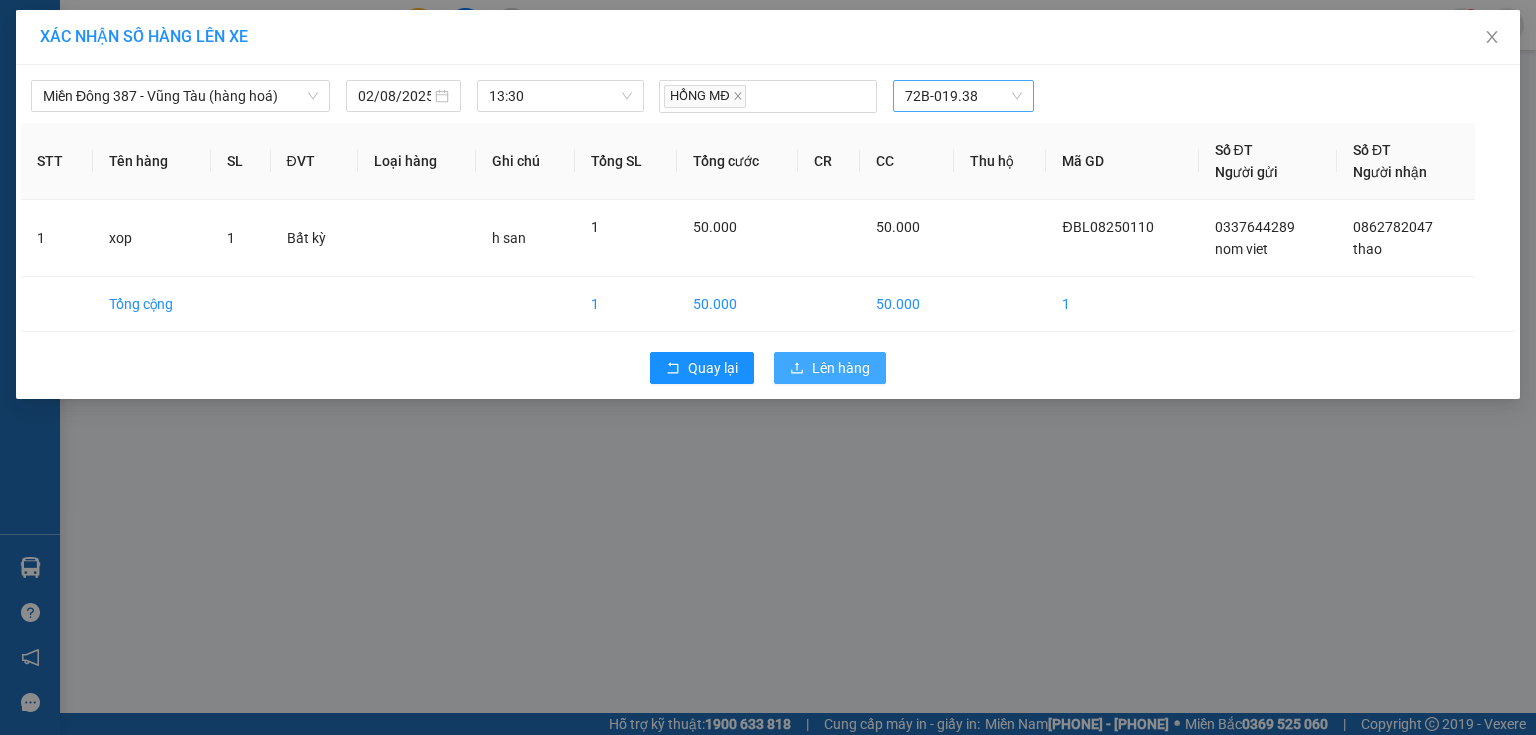 click on "Lên hàng" at bounding box center (841, 368) 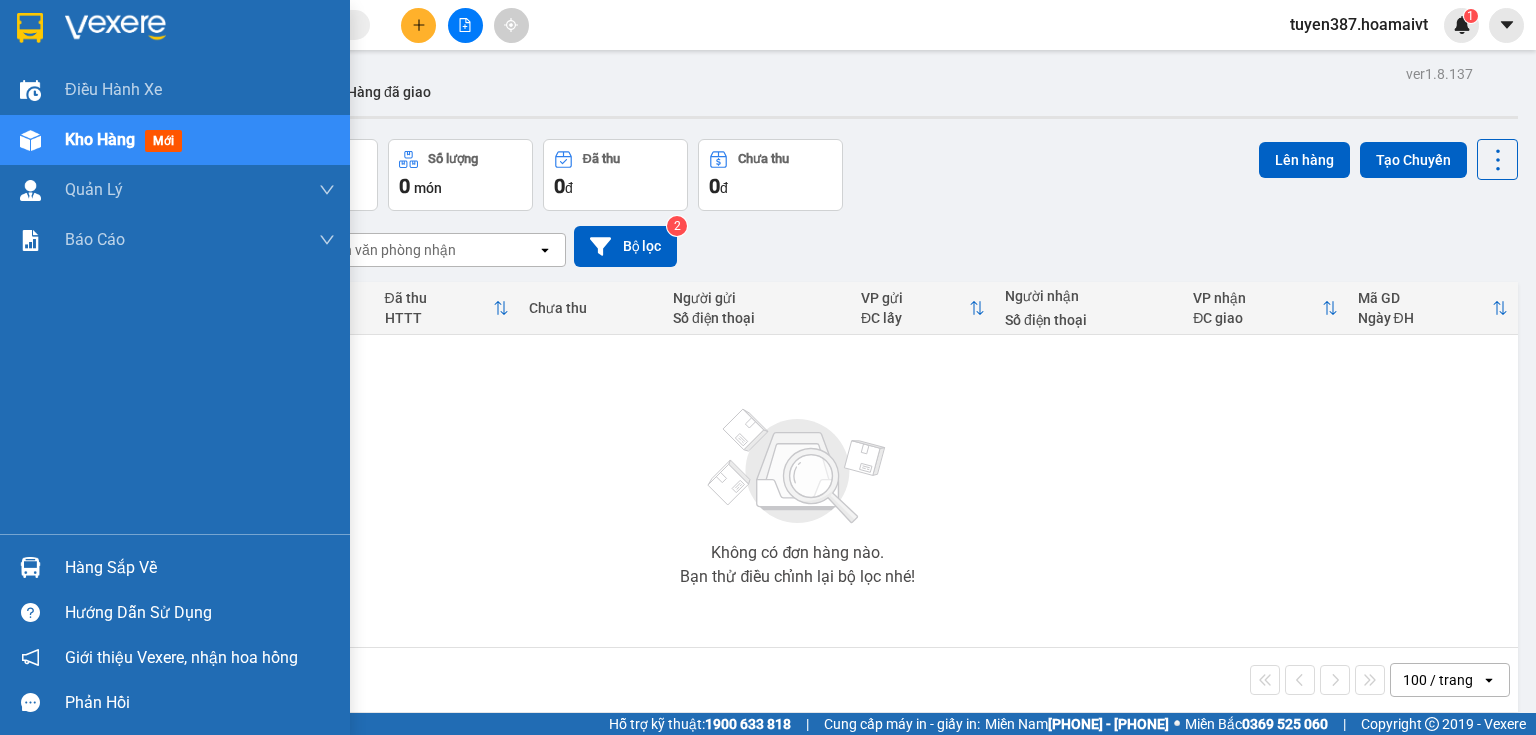 click at bounding box center (30, 567) 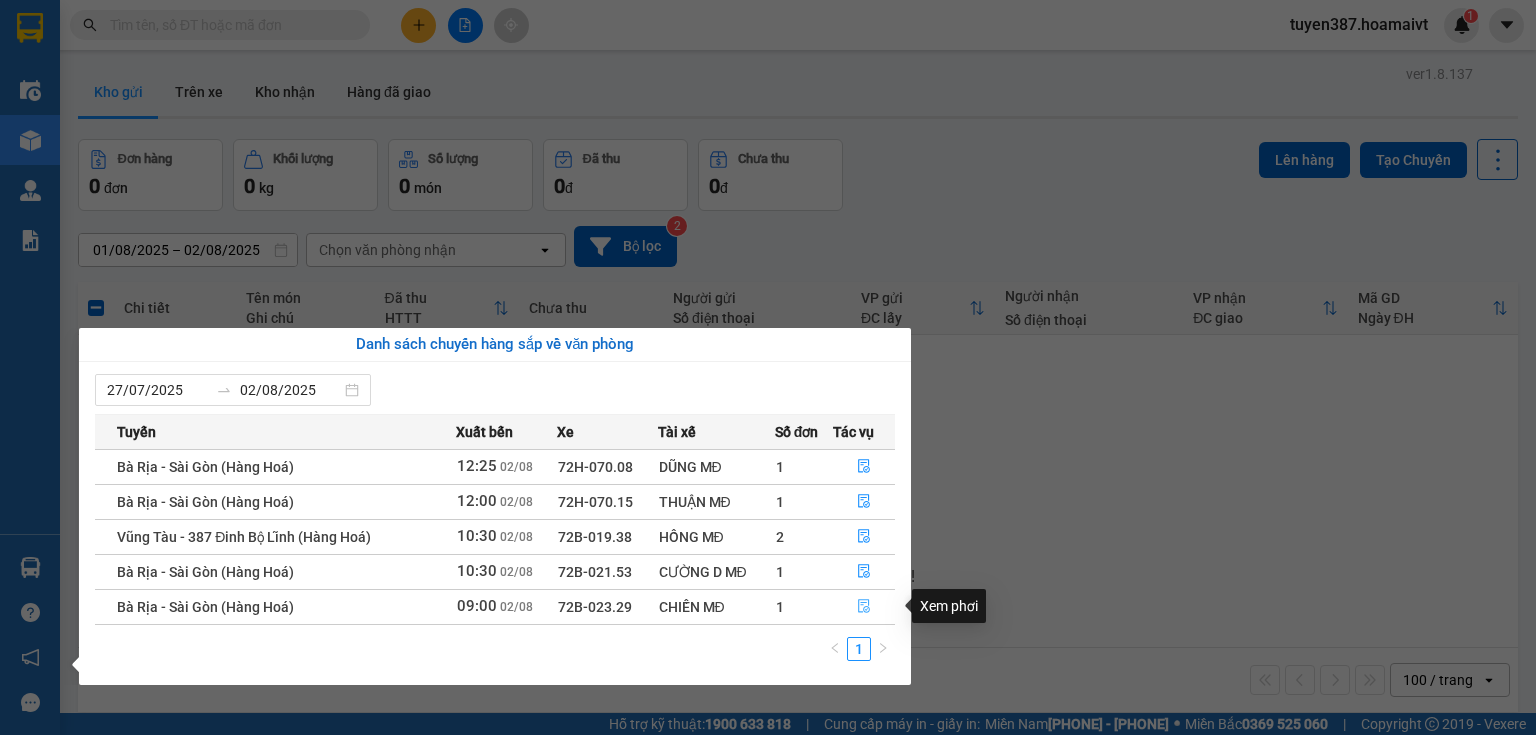 click 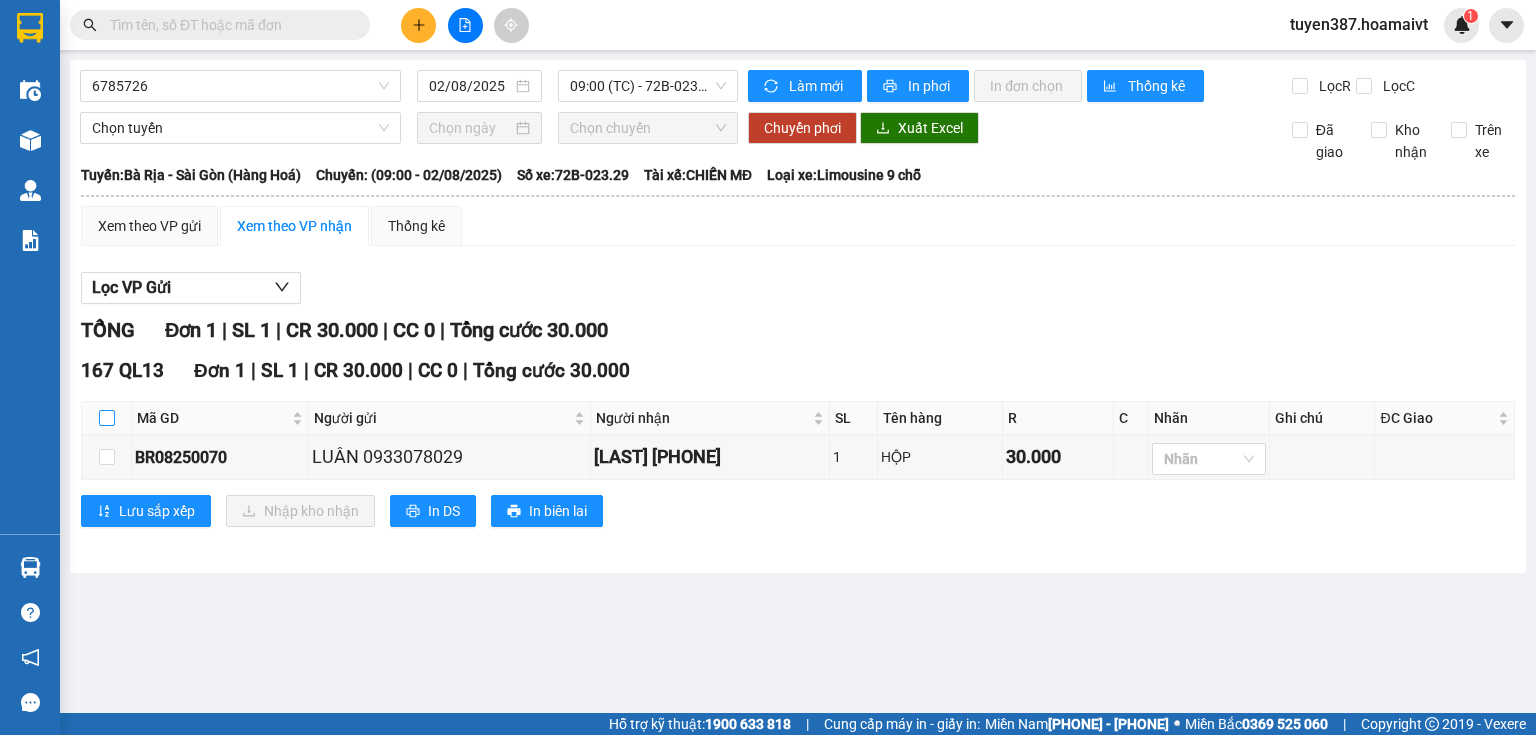 click at bounding box center [107, 418] 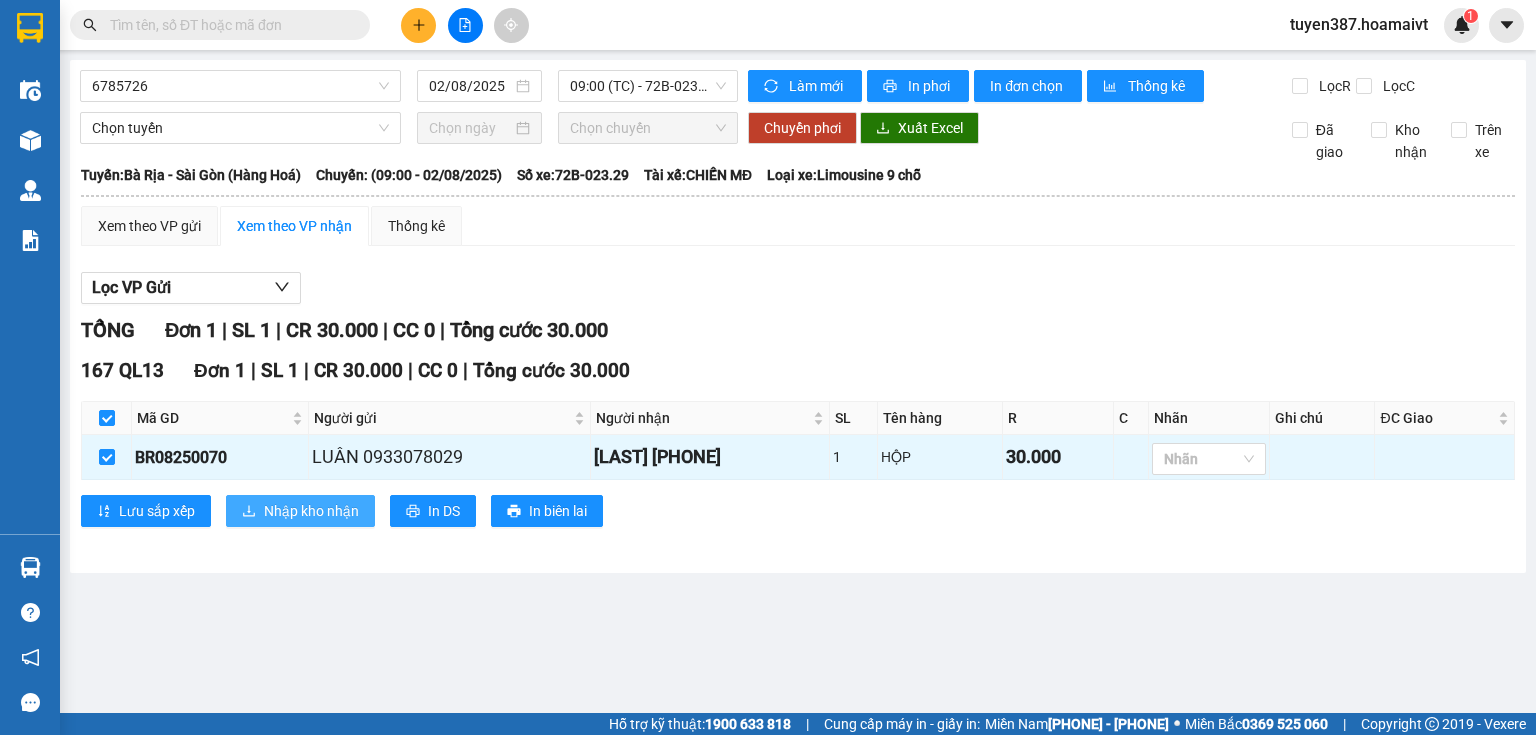 click on "Nhập kho nhận" at bounding box center [311, 511] 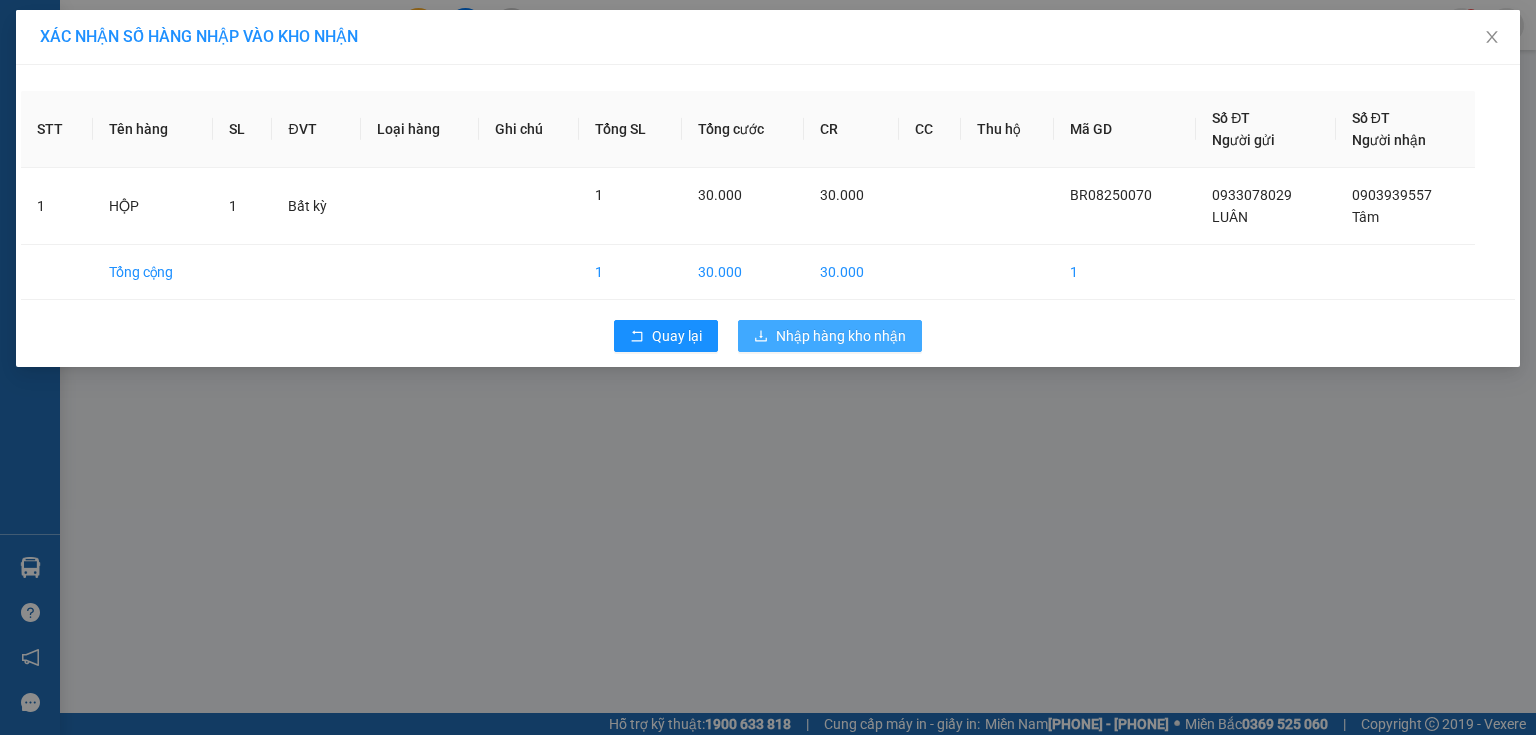 click on "Nhập hàng kho nhận" at bounding box center [841, 336] 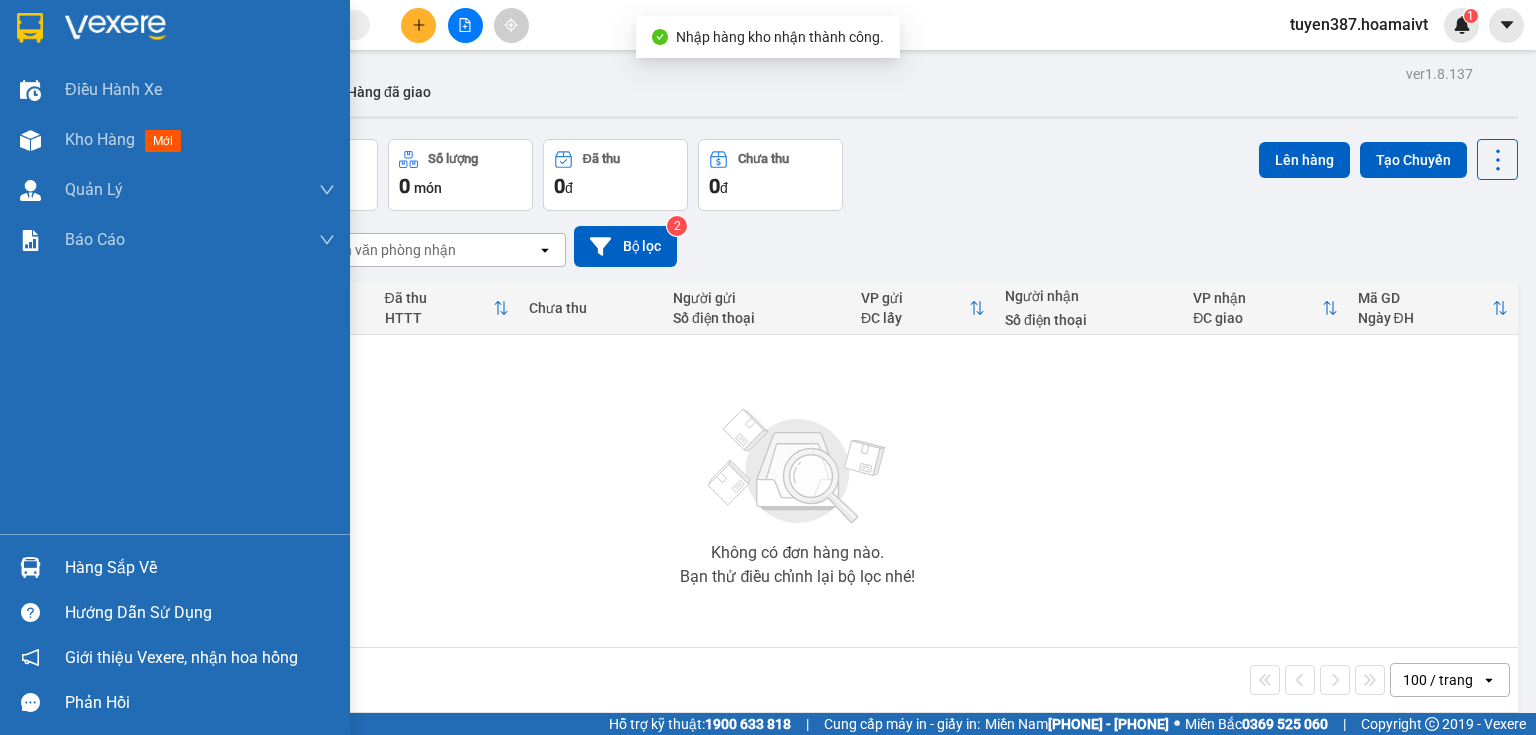 click at bounding box center [30, 567] 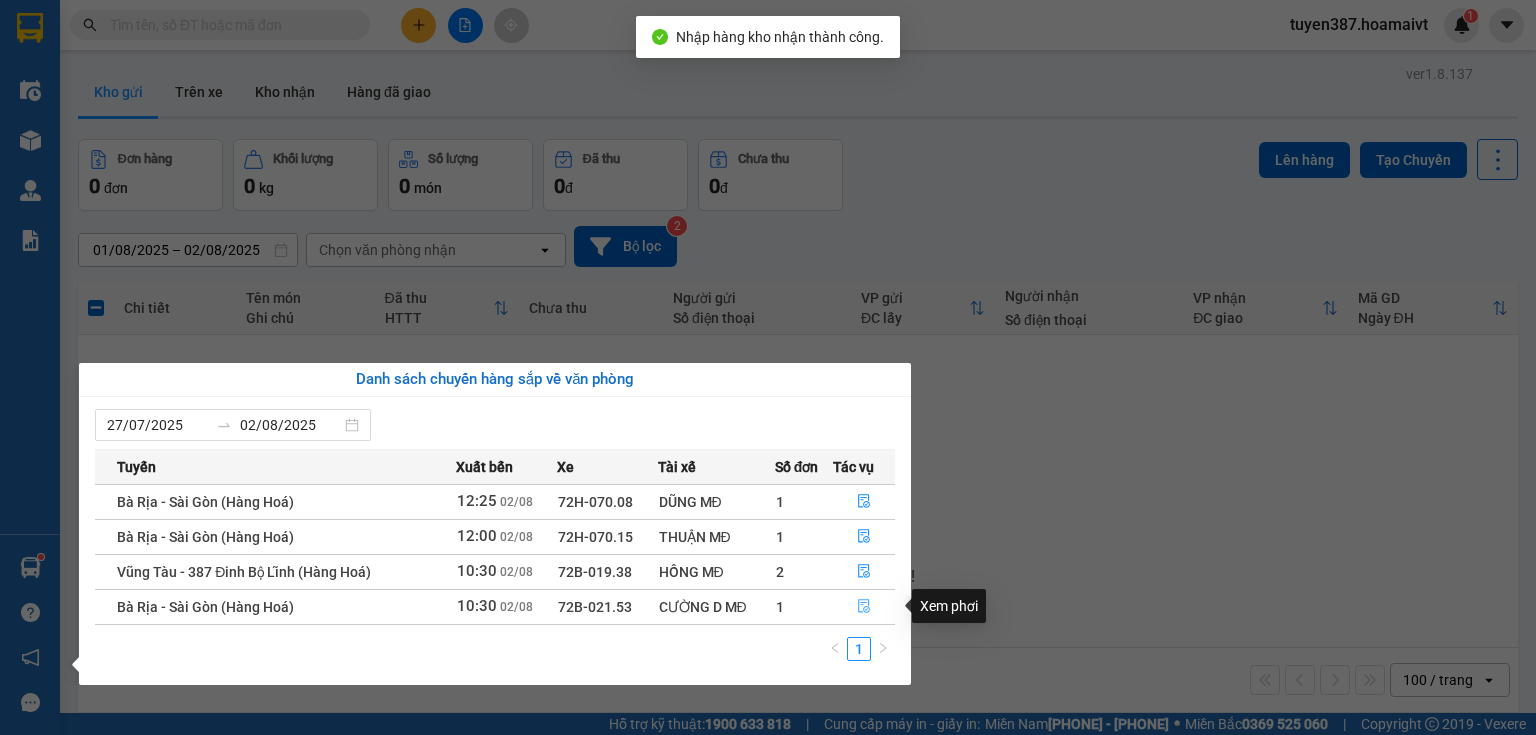 click 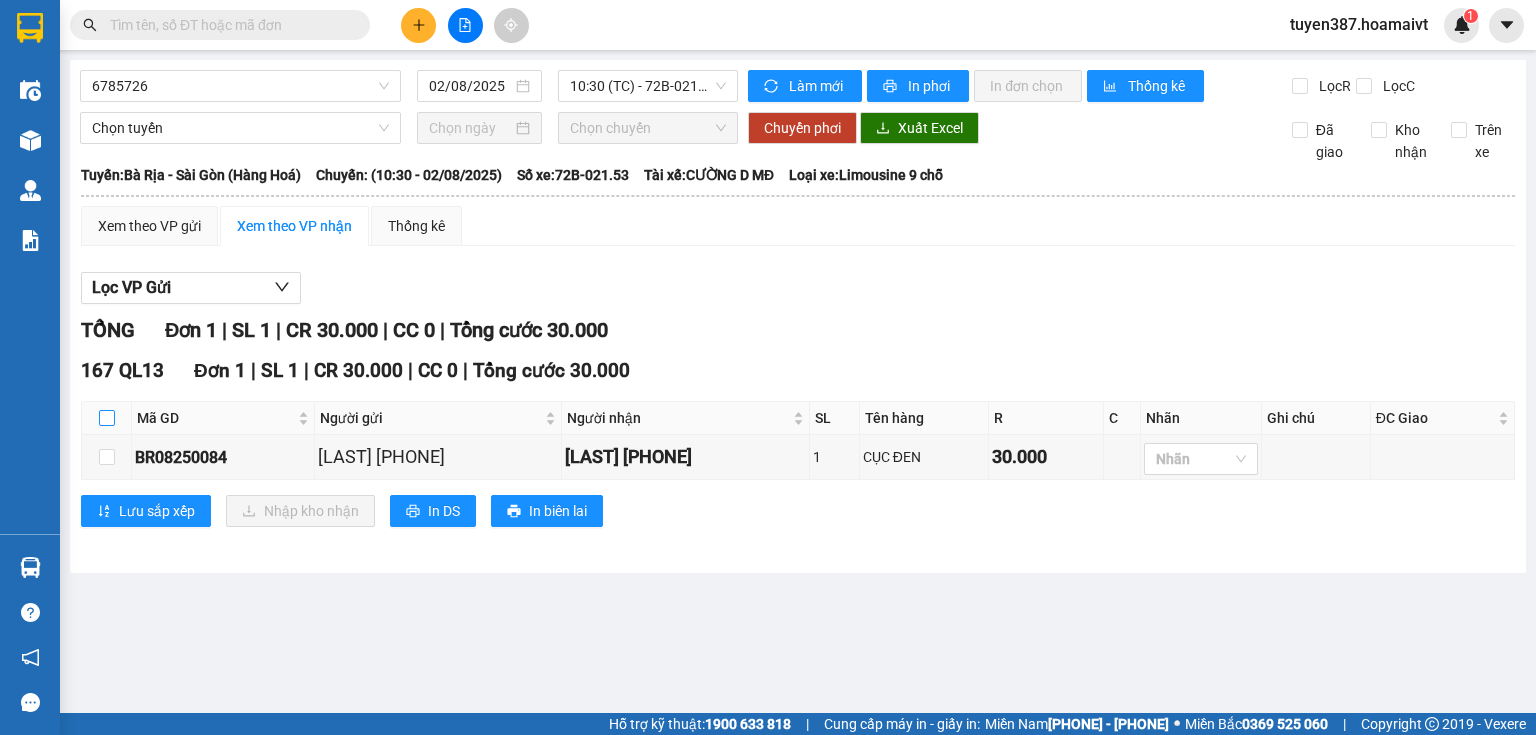 click at bounding box center [107, 418] 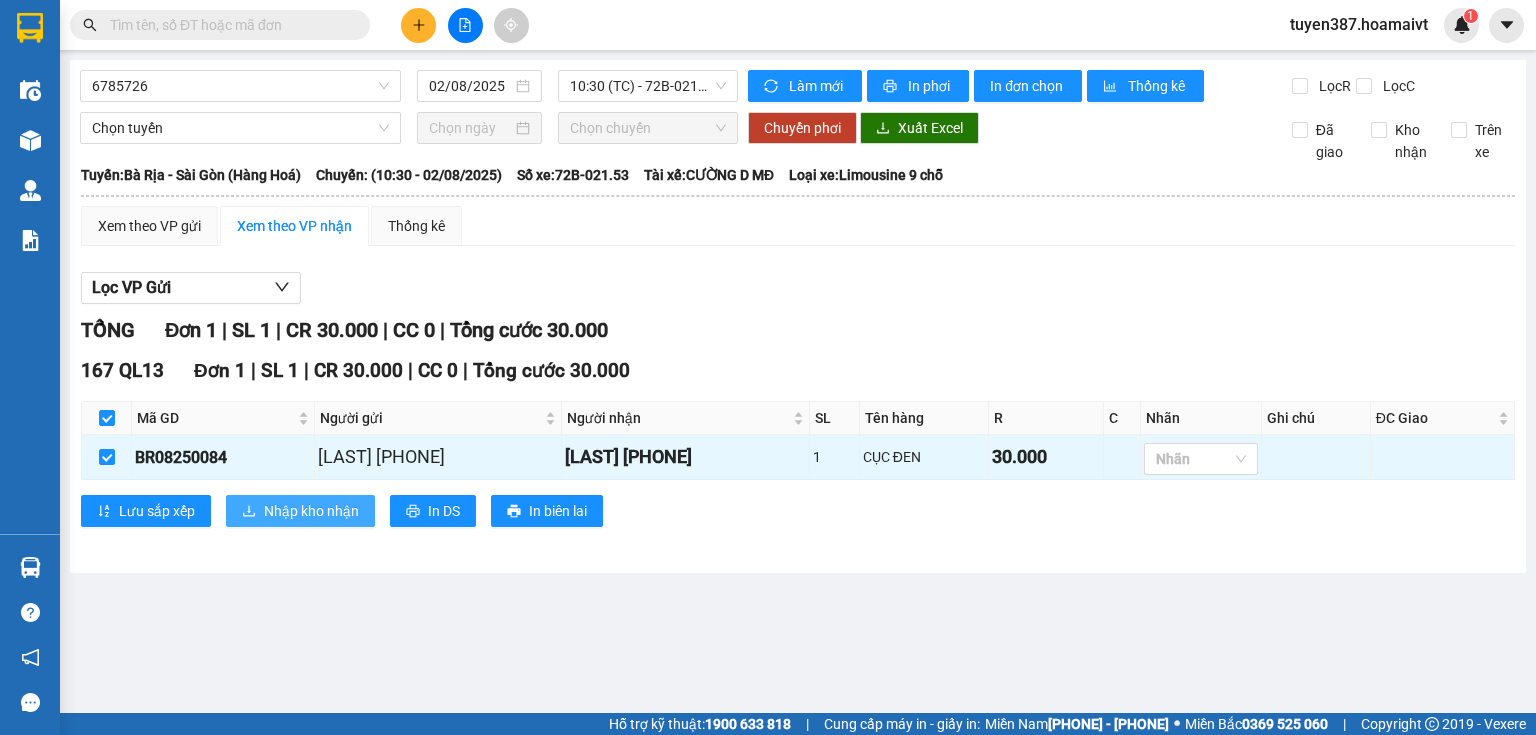 click on "Nhập kho nhận" at bounding box center (311, 511) 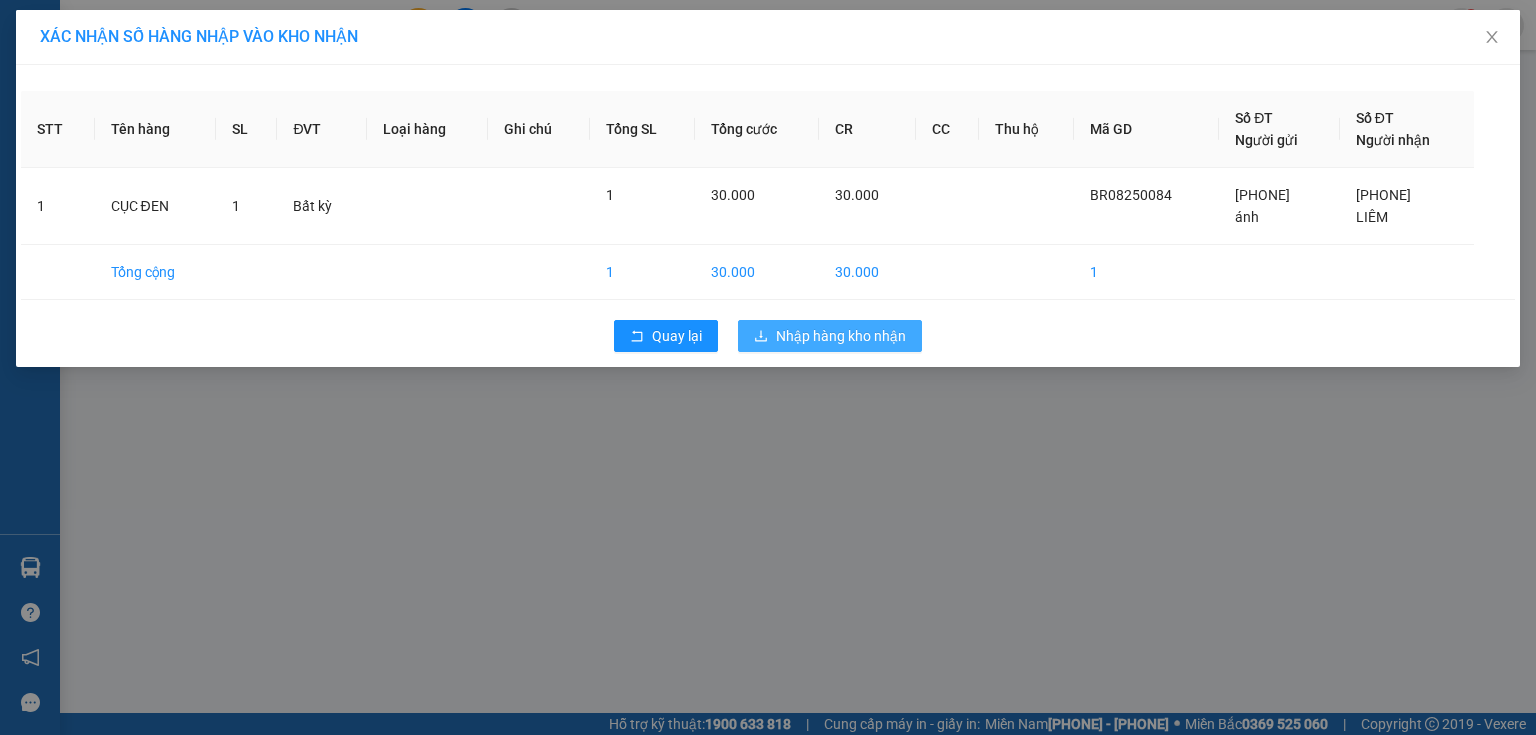 click on "Nhập hàng kho nhận" at bounding box center [830, 336] 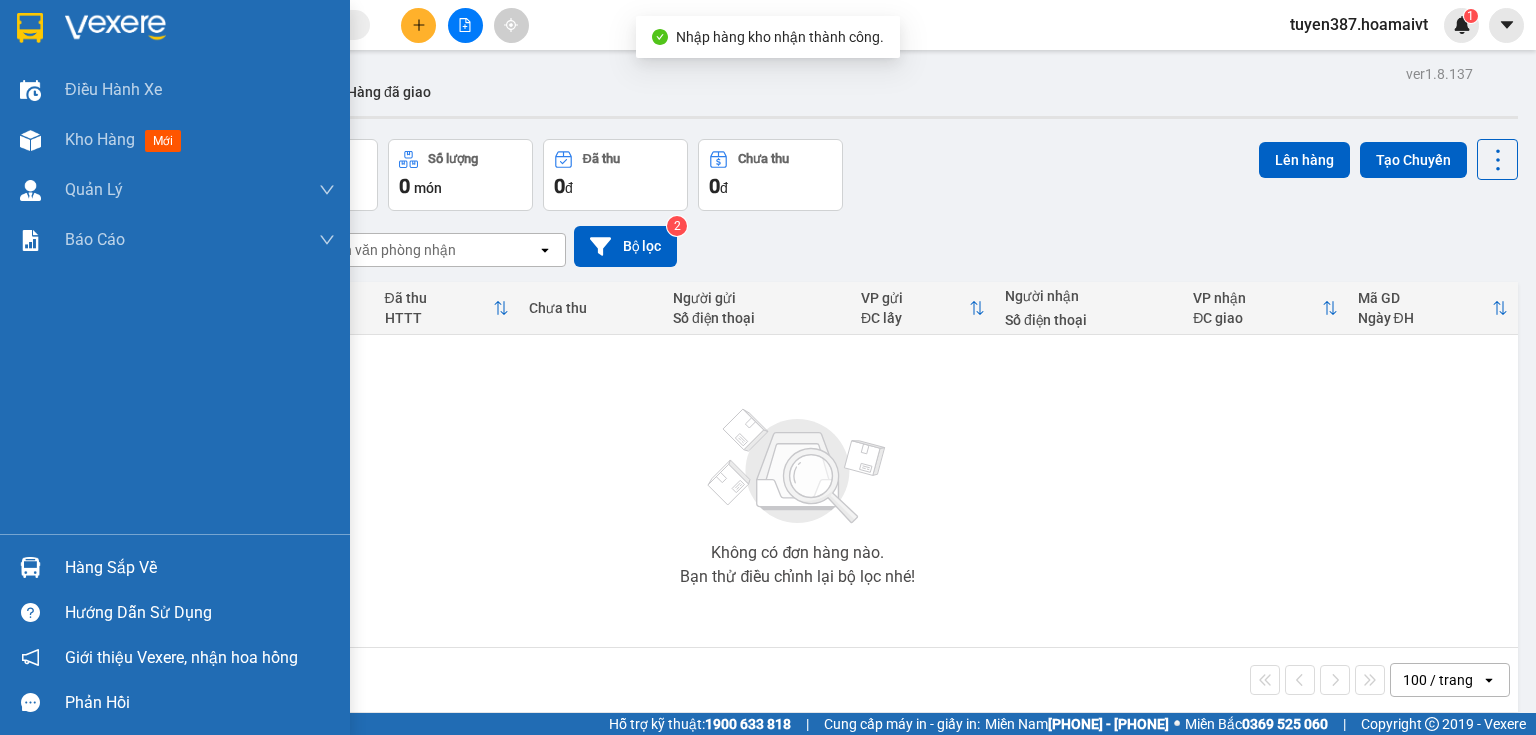 click at bounding box center (30, 567) 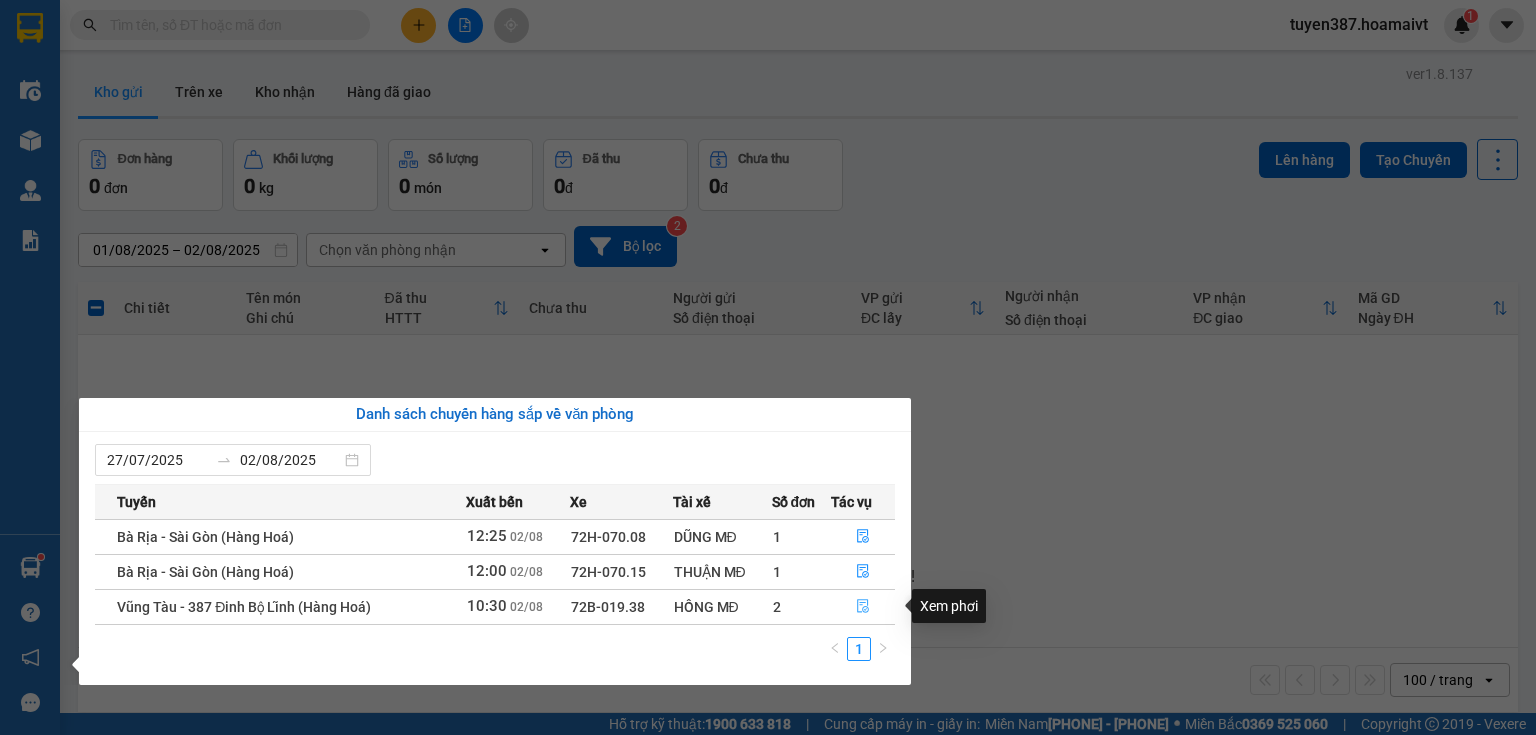 click 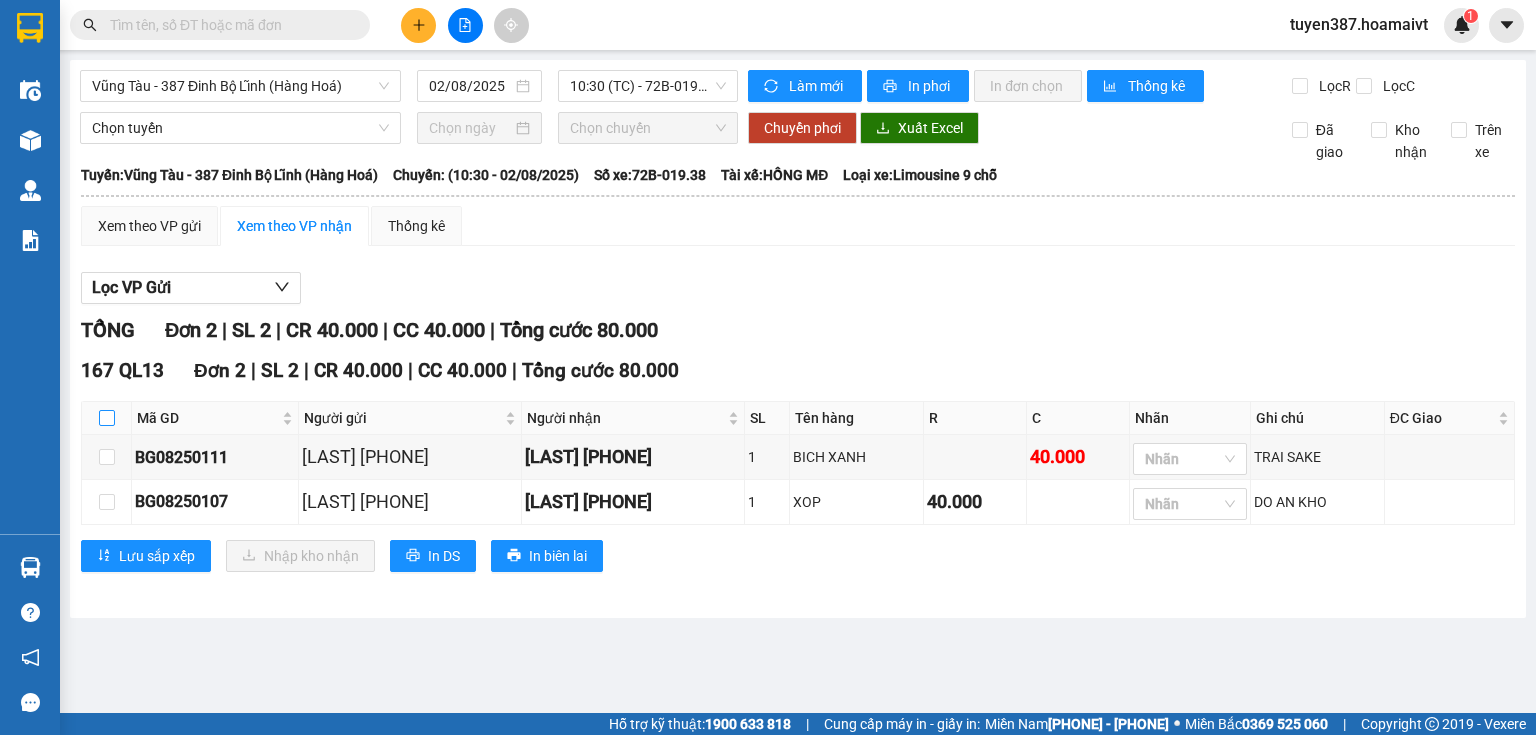 click at bounding box center (107, 418) 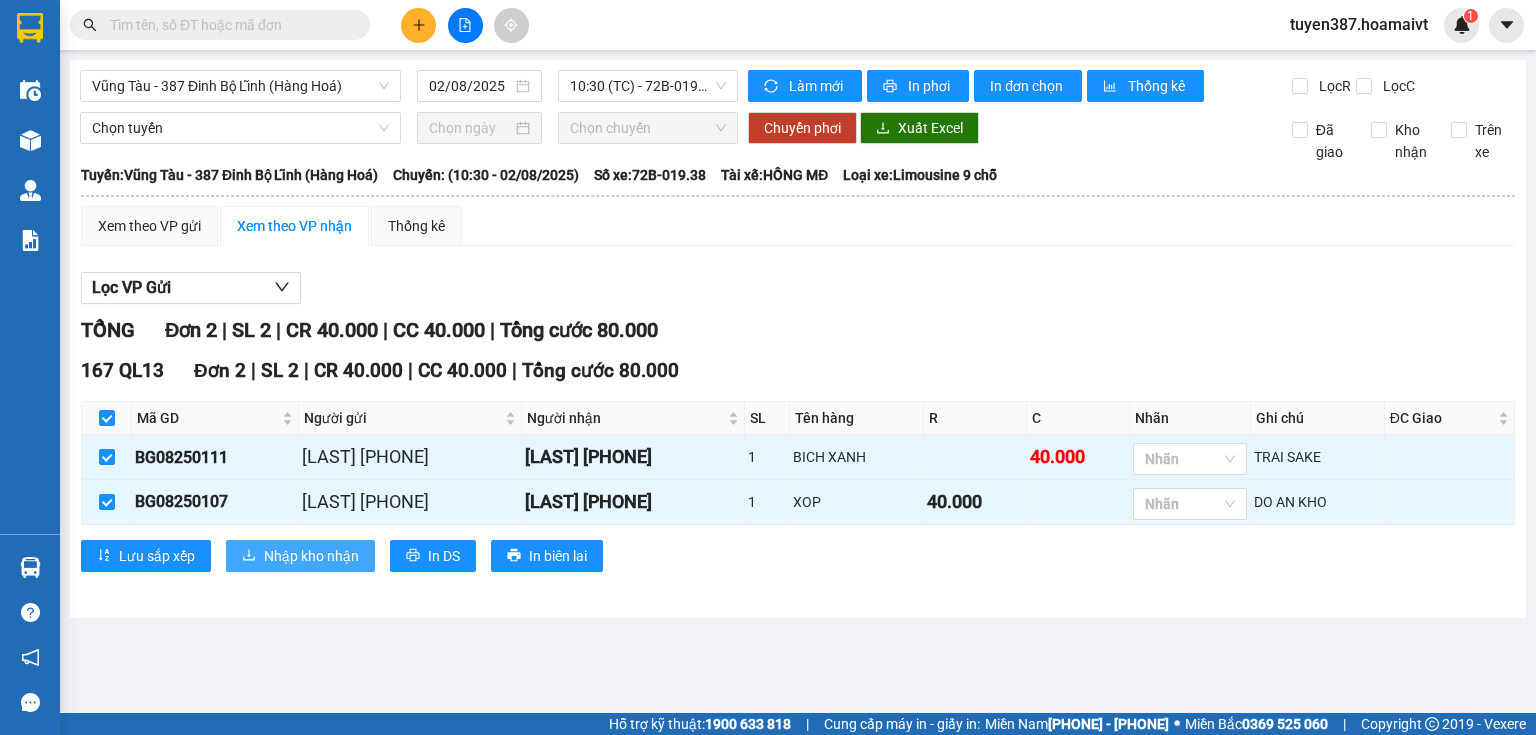 click on "Nhập kho nhận" at bounding box center [311, 556] 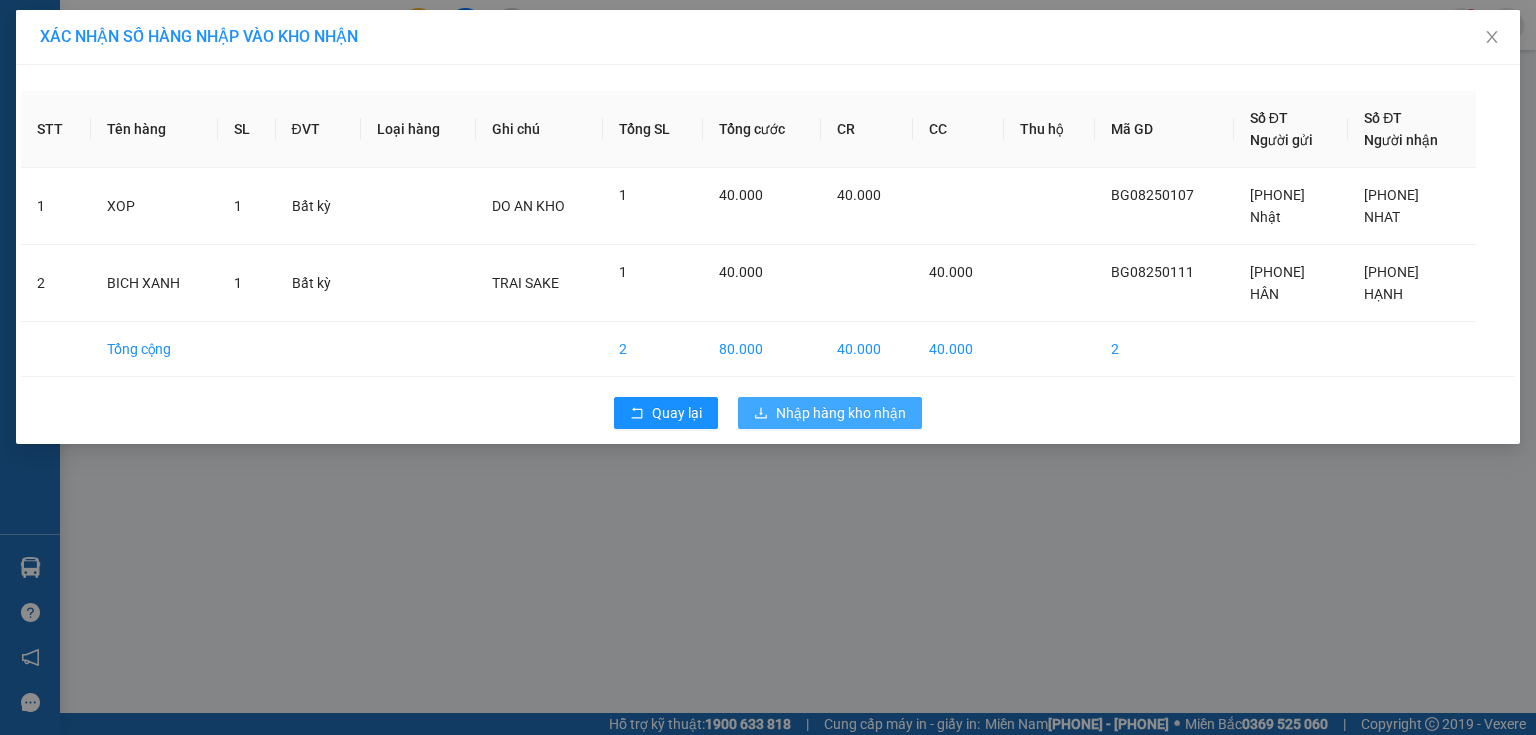click on "Nhập hàng kho nhận" at bounding box center (841, 413) 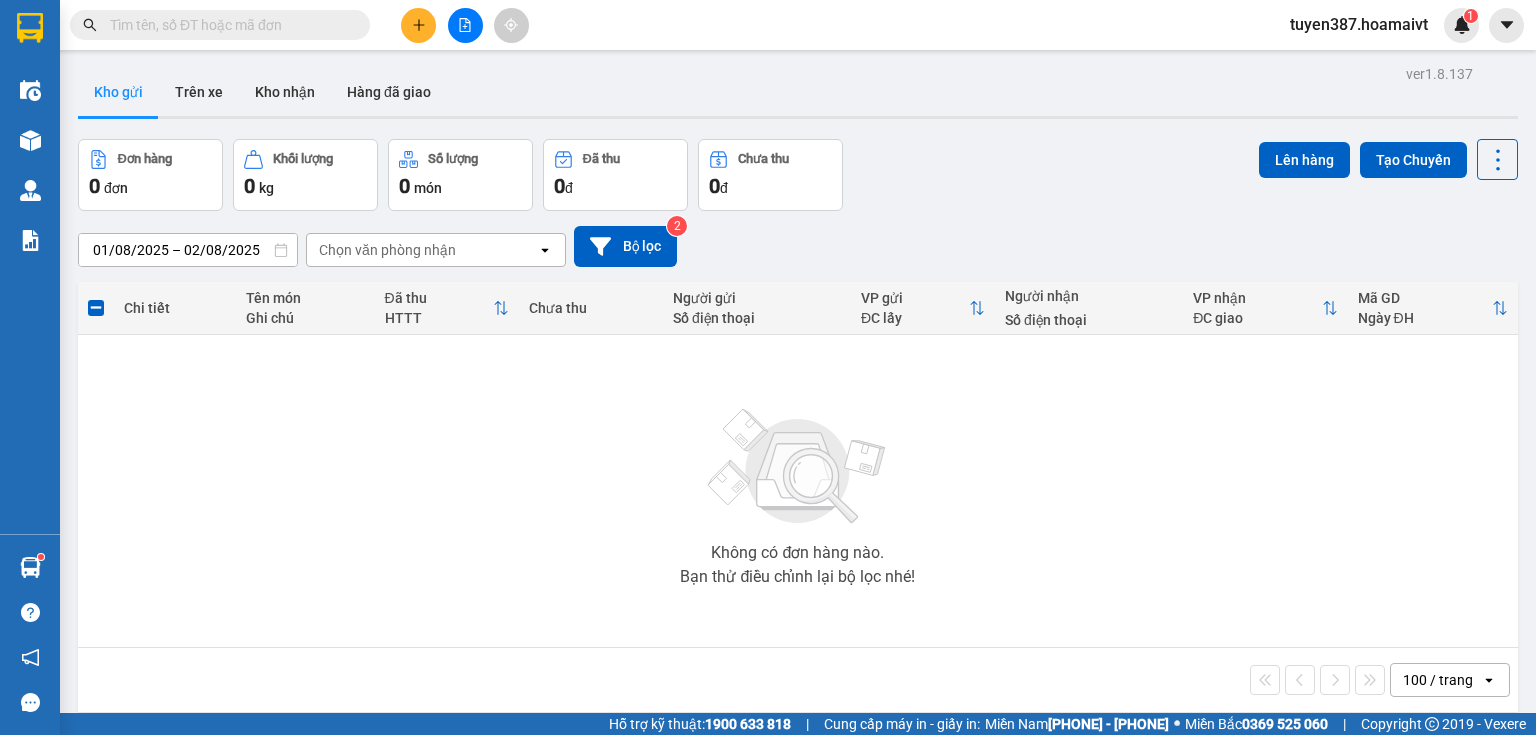click at bounding box center [228, 25] 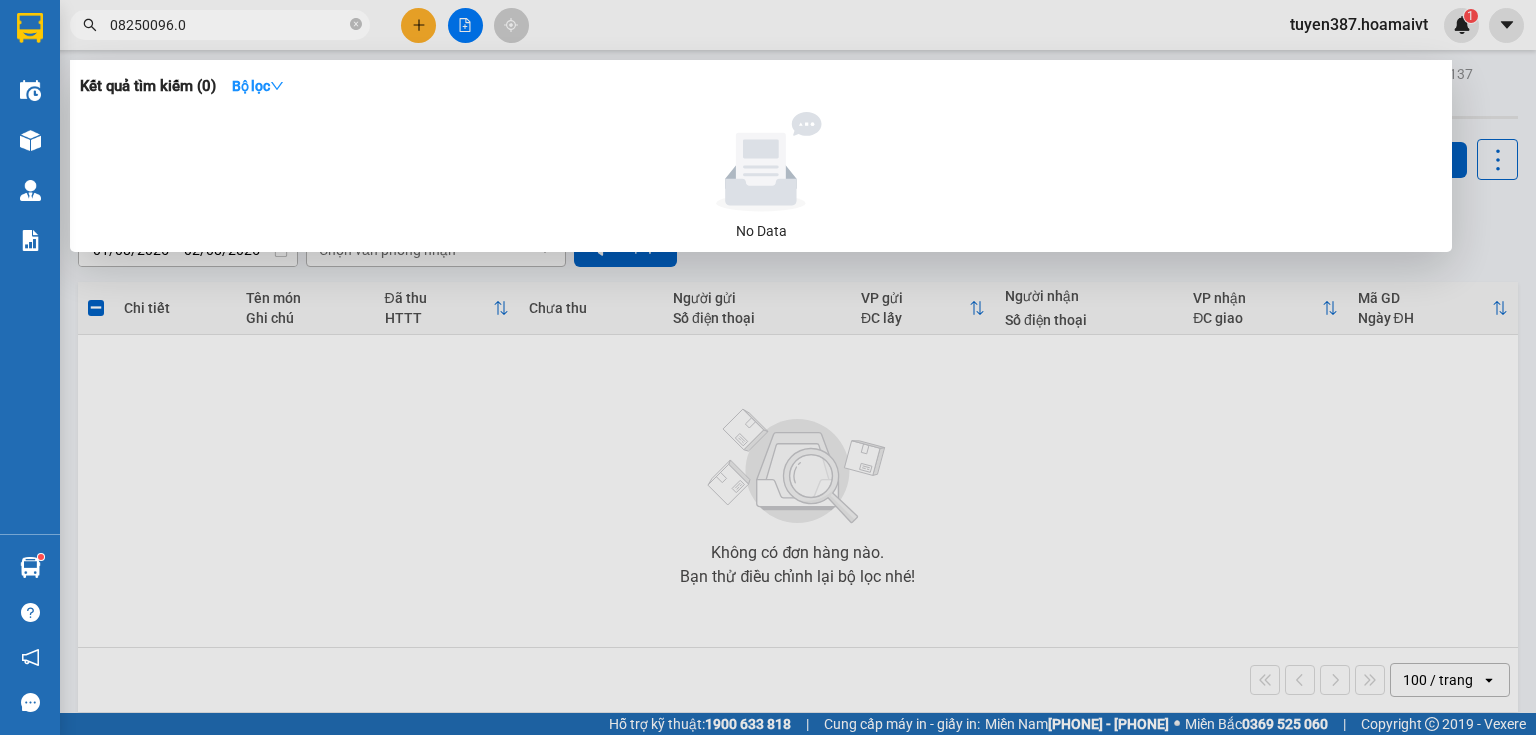 type on "08250096.0" 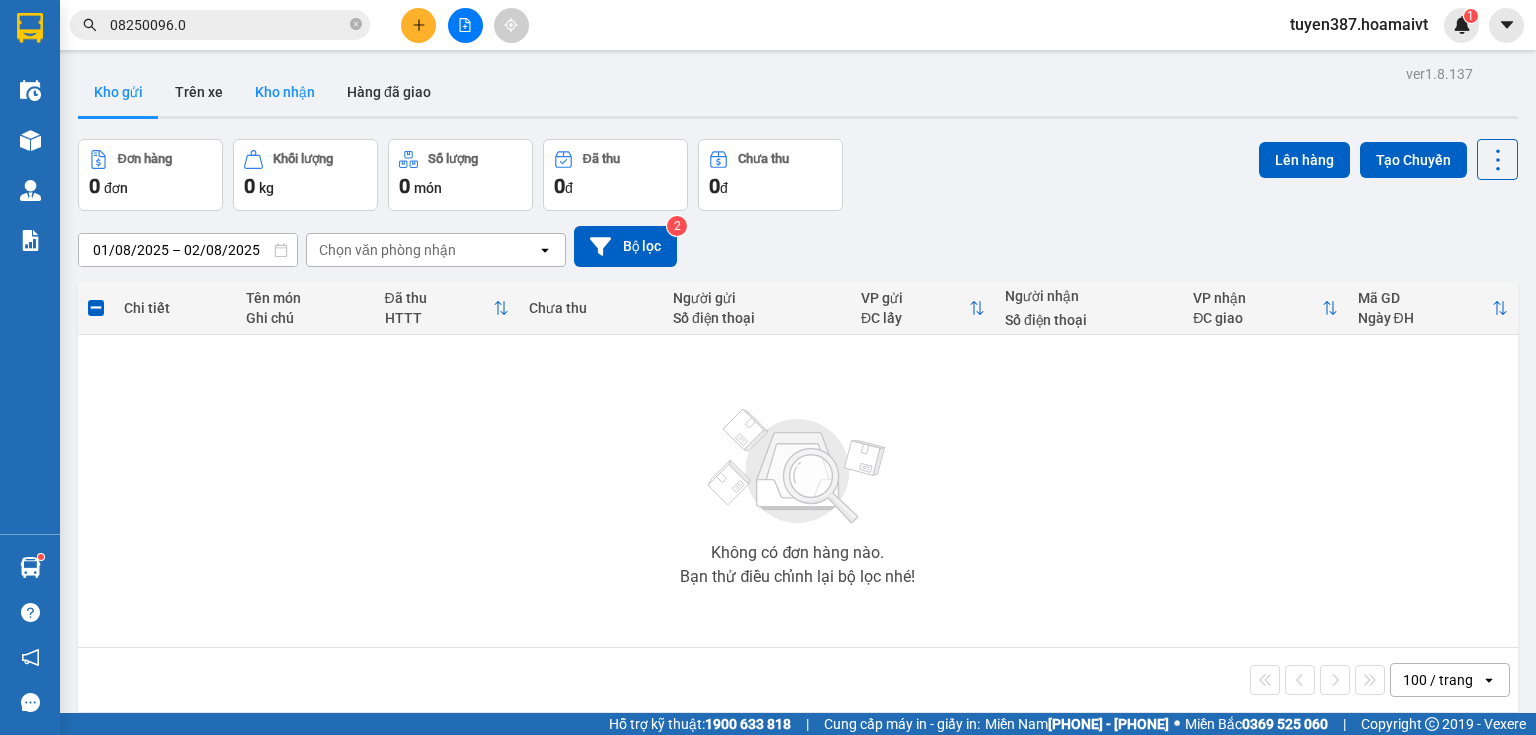 click on "Kho nhận" at bounding box center (285, 92) 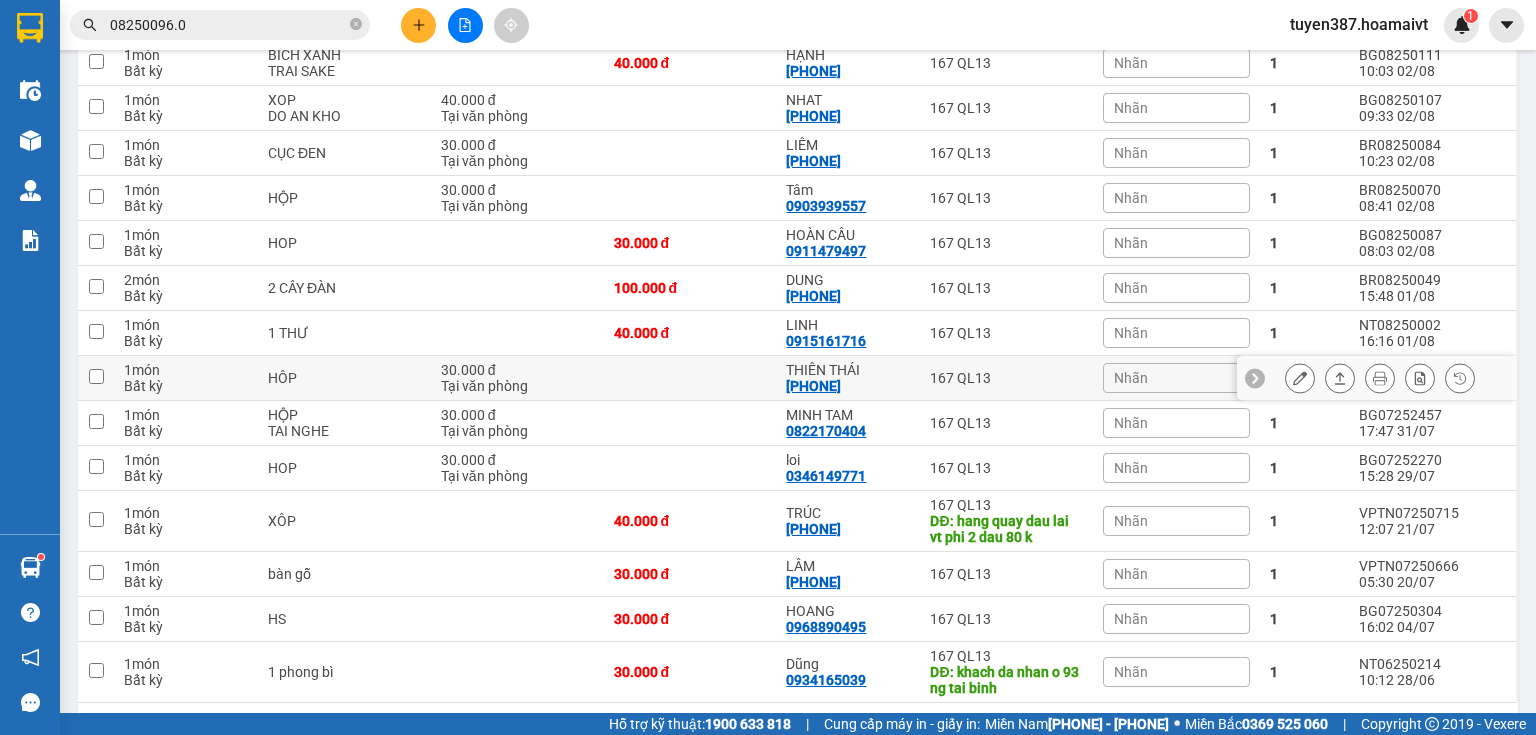 scroll, scrollTop: 201, scrollLeft: 0, axis: vertical 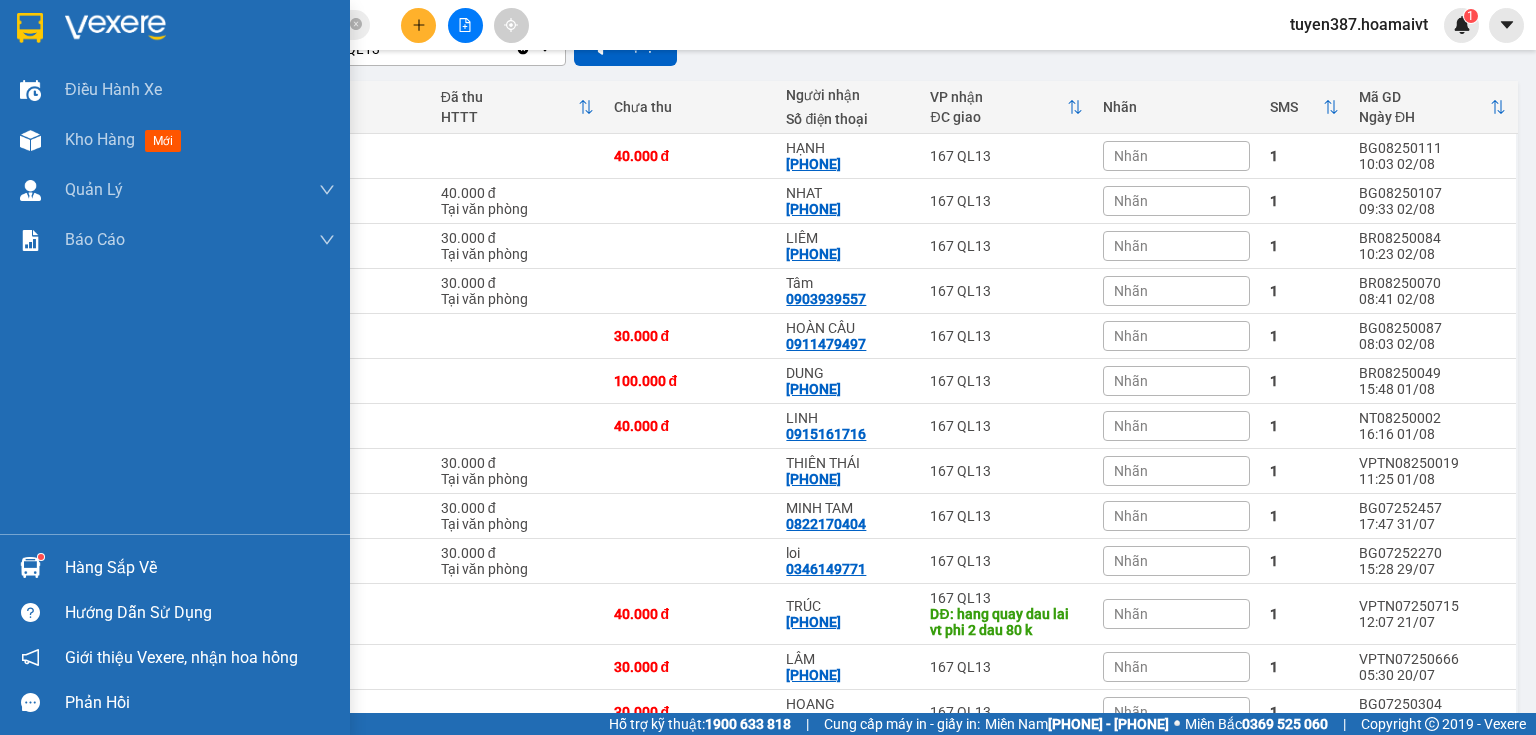click at bounding box center [30, 567] 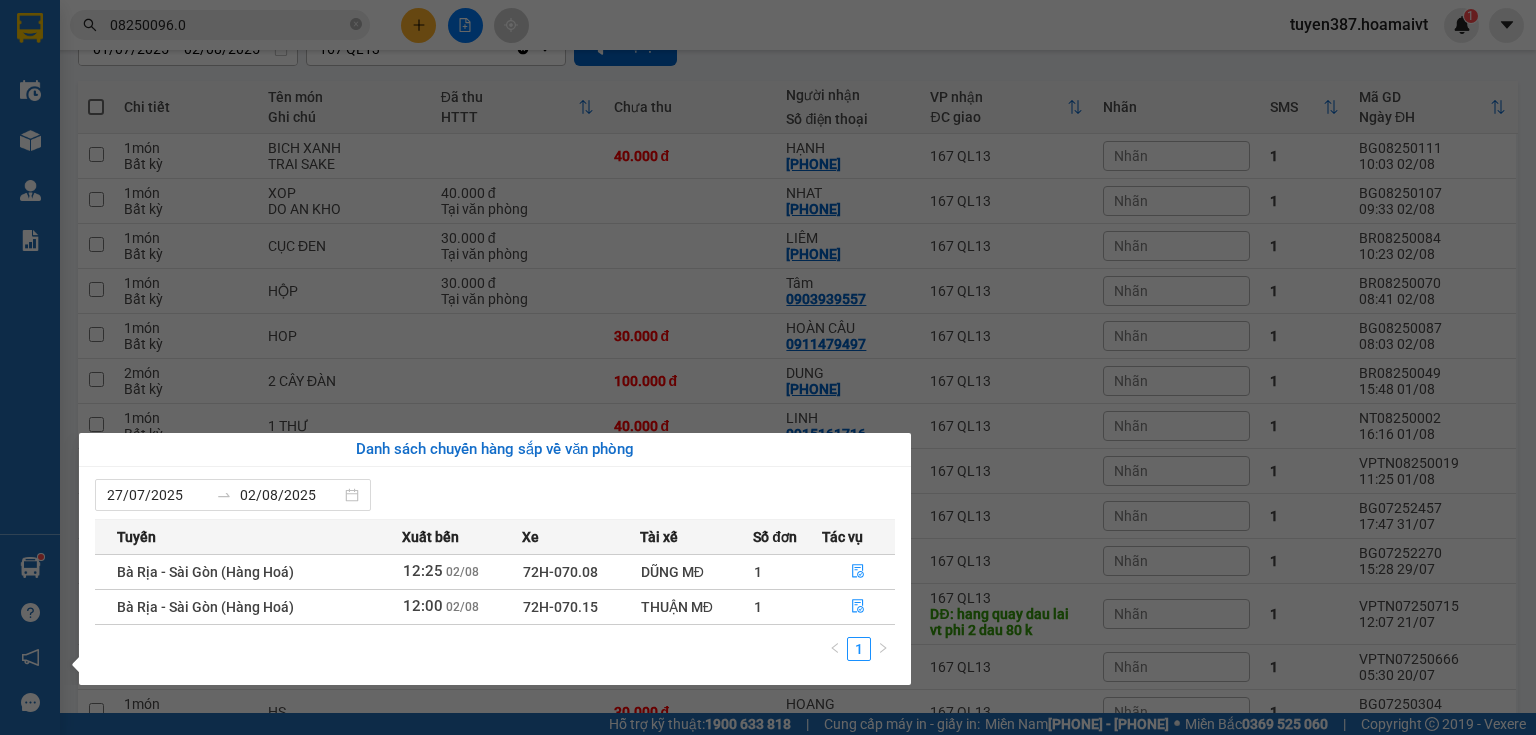 click on "Kết quả tìm kiếm ( 0 )  Bộ lọc  No Data 08250096.0 tuyen387.hoamaivt 1     Điều hành xe     Kho hàng mới     Quản Lý Quản lý chuyến Quản lý khách hàng mới     Báo cáo Báo cáo dòng tiền (nhân viên) Doanh số tạo đơn theo VP gửi (nhân viên) Hàng sắp về Hướng dẫn sử dụng Giới thiệu Vexere, nhận hoa hồng Phản hồi Phần mềm hỗ trợ bạn tốt chứ? ver  1.8.137 Kho gửi Trên xe Kho nhận Hàng đã giao Đơn hàng 14 đơn Khối lượng 0 kg Số lượng 15 món Đã thu 190.000  đ Chưa thu 340.000  đ SMS Nhập hàng 01/07/2025 – 02/08/2025 Press the down arrow key to interact with the calendar and select a date. Press the escape button to close the calendar. Selected date range is from 01/07/2025 to 02/08/2025. 167 QL13 Clear value open Bộ lọc 3 Chi tiết Tên món Ghi chú Đã thu HTTT Chưa thu Người nhận Số điện thoại VP nhận ĐC giao Nhãn SMS Mã GD Ngày ĐH 1  món Bất kỳ BICH XANH 1 1" at bounding box center [768, 367] 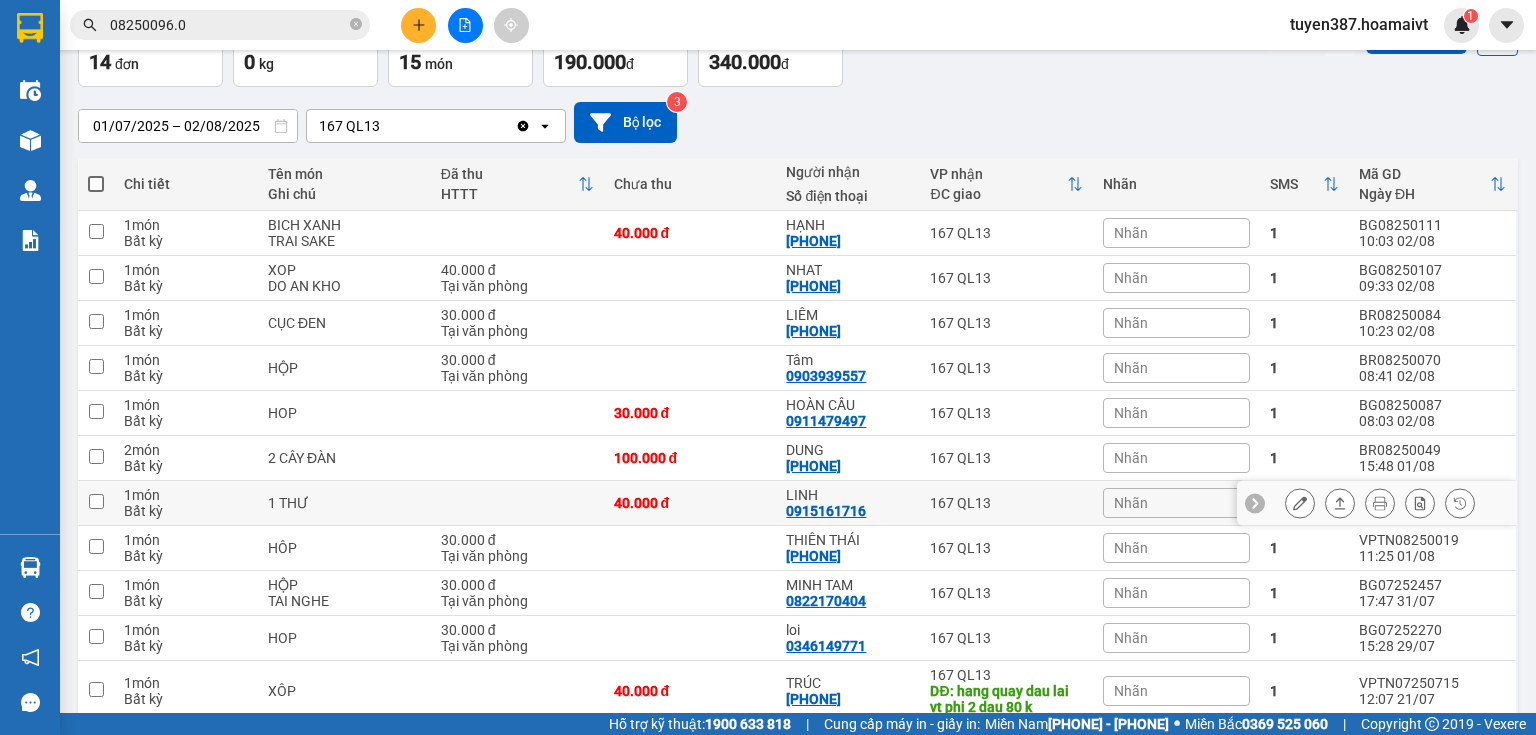 scroll, scrollTop: 121, scrollLeft: 0, axis: vertical 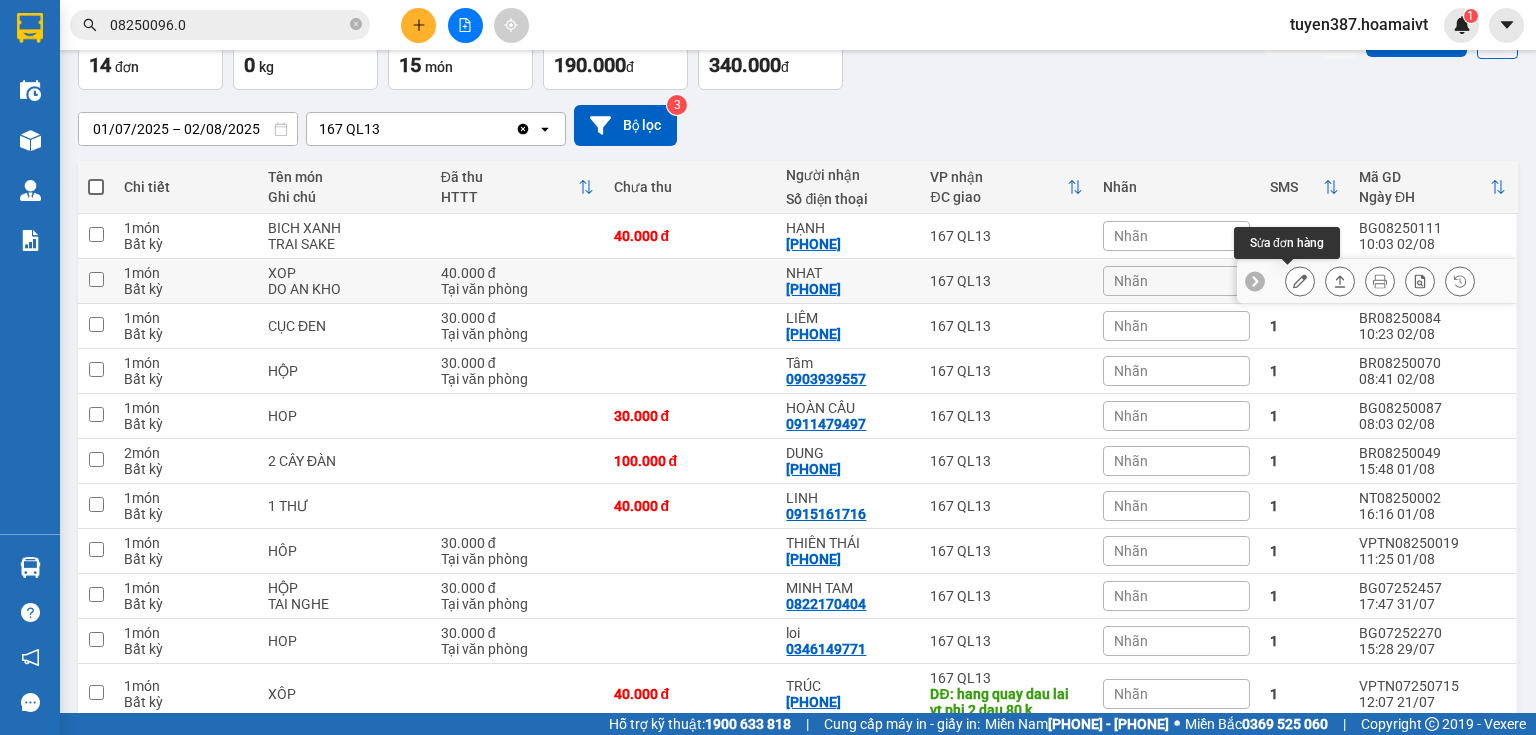 click 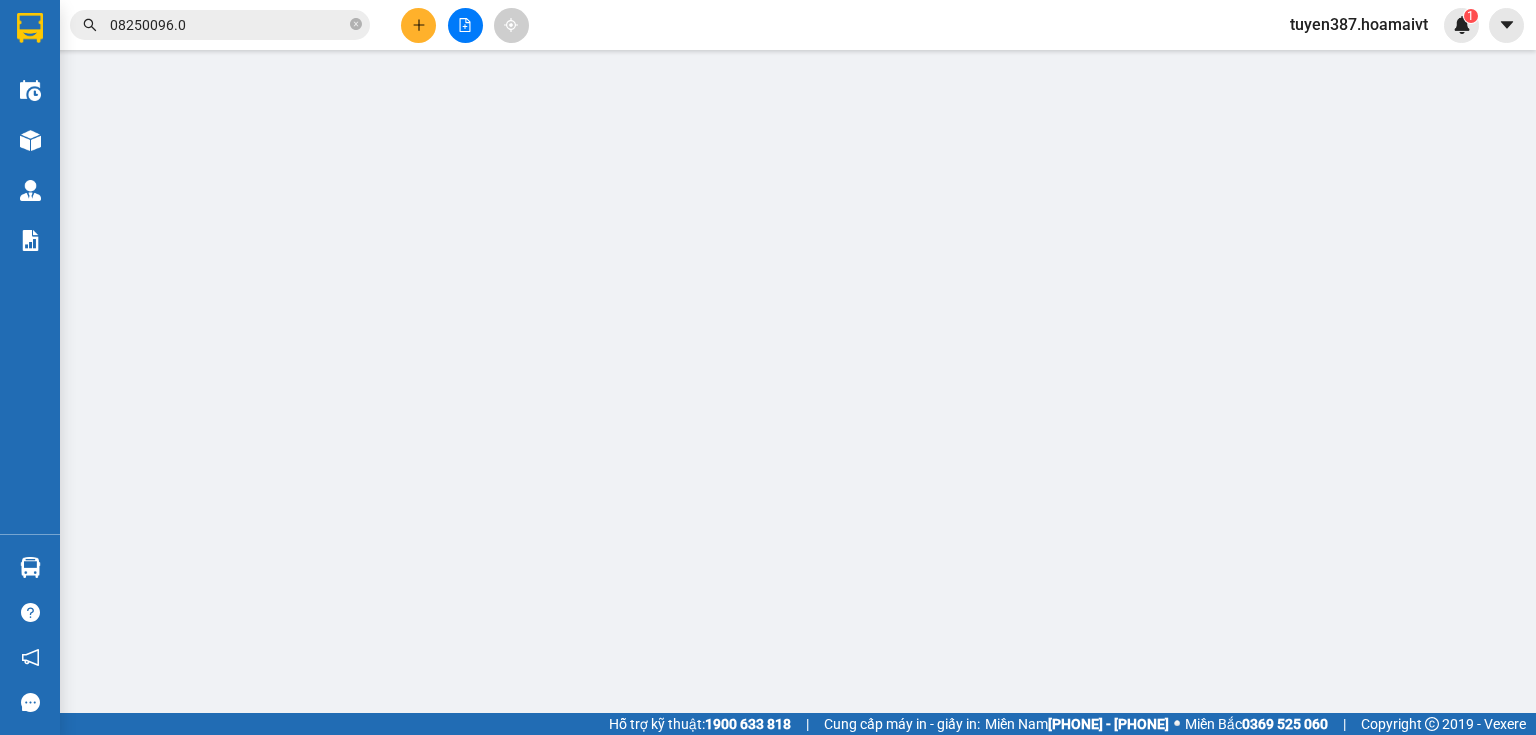 scroll, scrollTop: 0, scrollLeft: 0, axis: both 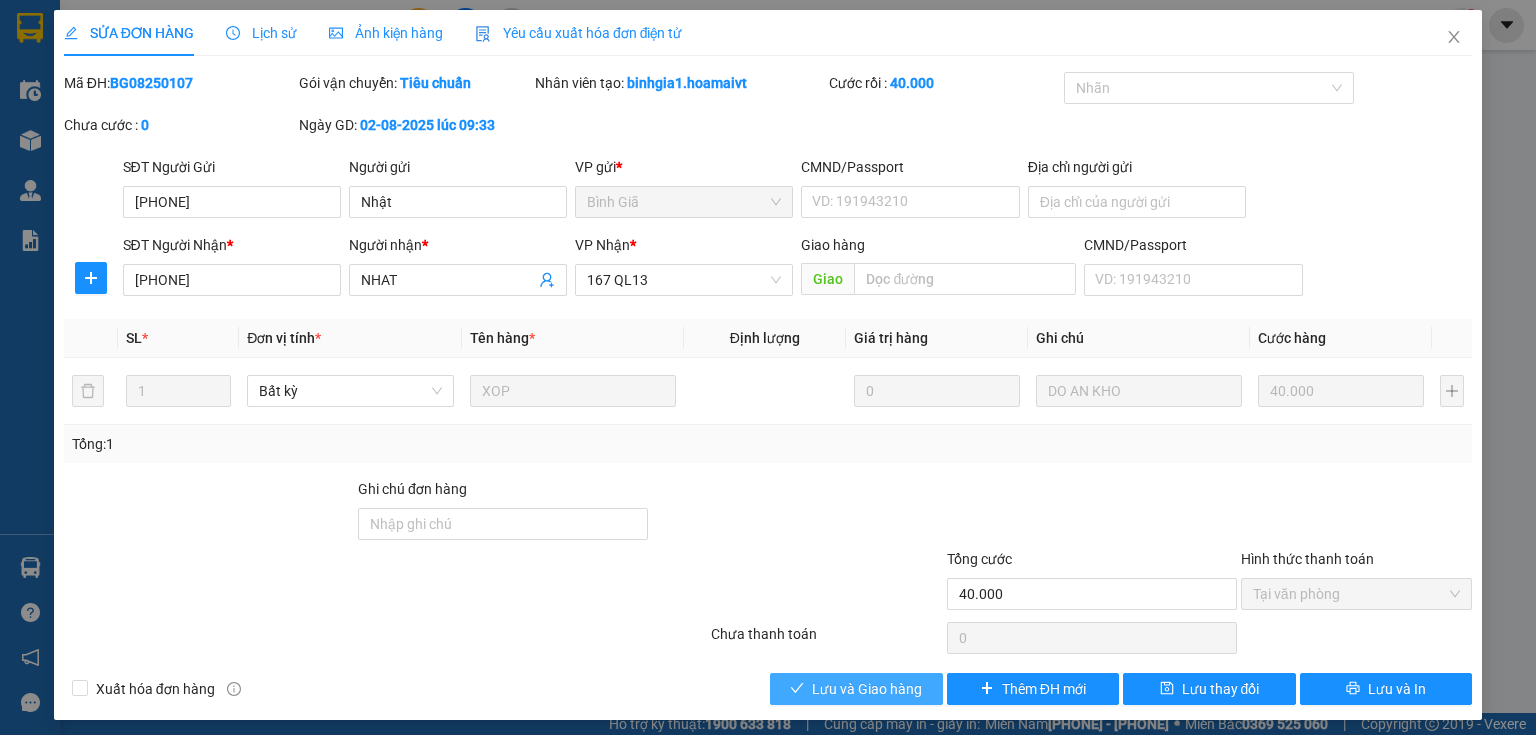 click on "Lưu và Giao hàng" at bounding box center (867, 689) 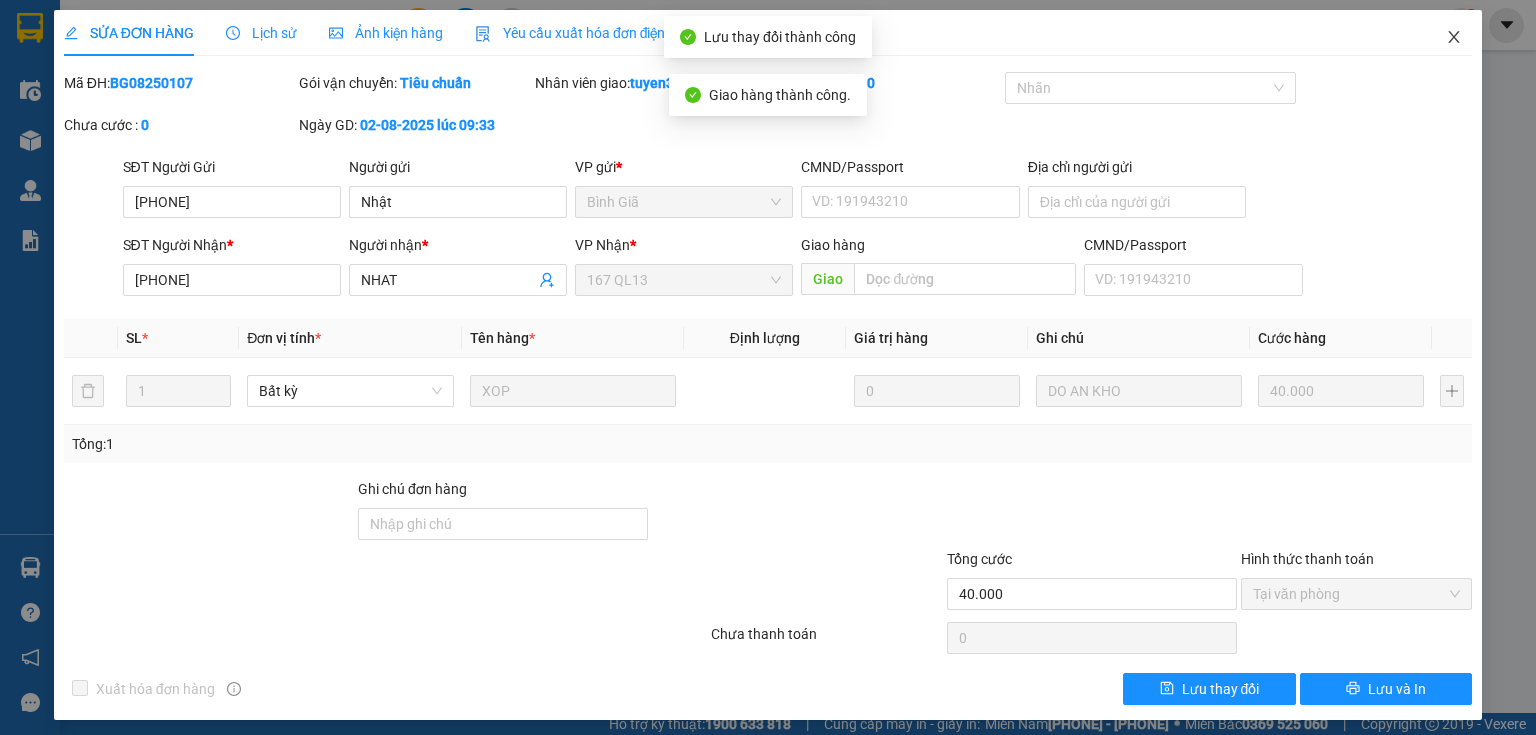 click 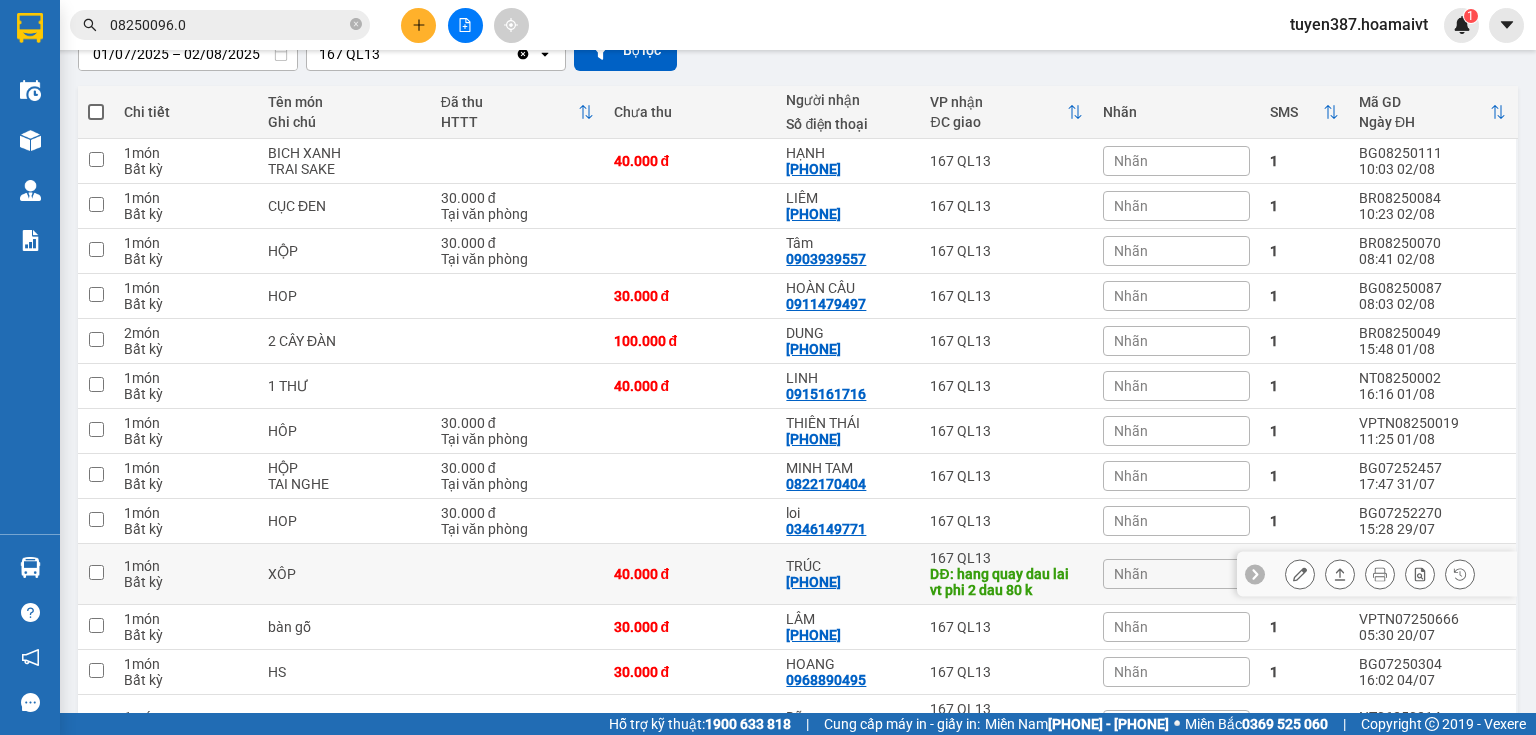 scroll, scrollTop: 316, scrollLeft: 0, axis: vertical 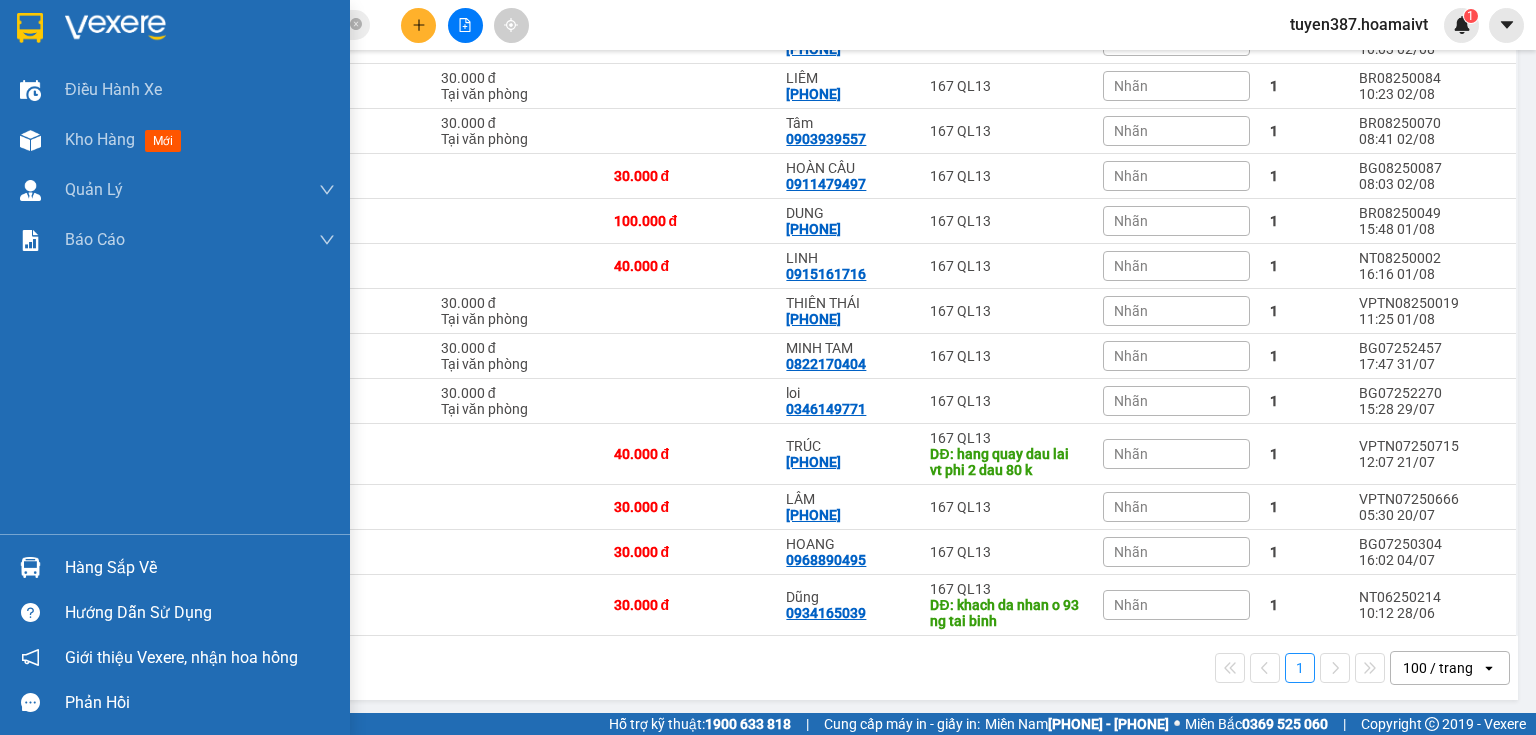 click at bounding box center [30, 567] 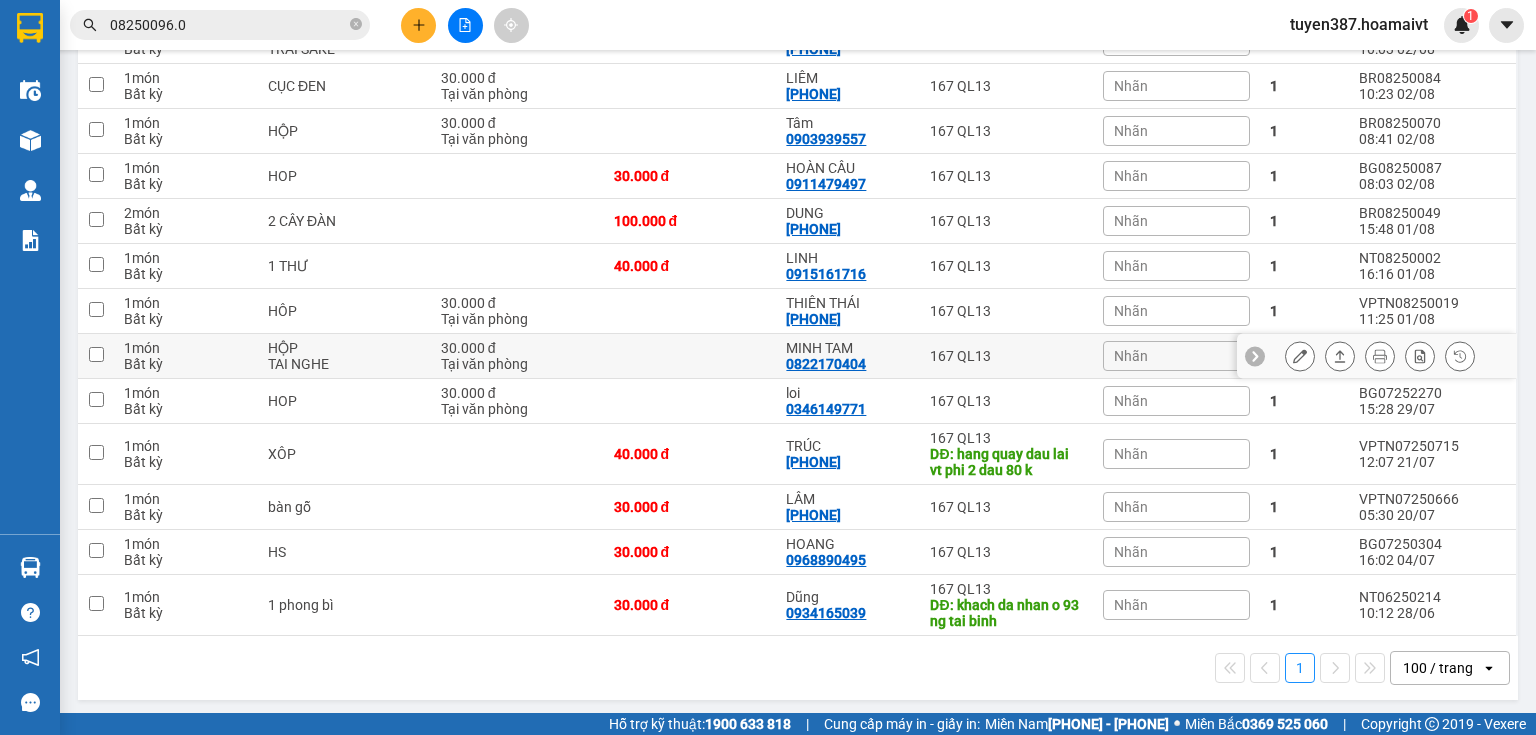 click on "Kết quả tìm kiếm ( 0 )  Bộ lọc  No Data 08250096.0 tuyen387.hoamaivt 1     Điều hành xe     Kho hàng mới     Quản Lý Quản lý chuyến Quản lý khách hàng mới     Báo cáo Báo cáo dòng tiền (nhân viên) Doanh số tạo đơn theo VP gửi (nhân viên) Hàng sắp về Hướng dẫn sử dụng Giới thiệu Vexere, nhận hoa hồng Phản hồi Phần mềm hỗ trợ bạn tốt chứ? ver  1.8.137 Kho gửi Trên xe Kho nhận Hàng đã giao Đơn hàng 13 đơn Khối lượng 0 kg Số lượng 14 món Đã thu 150.000  đ Chưa thu 340.000  đ SMS Nhập hàng 01/07/2025 – 02/08/2025 Press the down arrow key to interact with the calendar and select a date. Press the escape button to close the calendar. Selected date range is from 01/07/2025 to 02/08/2025. 167 QL13 Clear value open Bộ lọc 3 Chi tiết Tên món Ghi chú Đã thu HTTT Chưa thu Người nhận Số điện thoại VP nhận ĐC giao Nhãn SMS Mã GD Ngày ĐH 1  món Bất kỳ BICH XANH 1 1" at bounding box center (768, 367) 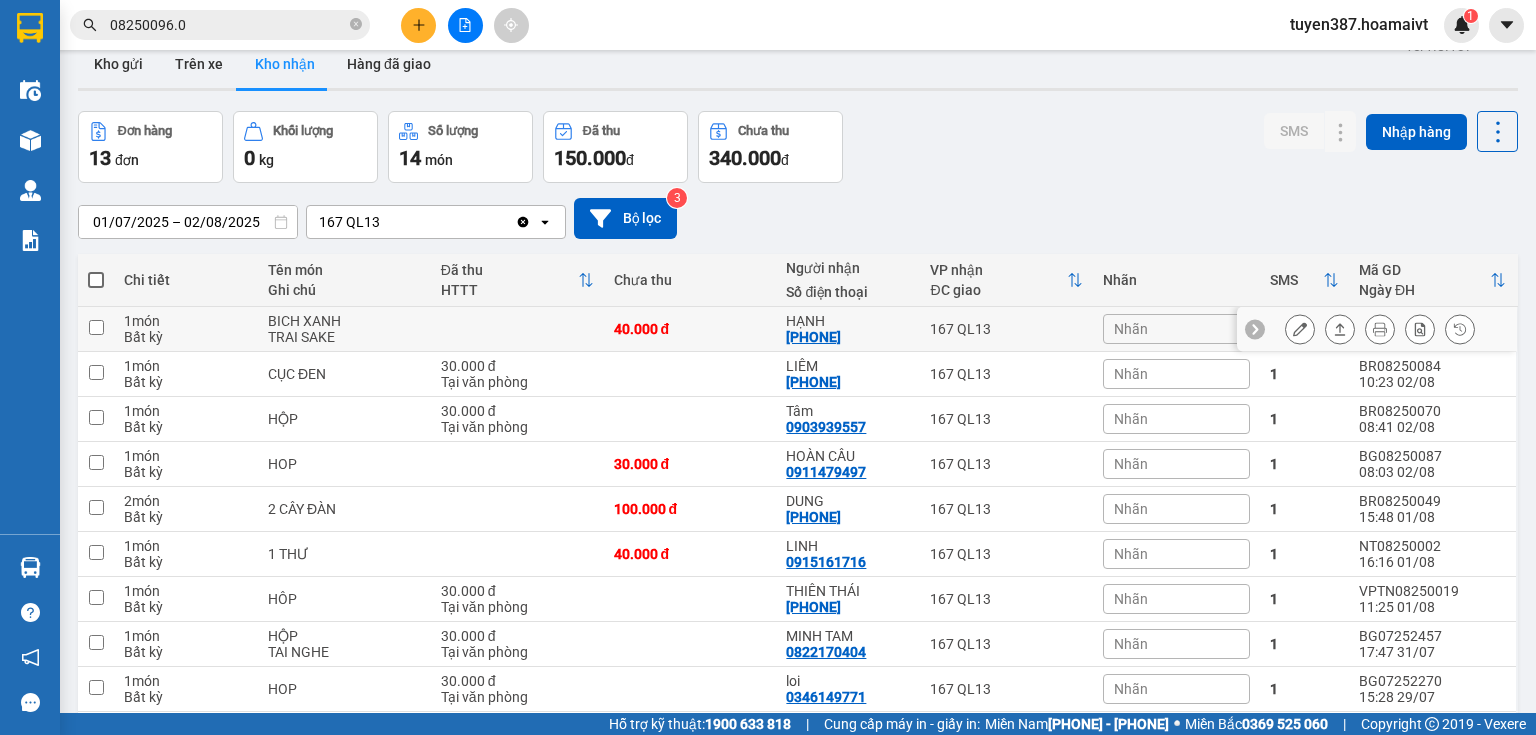 scroll, scrollTop: 0, scrollLeft: 0, axis: both 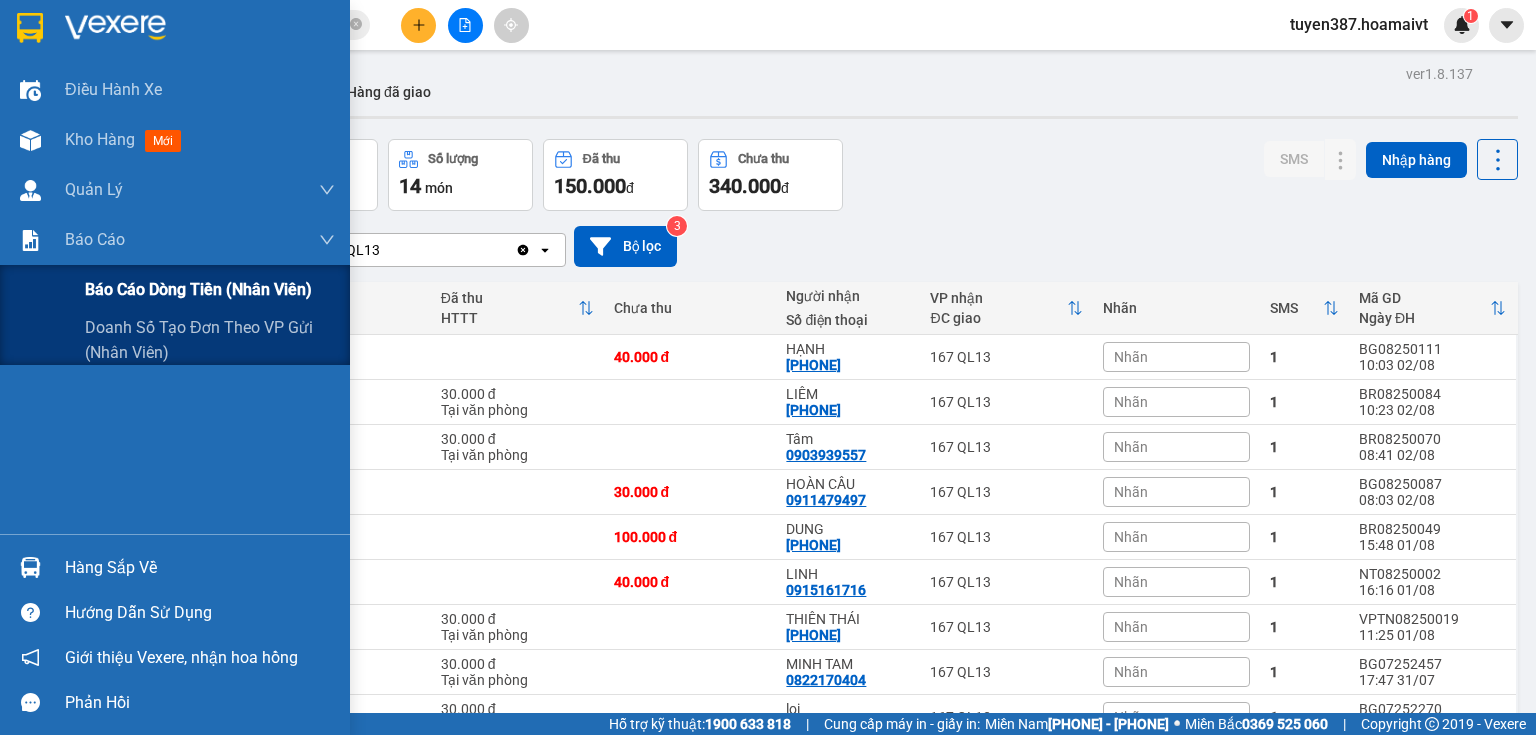 click on "Báo cáo dòng tiền (nhân viên)" at bounding box center [198, 289] 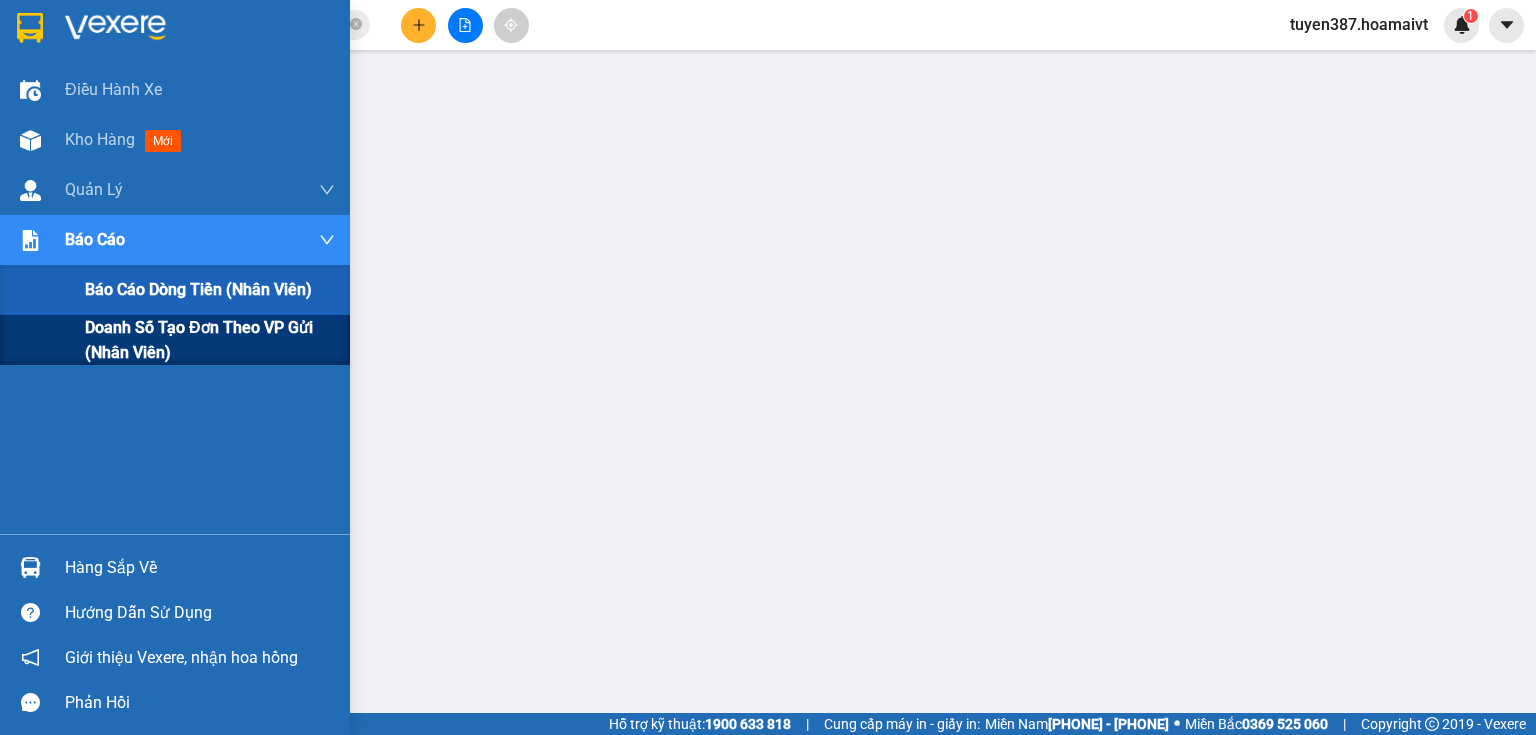 click on "Doanh số tạo đơn theo VP gửi (nhân viên)" at bounding box center (210, 340) 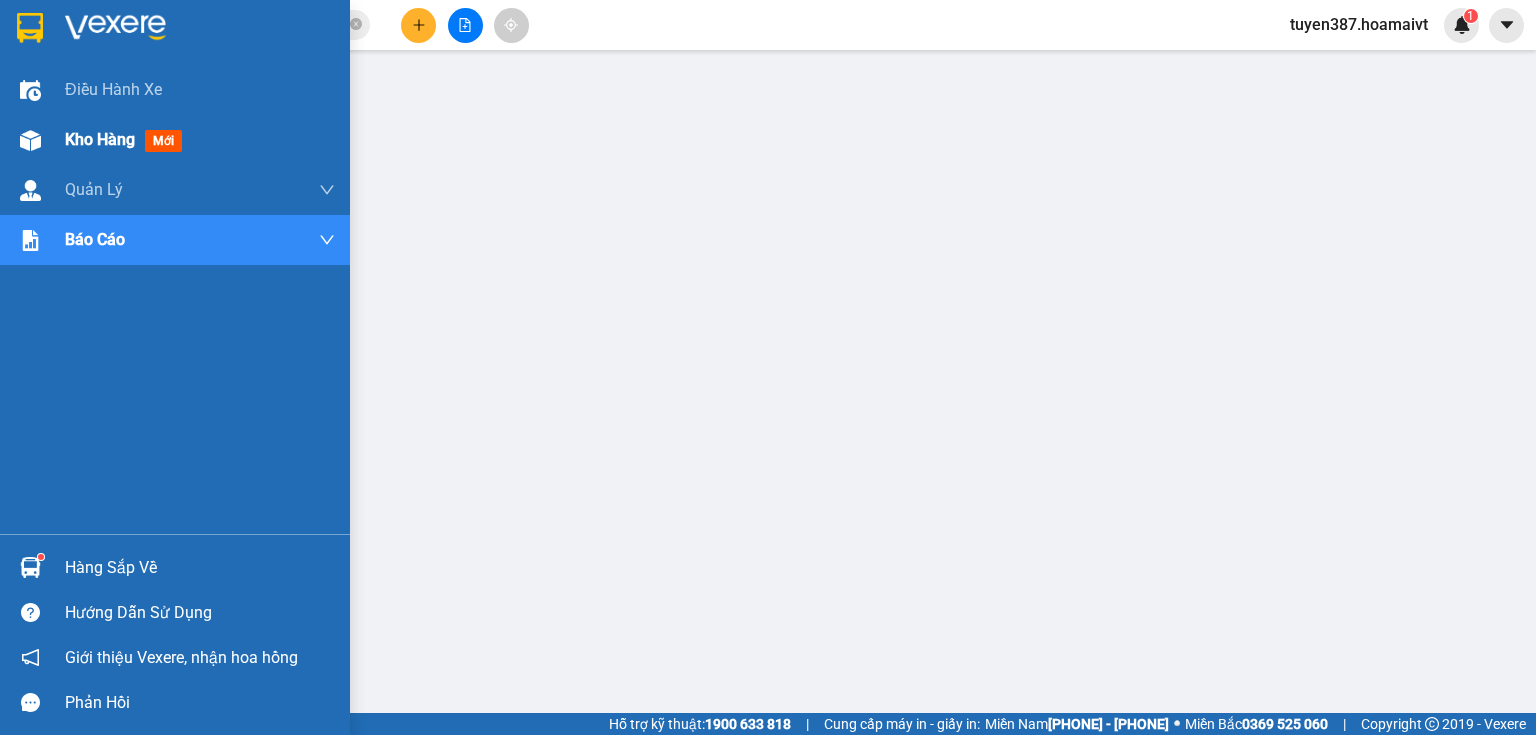 click at bounding box center [30, 140] 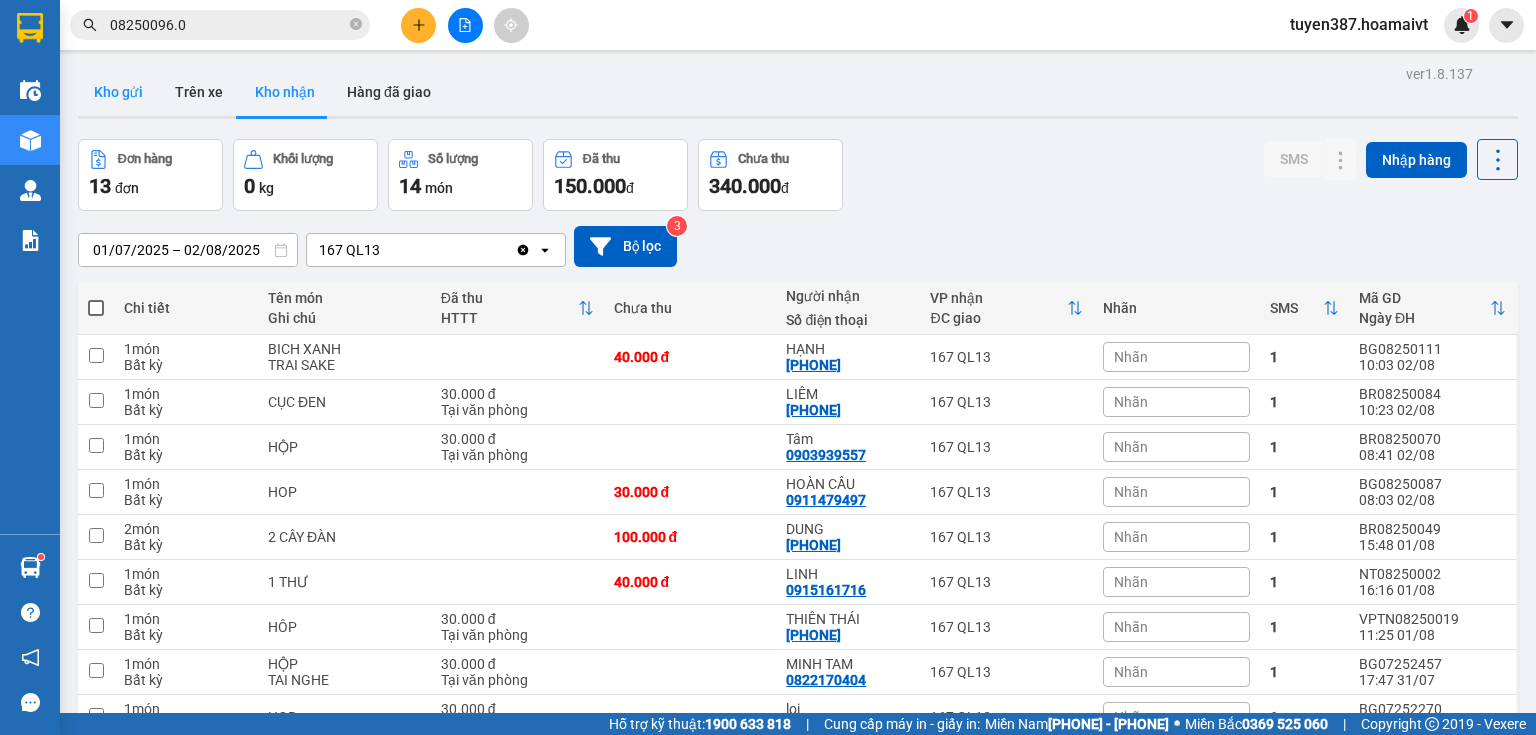type 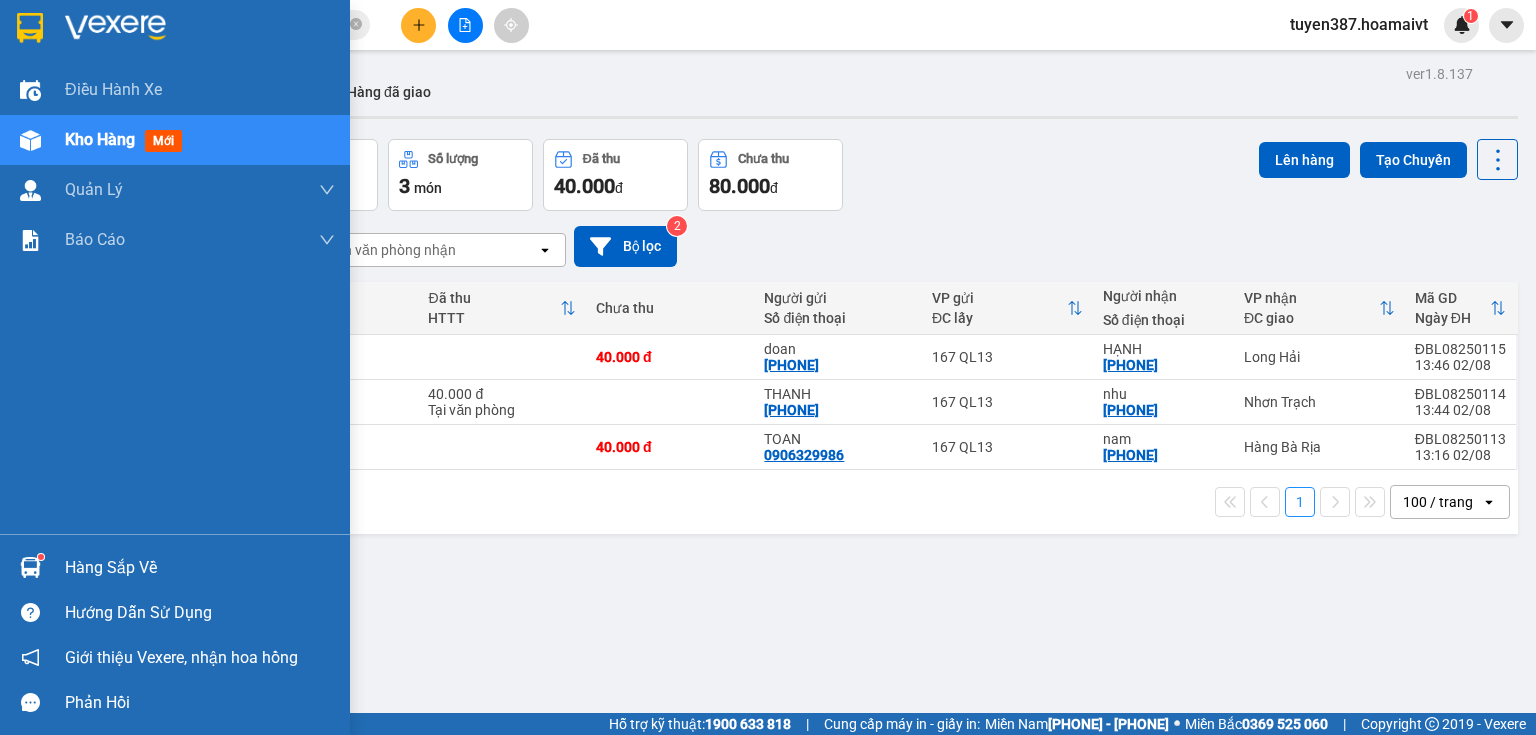 click at bounding box center [30, 567] 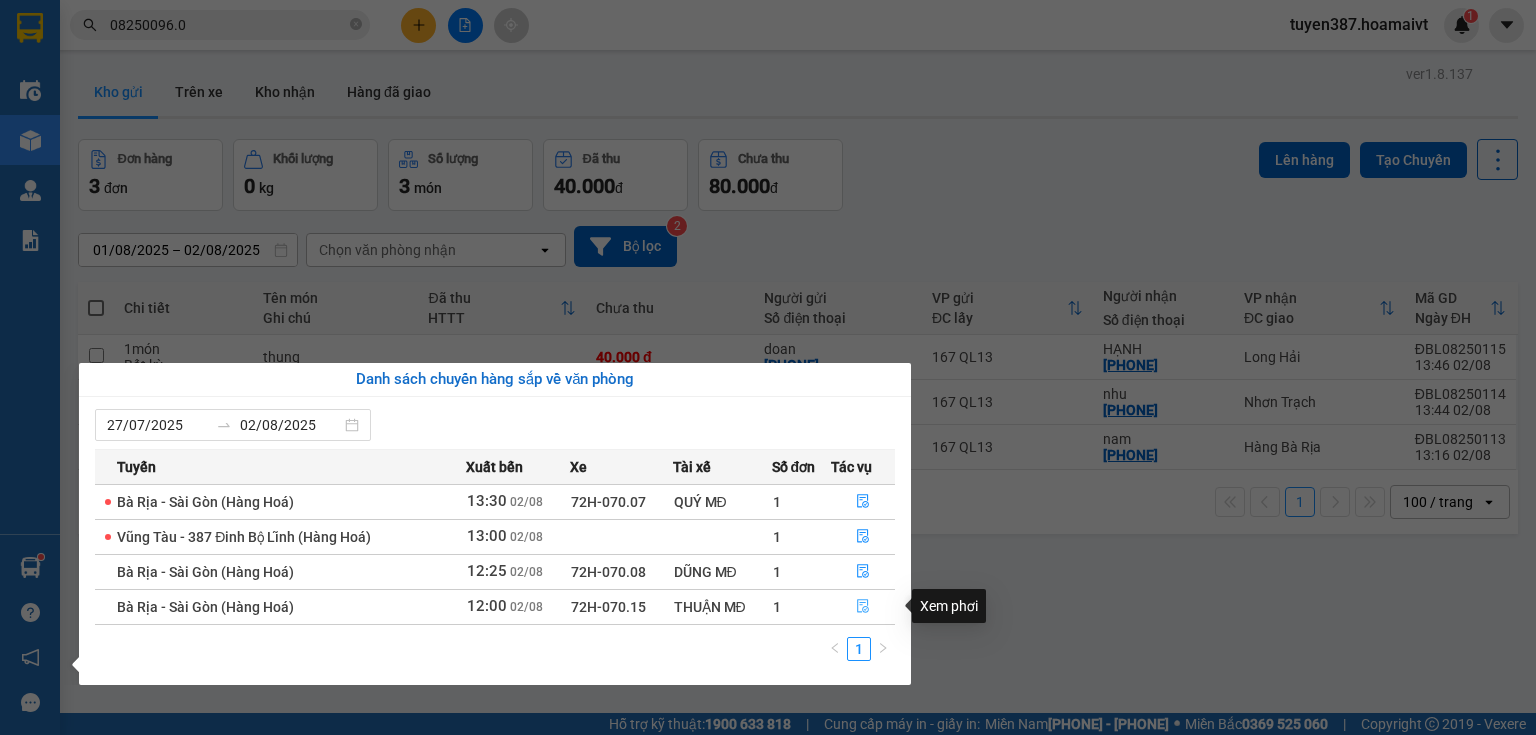 click 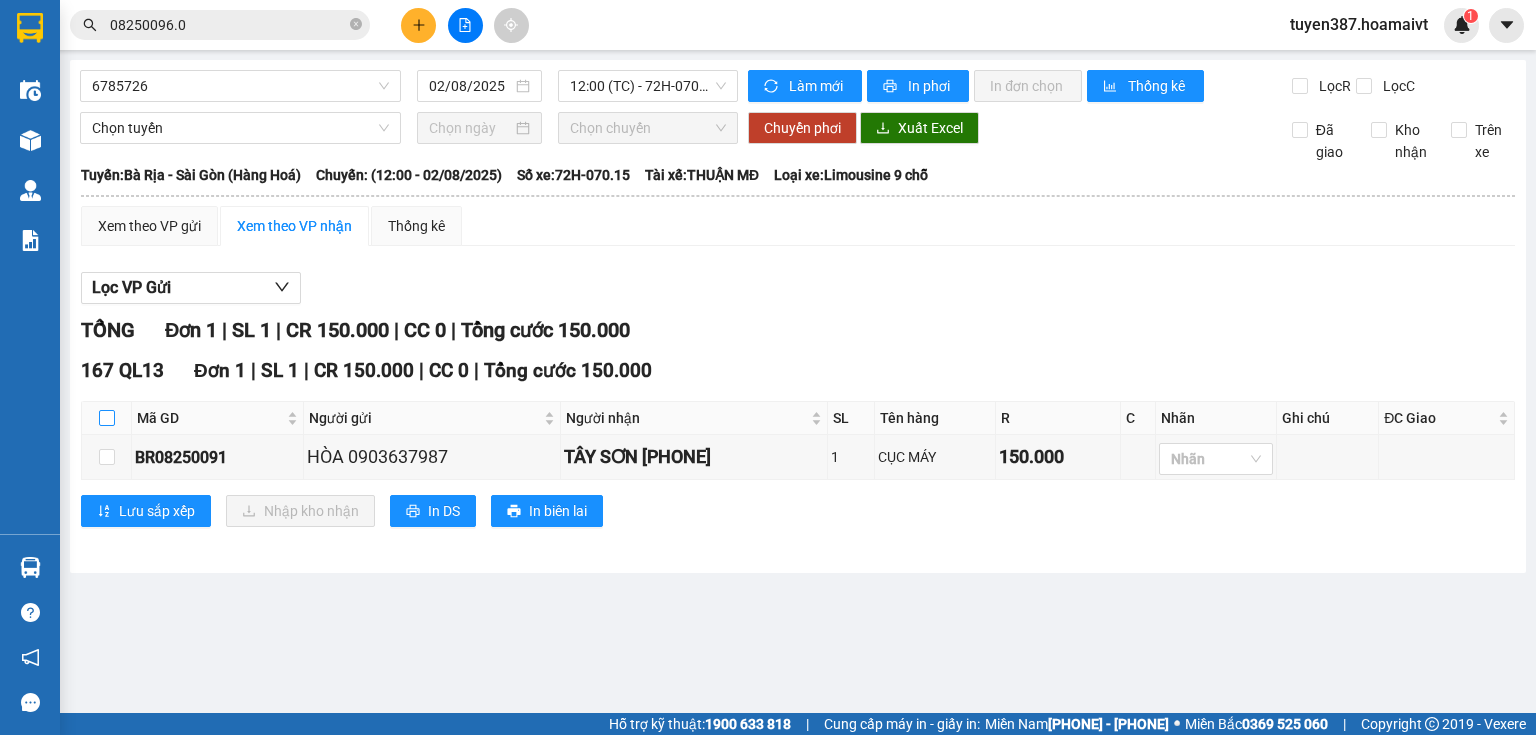 click at bounding box center [107, 418] 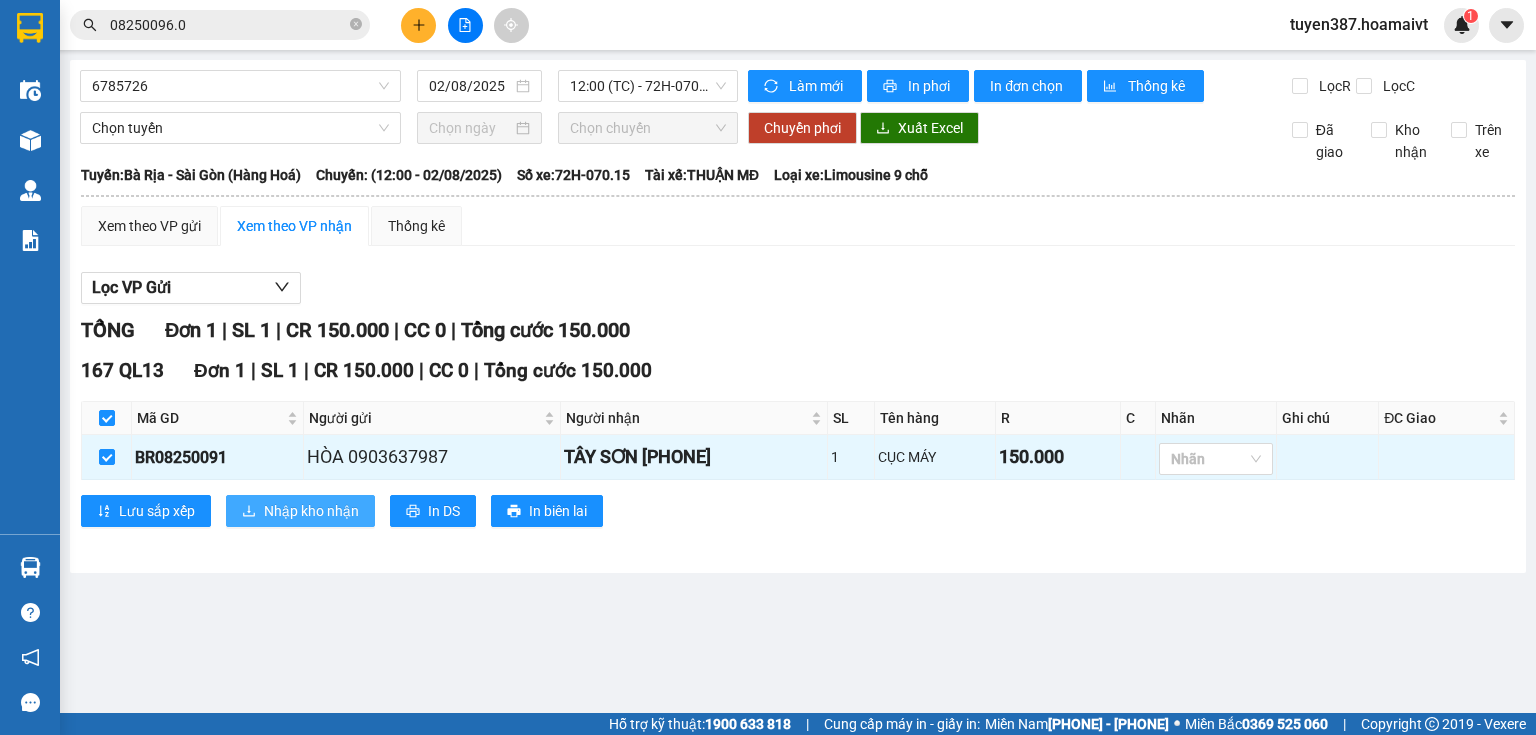 click on "Nhập kho nhận" at bounding box center (311, 511) 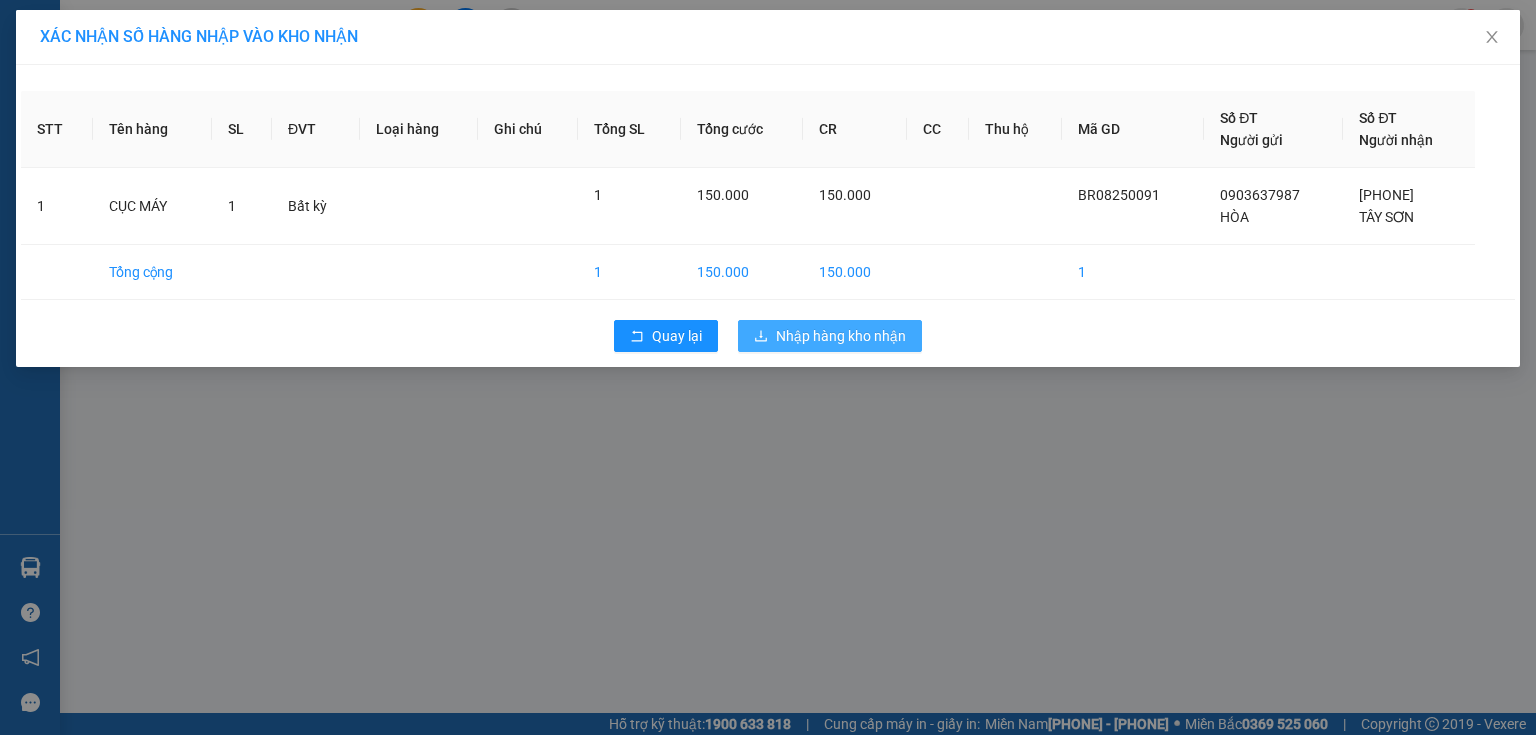 click on "Nhập hàng kho nhận" at bounding box center (841, 336) 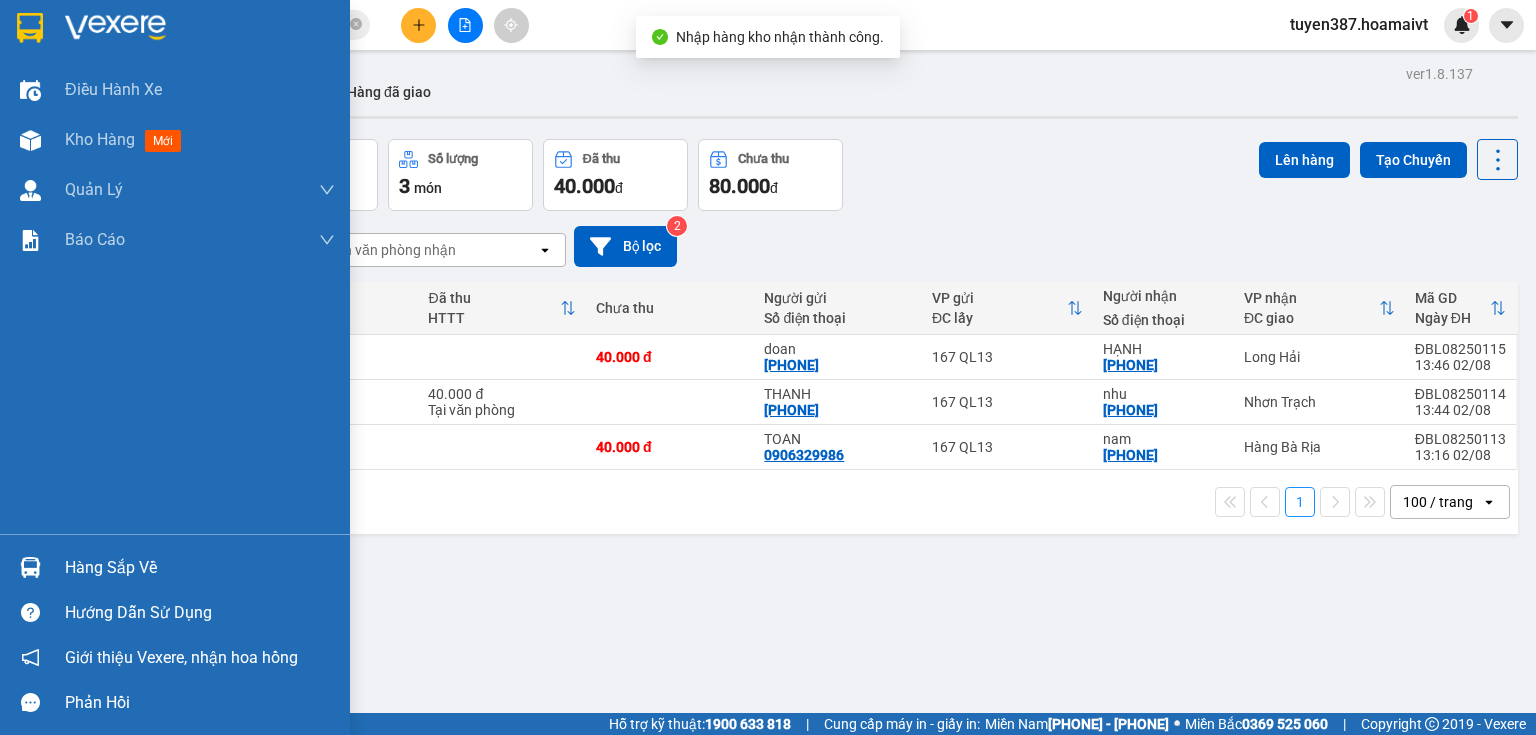 click at bounding box center [30, 567] 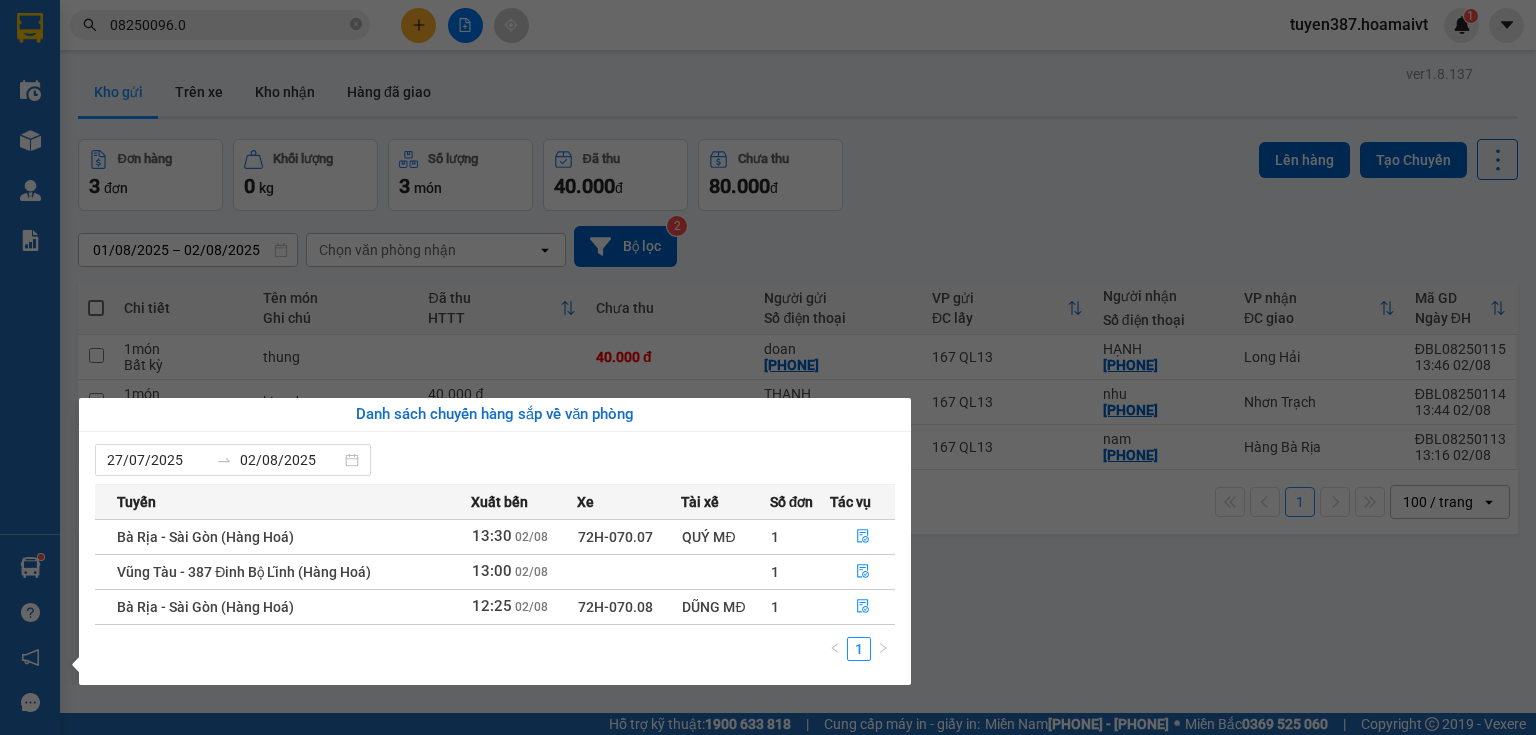 click on "Kết quả tìm kiếm ( 0 )  Bộ lọc  No Data 08250096.0 tuyen387.hoamaivt 1     Điều hành xe     Kho hàng mới     Quản Lý Quản lý chuyến Quản lý khách hàng mới     Báo cáo Báo cáo dòng tiền (nhân viên) Doanh số tạo đơn theo VP gửi (nhân viên) Hàng sắp về Hướng dẫn sử dụng Giới thiệu Vexere, nhận hoa hồng Phản hồi Phần mềm hỗ trợ bạn tốt chứ? ver  1.8.137 Kho gửi Trên xe Kho nhận Hàng đã giao Đơn hàng 3 đơn Khối lượng 0 kg Số lượng 3 món Đã thu 40.000  đ Chưa thu 80.000  đ Lên hàng Tạo Chuyến 01/08/2025 – 02/08/2025 Press the down arrow key to interact with the calendar and select a date. Press the escape button to close the calendar. Selected date range is from 01/08/2025 to 02/08/2025. Chọn văn phòng nhận open Bộ lọc 2 Chi tiết Tên món Ghi chú Đã thu HTTT Chưa thu Người gửi Số điện thoại VP gửi ĐC lấy Người nhận Số điện thoại VP nhận 1 1" at bounding box center (768, 367) 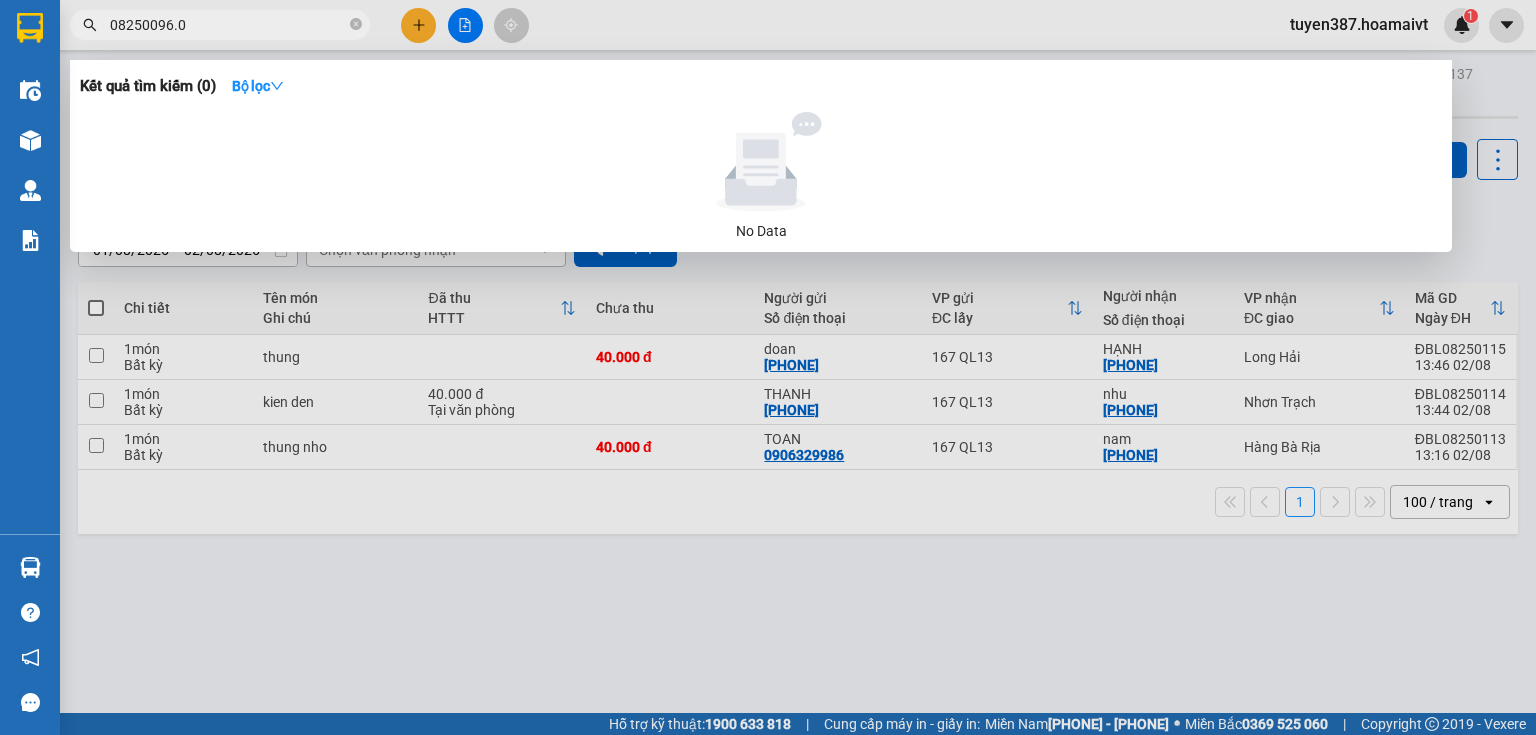 click on "08250096.0" at bounding box center (228, 25) 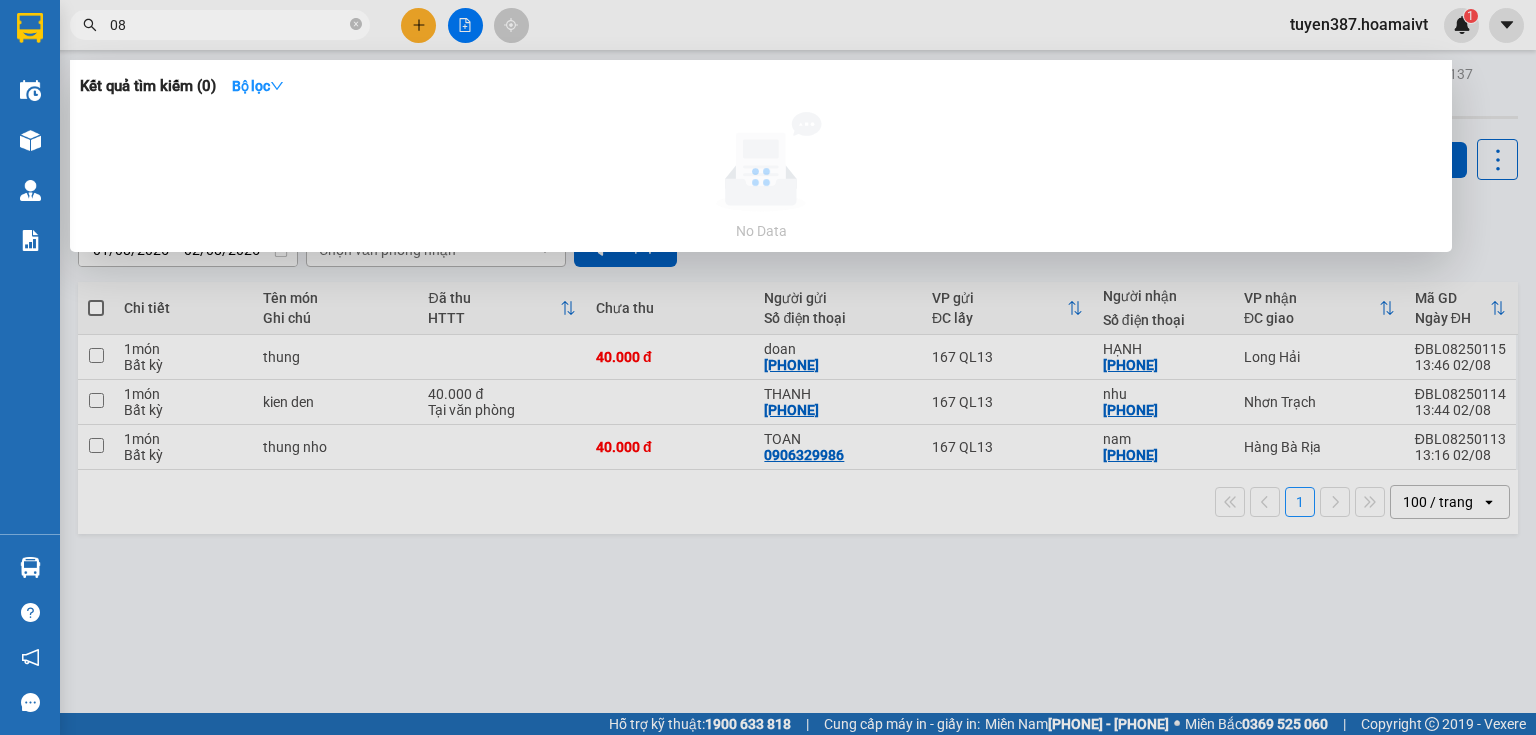type on "0" 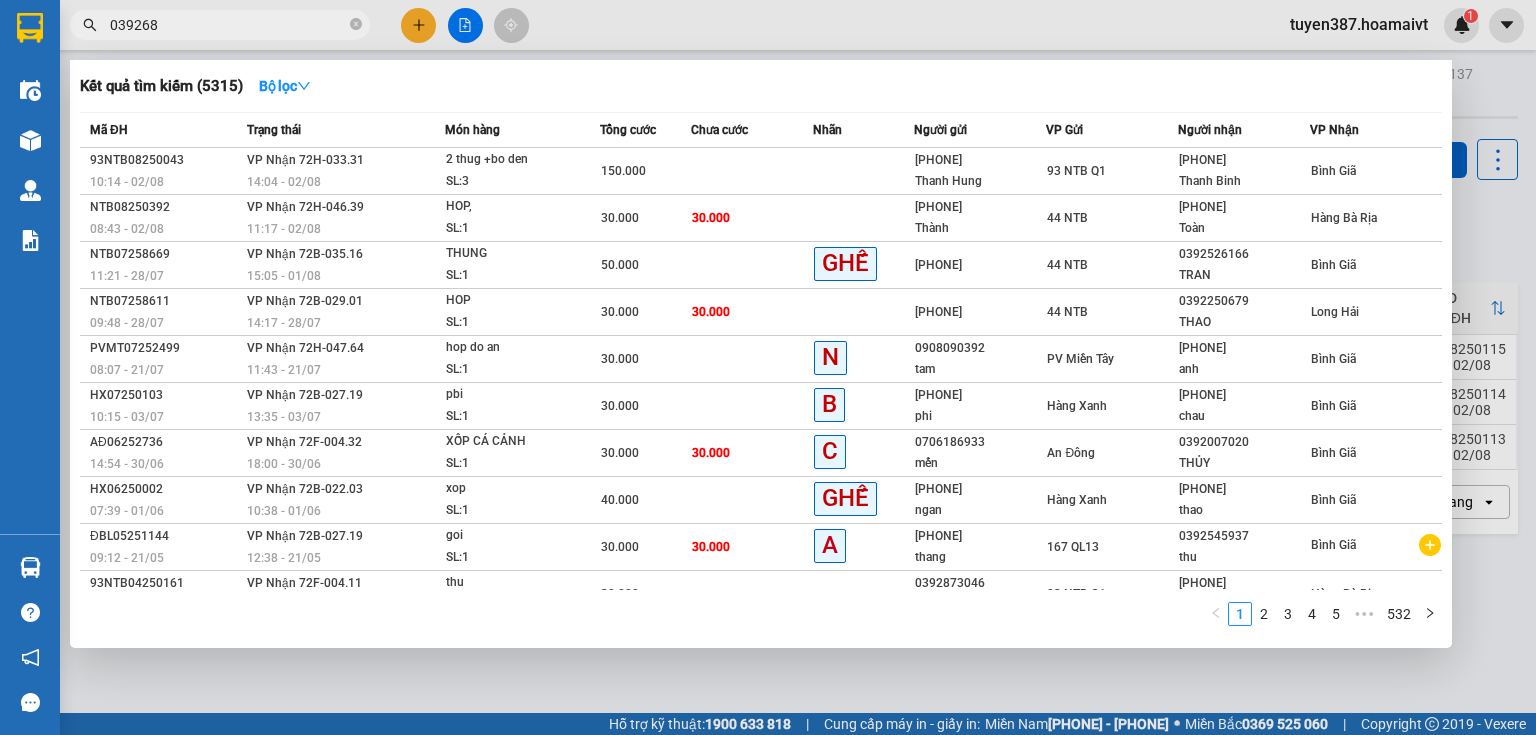 type on "0392688" 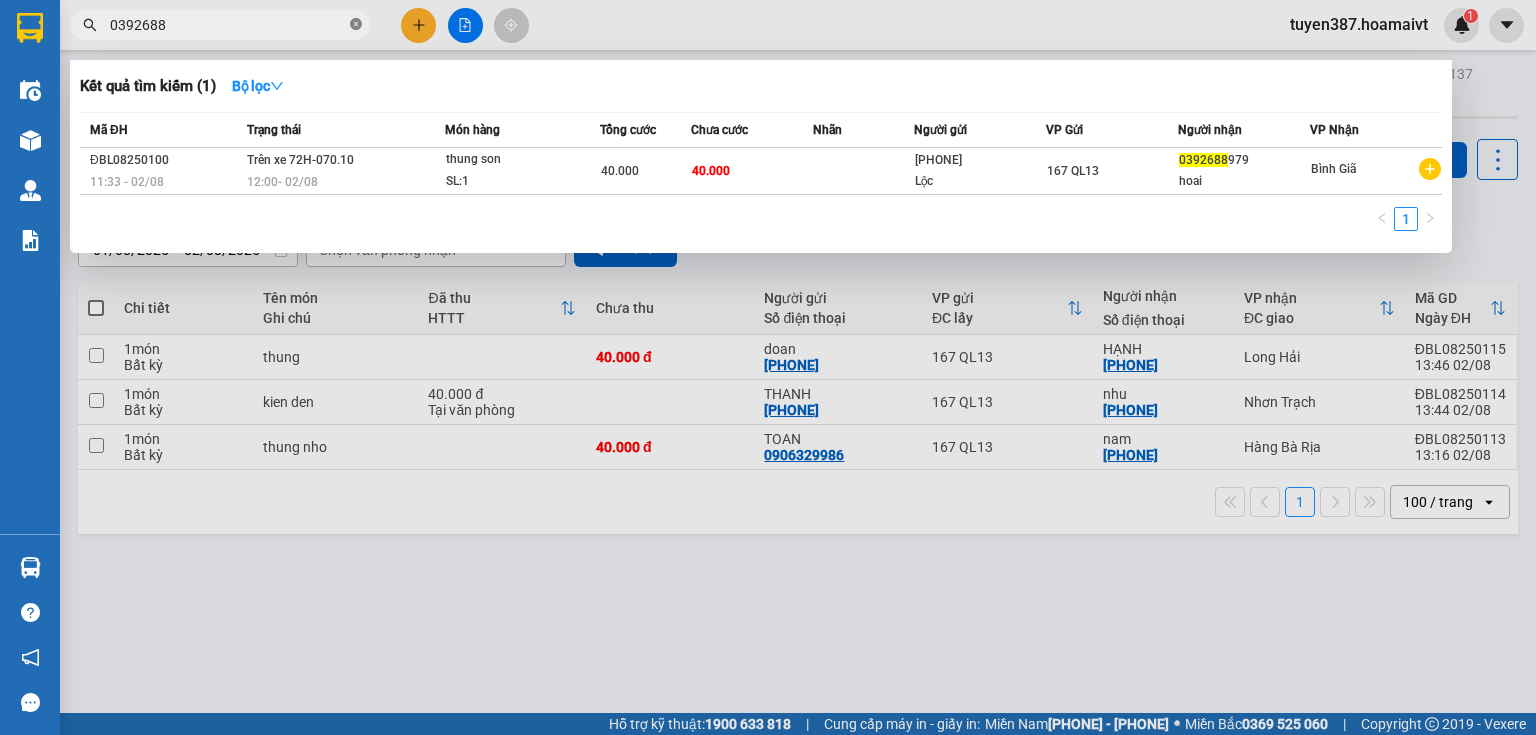 click 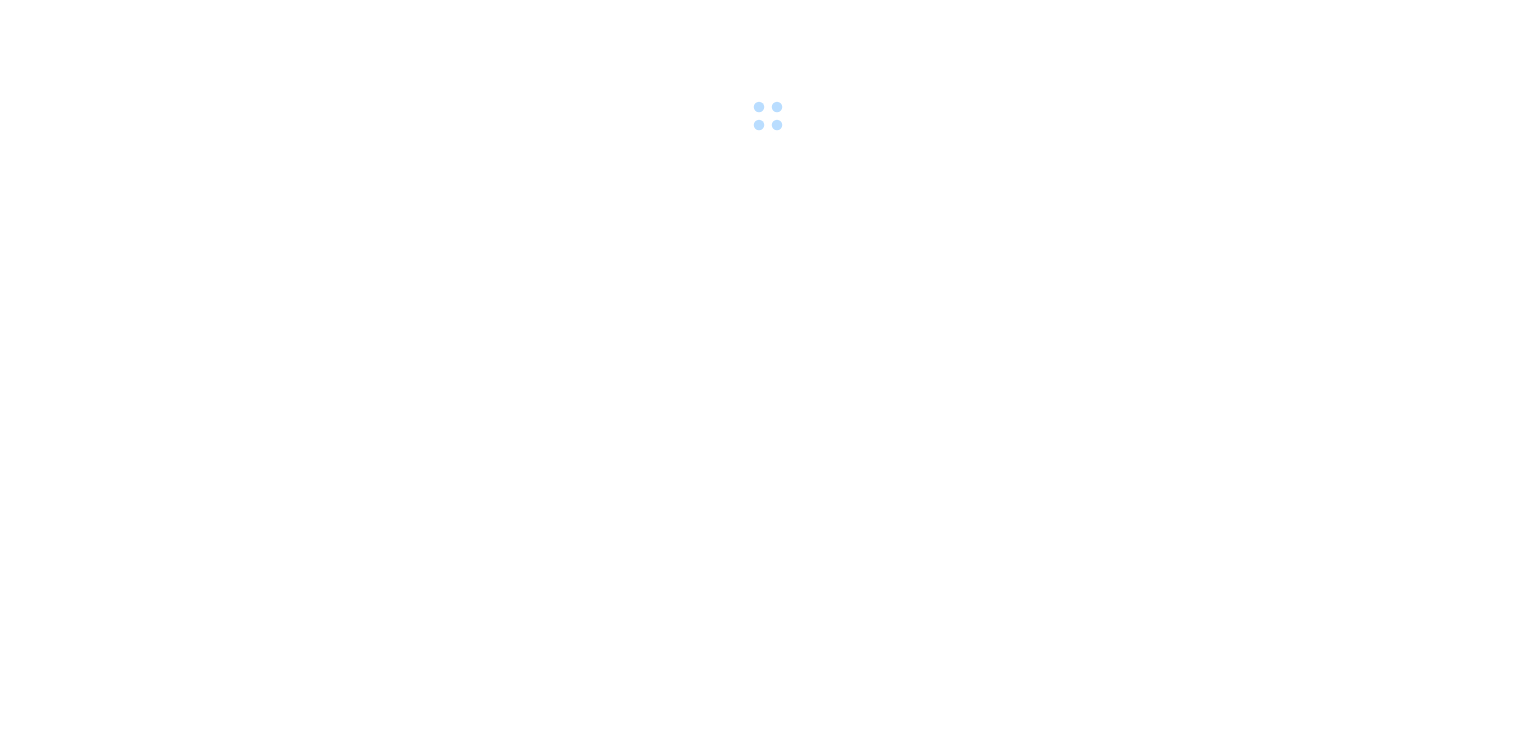scroll, scrollTop: 0, scrollLeft: 0, axis: both 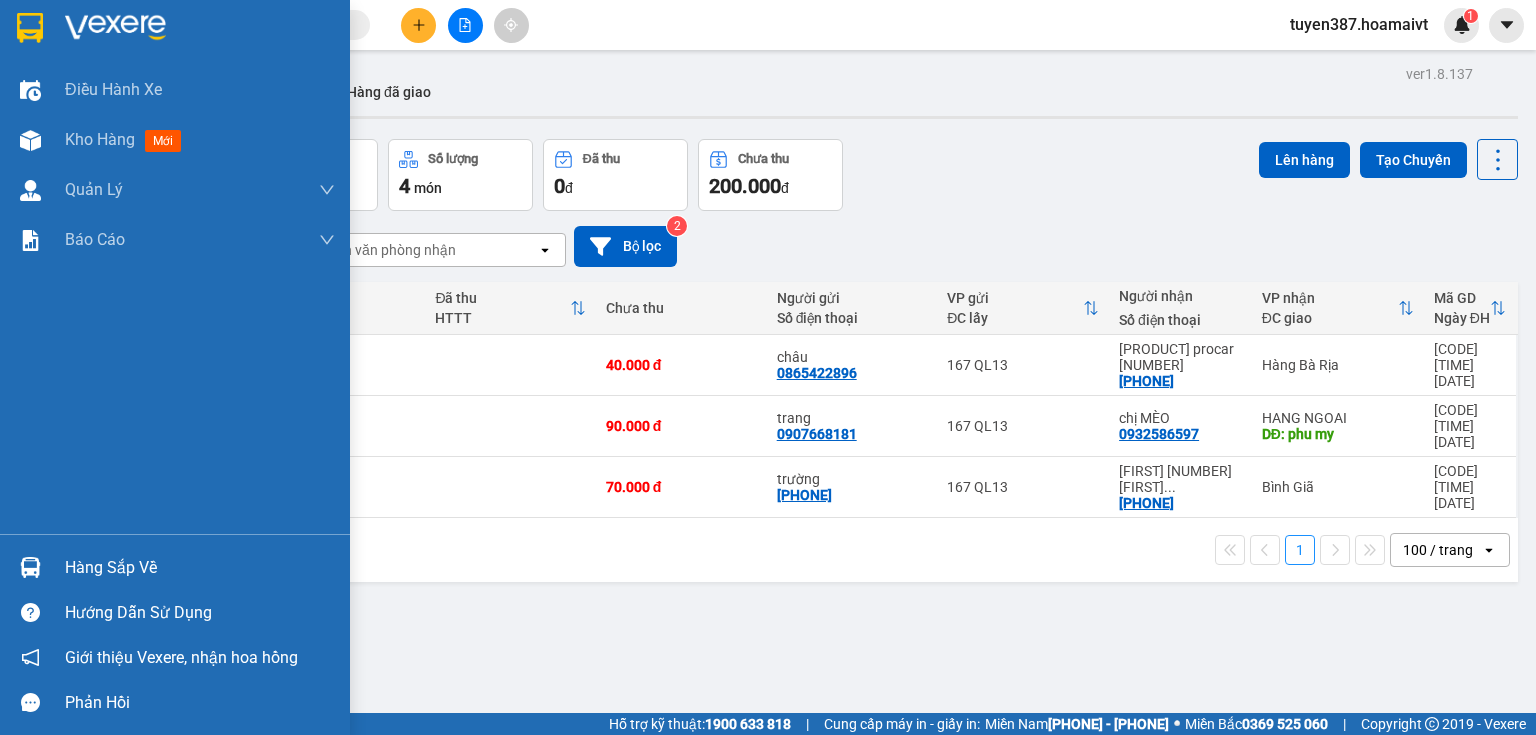 click at bounding box center [30, 567] 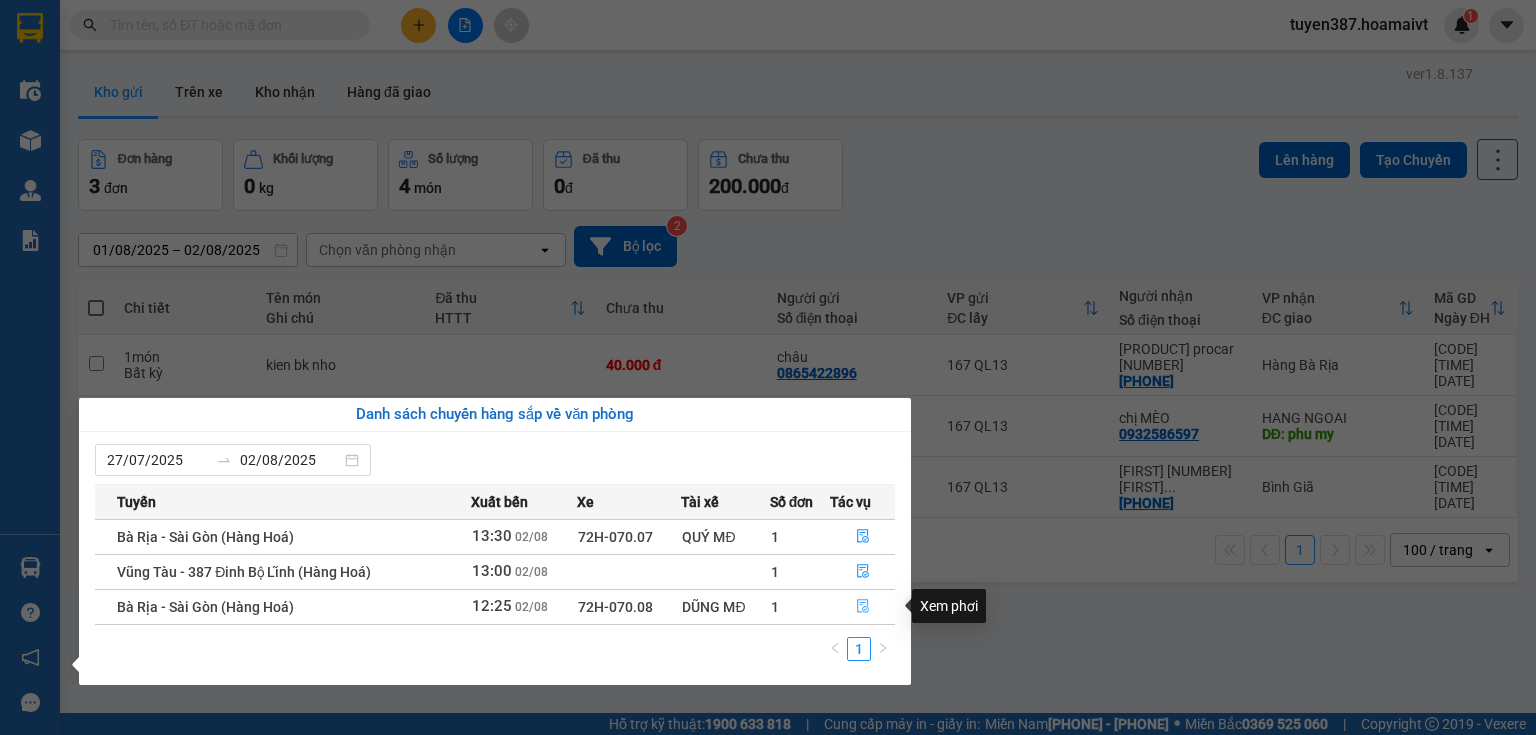 click 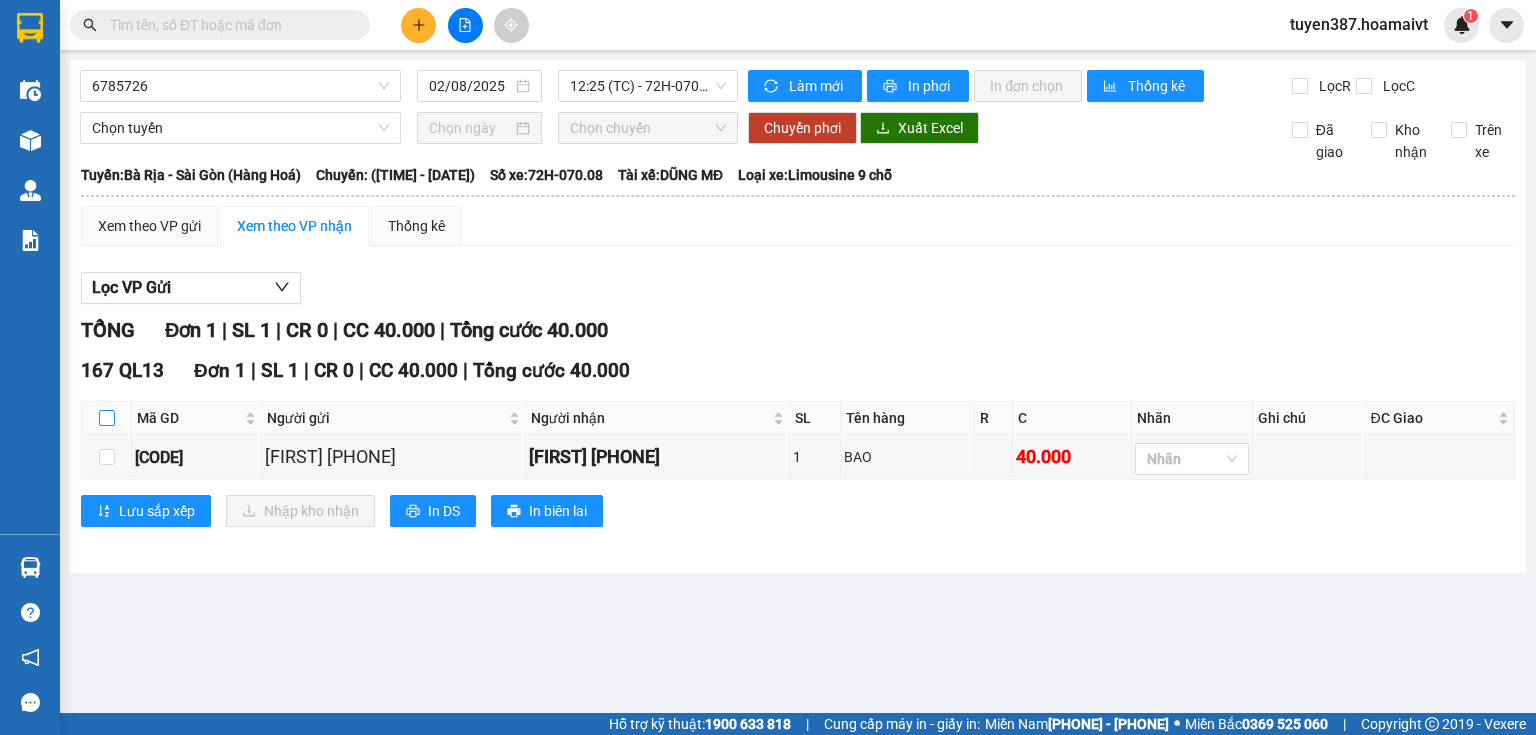 click at bounding box center [107, 418] 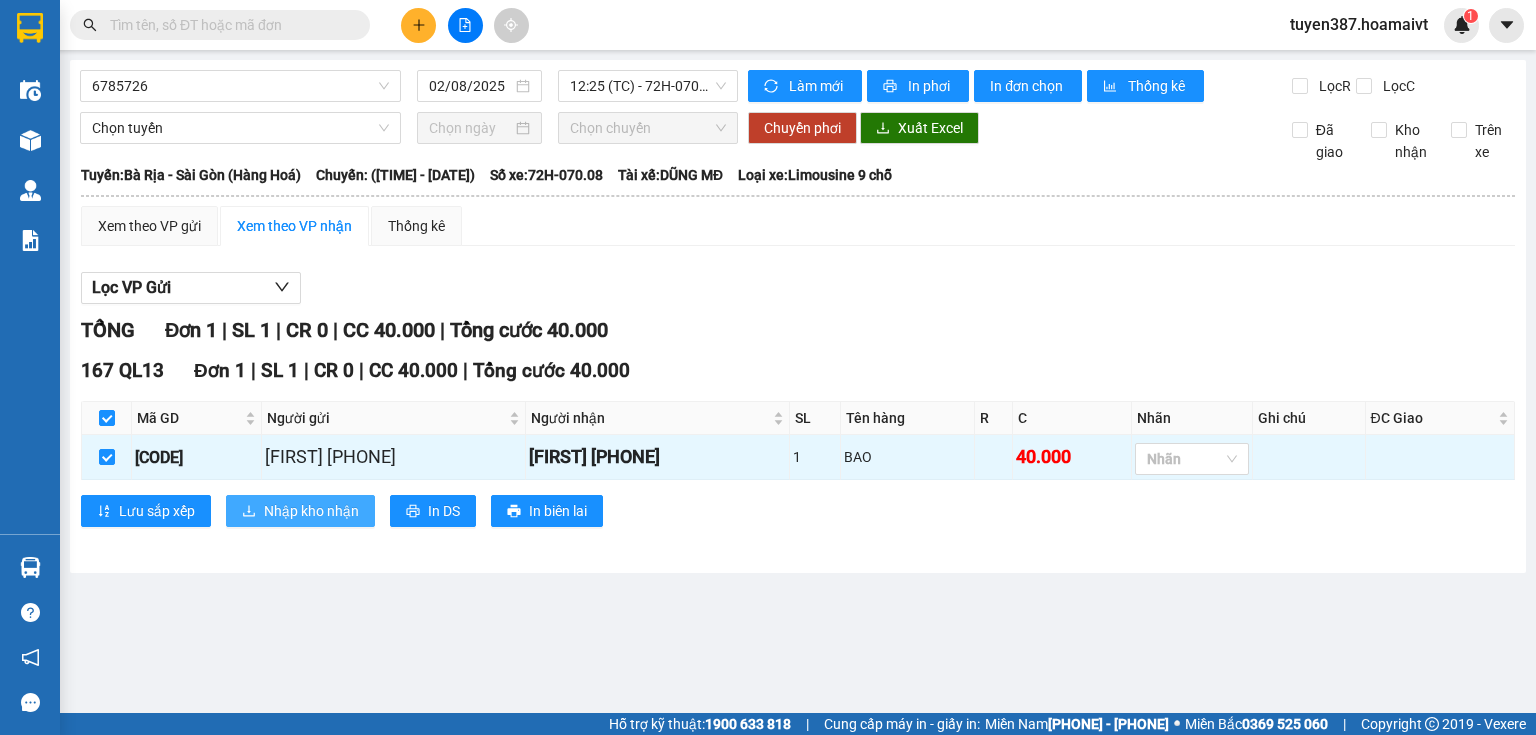 click on "Nhập kho nhận" at bounding box center [311, 511] 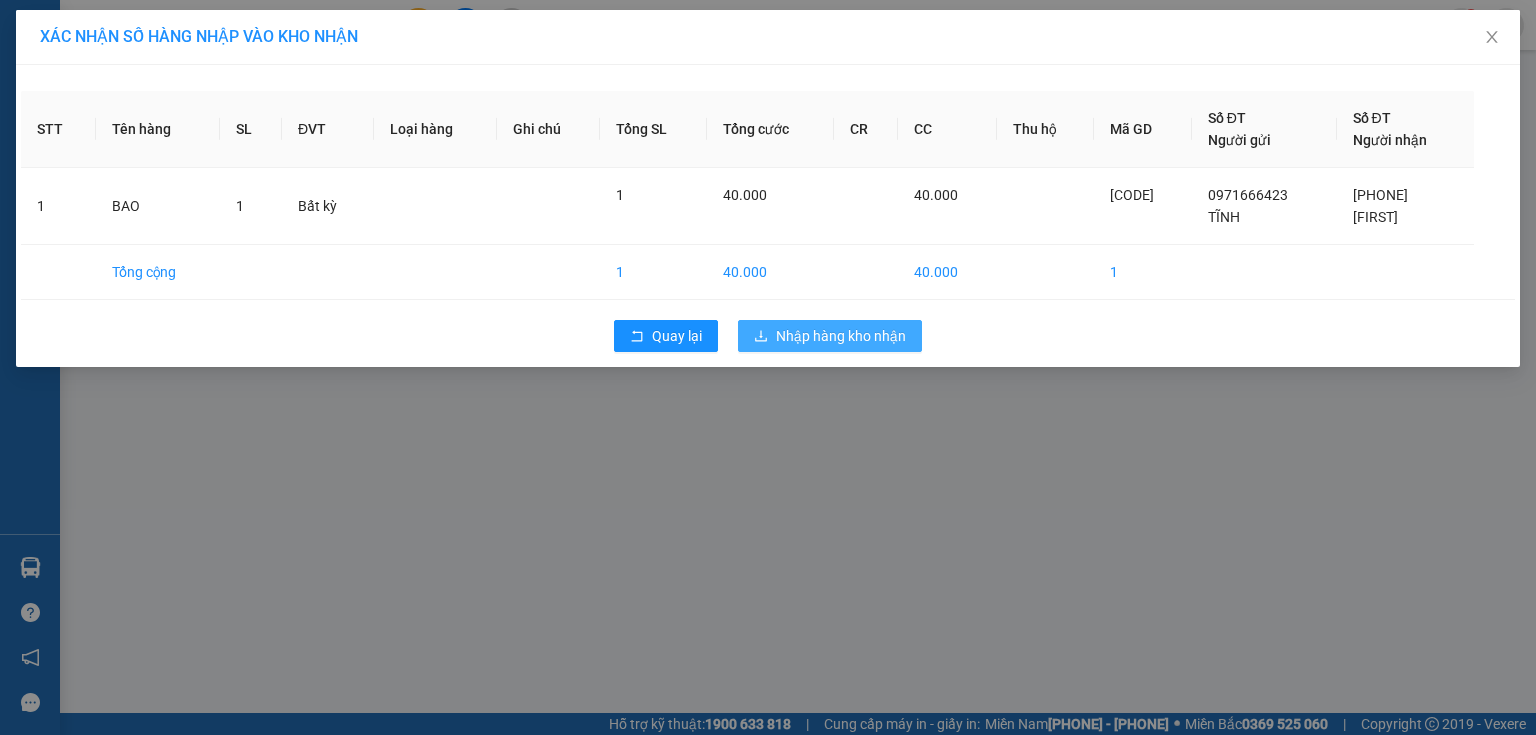 click on "Nhập hàng kho nhận" at bounding box center [841, 336] 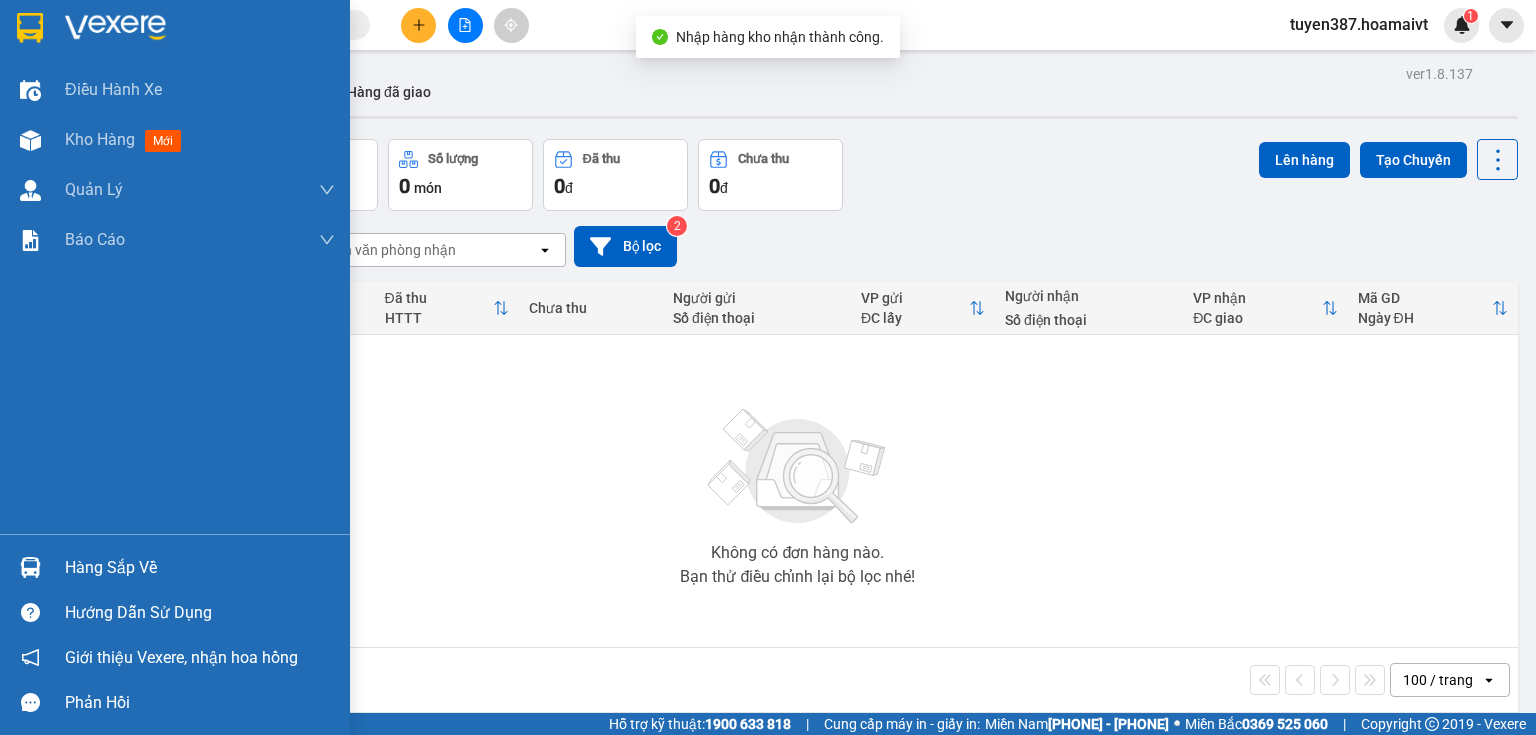 click at bounding box center [30, 567] 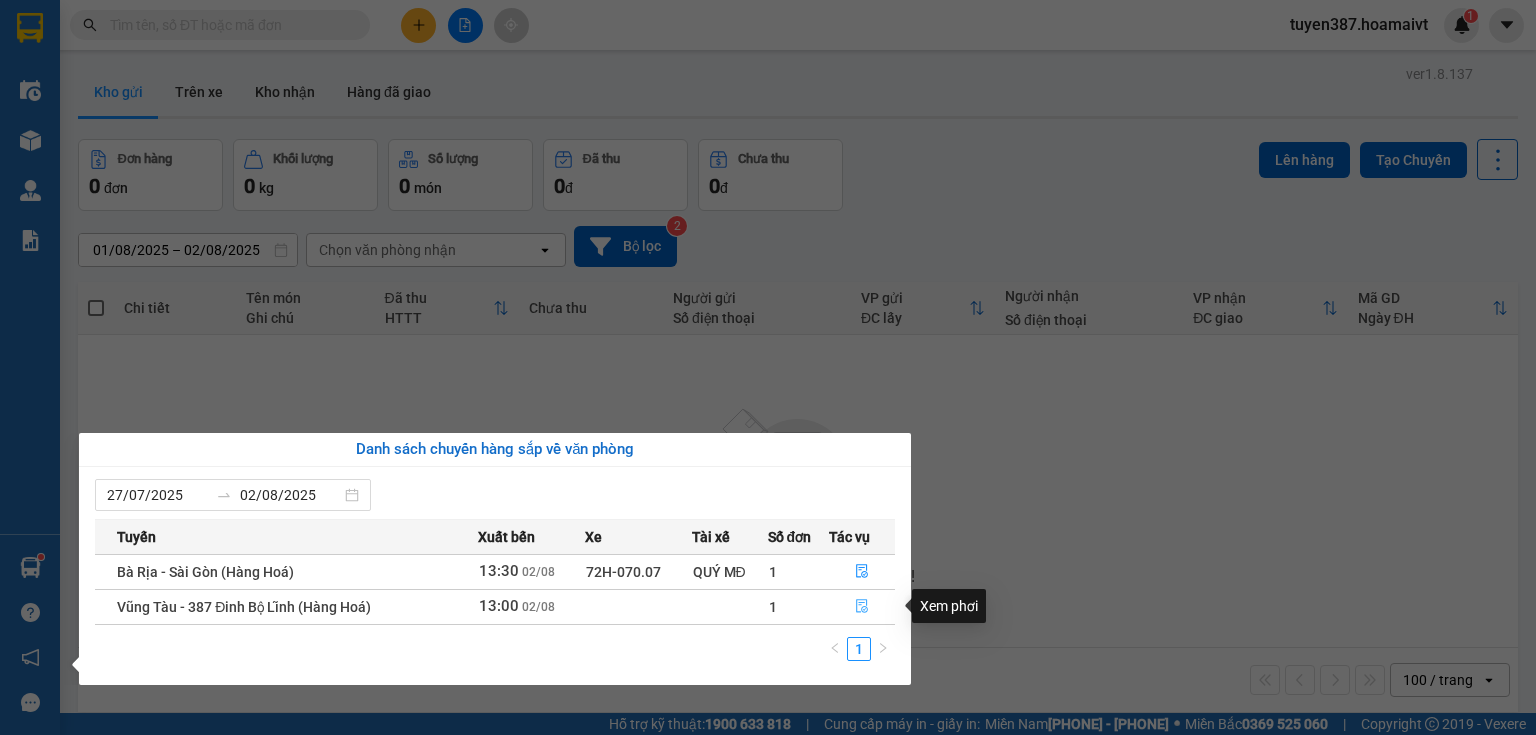 click 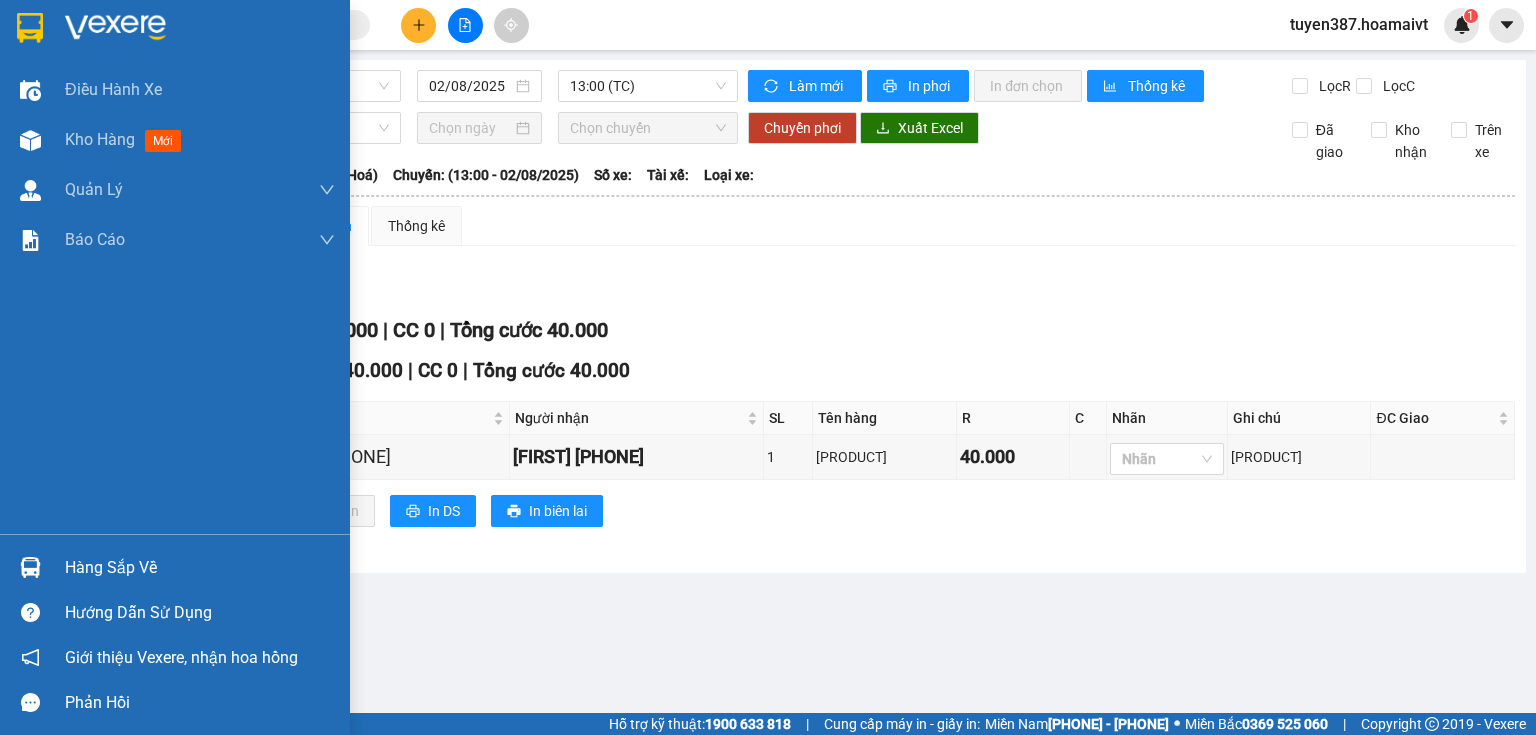 click at bounding box center [30, 567] 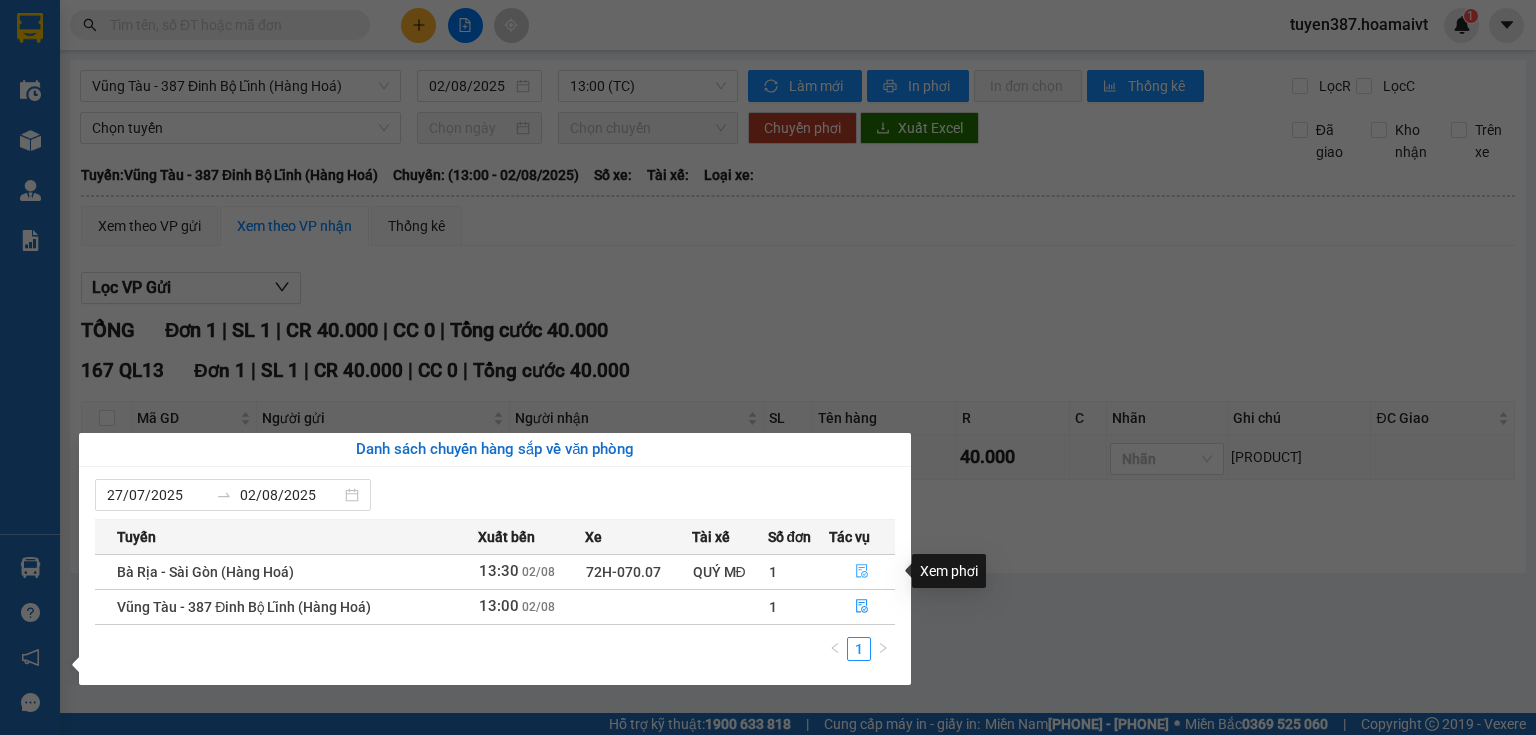 click at bounding box center (862, 572) 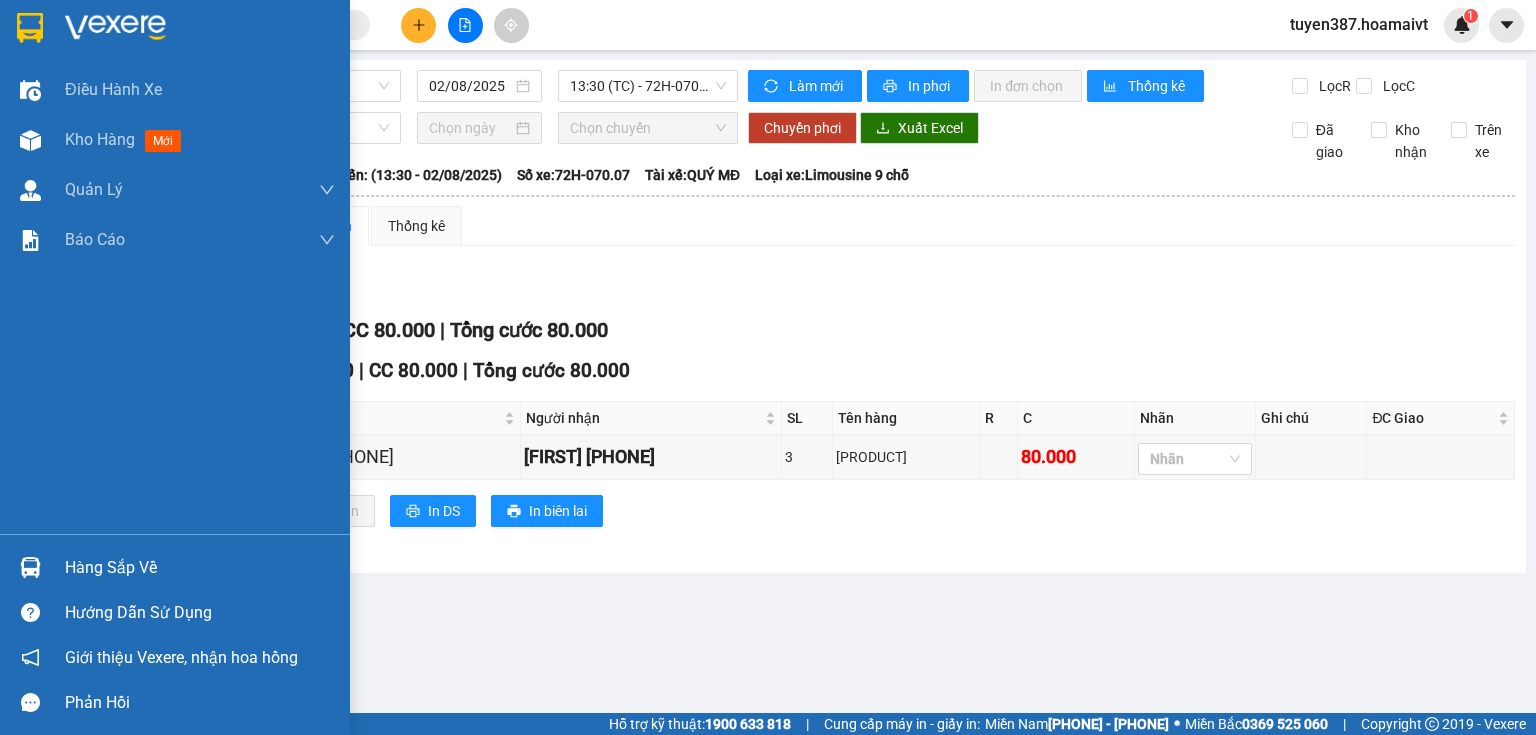 click at bounding box center (30, 567) 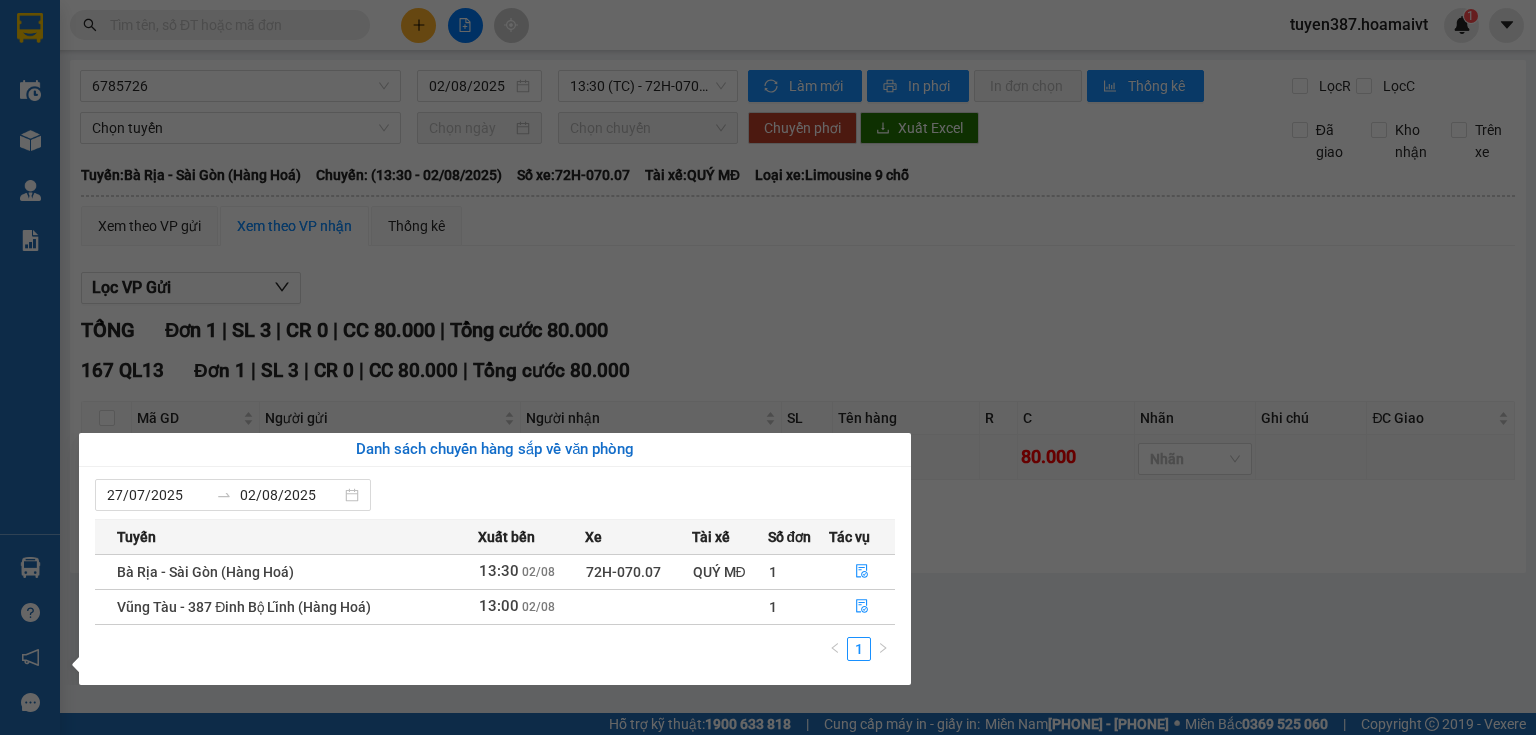 click on "Kết quả tìm kiếm ( 0 )Bộ lọc No Data tuyen[NUMBER].[NAME] 1 Điều hành xe Kho hàng mới Quản Lý Quản lý chuyến Quản lý khách hàng mới Báo cáo Báo cáo dòng tiền (nhân viên) Doanh số tạo đơn theo VP gửi (nhân viên) Hàng sắp về Hướng dẫn sử dụng Giới thiệu Vexere, nhận hoa hồng Phản hồi Phần mềm hỗ trợ bạn tốt chứ? [NUMBER] [DATE] [TIME] (TC) - [CODE] Làm mới In phơi In đơn chọn Thống kê Lọc R Lọc C Chọn tuyến Chọn chuyến Chuyển phơi Xuất Excel Đã giao Kho nhận Trên xe Hoa Mai [PHONE], [PHONE], [PHONE] [NUMBER] Nguyễn Thái Bình PHƠI HÀNG [TIME] - [DATE] Tuyến: Bà Rịa - Sài Gòn (Hàng Hoá) Chuyến: ( [TIME] - [DATE] ) Tài xế: QUÝ MĐ Số xe: [CODE] Loại xe: Limousine [NUMBER] chỗ Tuyến: Bà Rịa - Sài Gòn (Hàng Hoá) Chuyến: ( [TIME] - [DATE] ) Số xe: [CODE] Tài xế: QUÝ MĐ Loại xe: TỔNG" at bounding box center (768, 367) 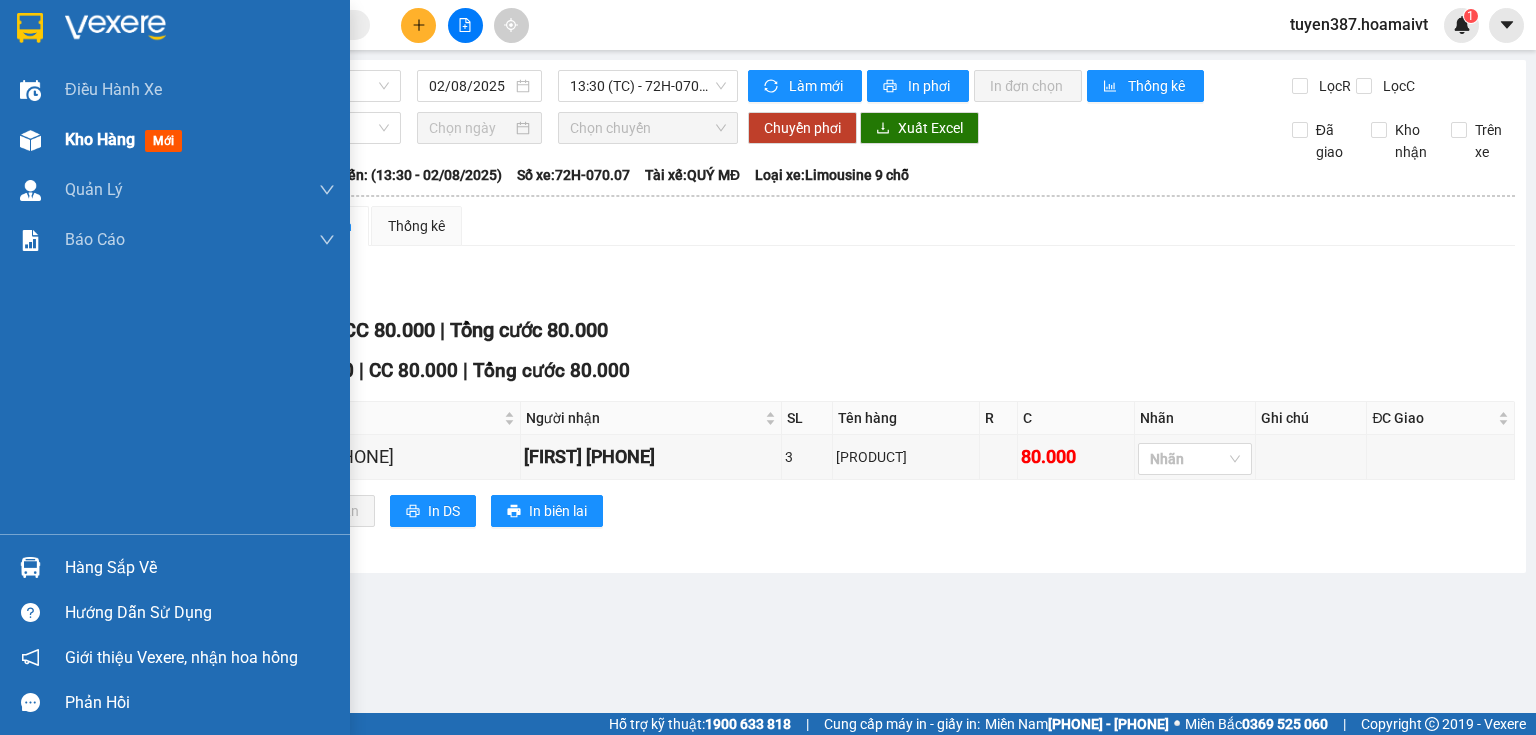 click at bounding box center (30, 140) 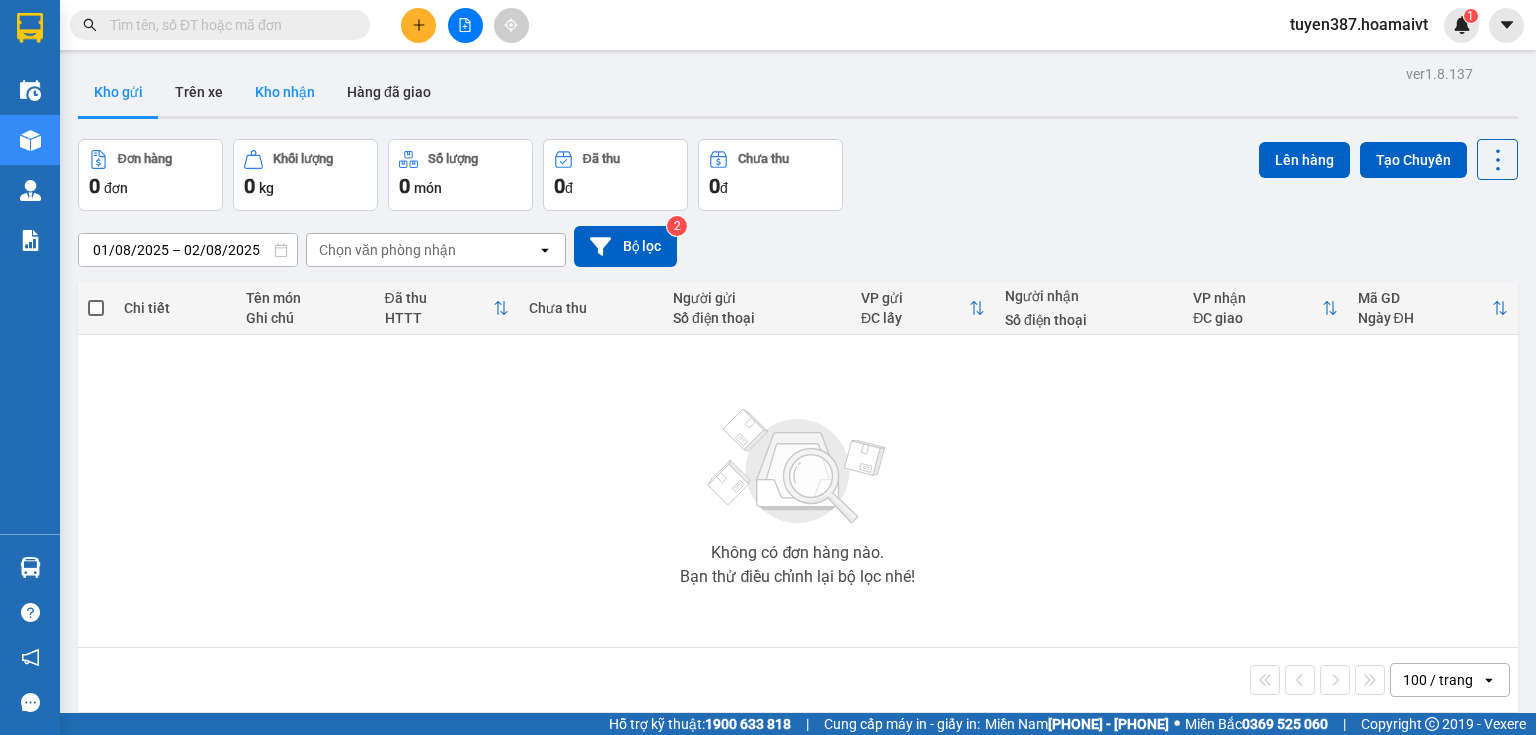click on "Kho nhận" at bounding box center [285, 92] 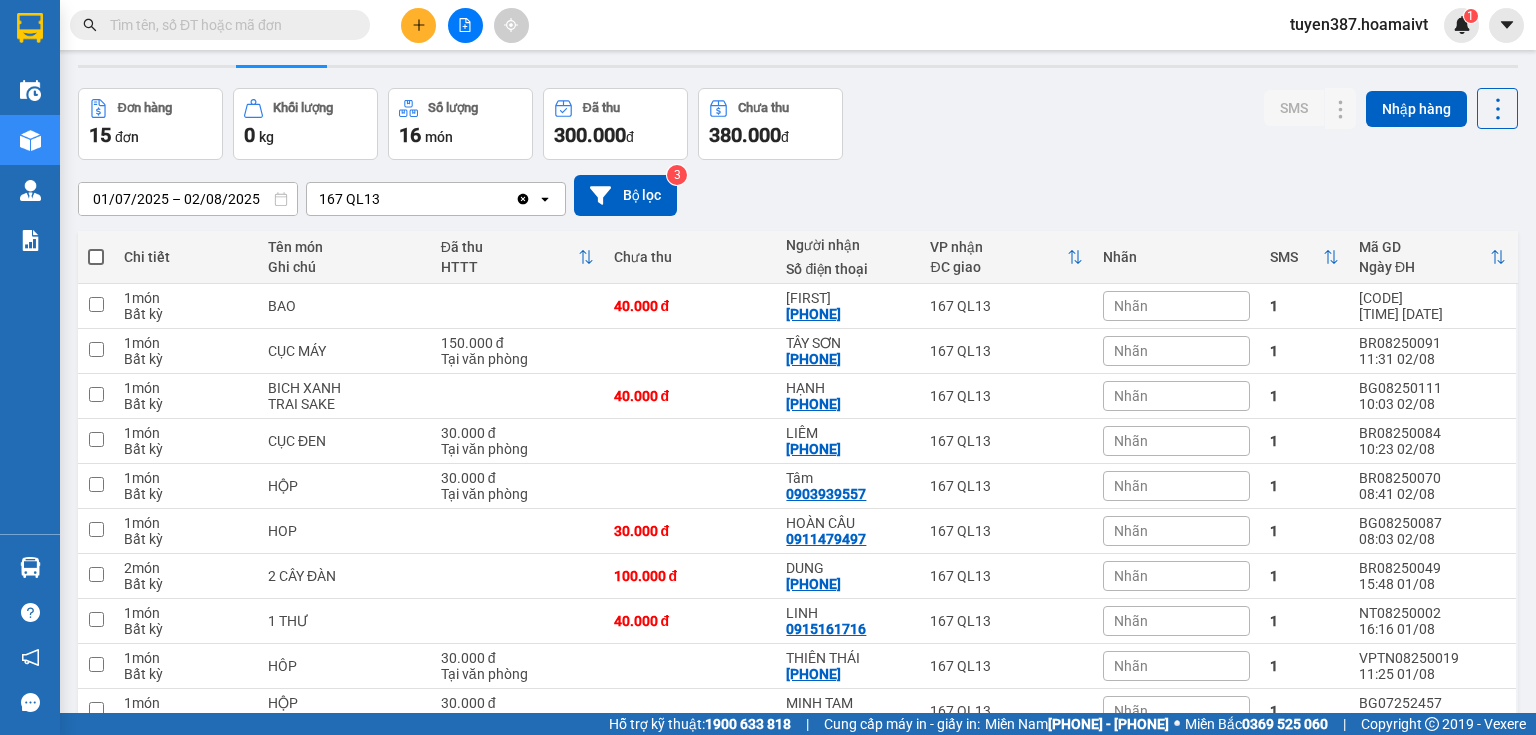 scroll, scrollTop: 80, scrollLeft: 0, axis: vertical 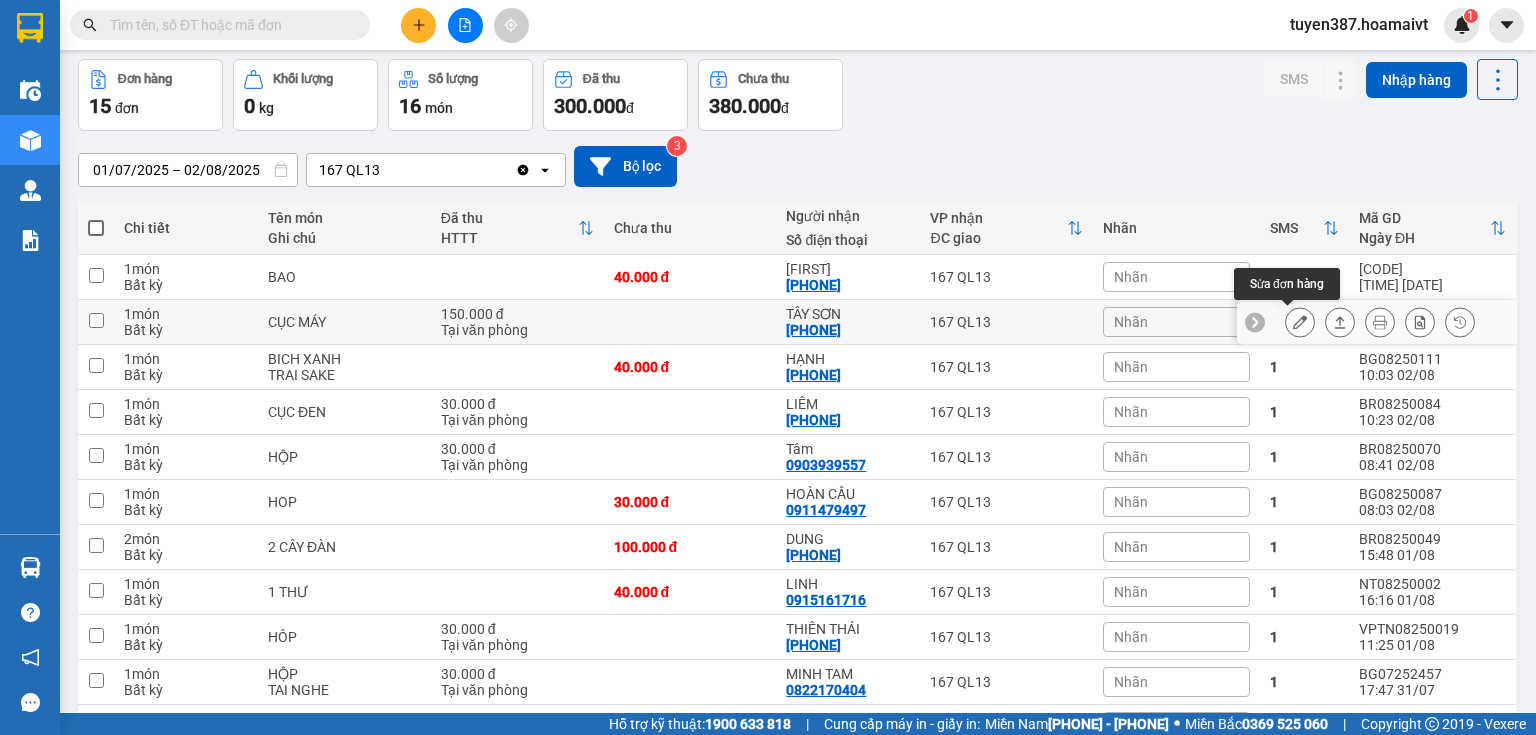 click 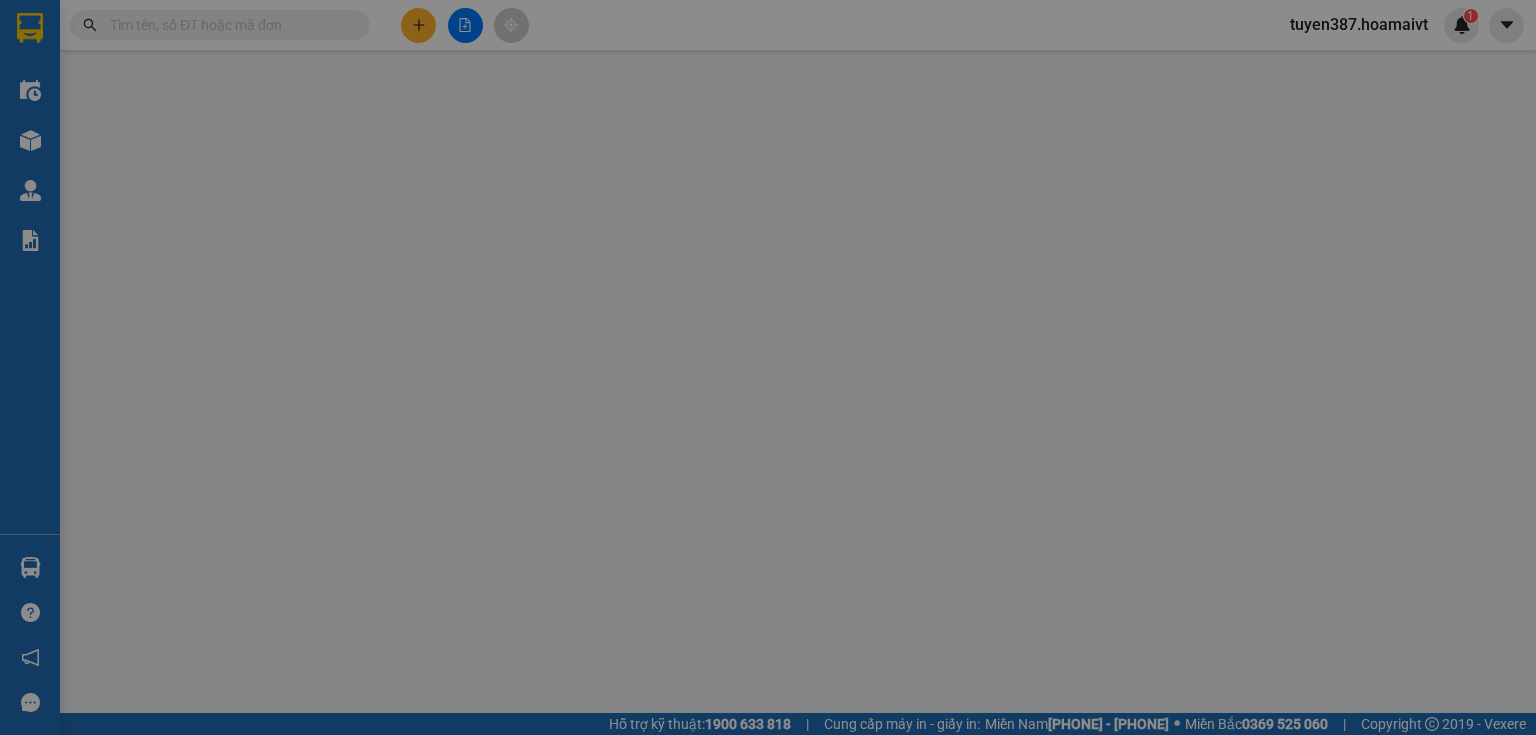 scroll, scrollTop: 0, scrollLeft: 0, axis: both 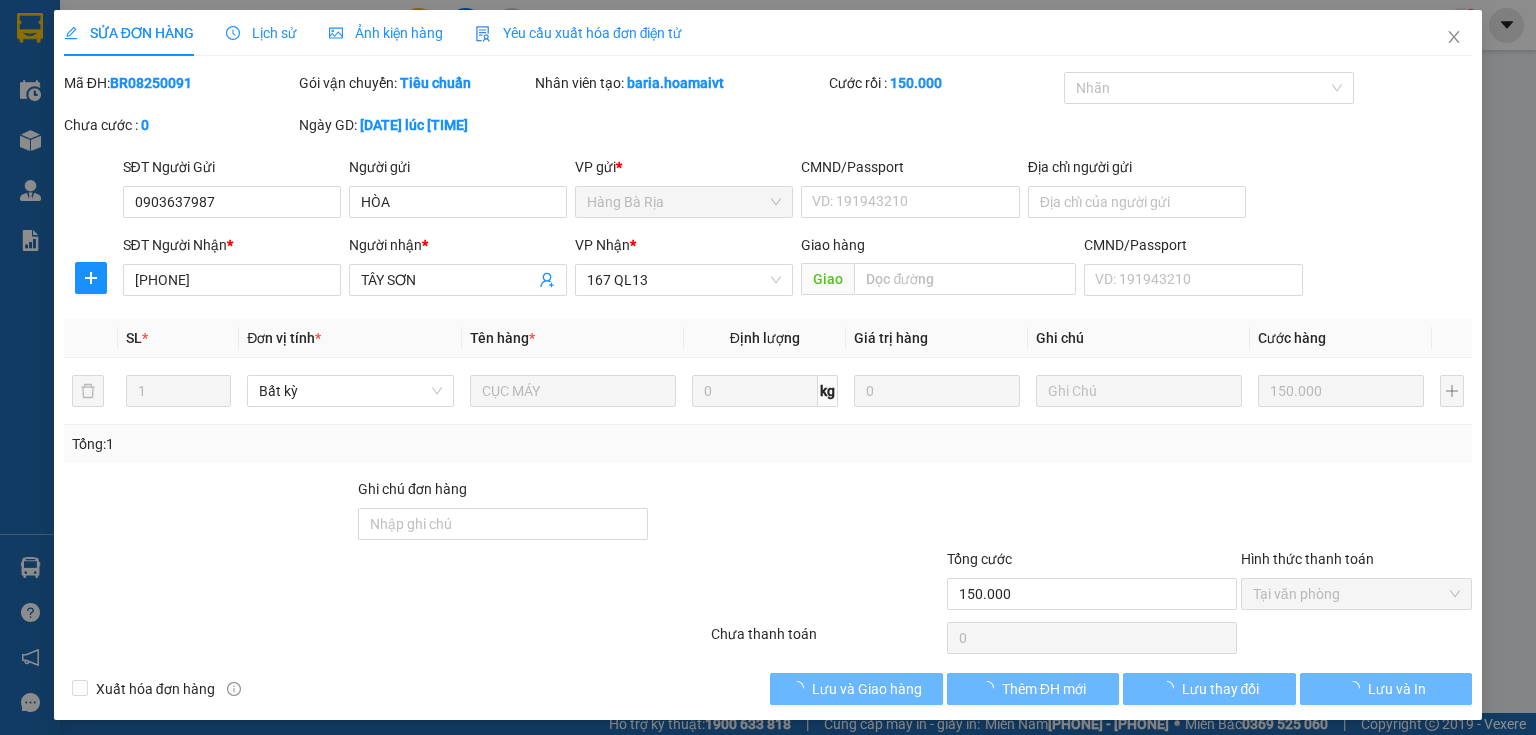 type on "0903637987" 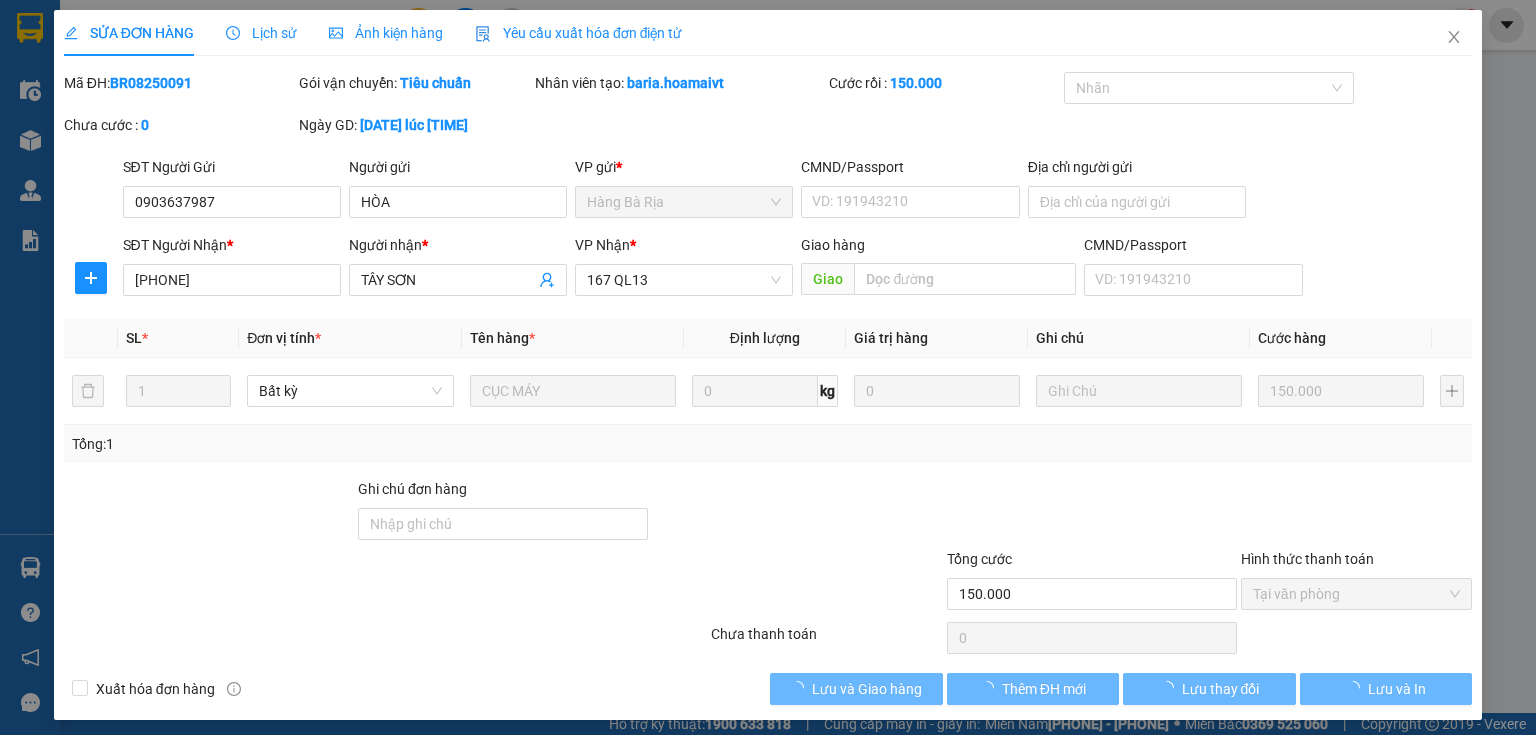 type on "HÒA" 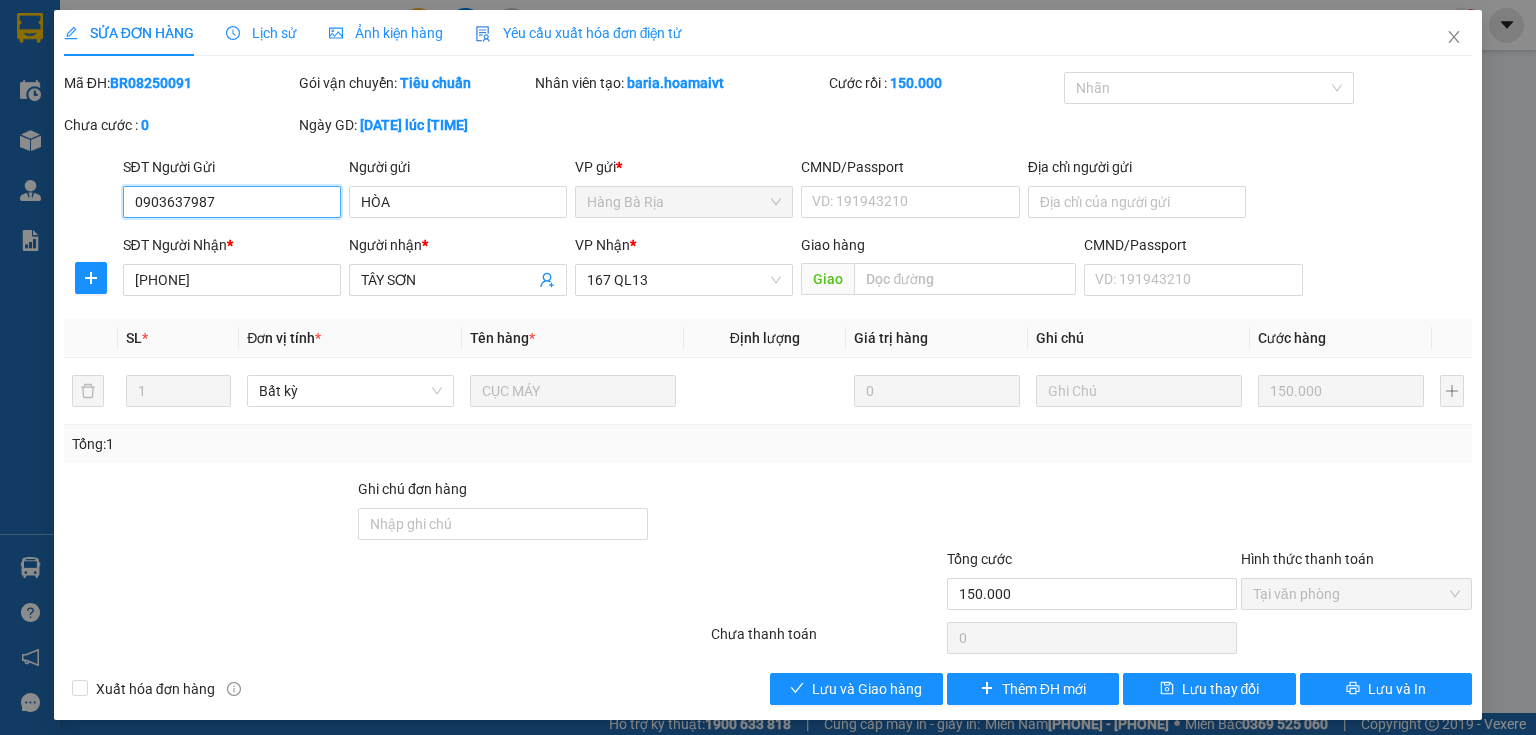 scroll, scrollTop: 7, scrollLeft: 0, axis: vertical 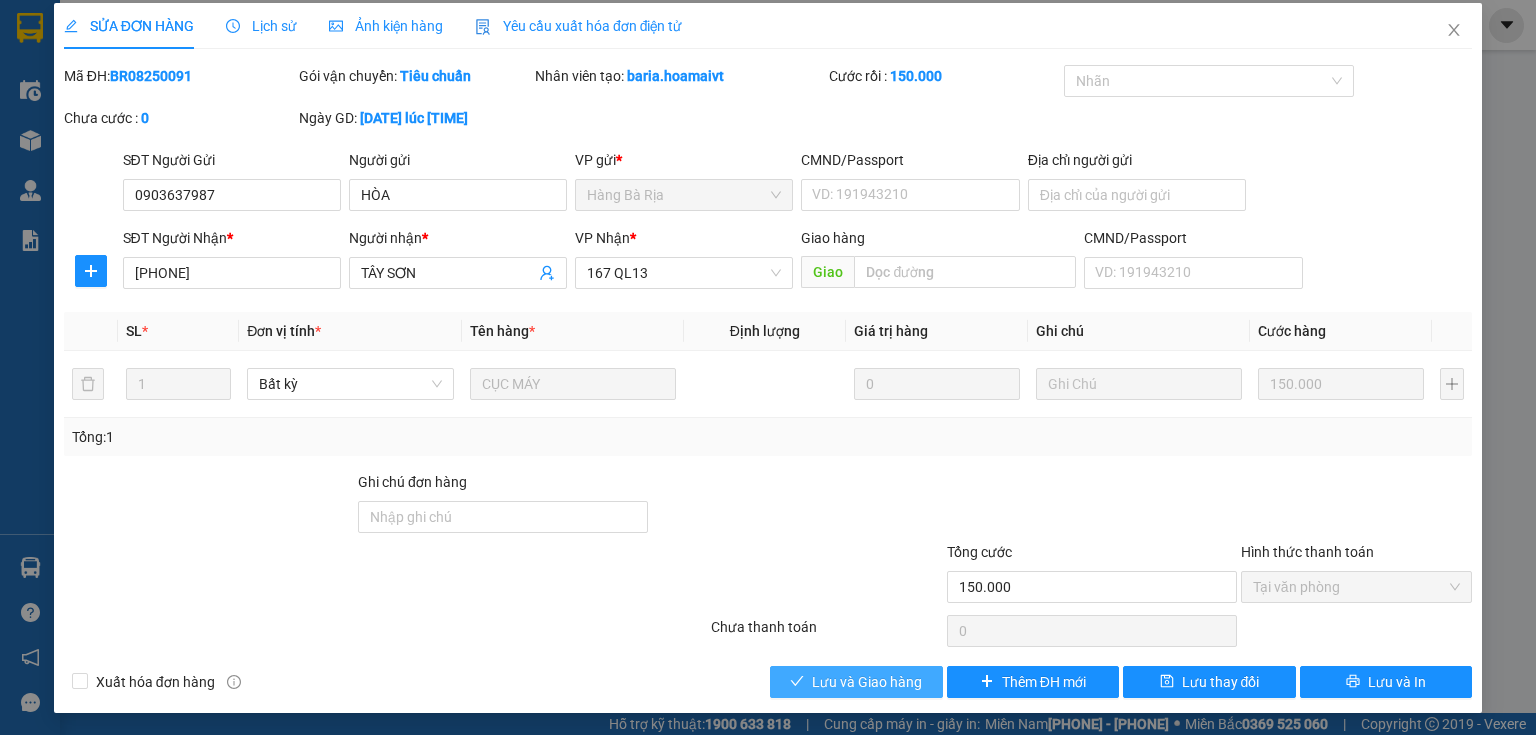 click on "Lưu và Giao hàng" at bounding box center (867, 682) 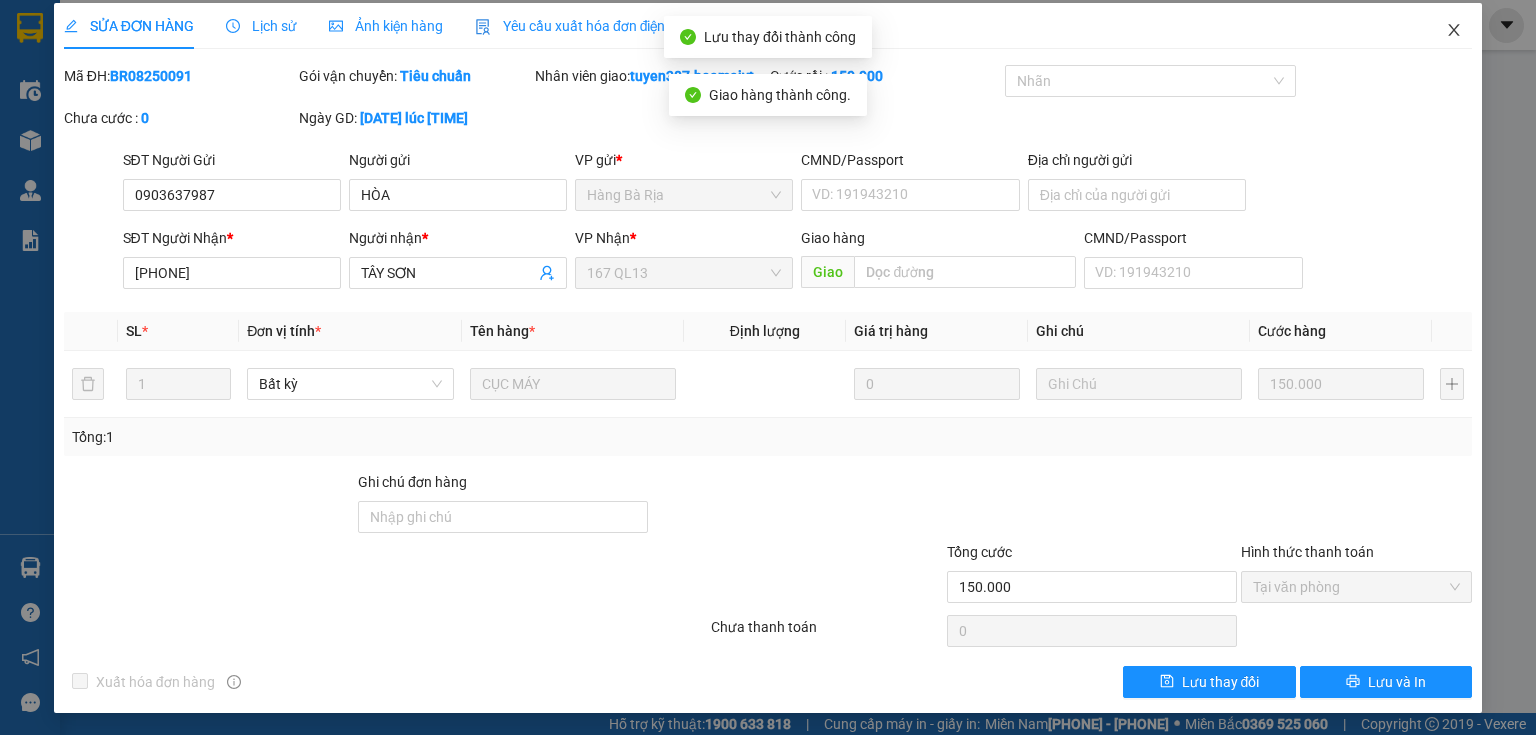 click 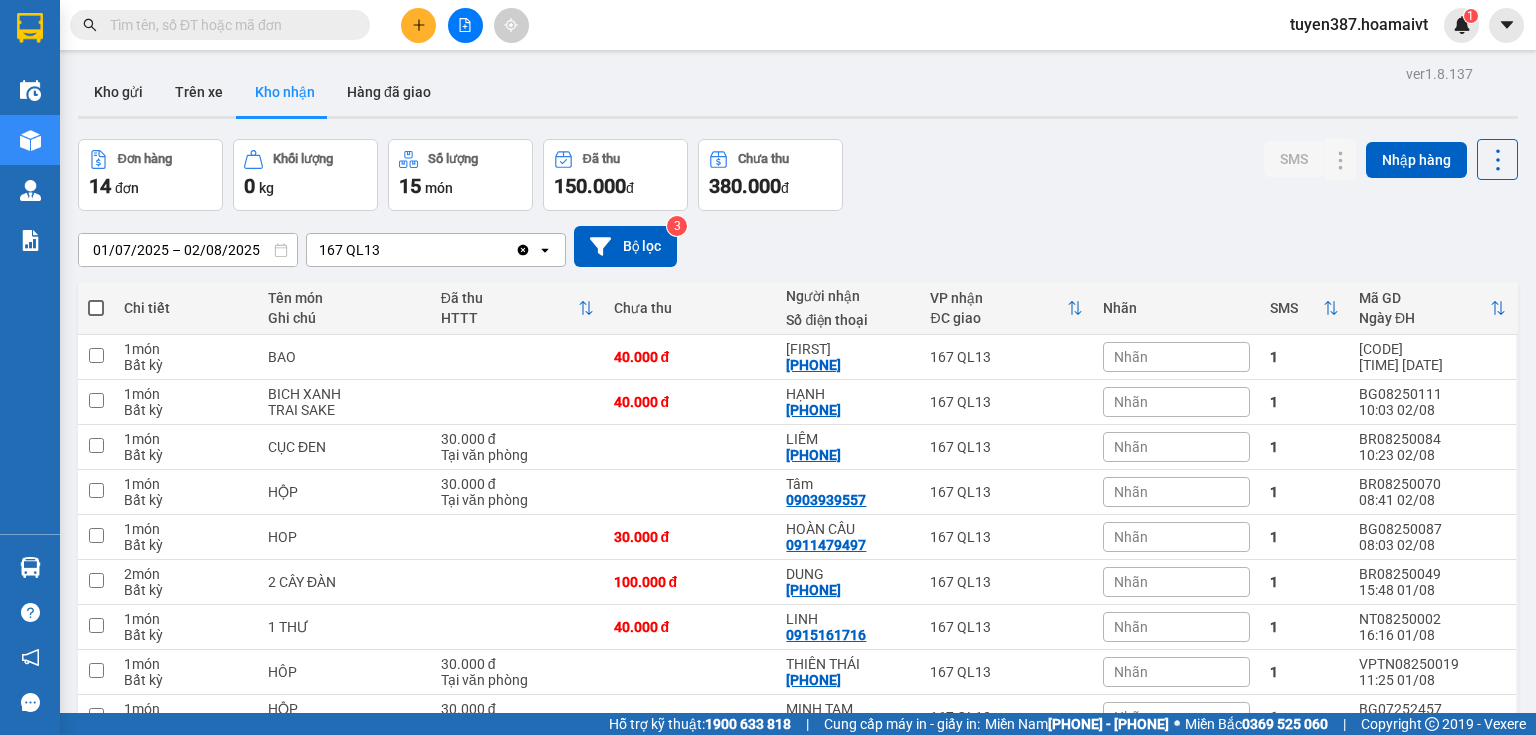 click on "Đơn hàng [NUMBER] đơn Khối lượng 0 kg Số lượng [NUMBER] món Đã thu [PRICE] đ Chưa thu [PRICE] đ SMS Nhập hàng" at bounding box center [798, 175] 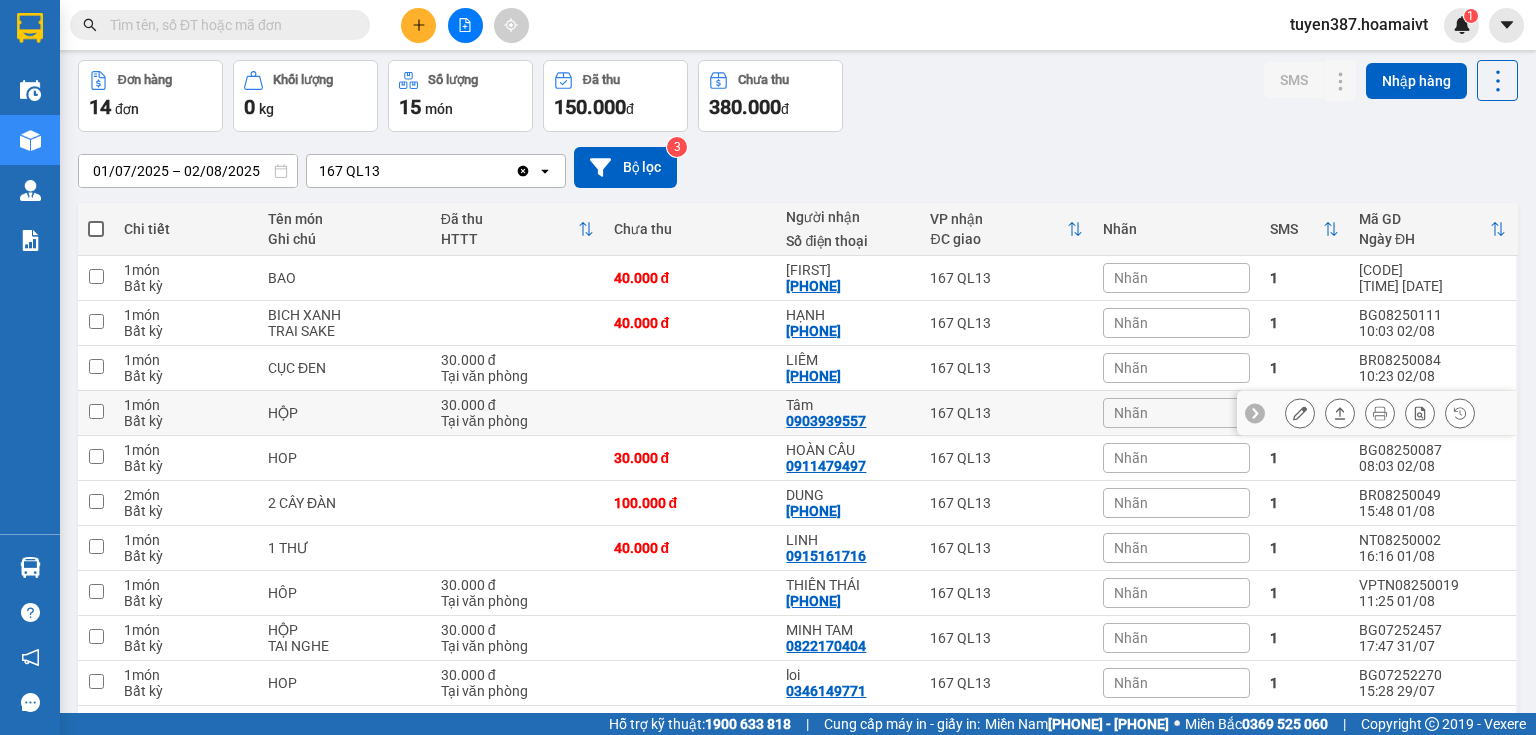 scroll, scrollTop: 0, scrollLeft: 0, axis: both 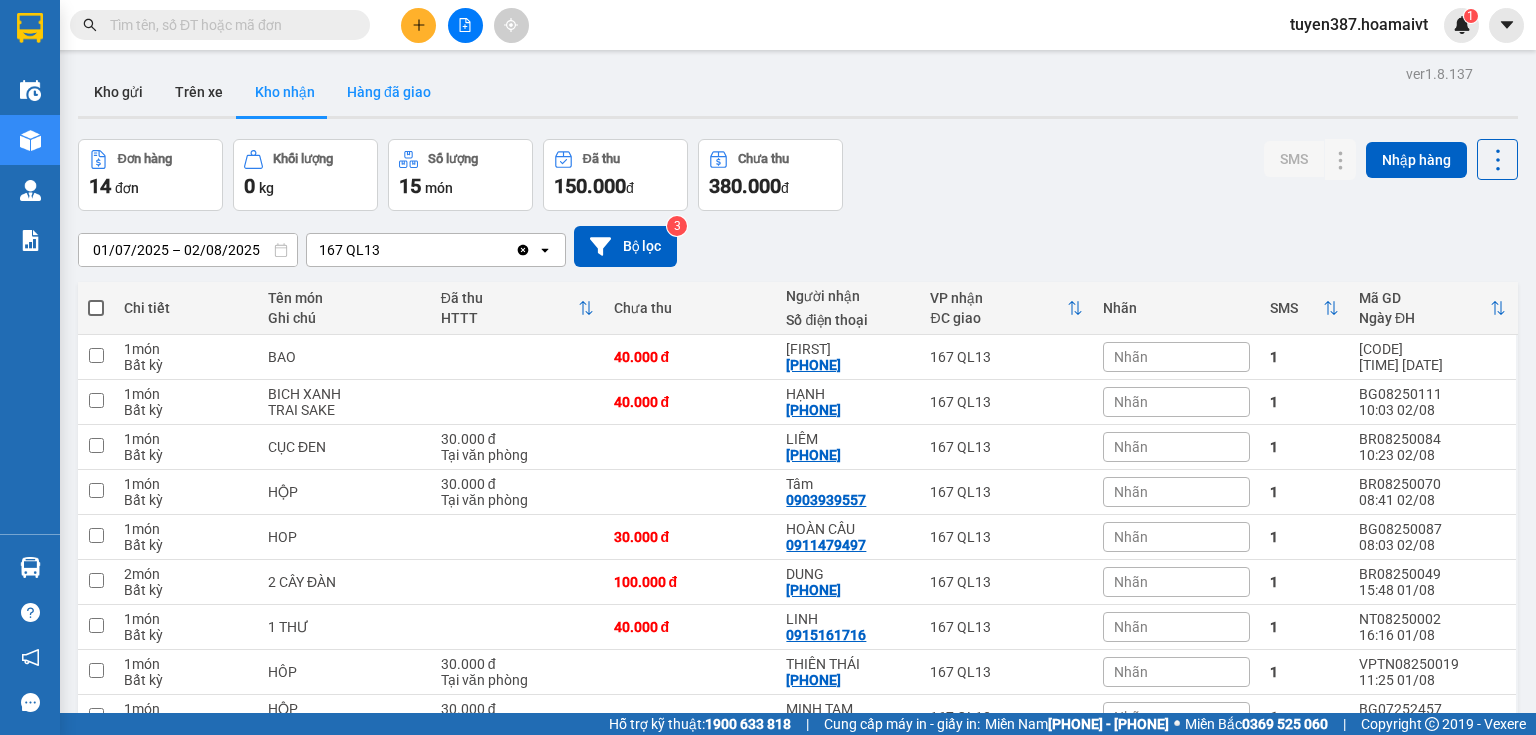 click on "Hàng đã giao" at bounding box center (389, 92) 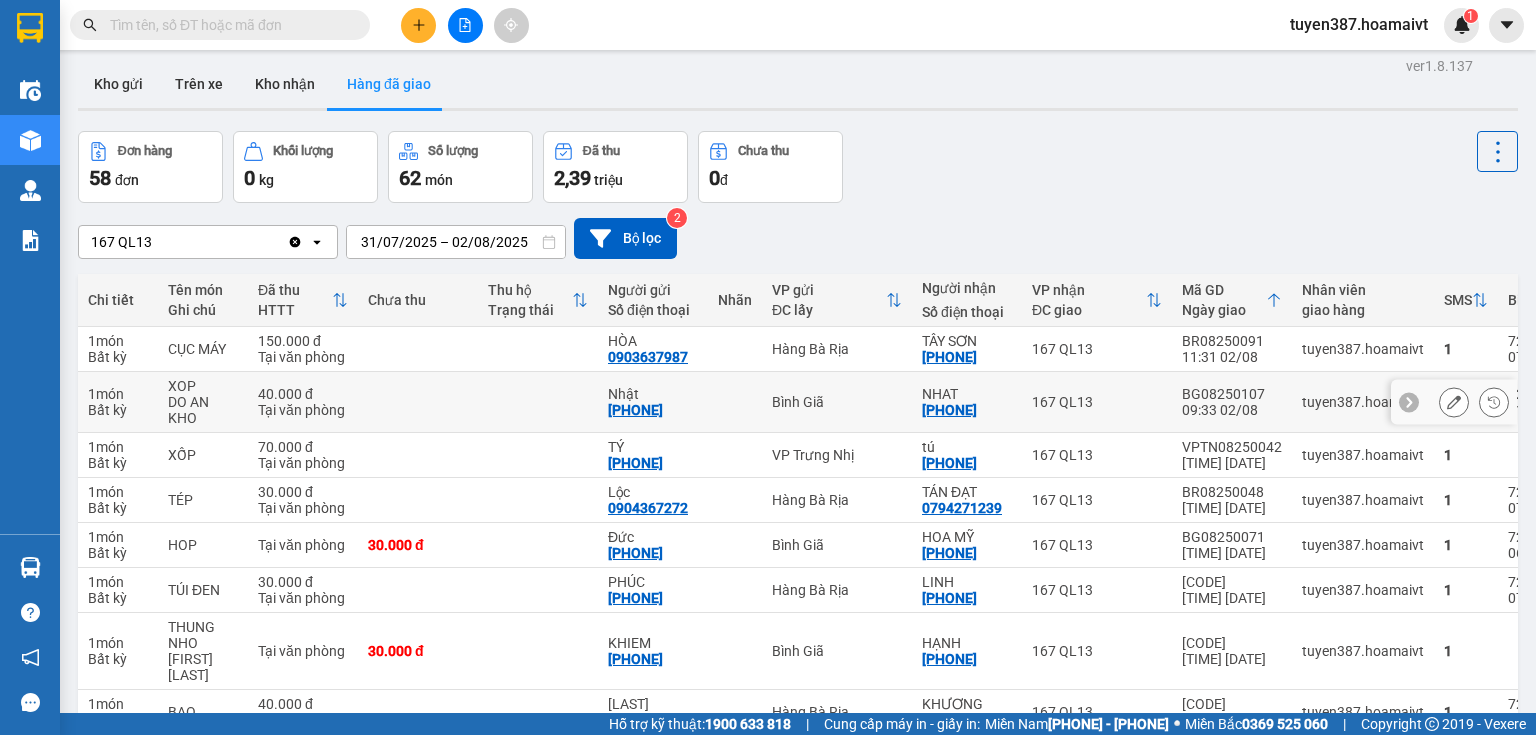 scroll, scrollTop: 0, scrollLeft: 0, axis: both 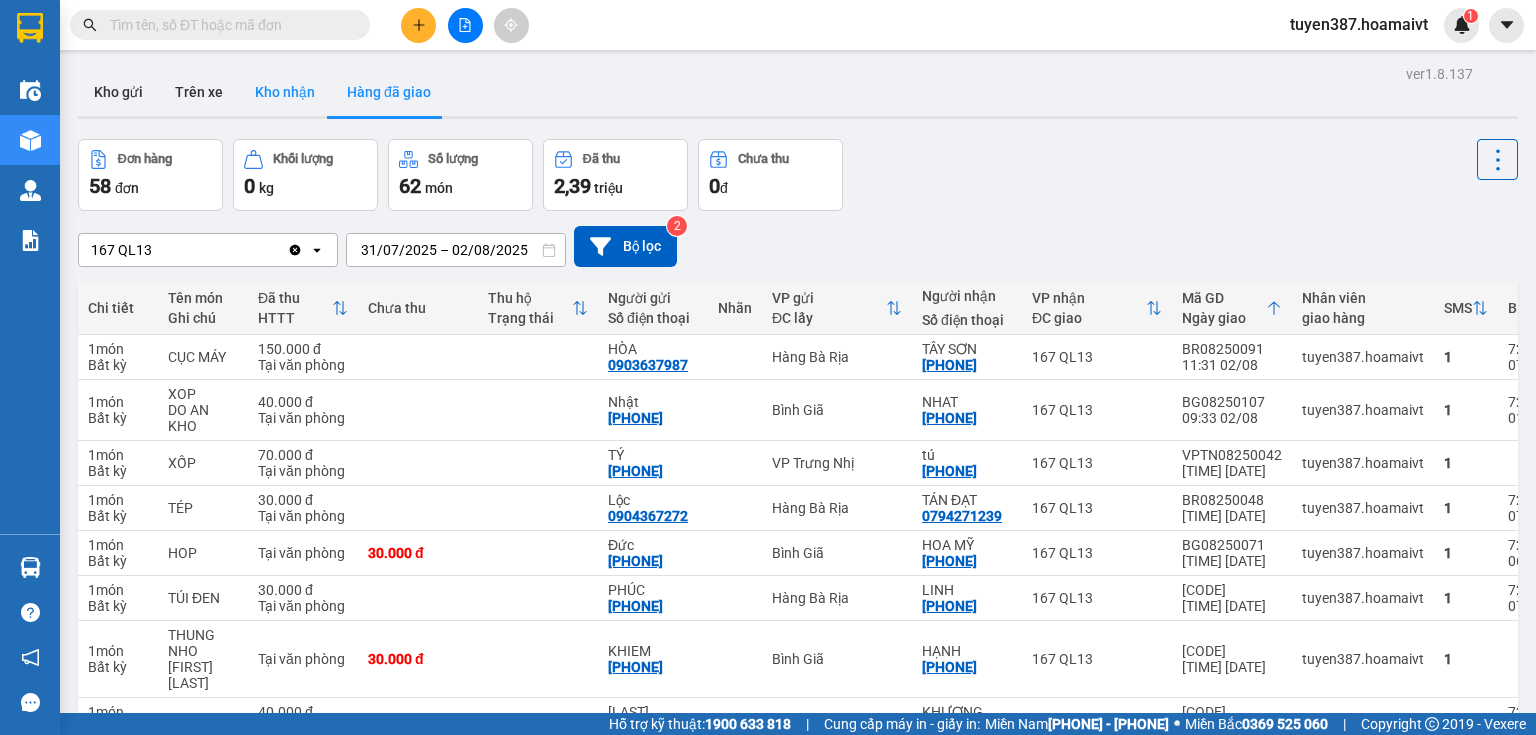 click on "Kho nhận" at bounding box center [285, 92] 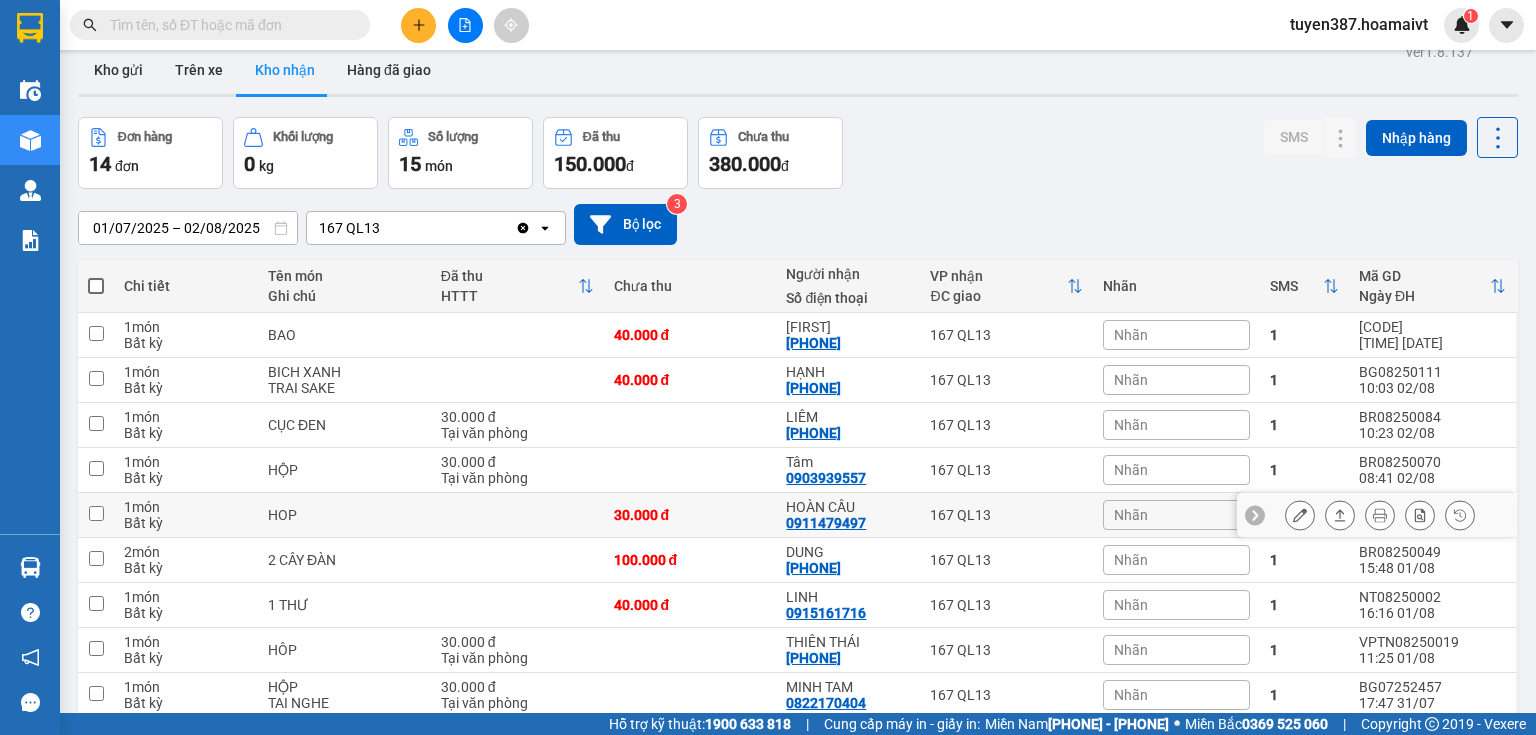 scroll, scrollTop: 0, scrollLeft: 0, axis: both 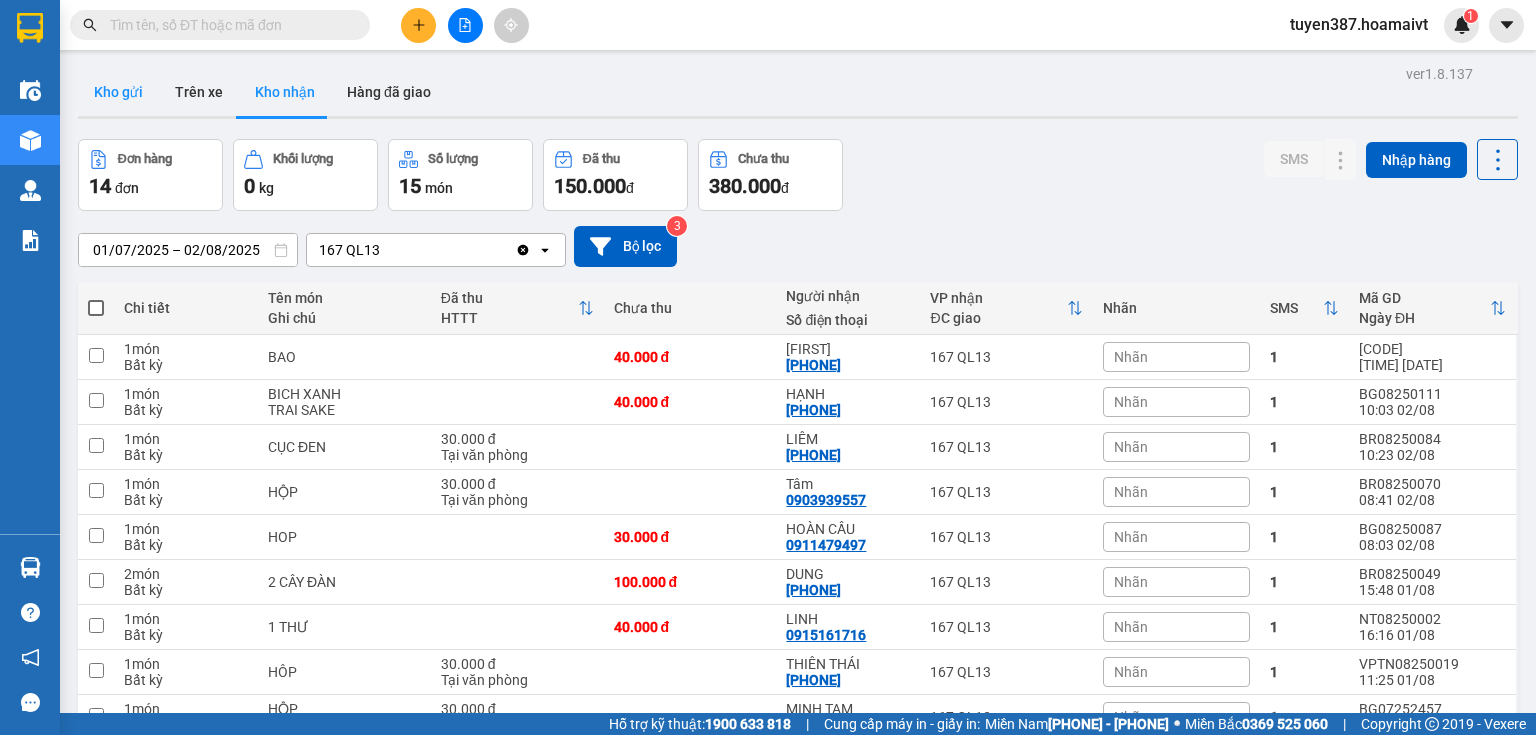 click on "Kho gửi" at bounding box center (118, 92) 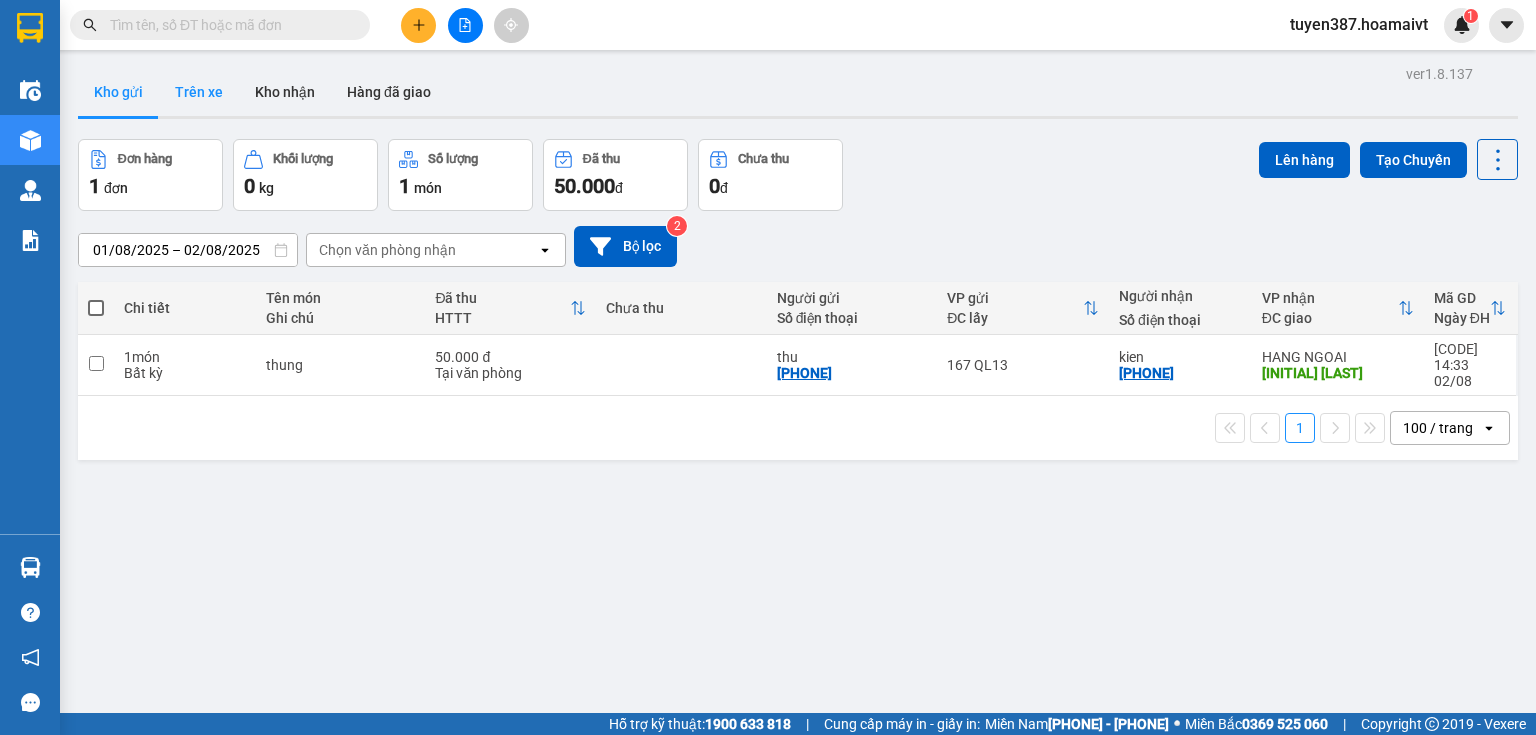click on "Trên xe" at bounding box center (199, 92) 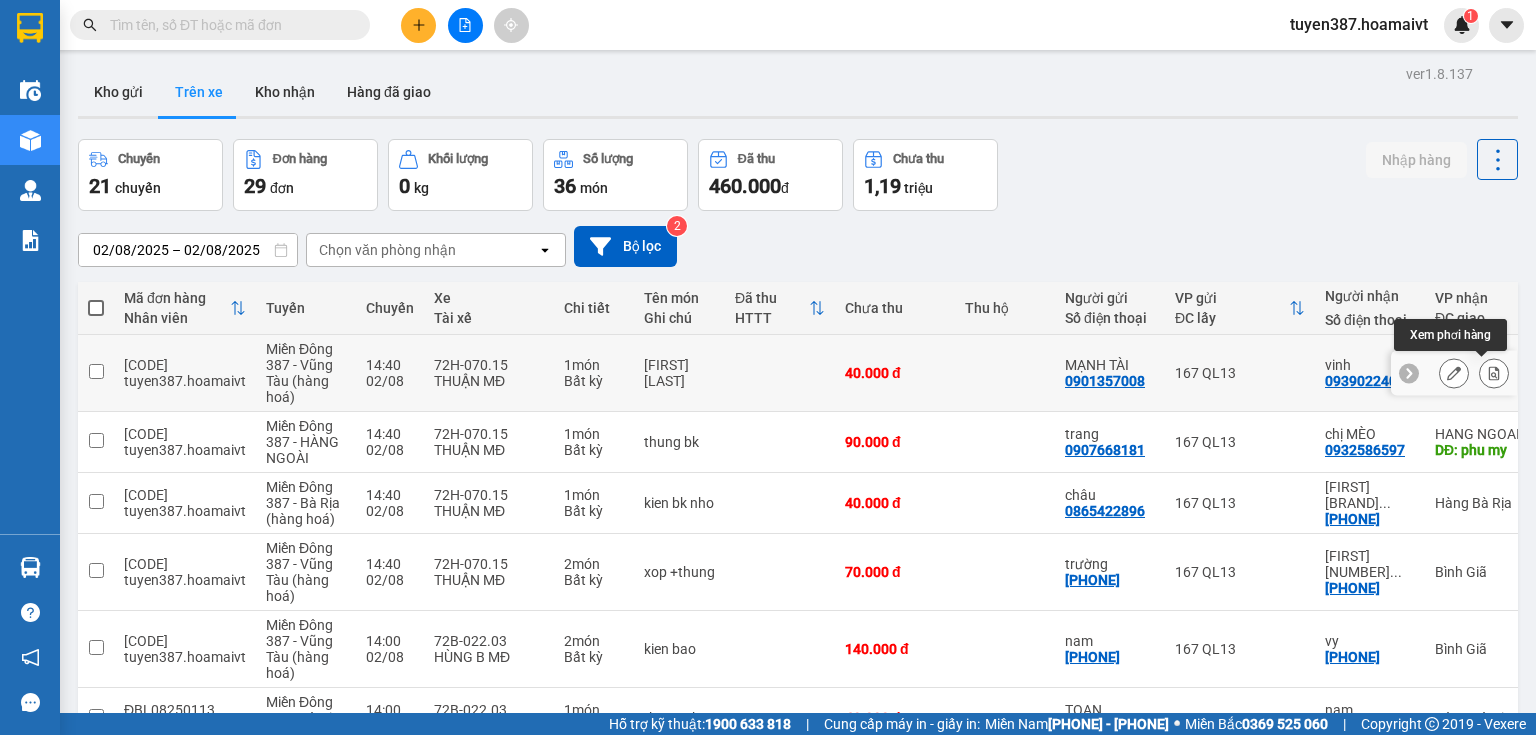 click 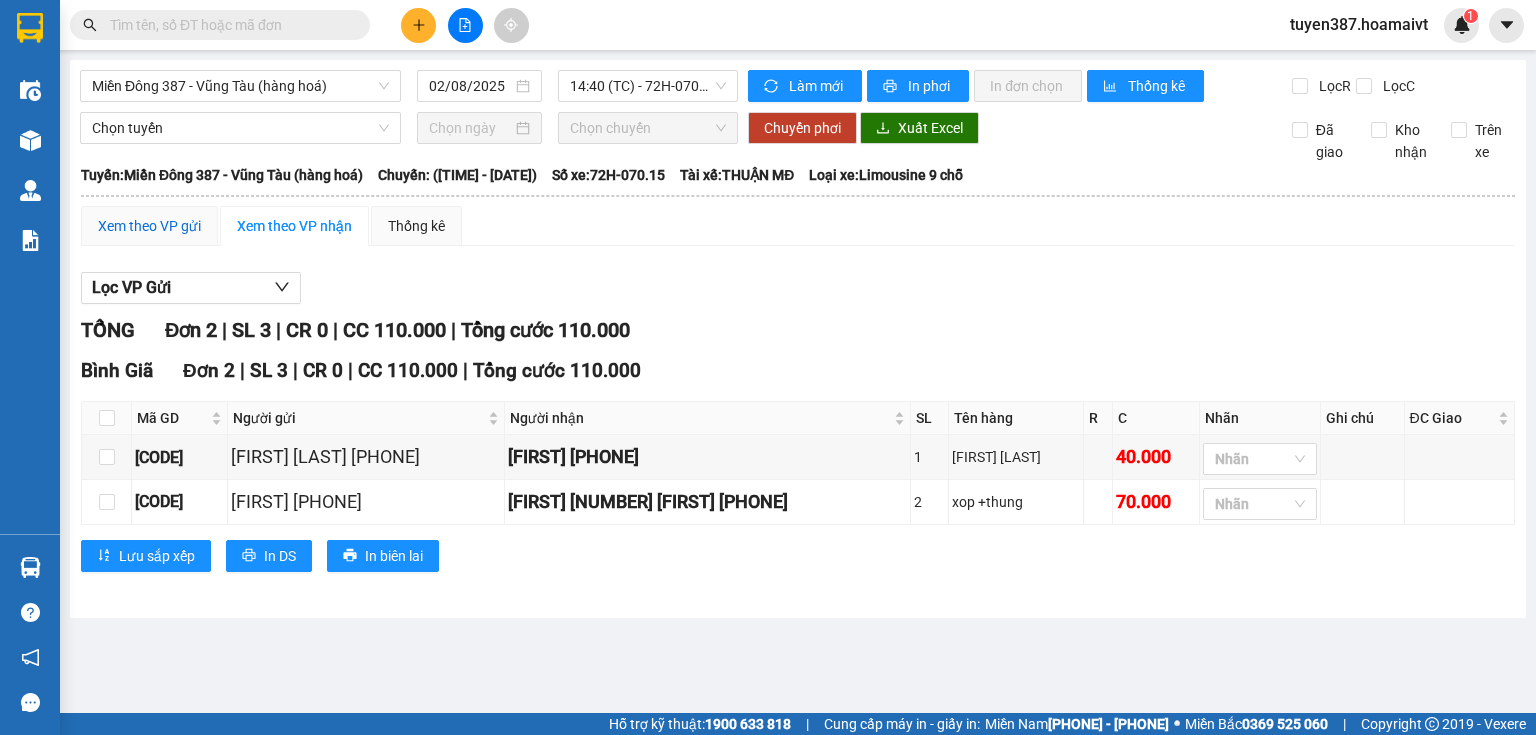 click on "Xem theo VP gửi" at bounding box center [149, 226] 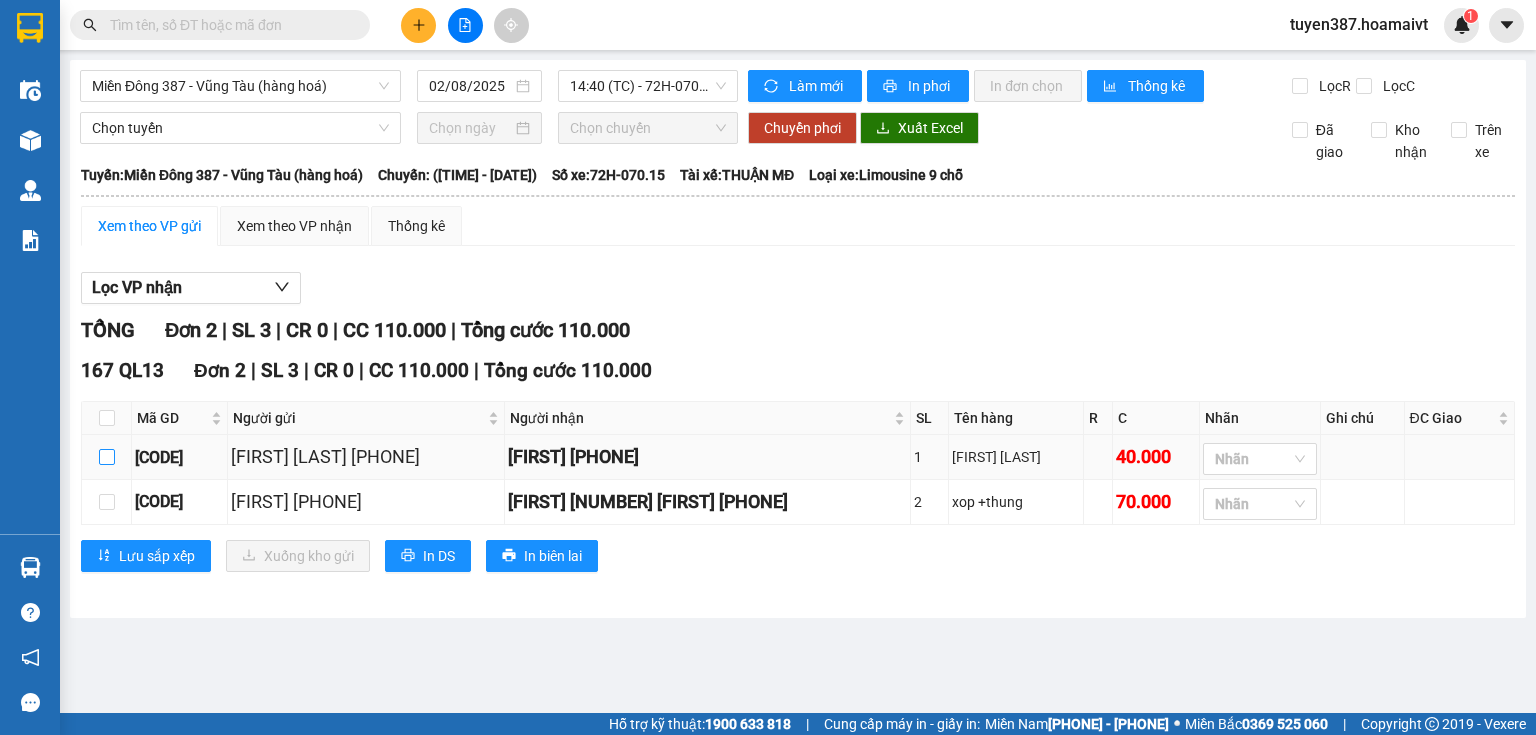 click at bounding box center [107, 457] 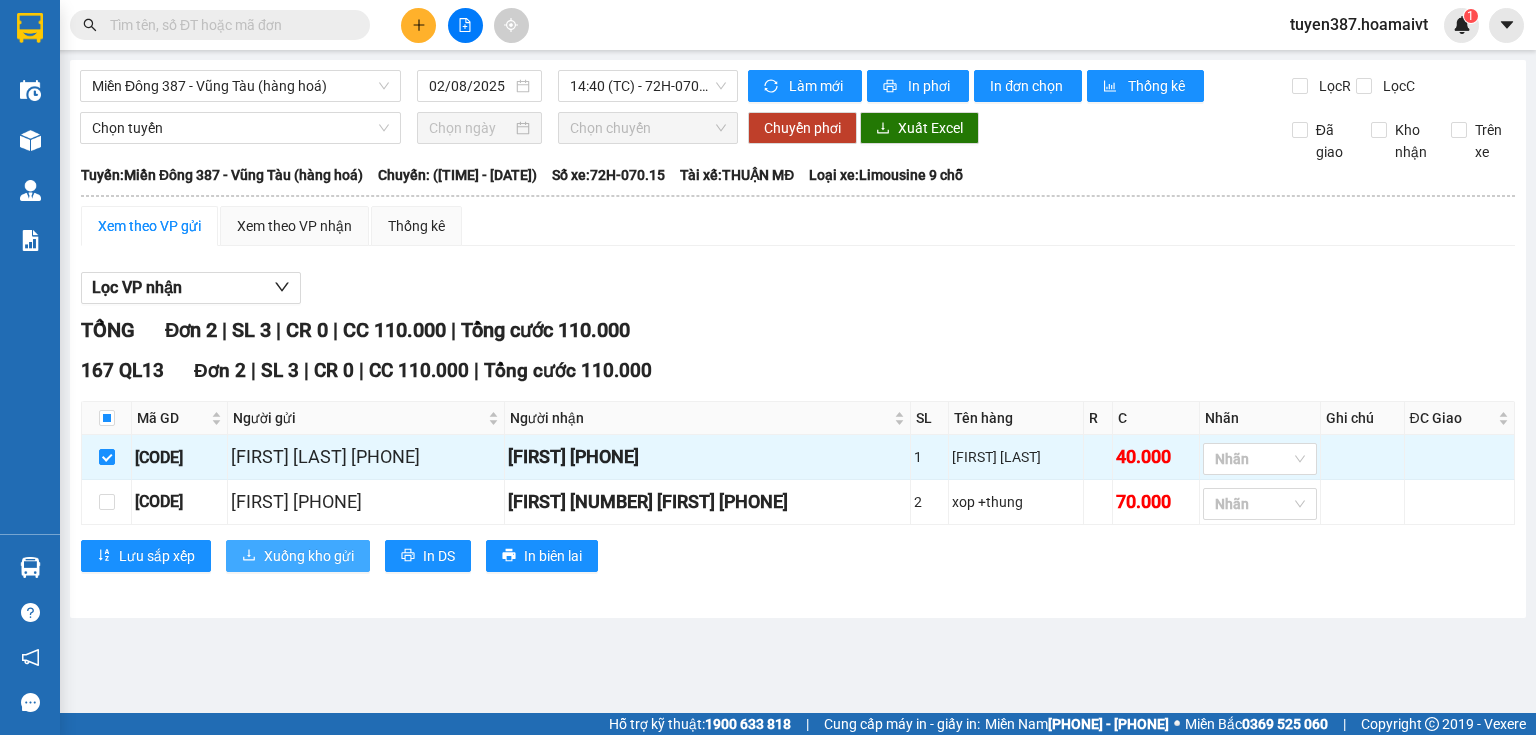 click on "Xuống kho gửi" at bounding box center [309, 556] 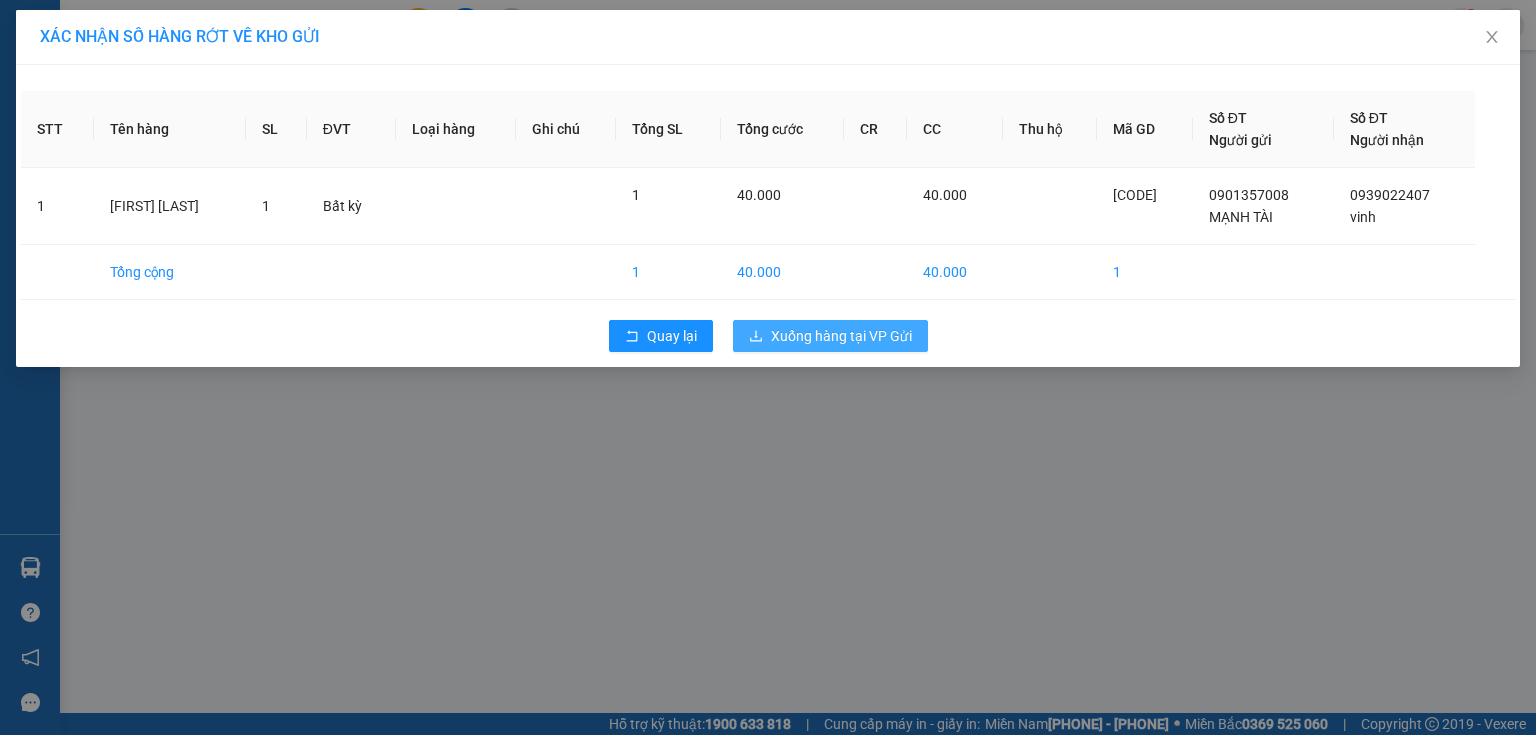 click on "Xuống hàng tại VP Gửi" at bounding box center (841, 336) 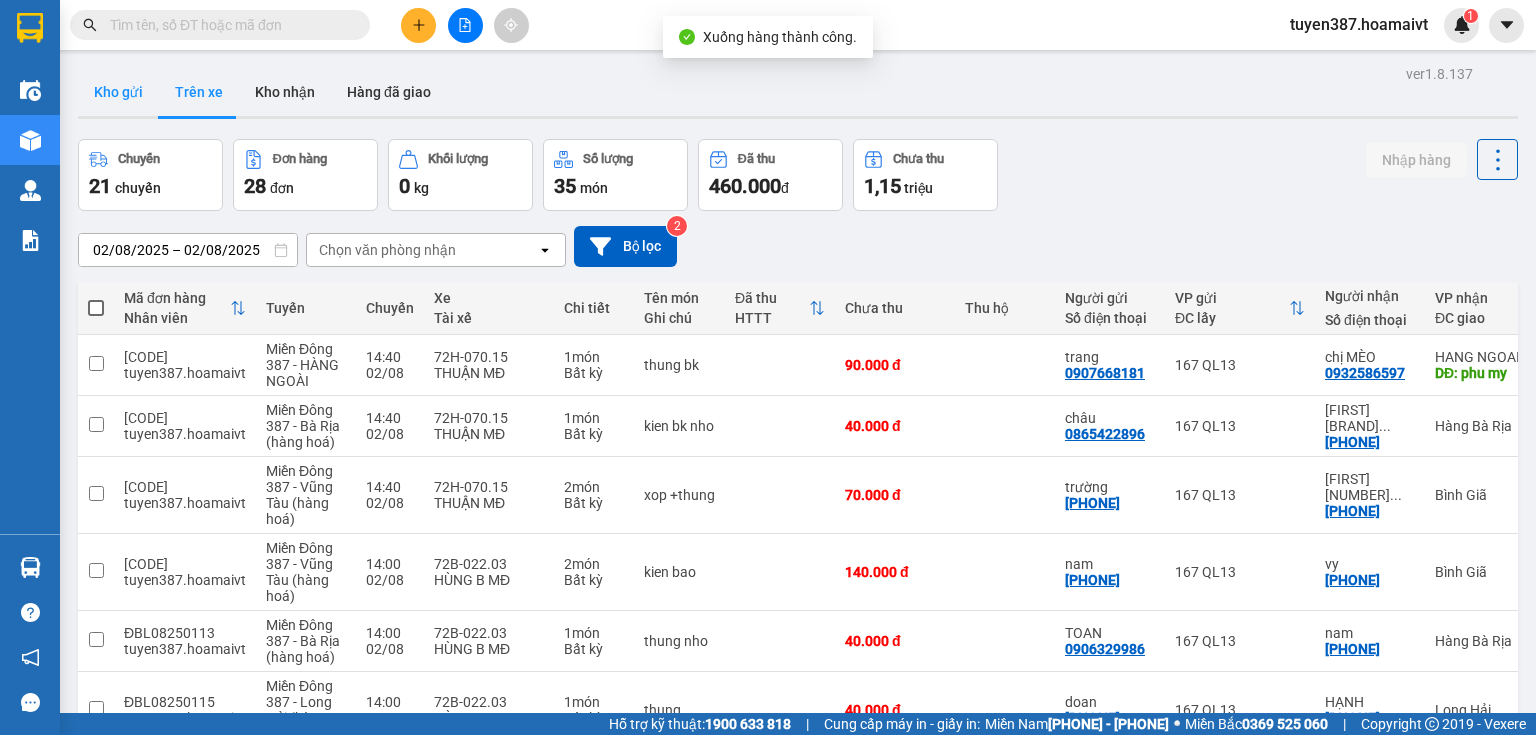 click on "Kho gửi" at bounding box center (118, 92) 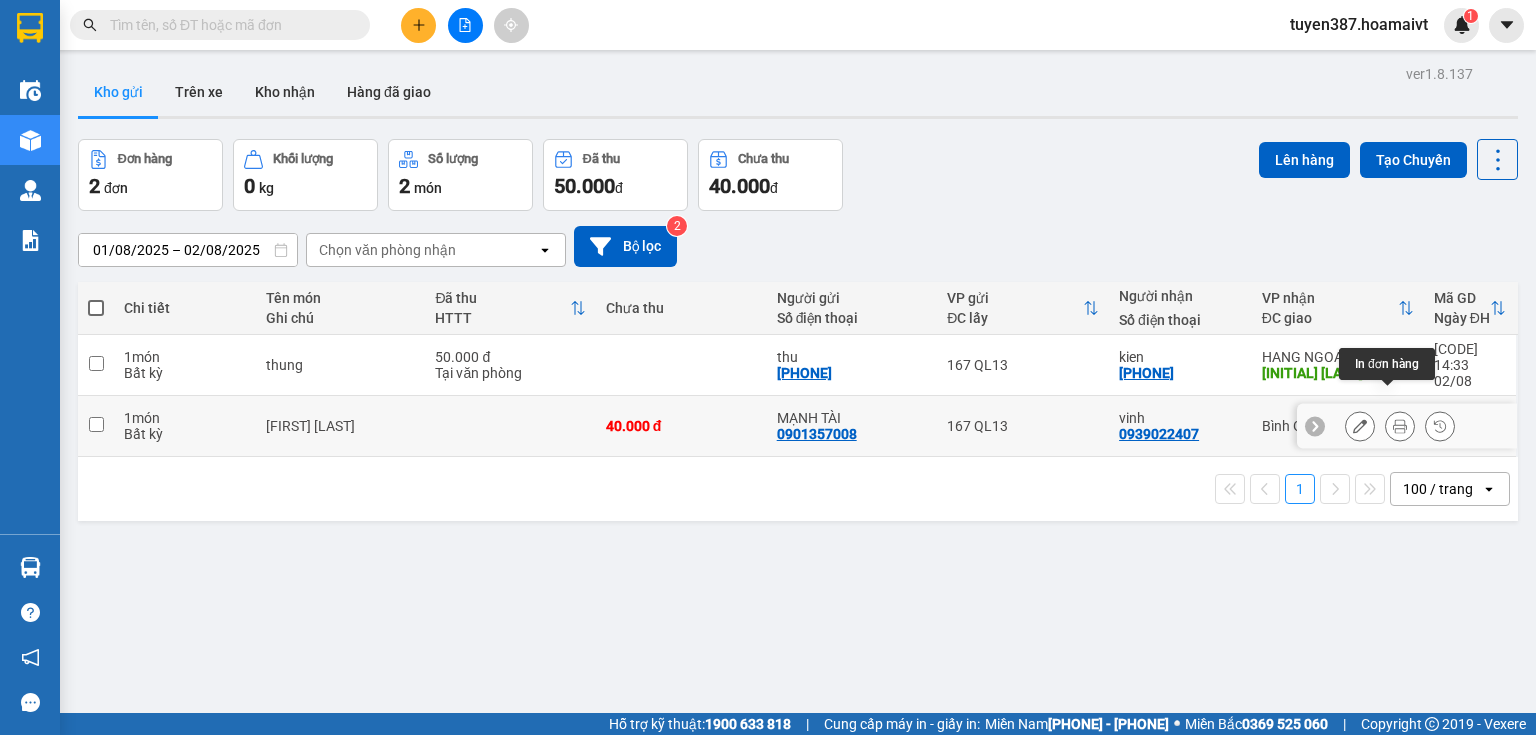 click 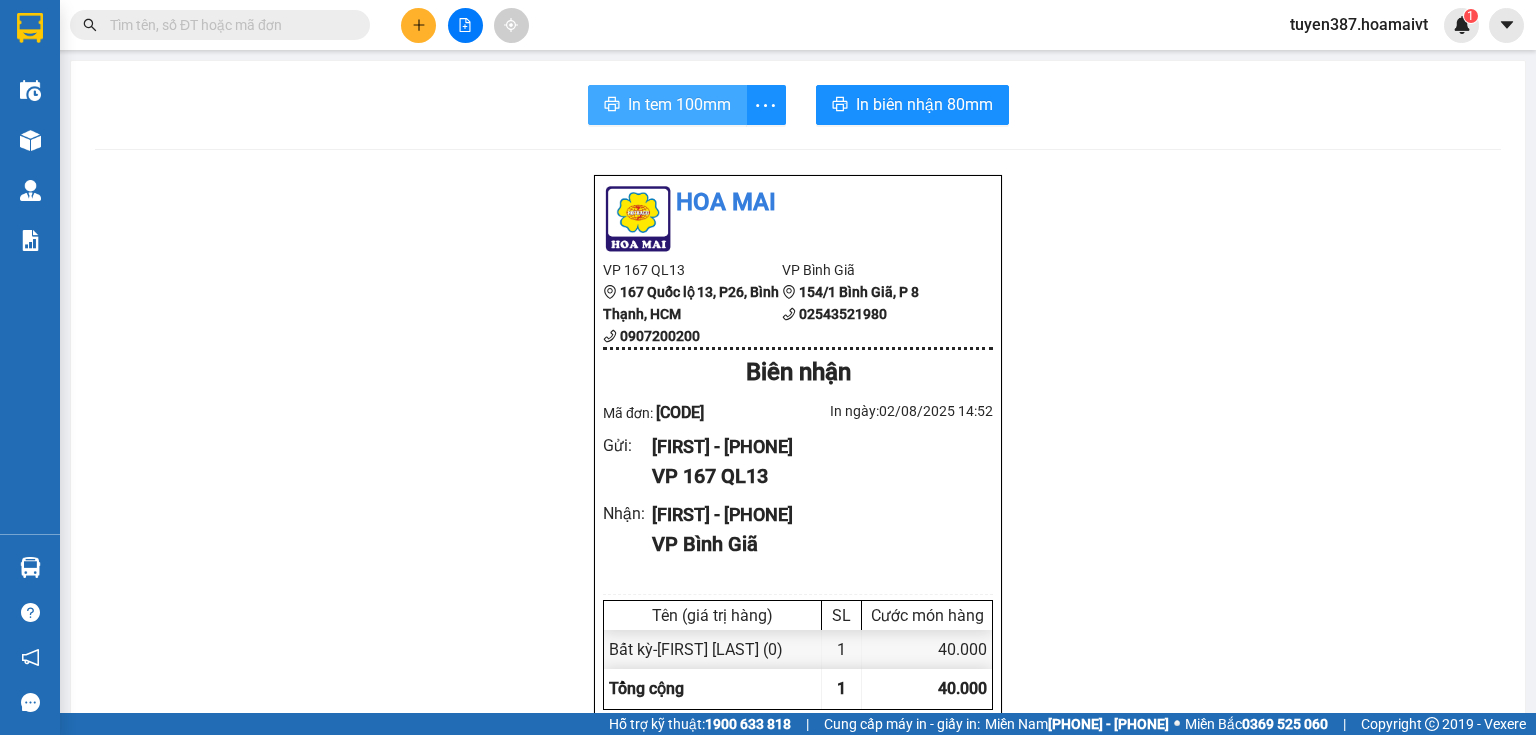 click on "In tem 100mm" at bounding box center [679, 104] 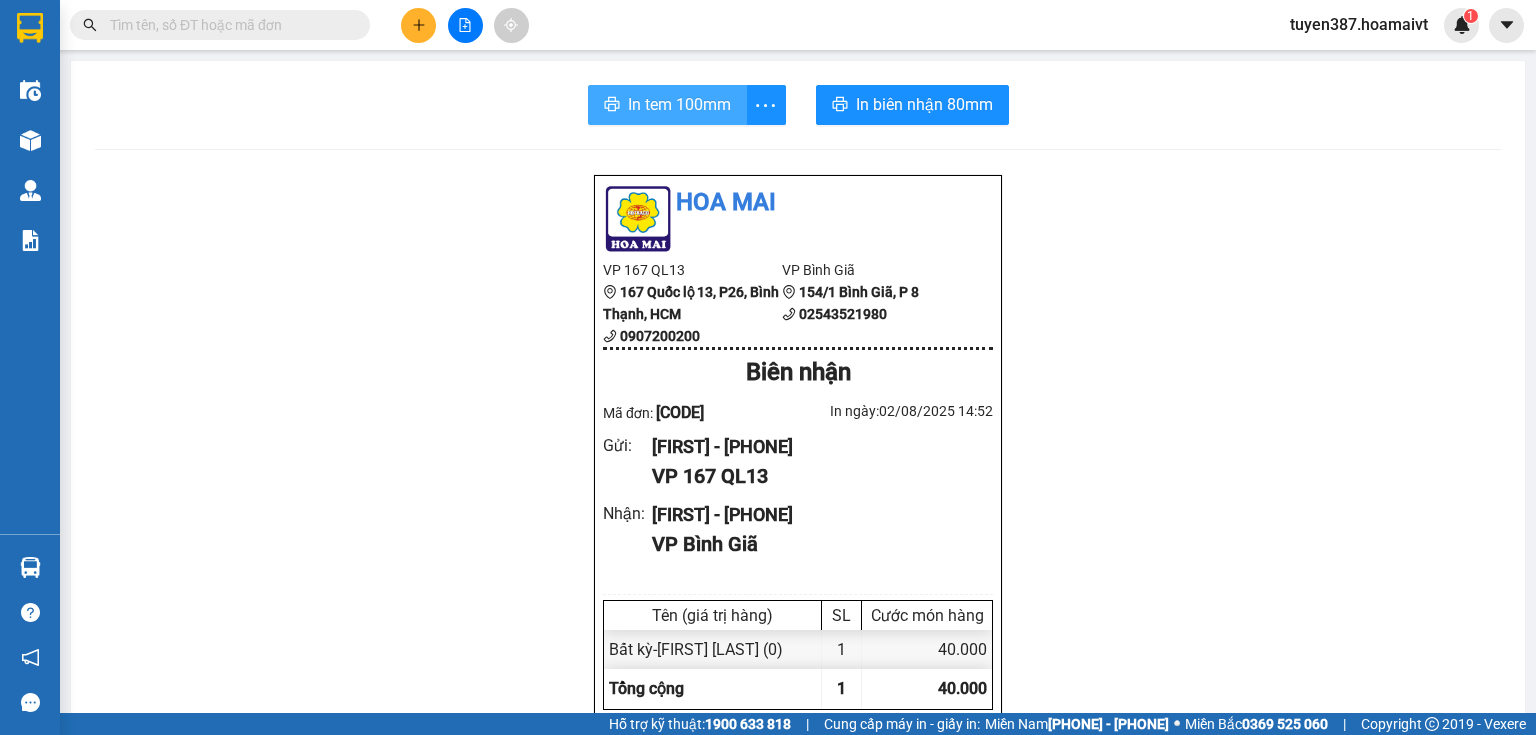 scroll, scrollTop: 0, scrollLeft: 0, axis: both 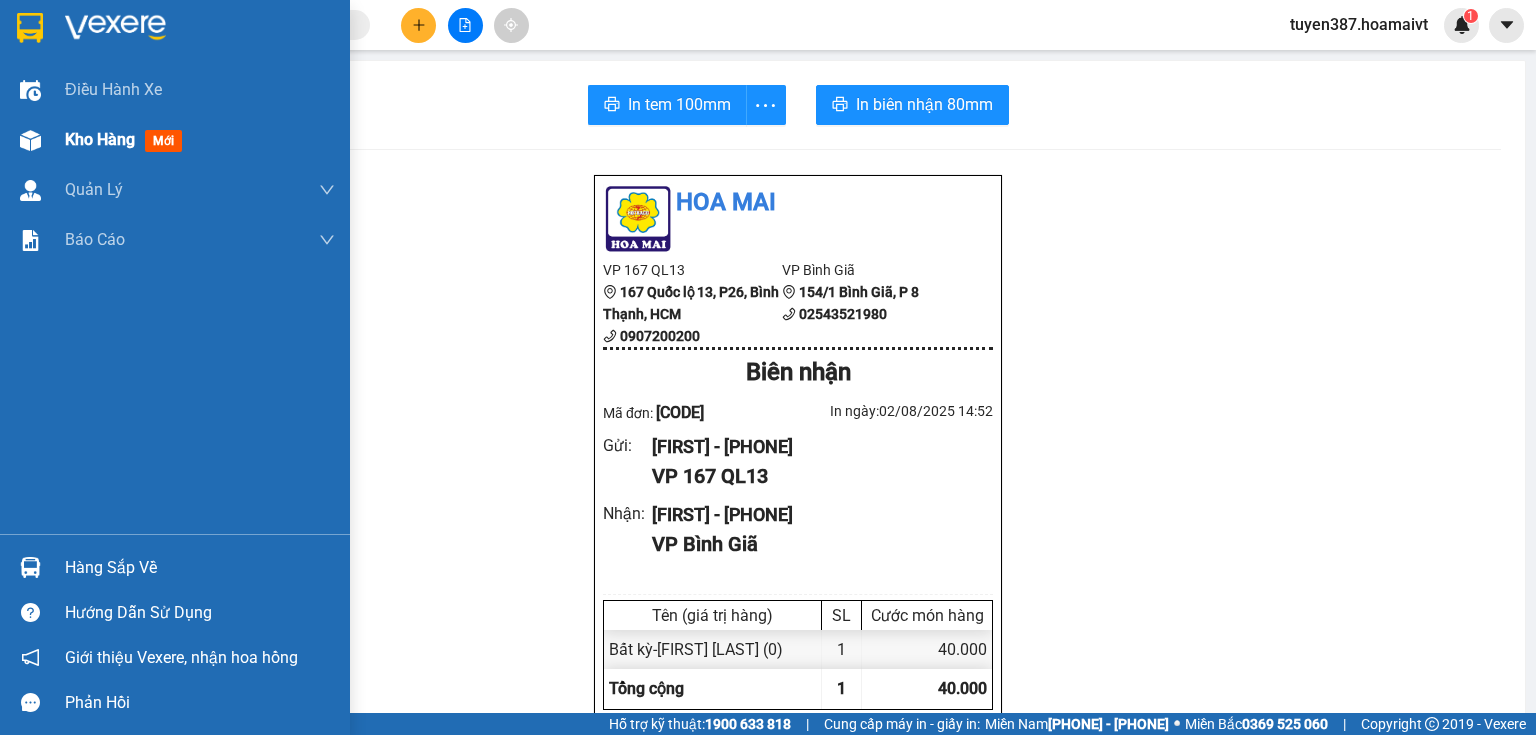 click at bounding box center (30, 140) 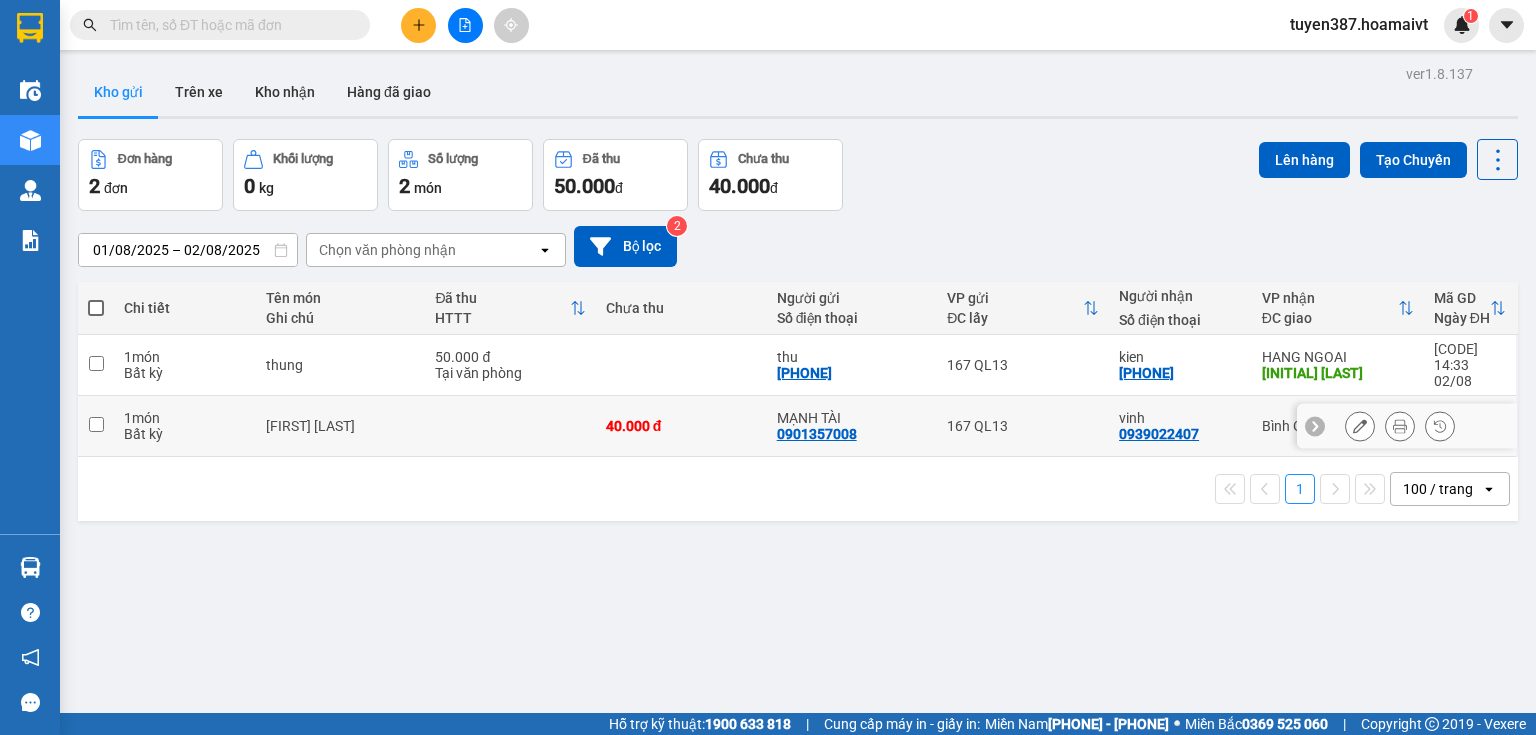 click on "[FIRST] [PHONE]" at bounding box center [1180, 426] 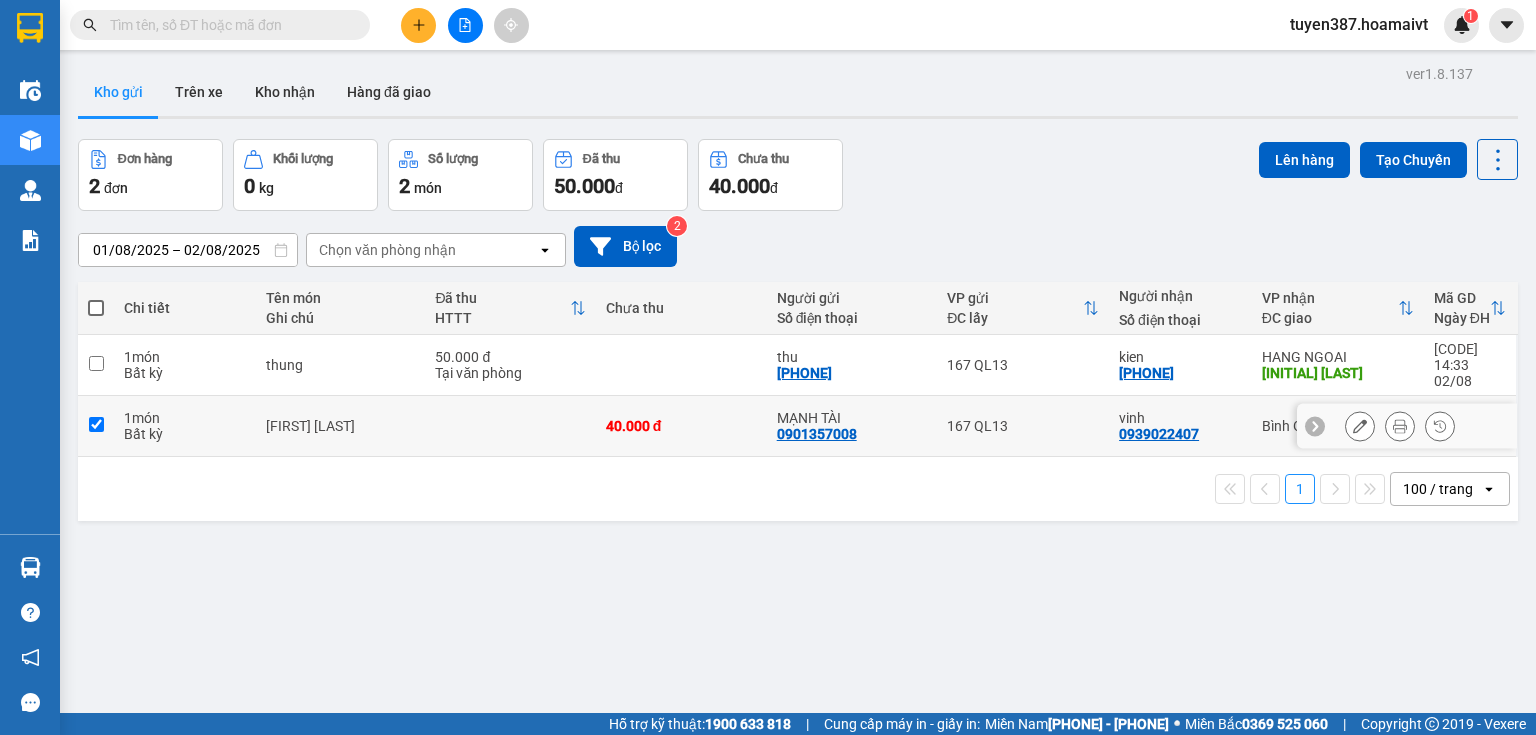 checkbox on "true" 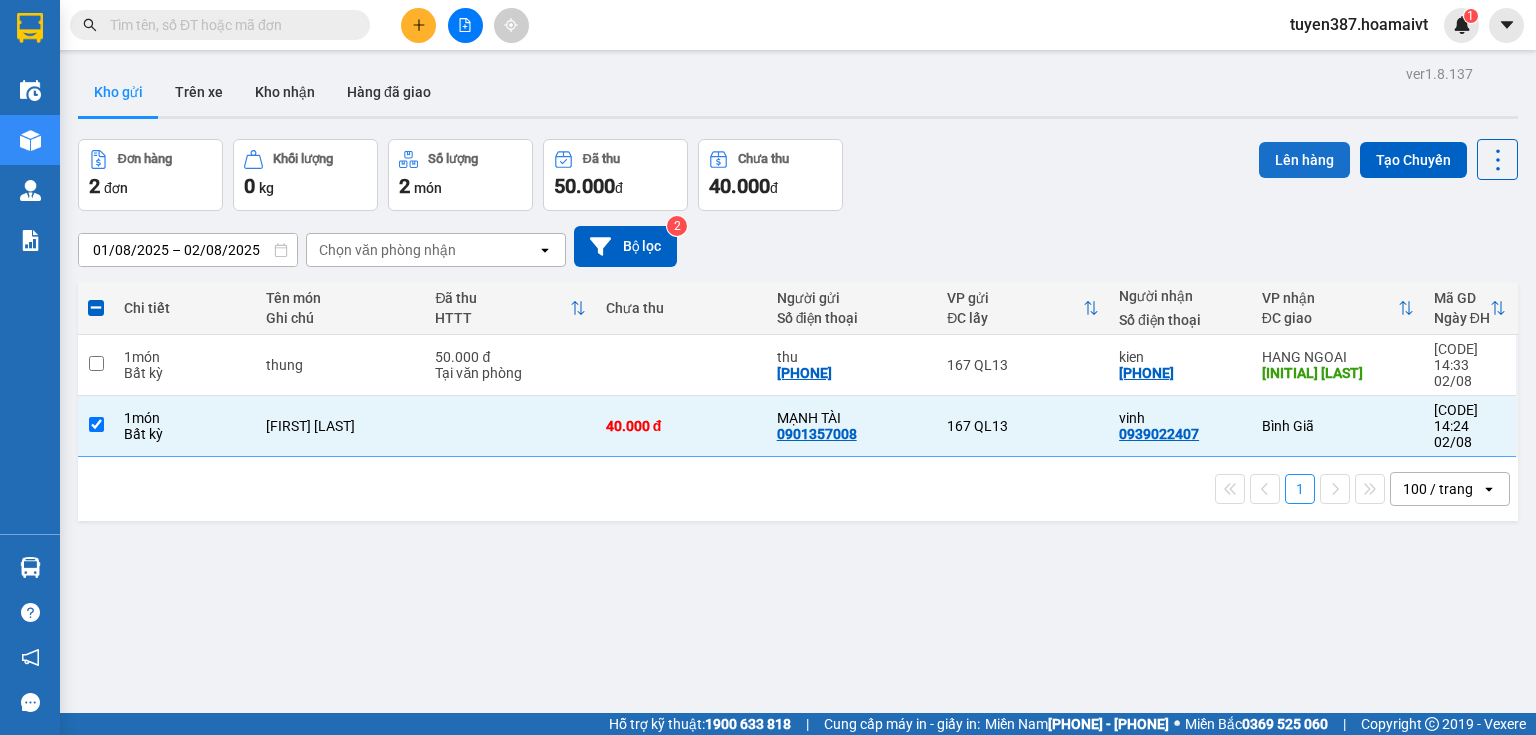 click on "Lên hàng" at bounding box center (1304, 160) 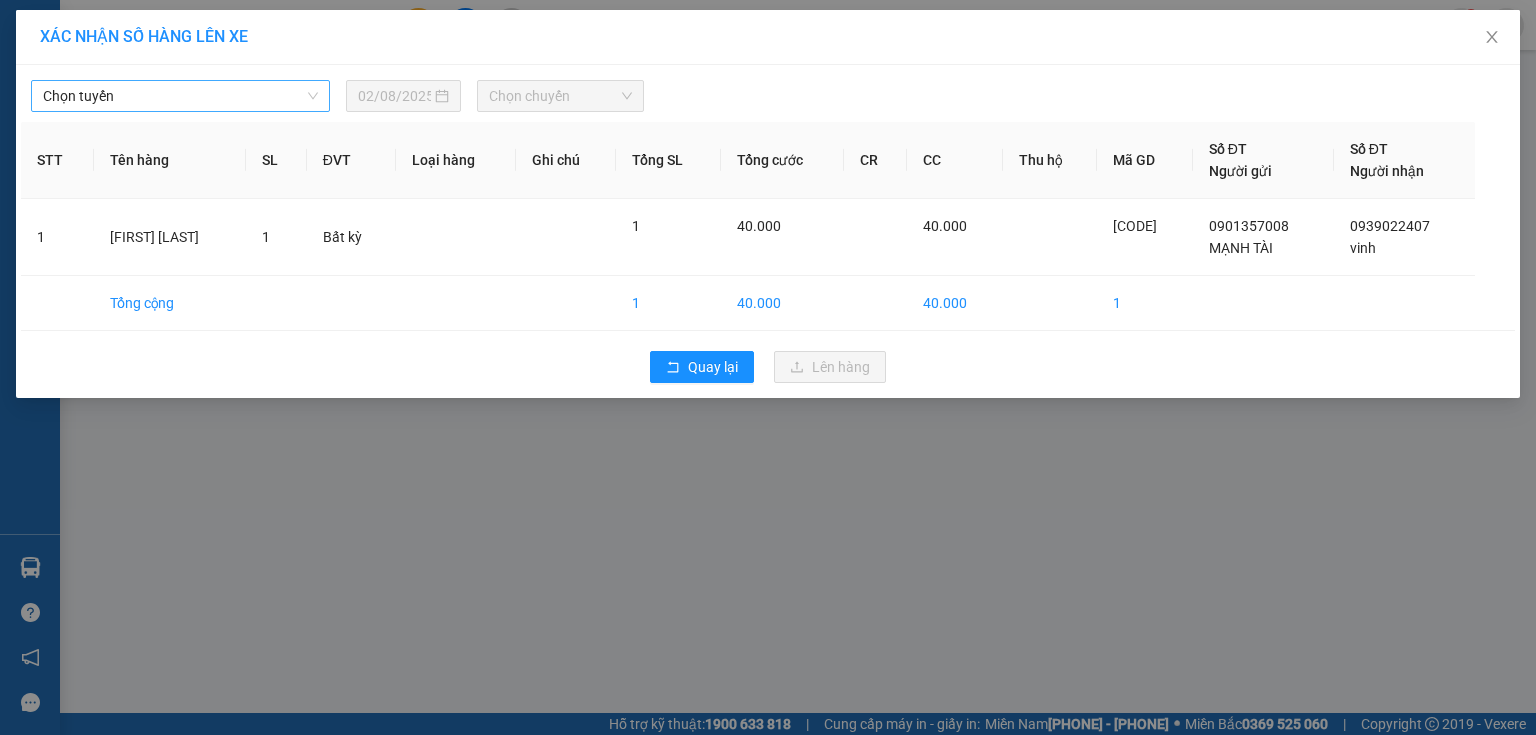 click on "Chọn tuyến" at bounding box center [180, 96] 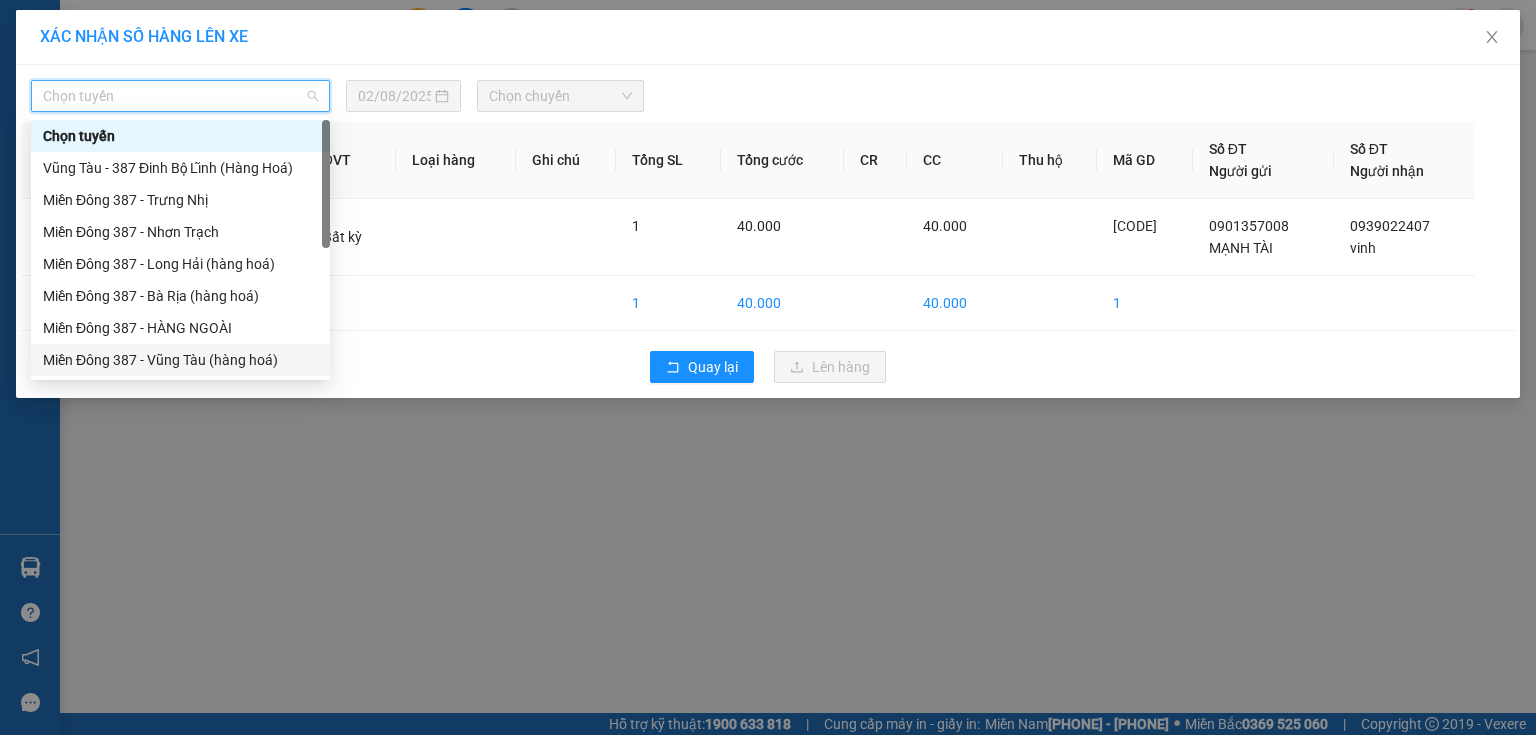 drag, startPoint x: 204, startPoint y: 354, endPoint x: 224, endPoint y: 343, distance: 22.825424 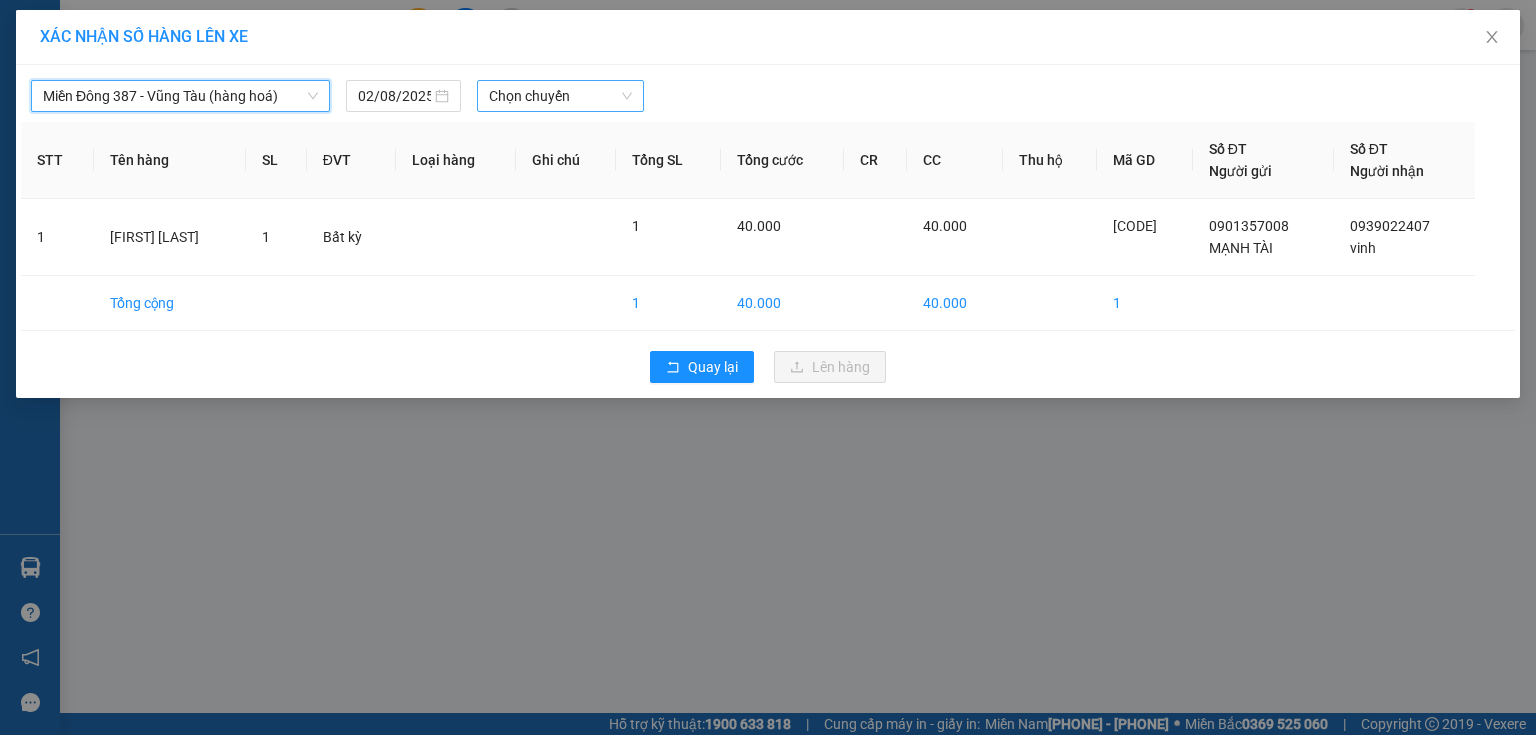 click on "Chọn chuyến" at bounding box center [561, 96] 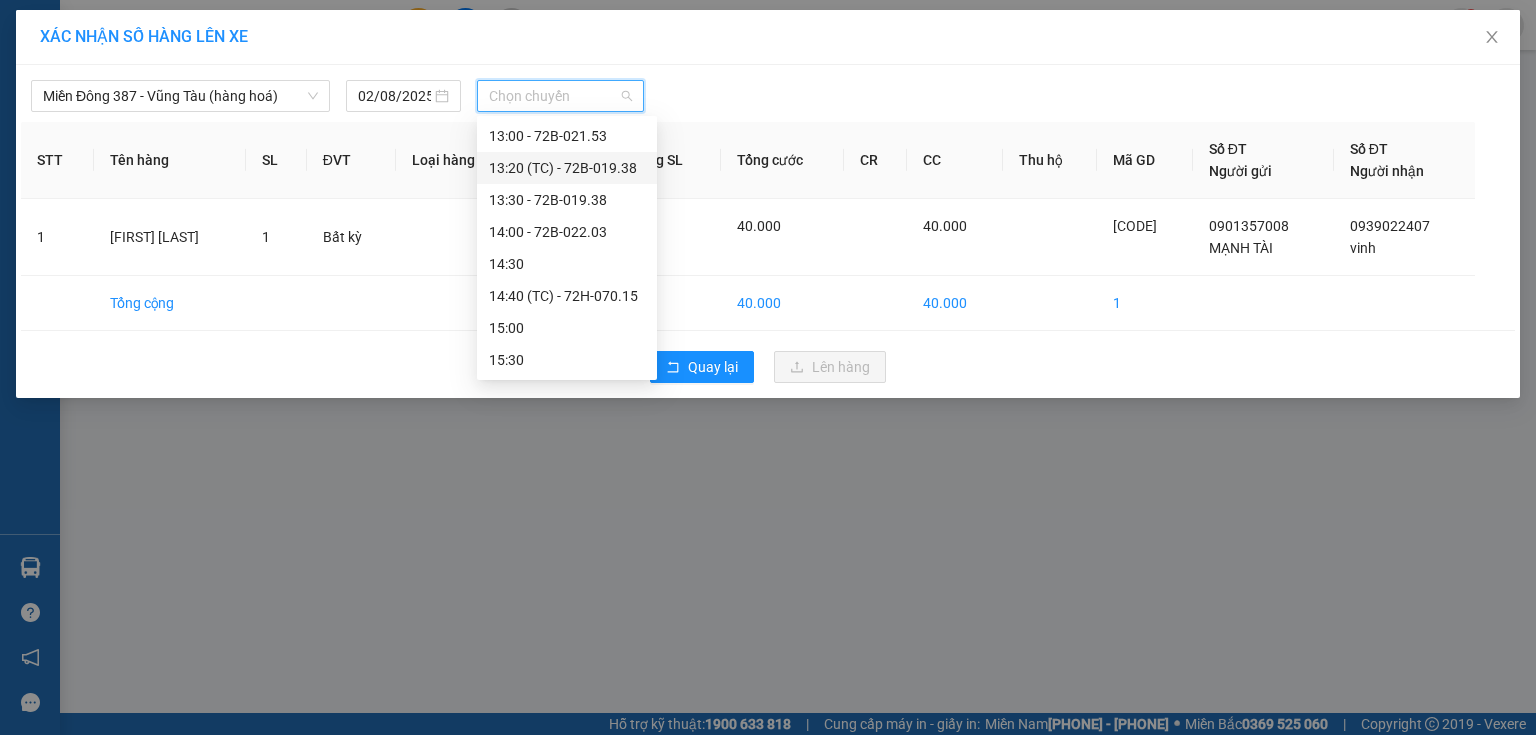 scroll, scrollTop: 560, scrollLeft: 0, axis: vertical 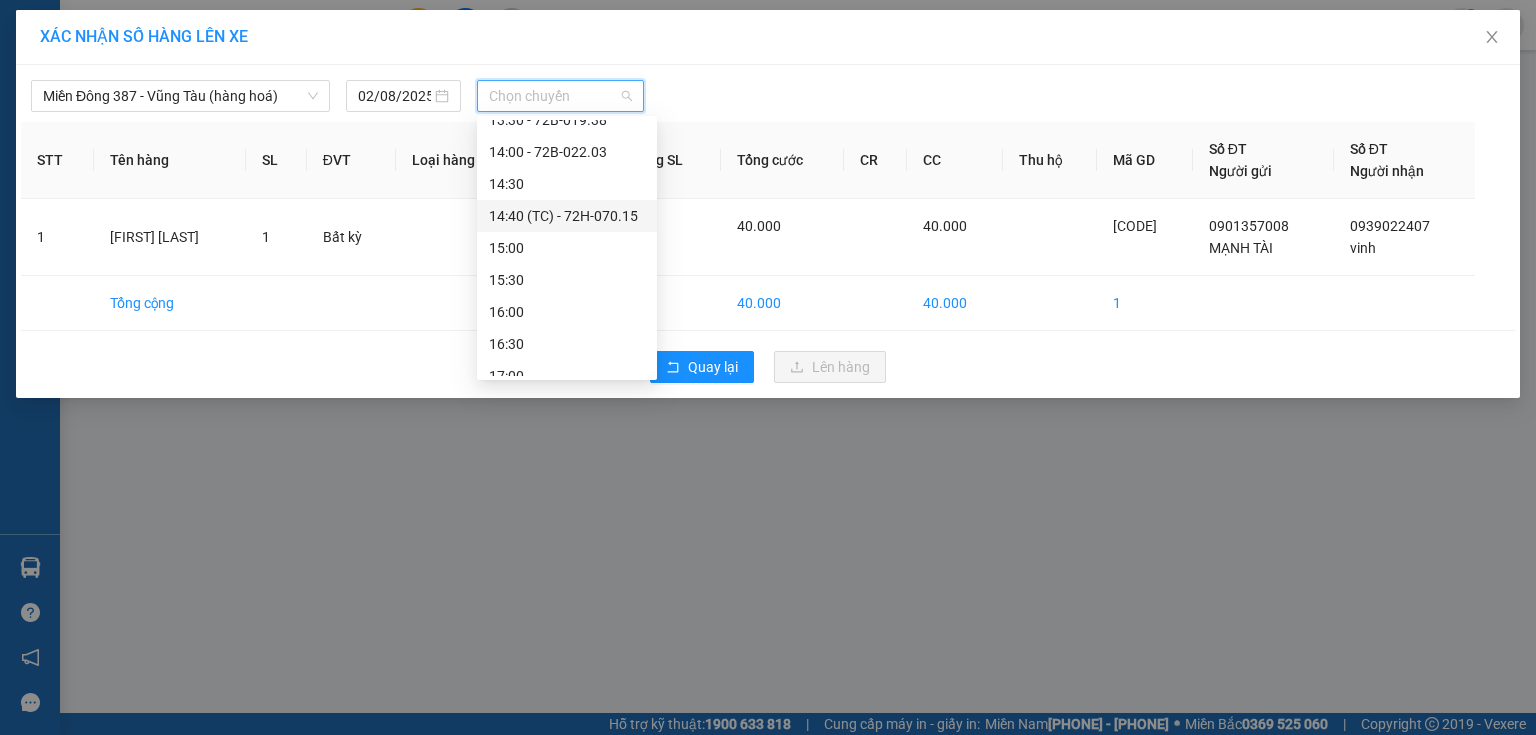 click on "[TIME] - [CODE]" at bounding box center (567, 216) 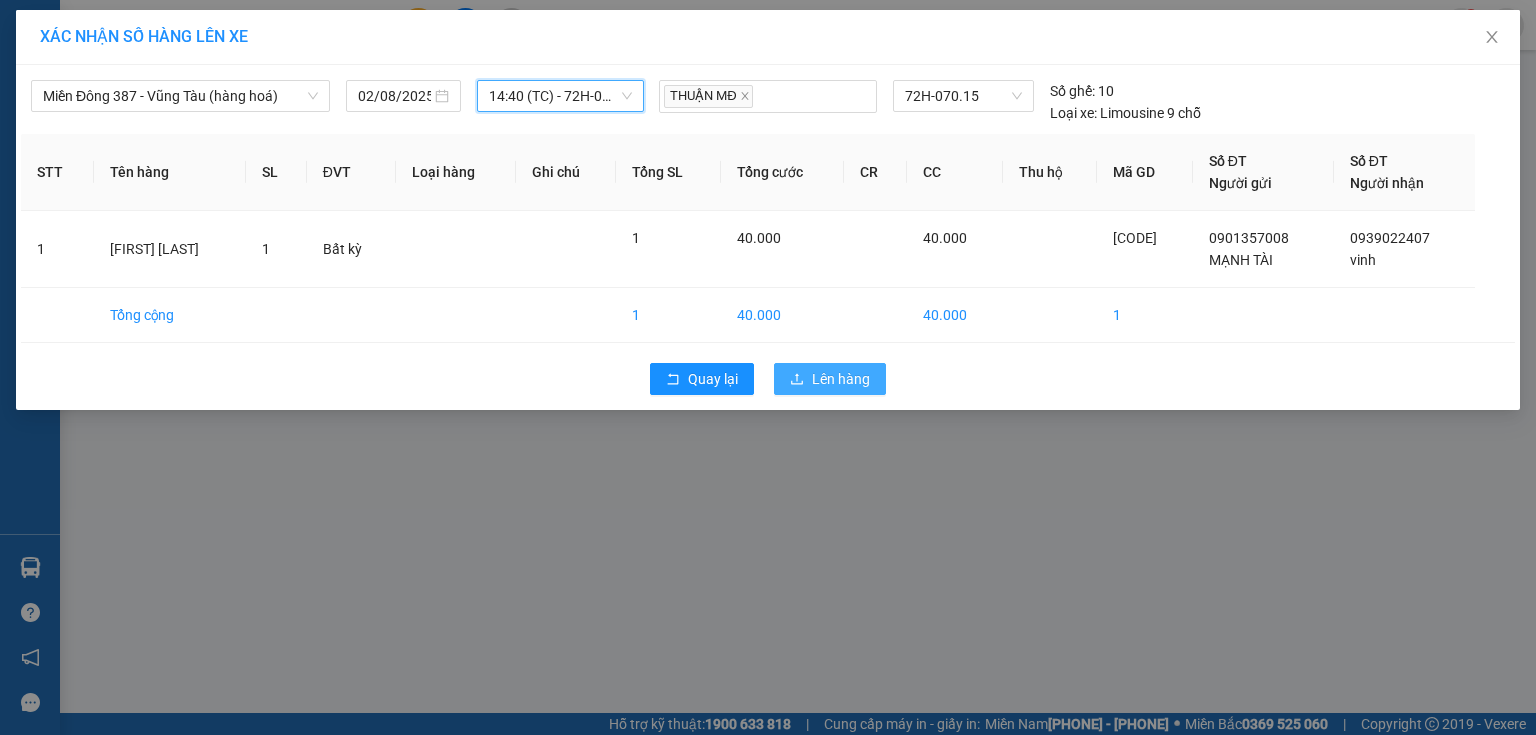 click on "Lên hàng" at bounding box center (841, 379) 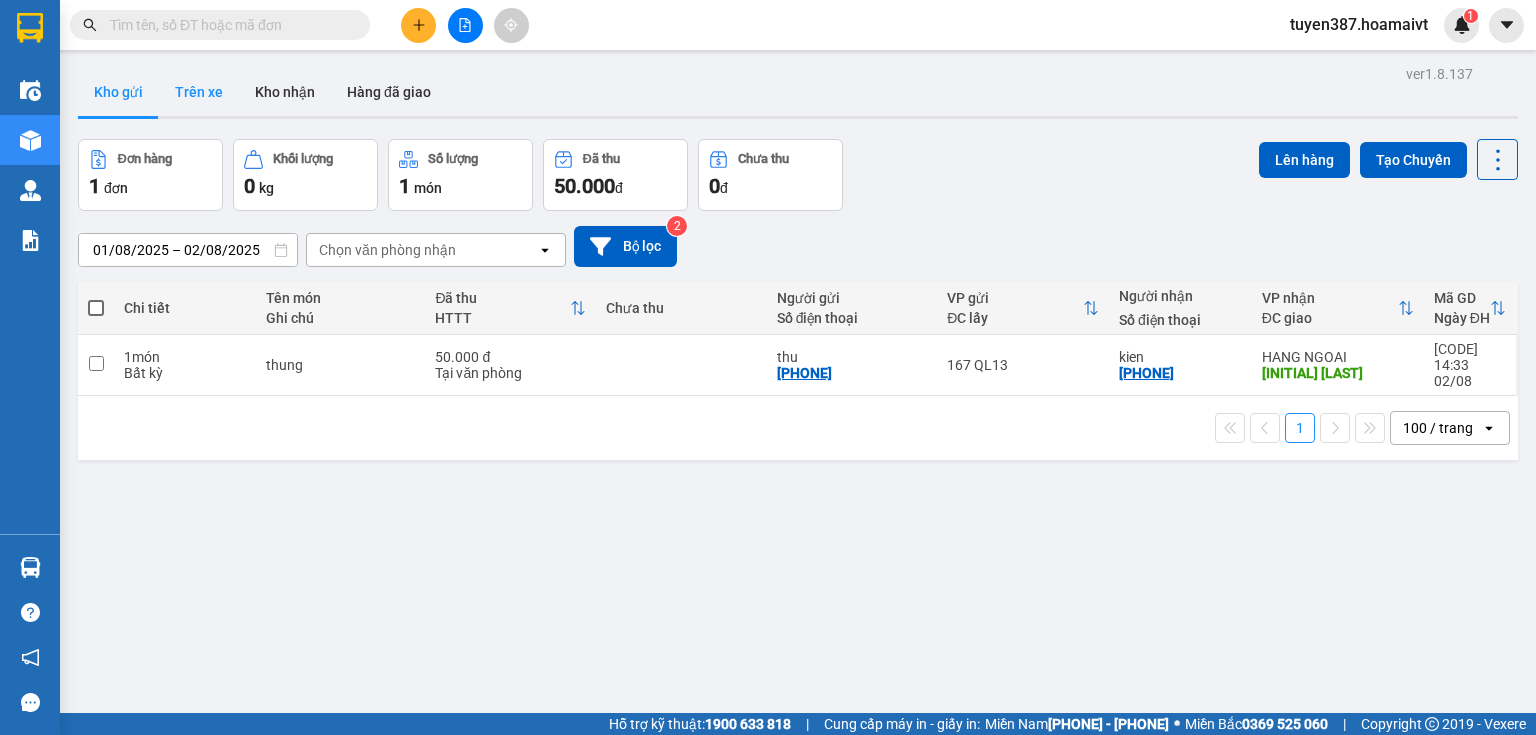 click on "Trên xe" at bounding box center (199, 92) 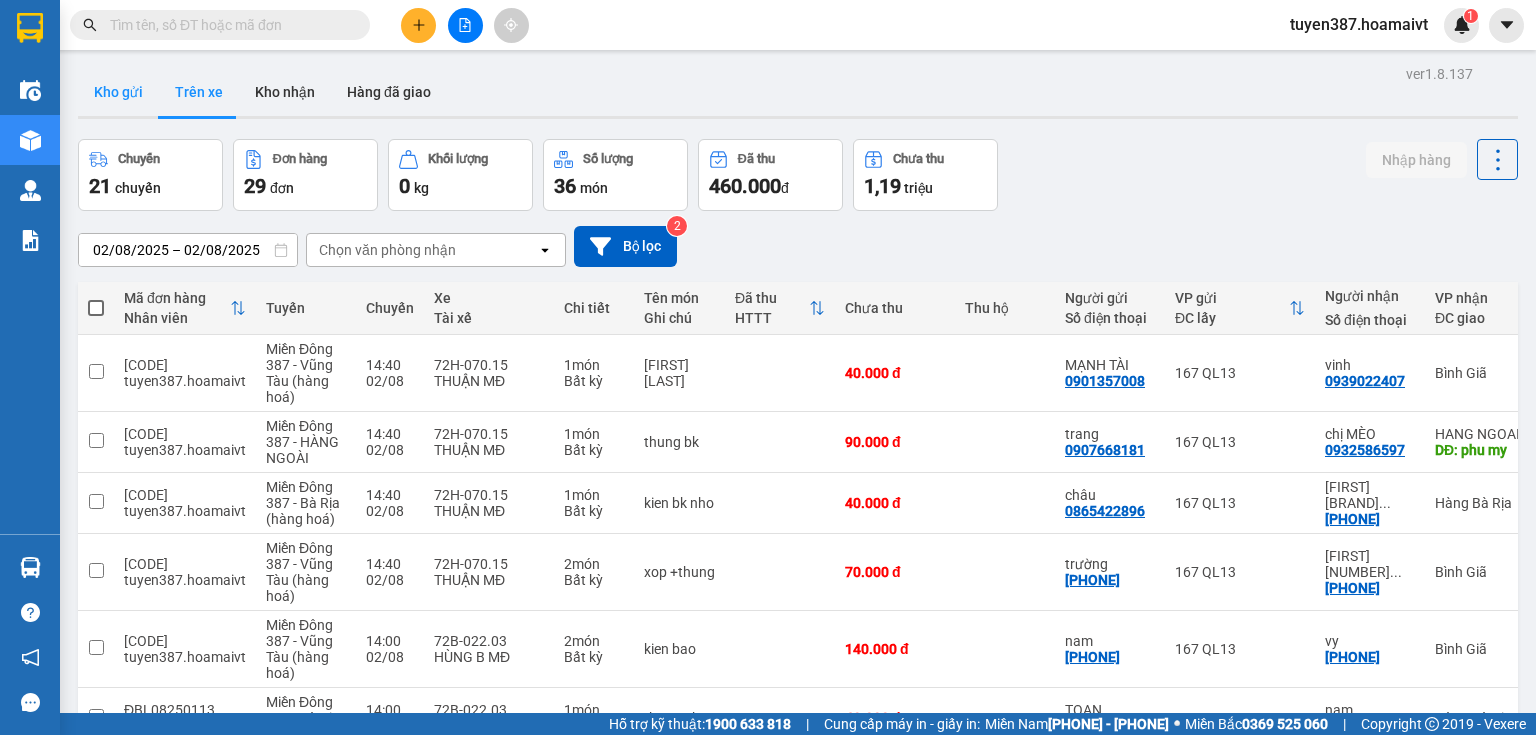 click on "Kho gửi" at bounding box center (118, 92) 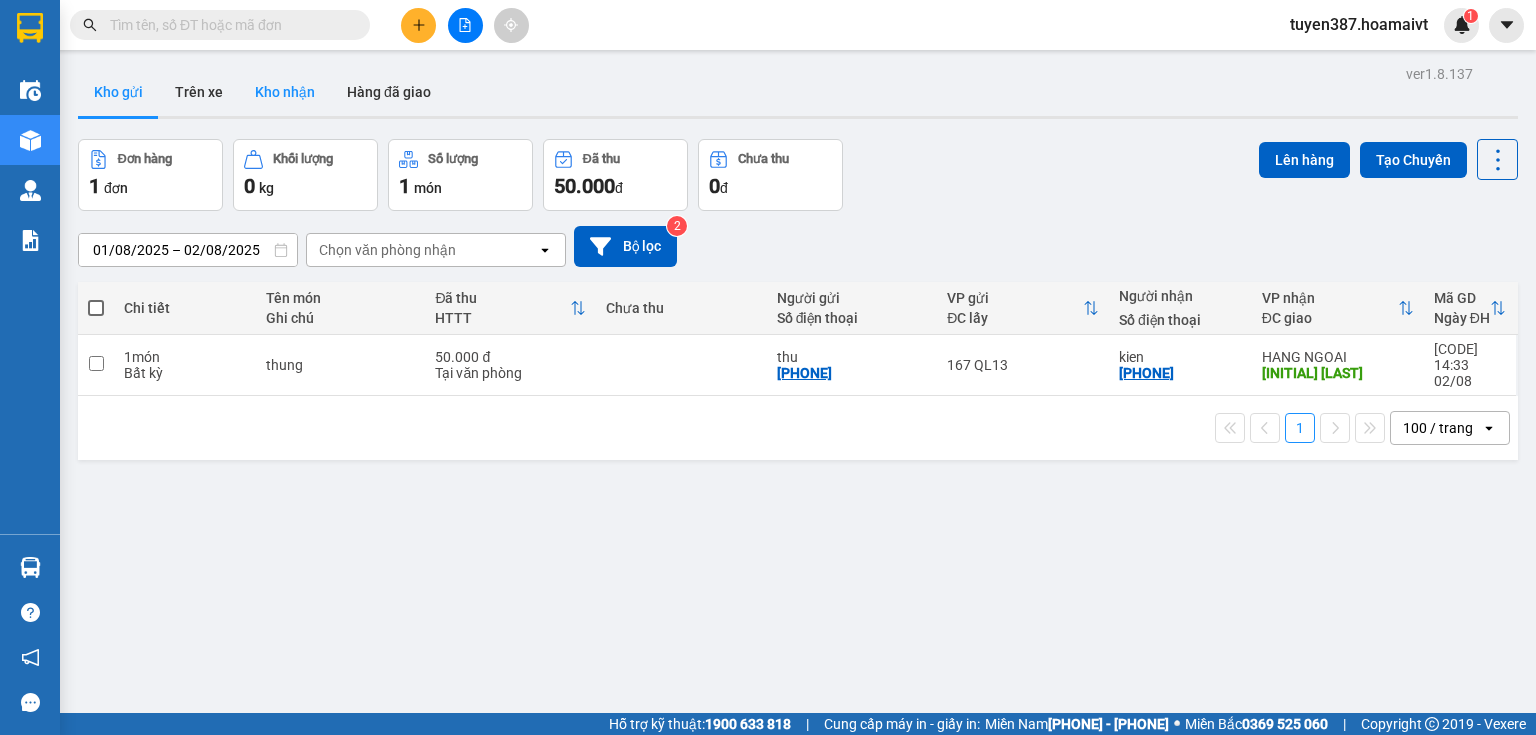 click on "Kho nhận" at bounding box center (285, 92) 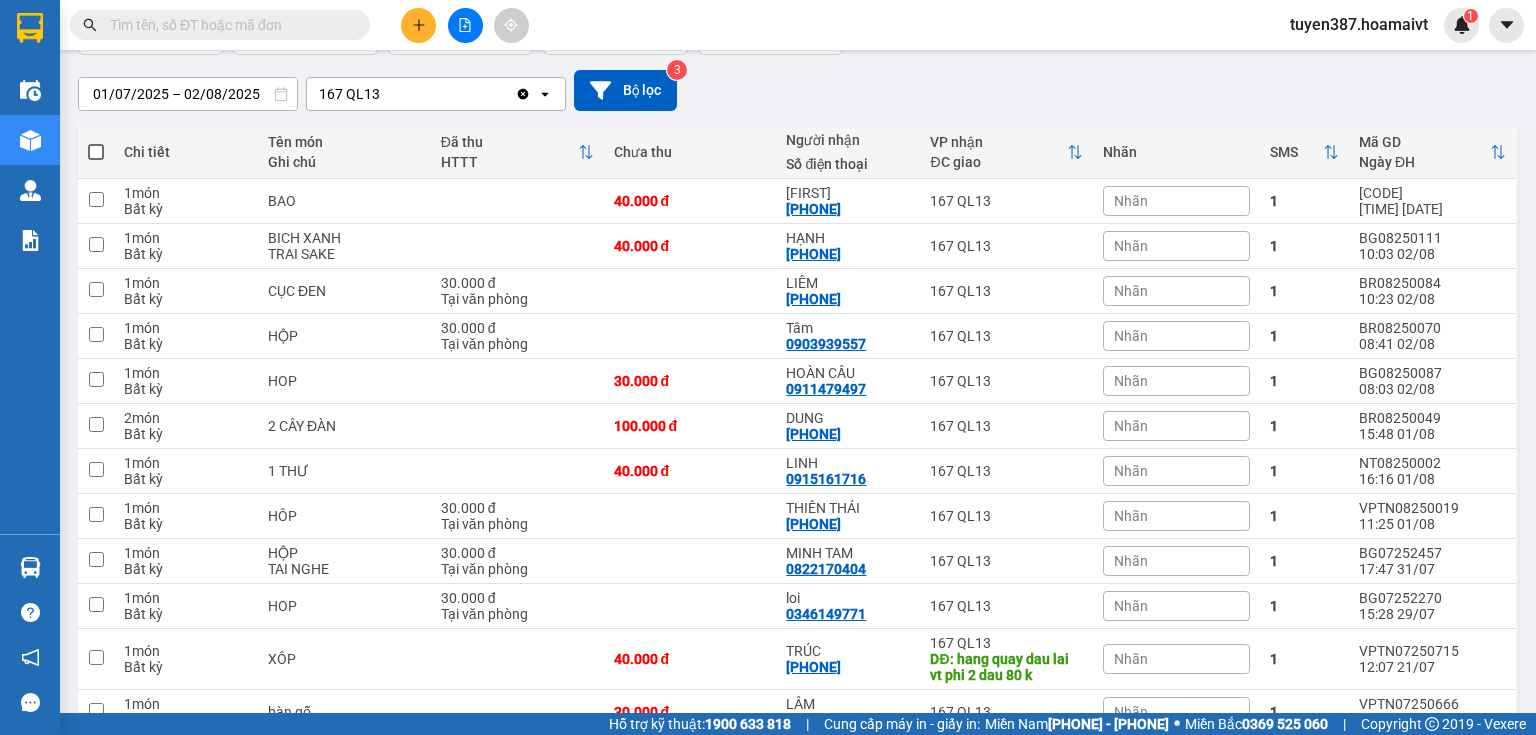 scroll, scrollTop: 160, scrollLeft: 0, axis: vertical 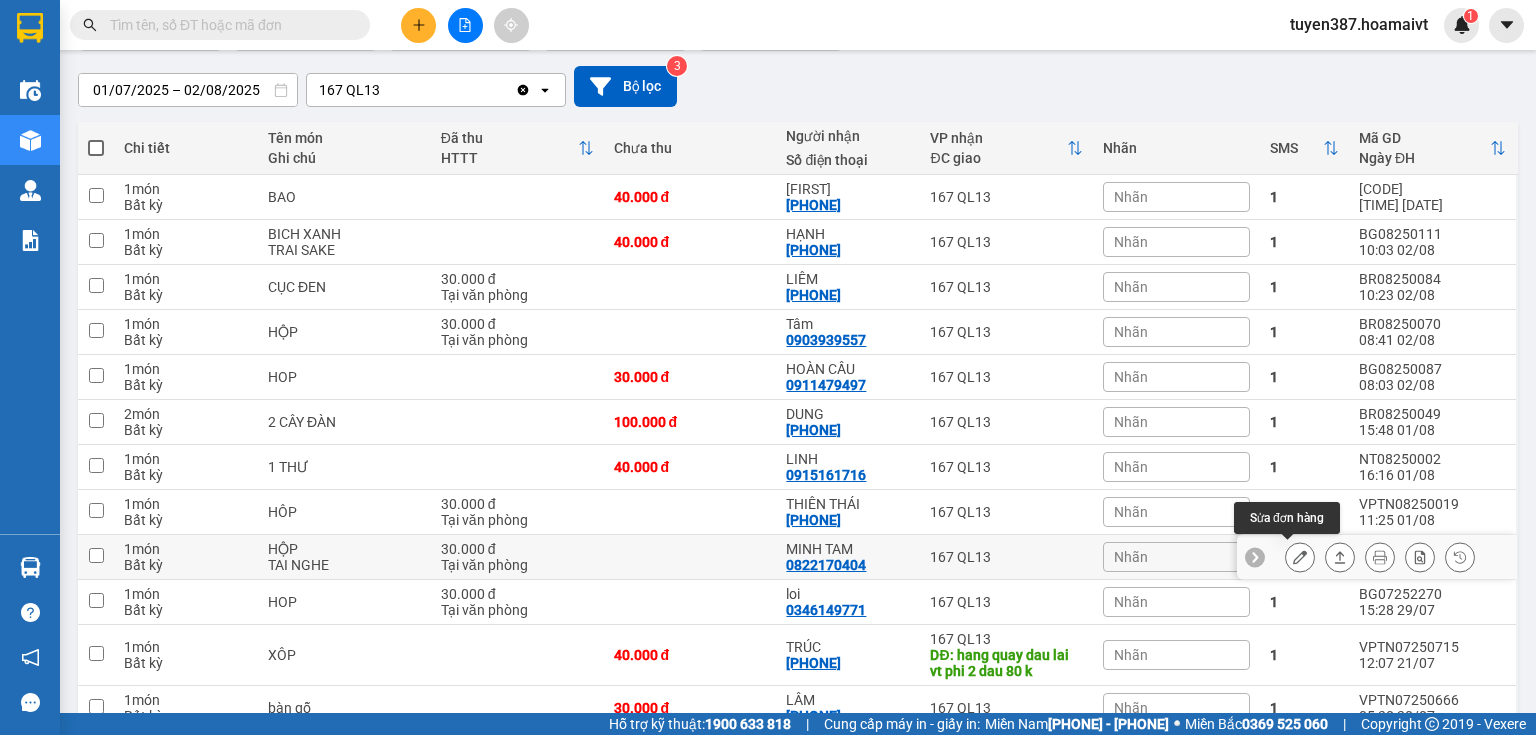 click 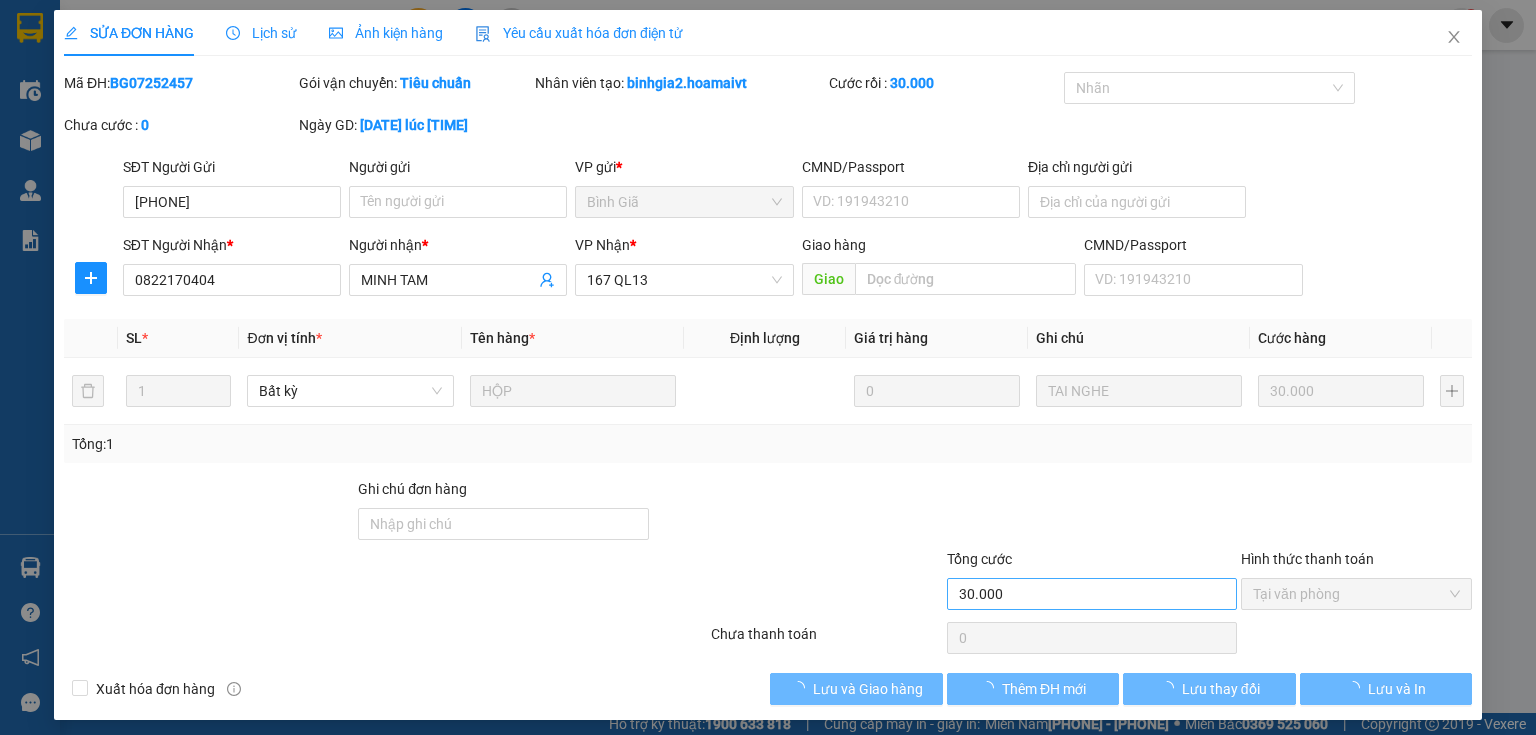 scroll, scrollTop: 0, scrollLeft: 0, axis: both 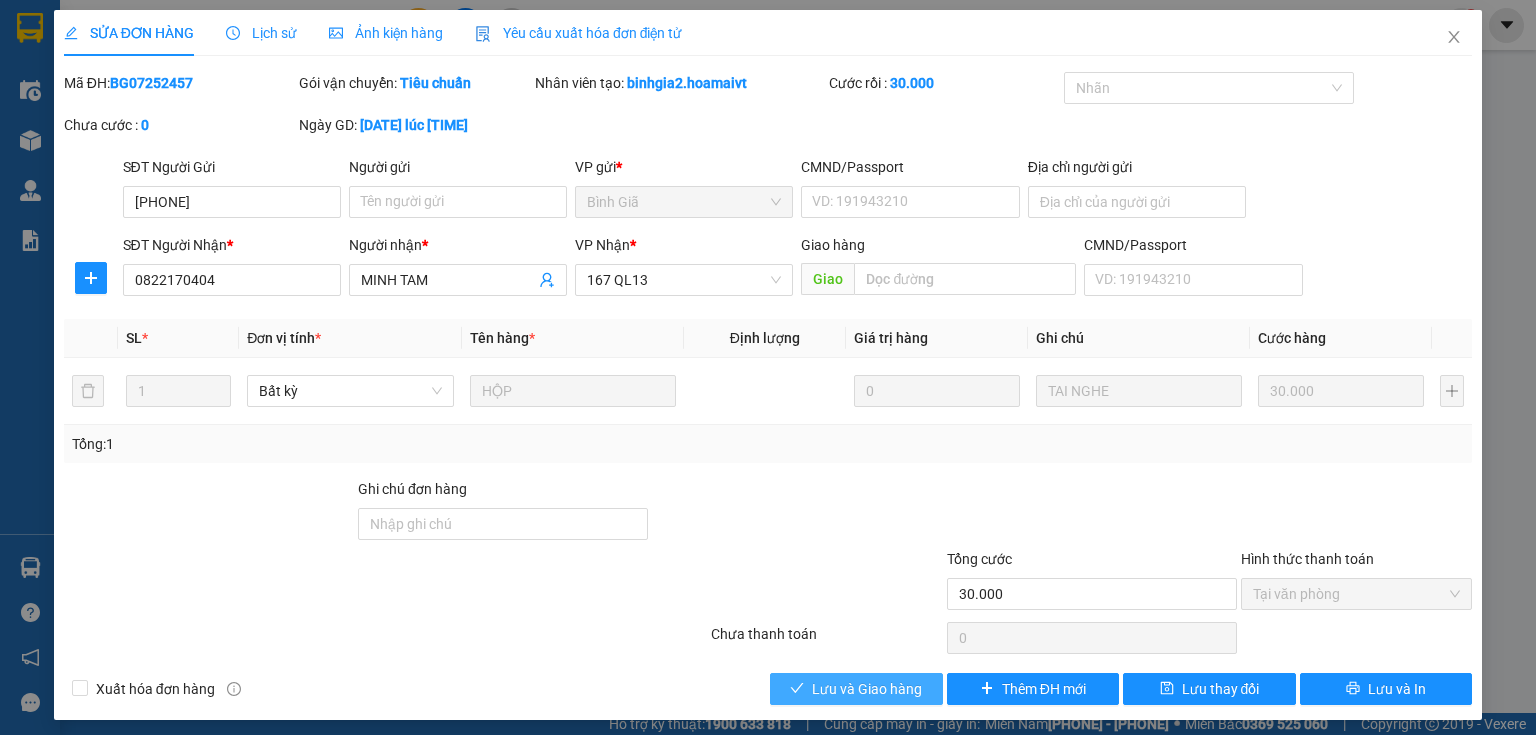 click on "Lưu và Giao hàng" at bounding box center (867, 689) 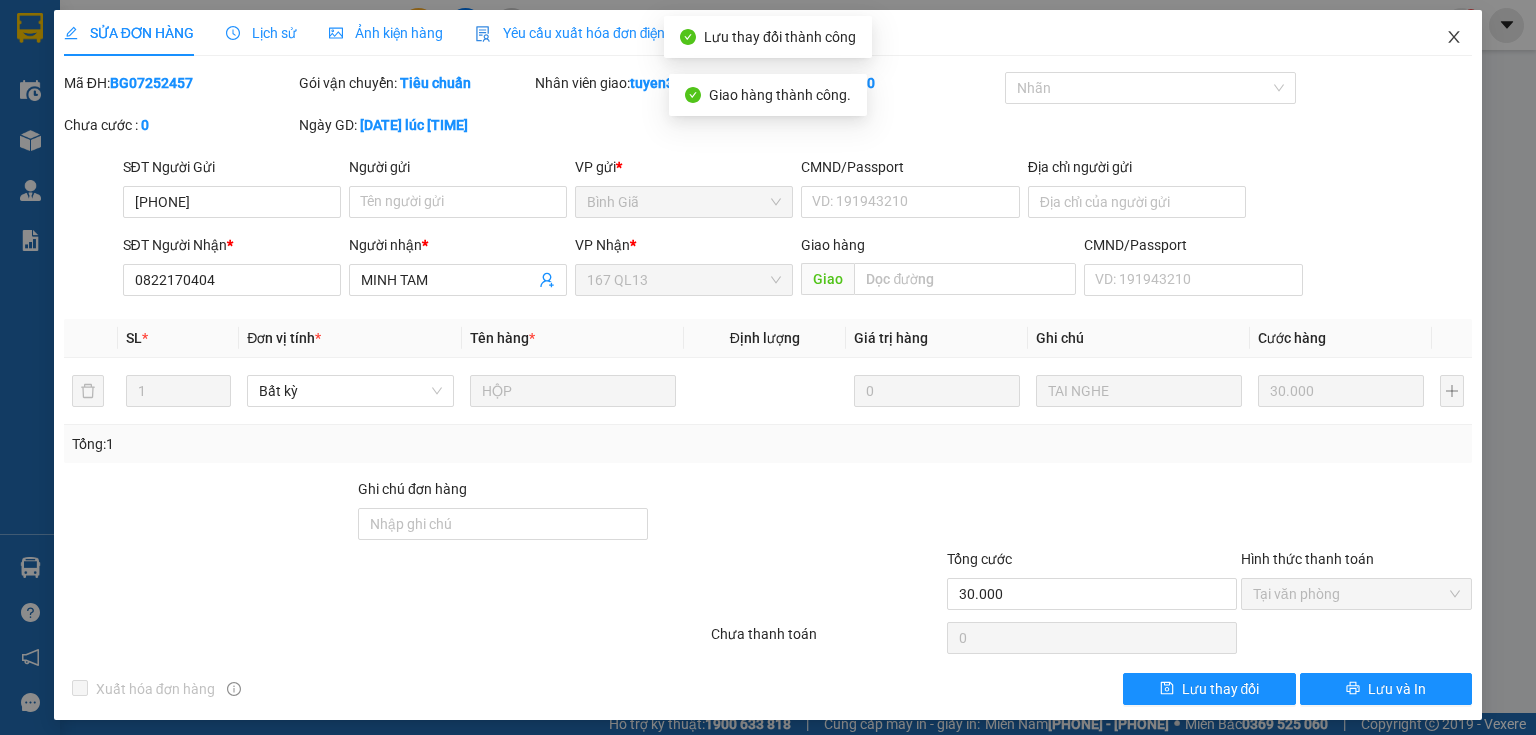 click 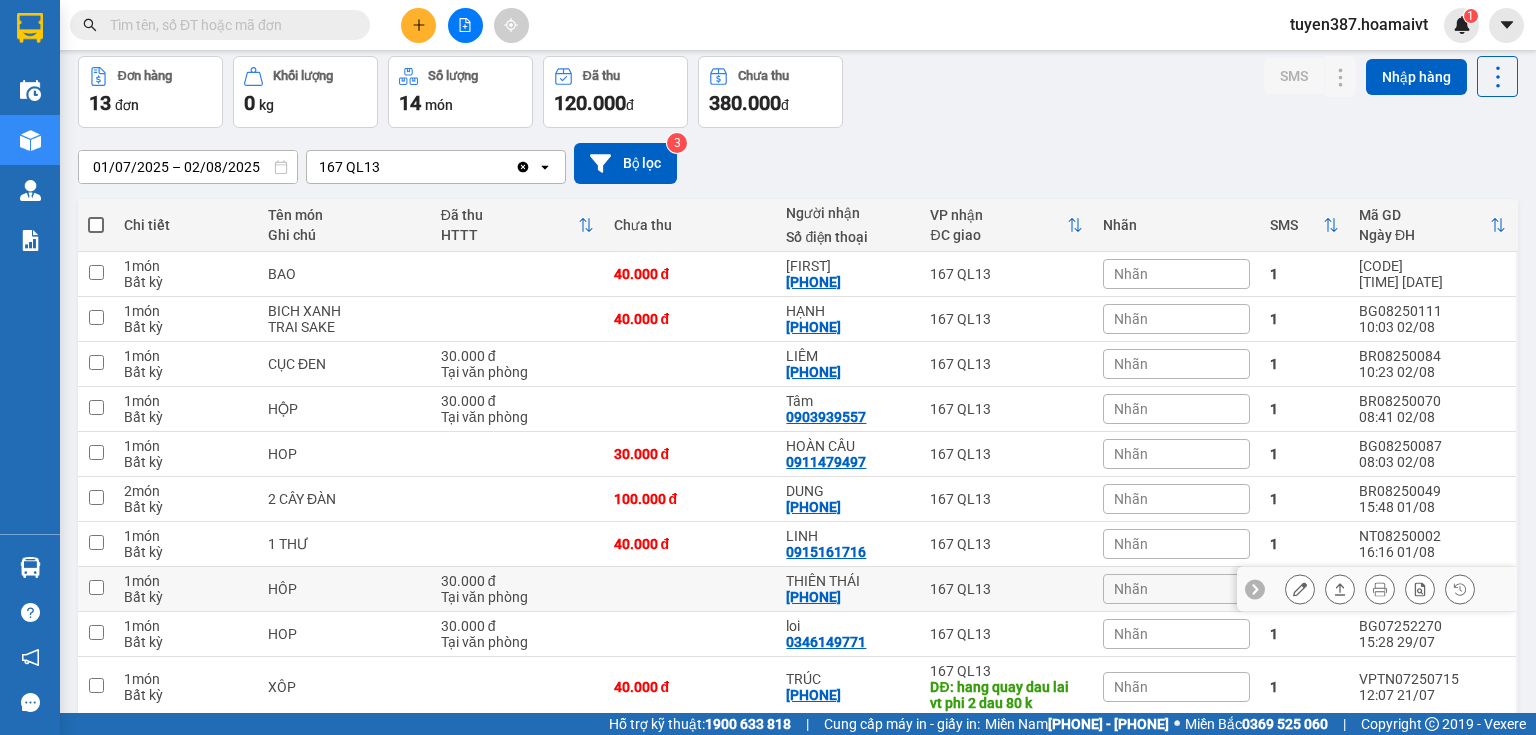 scroll, scrollTop: 76, scrollLeft: 0, axis: vertical 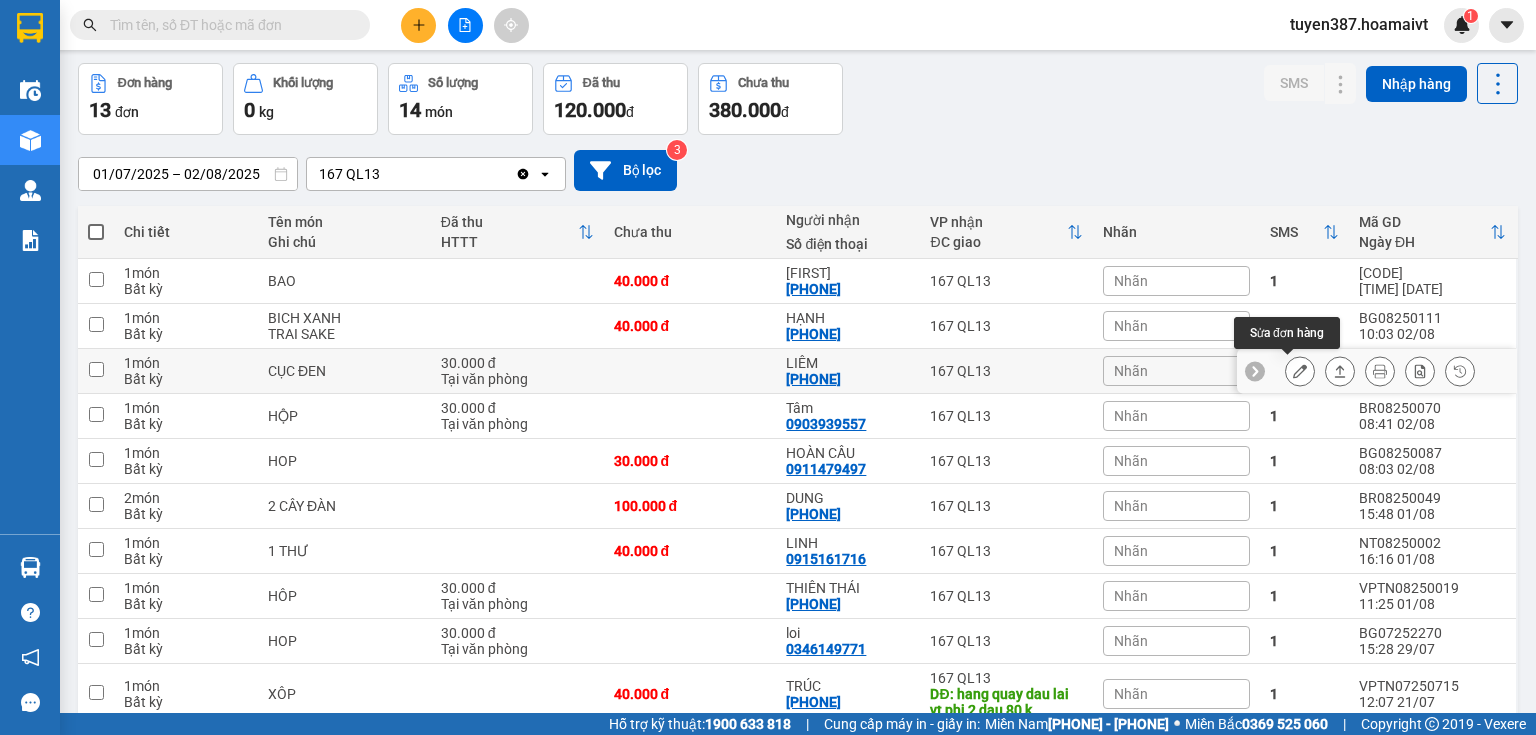 click 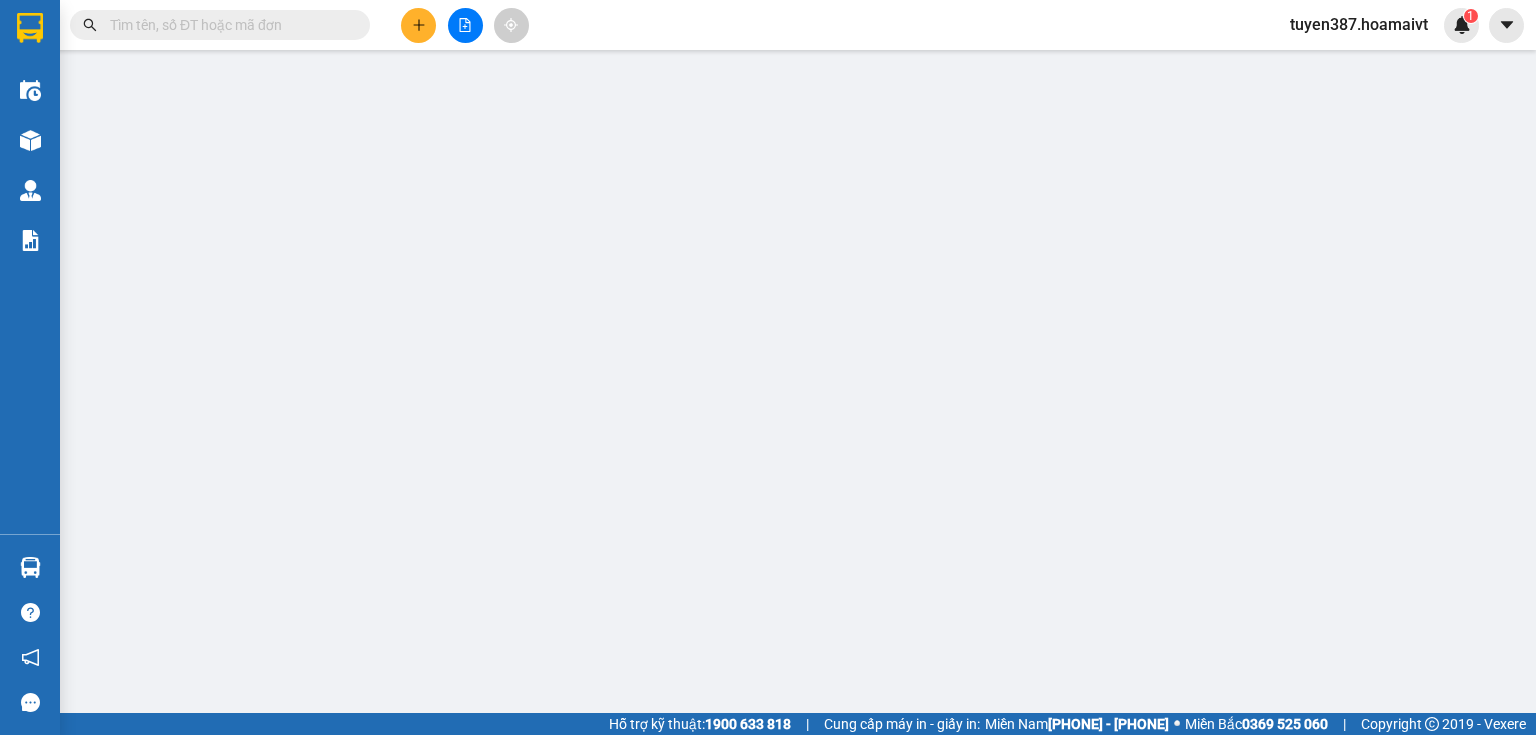 scroll, scrollTop: 0, scrollLeft: 0, axis: both 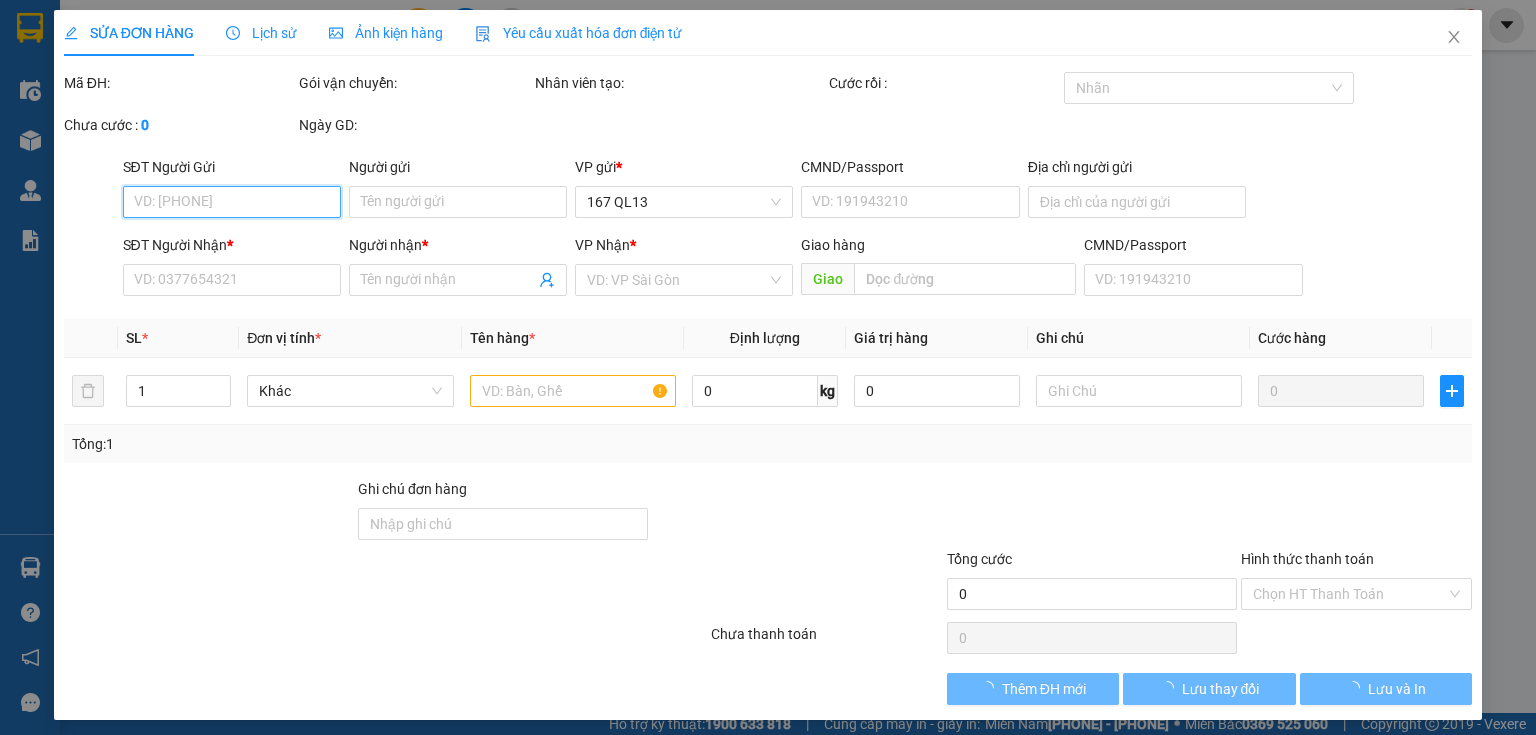 type on "[PHONE]" 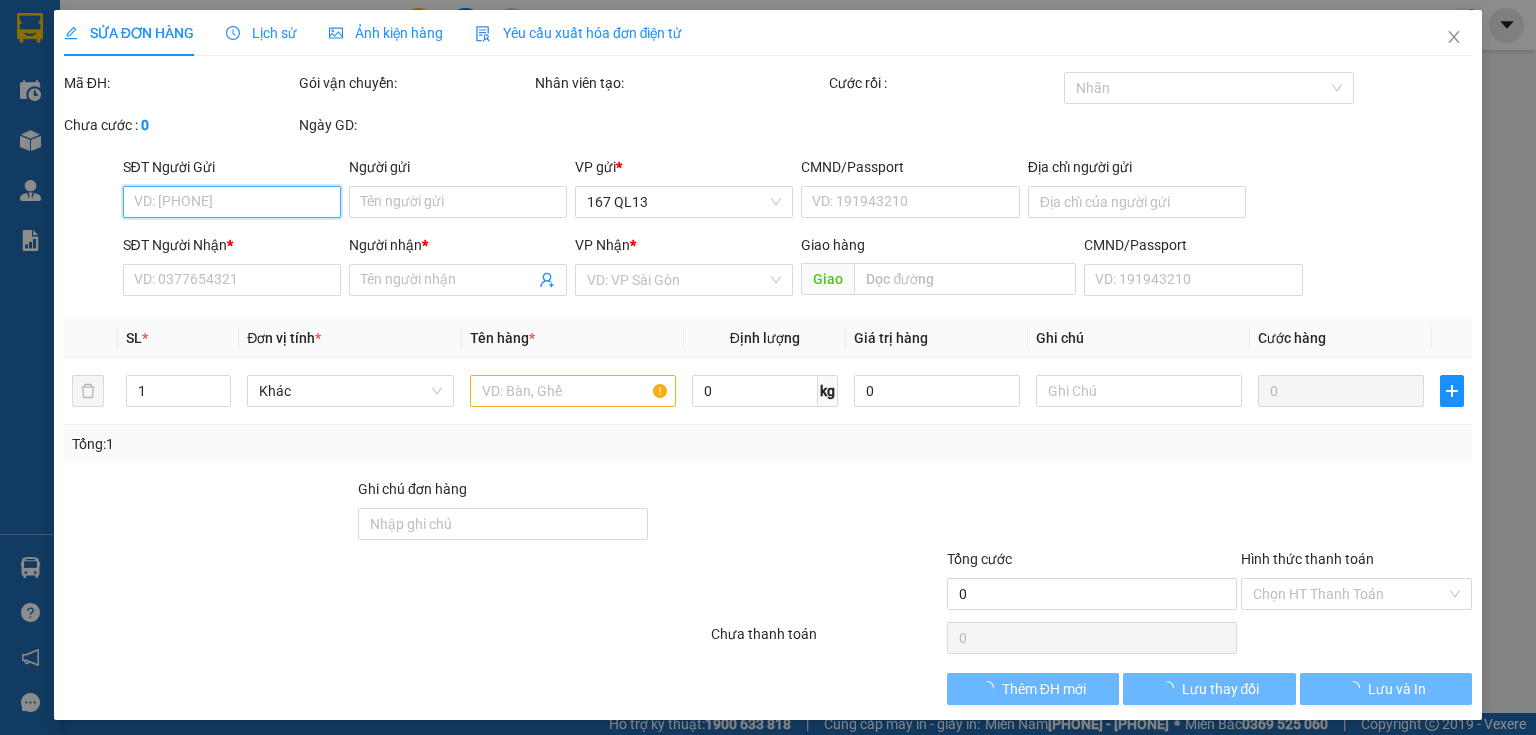type on "ánh" 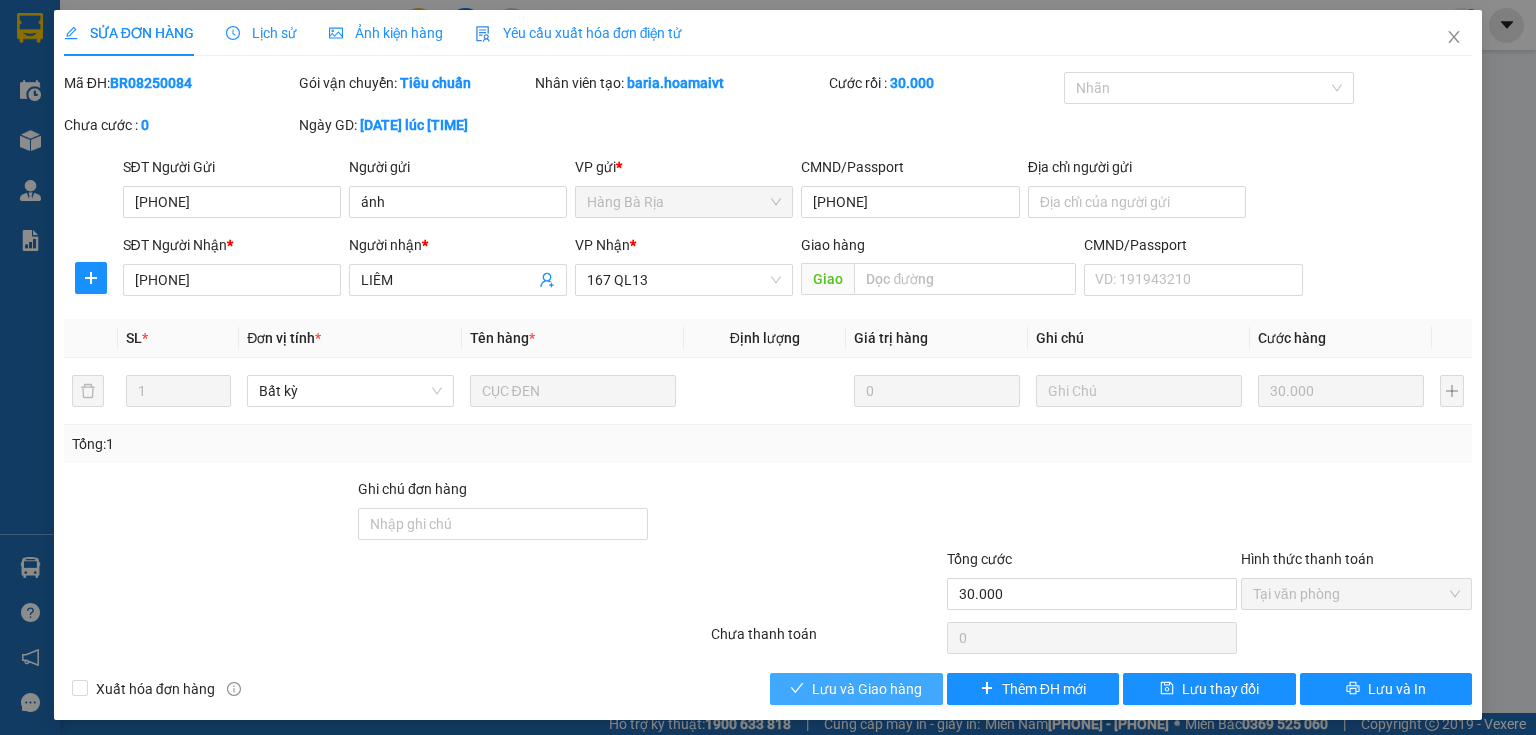 click on "Lưu và Giao hàng" at bounding box center (867, 689) 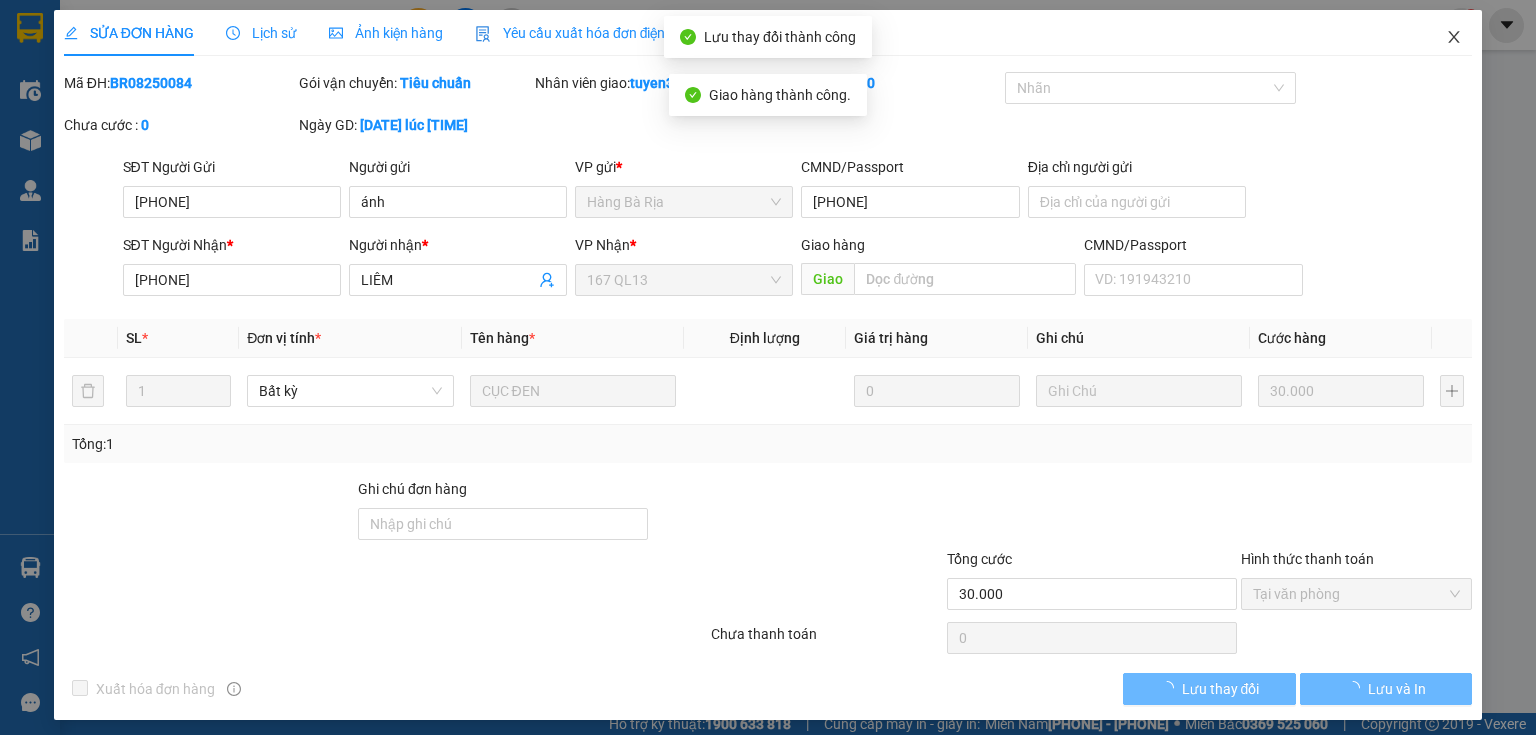 click 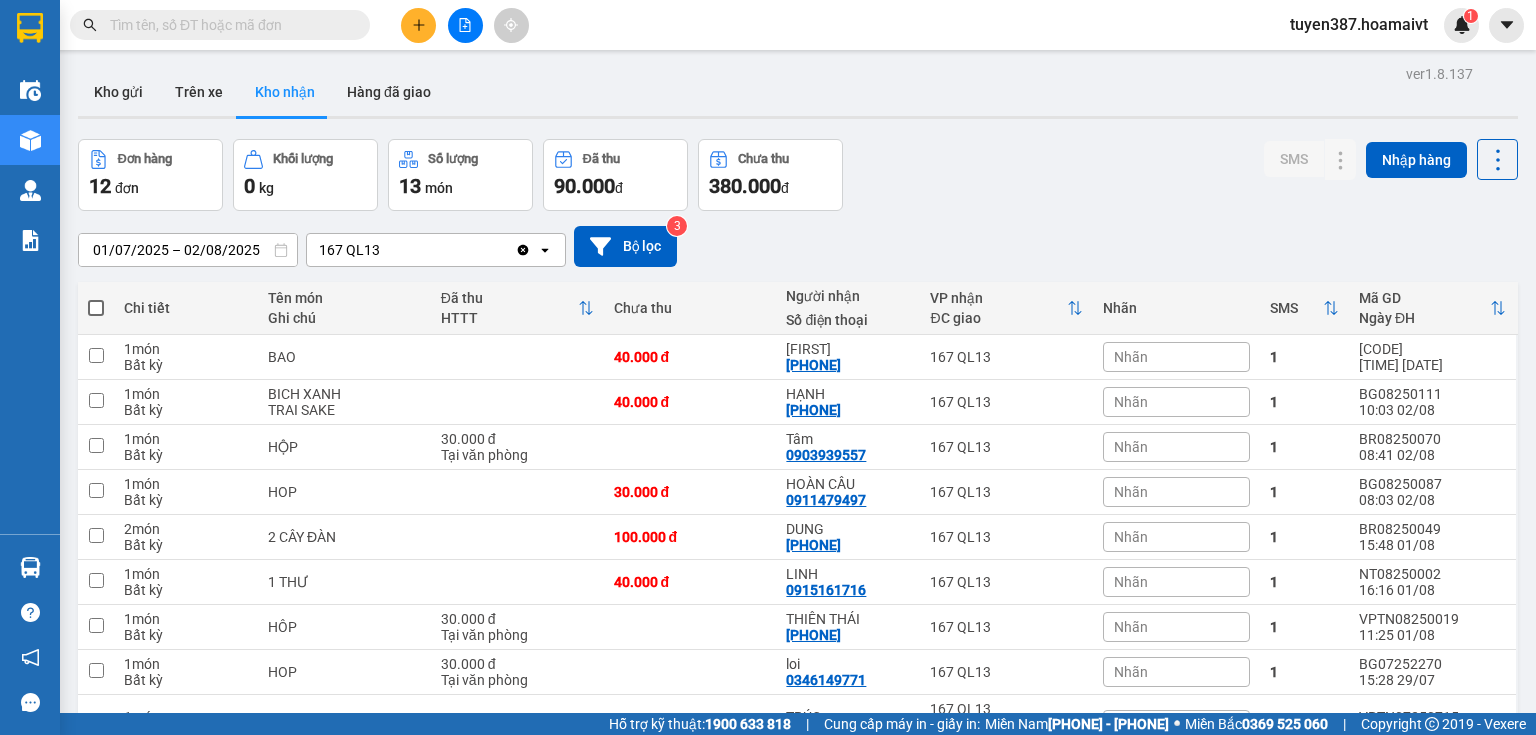 drag, startPoint x: 1111, startPoint y: 145, endPoint x: 1008, endPoint y: 203, distance: 118.20744 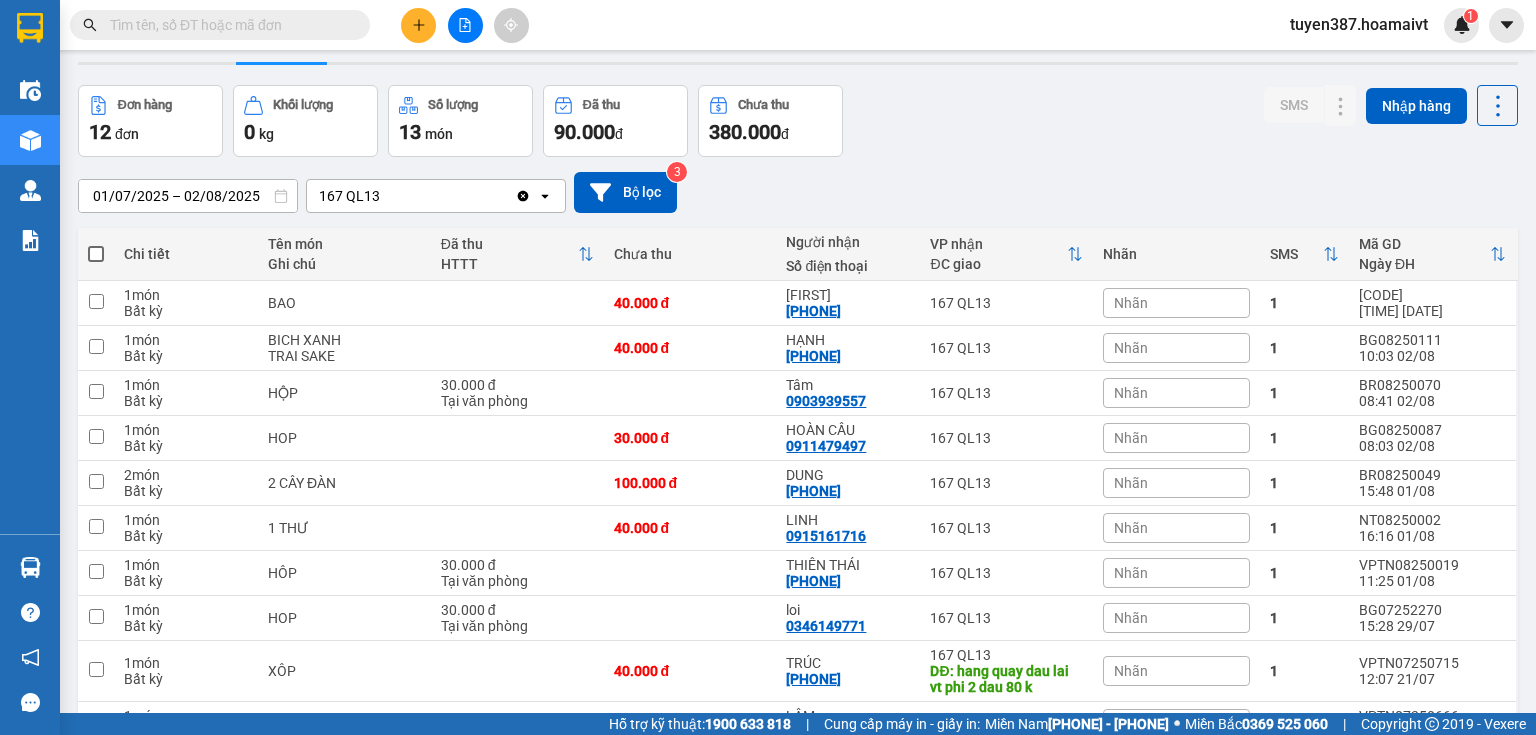 scroll, scrollTop: 160, scrollLeft: 0, axis: vertical 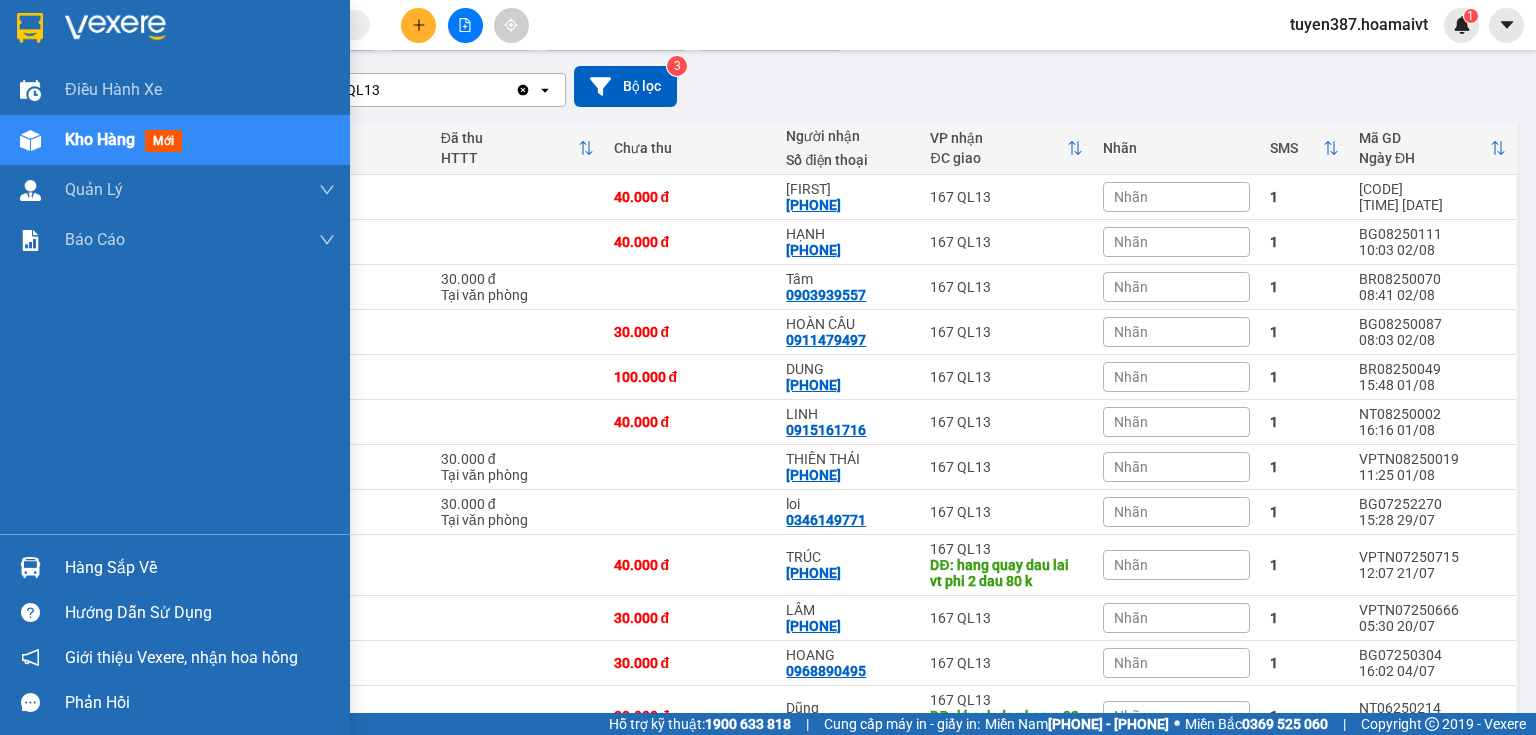 click at bounding box center (30, 567) 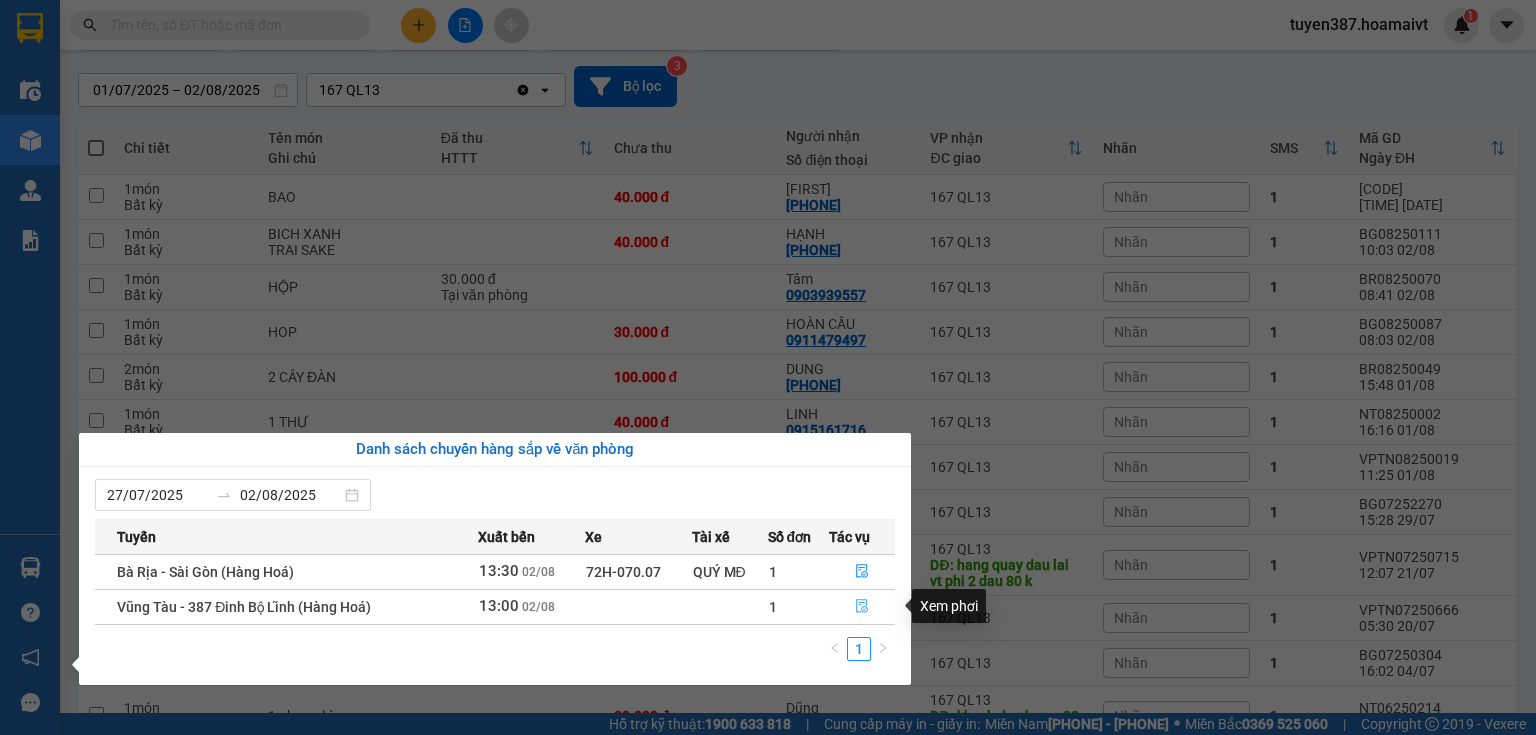 click at bounding box center [862, 607] 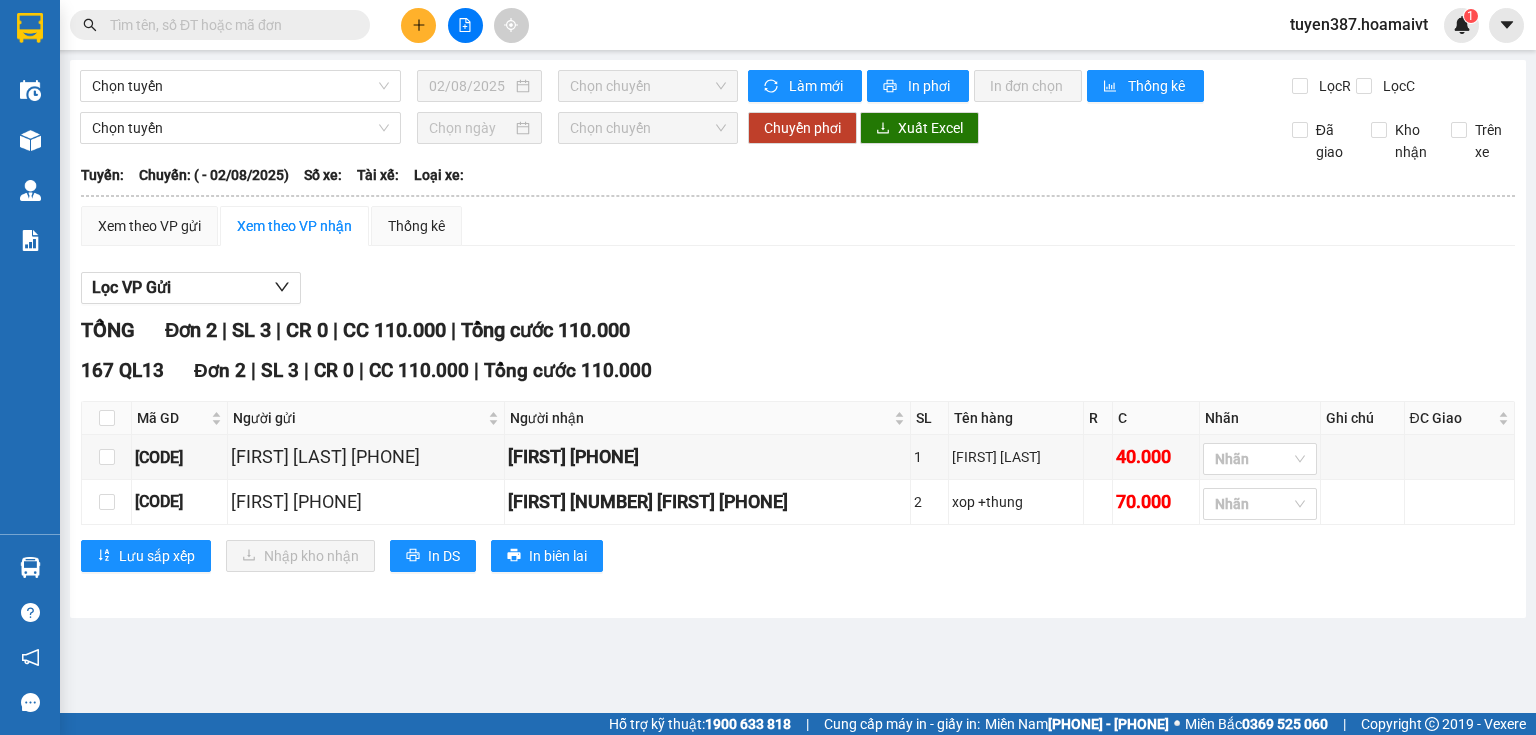 scroll, scrollTop: 0, scrollLeft: 0, axis: both 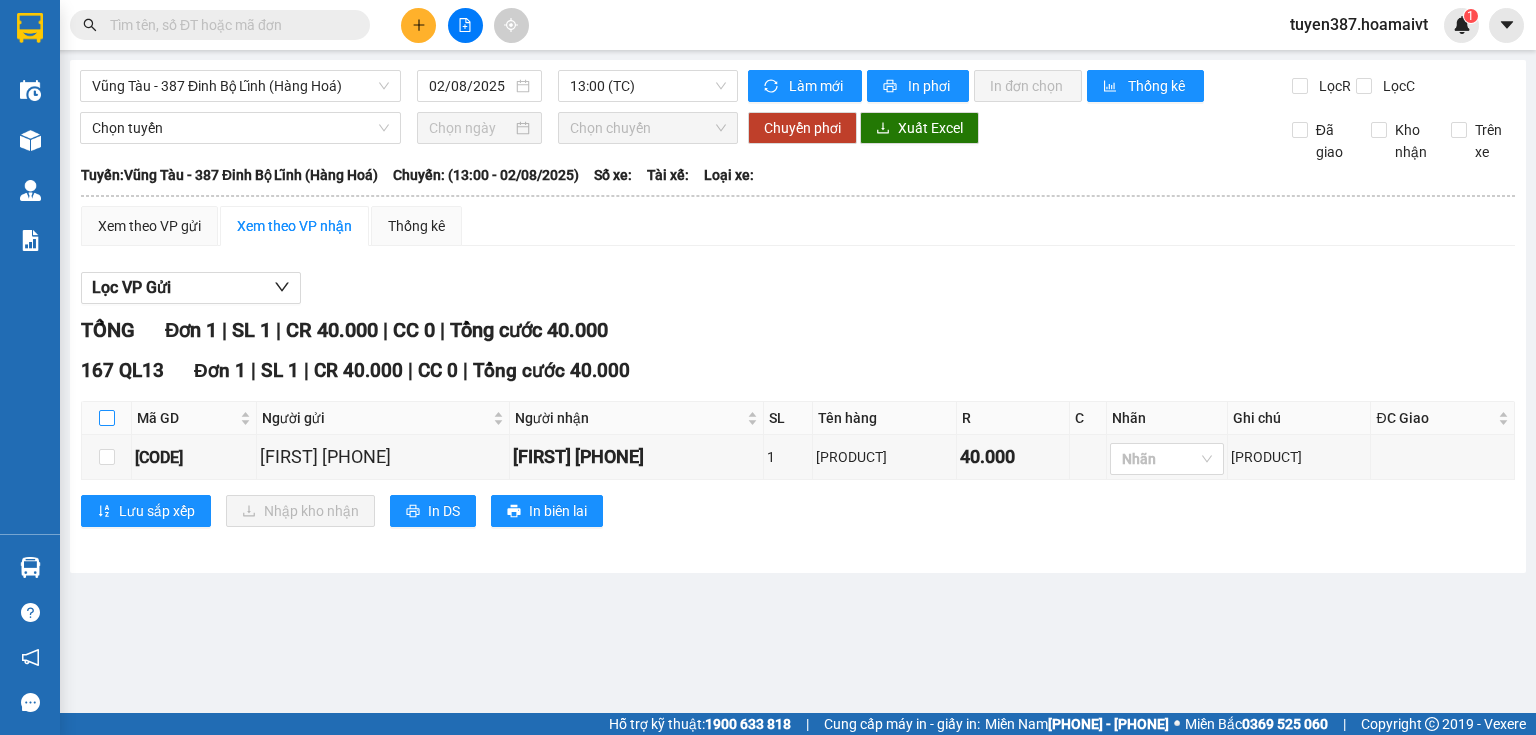 click at bounding box center [107, 418] 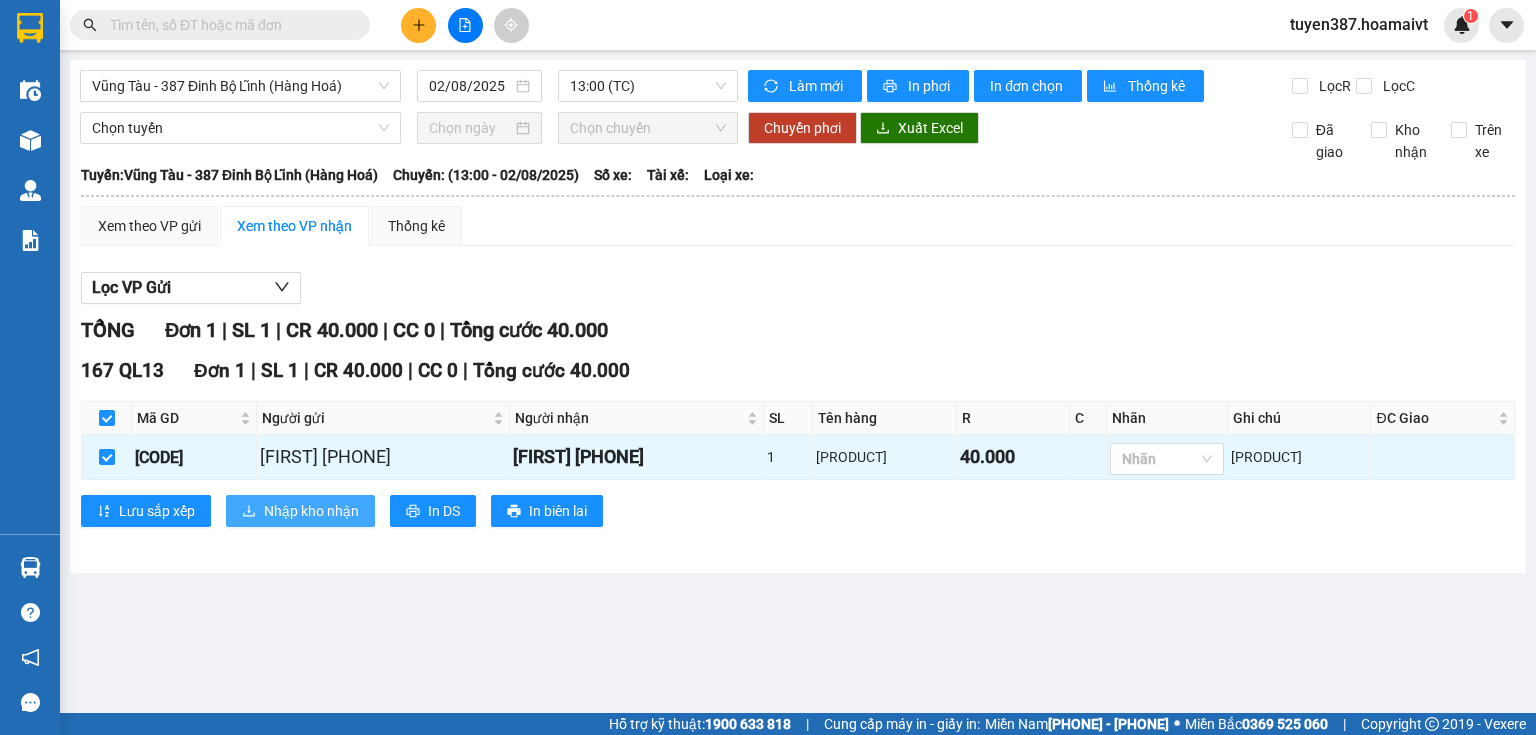 click on "Nhập kho nhận" at bounding box center (311, 511) 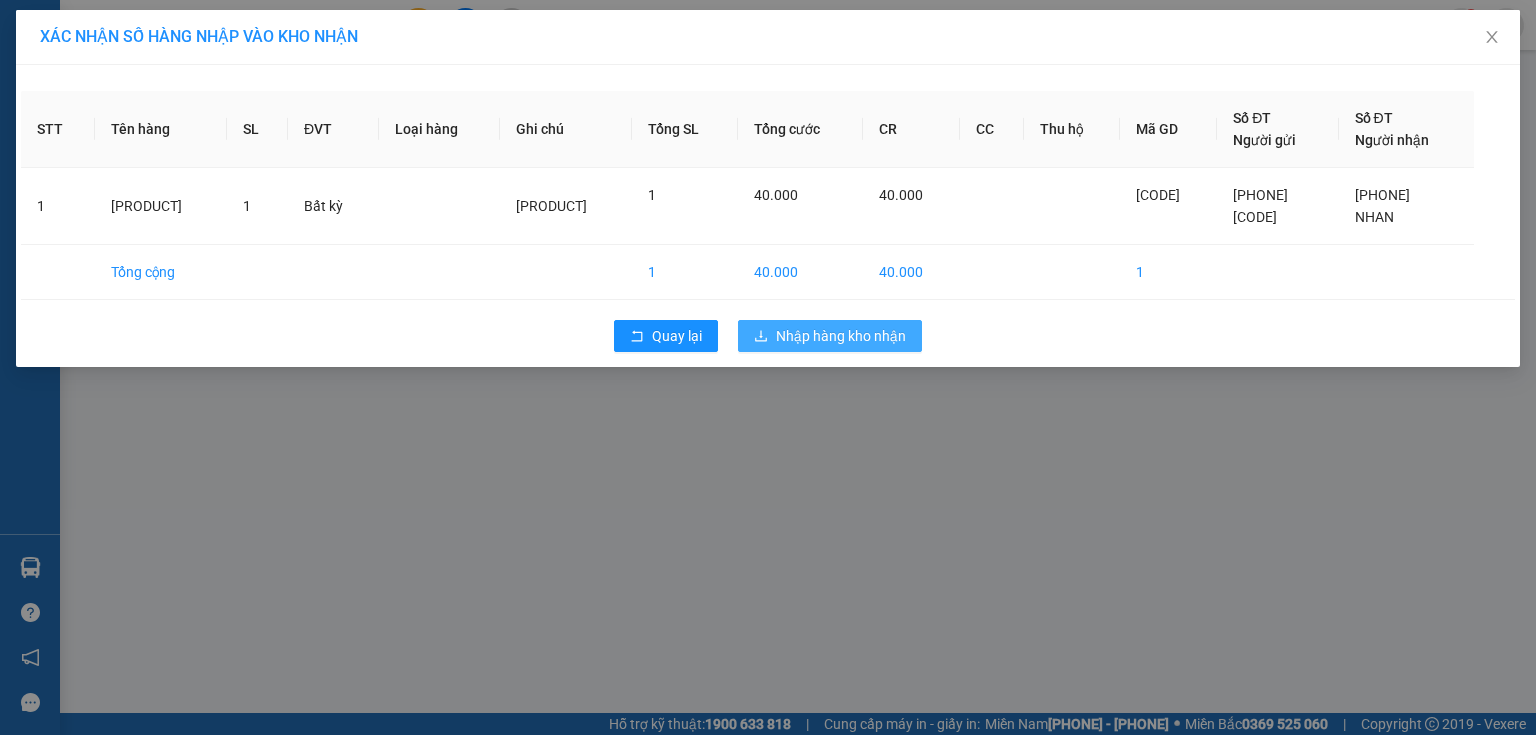 click on "Nhập hàng kho nhận" at bounding box center [841, 336] 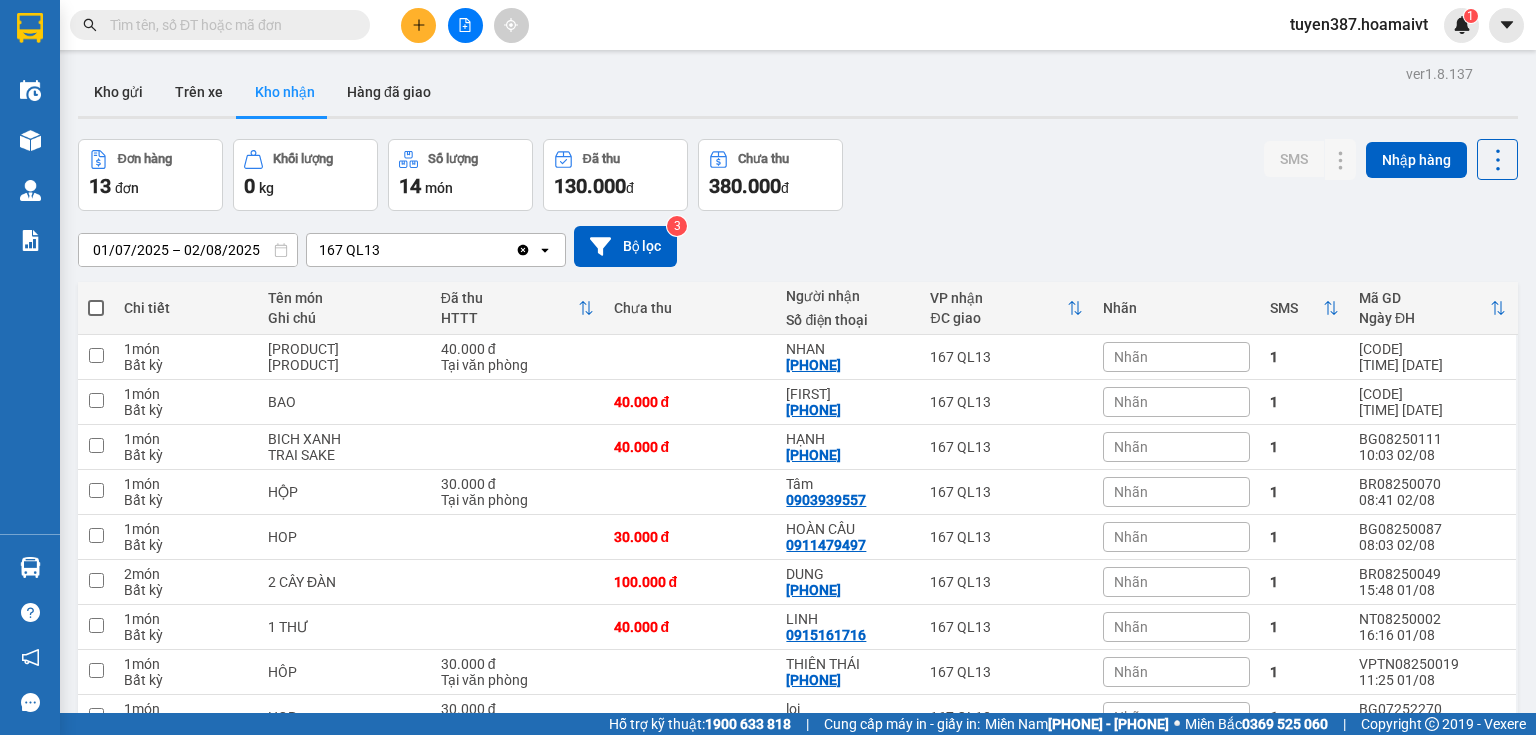 click at bounding box center (228, 25) 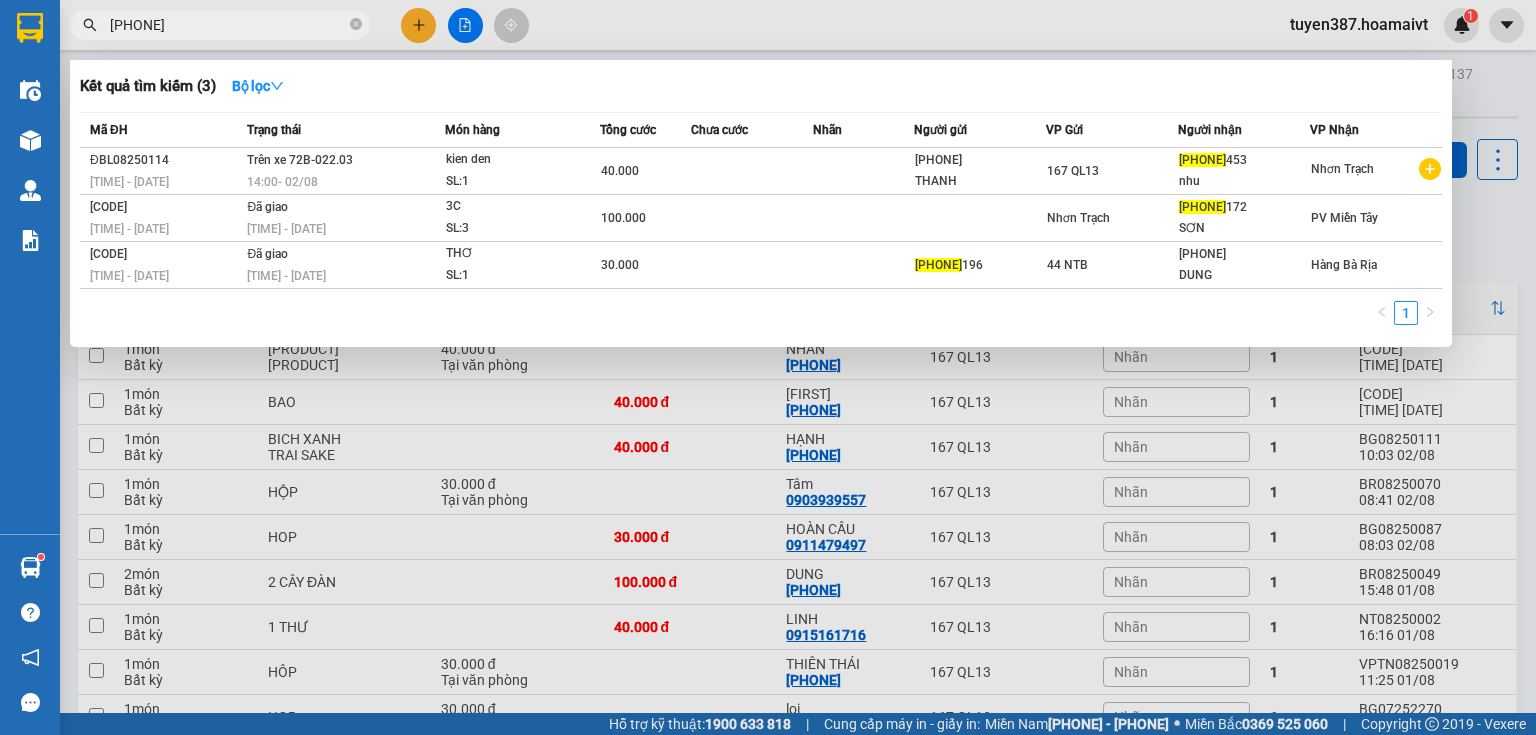 type on "[PHONE]" 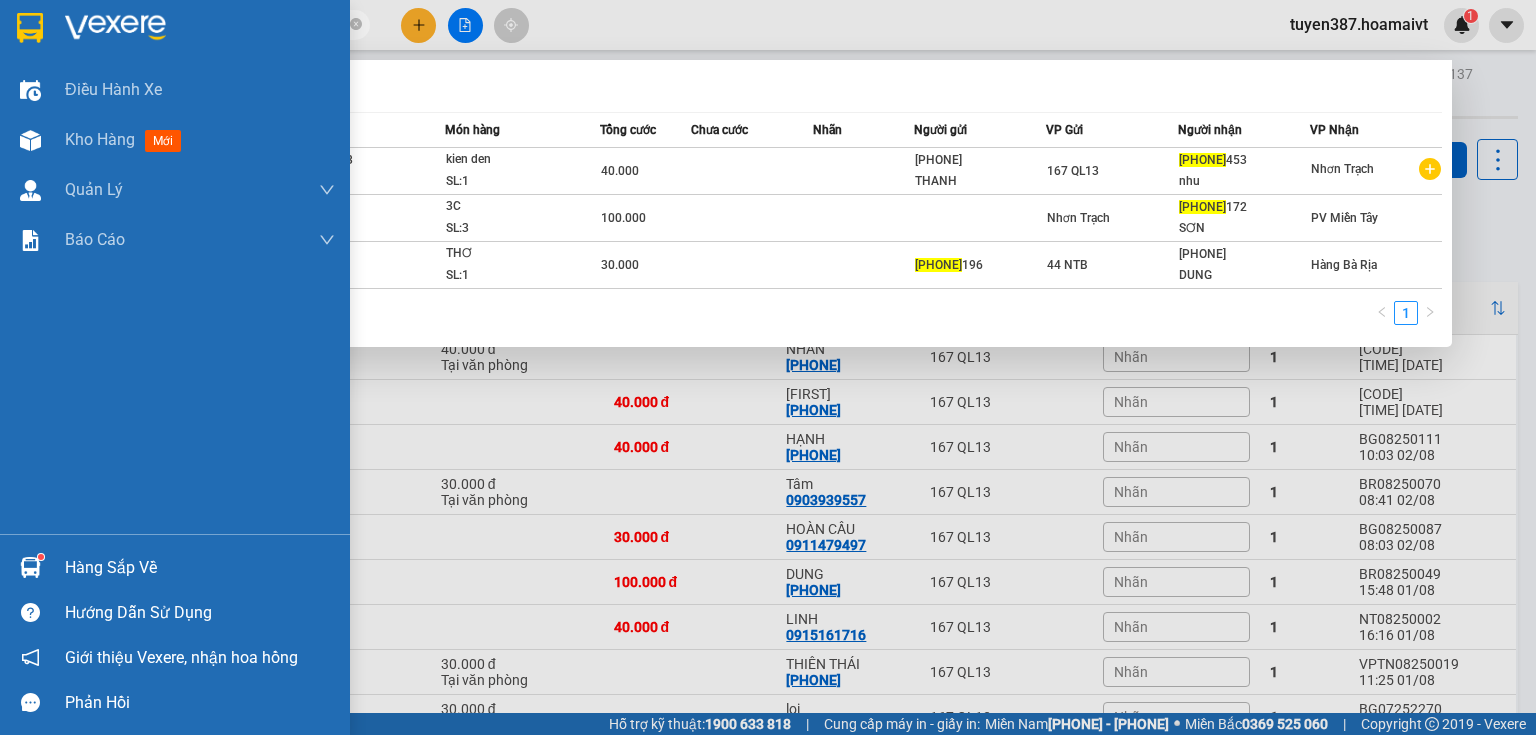 click at bounding box center [30, 567] 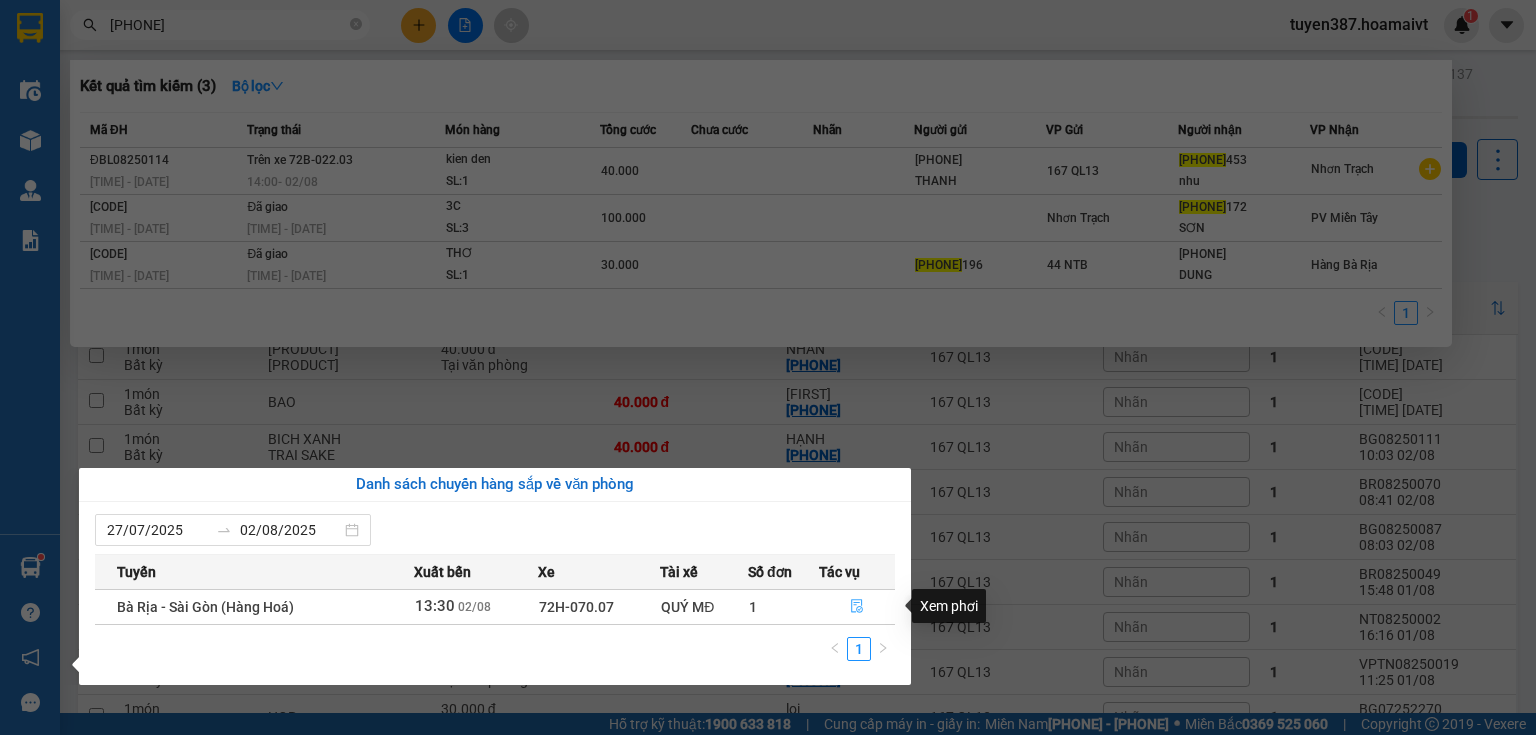 click 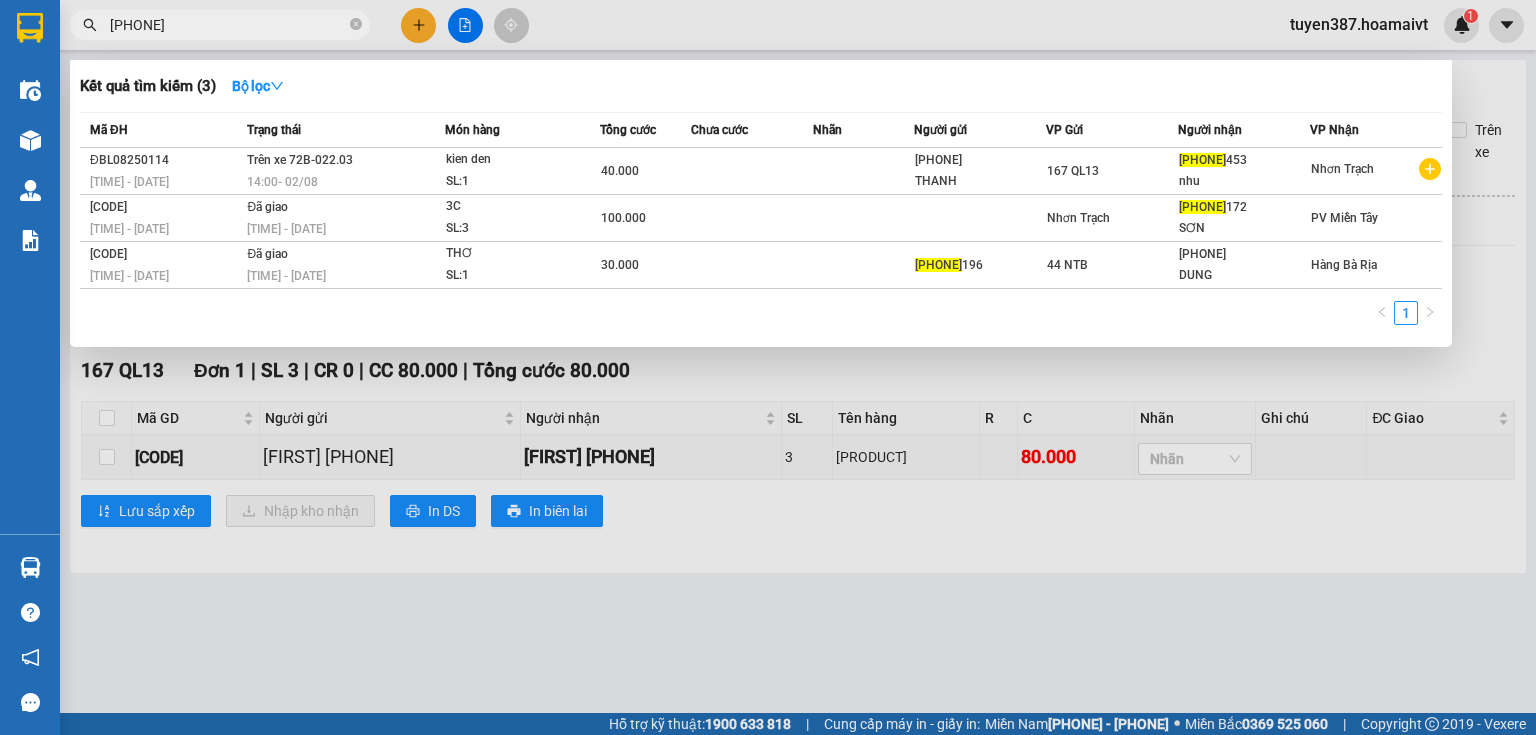 click at bounding box center [768, 367] 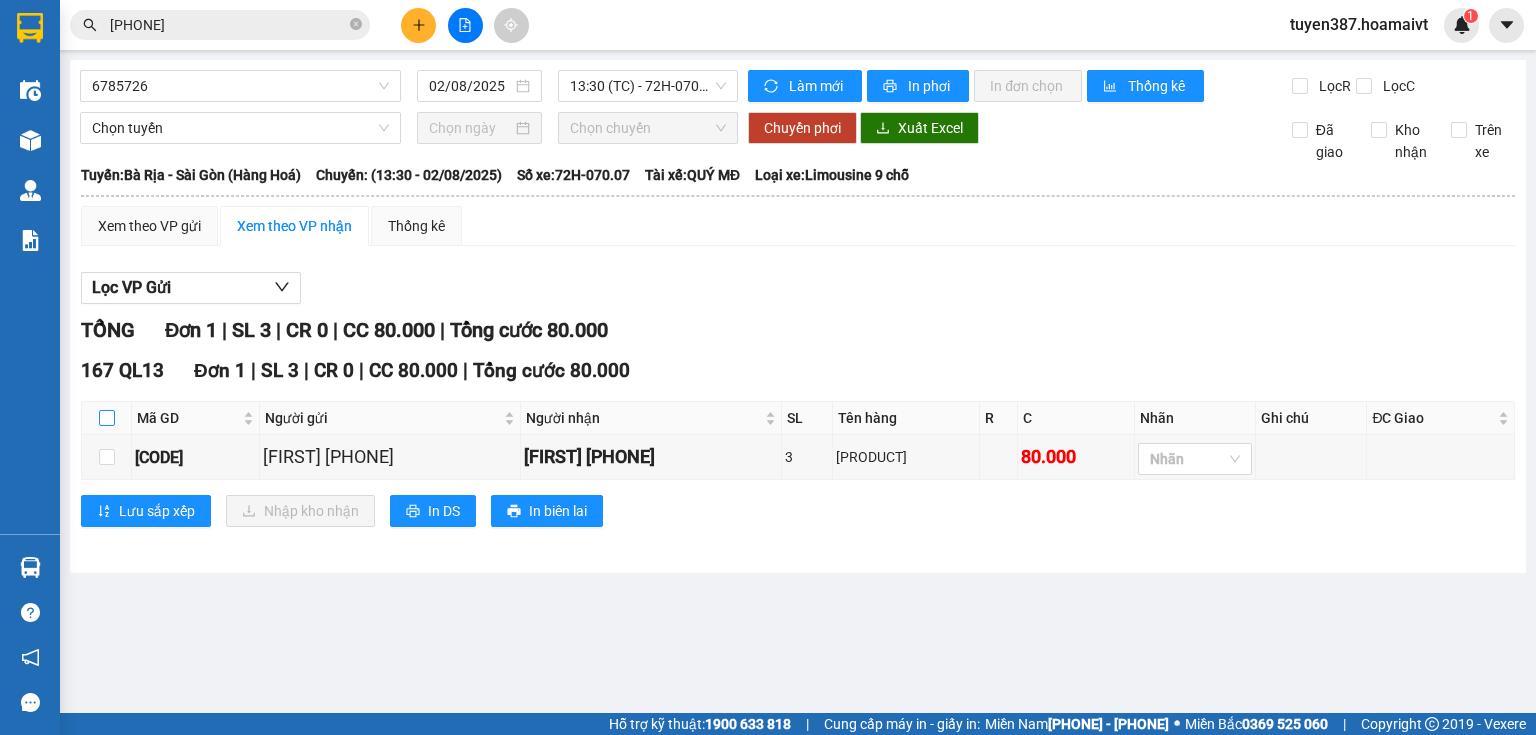click at bounding box center (107, 418) 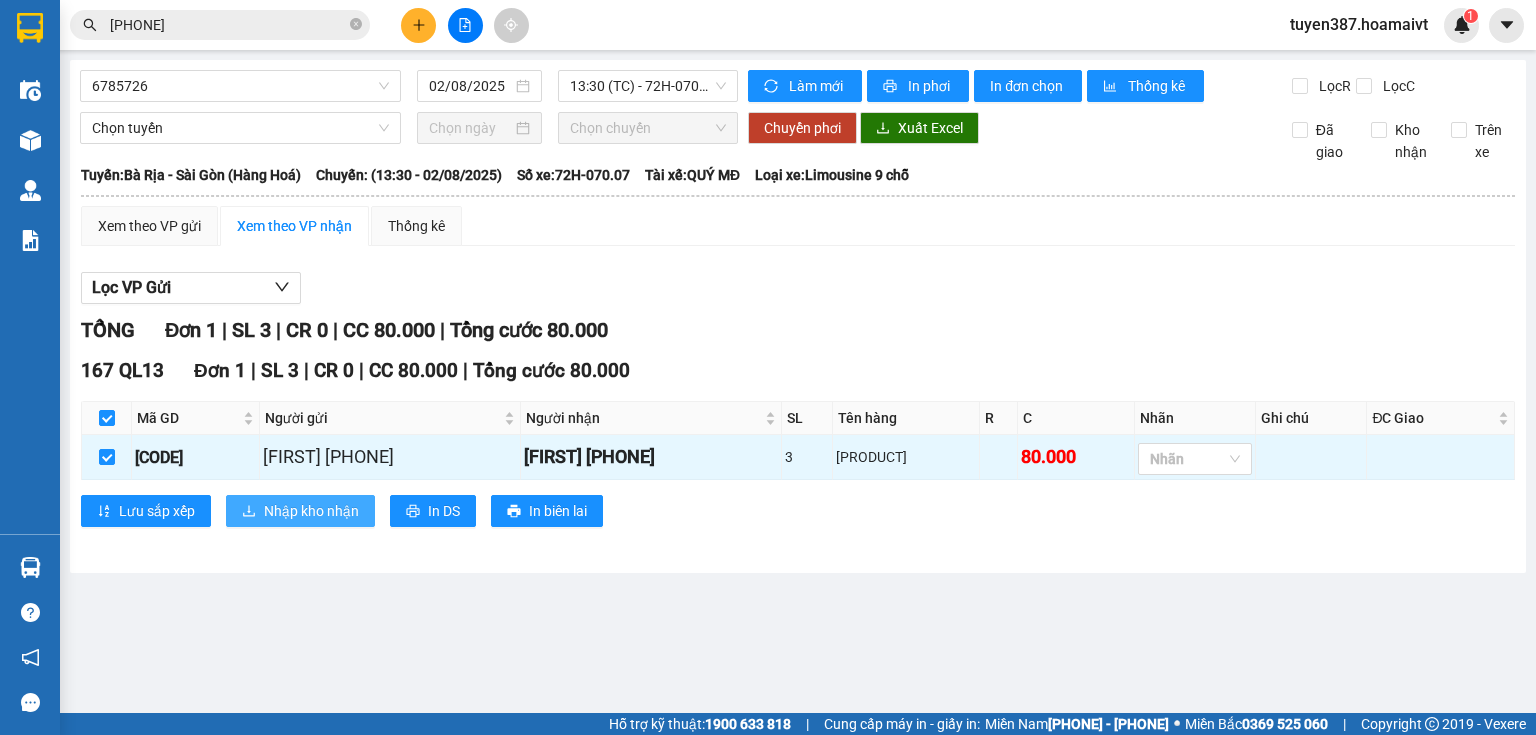 click on "Nhập kho nhận" at bounding box center (311, 511) 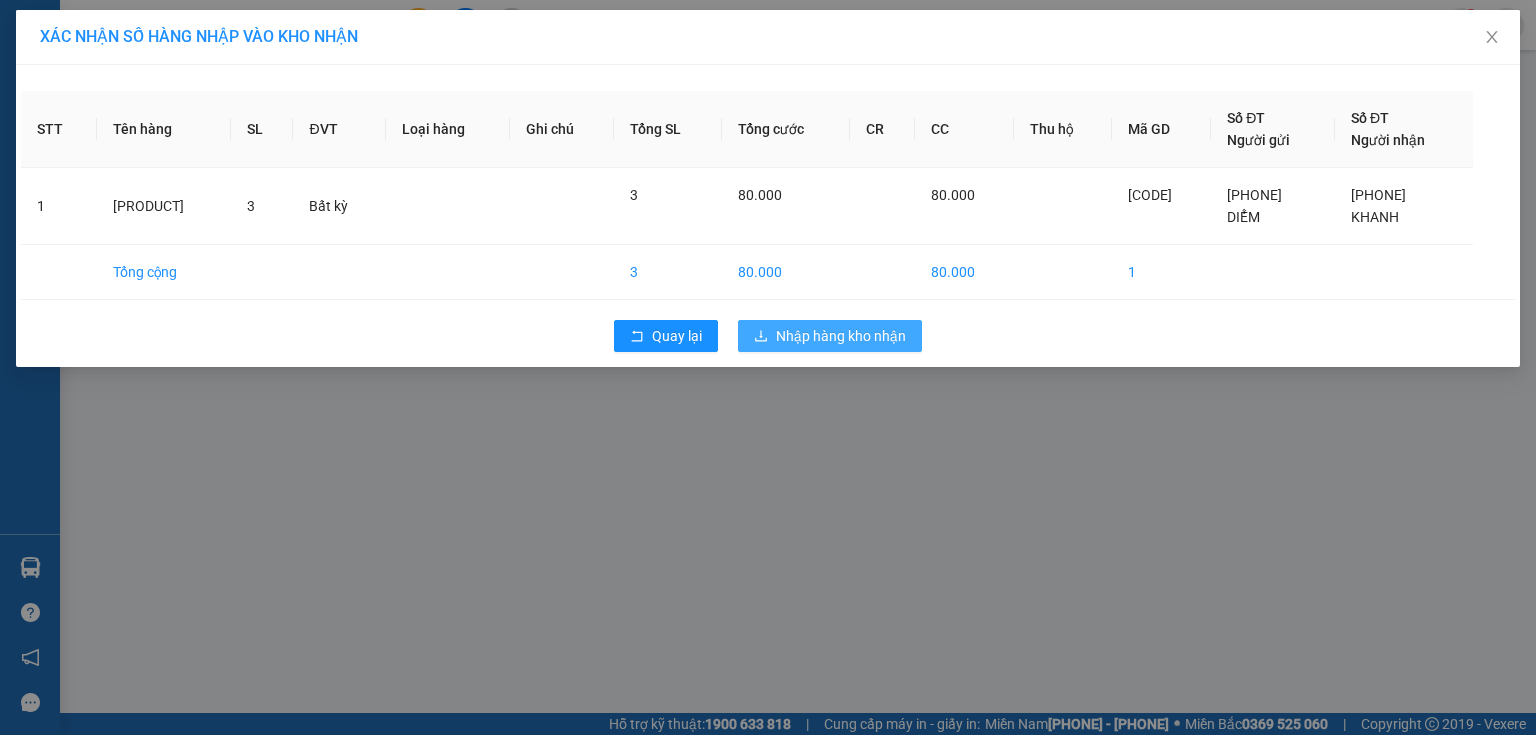click on "Nhập hàng kho nhận" at bounding box center (841, 336) 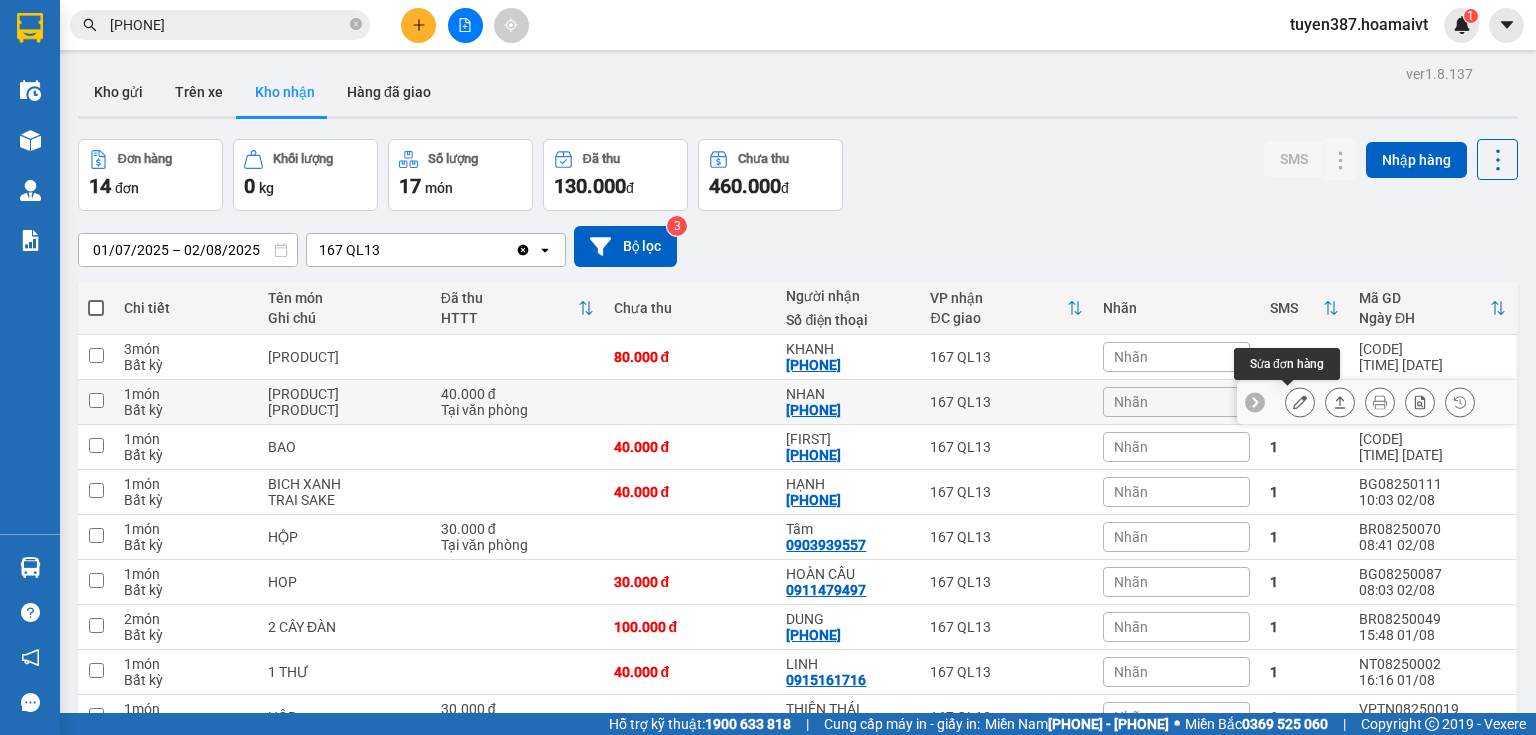 click 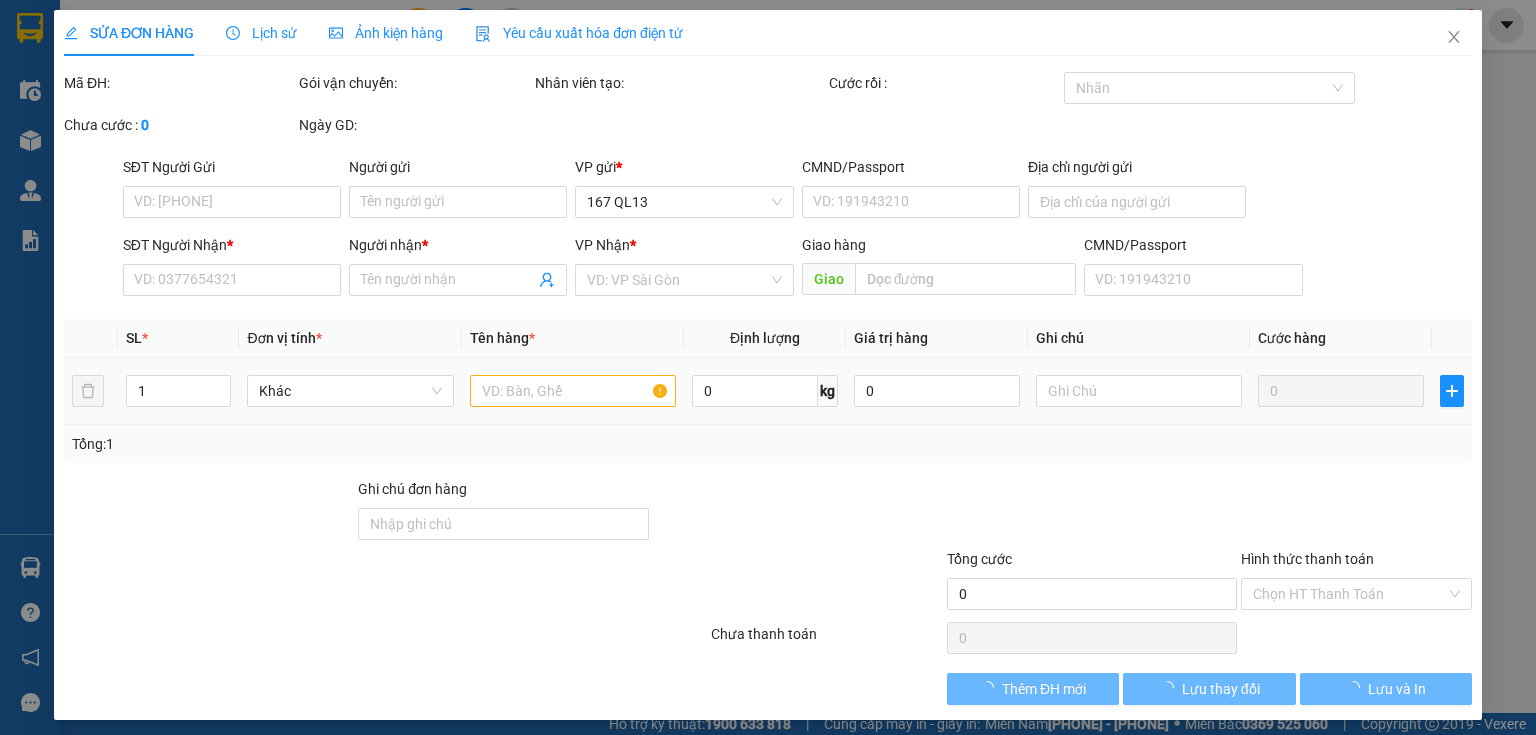 type on "[PHONE]" 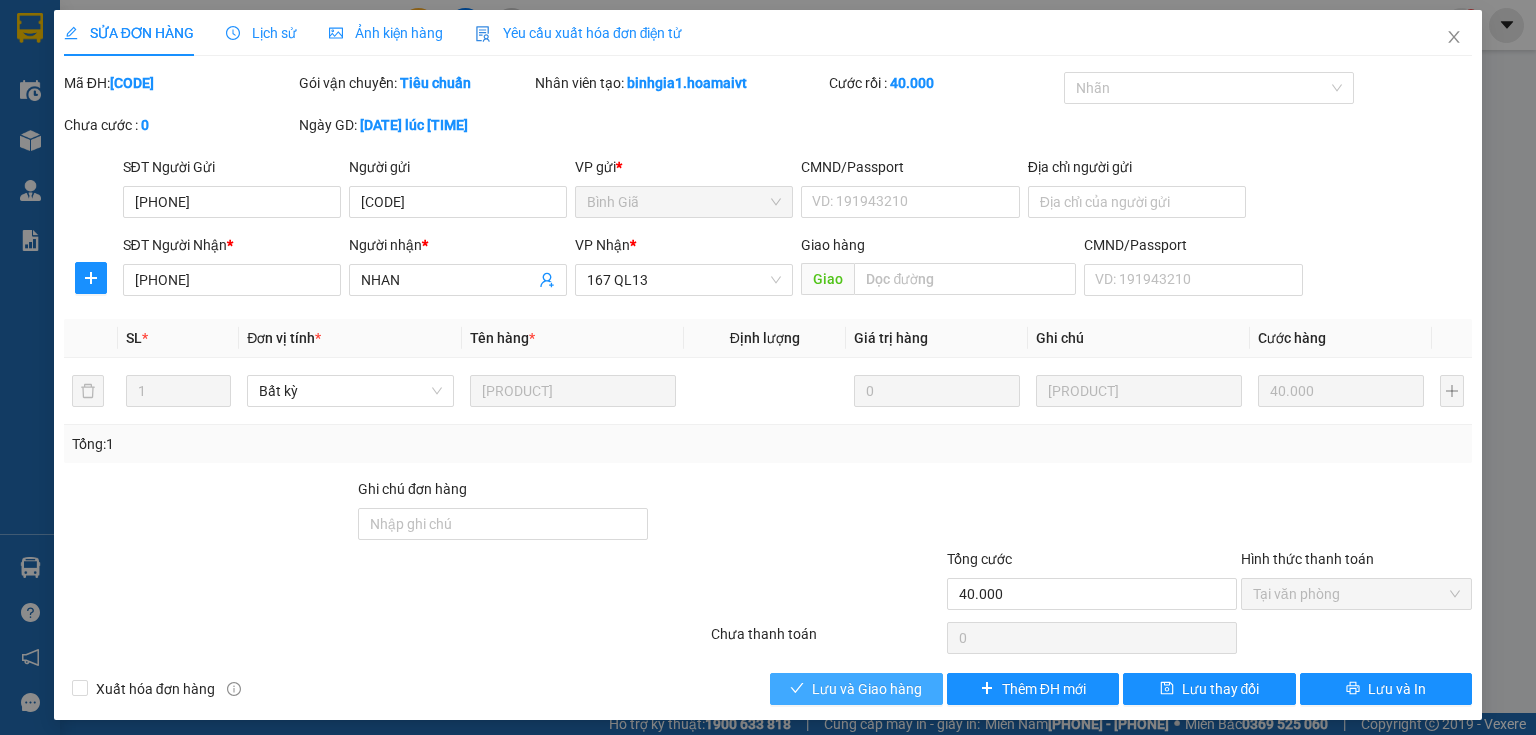 click on "Lưu và Giao hàng" at bounding box center [867, 689] 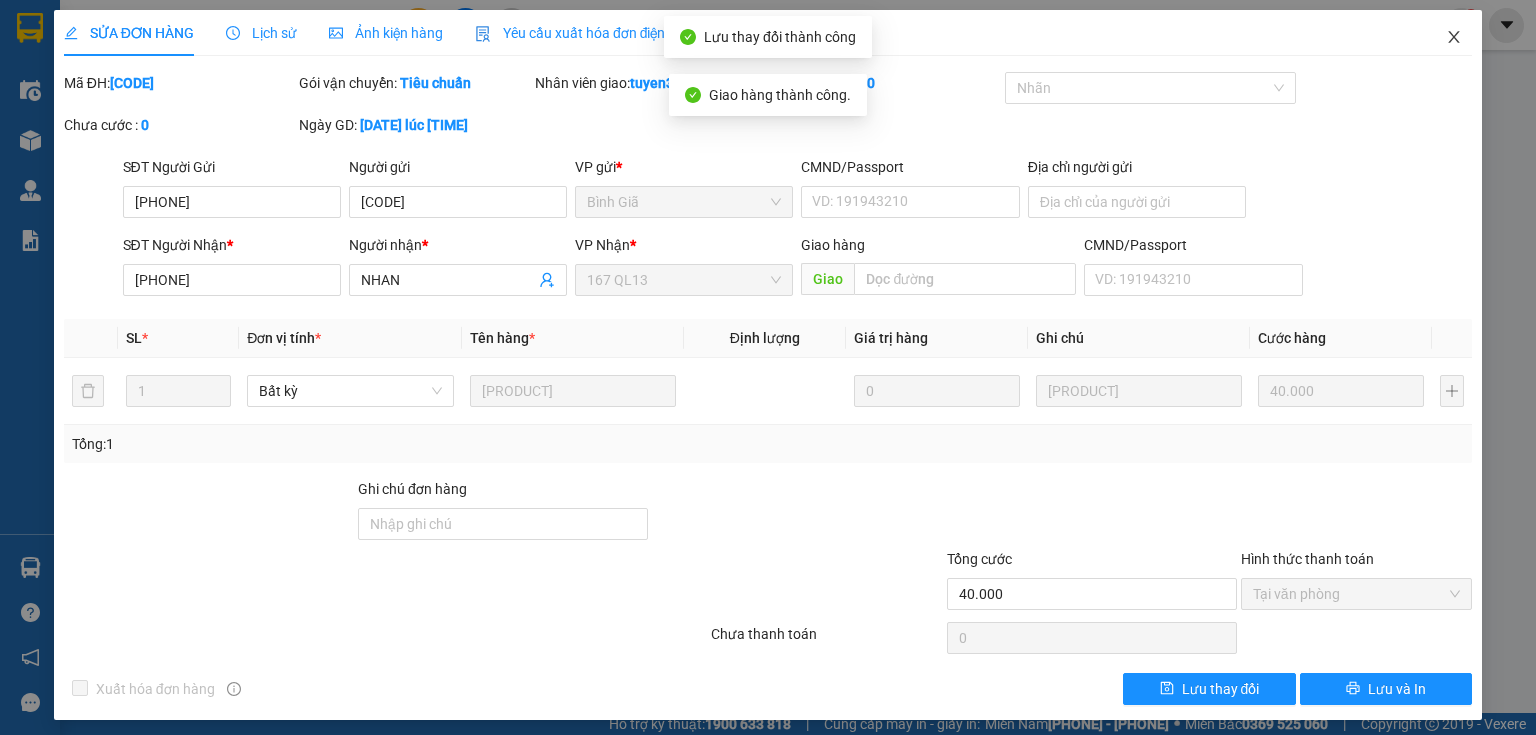 click 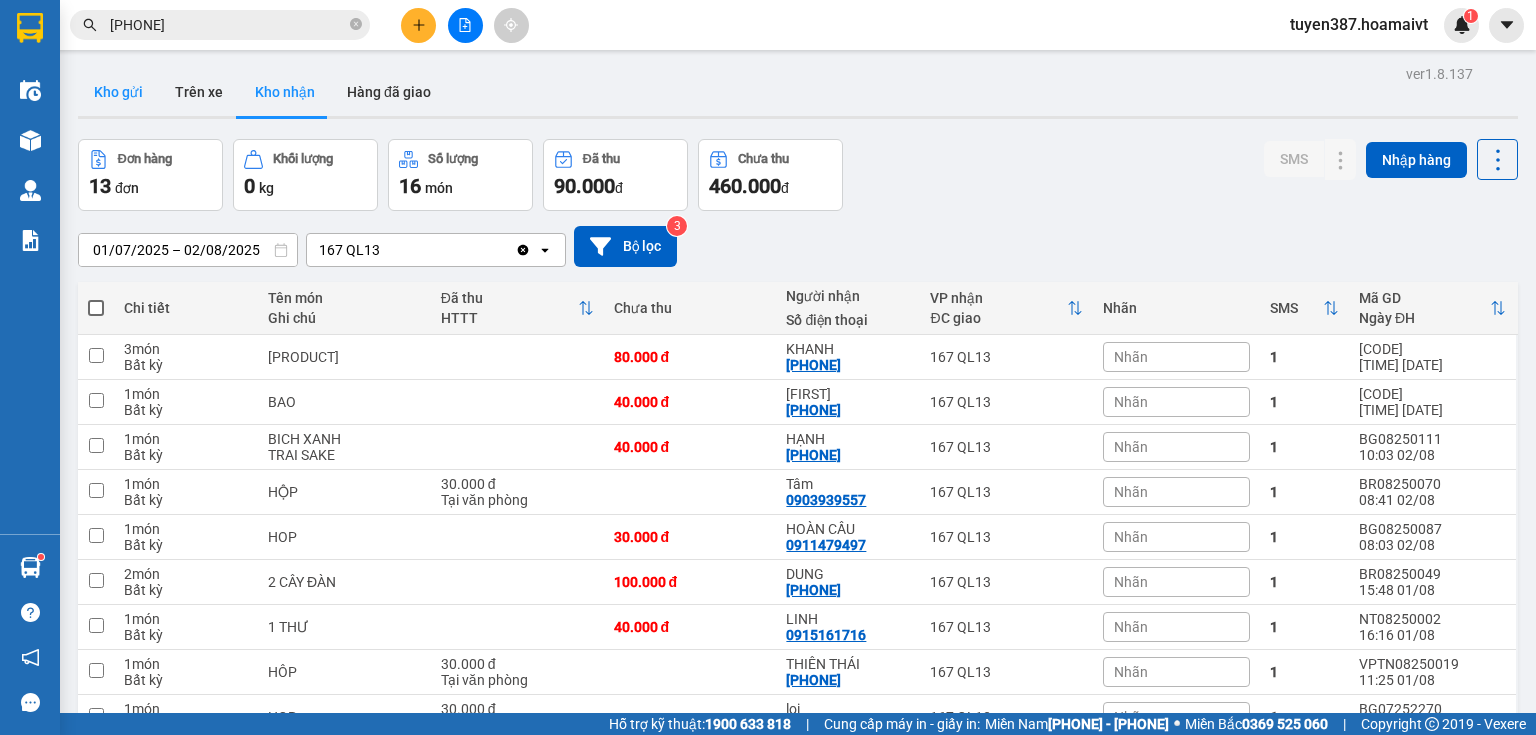 click on "Kho gửi" at bounding box center (118, 92) 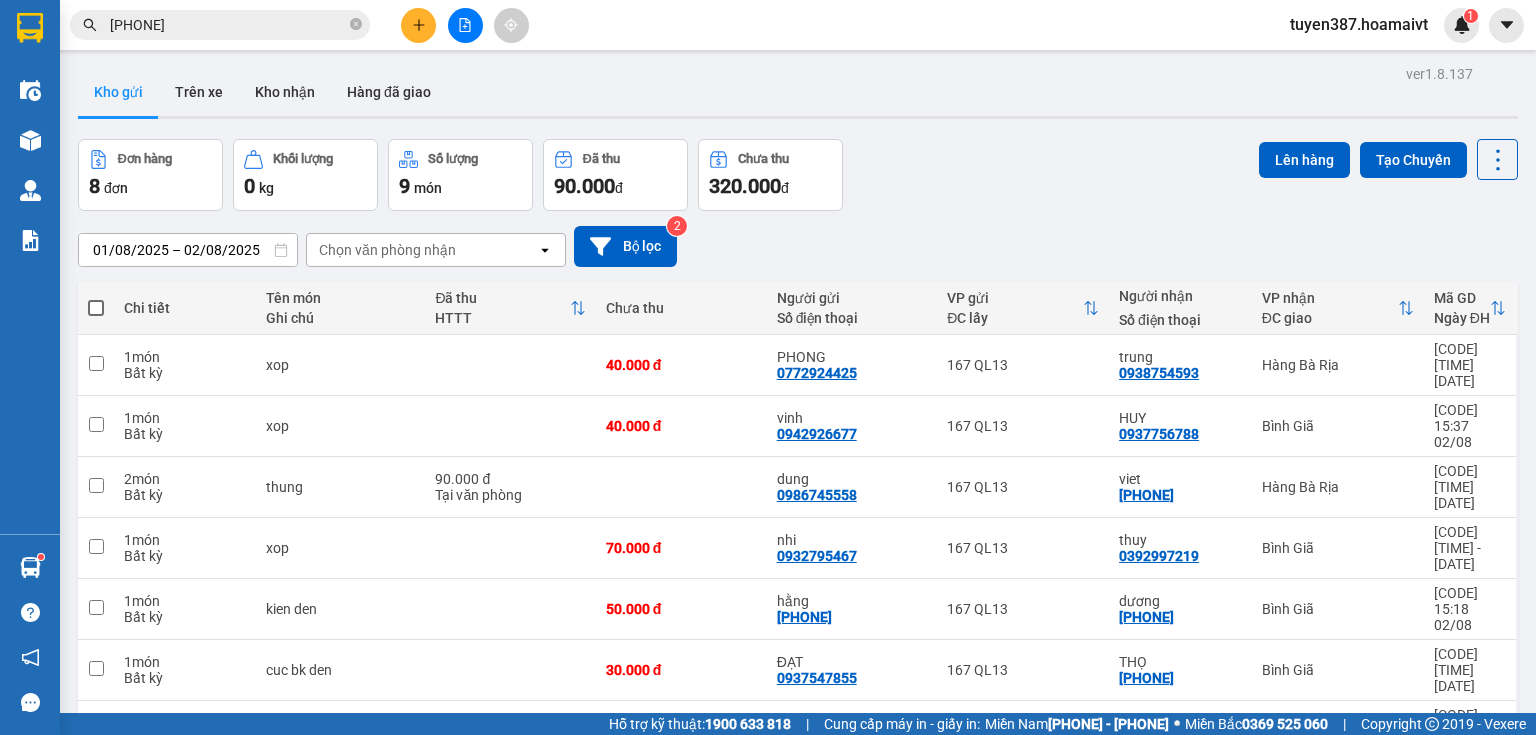 click on "Kho gửi" at bounding box center [118, 92] 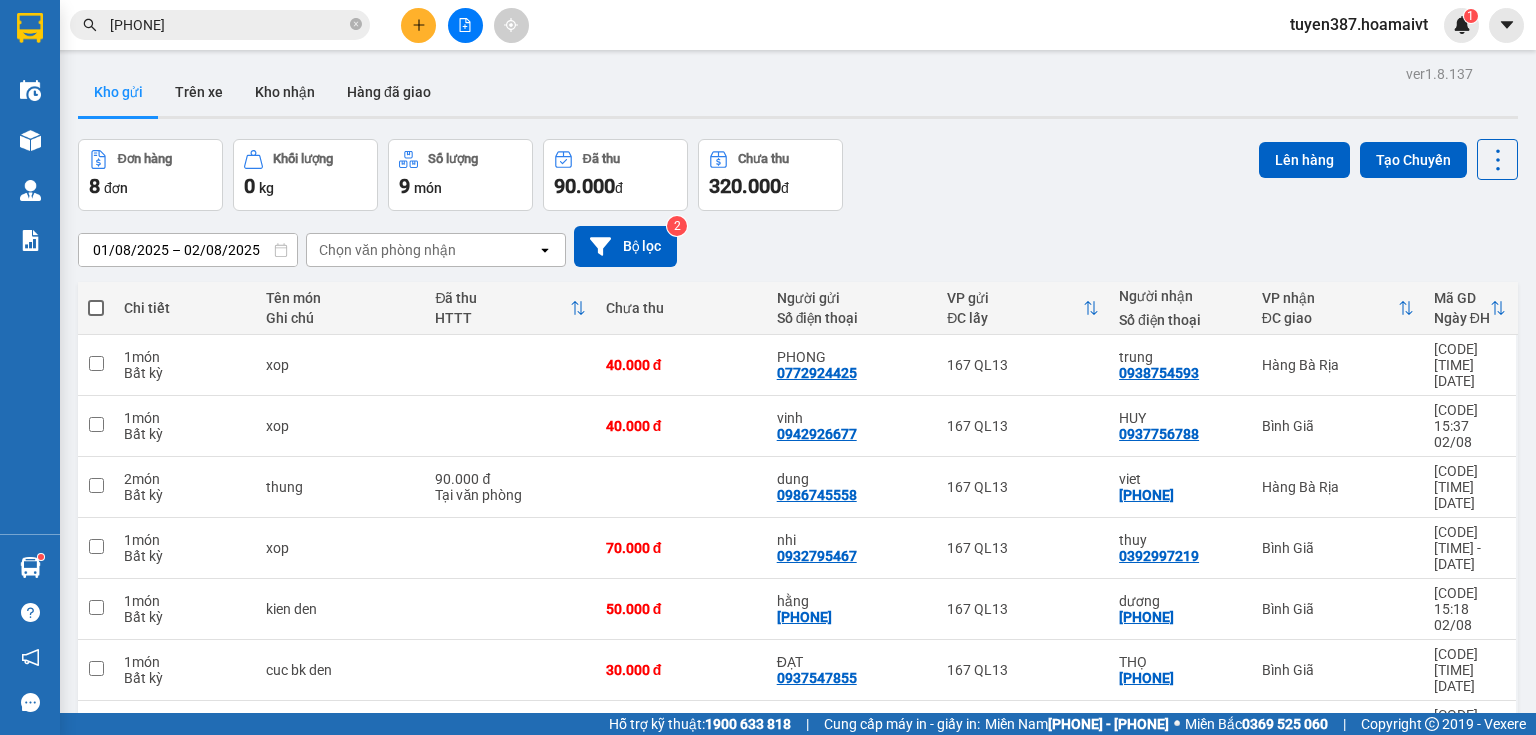 type 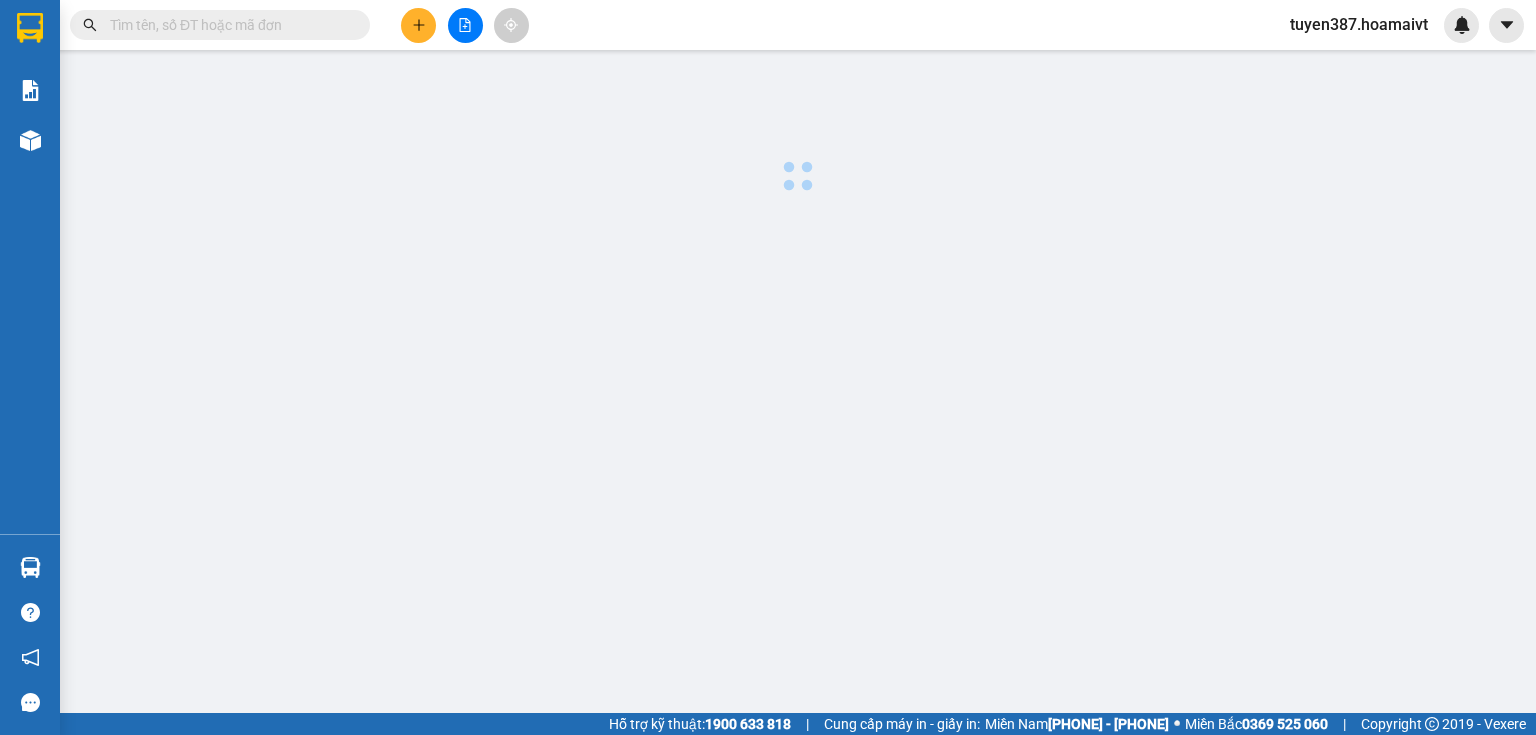 scroll, scrollTop: 0, scrollLeft: 0, axis: both 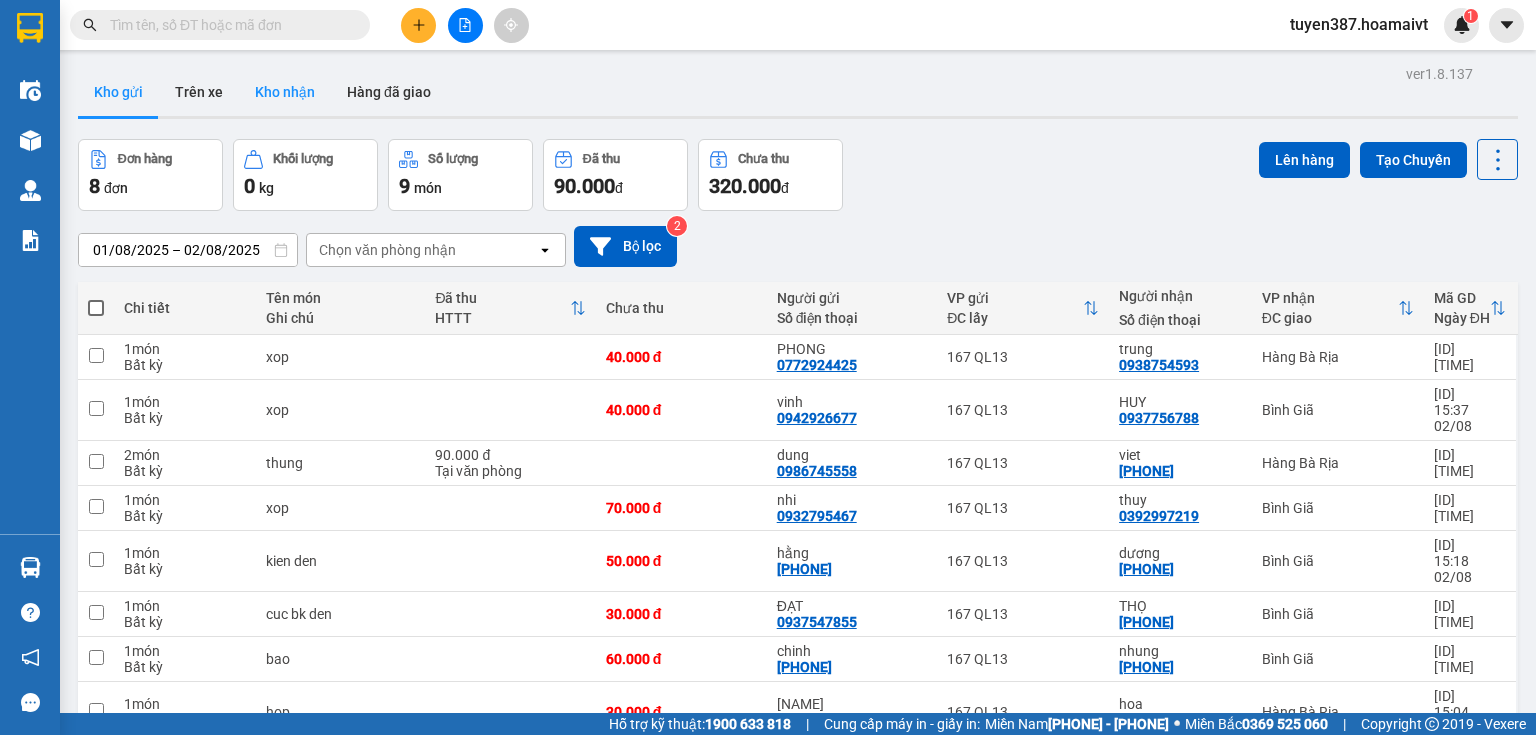 click on "Kho nhận" at bounding box center (285, 92) 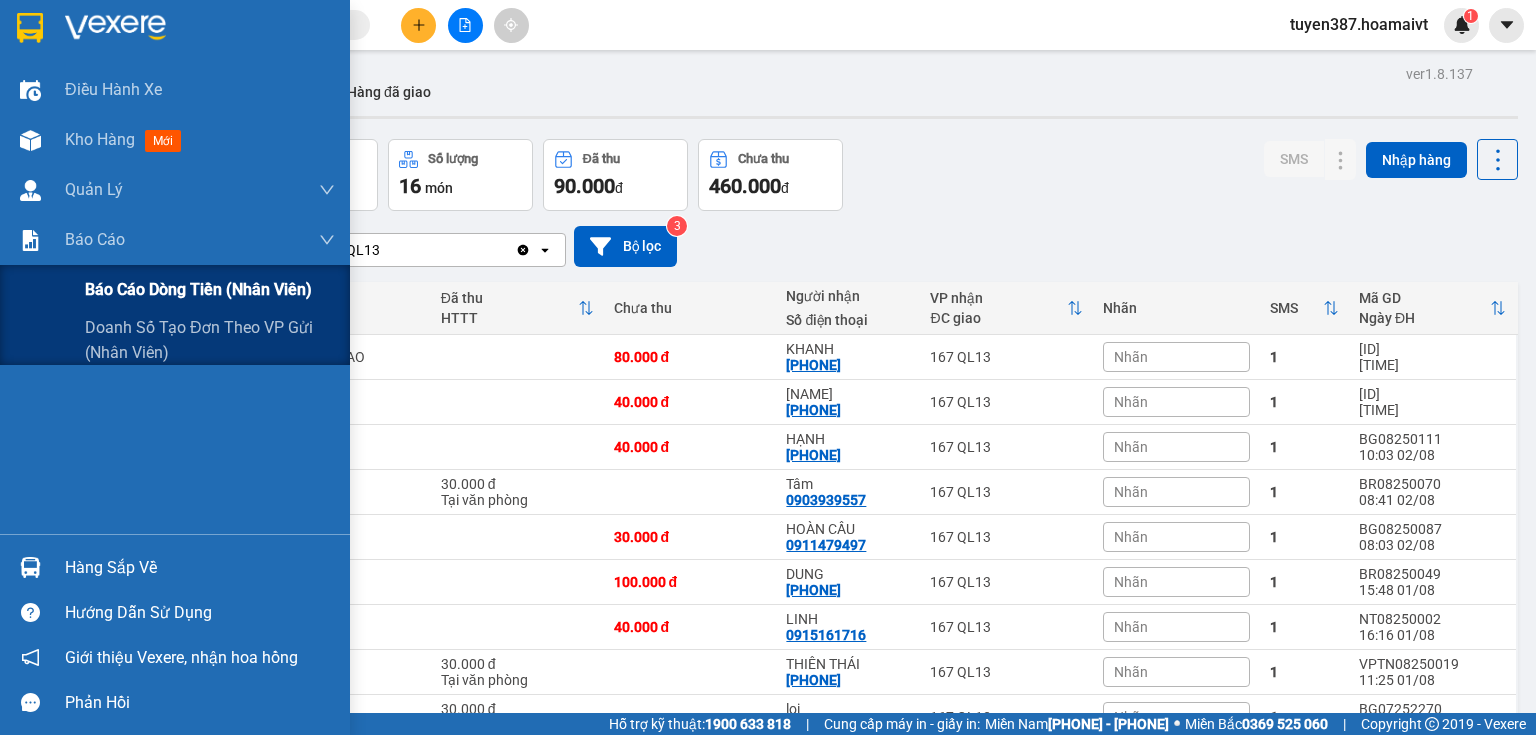 click on "Báo cáo dòng tiền (nhân viên)" at bounding box center (198, 289) 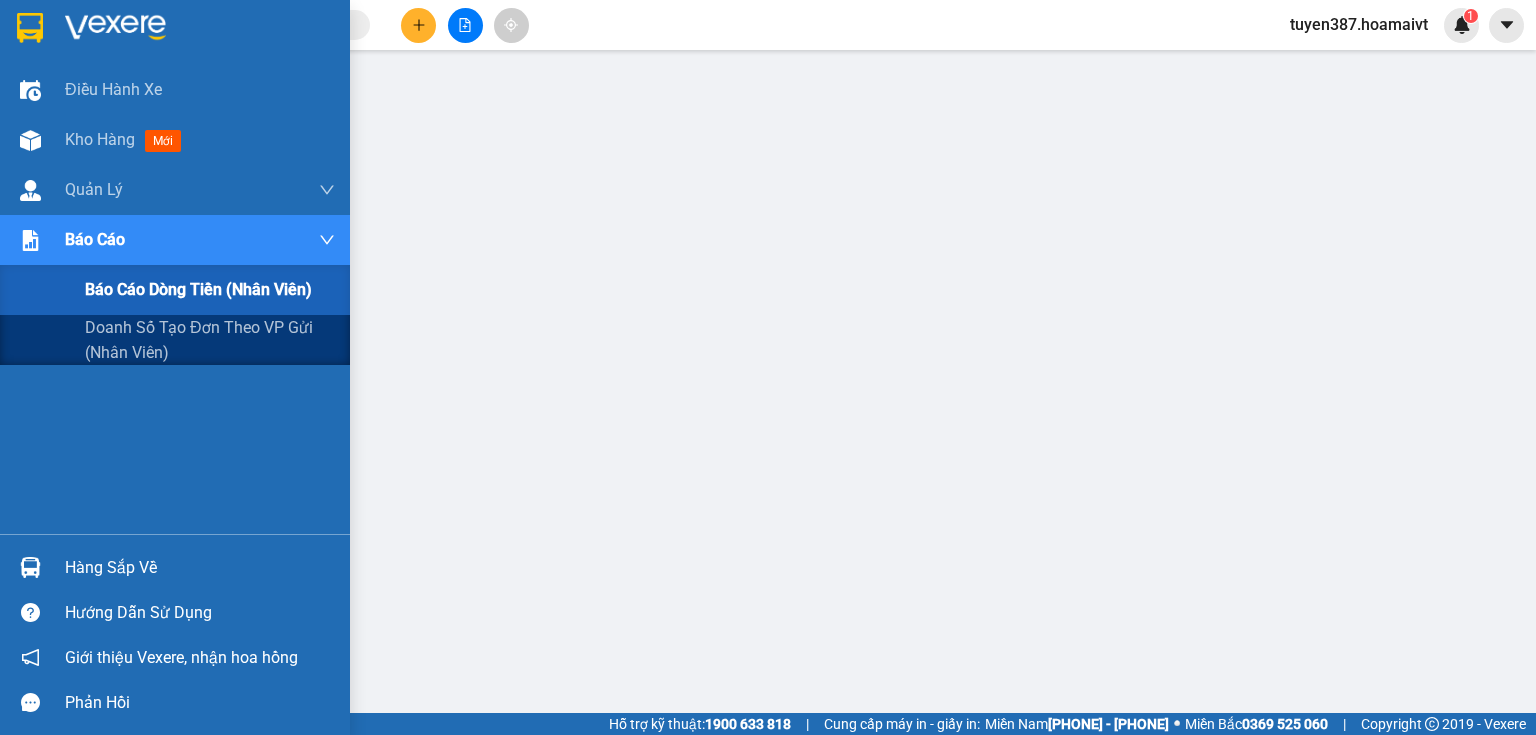 drag, startPoint x: 121, startPoint y: 328, endPoint x: 488, endPoint y: 215, distance: 384.0026 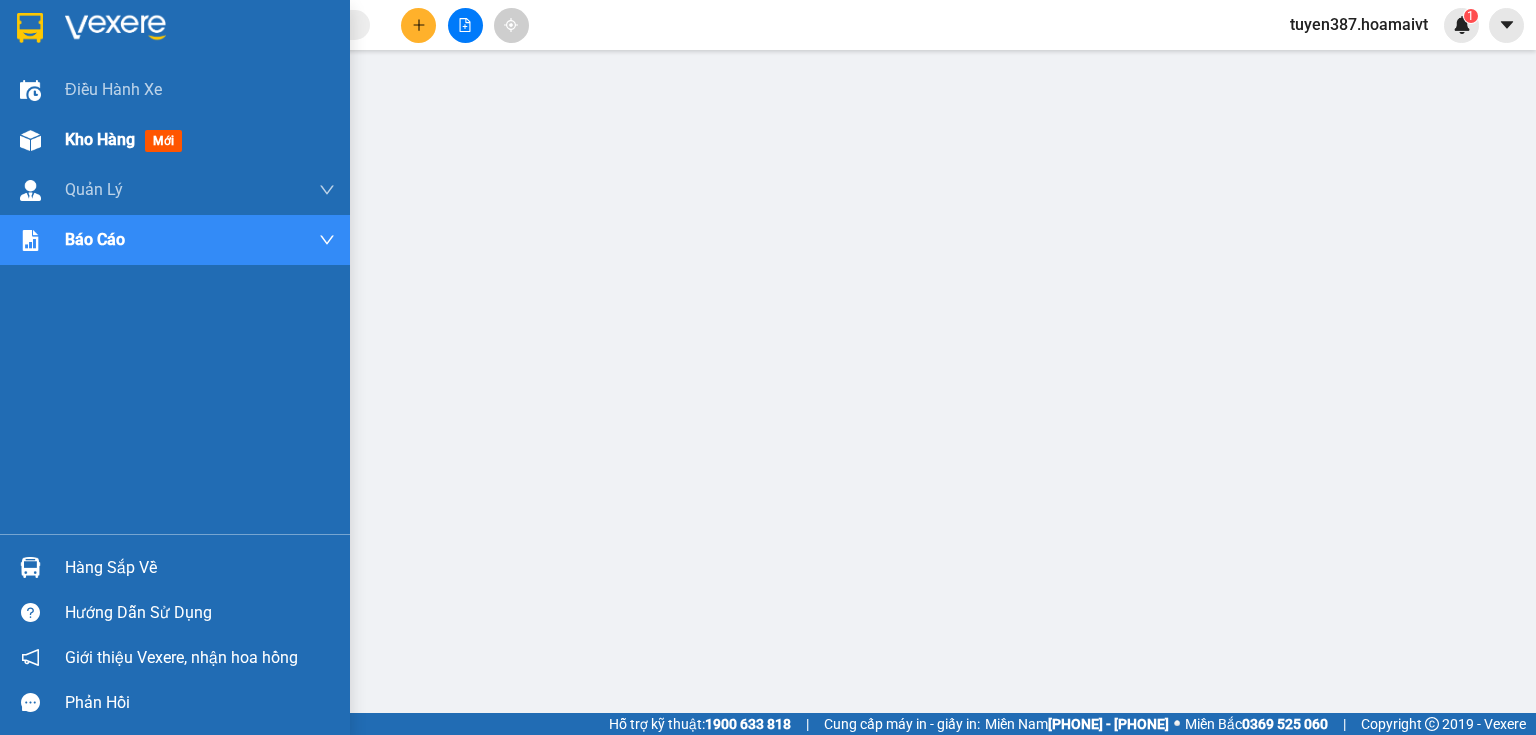 click at bounding box center (30, 140) 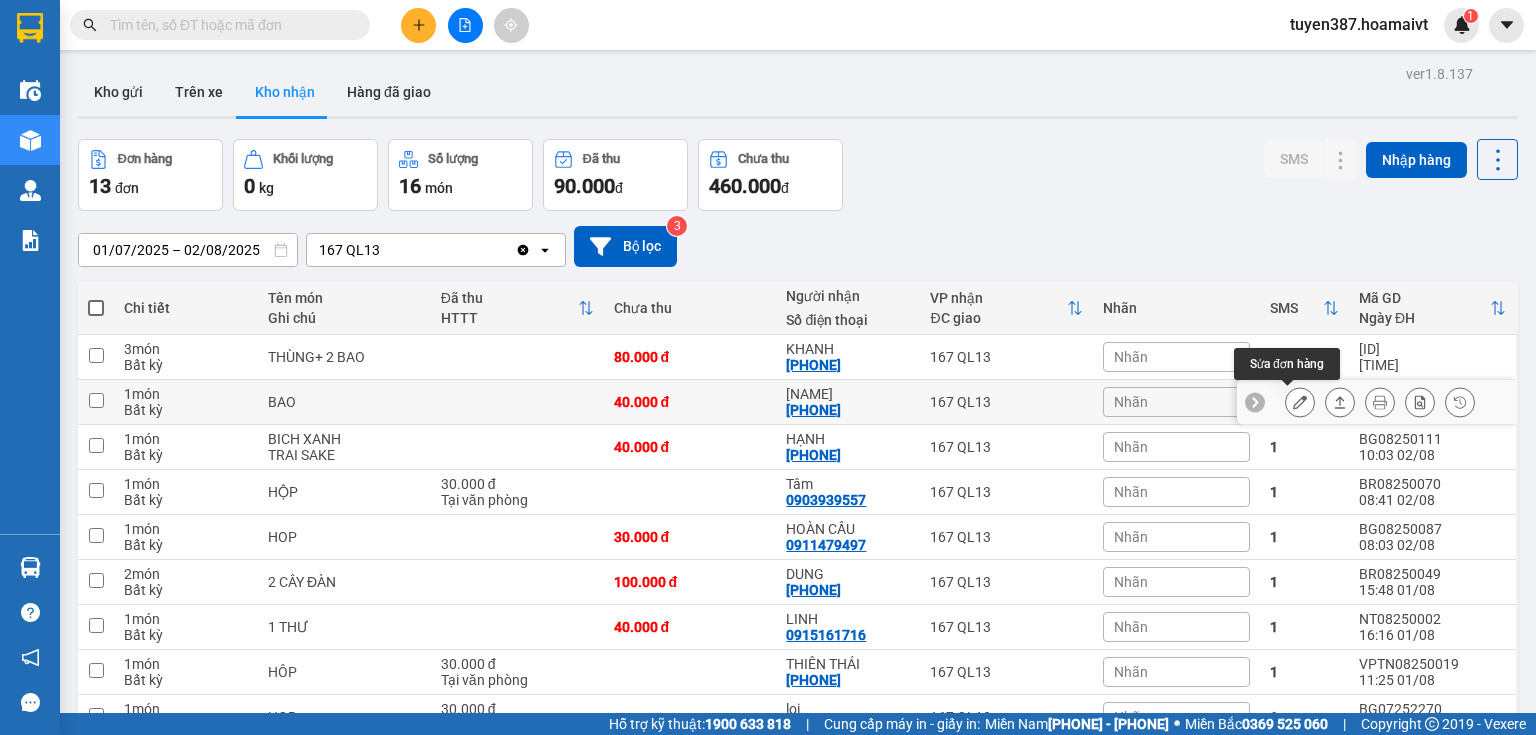 click 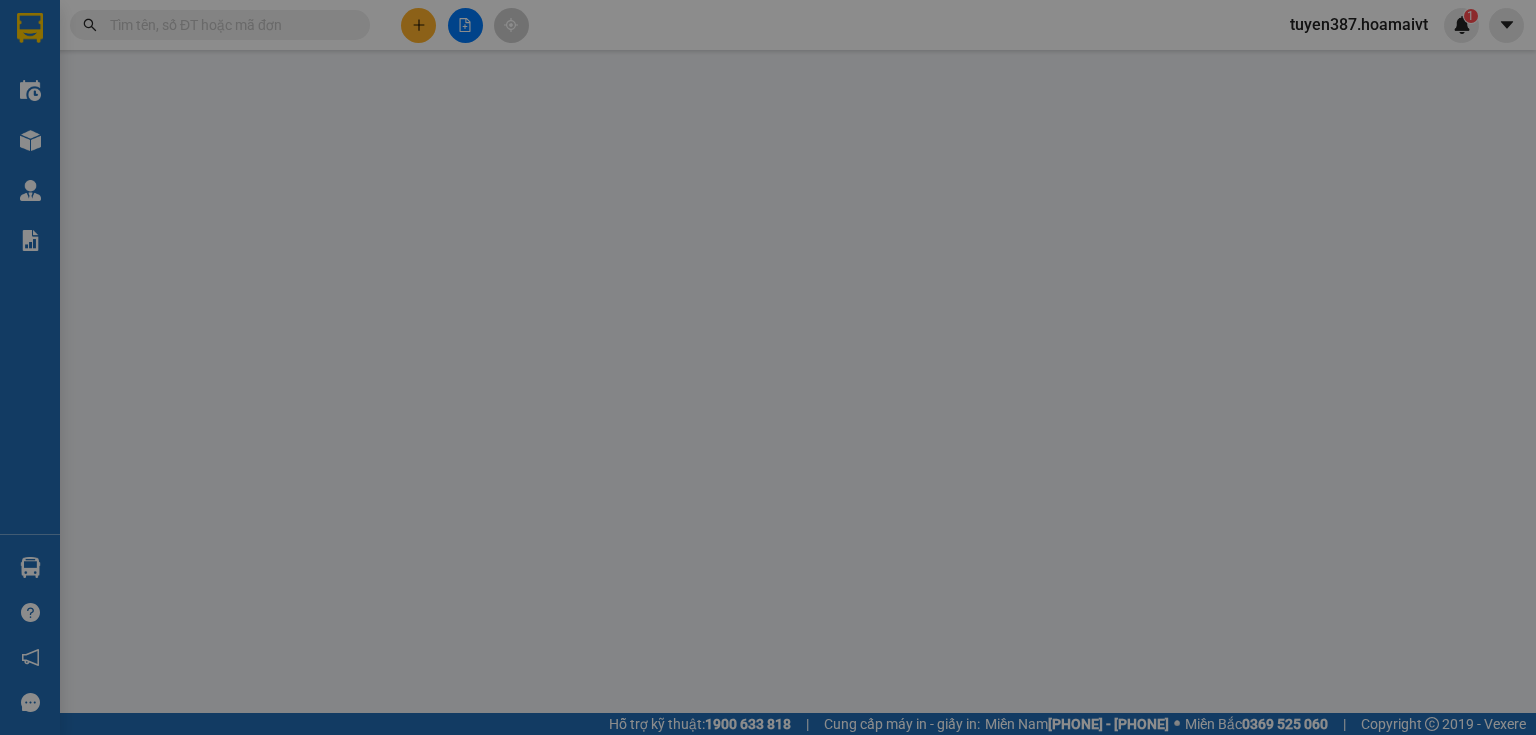 type on "0971666423" 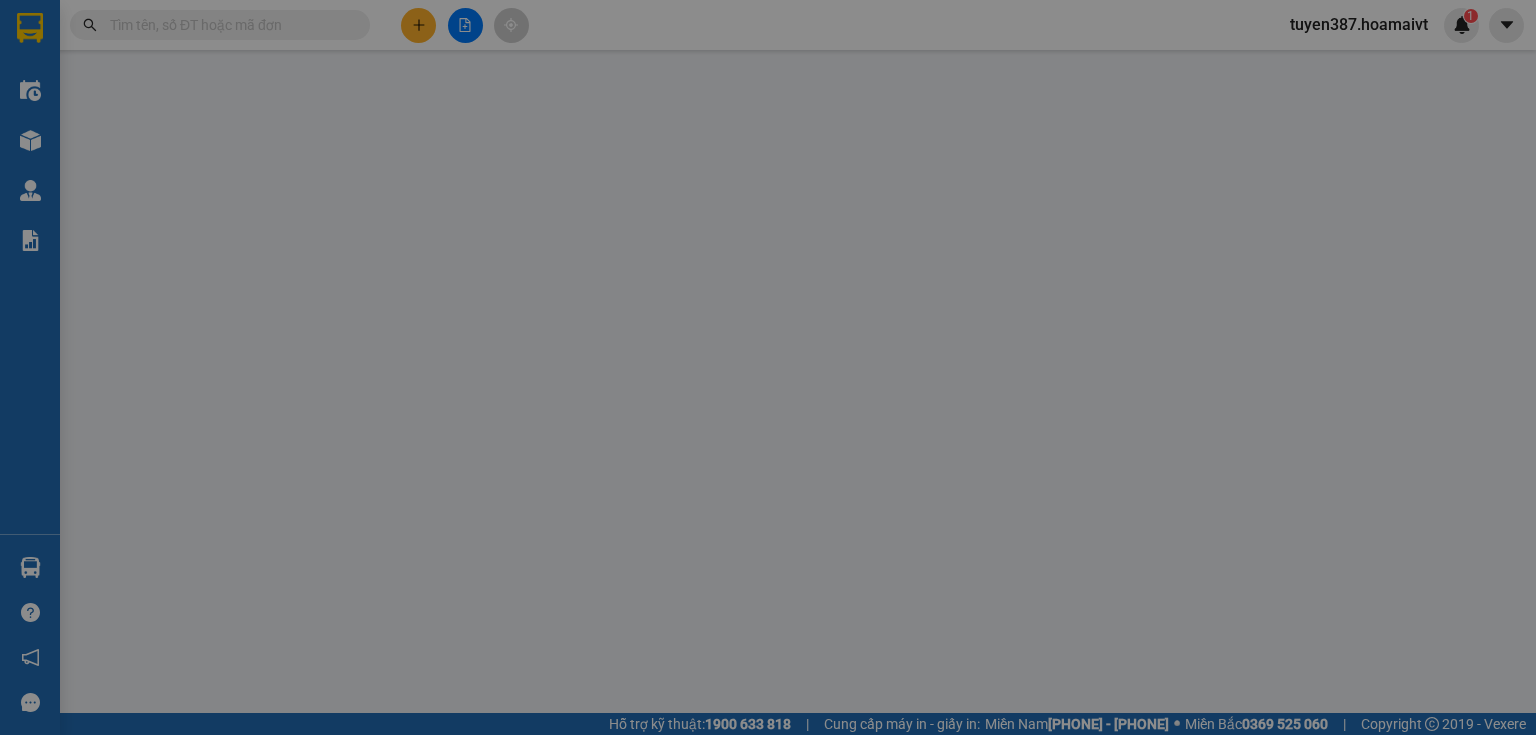 type on "TĨNH" 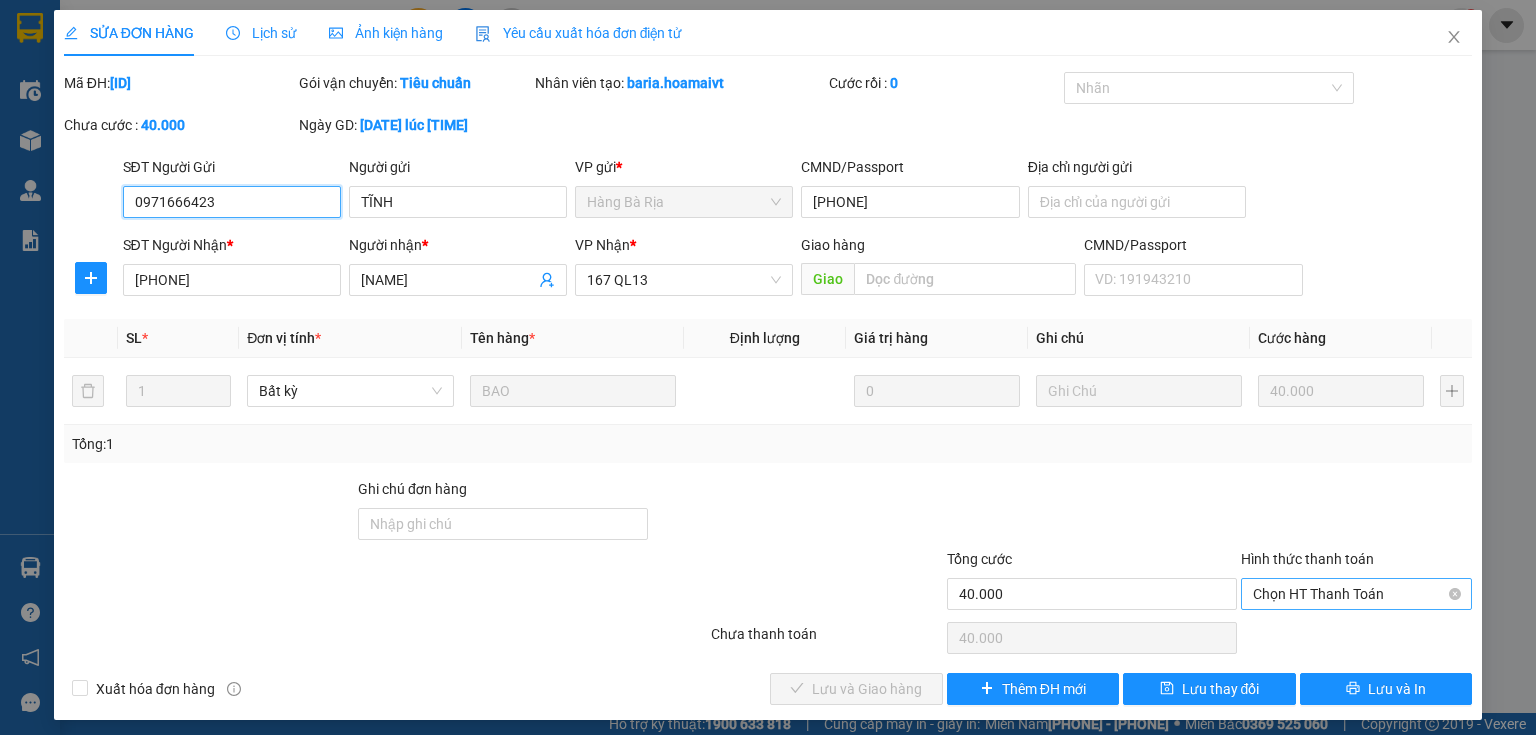click on "Chọn HT Thanh Toán" at bounding box center (1356, 594) 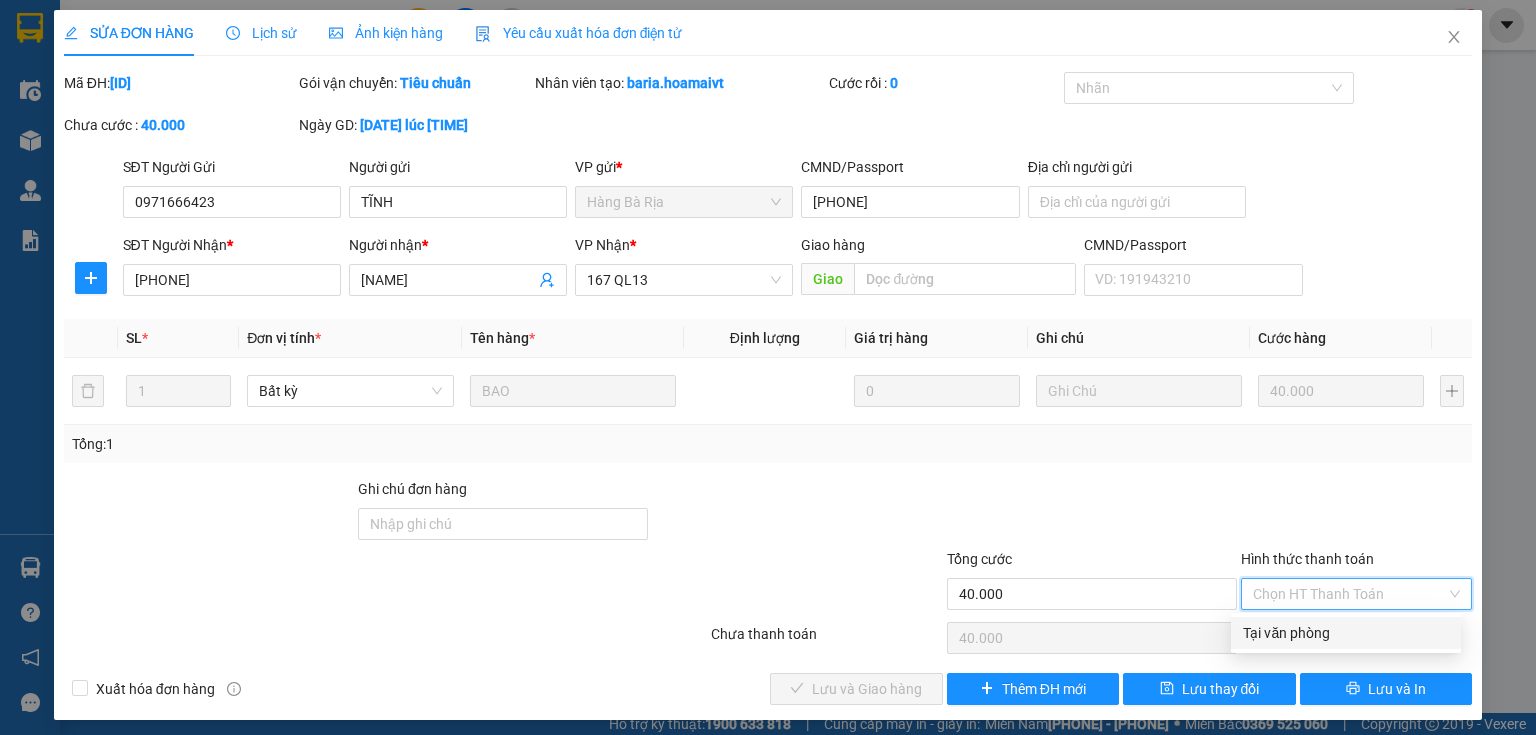 drag, startPoint x: 1312, startPoint y: 633, endPoint x: 1201, endPoint y: 645, distance: 111.64677 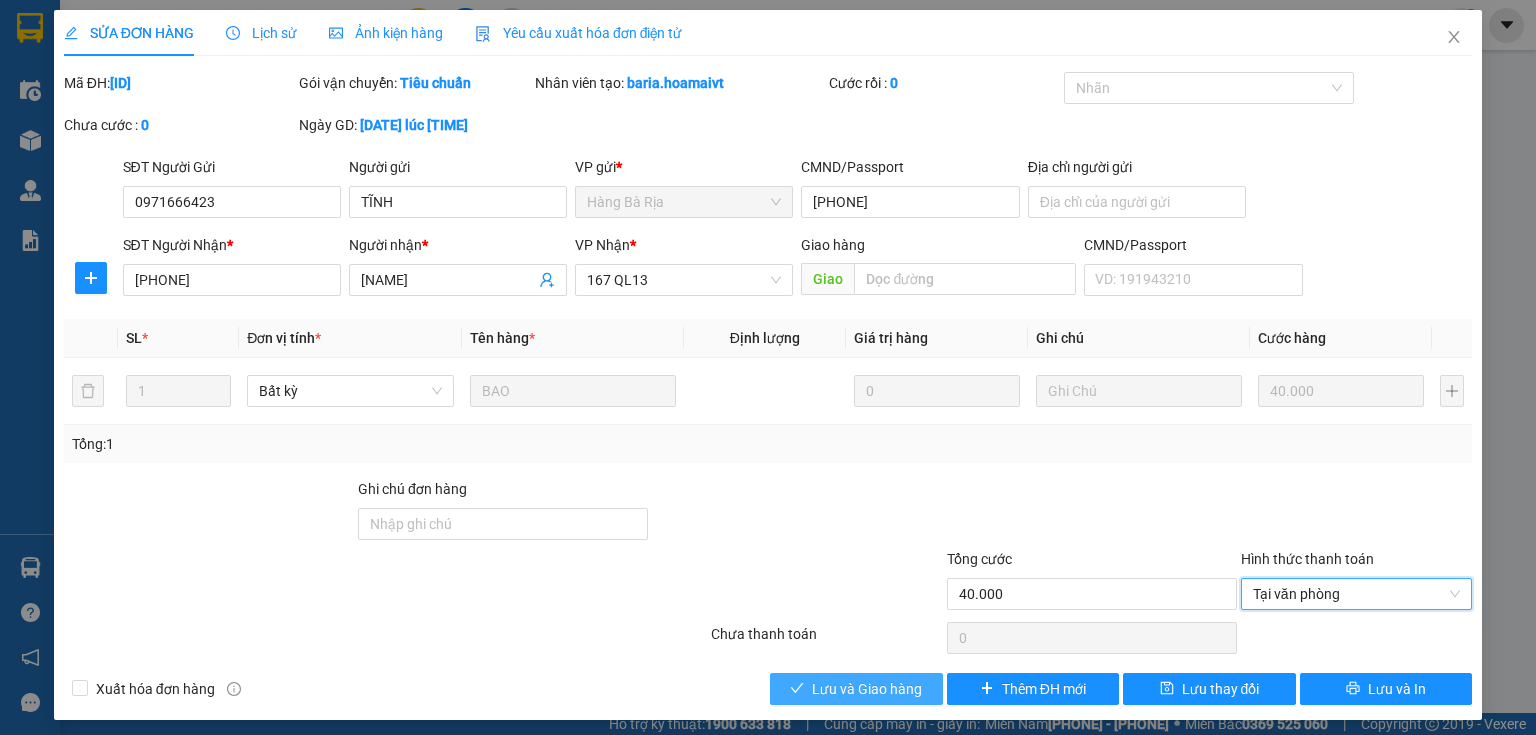 click on "Lưu và Giao hàng" at bounding box center (867, 689) 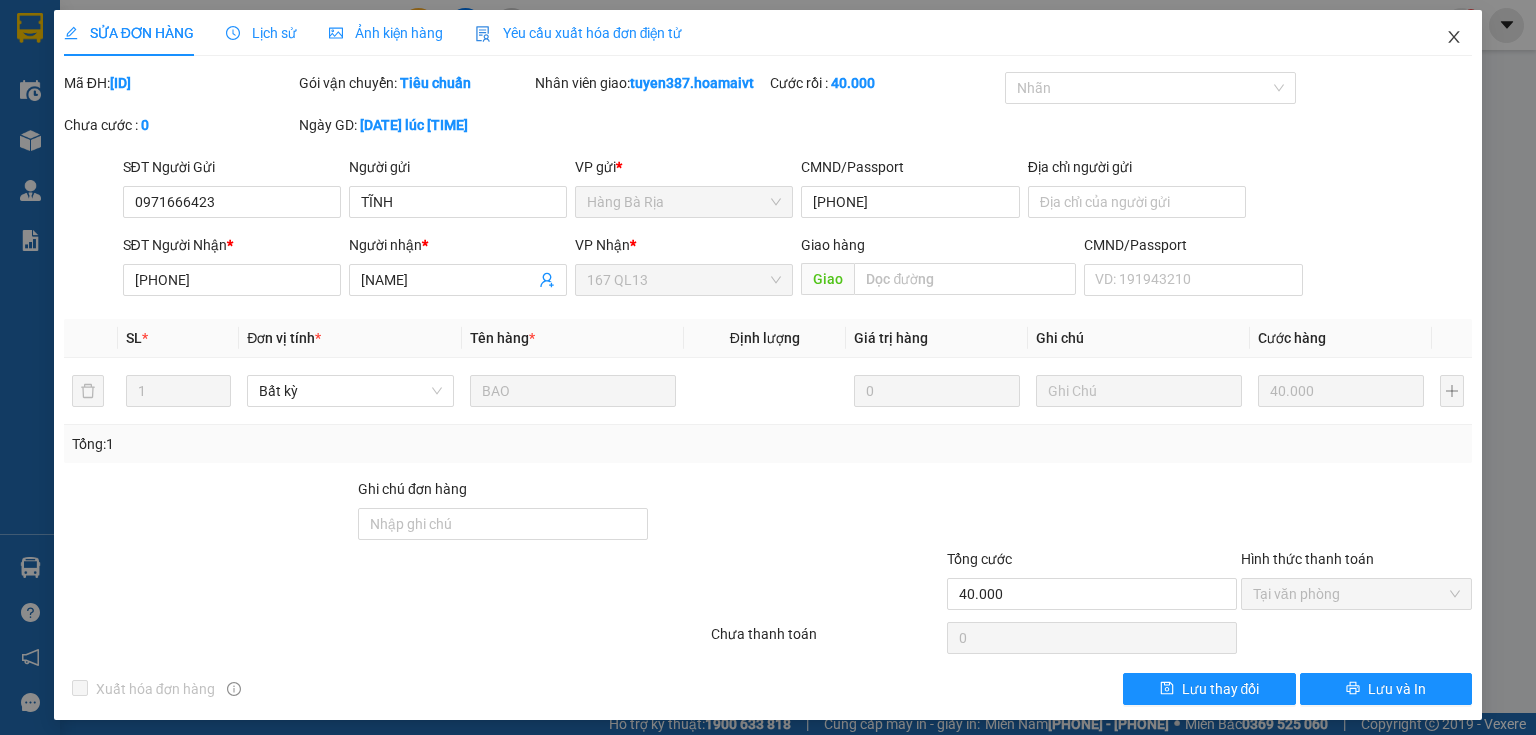 click 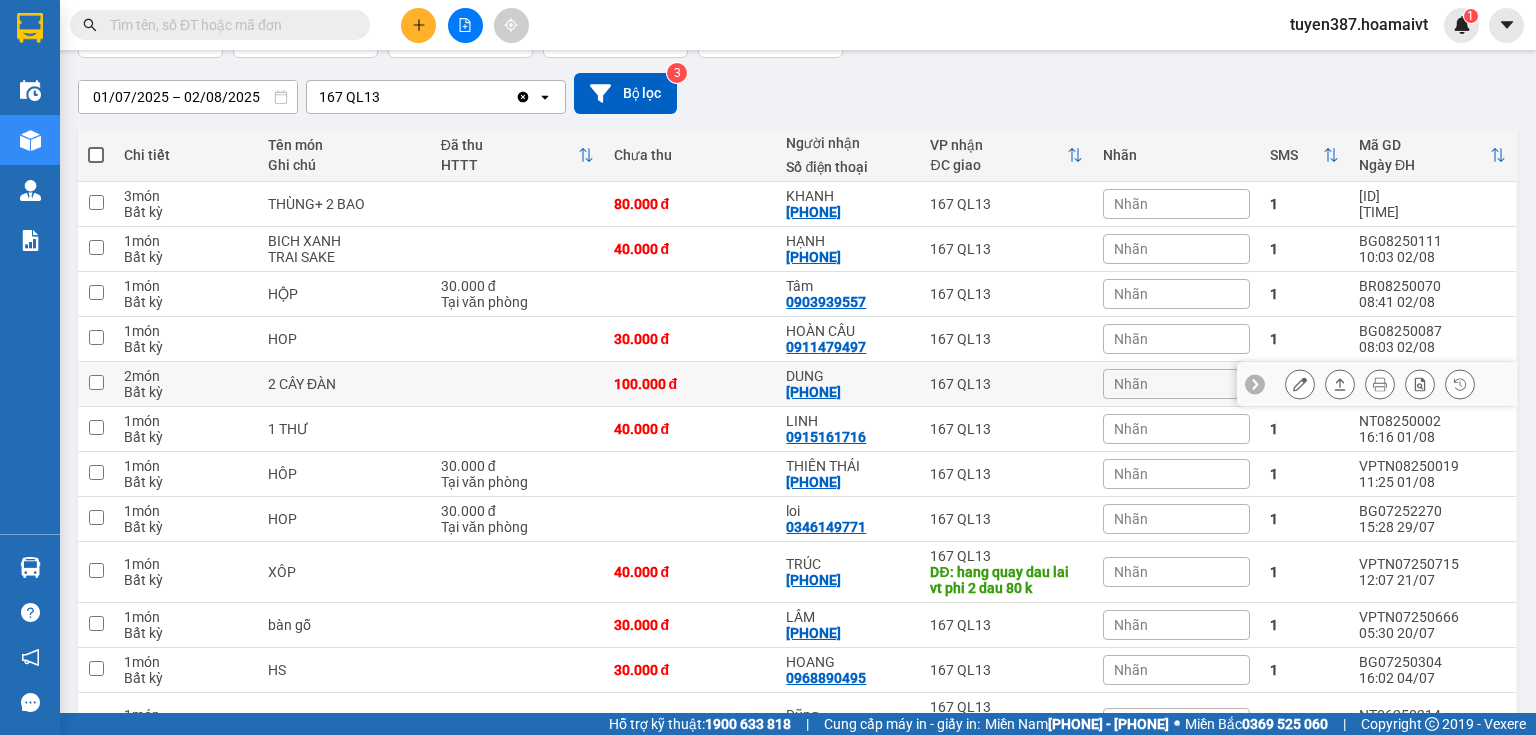 scroll, scrollTop: 160, scrollLeft: 0, axis: vertical 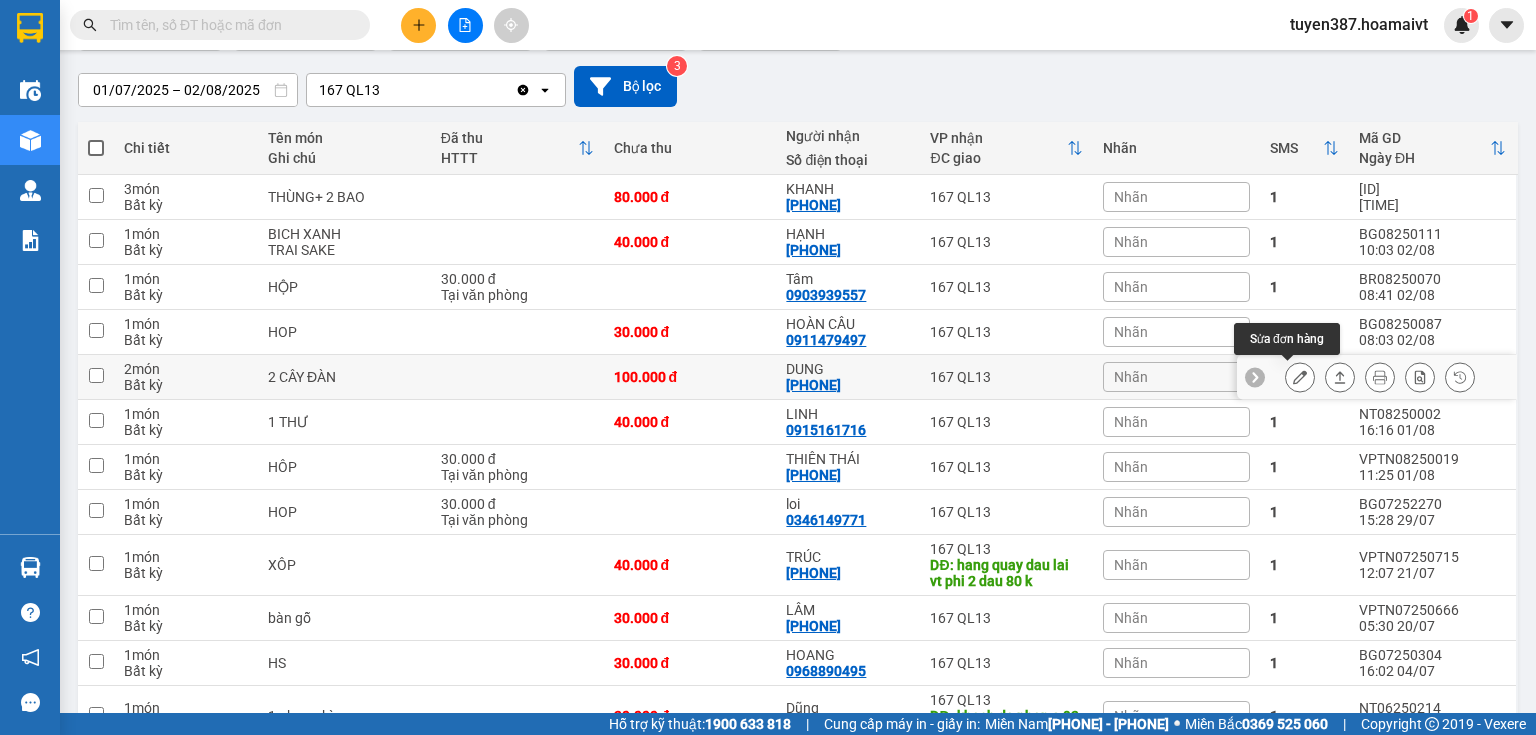 click 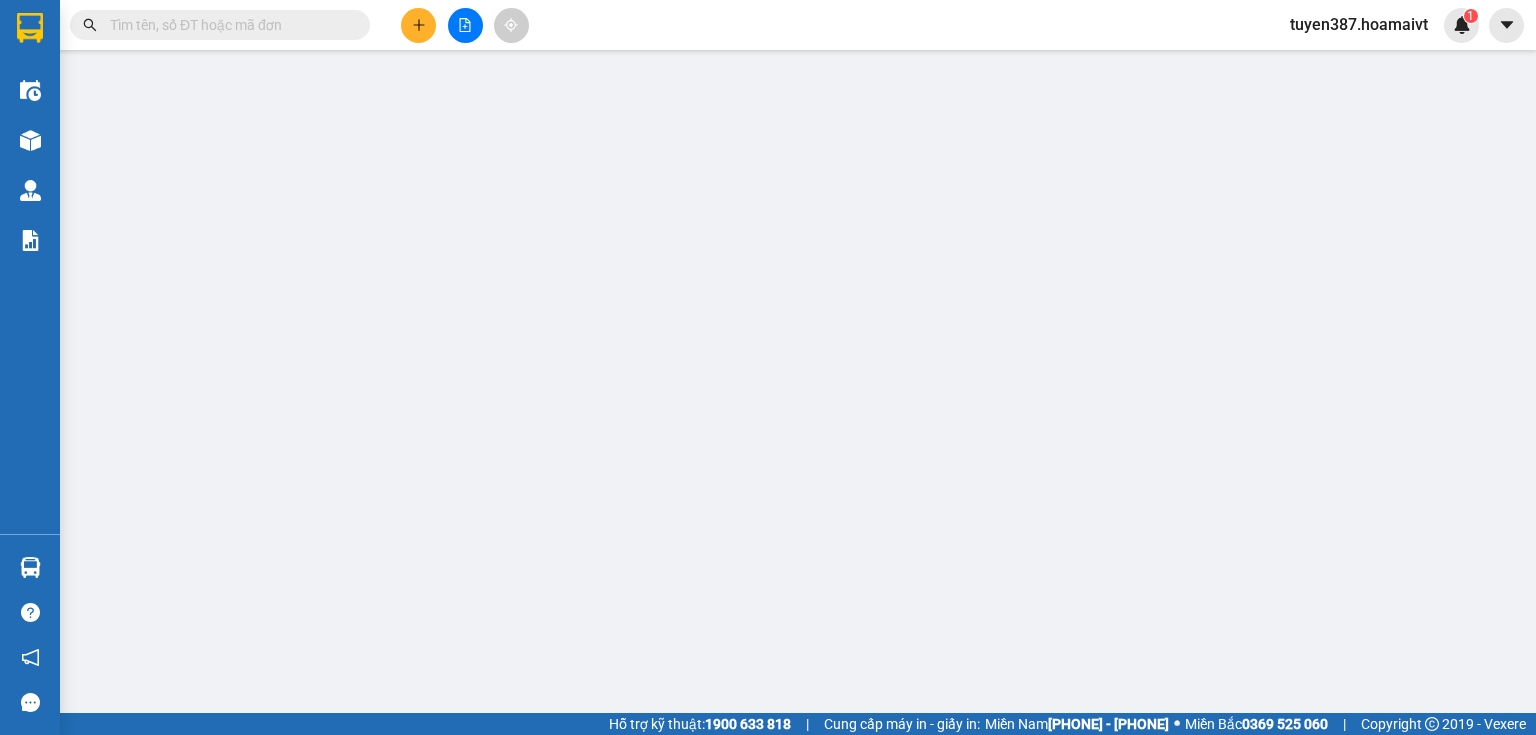 type on "[PHONE]" 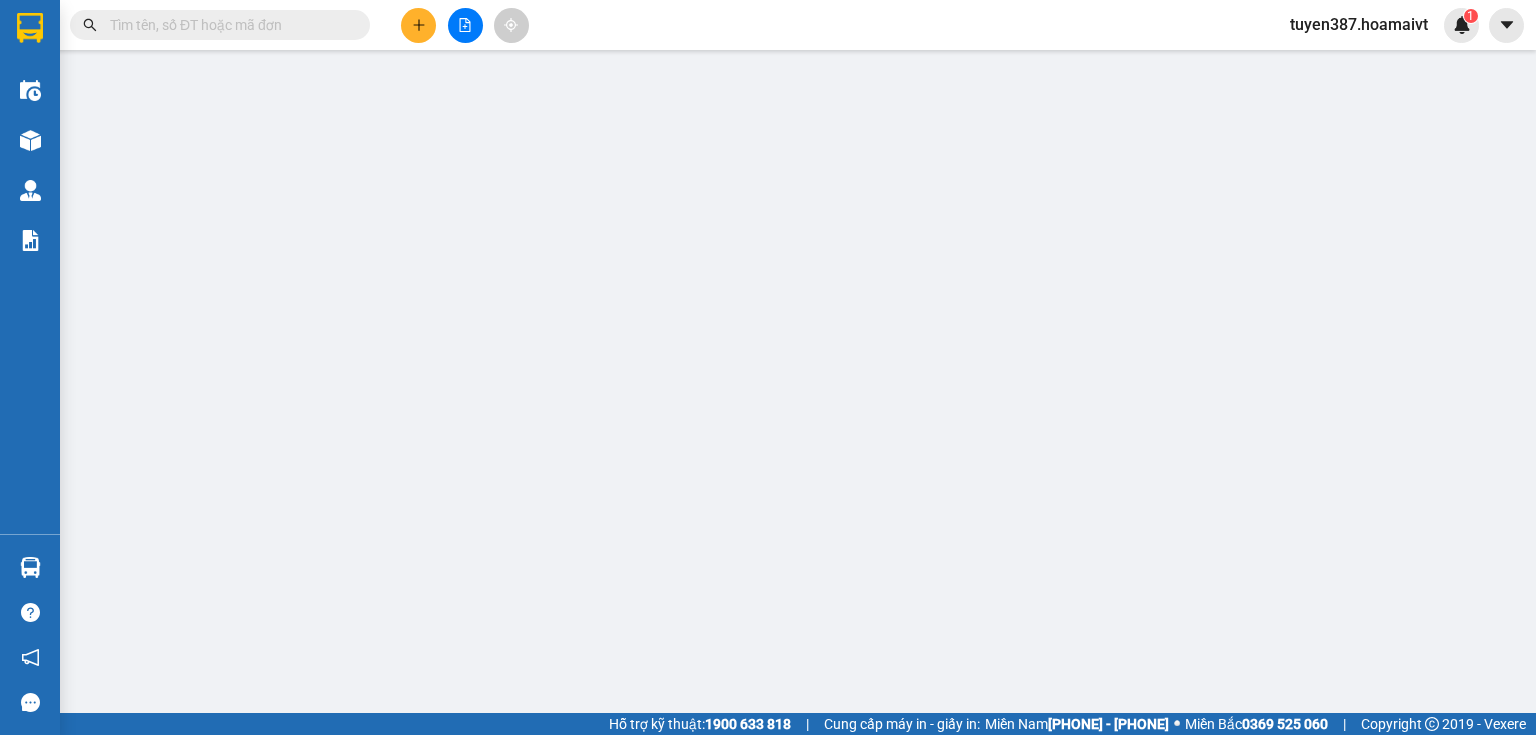 type on "DUNG" 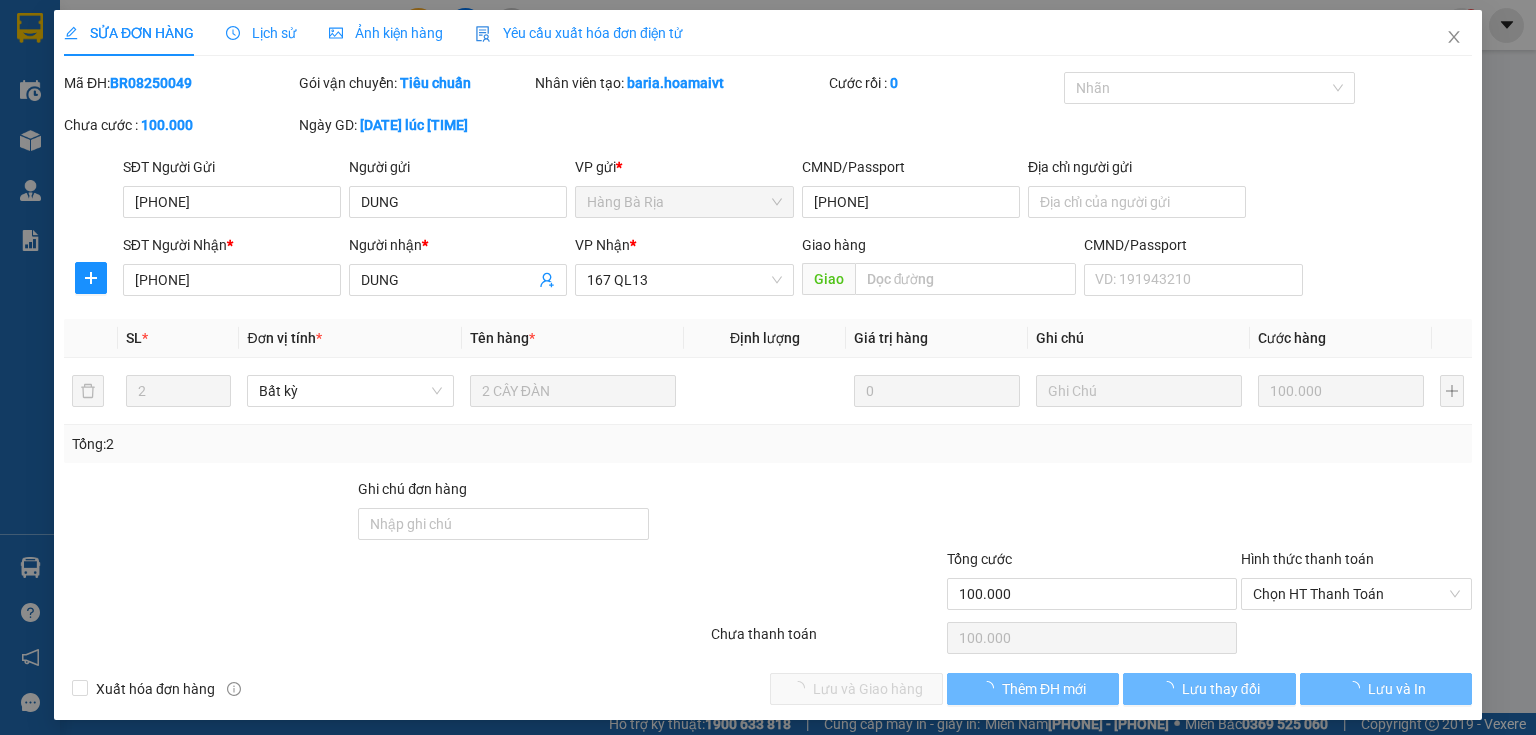 scroll, scrollTop: 0, scrollLeft: 0, axis: both 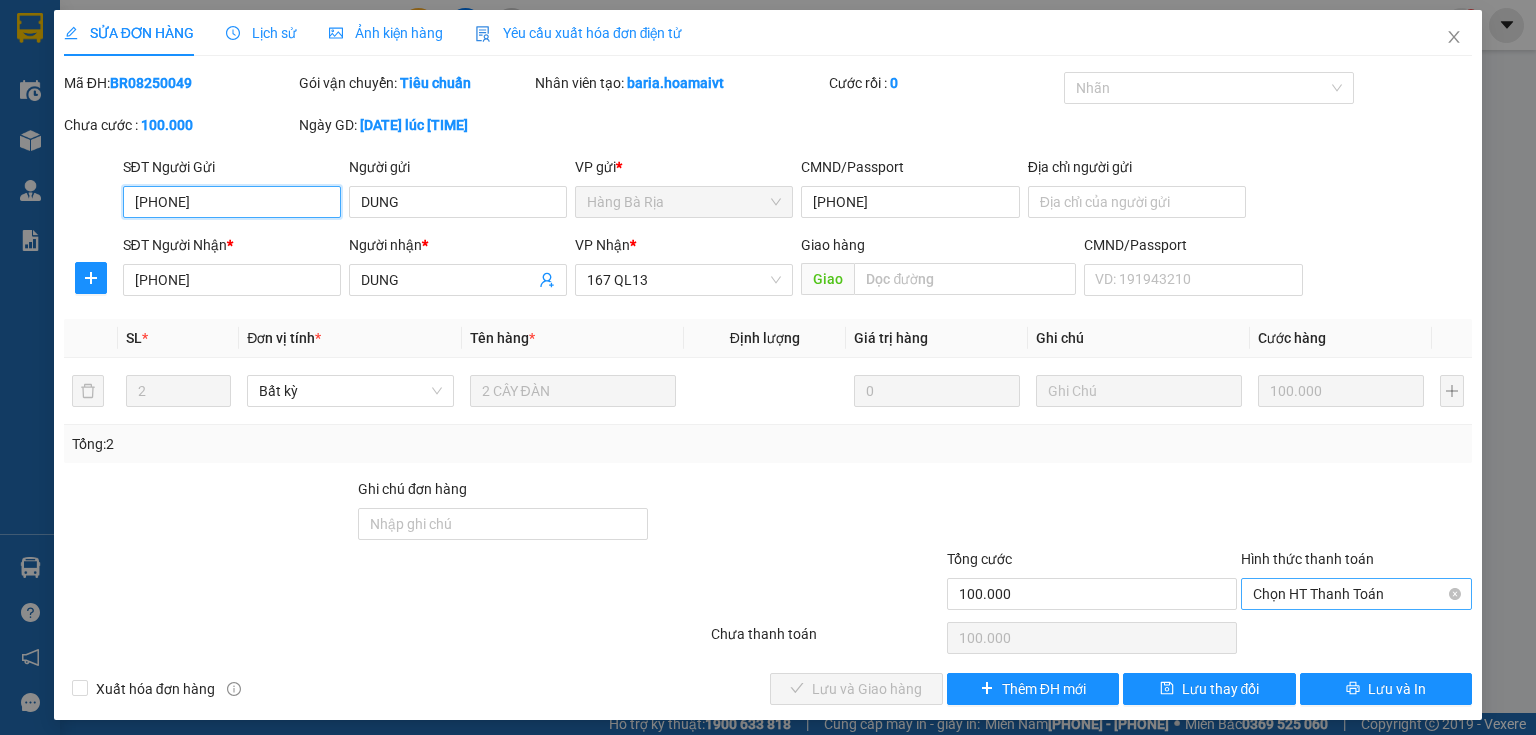 click on "Chọn HT Thanh Toán" at bounding box center [1356, 594] 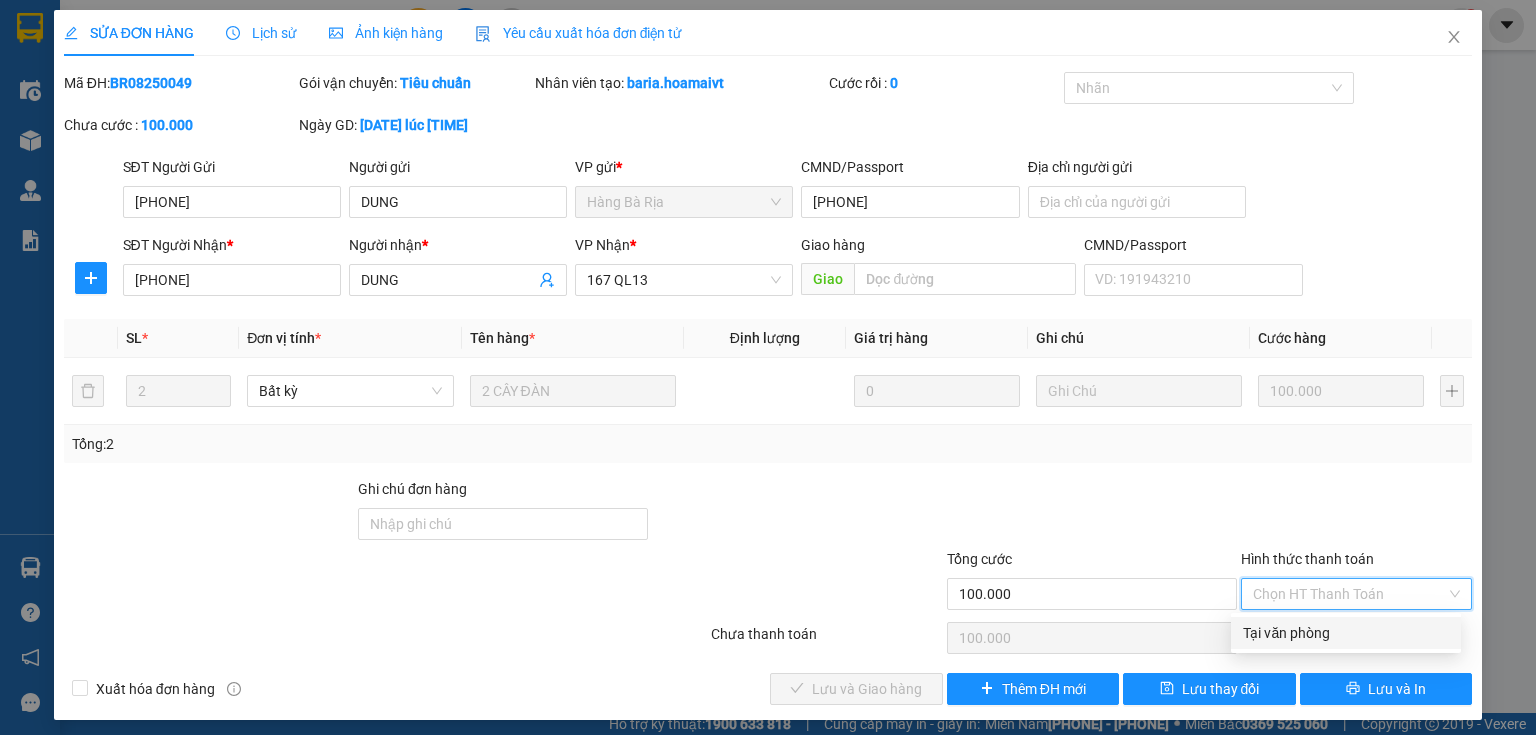 drag, startPoint x: 1290, startPoint y: 624, endPoint x: 1210, endPoint y: 624, distance: 80 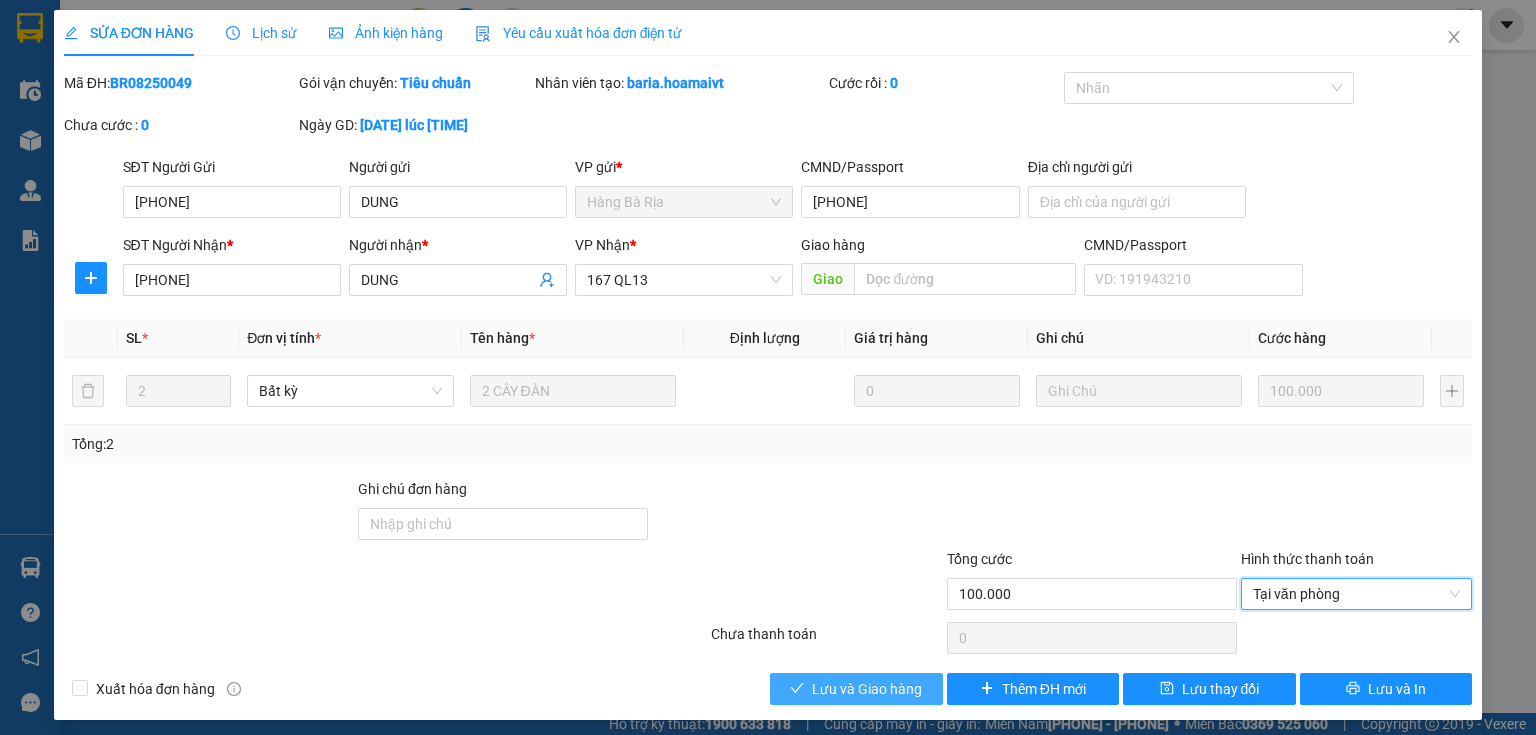 drag, startPoint x: 859, startPoint y: 684, endPoint x: 922, endPoint y: 632, distance: 81.68843 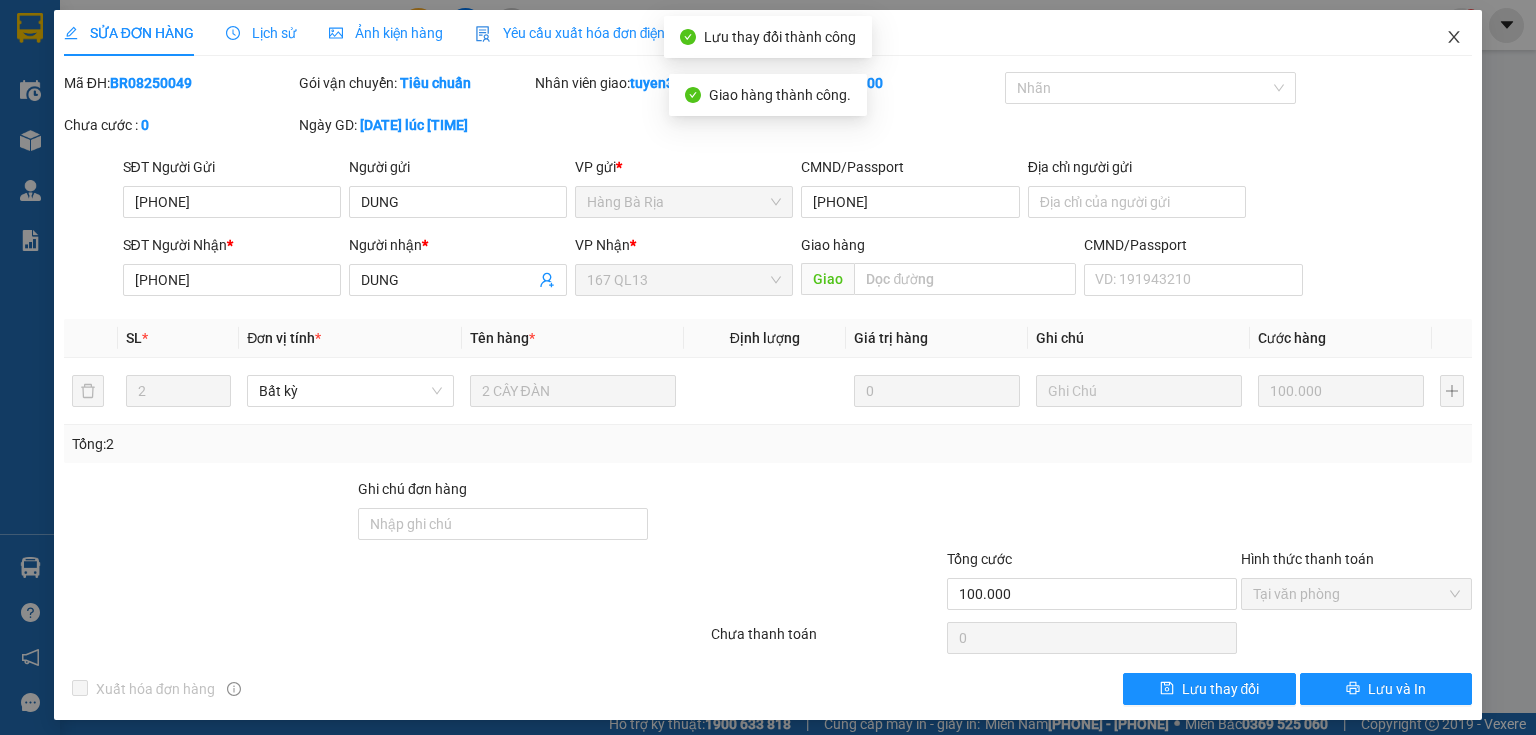 click 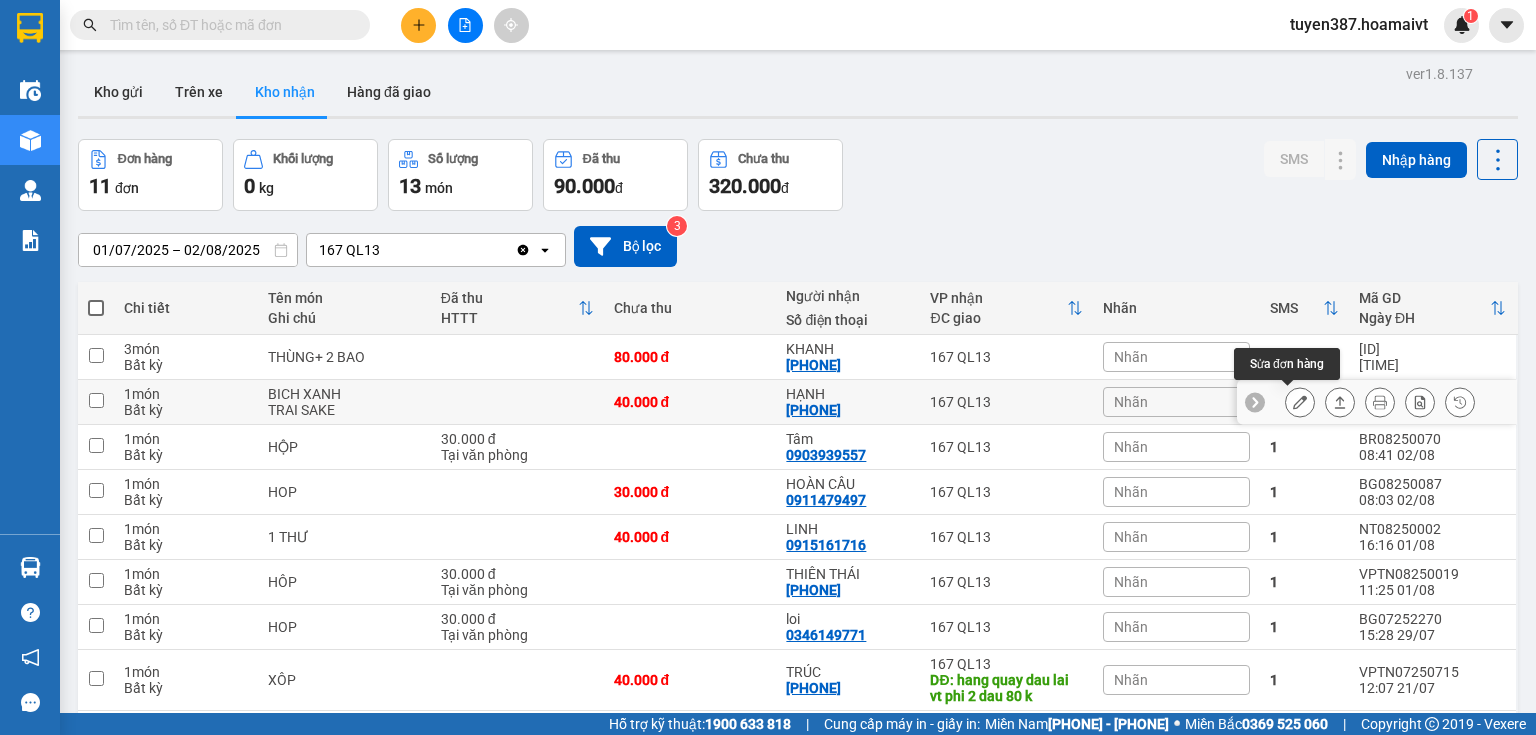 click 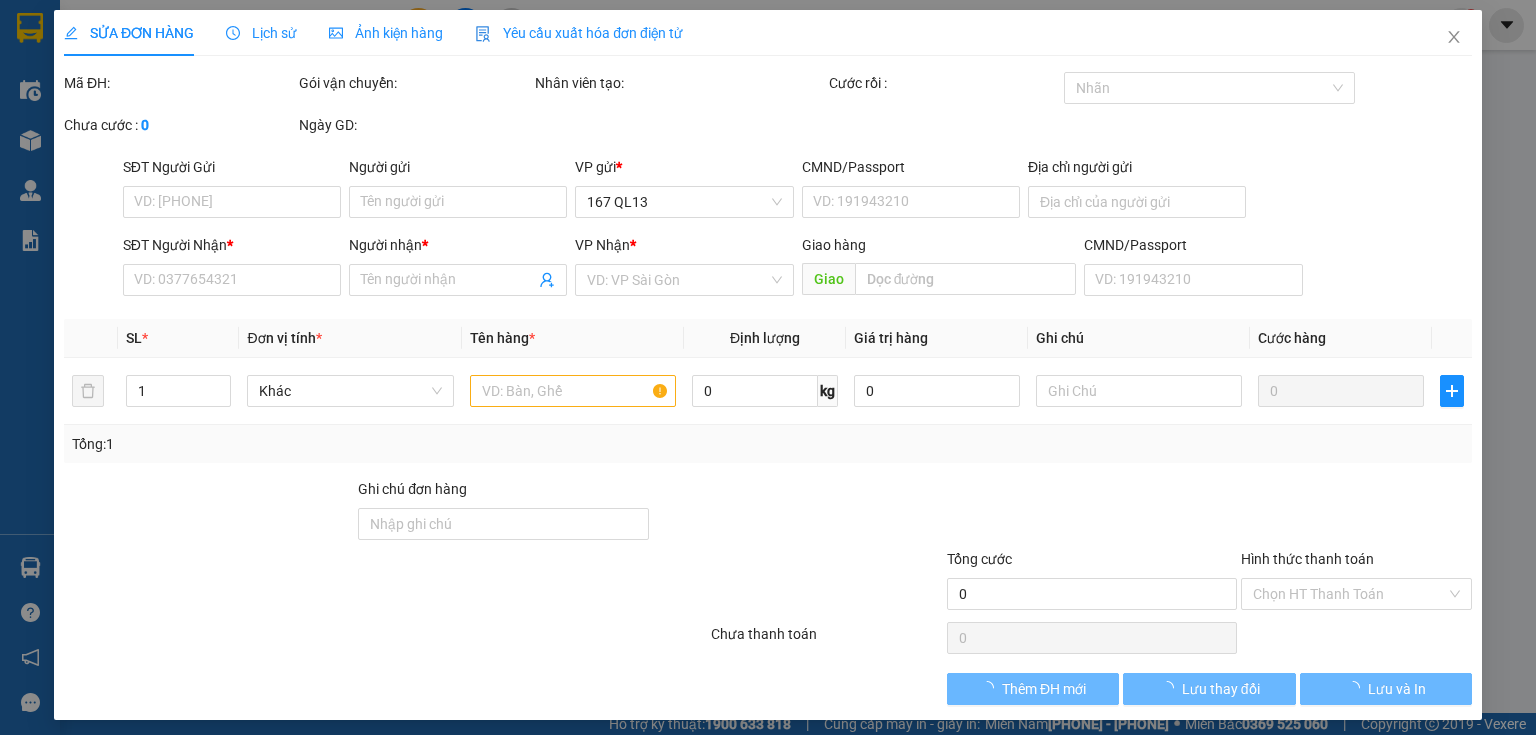 type on "[PHONE]" 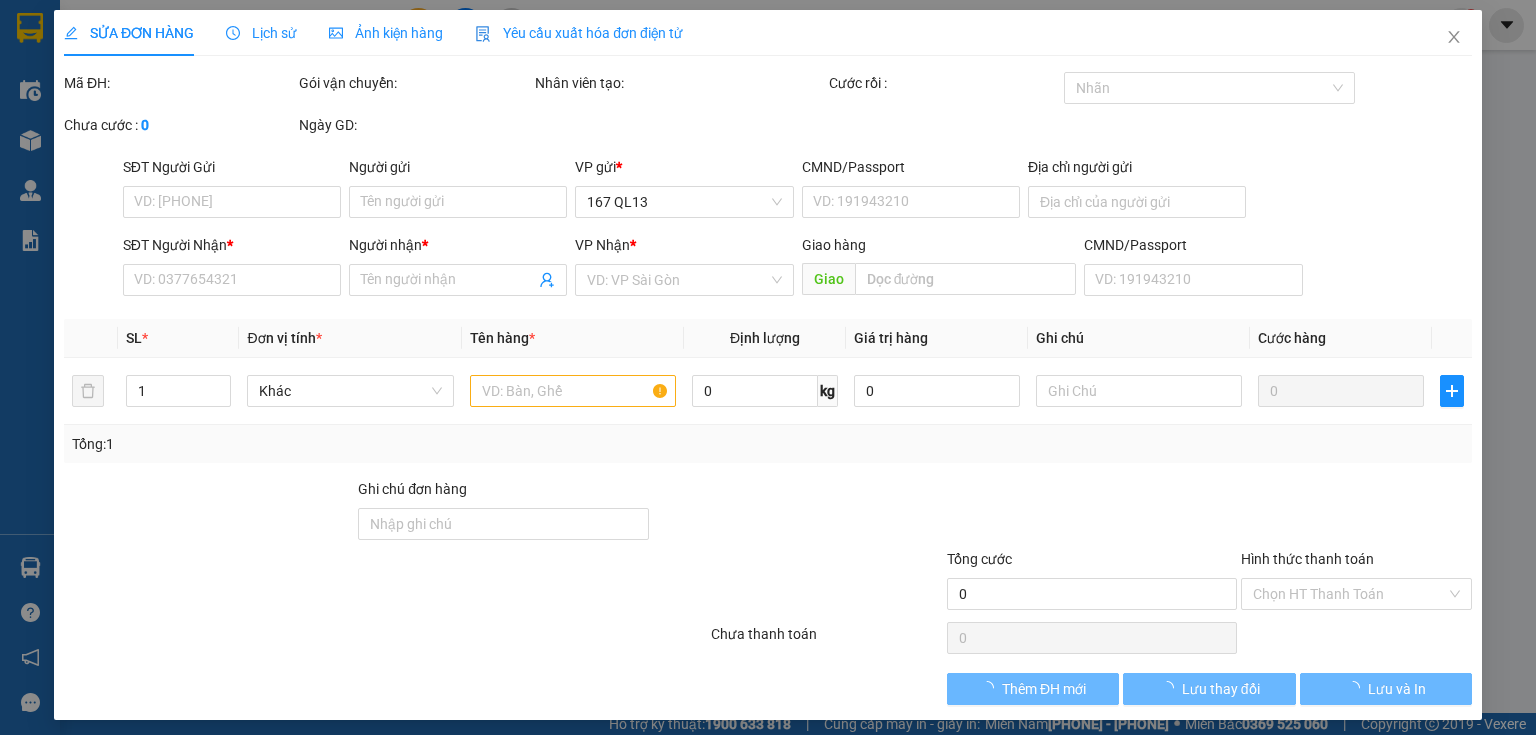type on "HÂN" 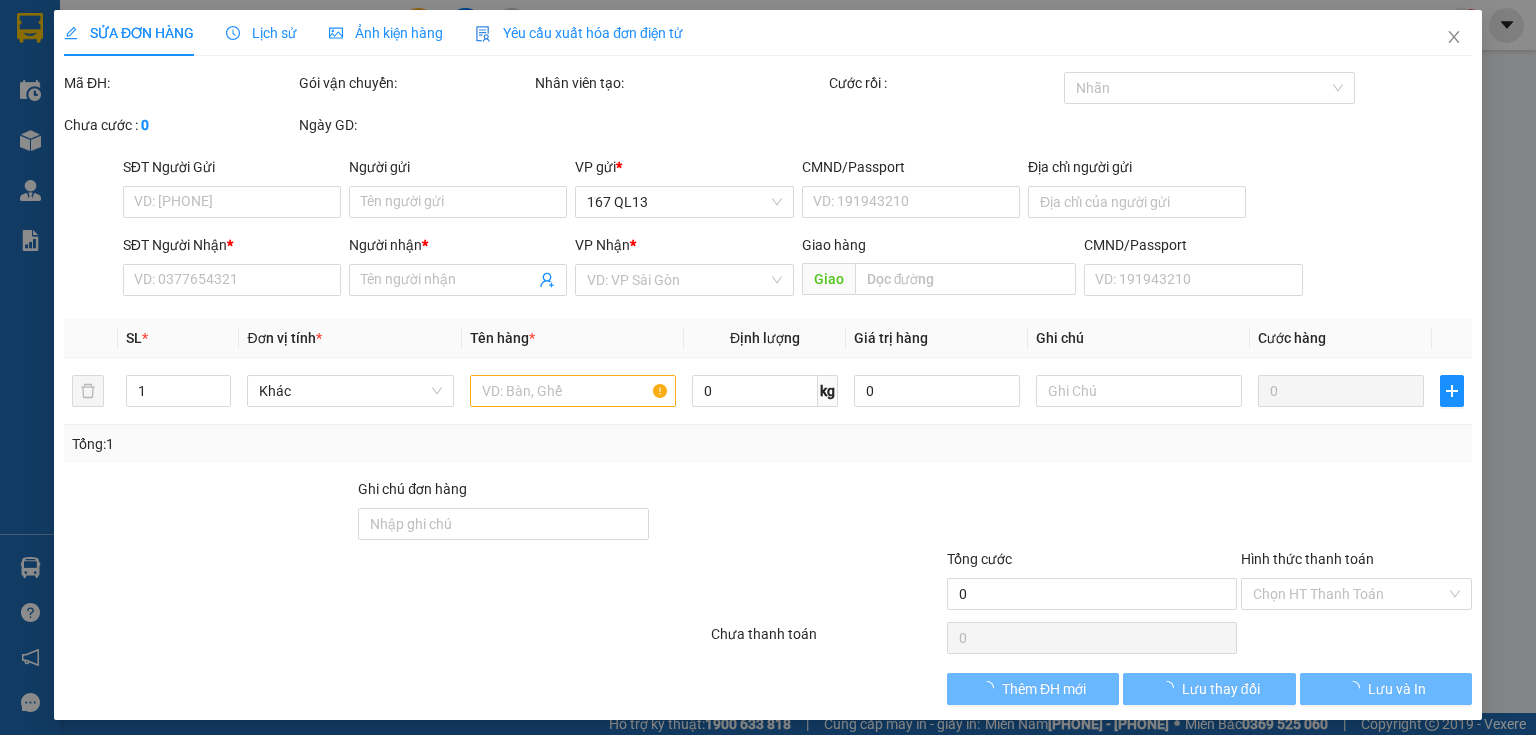 type on "HẠNH" 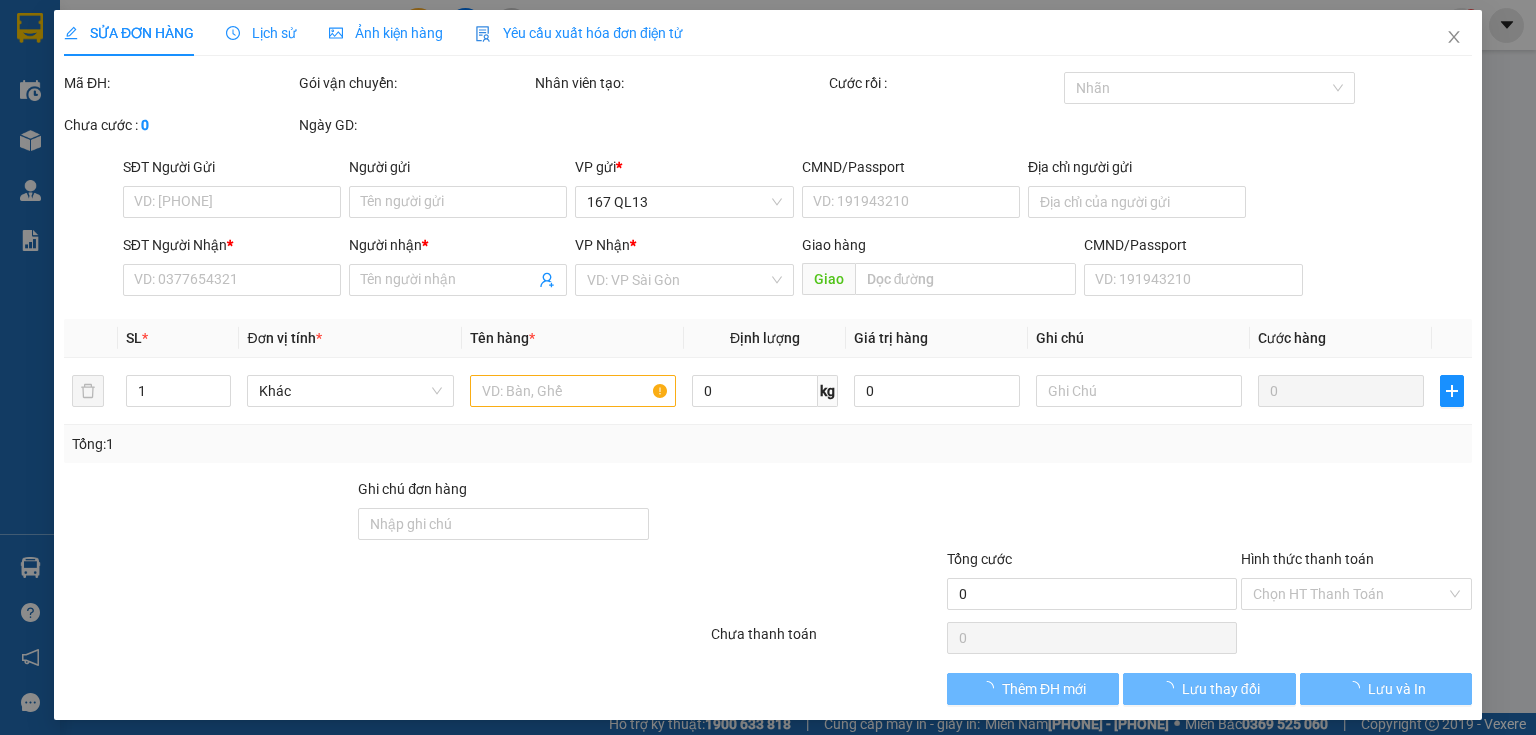 type on "40.000" 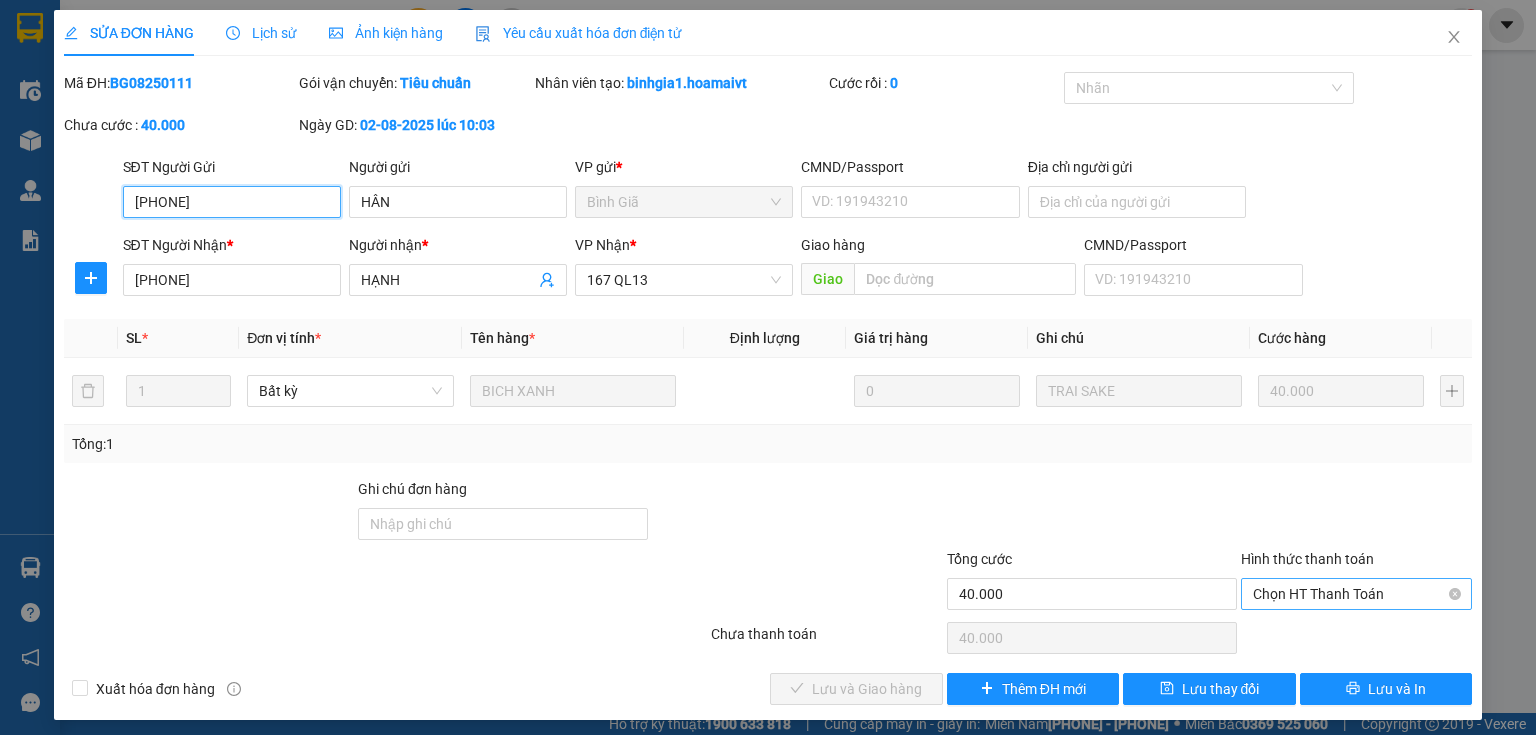 click on "Chọn HT Thanh Toán" at bounding box center (1356, 594) 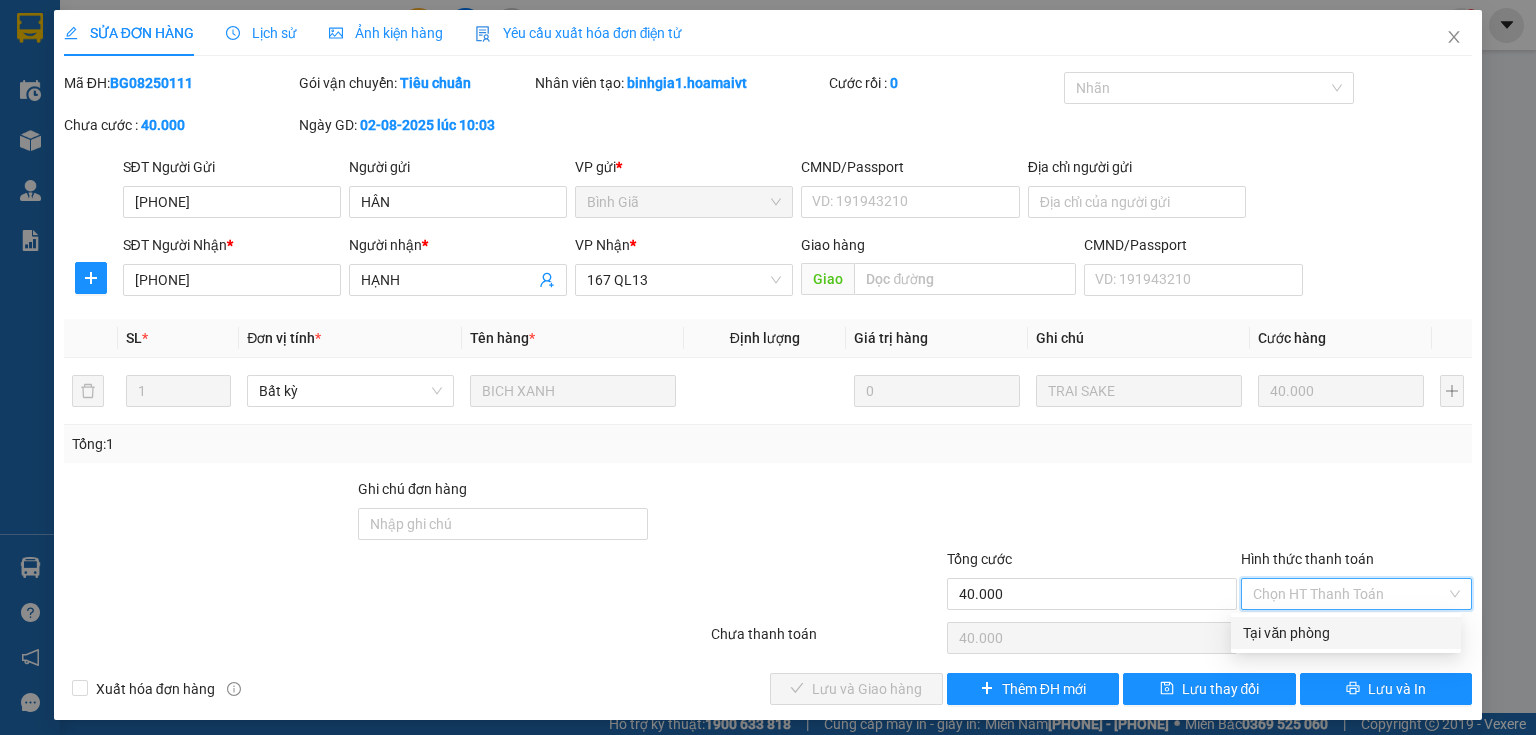 click on "Tại văn phòng" at bounding box center [1346, 633] 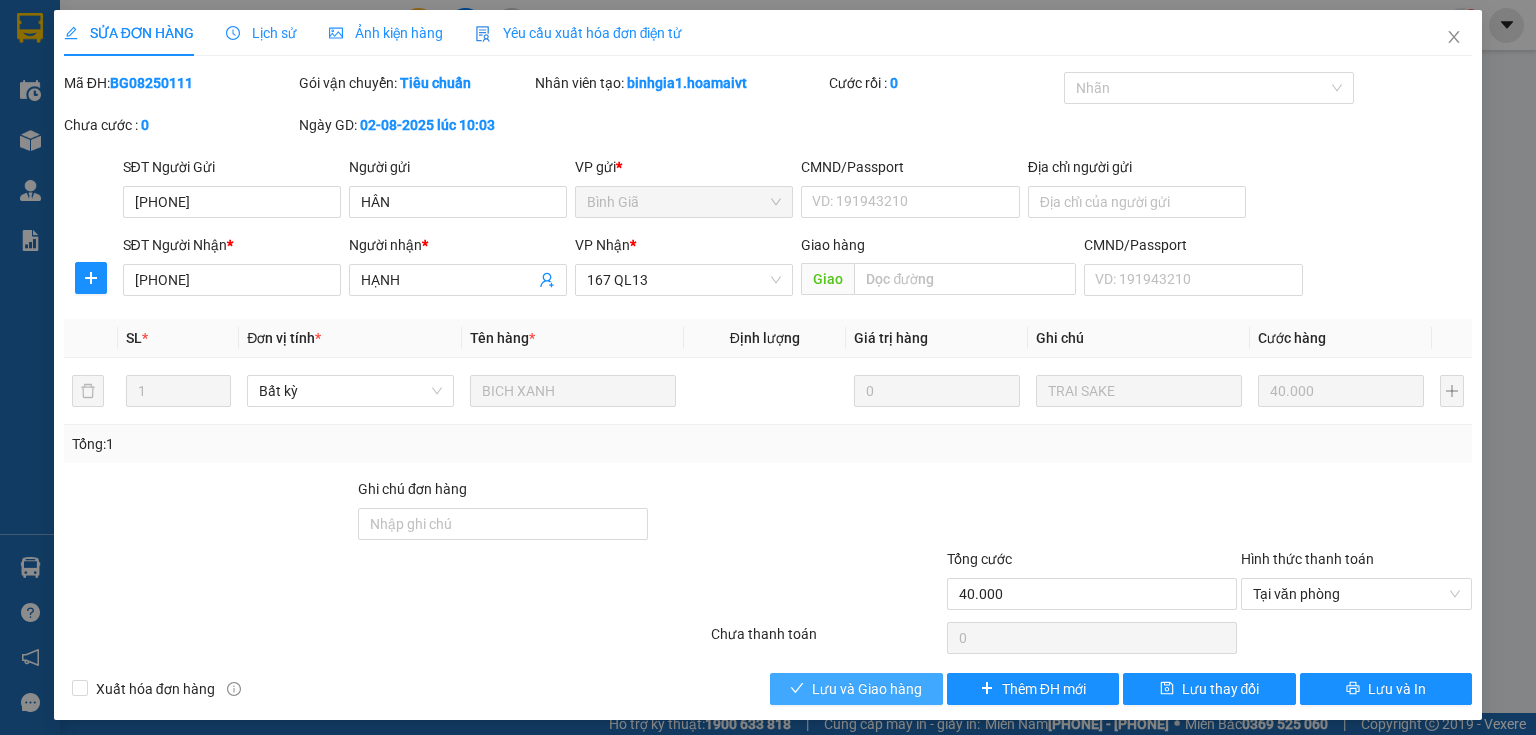 drag, startPoint x: 873, startPoint y: 690, endPoint x: 1104, endPoint y: 488, distance: 306.86316 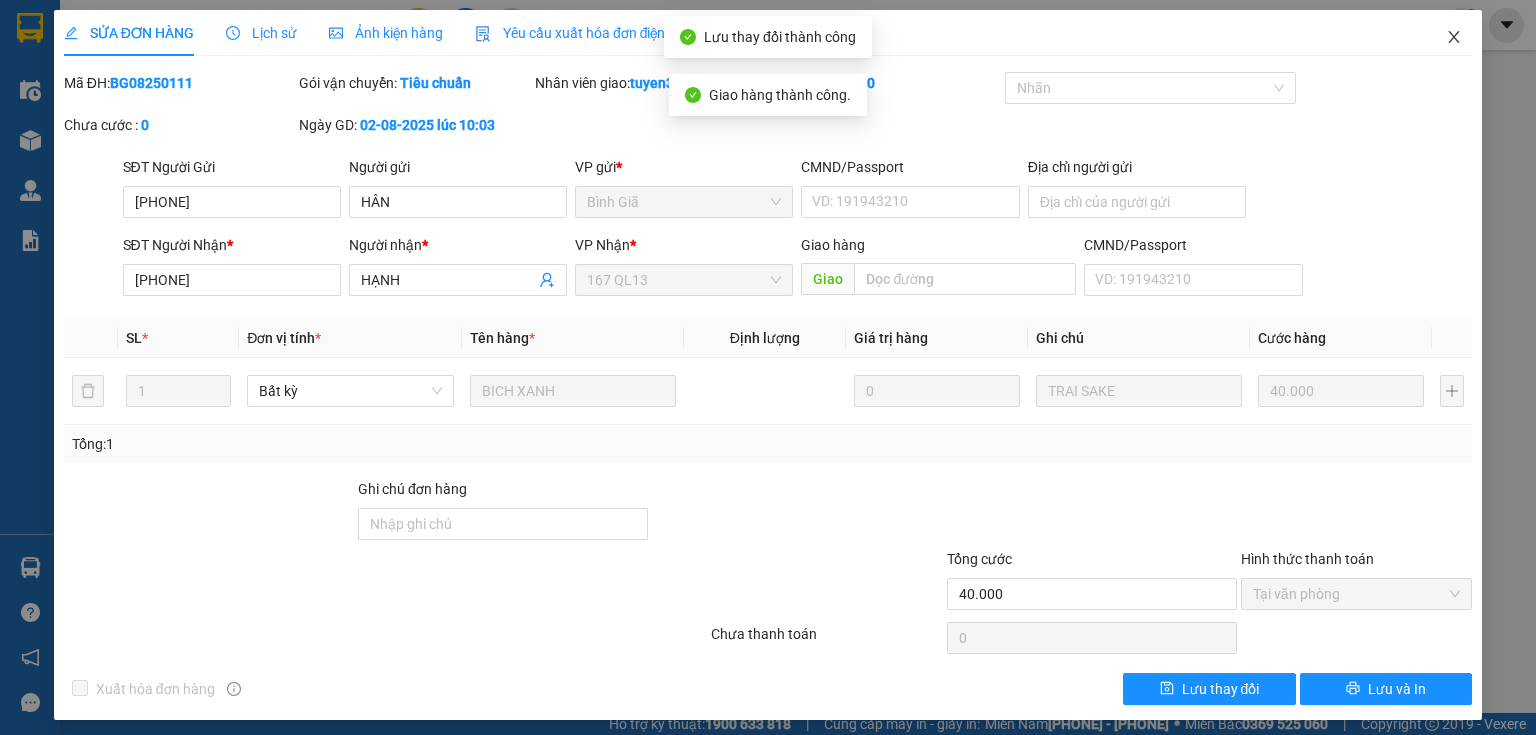click 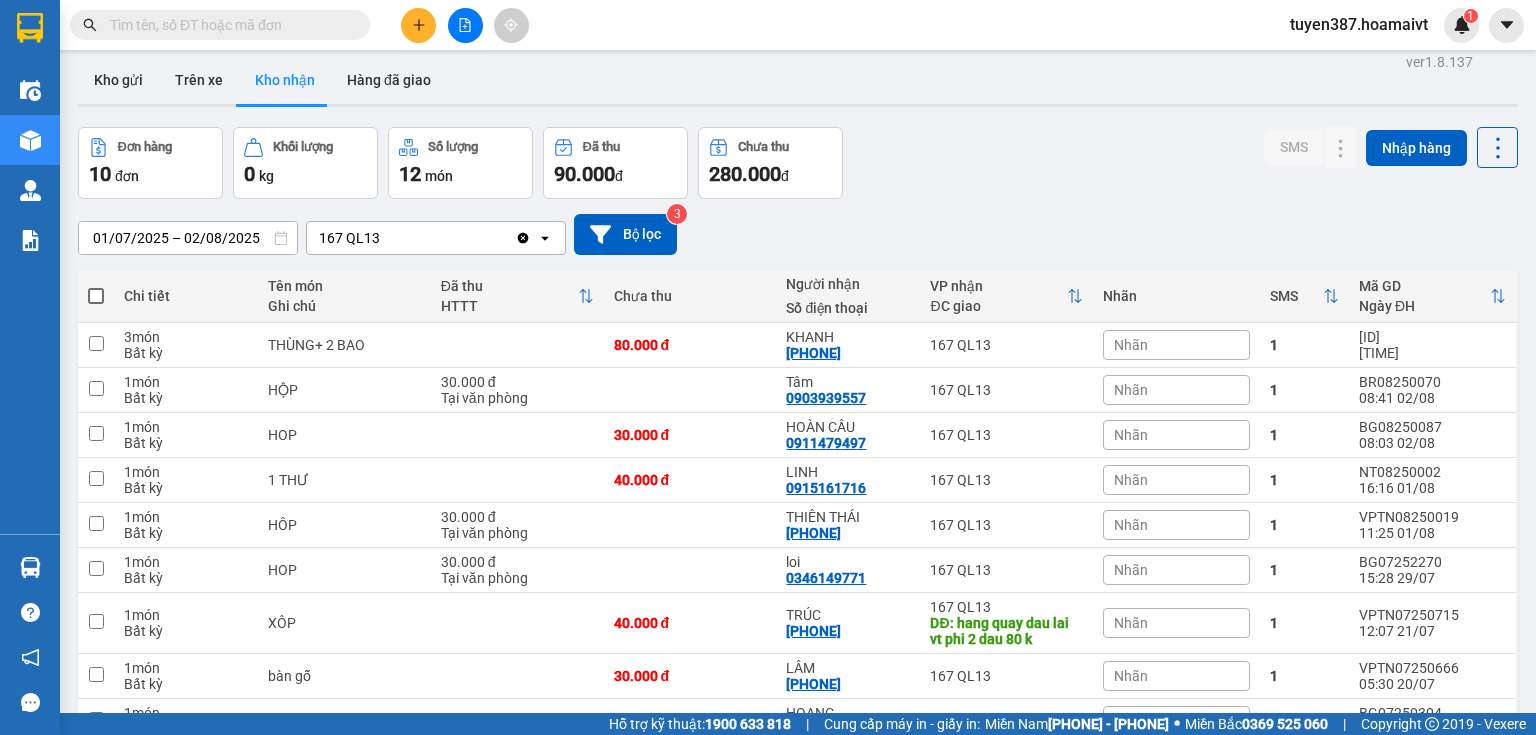 scroll, scrollTop: 0, scrollLeft: 0, axis: both 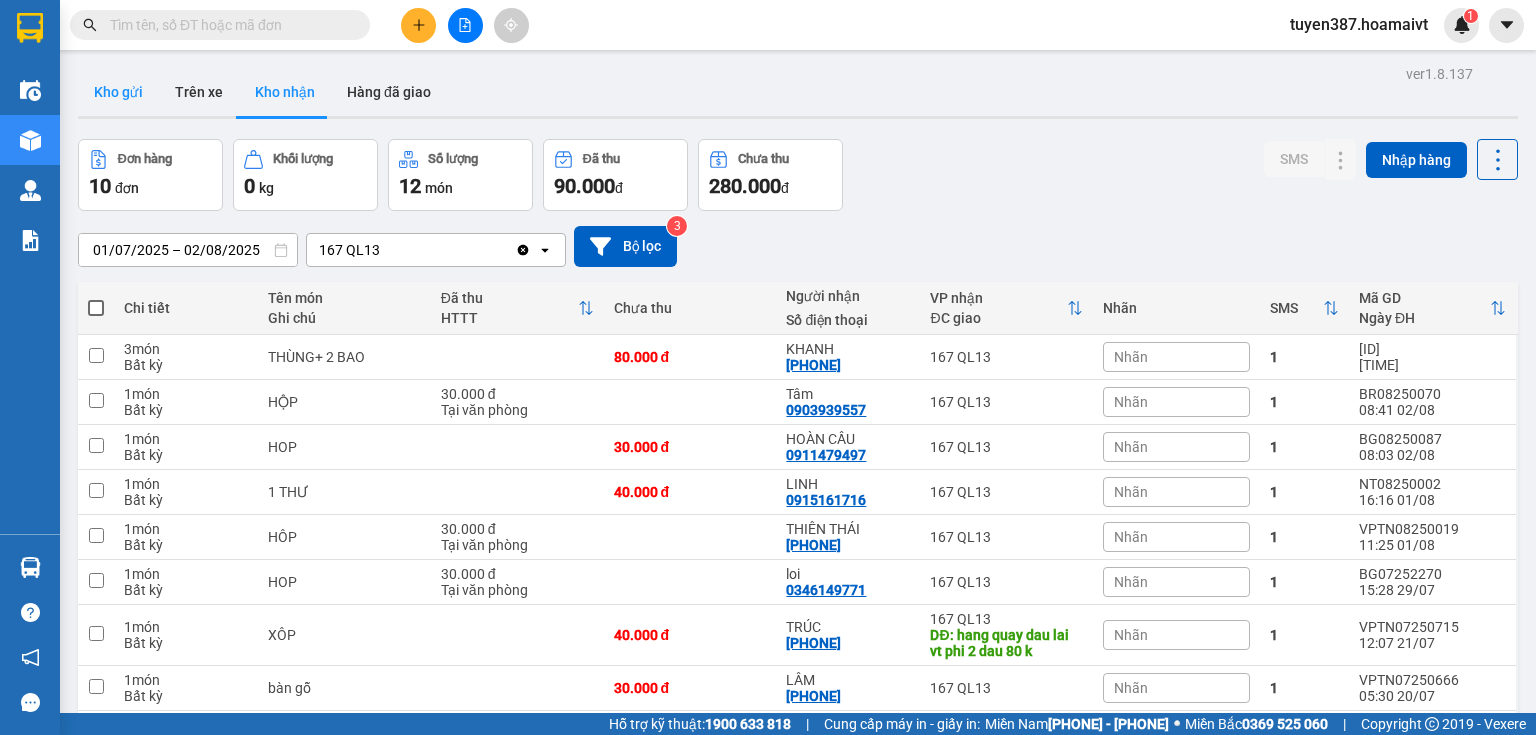 click on "Kho gửi" at bounding box center (118, 92) 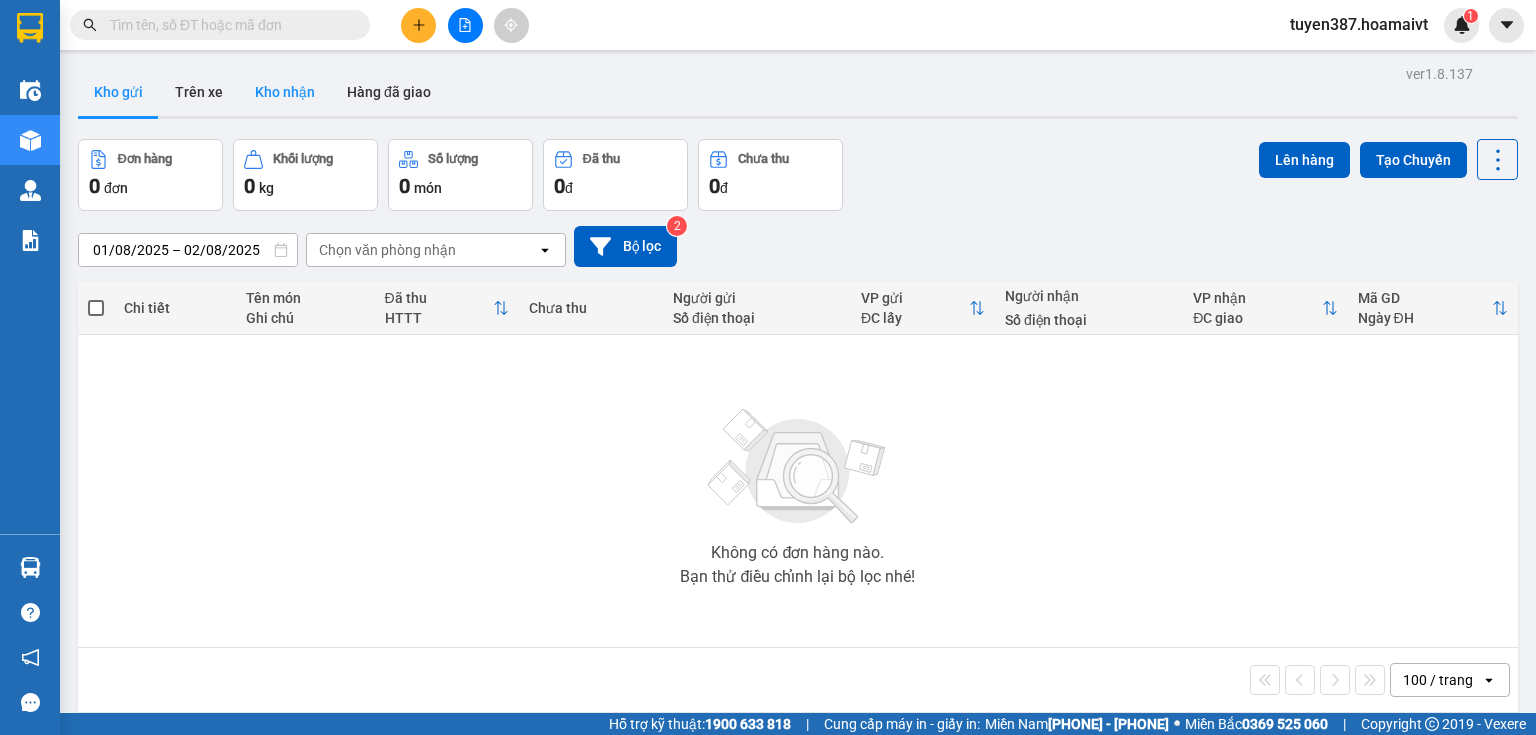 click on "Kho nhận" at bounding box center (285, 92) 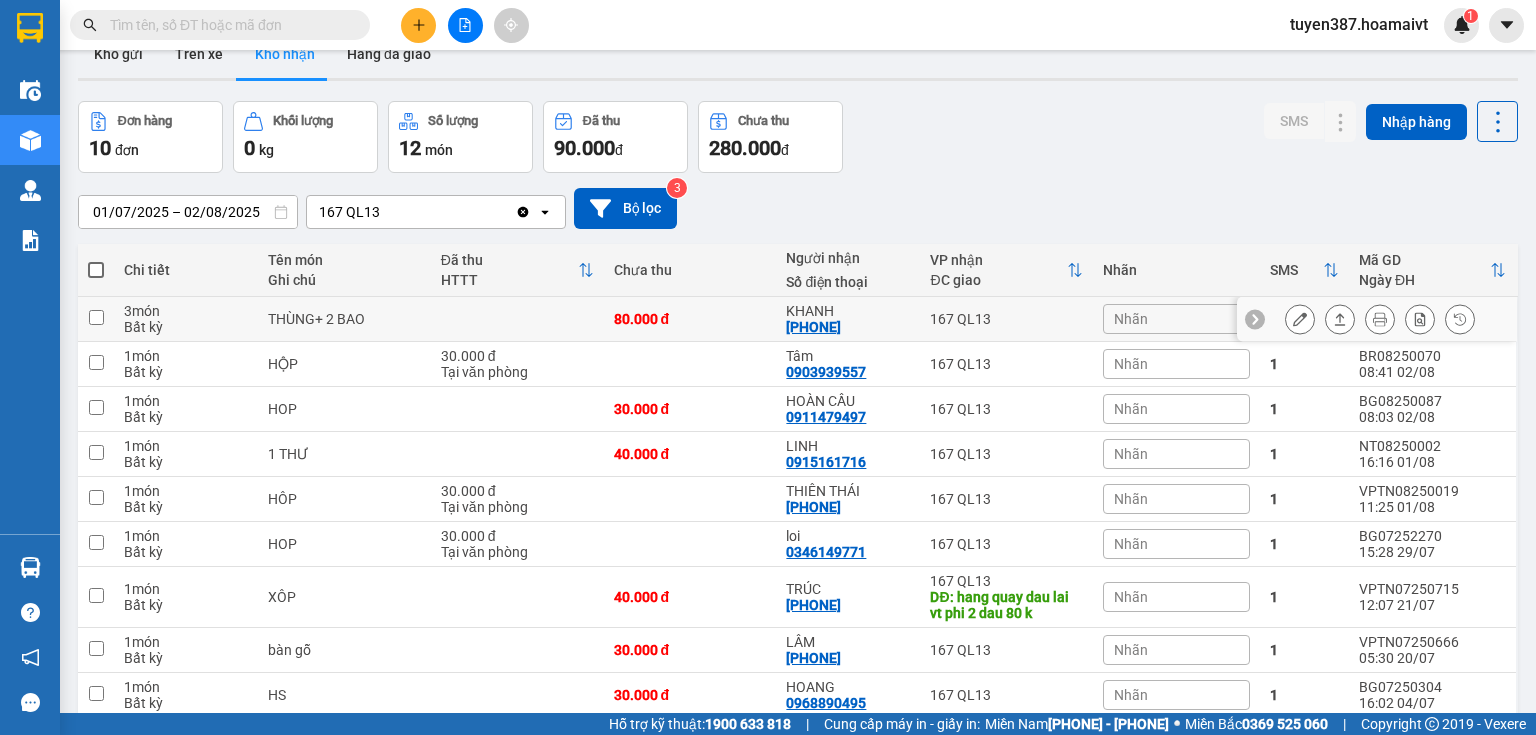 scroll, scrollTop: 22, scrollLeft: 0, axis: vertical 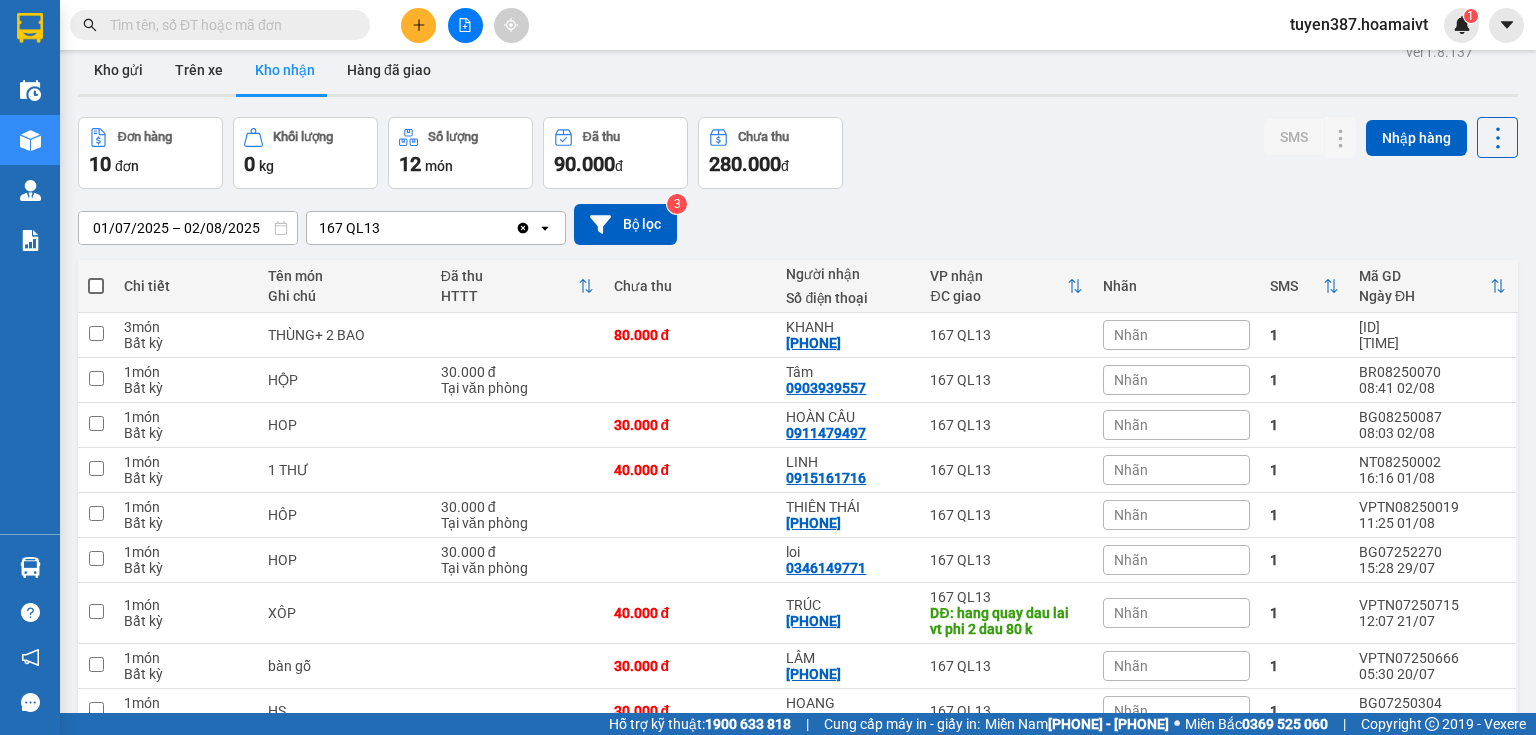 click at bounding box center [228, 25] 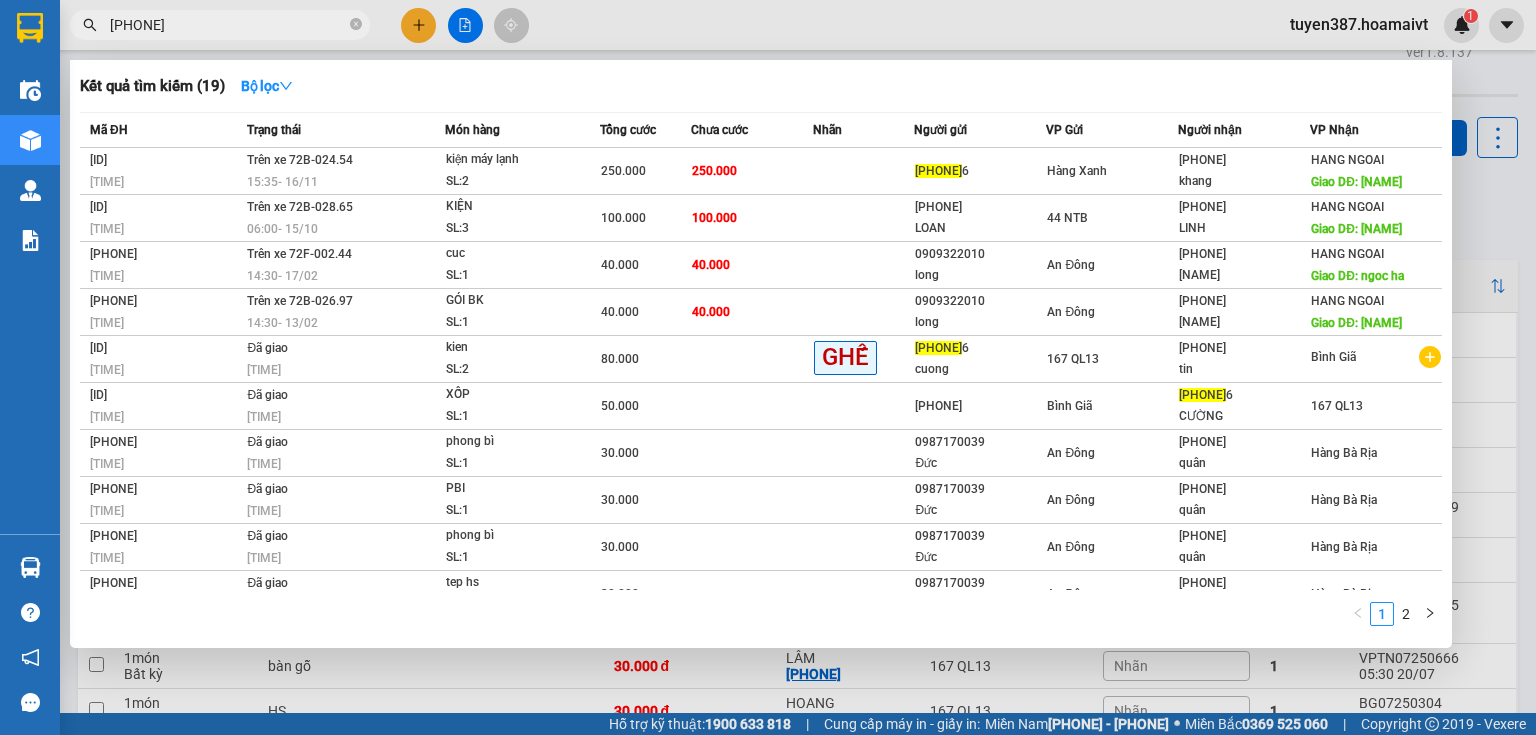 type on "[PHONE]" 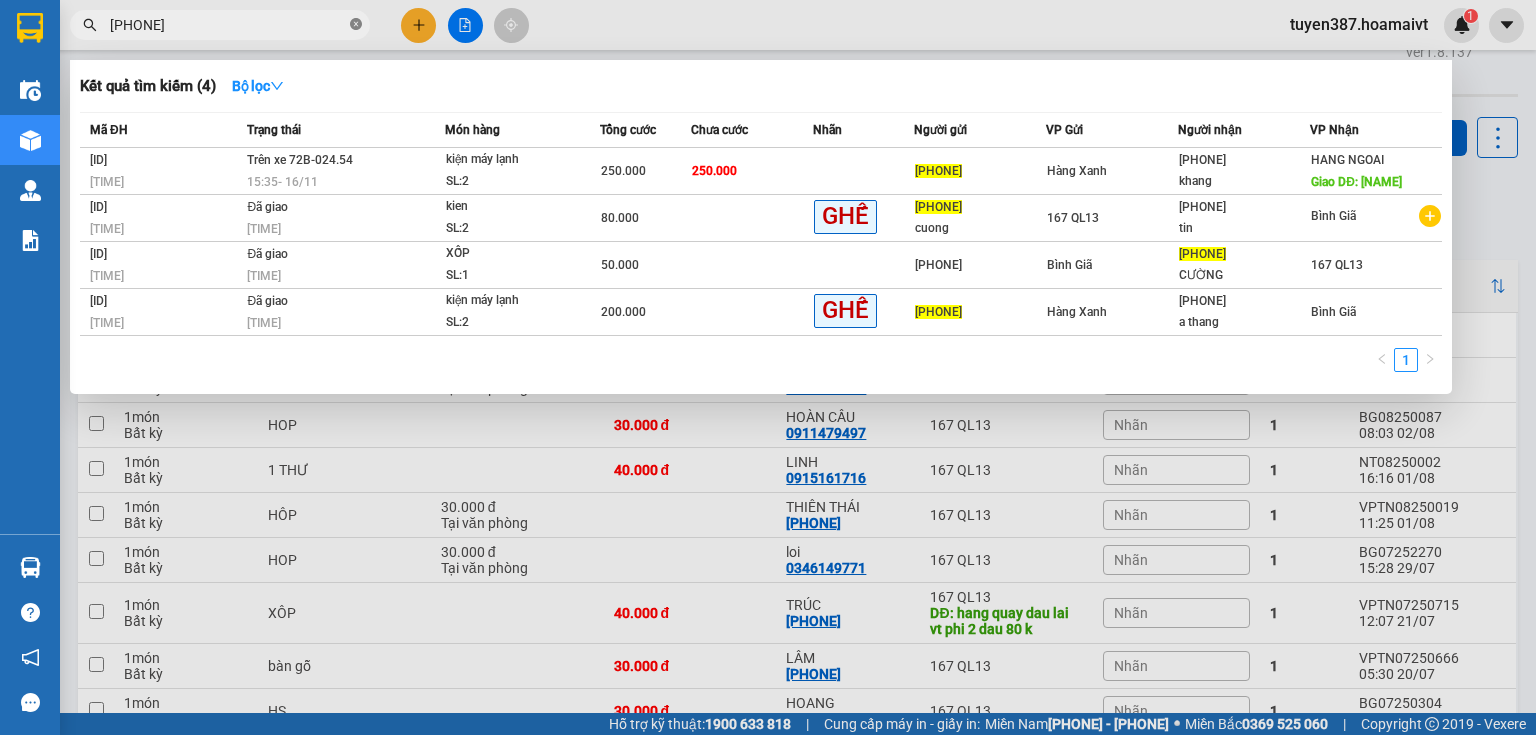 click 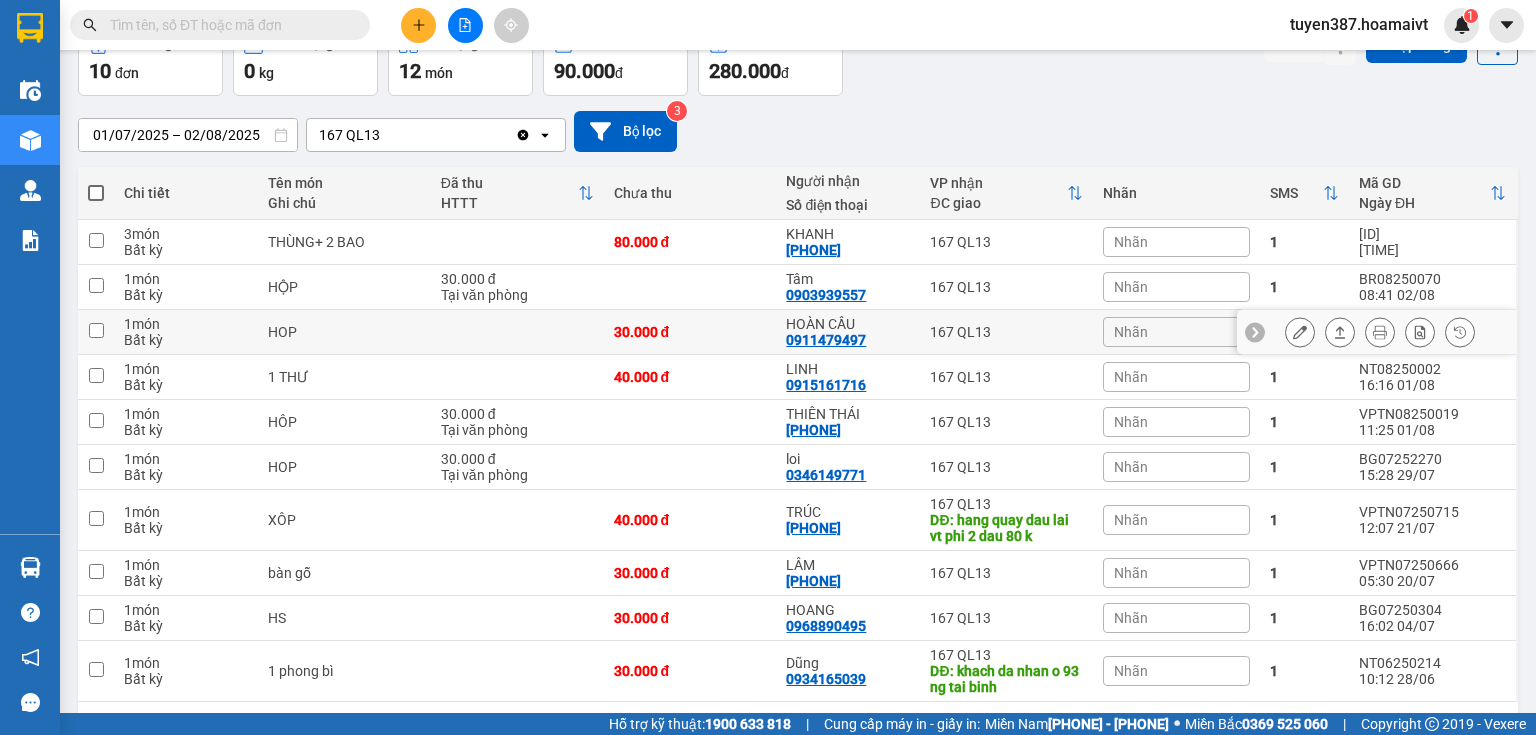 scroll, scrollTop: 22, scrollLeft: 0, axis: vertical 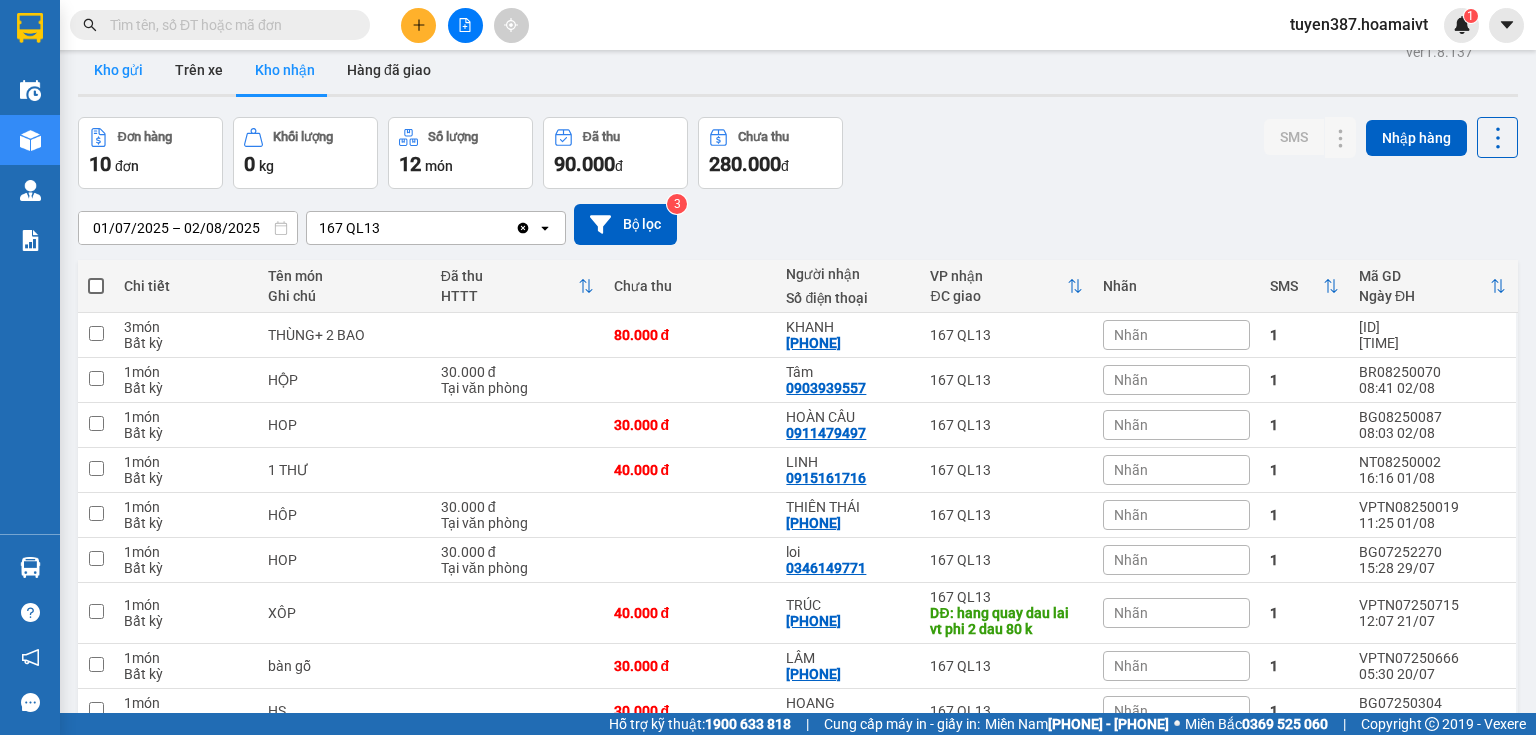 click on "Kho gửi" at bounding box center [118, 70] 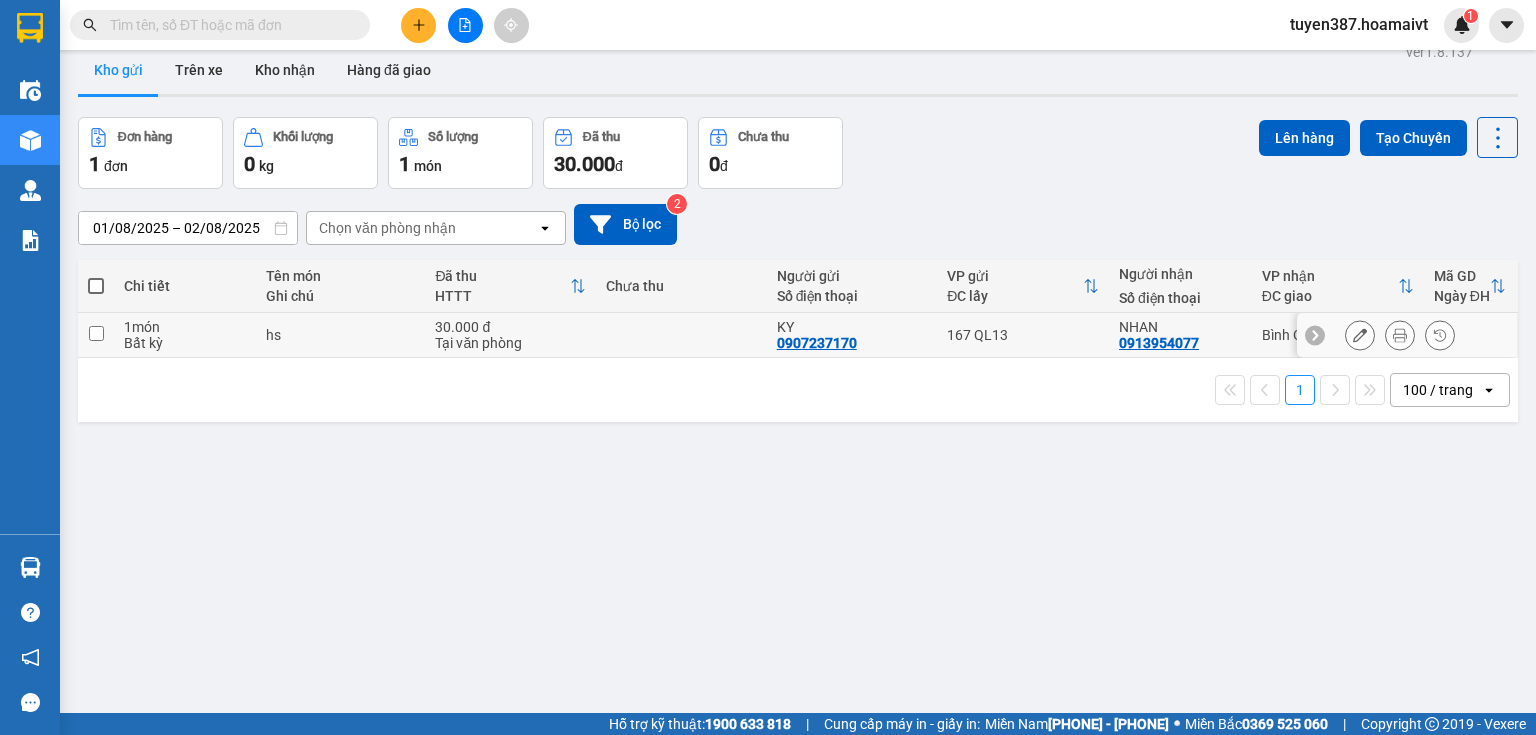 click on "167 QL13" at bounding box center [1023, 335] 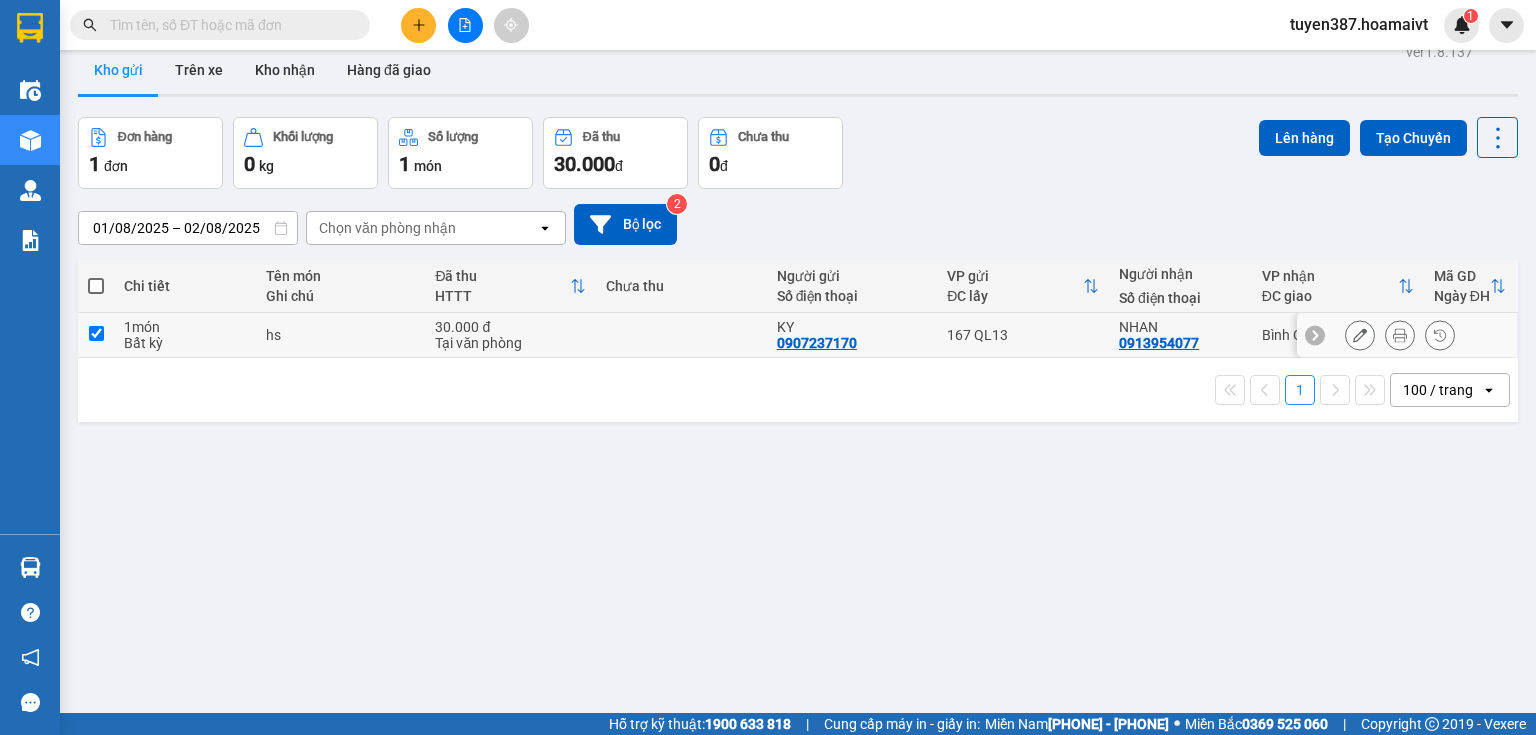 checkbox on "true" 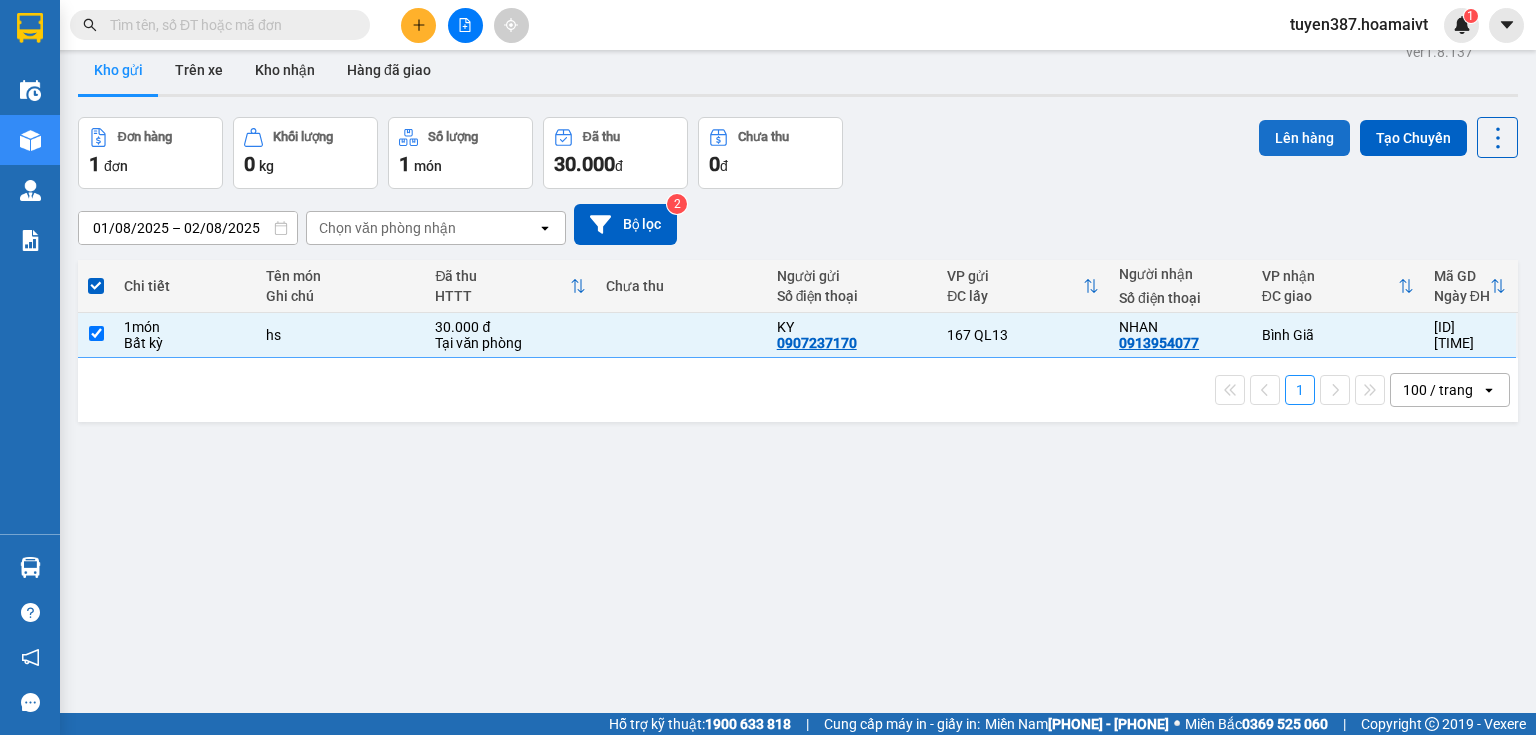 click on "Lên hàng" at bounding box center (1304, 138) 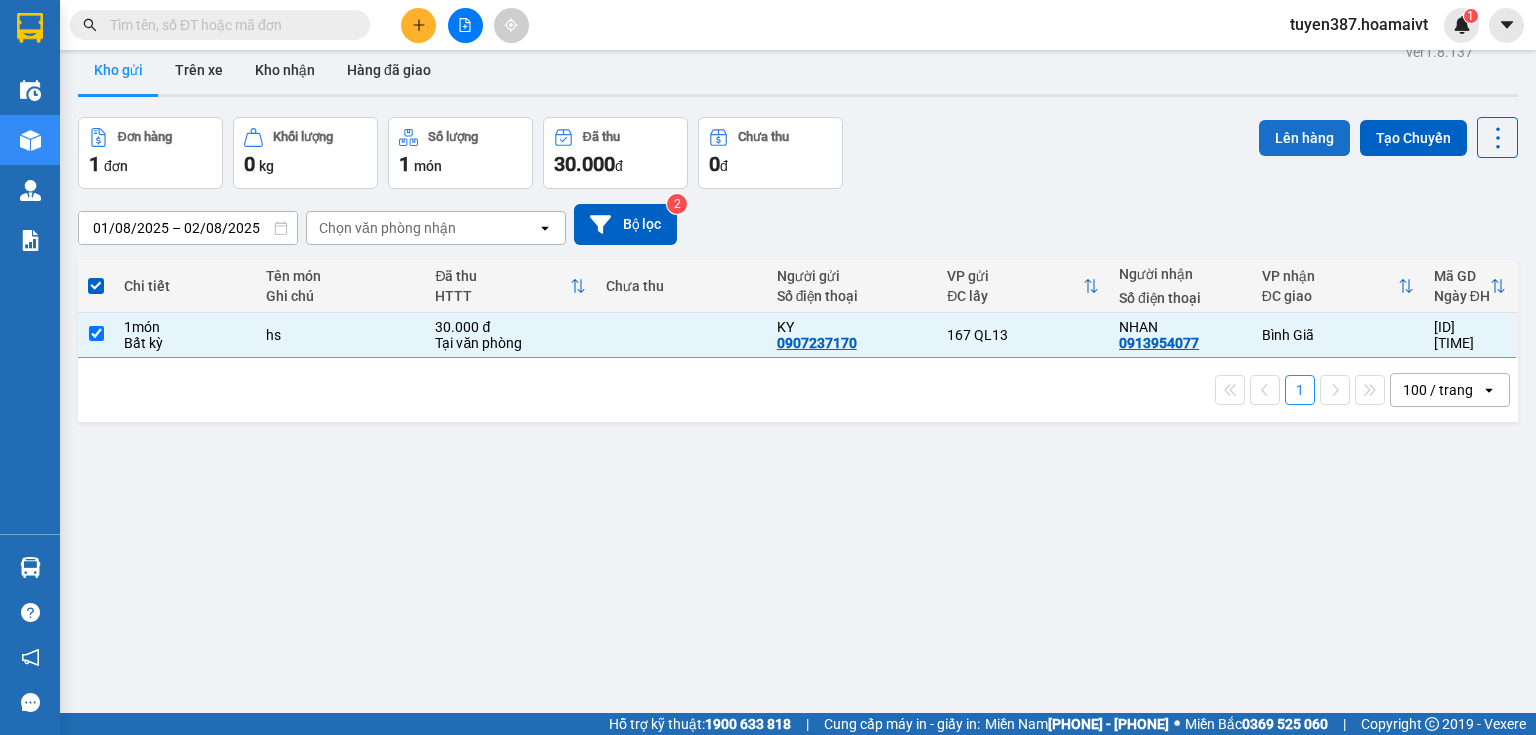 scroll, scrollTop: 0, scrollLeft: 0, axis: both 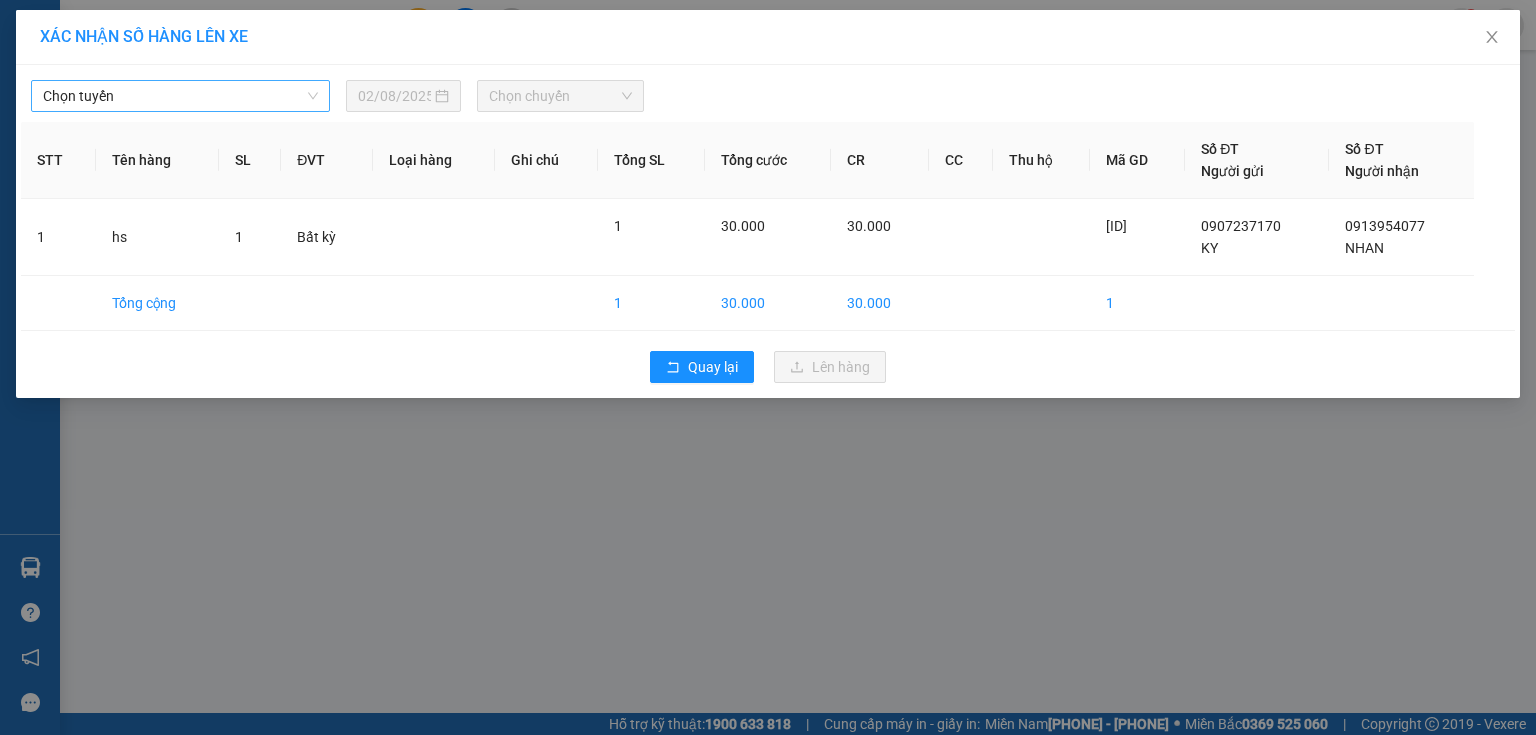 click on "Chọn tuyến" at bounding box center [180, 96] 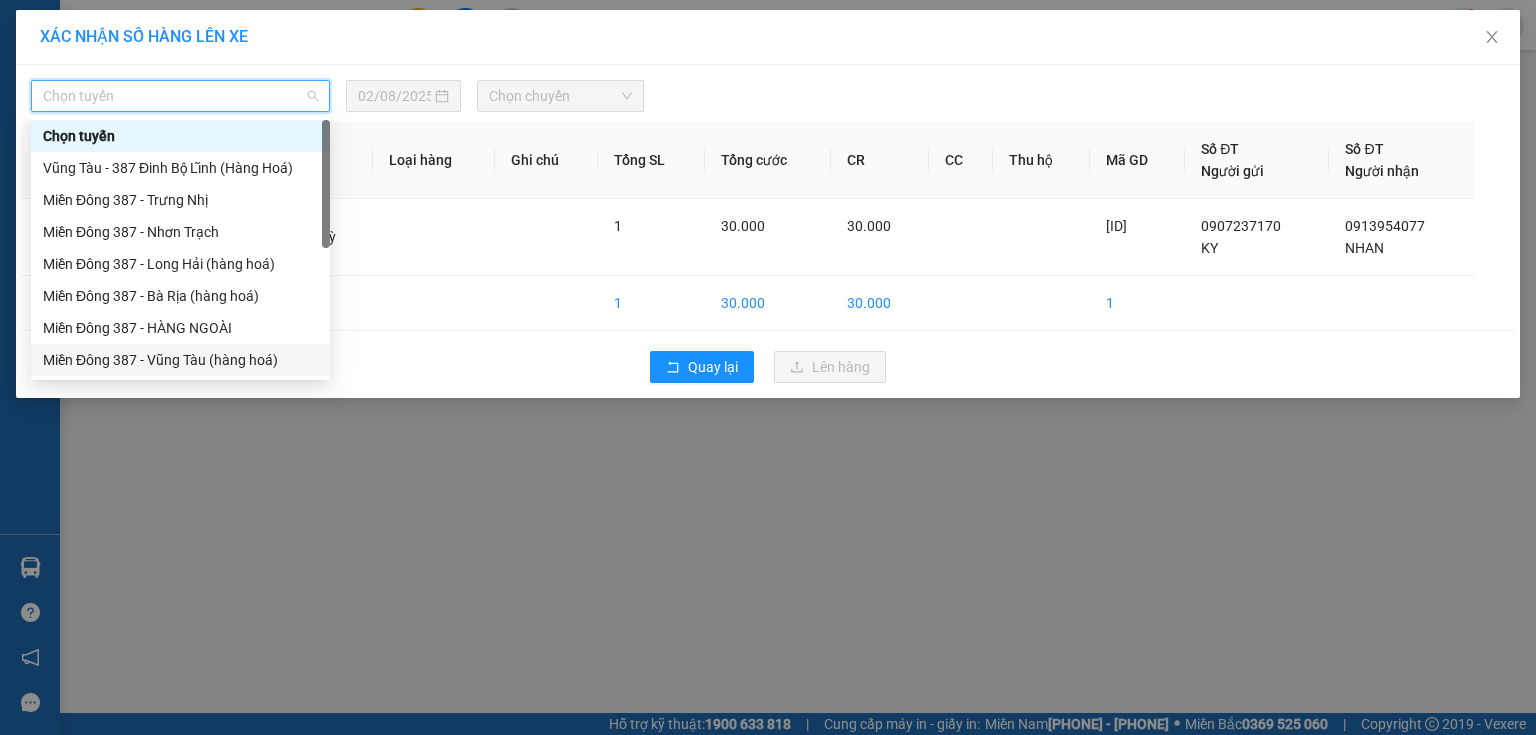 drag, startPoint x: 234, startPoint y: 357, endPoint x: 260, endPoint y: 333, distance: 35.383614 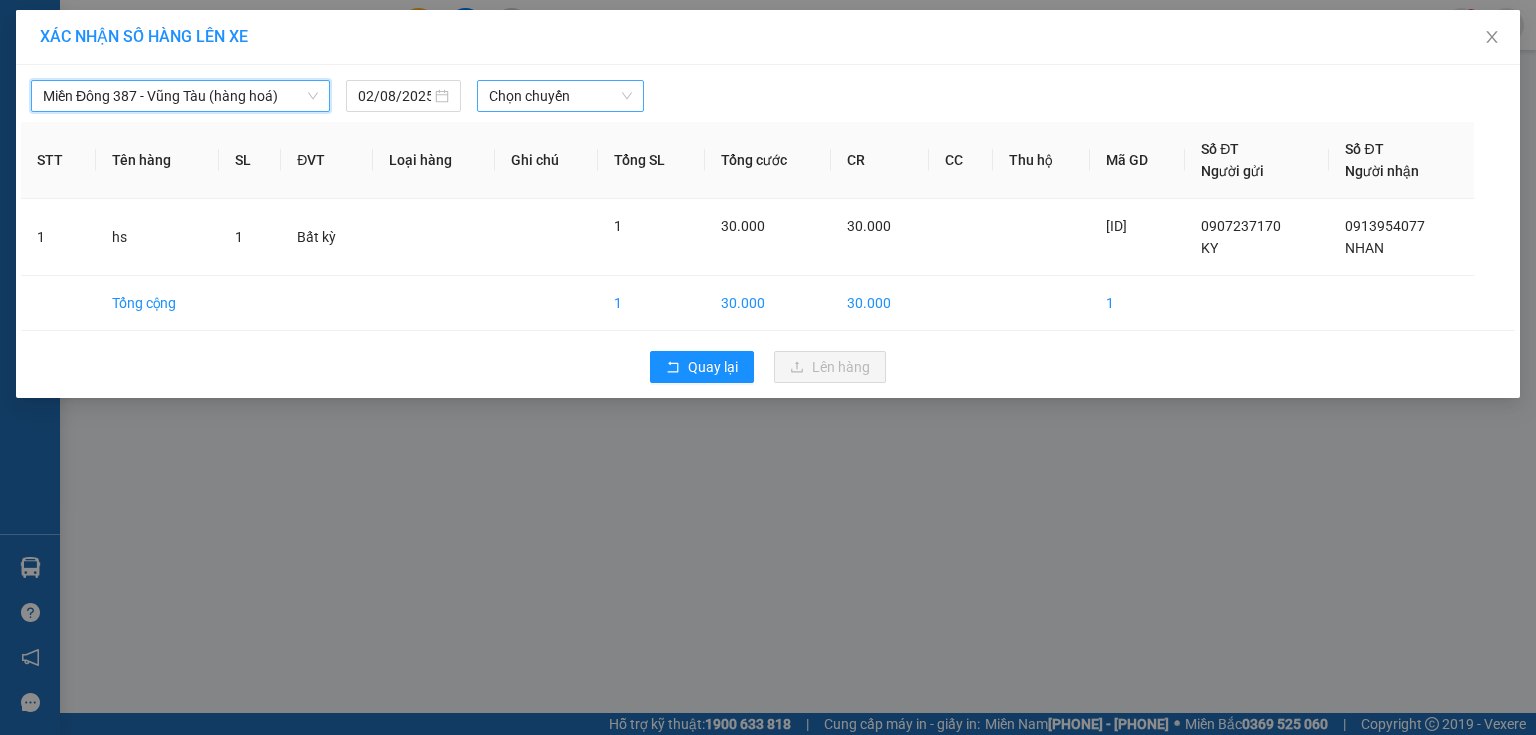 click on "Chọn chuyến" at bounding box center [561, 96] 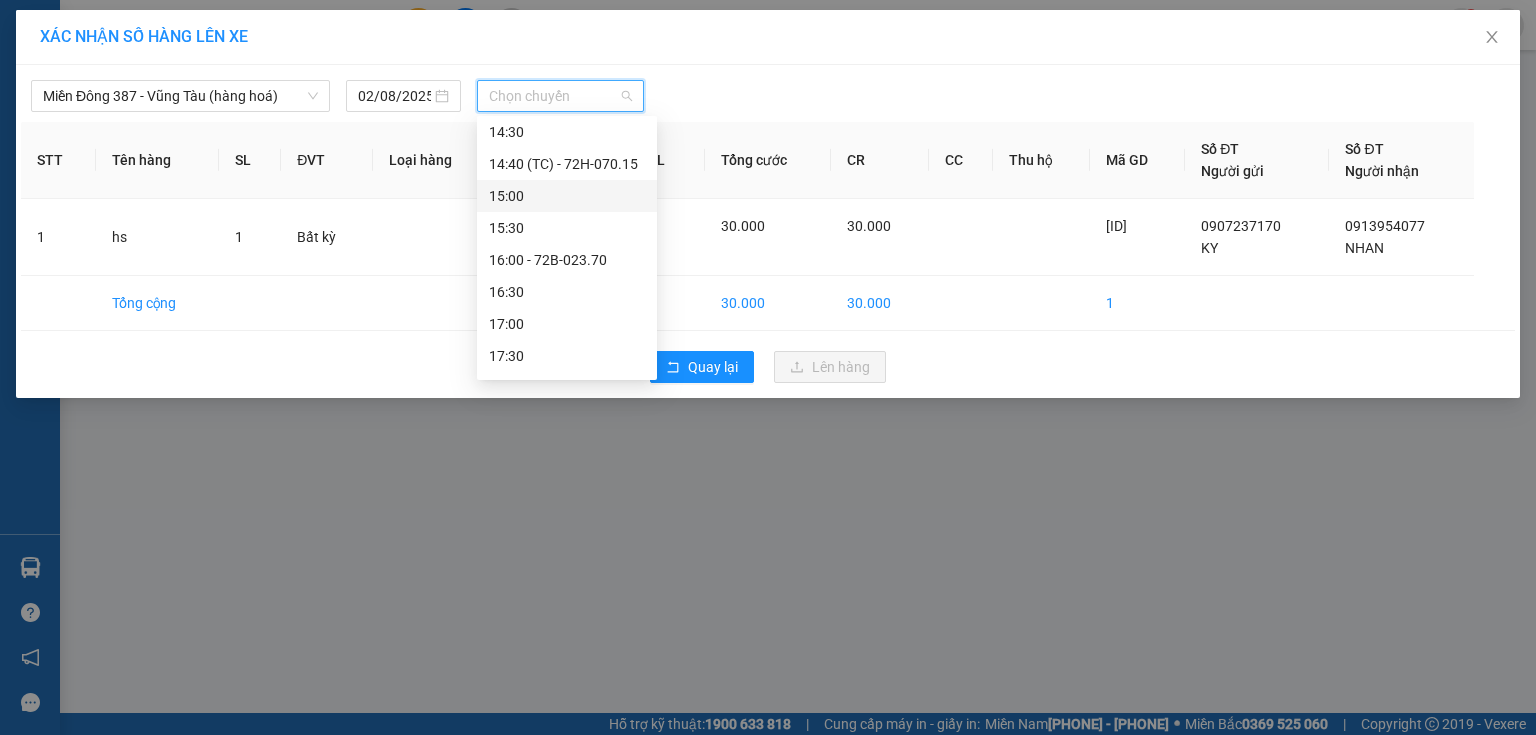 scroll, scrollTop: 640, scrollLeft: 0, axis: vertical 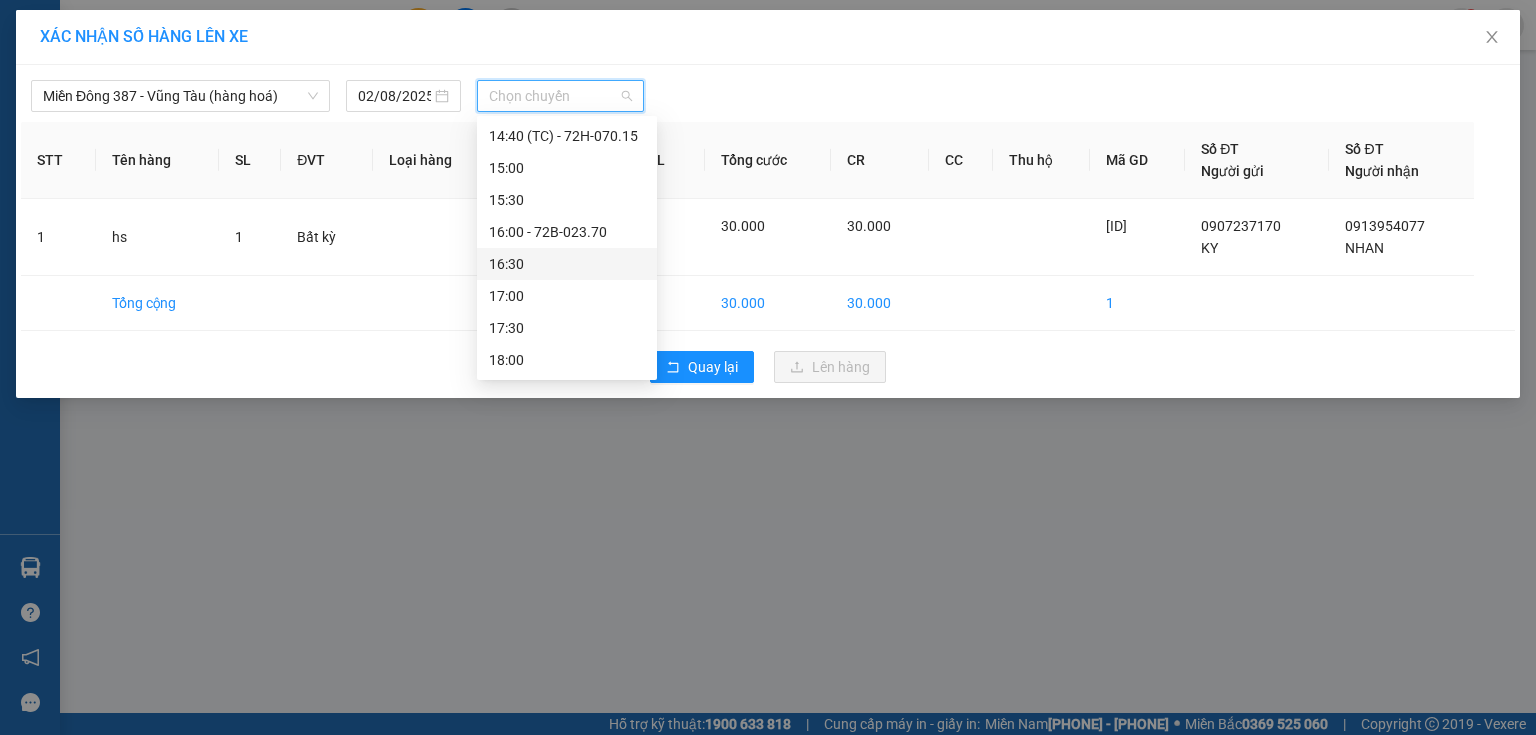 click on "16:30" at bounding box center [567, 264] 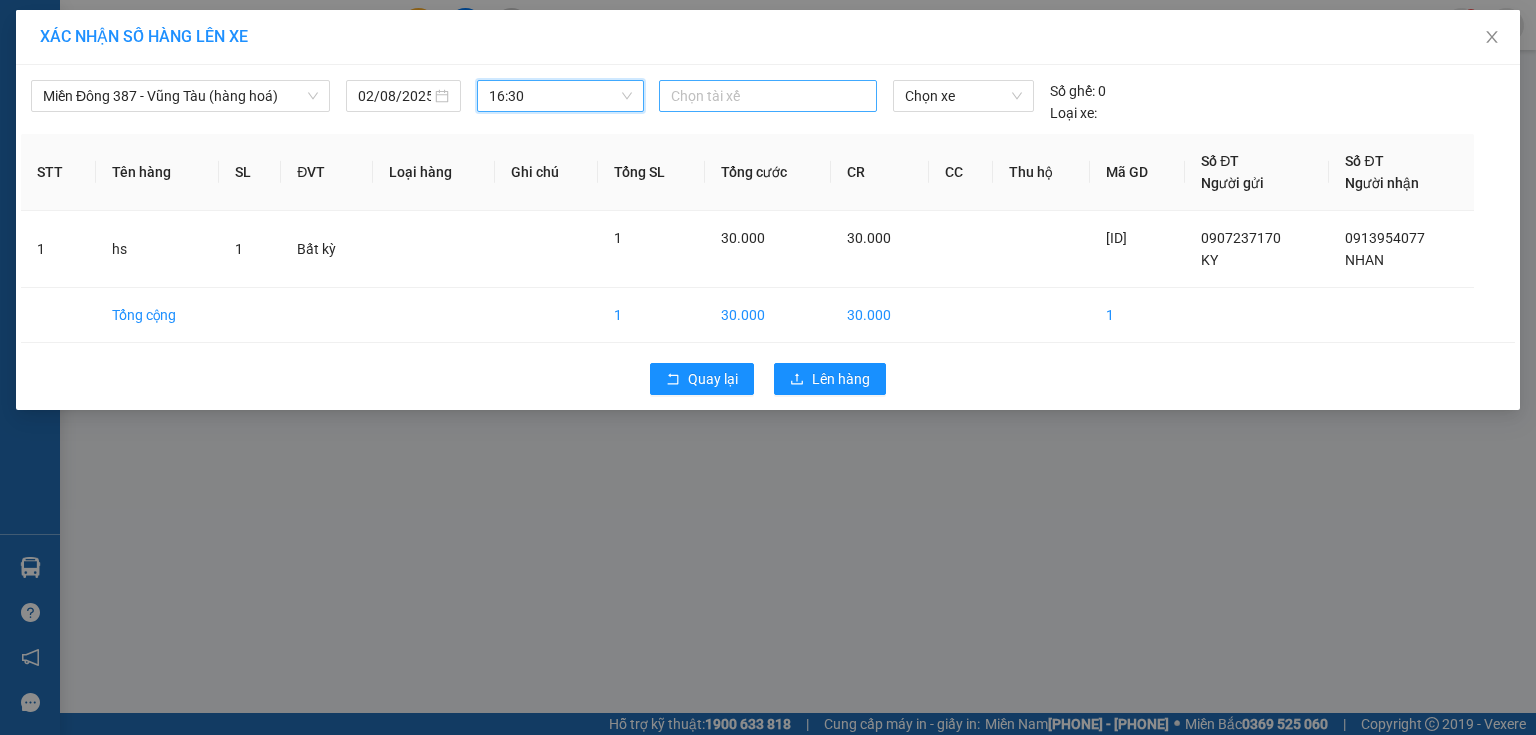click at bounding box center (768, 96) 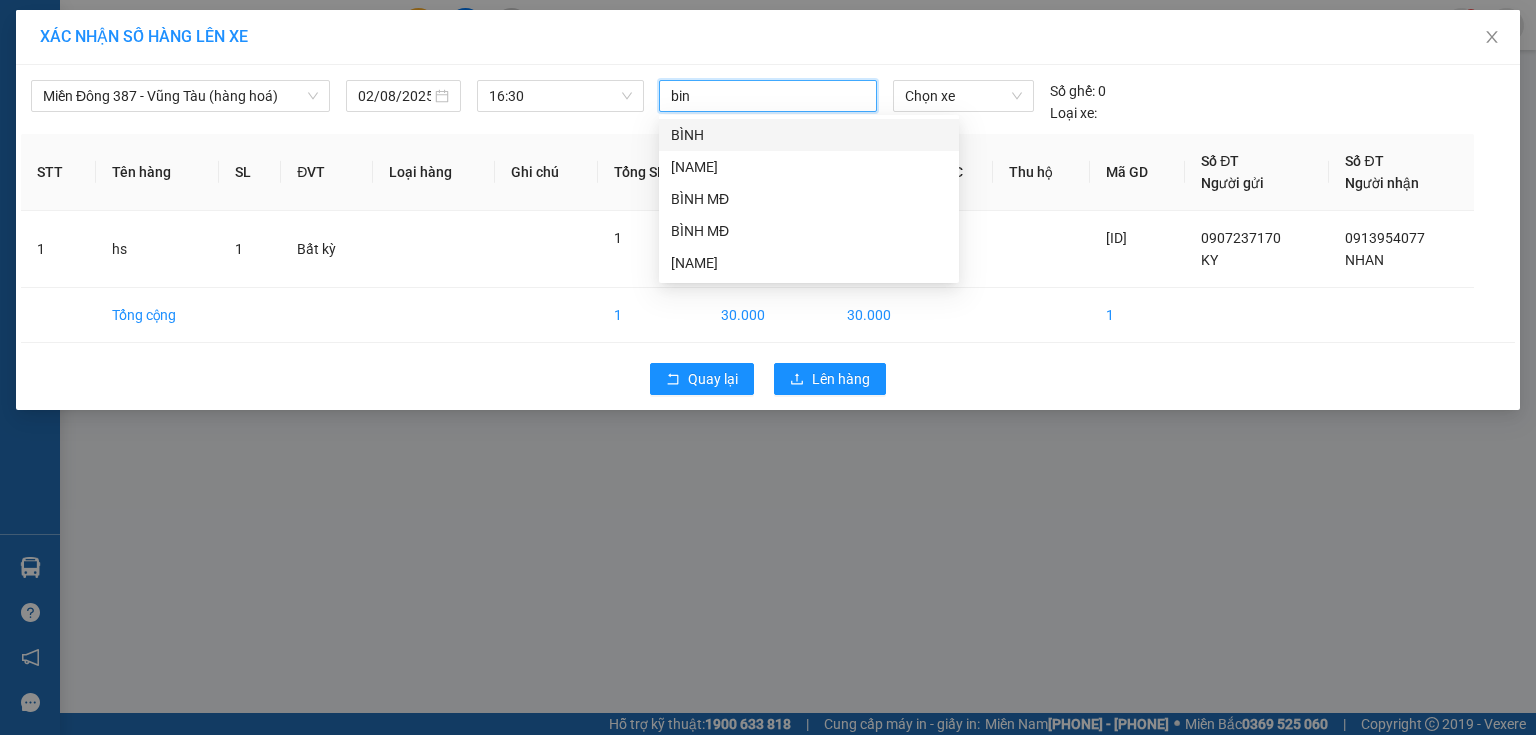 type on "binh" 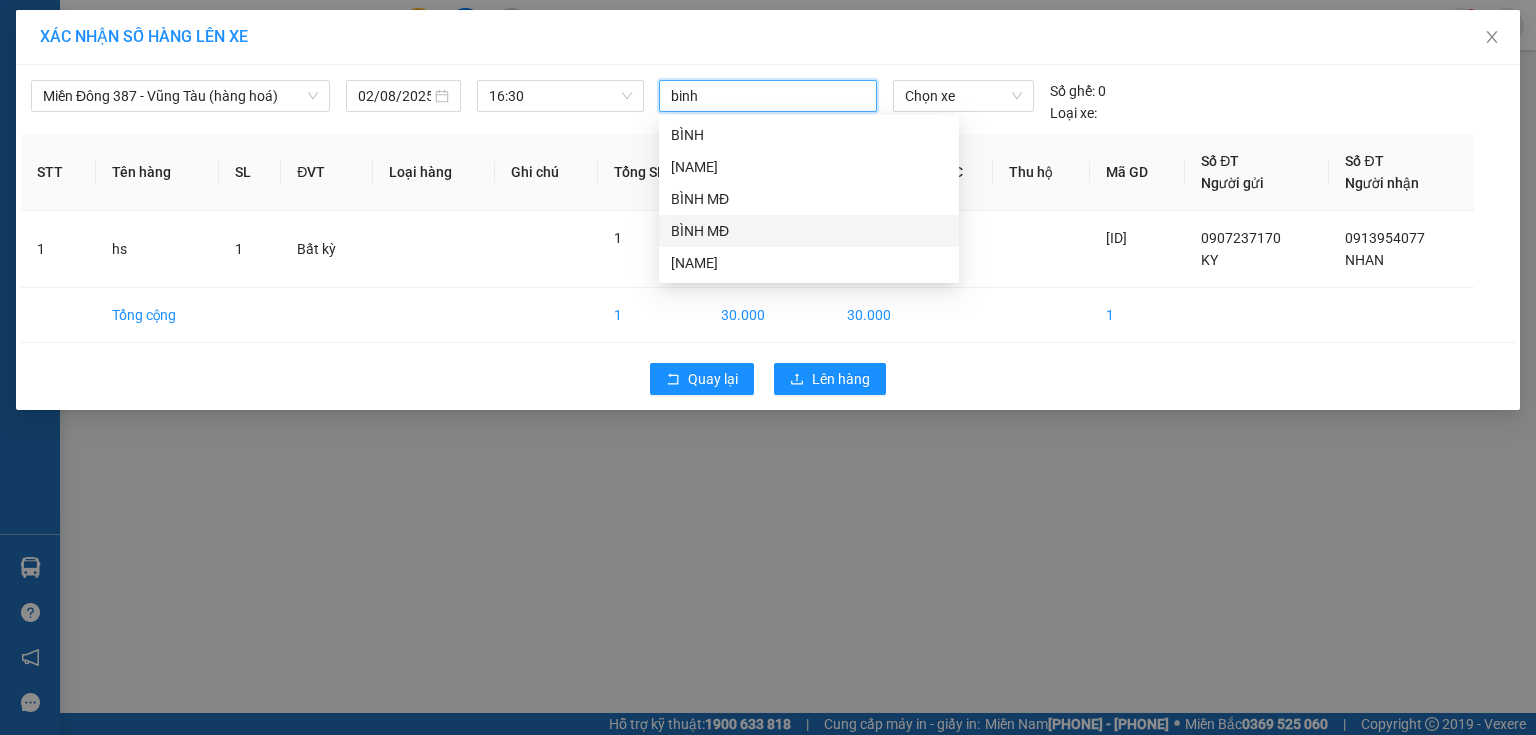 click on "BÌNH MĐ" at bounding box center (809, 231) 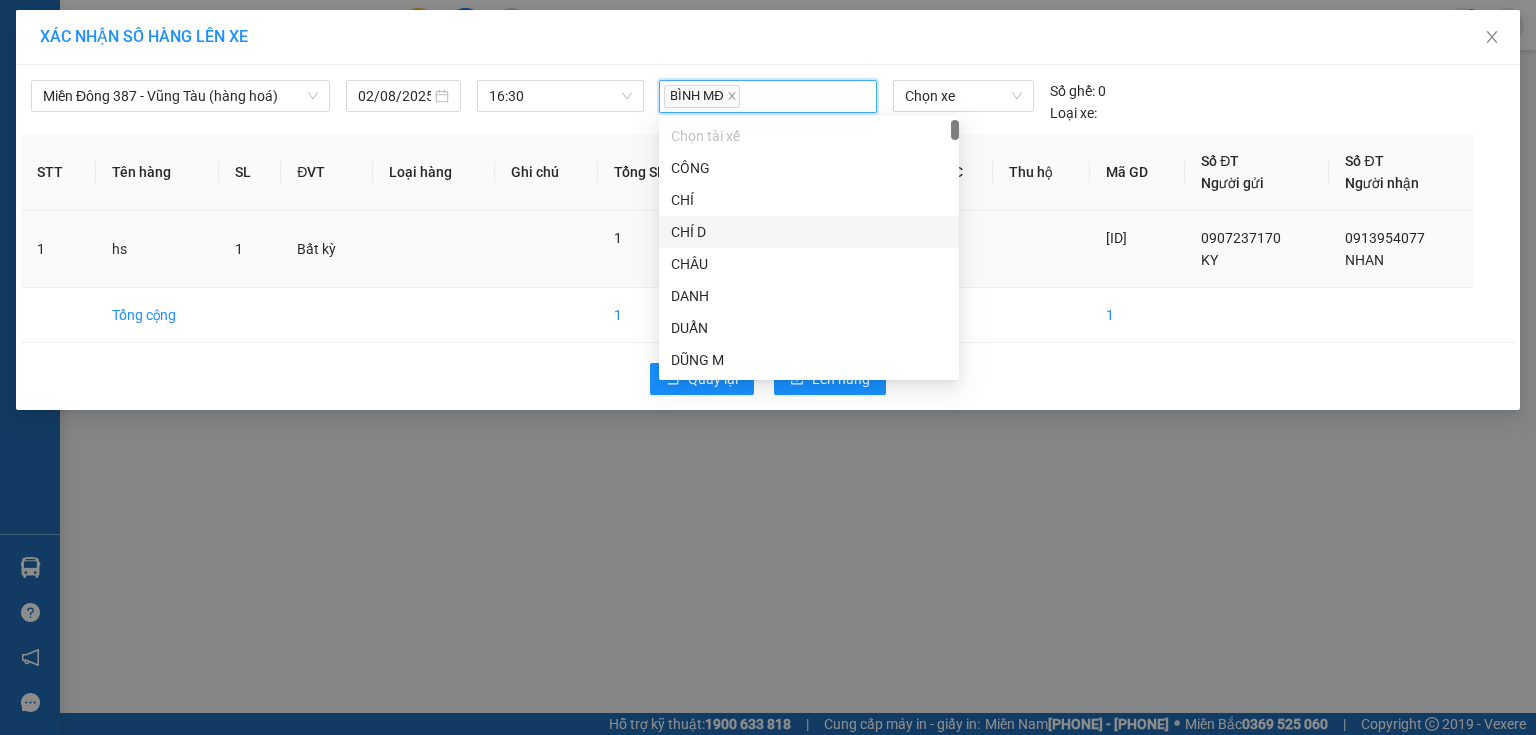click at bounding box center (1041, 249) 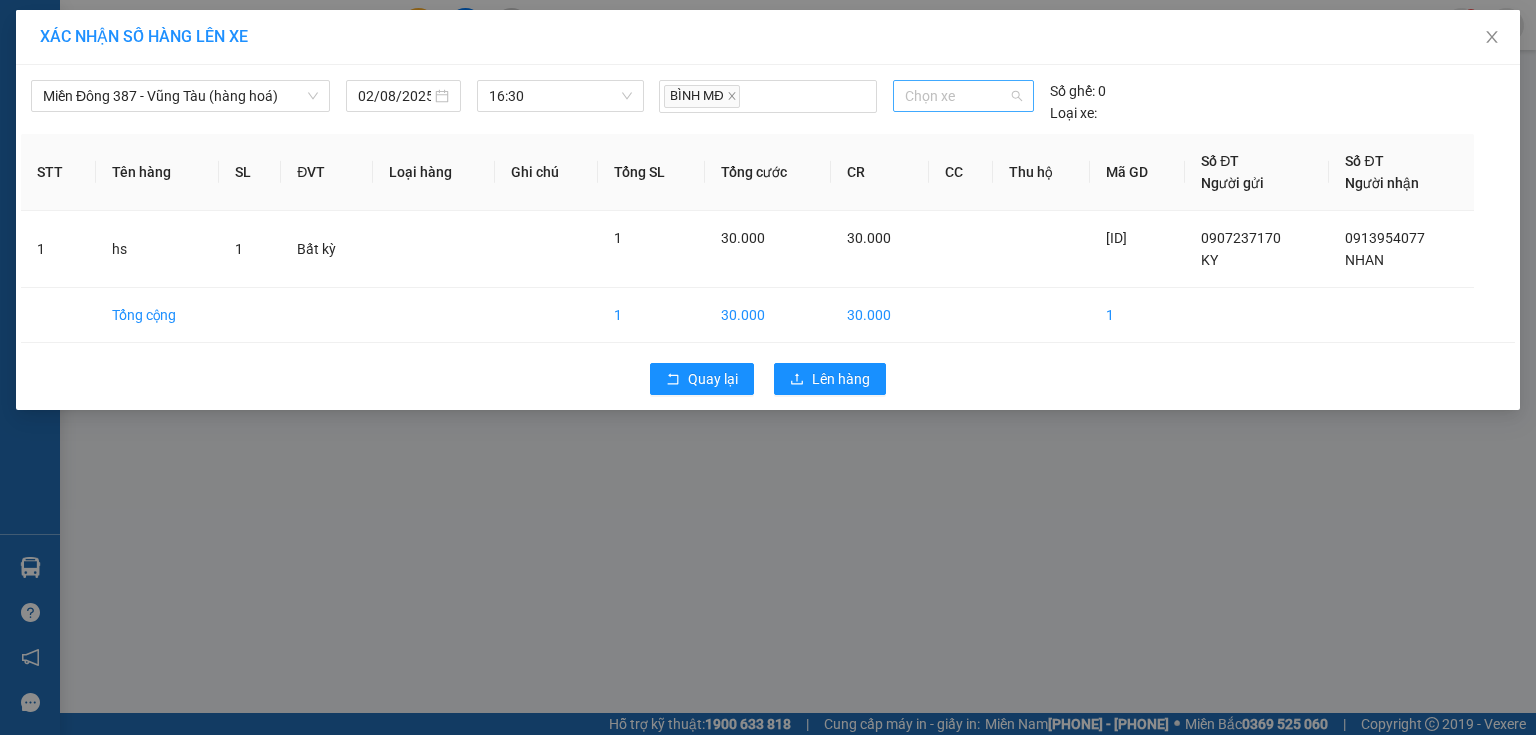 click on "Chọn xe" at bounding box center [963, 96] 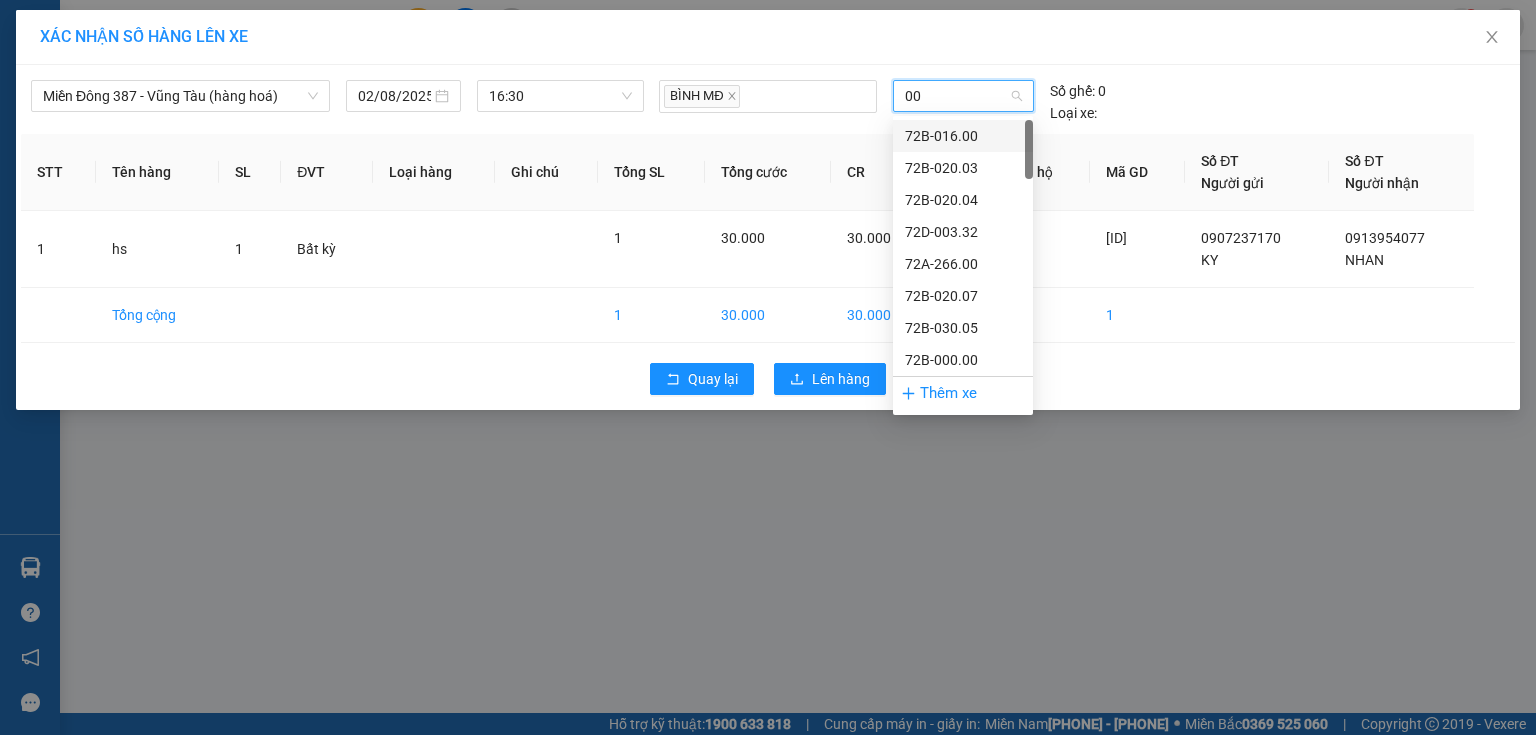 type on "009" 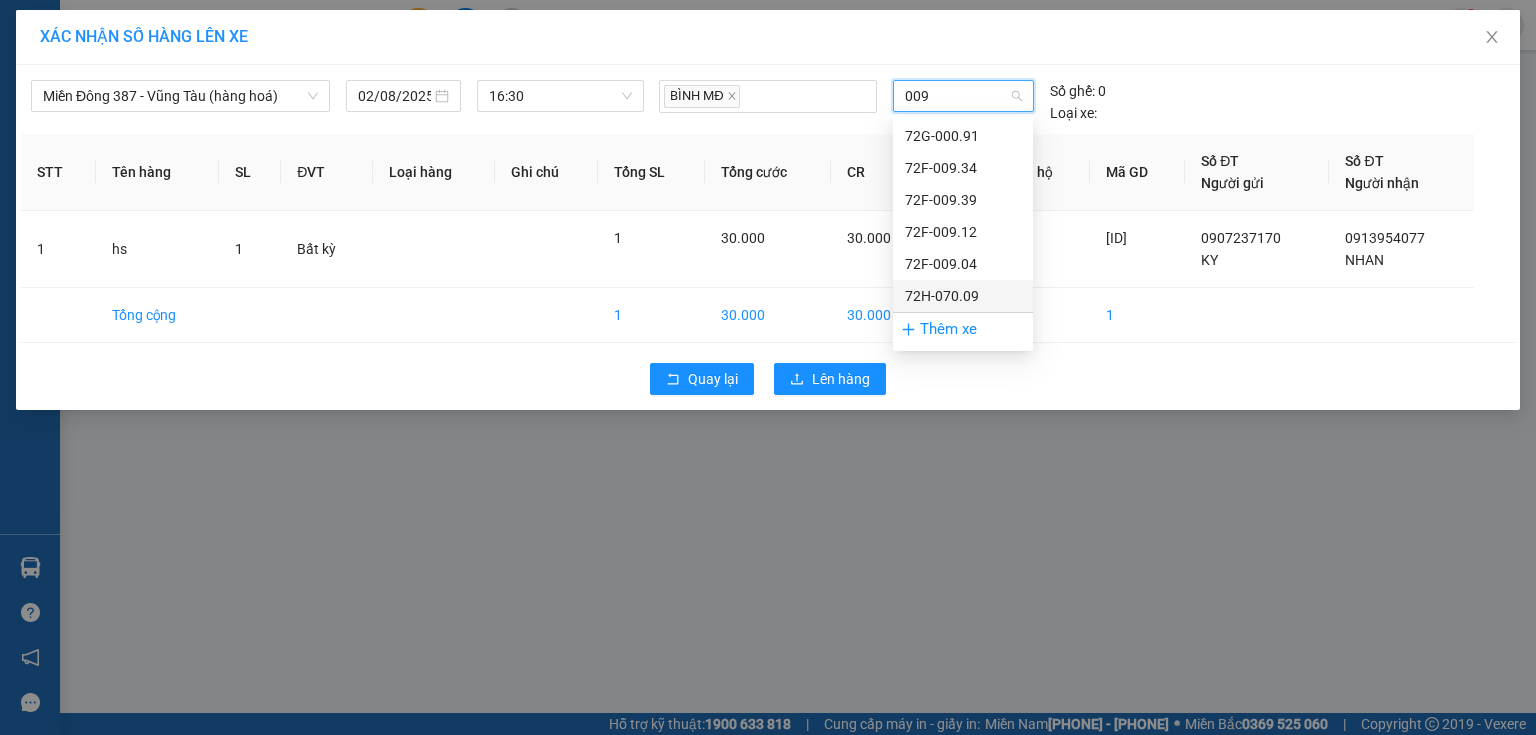 click on "72H-070.09" at bounding box center [963, 296] 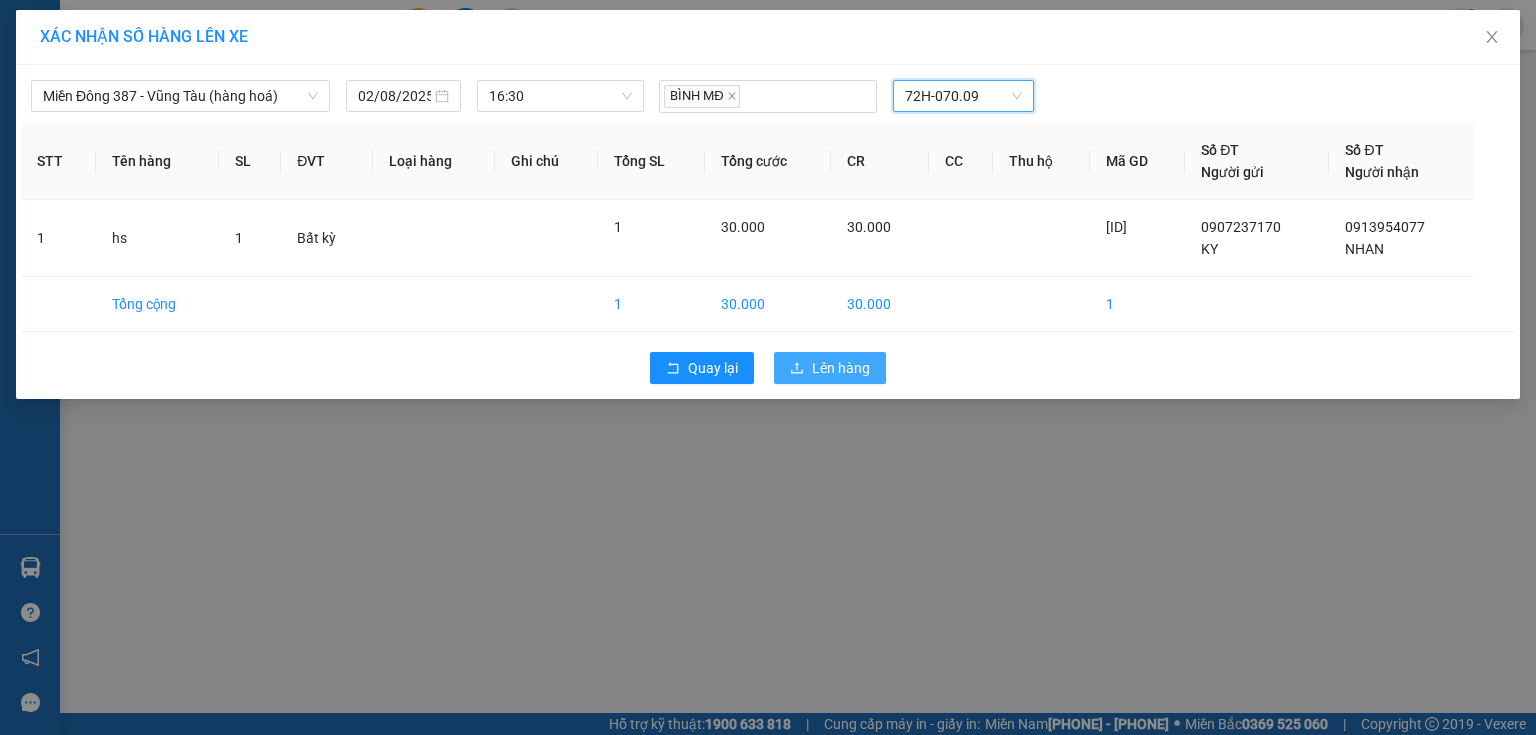 click on "Lên hàng" at bounding box center [841, 368] 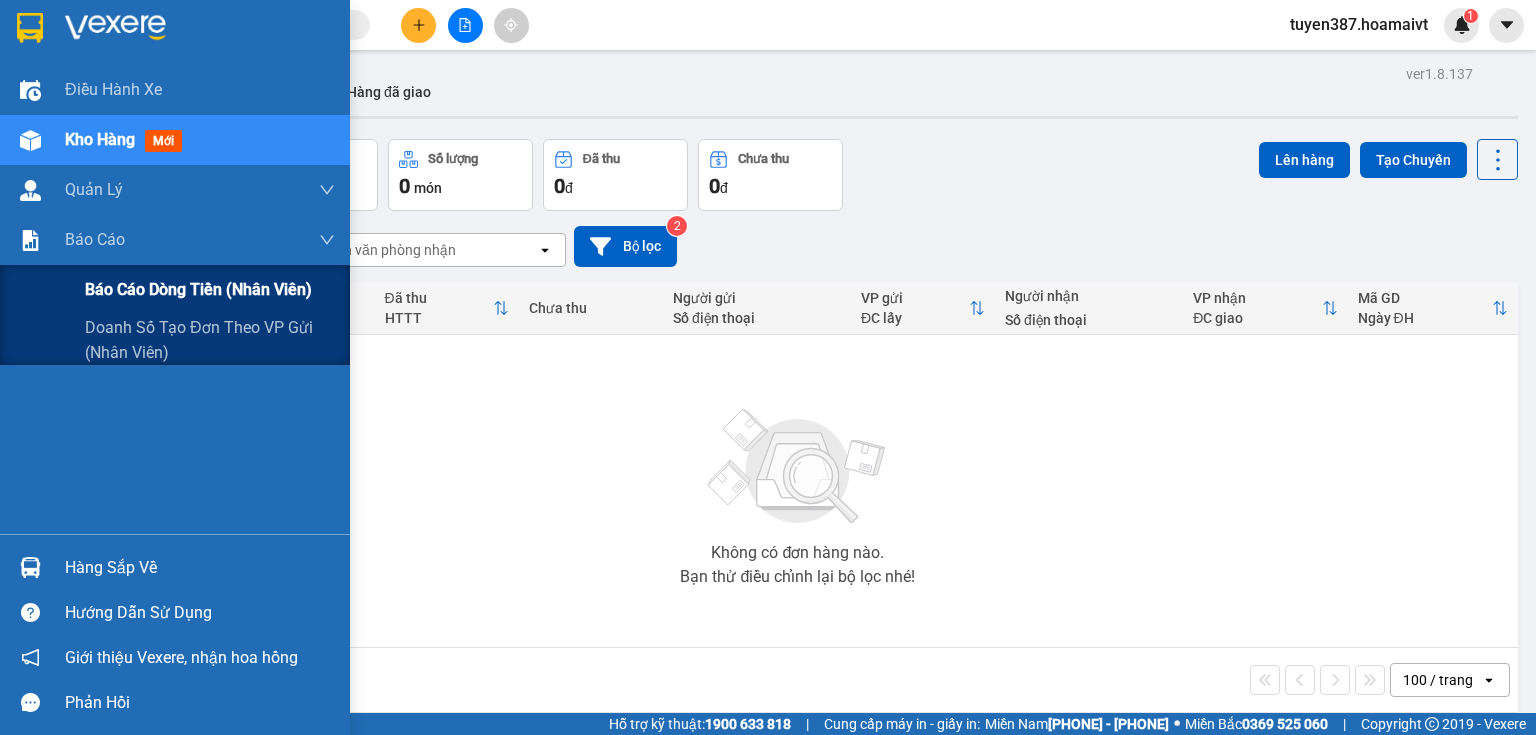 click on "Báo cáo dòng tiền (nhân viên)" at bounding box center [198, 289] 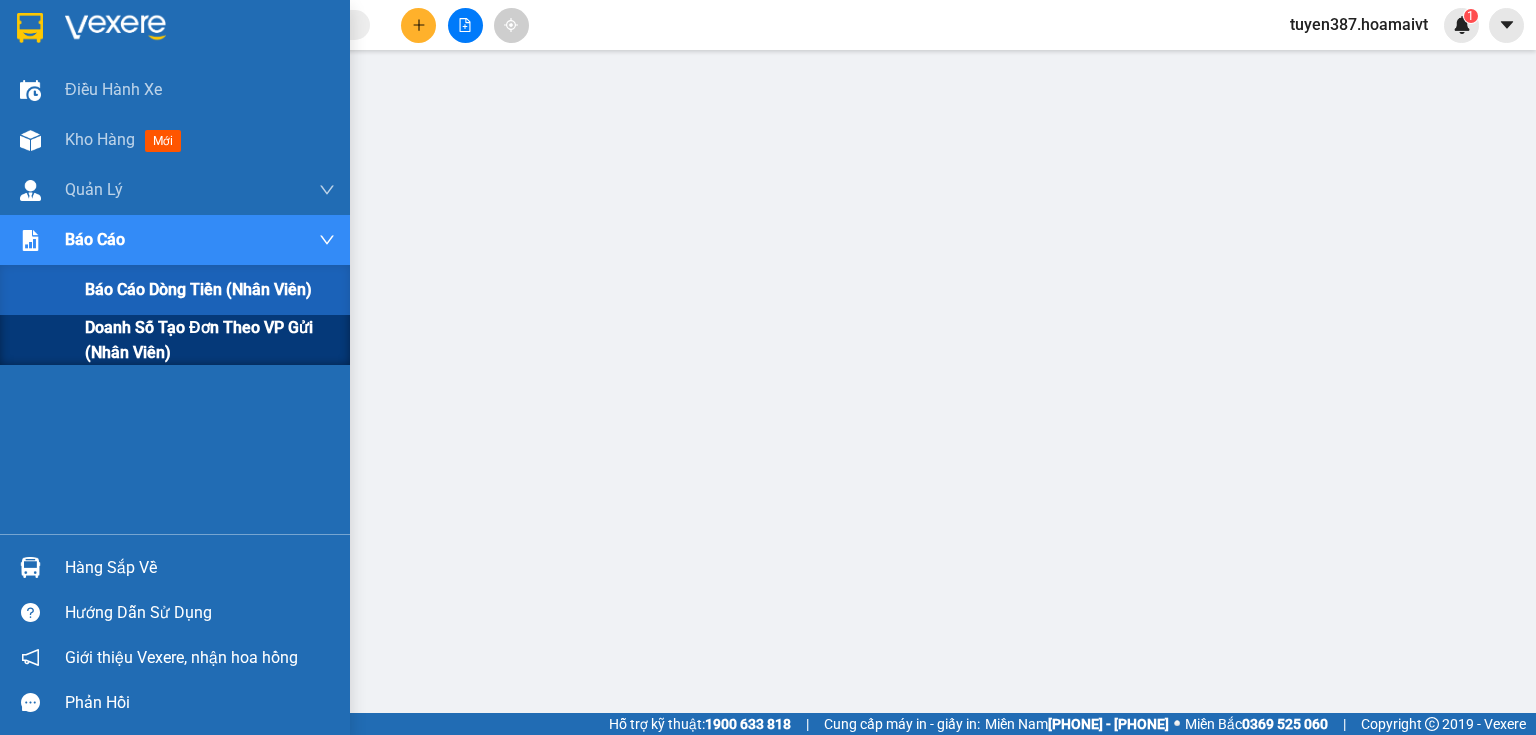 click on "Doanh số tạo đơn theo VP gửi (nhân viên)" at bounding box center (210, 340) 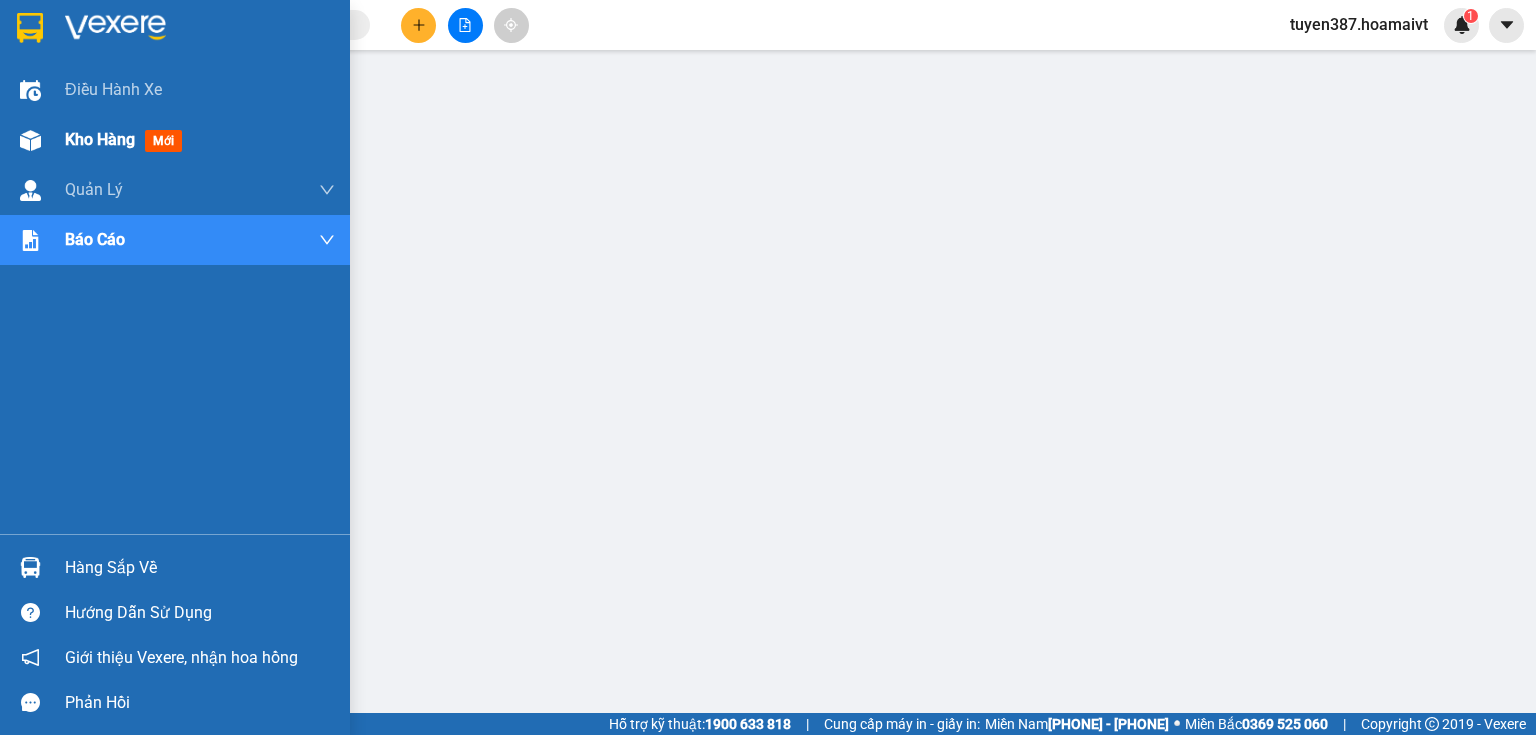 click at bounding box center [30, 140] 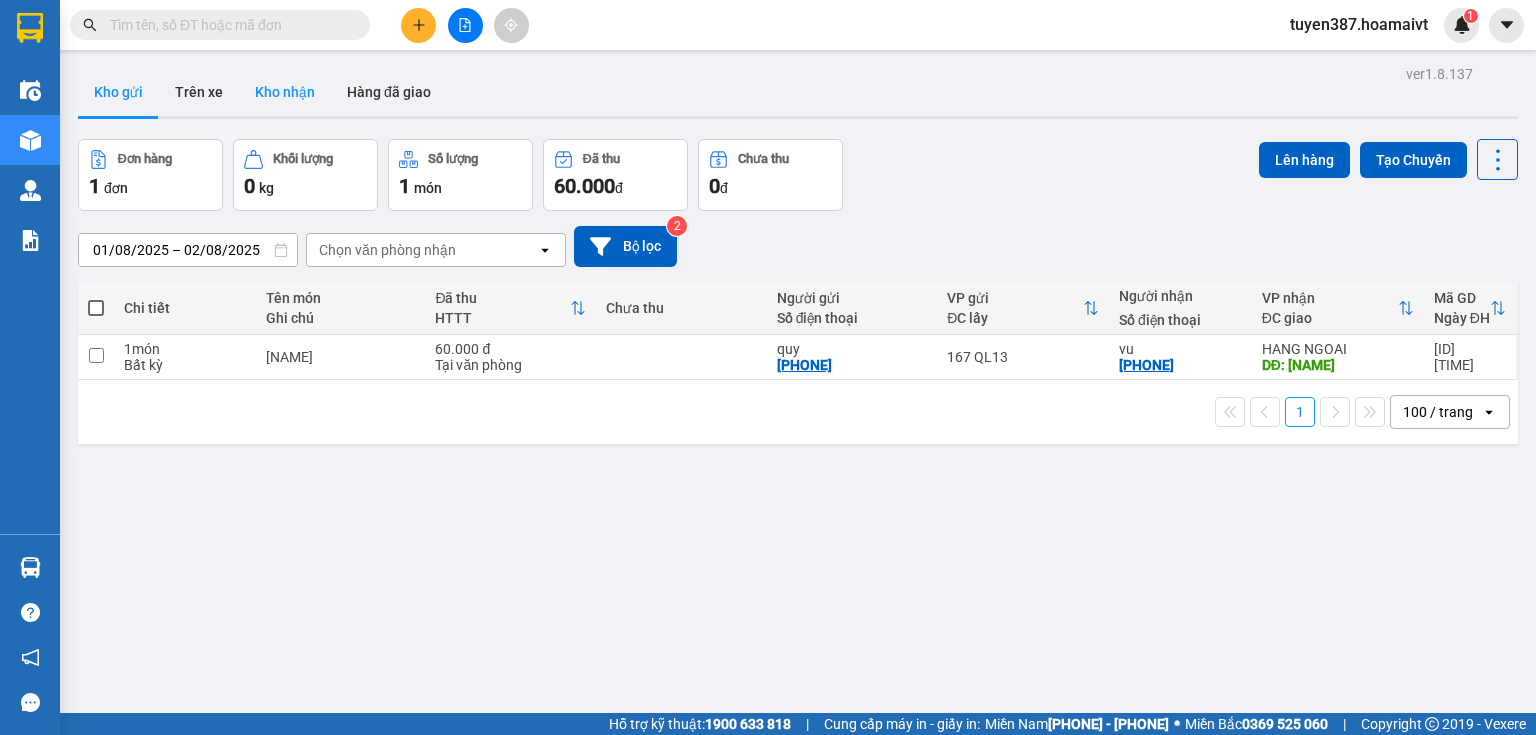click on "Kho nhận" at bounding box center [285, 92] 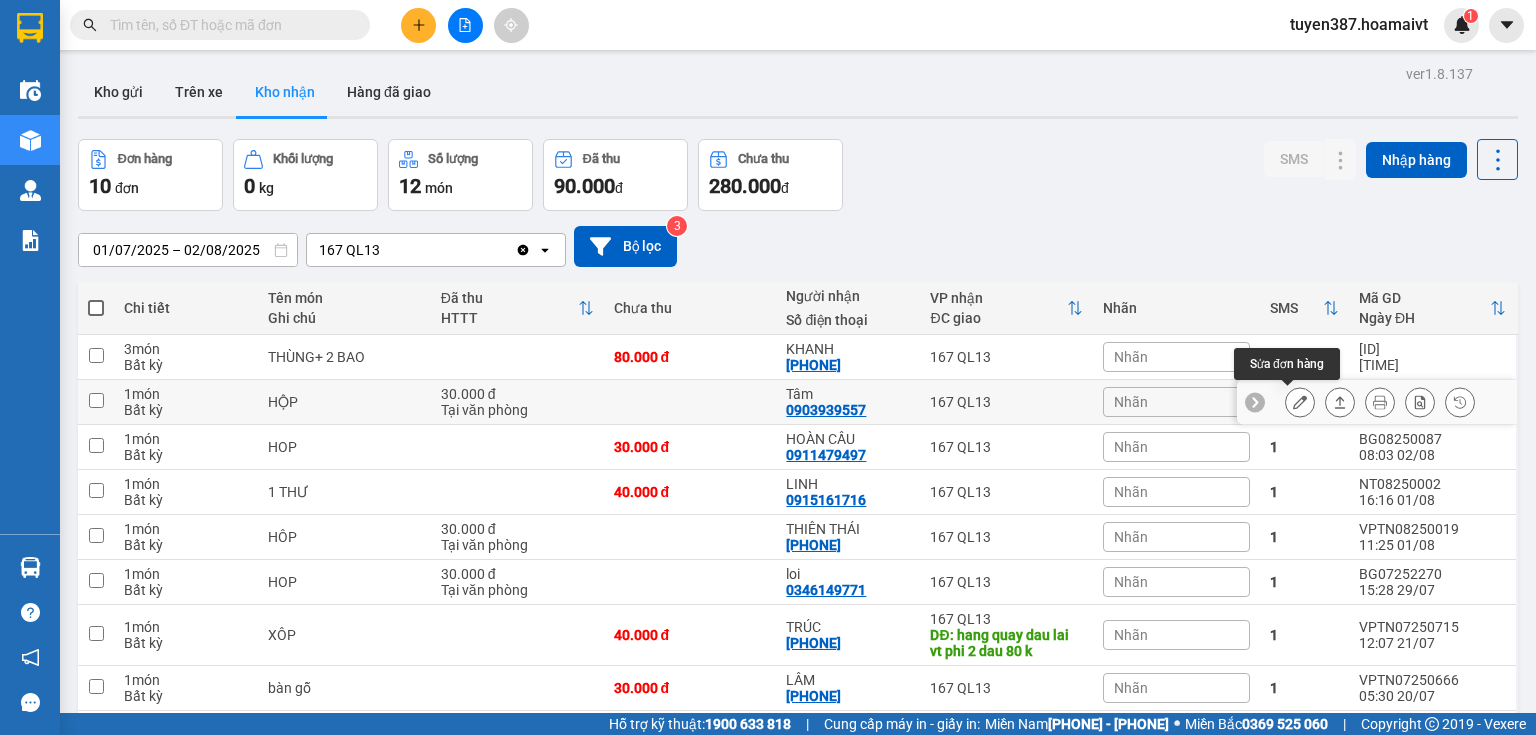 click 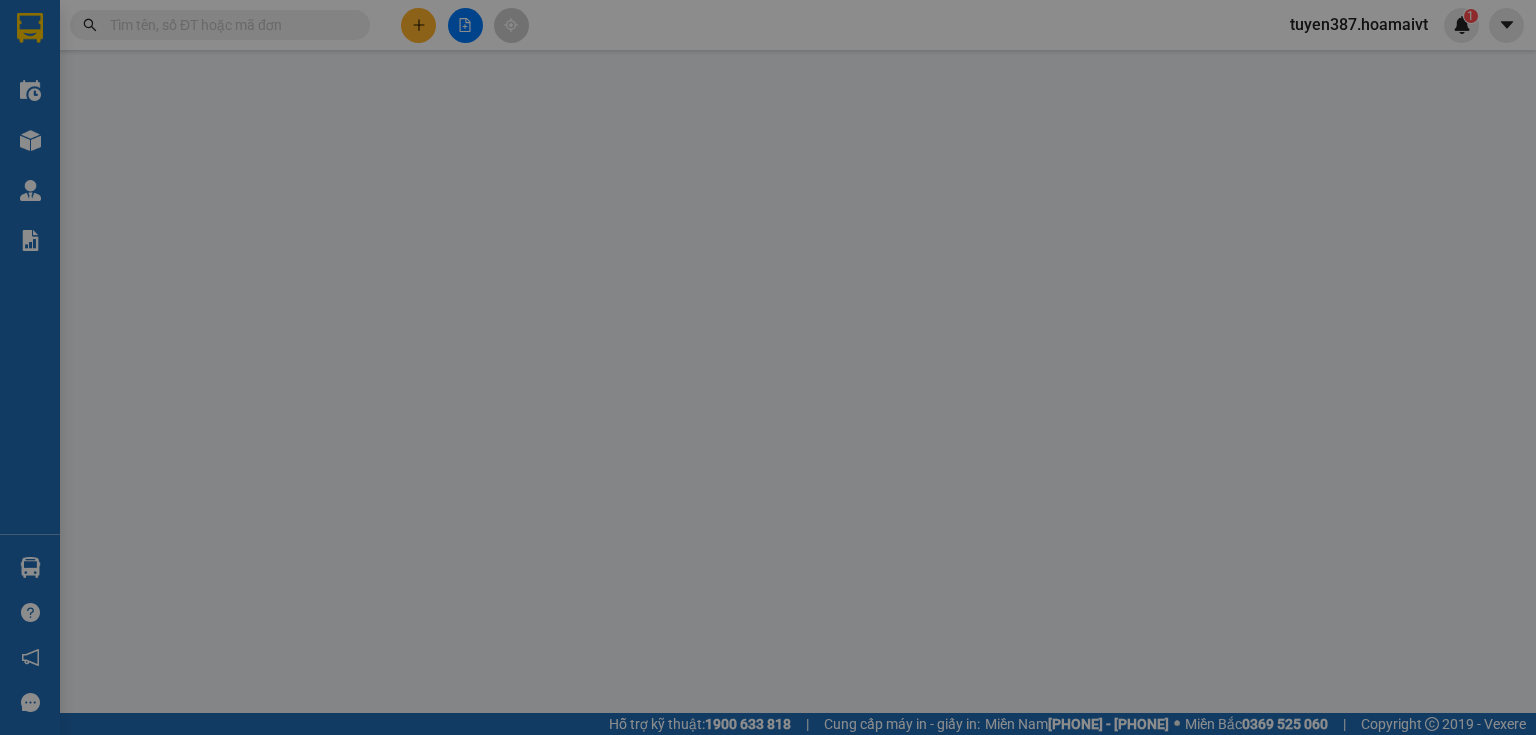type on "0933078029" 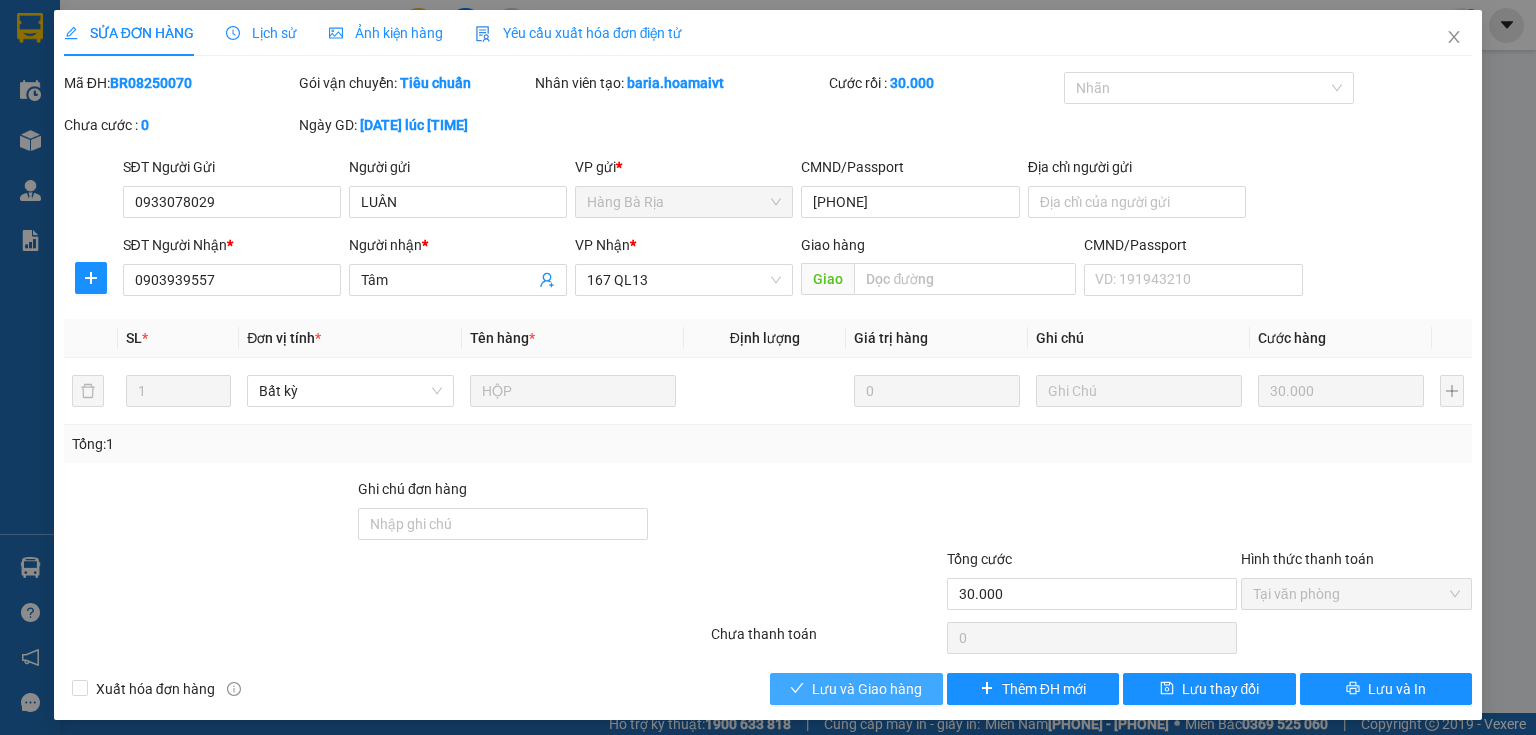 click on "Lưu và Giao hàng" at bounding box center [867, 689] 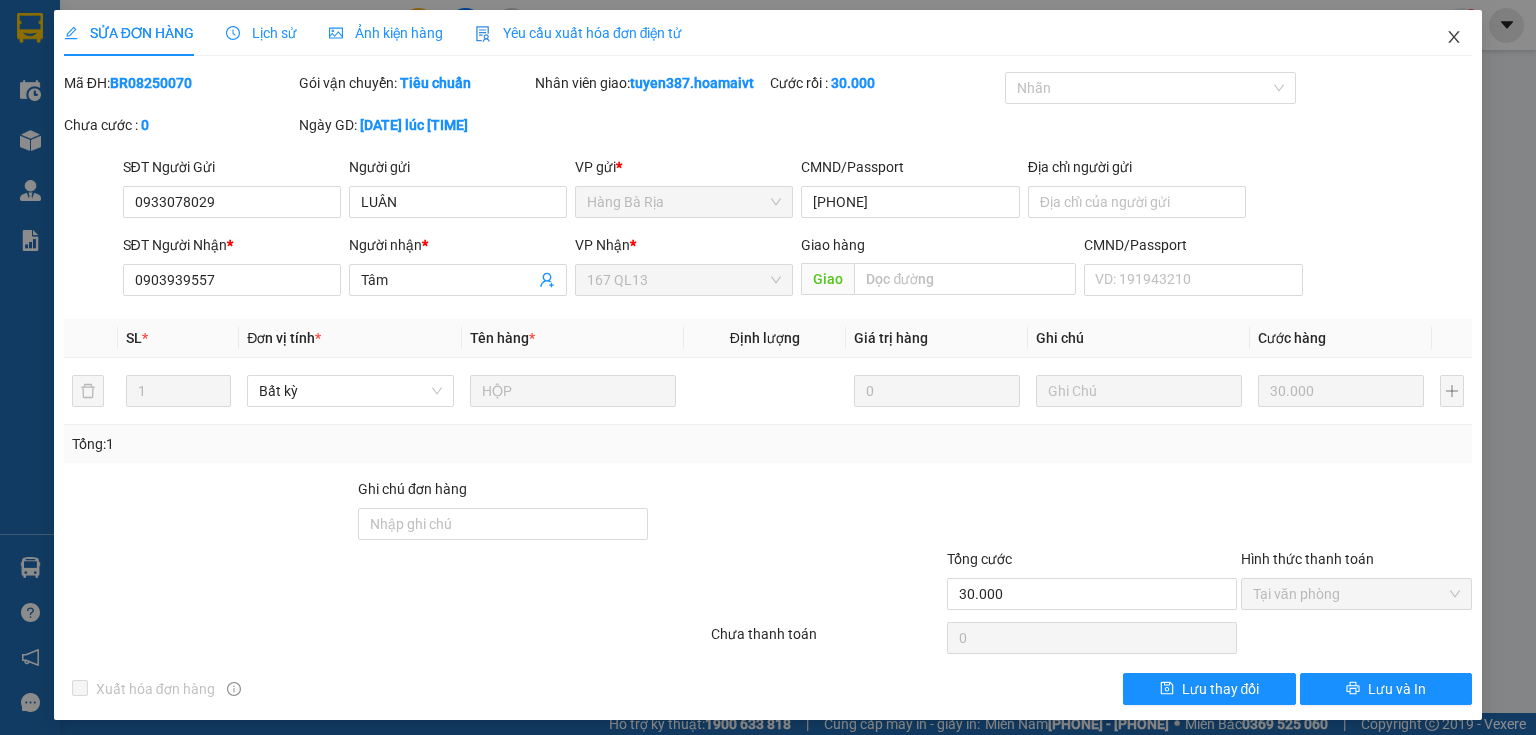 click 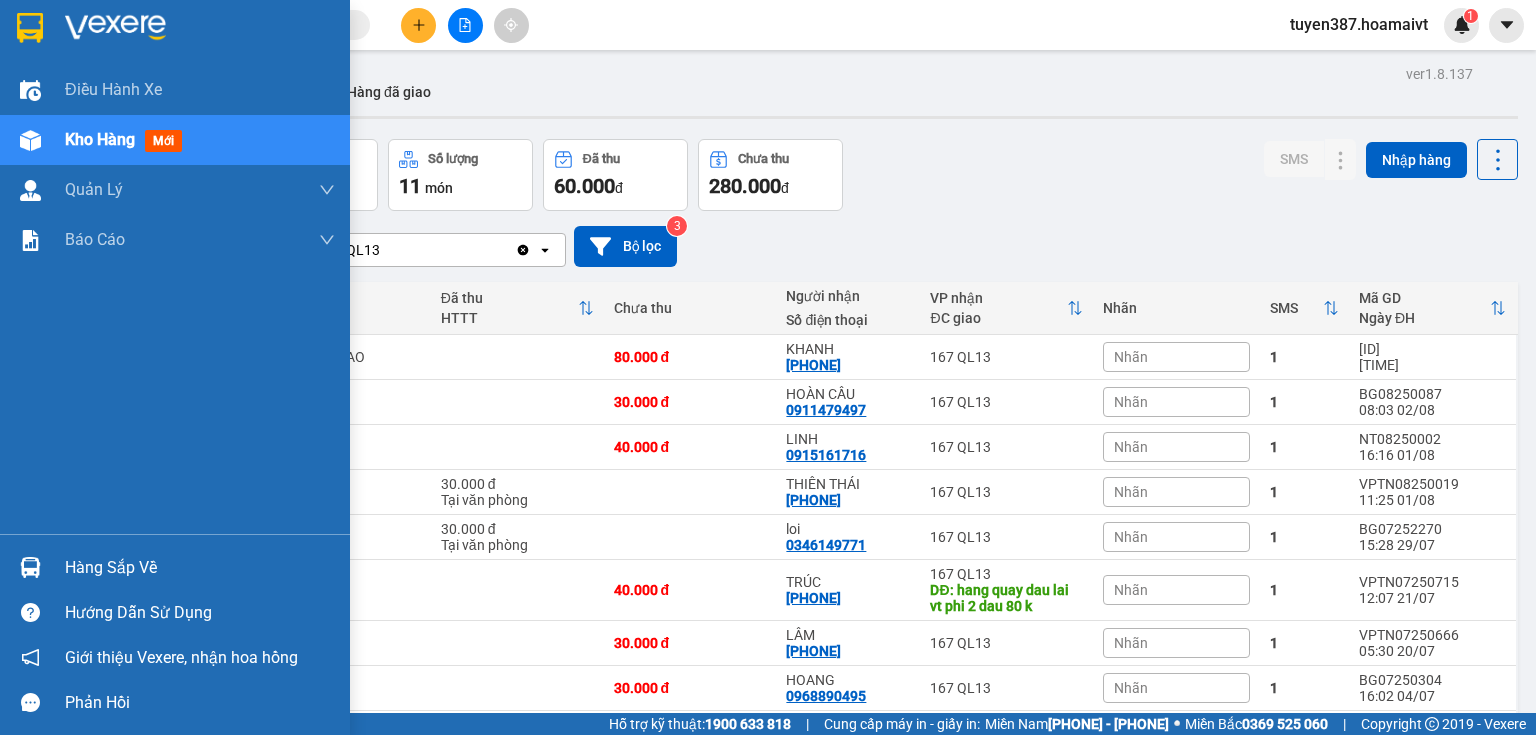 click at bounding box center [30, 567] 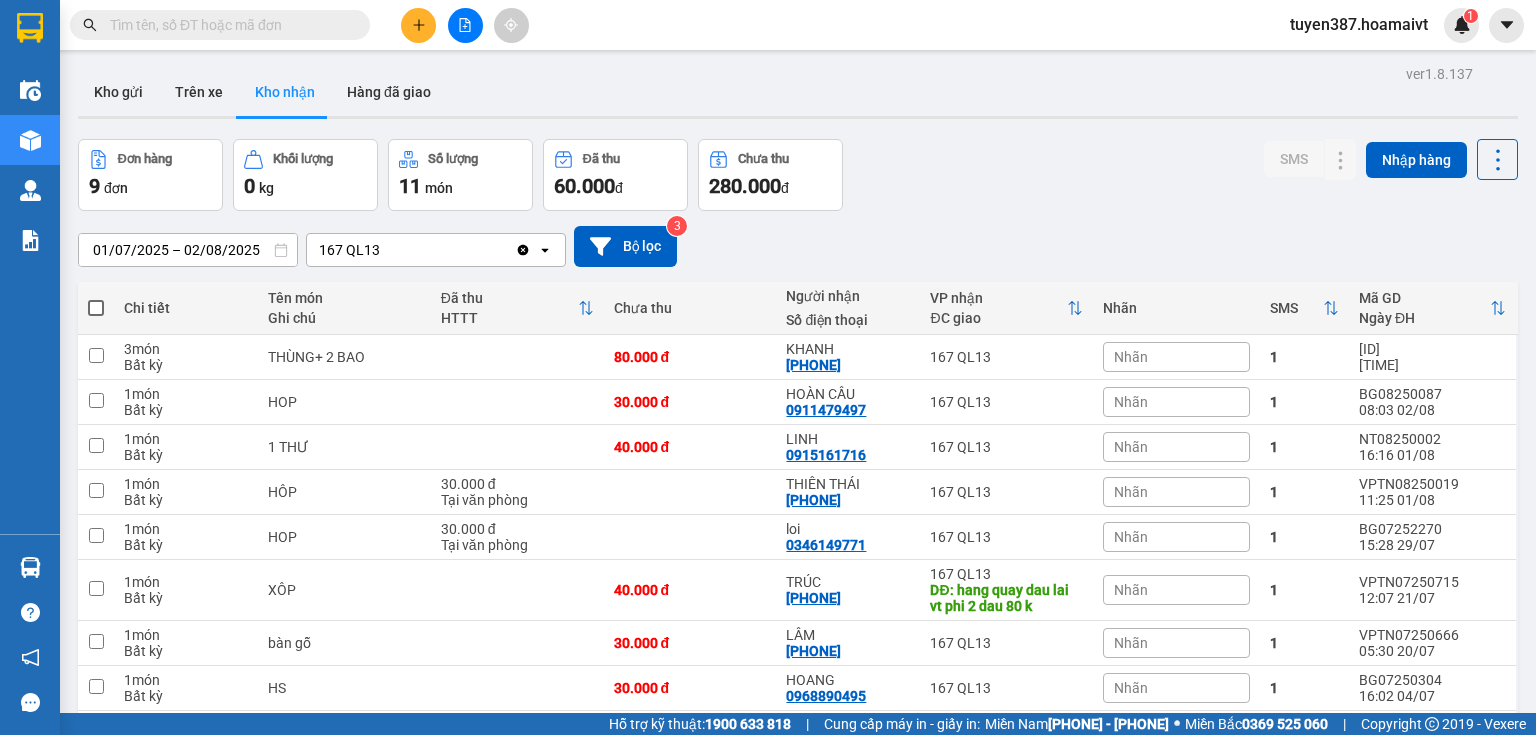click on "Kết quả tìm kiếm ( 4 )  Bộ lọc  Mã ĐH Trạng thái Món hàng Tổng cước Chưa cước Nhãn Người gửi VP Gửi Người nhận VP Nhận [ID] [TIME] - [DATE] Trên xe   72B-024.54 [TIME]  -   [DATE] kiện máy lạnh SL:  2 250.000 250.000 [PHONE] Hàng Xanh [PHONE] khang HANG NGOAI Giao DĐ: phú mỹ [ID] [TIME] - [DATE] Đã giao   [TIME] - [DATE] kien SL:  2 80.000 GHẾ [PHONE] cuong 167 QL13 [PHONE] tin Bình Giã [ID] [TIME] - [DATE] Đã giao   [TIME] - [DATE] XỐP SL:  1 50.000 [PHONE] Bình Giã [PHONE] CƯỜNG 167 QL13 [ID] [TIME] - [DATE] Đã giao   [TIME] - [DATE] kiện máy lạnh SL:  2 200.000 GHẾ [PHONE] Hàng Xanh [PHONE] a thang Bình Giã 1 tuyen387.hoamaivt 1     Điều hành xe     Kho hàng mới     Quản Lý Quản lý chuyến Quản lý khách hàng mới     Báo cáo Báo cáo dòng tiền (nhân viên) Doanh số tạo đơn theo VP gửi (nhân viên) Hàng sắp về Hướng dẫn sử dụng Phản hồi" at bounding box center (768, 367) 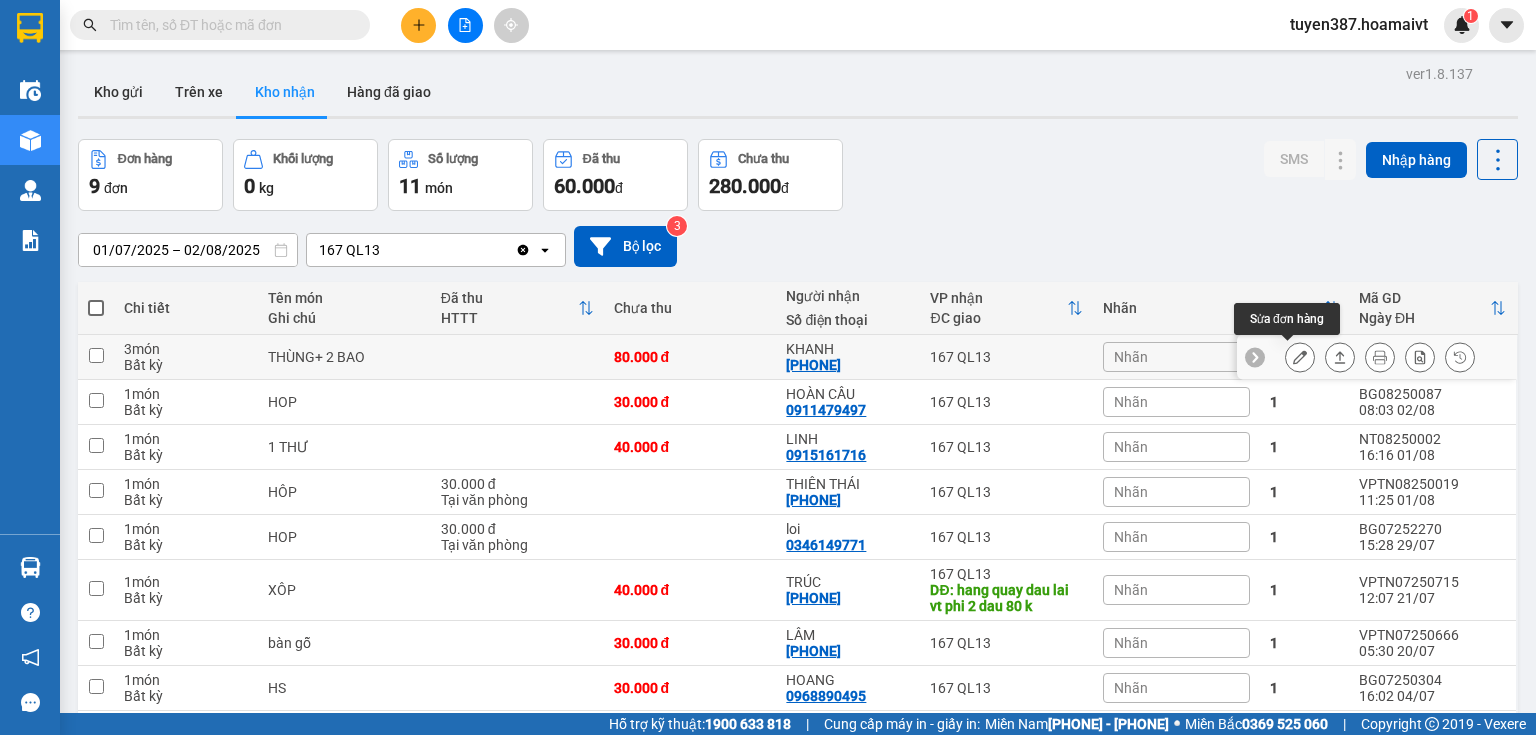 click 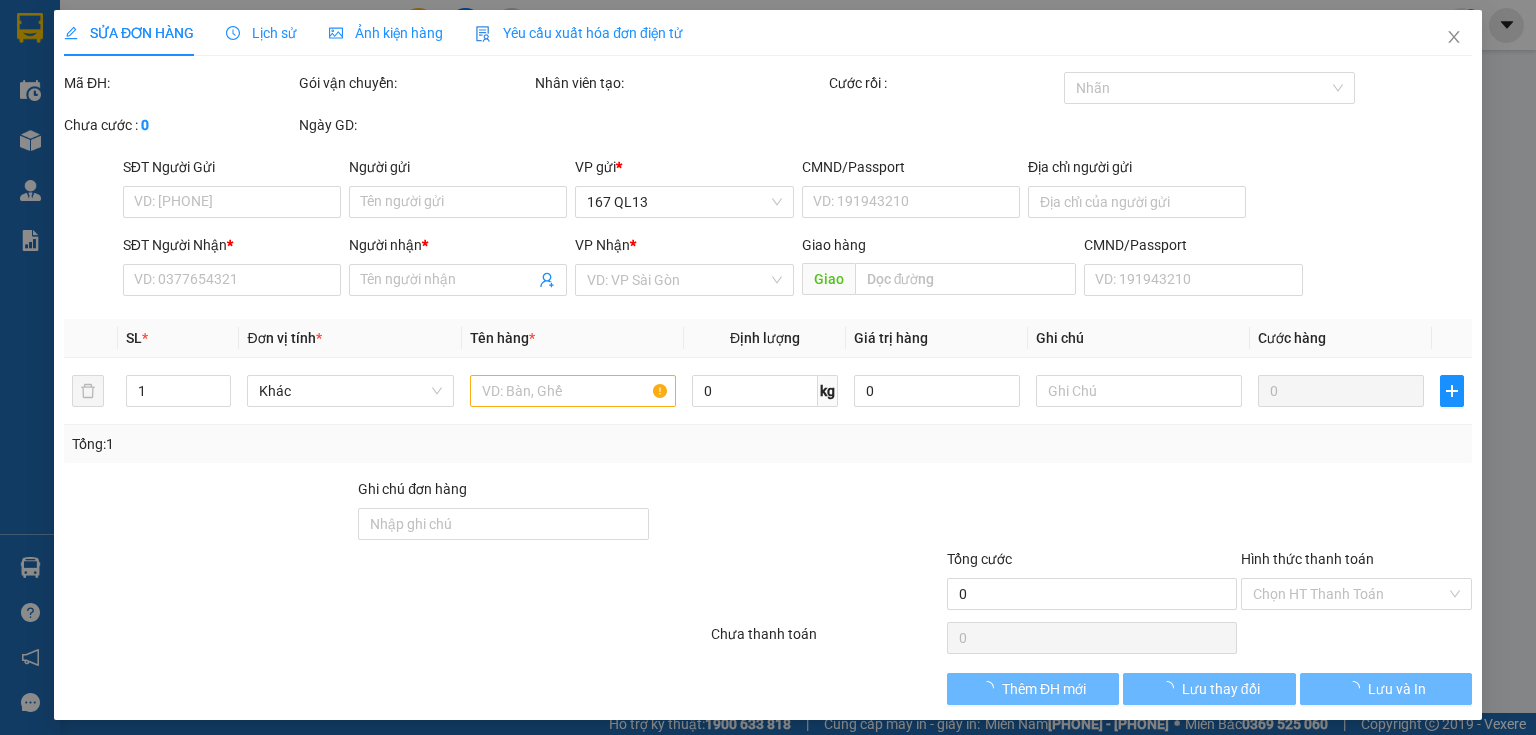 type on "[PHONE]" 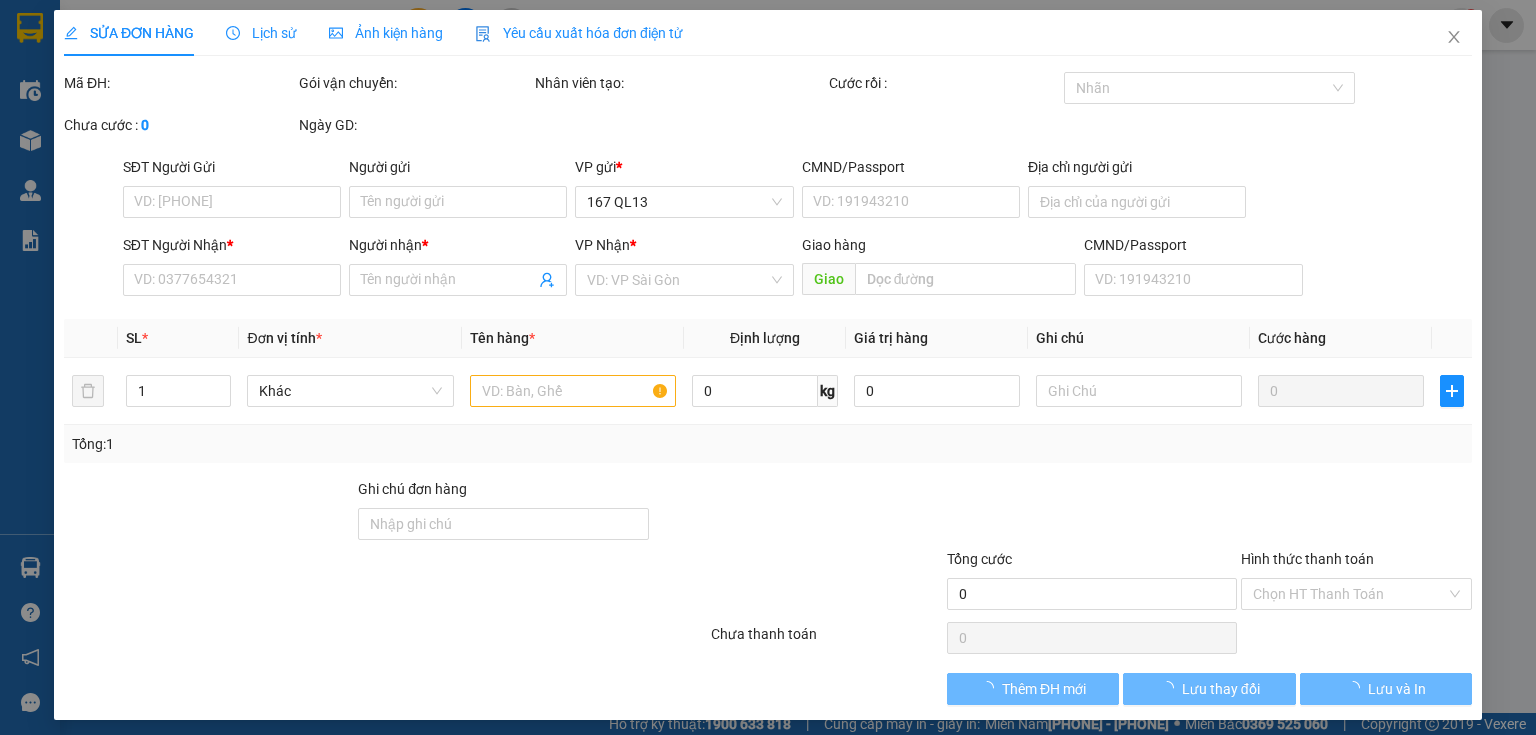 type on "DIỂM" 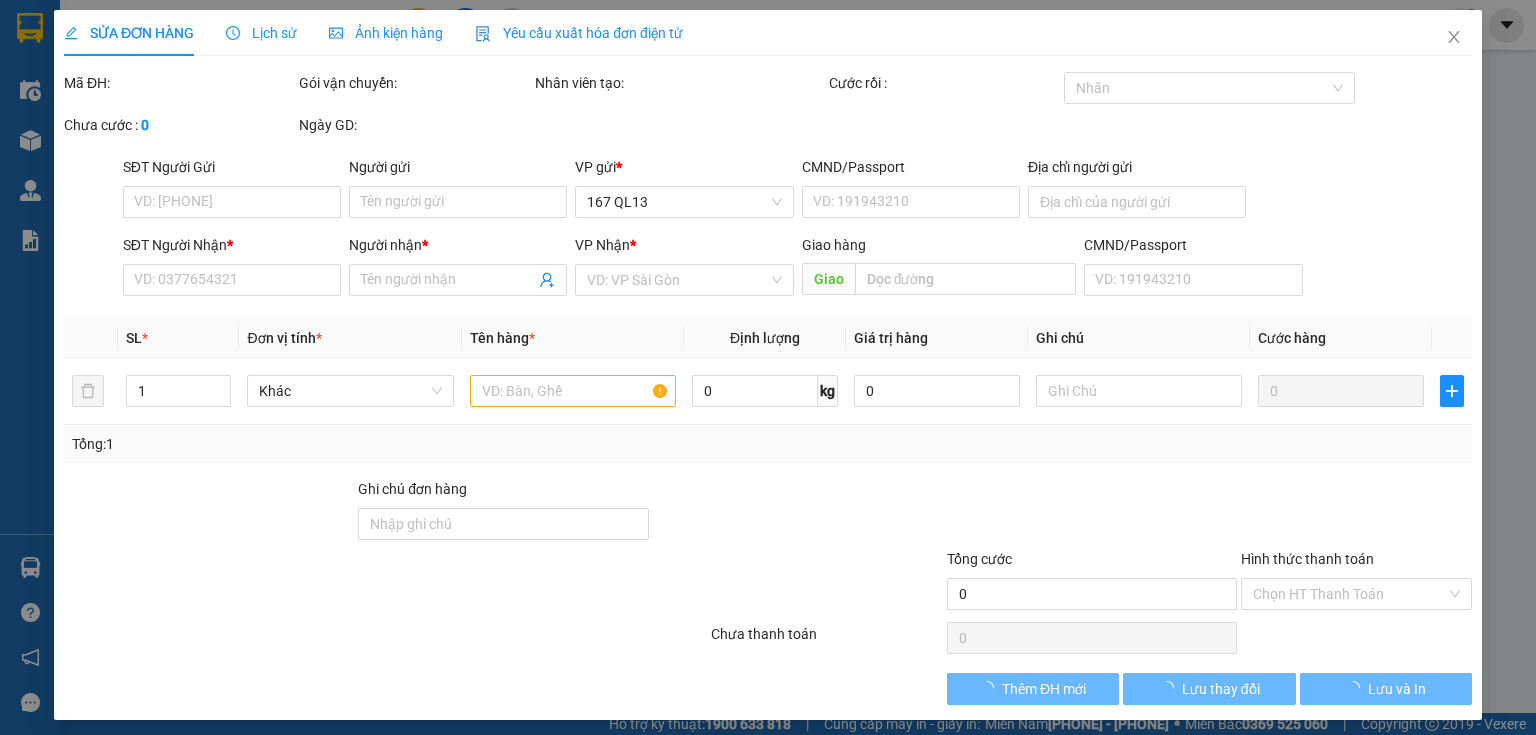 type on "[PHONE]" 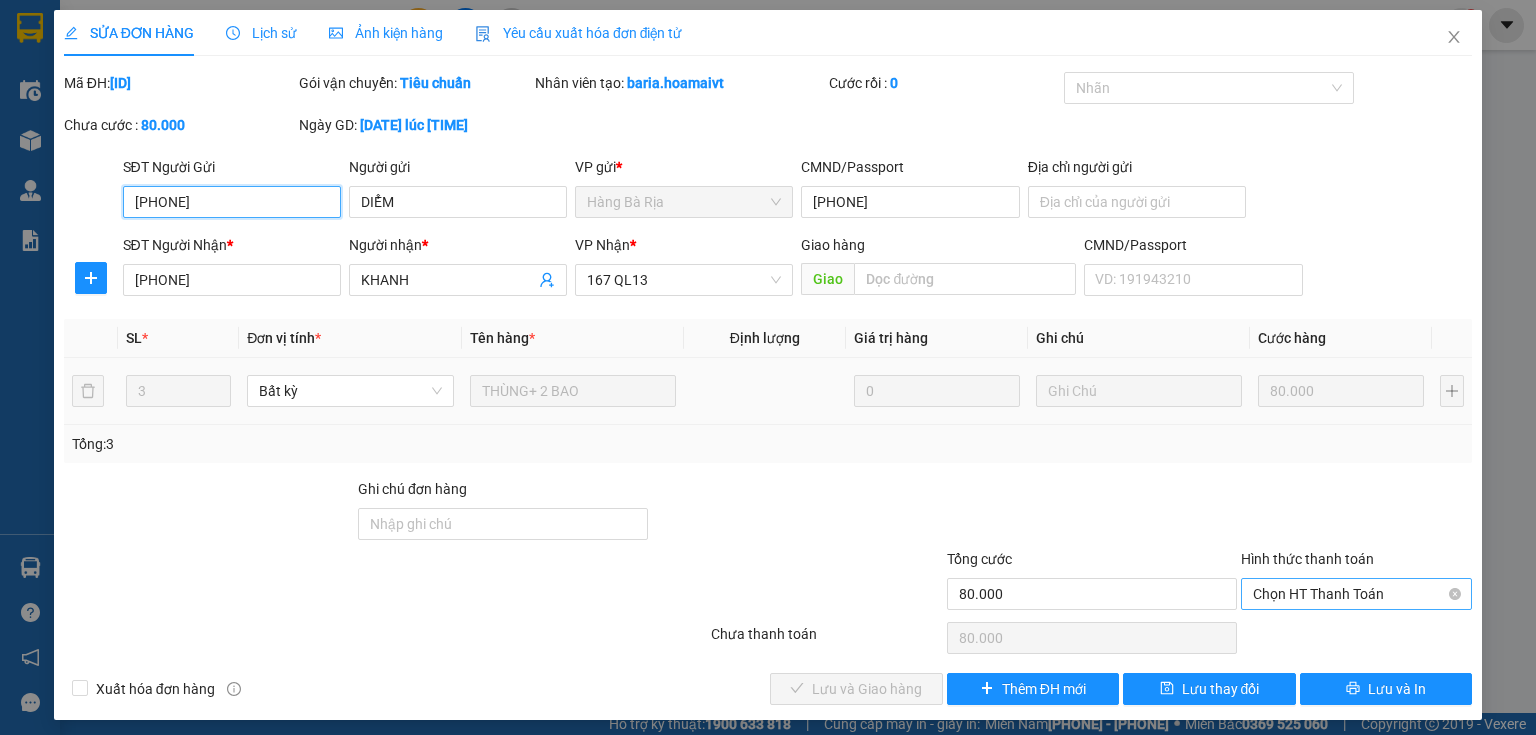 click on "Chọn HT Thanh Toán" at bounding box center (1356, 594) 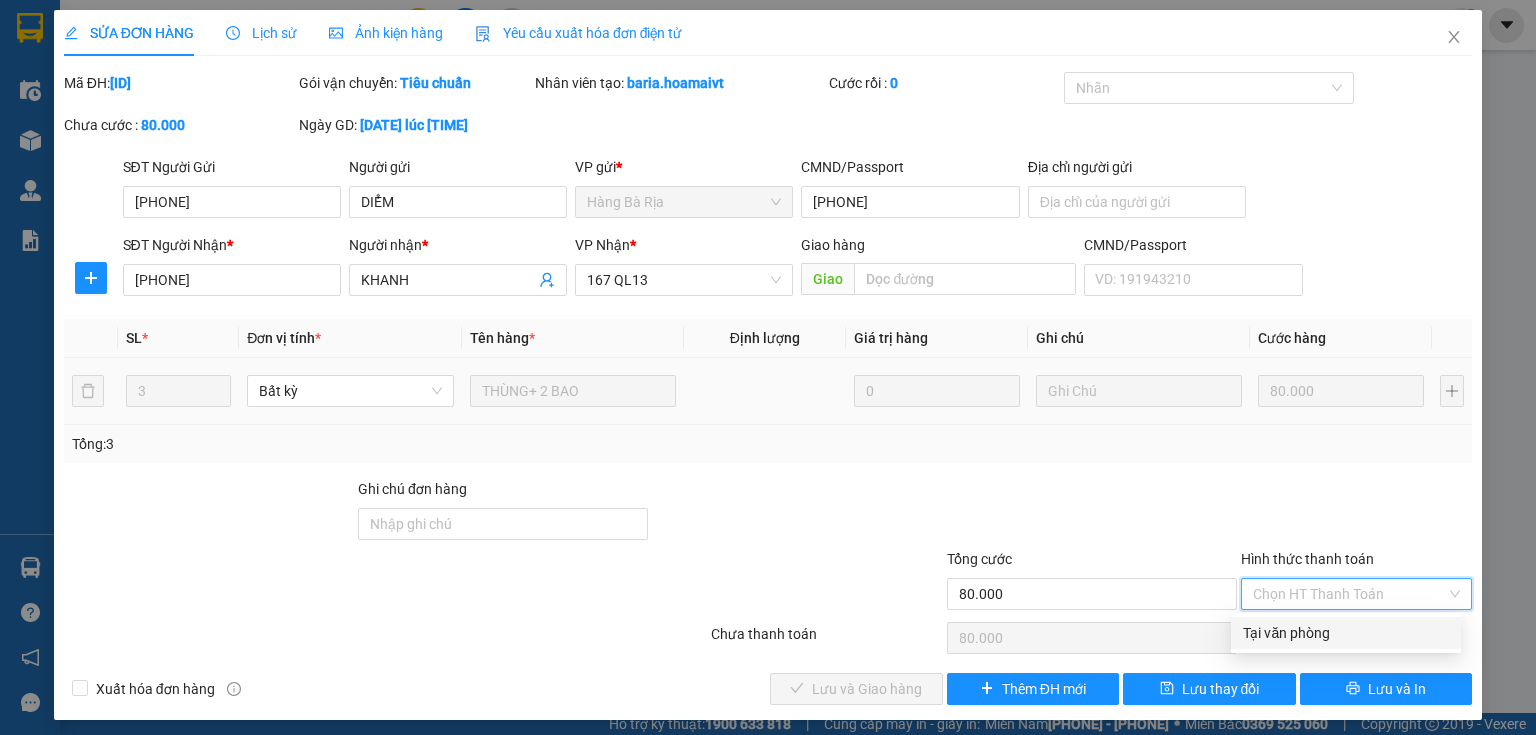 click on "Tại văn phòng" at bounding box center [1346, 633] 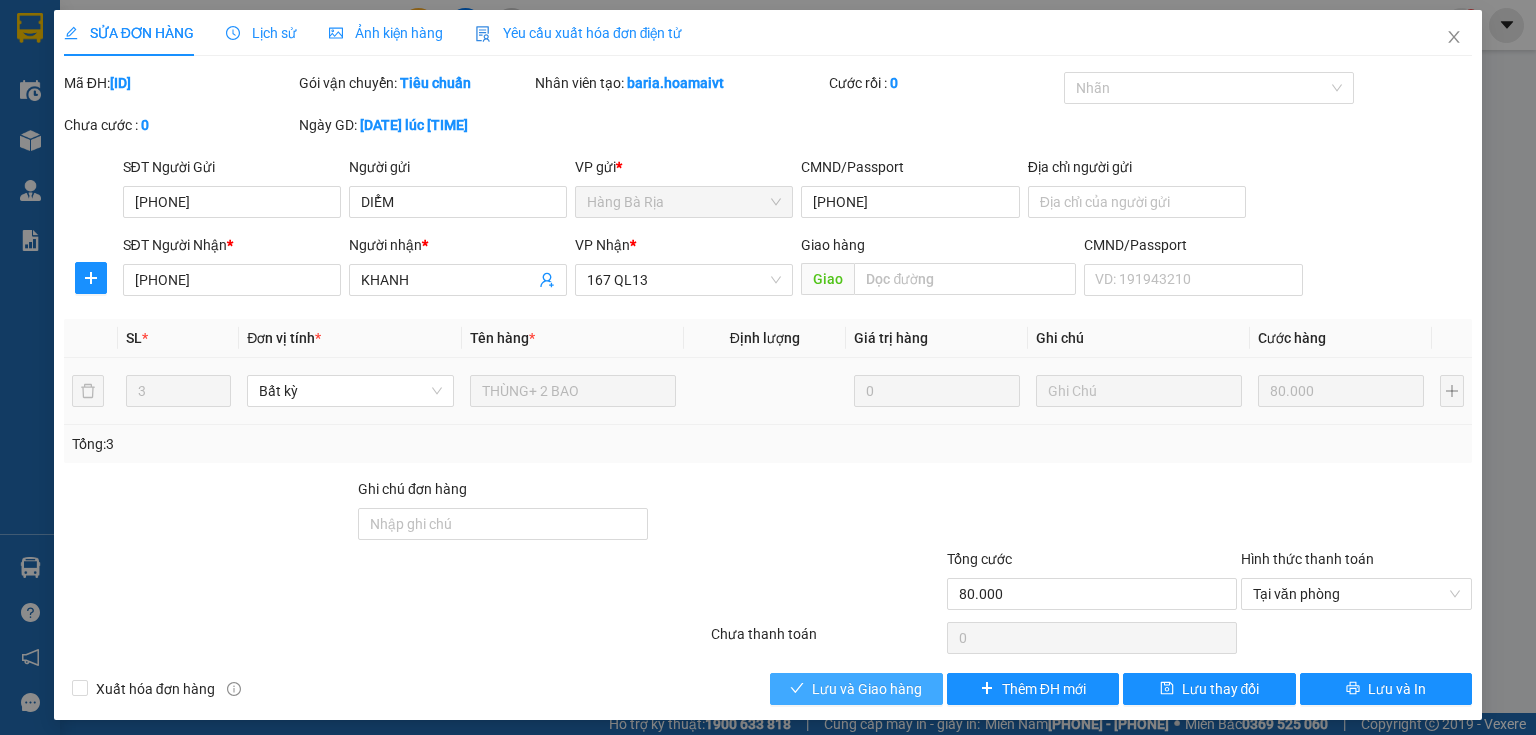 click on "Lưu và Giao hàng" at bounding box center [867, 689] 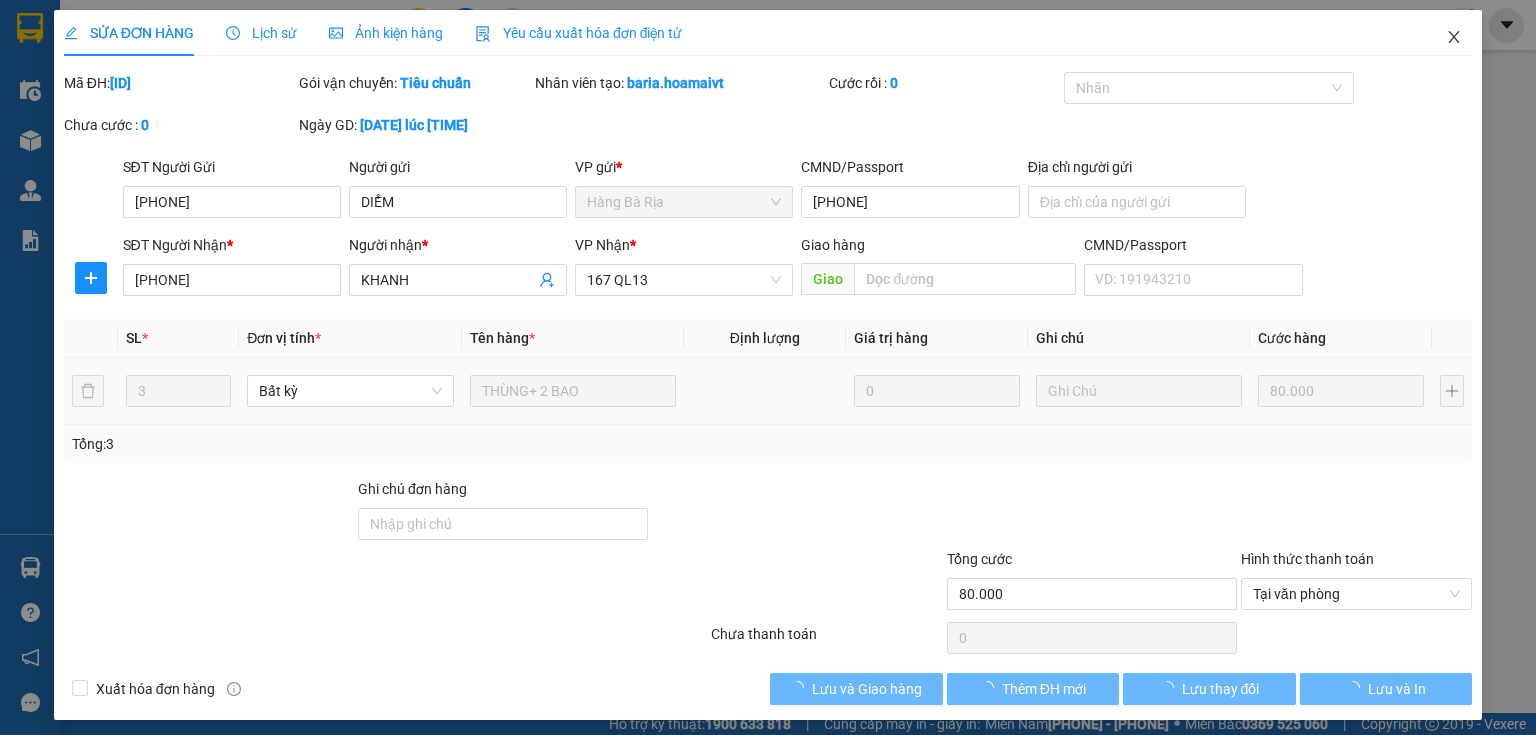 click 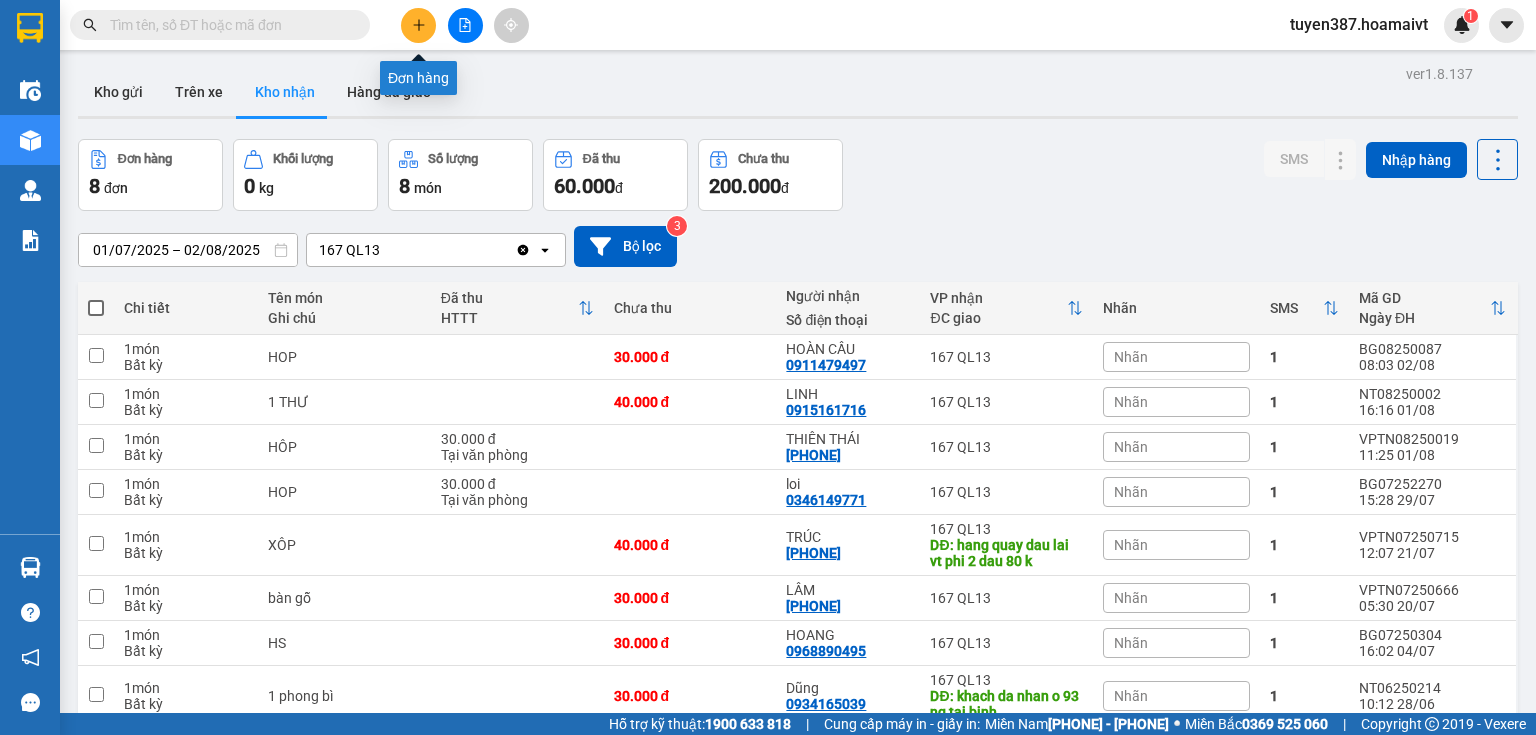 click at bounding box center (418, 25) 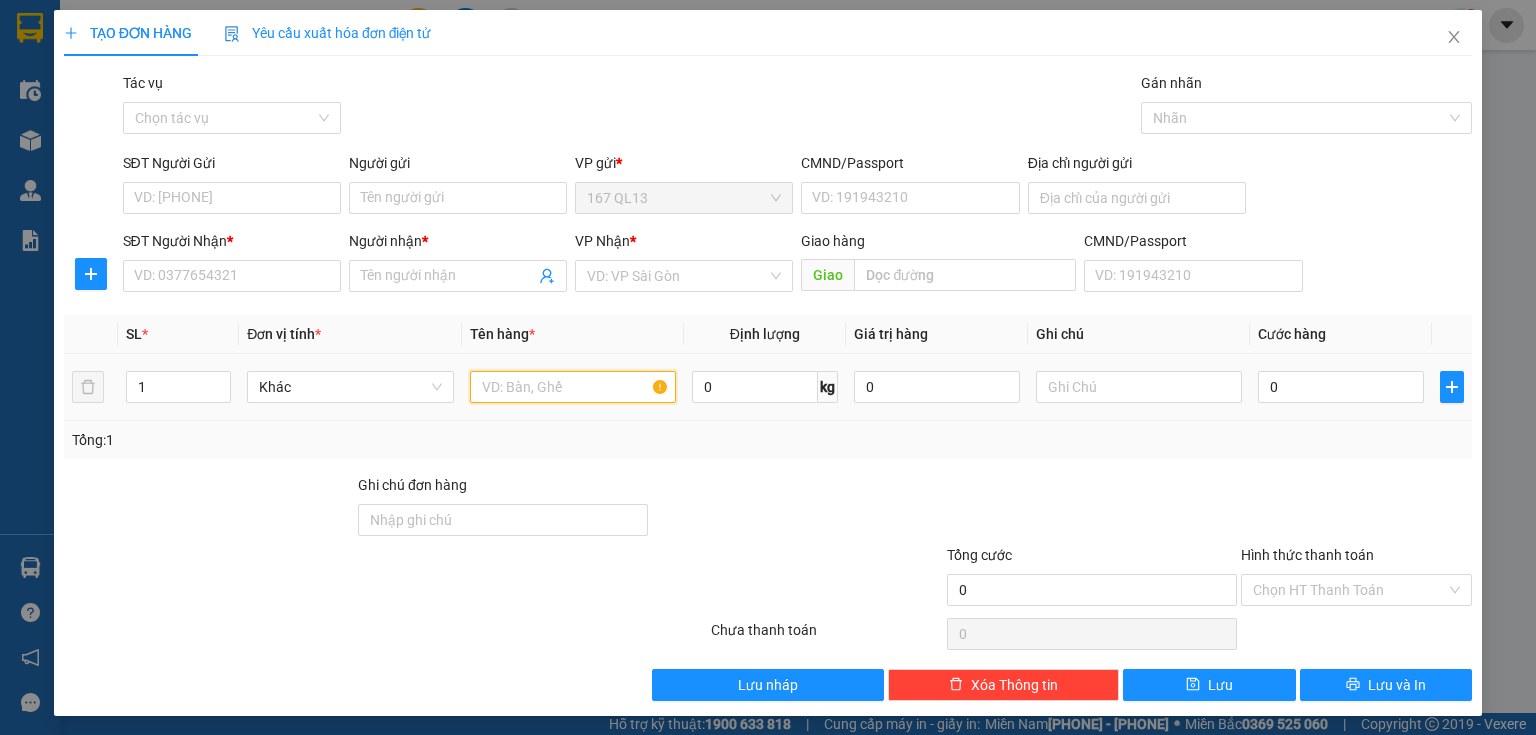 click at bounding box center (573, 387) 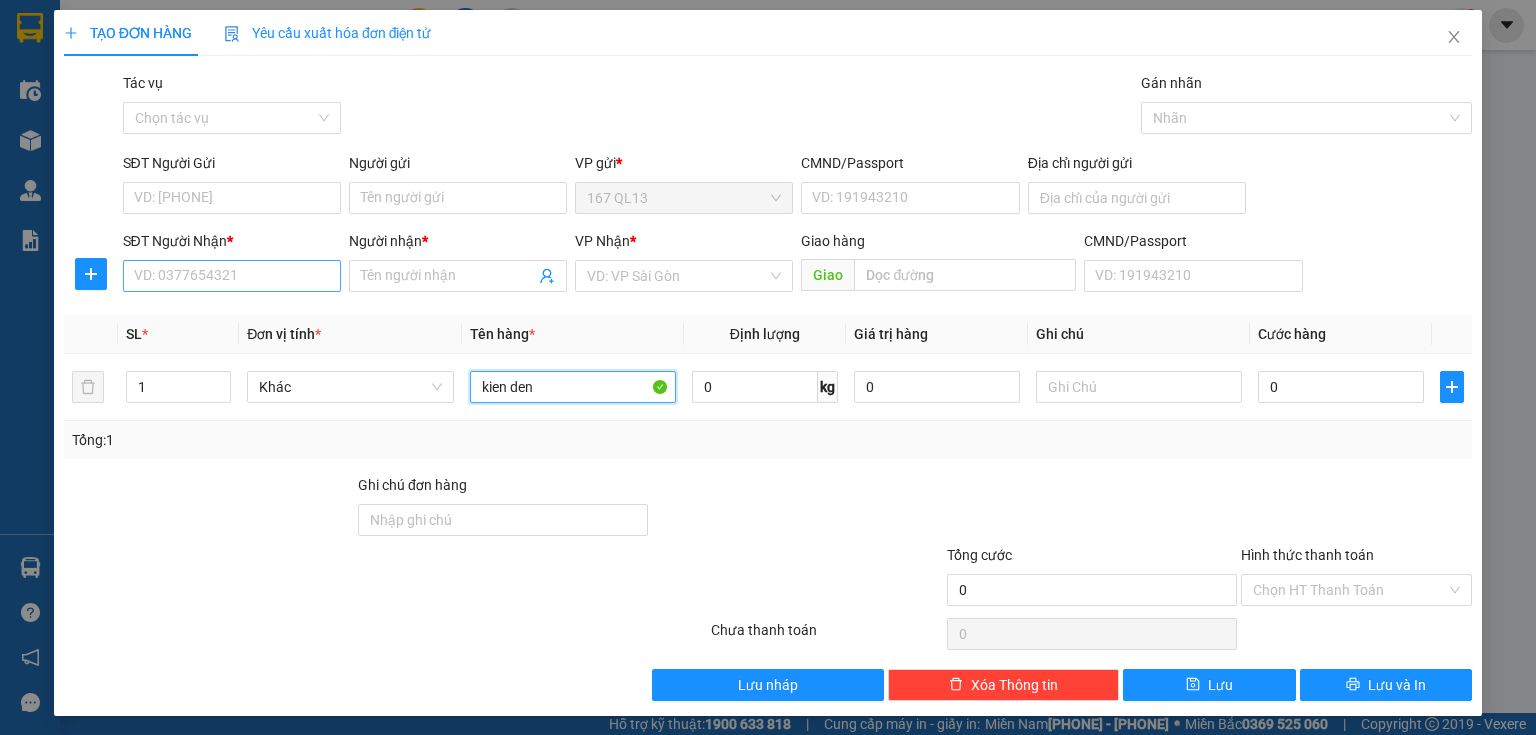 type on "kien den" 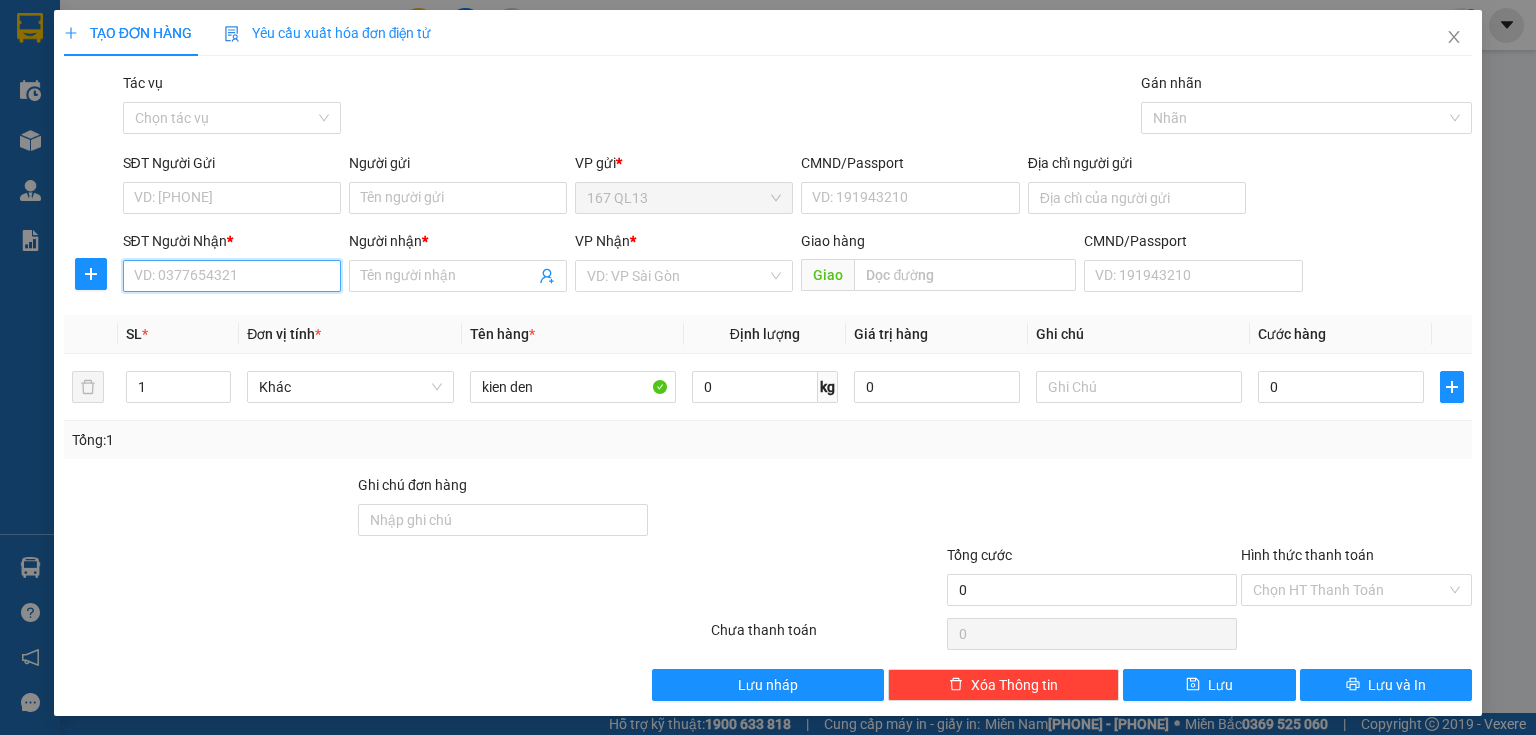 click on "SĐT Người Nhận  *" at bounding box center [232, 276] 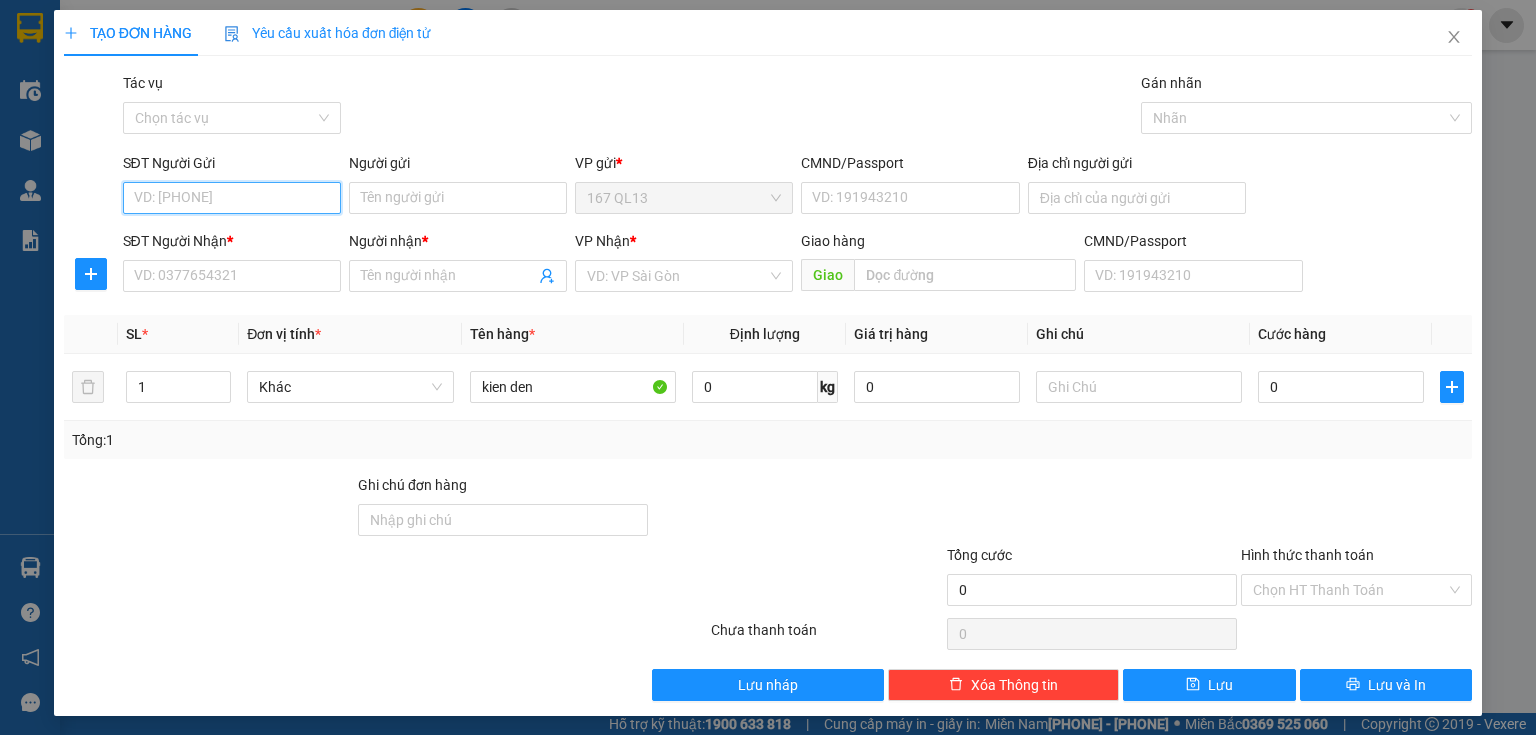 click on "SĐT Người Gửi VD: 0371234567" at bounding box center [232, 187] 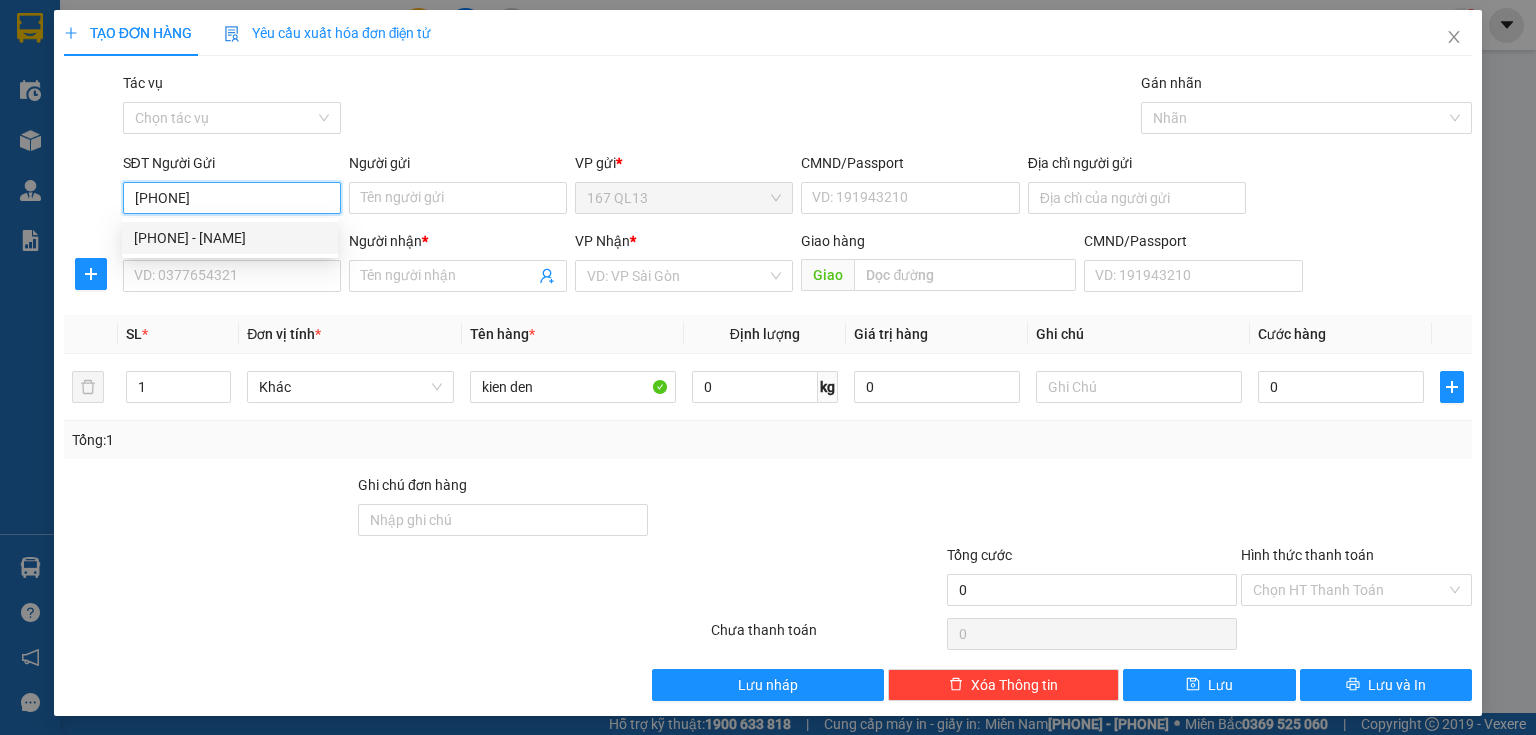 click on "[PHONE] - [NAME]" at bounding box center [230, 238] 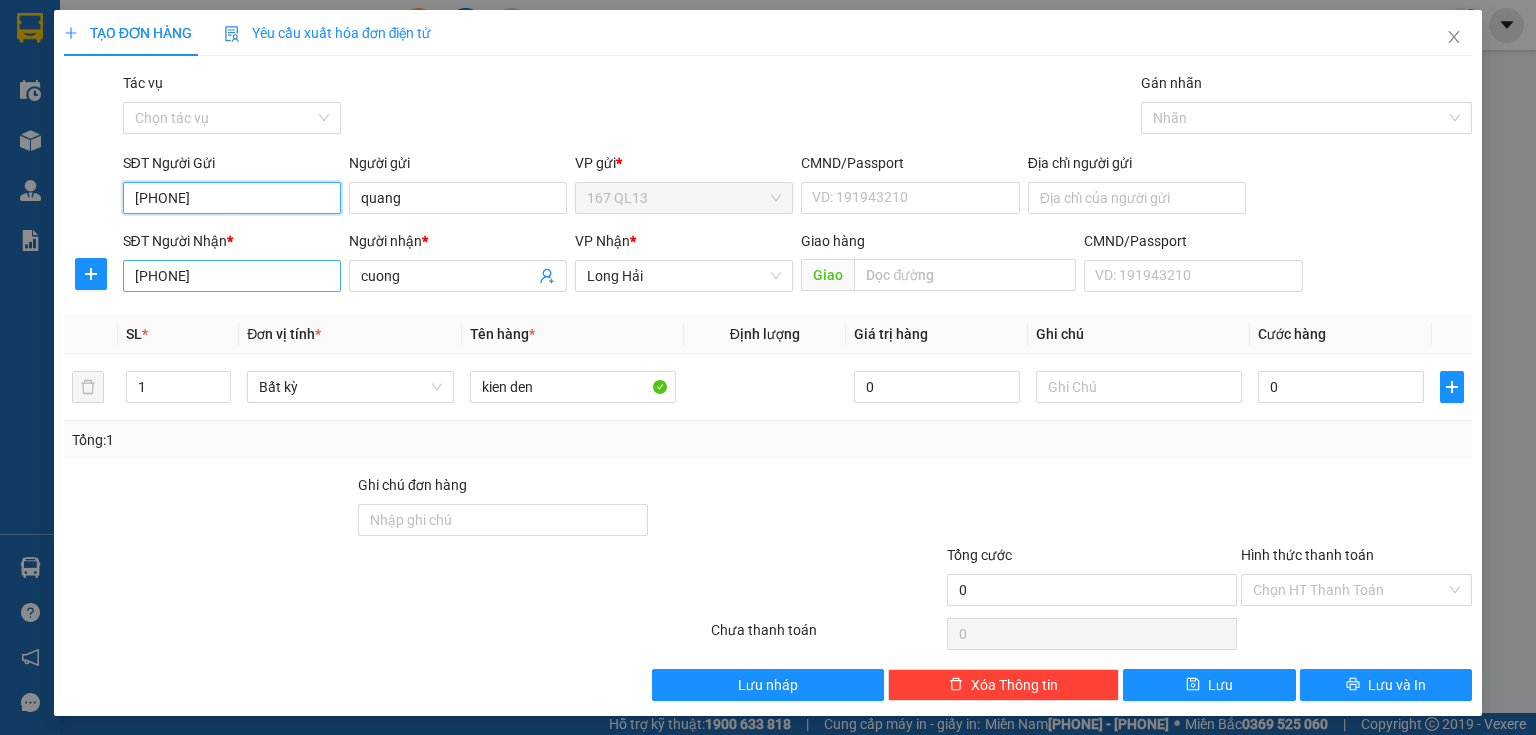 type on "[PHONE]" 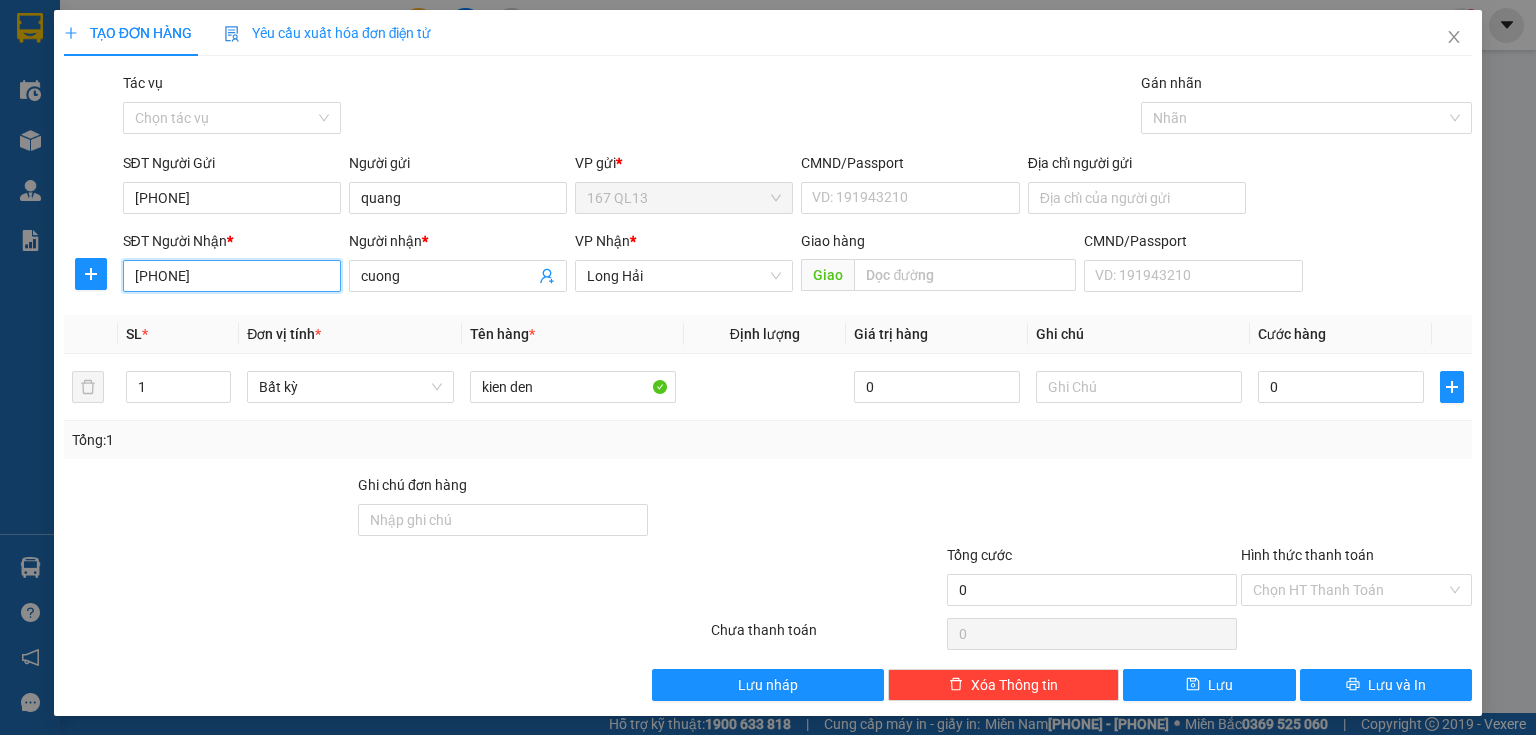 click on "[PHONE]" at bounding box center (232, 276) 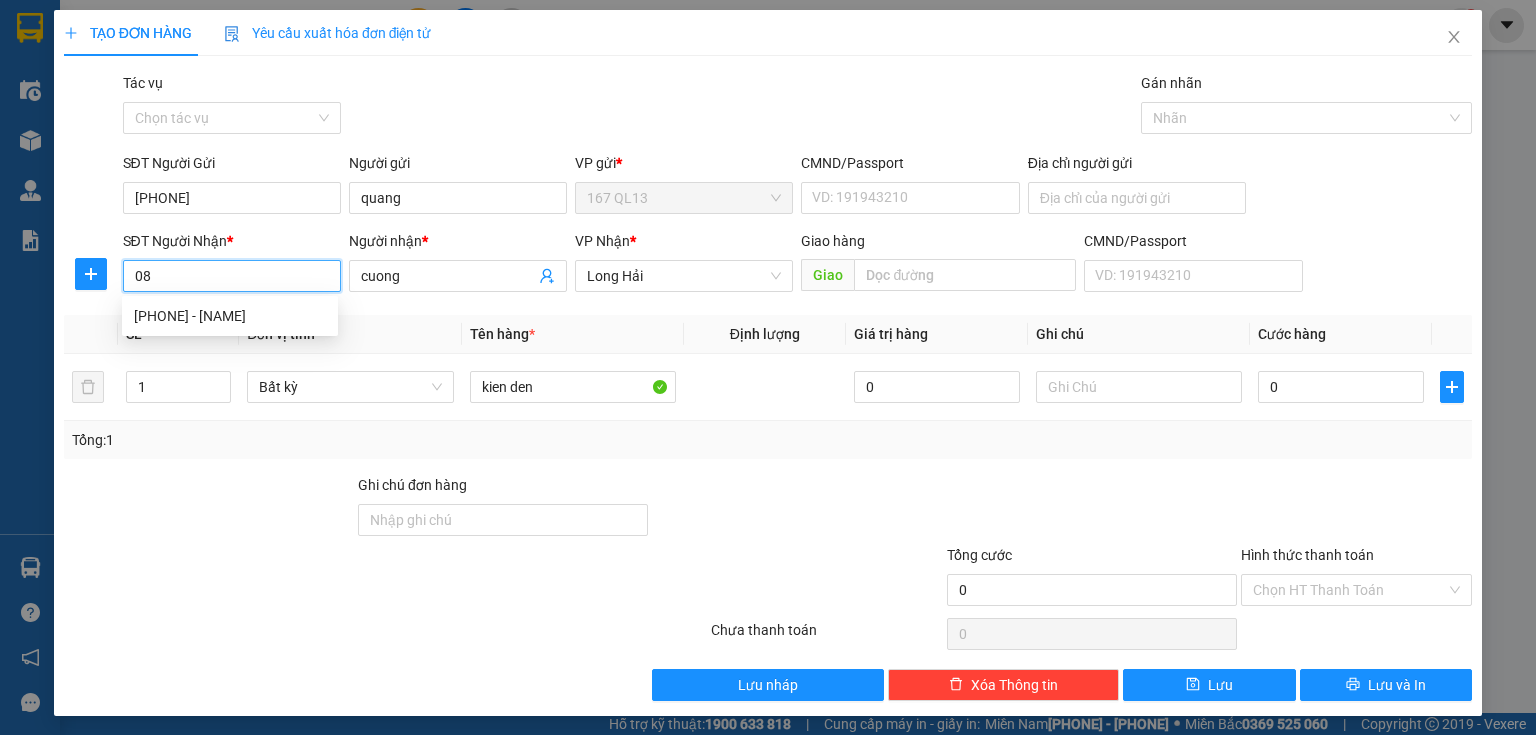 type on "0" 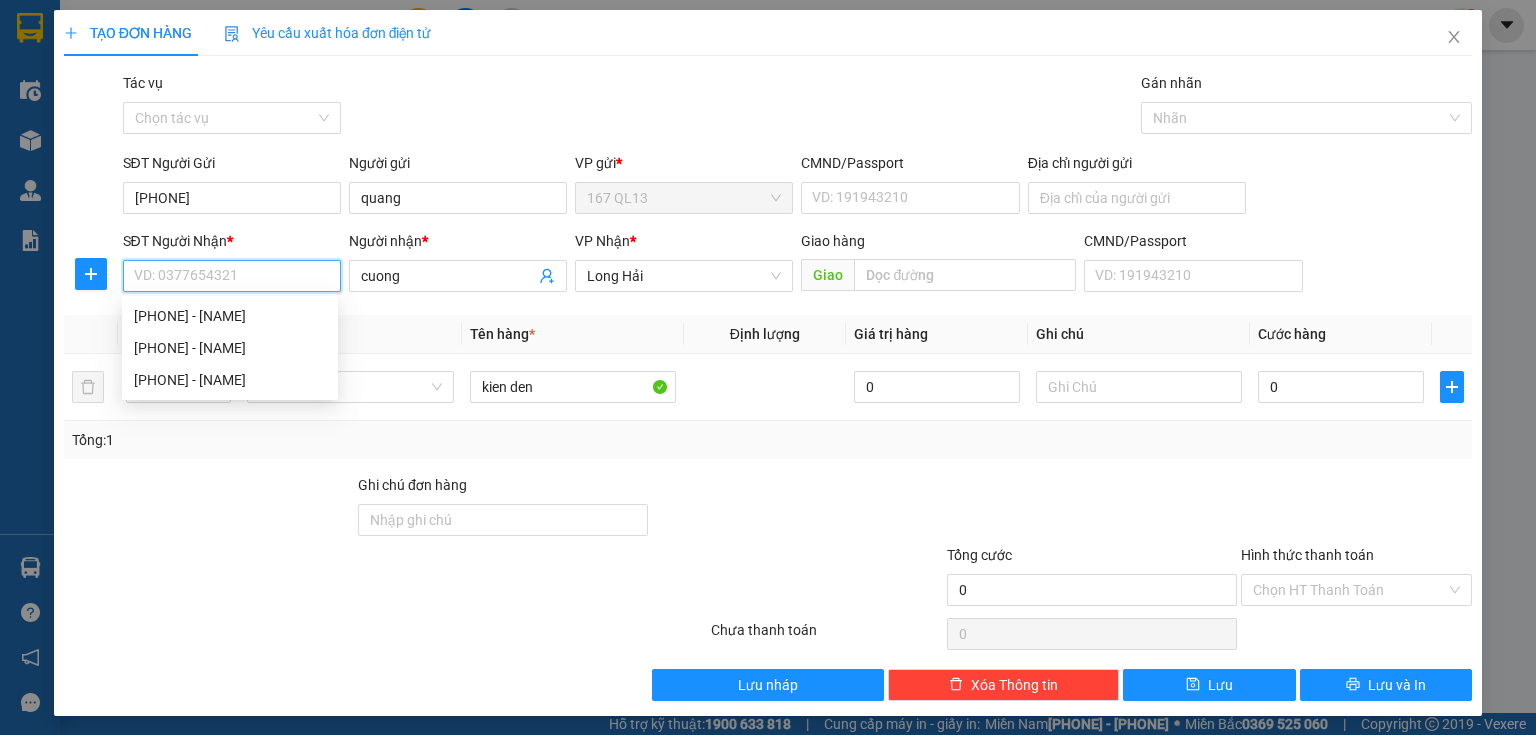 click on "SĐT Người Nhận  *" at bounding box center [232, 276] 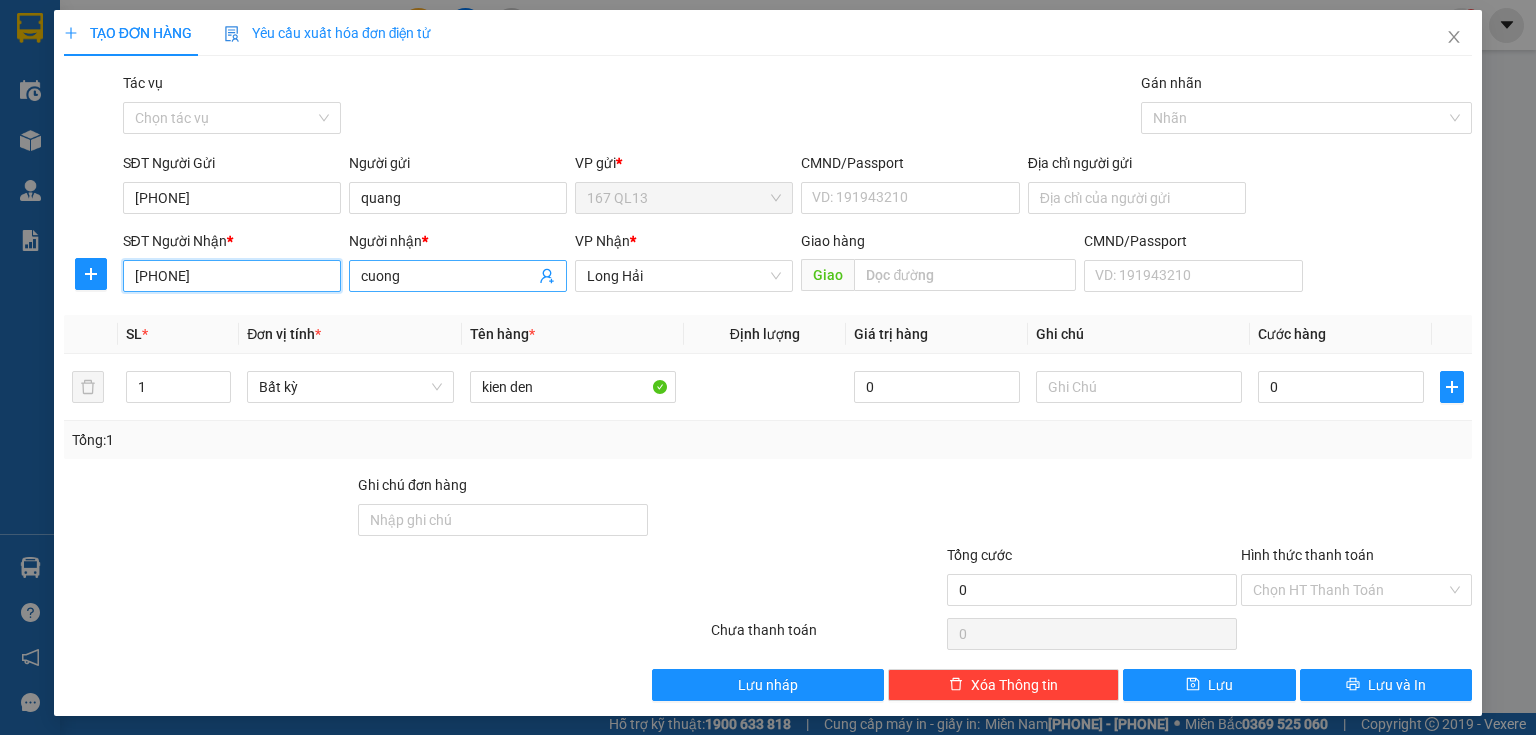 type on "[PHONE]" 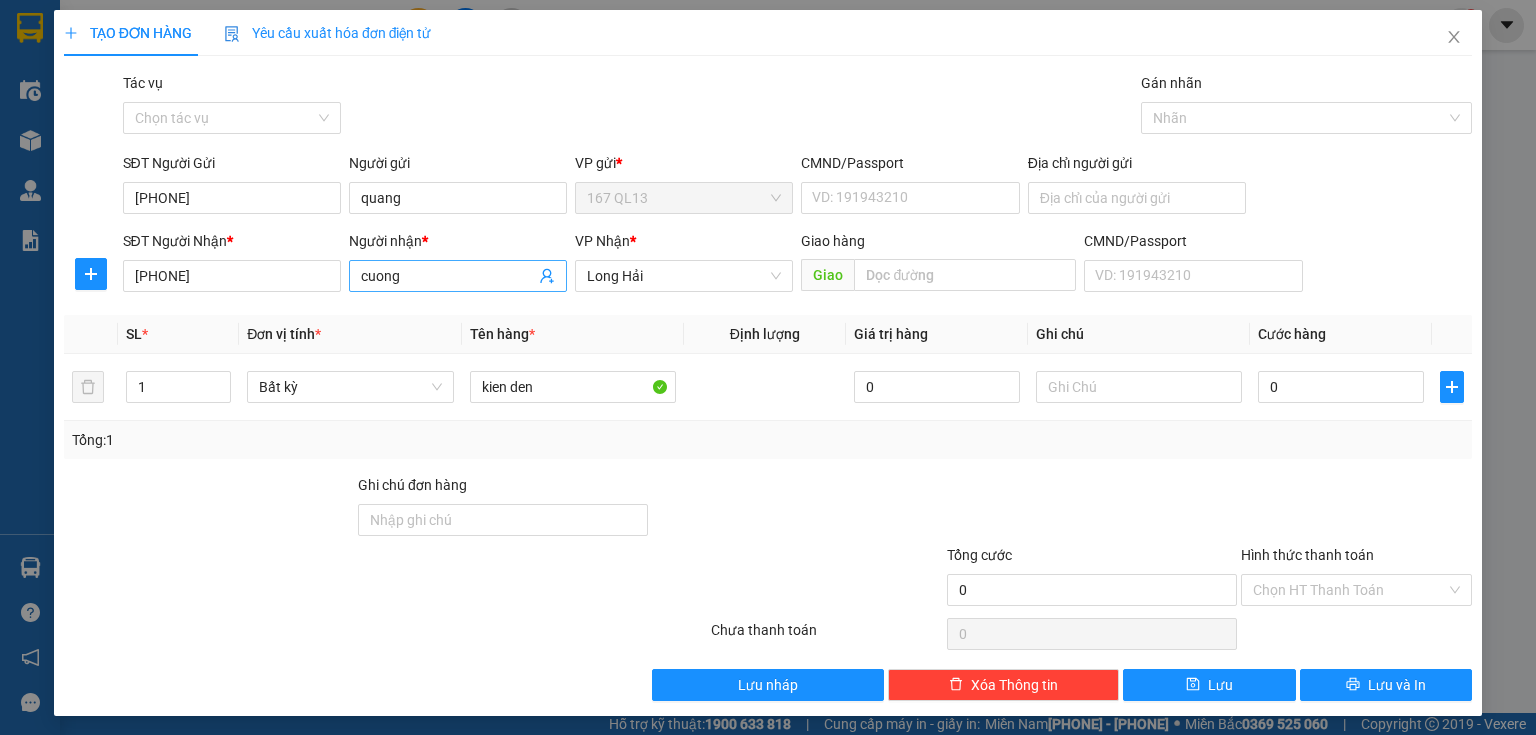 click on "cuong" at bounding box center [448, 276] 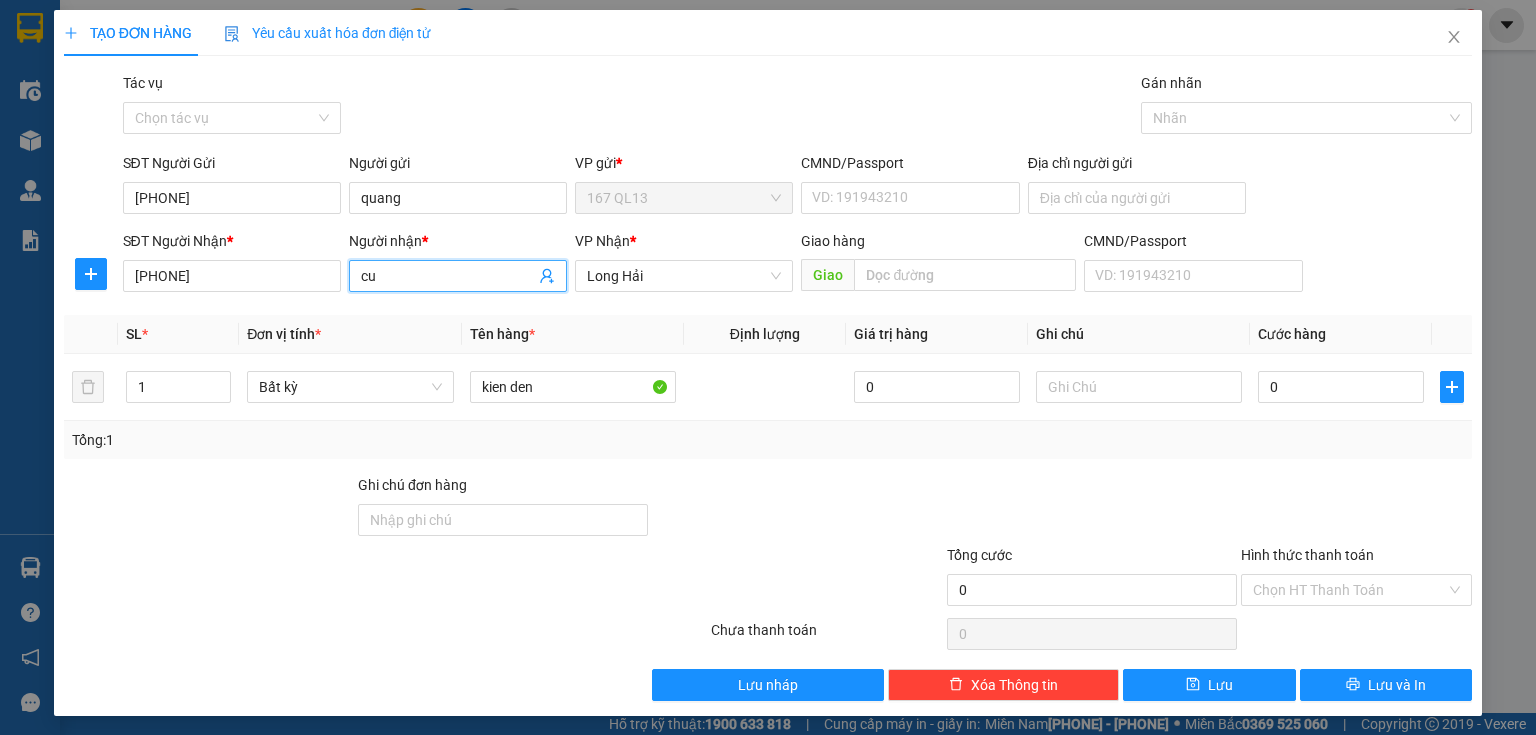 type on "c" 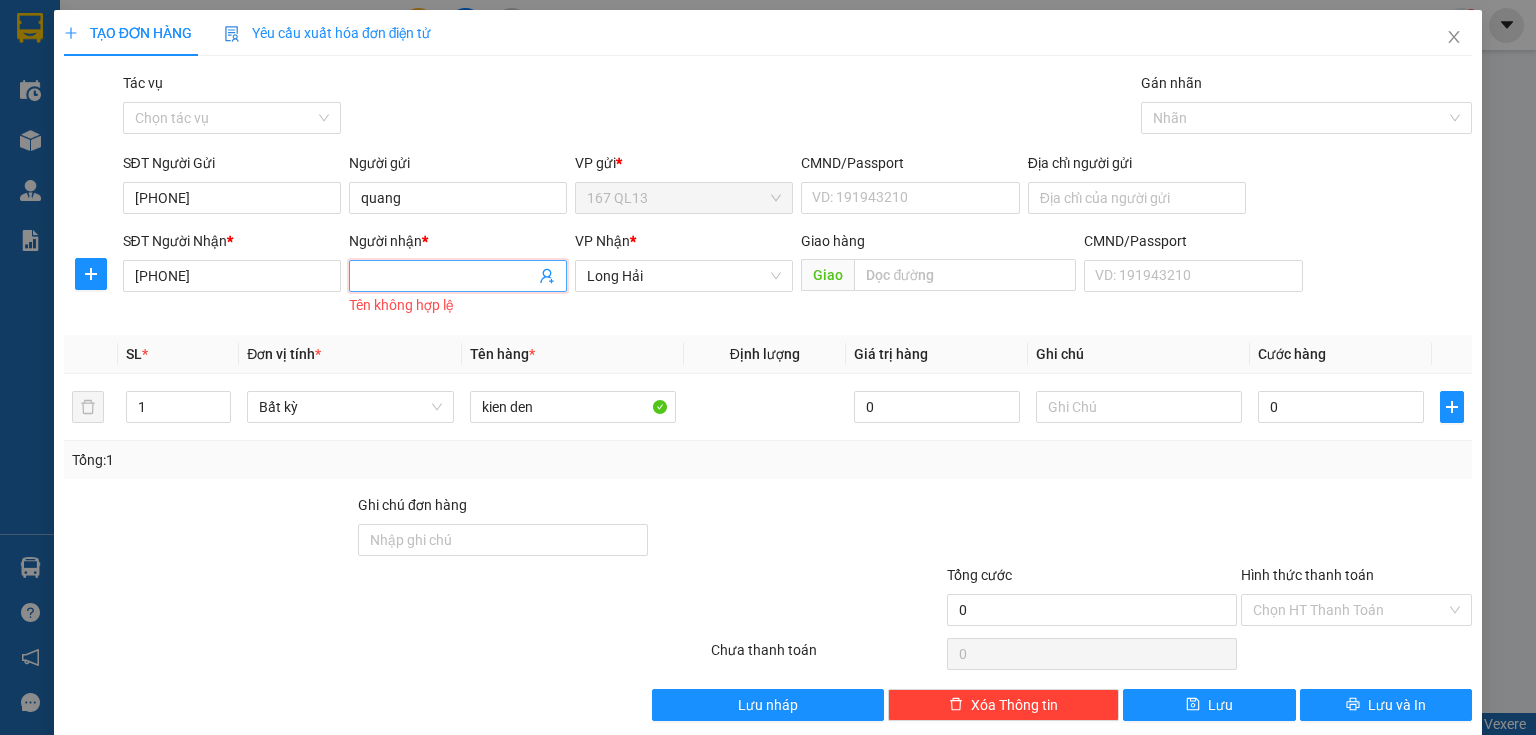 type on "n" 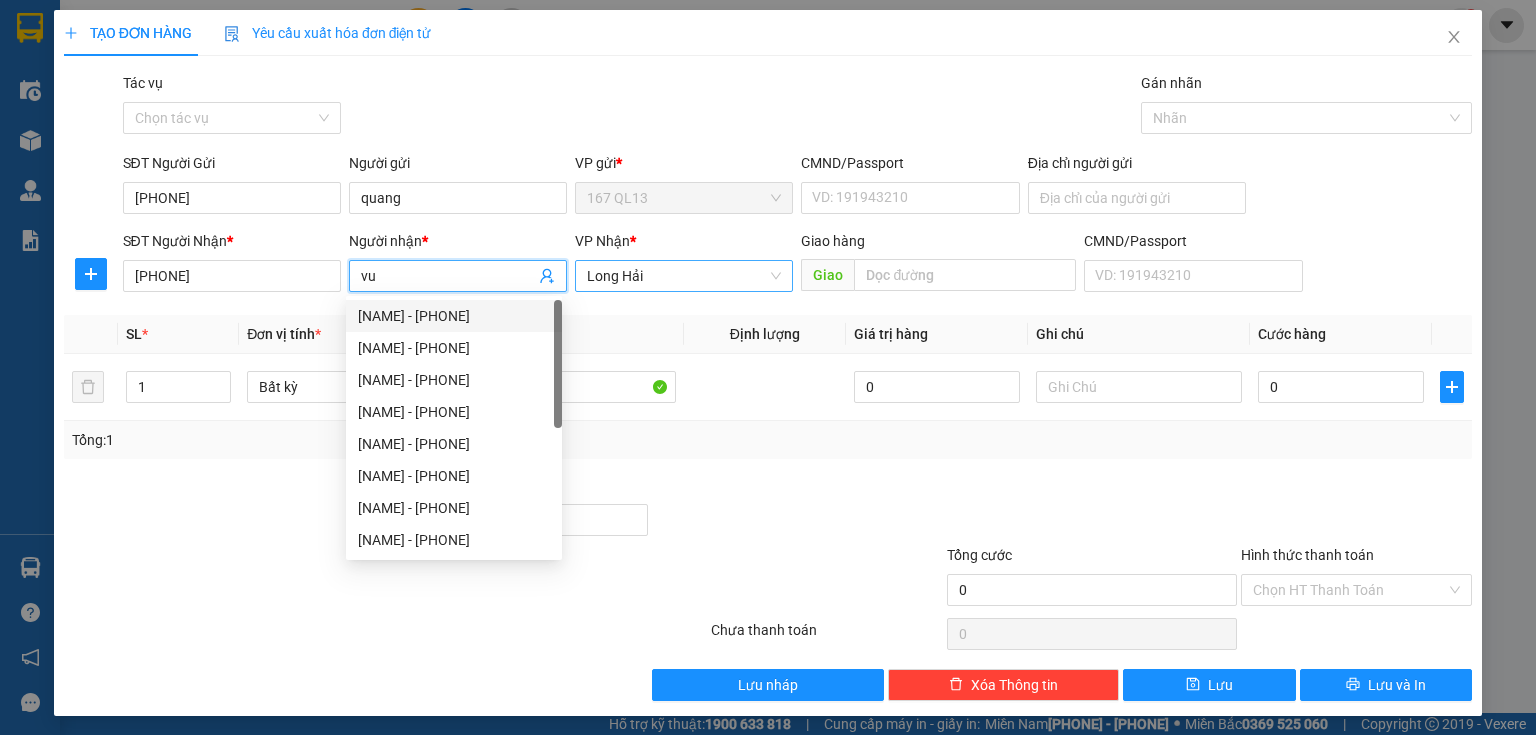 click on "Long Hải" at bounding box center (684, 276) 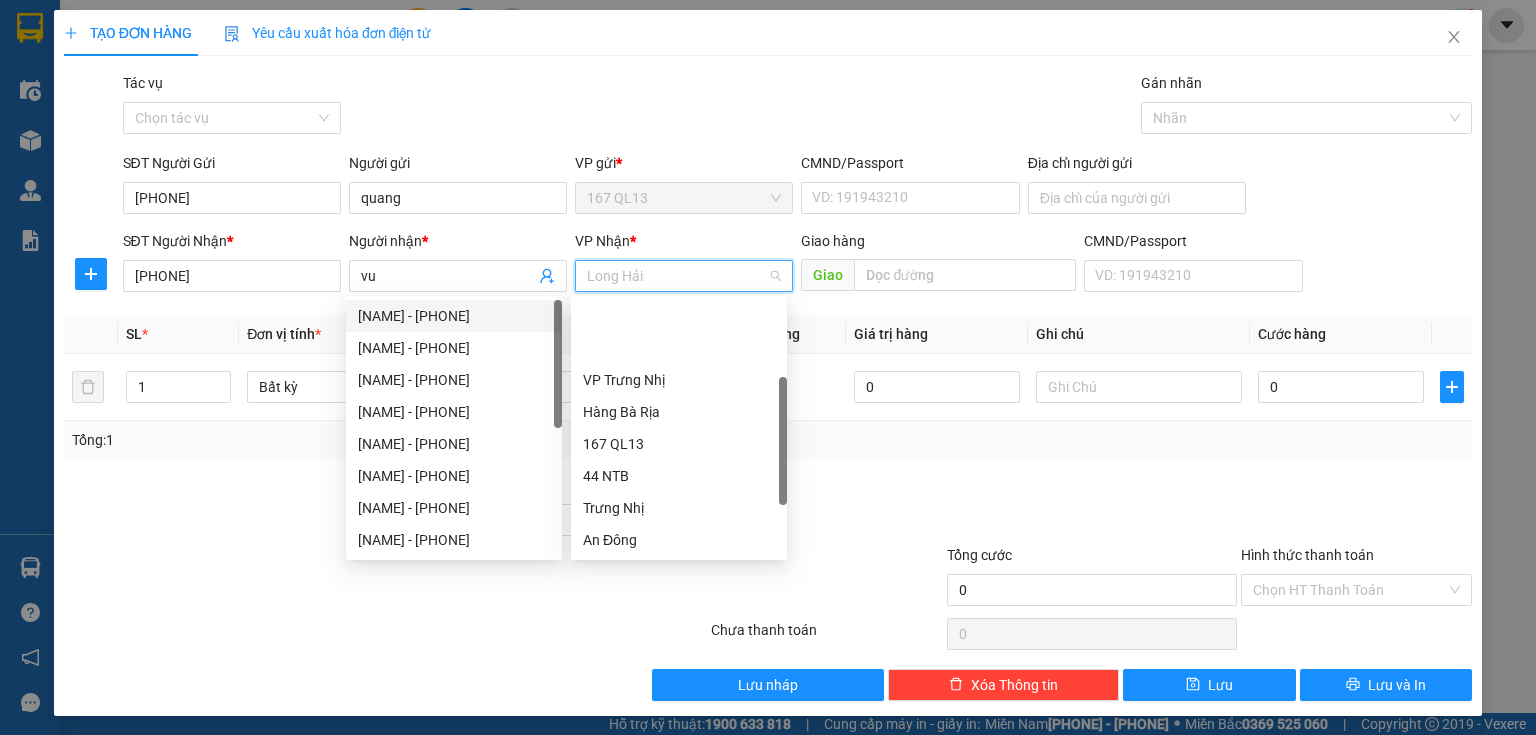 scroll, scrollTop: 96, scrollLeft: 0, axis: vertical 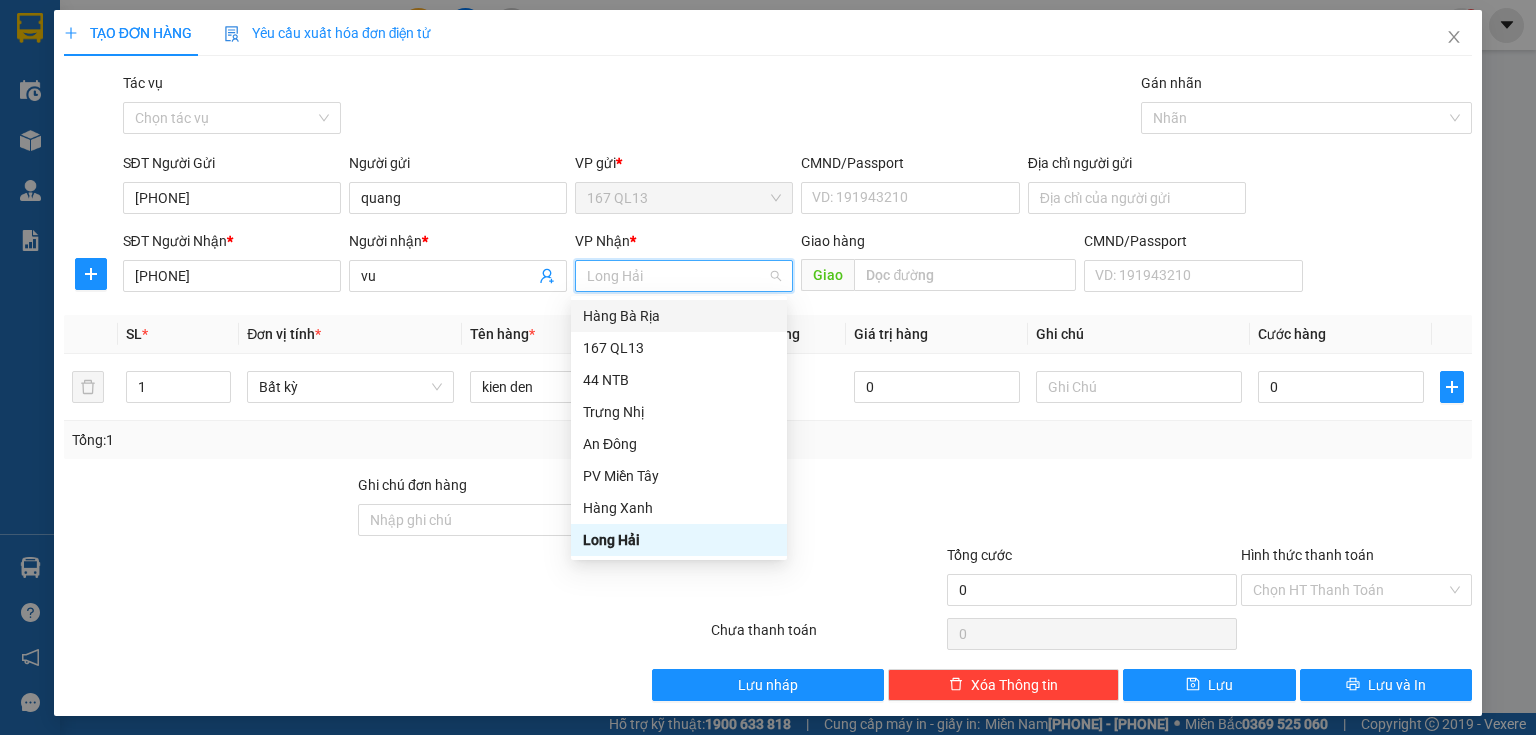 click on "Long Hải" at bounding box center [684, 276] 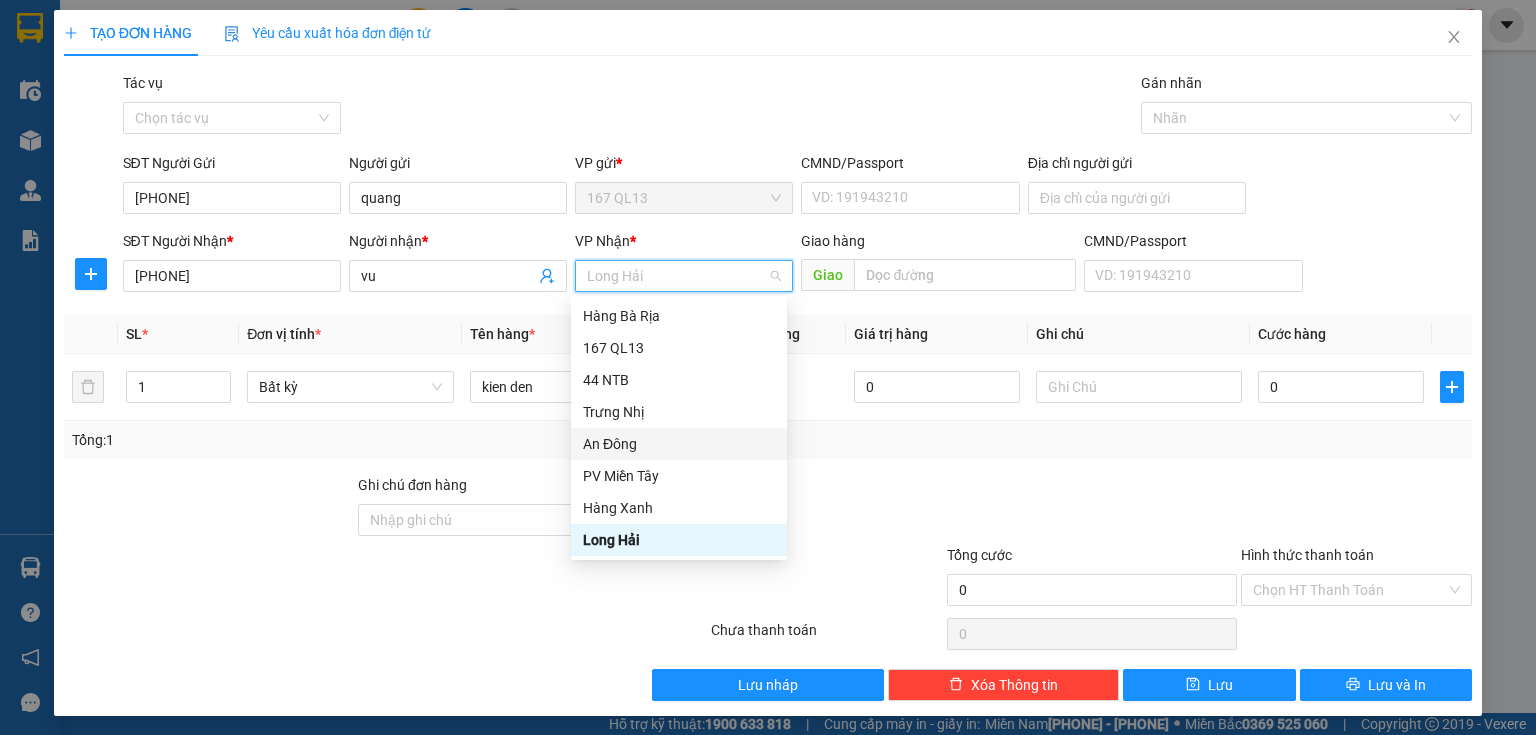 scroll, scrollTop: 160, scrollLeft: 0, axis: vertical 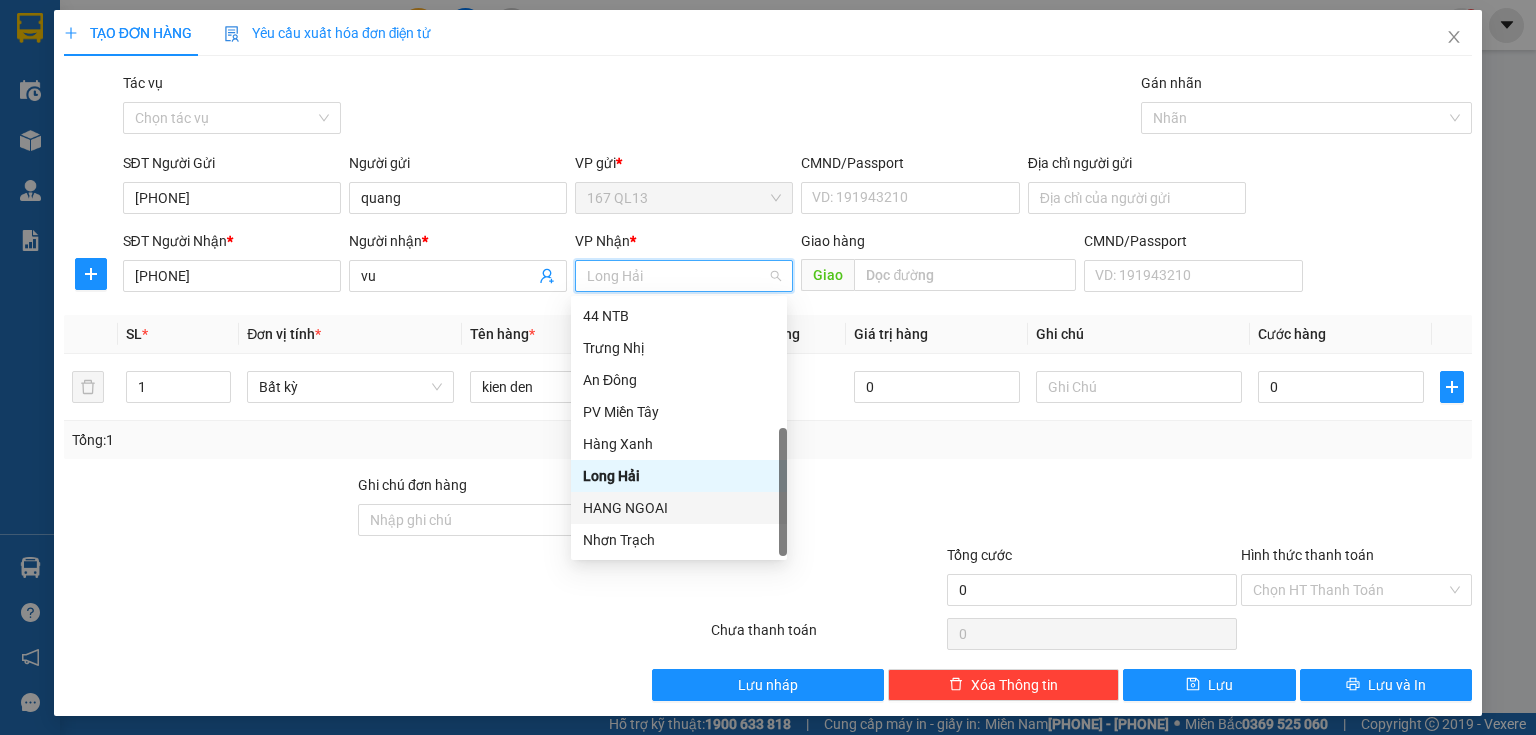 click on "HANG NGOAI" at bounding box center (679, 508) 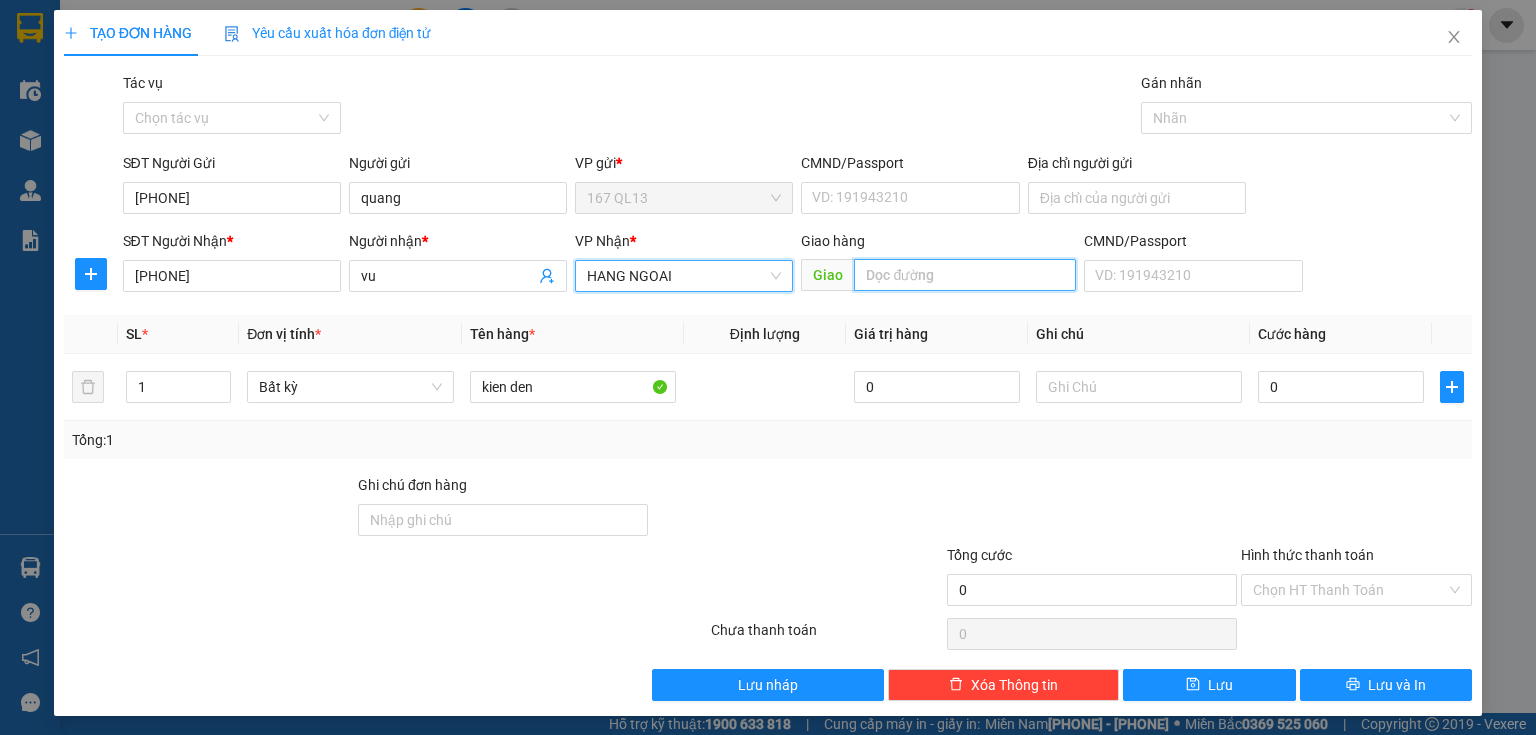 click at bounding box center (965, 275) 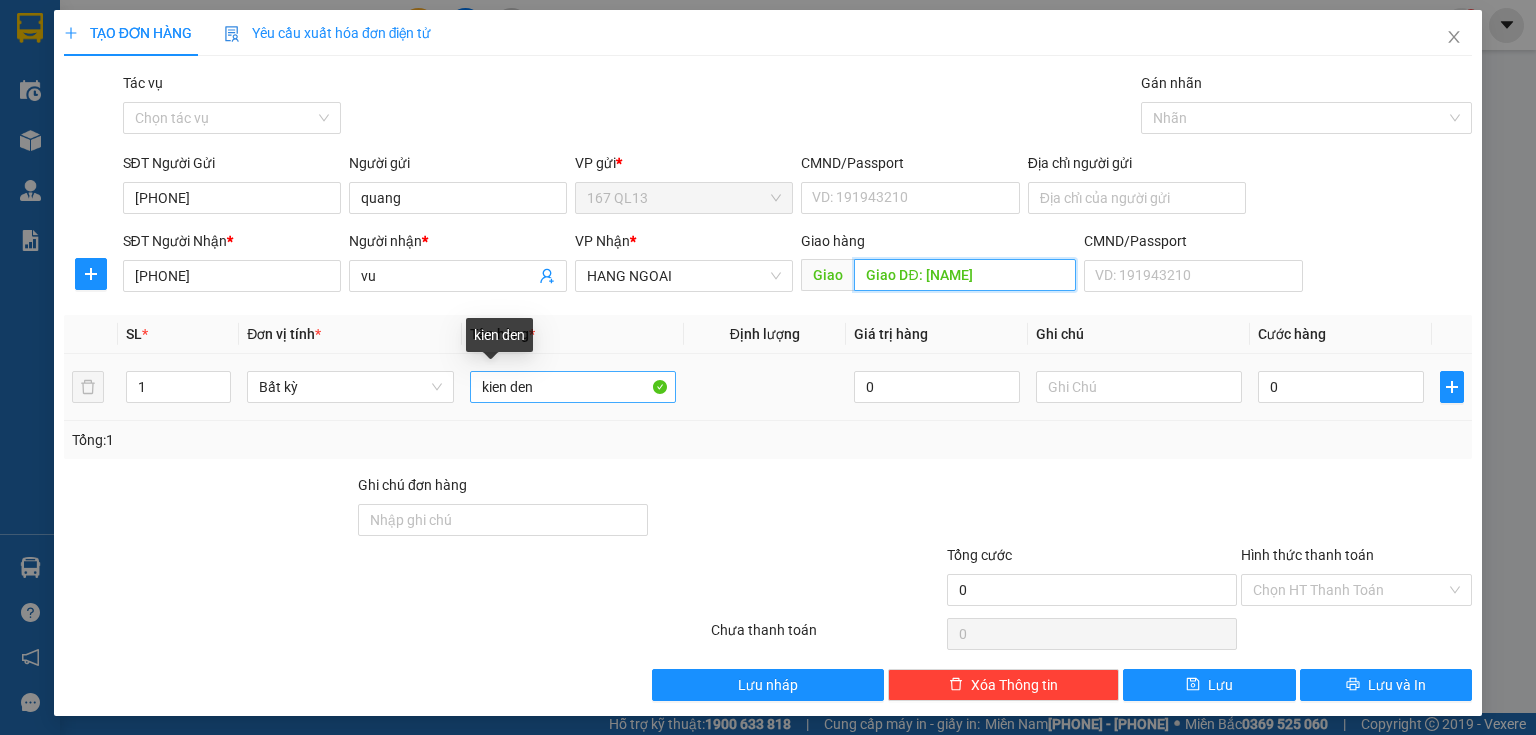 type on "Giao DĐ: [NAME]" 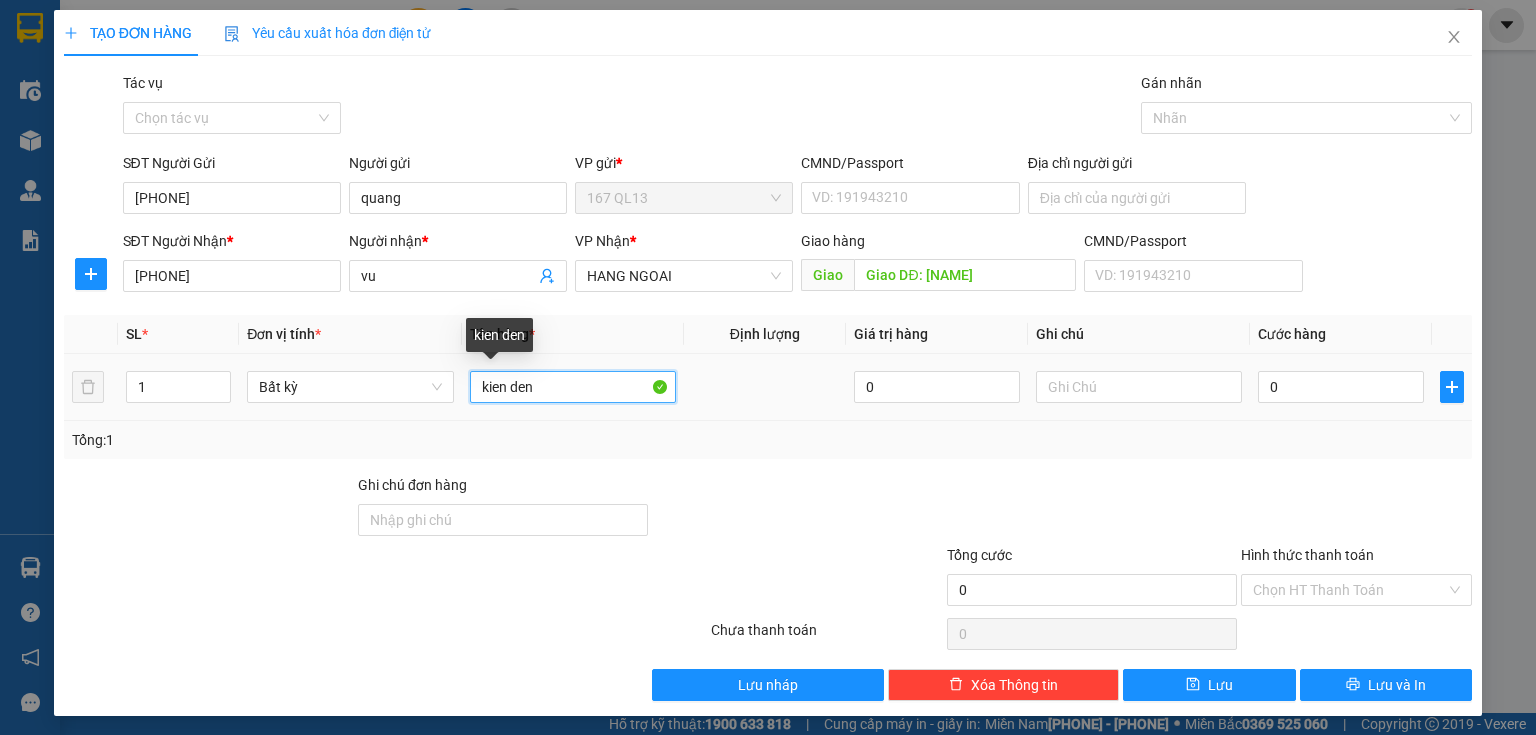 click on "kien den" at bounding box center [573, 387] 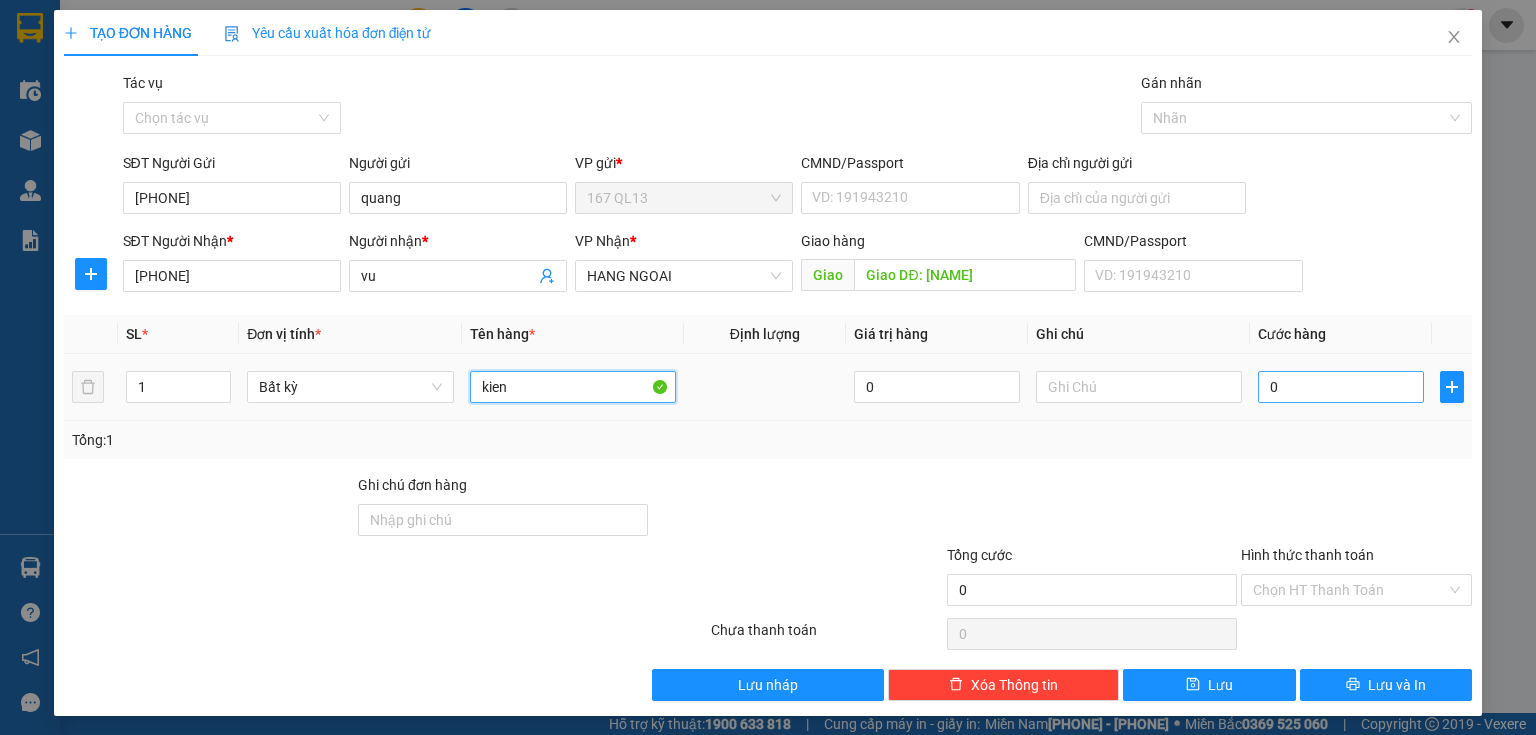 type on "kien" 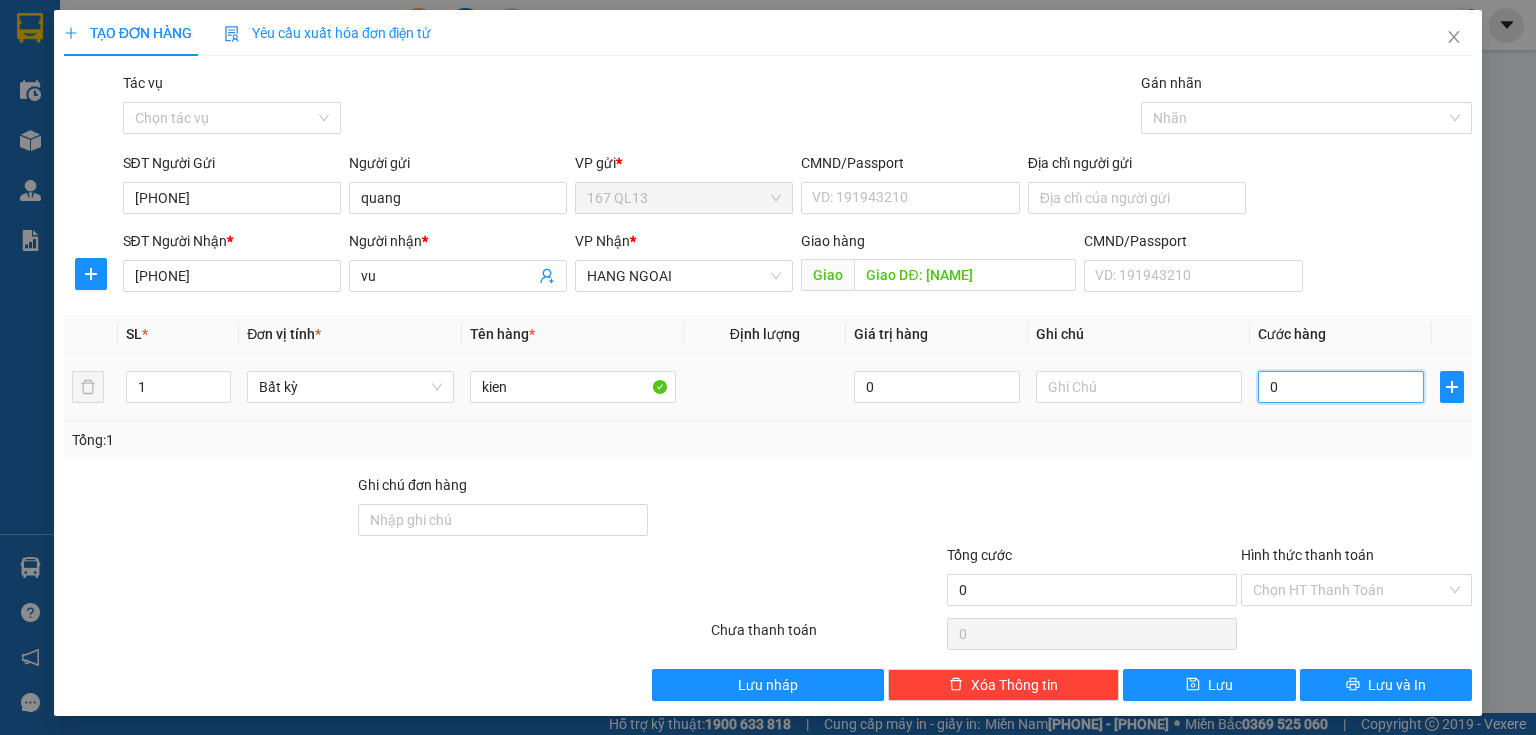 click on "0" at bounding box center (1341, 387) 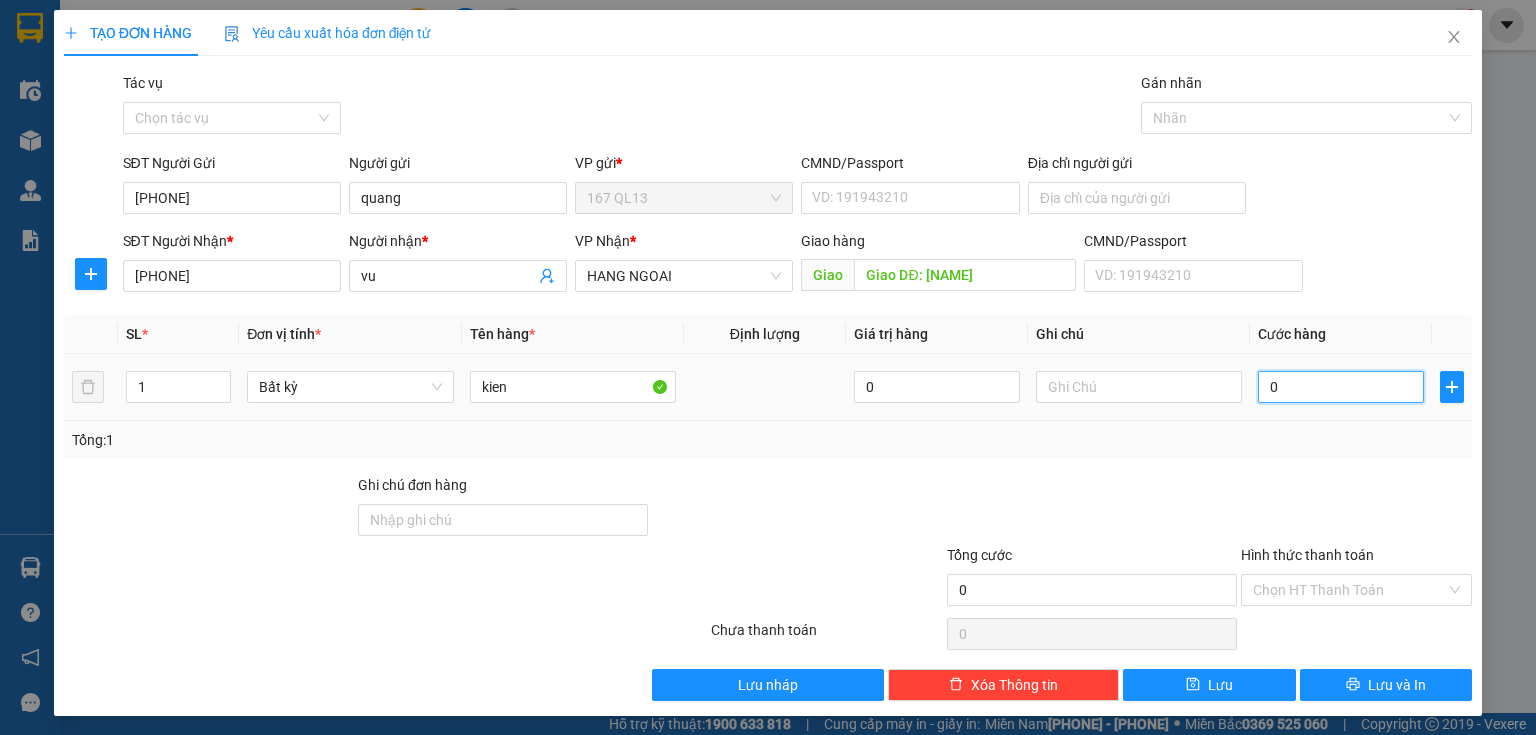 type on "8" 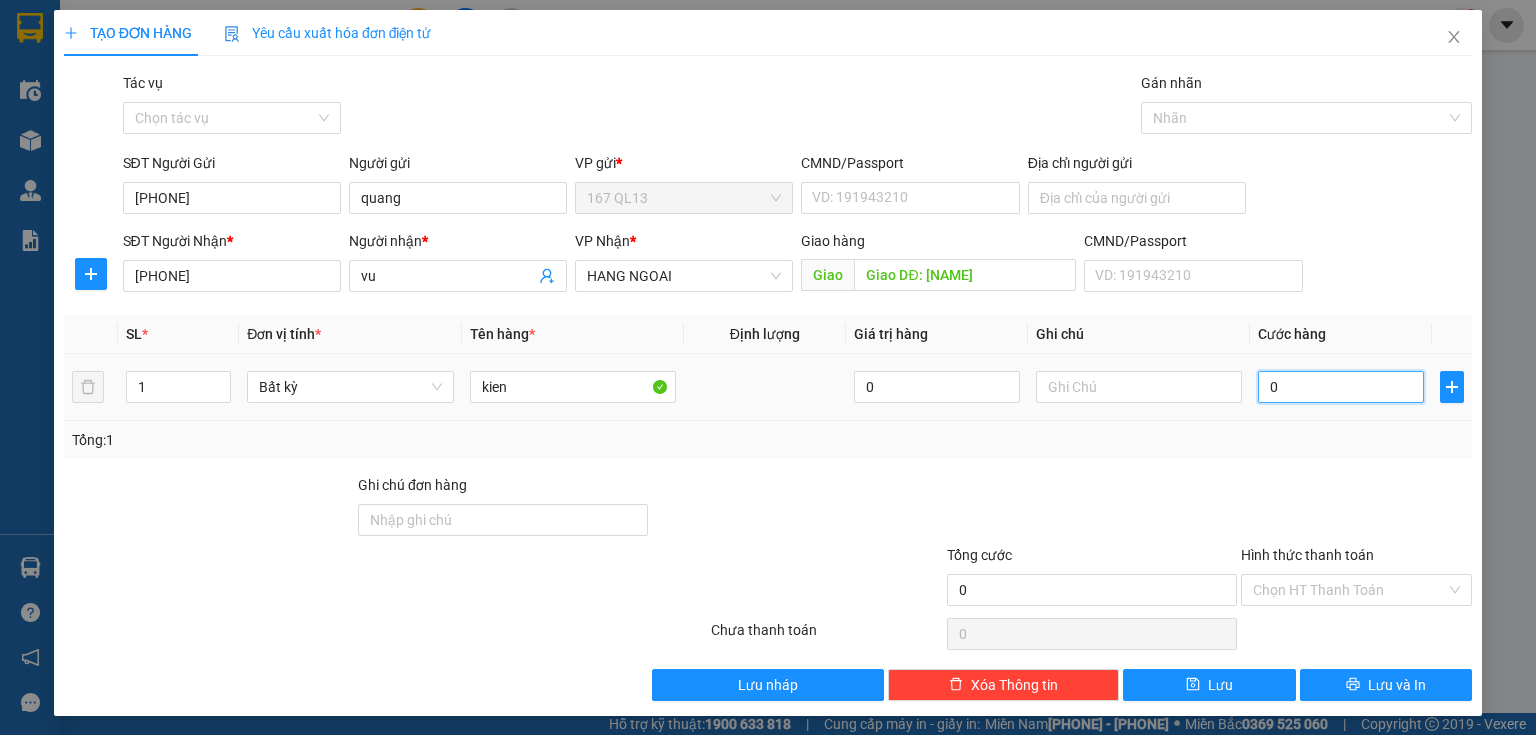 type on "8" 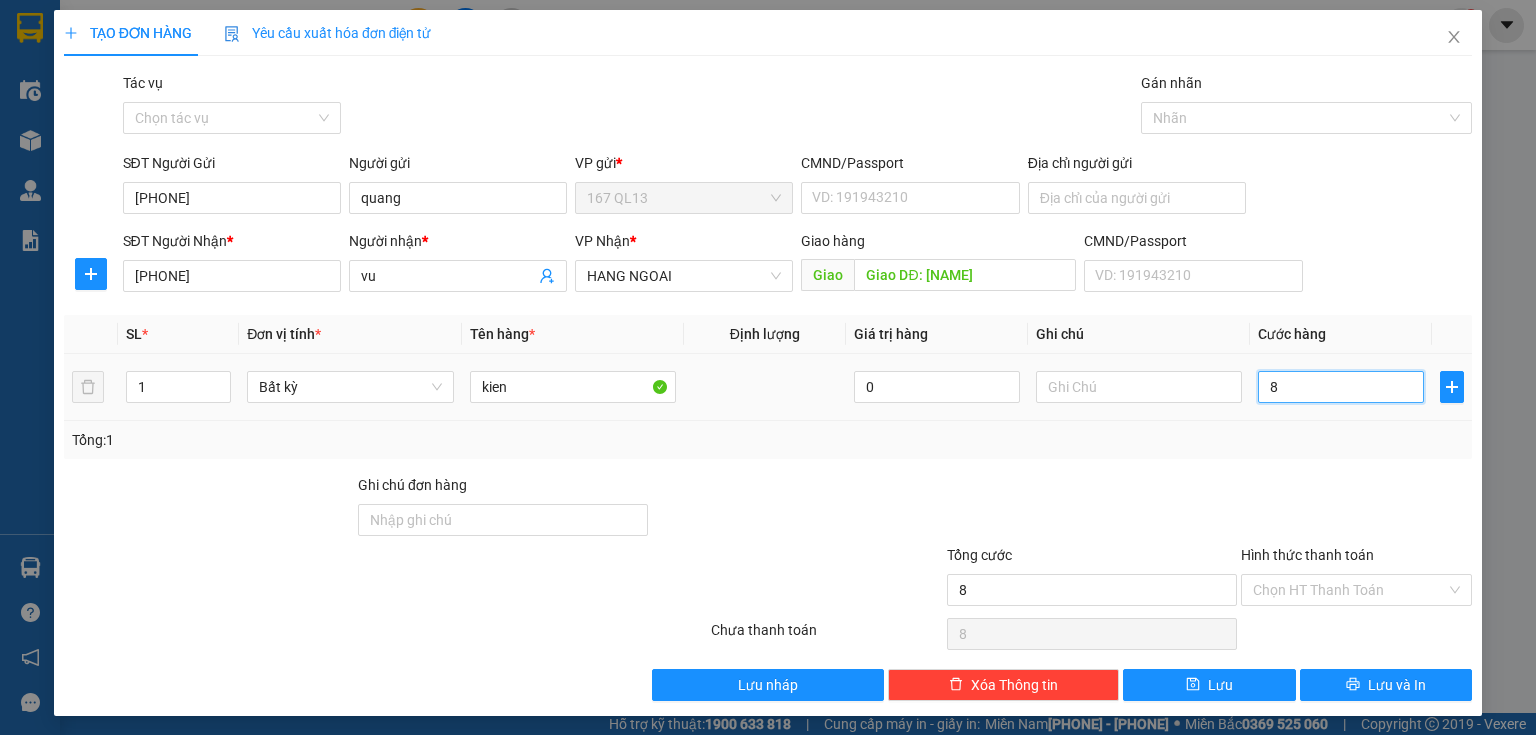 type on "80" 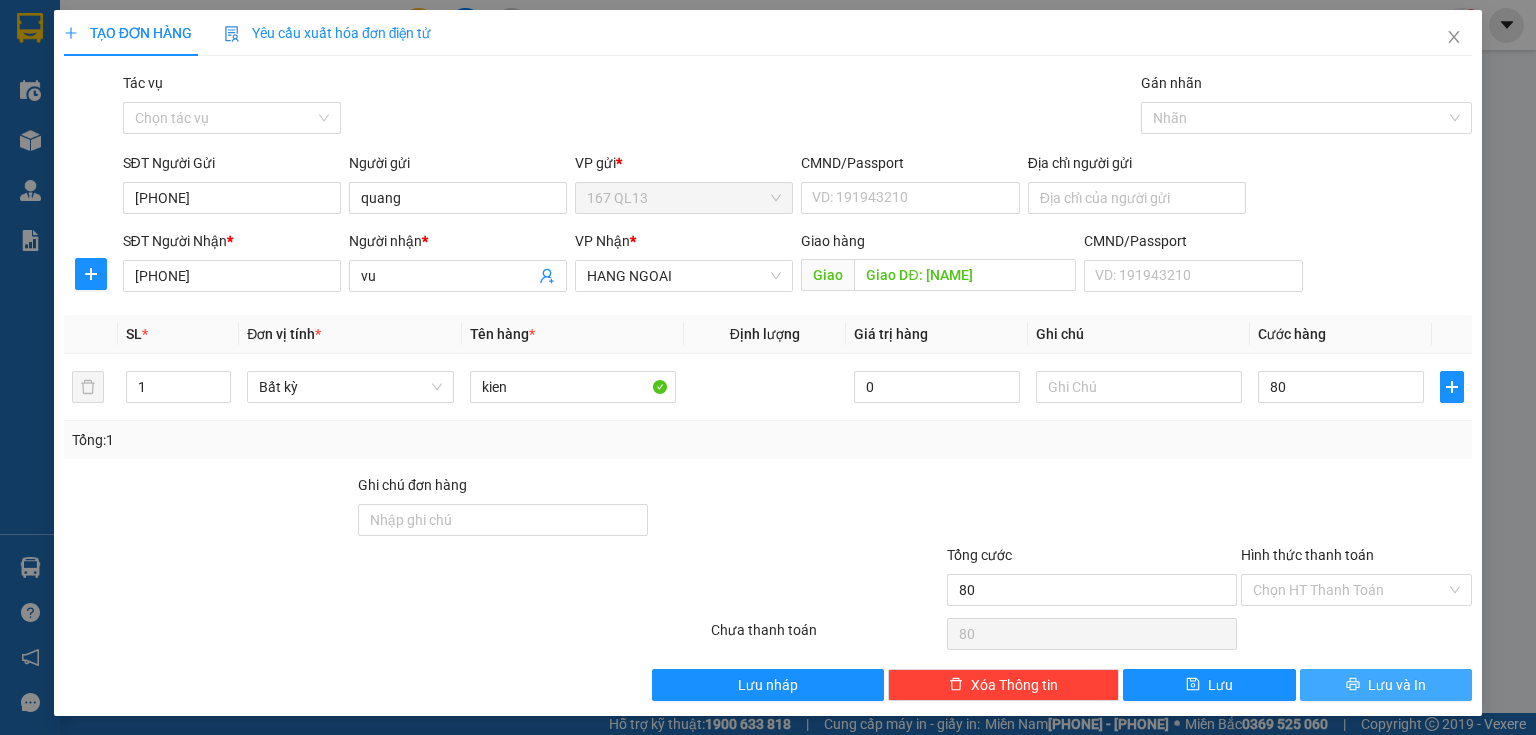 type on "80.000" 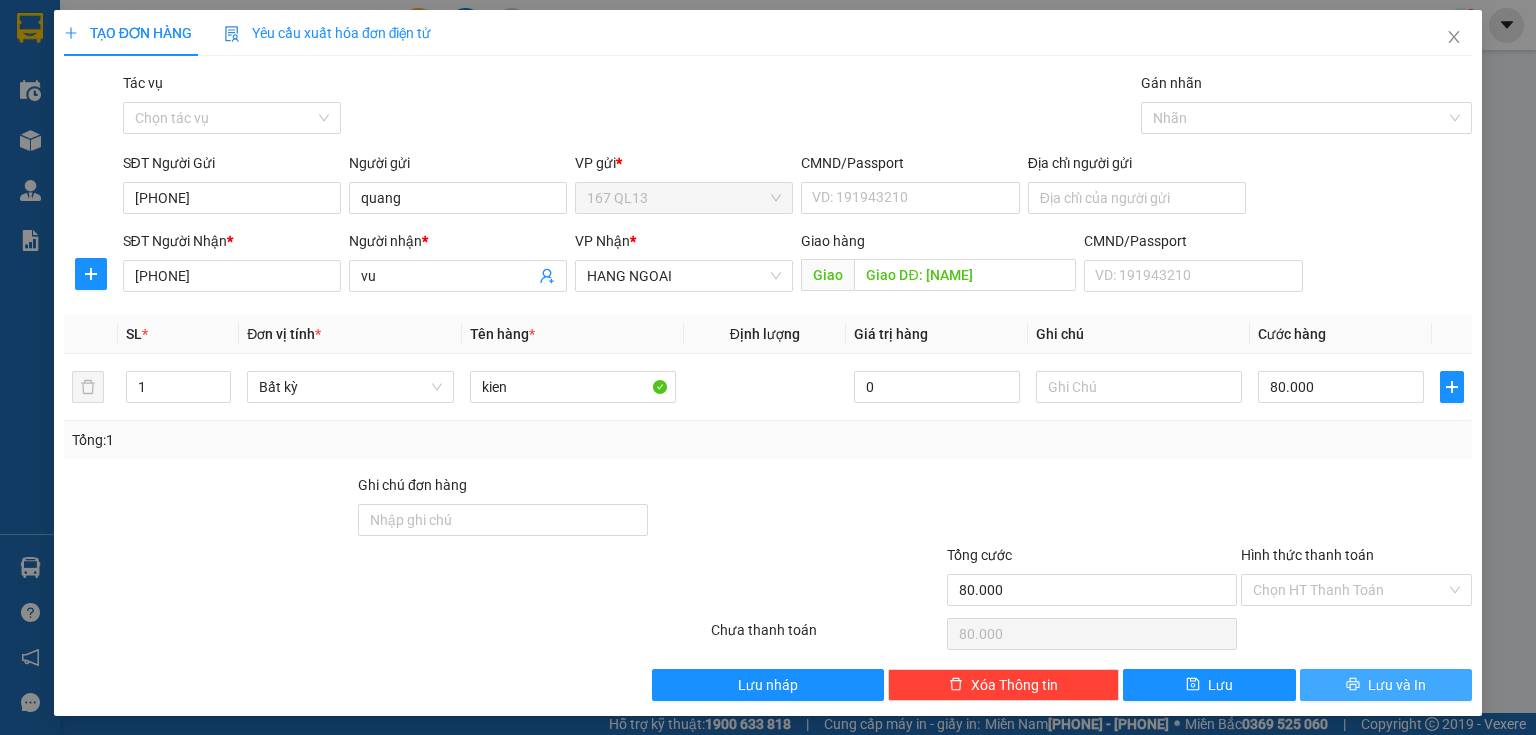 click on "Lưu và In" at bounding box center (1386, 685) 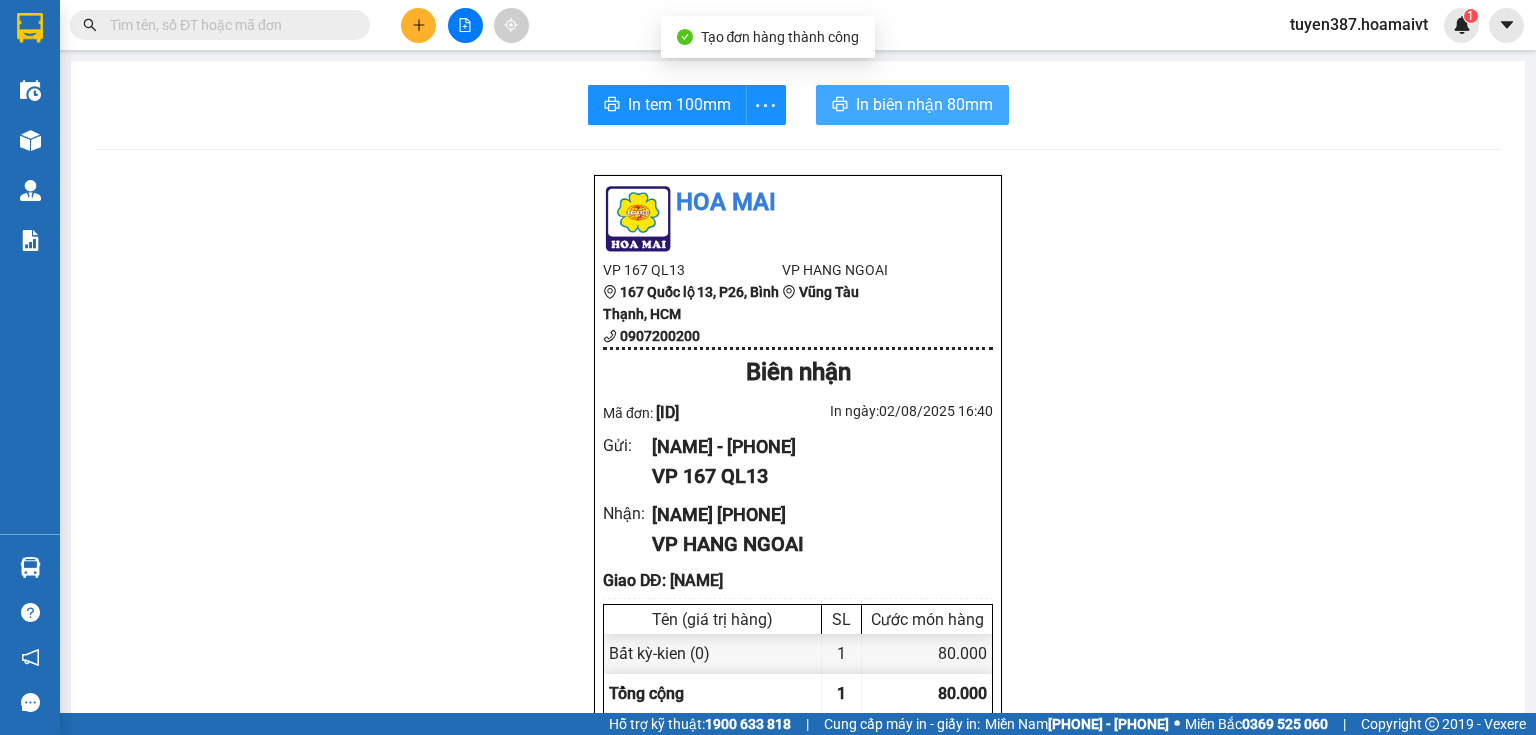 click on "In biên nhận 80mm" at bounding box center (924, 104) 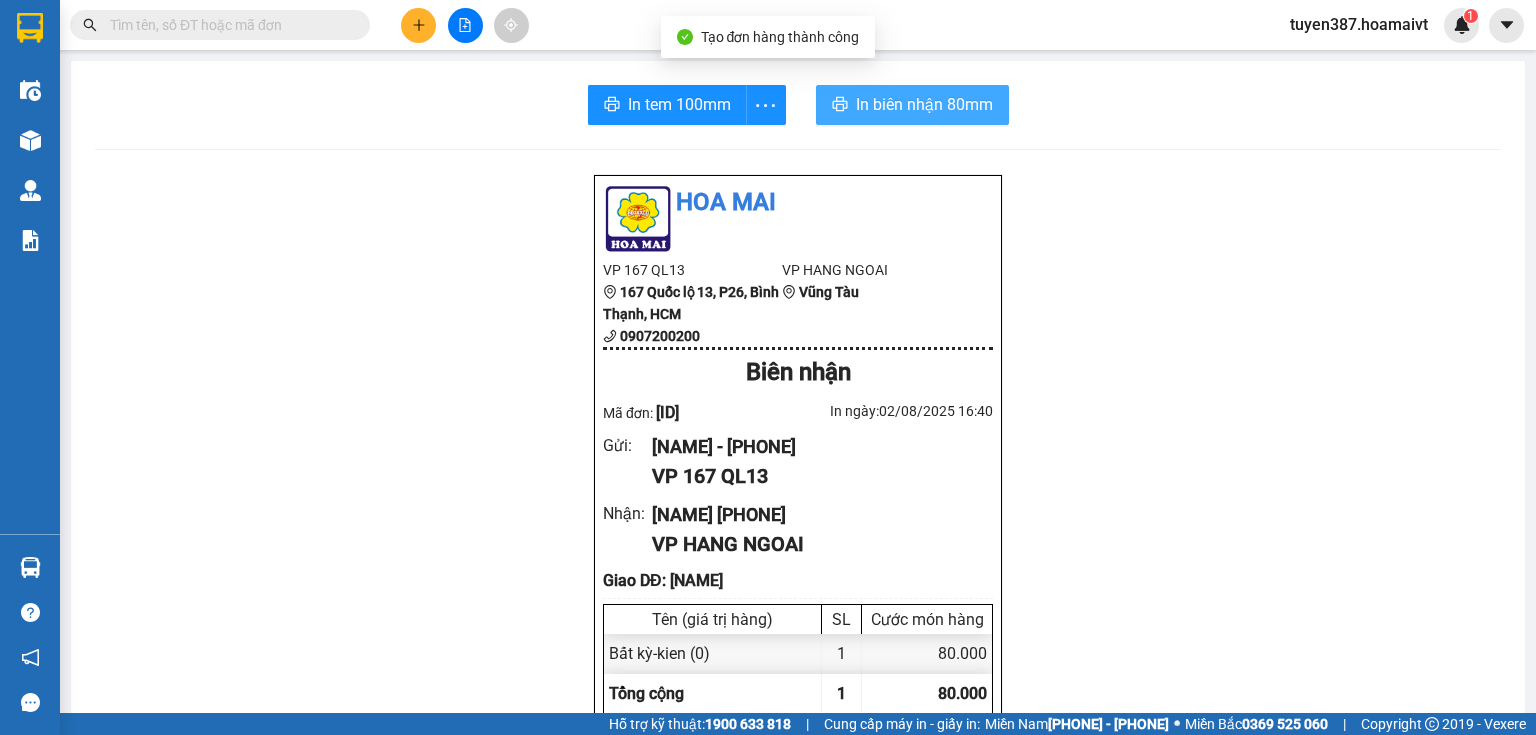 scroll, scrollTop: 0, scrollLeft: 0, axis: both 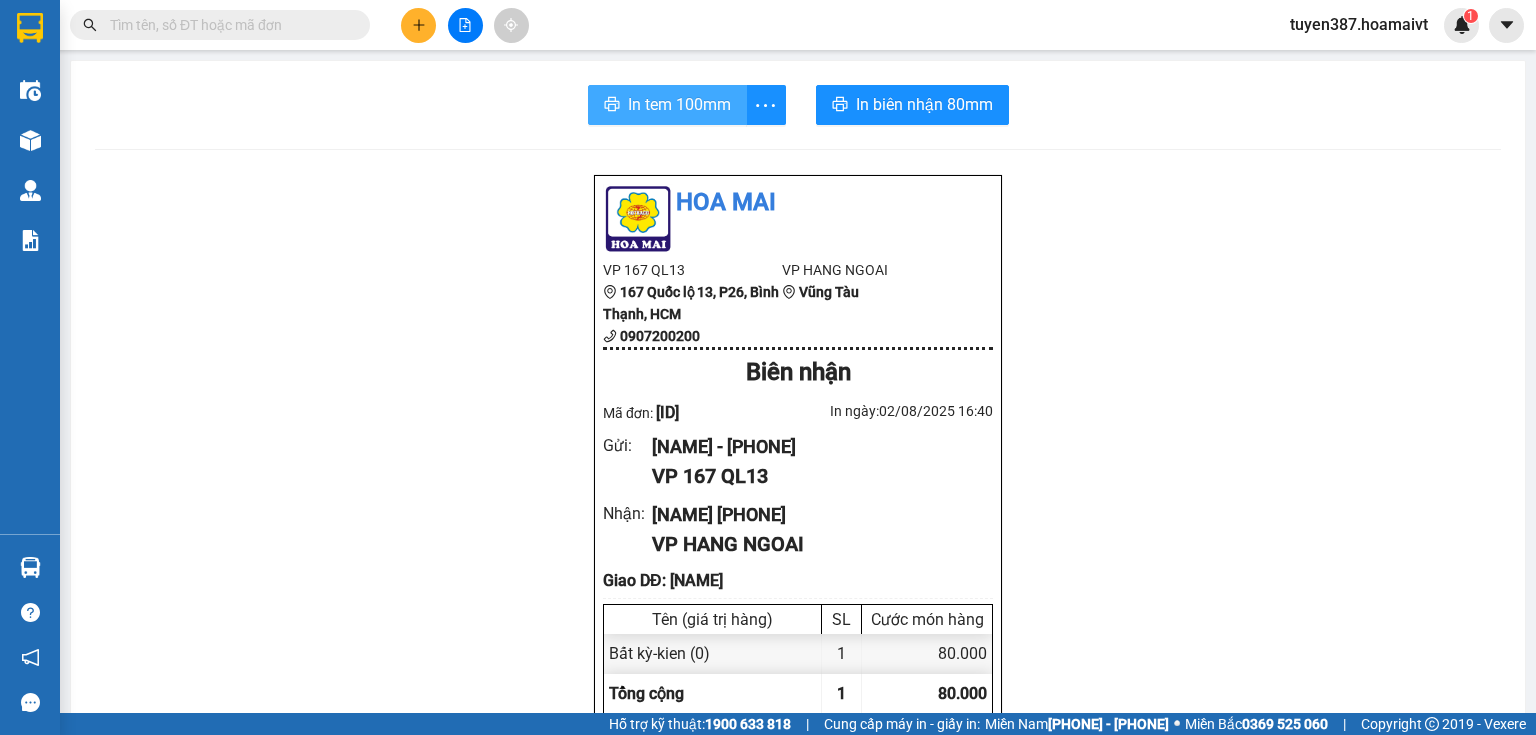 click on "In tem 100mm" at bounding box center [679, 104] 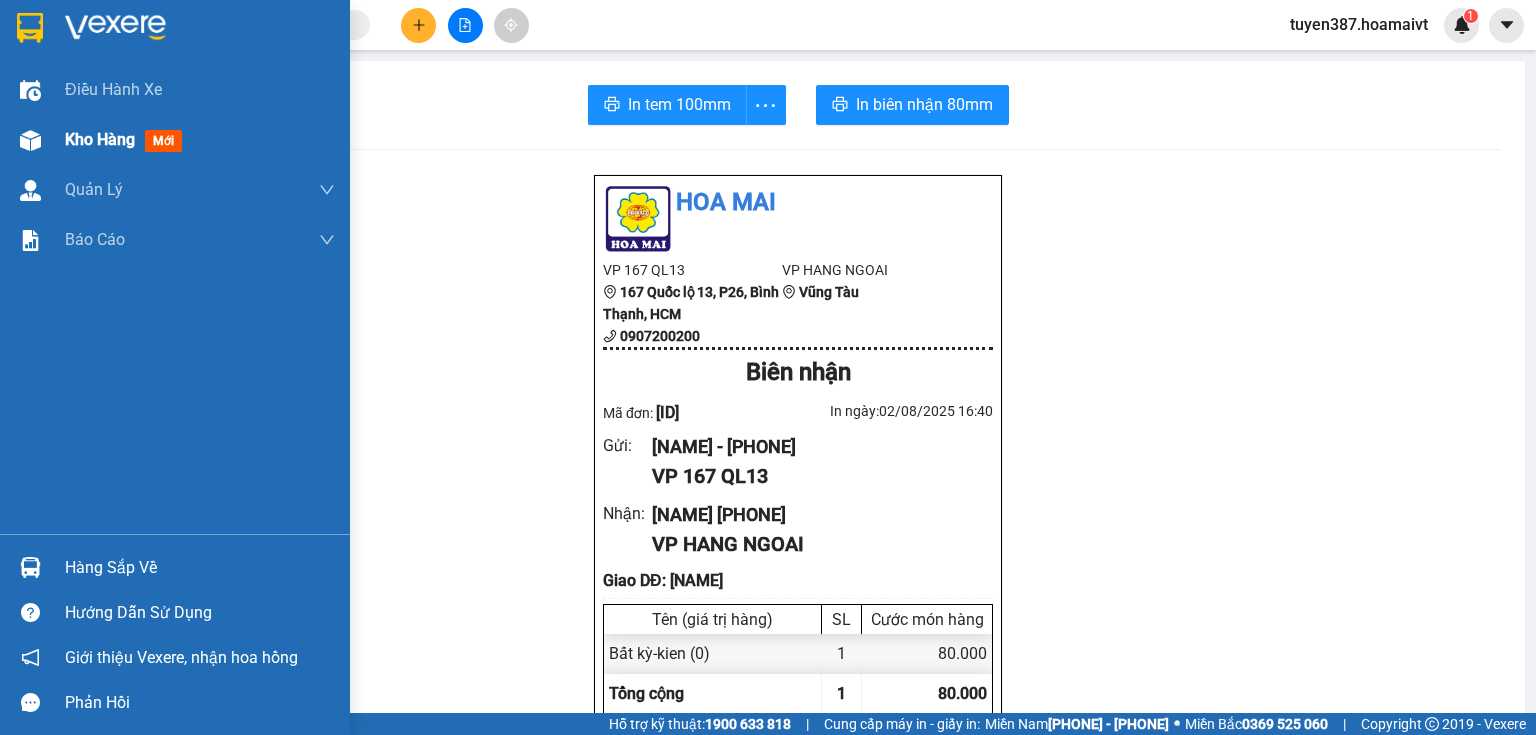 click at bounding box center [30, 140] 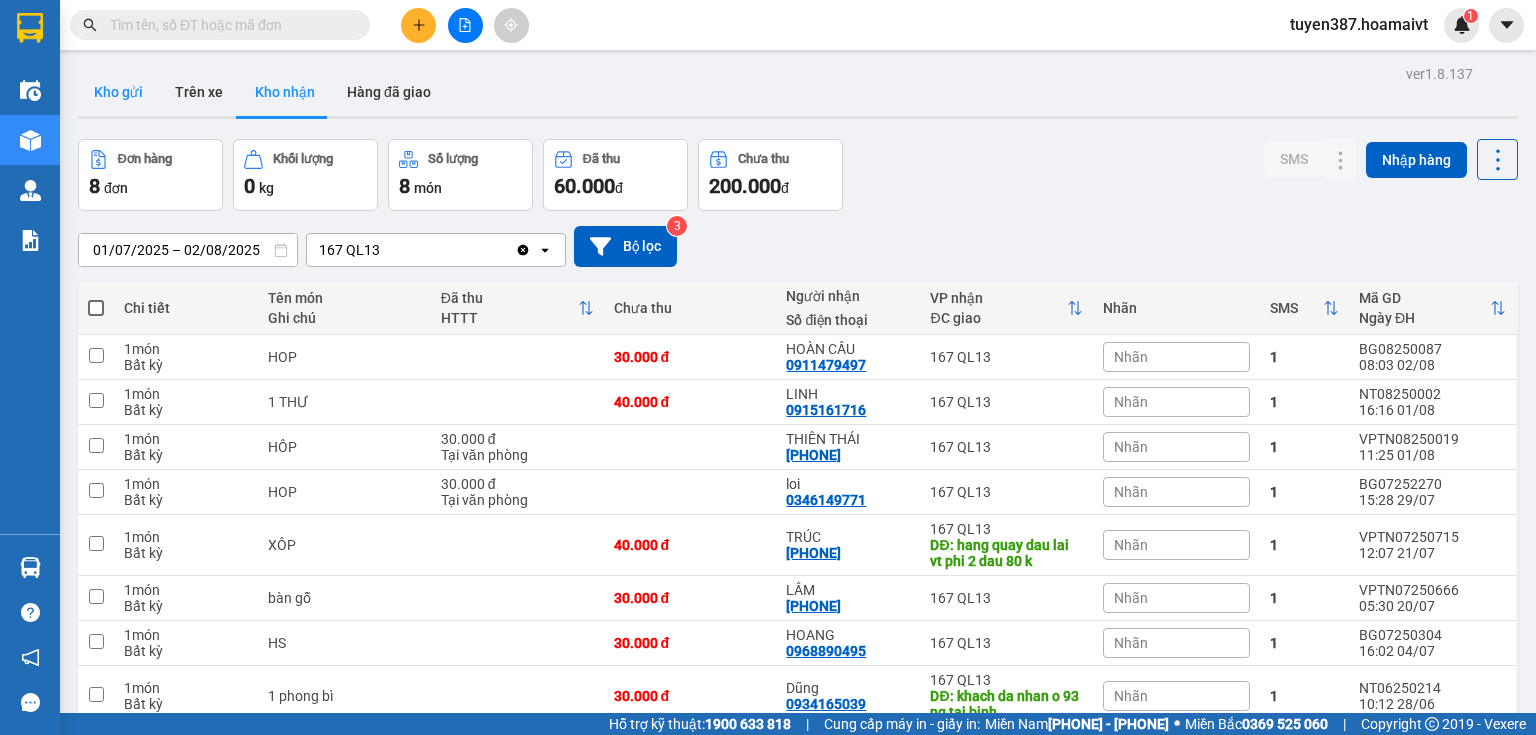 click on "Kho gửi" at bounding box center [118, 92] 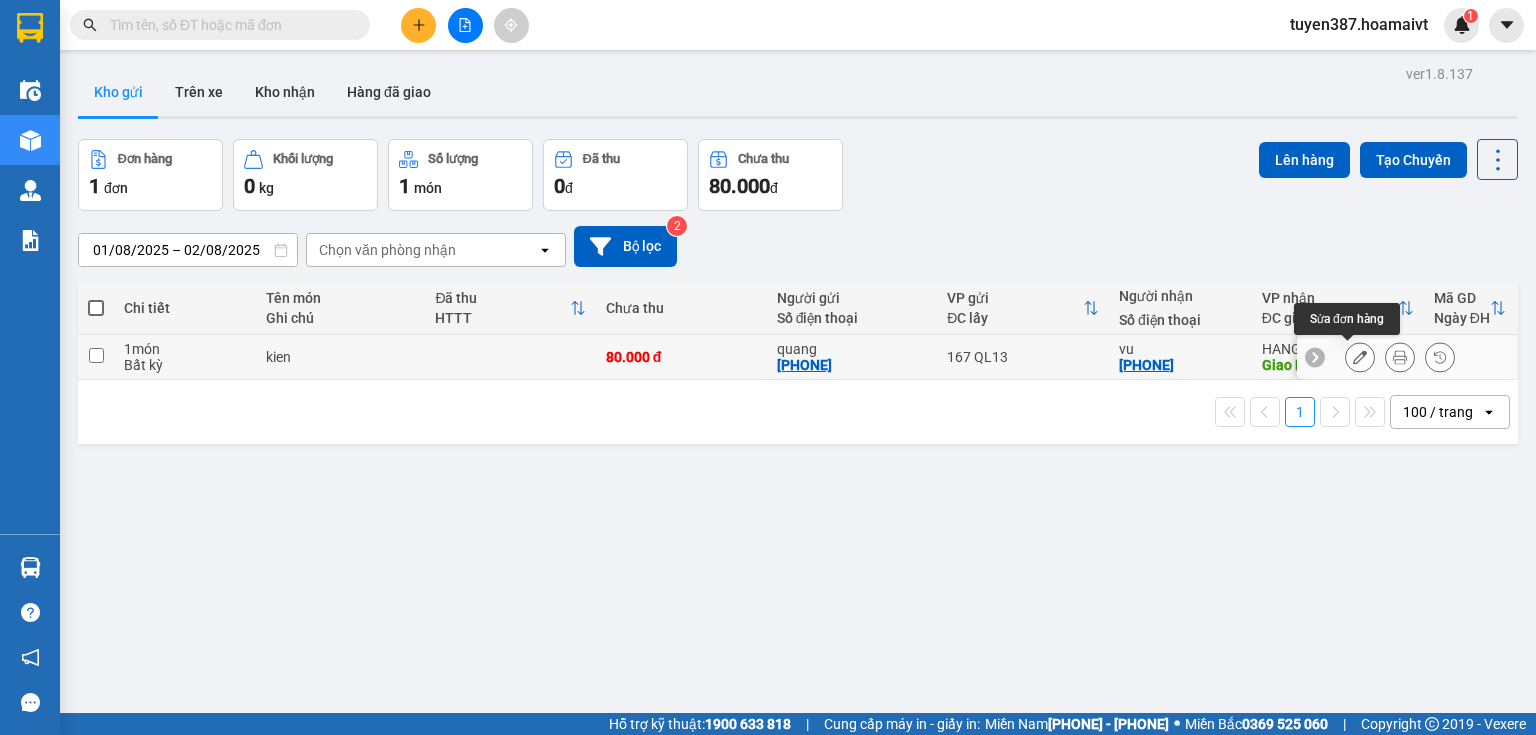 click 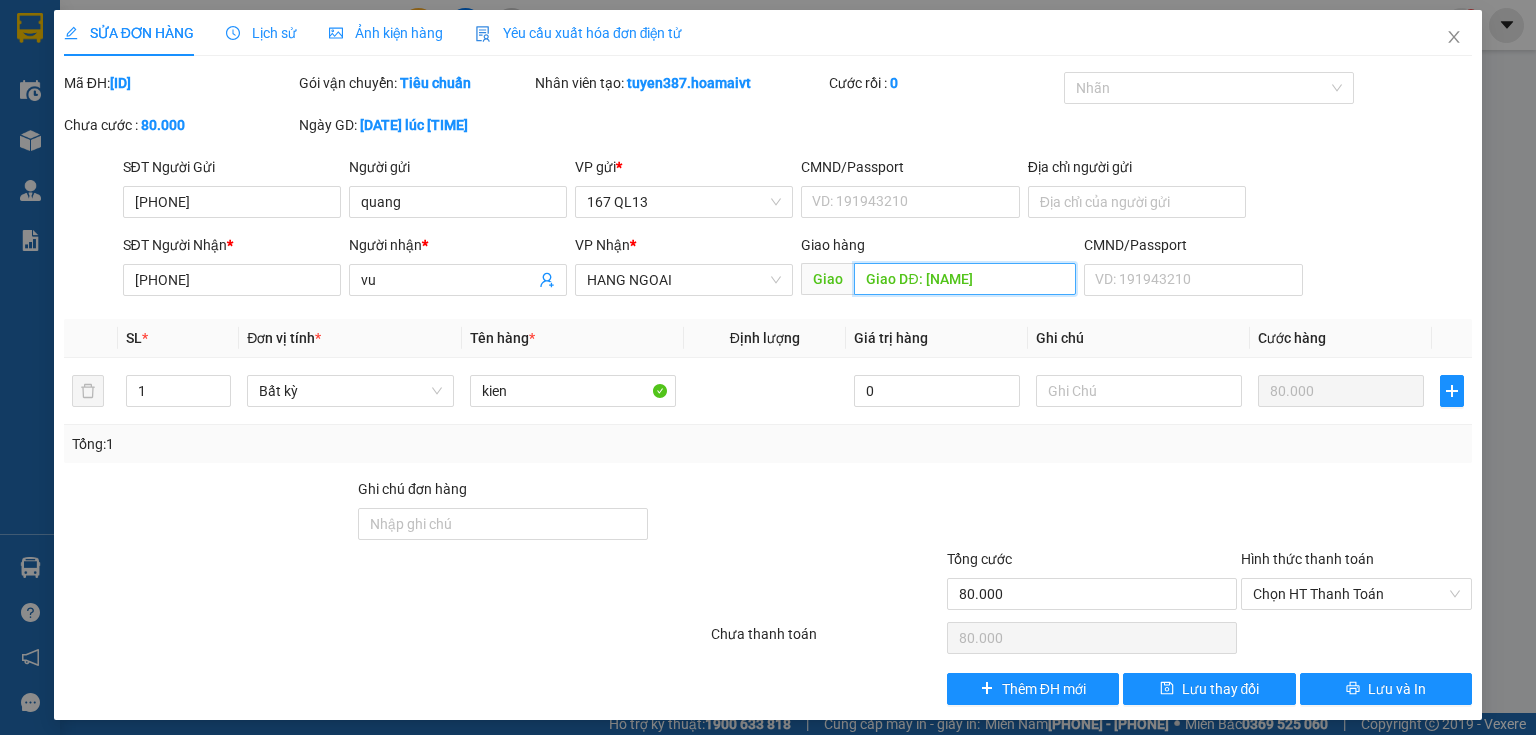 click on "Giao DĐ: [NAME]" at bounding box center (965, 279) 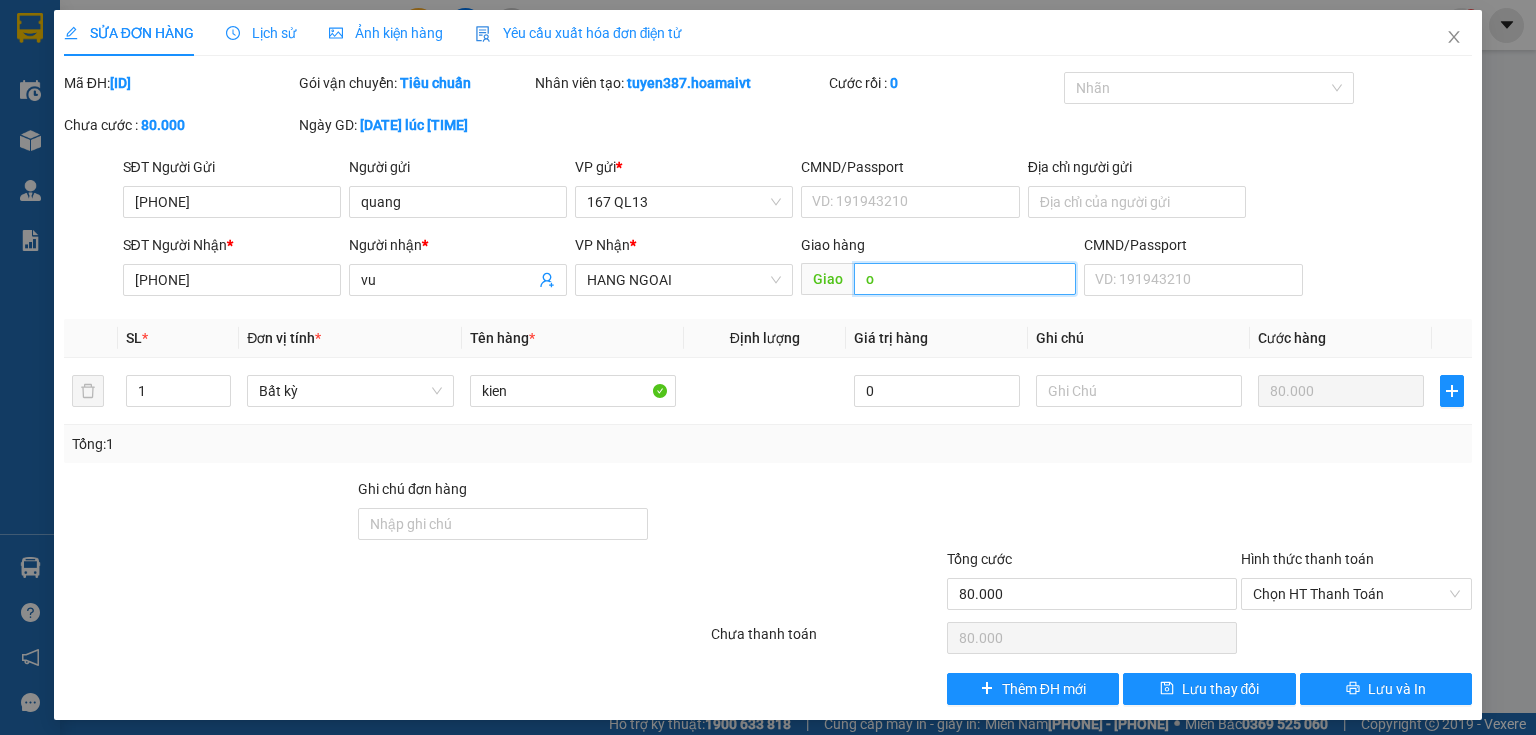 type on "o" 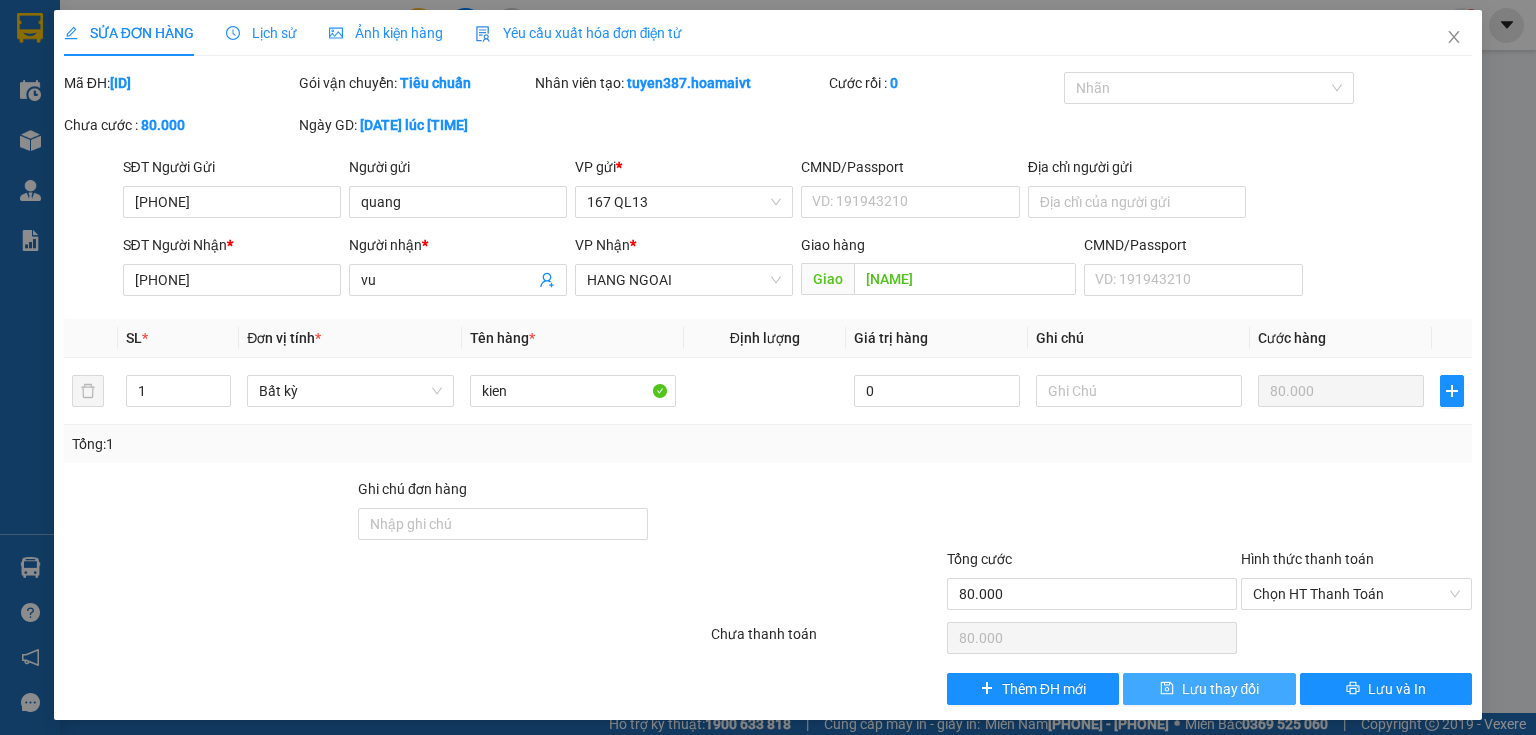 click on "Lưu thay đổi" at bounding box center [1221, 689] 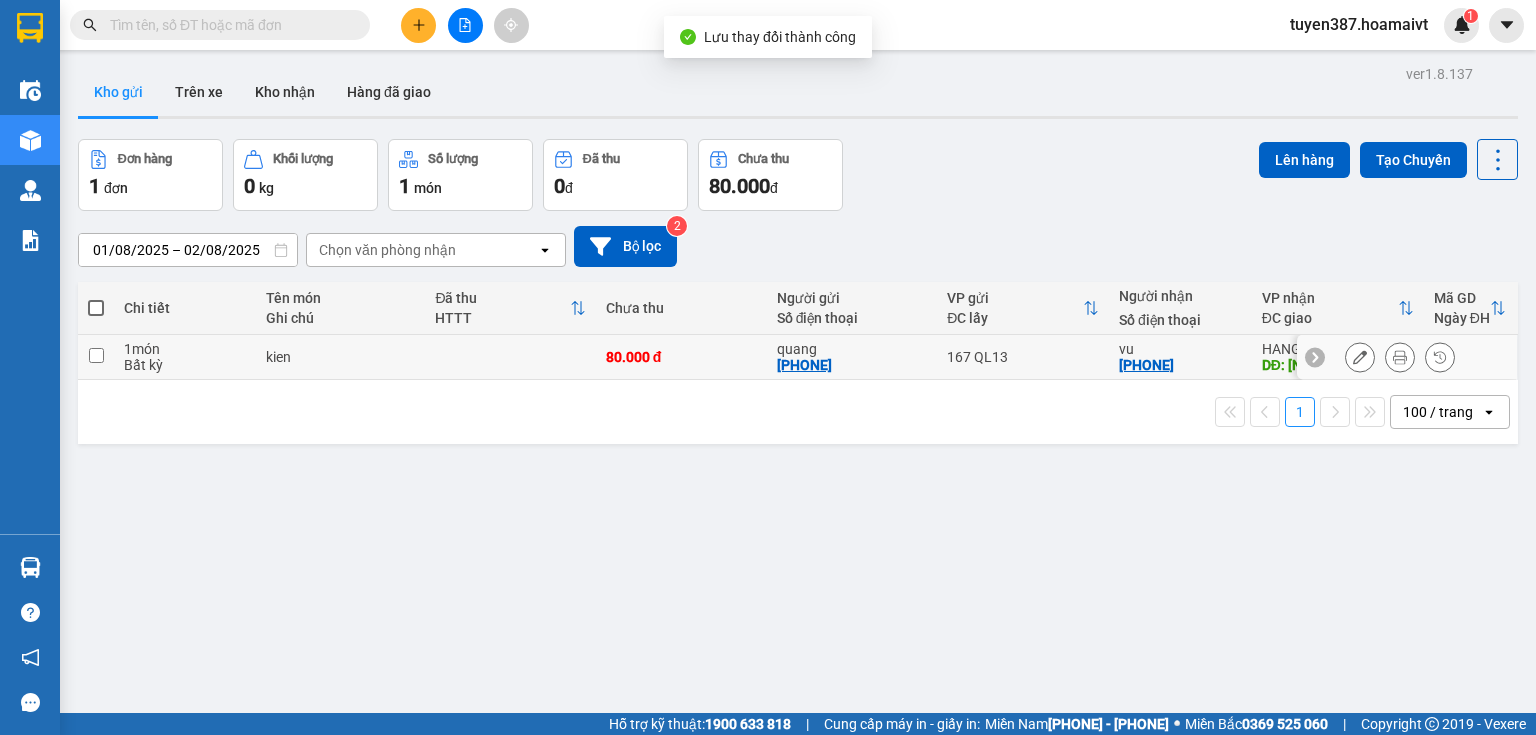 click on "167 QL13" at bounding box center (1023, 357) 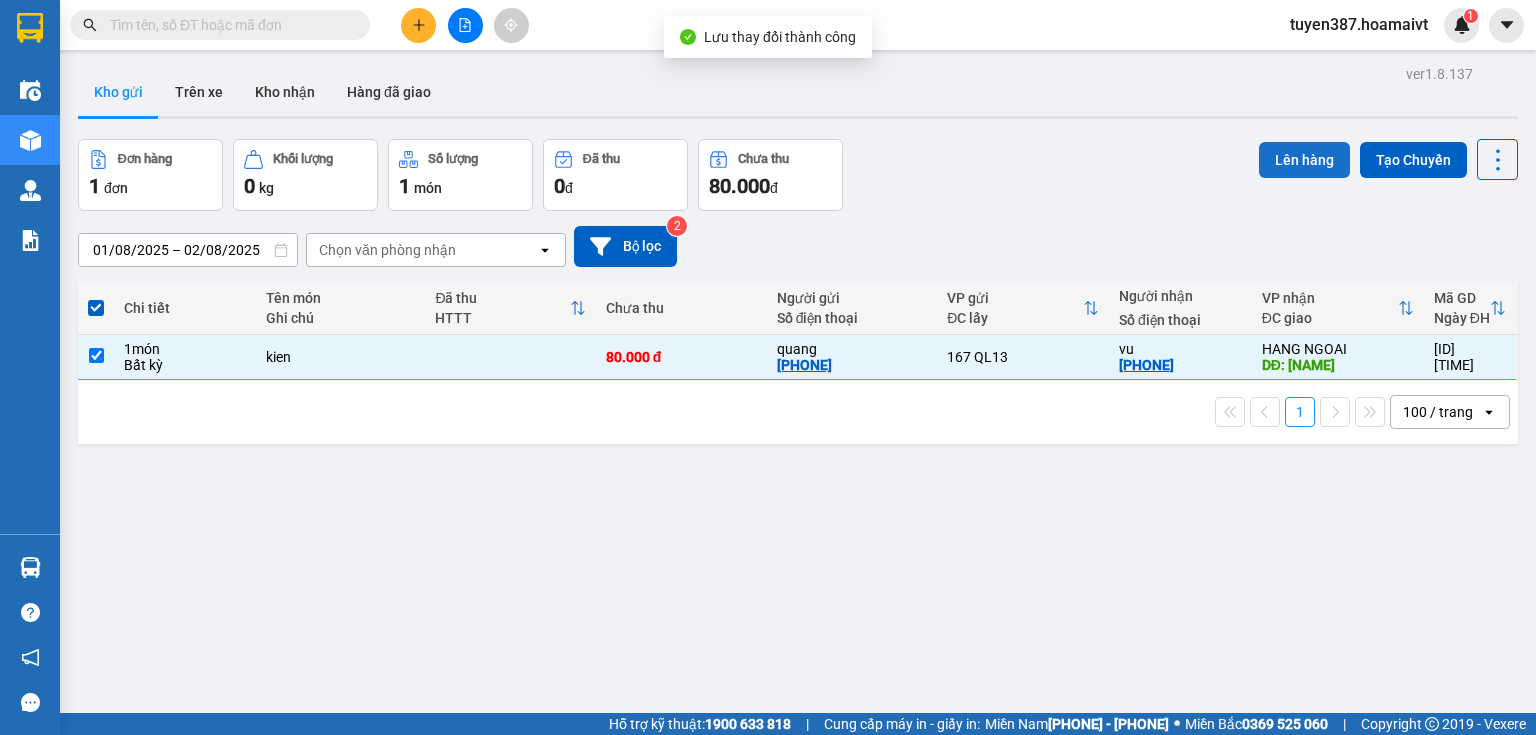 click on "Lên hàng" at bounding box center [1304, 160] 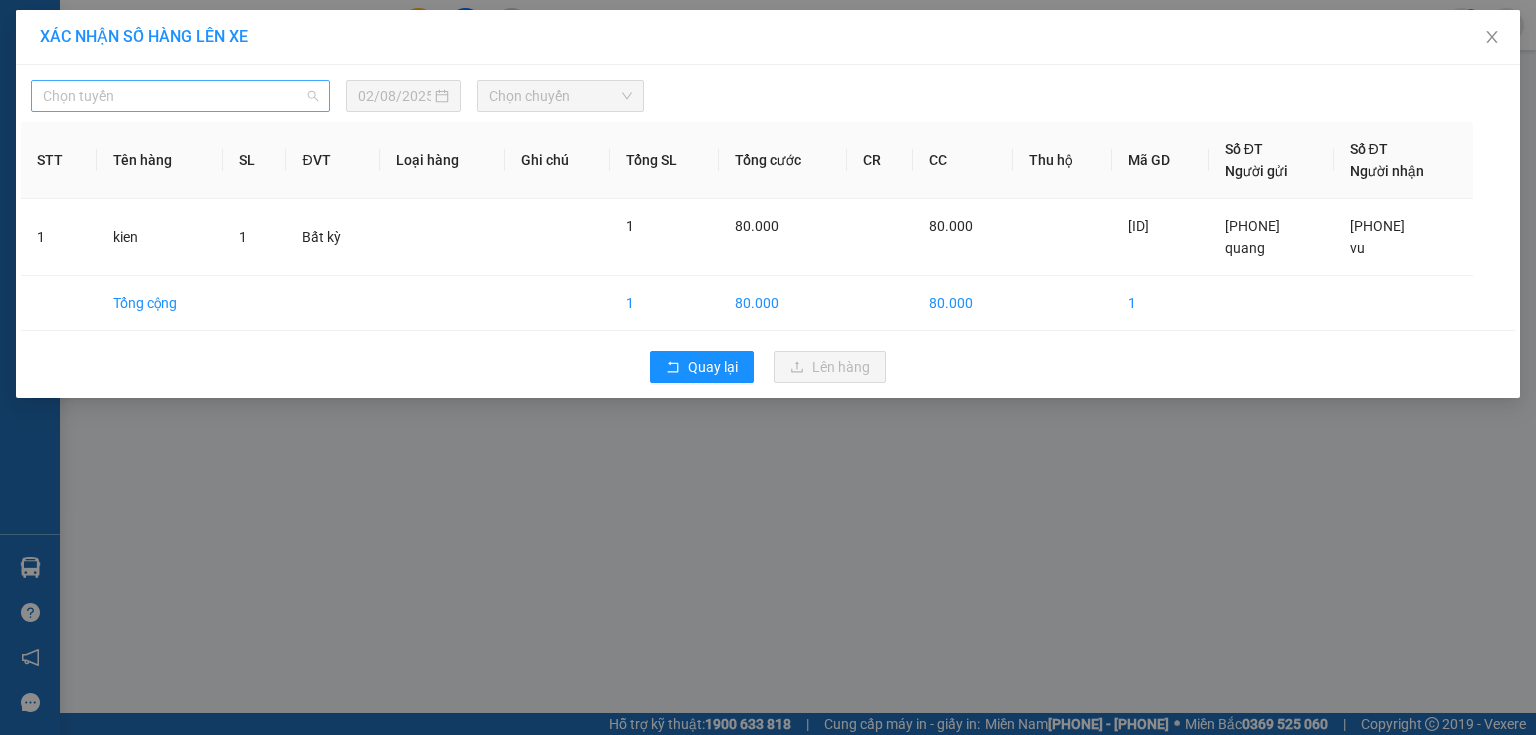 click on "Chọn tuyến" at bounding box center (180, 96) 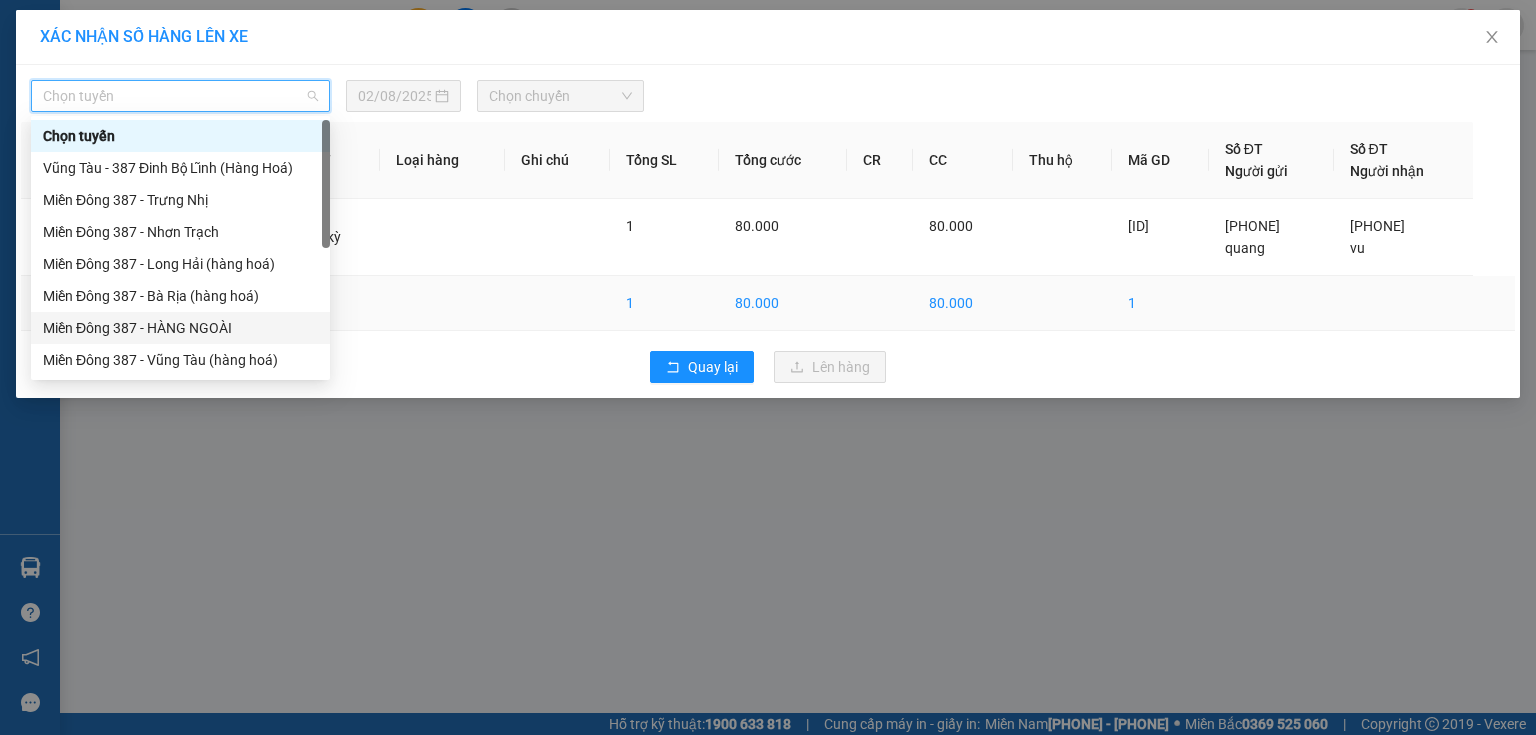 drag, startPoint x: 222, startPoint y: 327, endPoint x: 281, endPoint y: 296, distance: 66.64833 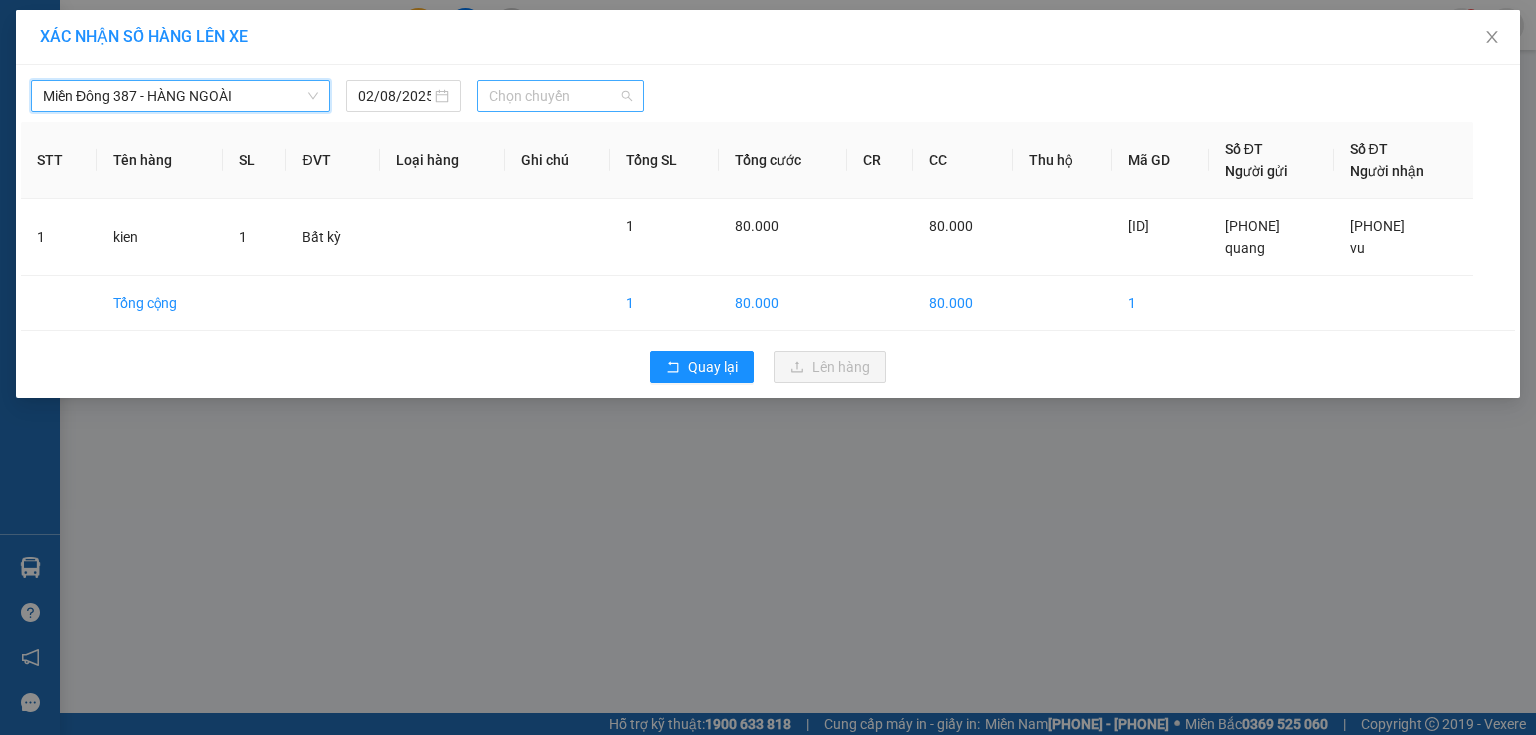 click on "Chọn chuyến" at bounding box center [561, 96] 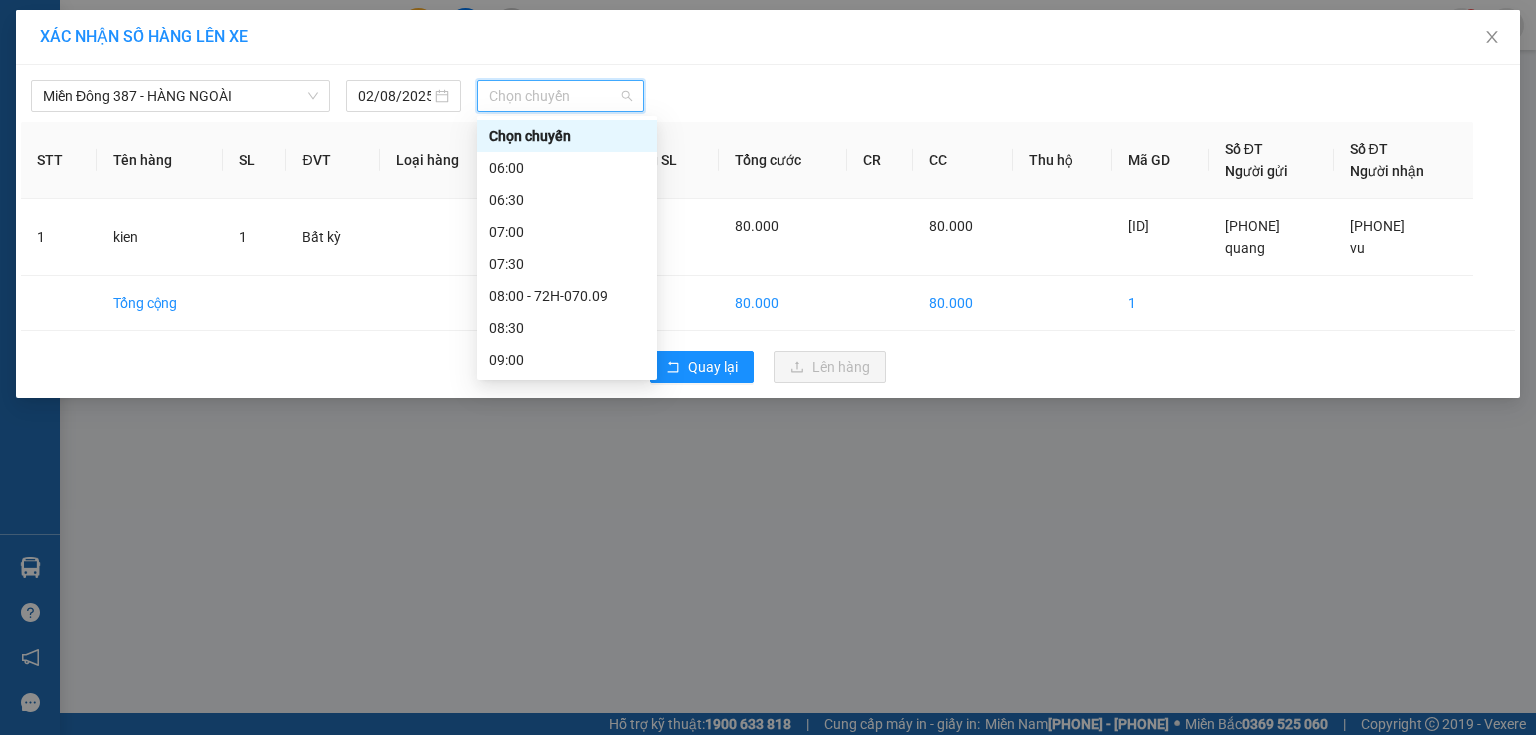 click on "[TIME]   (TC)   - 72H-070.09" at bounding box center [567, 968] 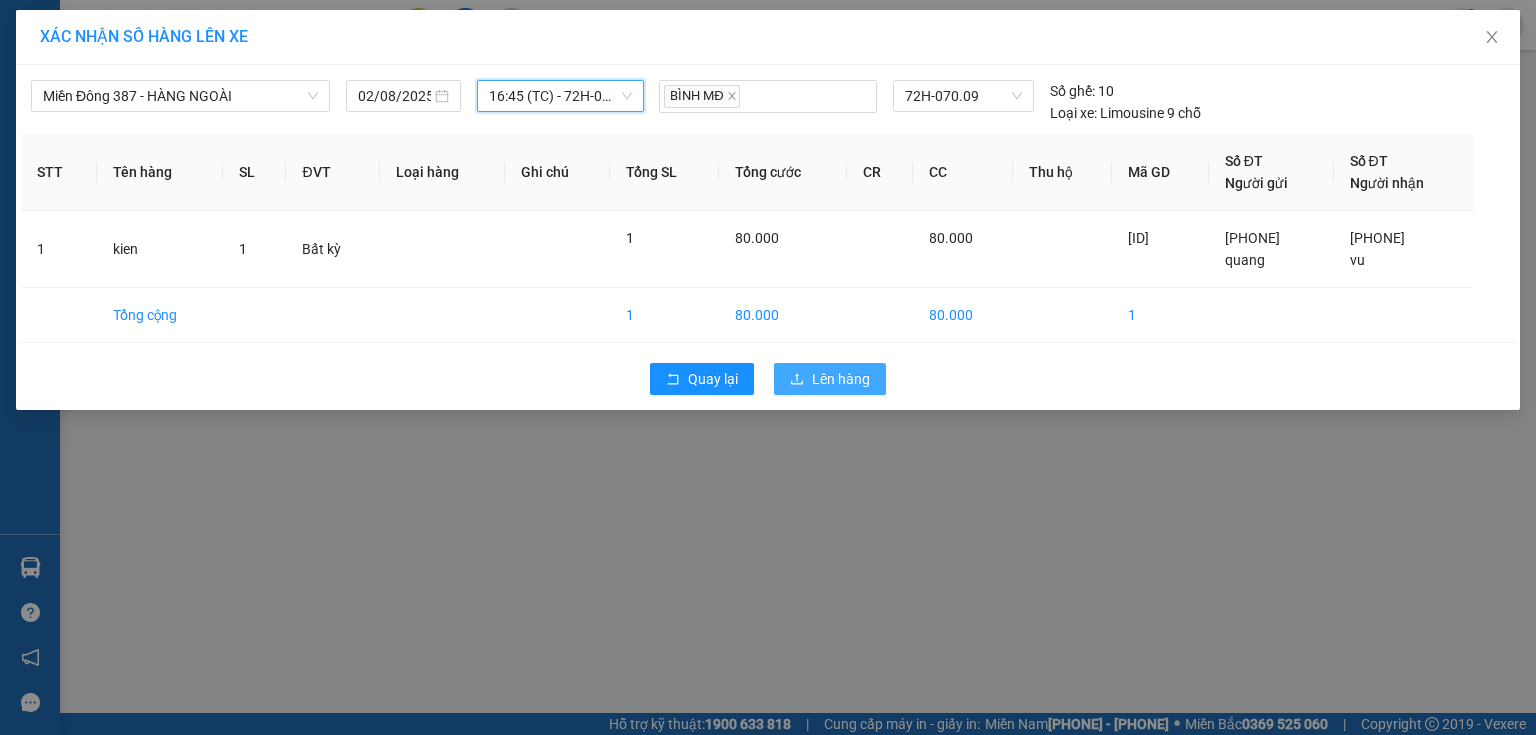 click on "Lên hàng" at bounding box center (841, 379) 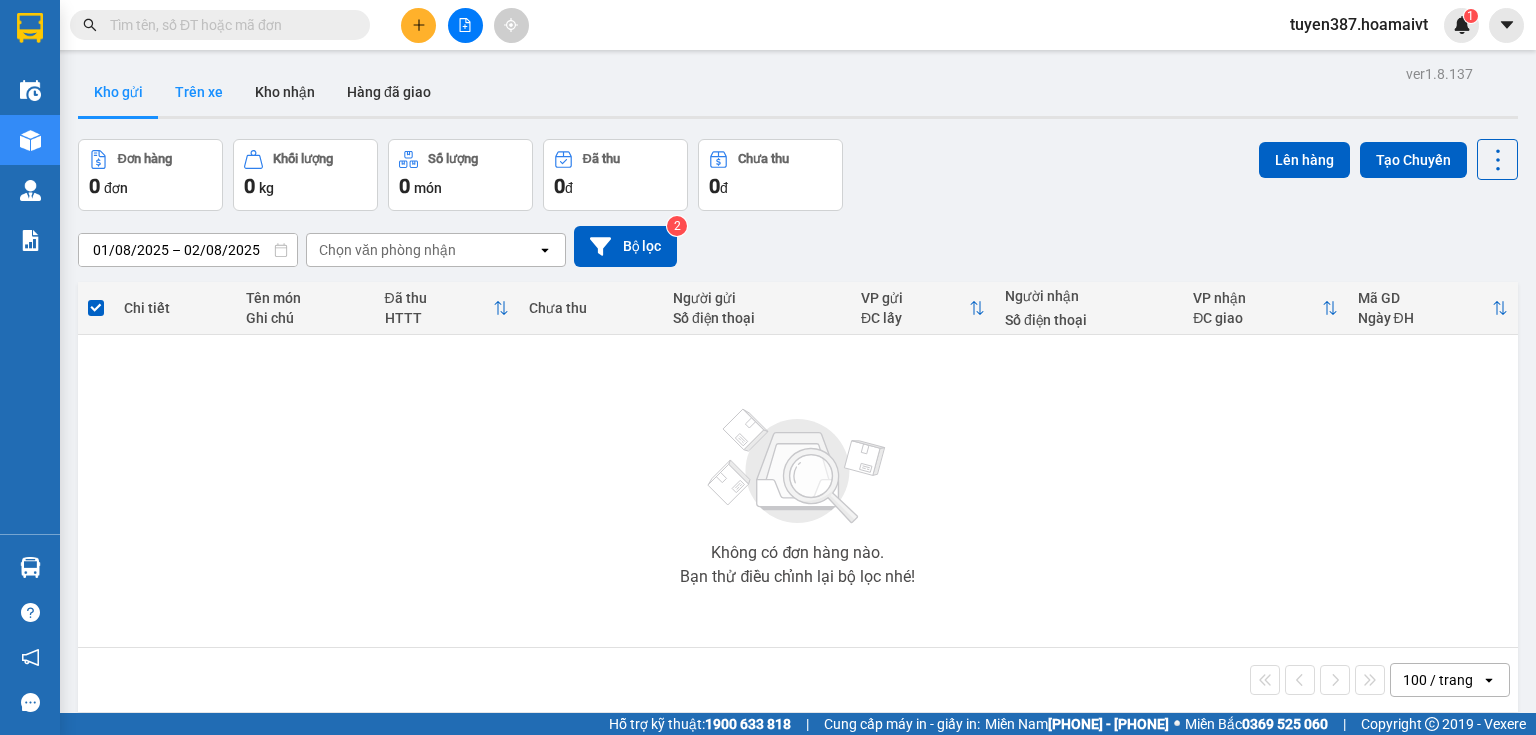 click on "Trên xe" at bounding box center [199, 92] 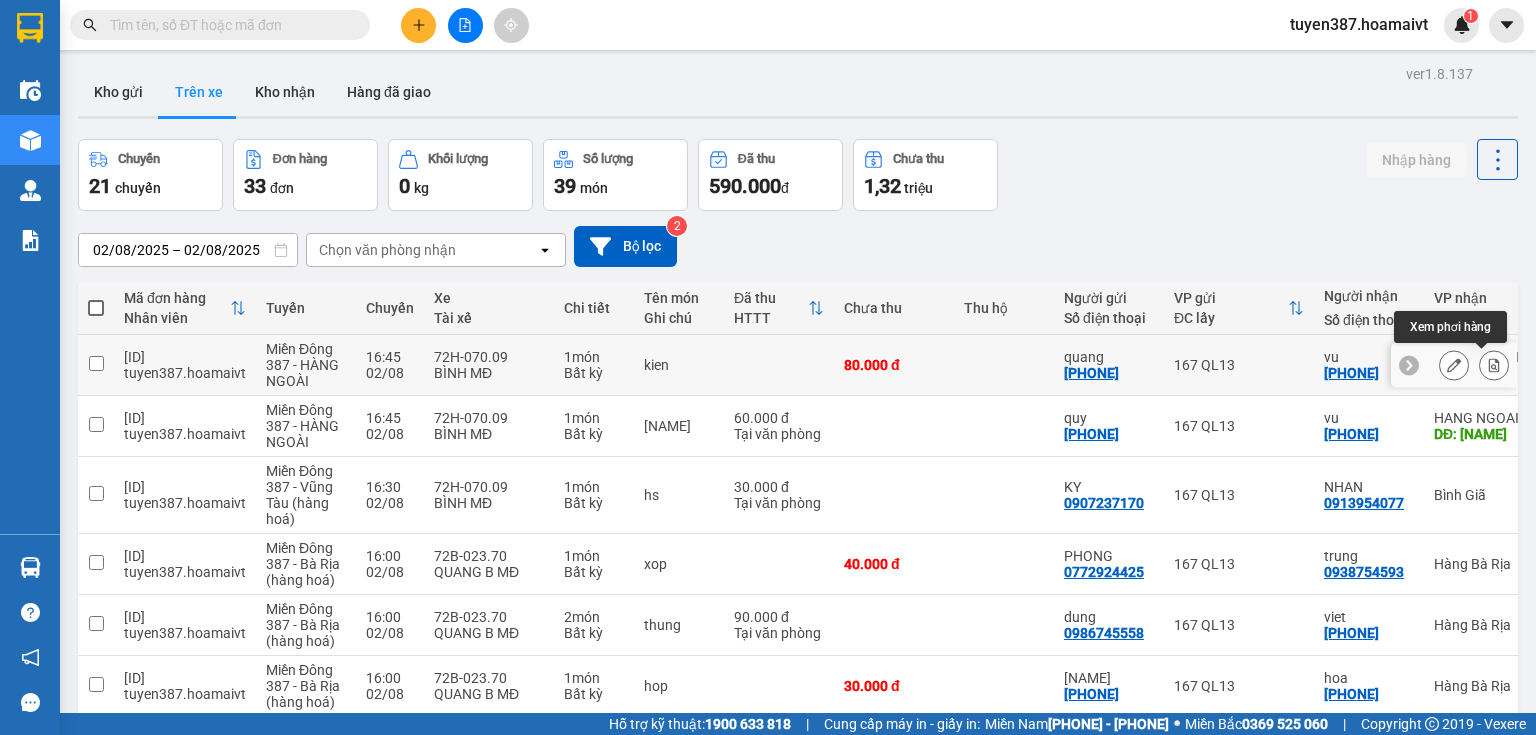 click 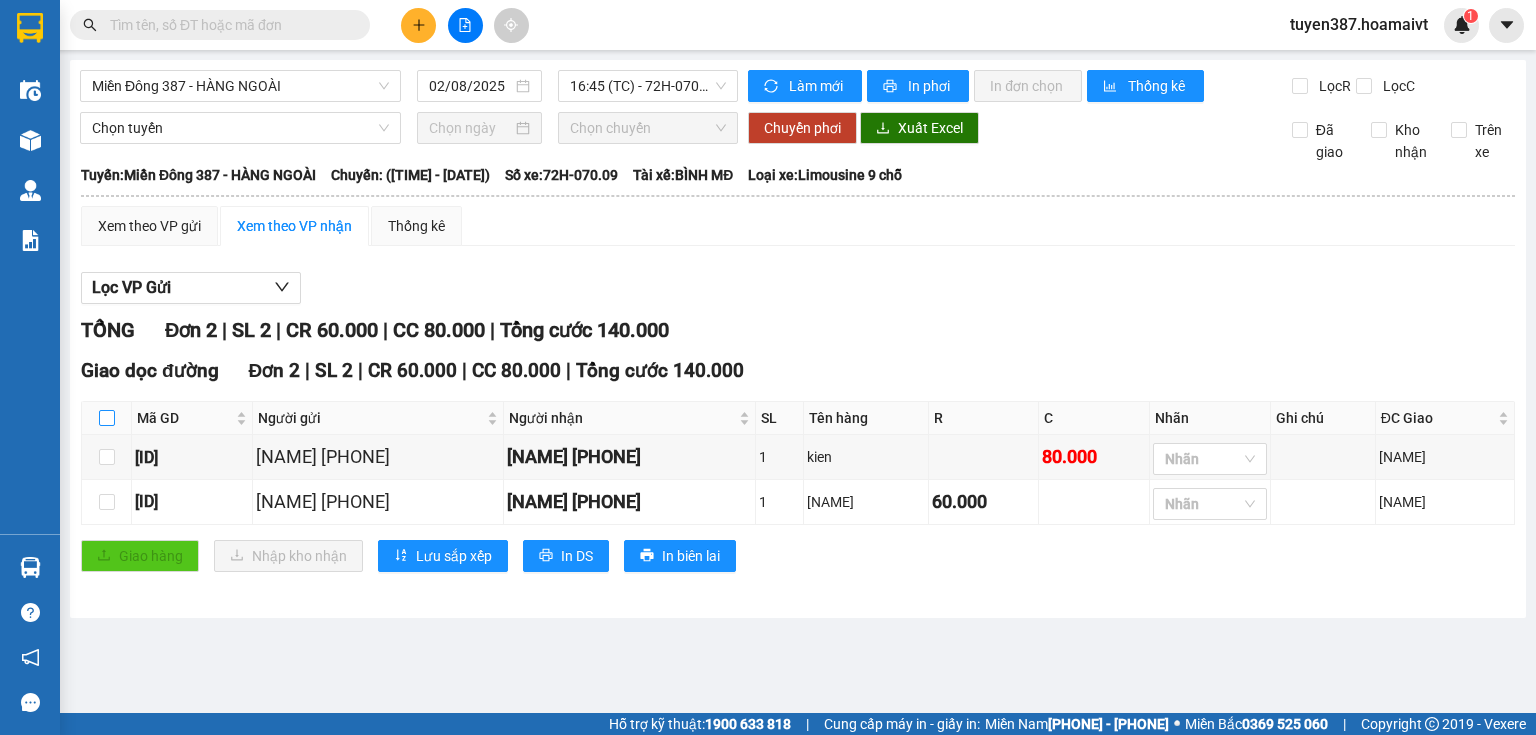 click at bounding box center (107, 418) 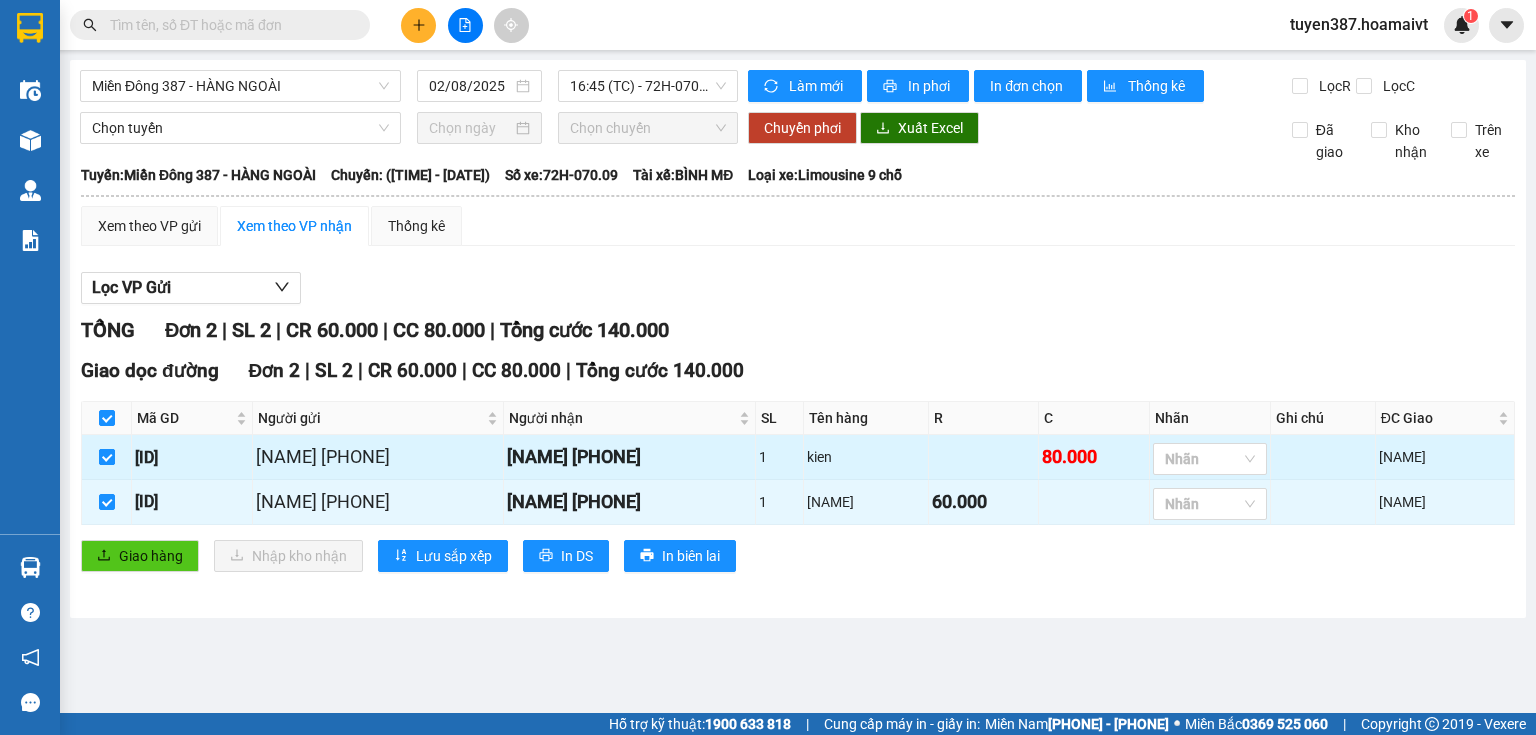 click at bounding box center (107, 457) 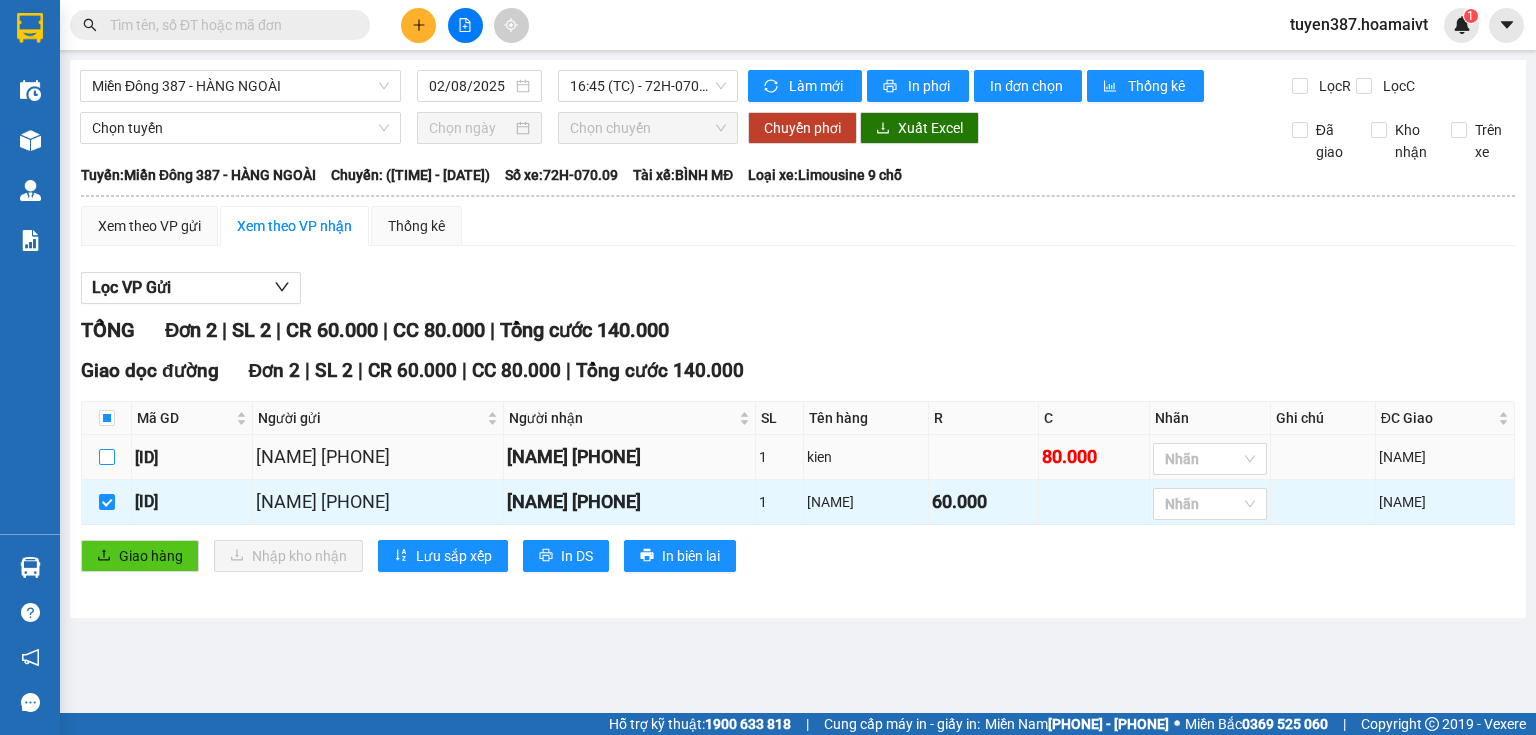 click at bounding box center [107, 457] 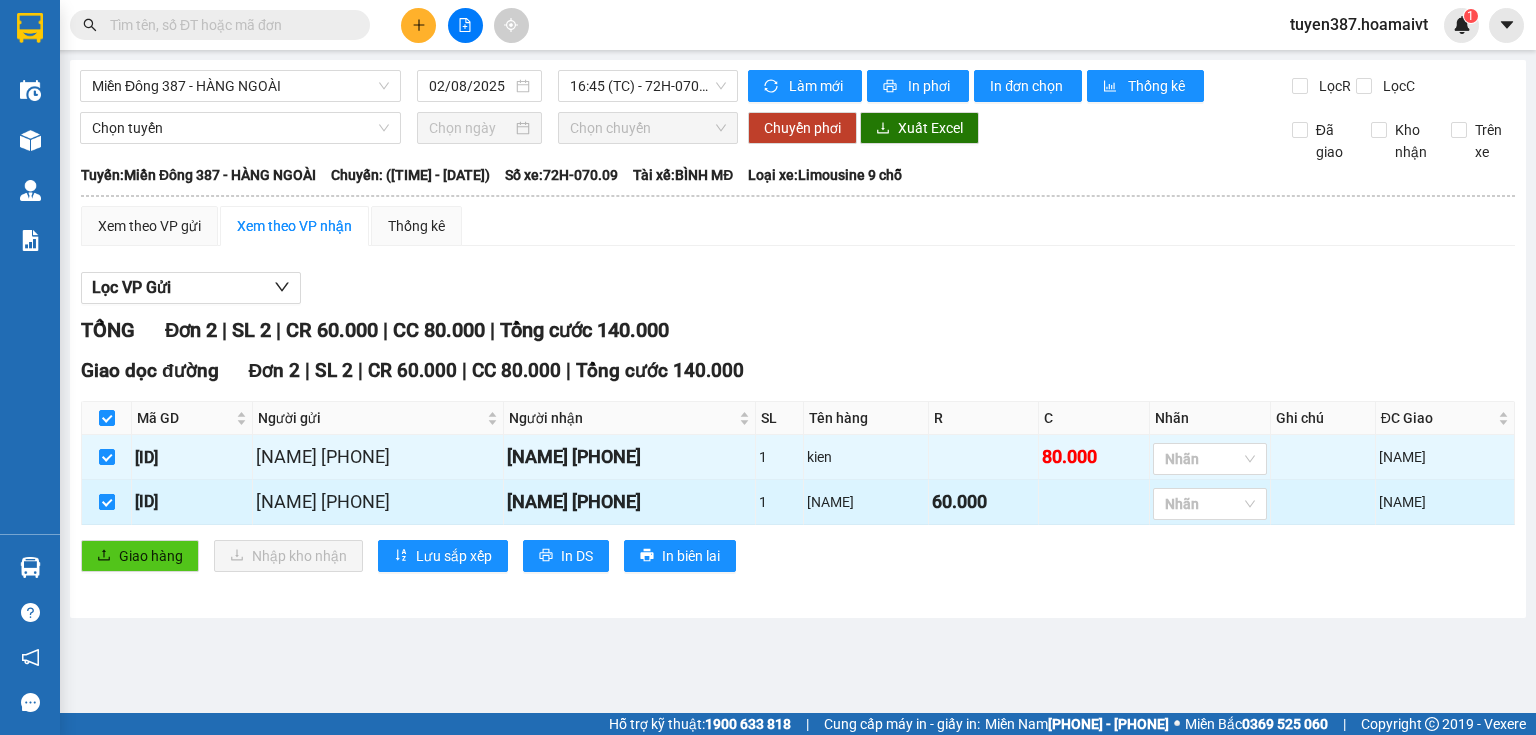 click at bounding box center [107, 502] 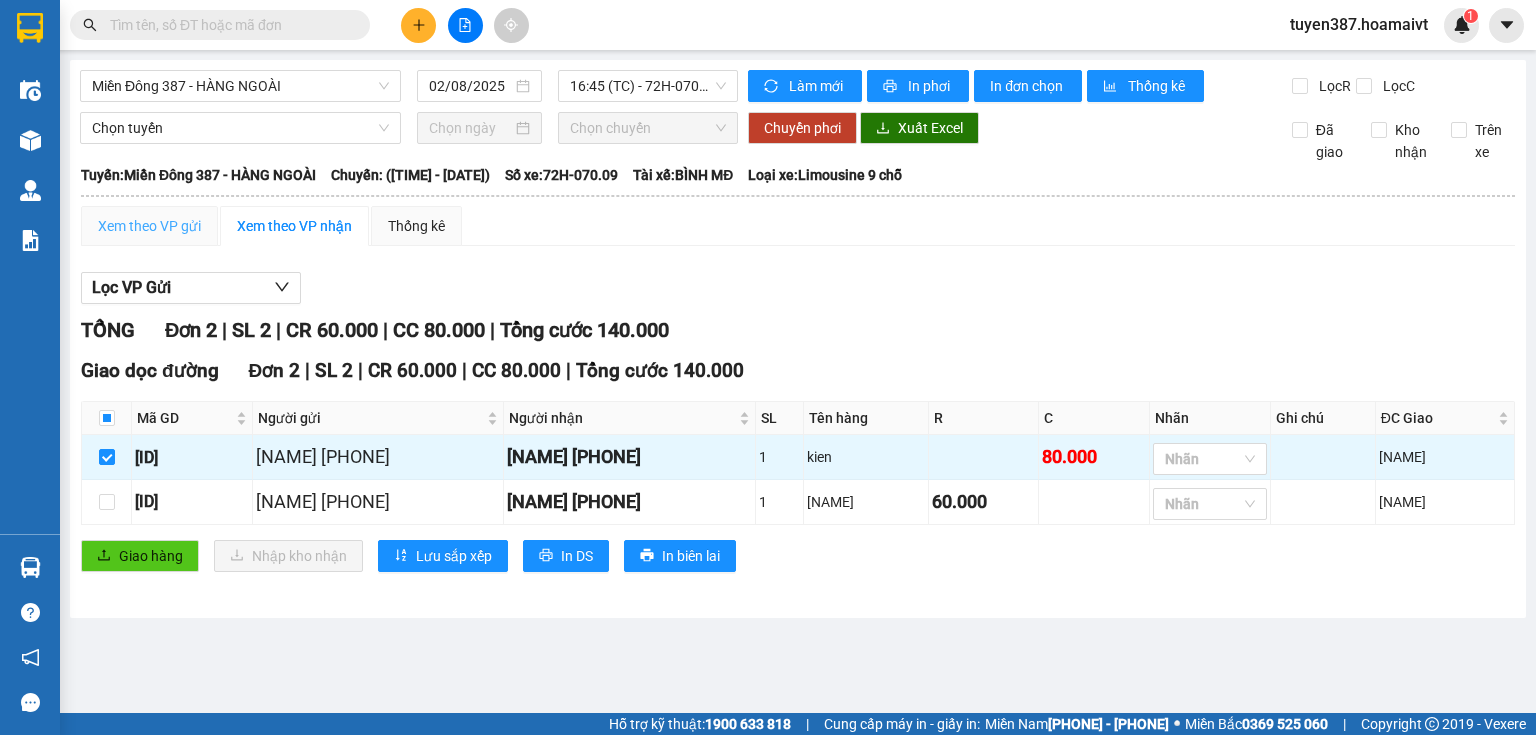 click on "Xem theo VP gửi" at bounding box center (149, 226) 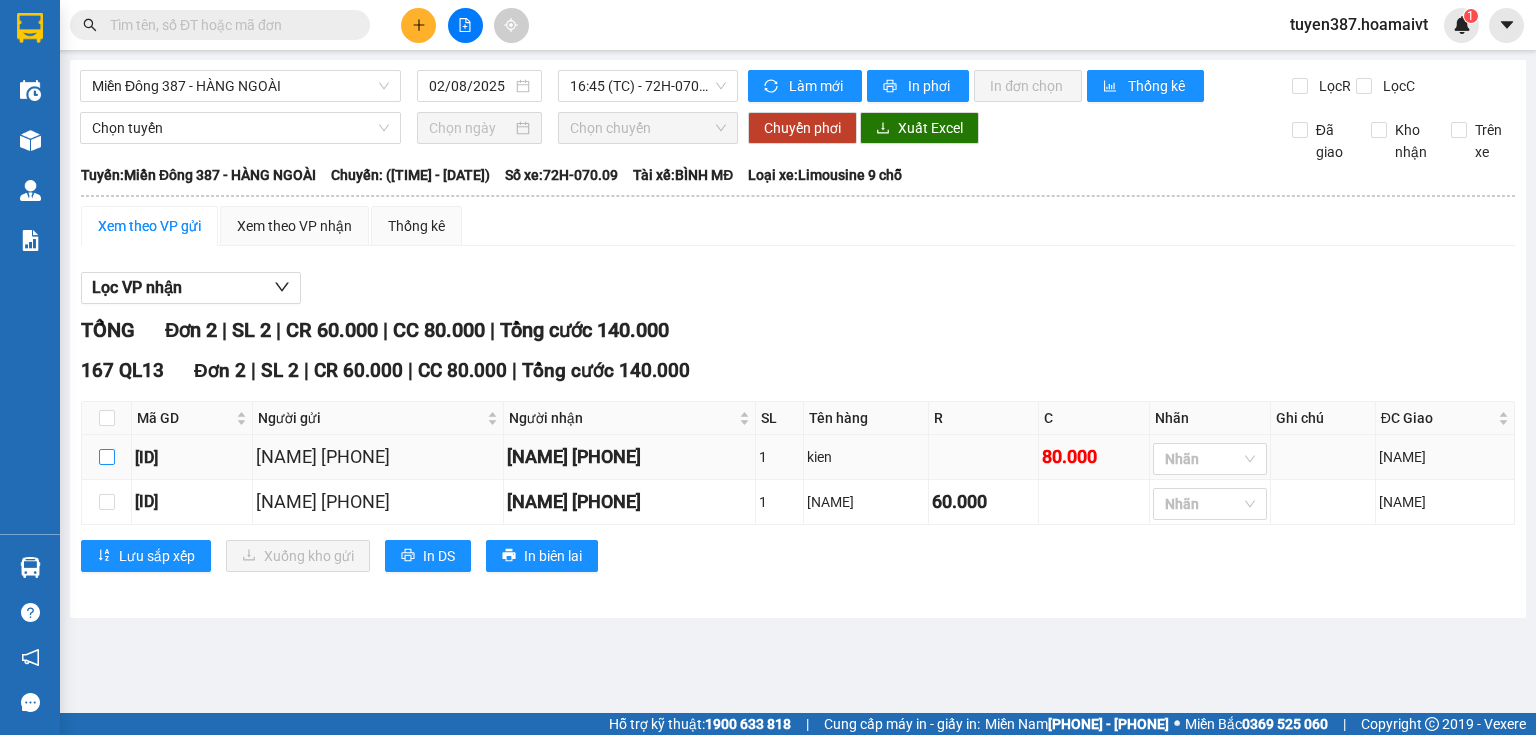 click at bounding box center [107, 457] 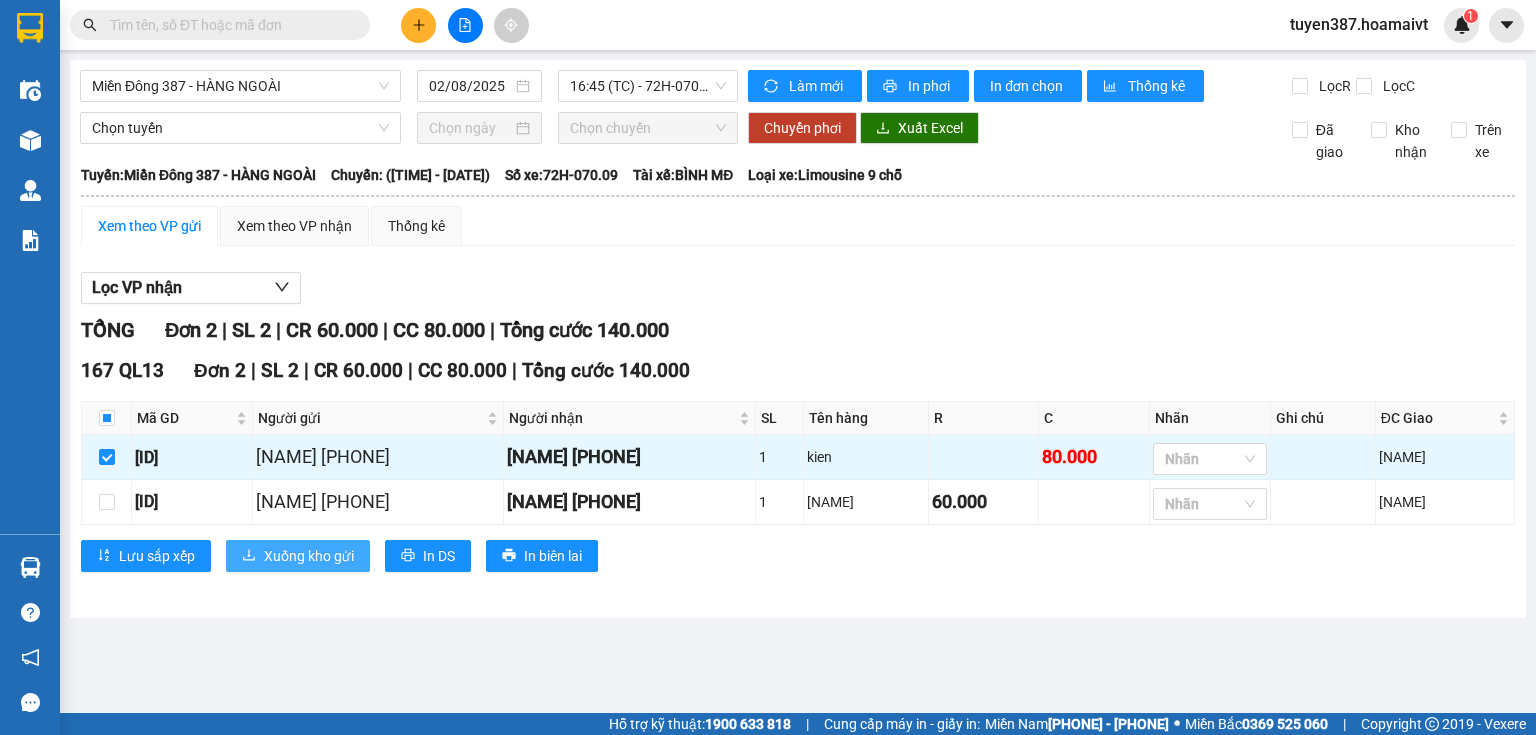 click on "Xuống kho gửi" at bounding box center (309, 556) 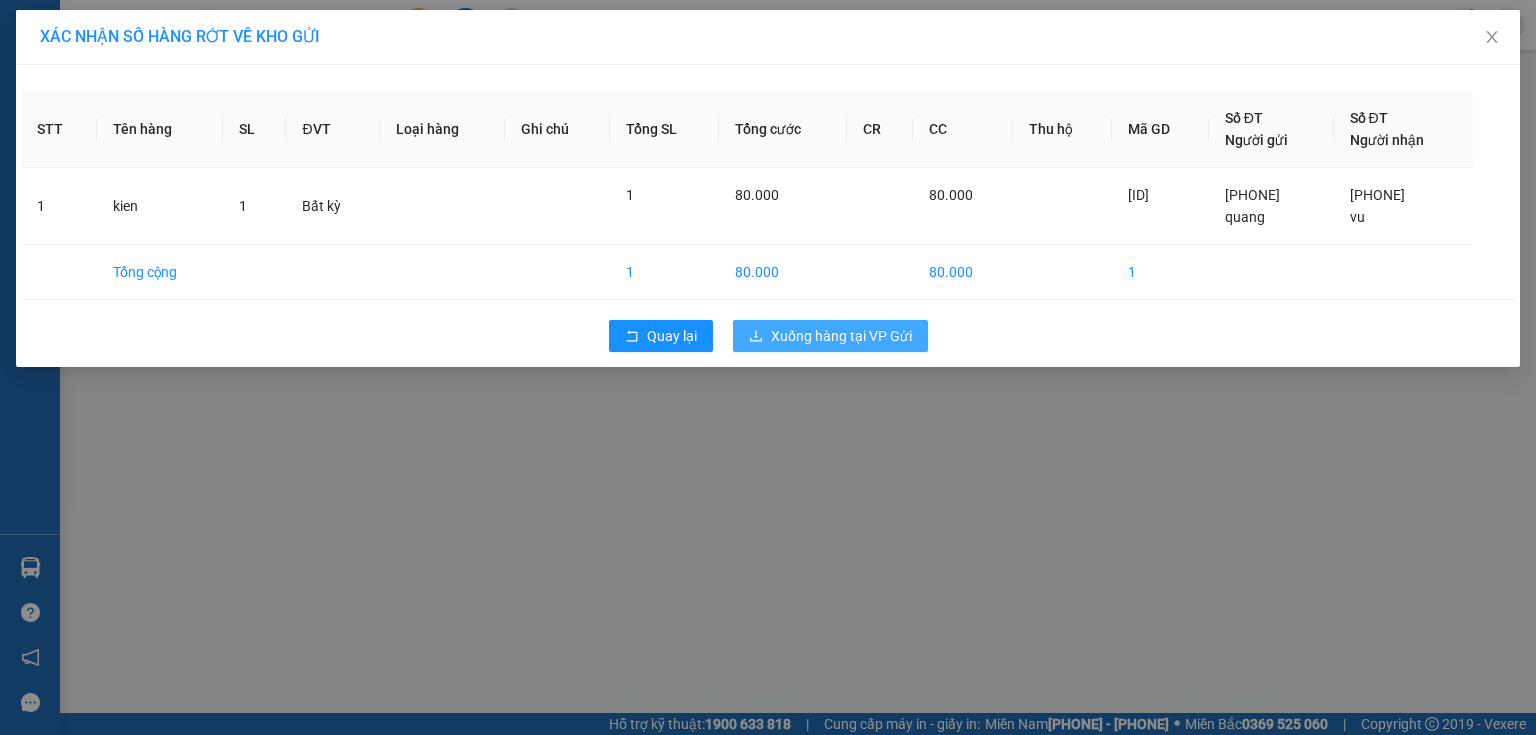 click on "Xuống hàng tại VP Gửi" at bounding box center [841, 336] 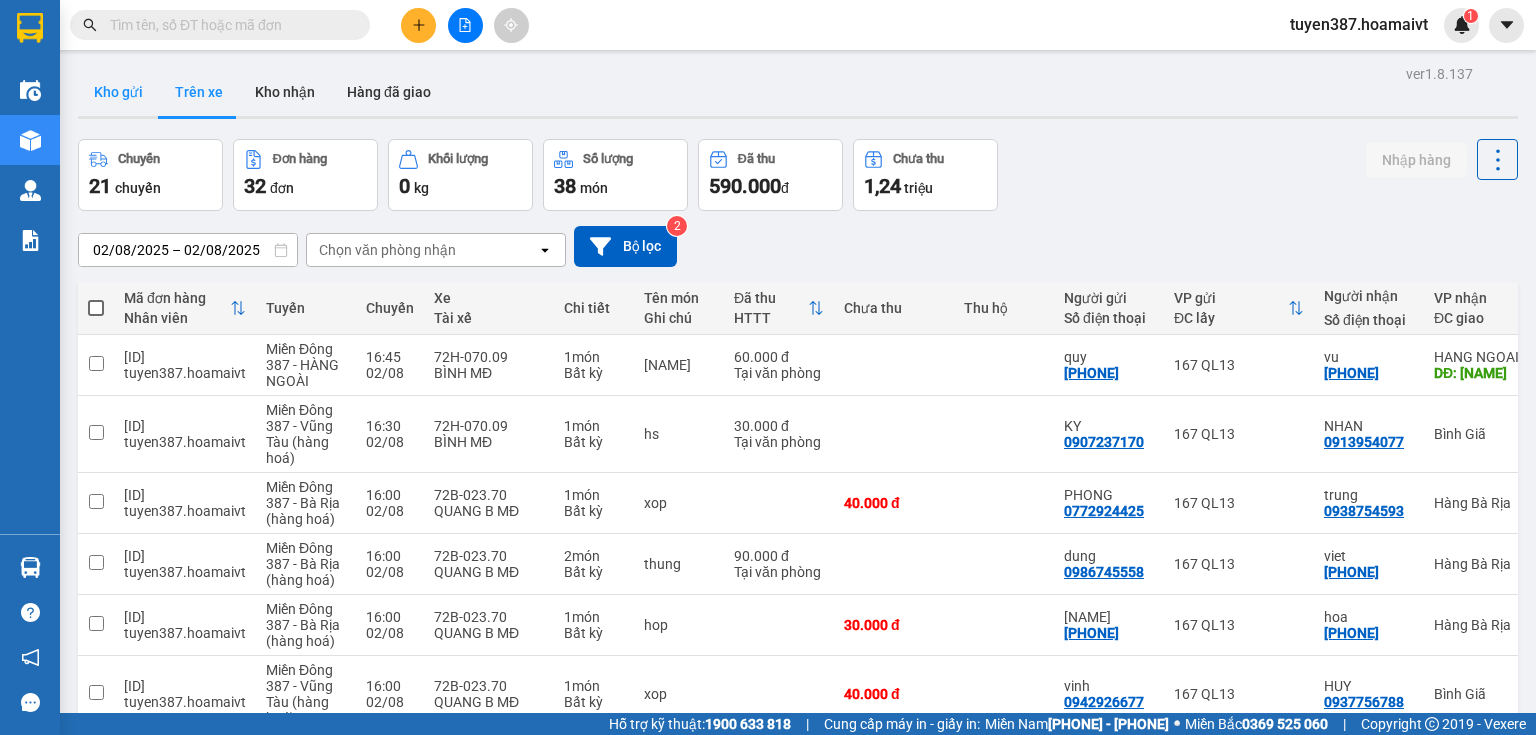 click on "Kho gửi" at bounding box center [118, 92] 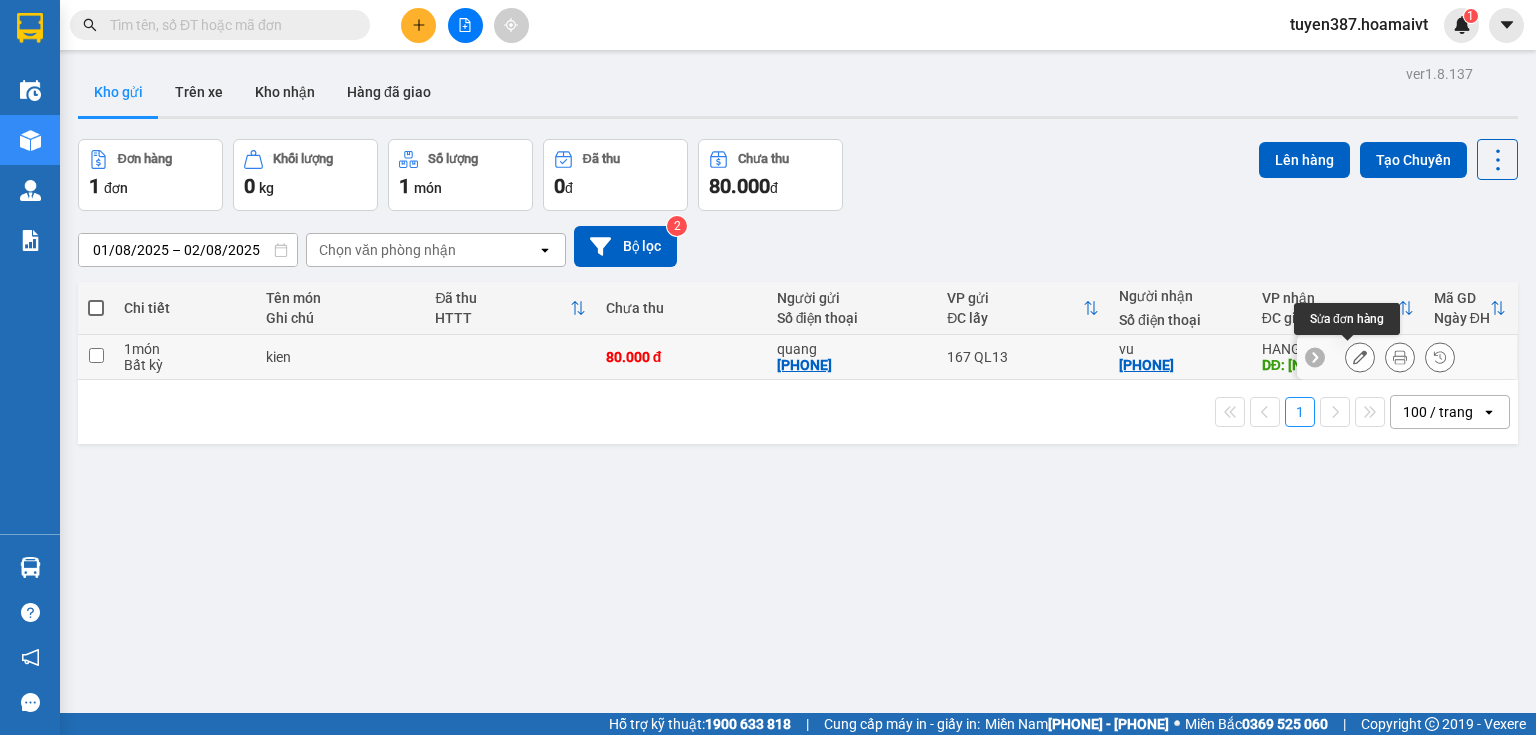click 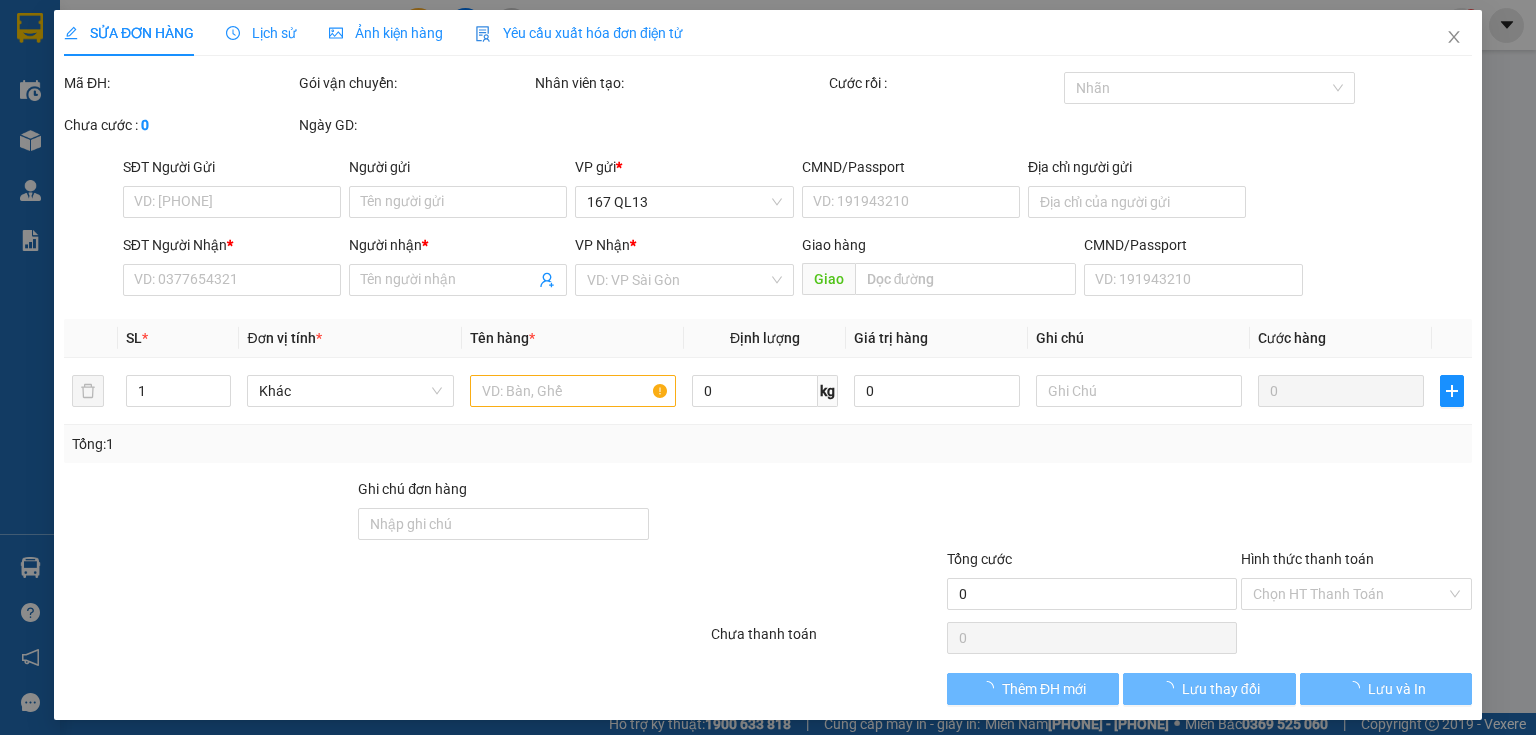 type on "[PHONE]" 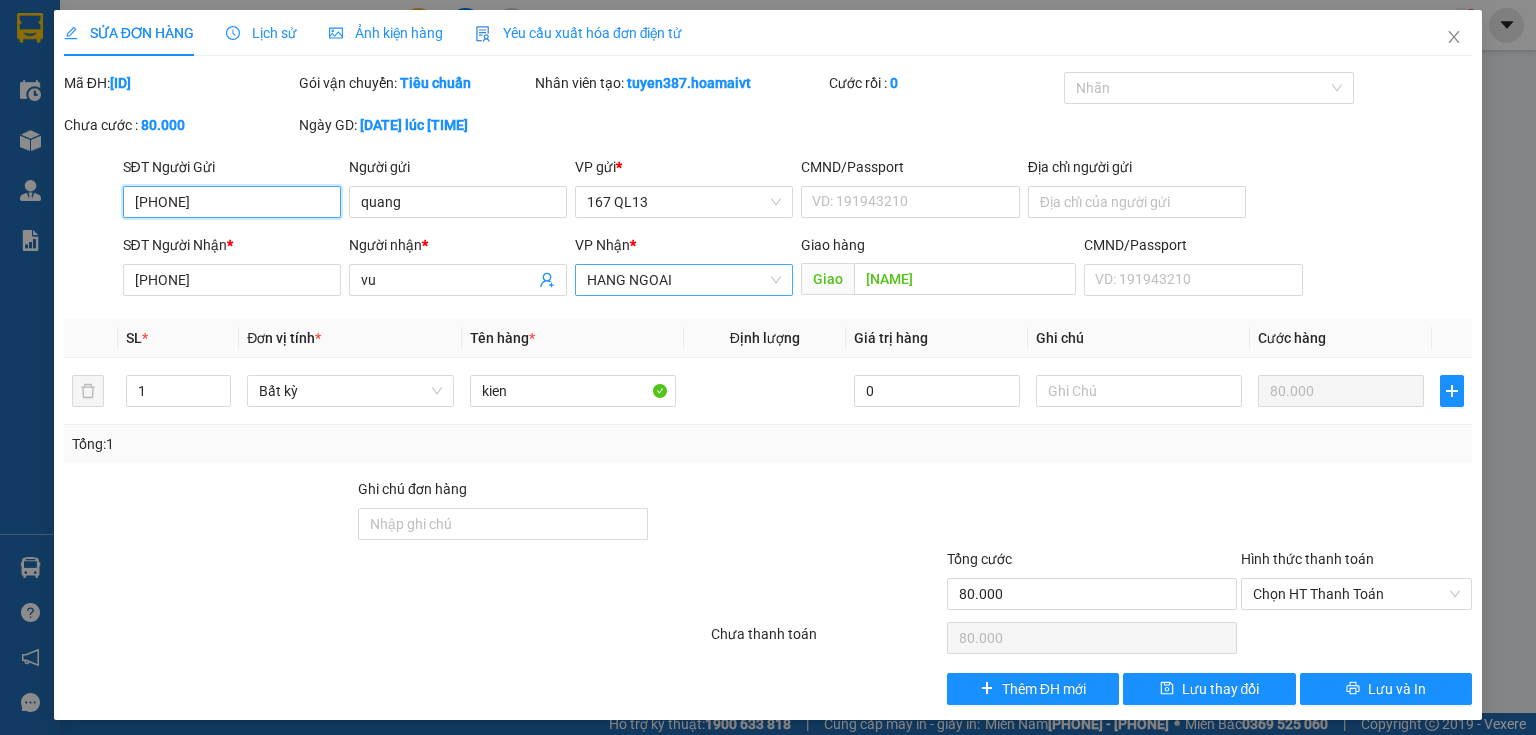 click on "HANG NGOAI" at bounding box center (684, 280) 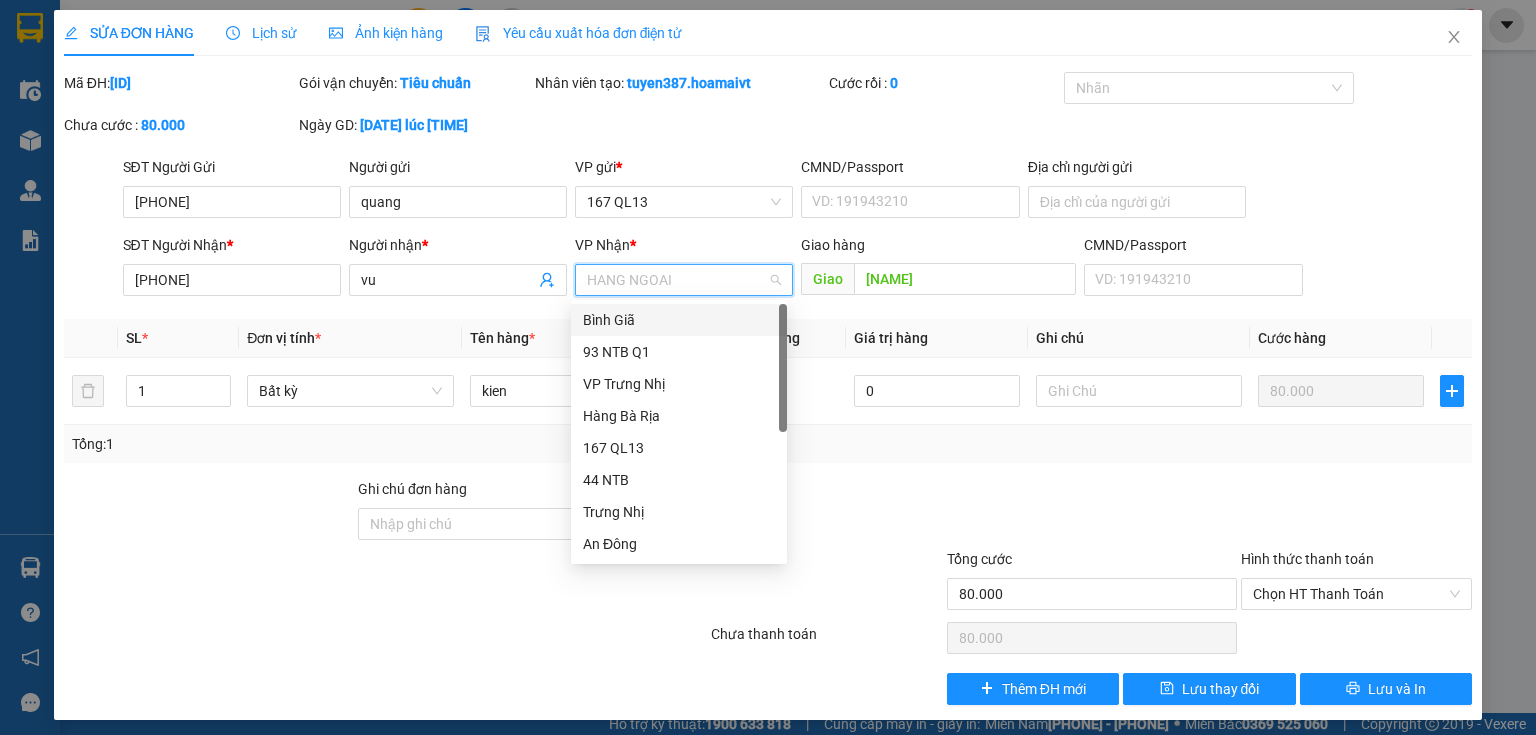 drag, startPoint x: 641, startPoint y: 324, endPoint x: 892, endPoint y: 283, distance: 254.32657 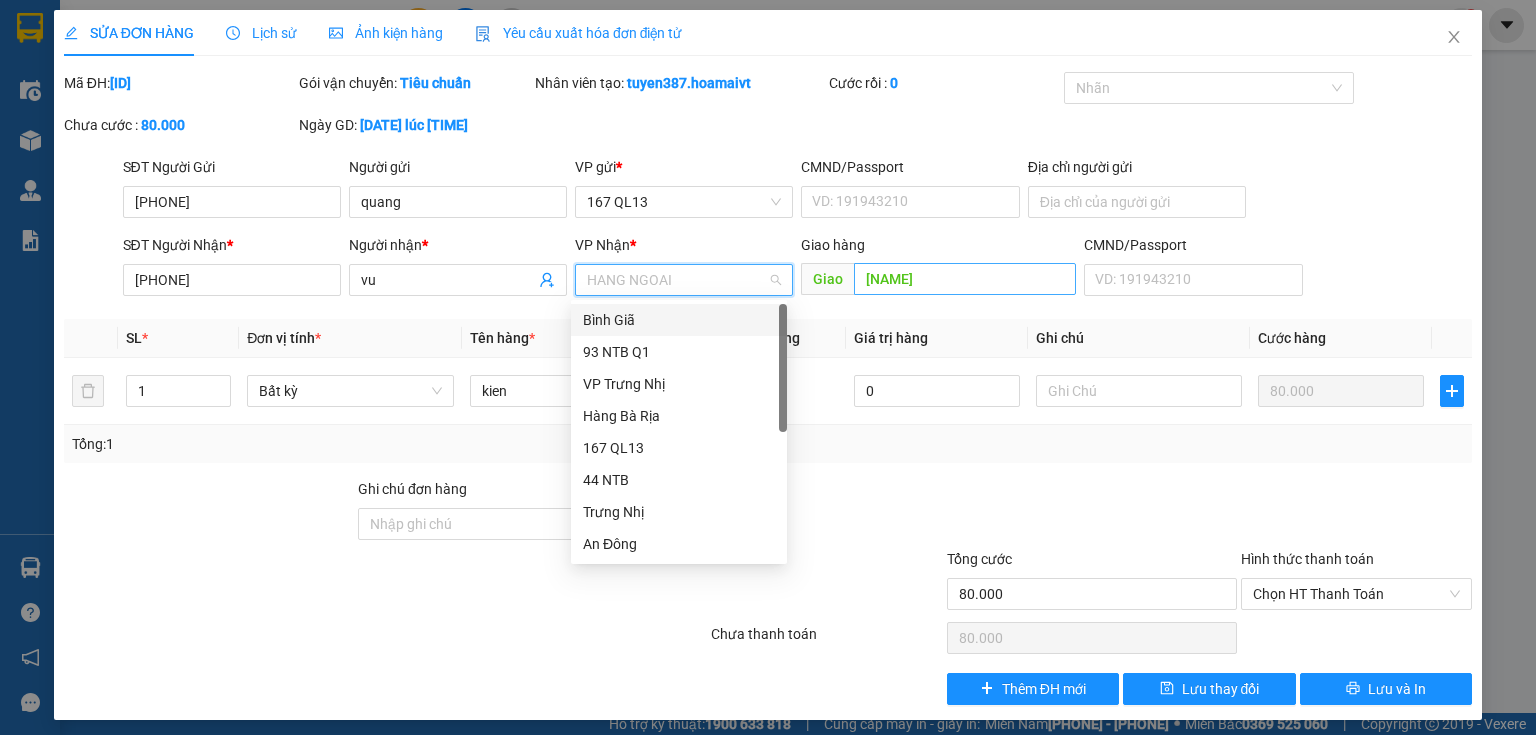 click on "Bình Giã" at bounding box center (679, 320) 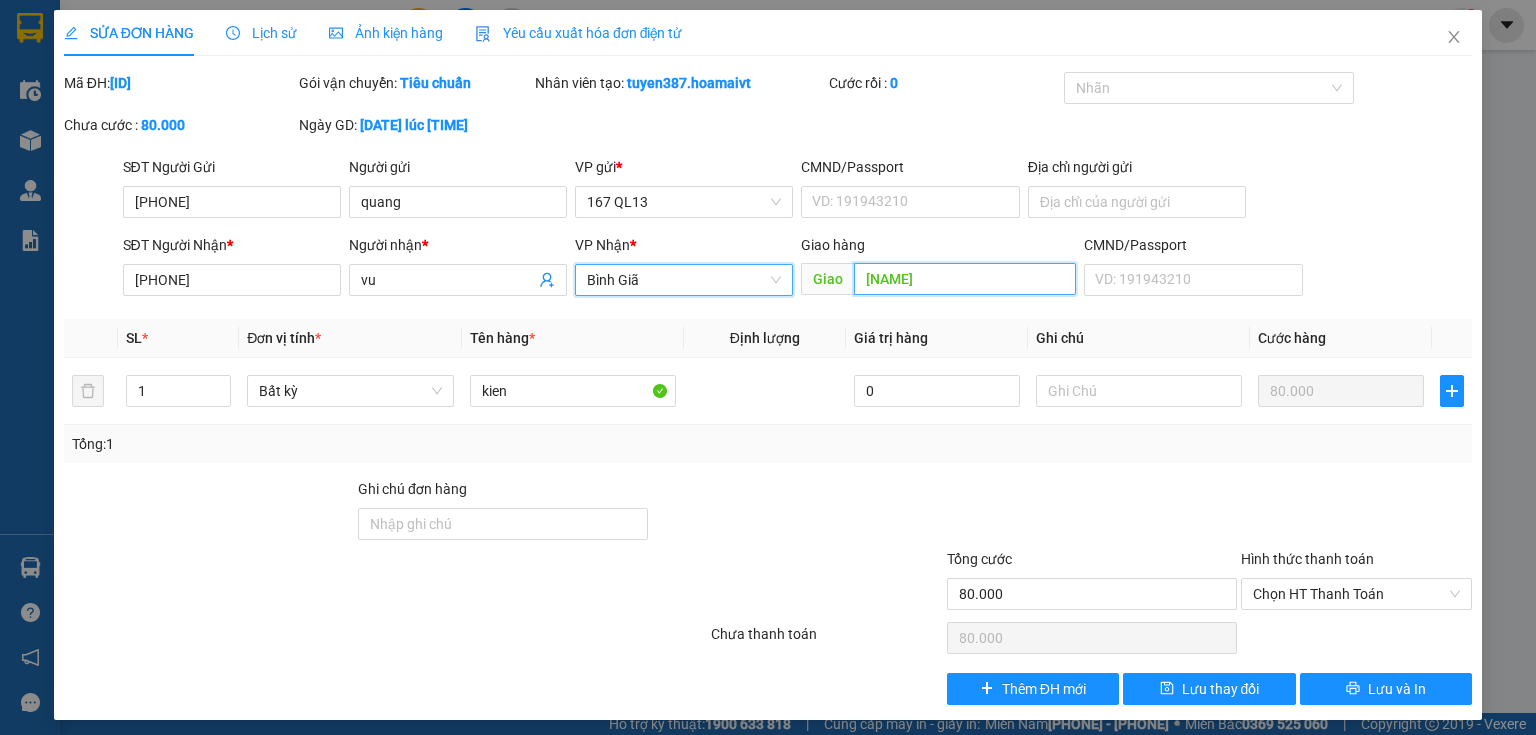 click on "[NAME]" at bounding box center (965, 279) 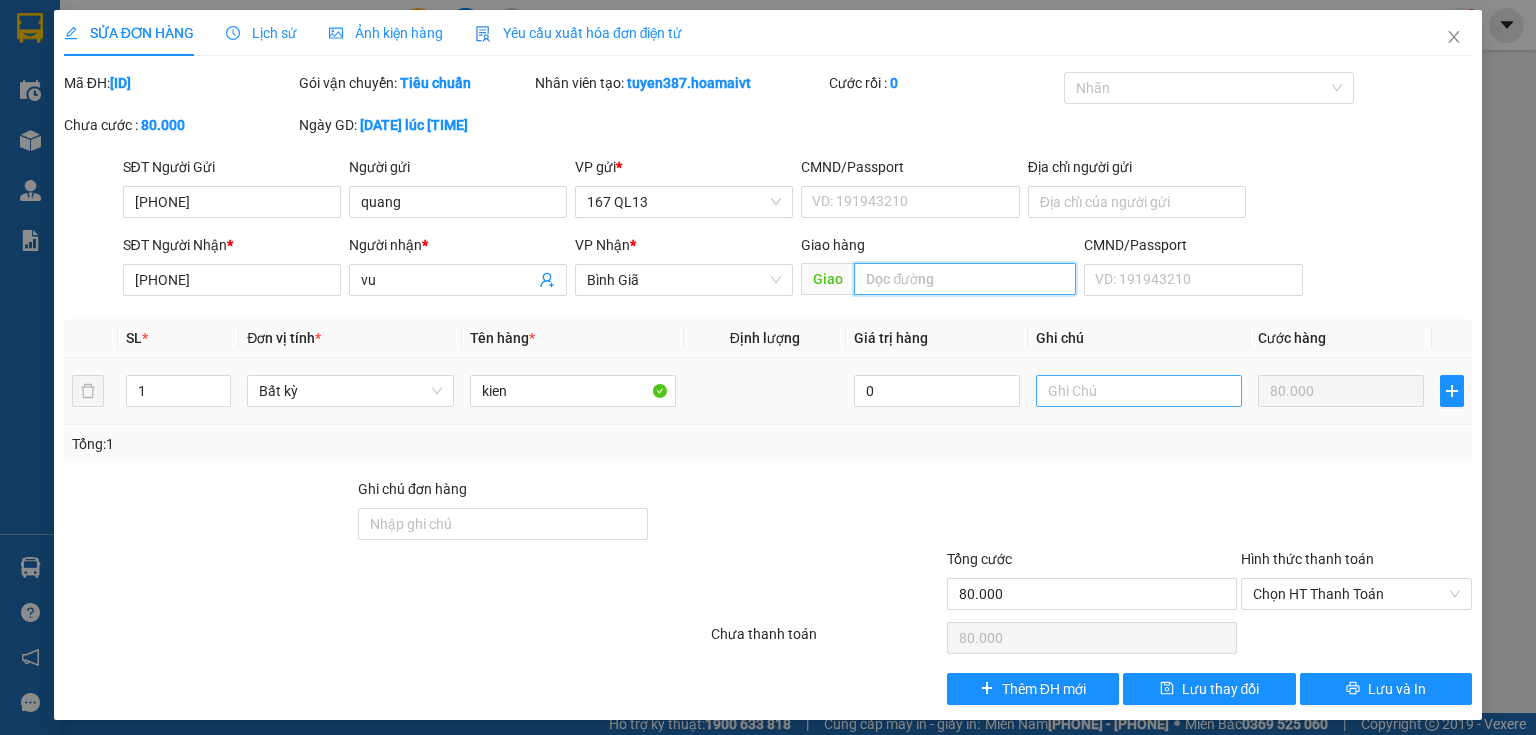 type 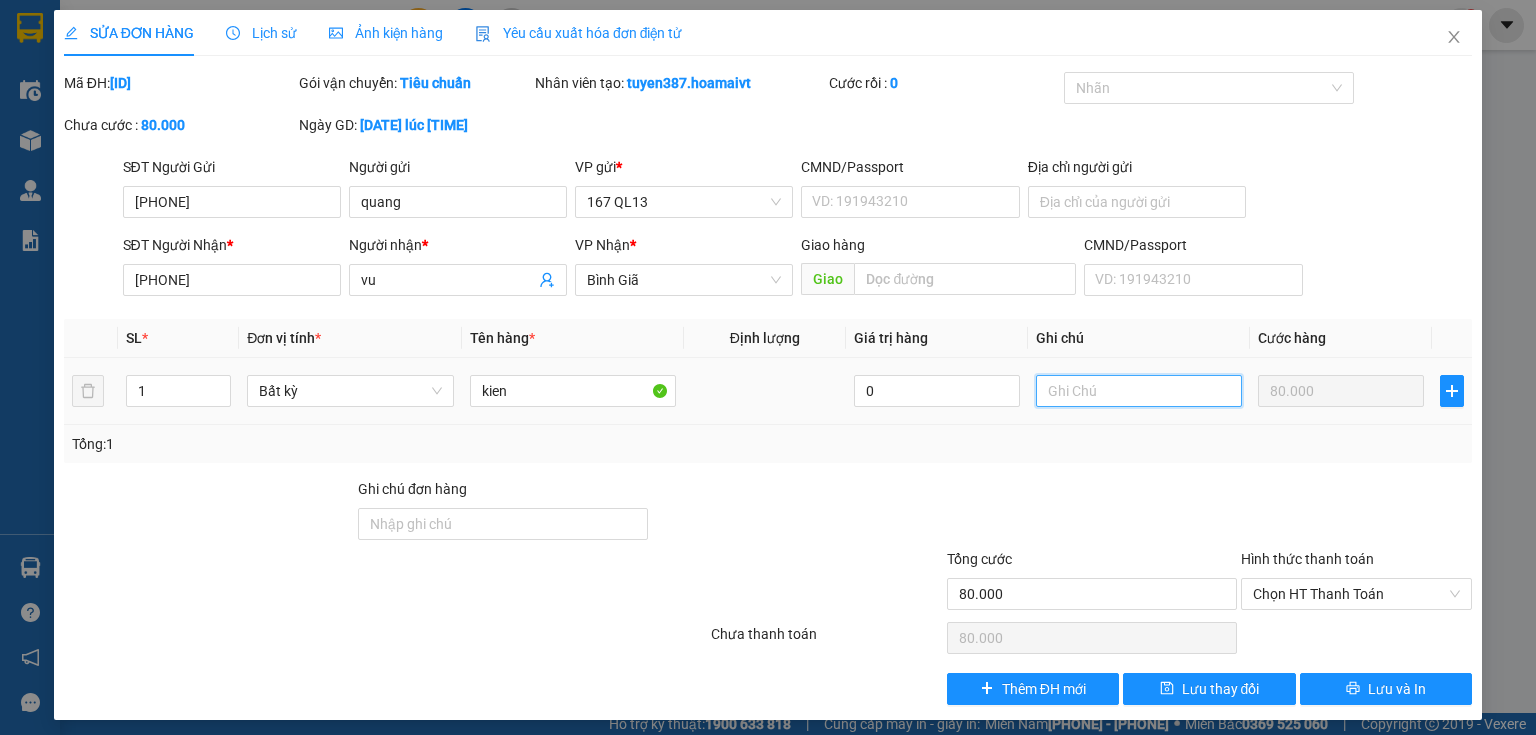 click at bounding box center (1139, 391) 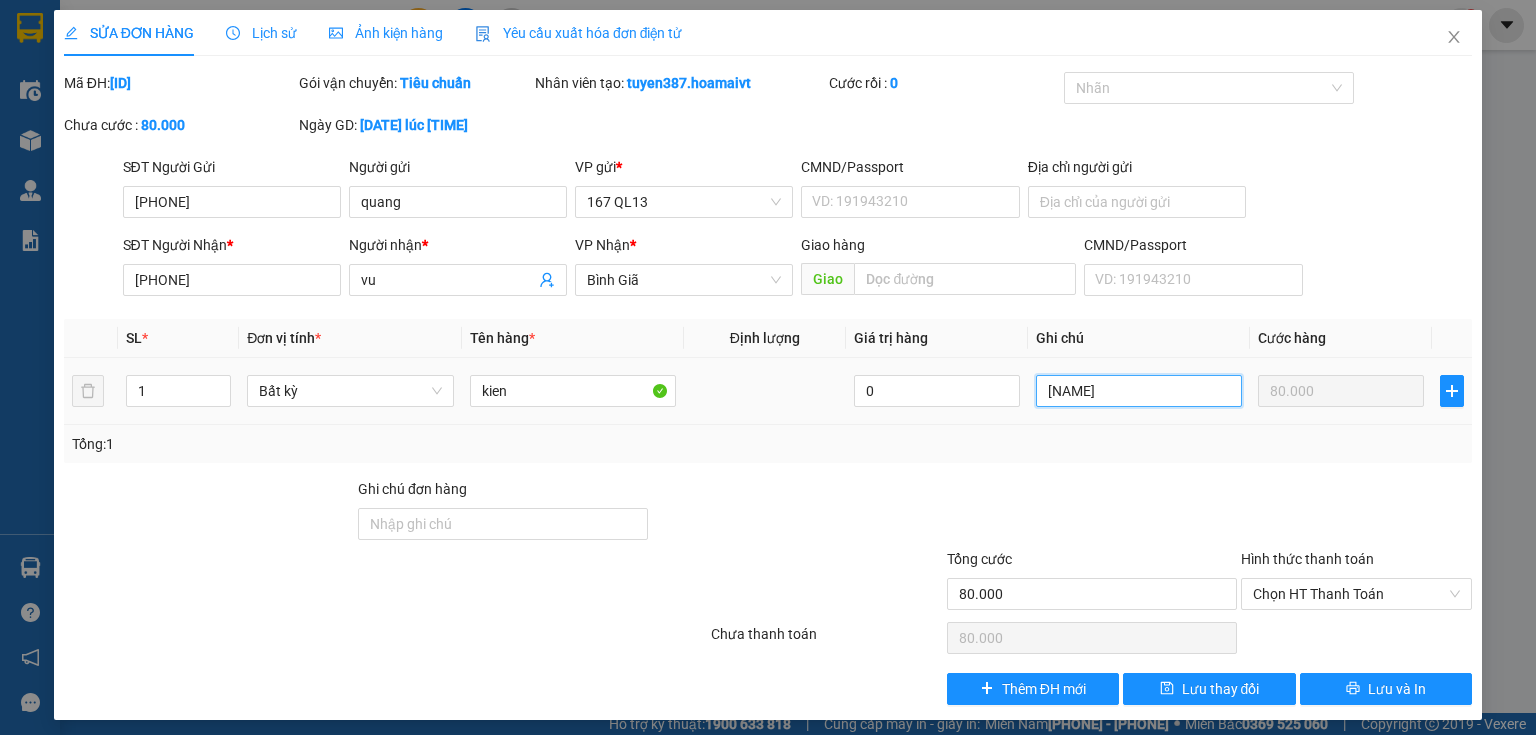 type on "[NAME]" 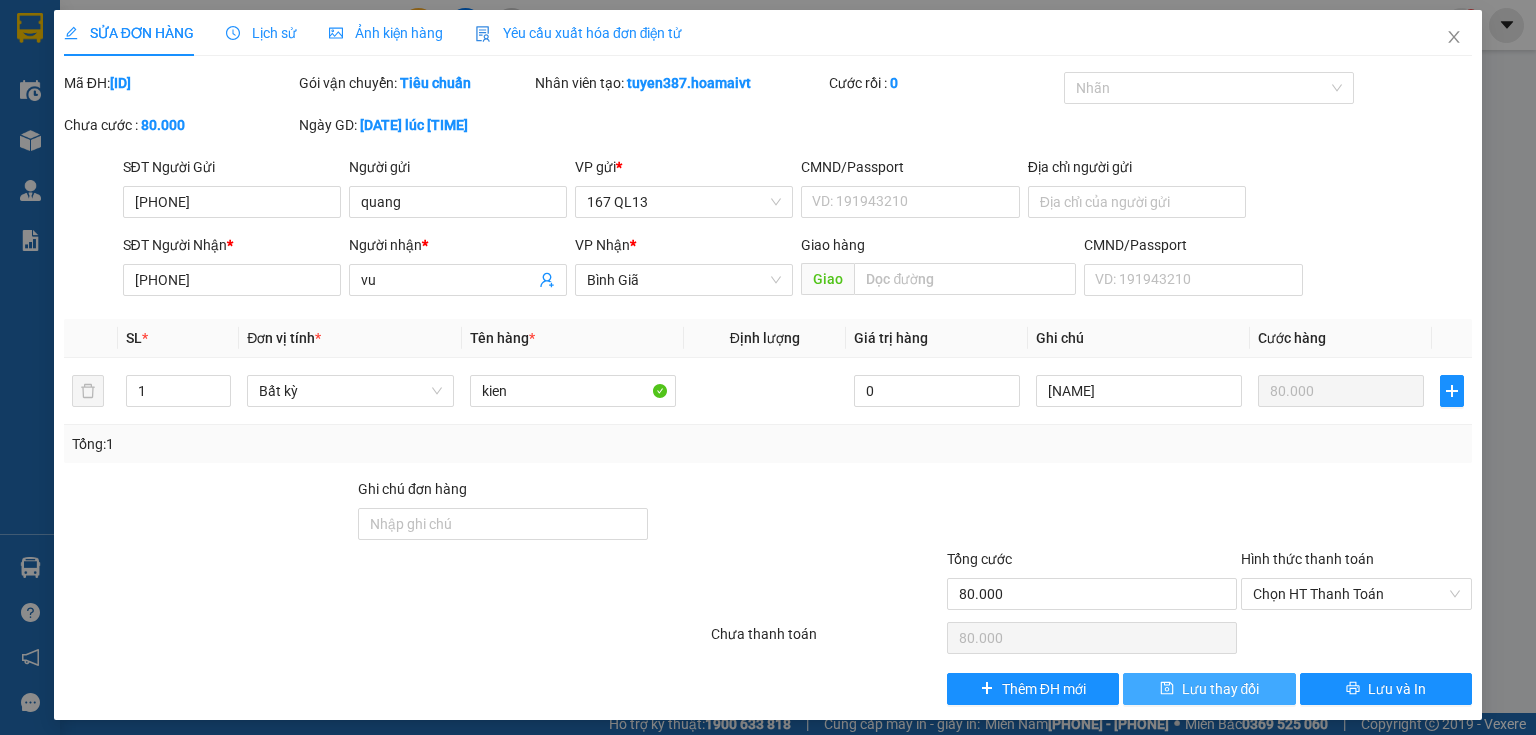 click on "Lưu thay đổi" at bounding box center [1221, 689] 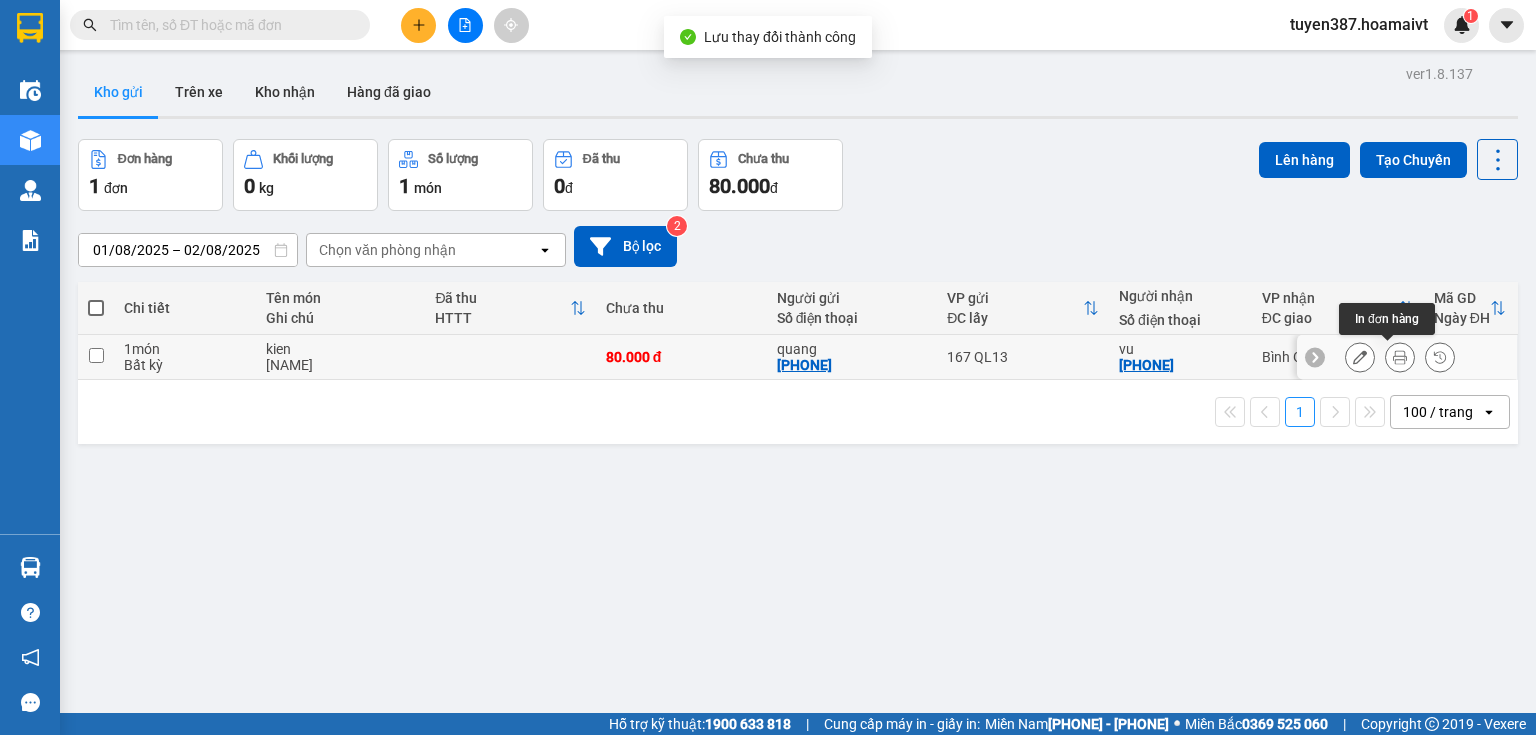 click 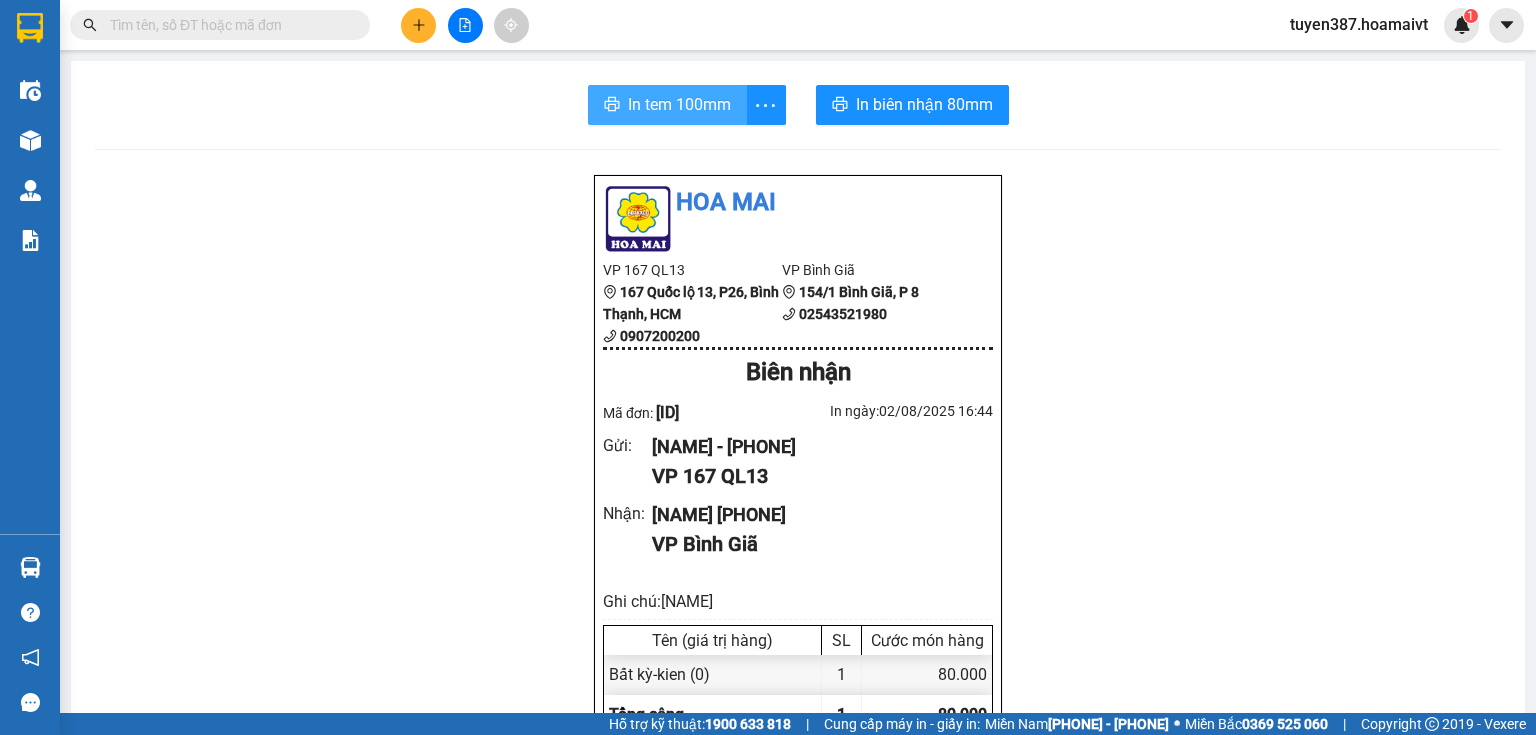 click on "In tem 100mm" at bounding box center (679, 104) 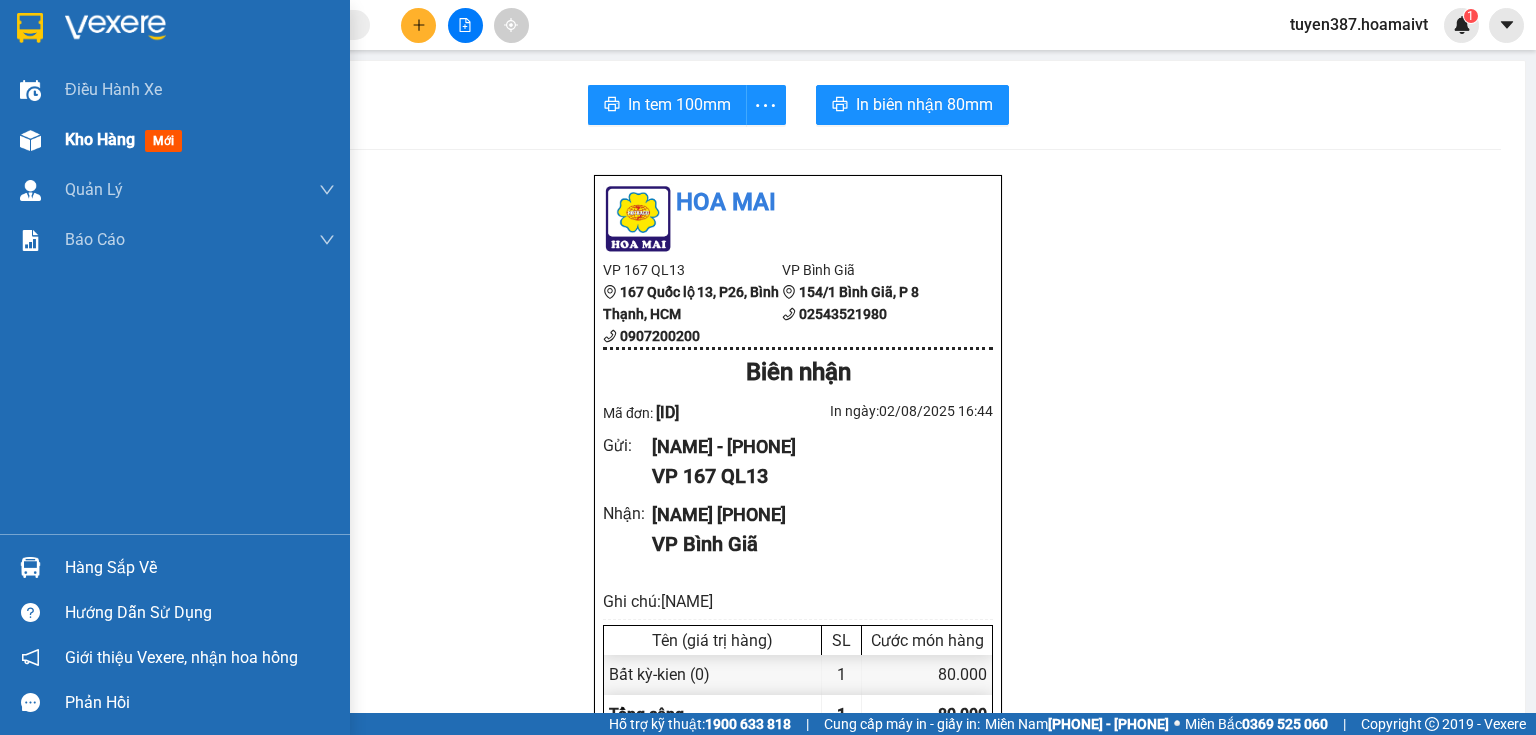 click at bounding box center (30, 140) 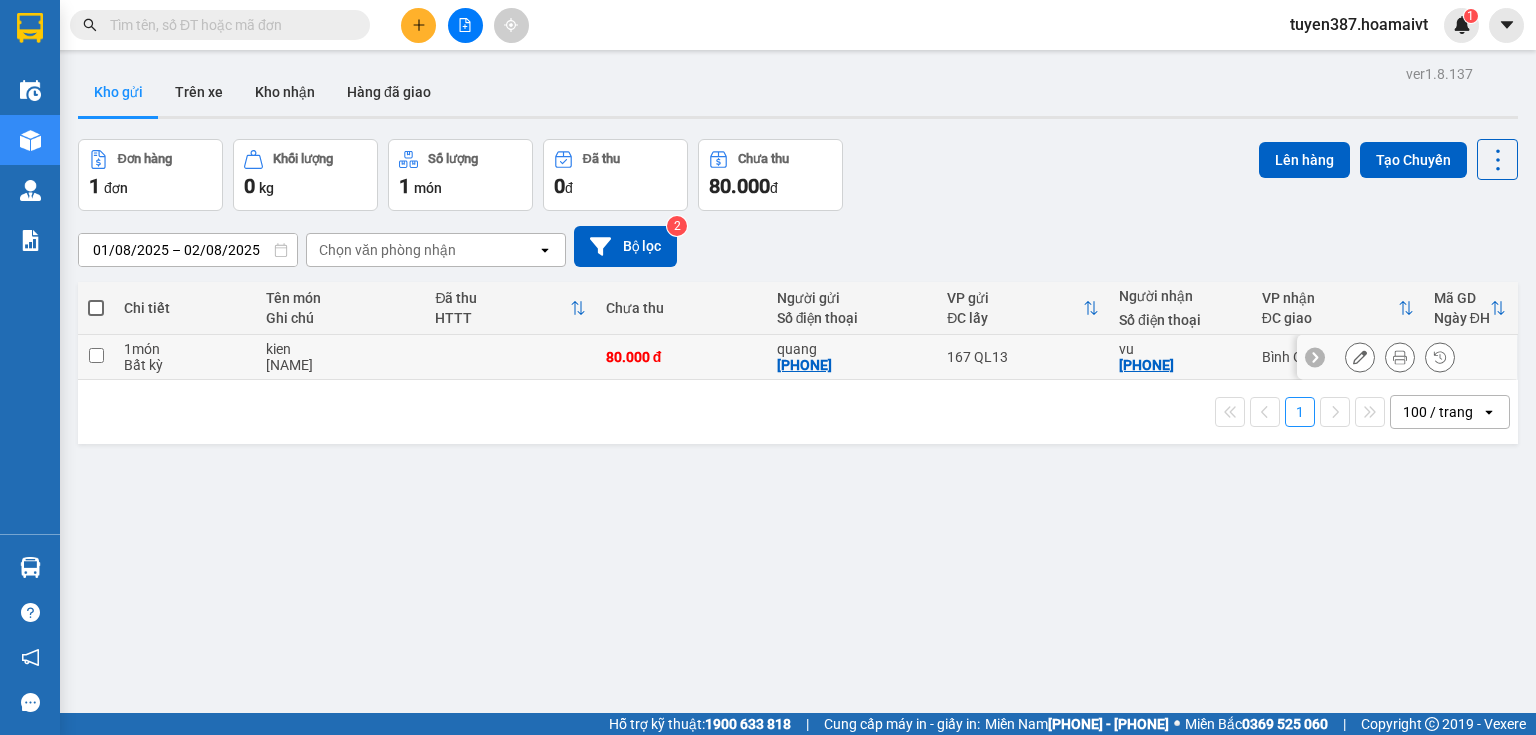 click on "167 QL13" at bounding box center [1023, 357] 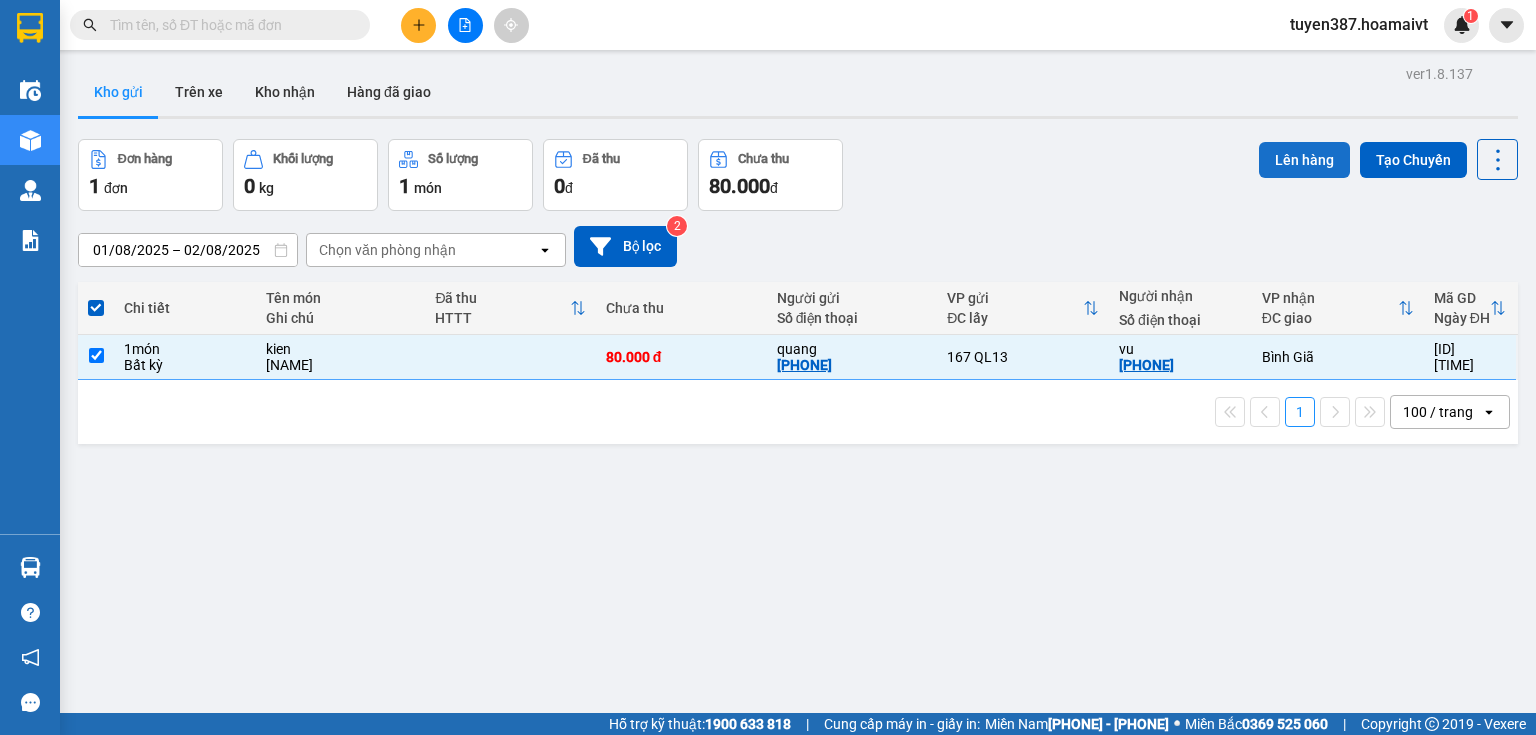 click on "Lên hàng" at bounding box center (1304, 160) 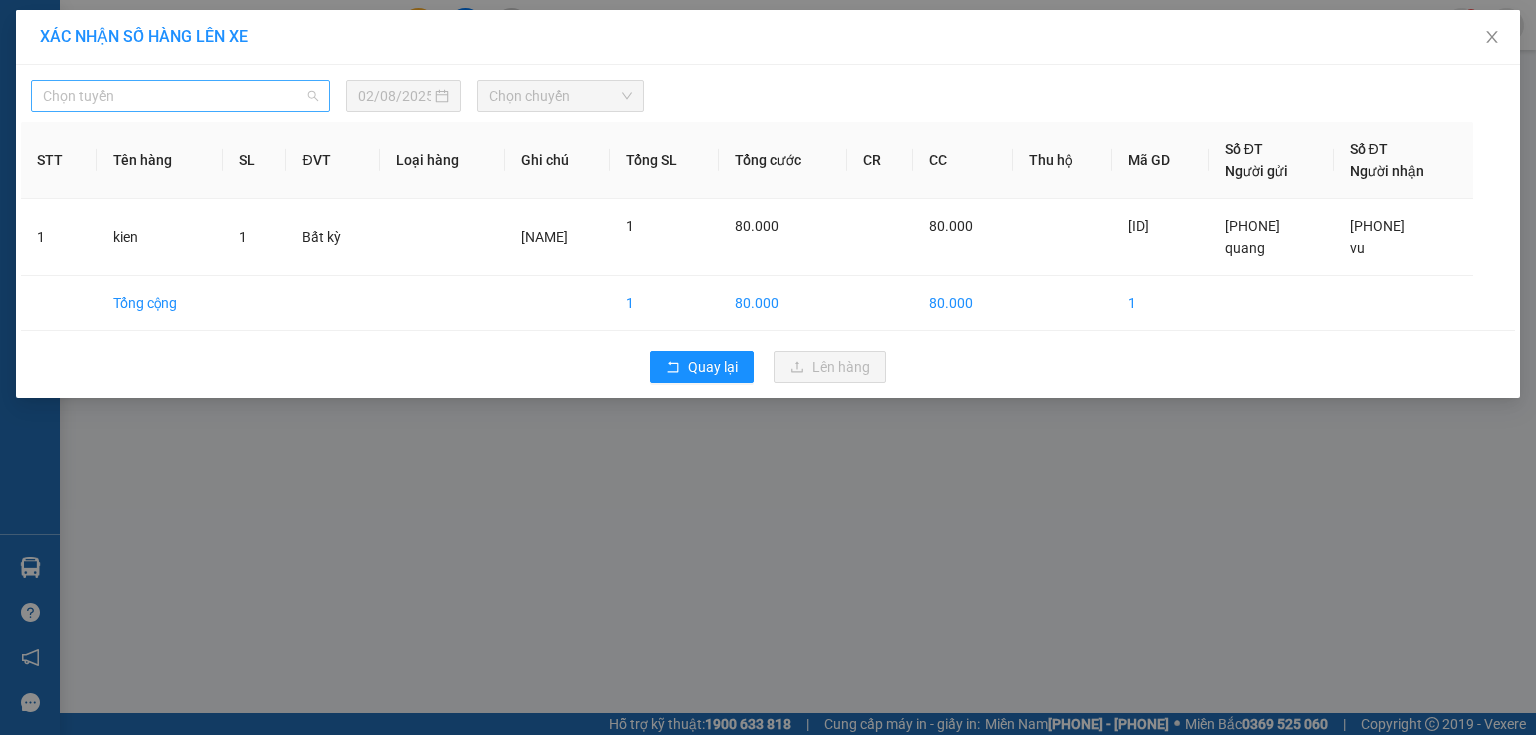 click on "Chọn tuyến" at bounding box center (180, 96) 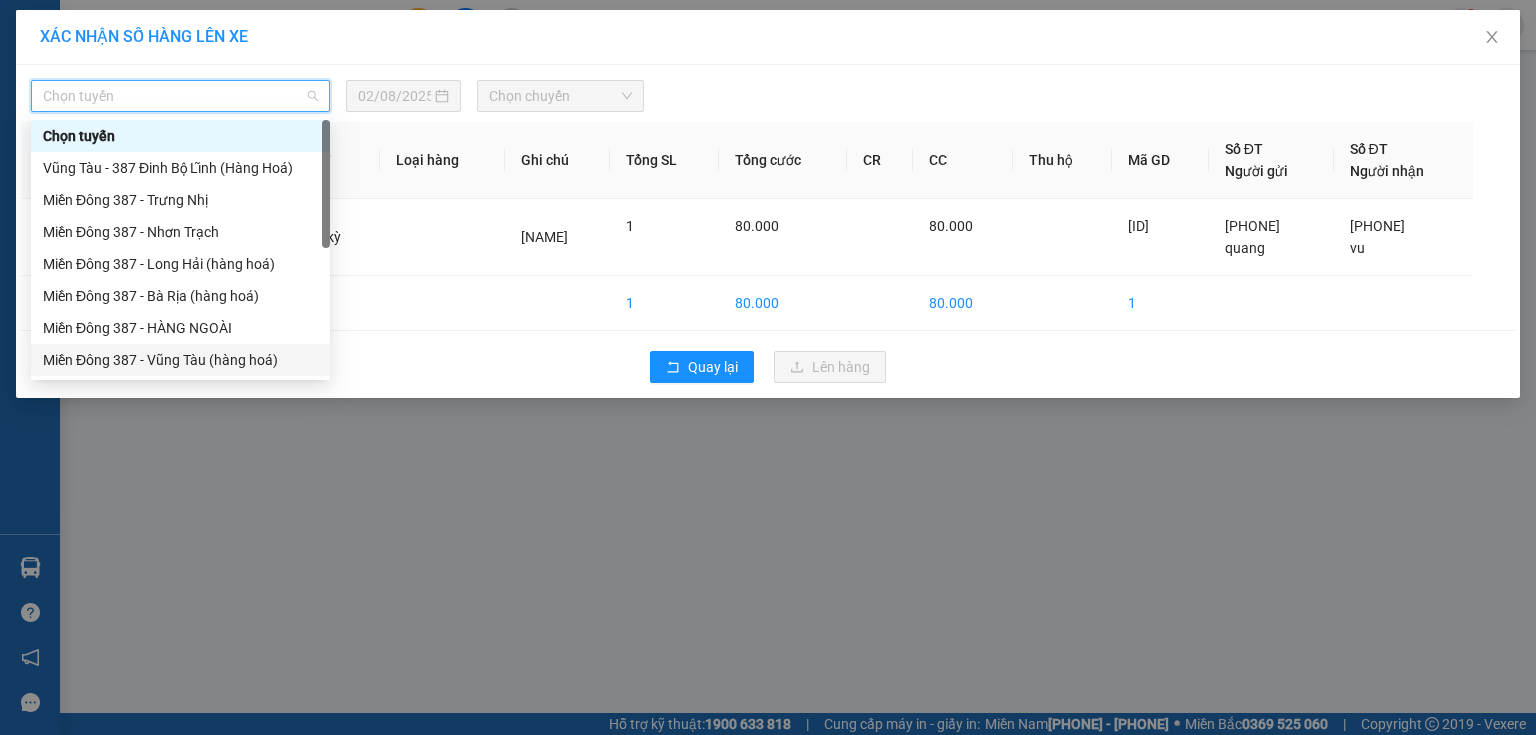 drag, startPoint x: 172, startPoint y: 356, endPoint x: 186, endPoint y: 345, distance: 17.804493 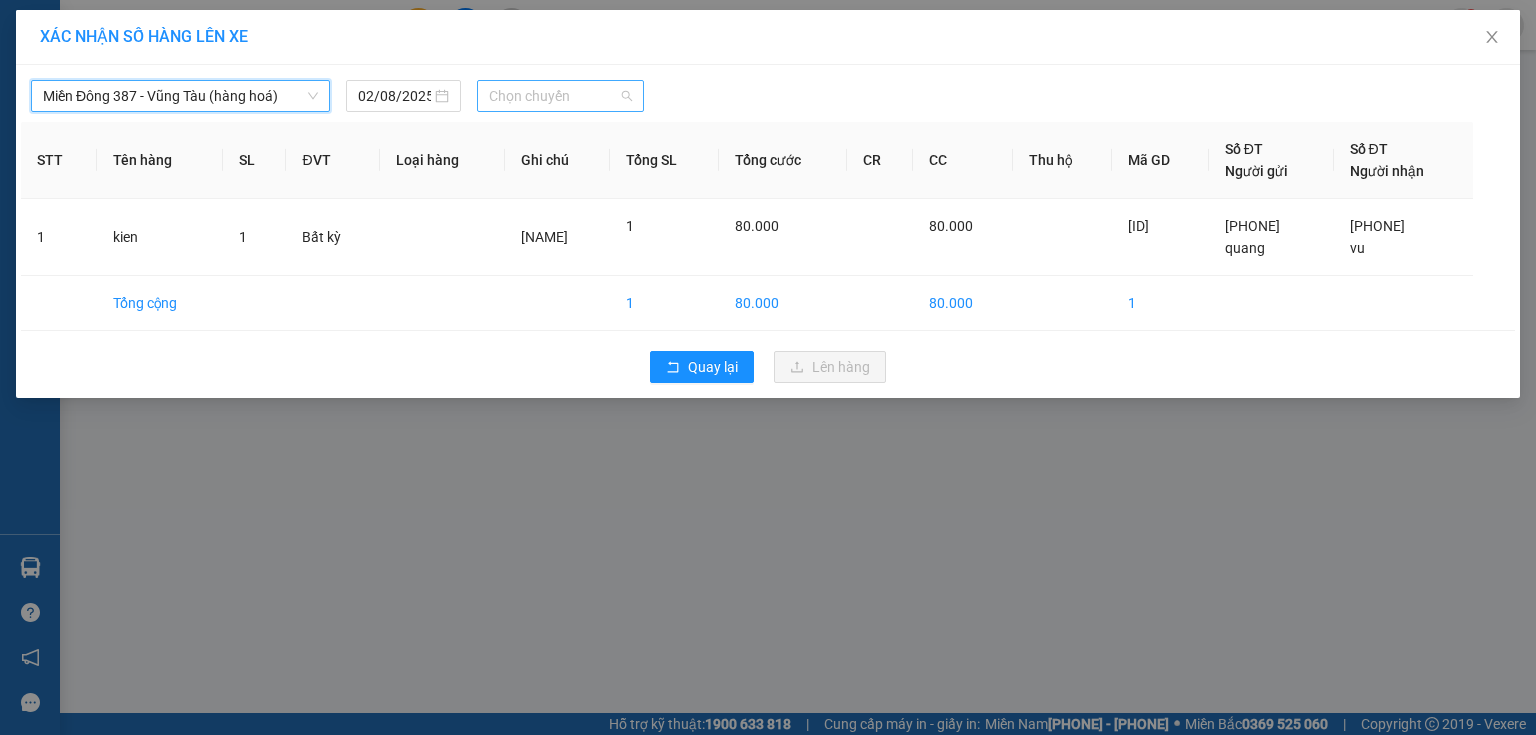 click on "Chọn chuyến" at bounding box center [561, 96] 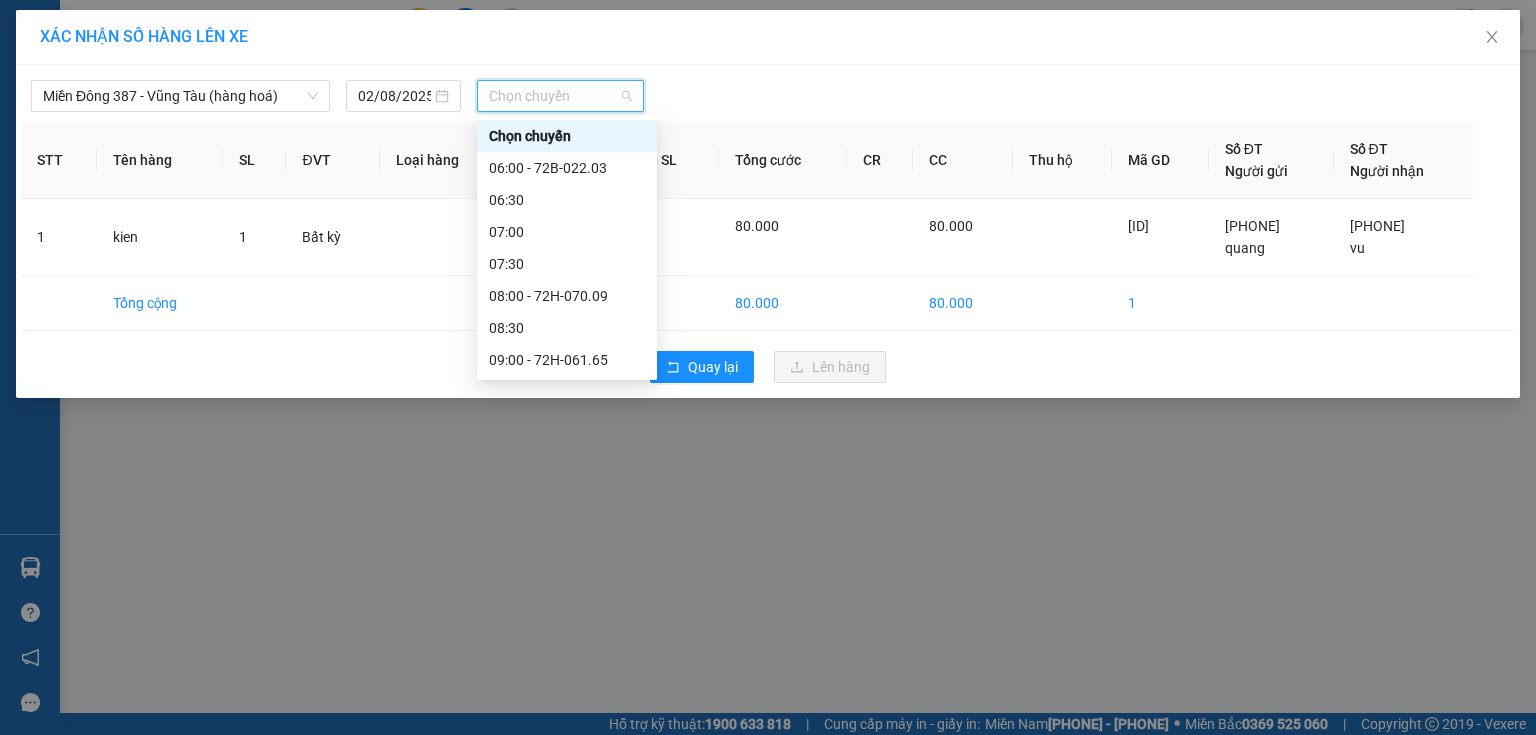 click on "[TIME]     - 72H-070.09" at bounding box center (567, 904) 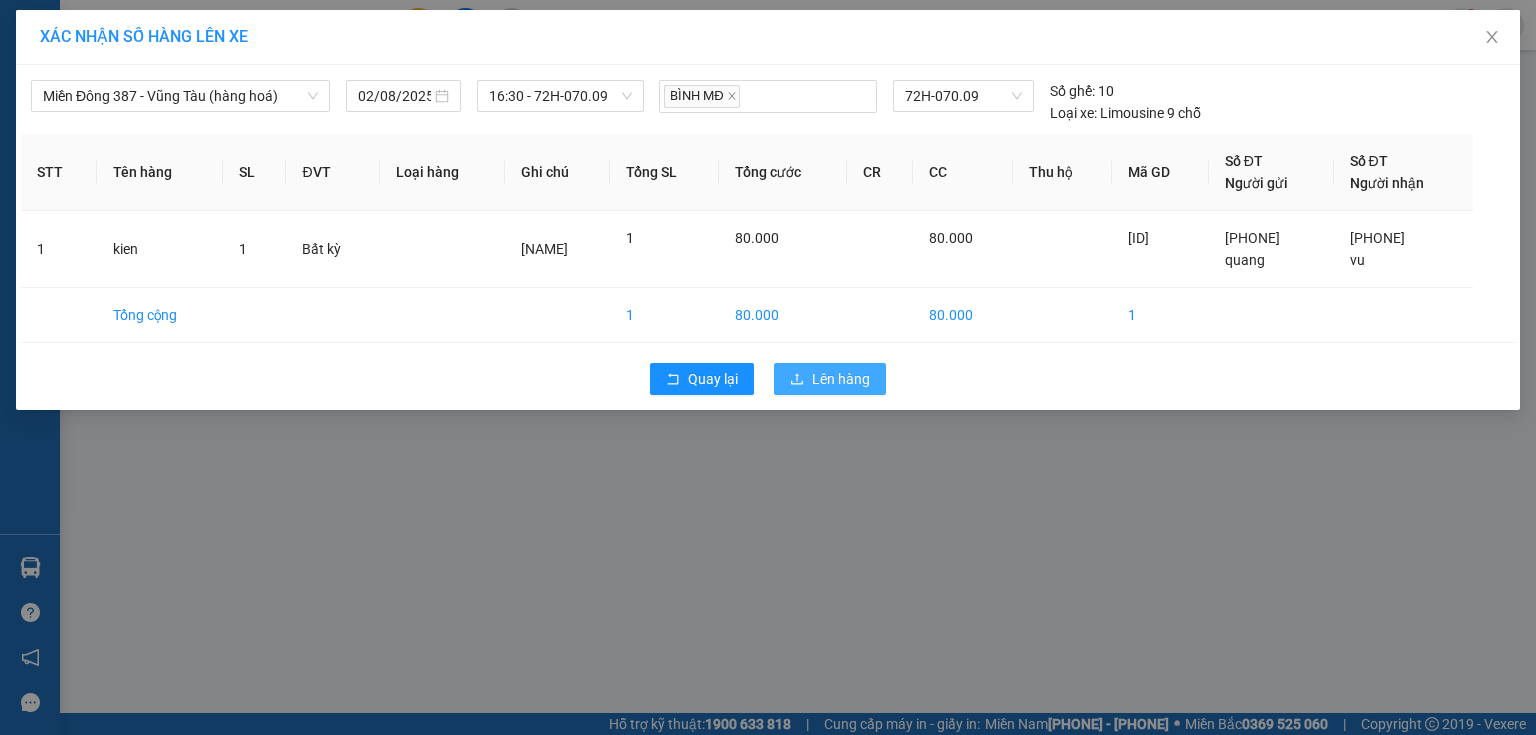 click on "Lên hàng" at bounding box center [841, 379] 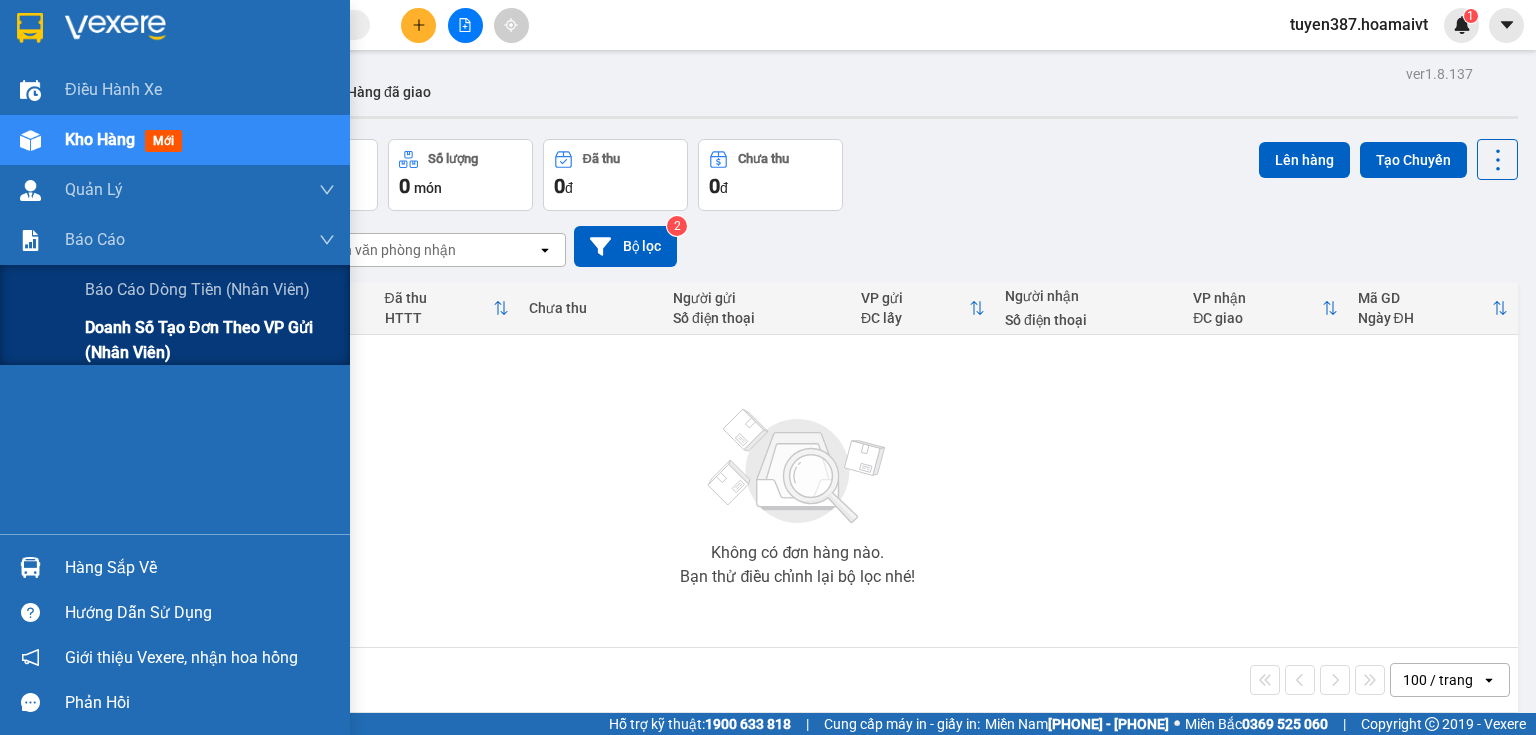 click on "Doanh số tạo đơn theo VP gửi (nhân viên)" at bounding box center (210, 340) 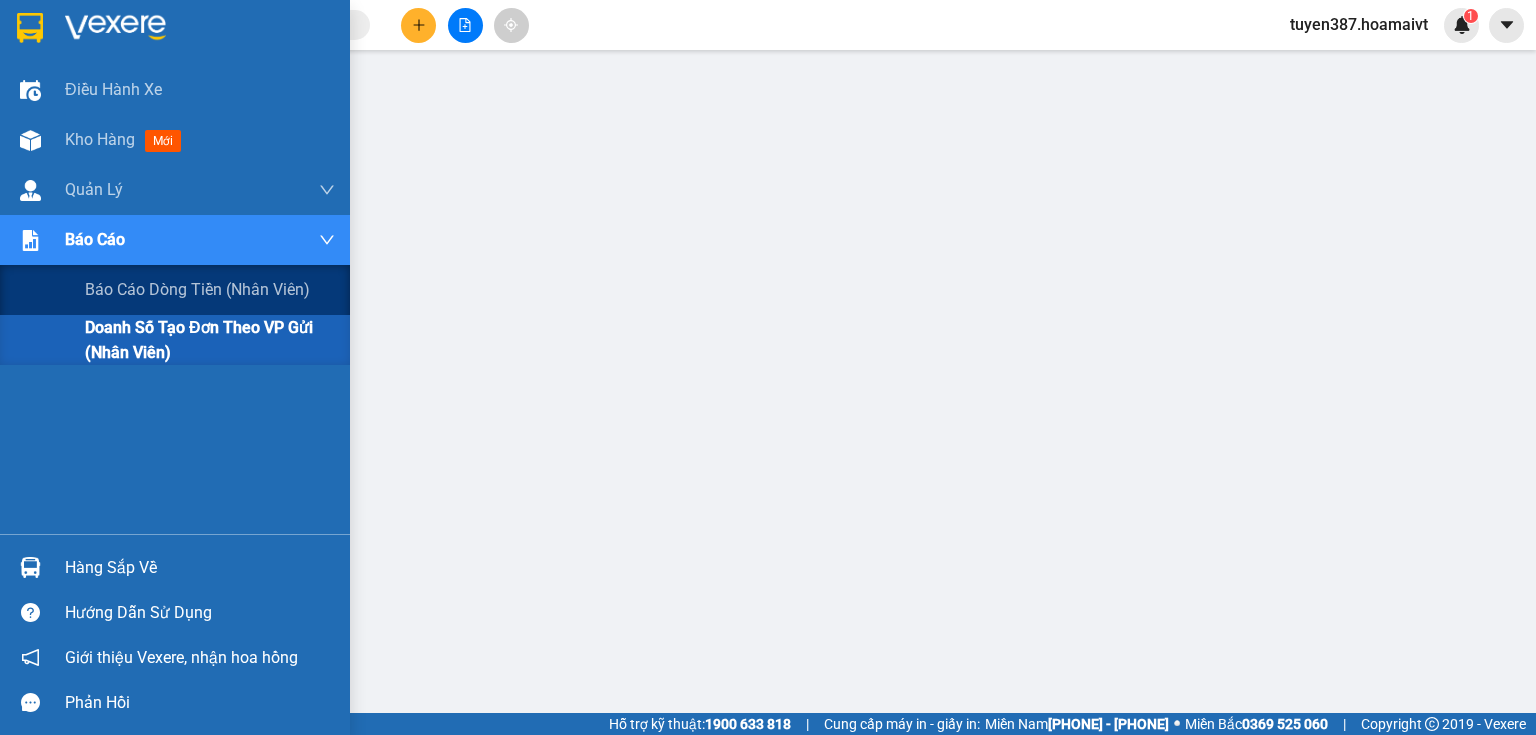 click on "Doanh số tạo đơn theo VP gửi (nhân viên)" at bounding box center (210, 340) 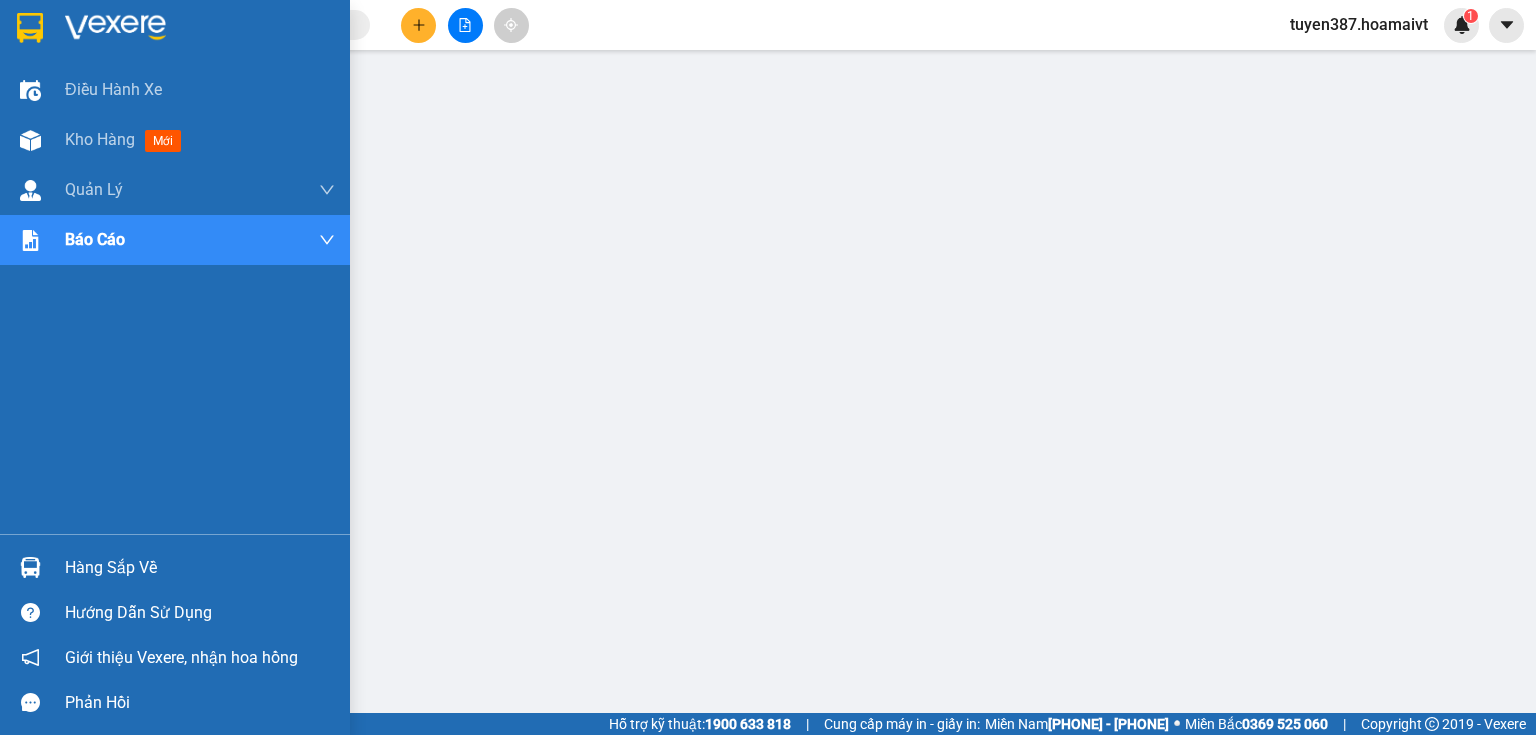 click at bounding box center [30, 28] 